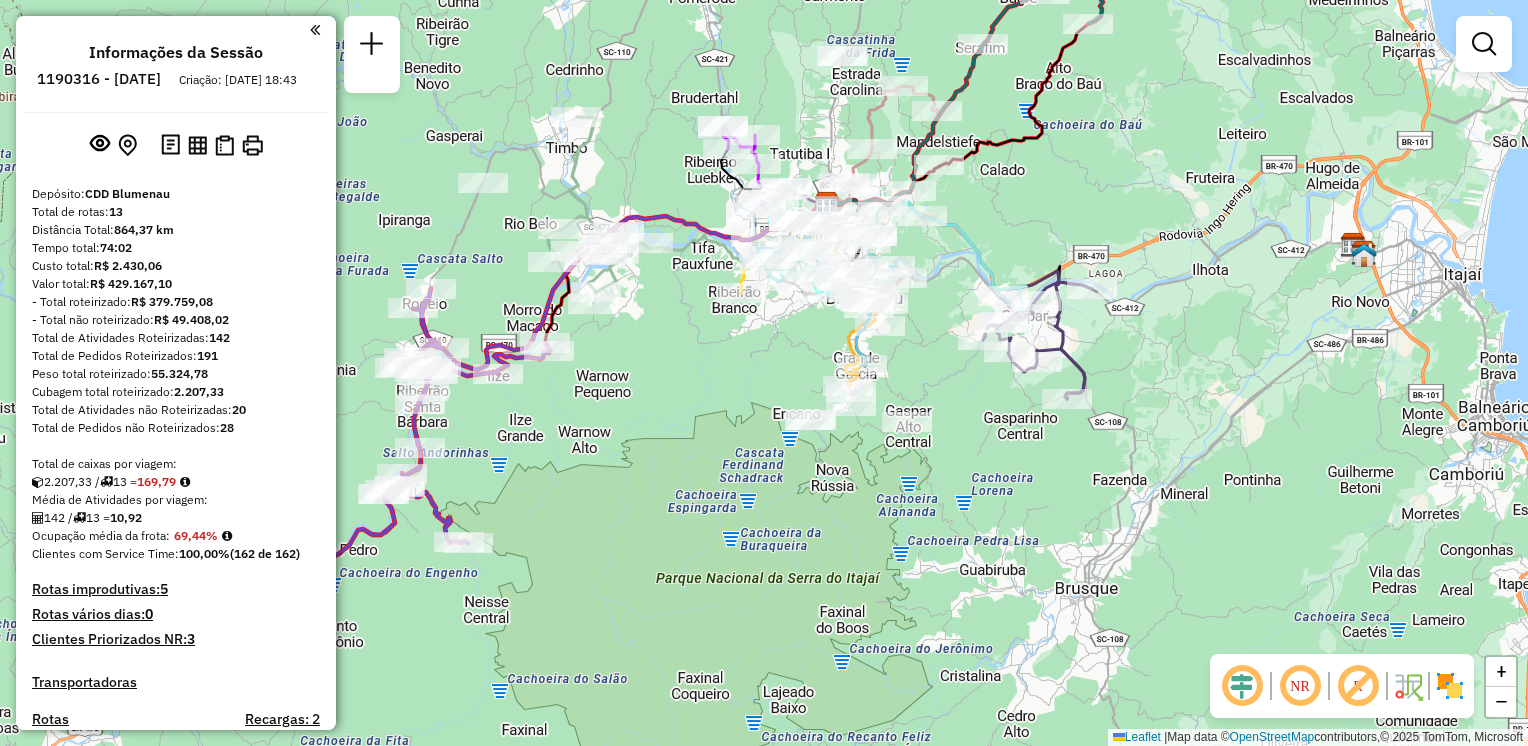 scroll, scrollTop: 0, scrollLeft: 0, axis: both 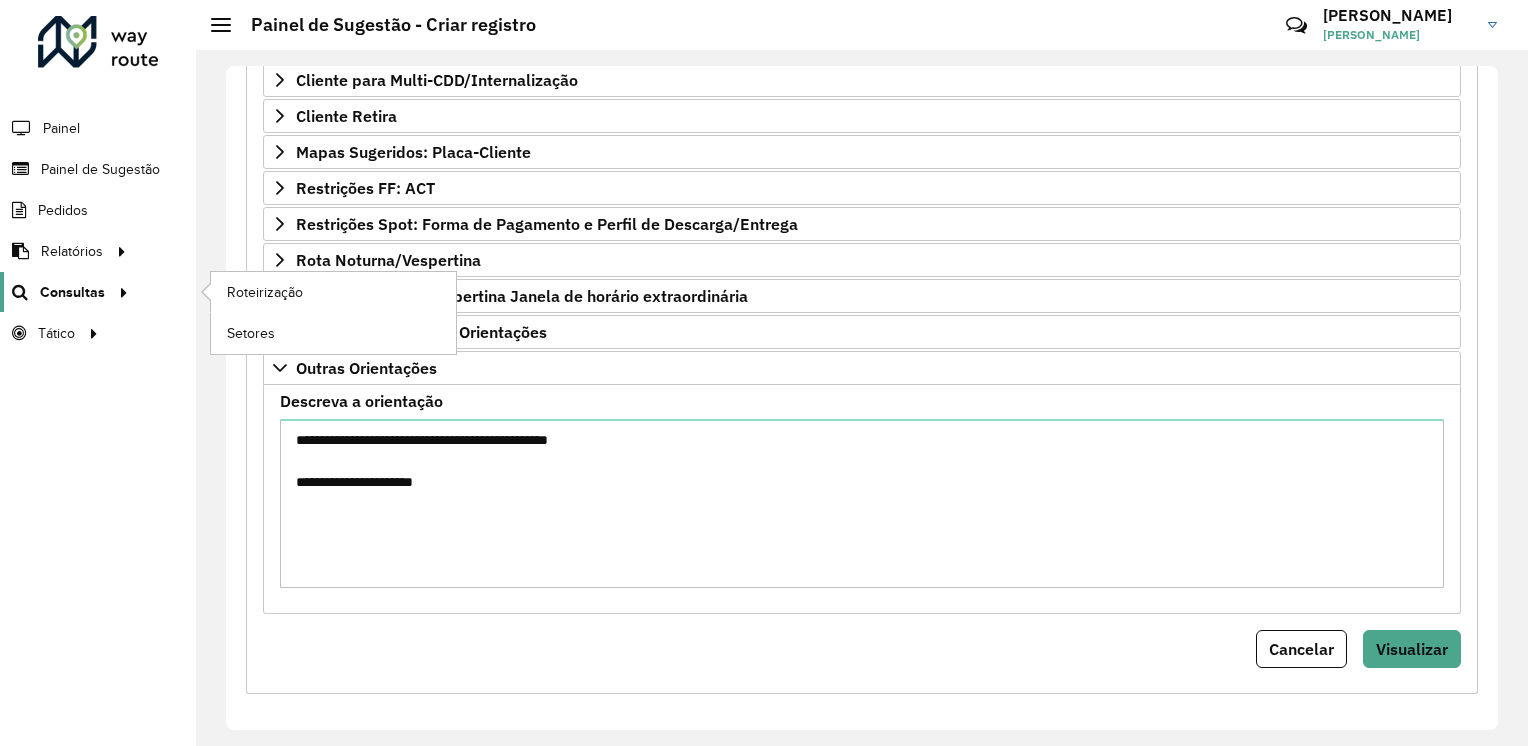 click on "Consultas" 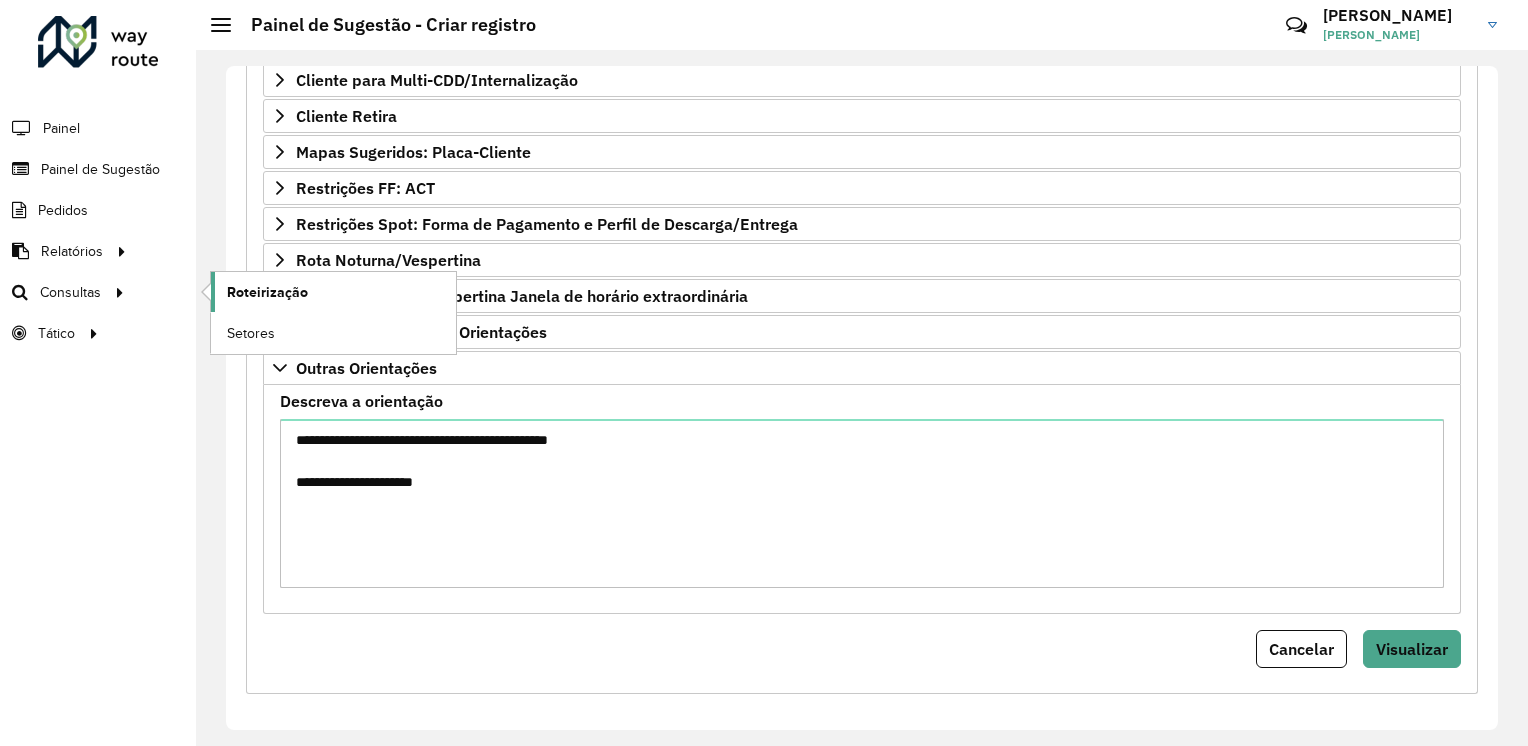click on "Roteirização" 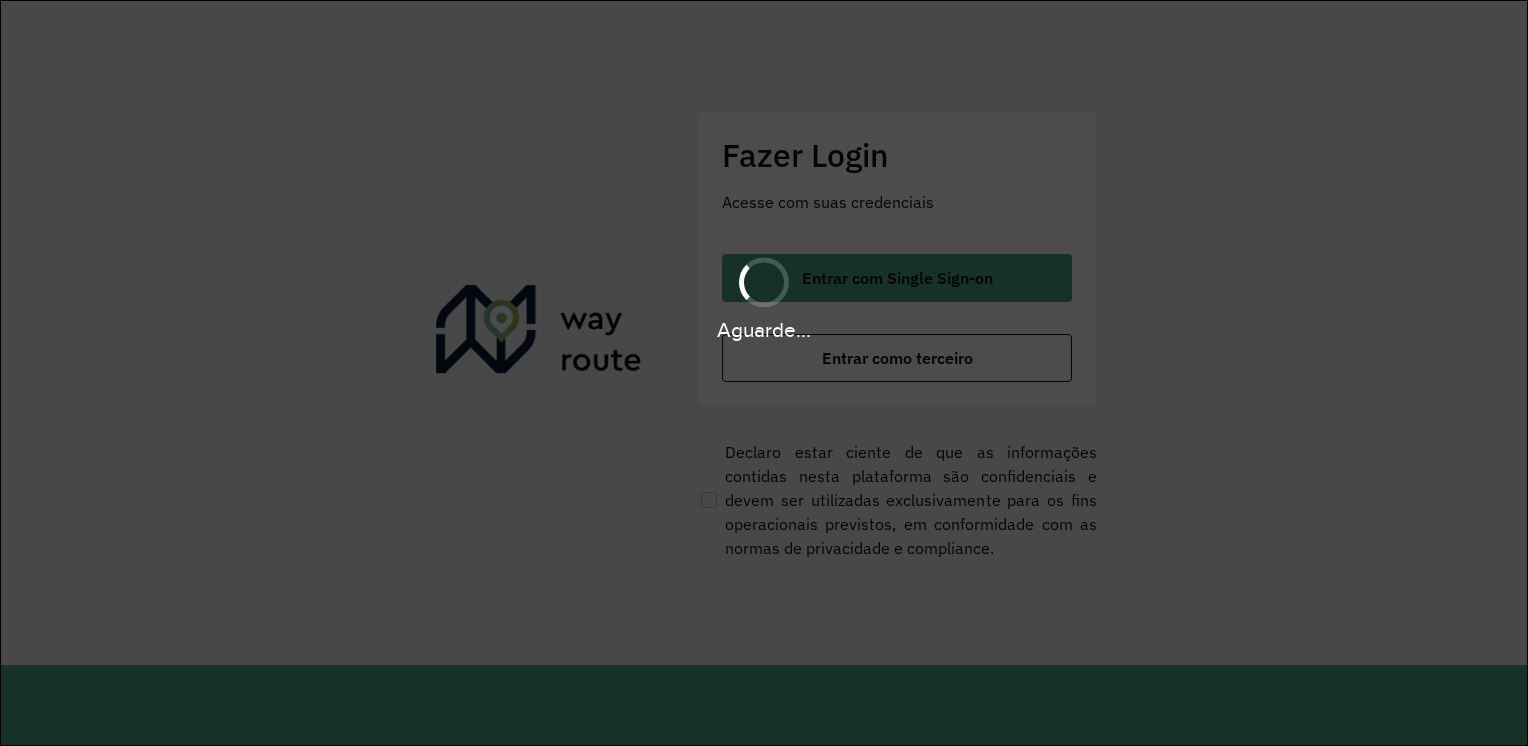 scroll, scrollTop: 0, scrollLeft: 0, axis: both 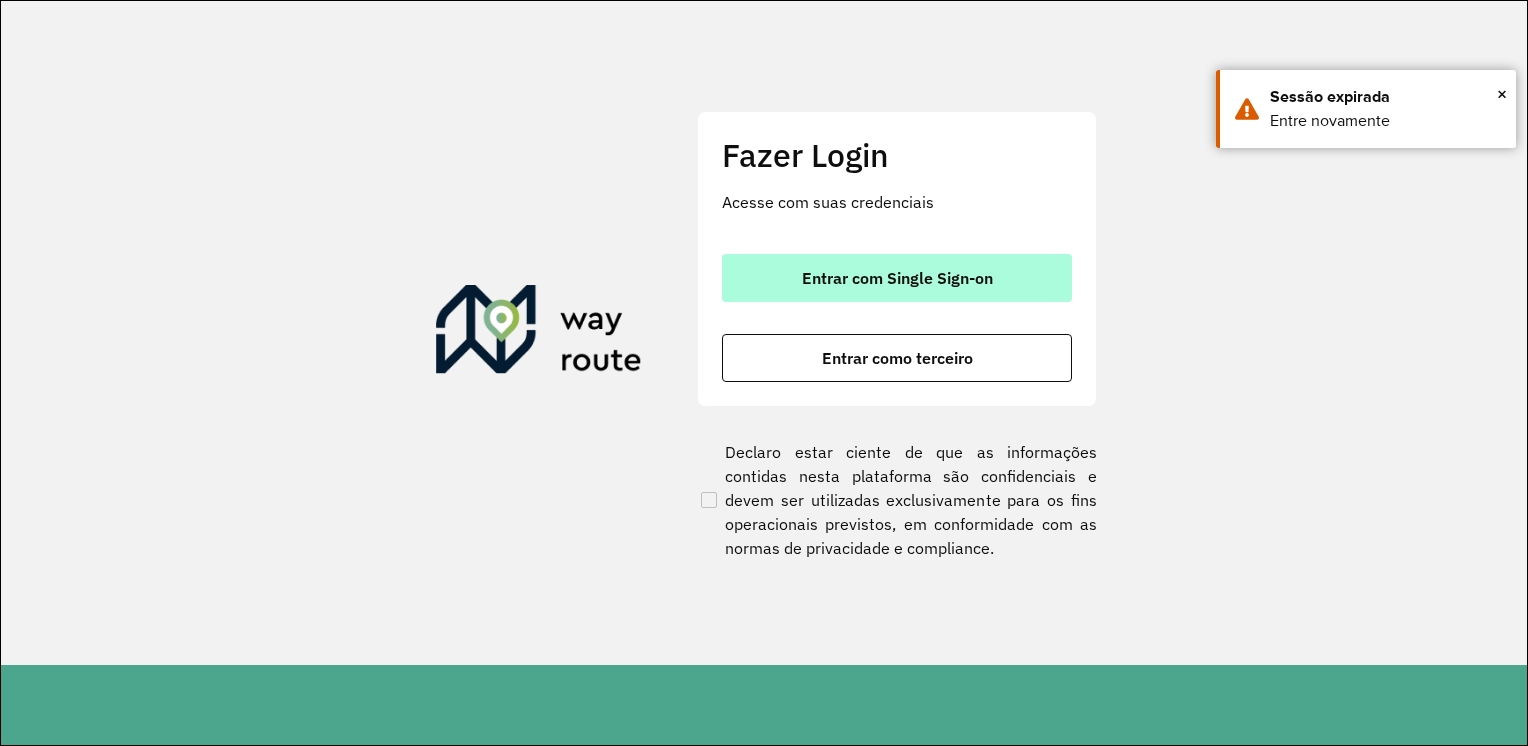 click on "Entrar com Single Sign-on" at bounding box center [897, 278] 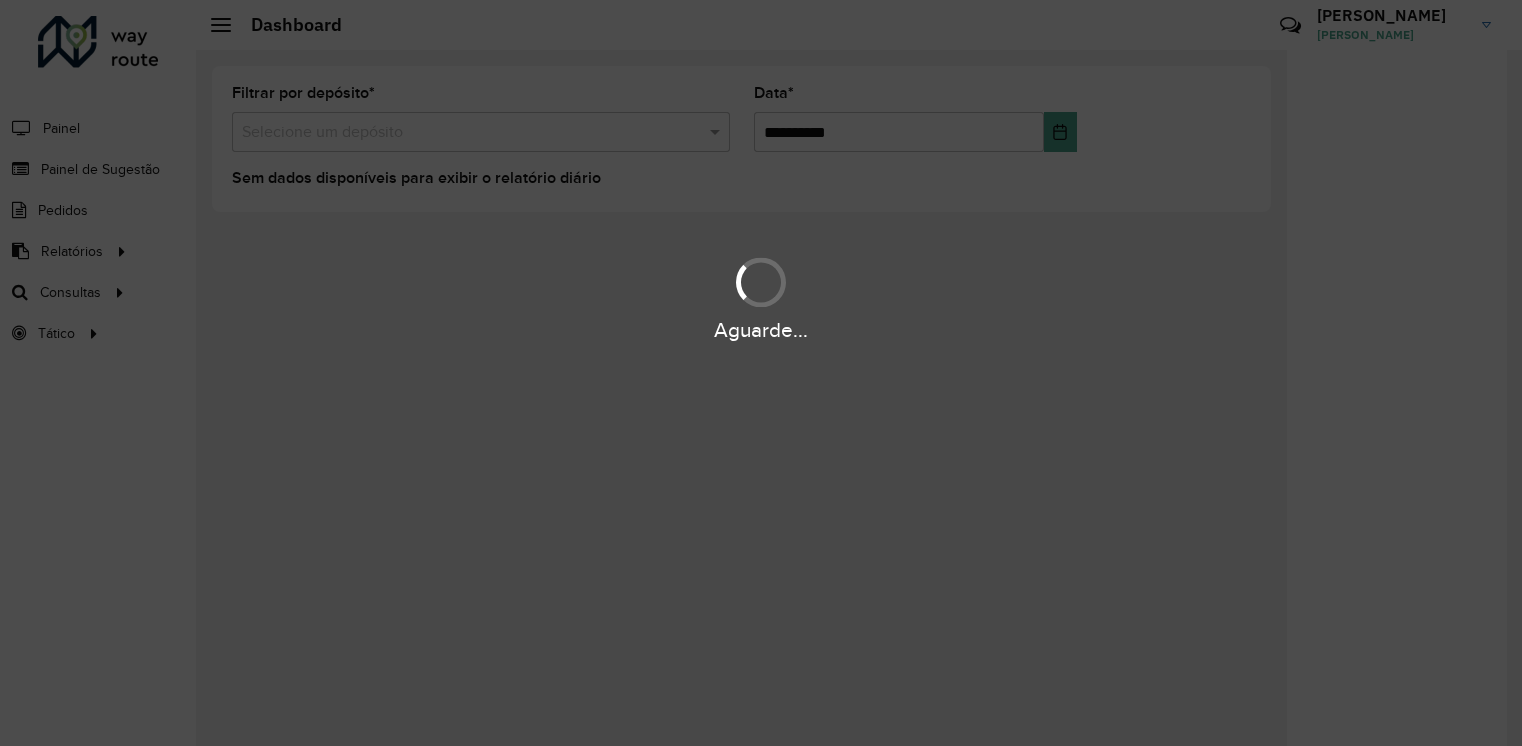 scroll, scrollTop: 0, scrollLeft: 0, axis: both 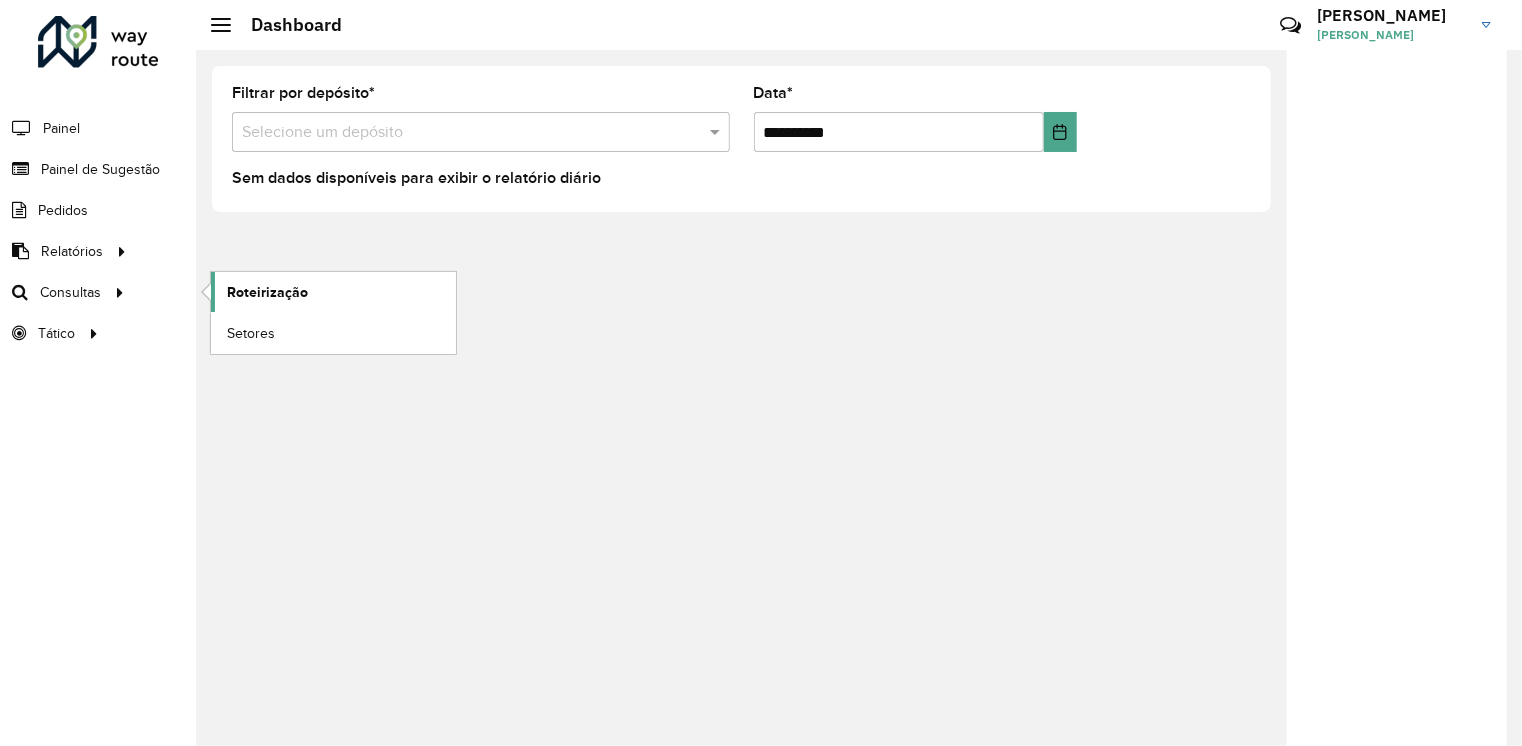 click on "Roteirização" 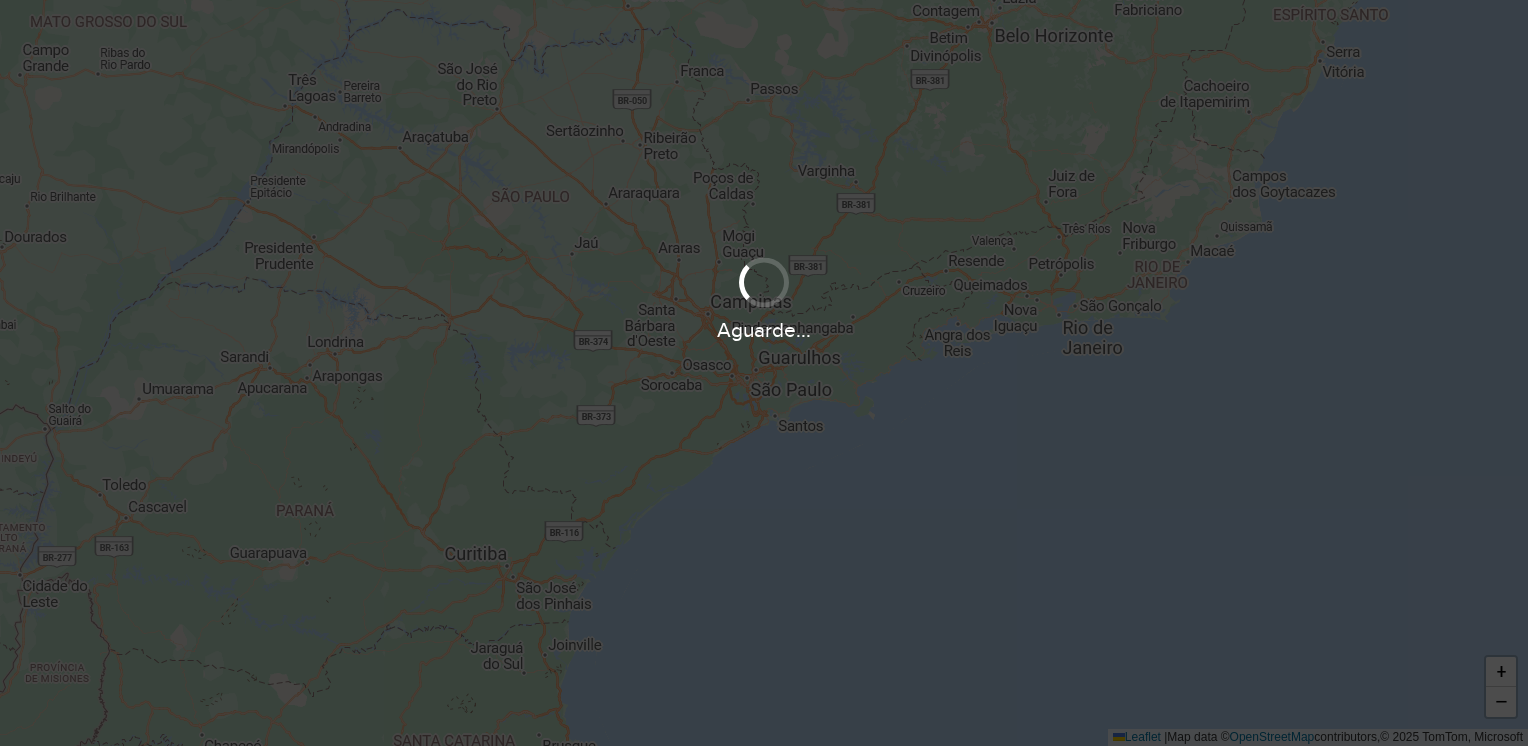 scroll, scrollTop: 0, scrollLeft: 0, axis: both 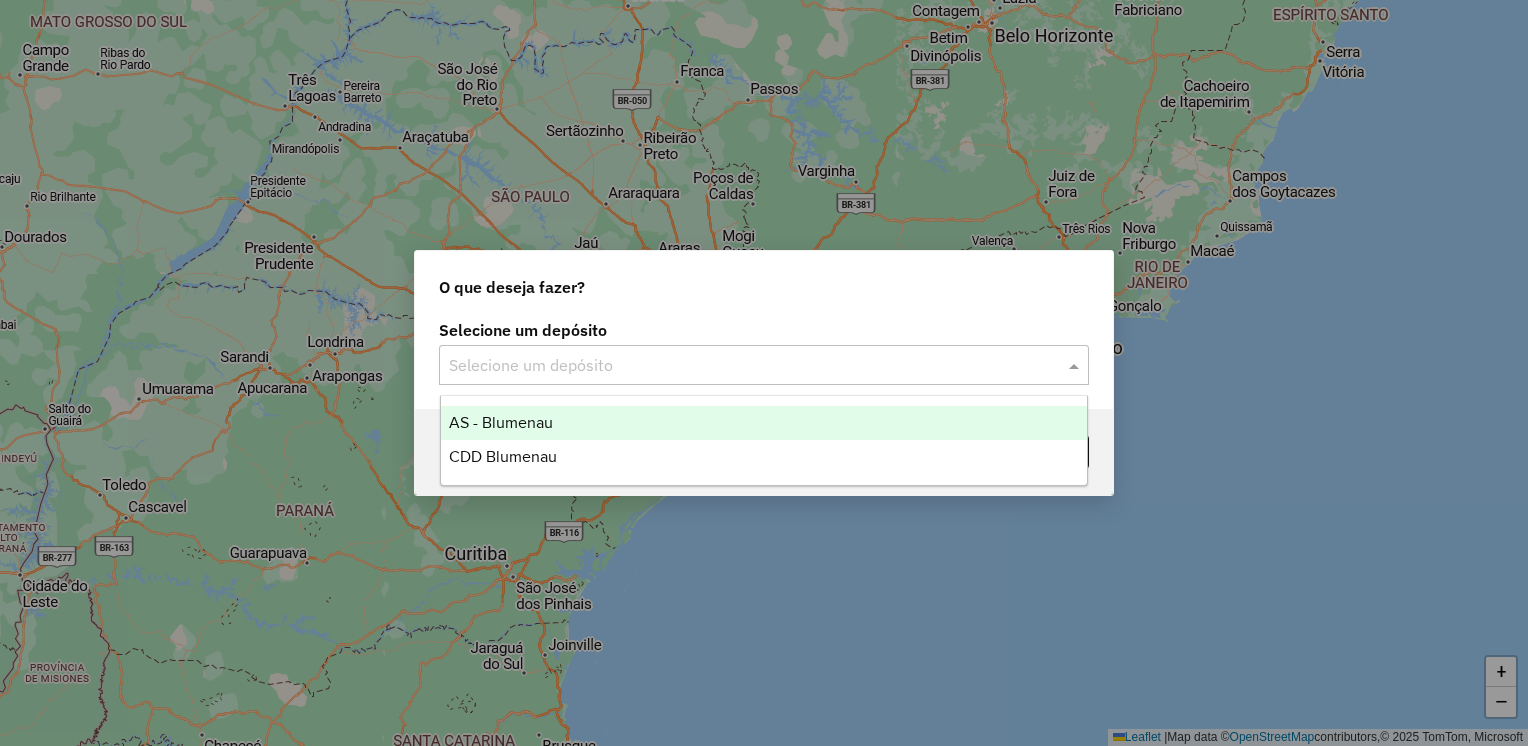 click 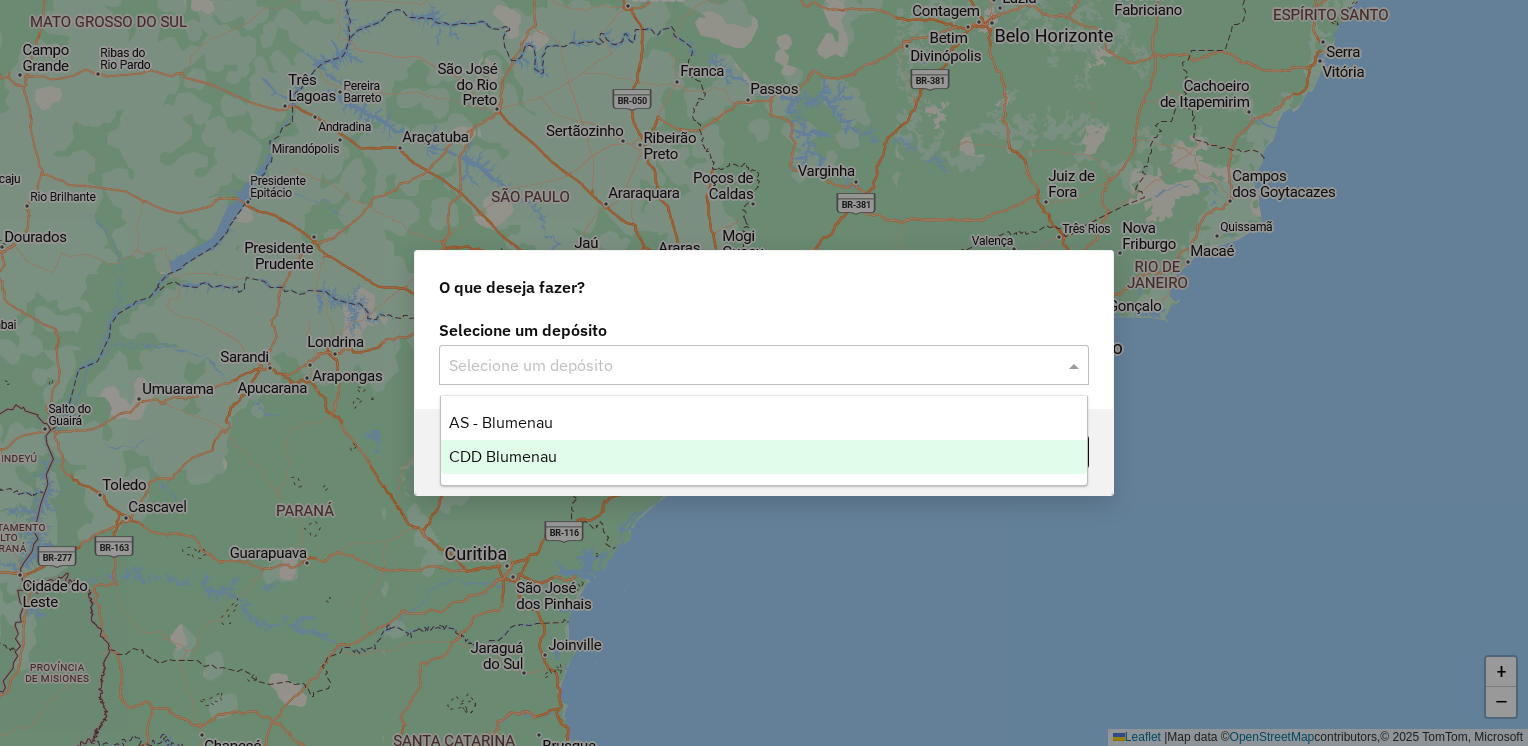 click on "CDD Blumenau" at bounding box center [764, 457] 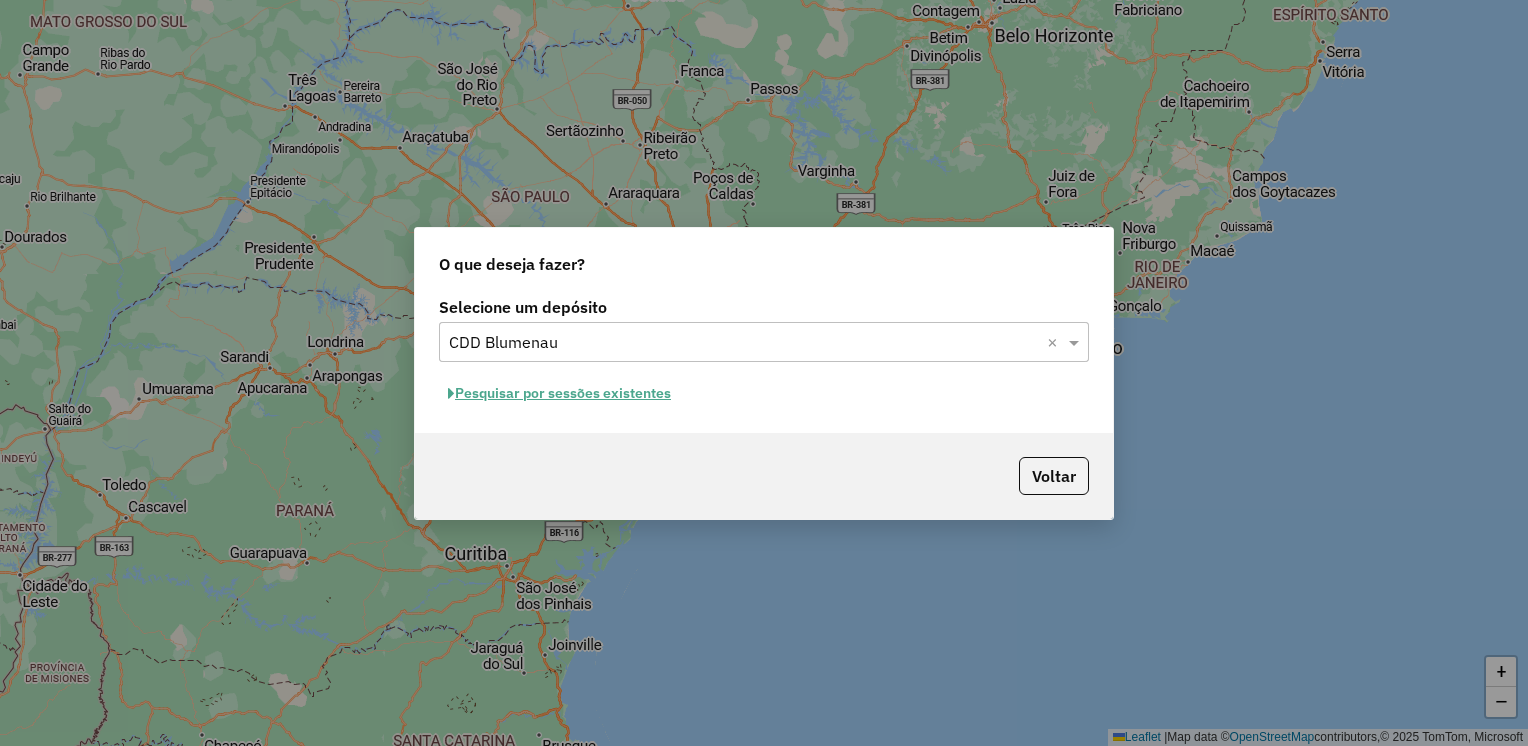 click on "Pesquisar por sessões existentes" 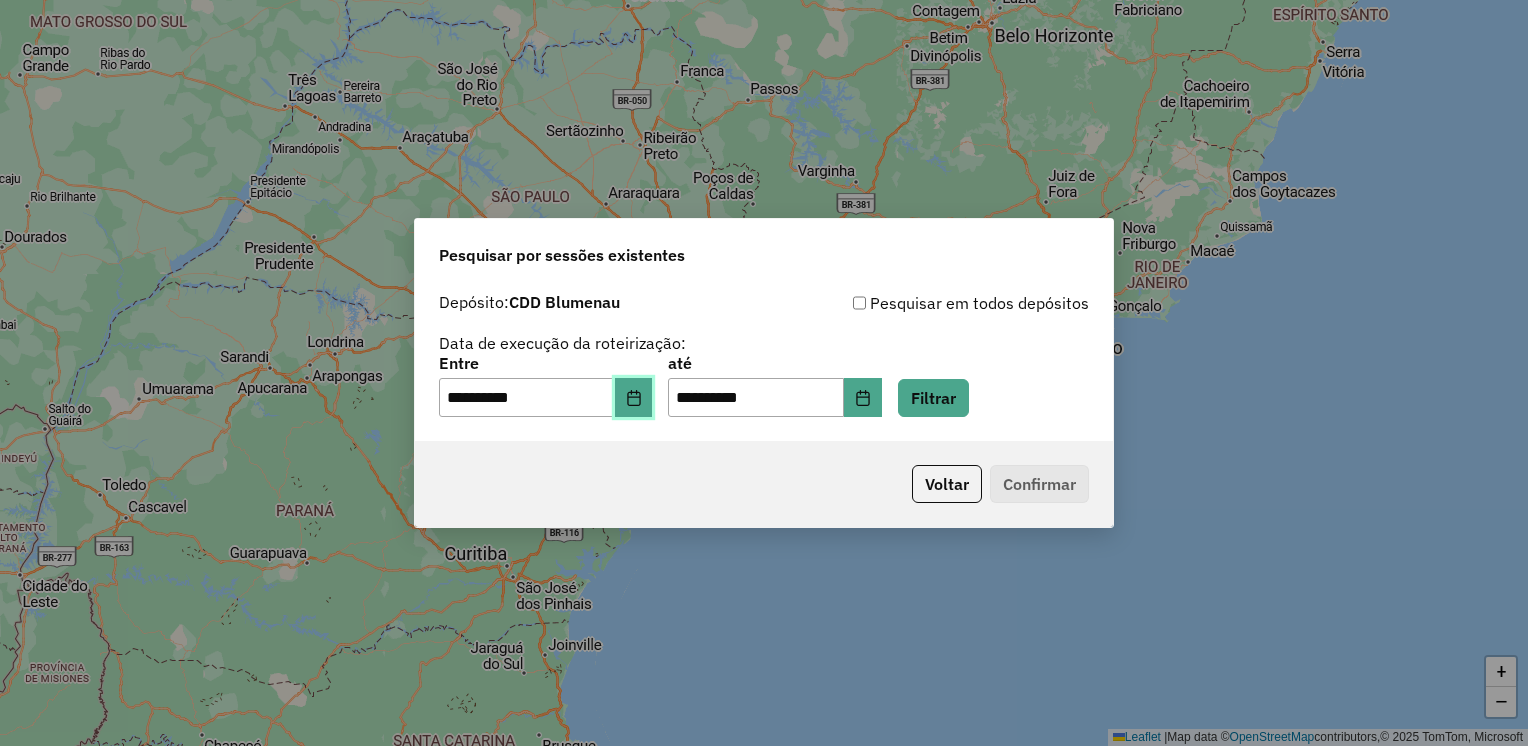 click 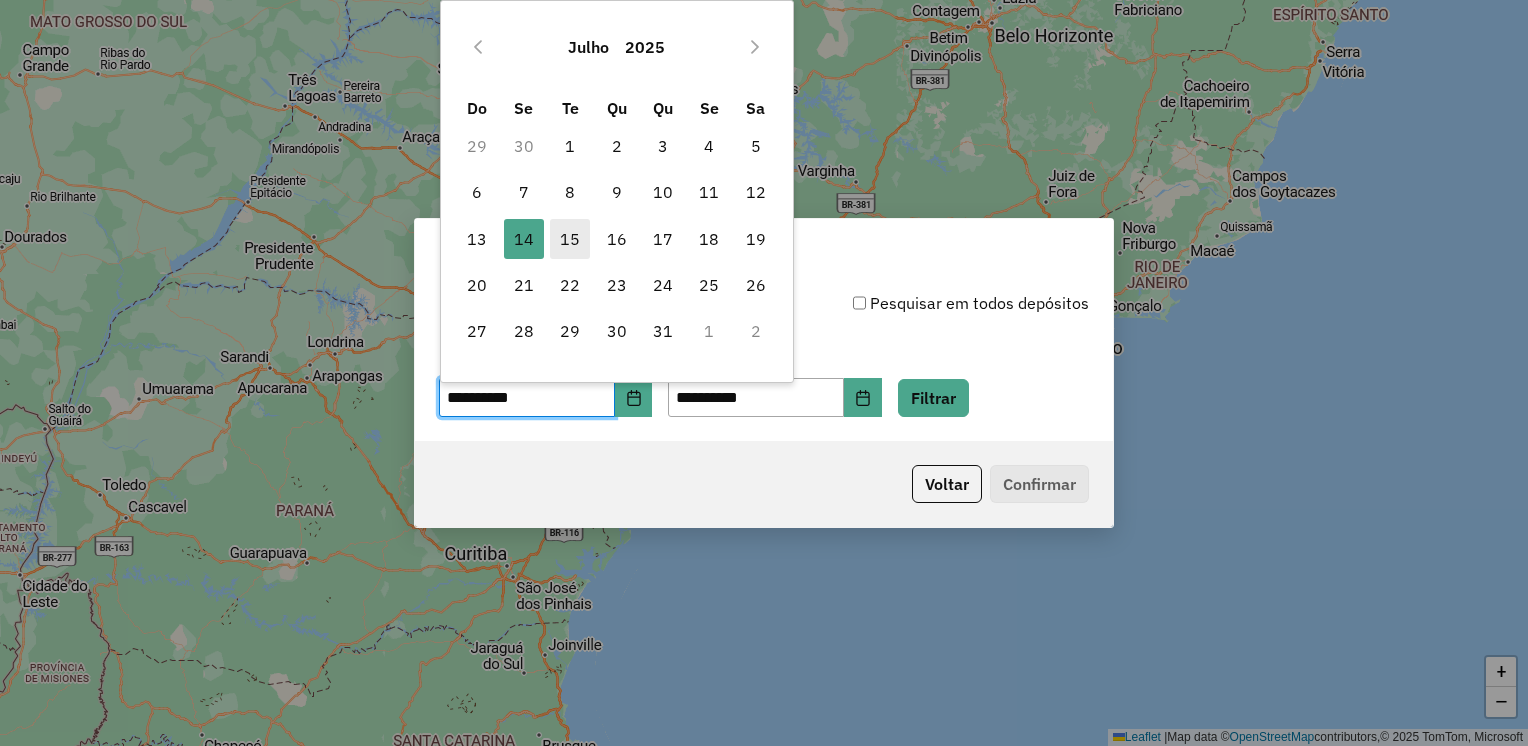 click on "15" at bounding box center (570, 239) 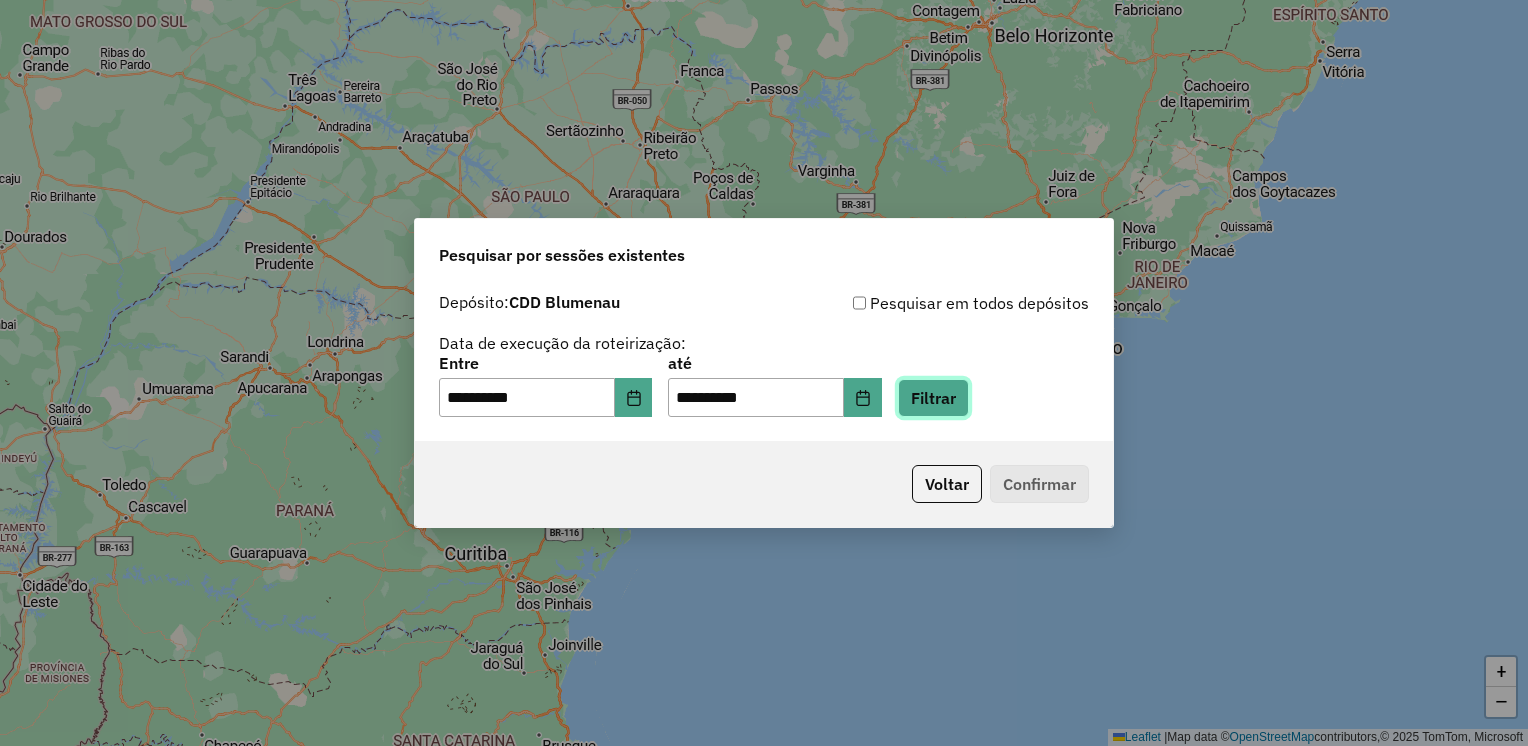 click on "Filtrar" 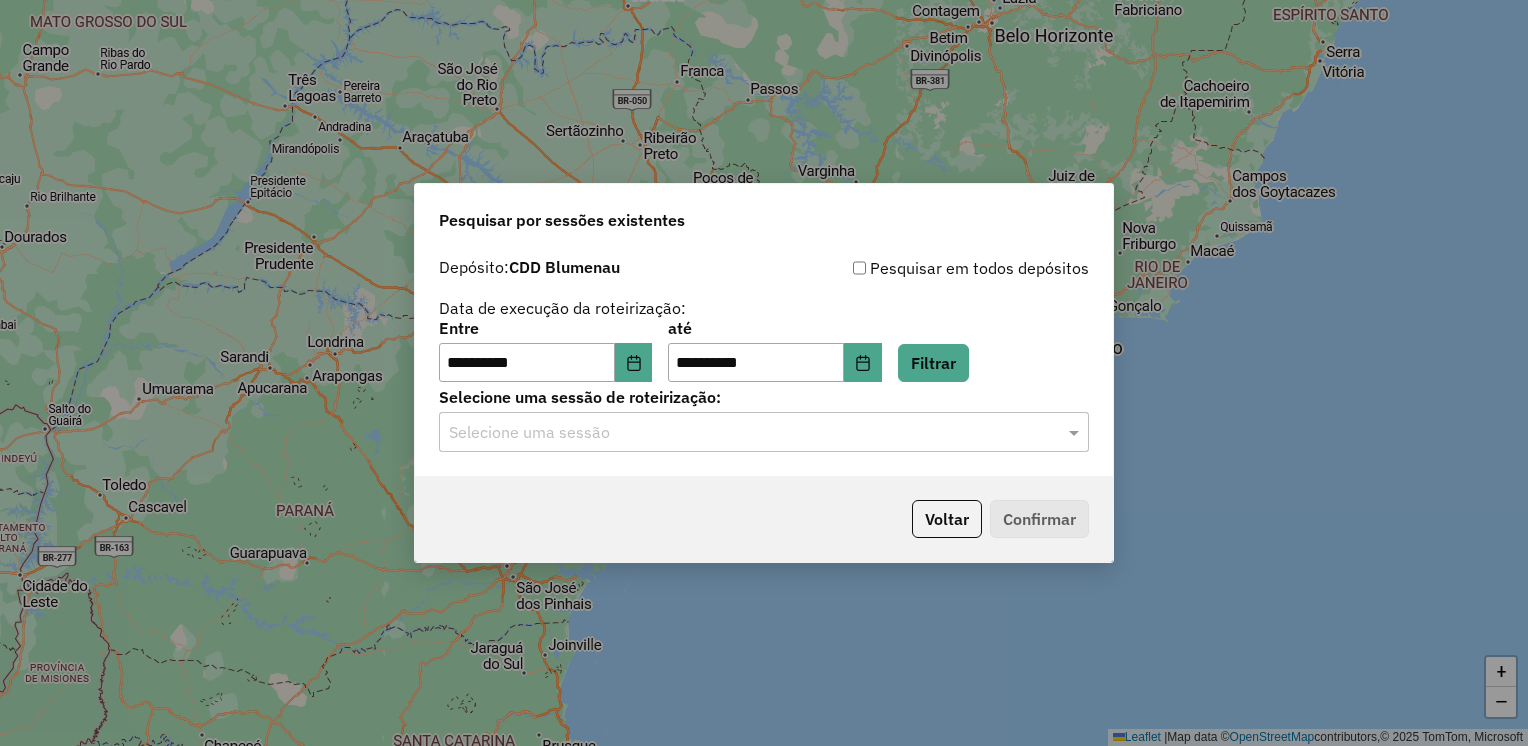 click 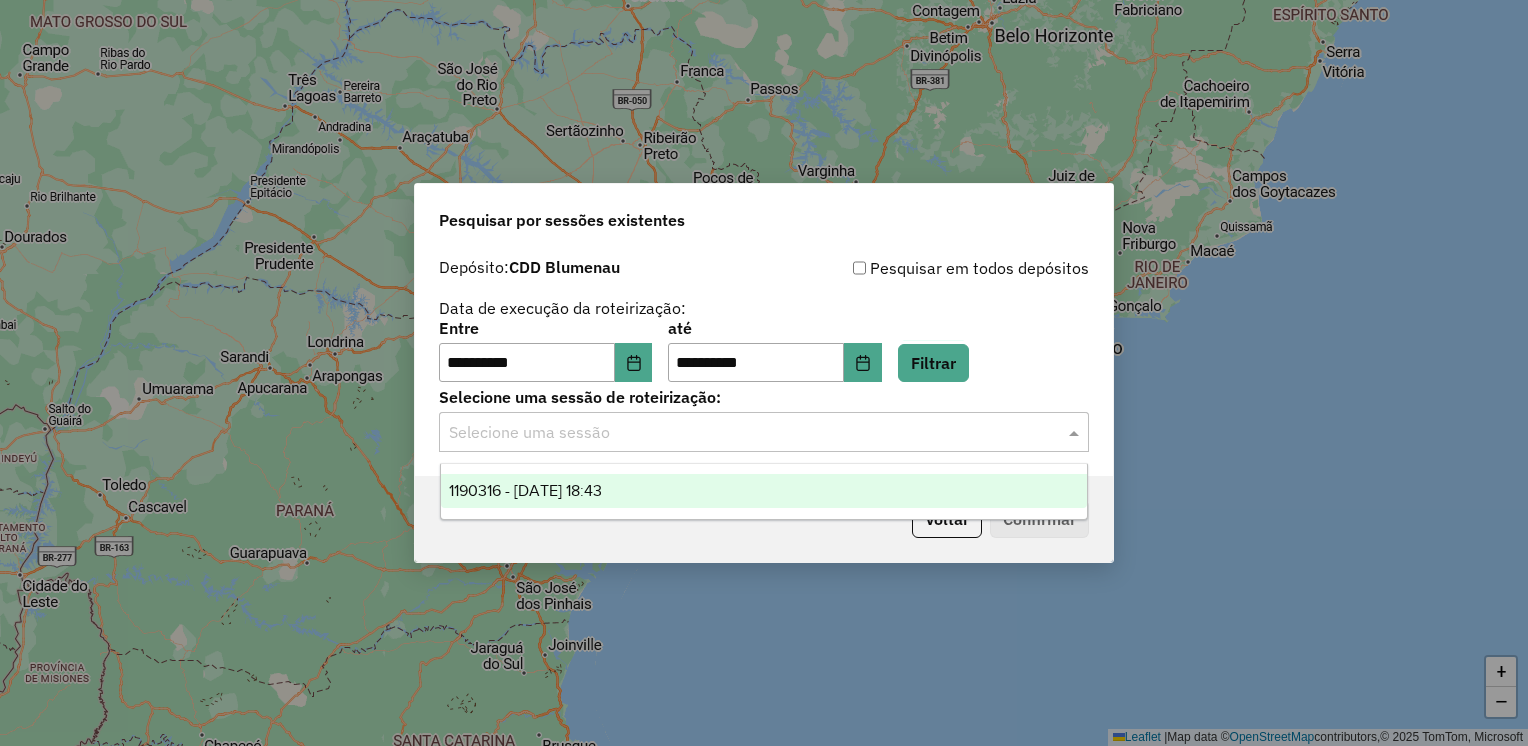 click on "1190316 - 15/07/2025 18:43" at bounding box center (525, 490) 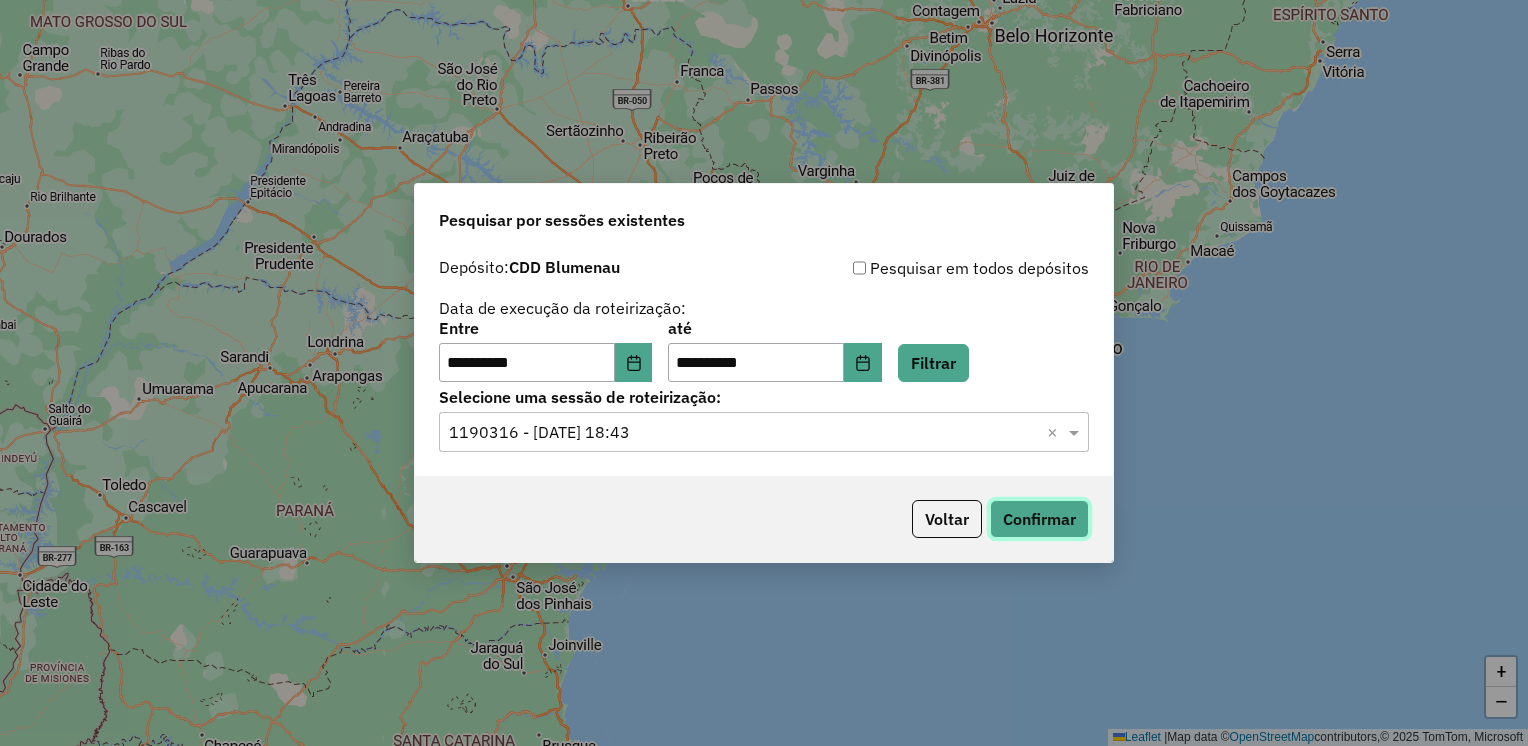 click on "Confirmar" 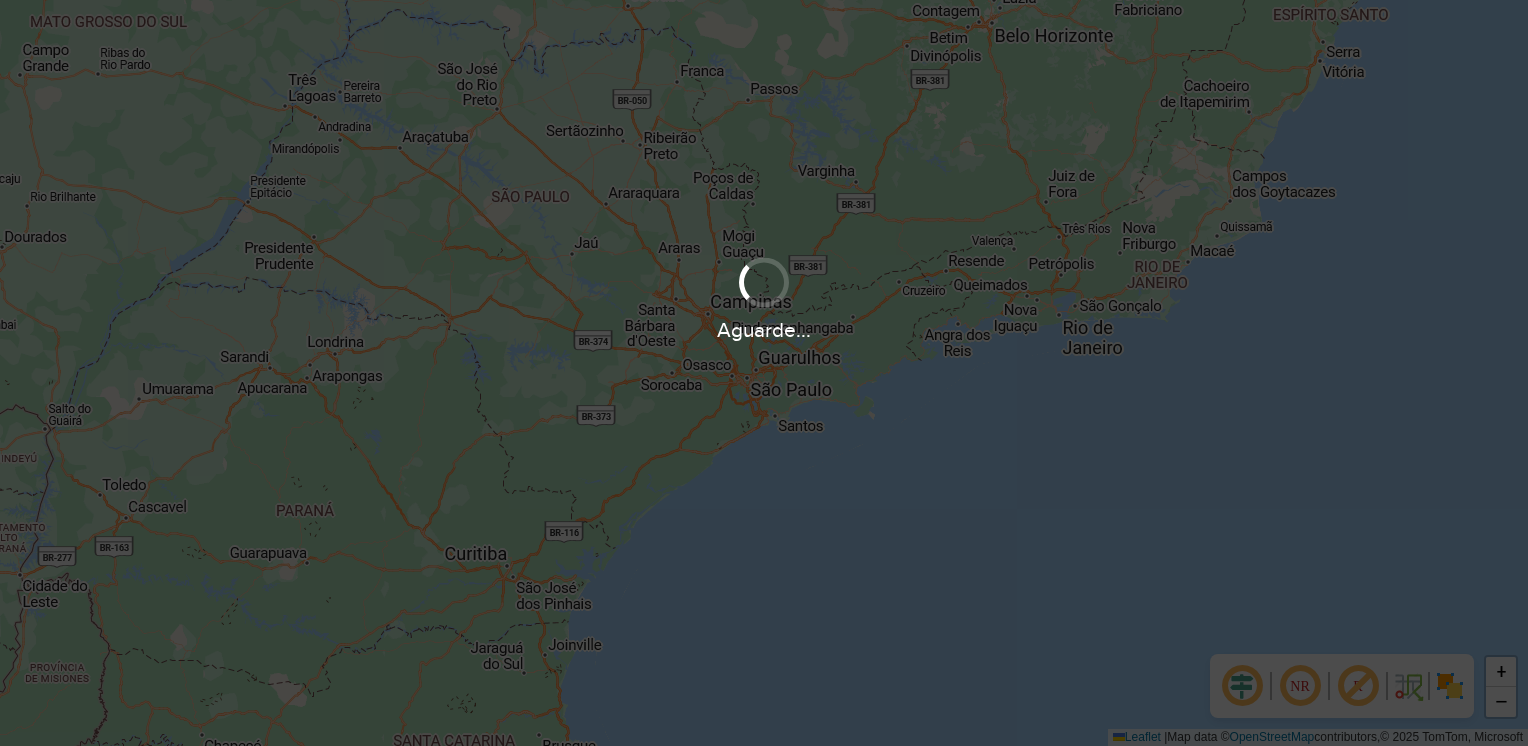 scroll, scrollTop: 0, scrollLeft: 0, axis: both 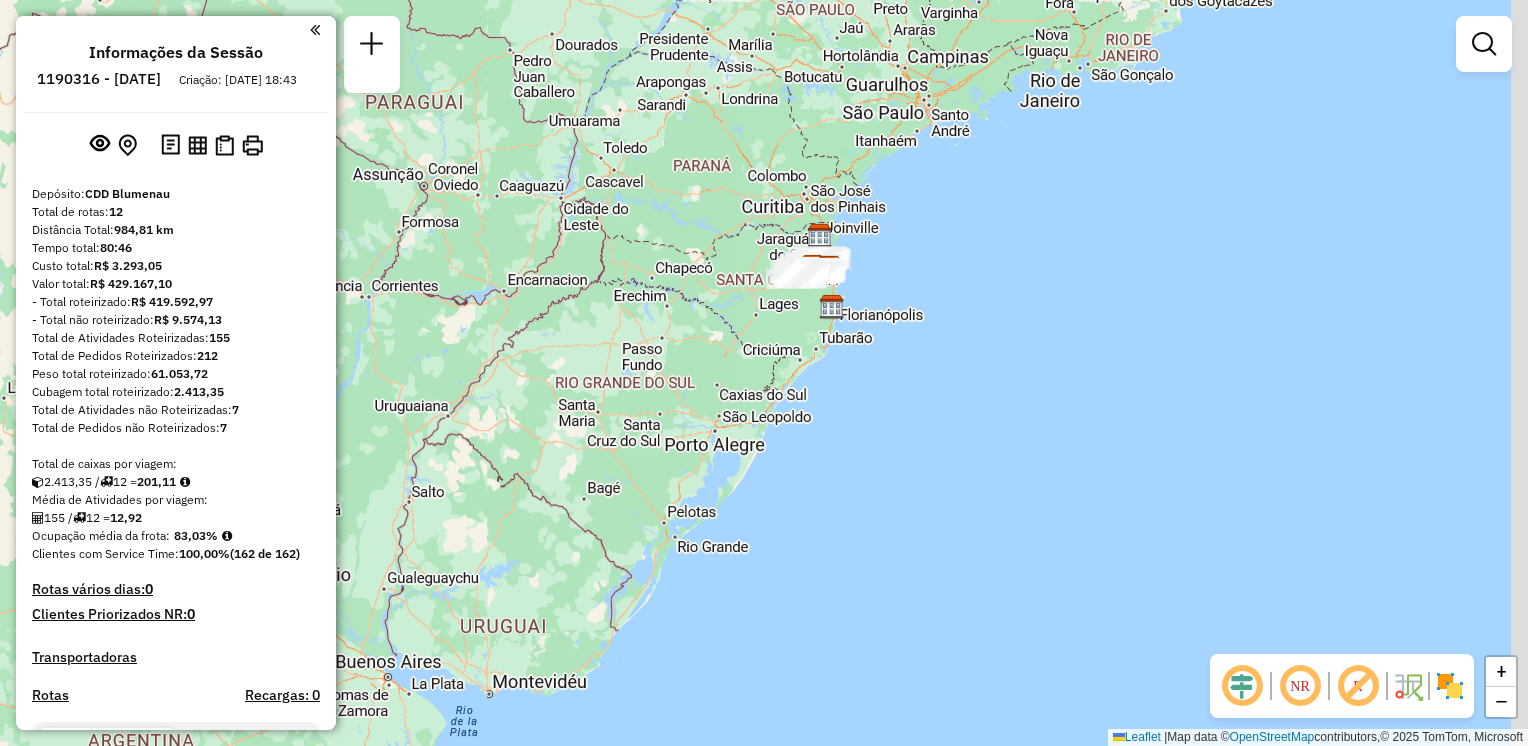 drag, startPoint x: 1129, startPoint y: 380, endPoint x: 1000, endPoint y: 334, distance: 136.95619 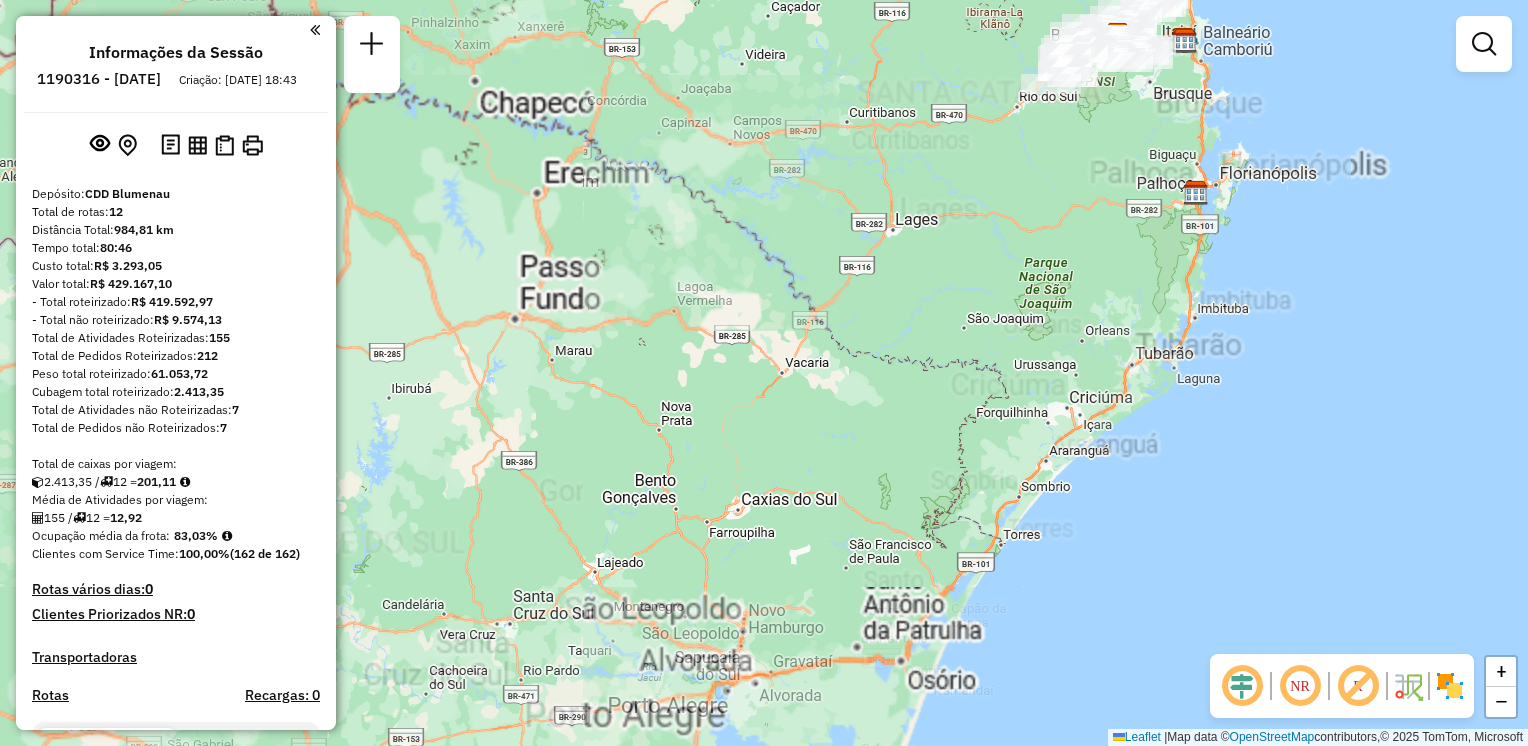 drag, startPoint x: 1098, startPoint y: 237, endPoint x: 1030, endPoint y: 441, distance: 215.03488 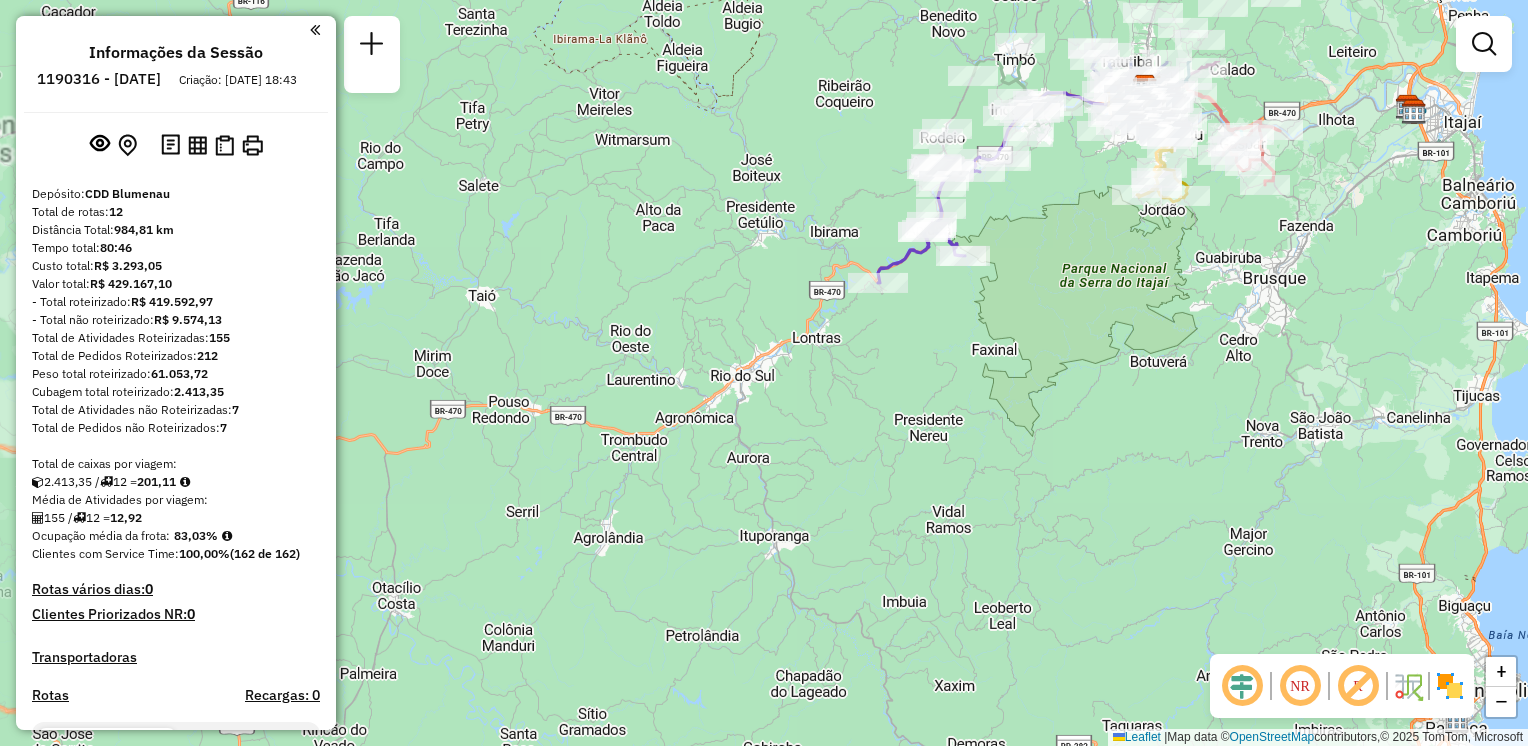 drag, startPoint x: 1023, startPoint y: 273, endPoint x: 977, endPoint y: 453, distance: 185.78482 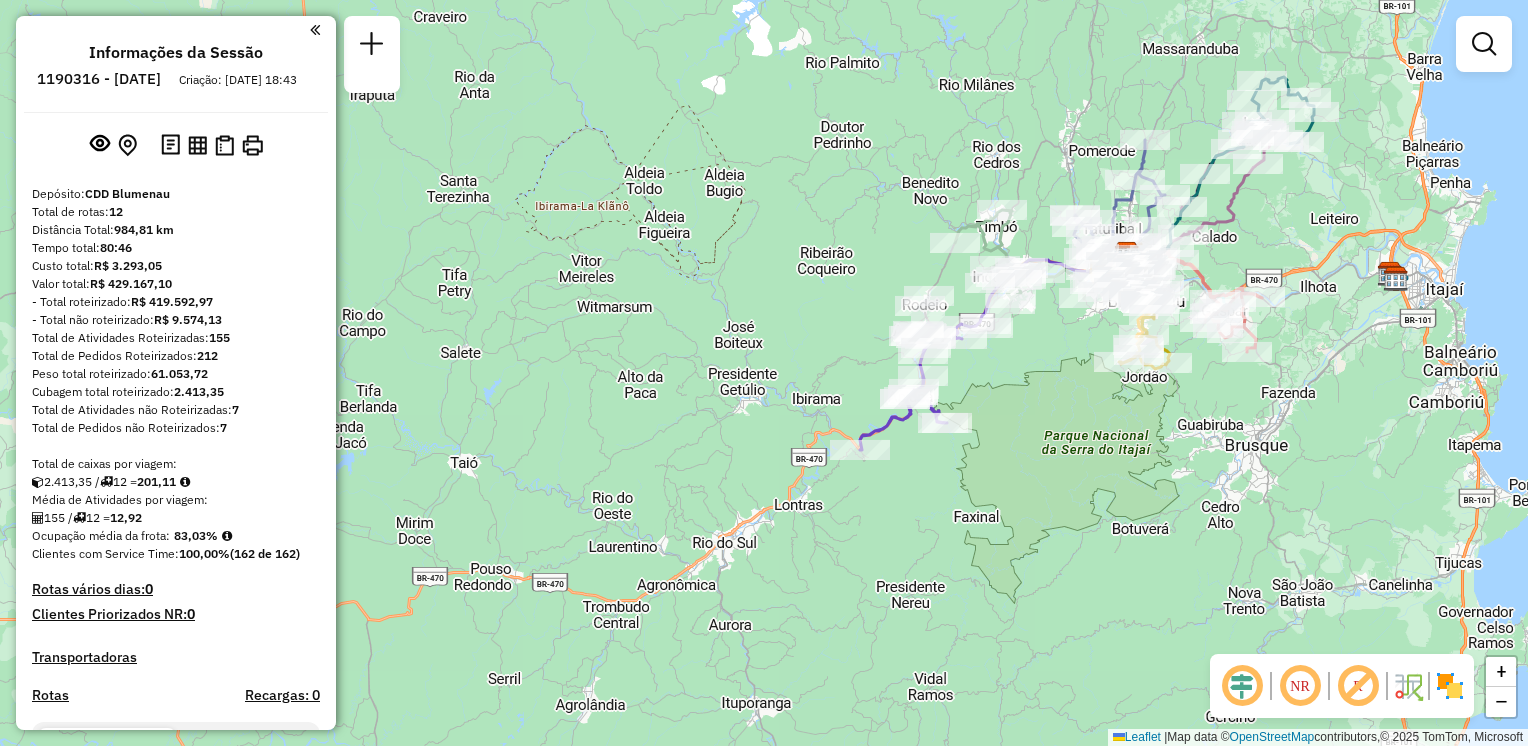 drag, startPoint x: 1001, startPoint y: 324, endPoint x: 999, endPoint y: 475, distance: 151.01324 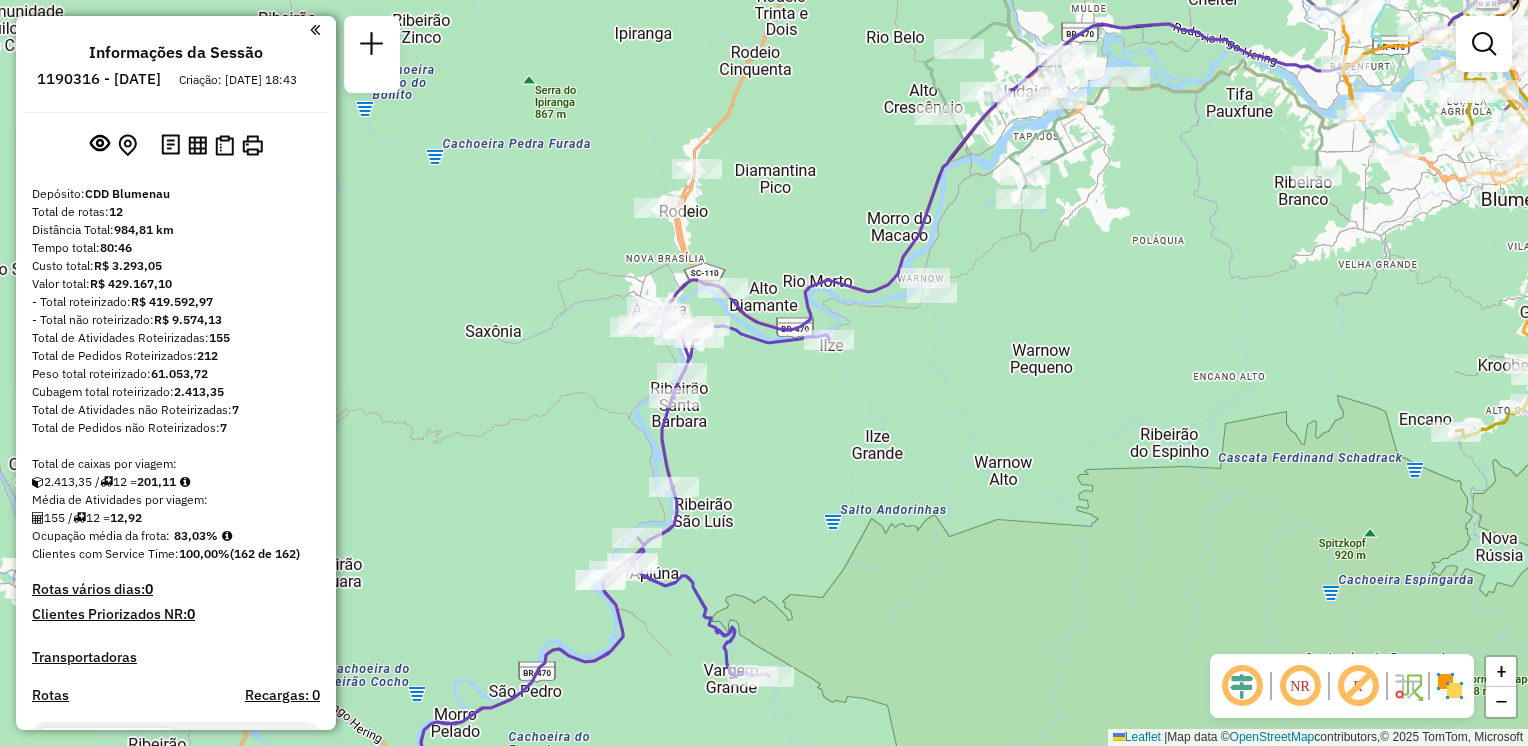 drag, startPoint x: 1095, startPoint y: 468, endPoint x: 905, endPoint y: 469, distance: 190.00262 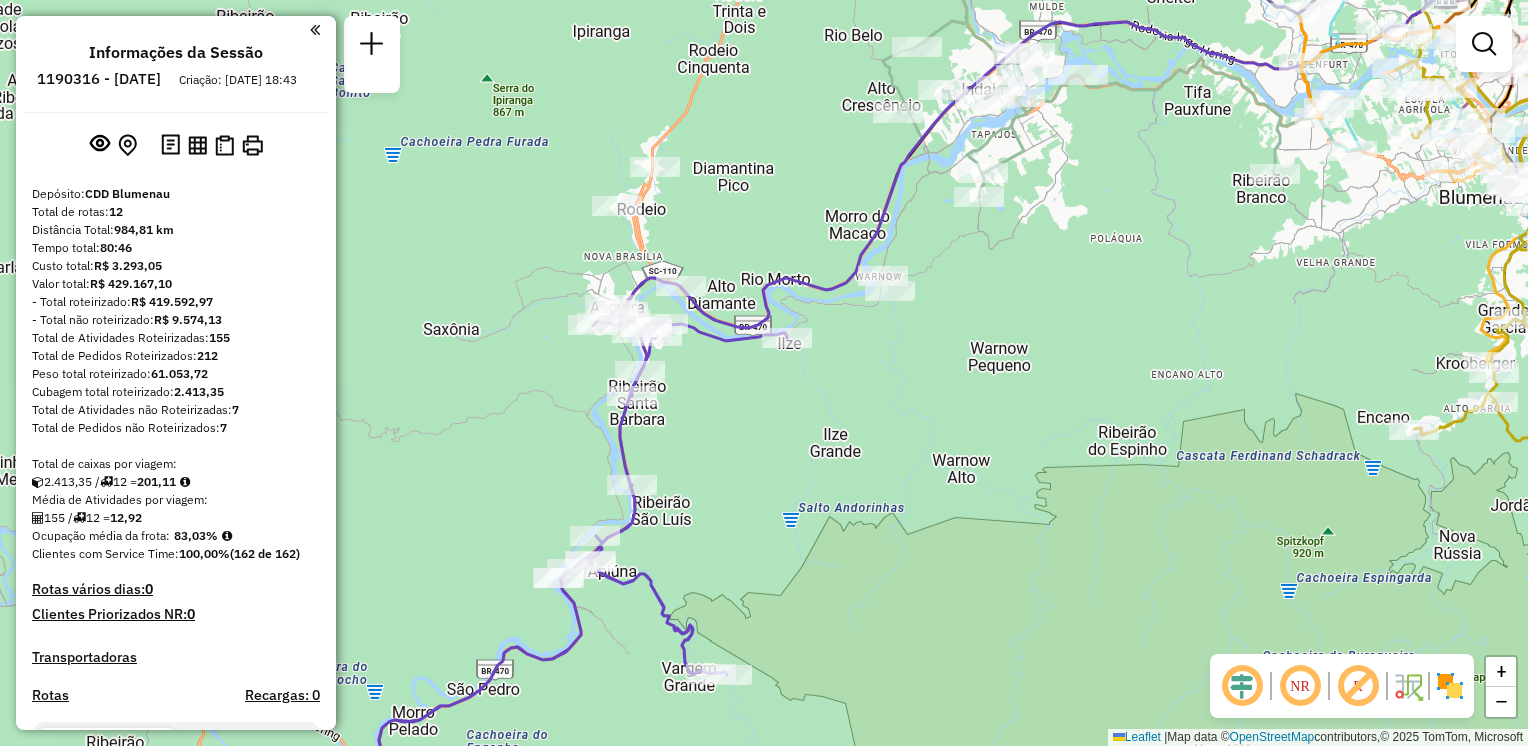 drag, startPoint x: 1041, startPoint y: 450, endPoint x: 882, endPoint y: 478, distance: 161.44658 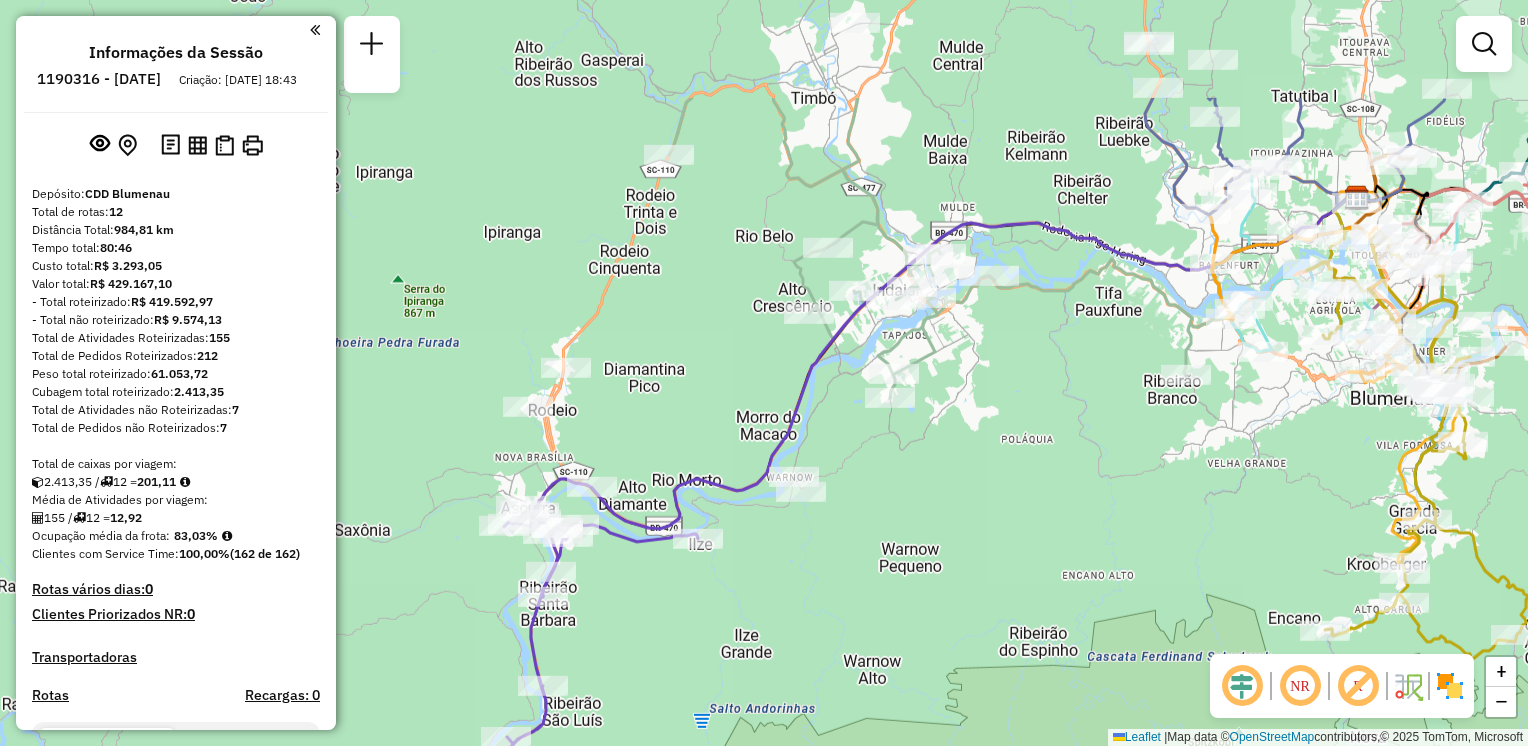 drag, startPoint x: 963, startPoint y: 273, endPoint x: 1033, endPoint y: 446, distance: 186.62529 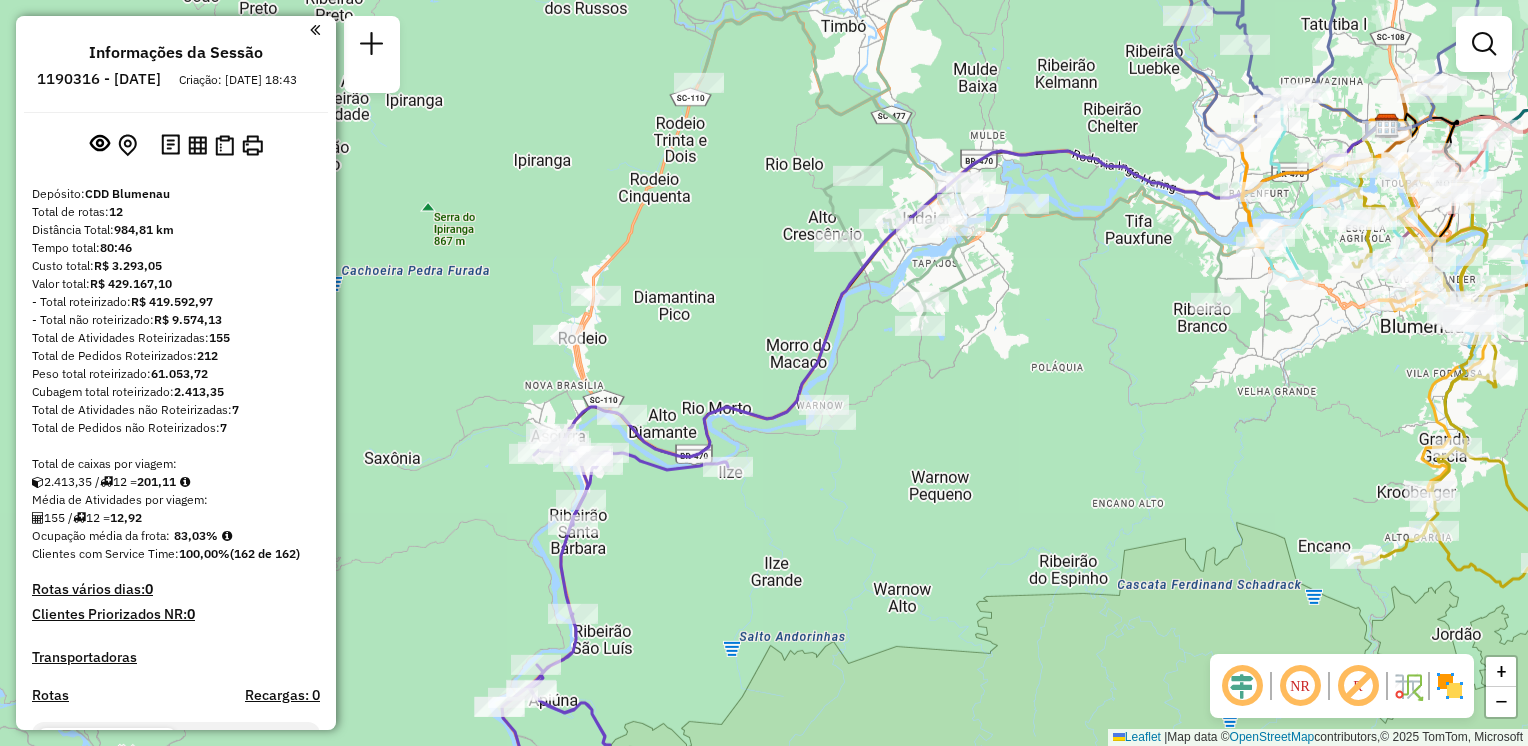 drag, startPoint x: 989, startPoint y: 560, endPoint x: 1046, endPoint y: 417, distance: 153.94154 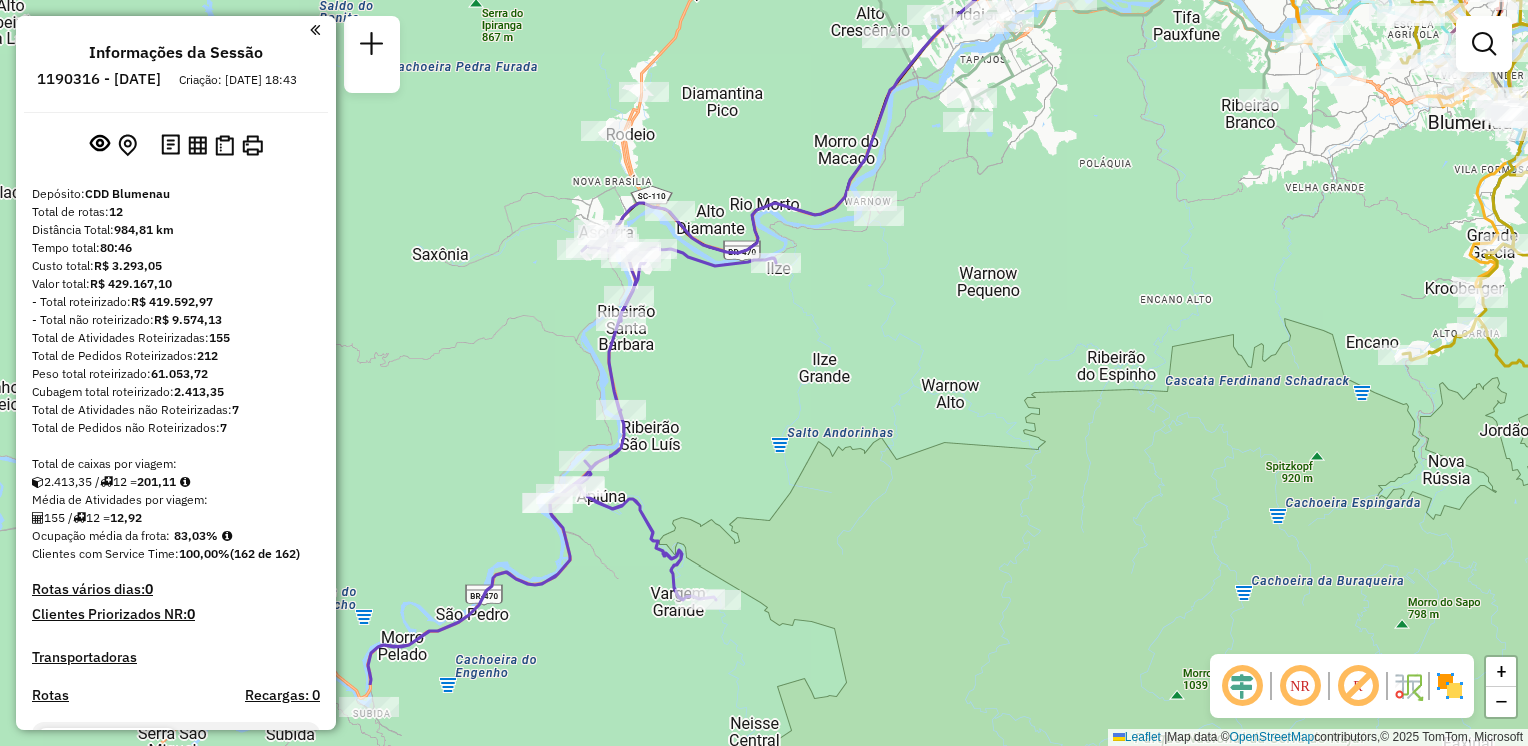 drag, startPoint x: 896, startPoint y: 483, endPoint x: 870, endPoint y: 331, distance: 154.20766 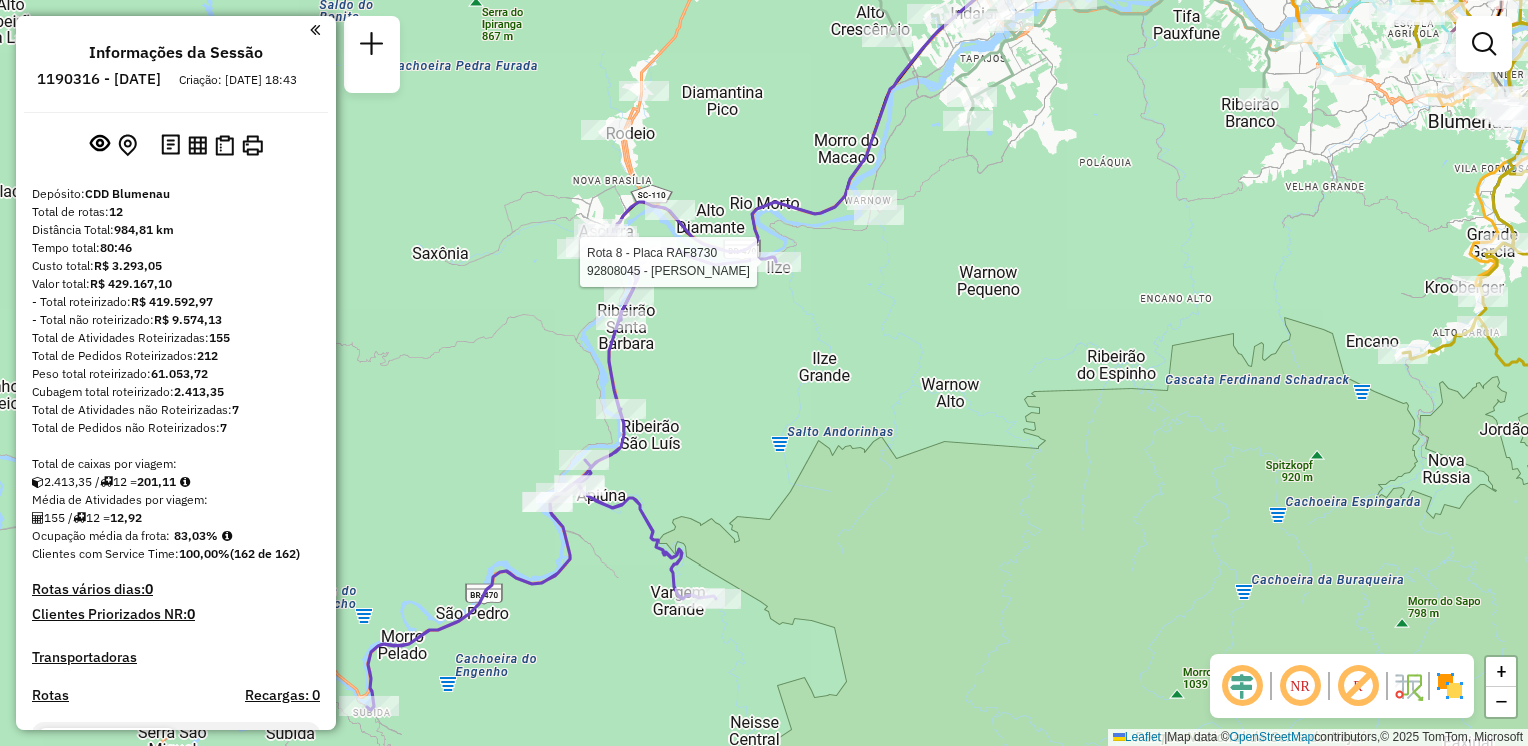 select on "**********" 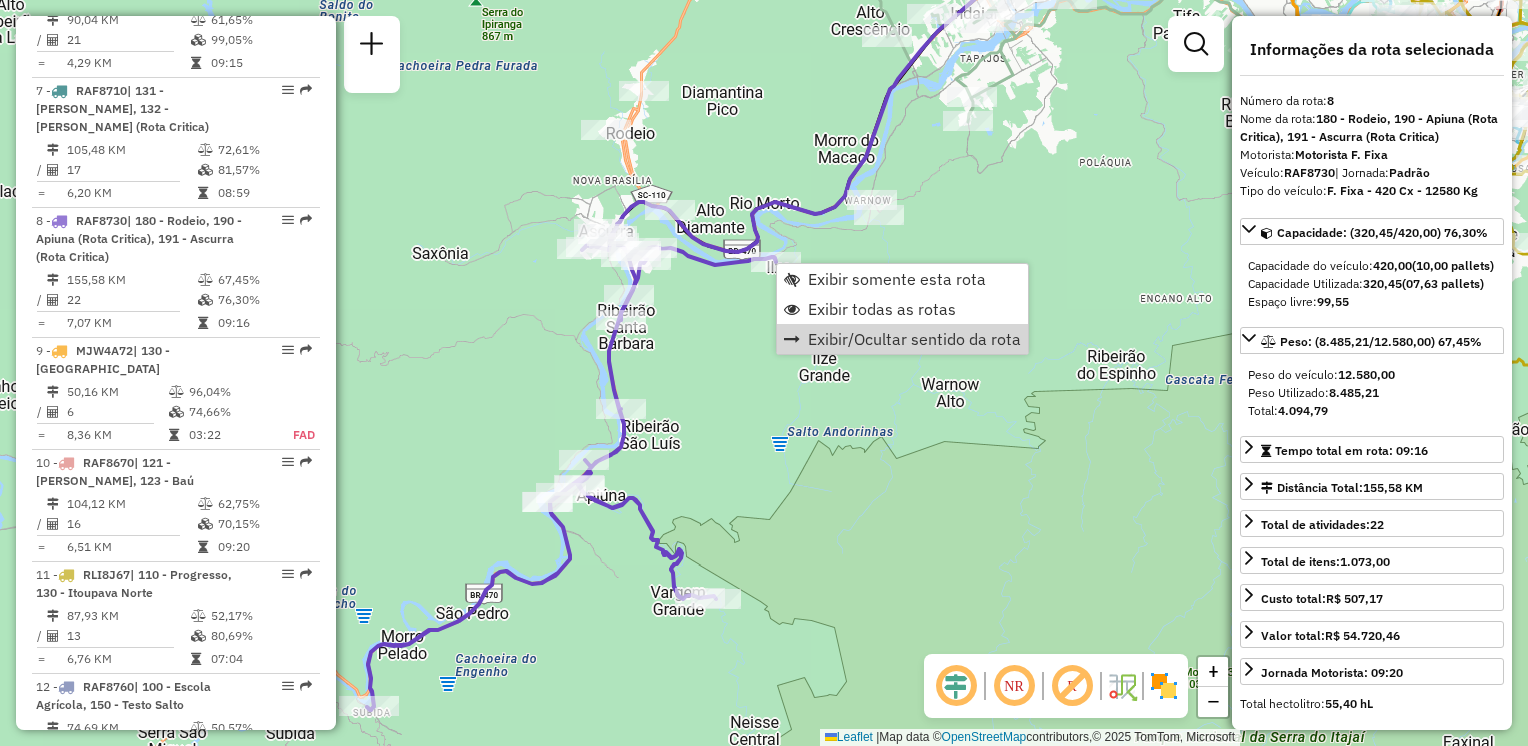 scroll, scrollTop: 1643, scrollLeft: 0, axis: vertical 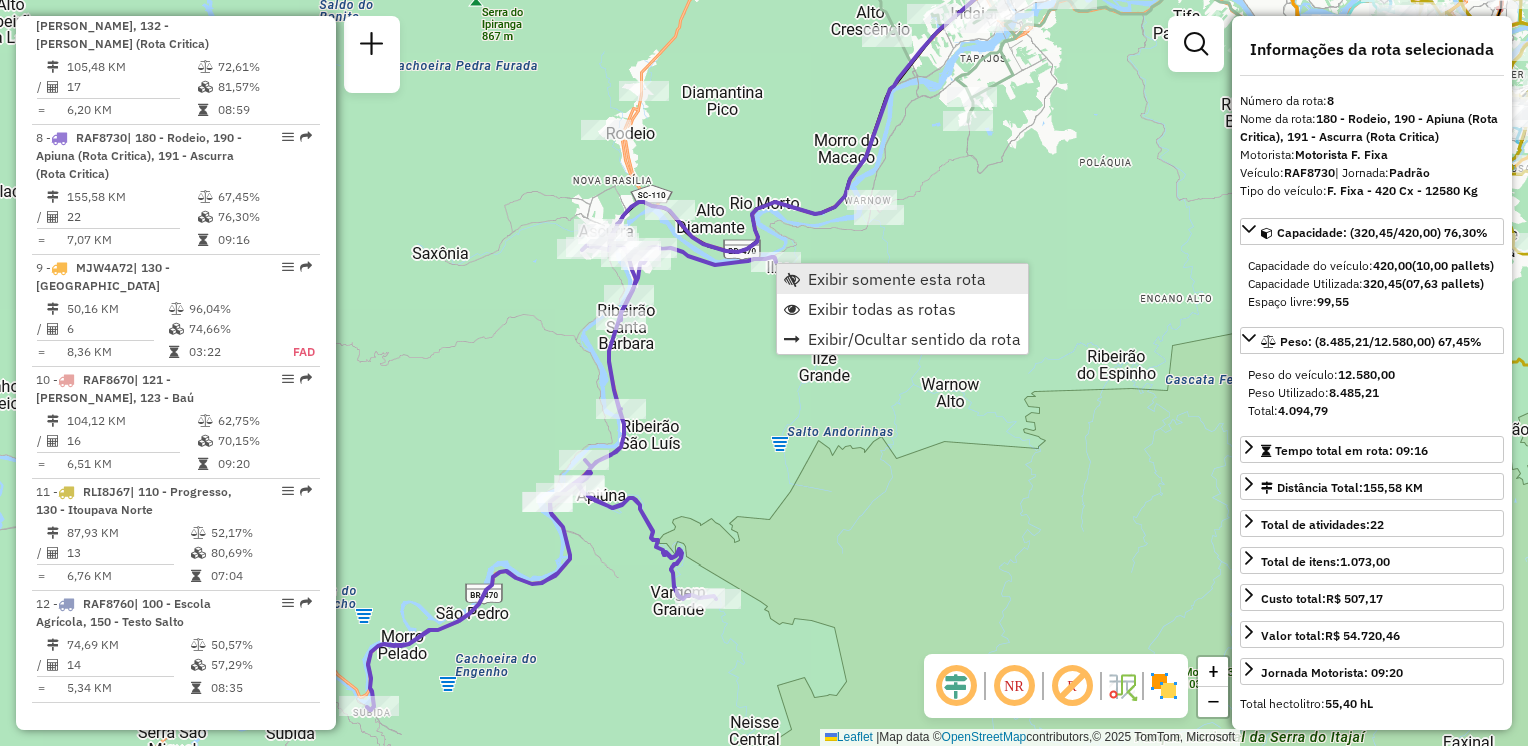 click on "Exibir somente esta rota" at bounding box center (897, 279) 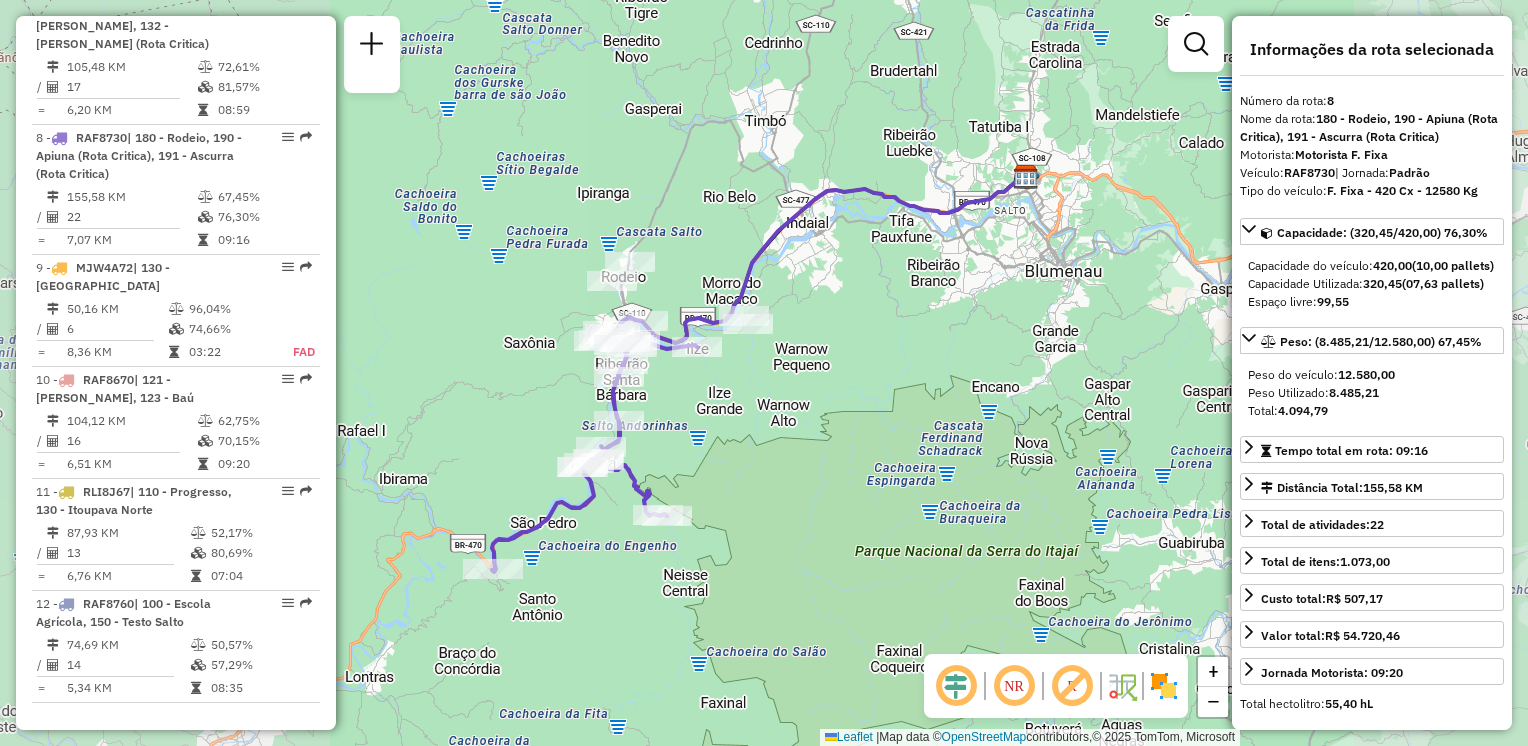 drag, startPoint x: 900, startPoint y: 312, endPoint x: 942, endPoint y: 268, distance: 60.827625 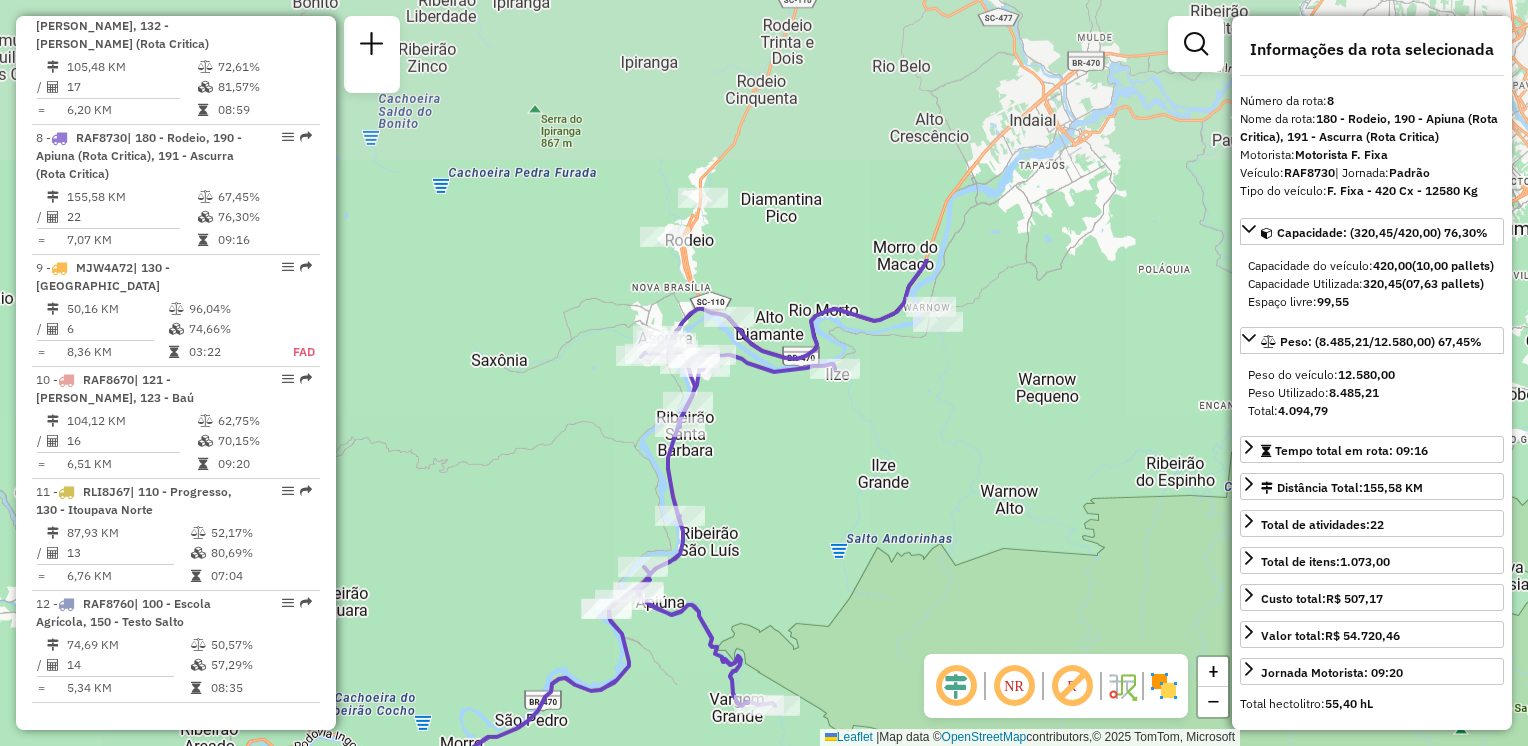 drag, startPoint x: 932, startPoint y: 450, endPoint x: 939, endPoint y: 537, distance: 87.28116 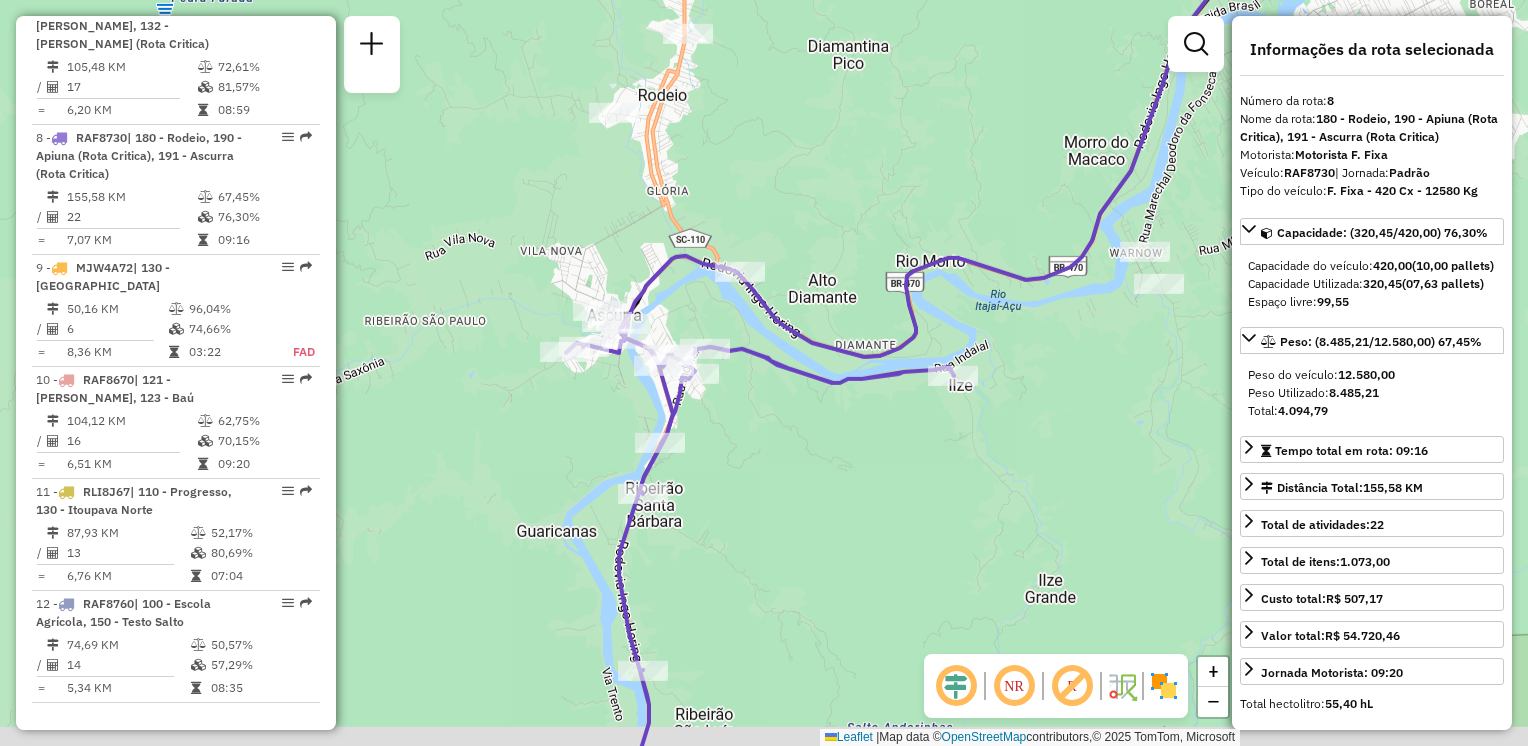 drag, startPoint x: 924, startPoint y: 344, endPoint x: 898, endPoint y: 199, distance: 147.31259 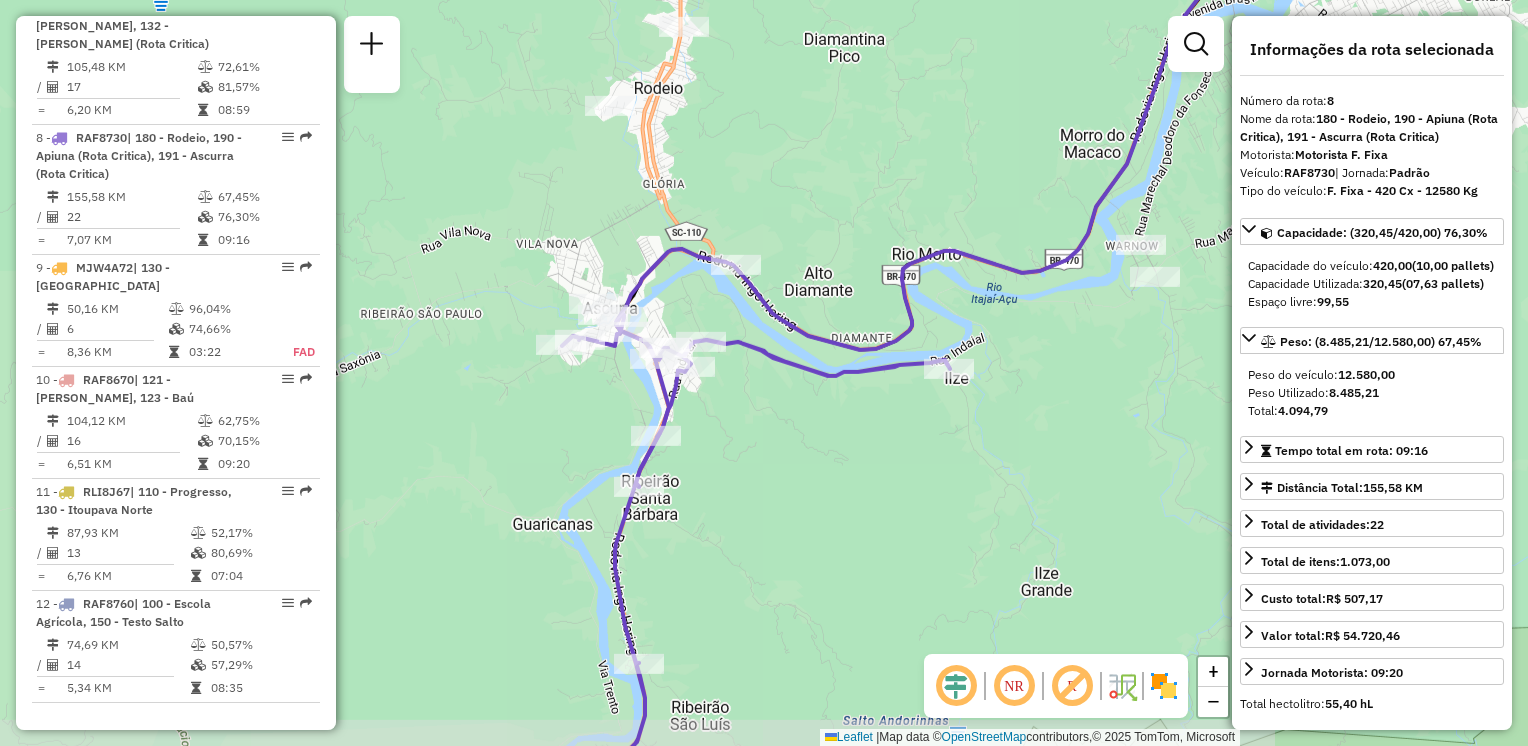 drag, startPoint x: 1032, startPoint y: 522, endPoint x: 876, endPoint y: 274, distance: 292.98465 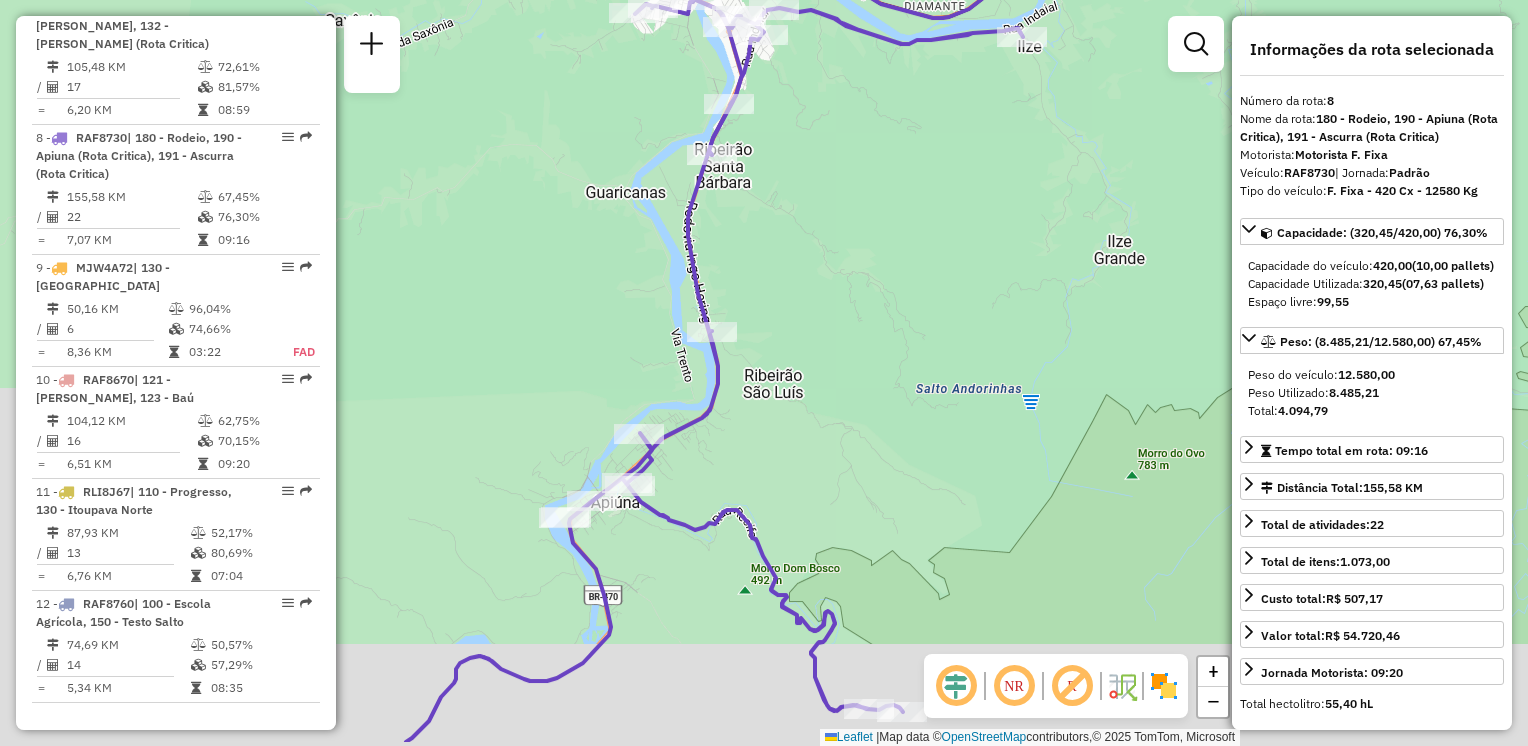 drag, startPoint x: 840, startPoint y: 342, endPoint x: 1072, endPoint y: 258, distance: 246.73872 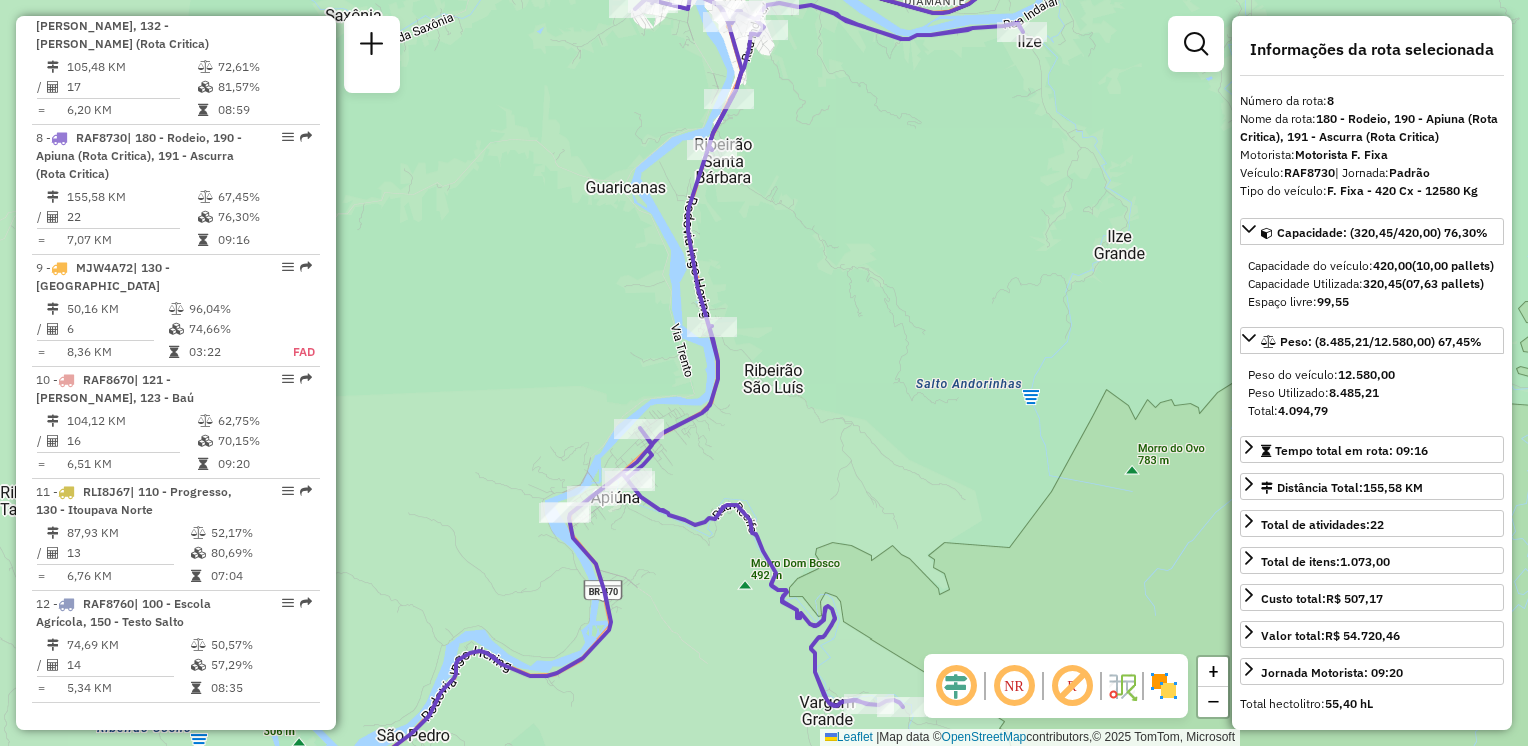 scroll, scrollTop: 100, scrollLeft: 0, axis: vertical 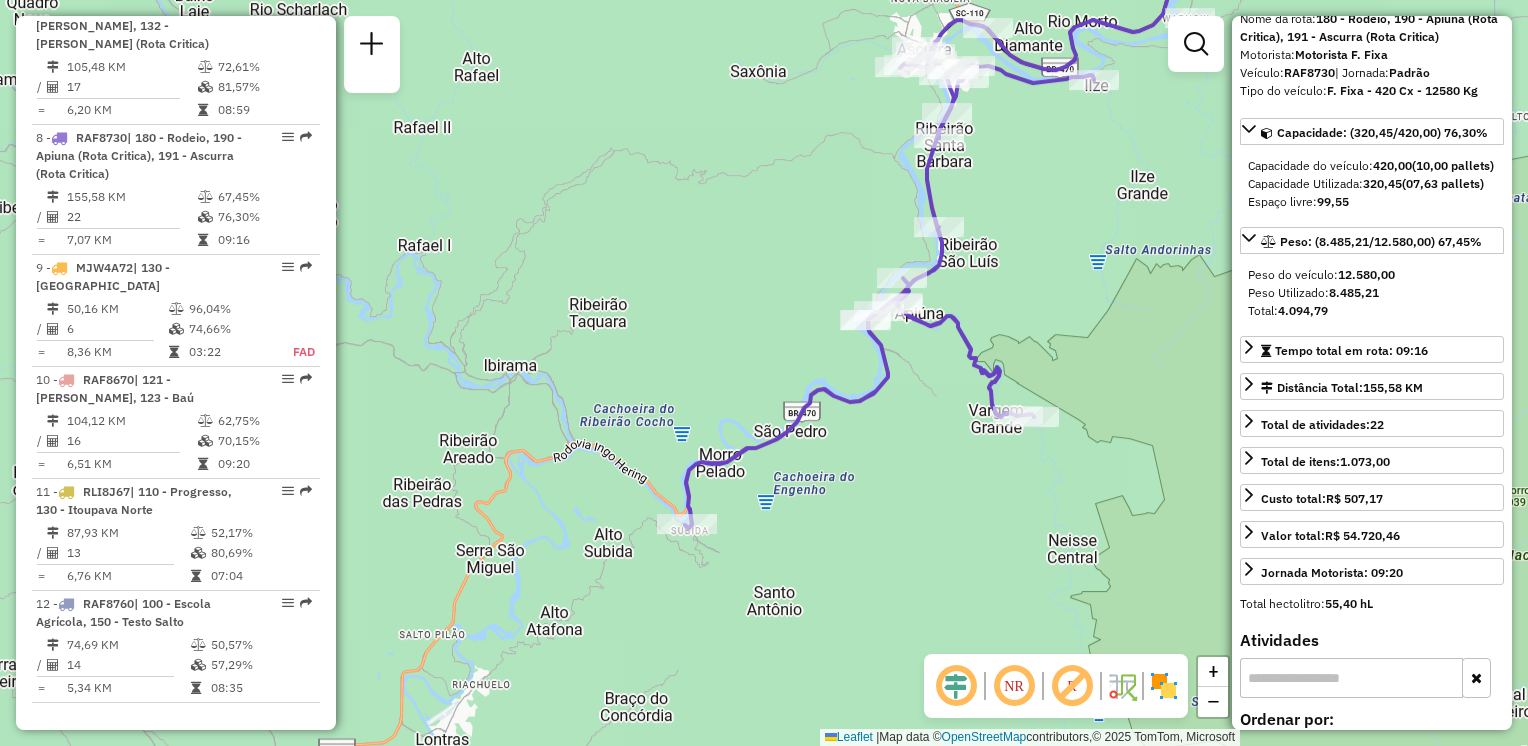 drag, startPoint x: 1000, startPoint y: 410, endPoint x: 1064, endPoint y: 277, distance: 147.59743 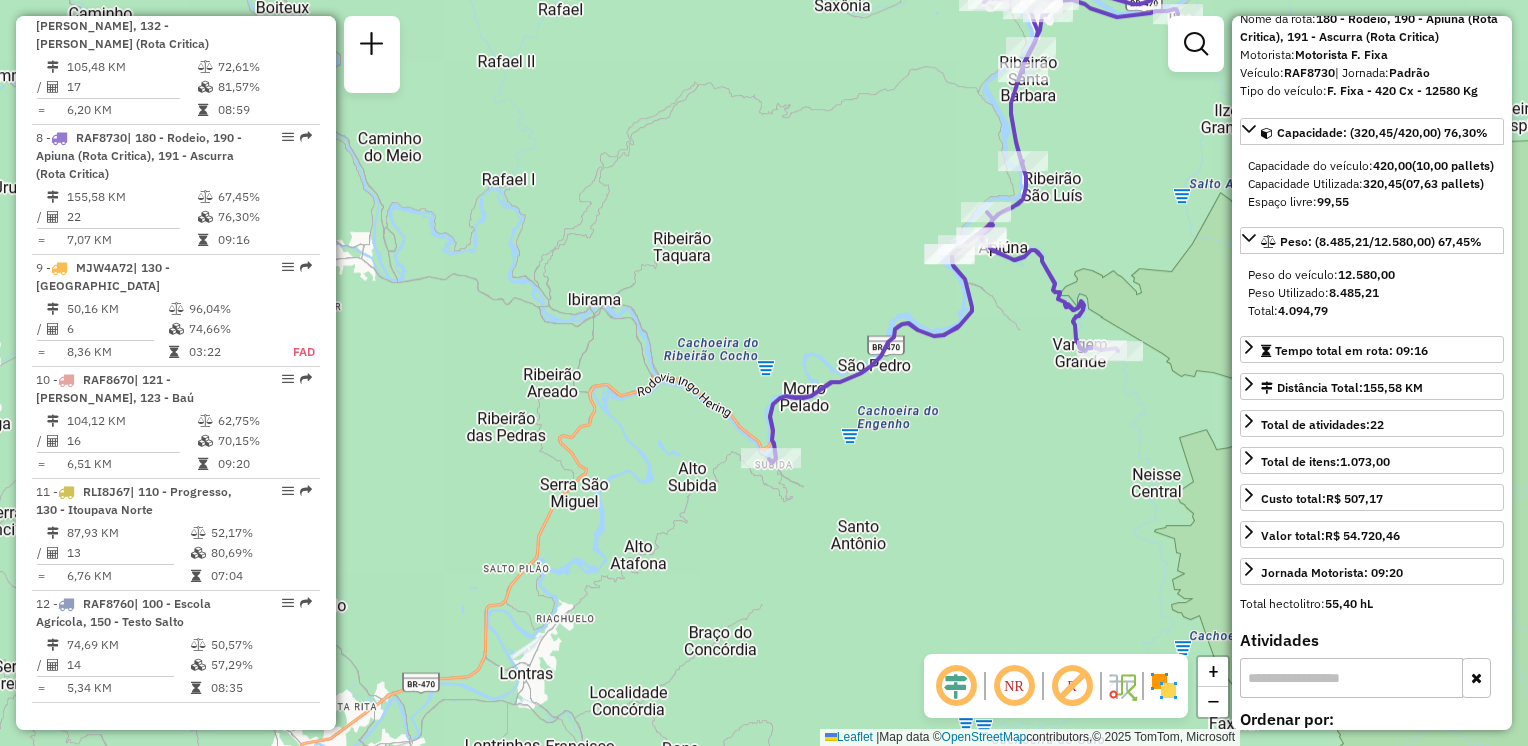drag, startPoint x: 976, startPoint y: 382, endPoint x: 991, endPoint y: 366, distance: 21.931713 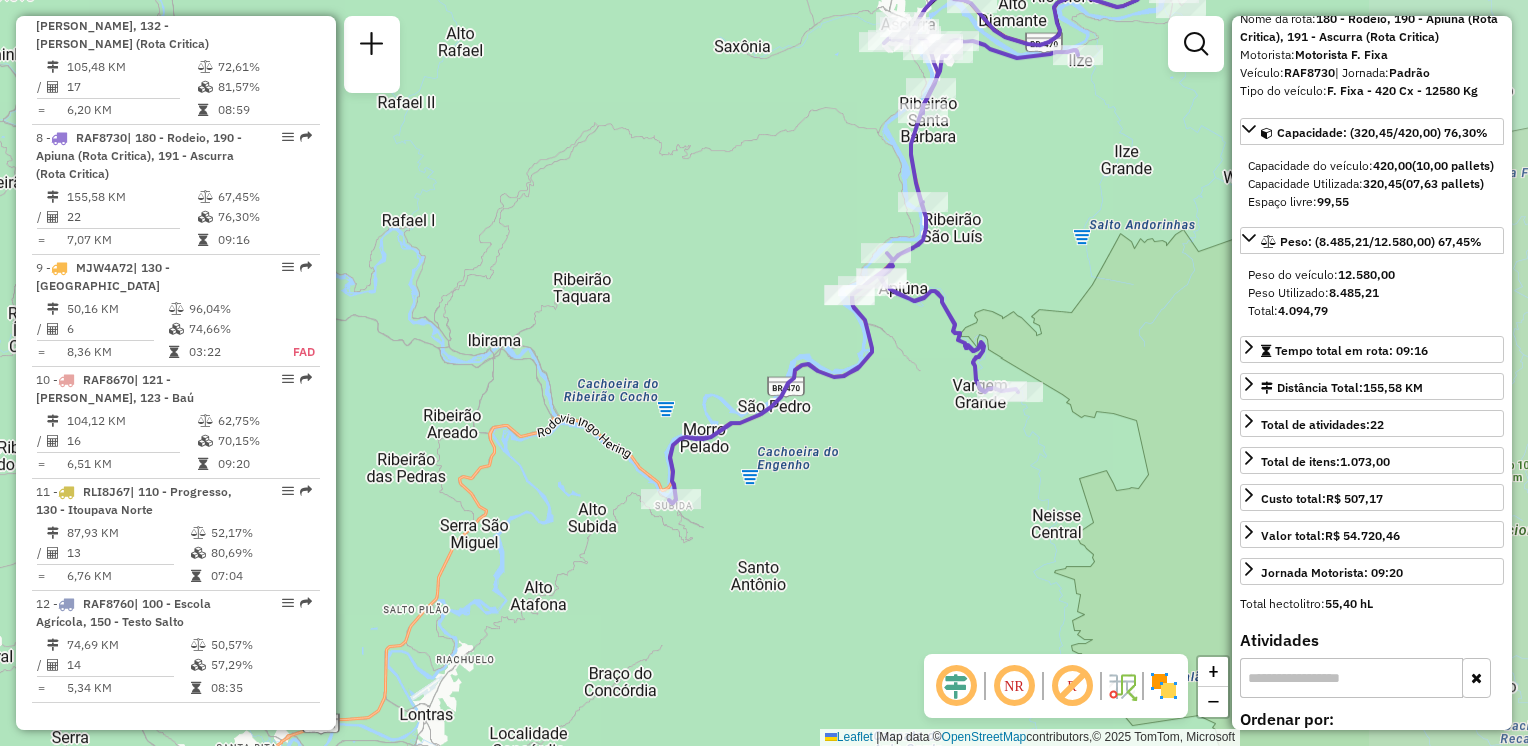 drag, startPoint x: 1077, startPoint y: 438, endPoint x: 900, endPoint y: 476, distance: 181.03314 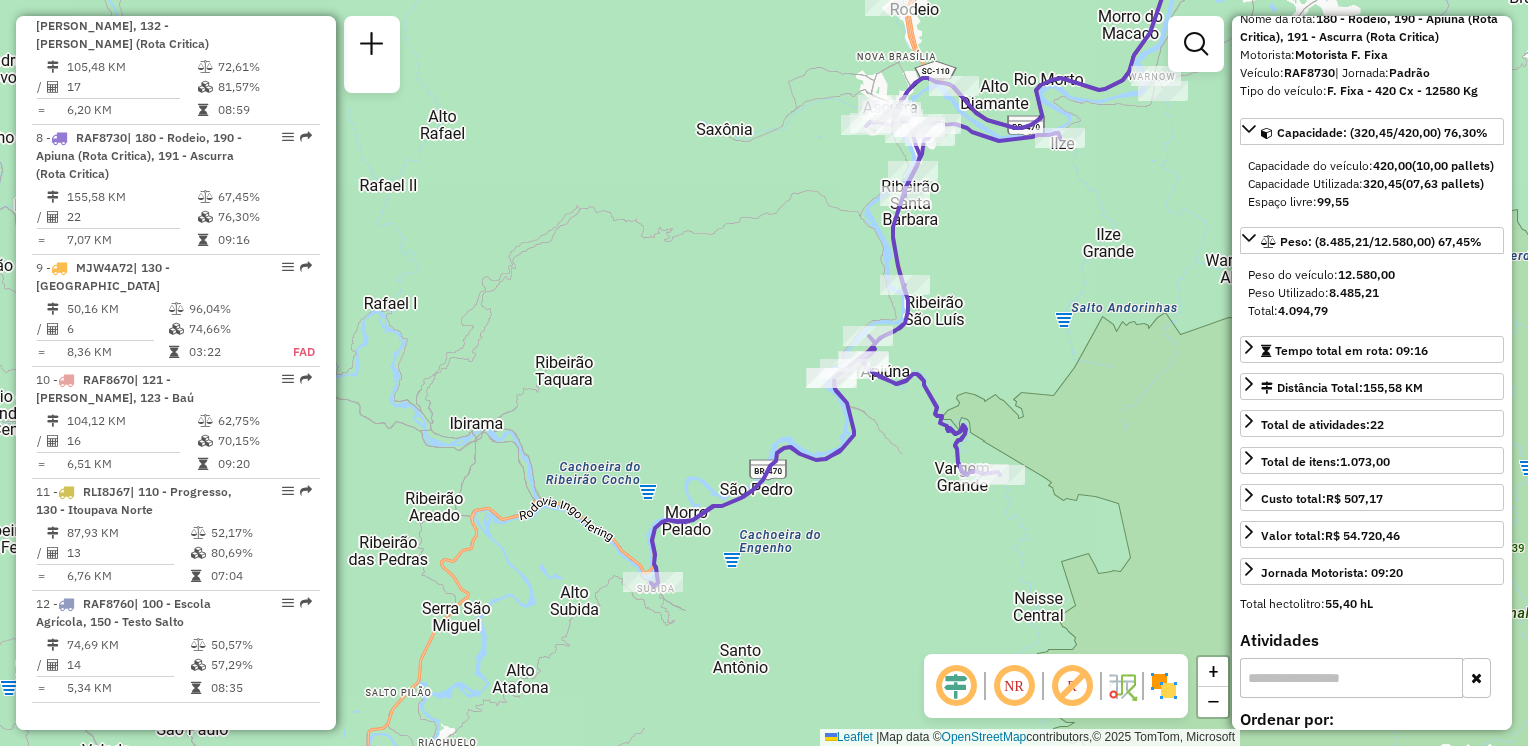 drag, startPoint x: 1079, startPoint y: 293, endPoint x: 1002, endPoint y: 458, distance: 182.0824 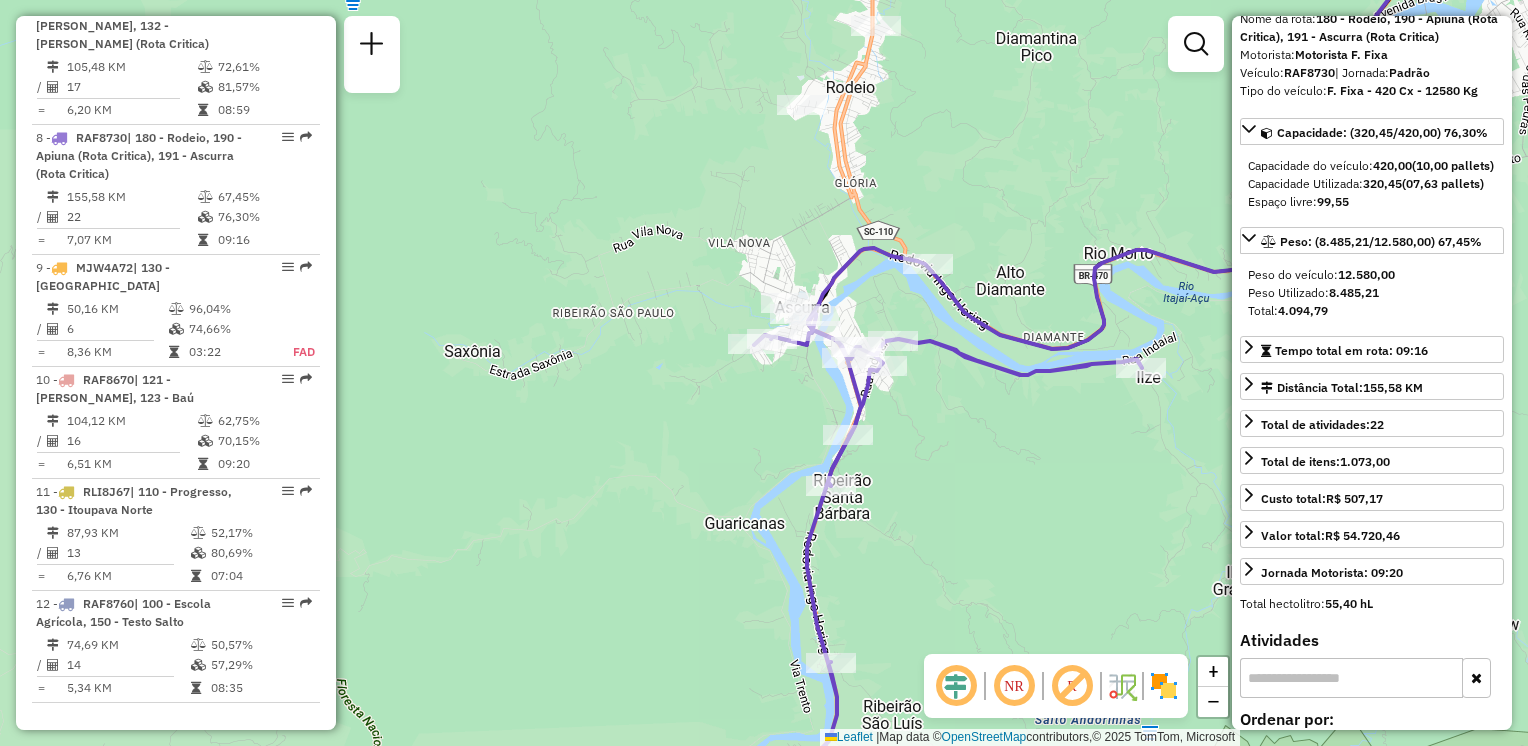drag, startPoint x: 1064, startPoint y: 366, endPoint x: 998, endPoint y: 446, distance: 103.711136 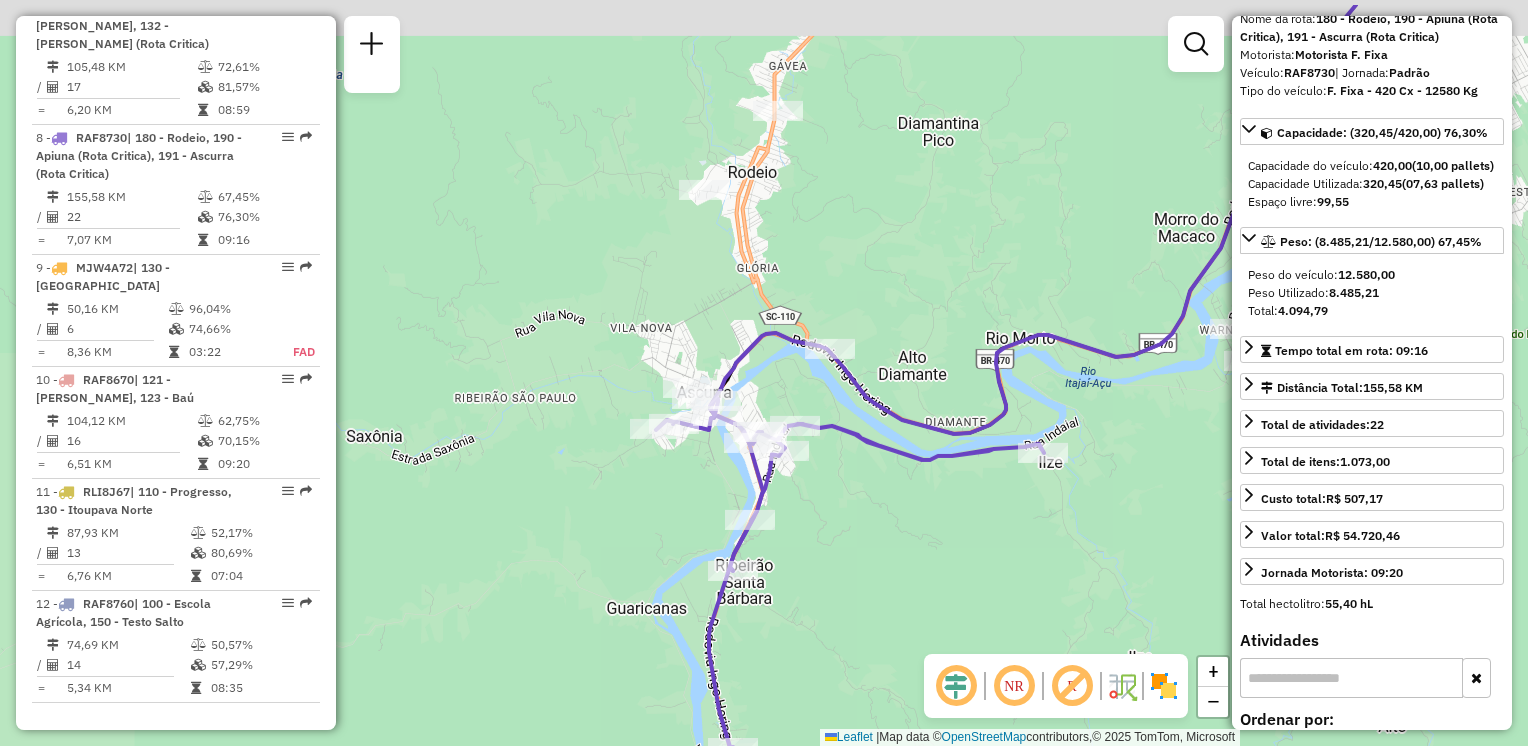drag, startPoint x: 940, startPoint y: 484, endPoint x: 912, endPoint y: 507, distance: 36.23534 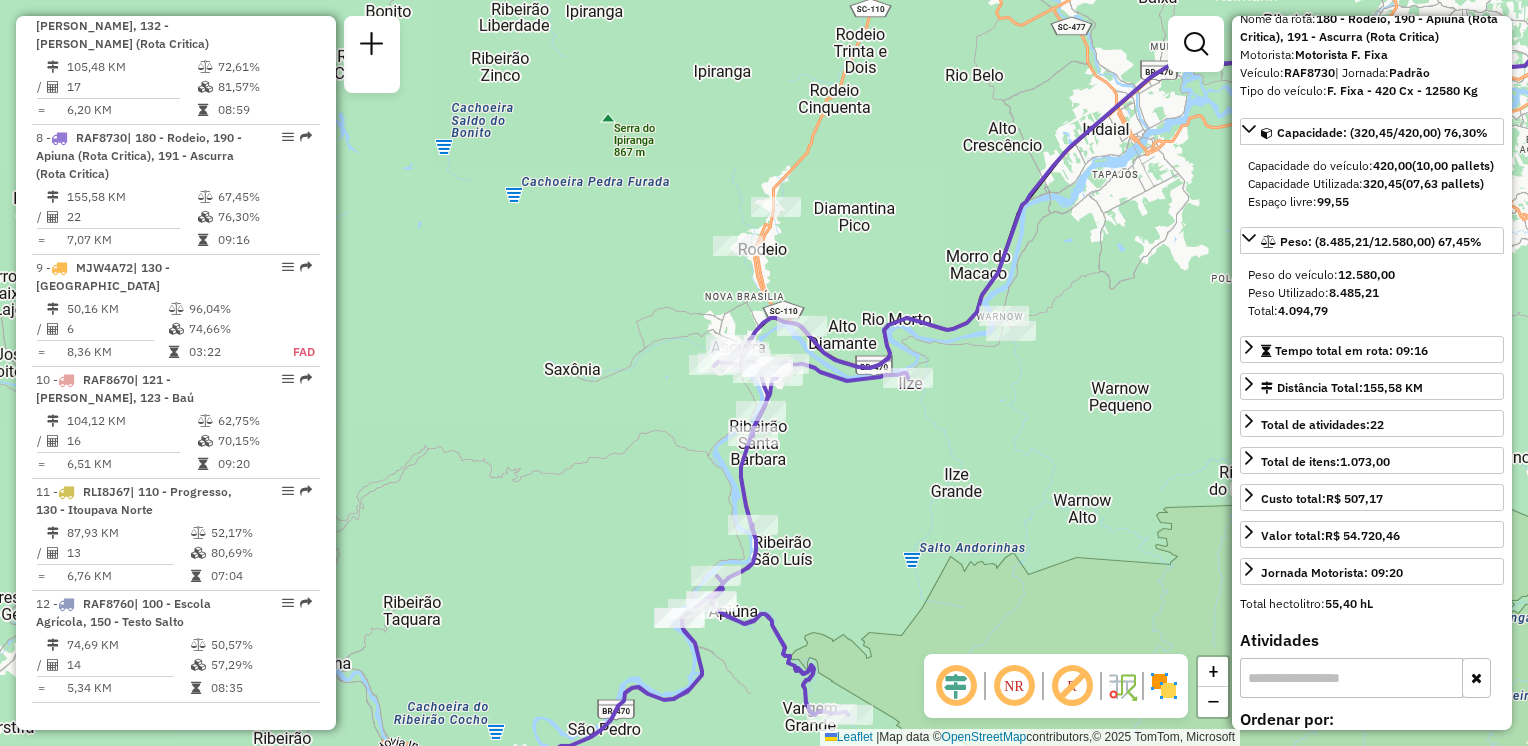 drag, startPoint x: 1030, startPoint y: 371, endPoint x: 966, endPoint y: 422, distance: 81.8352 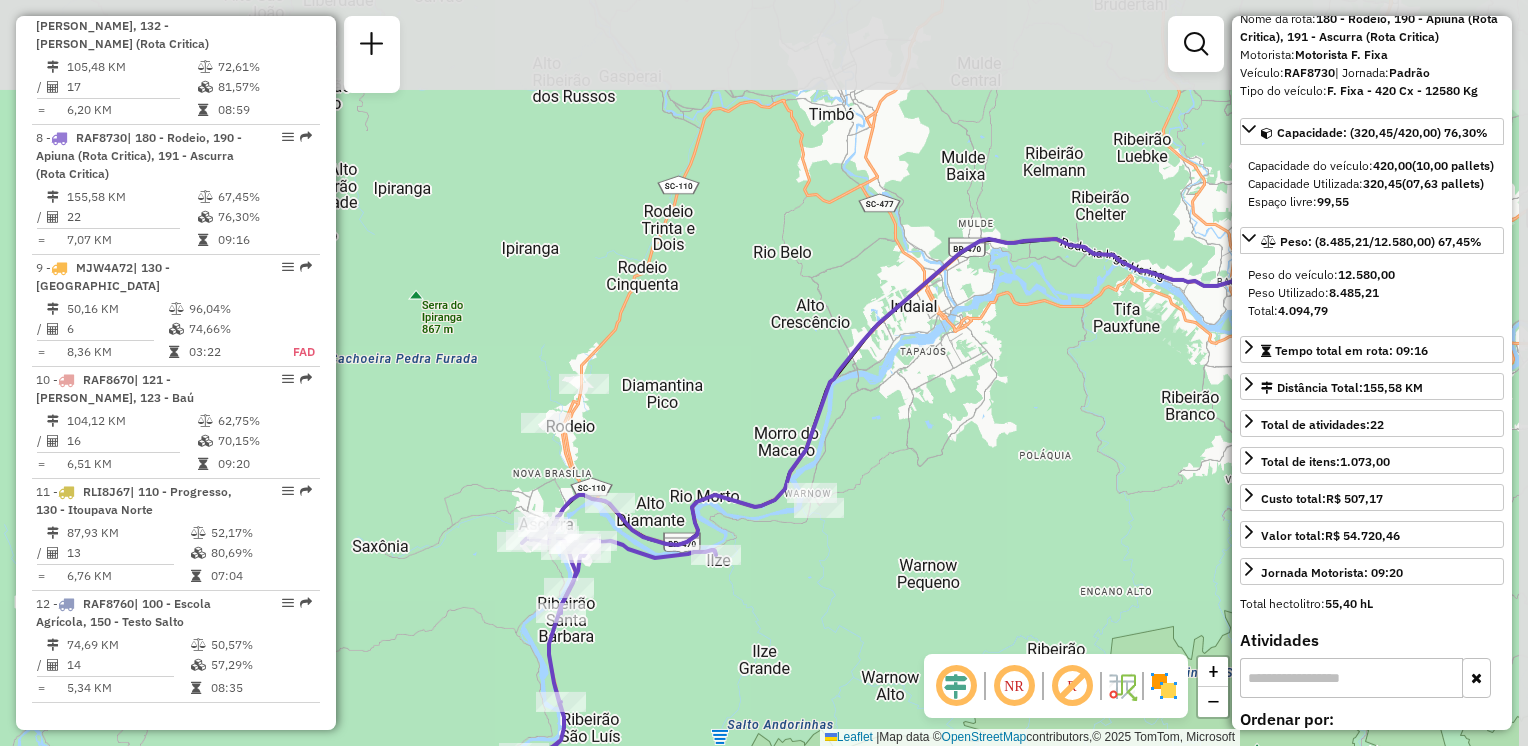 drag, startPoint x: 970, startPoint y: 170, endPoint x: 810, endPoint y: 324, distance: 222.07207 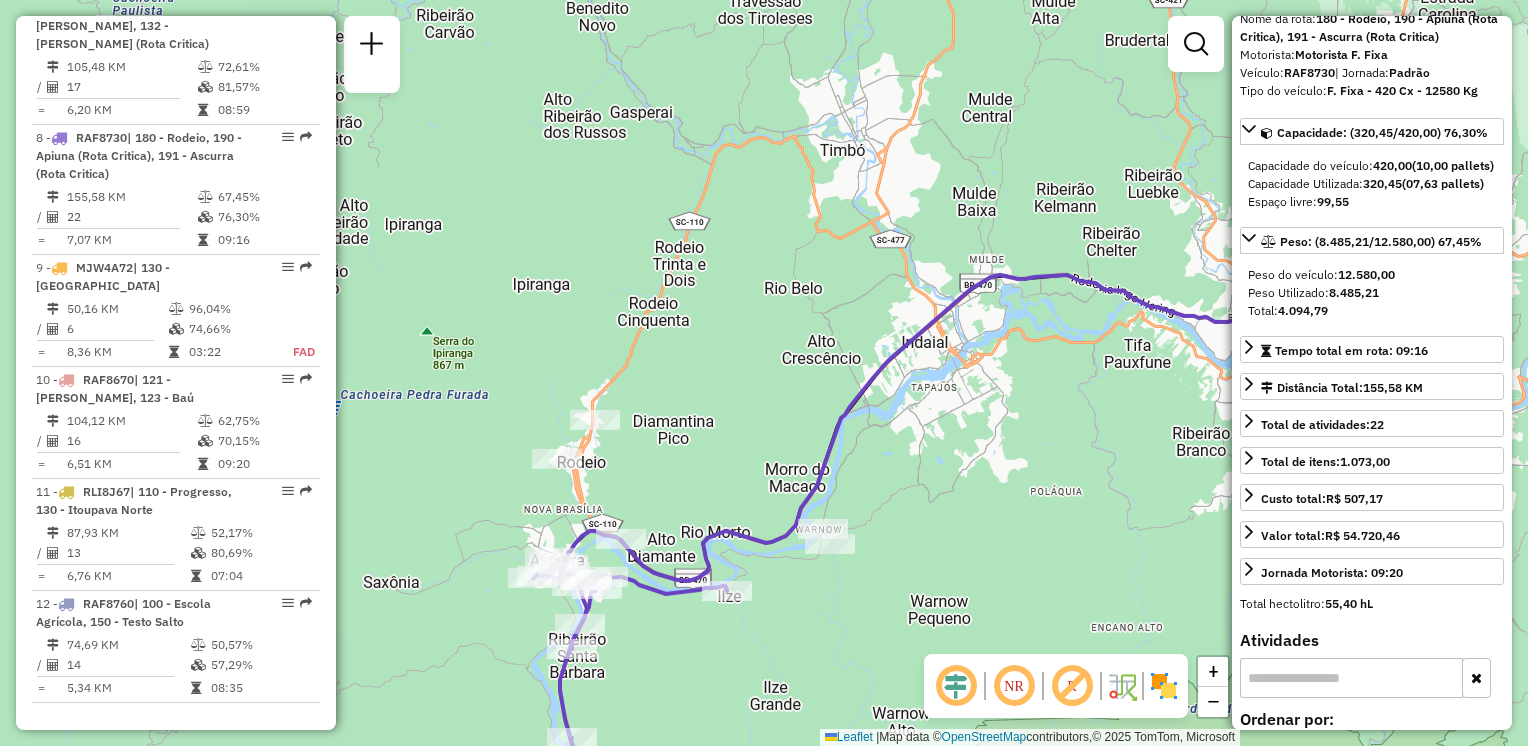 drag, startPoint x: 827, startPoint y: 235, endPoint x: 920, endPoint y: 114, distance: 152.61061 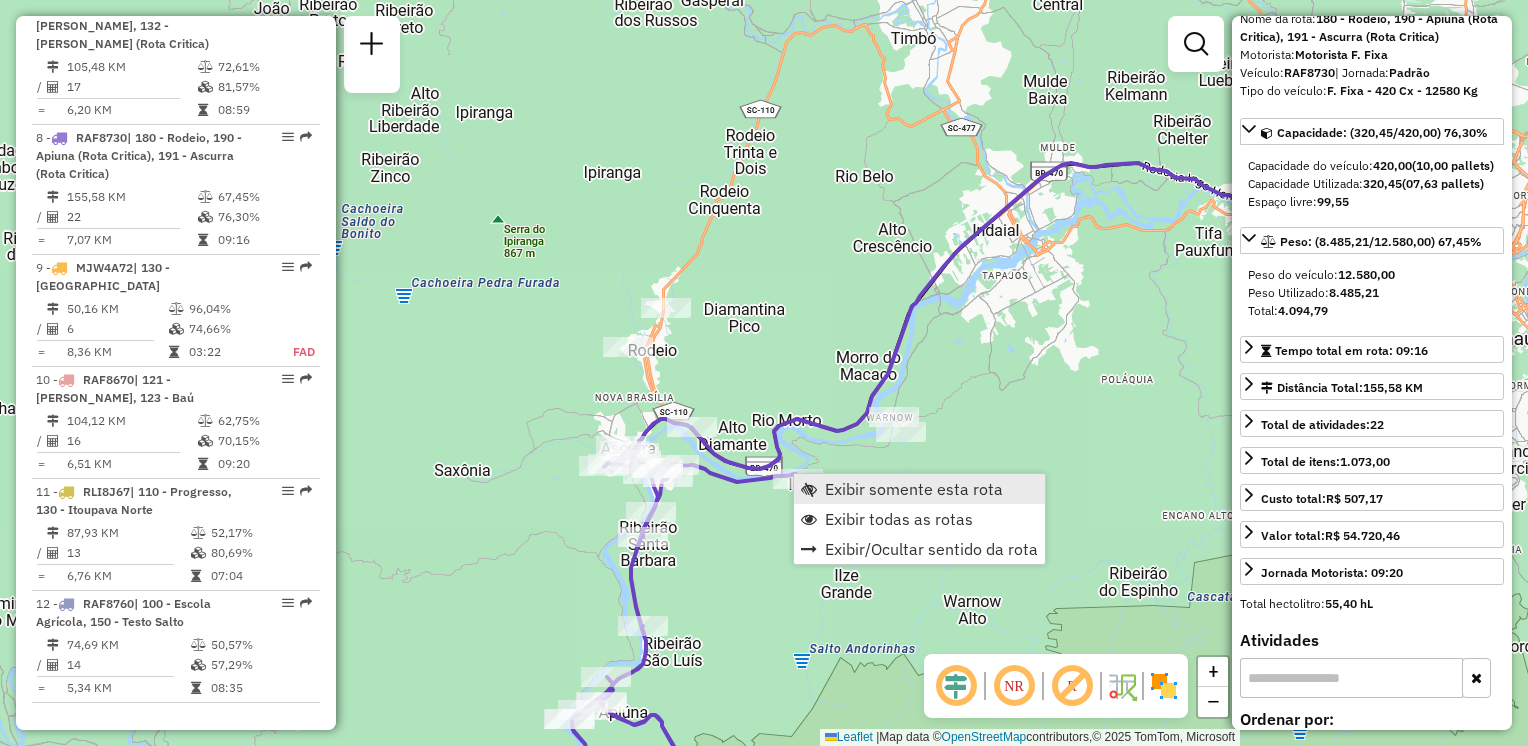 click on "Exibir somente esta rota" at bounding box center [914, 489] 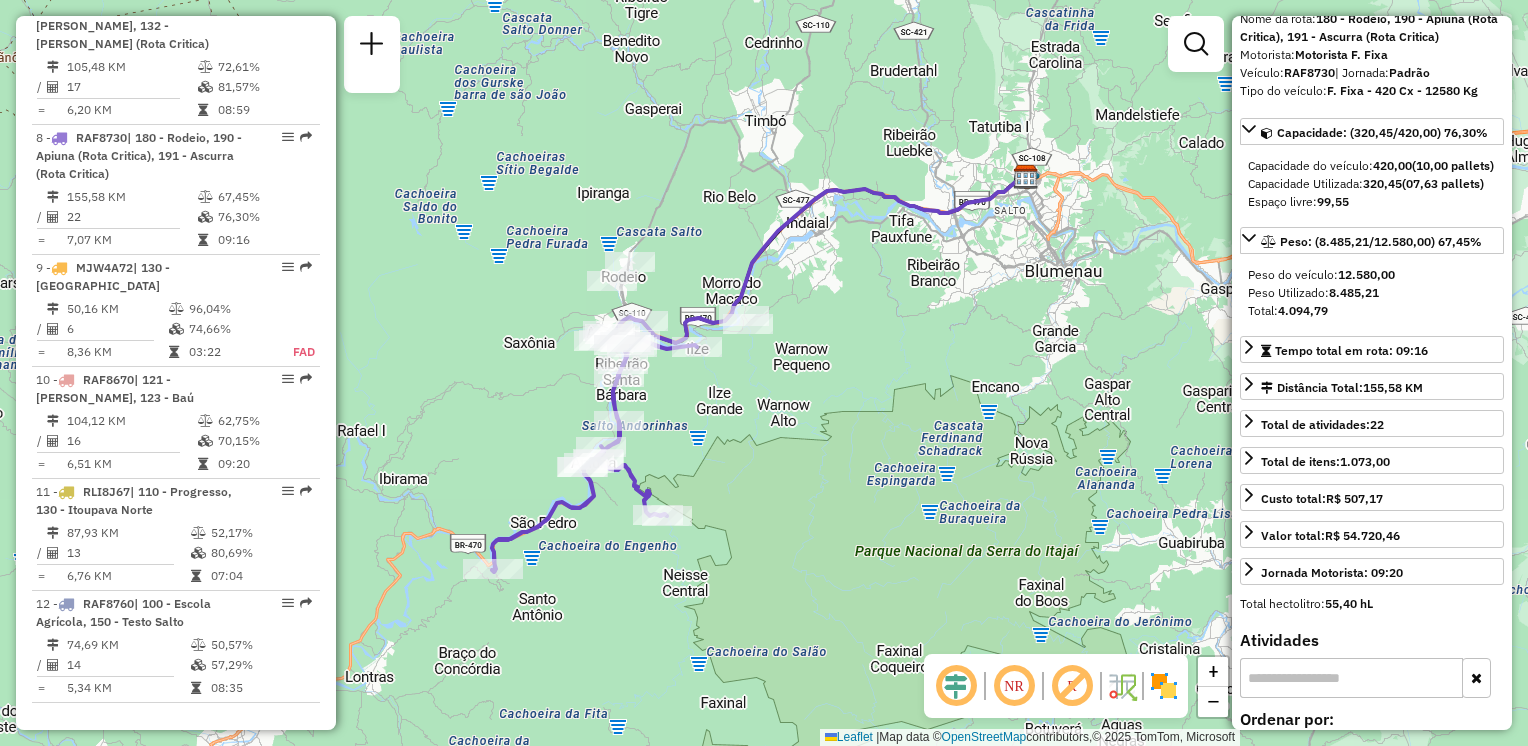 drag, startPoint x: 749, startPoint y: 458, endPoint x: 751, endPoint y: 395, distance: 63.03174 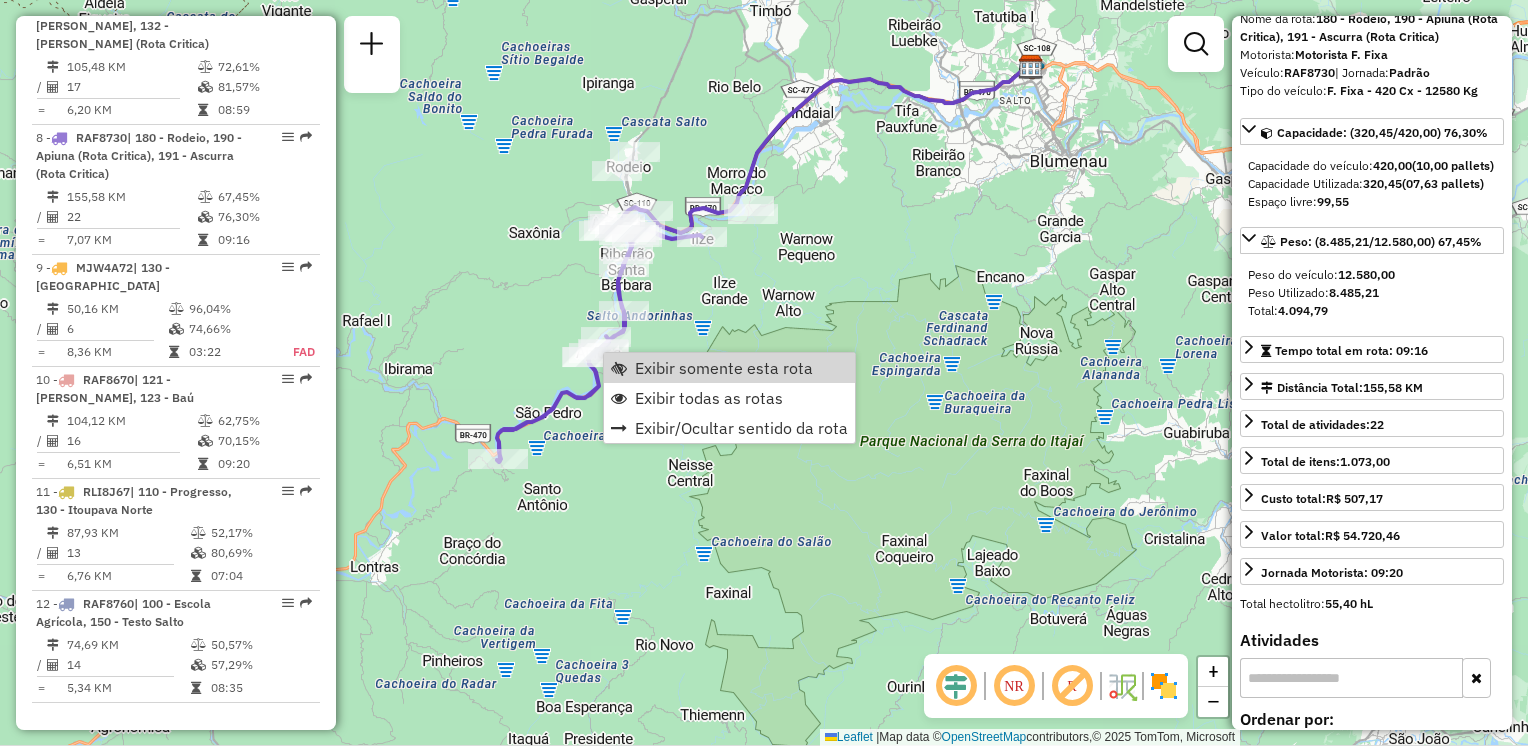 click on "Janela de atendimento Grade de atendimento Capacidade Transportadoras Veículos Cliente Pedidos  Rotas Selecione os dias de semana para filtrar as janelas de atendimento  Seg   Ter   Qua   Qui   Sex   Sáb   Dom  Informe o período da janela de atendimento: De: Até:  Filtrar exatamente a janela do cliente  Considerar janela de atendimento padrão  Selecione os dias de semana para filtrar as grades de atendimento  Seg   Ter   Qua   Qui   Sex   Sáb   Dom   Considerar clientes sem dia de atendimento cadastrado  Clientes fora do dia de atendimento selecionado Filtrar as atividades entre os valores definidos abaixo:  Peso mínimo:   Peso máximo:   Cubagem mínima:   Cubagem máxima:   De:   Até:  Filtrar as atividades entre o tempo de atendimento definido abaixo:  De:   Até:   Considerar capacidade total dos clientes não roteirizados Transportadora: Selecione um ou mais itens Tipo de veículo: Selecione um ou mais itens Veículo: Selecione um ou mais itens Motorista: Selecione um ou mais itens Nome: Rótulo:" 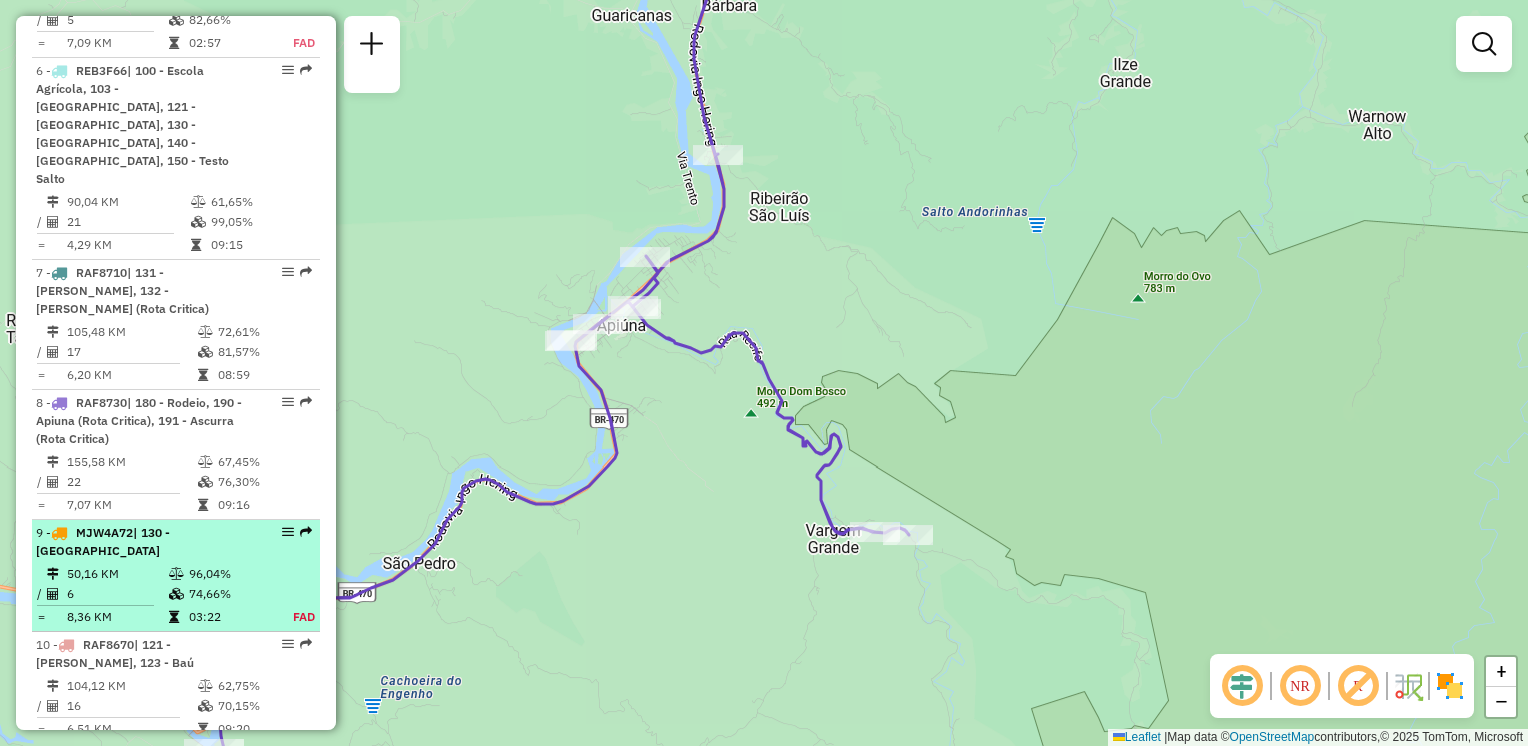 scroll, scrollTop: 1343, scrollLeft: 0, axis: vertical 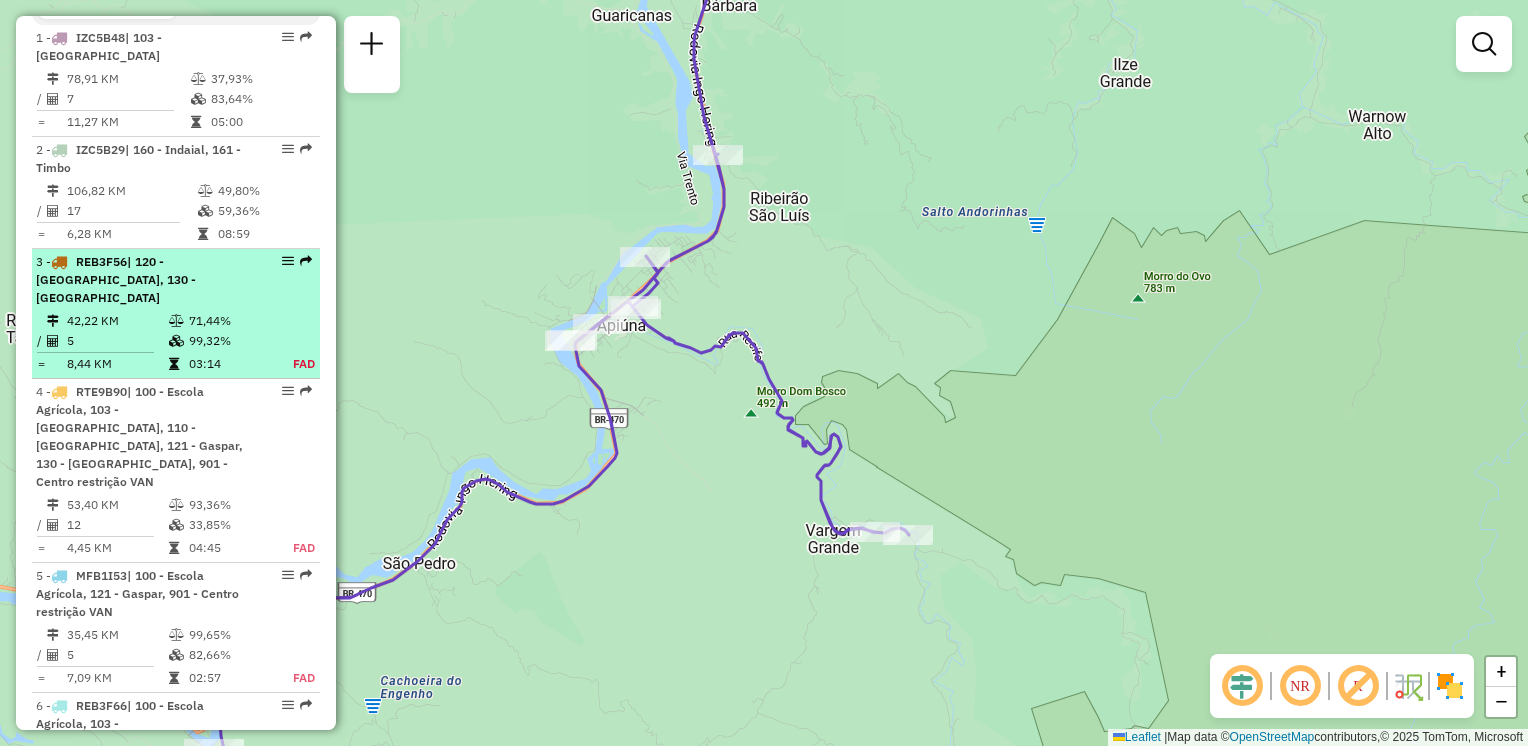 click on "5" at bounding box center (117, 341) 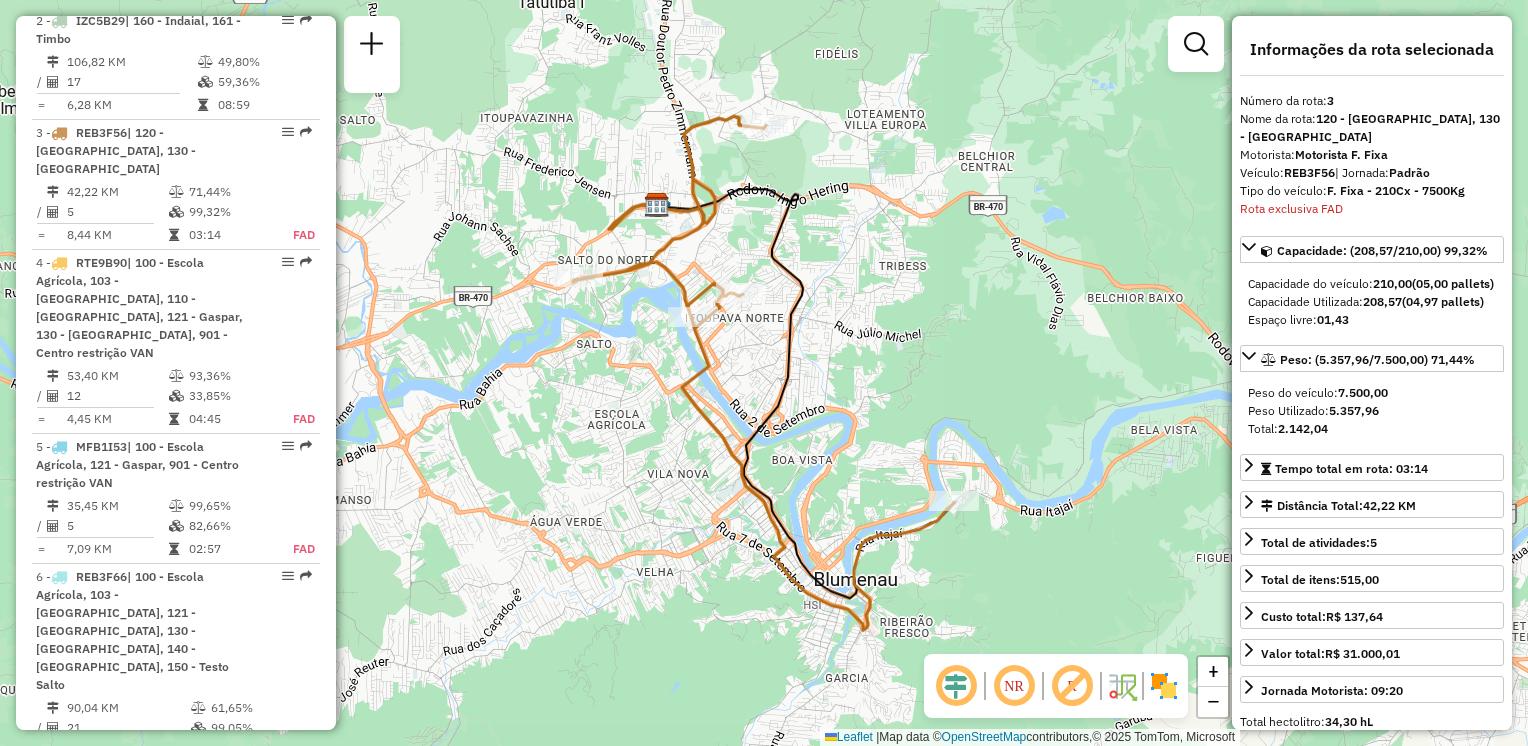 scroll, scrollTop: 976, scrollLeft: 0, axis: vertical 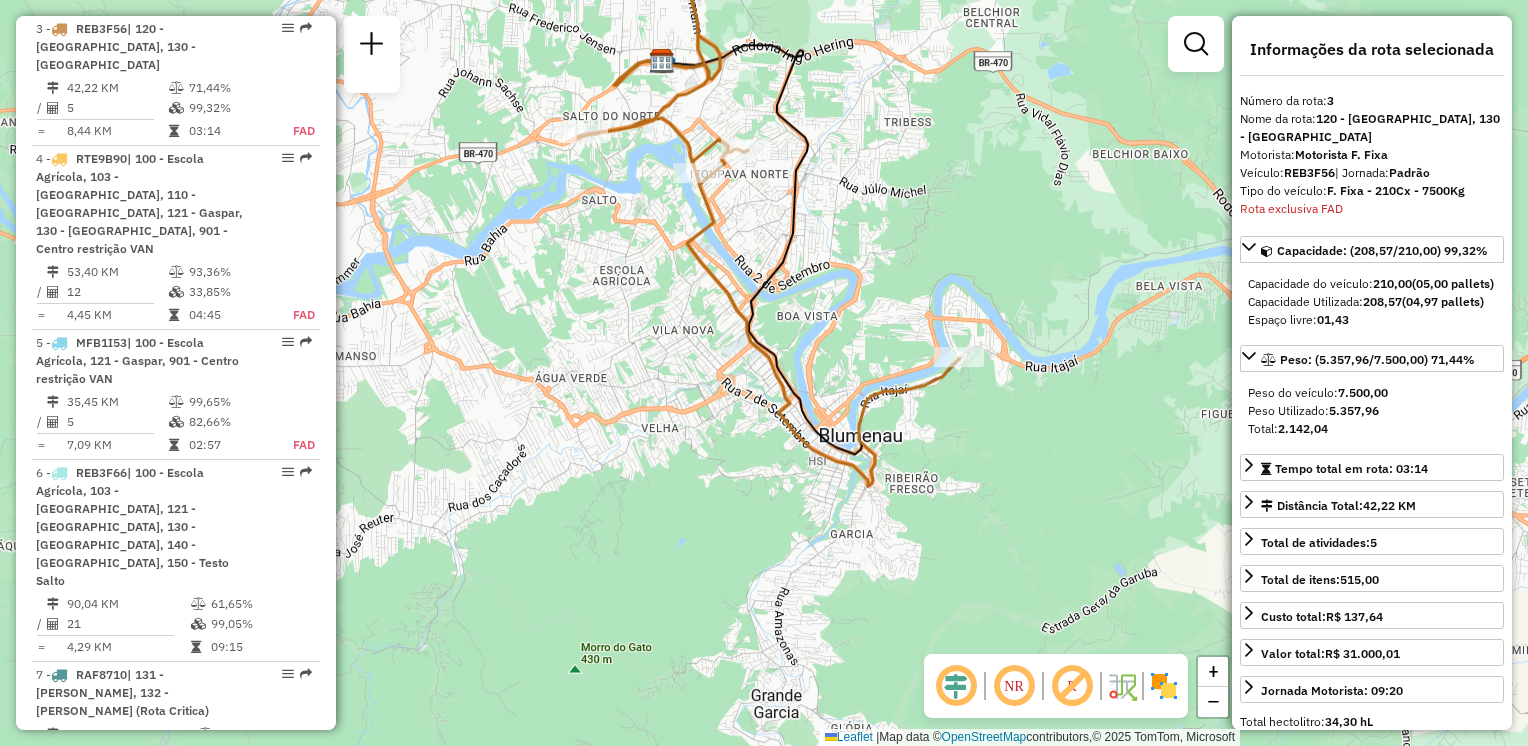drag, startPoint x: 851, startPoint y: 428, endPoint x: 859, endPoint y: 292, distance: 136.23509 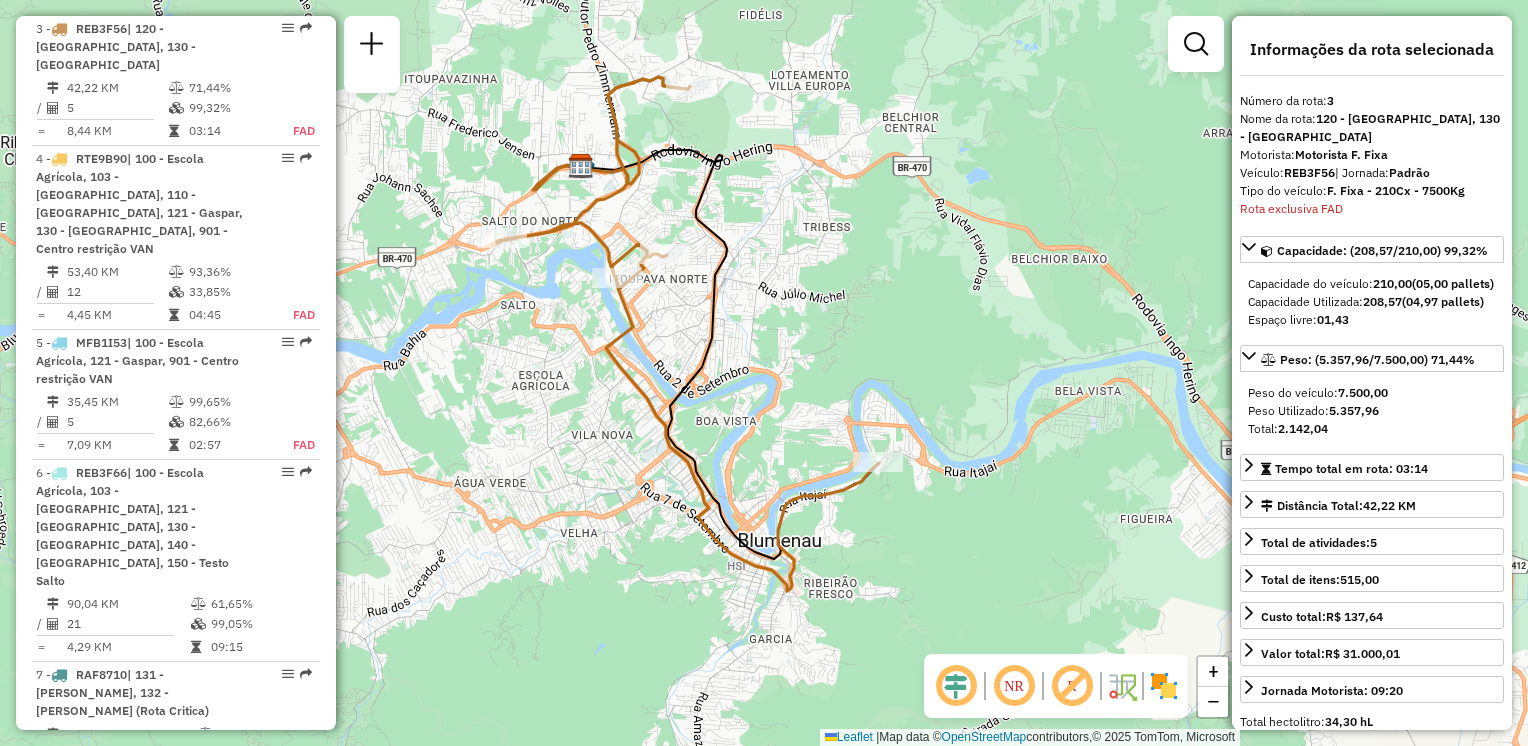 drag, startPoint x: 702, startPoint y: 363, endPoint x: 612, endPoint y: 509, distance: 171.51093 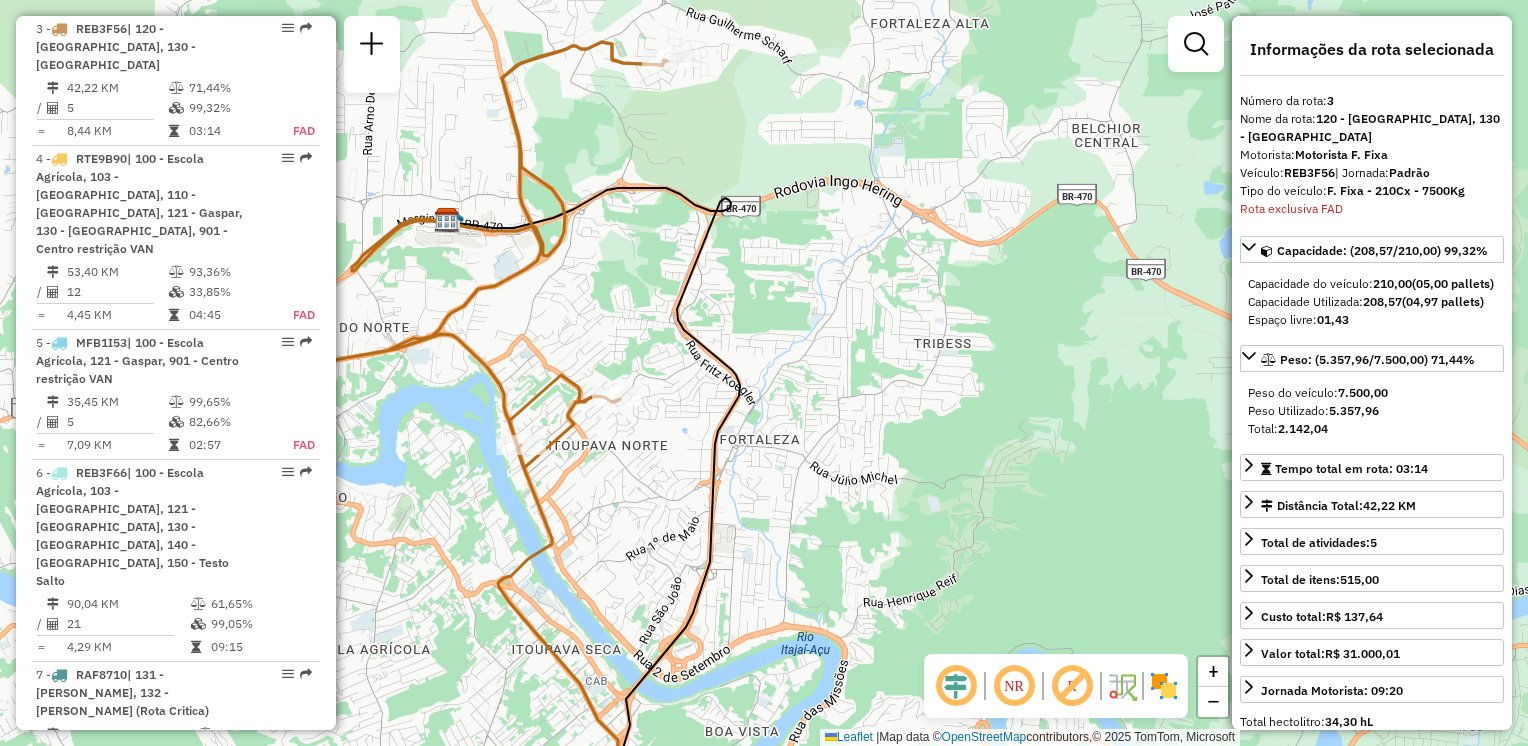drag, startPoint x: 702, startPoint y: 154, endPoint x: 727, endPoint y: 251, distance: 100.16985 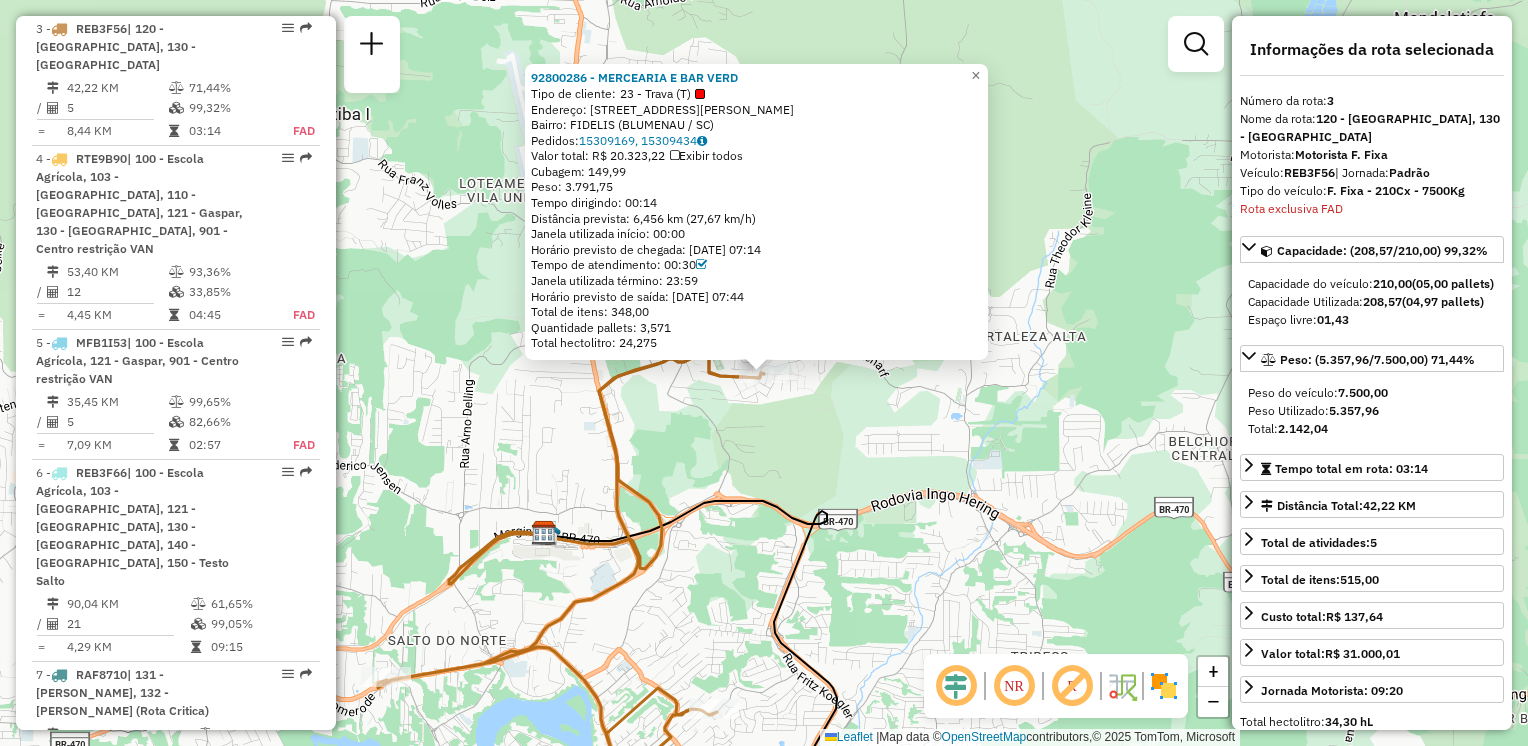 click on "92800286 - MERCEARIA E BAR VERD  Tipo de cliente:   23 - Trava (T)   Endereço: R   DENIS DIDEROT                 37   Bairro: FIDELIS (BLUMENAU / SC)   Pedidos:  15309169, 15309434   Valor total: R$ 20.323,22   Exibir todos   Cubagem: 149,99  Peso: 3.791,75  Tempo dirigindo: 00:14   Distância prevista: 6,456 km (27,67 km/h)   Janela utilizada início: 00:00   Horário previsto de chegada: 15/07/2025 07:14   Tempo de atendimento: 00:30   Janela utilizada término: 23:59   Horário previsto de saída: 15/07/2025 07:44   Total de itens: 348,00   Quantidade pallets: 3,571   Total hectolitro: 24,275  × Janela de atendimento Grade de atendimento Capacidade Transportadoras Veículos Cliente Pedidos  Rotas Selecione os dias de semana para filtrar as janelas de atendimento  Seg   Ter   Qua   Qui   Sex   Sáb   Dom  Informe o período da janela de atendimento: De: Até:  Filtrar exatamente a janela do cliente  Considerar janela de atendimento padrão  Selecione os dias de semana para filtrar as grades de atendimento" 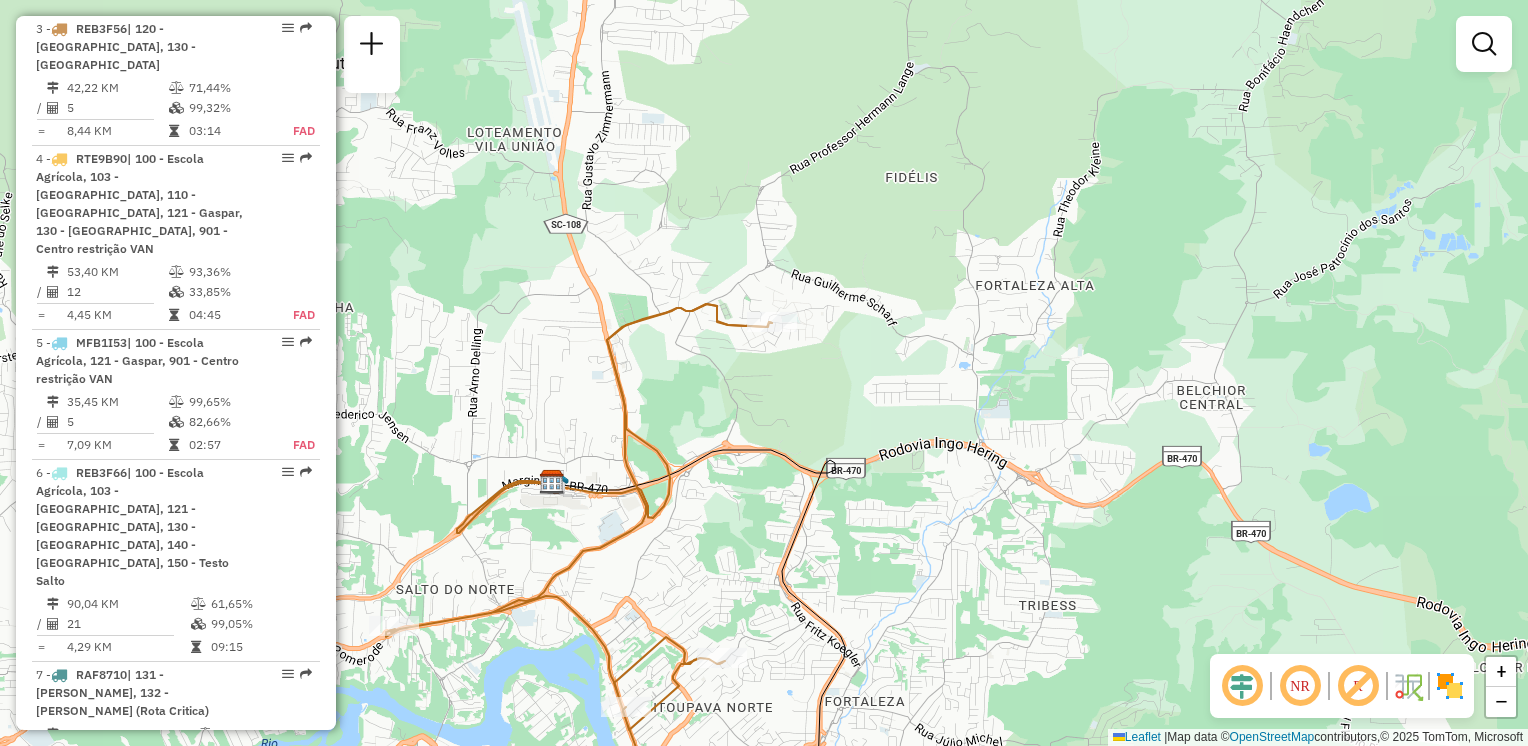 drag, startPoint x: 900, startPoint y: 500, endPoint x: 910, endPoint y: 377, distance: 123.40584 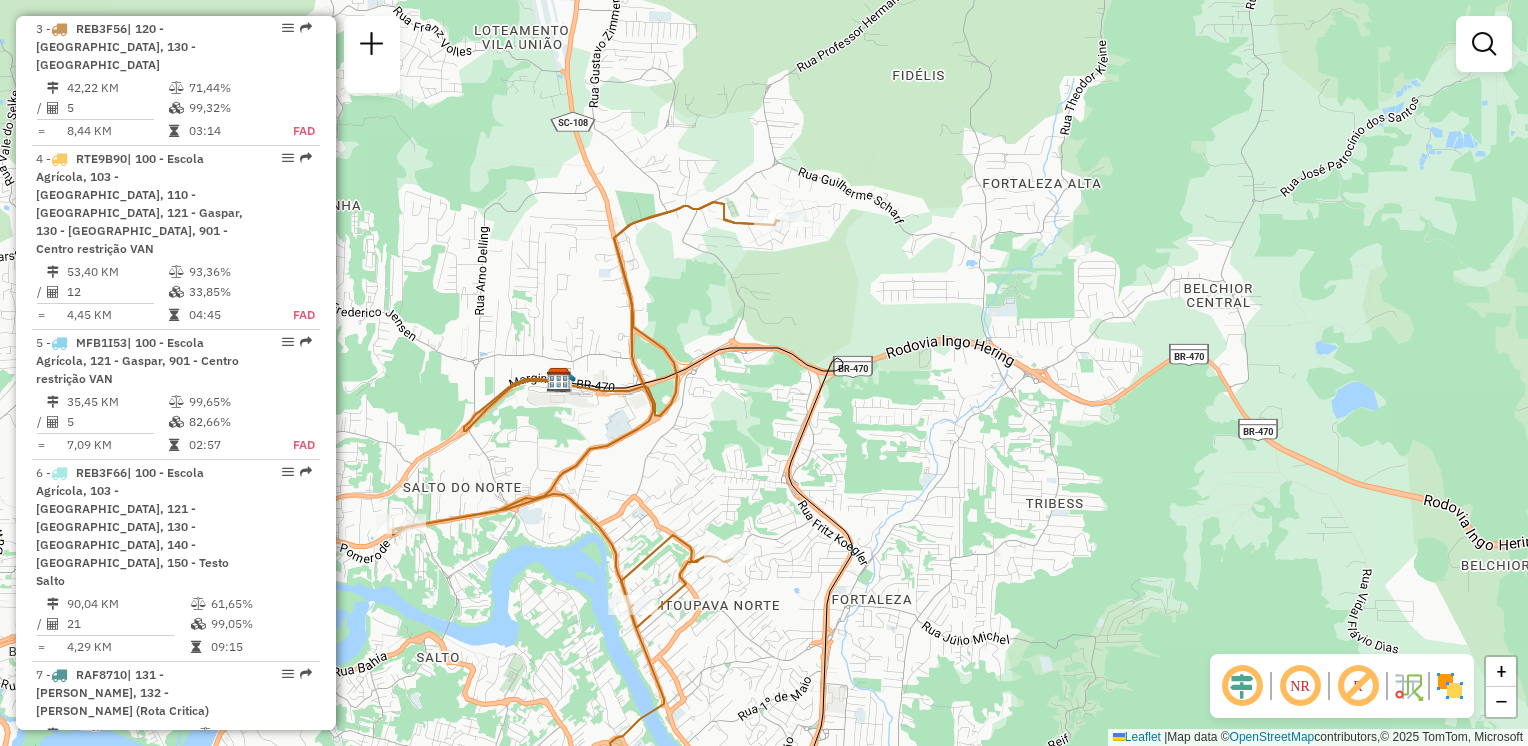 drag, startPoint x: 916, startPoint y: 476, endPoint x: 885, endPoint y: 281, distance: 197.44873 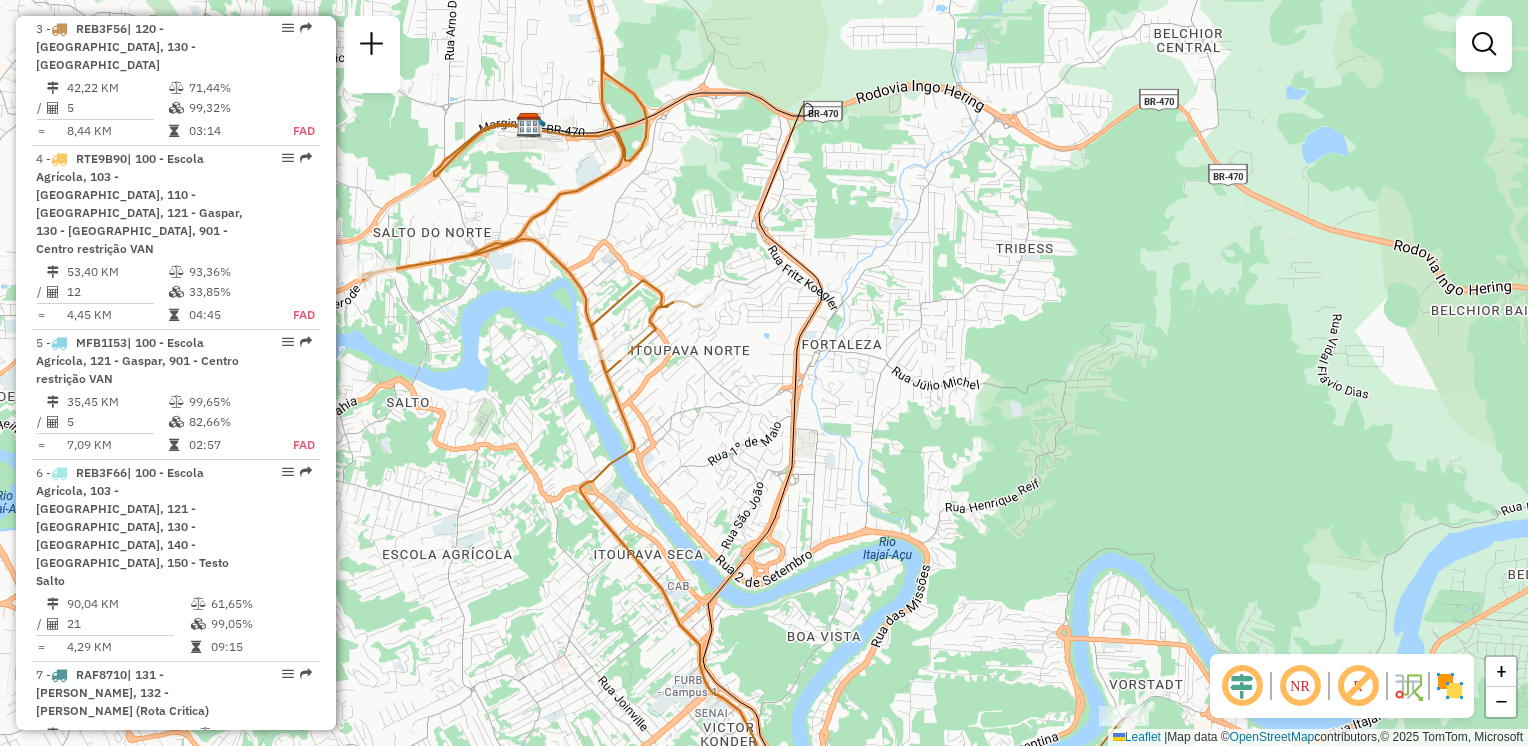 drag, startPoint x: 880, startPoint y: 389, endPoint x: 884, endPoint y: 293, distance: 96.0833 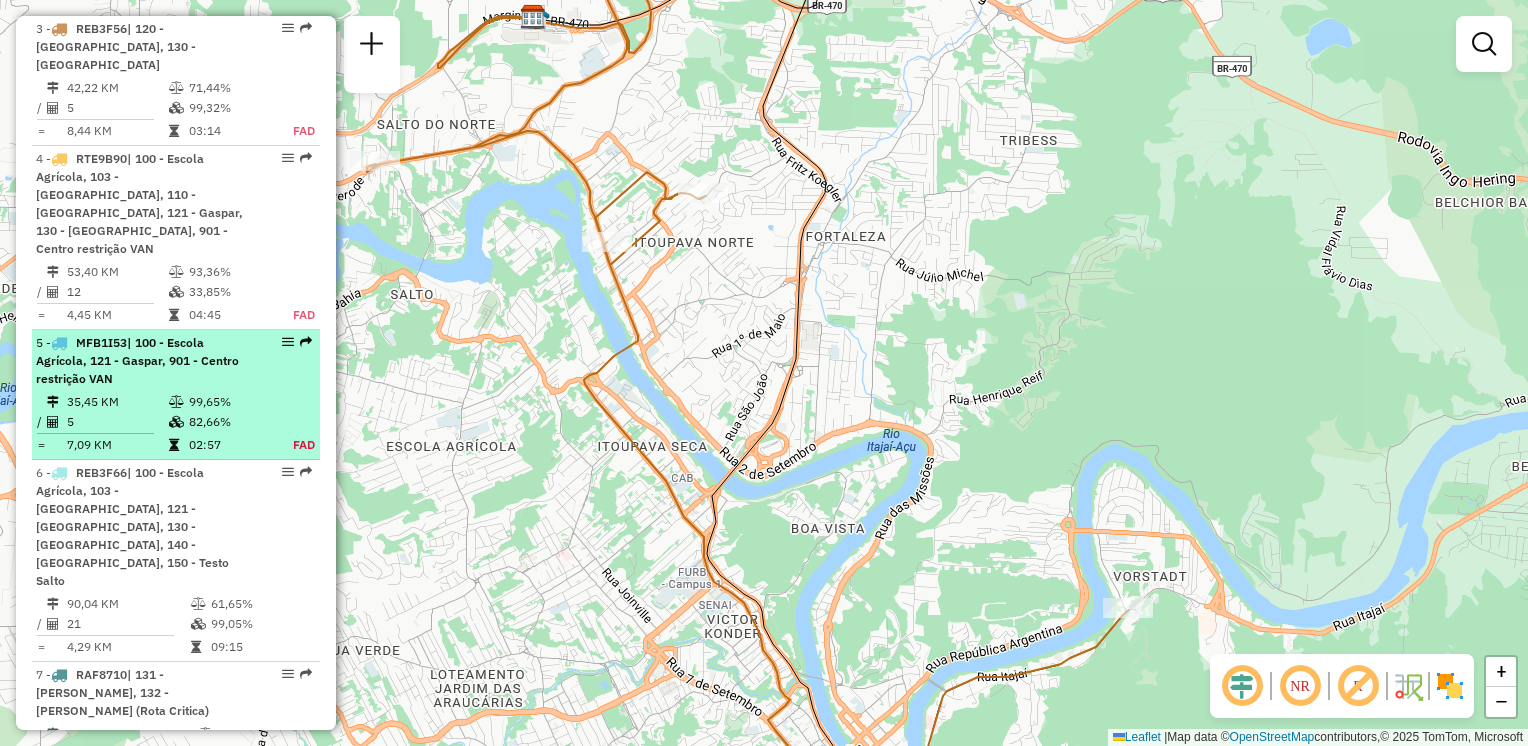 scroll, scrollTop: 1076, scrollLeft: 0, axis: vertical 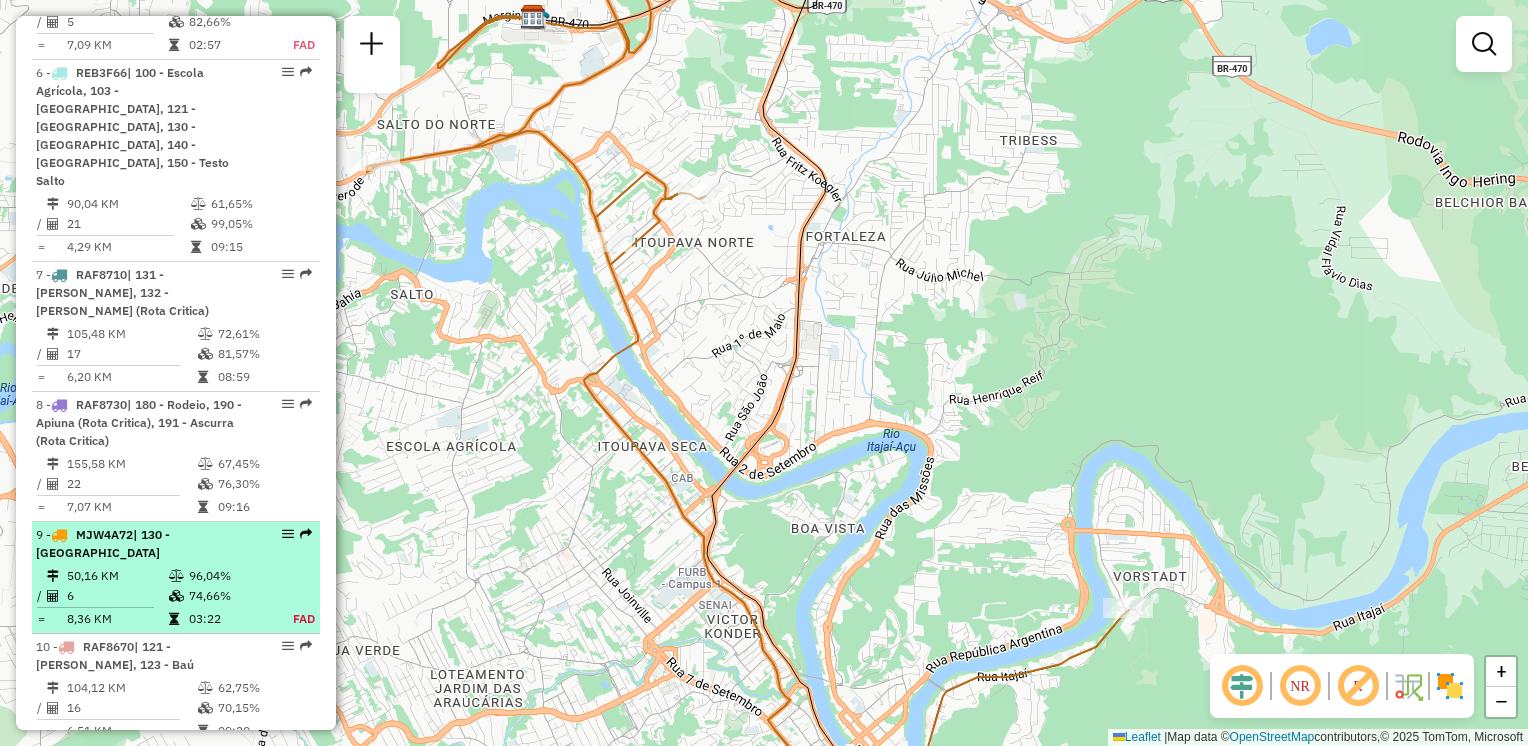 click on "9 -       MJW4A72   | 130 - Itoupava Norte" at bounding box center (142, 544) 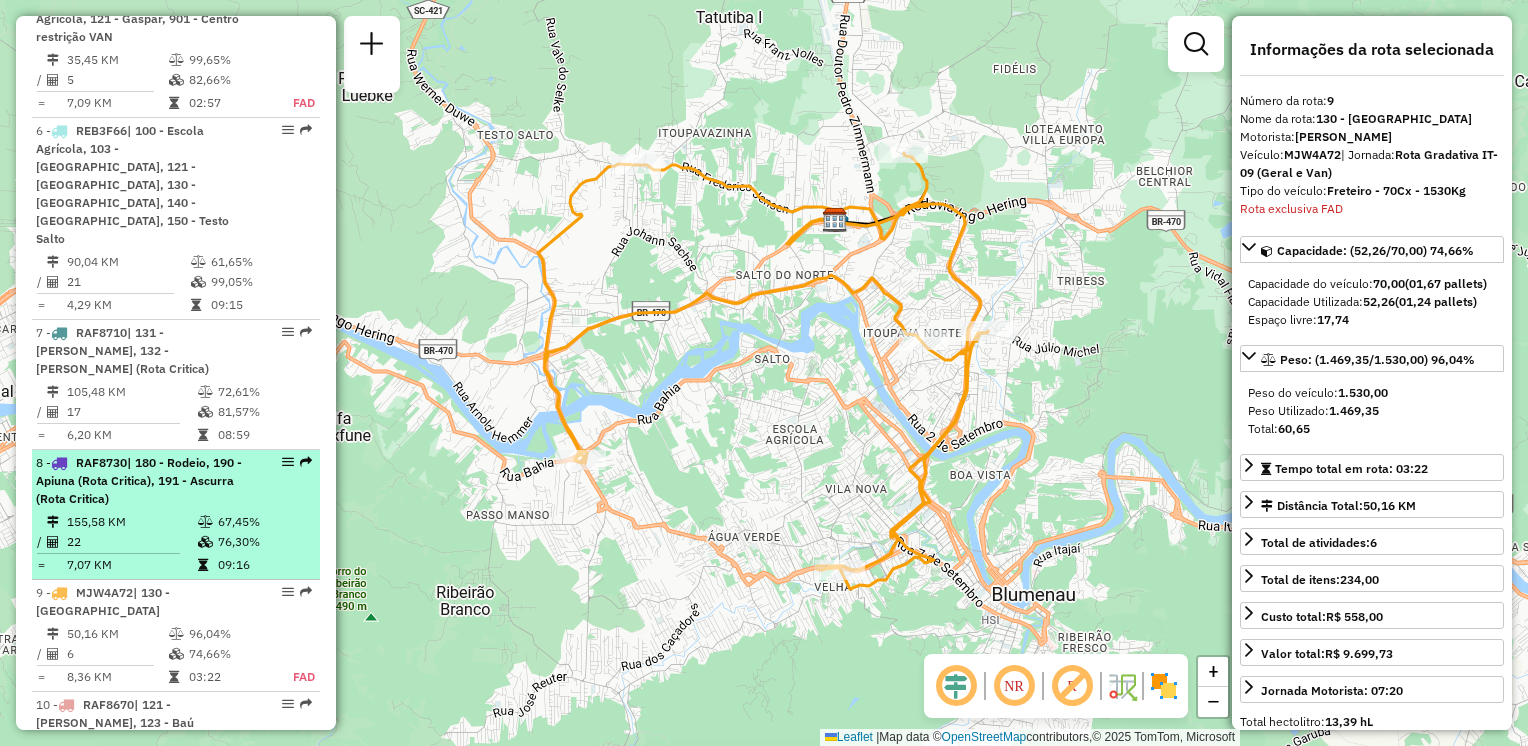 scroll, scrollTop: 1272, scrollLeft: 0, axis: vertical 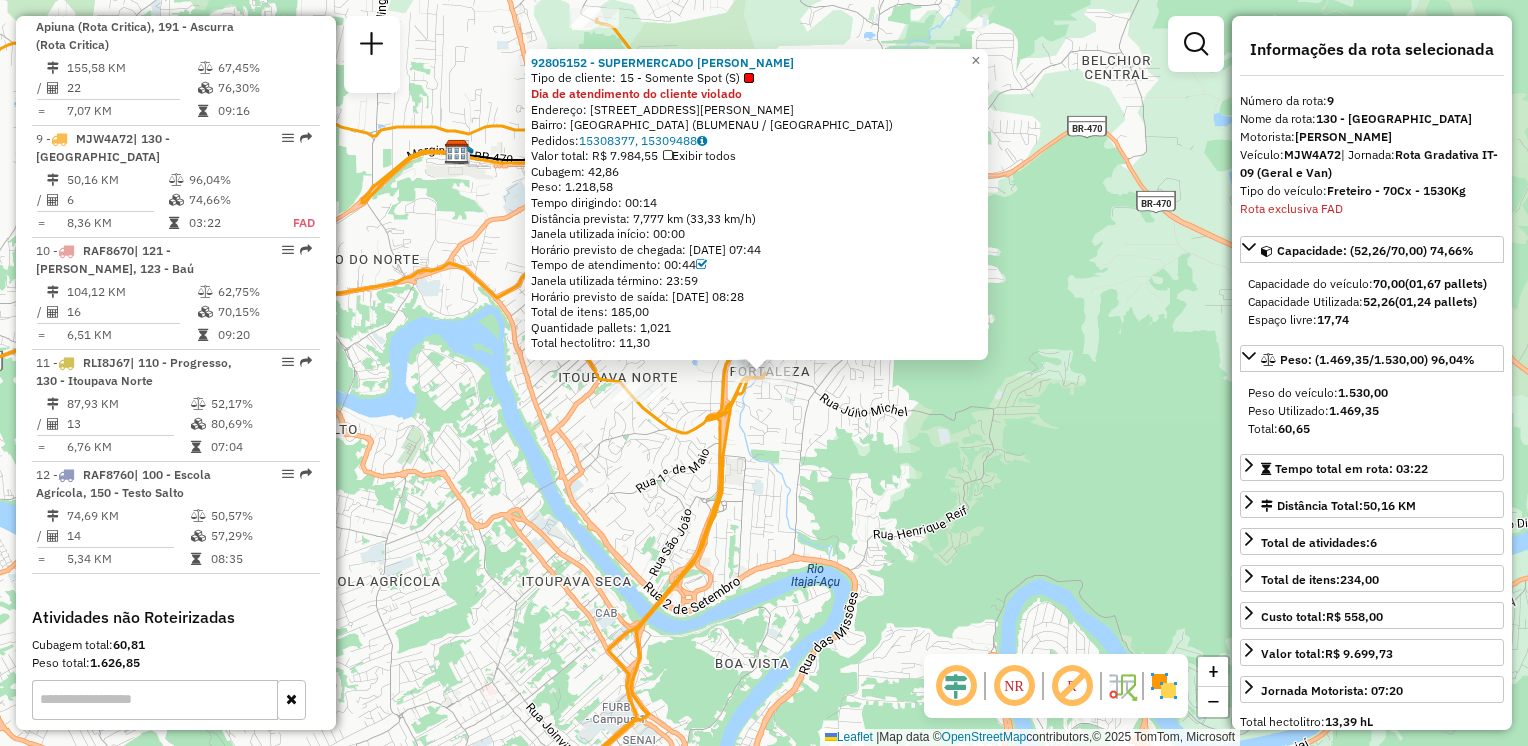 drag, startPoint x: 718, startPoint y: 110, endPoint x: 592, endPoint y: 110, distance: 126 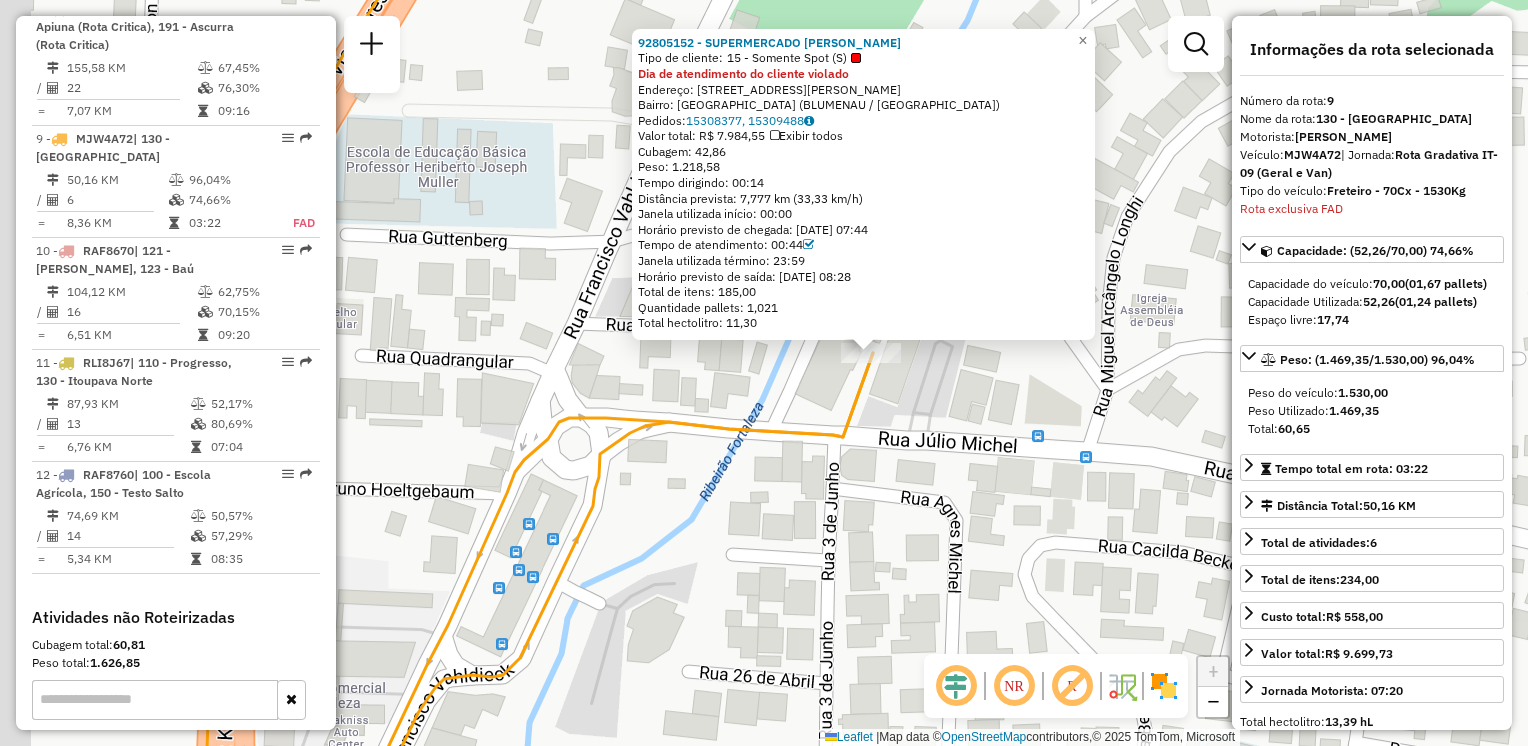 drag, startPoint x: 709, startPoint y: 490, endPoint x: 745, endPoint y: 458, distance: 48.166378 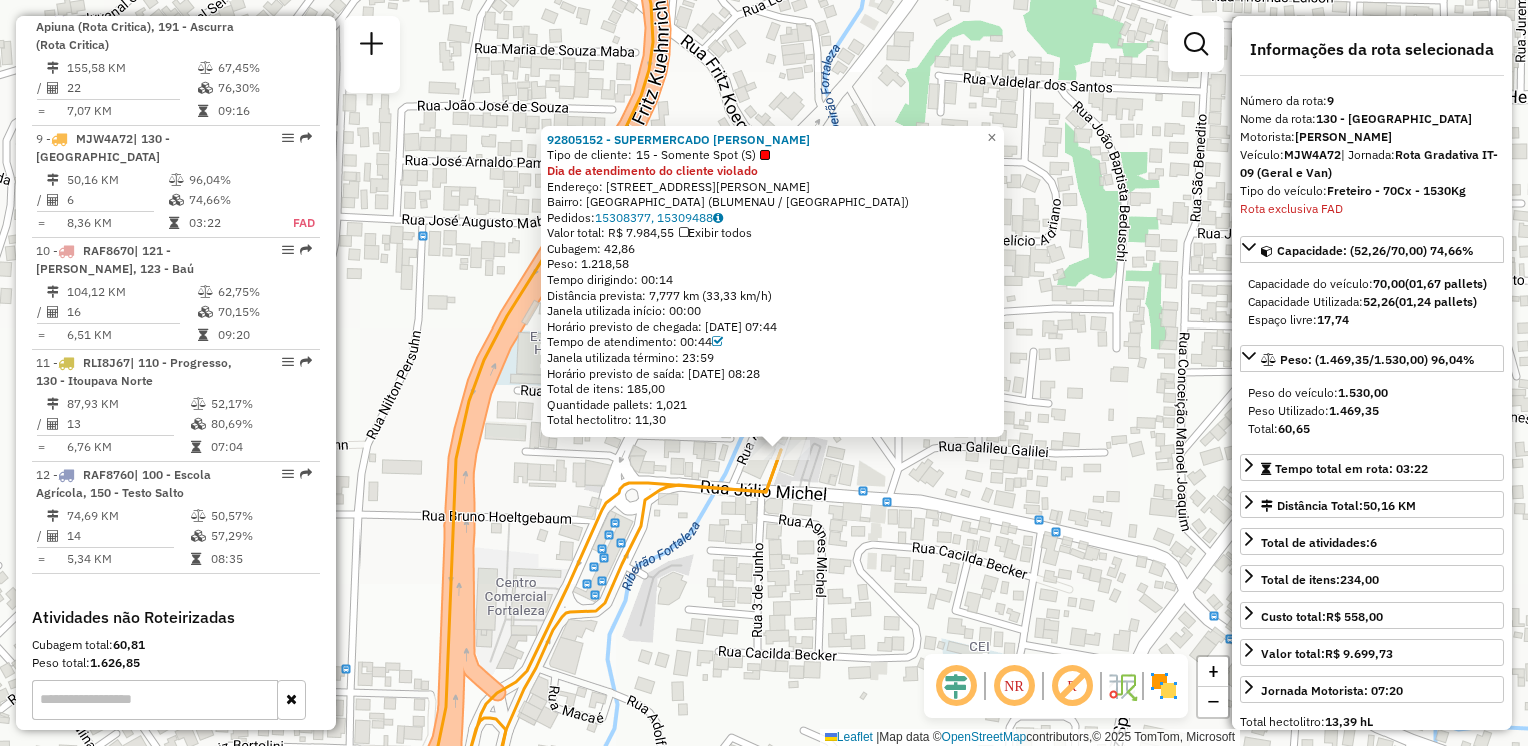 drag, startPoint x: 759, startPoint y: 453, endPoint x: 736, endPoint y: 503, distance: 55.03635 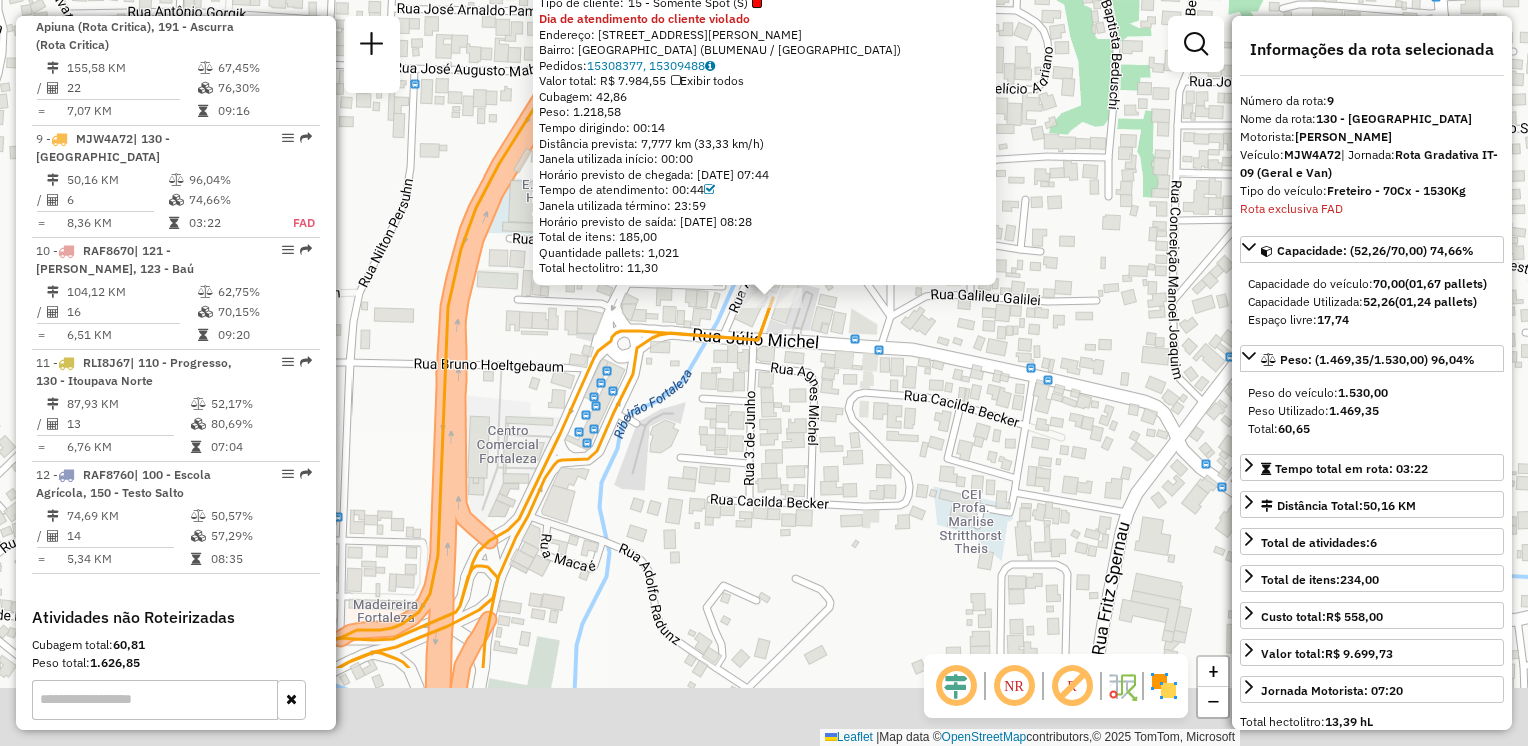 drag, startPoint x: 752, startPoint y: 502, endPoint x: 744, endPoint y: 345, distance: 157.20369 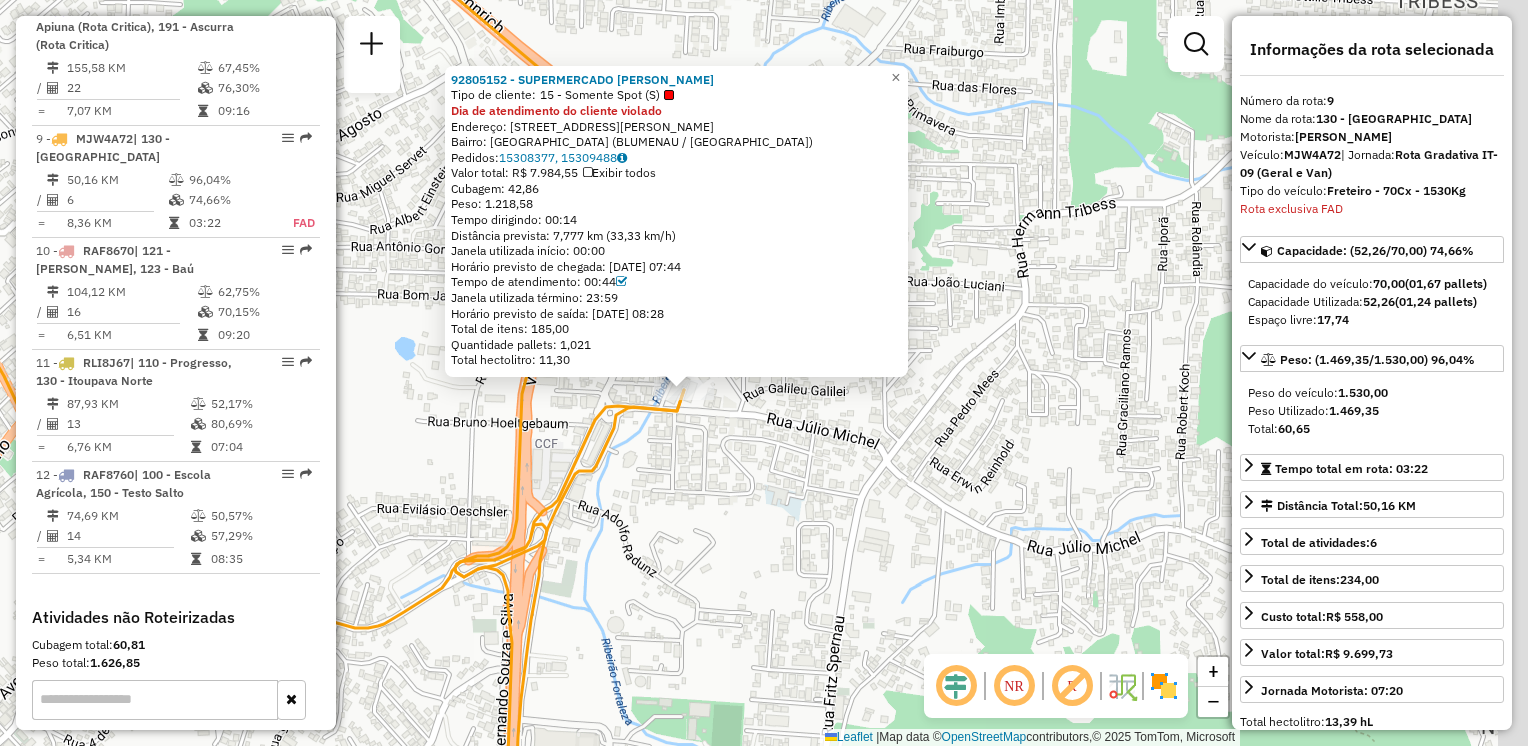 drag, startPoint x: 758, startPoint y: 438, endPoint x: 680, endPoint y: 452, distance: 79.24645 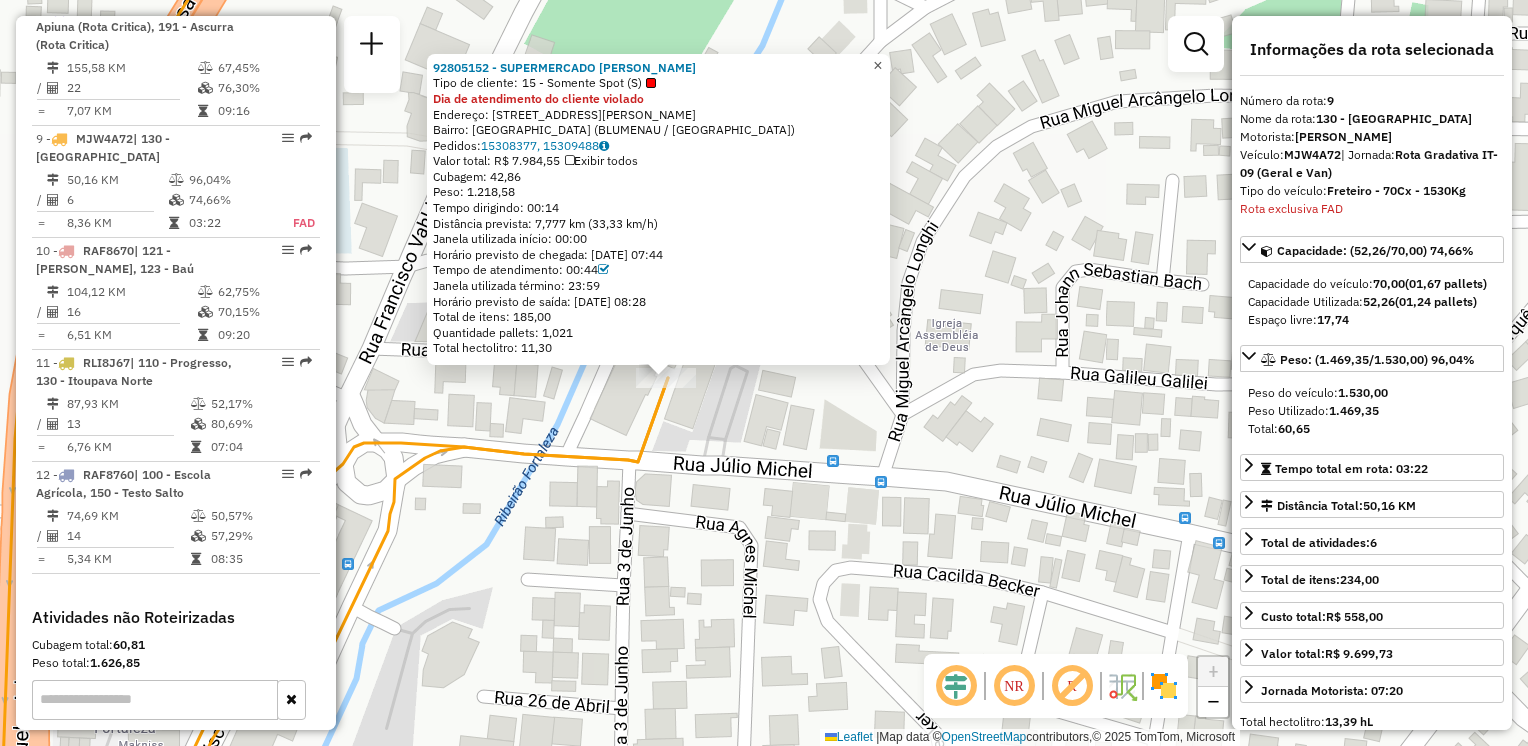 click on "×" 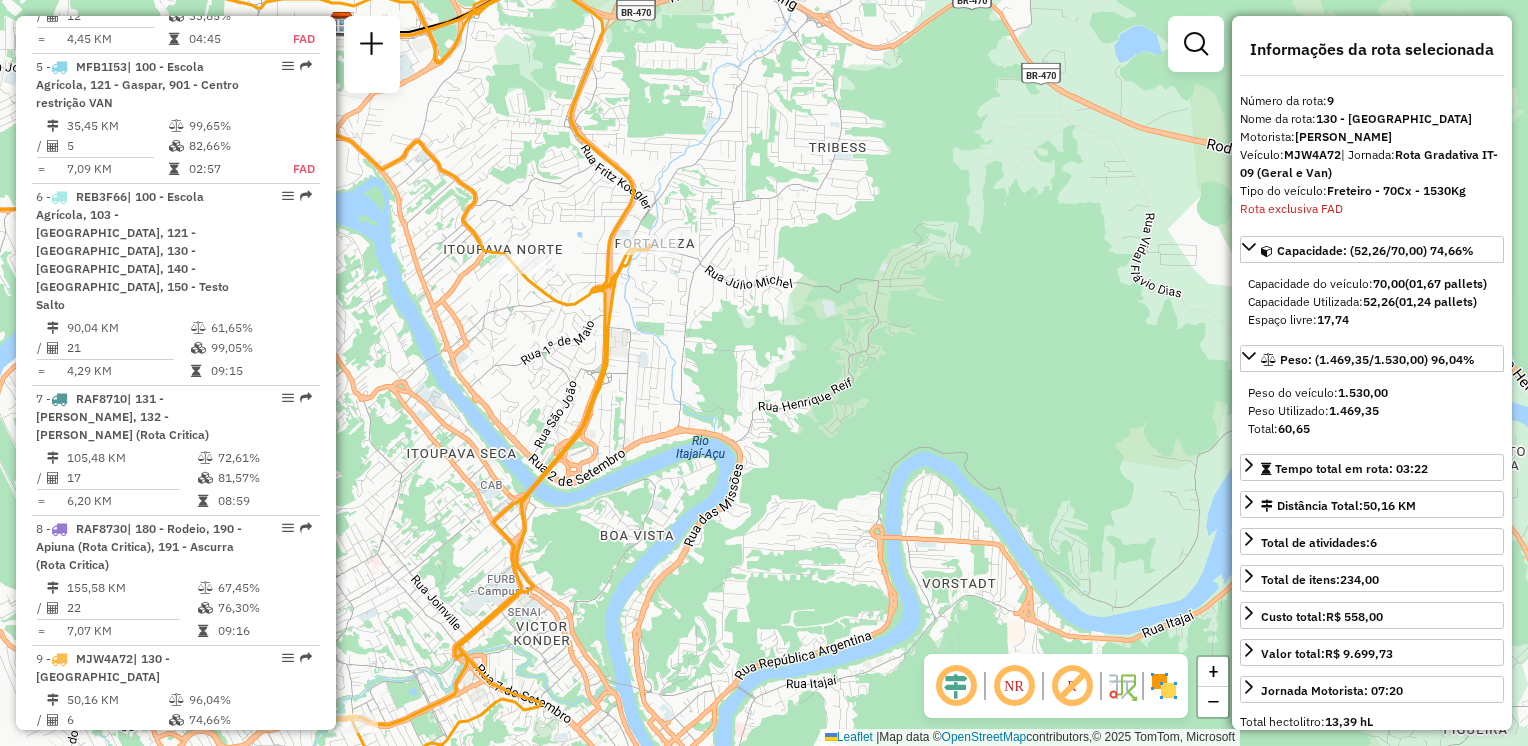 scroll, scrollTop: 1152, scrollLeft: 0, axis: vertical 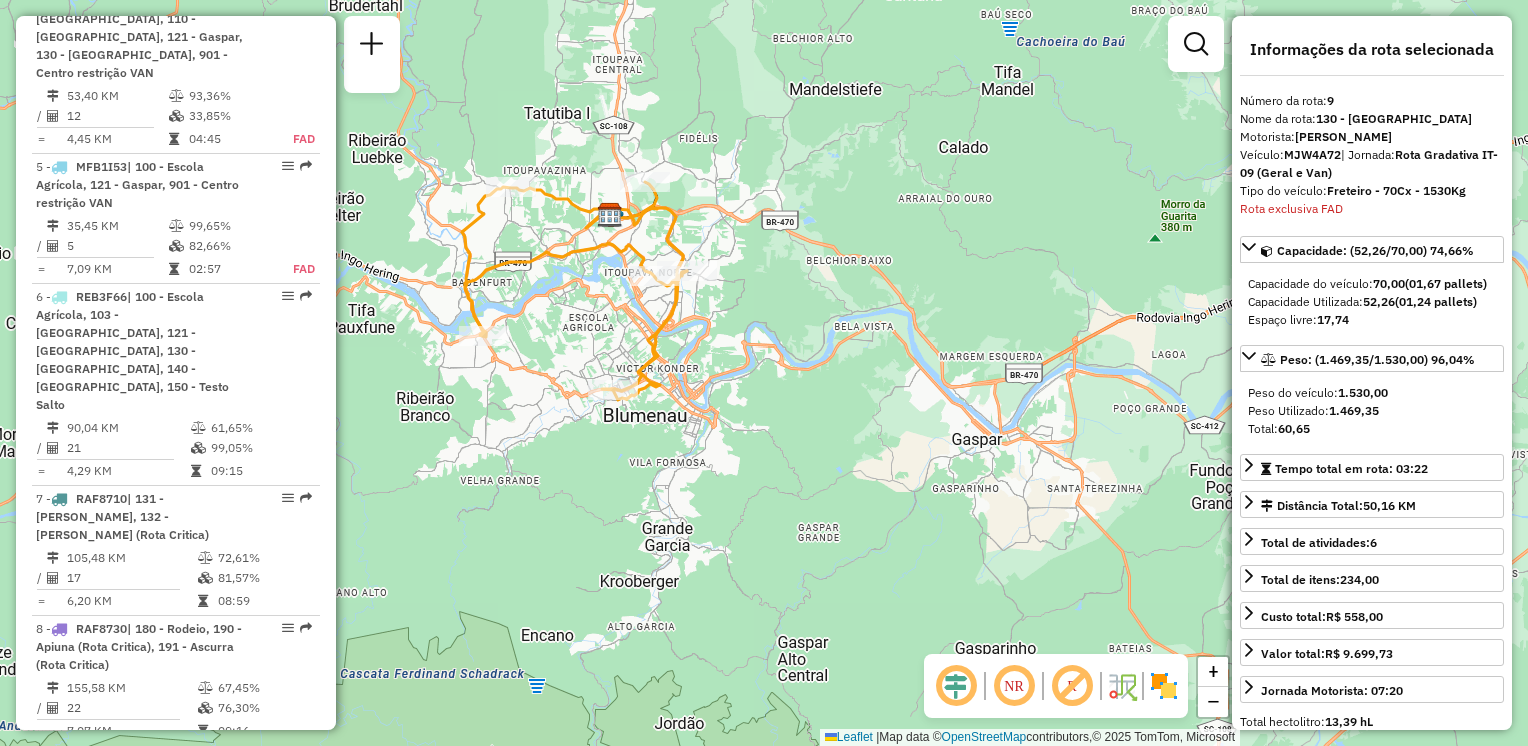 drag, startPoint x: 700, startPoint y: 332, endPoint x: 693, endPoint y: 354, distance: 23.086792 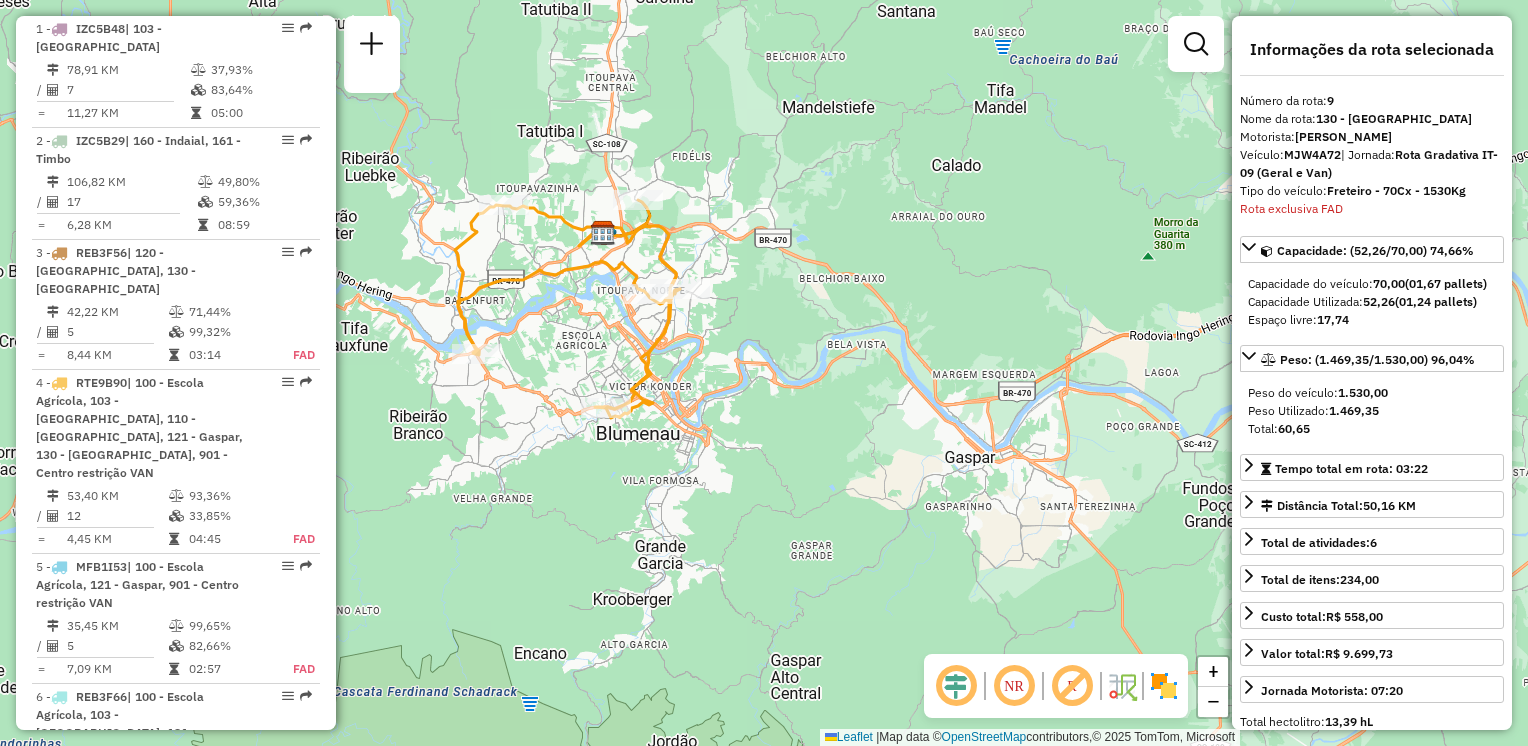 scroll, scrollTop: 552, scrollLeft: 0, axis: vertical 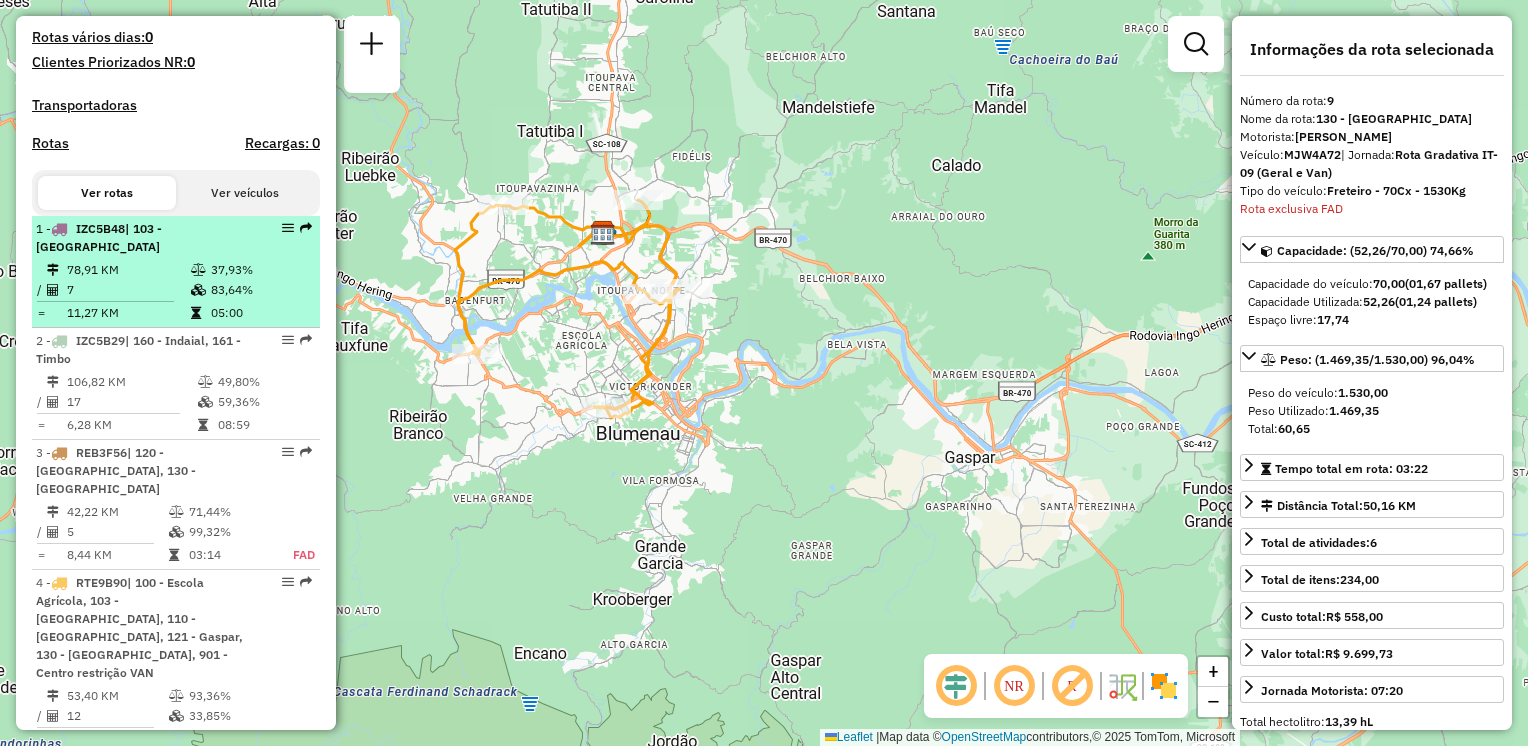 click on "7" at bounding box center (128, 290) 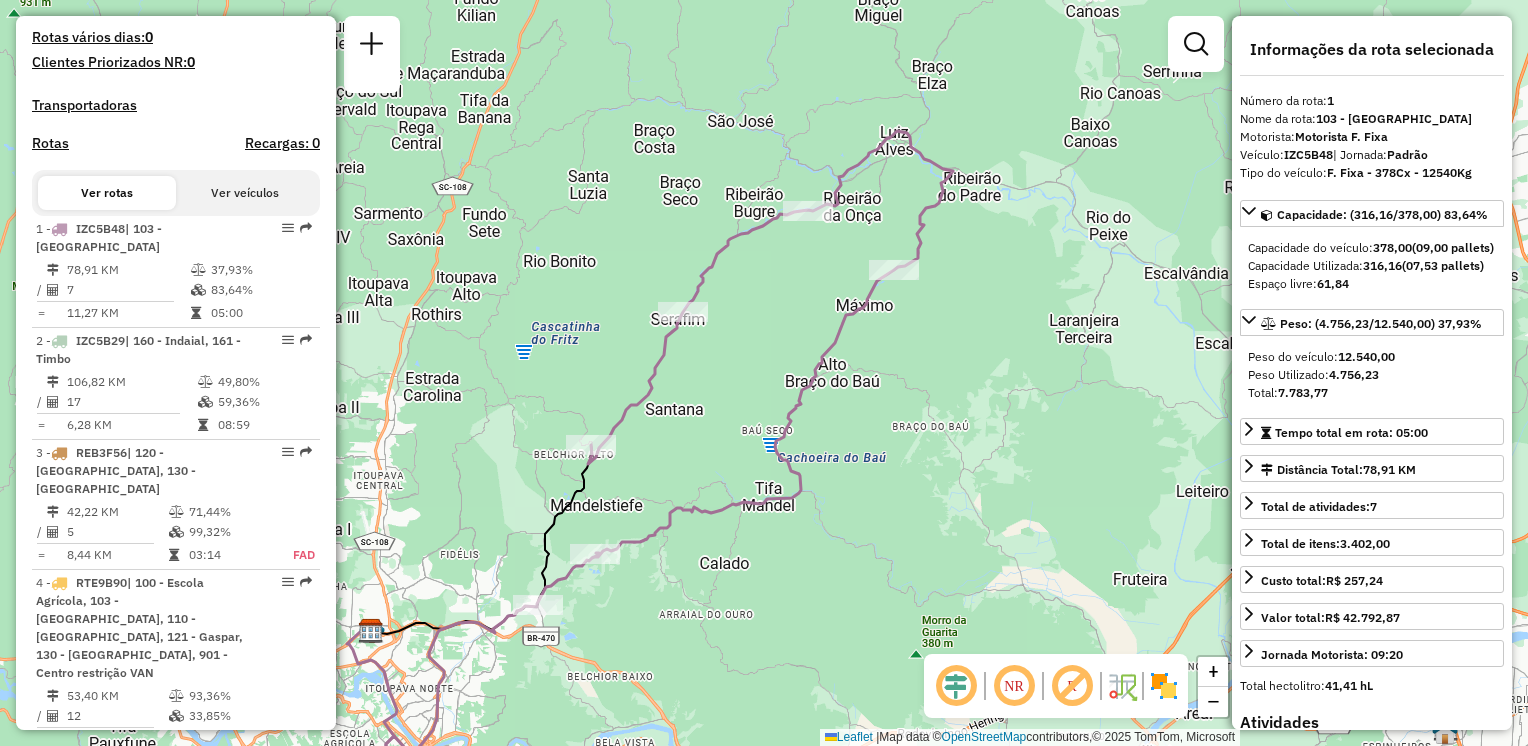 drag, startPoint x: 612, startPoint y: 396, endPoint x: 496, endPoint y: 470, distance: 137.5936 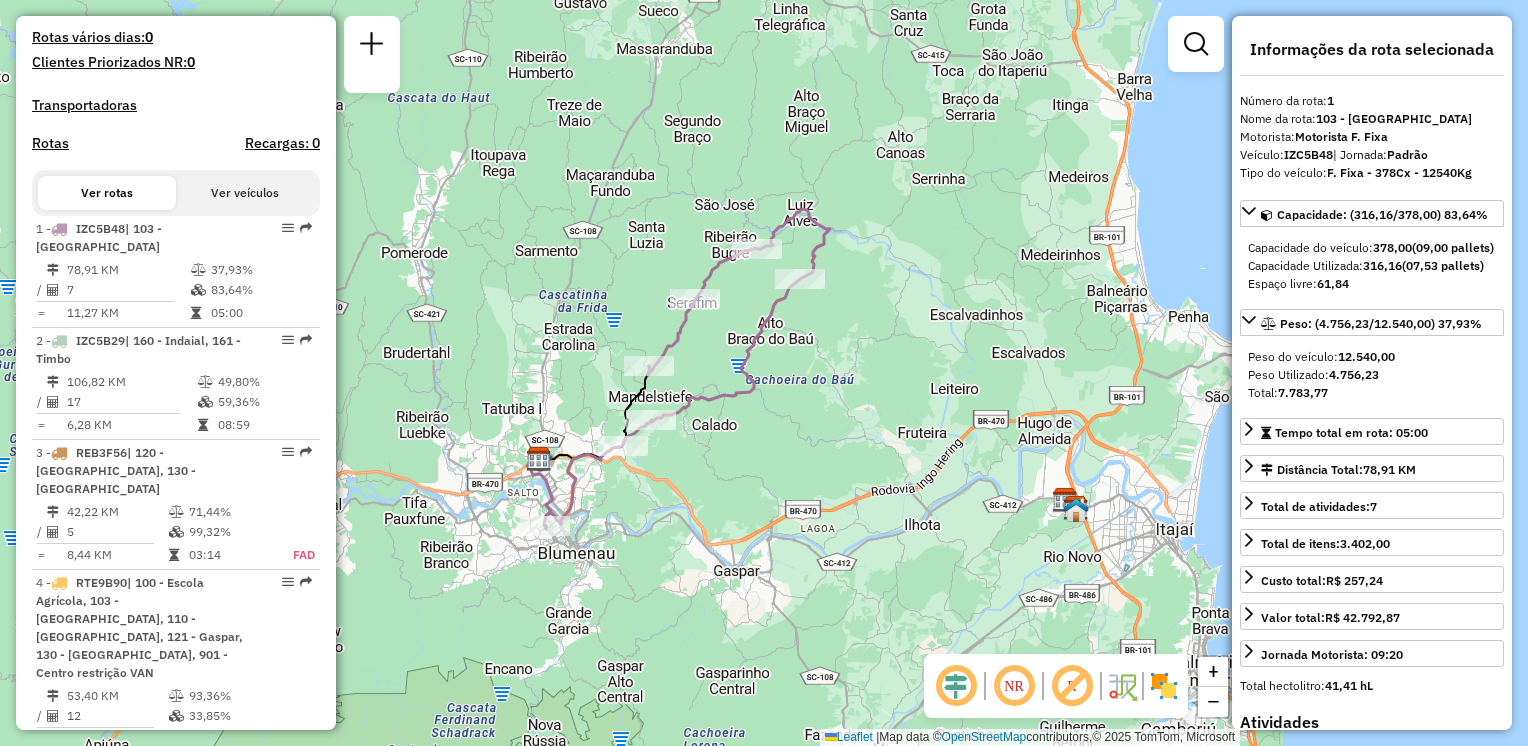 drag, startPoint x: 702, startPoint y: 460, endPoint x: 727, endPoint y: 421, distance: 46.32494 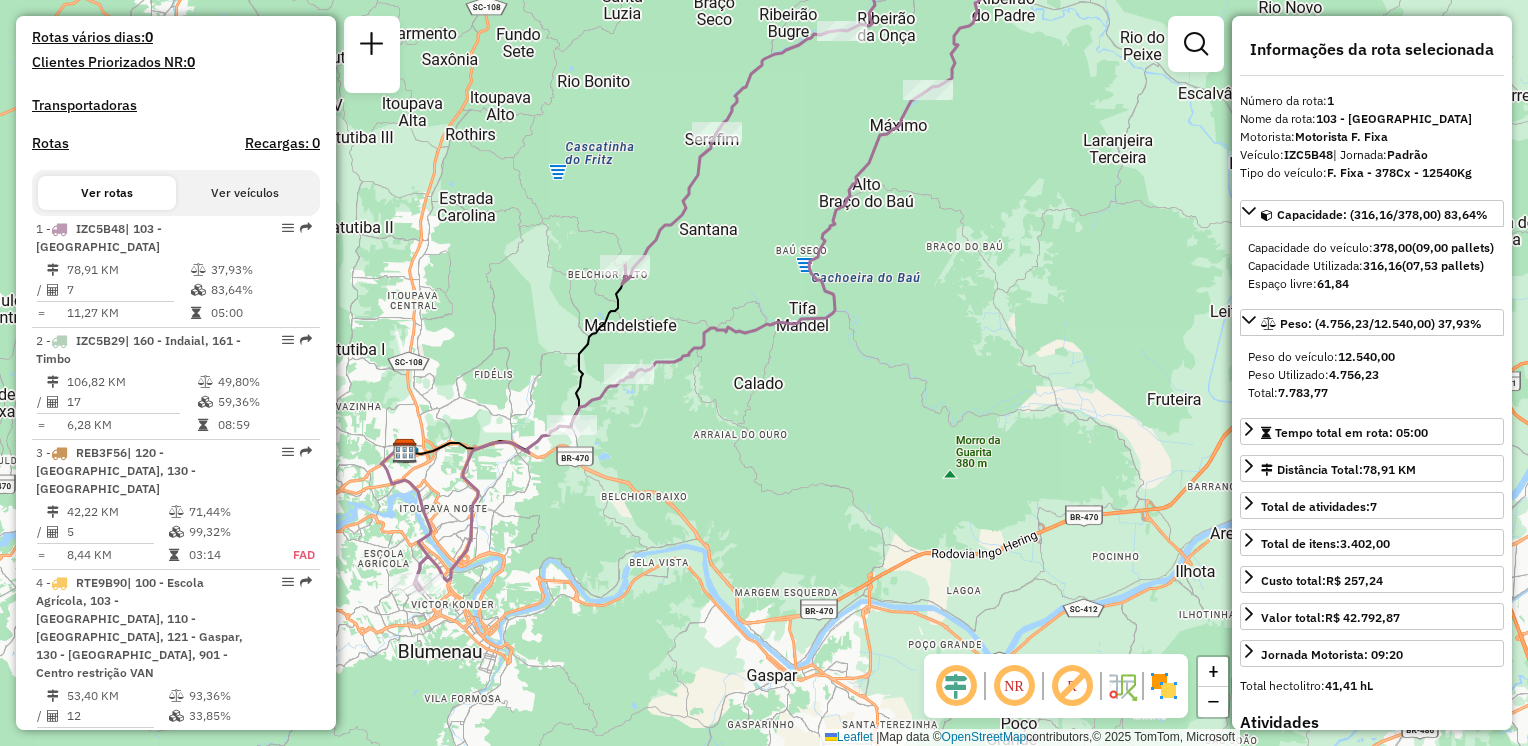 drag, startPoint x: 573, startPoint y: 591, endPoint x: 688, endPoint y: 430, distance: 197.85349 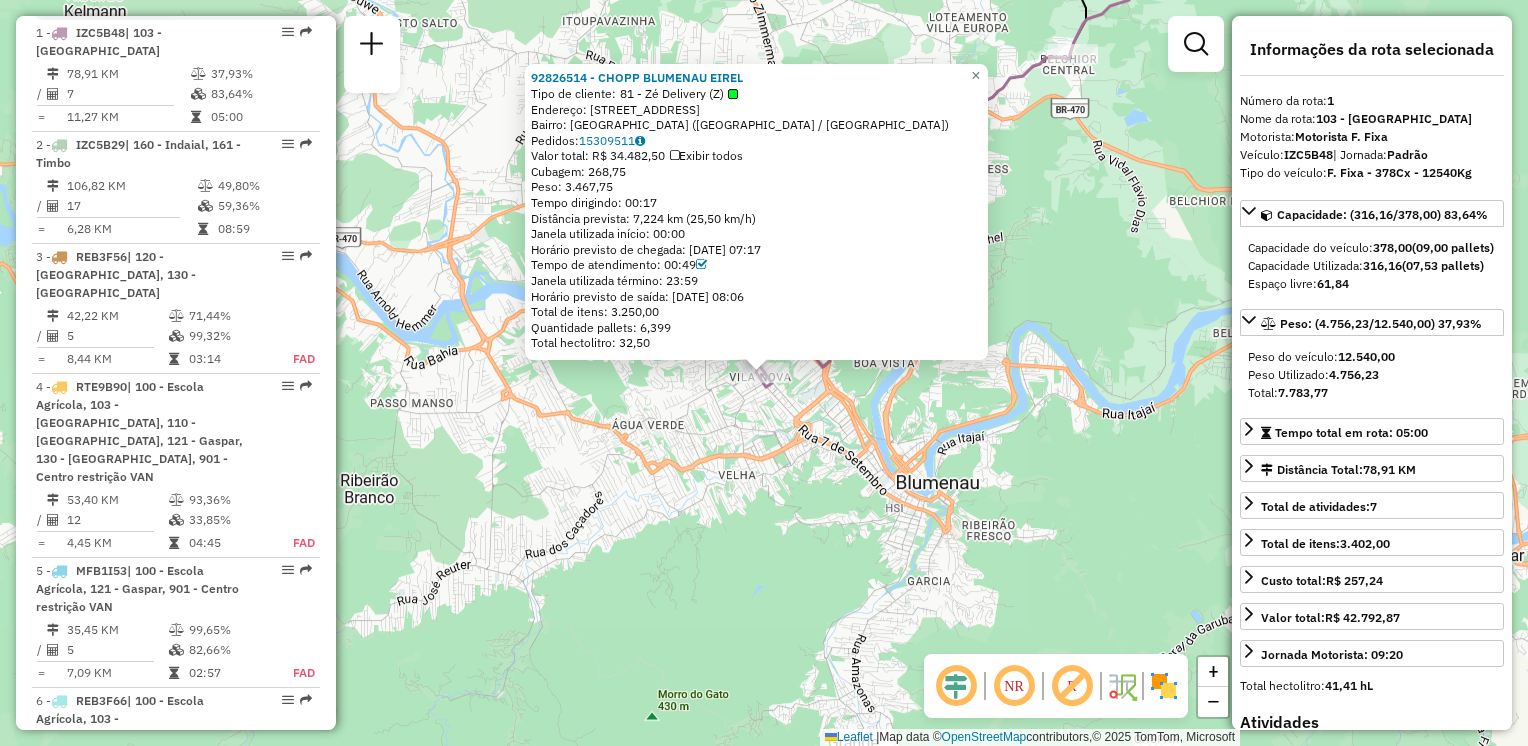 scroll, scrollTop: 770, scrollLeft: 0, axis: vertical 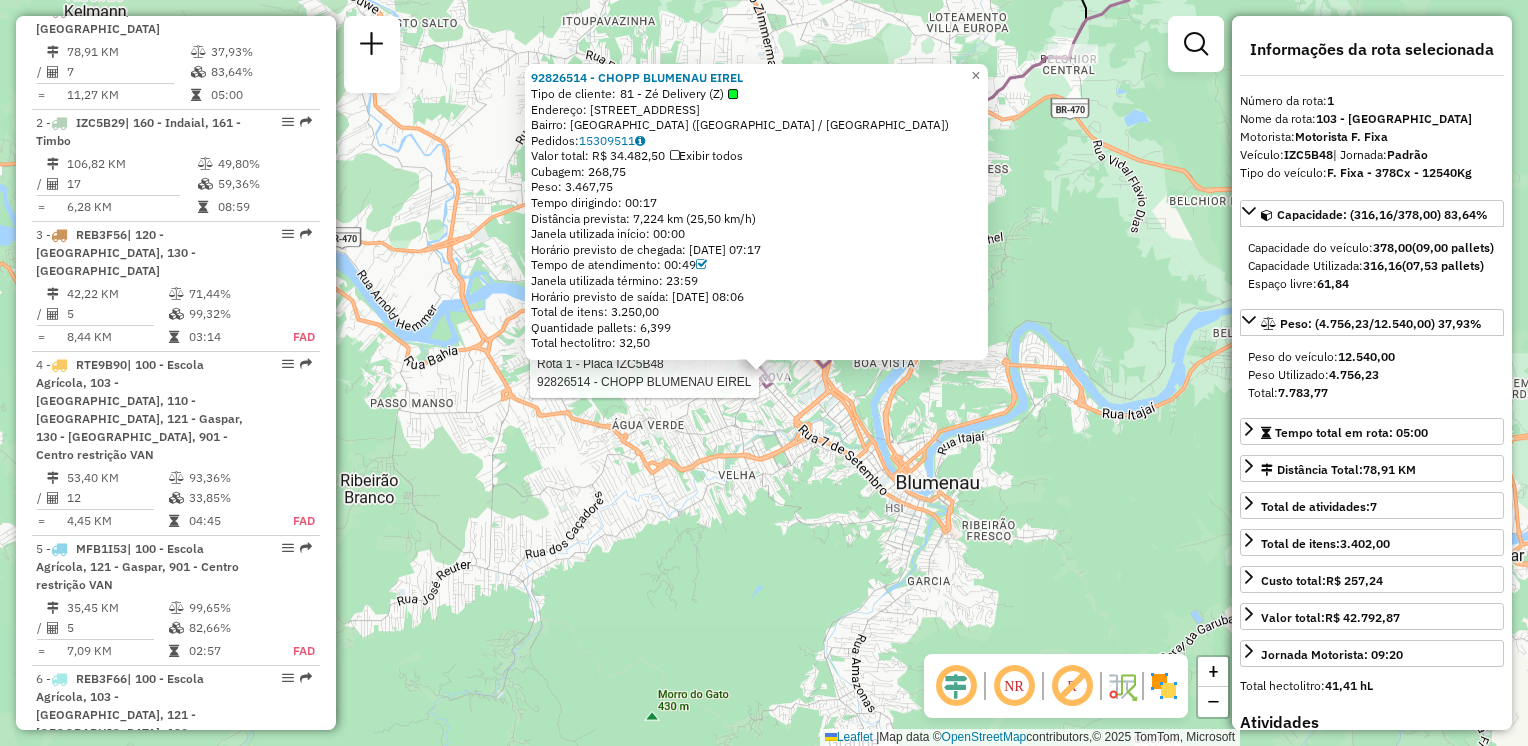 click on "Rota 1 - Placa IZC5B48  92826514 - CHOPP BLUMENAU EIREL 92826514 - CHOPP BLUMENAU EIREL  Tipo de cliente:   81 - Zé Delivery (Z)   Endereço: RUA JOINVILLE                     945   Bairro: VILA NOVA (BLUMENAU / SC)   Pedidos:  15309511   Valor total: R$ 34.482,50   Exibir todos   Cubagem: 268,75  Peso: 3.467,75  Tempo dirigindo: 00:17   Distância prevista: 7,224 km (25,50 km/h)   Janela utilizada início: 00:00   Horário previsto de chegada: 15/07/2025 07:17   Tempo de atendimento: 00:49   Janela utilizada término: 23:59   Horário previsto de saída: 15/07/2025 08:06   Total de itens: 3.250,00   Quantidade pallets: 6,399   Total hectolitro: 32,50  × Janela de atendimento Grade de atendimento Capacidade Transportadoras Veículos Cliente Pedidos  Rotas Selecione os dias de semana para filtrar as janelas de atendimento  Seg   Ter   Qua   Qui   Sex   Sáb   Dom  Informe o período da janela de atendimento: De: Até:  Filtrar exatamente a janela do cliente  Considerar janela de atendimento padrão   Seg  +" 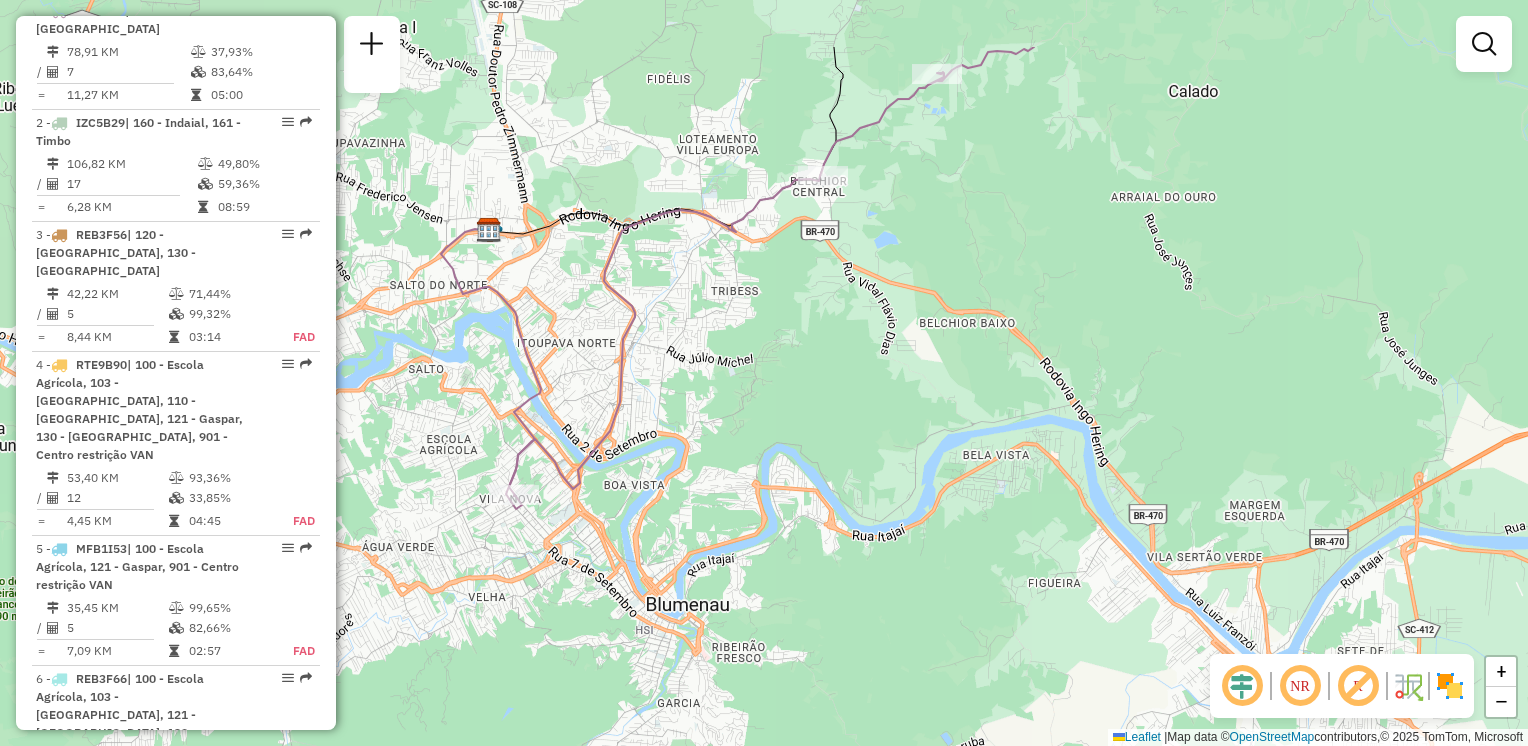 drag, startPoint x: 756, startPoint y: 537, endPoint x: 513, endPoint y: 645, distance: 265.91916 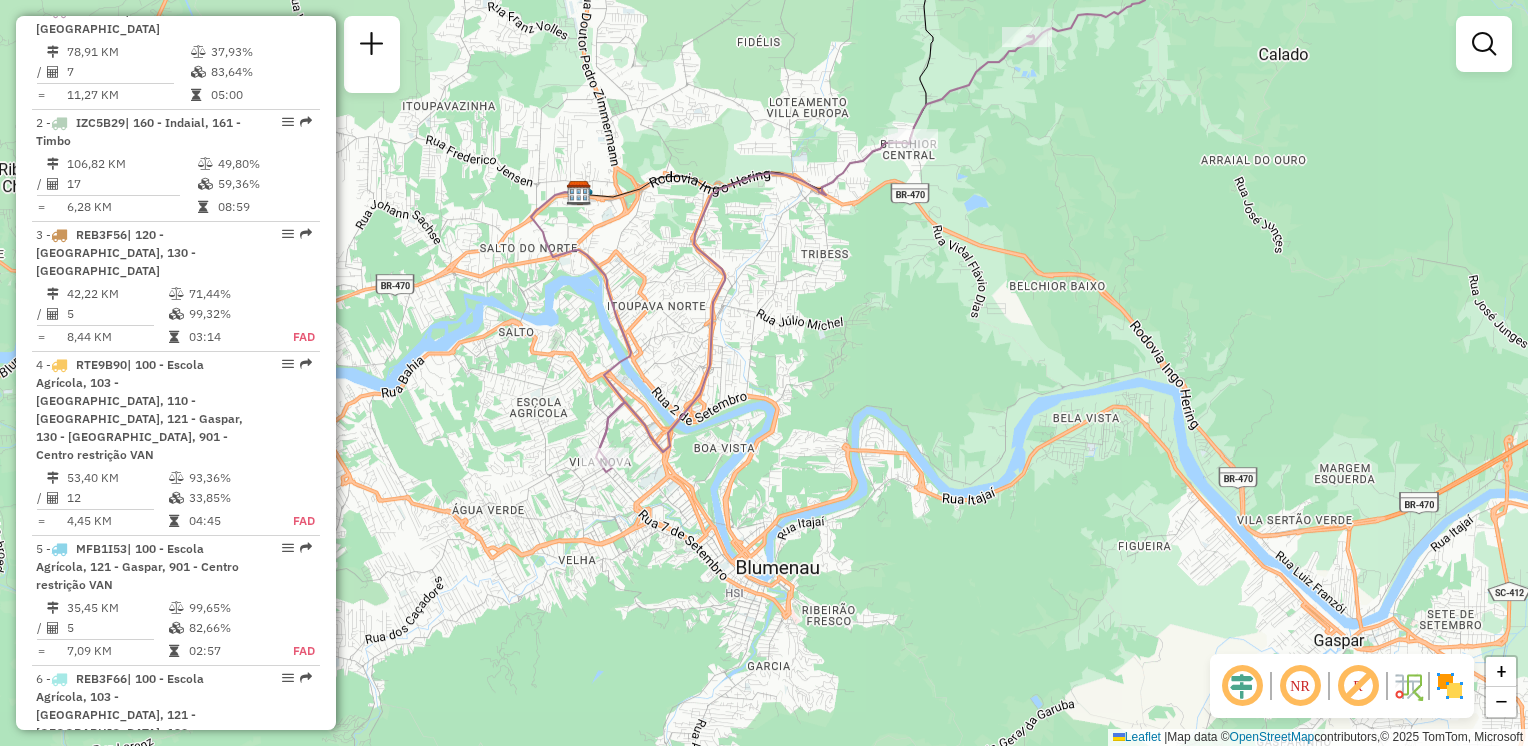 drag, startPoint x: 873, startPoint y: 428, endPoint x: 491, endPoint y: 485, distance: 386.22922 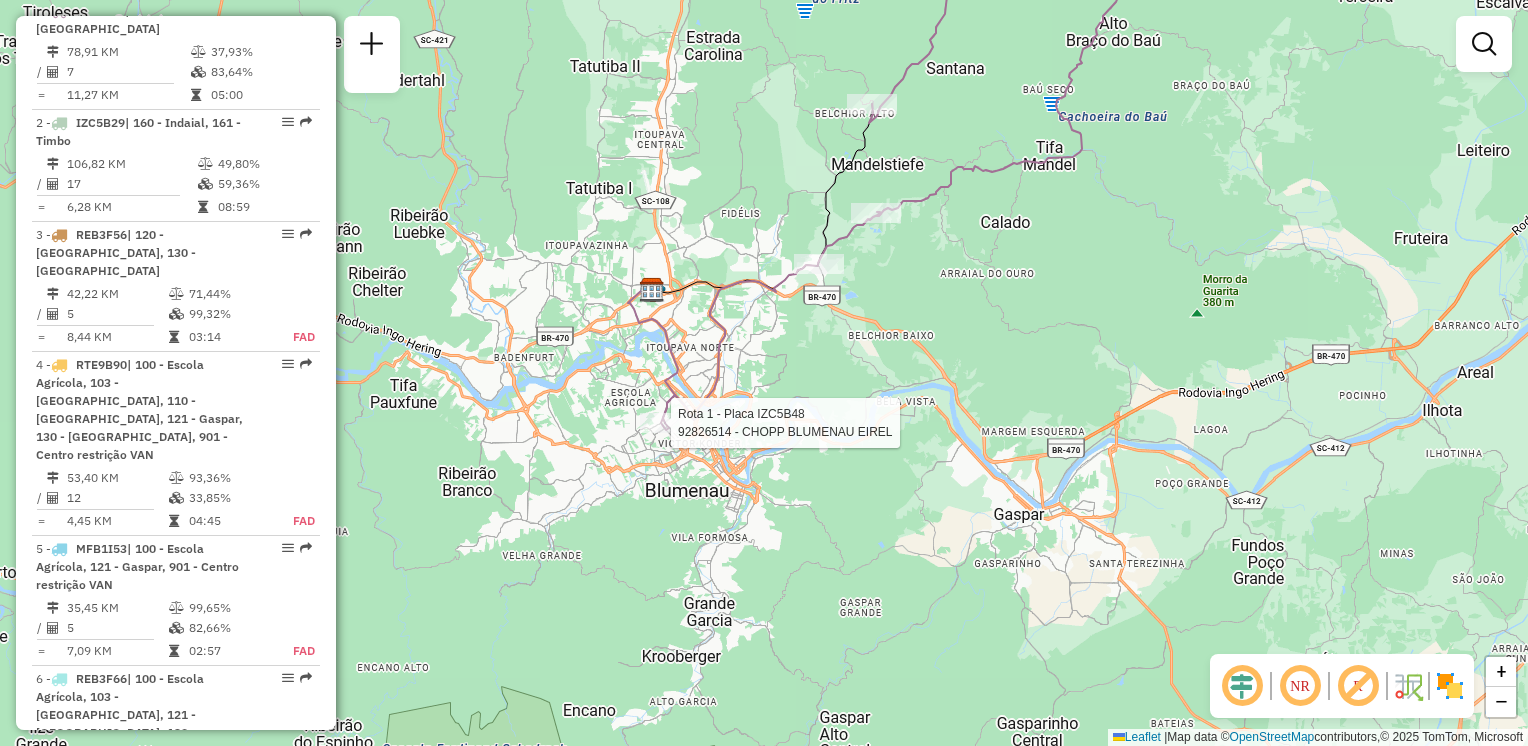 select on "**********" 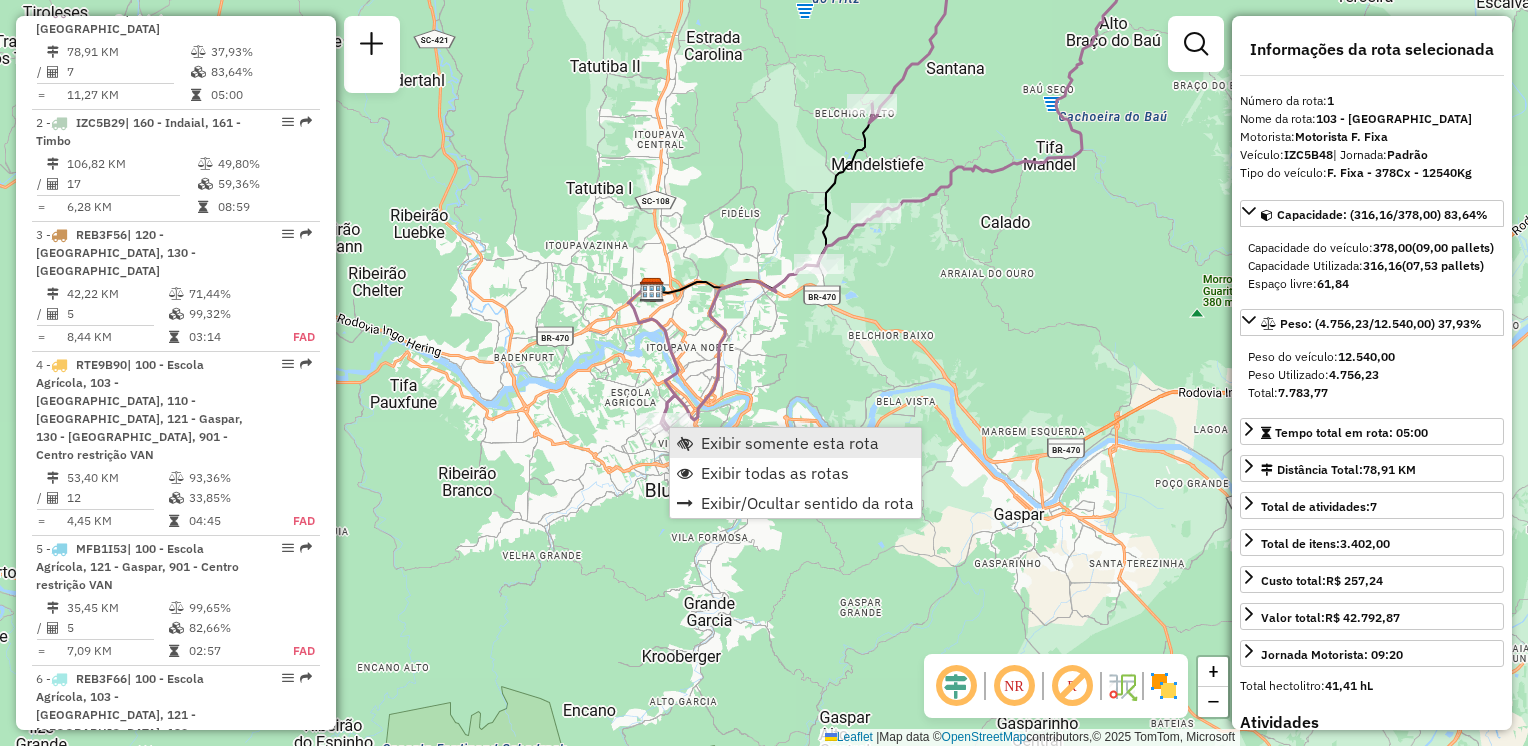 click on "Exibir somente esta rota" at bounding box center [790, 443] 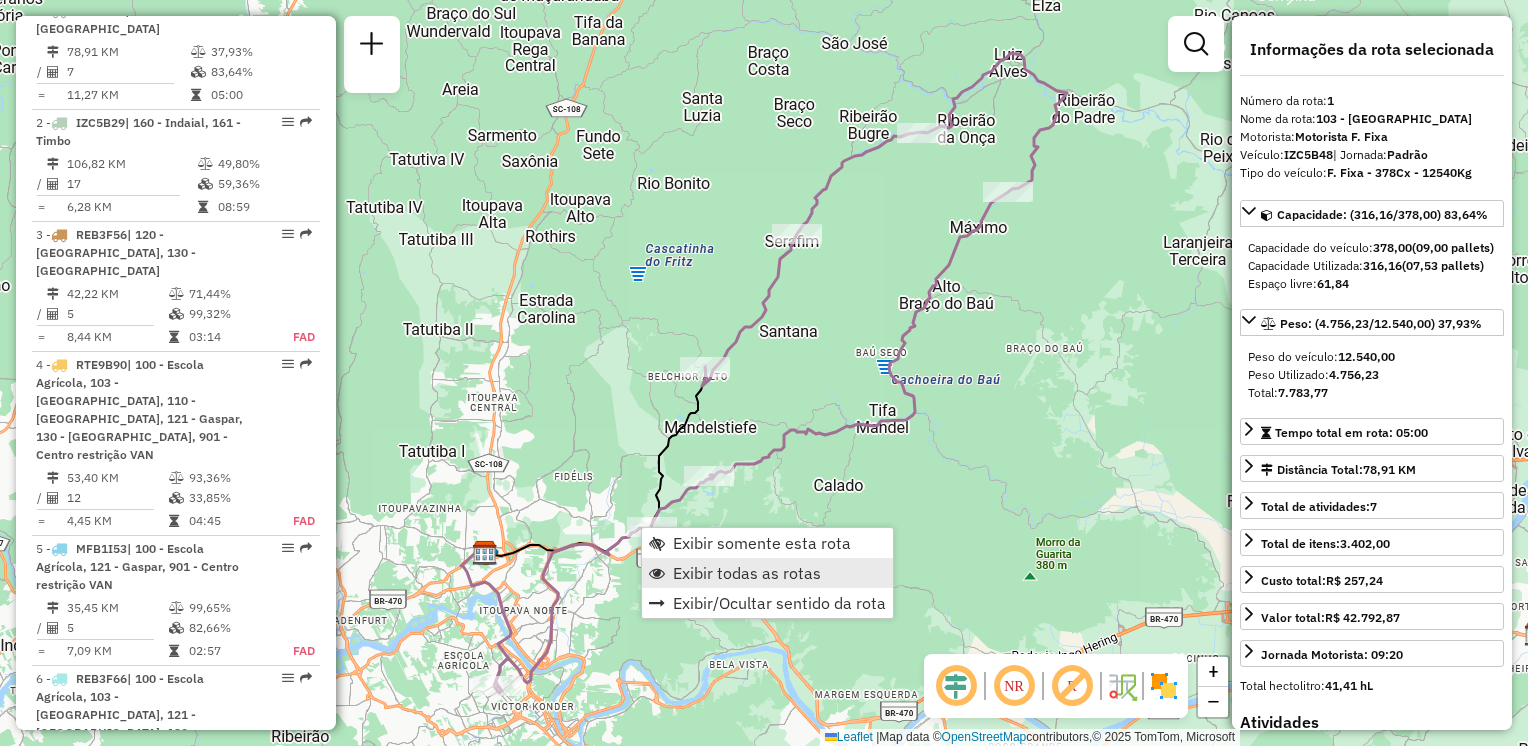 click on "Exibir todas as rotas" at bounding box center [747, 573] 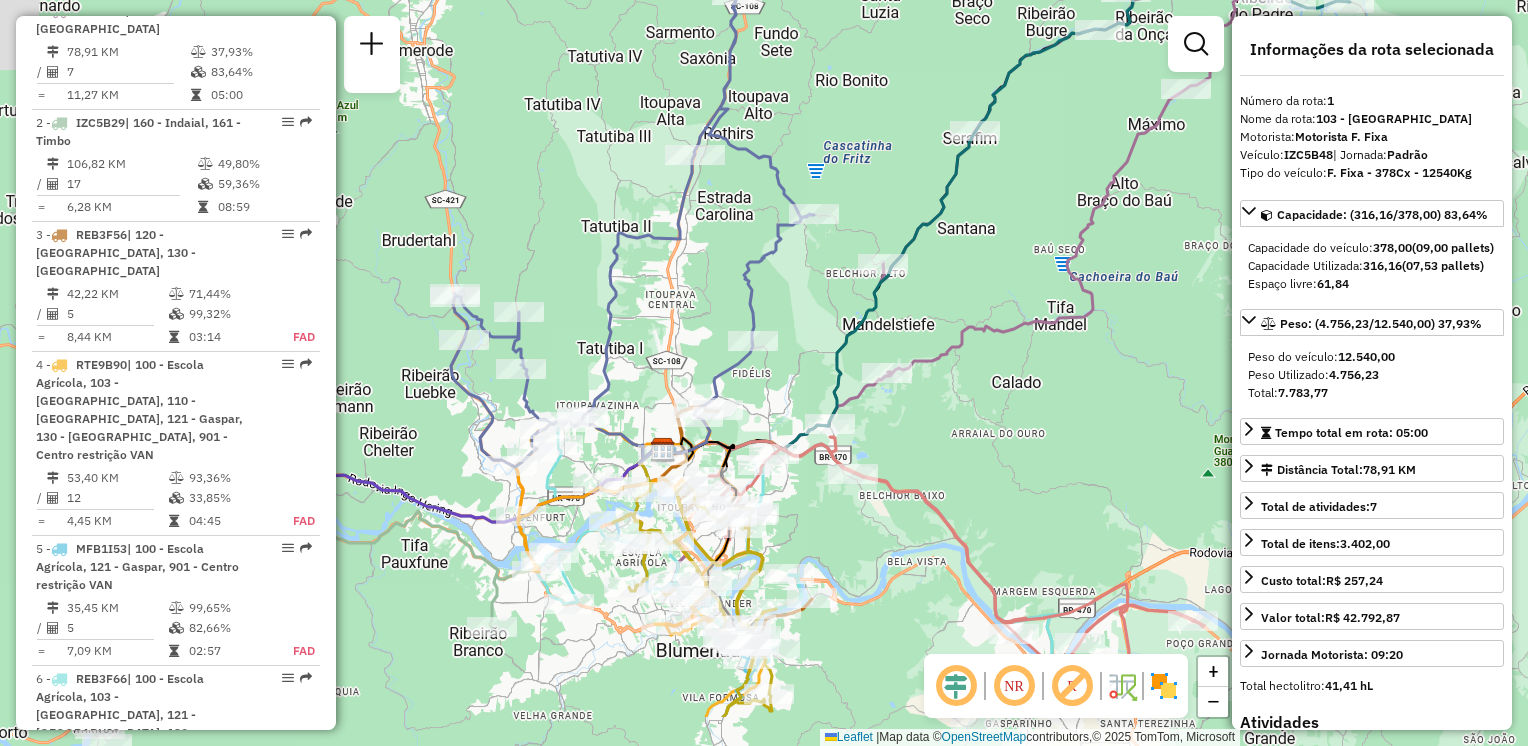 drag, startPoint x: 642, startPoint y: 601, endPoint x: 829, endPoint y: 489, distance: 217.97476 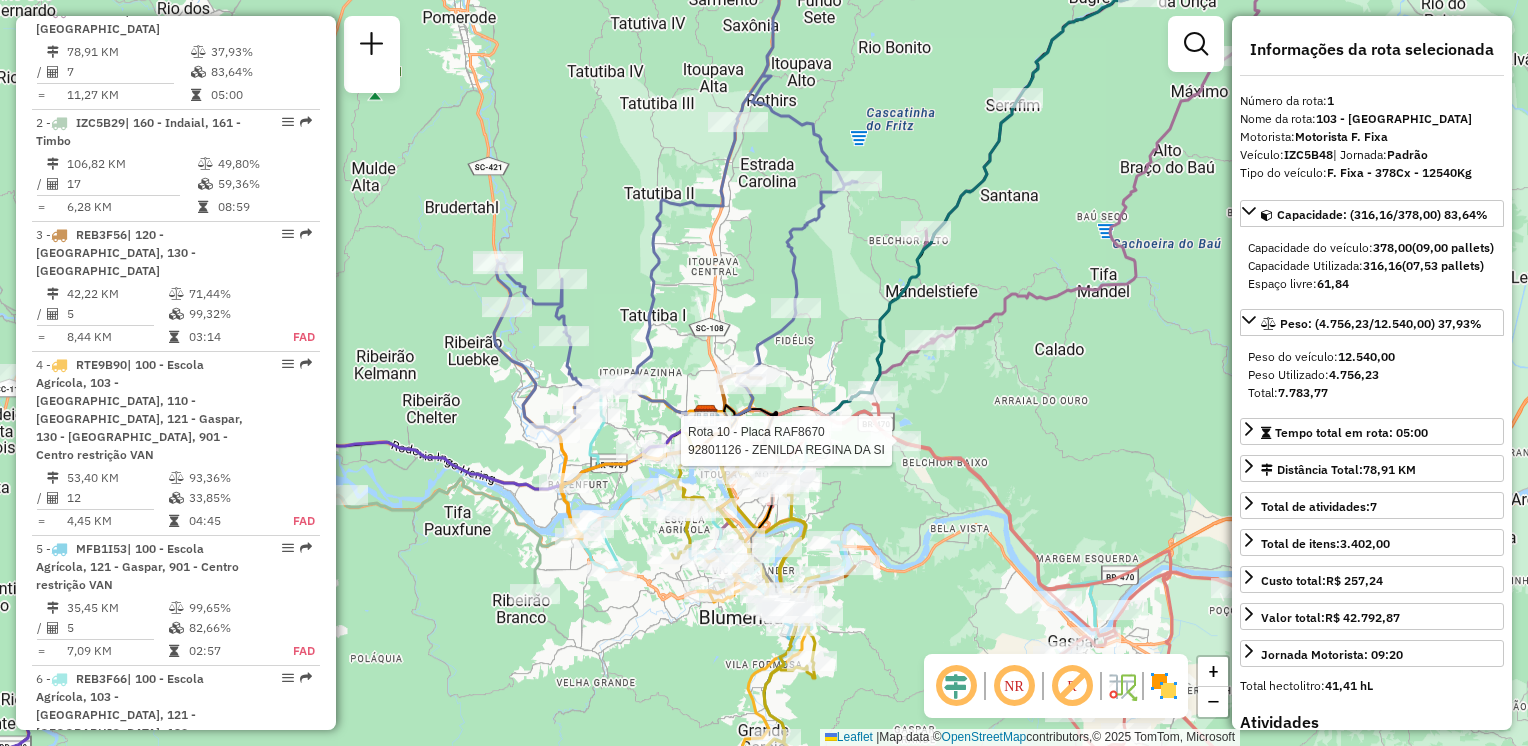 drag, startPoint x: 764, startPoint y: 282, endPoint x: 786, endPoint y: 244, distance: 43.908997 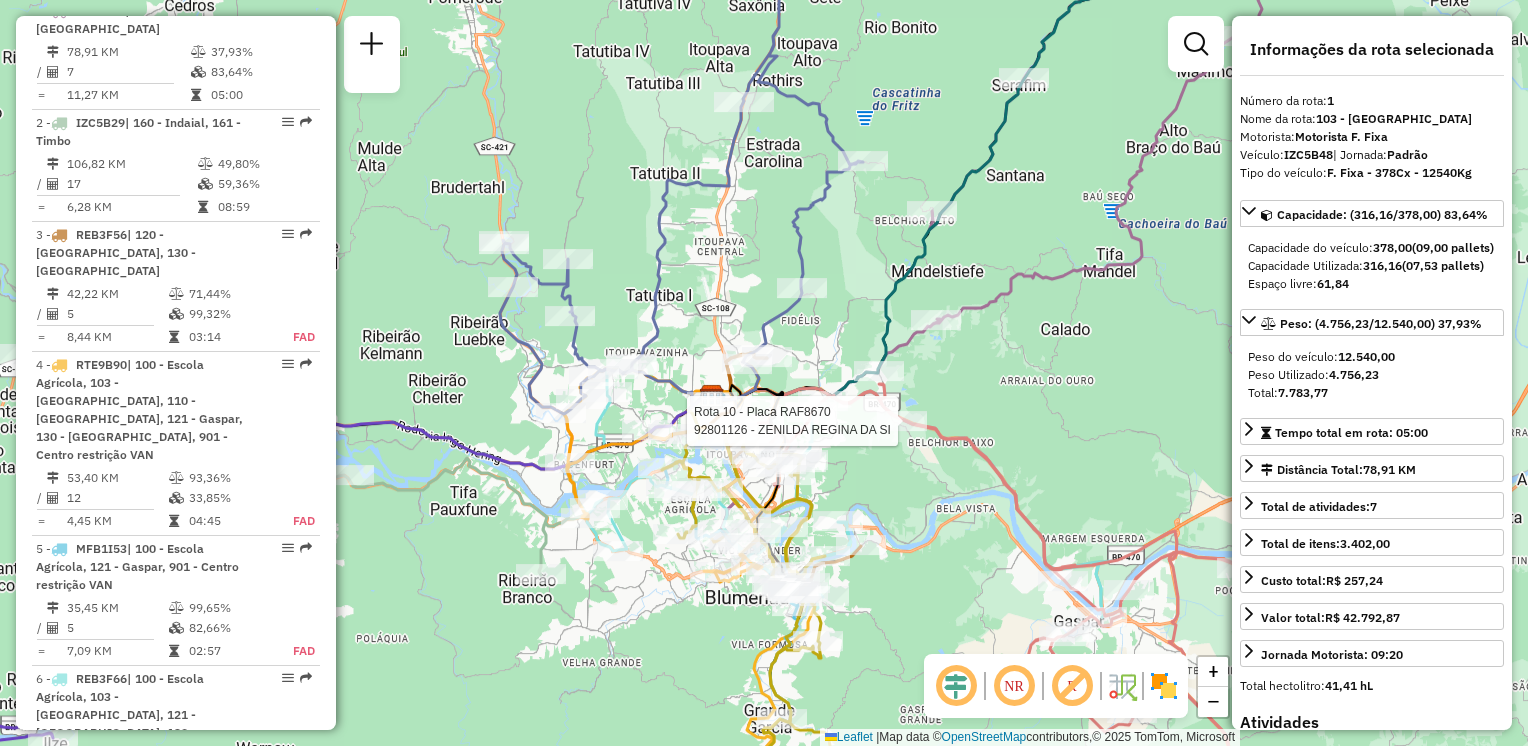 drag, startPoint x: 636, startPoint y: 308, endPoint x: 684, endPoint y: 253, distance: 73 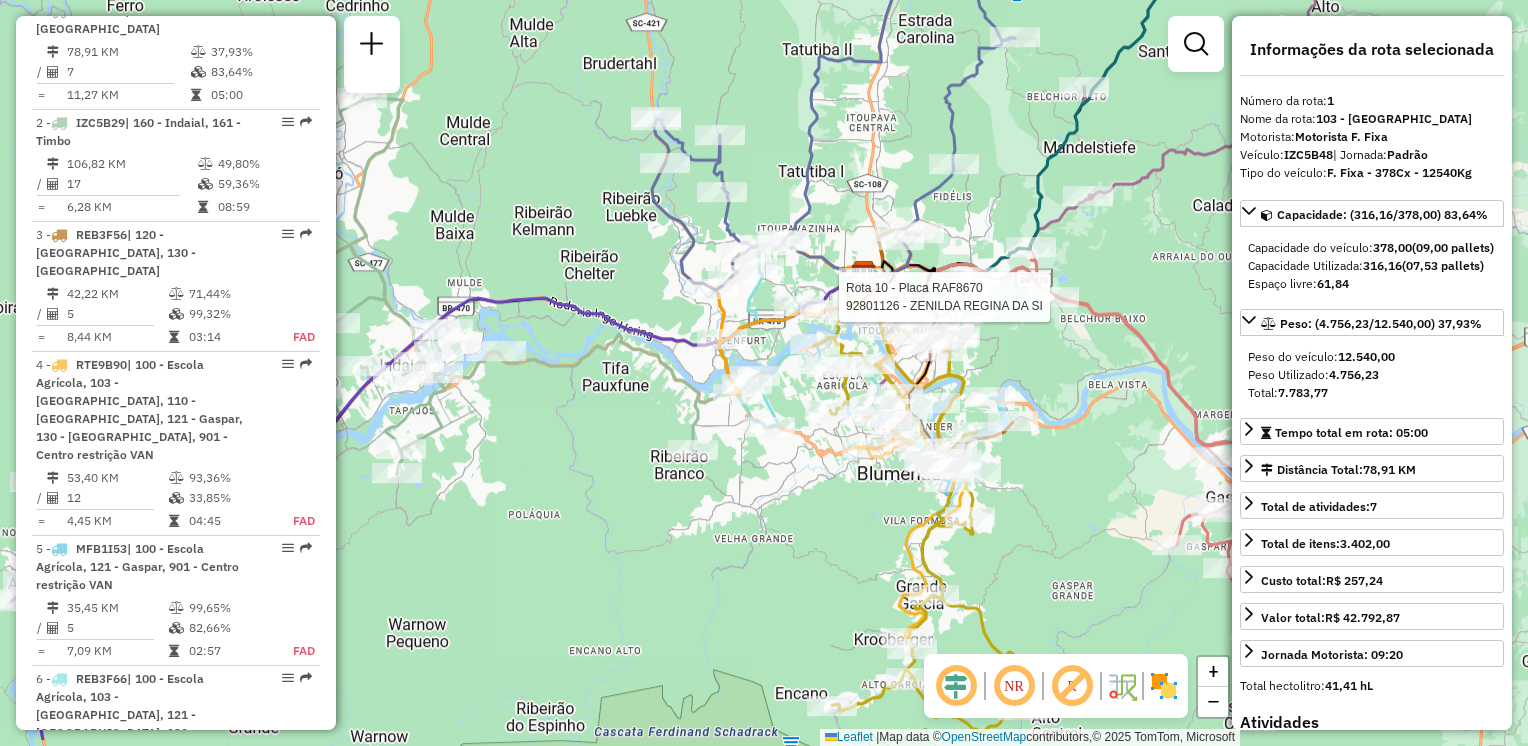 drag, startPoint x: 776, startPoint y: 208, endPoint x: 798, endPoint y: 194, distance: 26.076809 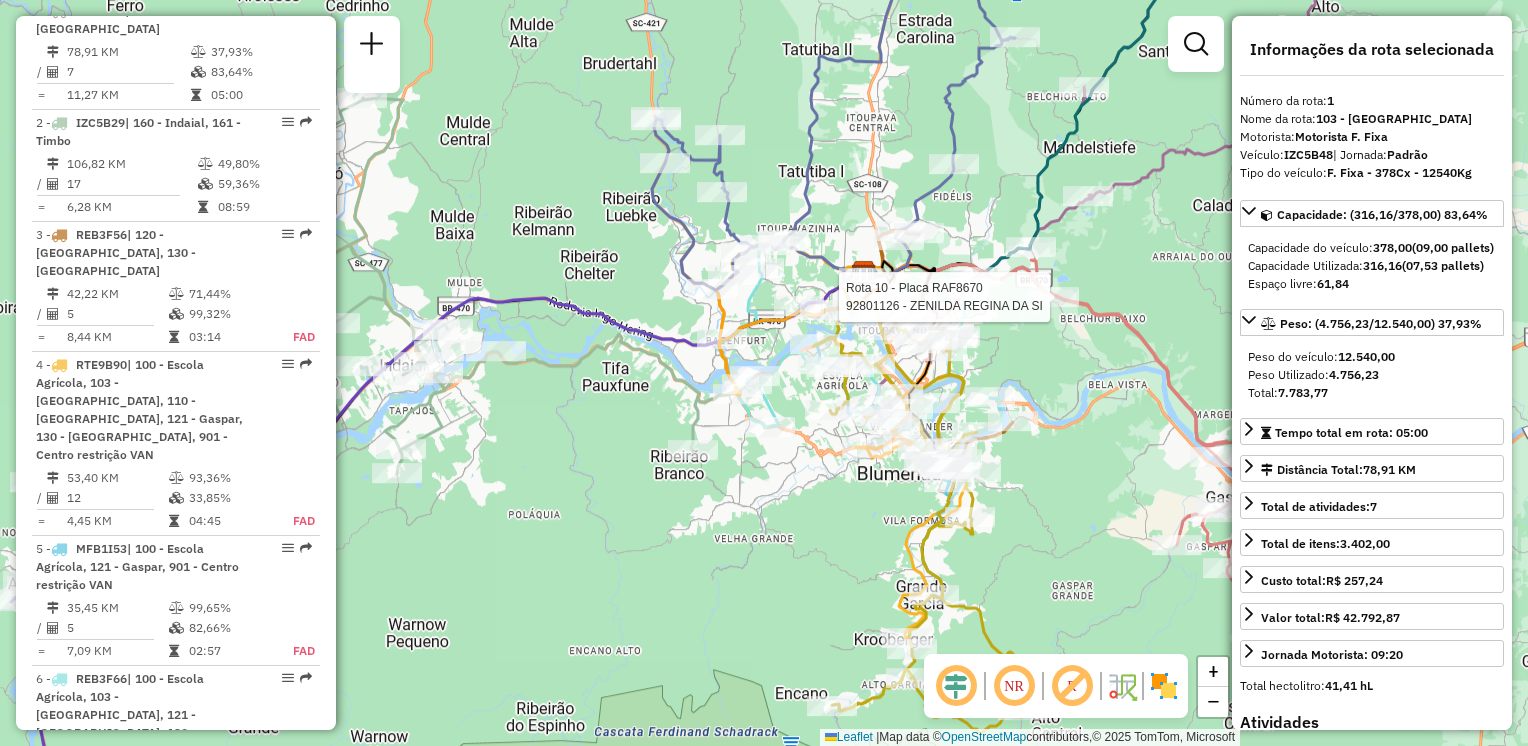drag, startPoint x: 554, startPoint y: 398, endPoint x: 632, endPoint y: 314, distance: 114.62984 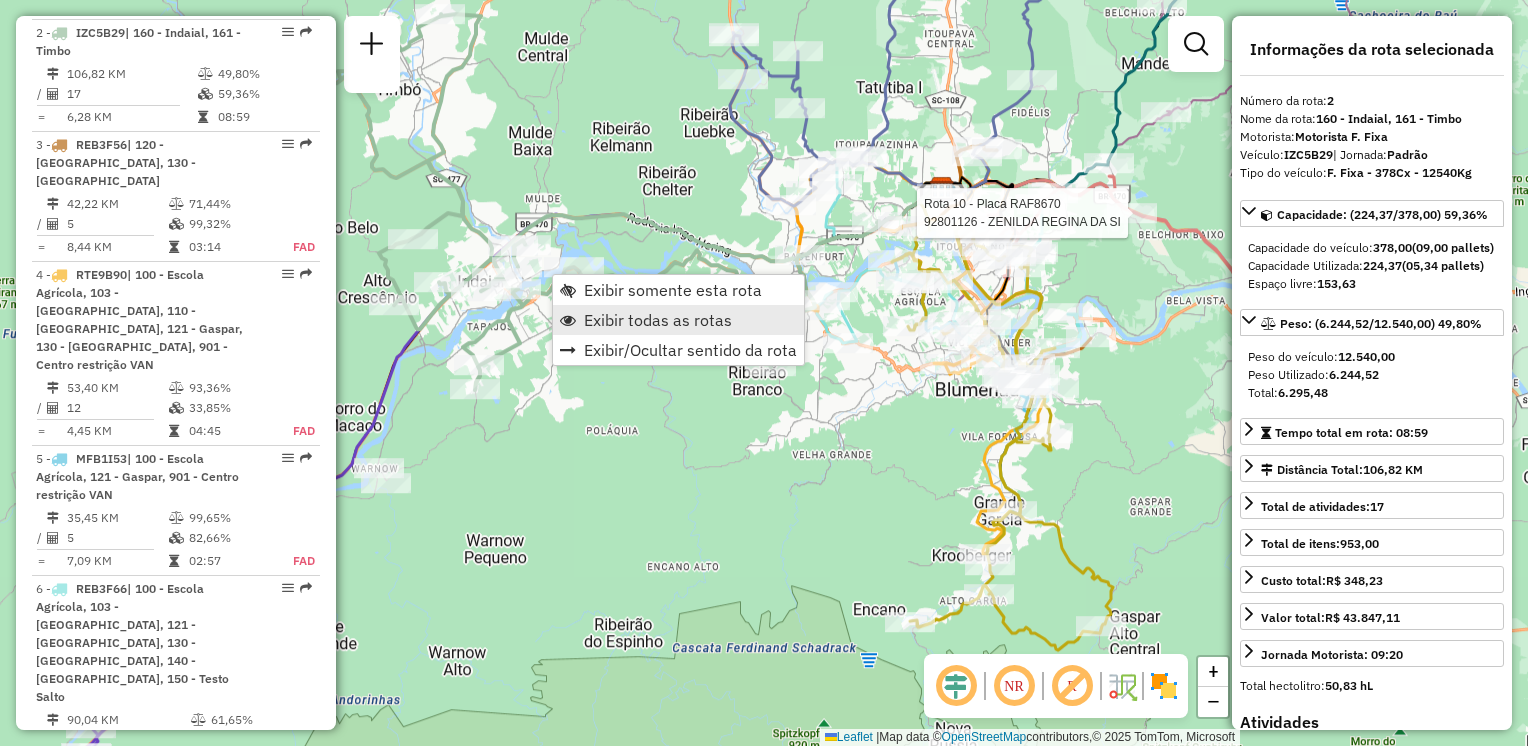 scroll, scrollTop: 864, scrollLeft: 0, axis: vertical 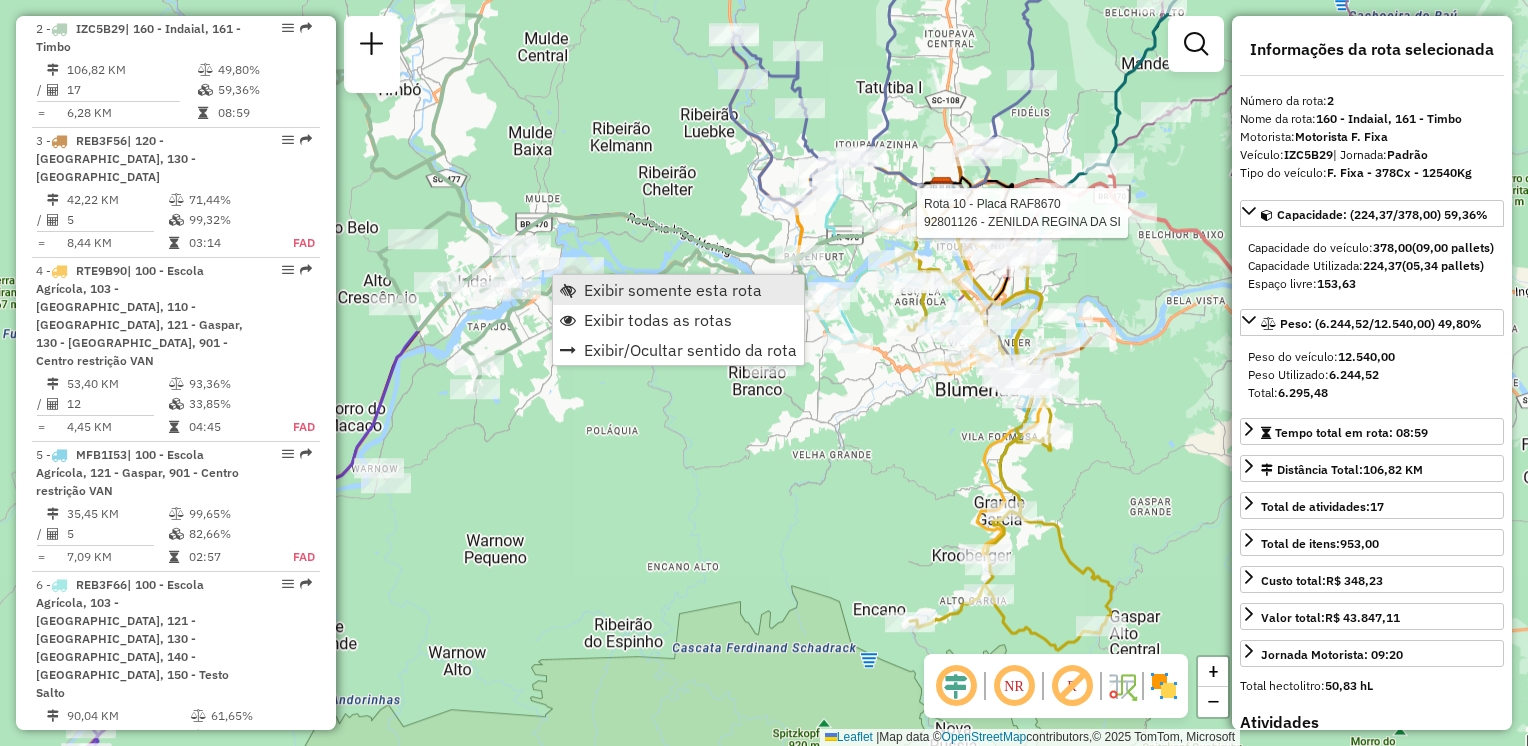 click on "Exibir somente esta rota" at bounding box center (673, 290) 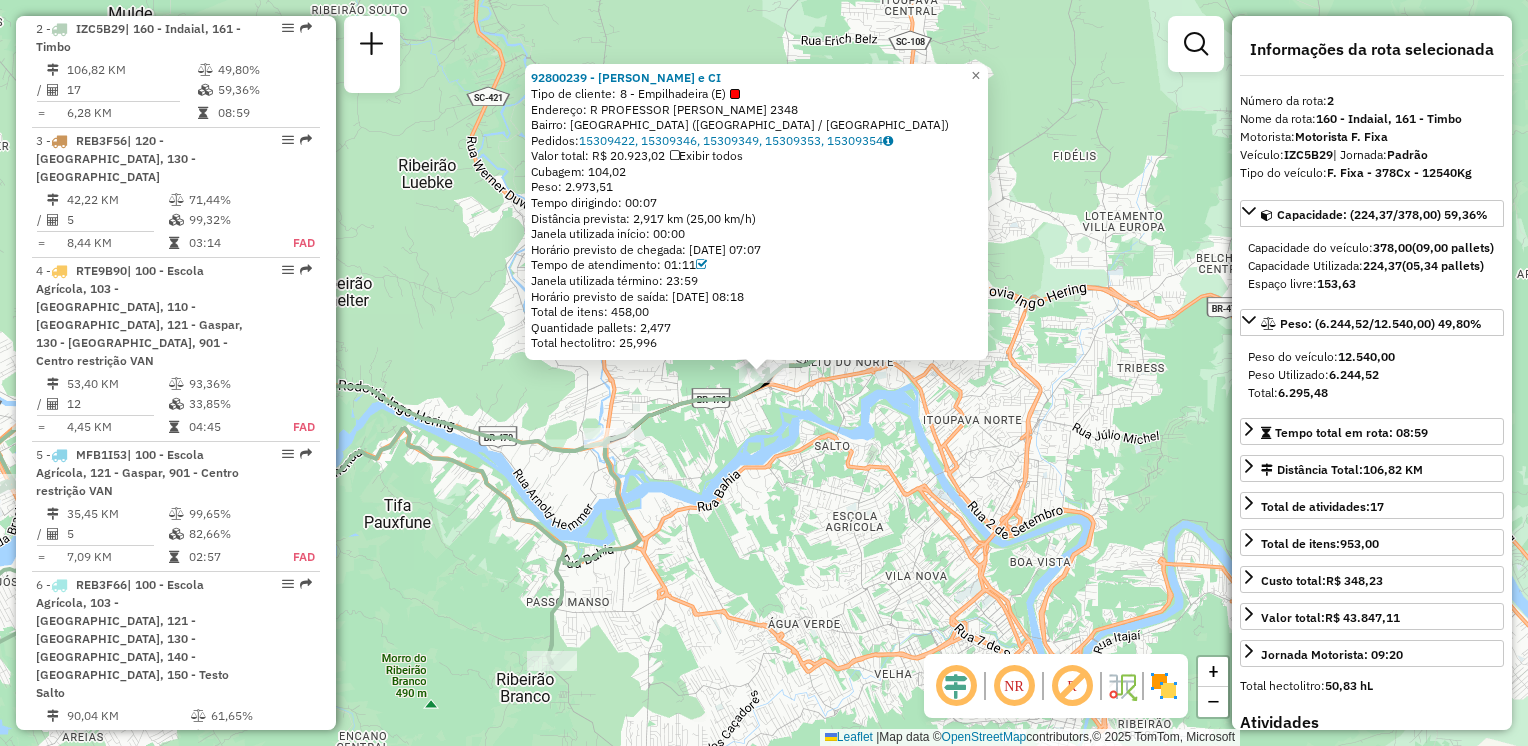 click on "92800239 - VALDIR DA SILVA e CI  Tipo de cliente:   8 - Empilhadeira (E)   Endereço: R   PROFESSOR MAX HUMPL           2348   Bairro: SALTO DO NORTE (BLUMENAU / SC)   Pedidos:  15309422, 15309346, 15309349, 15309353, 15309354   Valor total: R$ 20.923,02   Exibir todos   Cubagem: 104,02  Peso: 2.973,51  Tempo dirigindo: 00:07   Distância prevista: 2,917 km (25,00 km/h)   Janela utilizada início: 00:00   Horário previsto de chegada: 15/07/2025 07:07   Tempo de atendimento: 01:11   Janela utilizada término: 23:59   Horário previsto de saída: 15/07/2025 08:18   Total de itens: 458,00   Quantidade pallets: 2,477   Total hectolitro: 25,996  × Janela de atendimento Grade de atendimento Capacidade Transportadoras Veículos Cliente Pedidos  Rotas Selecione os dias de semana para filtrar as janelas de atendimento  Seg   Ter   Qua   Qui   Sex   Sáb   Dom  Informe o período da janela de atendimento: De: Até:  Filtrar exatamente a janela do cliente  Considerar janela de atendimento padrão   Seg   Ter   Qua  +" 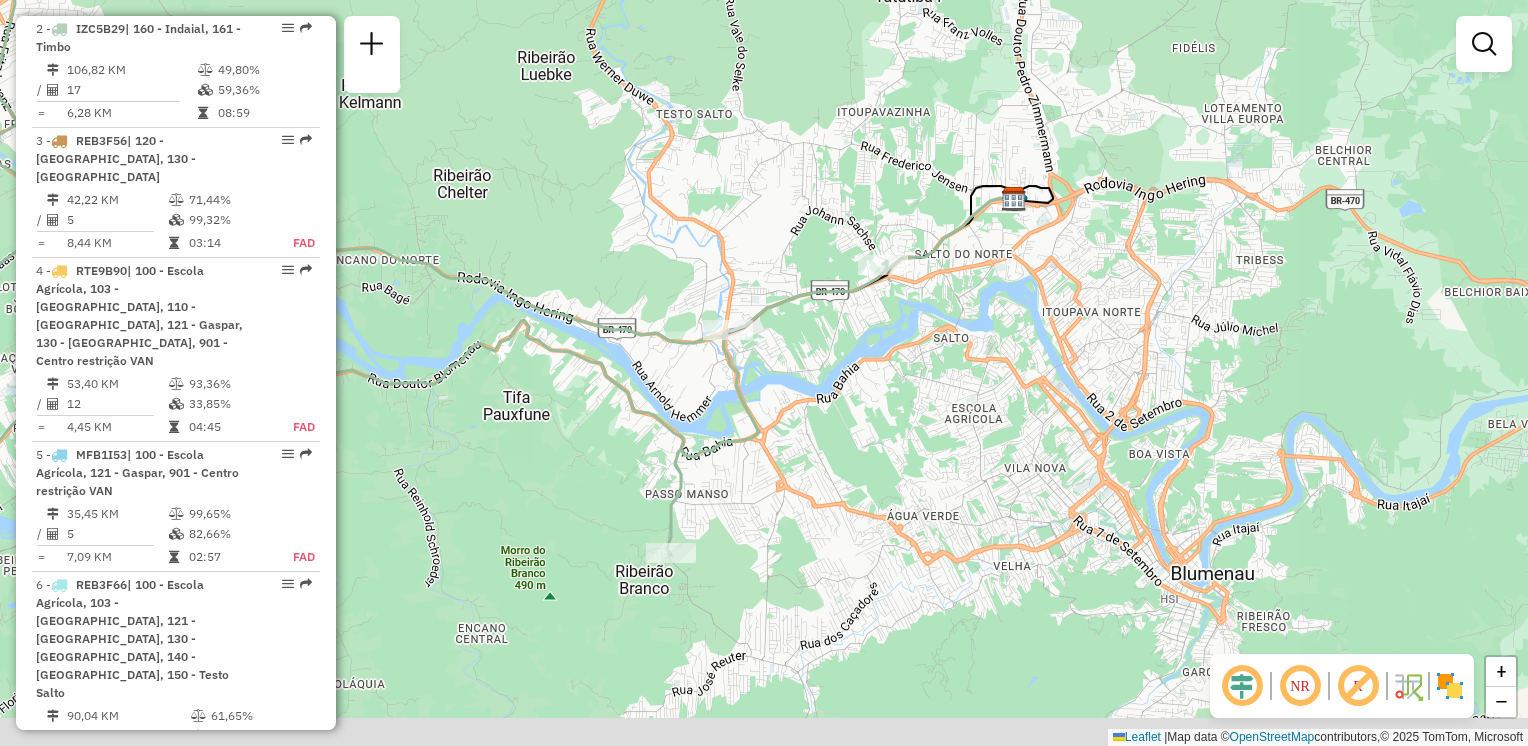 drag, startPoint x: 892, startPoint y: 495, endPoint x: 1024, endPoint y: 383, distance: 173.11269 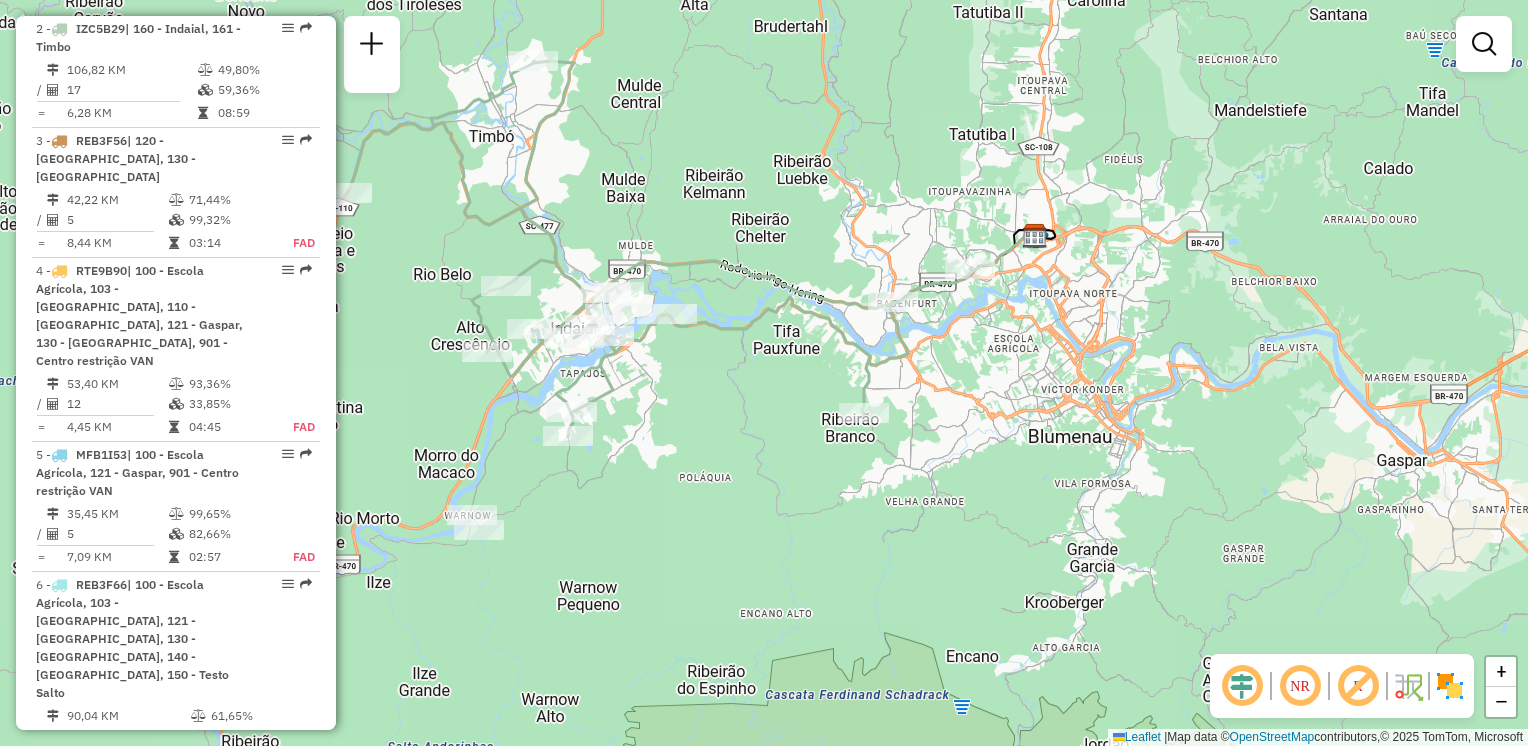 drag, startPoint x: 637, startPoint y: 481, endPoint x: 764, endPoint y: 431, distance: 136.4881 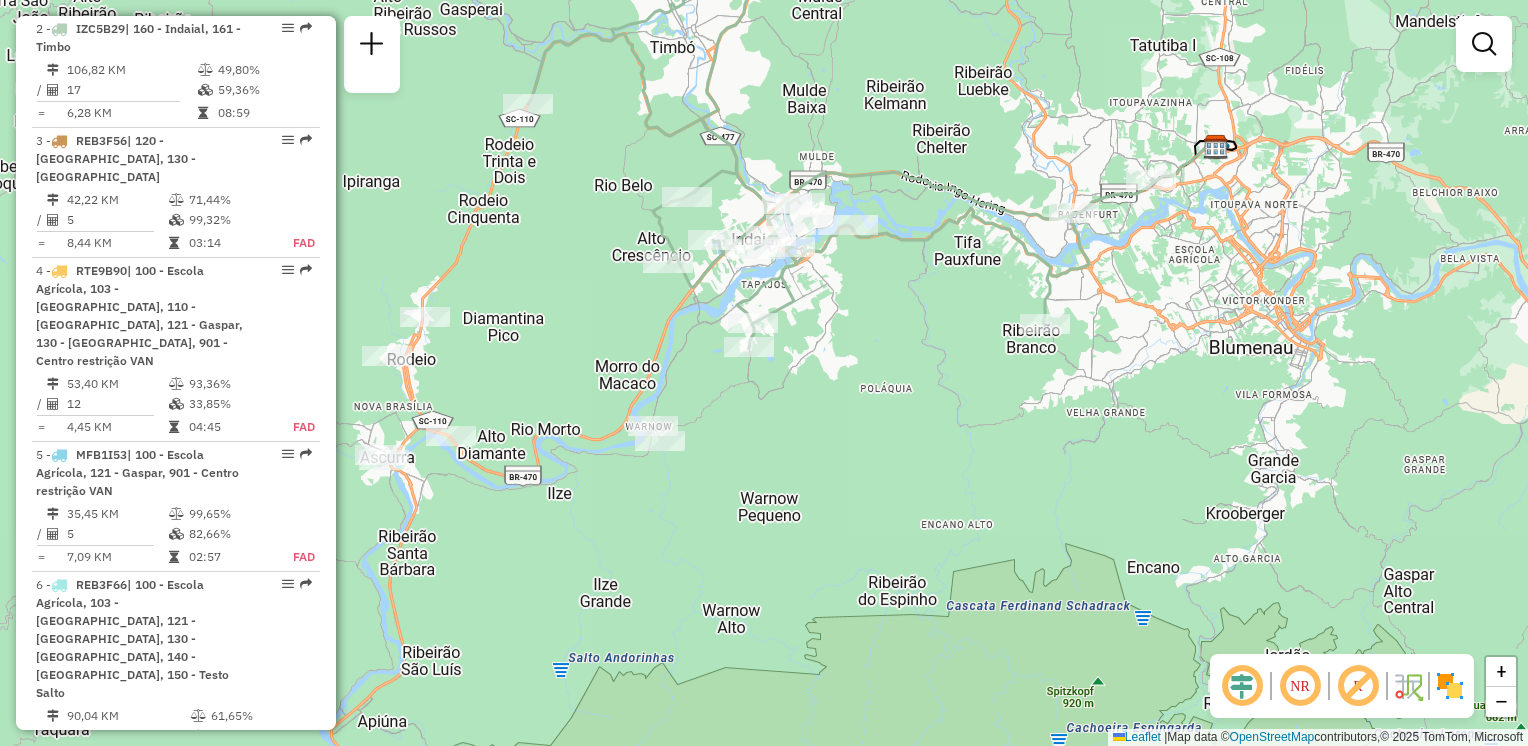 drag, startPoint x: 820, startPoint y: 471, endPoint x: 819, endPoint y: 428, distance: 43.011627 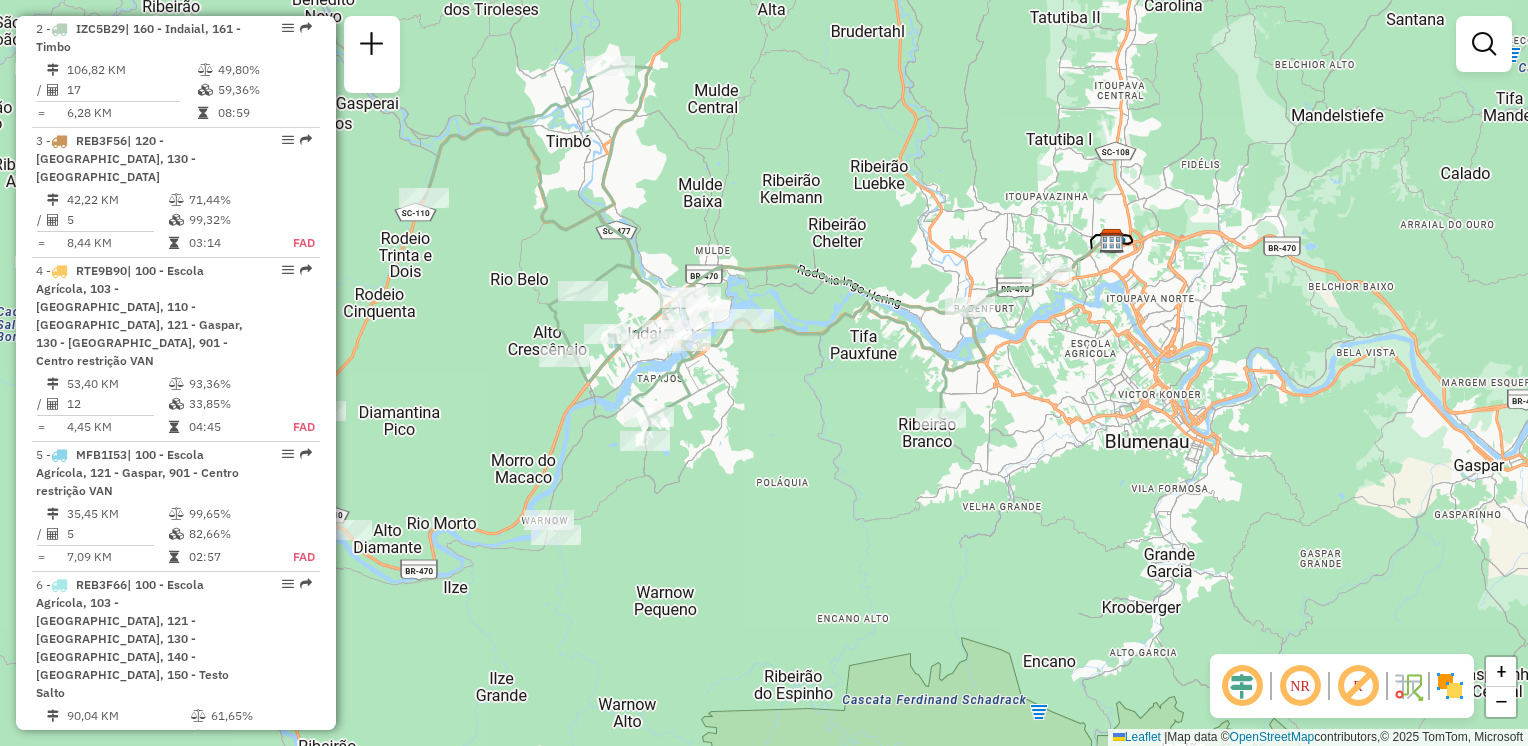 drag, startPoint x: 932, startPoint y: 388, endPoint x: 831, endPoint y: 502, distance: 152.30562 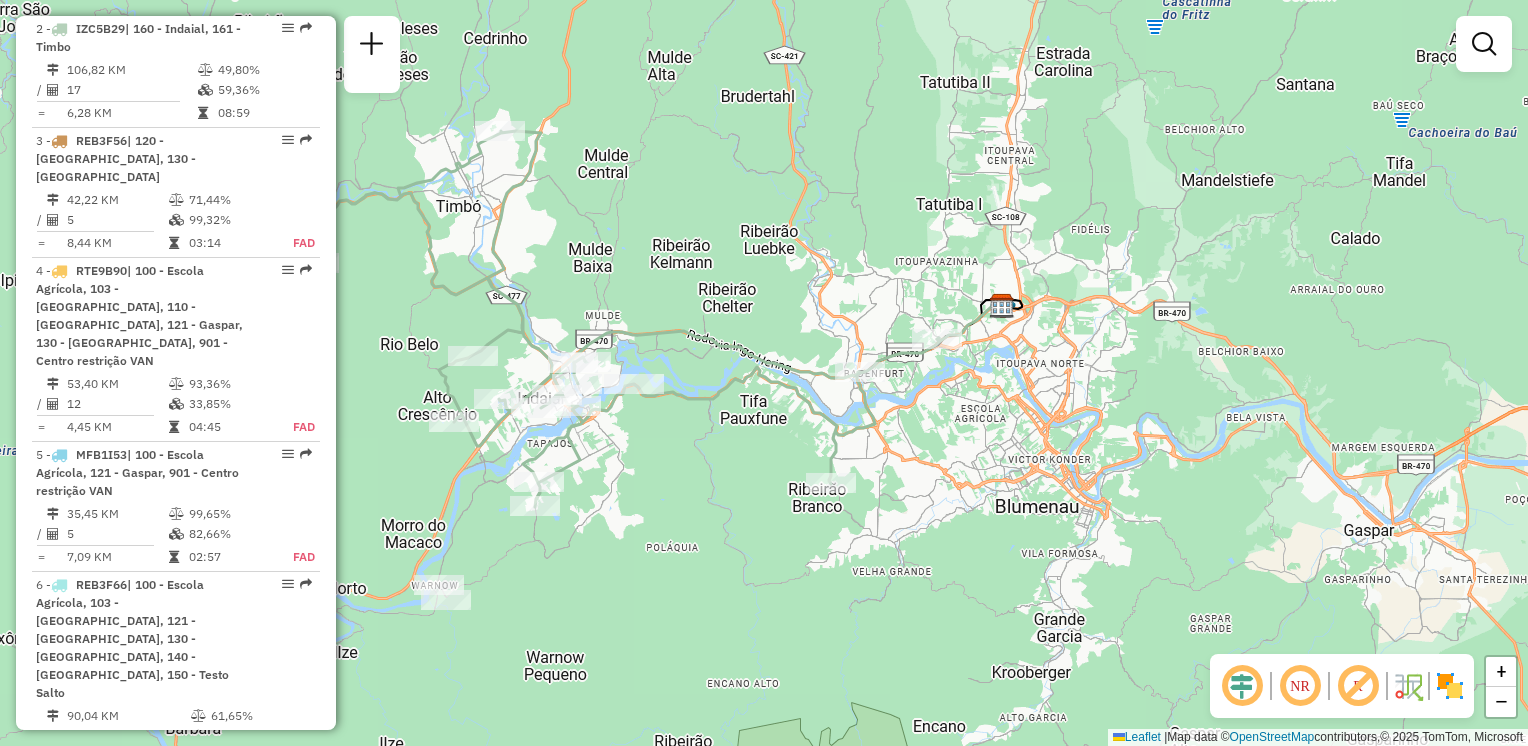 drag, startPoint x: 1006, startPoint y: 408, endPoint x: 853, endPoint y: 468, distance: 164.34415 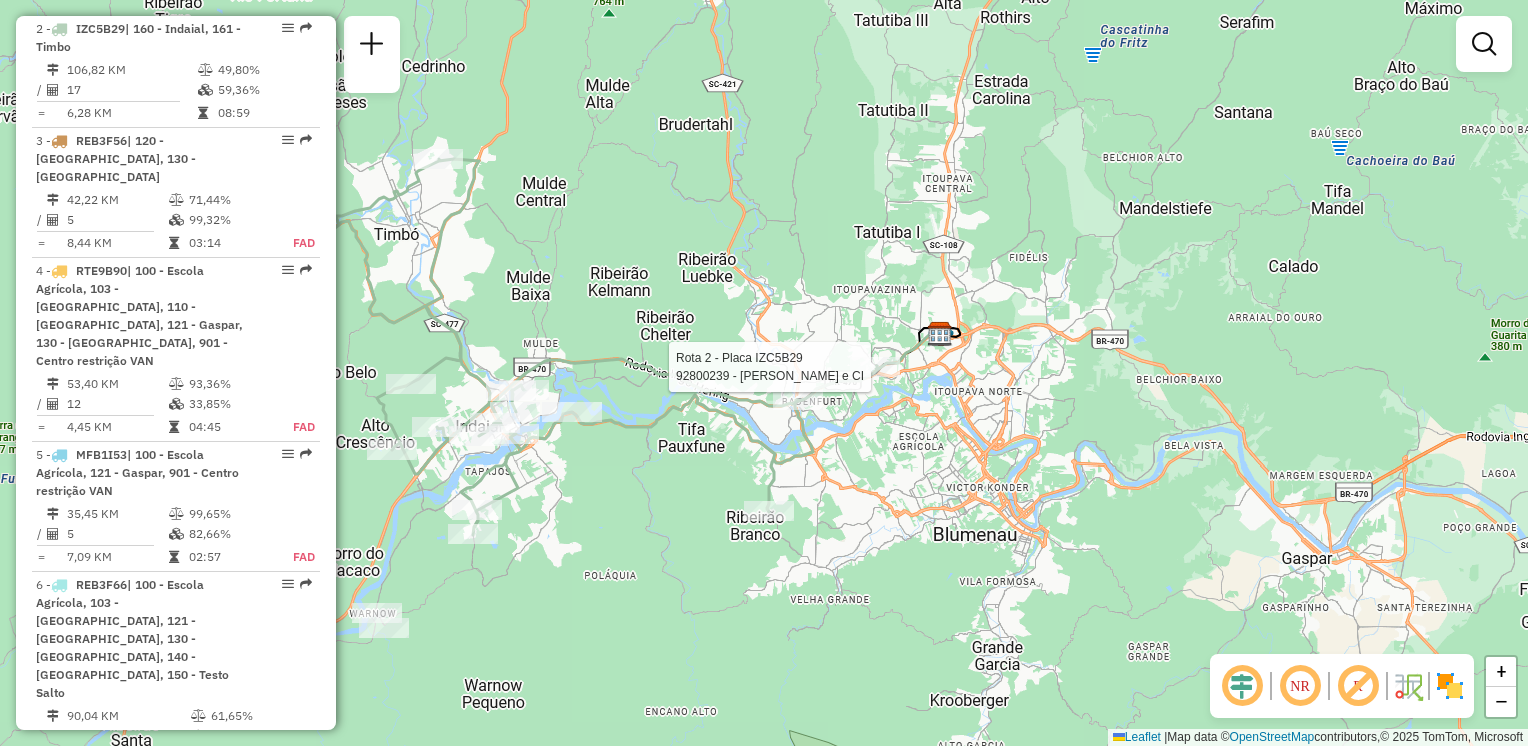 select on "**********" 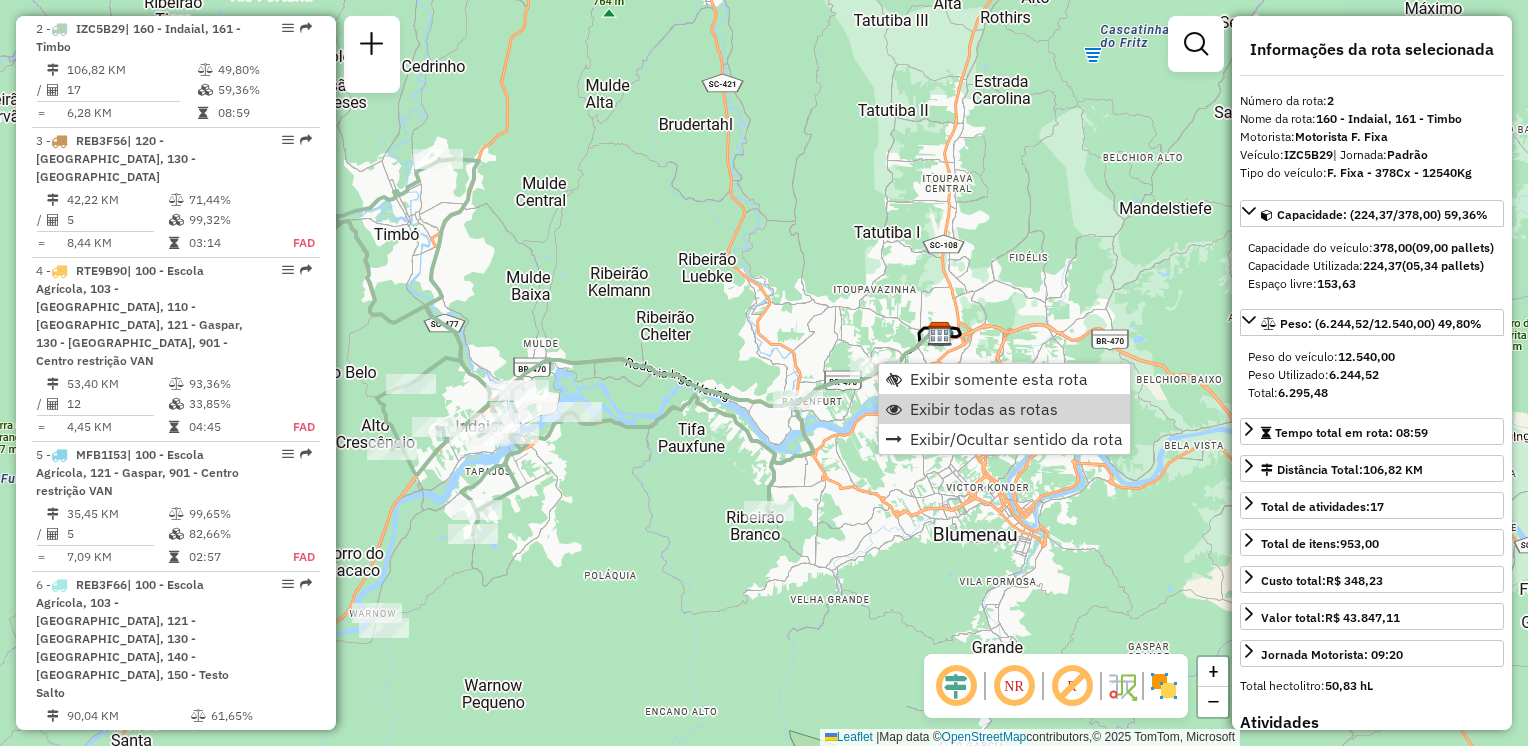 click on "Janela de atendimento Grade de atendimento Capacidade Transportadoras Veículos Cliente Pedidos  Rotas Selecione os dias de semana para filtrar as janelas de atendimento  Seg   Ter   Qua   Qui   Sex   Sáb   Dom  Informe o período da janela de atendimento: De: Até:  Filtrar exatamente a janela do cliente  Considerar janela de atendimento padrão  Selecione os dias de semana para filtrar as grades de atendimento  Seg   Ter   Qua   Qui   Sex   Sáb   Dom   Considerar clientes sem dia de atendimento cadastrado  Clientes fora do dia de atendimento selecionado Filtrar as atividades entre os valores definidos abaixo:  Peso mínimo:   Peso máximo:   Cubagem mínima:   Cubagem máxima:   De:   Até:  Filtrar as atividades entre o tempo de atendimento definido abaixo:  De:   Até:   Considerar capacidade total dos clientes não roteirizados Transportadora: Selecione um ou mais itens Tipo de veículo: Selecione um ou mais itens Veículo: Selecione um ou mais itens Motorista: Selecione um ou mais itens Nome: Rótulo:" 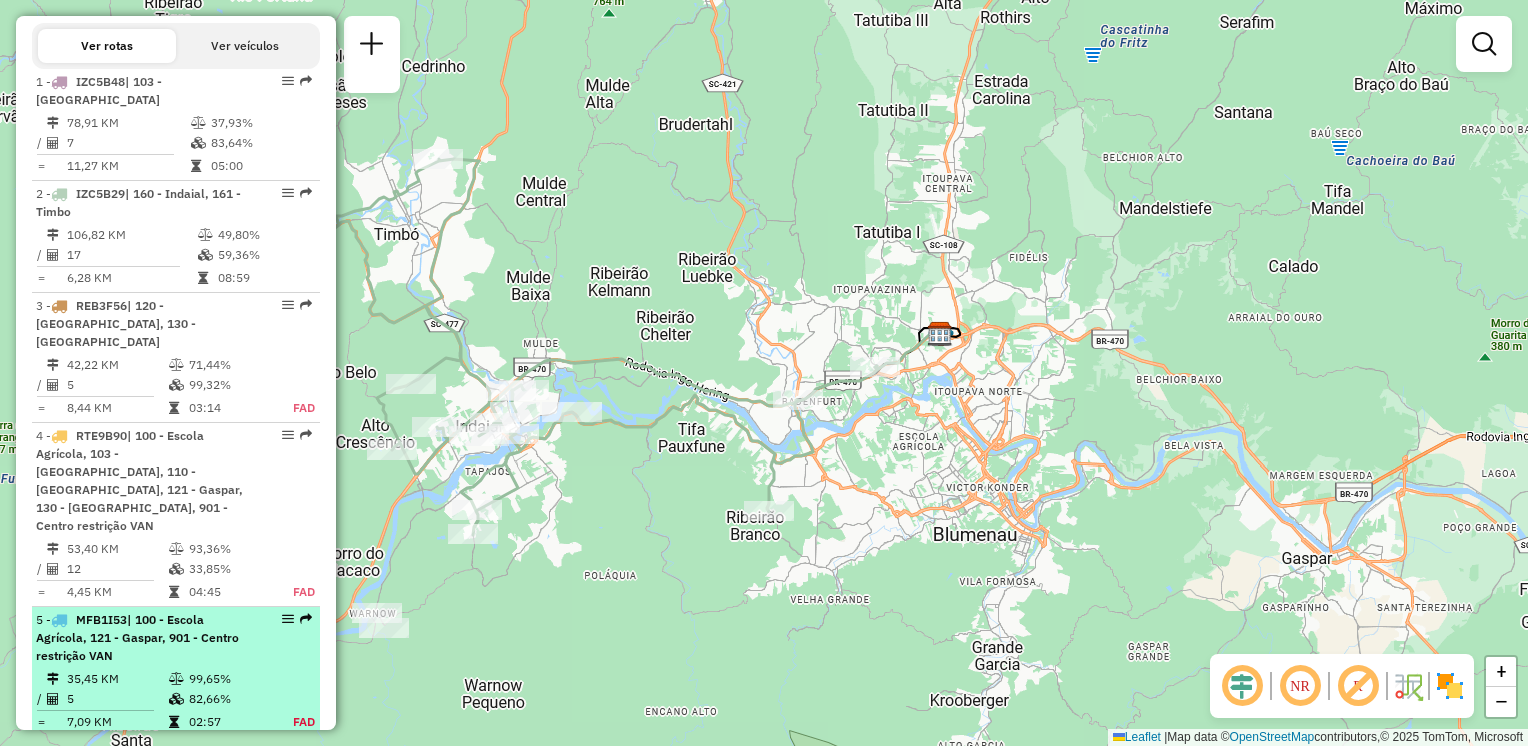 scroll, scrollTop: 664, scrollLeft: 0, axis: vertical 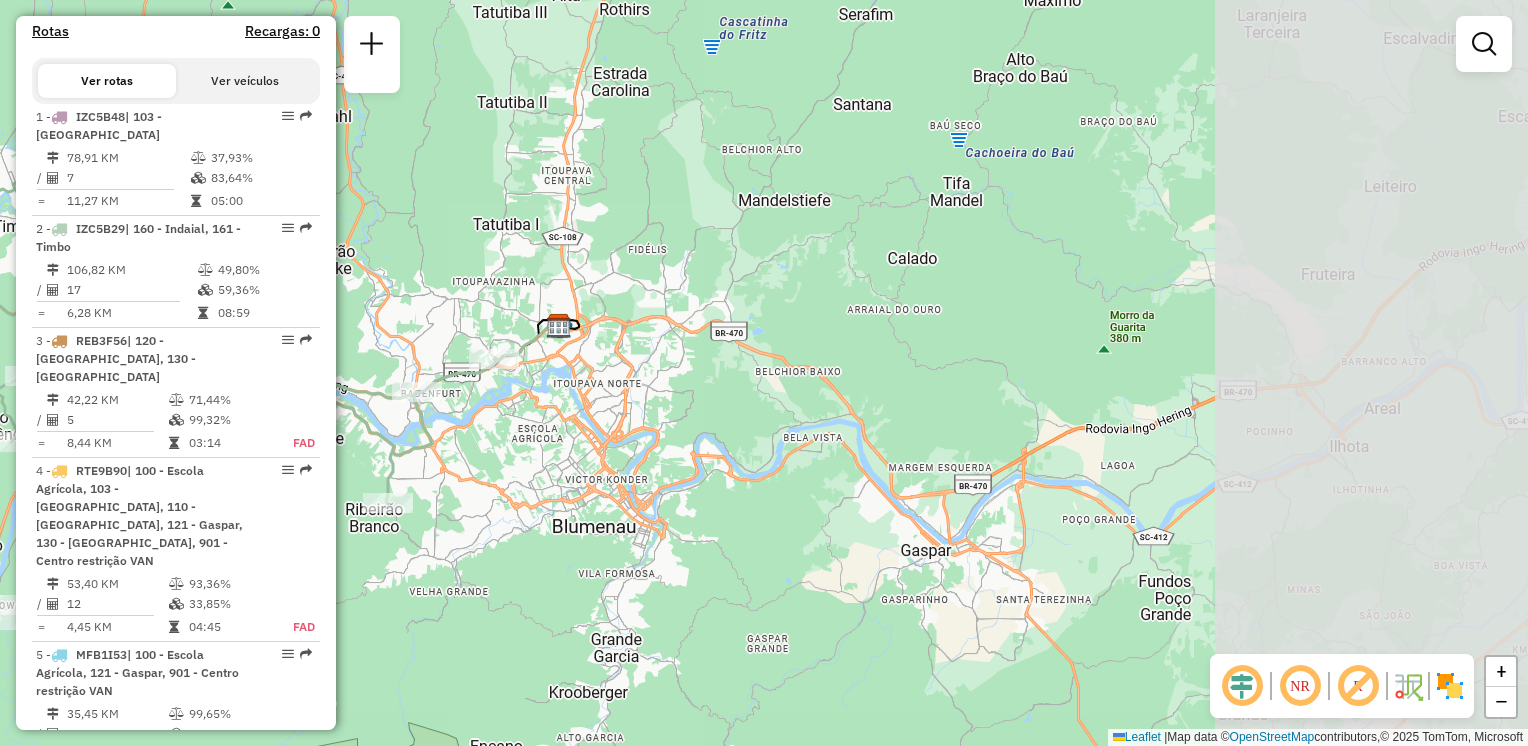 drag, startPoint x: 940, startPoint y: 340, endPoint x: 576, endPoint y: 330, distance: 364.13733 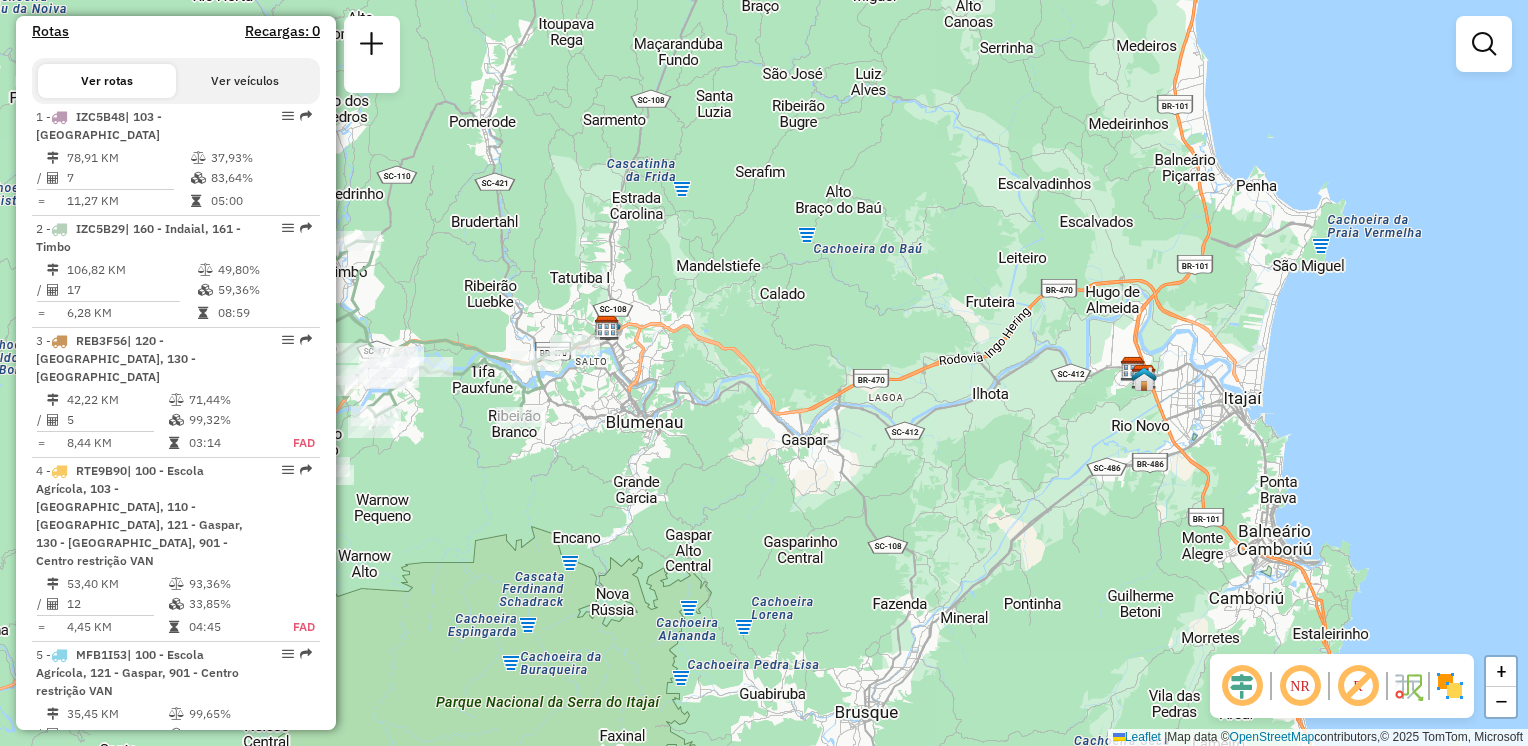 drag, startPoint x: 662, startPoint y: 351, endPoint x: 679, endPoint y: 394, distance: 46.238514 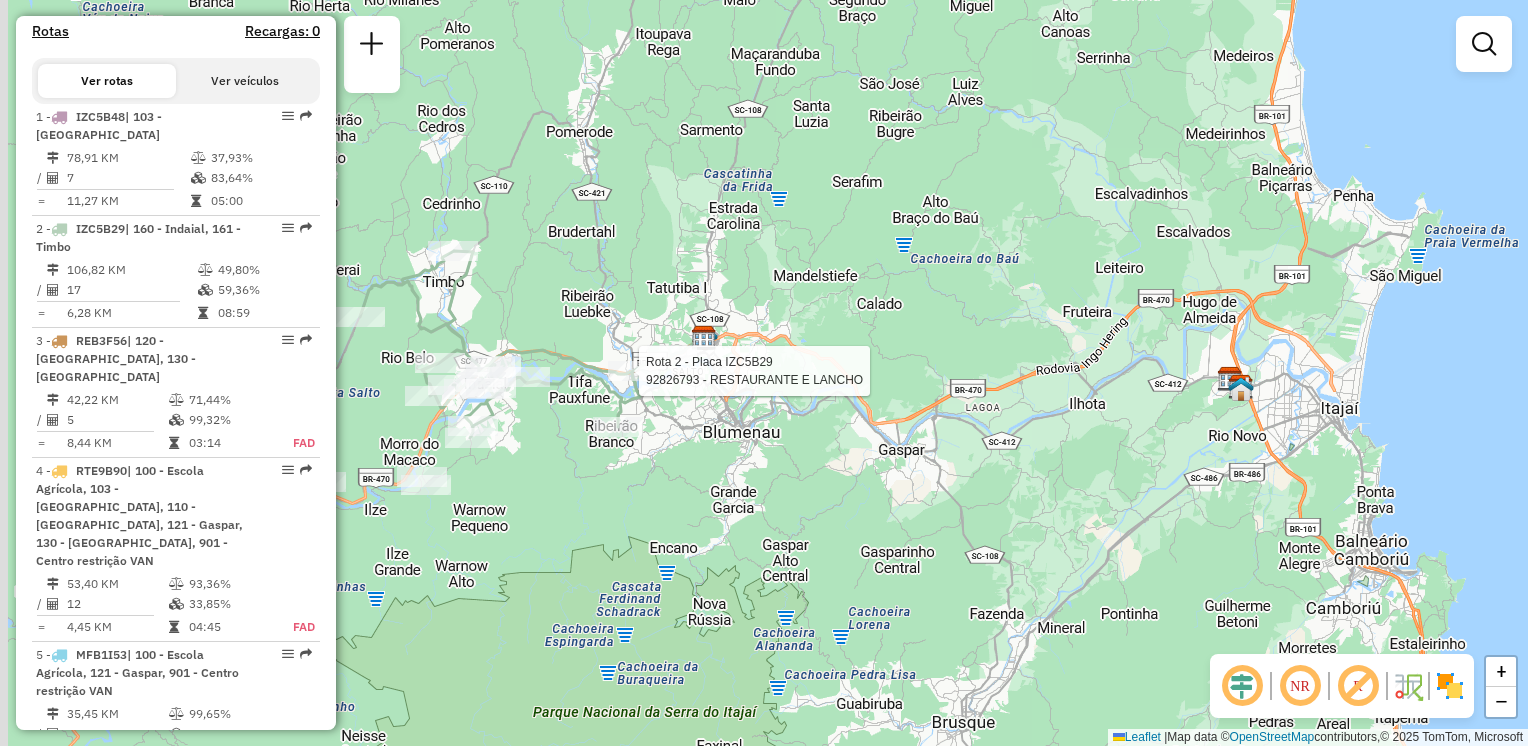 click 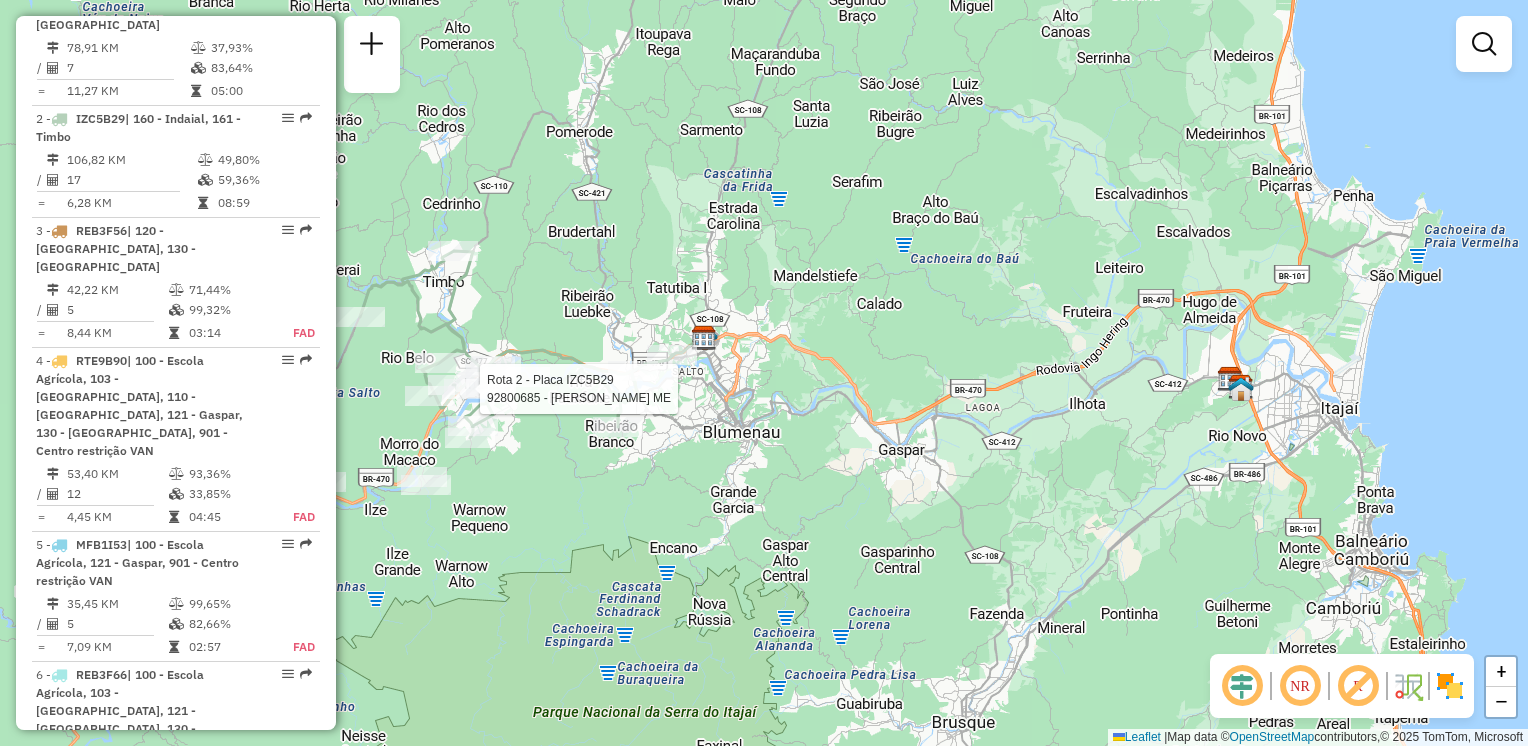 select on "**********" 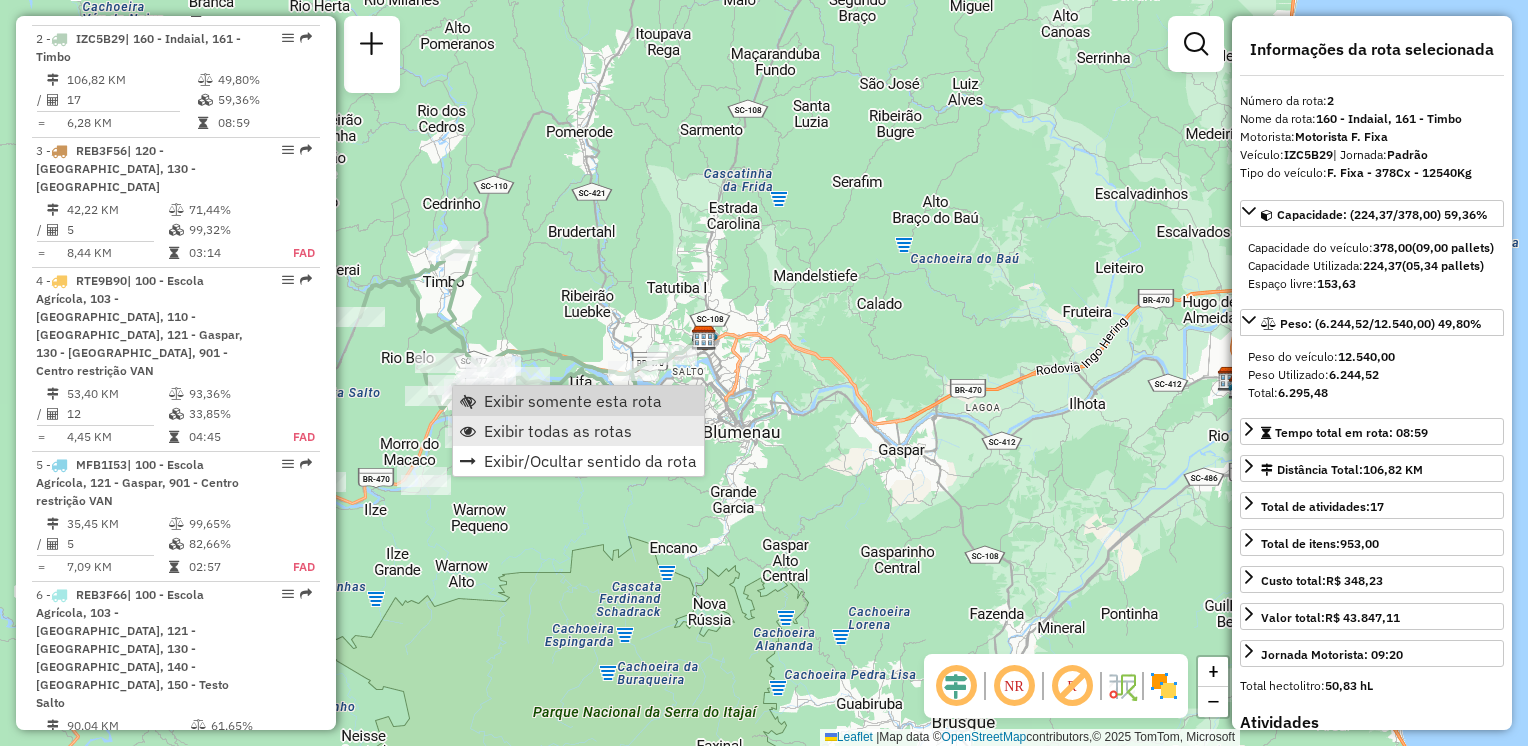 scroll, scrollTop: 864, scrollLeft: 0, axis: vertical 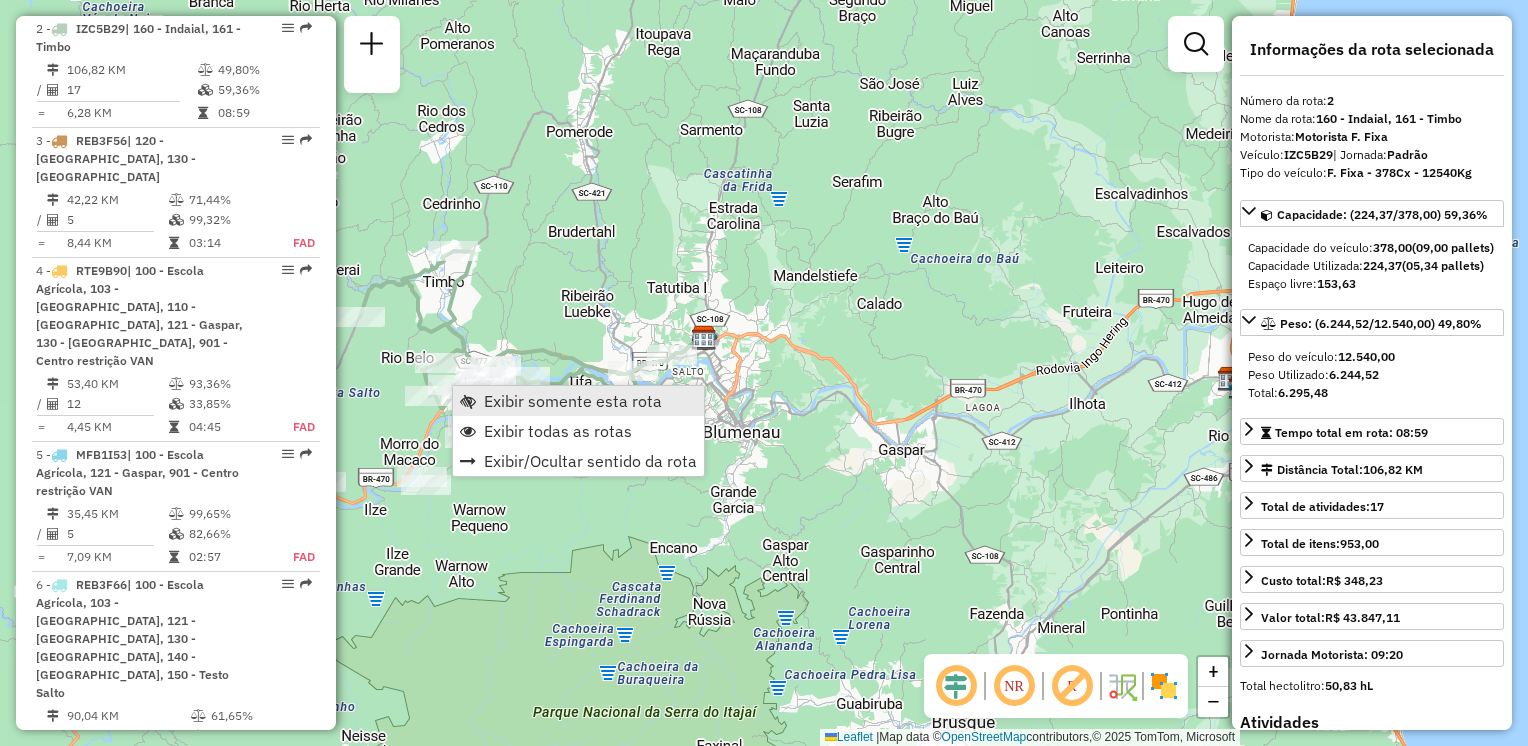 click on "Exibir somente esta rota" at bounding box center (573, 401) 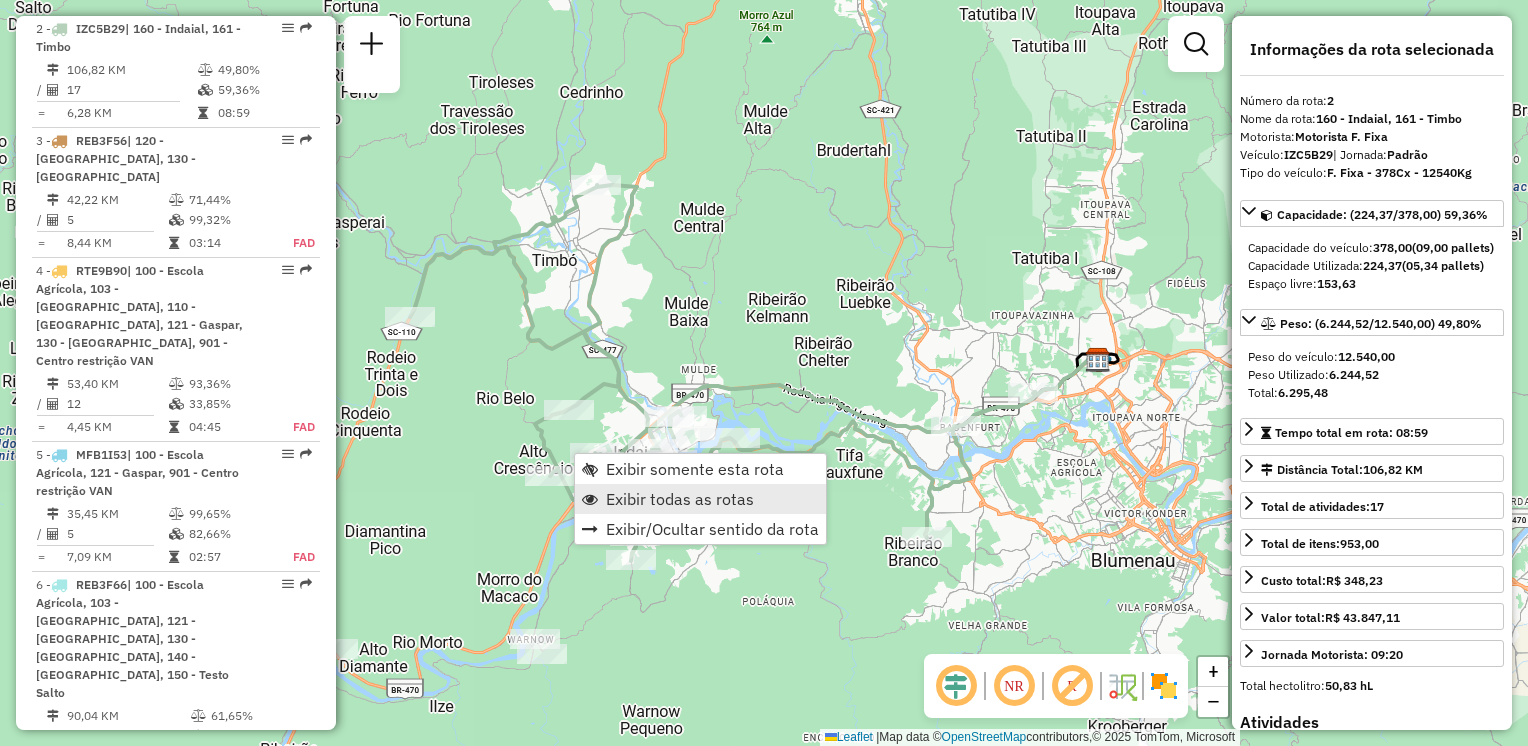 click on "Exibir todas as rotas" at bounding box center (680, 499) 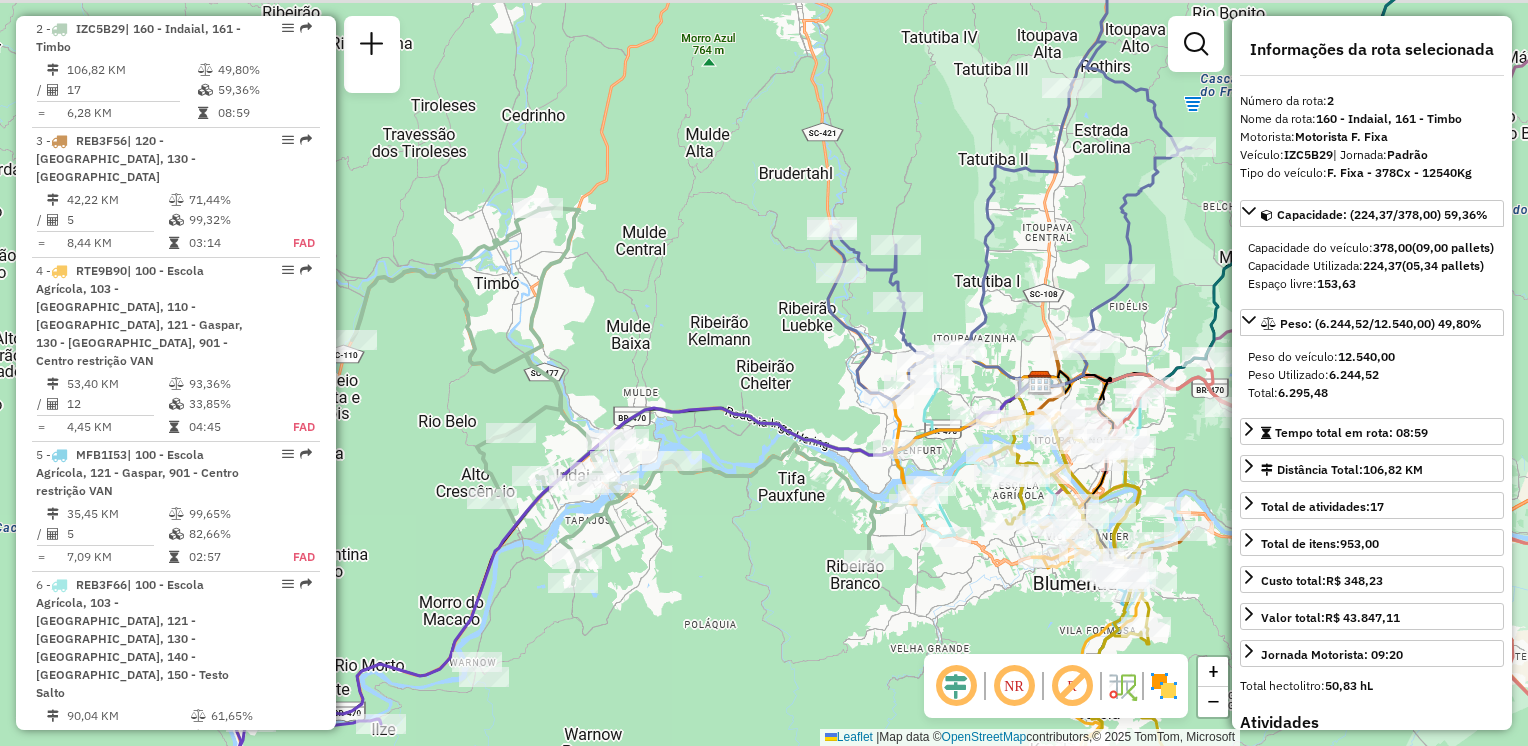 drag, startPoint x: 804, startPoint y: 338, endPoint x: 0, endPoint y: 395, distance: 806.018 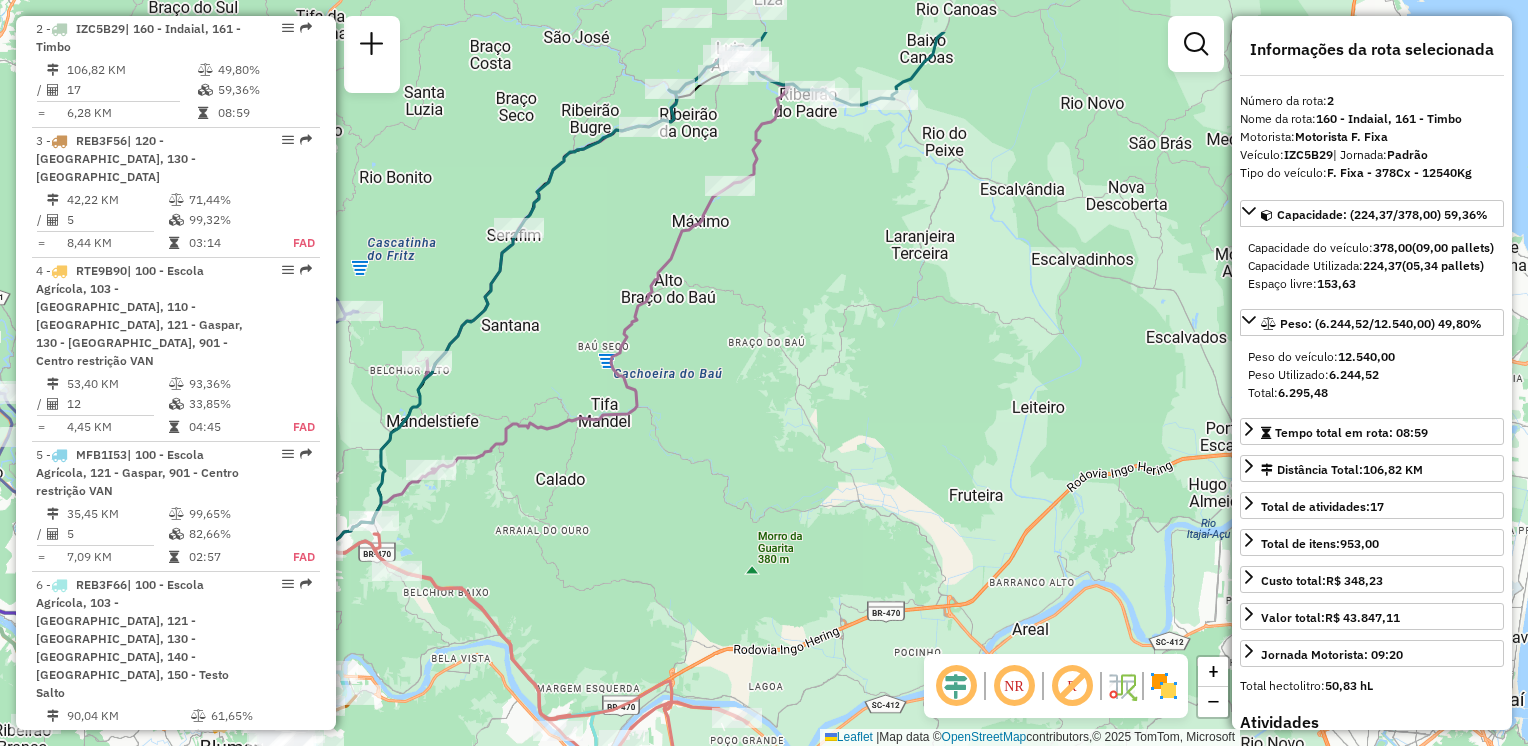 drag, startPoint x: 612, startPoint y: 382, endPoint x: 623, endPoint y: 491, distance: 109.55364 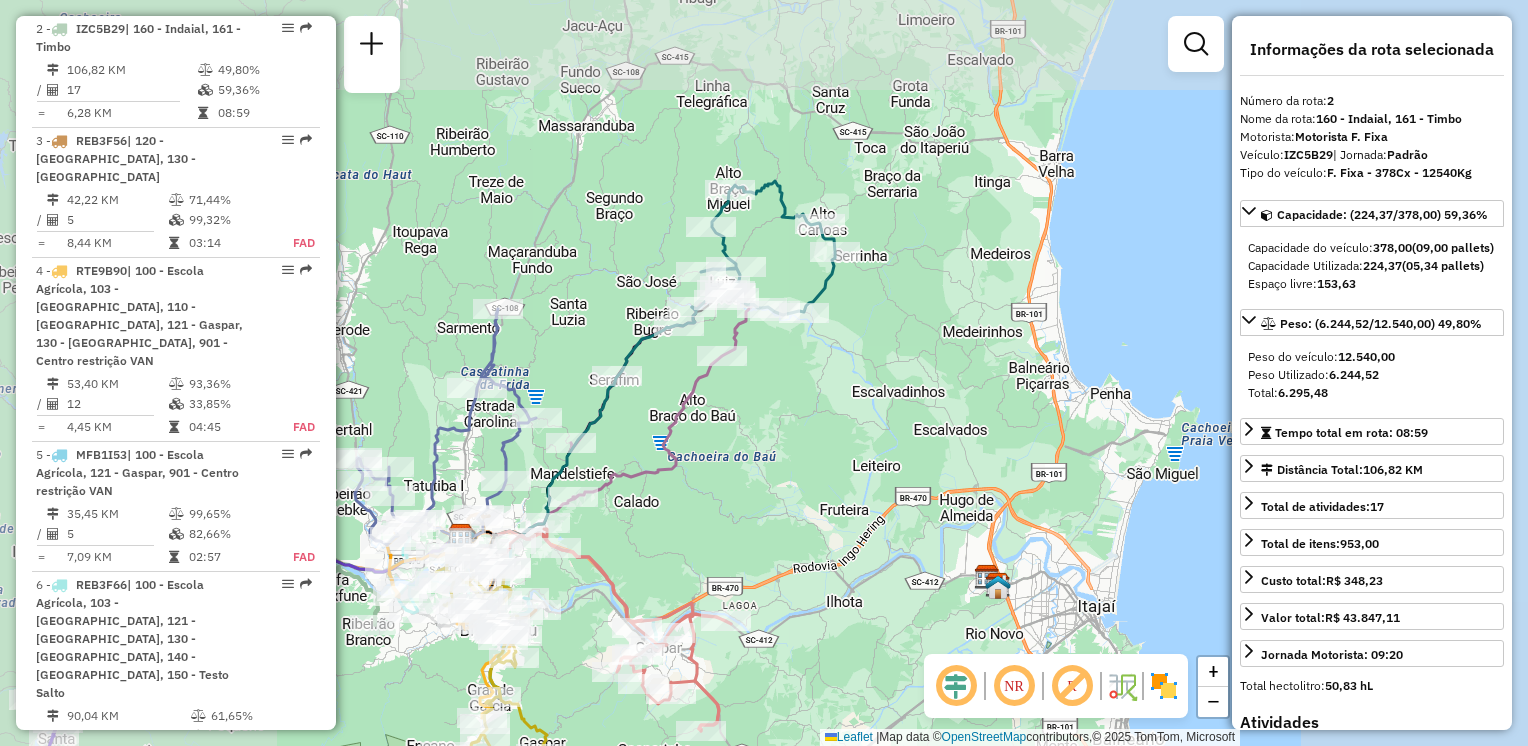 drag, startPoint x: 732, startPoint y: 401, endPoint x: 686, endPoint y: 486, distance: 96.64885 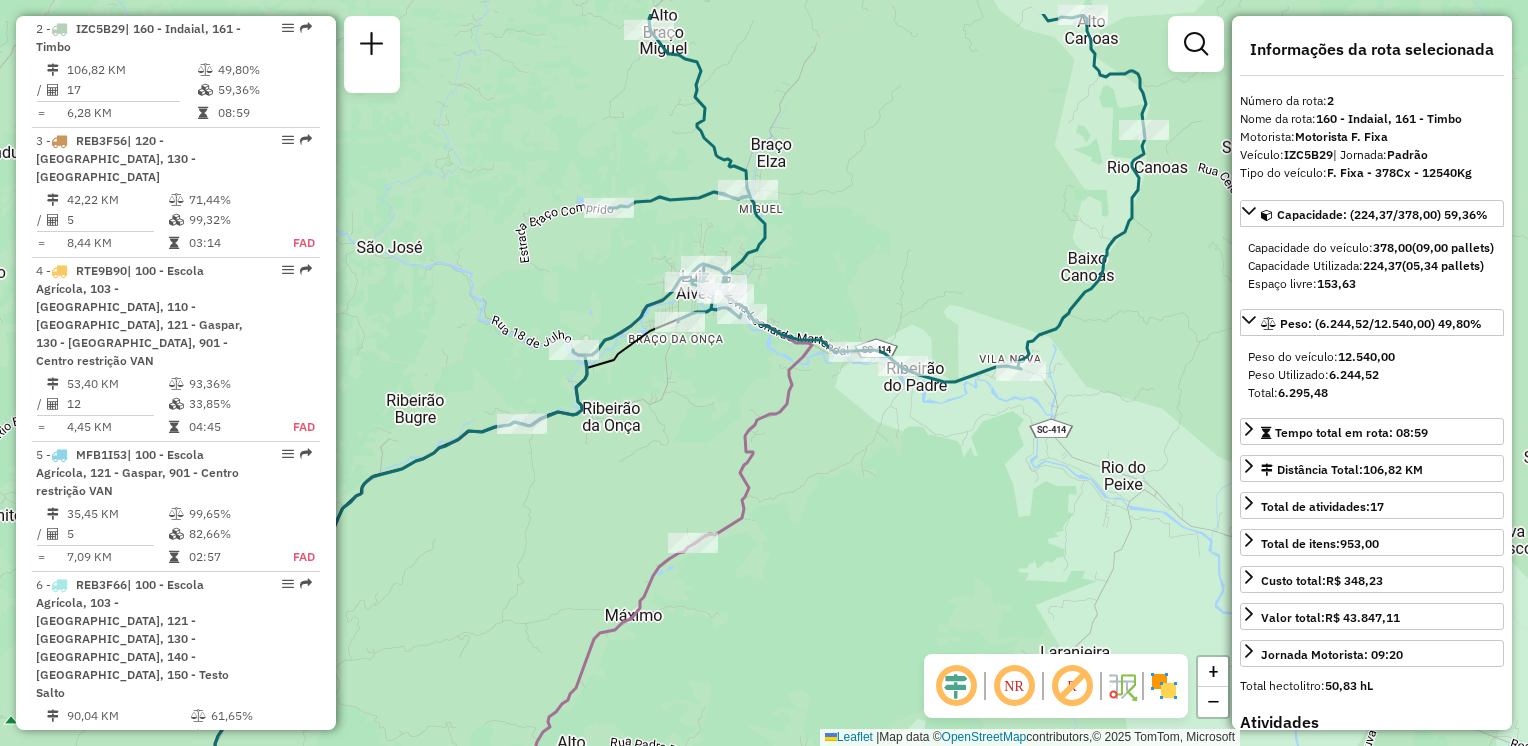 drag, startPoint x: 752, startPoint y: 417, endPoint x: 805, endPoint y: 502, distance: 100.16985 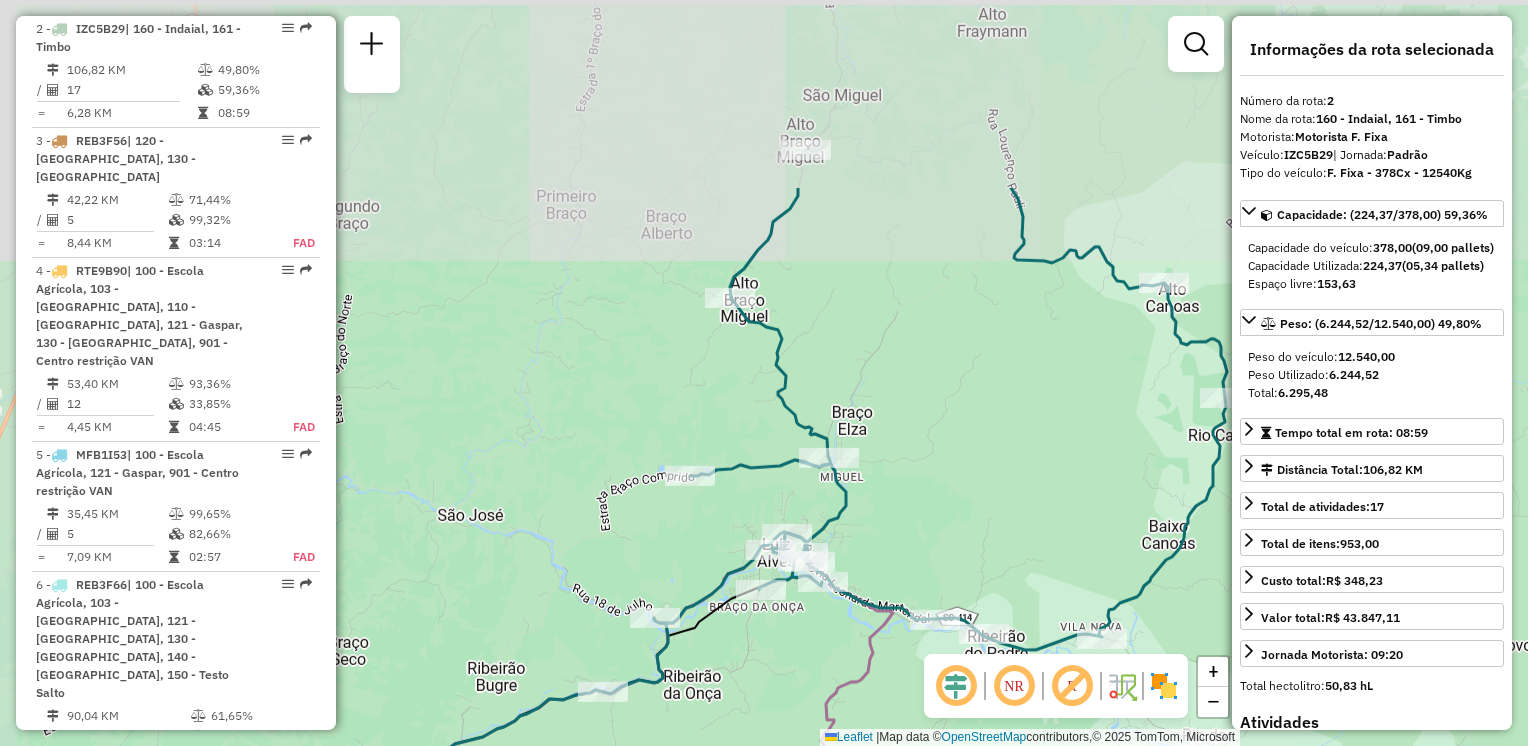 drag, startPoint x: 752, startPoint y: 468, endPoint x: 810, endPoint y: 719, distance: 257.61404 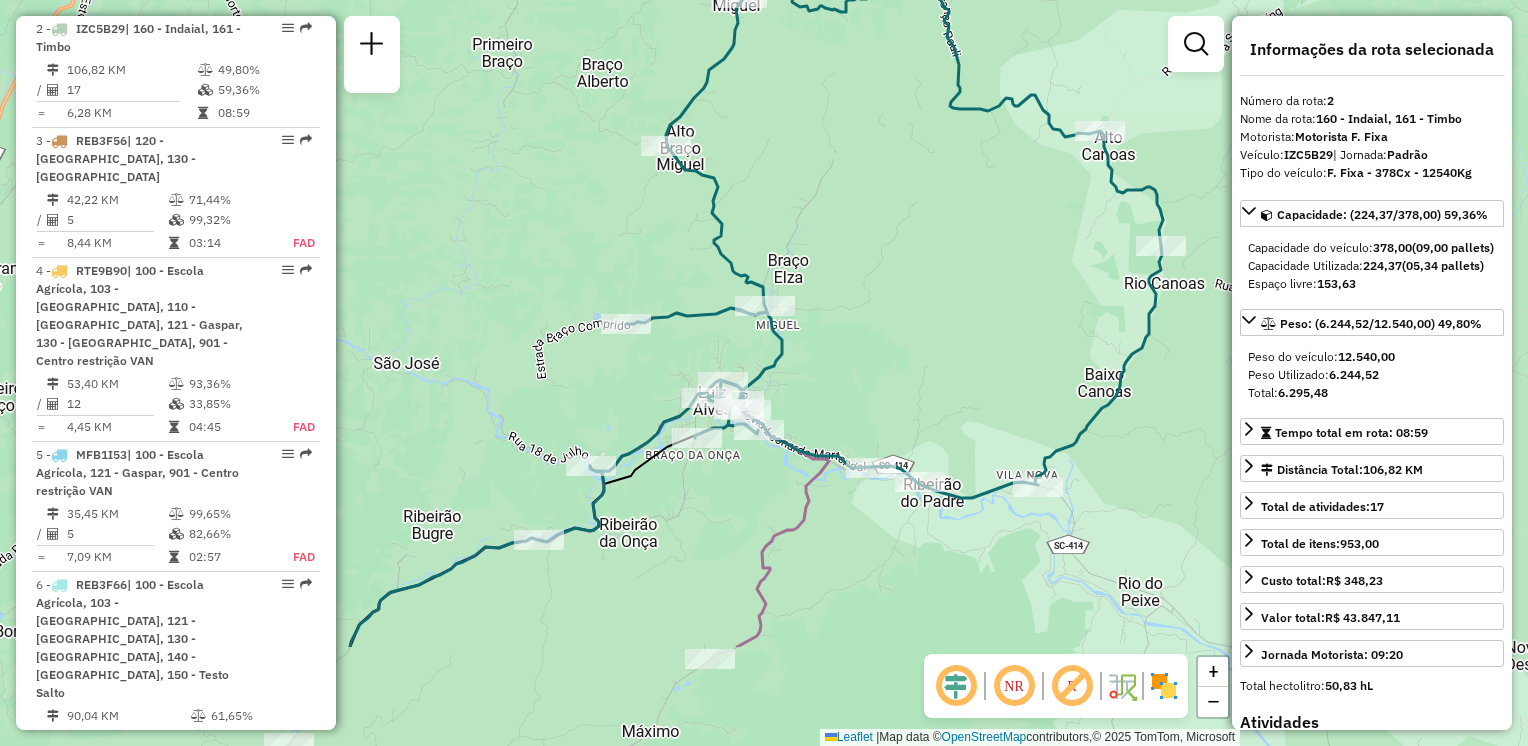 drag, startPoint x: 940, startPoint y: 416, endPoint x: 857, endPoint y: 262, distance: 174.94284 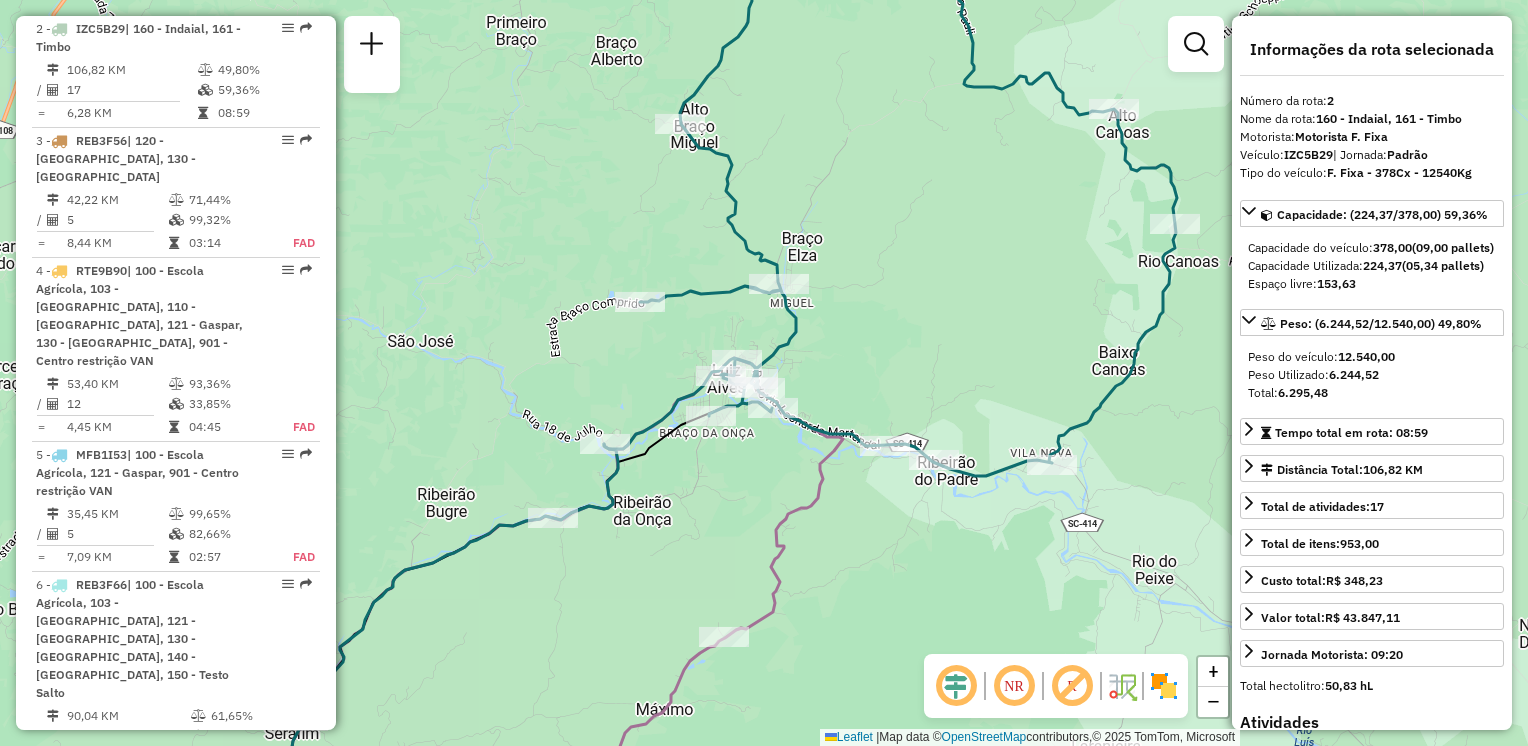 drag, startPoint x: 712, startPoint y: 555, endPoint x: 774, endPoint y: 506, distance: 79.025314 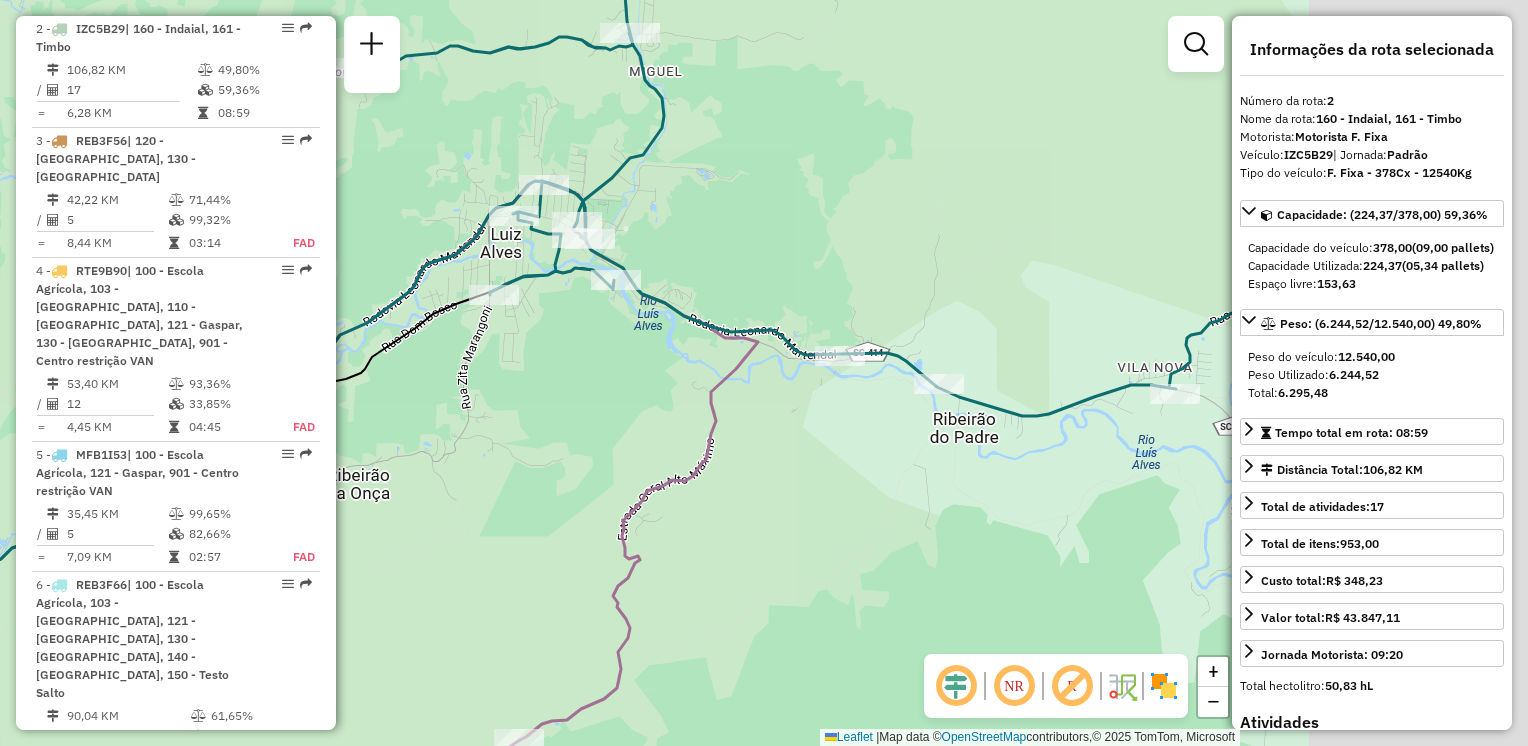 drag, startPoint x: 861, startPoint y: 483, endPoint x: 519, endPoint y: 476, distance: 342.07162 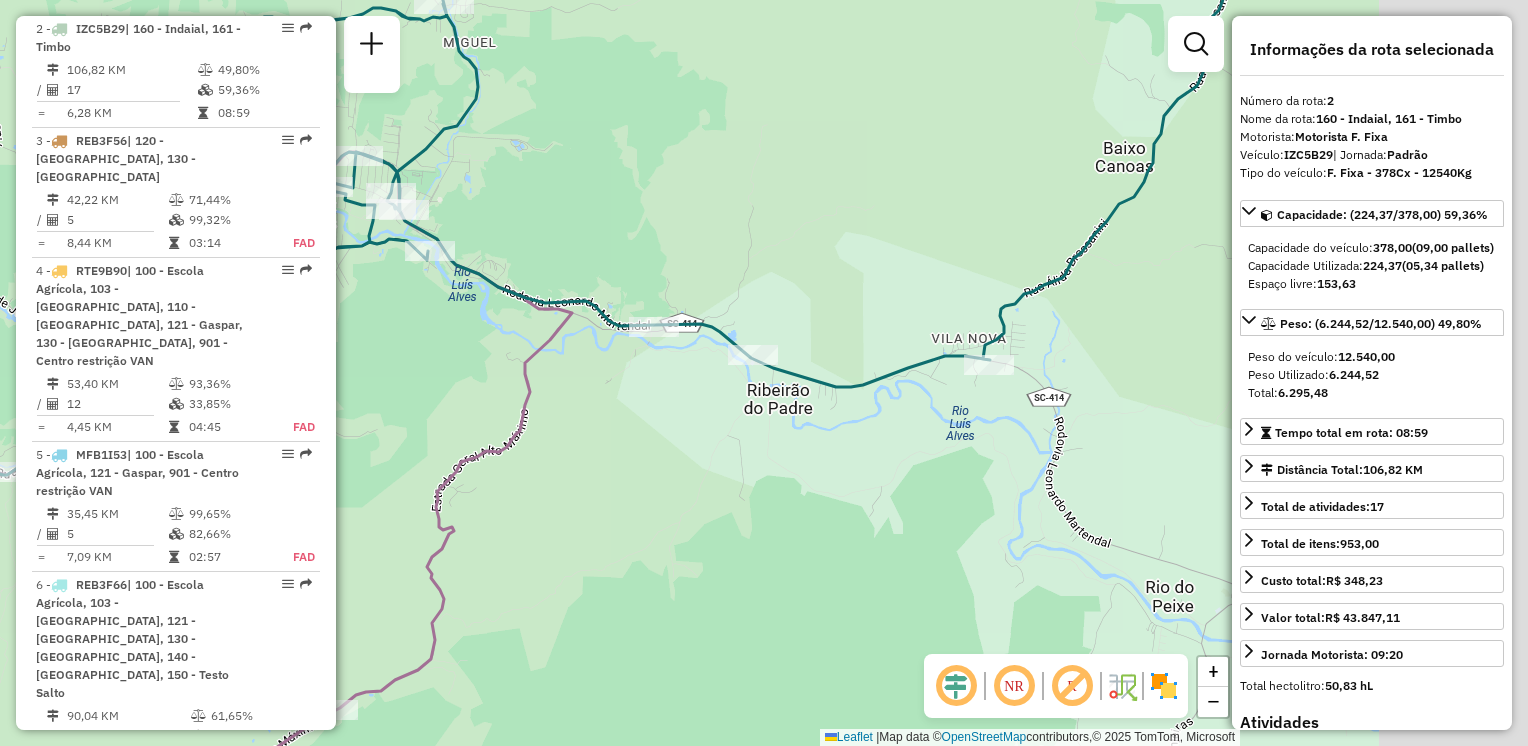 drag, startPoint x: 892, startPoint y: 502, endPoint x: 740, endPoint y: 482, distance: 153.31015 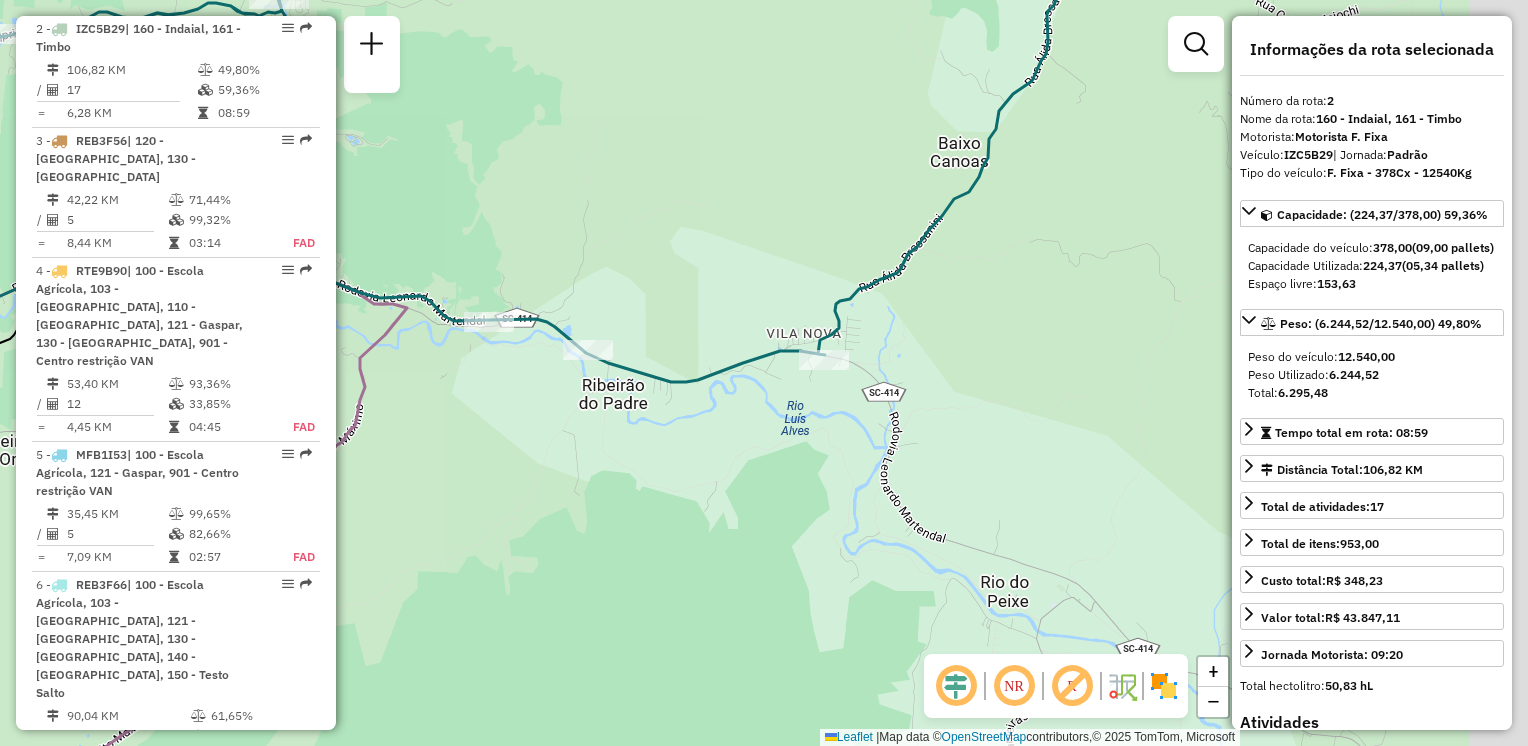 drag, startPoint x: 774, startPoint y: 474, endPoint x: 668, endPoint y: 508, distance: 111.31936 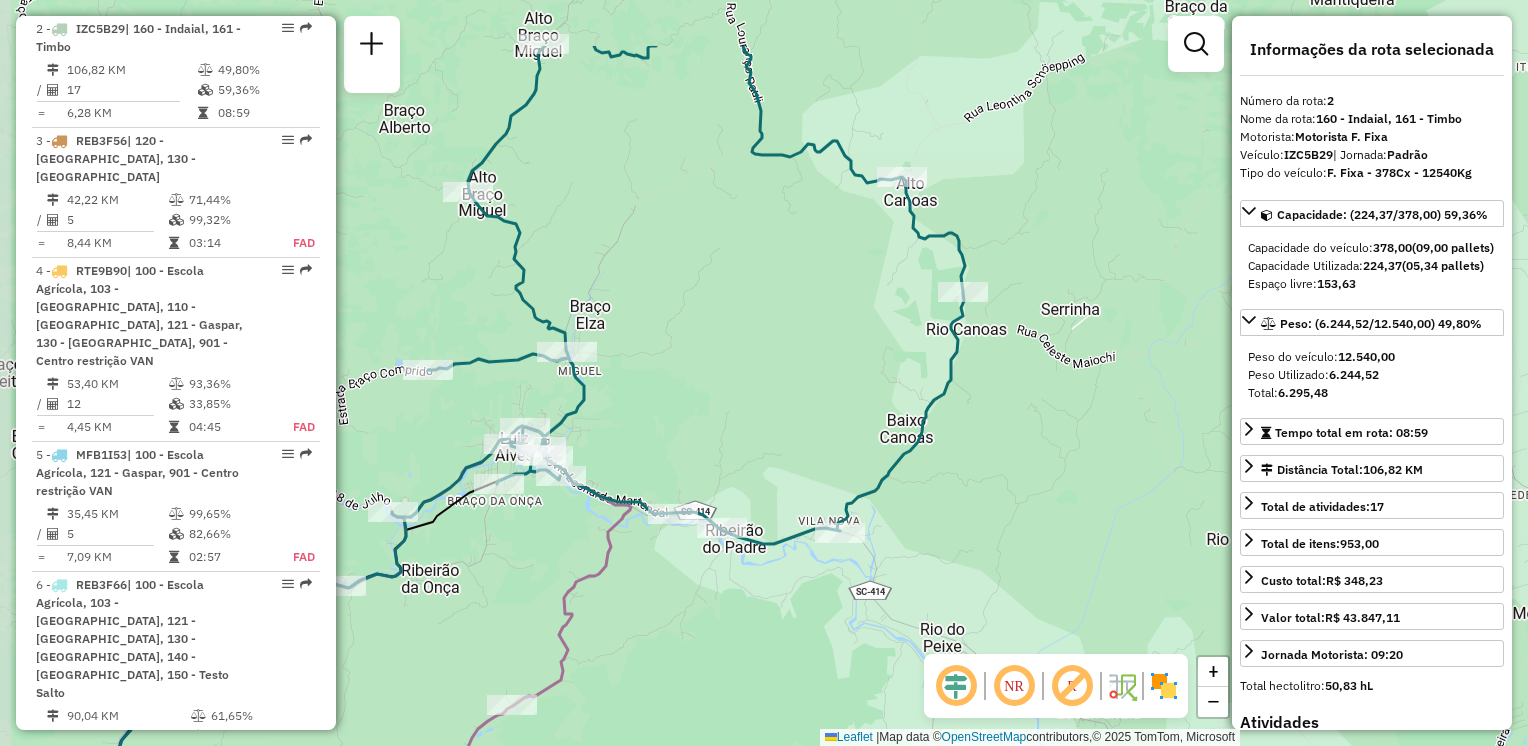 drag, startPoint x: 916, startPoint y: 483, endPoint x: 928, endPoint y: 553, distance: 71.021126 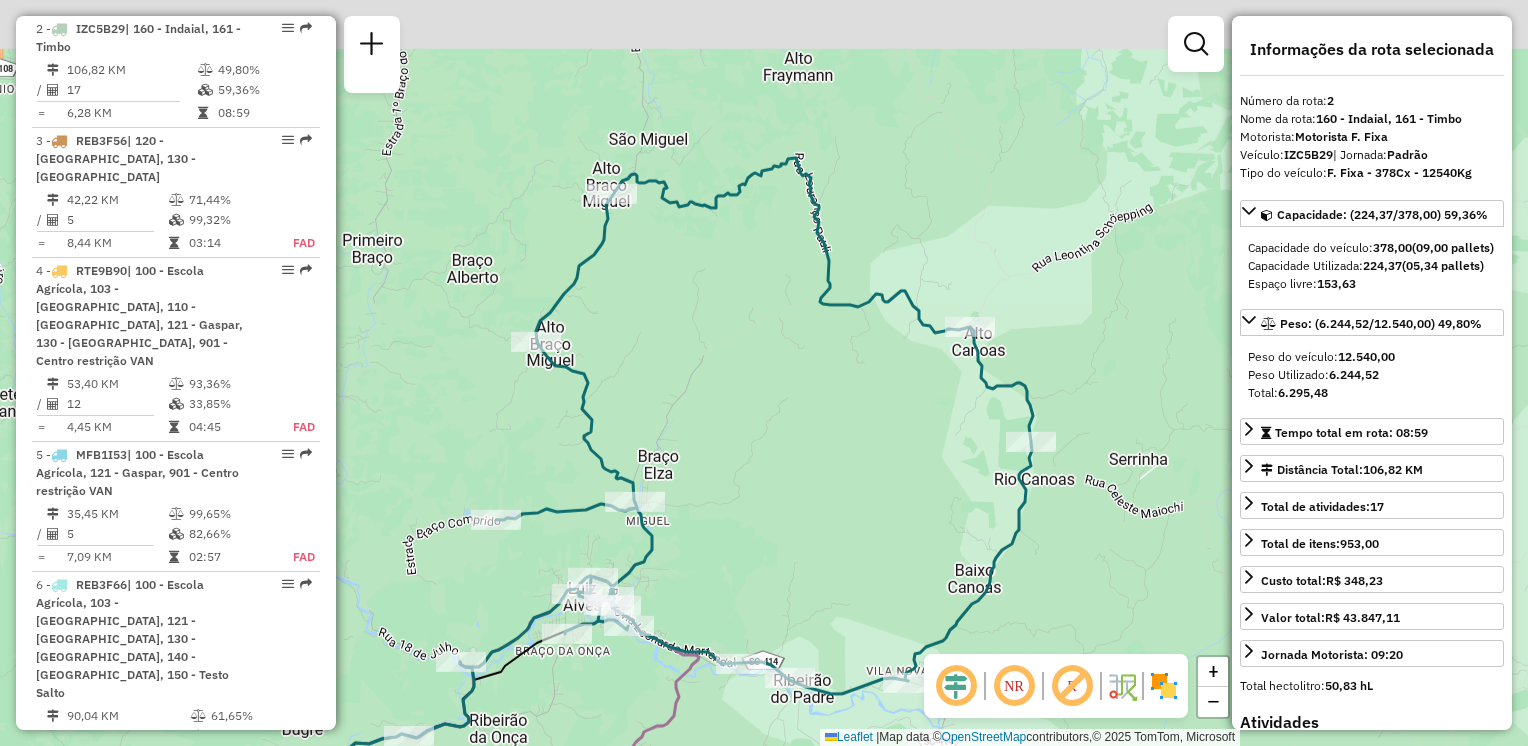 drag, startPoint x: 808, startPoint y: 414, endPoint x: 880, endPoint y: 550, distance: 153.88307 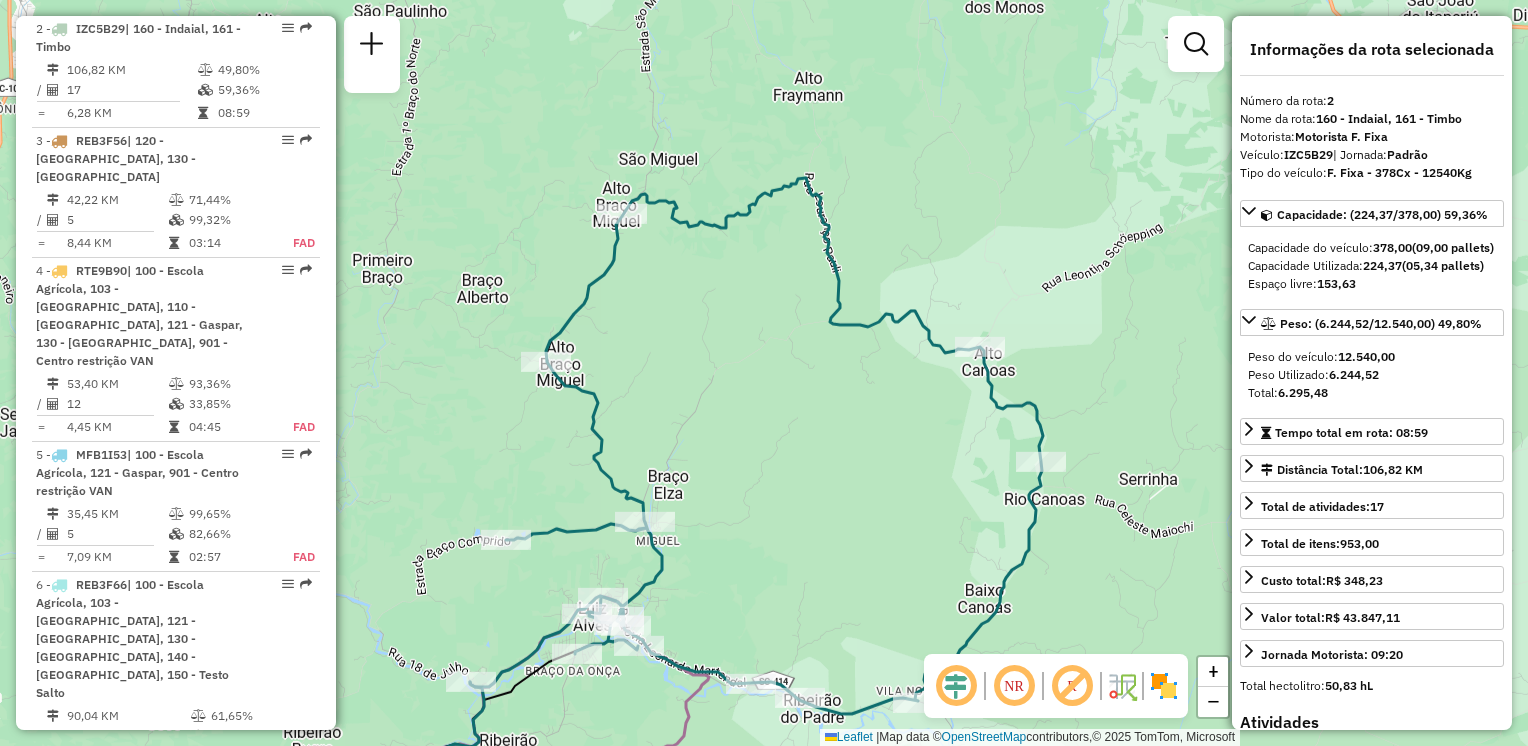 drag, startPoint x: 832, startPoint y: 543, endPoint x: 892, endPoint y: 420, distance: 136.85394 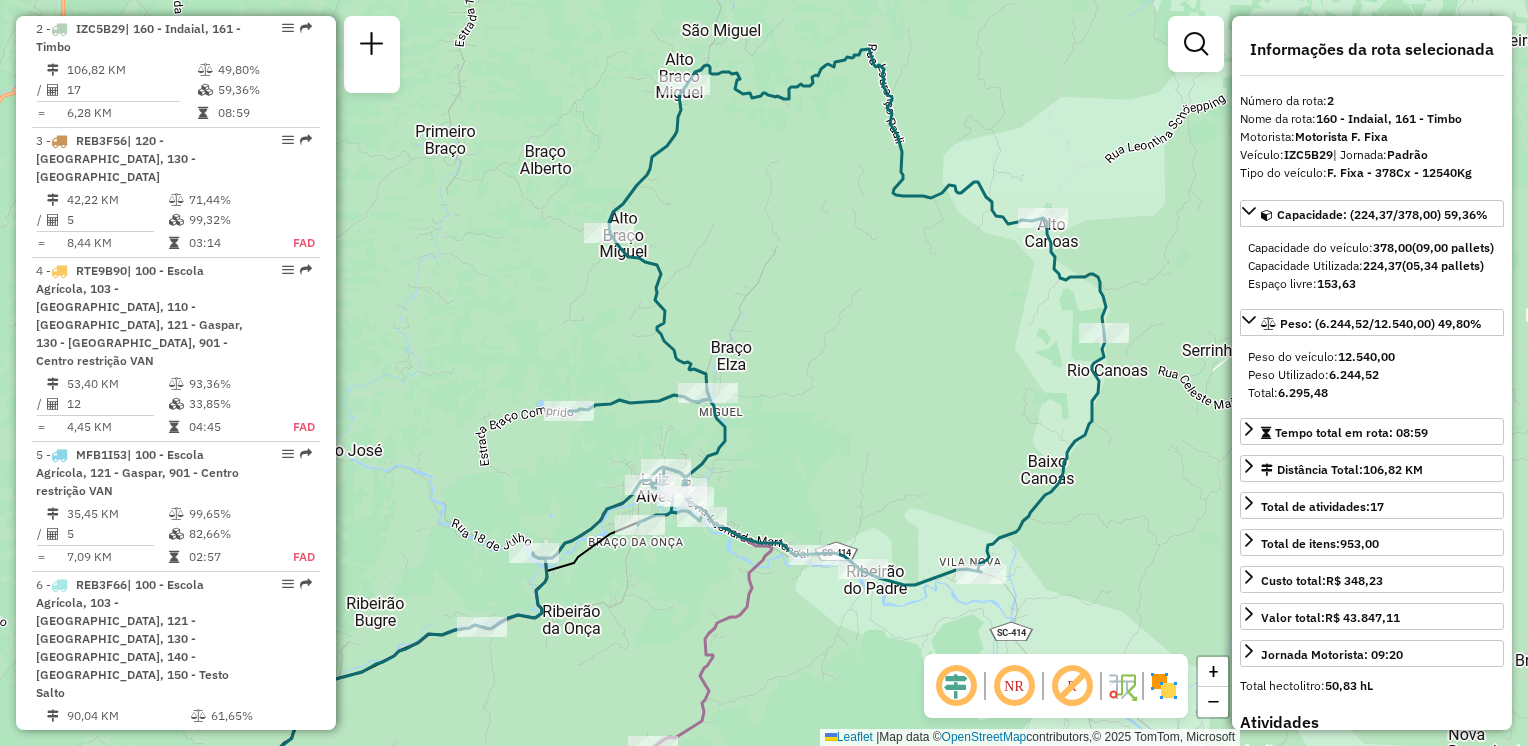 drag, startPoint x: 808, startPoint y: 690, endPoint x: 929, endPoint y: 422, distance: 294.04932 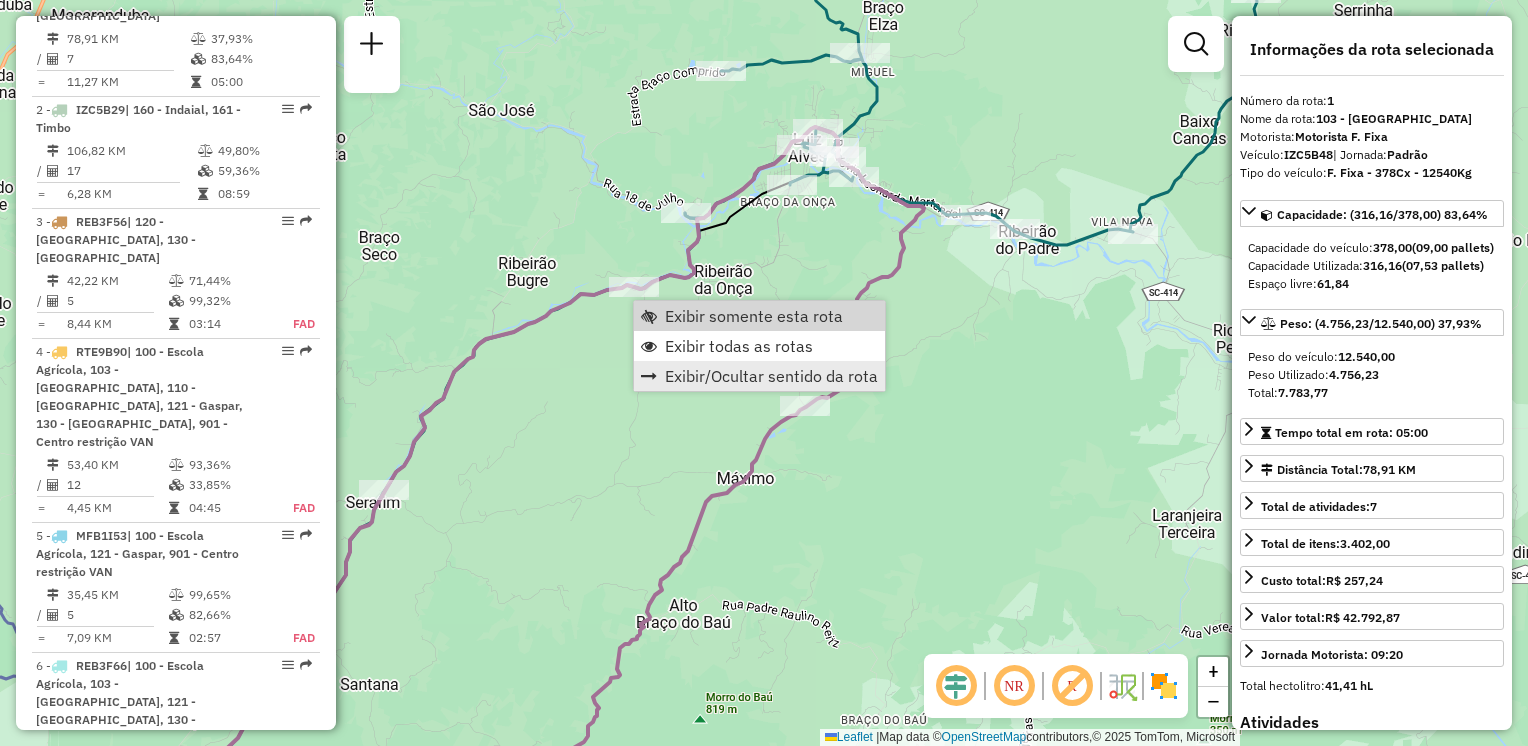 scroll, scrollTop: 770, scrollLeft: 0, axis: vertical 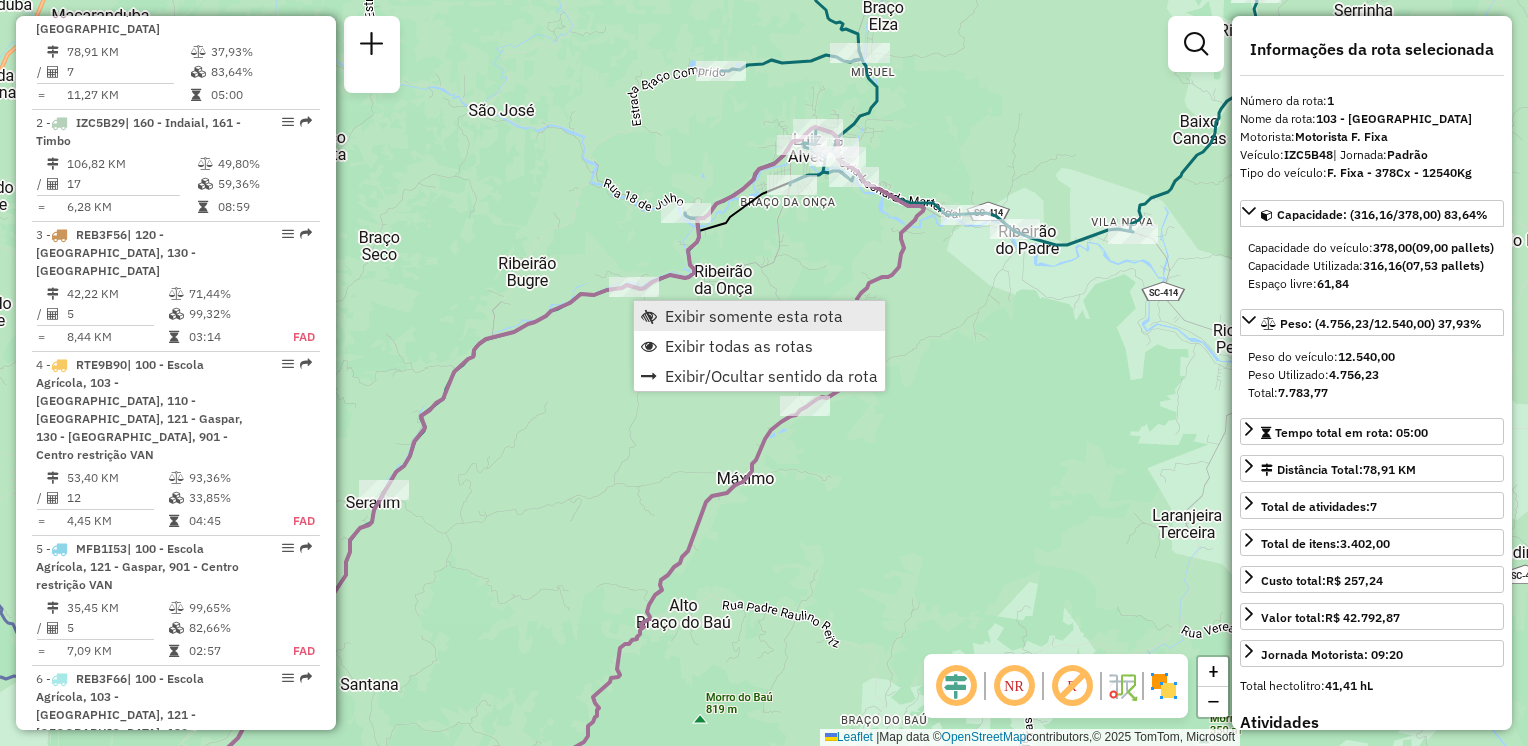 click on "Exibir somente esta rota" at bounding box center [754, 316] 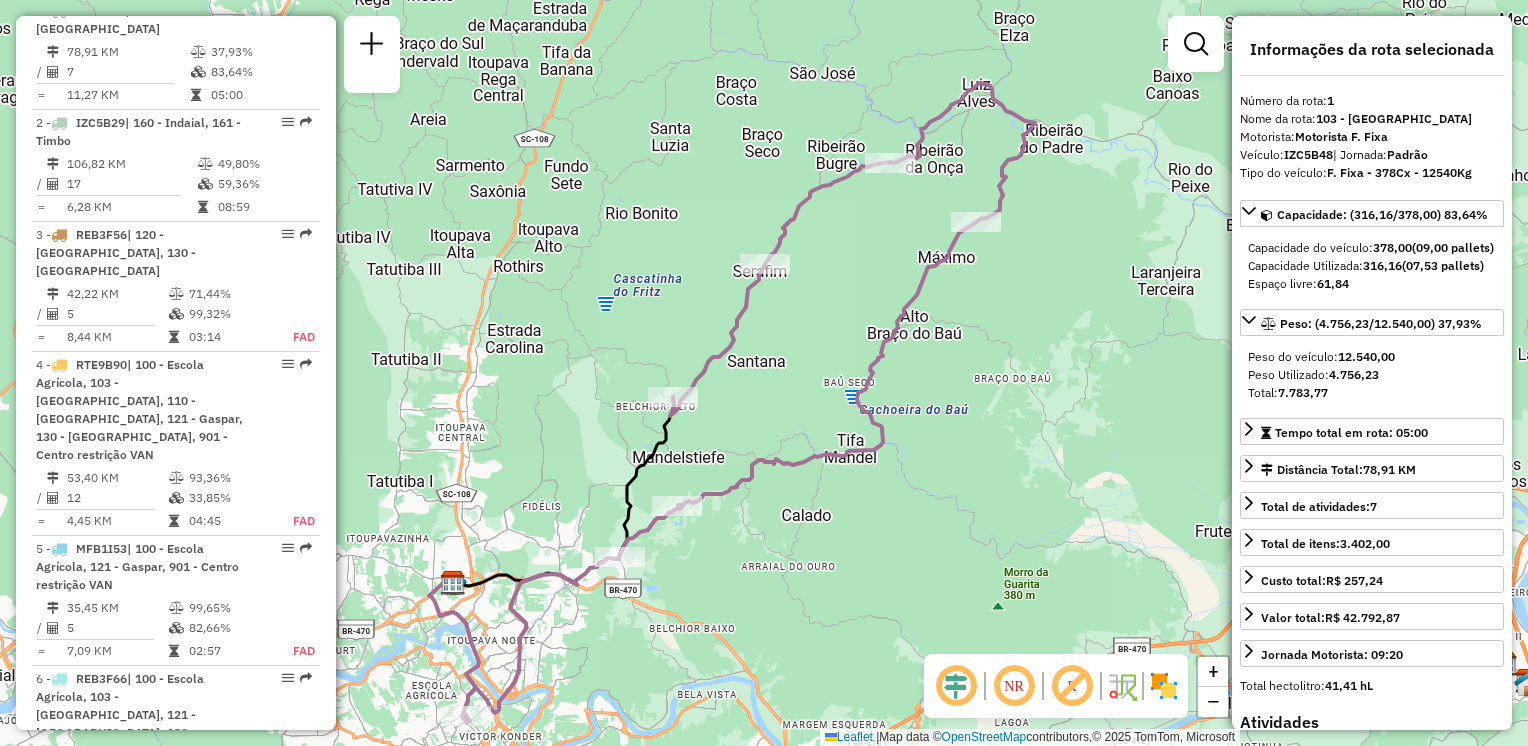 drag, startPoint x: 816, startPoint y: 354, endPoint x: 685, endPoint y: 433, distance: 152.97713 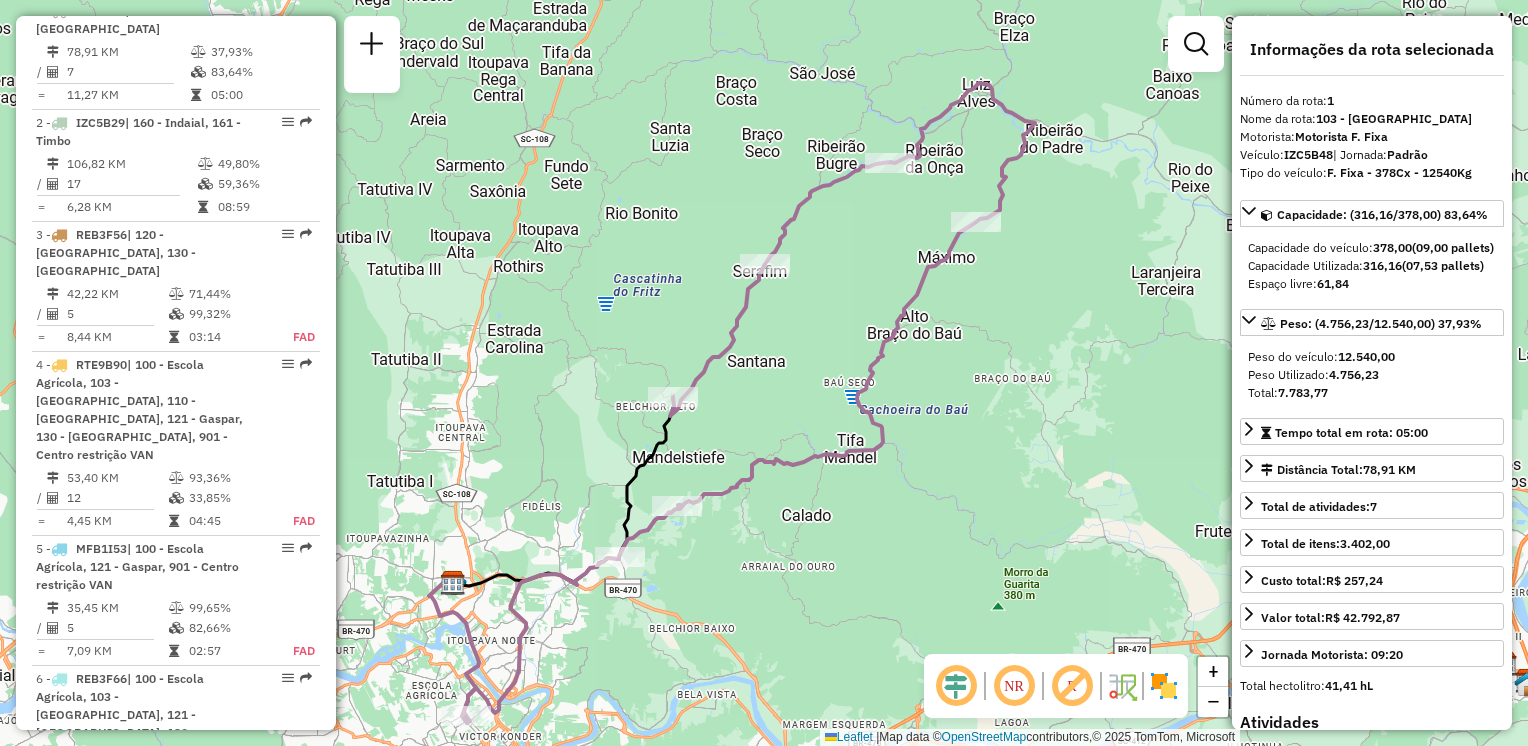 click on "Janela de atendimento Grade de atendimento Capacidade Transportadoras Veículos Cliente Pedidos  Rotas Selecione os dias de semana para filtrar as janelas de atendimento  Seg   Ter   Qua   Qui   Sex   Sáb   Dom  Informe o período da janela de atendimento: De: Até:  Filtrar exatamente a janela do cliente  Considerar janela de atendimento padrão  Selecione os dias de semana para filtrar as grades de atendimento  Seg   Ter   Qua   Qui   Sex   Sáb   Dom   Considerar clientes sem dia de atendimento cadastrado  Clientes fora do dia de atendimento selecionado Filtrar as atividades entre os valores definidos abaixo:  Peso mínimo:   Peso máximo:   Cubagem mínima:   Cubagem máxima:   De:   Até:  Filtrar as atividades entre o tempo de atendimento definido abaixo:  De:   Até:   Considerar capacidade total dos clientes não roteirizados Transportadora: Selecione um ou mais itens Tipo de veículo: Selecione um ou mais itens Veículo: Selecione um ou mais itens Motorista: Selecione um ou mais itens Nome: Rótulo:" 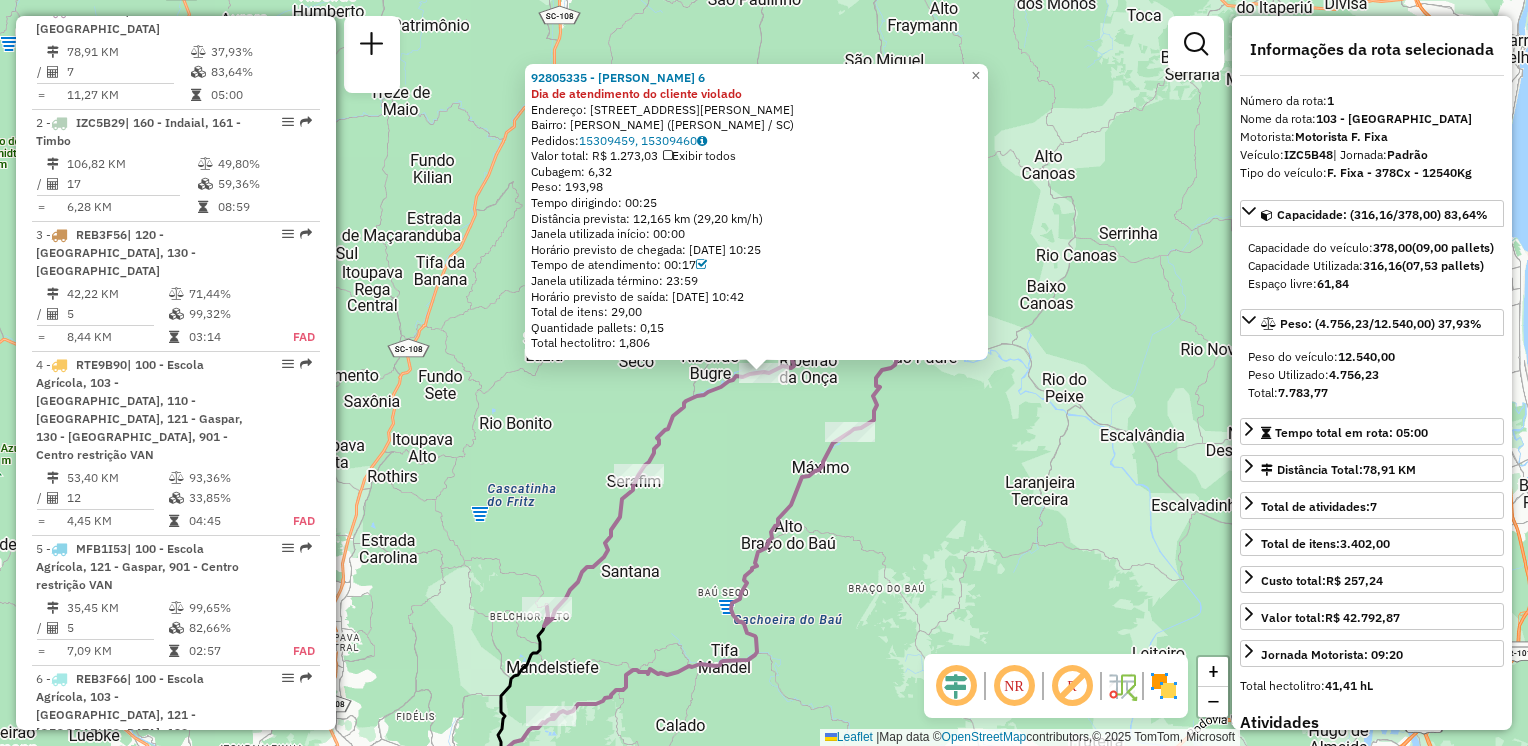 click on "92805335 - ANTONINHO DE SOUZA 6 Dia de atendimento do cliente violado  Endereço: R   PREFEITO WILIBALDO BYLAARDT   4   Bairro: BRAÇO SERAFIM (LUIZ ALVES / SC)   Pedidos:  15309459, 15309460   Valor total: R$ 1.273,03   Exibir todos   Cubagem: 6,32  Peso: 193,98  Tempo dirigindo: 00:25   Distância prevista: 12,165 km (29,20 km/h)   Janela utilizada início: 00:00   Horário previsto de chegada: 15/07/2025 10:25   Tempo de atendimento: 00:17   Janela utilizada término: 23:59   Horário previsto de saída: 15/07/2025 10:42   Total de itens: 29,00   Quantidade pallets: 0,15   Total hectolitro: 1,806  × Janela de atendimento Grade de atendimento Capacidade Transportadoras Veículos Cliente Pedidos  Rotas Selecione os dias de semana para filtrar as janelas de atendimento  Seg   Ter   Qua   Qui   Sex   Sáb   Dom  Informe o período da janela de atendimento: De: Até:  Filtrar exatamente a janela do cliente  Considerar janela de atendimento padrão   Seg   Ter   Qua   Qui   Sex   Sáb   Dom   Peso mínimo:  De:" 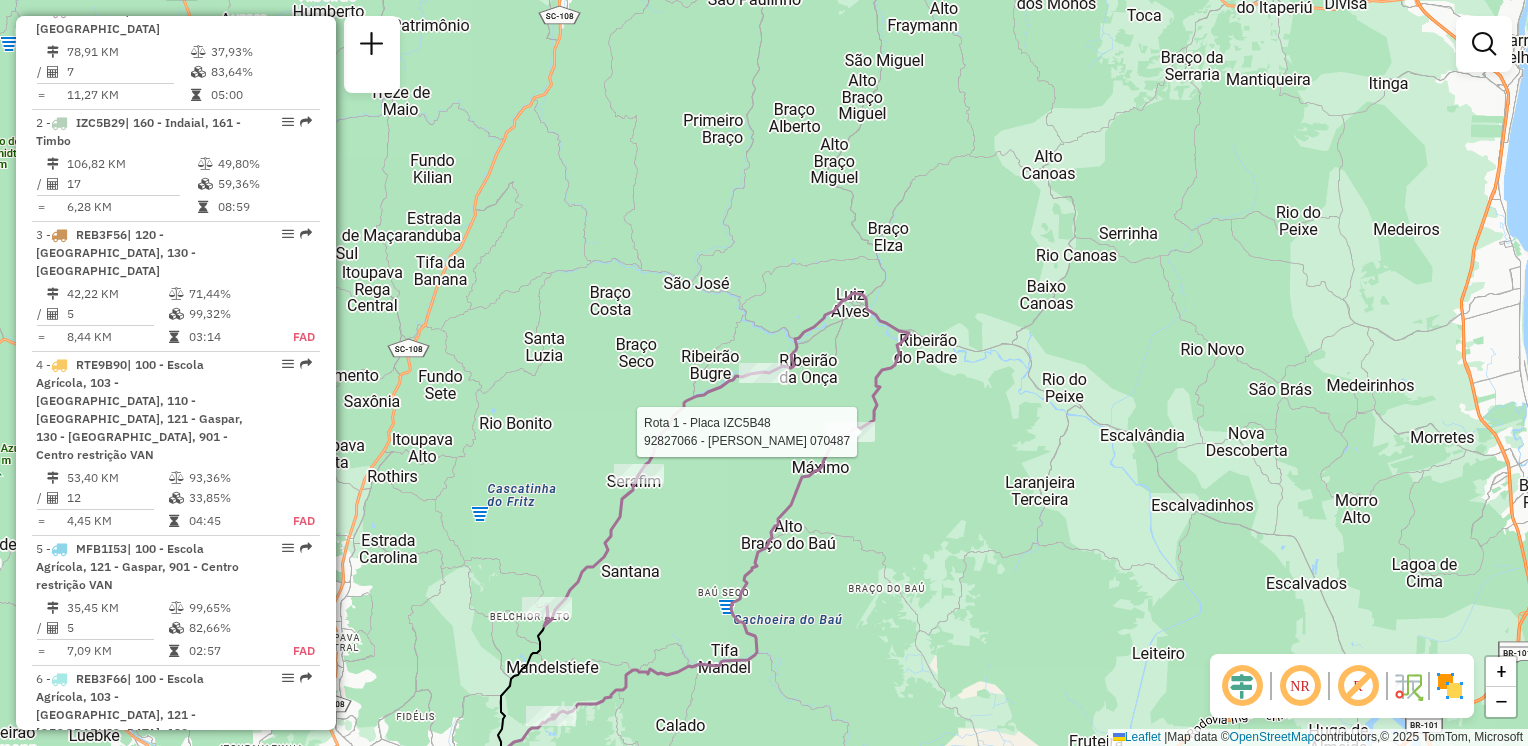 select on "**********" 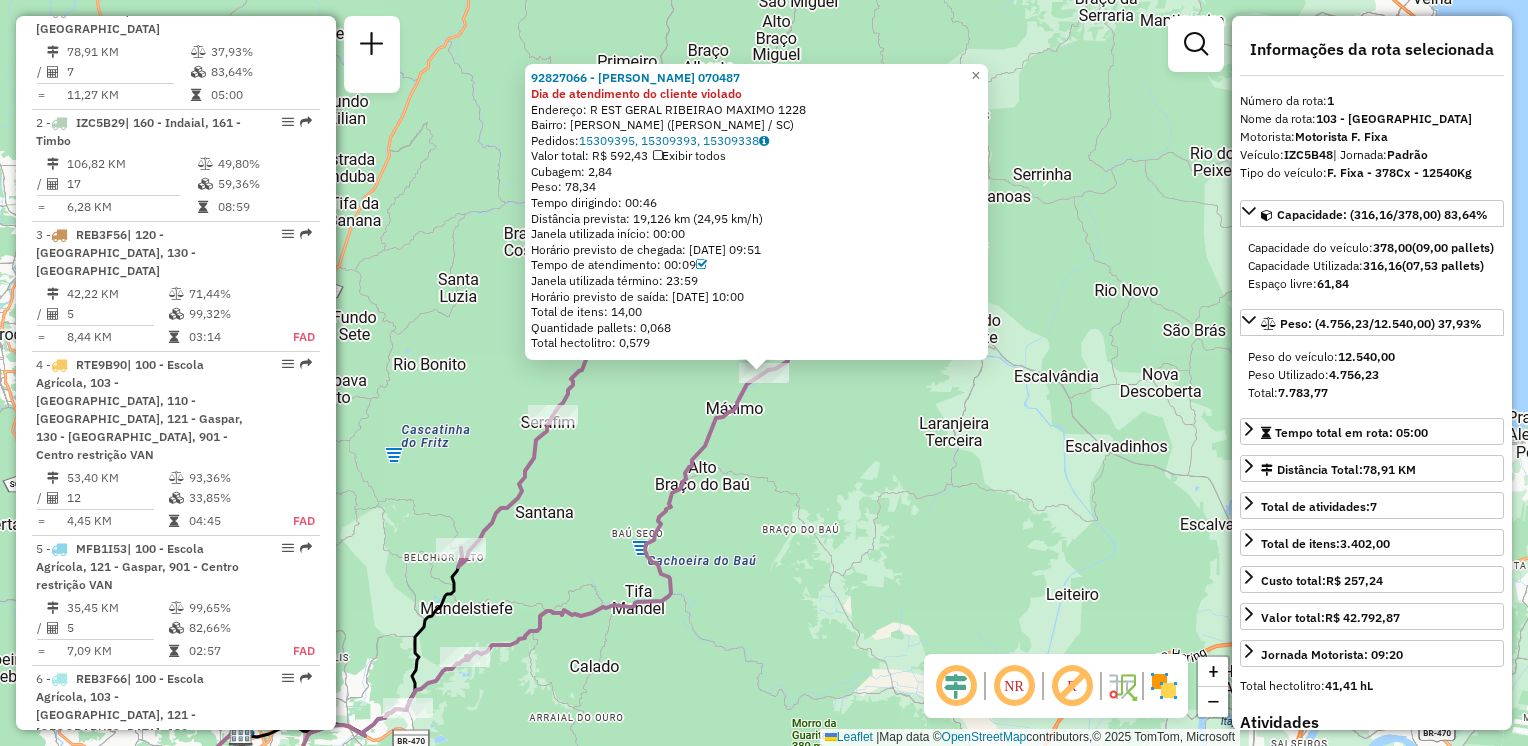 click on "92827066 - KELVIN TIRONI 070487 Dia de atendimento do cliente violado  Endereço: R   EST GERAL RIBEIRAO MAXIMO     1228   Bairro: RIBEIRAO MAXIMO (LUIZ ALVES / SC)   Pedidos:  15309395, 15309393, 15309338   Valor total: R$ 592,43   Exibir todos   Cubagem: 2,84  Peso: 78,34  Tempo dirigindo: 00:46   Distância prevista: 19,126 km (24,95 km/h)   Janela utilizada início: 00:00   Horário previsto de chegada: 15/07/2025 09:51   Tempo de atendimento: 00:09   Janela utilizada término: 23:59   Horário previsto de saída: 15/07/2025 10:00   Total de itens: 14,00   Quantidade pallets: 0,068   Total hectolitro: 0,579  × Janela de atendimento Grade de atendimento Capacidade Transportadoras Veículos Cliente Pedidos  Rotas Selecione os dias de semana para filtrar as janelas de atendimento  Seg   Ter   Qua   Qui   Sex   Sáb   Dom  Informe o período da janela de atendimento: De: Até:  Filtrar exatamente a janela do cliente  Considerar janela de atendimento padrão   Seg   Ter   Qua   Qui   Sex   Sáb   Dom   De:  +" 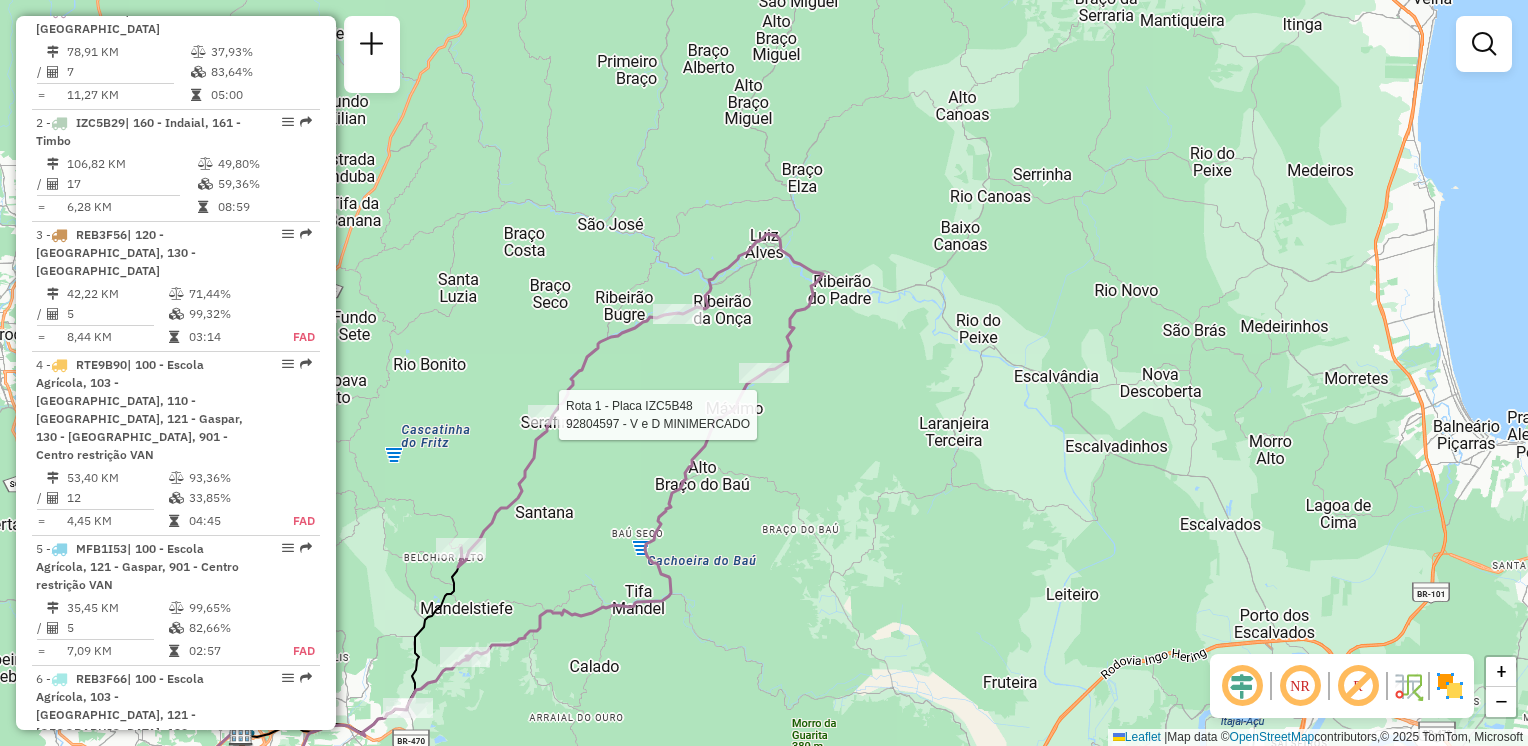 select on "**********" 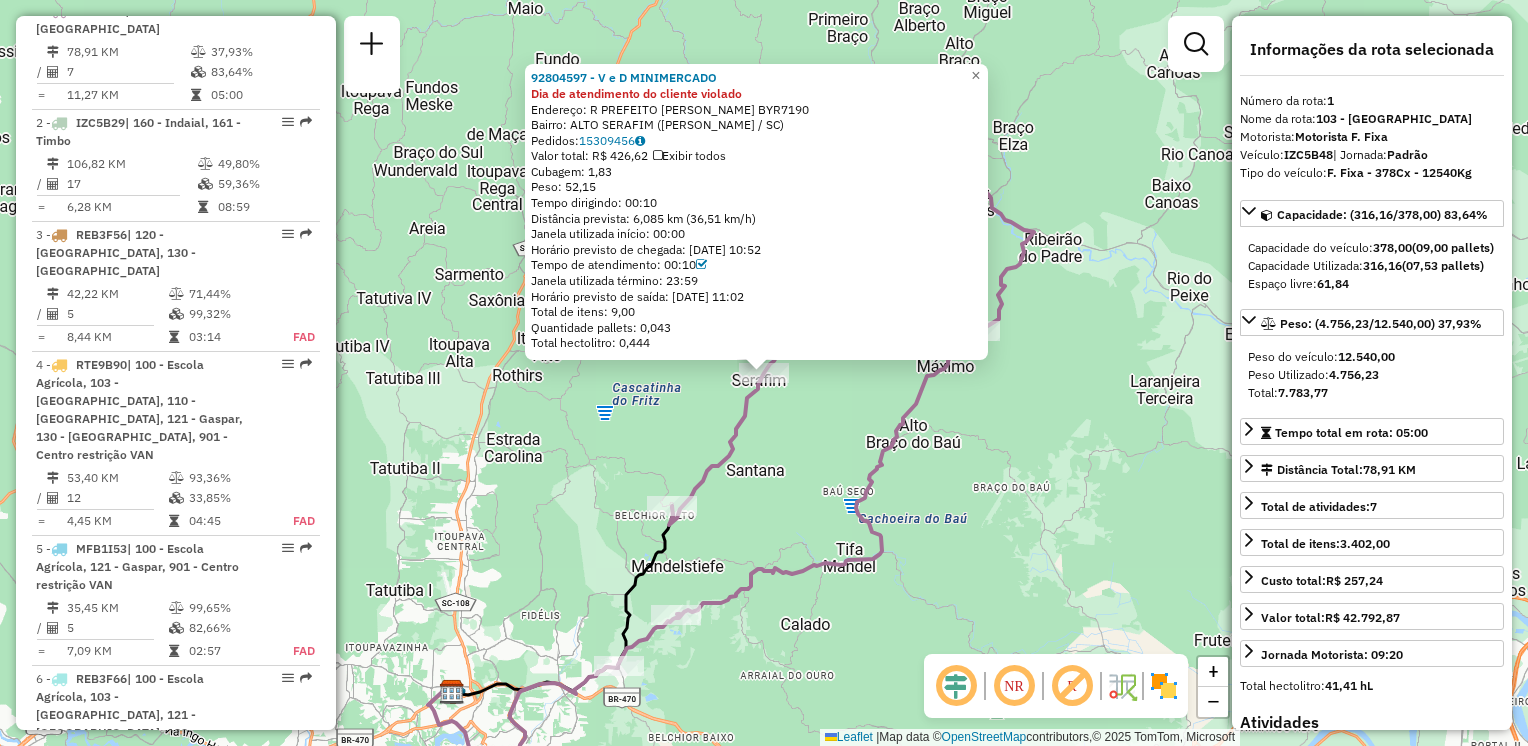 click on "92804597 - V e D MINIMERCADO Dia de atendimento do cliente violado  Endereço: R   PREFEITO WILIBALDO VAN DEN BYR7190   Bairro: ALTO SERAFIM (LUIZ ALVES / SC)   Pedidos:  15309456   Valor total: R$ 426,62   Exibir todos   Cubagem: 1,83  Peso: 52,15  Tempo dirigindo: 00:10   Distância prevista: 6,085 km (36,51 km/h)   Janela utilizada início: 00:00   Horário previsto de chegada: 15/07/2025 10:52   Tempo de atendimento: 00:10   Janela utilizada término: 23:59   Horário previsto de saída: 15/07/2025 11:02   Total de itens: 9,00   Quantidade pallets: 0,043   Total hectolitro: 0,444  × Janela de atendimento Grade de atendimento Capacidade Transportadoras Veículos Cliente Pedidos  Rotas Selecione os dias de semana para filtrar as janelas de atendimento  Seg   Ter   Qua   Qui   Sex   Sáb   Dom  Informe o período da janela de atendimento: De: Até:  Filtrar exatamente a janela do cliente  Considerar janela de atendimento padrão  Selecione os dias de semana para filtrar as grades de atendimento  Seg   Ter" 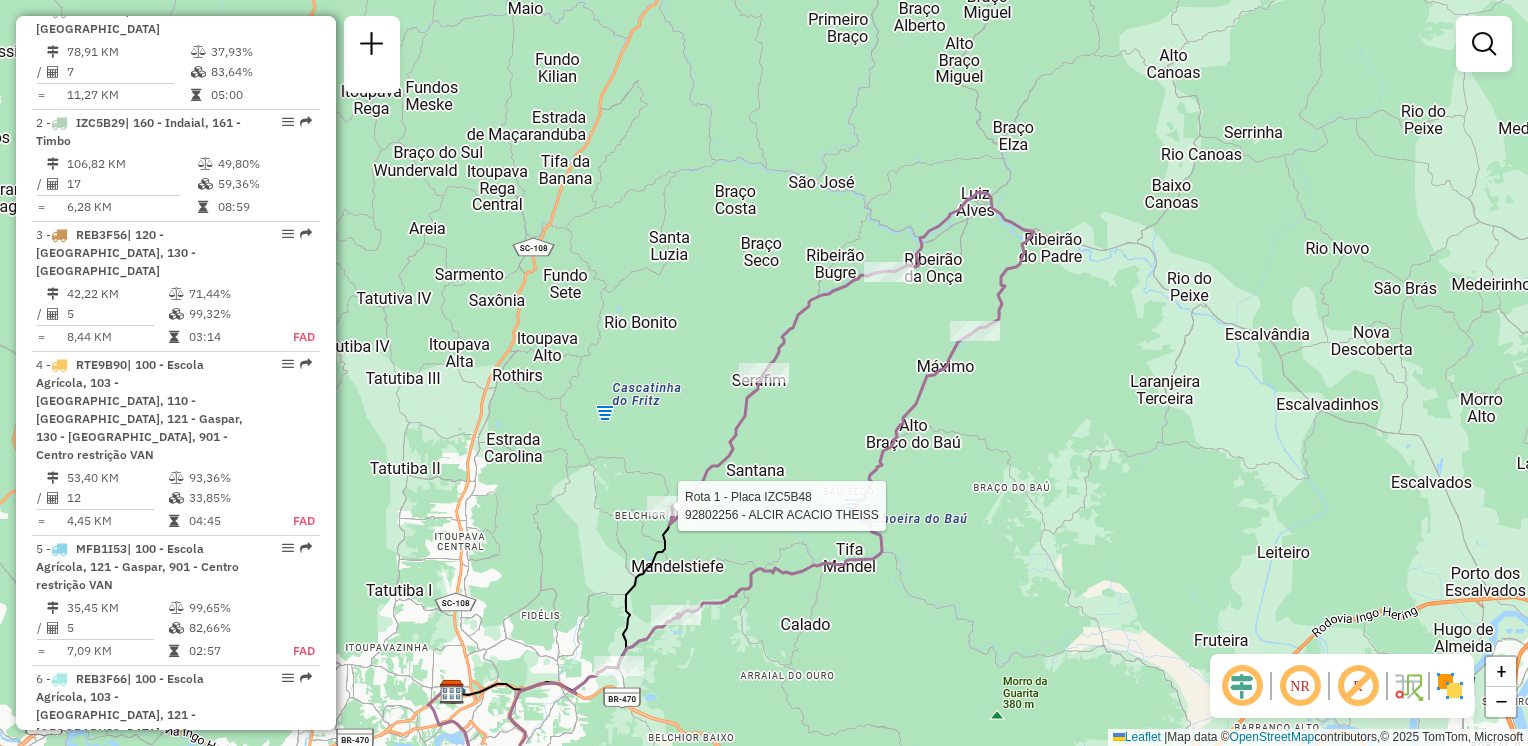 select on "**********" 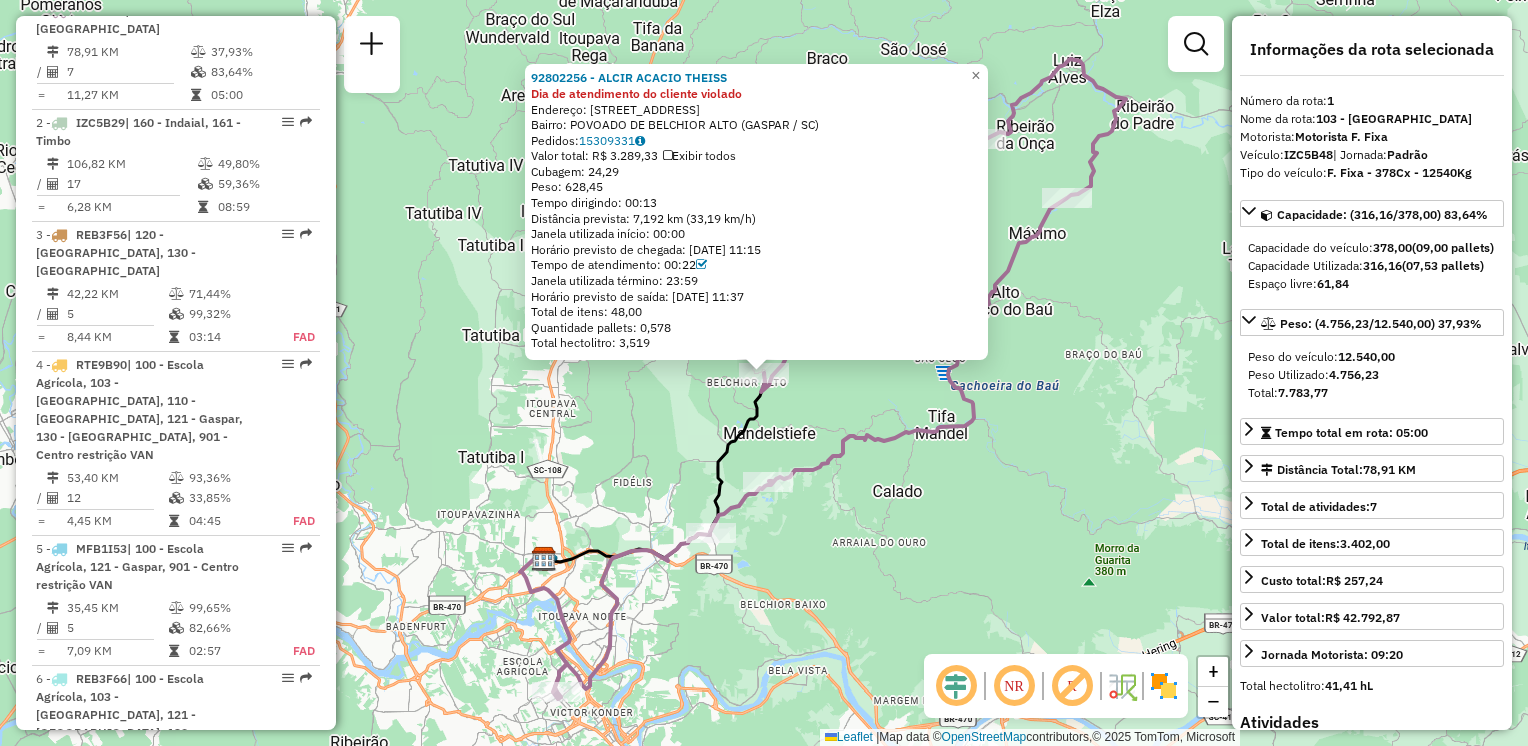 click on "92802256 - ALCIR ACACIO THEISS Dia de atendimento do cliente violado  Endereço: R   NOVA BIGUACU                  780   Bairro: POVOADO DE BELCHIOR ALTO (GASPAR / SC)   Pedidos:  15309331   Valor total: R$ 3.289,33   Exibir todos   Cubagem: 24,29  Peso: 628,45  Tempo dirigindo: 00:13   Distância prevista: 7,192 km (33,19 km/h)   Janela utilizada início: 00:00   Horário previsto de chegada: 15/07/2025 11:15   Tempo de atendimento: 00:22   Janela utilizada término: 23:59   Horário previsto de saída: 15/07/2025 11:37   Total de itens: 48,00   Quantidade pallets: 0,578   Total hectolitro: 3,519  × Janela de atendimento Grade de atendimento Capacidade Transportadoras Veículos Cliente Pedidos  Rotas Selecione os dias de semana para filtrar as janelas de atendimento  Seg   Ter   Qua   Qui   Sex   Sáb   Dom  Informe o período da janela de atendimento: De: Até:  Filtrar exatamente a janela do cliente  Considerar janela de atendimento padrão   Seg   Ter   Qua   Qui   Sex   Sáb   Dom   Peso mínimo:   De:" 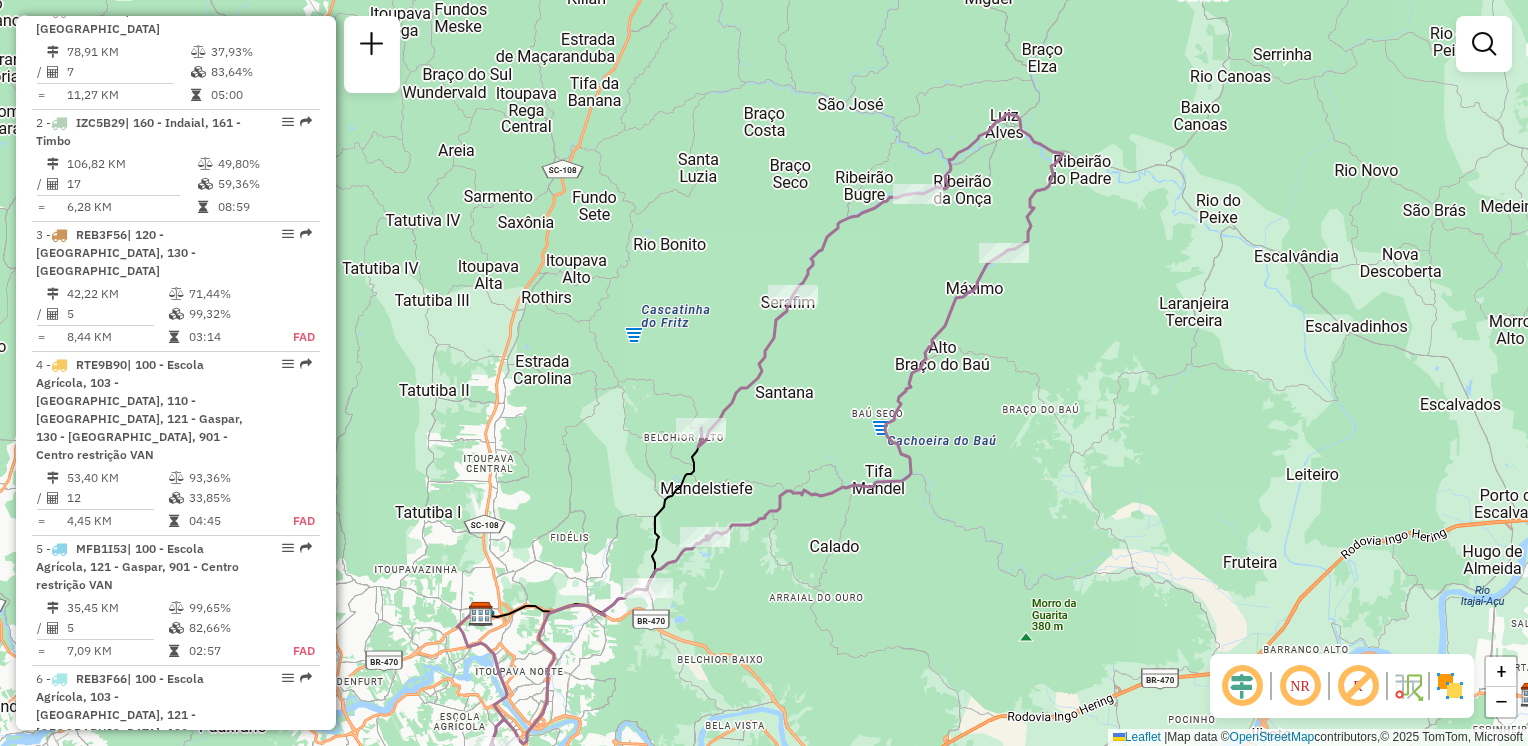 drag, startPoint x: 926, startPoint y: 471, endPoint x: 768, endPoint y: 583, distance: 193.66982 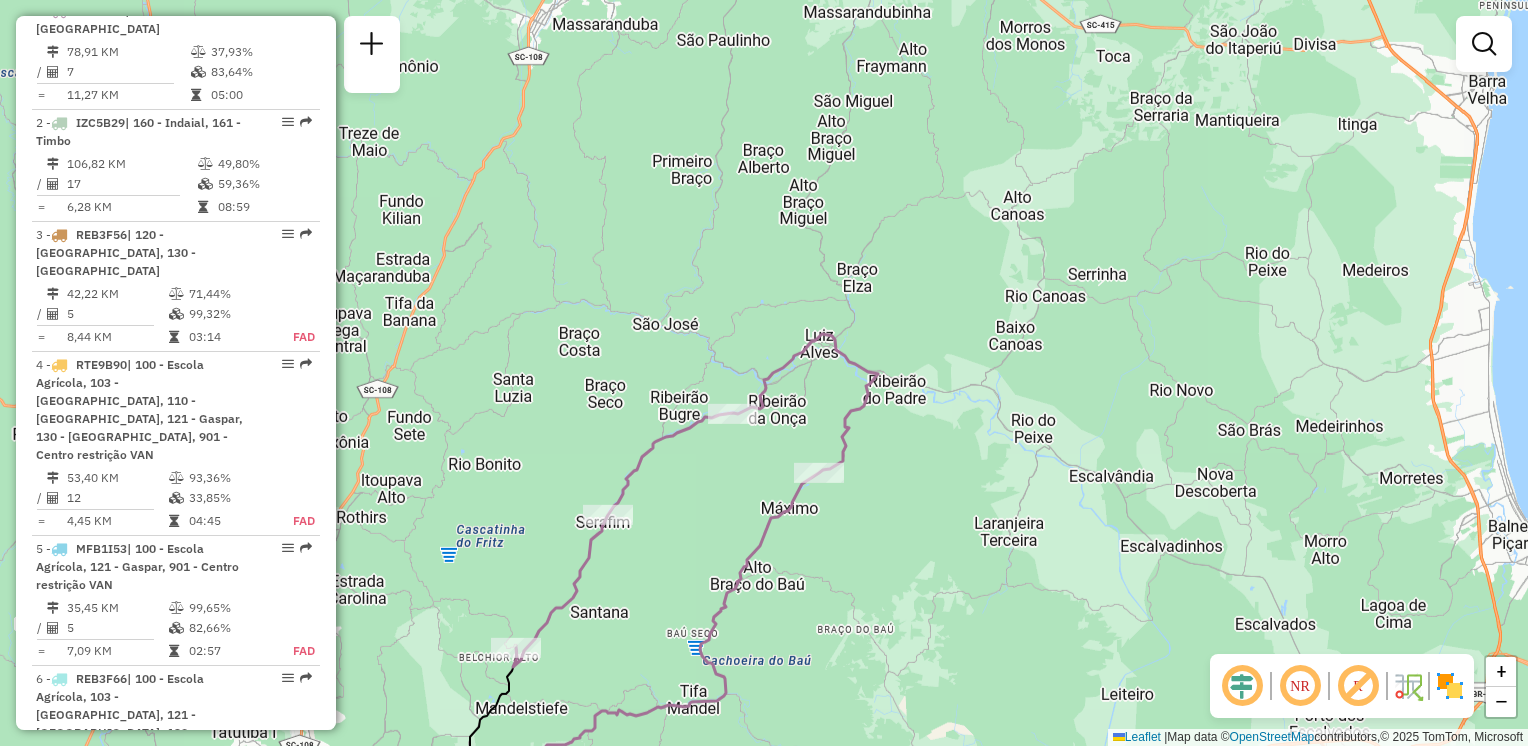 drag, startPoint x: 877, startPoint y: 497, endPoint x: 816, endPoint y: 565, distance: 91.350975 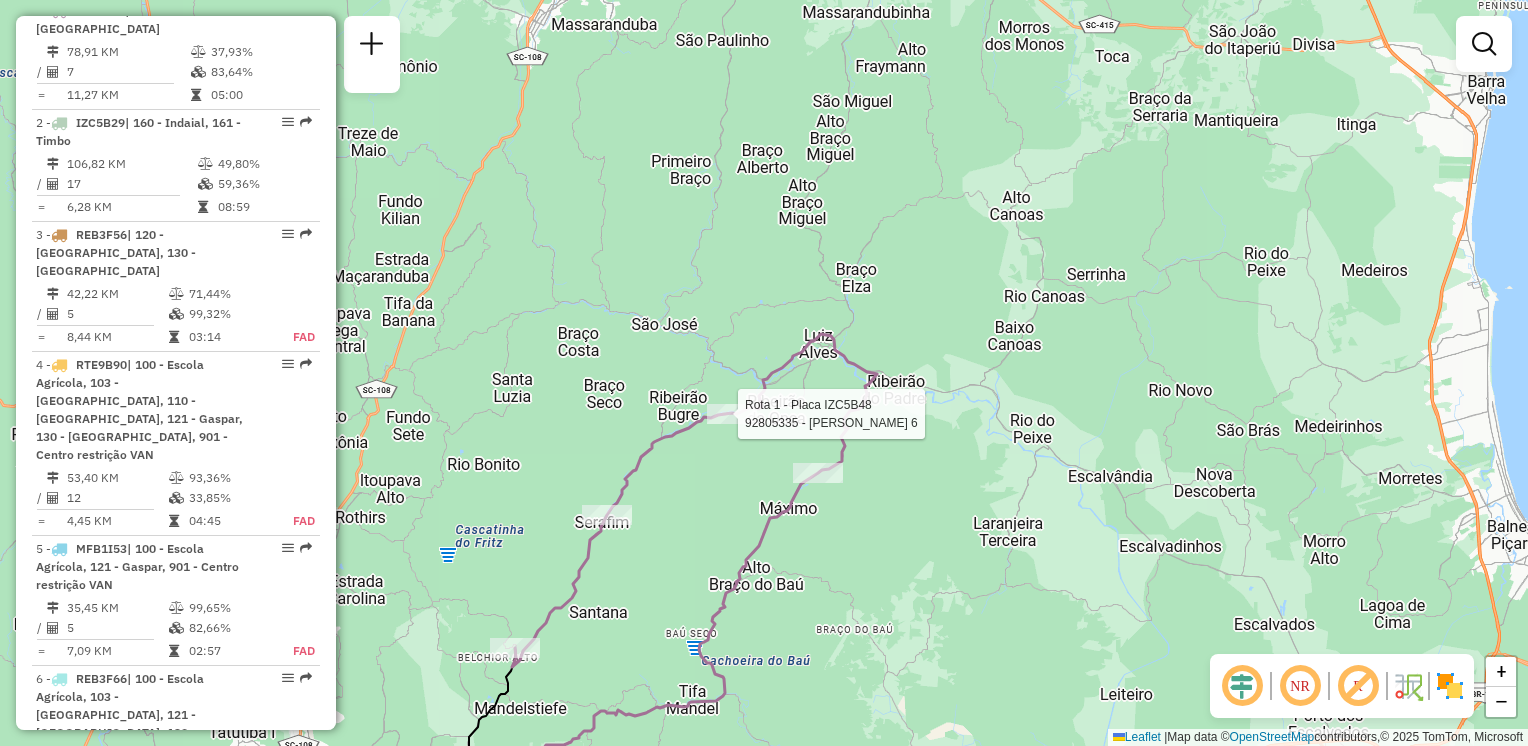 select on "**********" 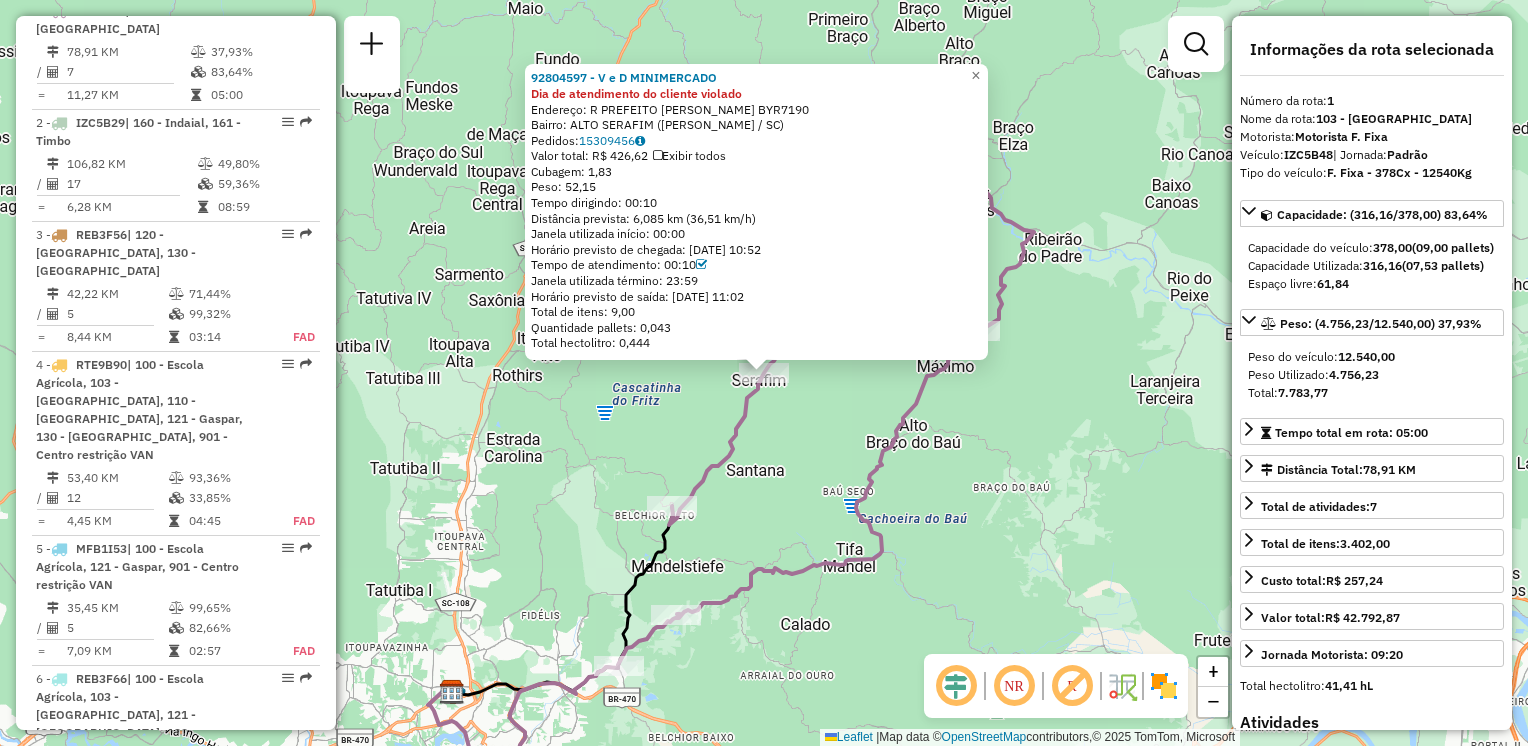 drag, startPoint x: 936, startPoint y: 482, endPoint x: 828, endPoint y: 566, distance: 136.82104 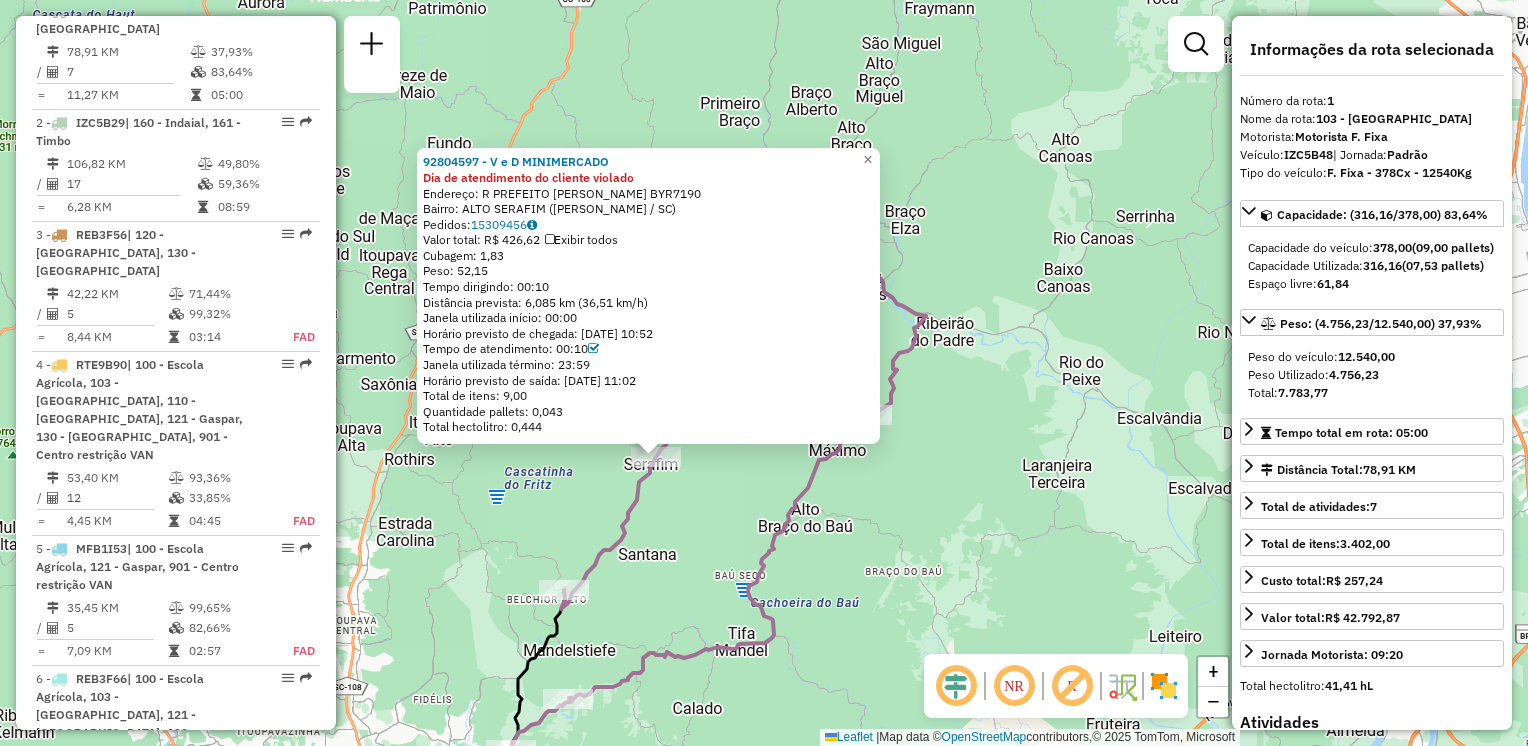 click on "92804597 - V e D MINIMERCADO Dia de atendimento do cliente violado  Endereço: R   PREFEITO WILIBALDO VAN DEN BYR7190   Bairro: ALTO SERAFIM (LUIZ ALVES / SC)   Pedidos:  15309456   Valor total: R$ 426,62   Exibir todos   Cubagem: 1,83  Peso: 52,15  Tempo dirigindo: 00:10   Distância prevista: 6,085 km (36,51 km/h)   Janela utilizada início: 00:00   Horário previsto de chegada: 15/07/2025 10:52   Tempo de atendimento: 00:10   Janela utilizada término: 23:59   Horário previsto de saída: 15/07/2025 11:02   Total de itens: 9,00   Quantidade pallets: 0,043   Total hectolitro: 0,444  × Janela de atendimento Grade de atendimento Capacidade Transportadoras Veículos Cliente Pedidos  Rotas Selecione os dias de semana para filtrar as janelas de atendimento  Seg   Ter   Qua   Qui   Sex   Sáb   Dom  Informe o período da janela de atendimento: De: Até:  Filtrar exatamente a janela do cliente  Considerar janela de atendimento padrão  Selecione os dias de semana para filtrar as grades de atendimento  Seg   Ter" 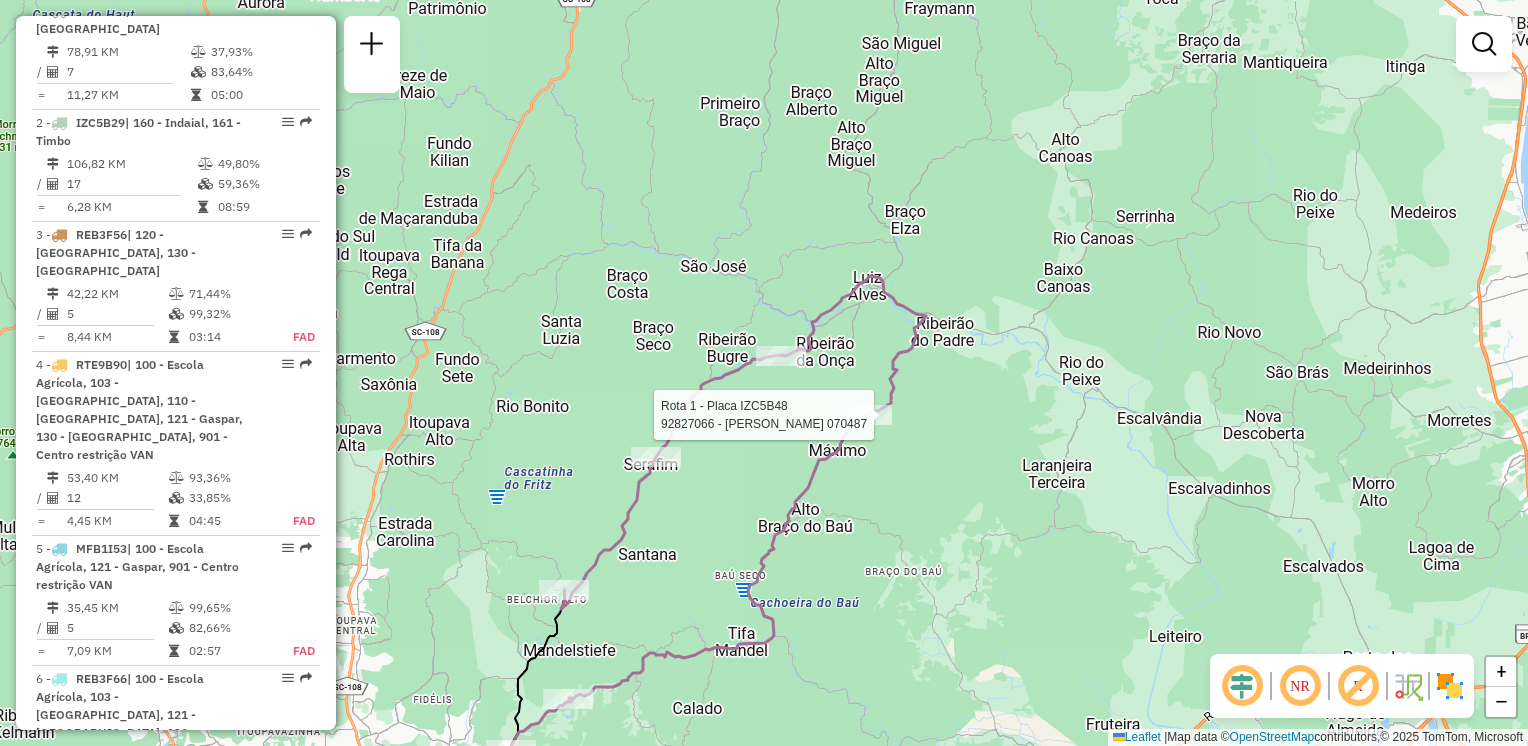 select on "**********" 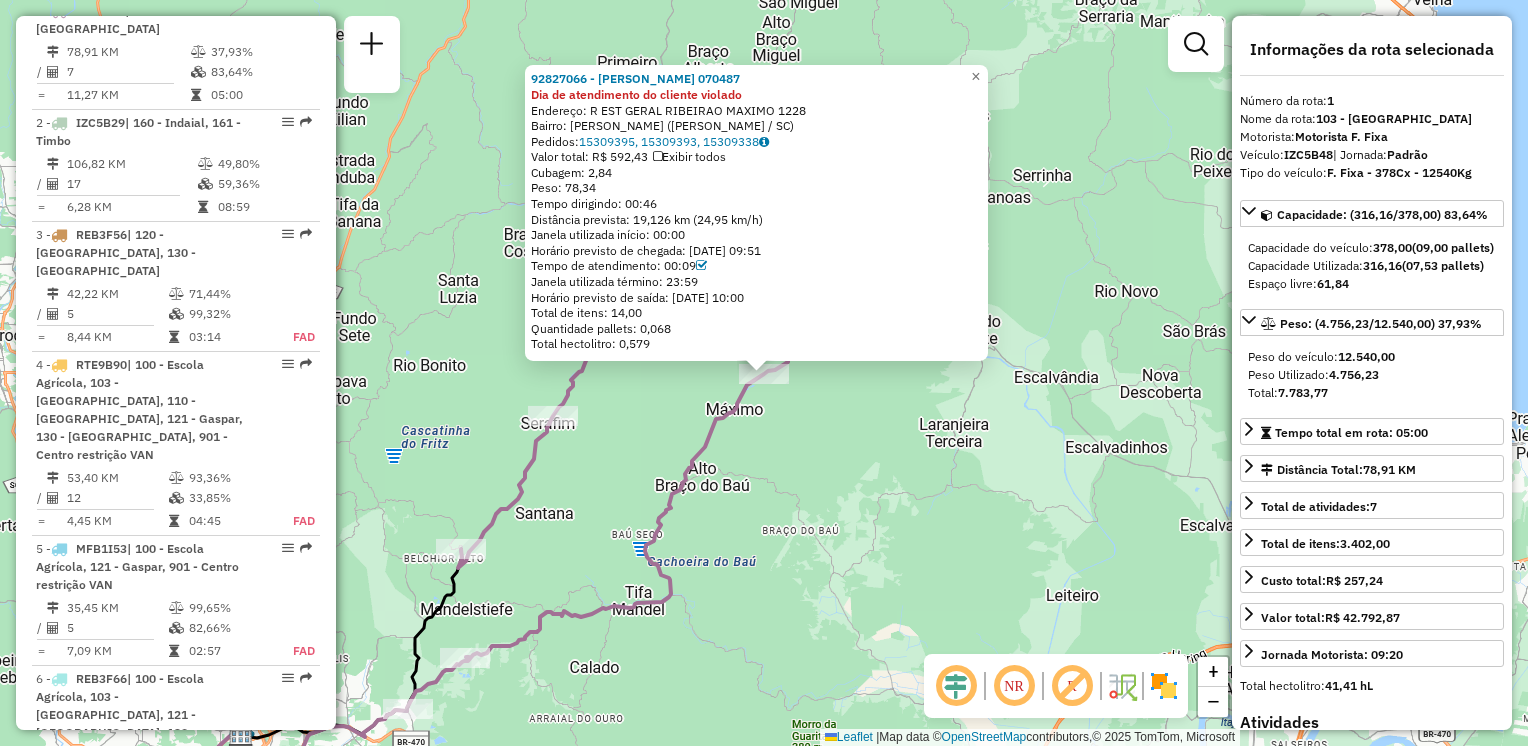 click on "92827066 - KELVIN TIRONI 070487 Dia de atendimento do cliente violado  Endereço: R   EST GERAL RIBEIRAO MAXIMO     1228   Bairro: RIBEIRAO MAXIMO (LUIZ ALVES / SC)   Pedidos:  15309395, 15309393, 15309338   Valor total: R$ 592,43   Exibir todos   Cubagem: 2,84  Peso: 78,34  Tempo dirigindo: 00:46   Distância prevista: 19,126 km (24,95 km/h)   Janela utilizada início: 00:00   Horário previsto de chegada: 15/07/2025 09:51   Tempo de atendimento: 00:09   Janela utilizada término: 23:59   Horário previsto de saída: 15/07/2025 10:00   Total de itens: 14,00   Quantidade pallets: 0,068   Total hectolitro: 0,579  × Janela de atendimento Grade de atendimento Capacidade Transportadoras Veículos Cliente Pedidos  Rotas Selecione os dias de semana para filtrar as janelas de atendimento  Seg   Ter   Qua   Qui   Sex   Sáb   Dom  Informe o período da janela de atendimento: De: Até:  Filtrar exatamente a janela do cliente  Considerar janela de atendimento padrão   Seg   Ter   Qua   Qui   Sex   Sáb   Dom   De:  +" 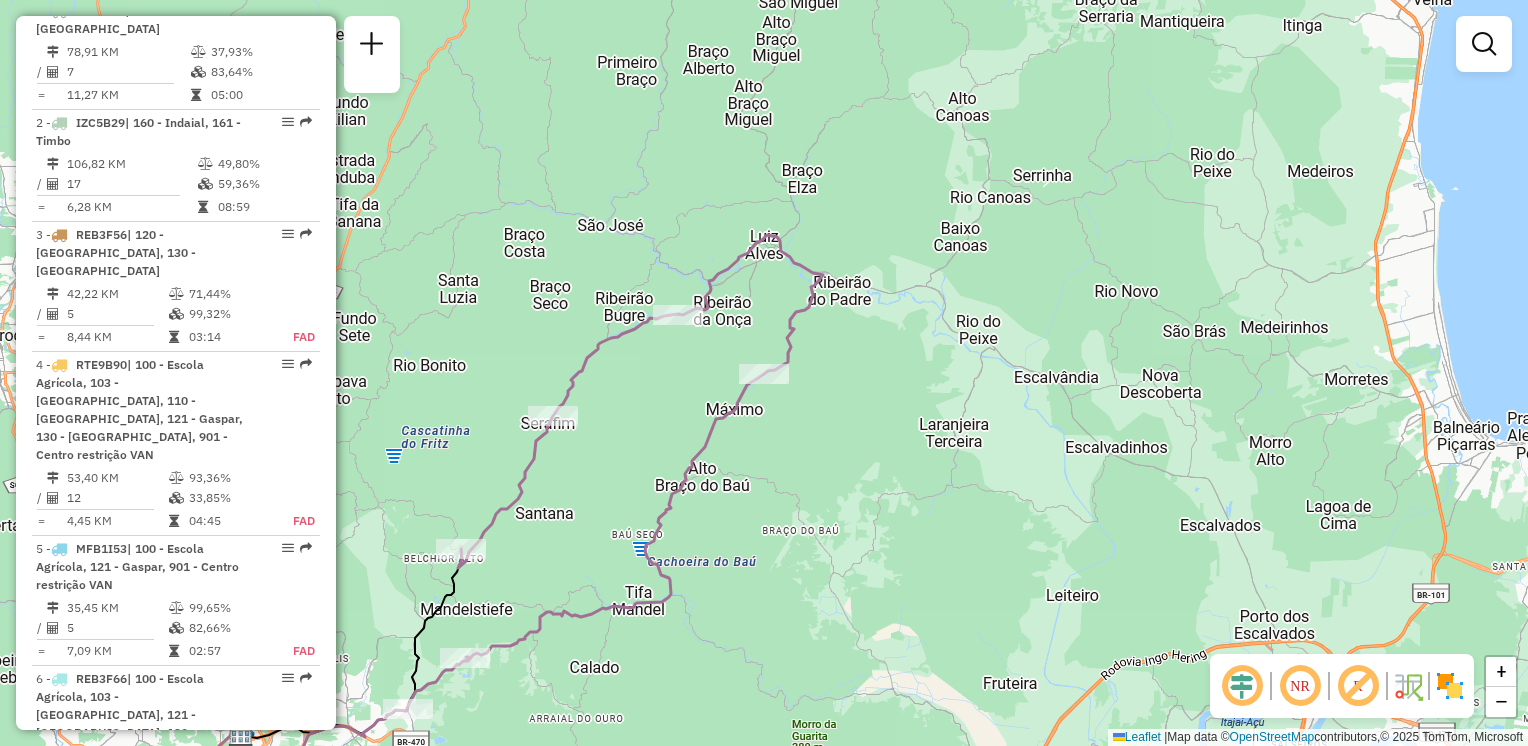 drag, startPoint x: 669, startPoint y: 478, endPoint x: 612, endPoint y: 514, distance: 67.41662 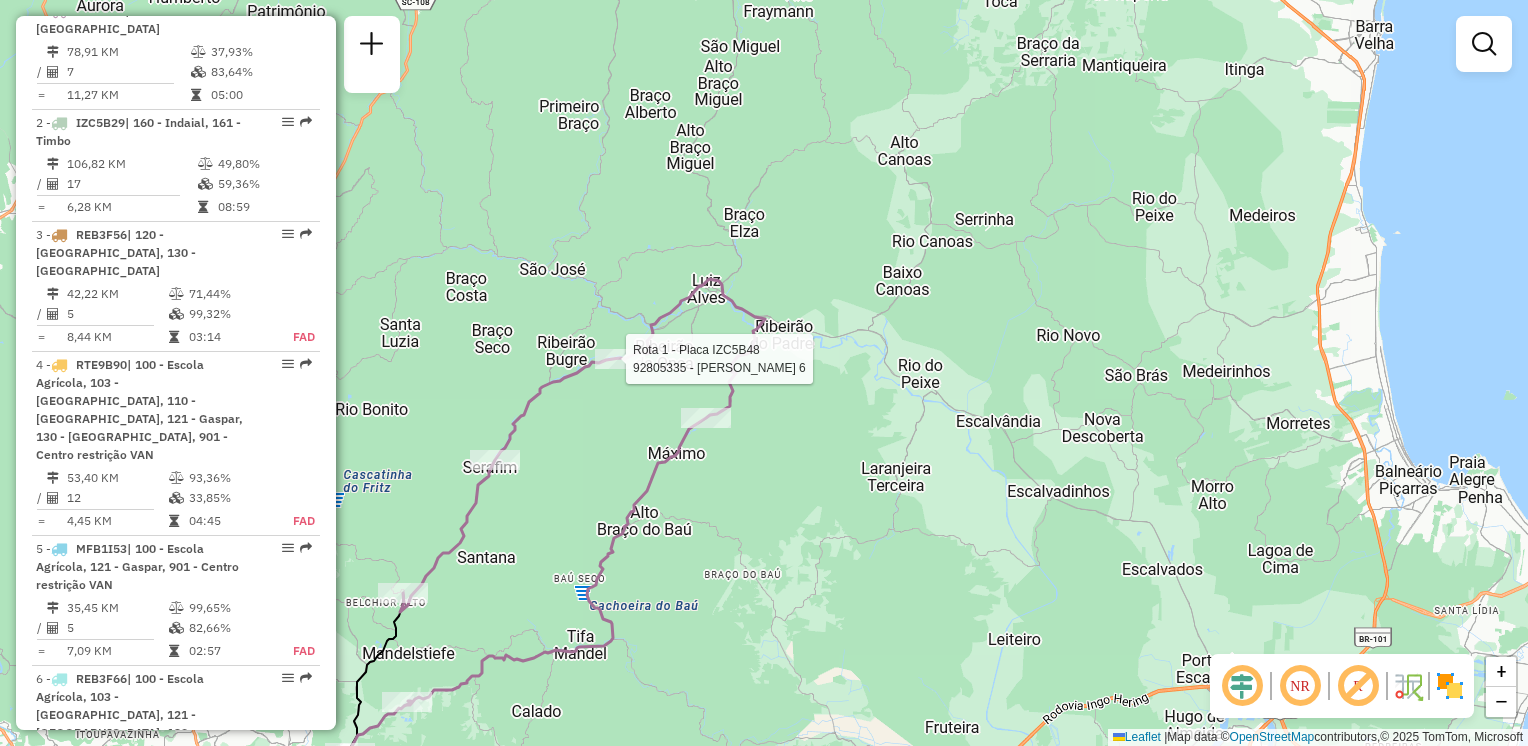 select on "**********" 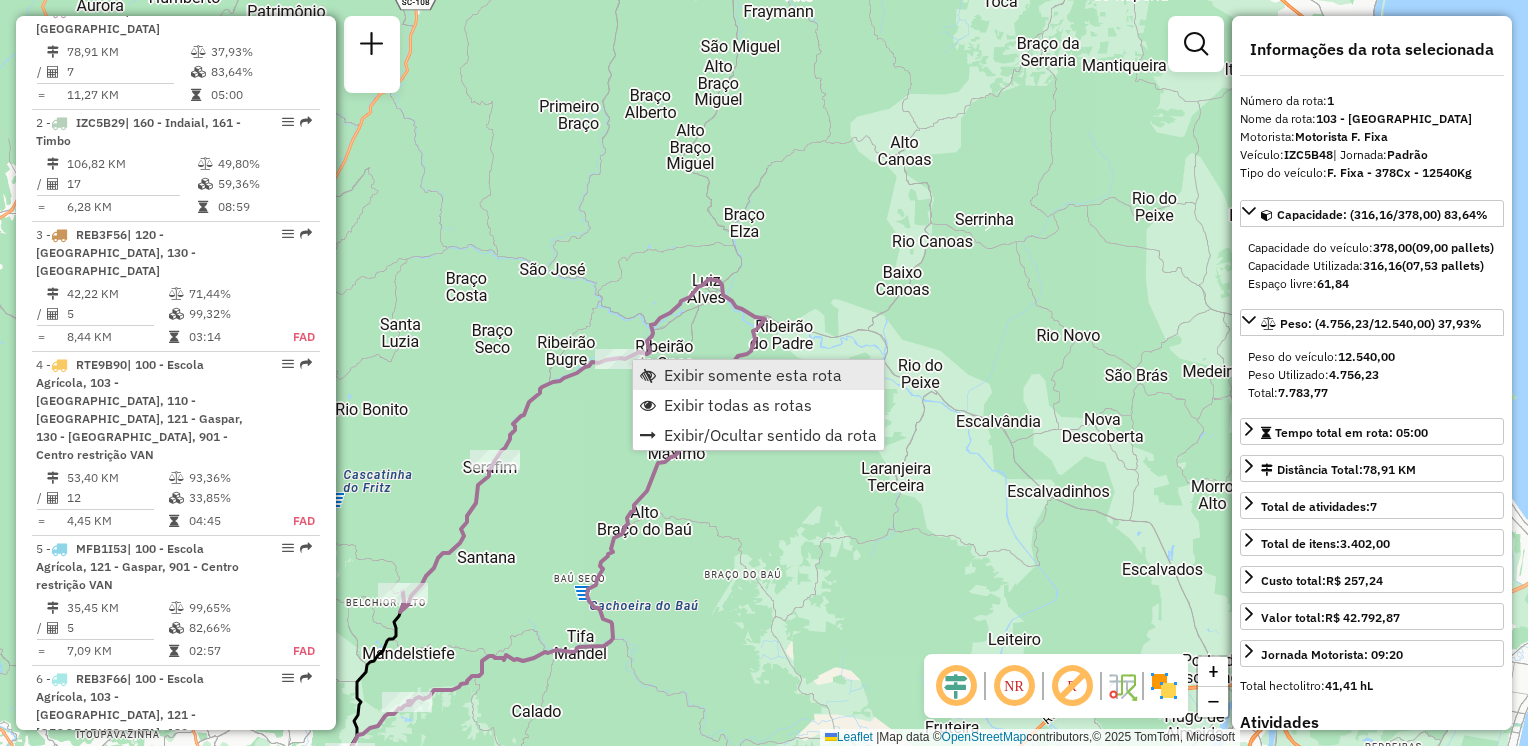click on "Exibir somente esta rota" at bounding box center (753, 375) 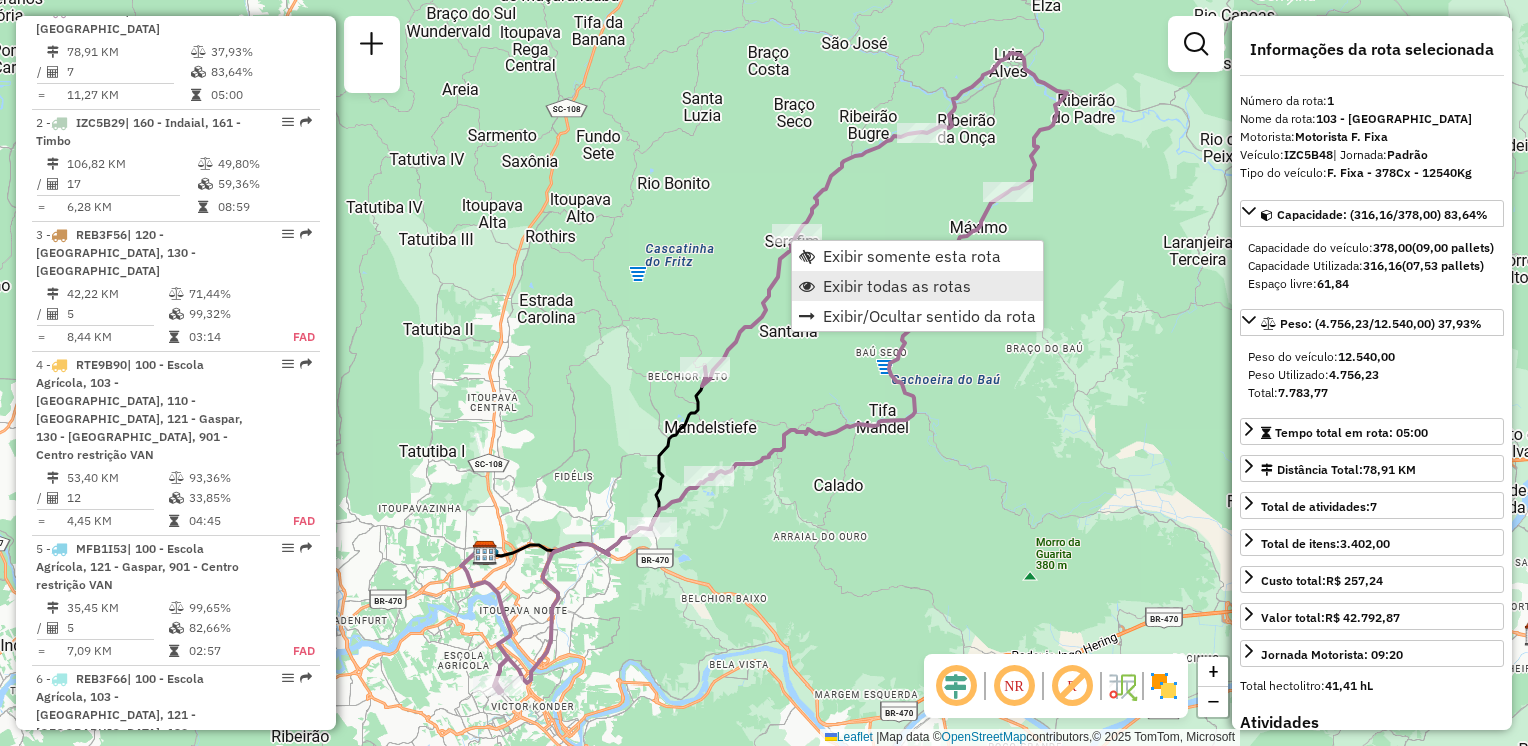 click on "Exibir todas as rotas" at bounding box center (897, 286) 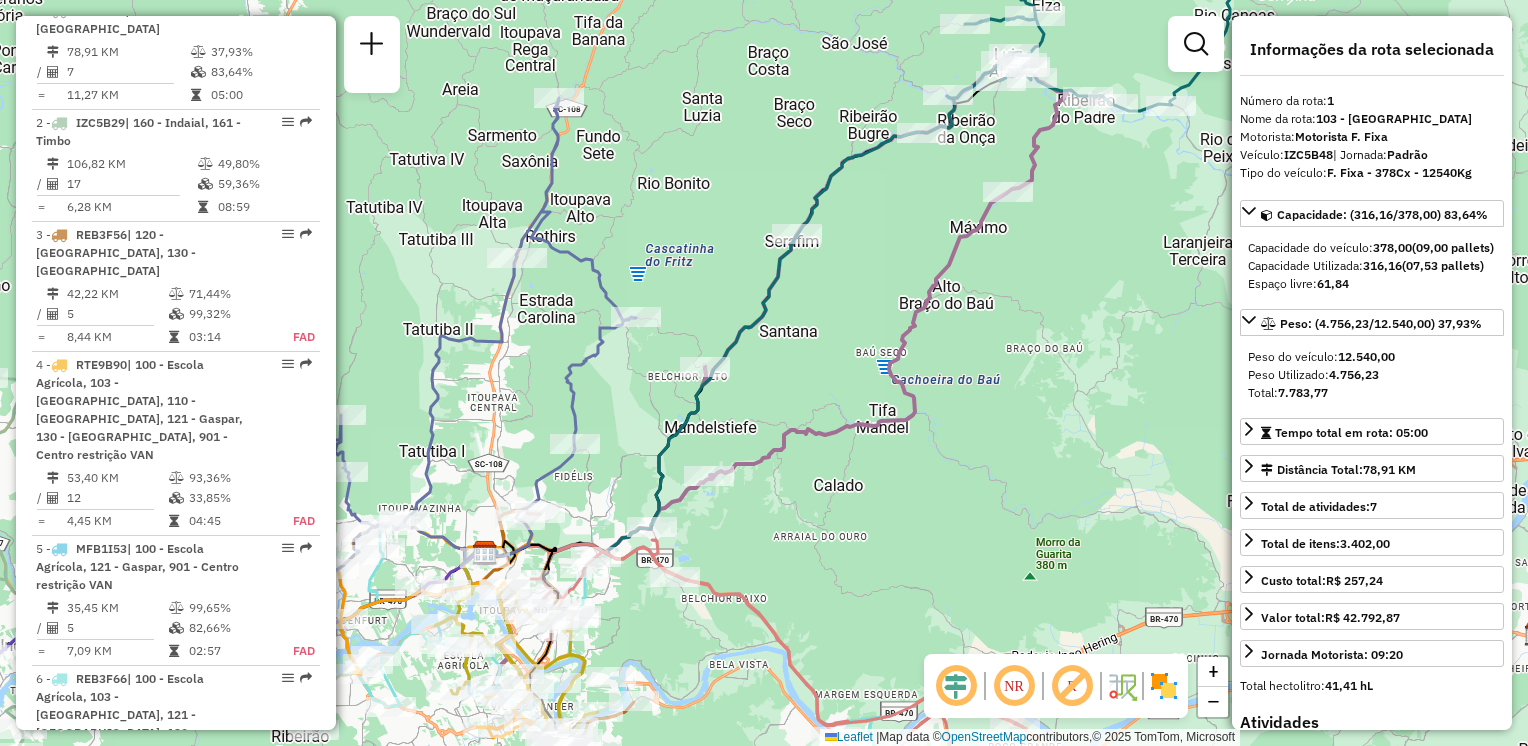 drag, startPoint x: 899, startPoint y: 331, endPoint x: 720, endPoint y: 514, distance: 255.98828 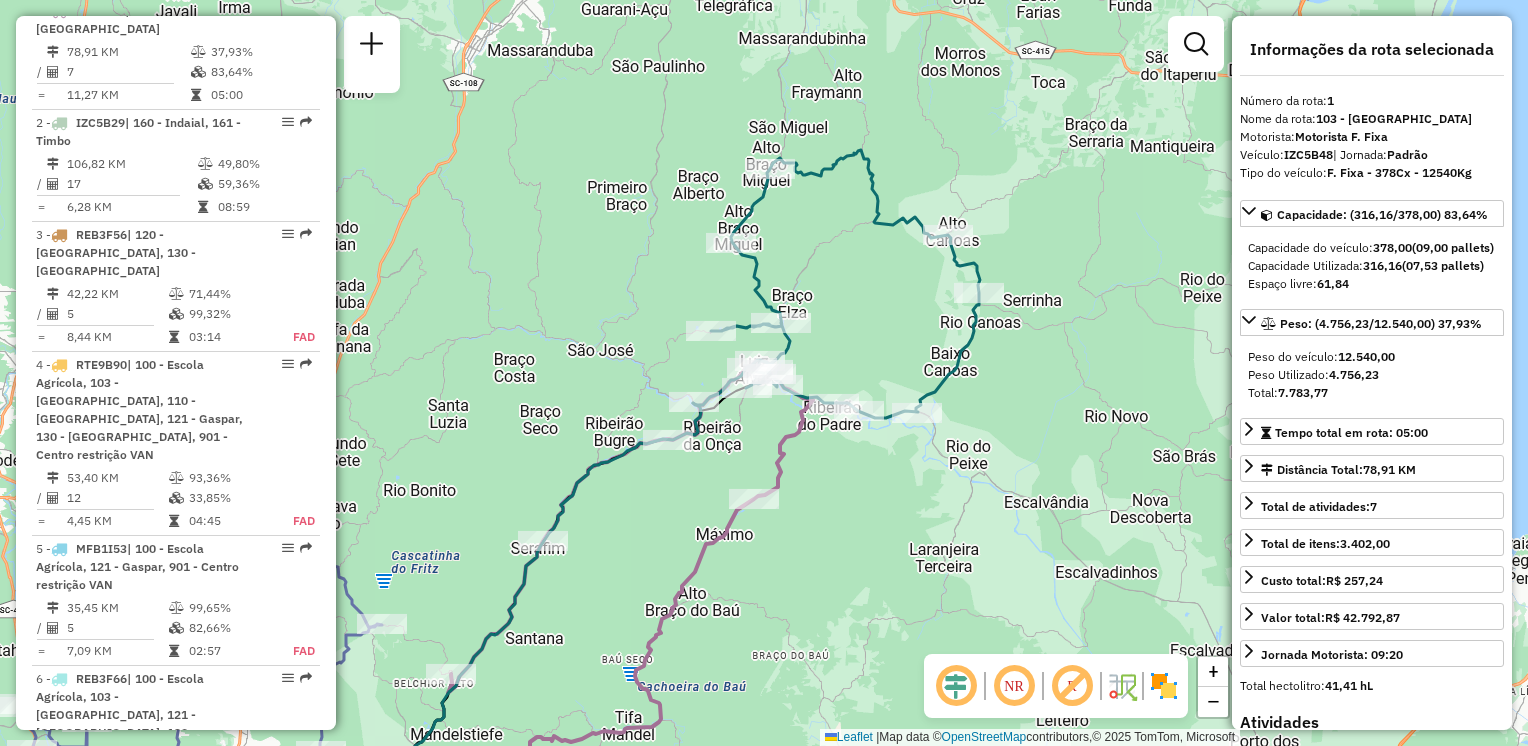 drag, startPoint x: 918, startPoint y: 437, endPoint x: 877, endPoint y: 484, distance: 62.369865 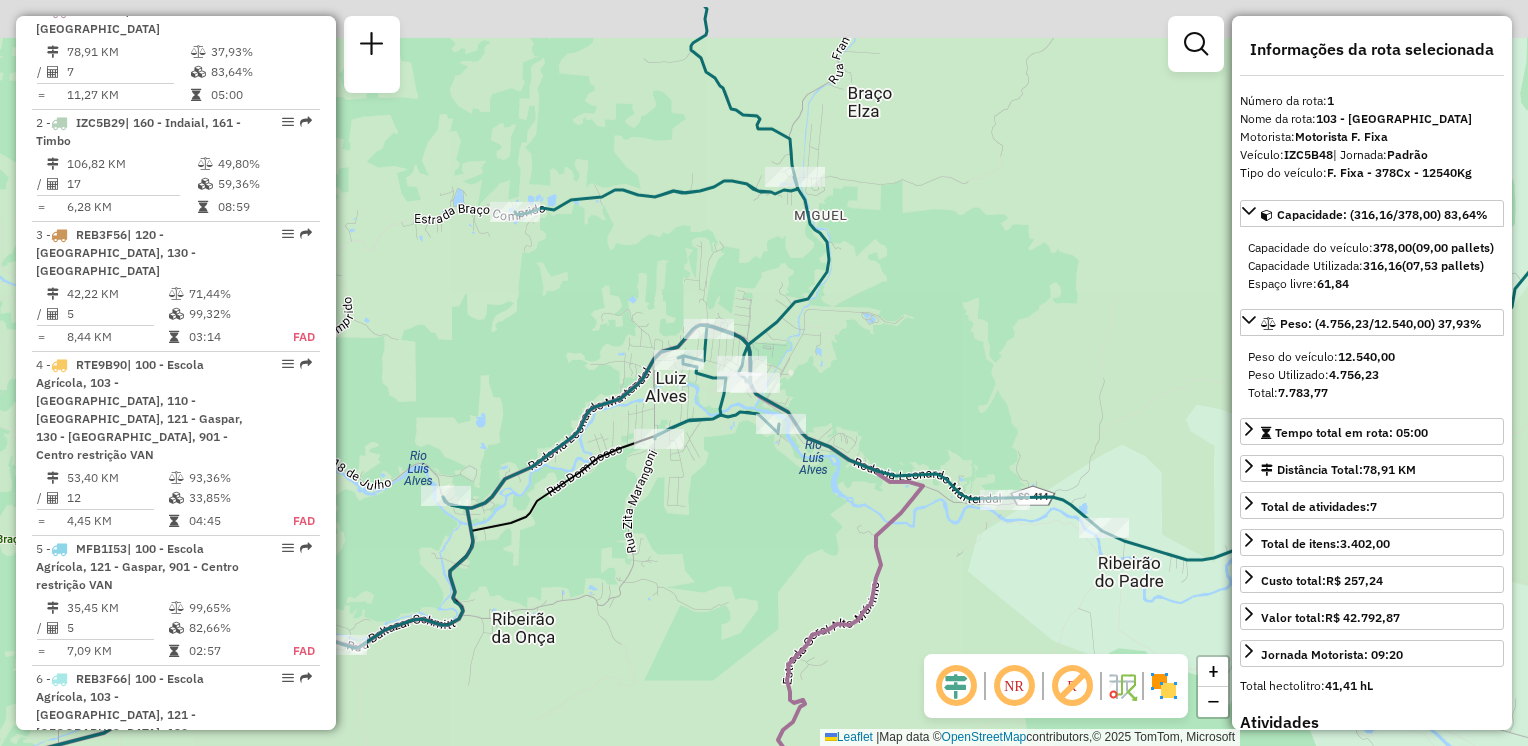 drag, startPoint x: 787, startPoint y: 412, endPoint x: 823, endPoint y: 473, distance: 70.83079 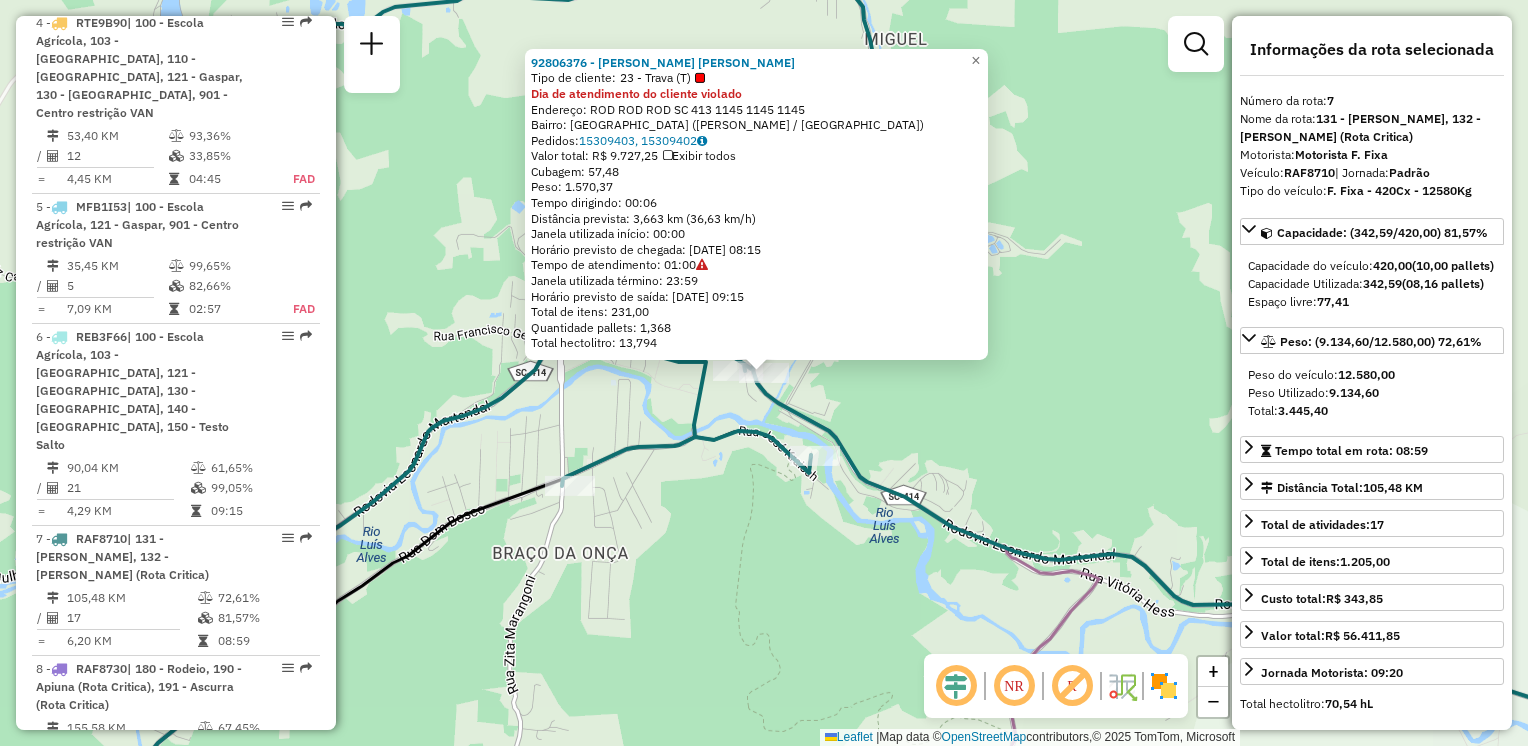 scroll, scrollTop: 1531, scrollLeft: 0, axis: vertical 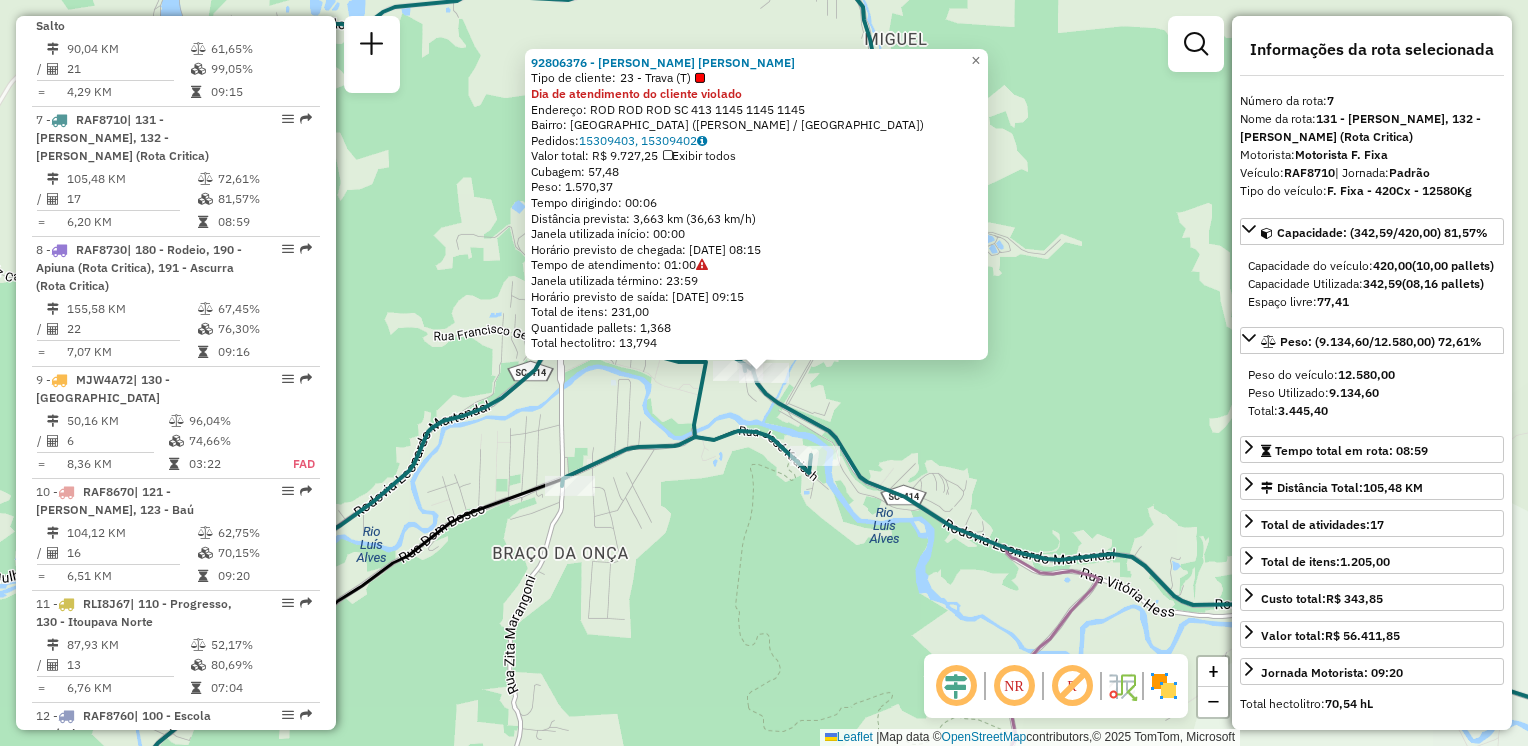 click on "92806376 - SIMONE C. LUCIANI SU  Tipo de cliente:   23 - Trava (T)  Dia de atendimento do cliente violado  Endereço: ROD ROD ROD SC 413 1145 1145      1145   Bairro: VILA DO SALTO (LUIZ ALVES / SC)   Pedidos:  15309403, 15309402   Valor total: R$ 9.727,25   Exibir todos   Cubagem: 57,48  Peso: 1.570,37  Tempo dirigindo: 00:06   Distância prevista: 3,663 km (36,63 km/h)   Janela utilizada início: 00:00   Horário previsto de chegada: 15/07/2025 08:15   Tempo de atendimento: 01:00   Janela utilizada término: 23:59   Horário previsto de saída: 15/07/2025 09:15   Total de itens: 231,00   Quantidade pallets: 1,368   Total hectolitro: 13,794  × Janela de atendimento Grade de atendimento Capacidade Transportadoras Veículos Cliente Pedidos  Rotas Selecione os dias de semana para filtrar as janelas de atendimento  Seg   Ter   Qua   Qui   Sex   Sáb   Dom  Informe o período da janela de atendimento: De: Até:  Filtrar exatamente a janela do cliente  Considerar janela de atendimento padrão   Seg   Ter   Qua  +" 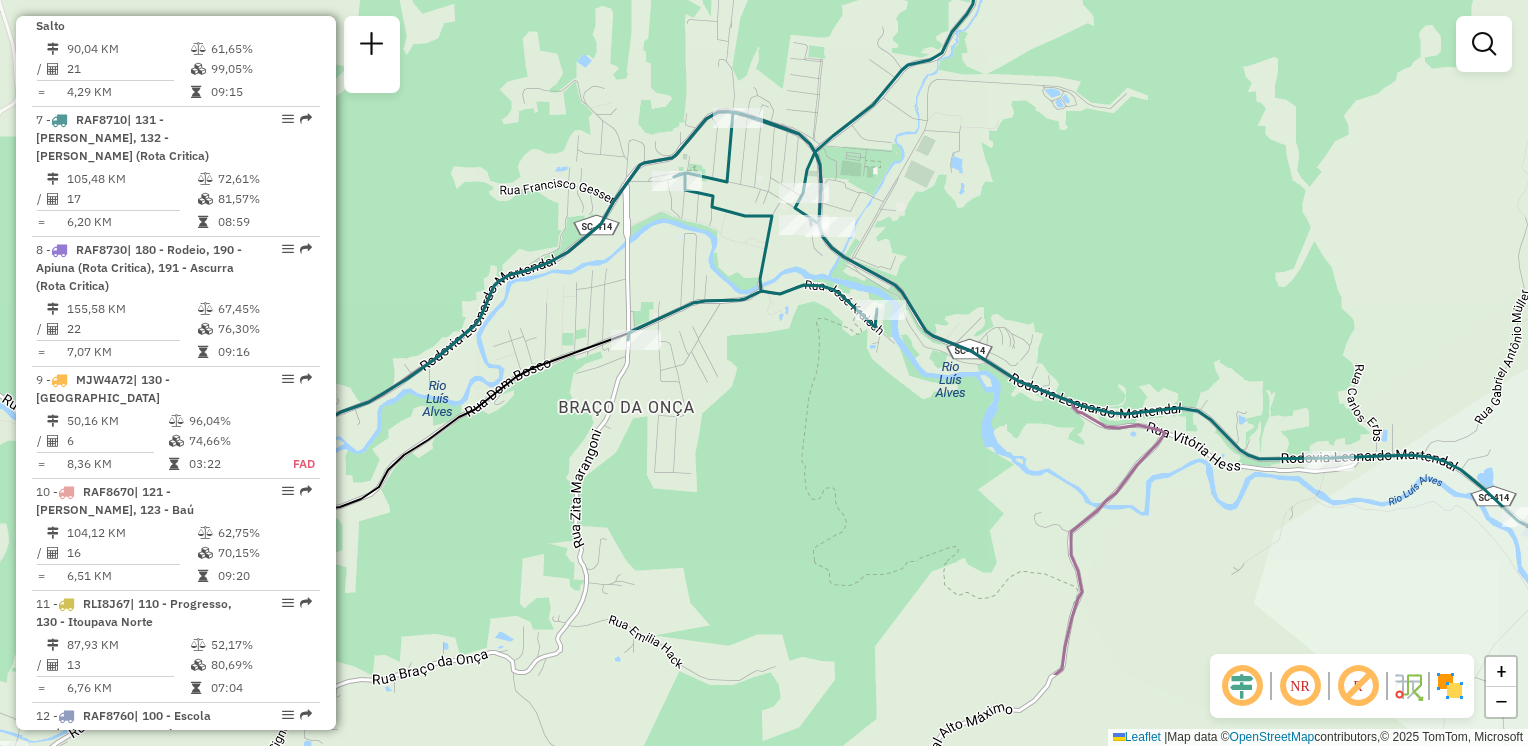 drag, startPoint x: 948, startPoint y: 465, endPoint x: 966, endPoint y: 310, distance: 156.04166 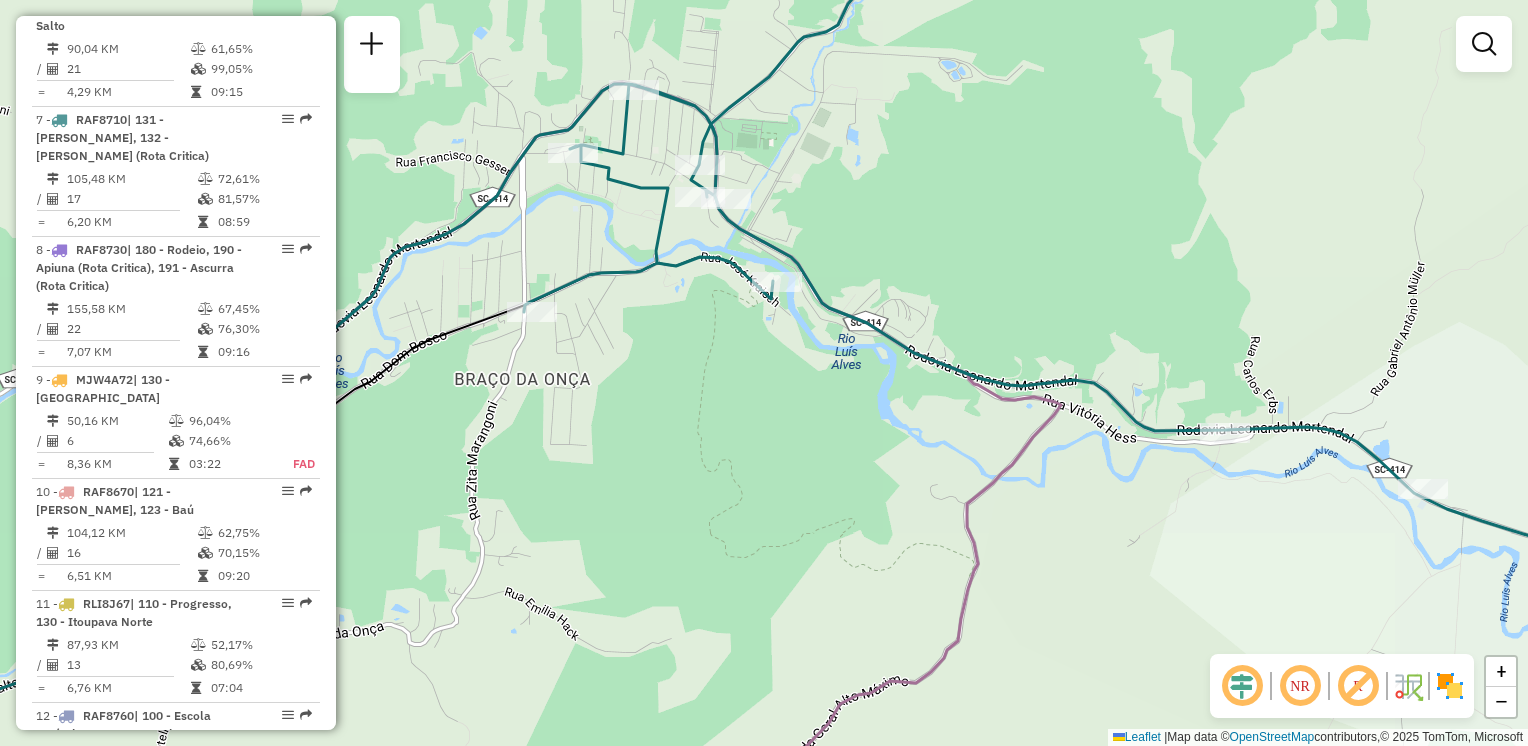 drag, startPoint x: 835, startPoint y: 418, endPoint x: 764, endPoint y: 404, distance: 72.36712 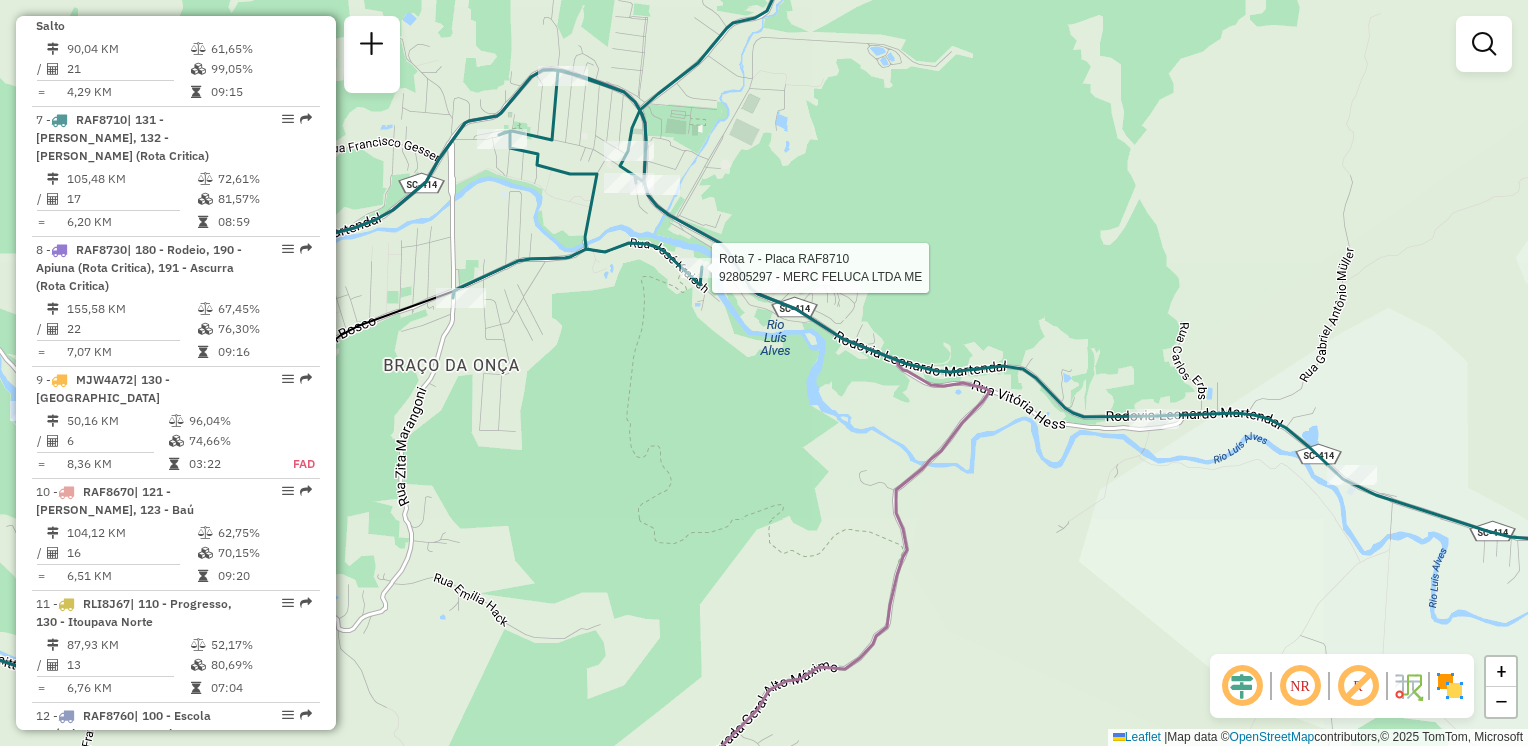 select on "**********" 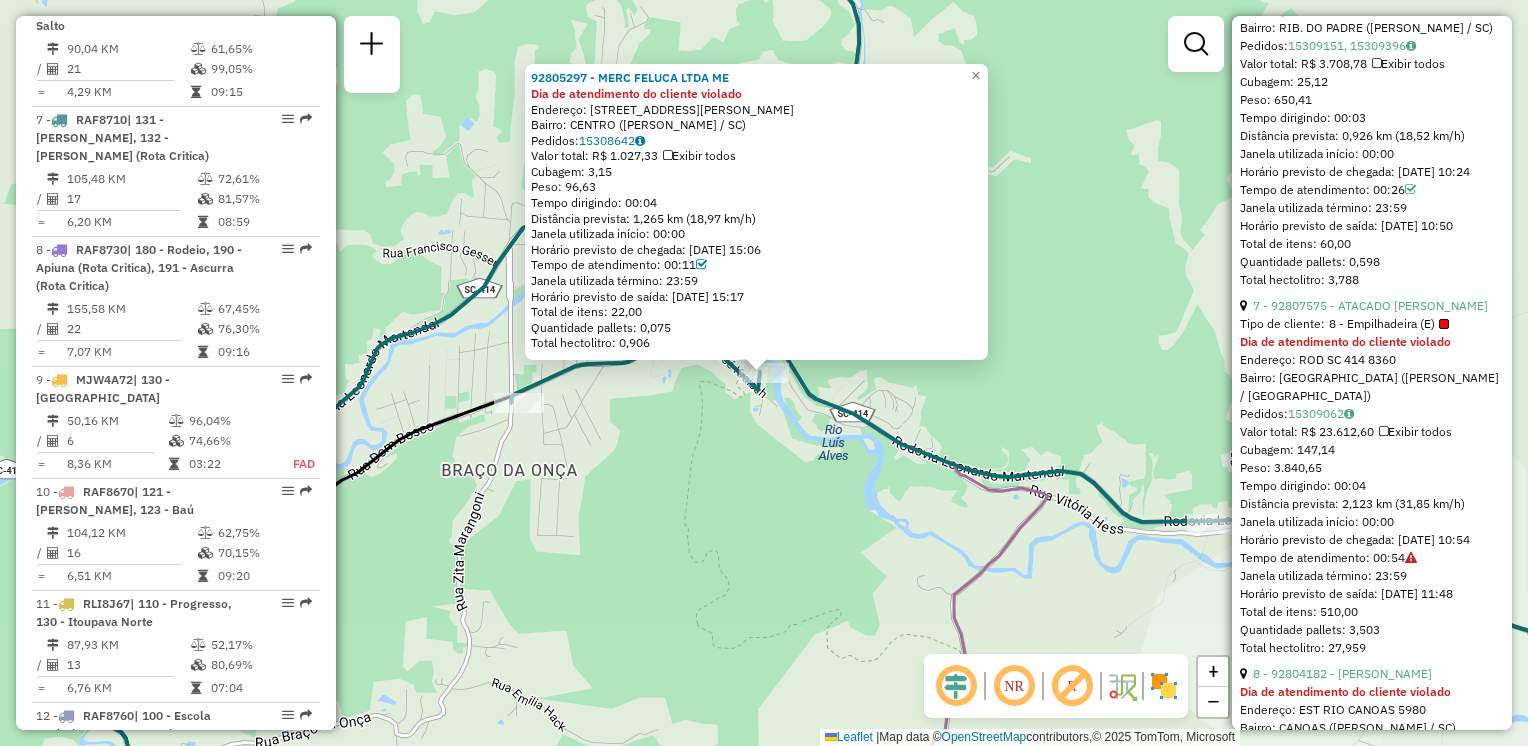 scroll, scrollTop: 2800, scrollLeft: 0, axis: vertical 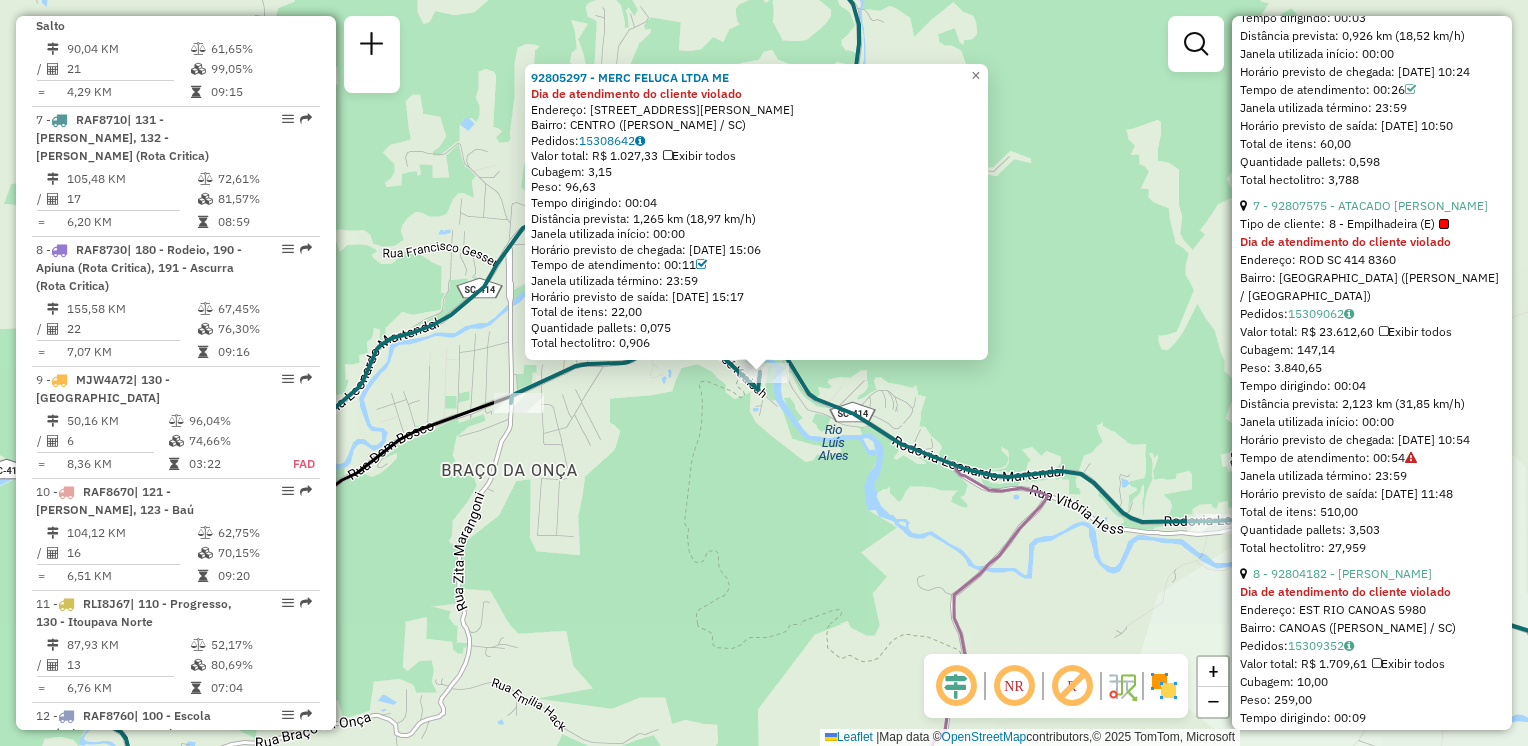 click on "92805297 - MERC FELUCA LTDA ME Dia de atendimento do cliente violado  Endereço: R   LEOPOLDO HESS                 202   Bairro: CENTRO (LUIZ ALVES / SC)   Pedidos:  15308642   Valor total: R$ 1.027,33   Exibir todos   Cubagem: 3,15  Peso: 96,63  Tempo dirigindo: 00:04   Distância prevista: 1,265 km (18,97 km/h)   Janela utilizada início: 00:00   Horário previsto de chegada: 15/07/2025 15:06   Tempo de atendimento: 00:11   Janela utilizada término: 23:59   Horário previsto de saída: 15/07/2025 15:17   Total de itens: 22,00   Quantidade pallets: 0,075   Total hectolitro: 0,906  × Janela de atendimento Grade de atendimento Capacidade Transportadoras Veículos Cliente Pedidos  Rotas Selecione os dias de semana para filtrar as janelas de atendimento  Seg   Ter   Qua   Qui   Sex   Sáb   Dom  Informe o período da janela de atendimento: De: Até:  Filtrar exatamente a janela do cliente  Considerar janela de atendimento padrão  Selecione os dias de semana para filtrar as grades de atendimento  Seg   Ter  +" 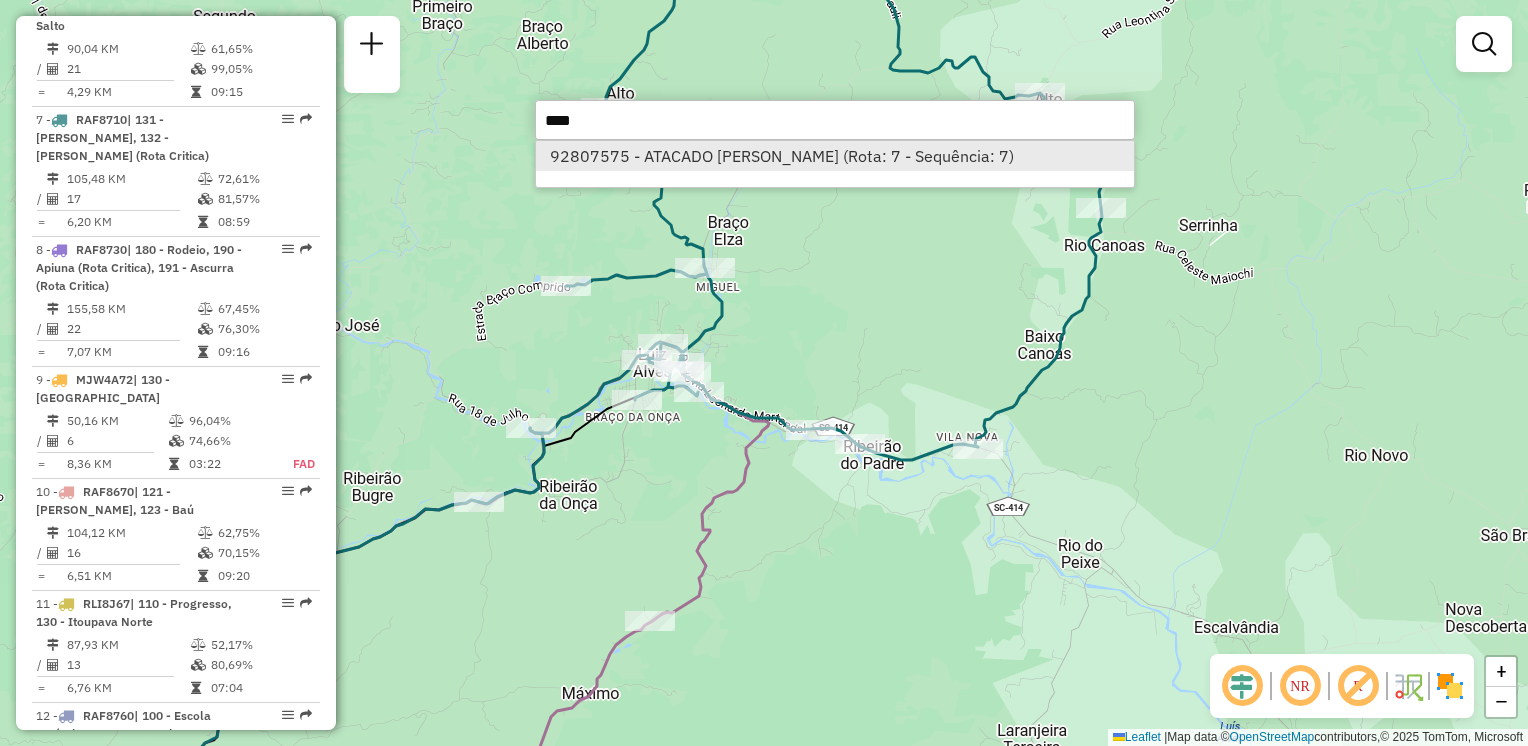 type on "****" 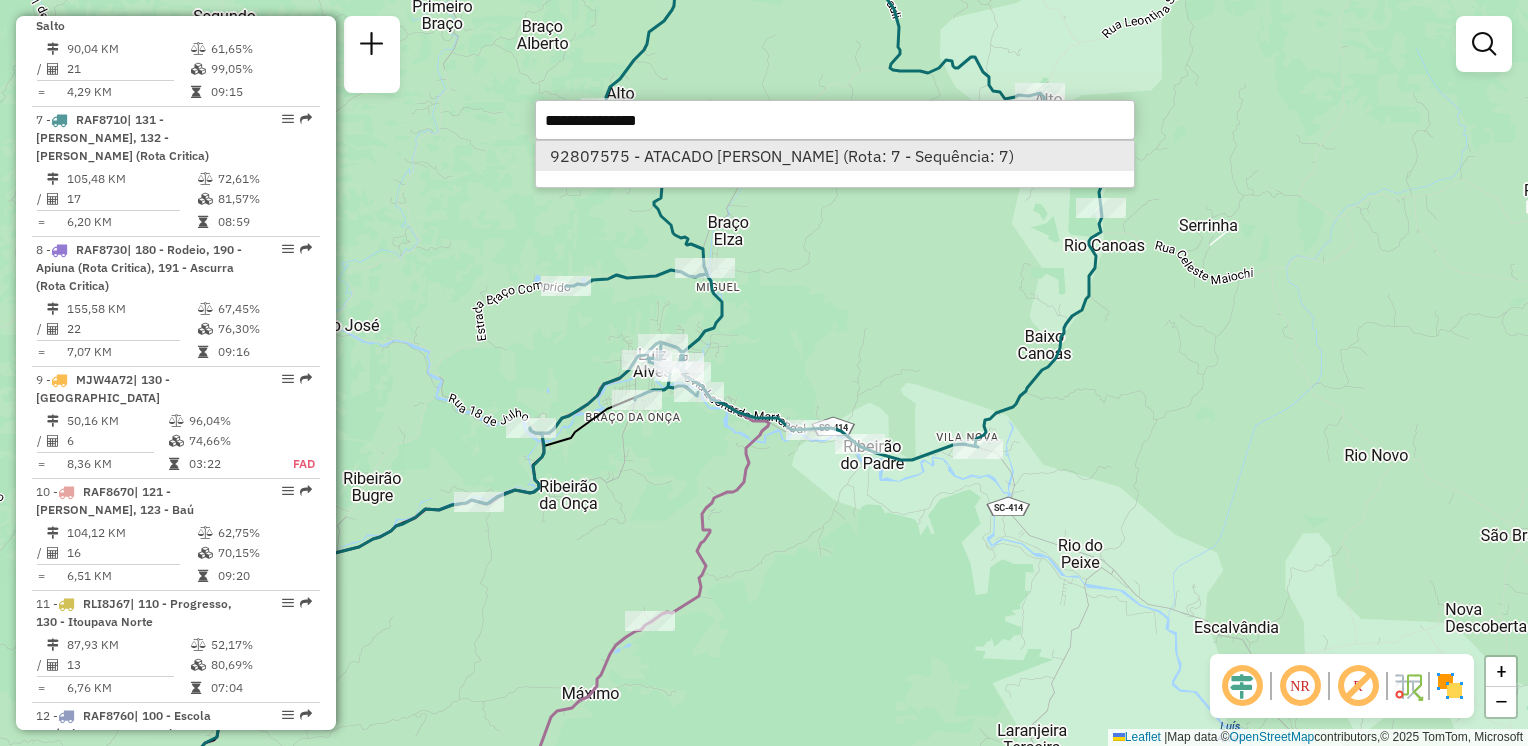 select on "**********" 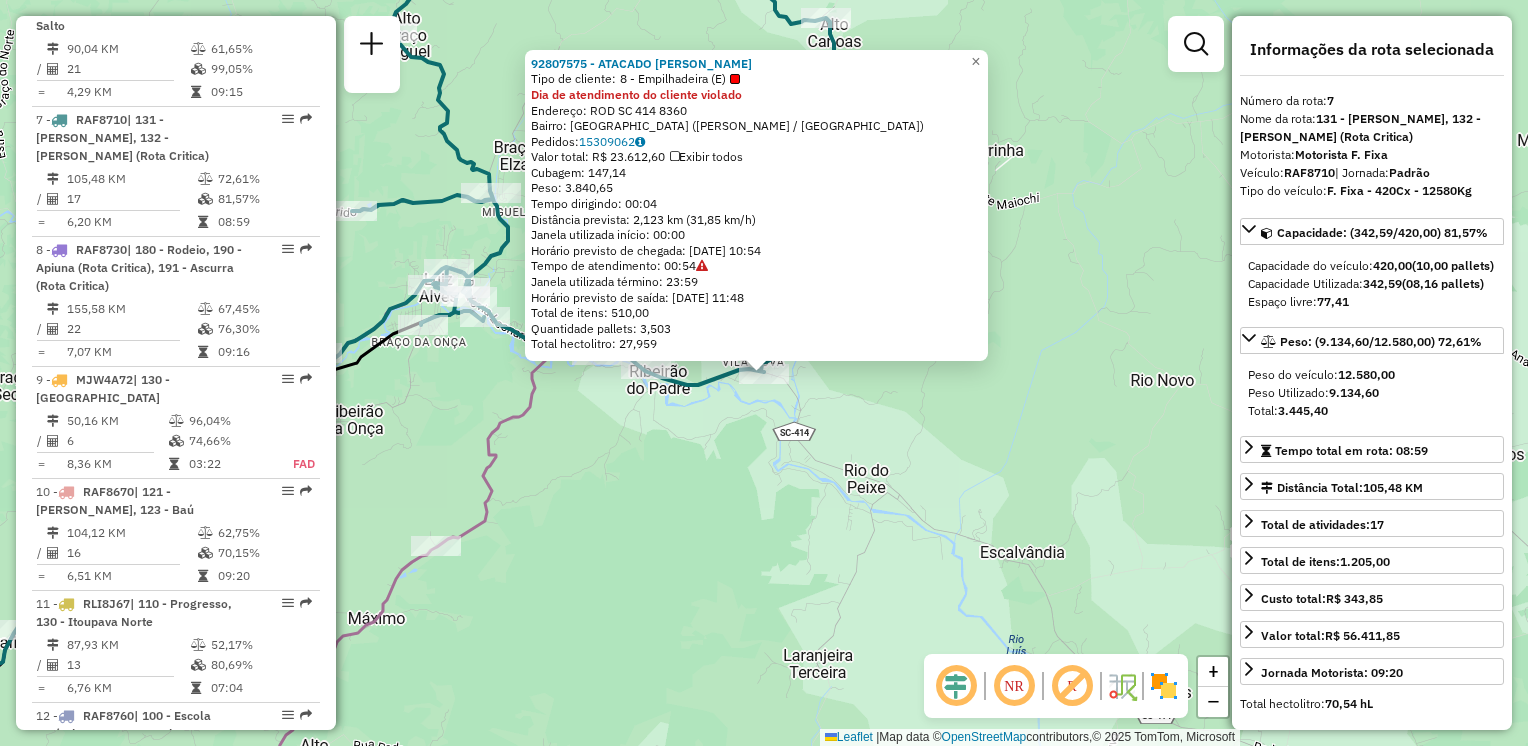 drag, startPoint x: 763, startPoint y: 471, endPoint x: 816, endPoint y: 425, distance: 70.178345 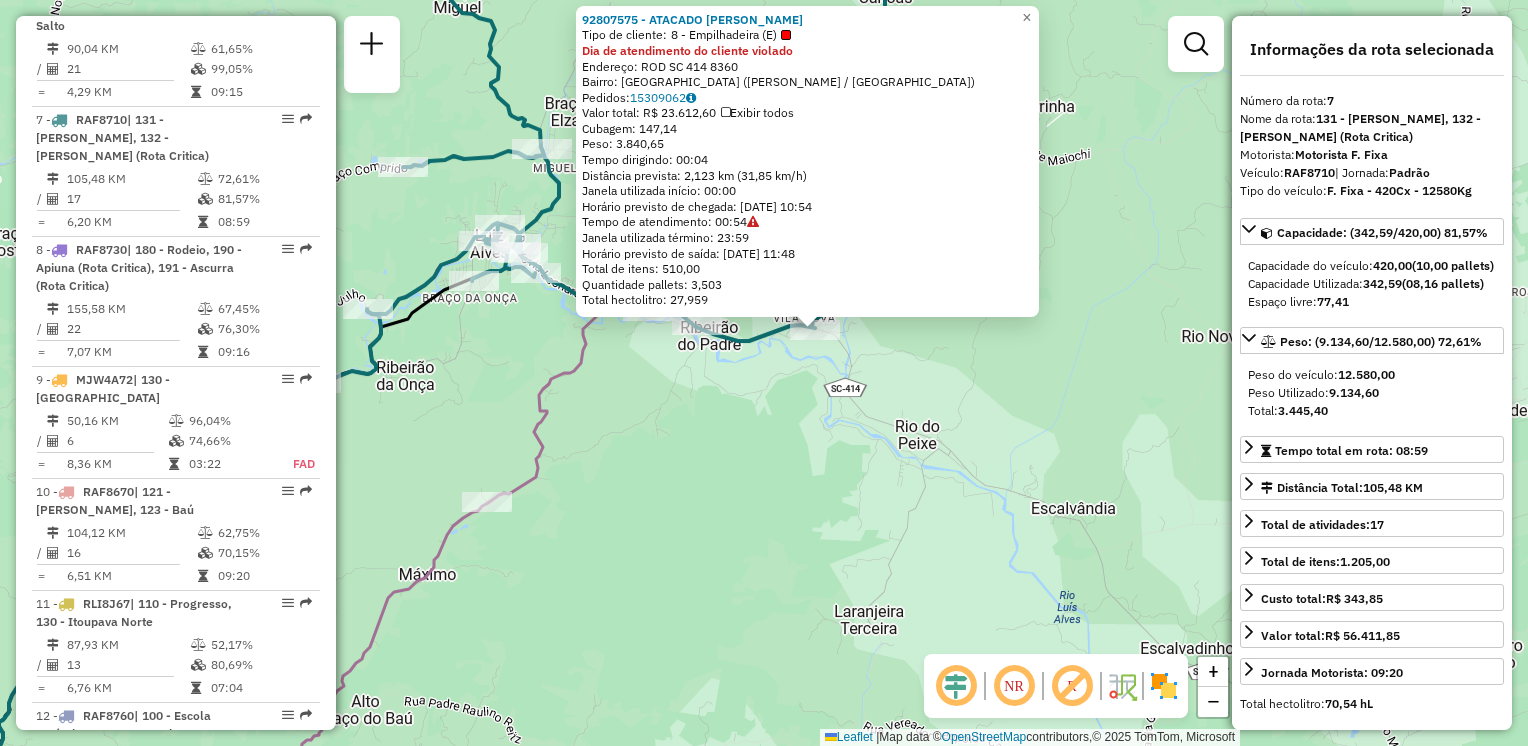 drag, startPoint x: 717, startPoint y: 421, endPoint x: 844, endPoint y: 421, distance: 127 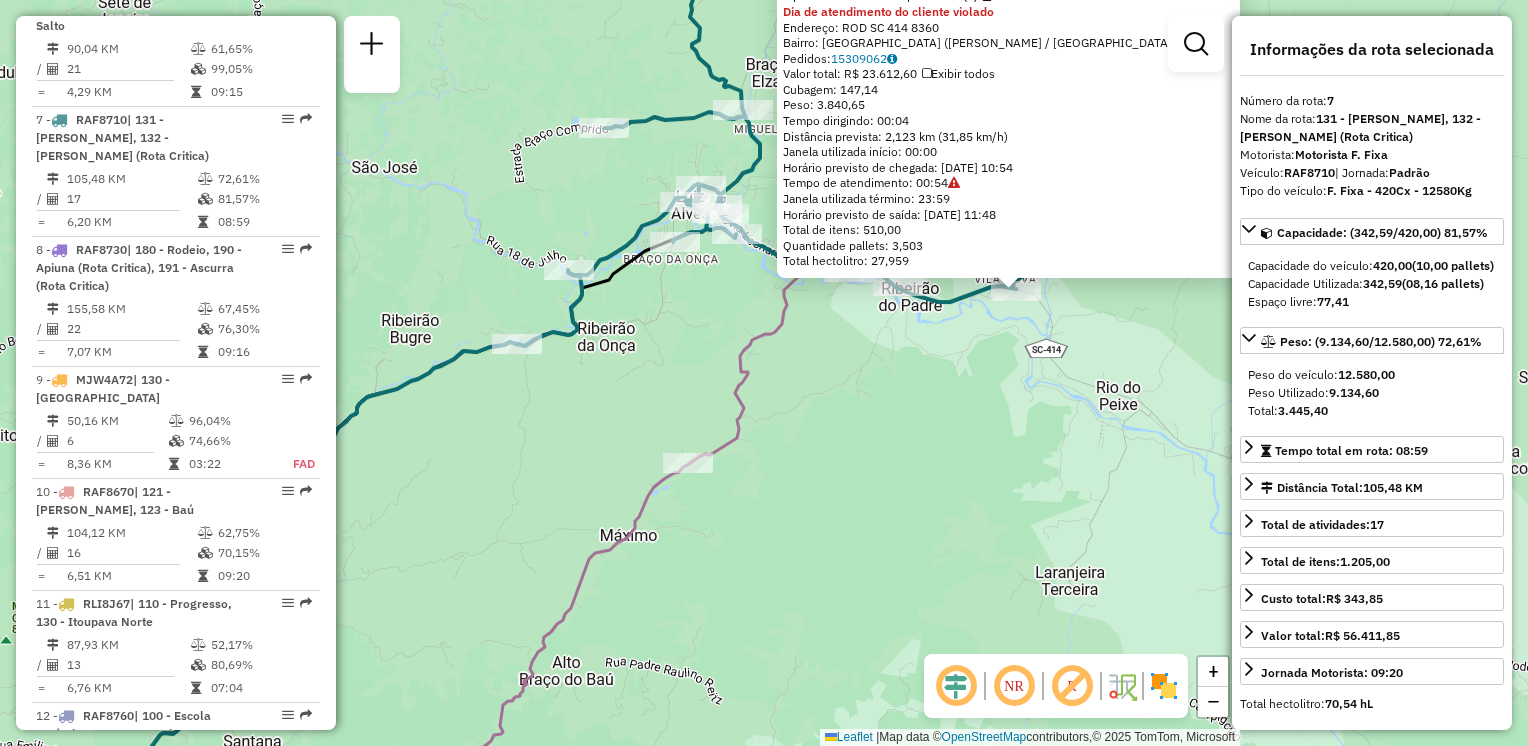 drag, startPoint x: 823, startPoint y: 422, endPoint x: 897, endPoint y: 383, distance: 83.64807 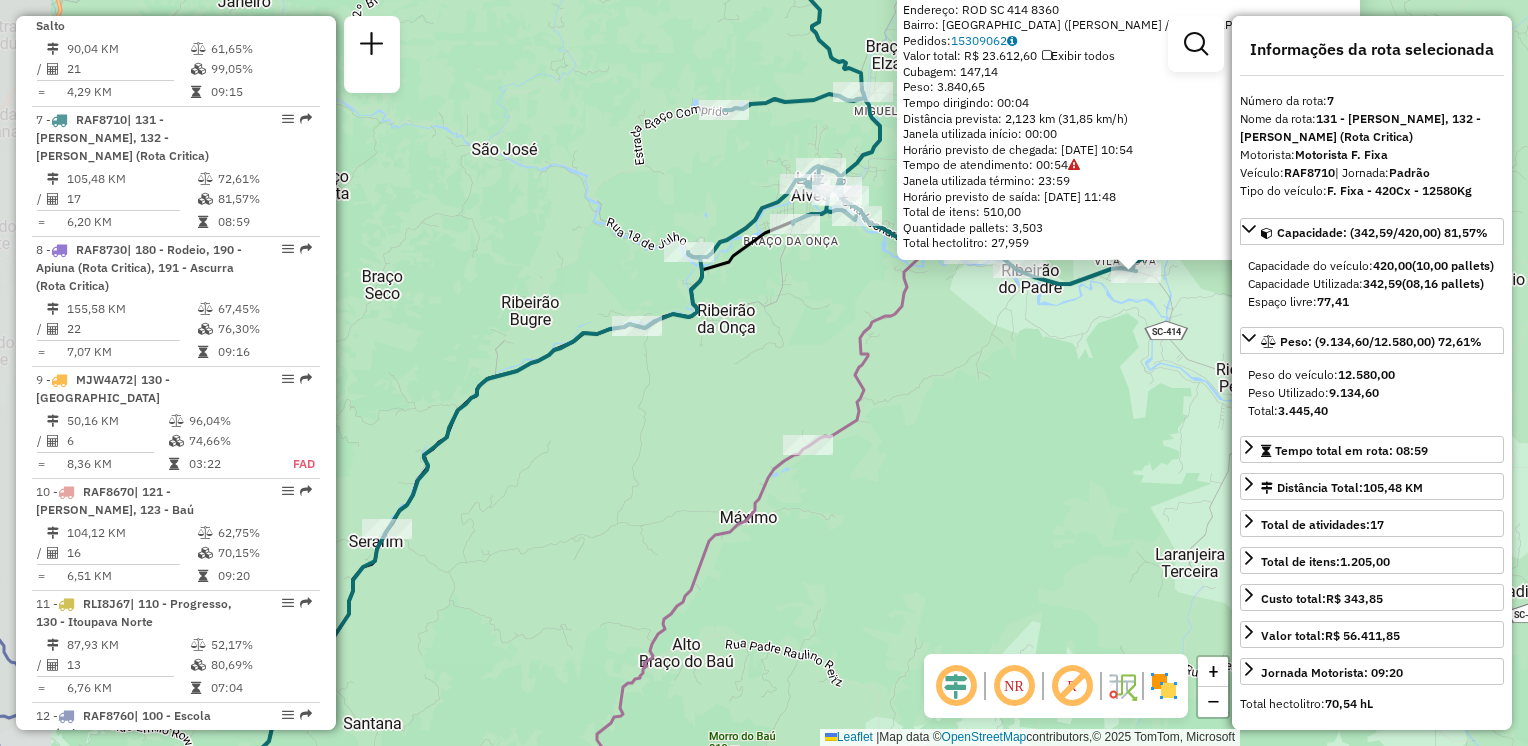 drag, startPoint x: 842, startPoint y: 404, endPoint x: 968, endPoint y: 383, distance: 127.738014 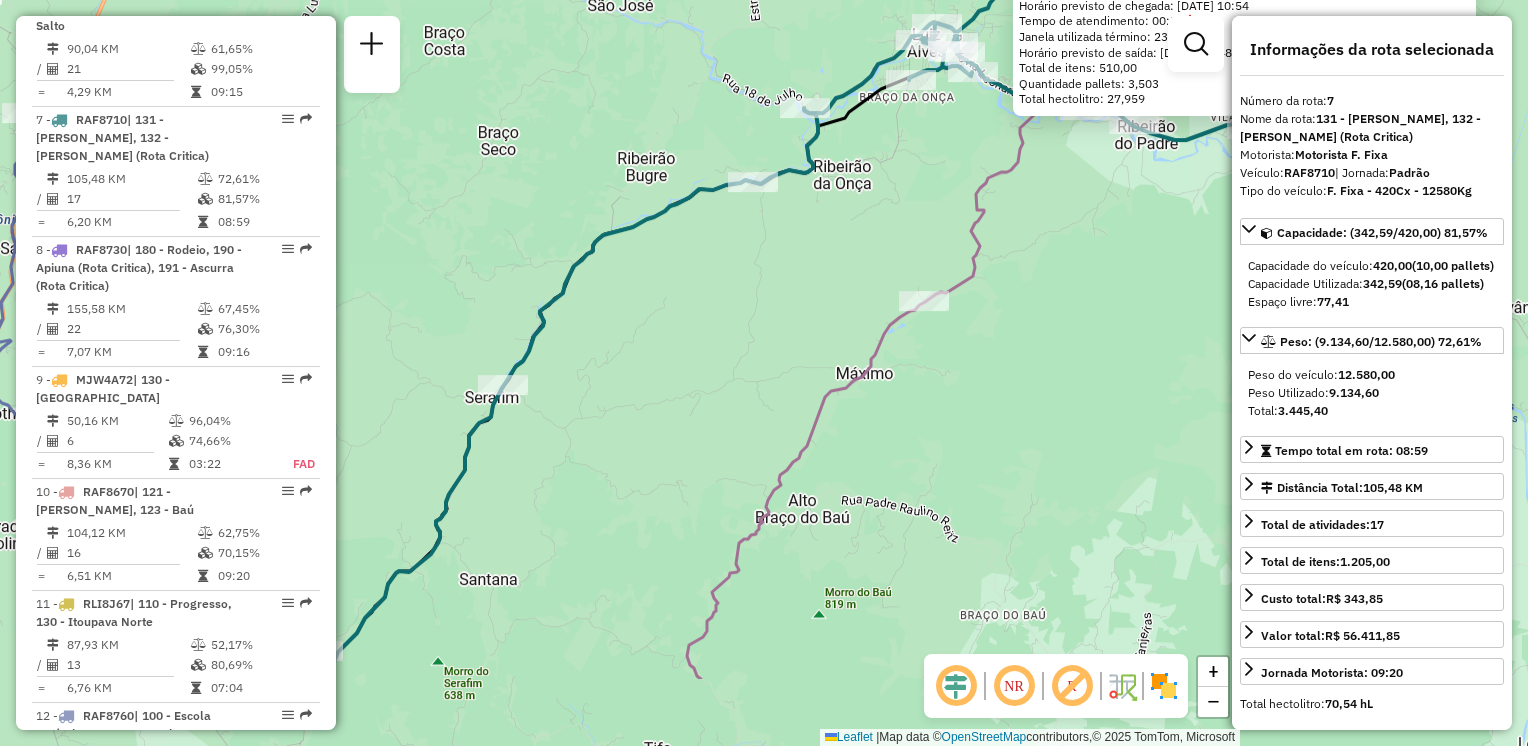 drag, startPoint x: 905, startPoint y: 493, endPoint x: 1004, endPoint y: 354, distance: 170.65169 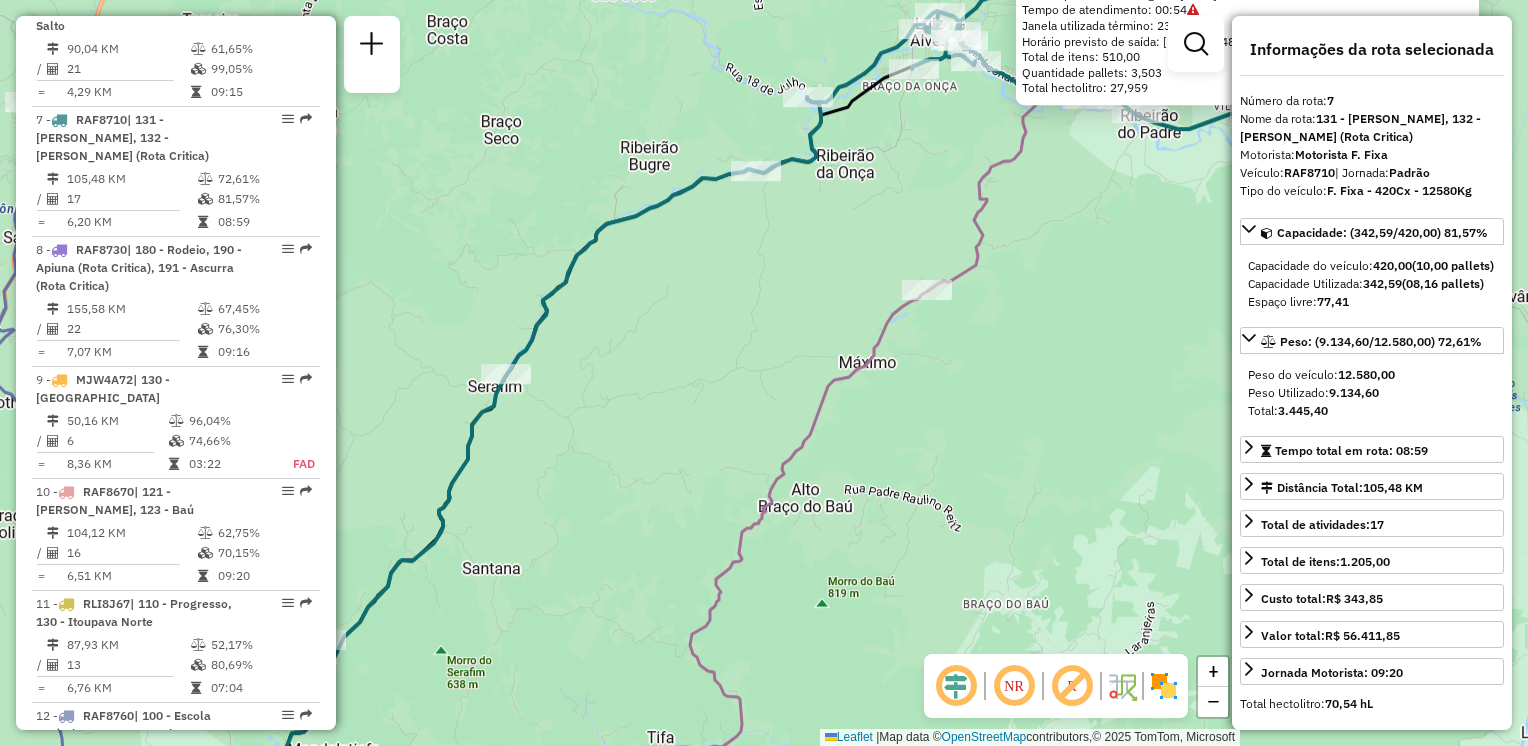 click on "92807575 - ATACADO NILO GOEDERT  Tipo de cliente:   8 - Empilhadeira (E)  Dia de atendimento do cliente violado  Endereço: ROD SC 414                        8360   Bairro: VILA NOVA (LUIZ ALVES / SC)   Pedidos:  15309062   Valor total: R$ 23.612,60   Exibir todos   Cubagem: 147,14  Peso: 3.840,65  Tempo dirigindo: 00:04   Distância prevista: 2,123 km (31,85 km/h)   Janela utilizada início: 00:00   Horário previsto de chegada: 15/07/2025 10:54   Tempo de atendimento: 00:54   Janela utilizada término: 23:59   Horário previsto de saída: 15/07/2025 11:48   Total de itens: 510,00   Quantidade pallets: 3,503   Total hectolitro: 27,959  × Janela de atendimento Grade de atendimento Capacidade Transportadoras Veículos Cliente Pedidos  Rotas Selecione os dias de semana para filtrar as janelas de atendimento  Seg   Ter   Qua   Qui   Sex   Sáb   Dom  Informe o período da janela de atendimento: De: Até:  Filtrar exatamente a janela do cliente  Considerar janela de atendimento padrão   Seg   Ter   Qua   Qui  +" 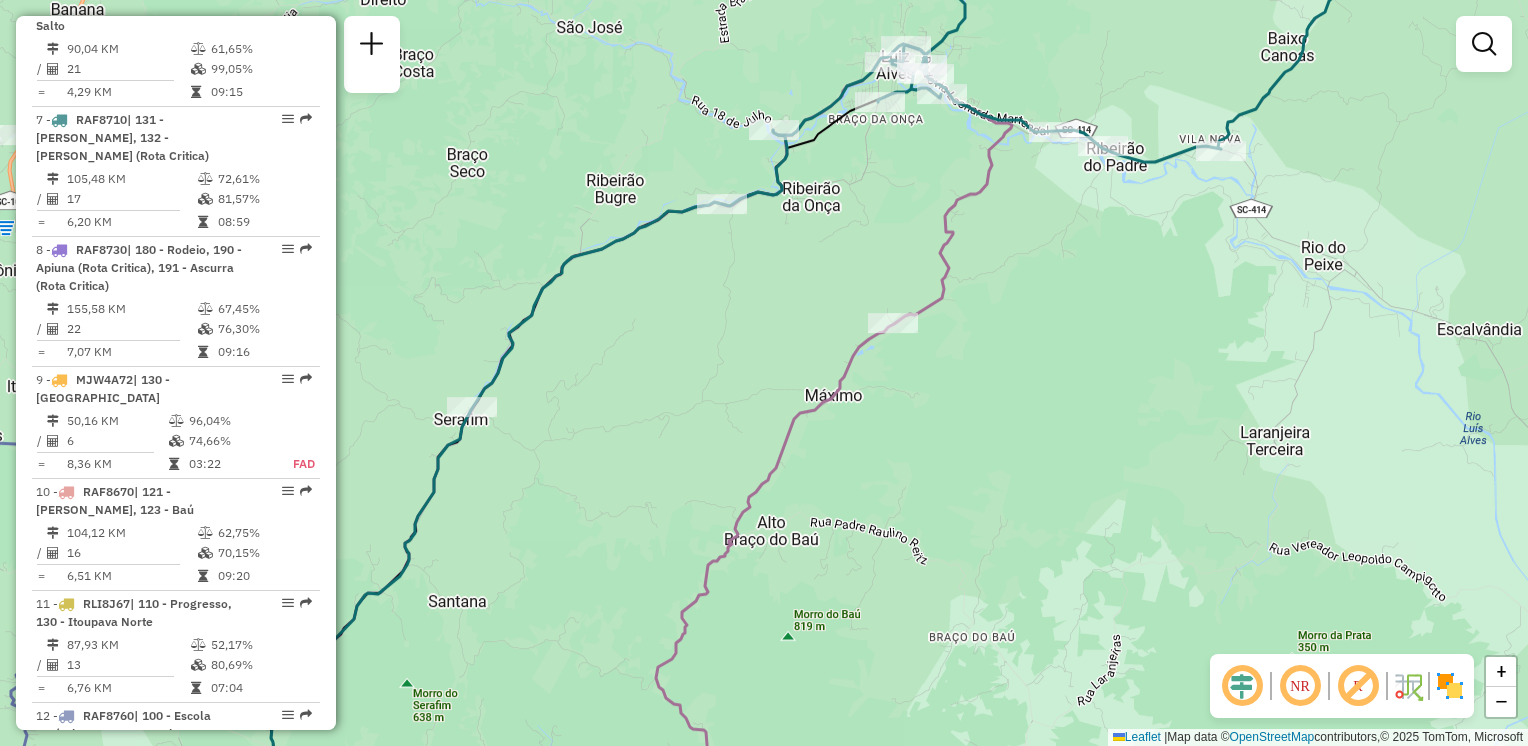 drag, startPoint x: 792, startPoint y: 352, endPoint x: 879, endPoint y: 374, distance: 89.73851 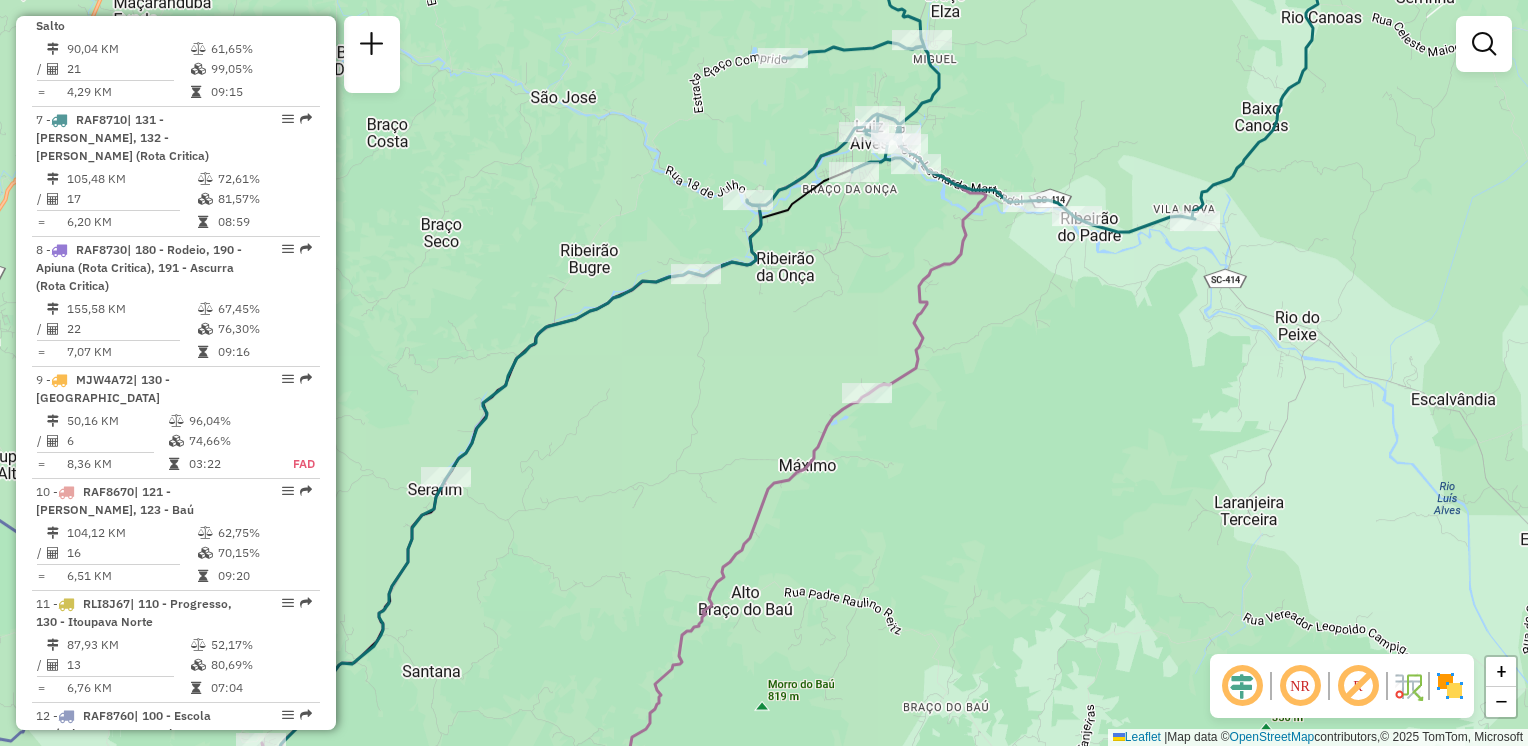 drag, startPoint x: 1108, startPoint y: 342, endPoint x: 1145, endPoint y: 343, distance: 37.01351 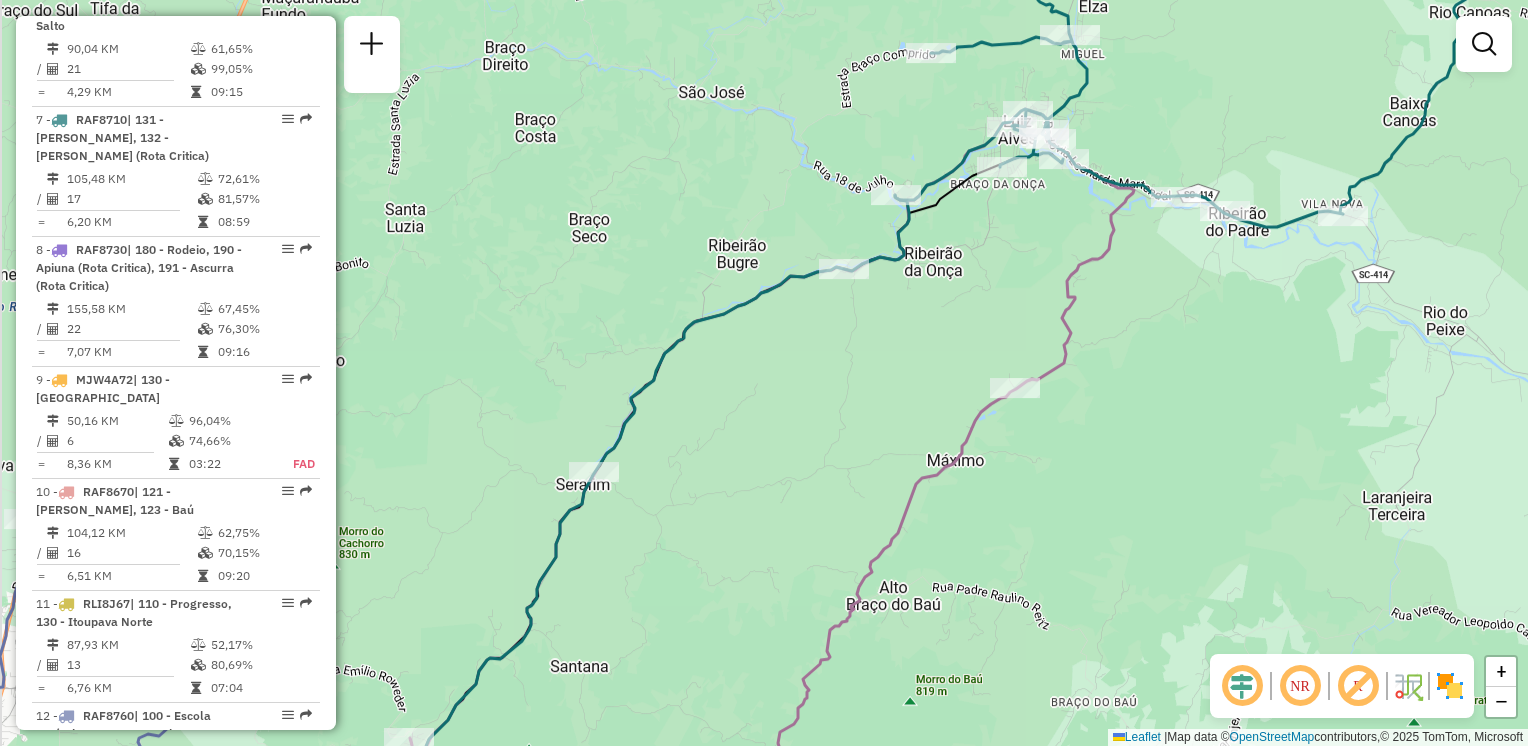click on "Janela de atendimento Grade de atendimento Capacidade Transportadoras Veículos Cliente Pedidos  Rotas Selecione os dias de semana para filtrar as janelas de atendimento  Seg   Ter   Qua   Qui   Sex   Sáb   Dom  Informe o período da janela de atendimento: De: Até:  Filtrar exatamente a janela do cliente  Considerar janela de atendimento padrão  Selecione os dias de semana para filtrar as grades de atendimento  Seg   Ter   Qua   Qui   Sex   Sáb   Dom   Considerar clientes sem dia de atendimento cadastrado  Clientes fora do dia de atendimento selecionado Filtrar as atividades entre os valores definidos abaixo:  Peso mínimo:   Peso máximo:   Cubagem mínima:   Cubagem máxima:   De:   Até:  Filtrar as atividades entre o tempo de atendimento definido abaixo:  De:   Até:   Considerar capacidade total dos clientes não roteirizados Transportadora: Selecione um ou mais itens Tipo de veículo: Selecione um ou mais itens Veículo: Selecione um ou mais itens Motorista: Selecione um ou mais itens Nome: Rótulo:" 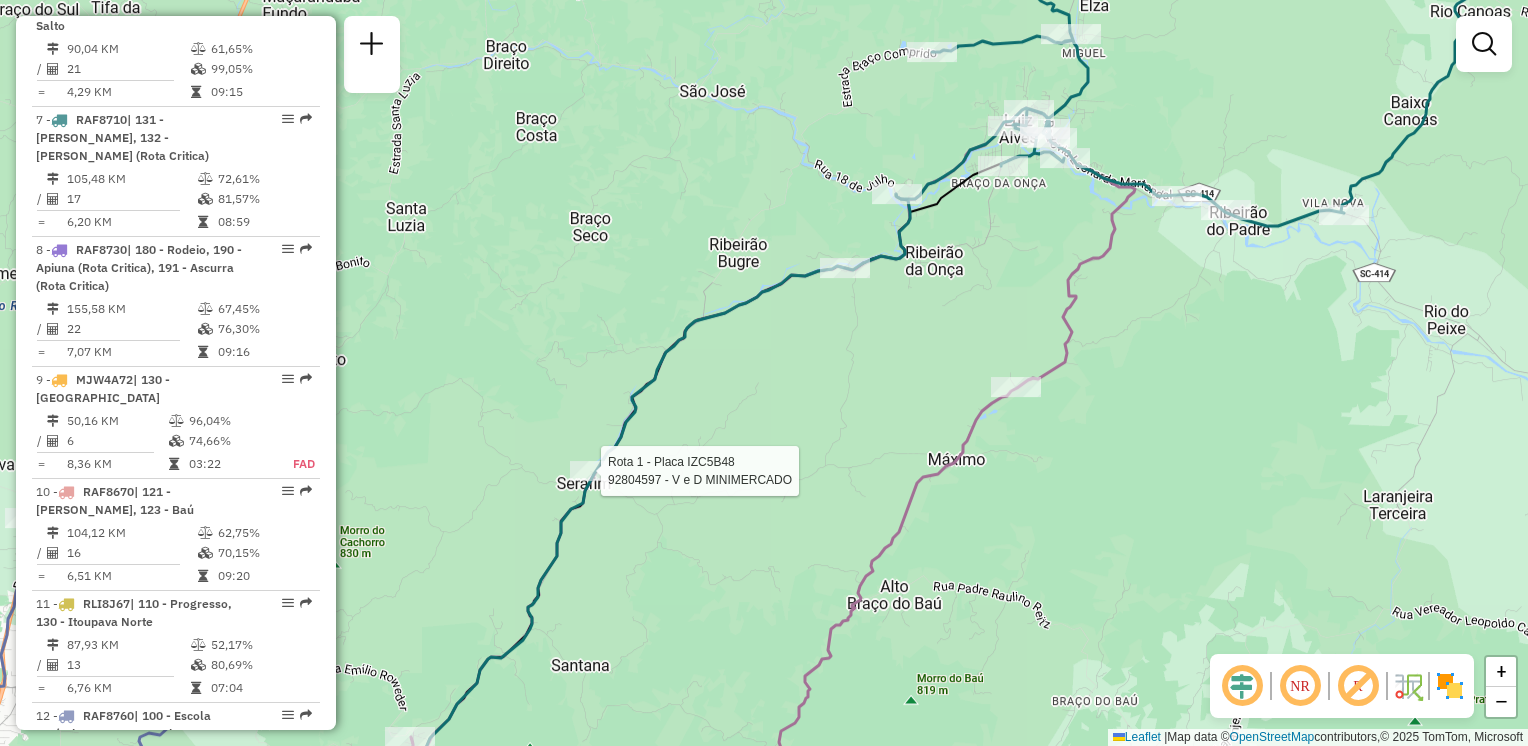 select on "**********" 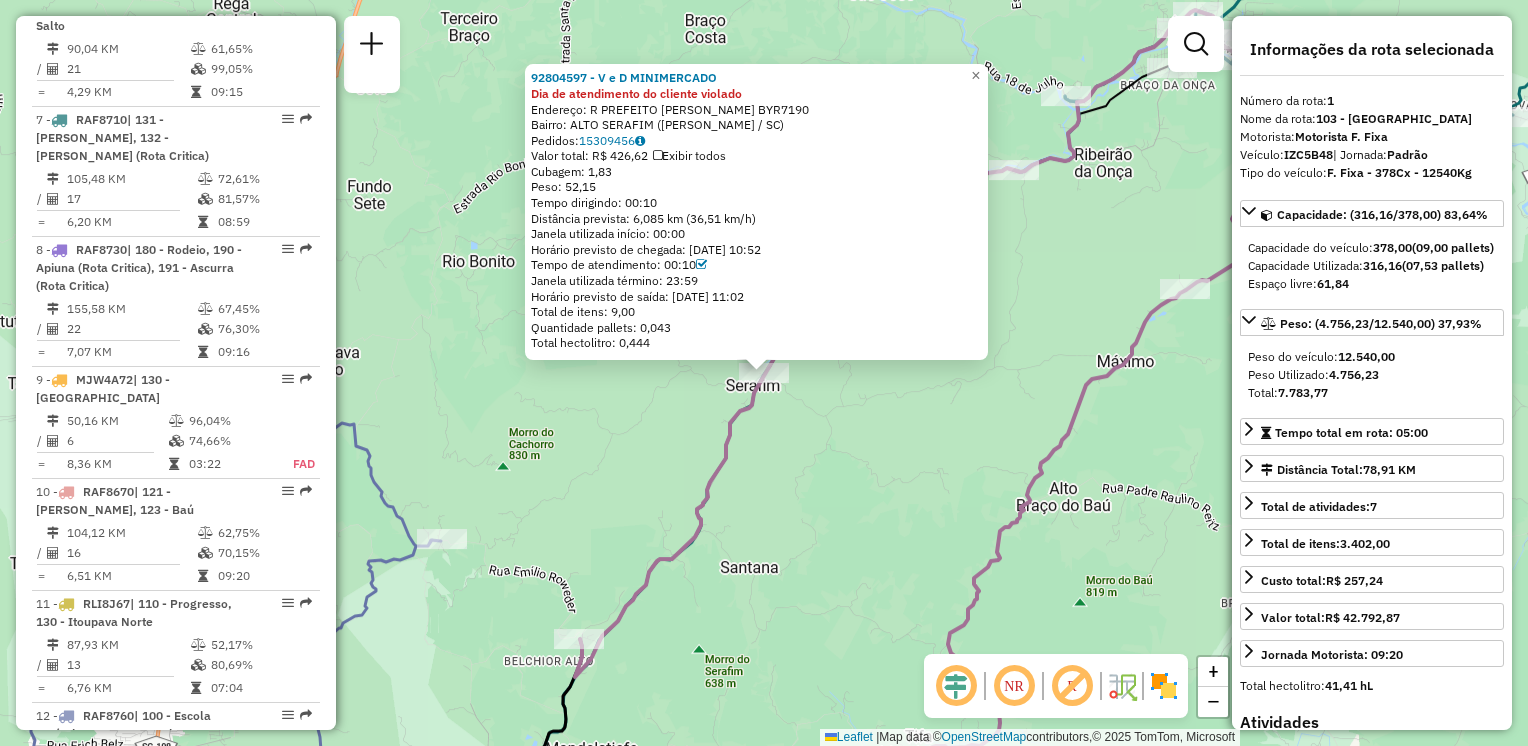 scroll, scrollTop: 770, scrollLeft: 0, axis: vertical 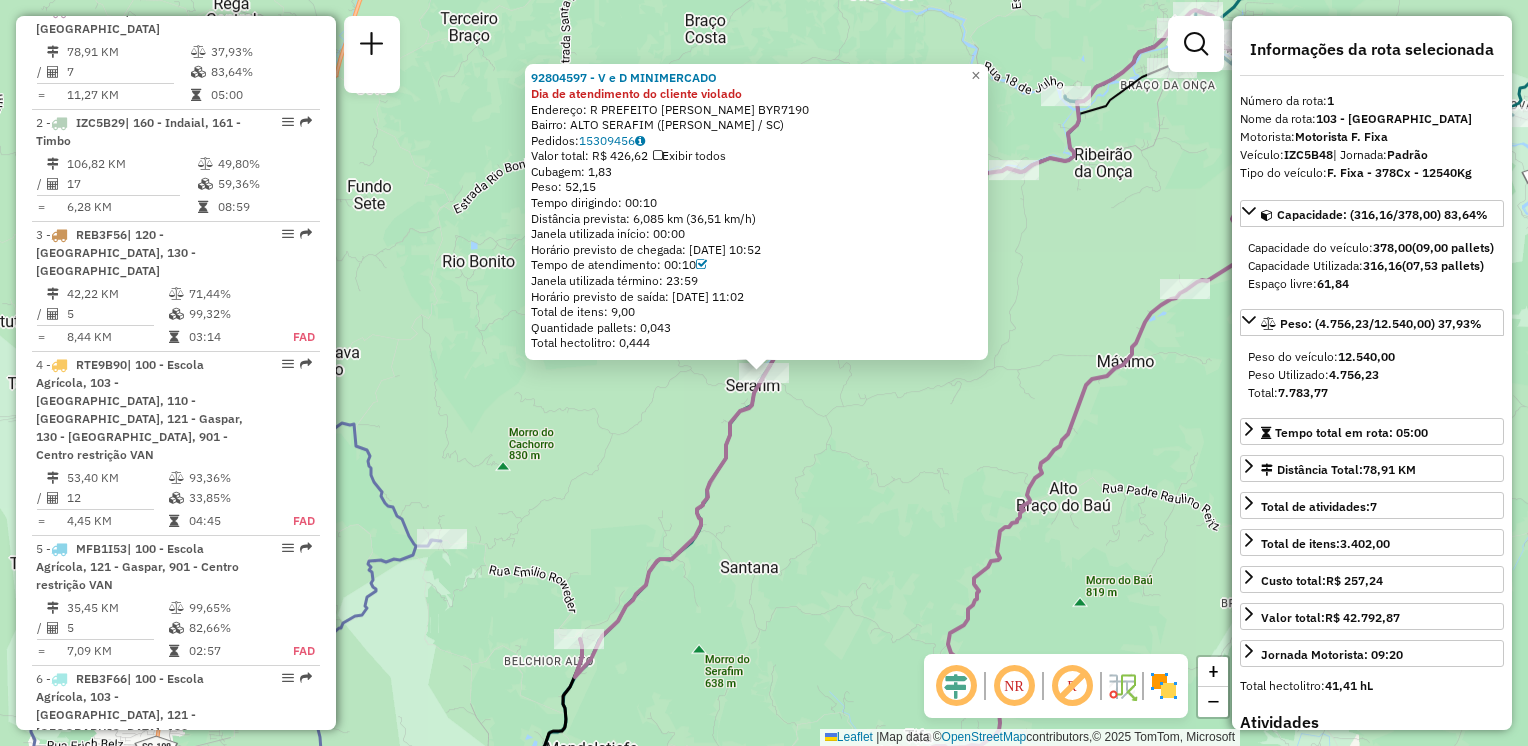 click on "92804597 - V e D MINIMERCADO Dia de atendimento do cliente violado  Endereço: R   PREFEITO WILIBALDO VAN DEN BYR7190   Bairro: ALTO SERAFIM (LUIZ ALVES / SC)   Pedidos:  15309456   Valor total: R$ 426,62   Exibir todos   Cubagem: 1,83  Peso: 52,15  Tempo dirigindo: 00:10   Distância prevista: 6,085 km (36,51 km/h)   Janela utilizada início: 00:00   Horário previsto de chegada: 15/07/2025 10:52   Tempo de atendimento: 00:10   Janela utilizada término: 23:59   Horário previsto de saída: 15/07/2025 11:02   Total de itens: 9,00   Quantidade pallets: 0,043   Total hectolitro: 0,444  × Janela de atendimento Grade de atendimento Capacidade Transportadoras Veículos Cliente Pedidos  Rotas Selecione os dias de semana para filtrar as janelas de atendimento  Seg   Ter   Qua   Qui   Sex   Sáb   Dom  Informe o período da janela de atendimento: De: Até:  Filtrar exatamente a janela do cliente  Considerar janela de atendimento padrão  Selecione os dias de semana para filtrar as grades de atendimento  Seg   Ter" 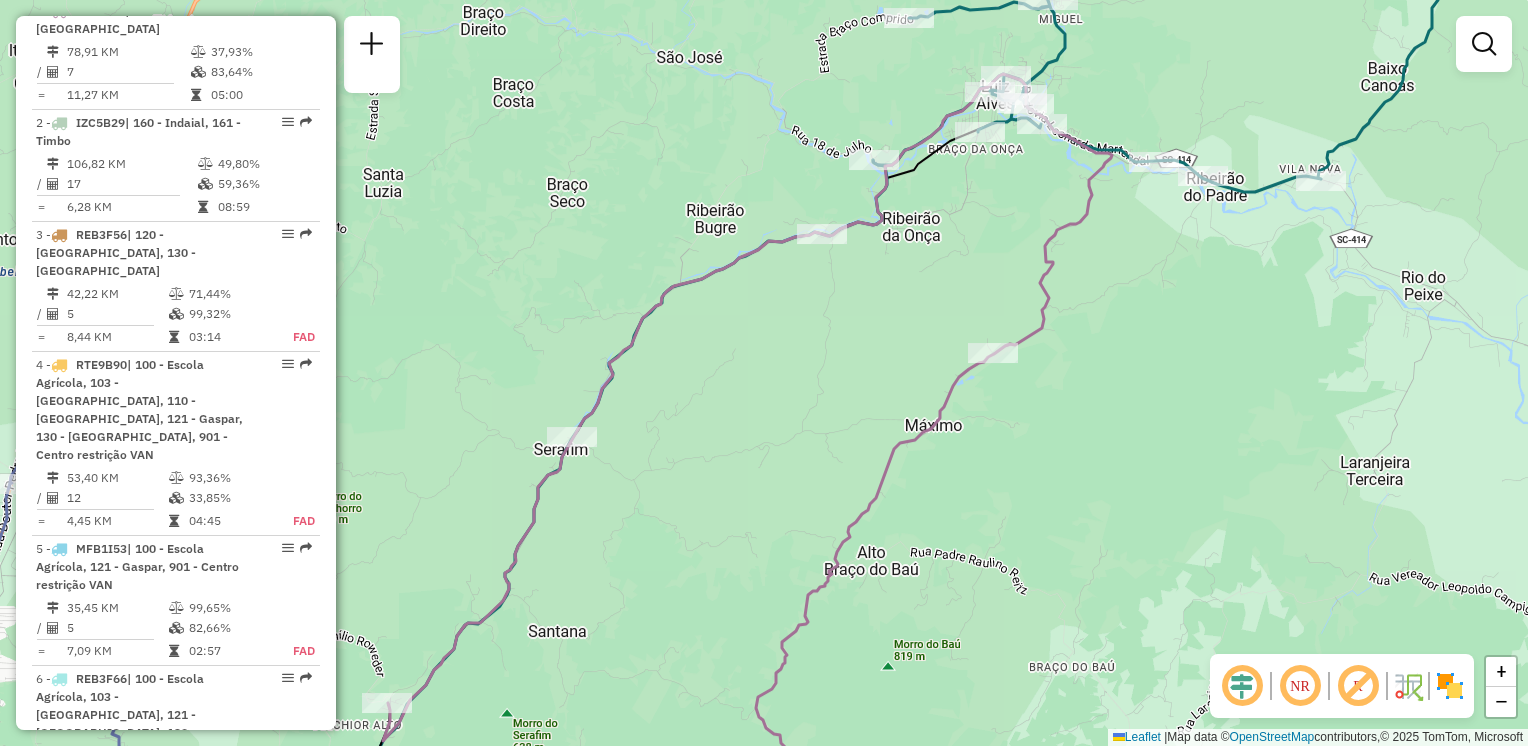 drag, startPoint x: 889, startPoint y: 430, endPoint x: 651, endPoint y: 506, distance: 249.83995 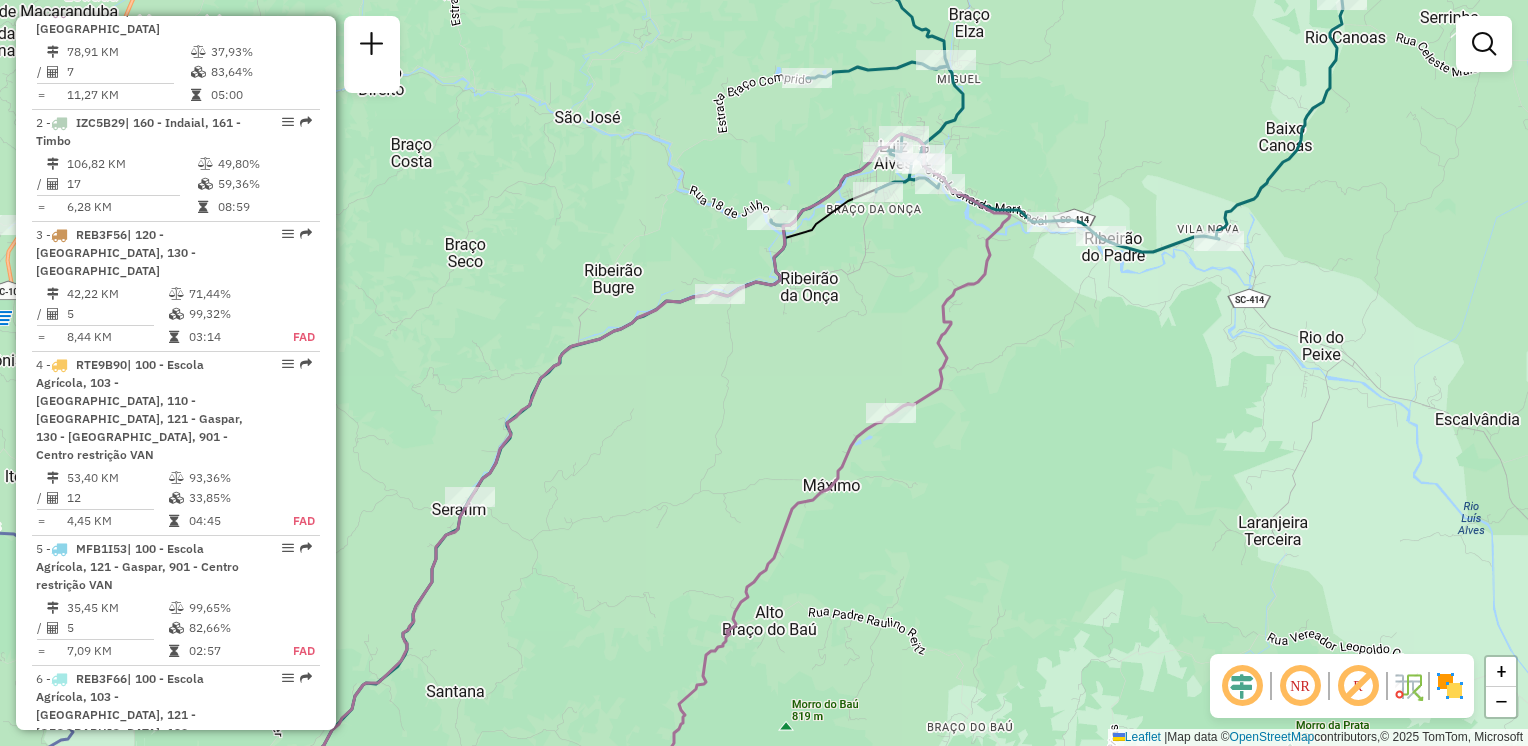 drag, startPoint x: 777, startPoint y: 416, endPoint x: 700, endPoint y: 477, distance: 98.23441 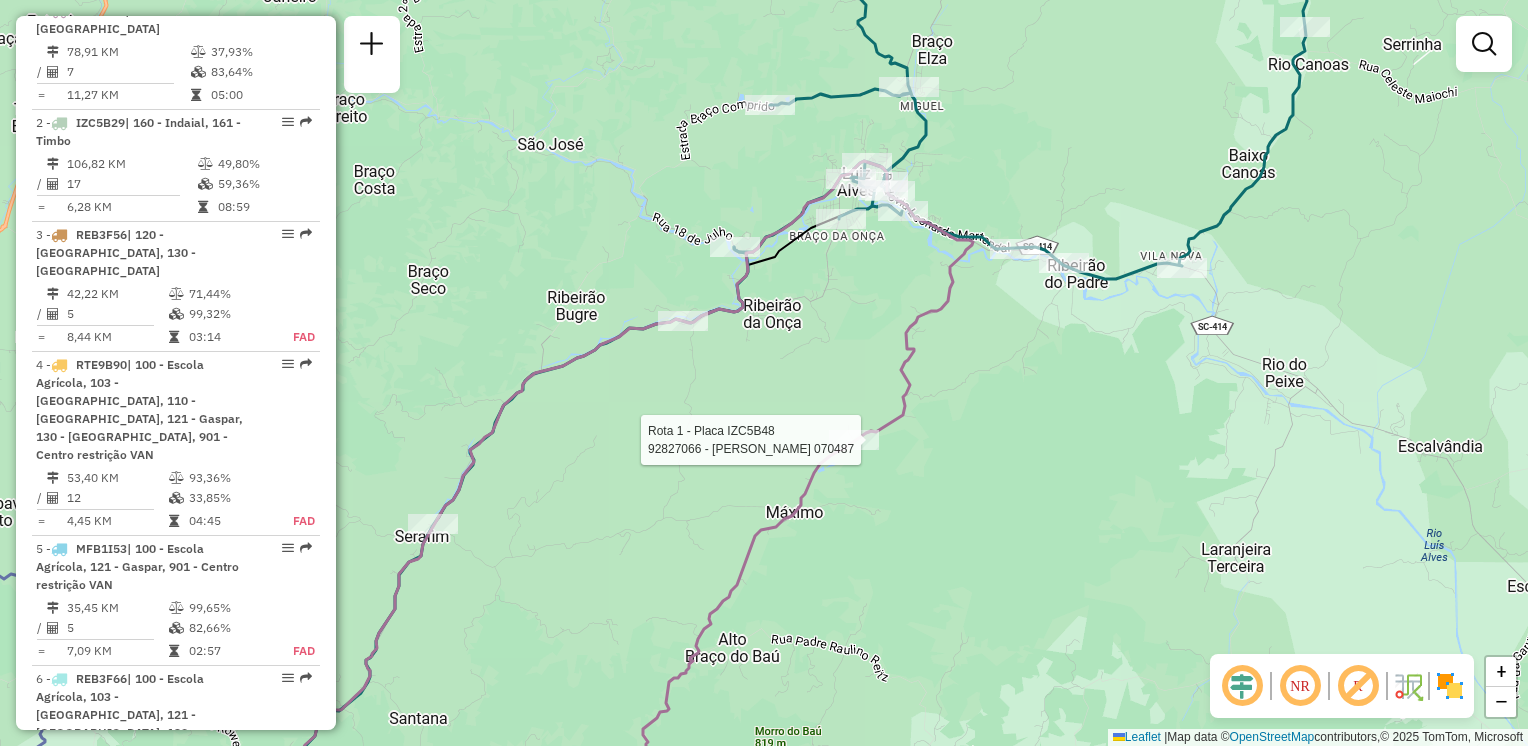 select on "**********" 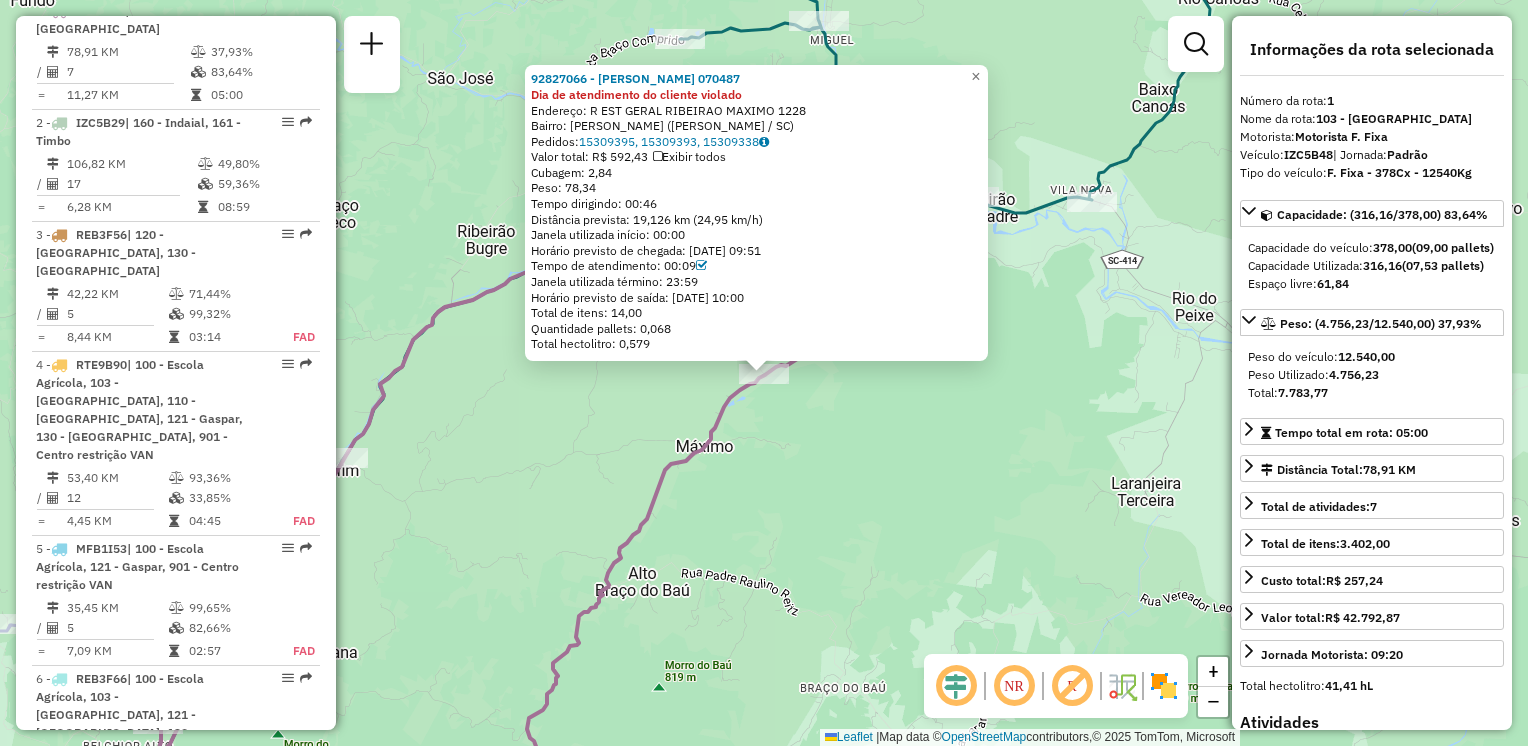 click on "92827066 - KELVIN TIRONI 070487 Dia de atendimento do cliente violado  Endereço: R   EST GERAL RIBEIRAO MAXIMO     1228   Bairro: RIBEIRAO MAXIMO (LUIZ ALVES / SC)   Pedidos:  15309395, 15309393, 15309338   Valor total: R$ 592,43   Exibir todos   Cubagem: 2,84  Peso: 78,34  Tempo dirigindo: 00:46   Distância prevista: 19,126 km (24,95 km/h)   Janela utilizada início: 00:00   Horário previsto de chegada: 15/07/2025 09:51   Tempo de atendimento: 00:09   Janela utilizada término: 23:59   Horário previsto de saída: 15/07/2025 10:00   Total de itens: 14,00   Quantidade pallets: 0,068   Total hectolitro: 0,579  × Janela de atendimento Grade de atendimento Capacidade Transportadoras Veículos Cliente Pedidos  Rotas Selecione os dias de semana para filtrar as janelas de atendimento  Seg   Ter   Qua   Qui   Sex   Sáb   Dom  Informe o período da janela de atendimento: De: Até:  Filtrar exatamente a janela do cliente  Considerar janela de atendimento padrão   Seg   Ter   Qua   Qui   Sex   Sáb   Dom   De:  +" 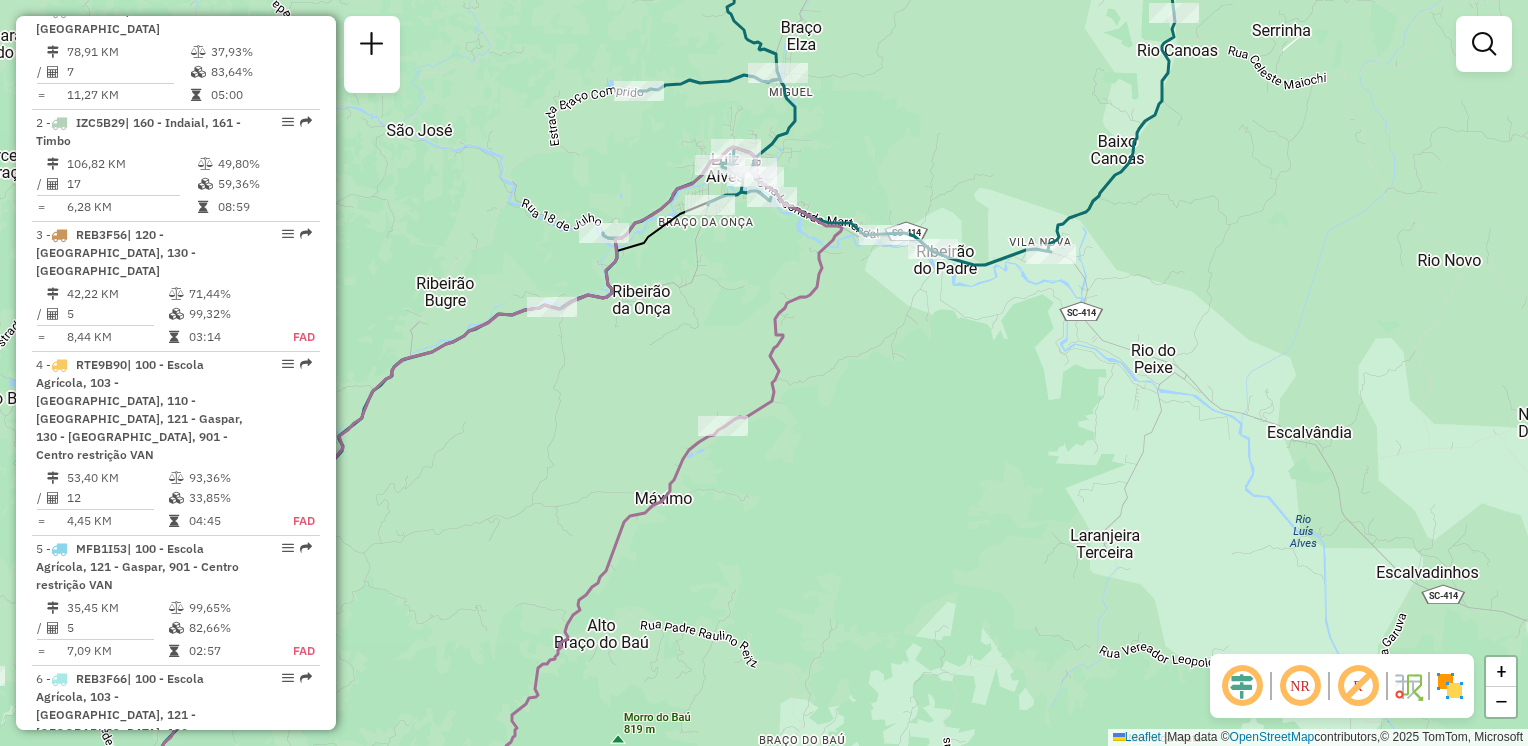 drag, startPoint x: 936, startPoint y: 473, endPoint x: 893, endPoint y: 554, distance: 91.706055 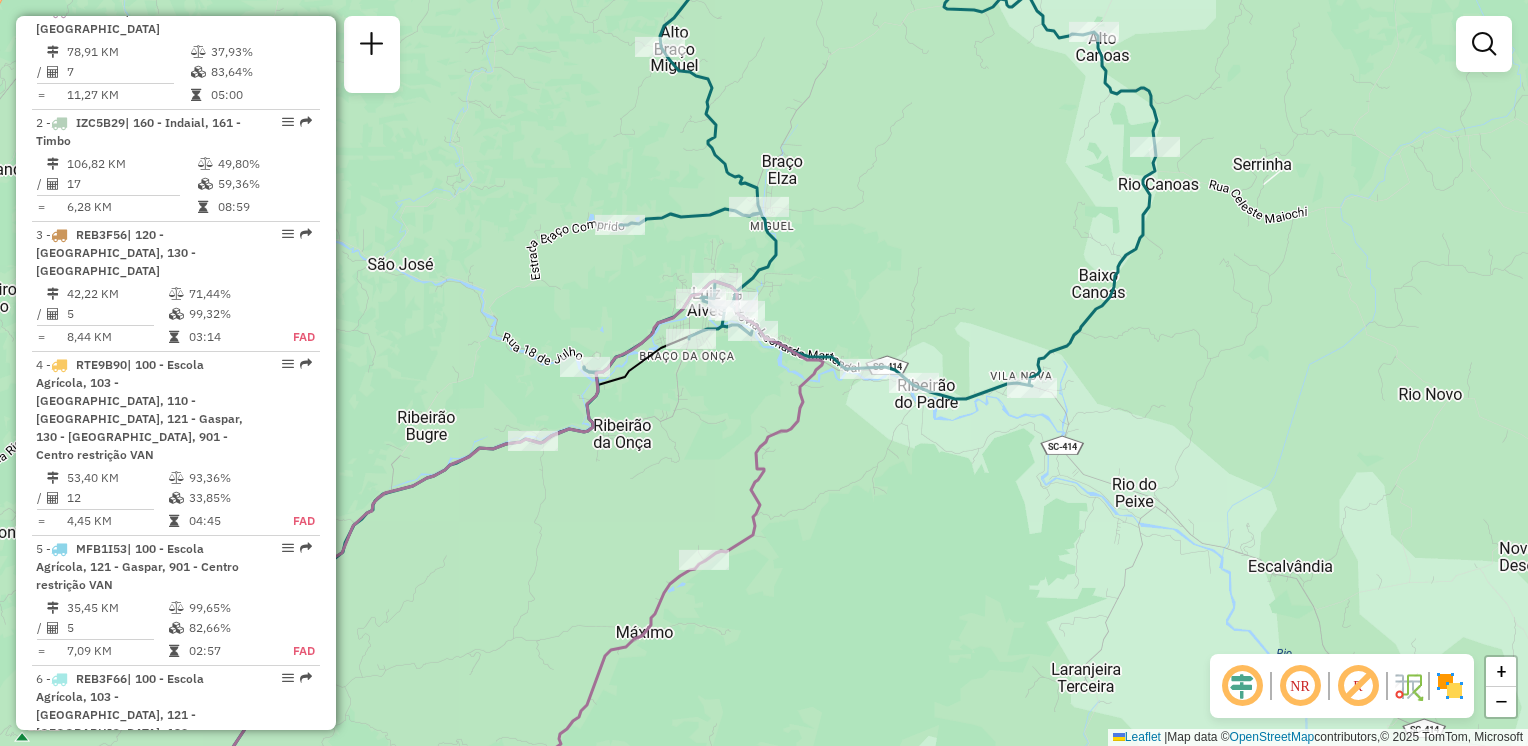 drag, startPoint x: 893, startPoint y: 461, endPoint x: 913, endPoint y: 450, distance: 22.825424 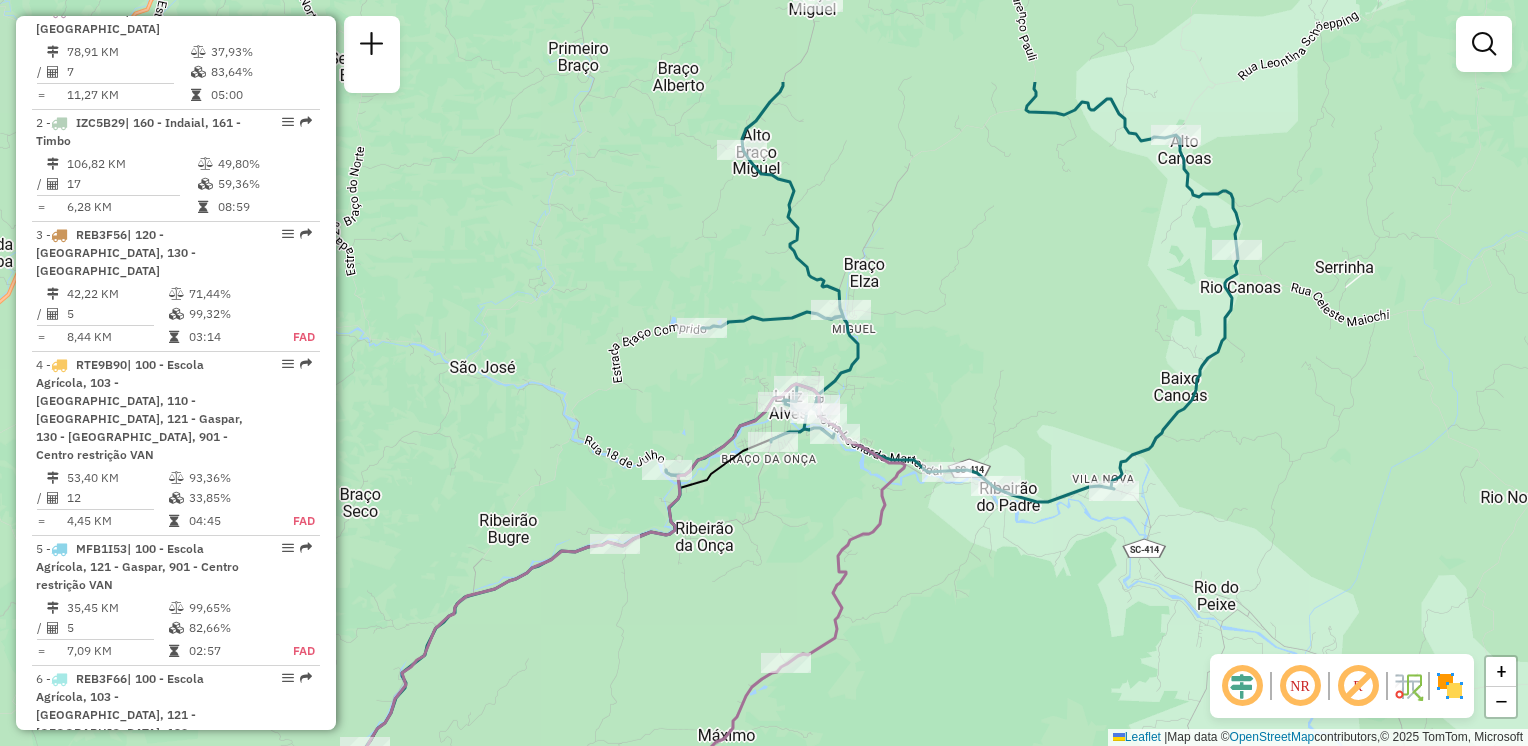 drag, startPoint x: 942, startPoint y: 467, endPoint x: 967, endPoint y: 643, distance: 177.76671 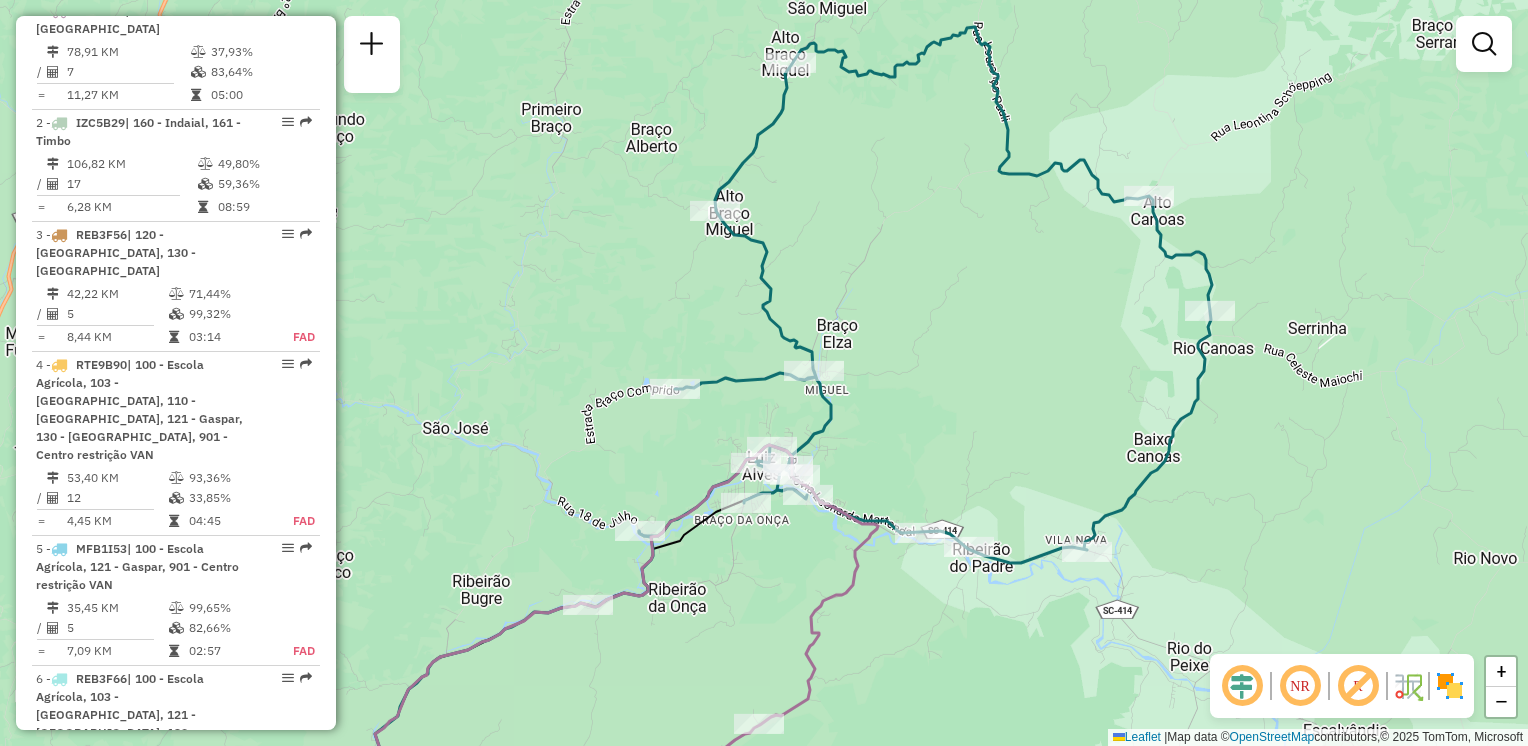 drag, startPoint x: 969, startPoint y: 620, endPoint x: 962, endPoint y: 660, distance: 40.60788 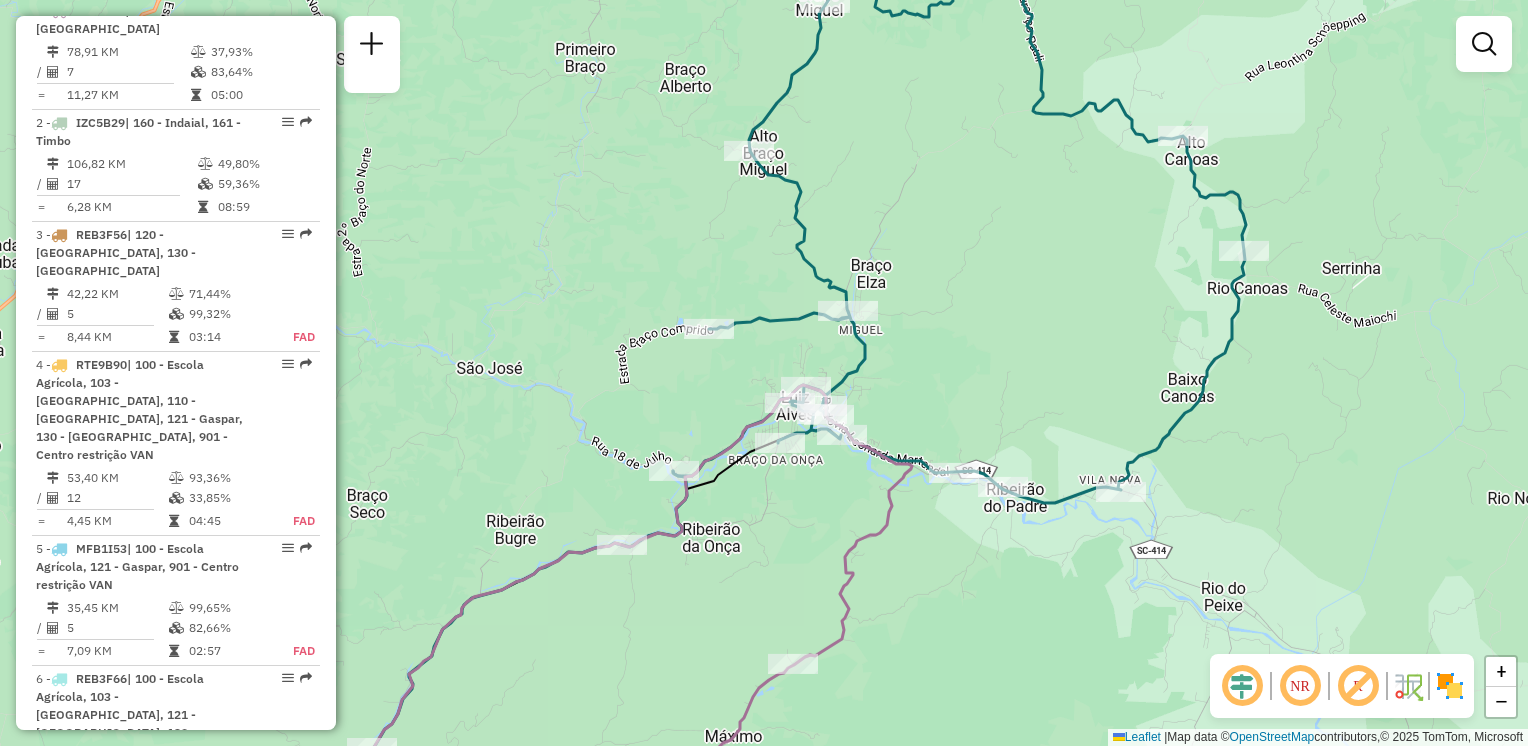 drag, startPoint x: 1010, startPoint y: 522, endPoint x: 1044, endPoint y: 462, distance: 68.96376 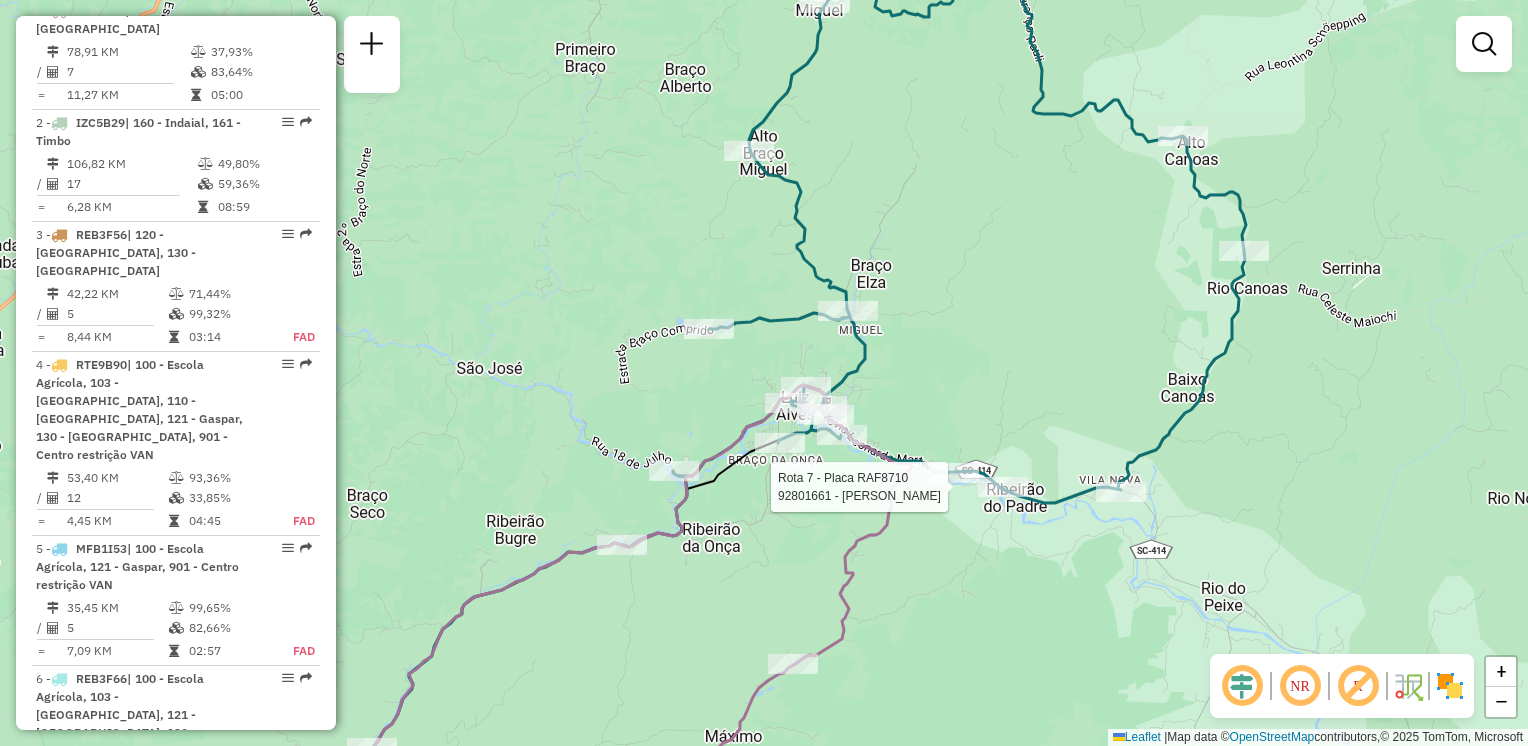 select on "**********" 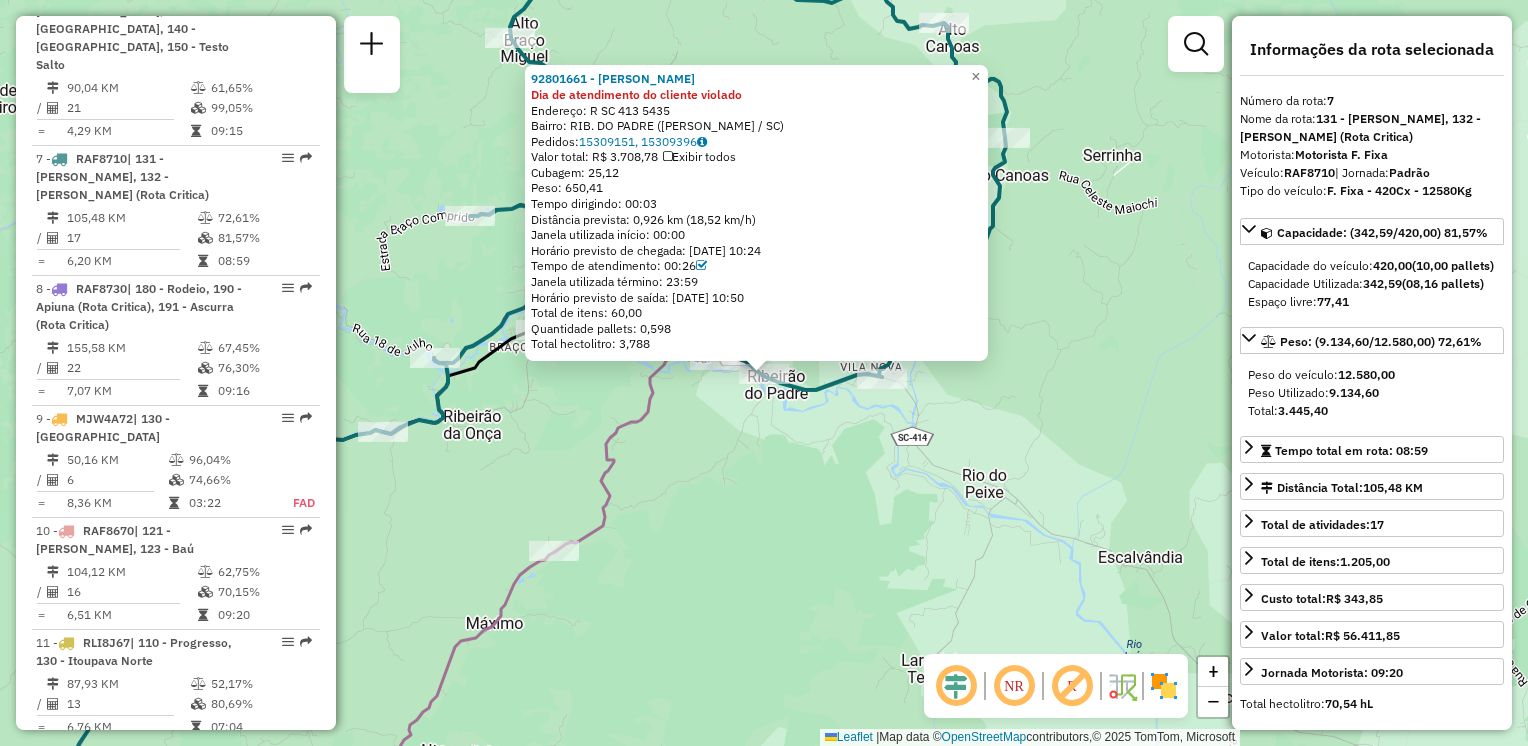 scroll, scrollTop: 1531, scrollLeft: 0, axis: vertical 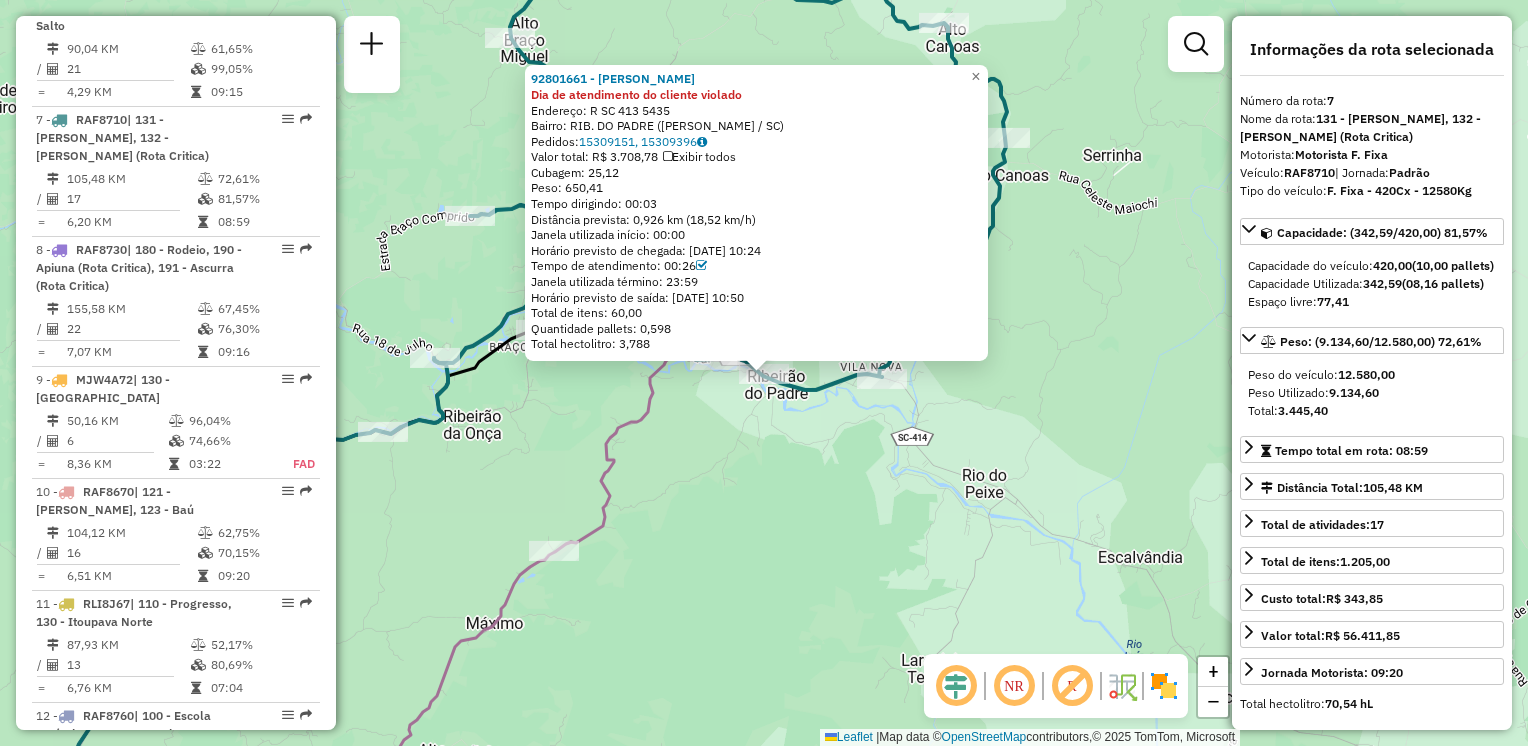 click on "92801661 - MIGUEL FRANCISCO MUL Dia de atendimento do cliente violado  Endereço: R   SC 413                        5435   Bairro: RIB. DO PADRE (LUIZ ALVES / SC)   Pedidos:  15309151, 15309396   Valor total: R$ 3.708,78   Exibir todos   Cubagem: 25,12  Peso: 650,41  Tempo dirigindo: 00:03   Distância prevista: 0,926 km (18,52 km/h)   Janela utilizada início: 00:00   Horário previsto de chegada: 15/07/2025 10:24   Tempo de atendimento: 00:26   Janela utilizada término: 23:59   Horário previsto de saída: 15/07/2025 10:50   Total de itens: 60,00   Quantidade pallets: 0,598   Total hectolitro: 3,788  × Janela de atendimento Grade de atendimento Capacidade Transportadoras Veículos Cliente Pedidos  Rotas Selecione os dias de semana para filtrar as janelas de atendimento  Seg   Ter   Qua   Qui   Sex   Sáb   Dom  Informe o período da janela de atendimento: De: Até:  Filtrar exatamente a janela do cliente  Considerar janela de atendimento padrão   Seg   Ter   Qua   Qui   Sex   Sáb   Dom   Peso mínimo:" 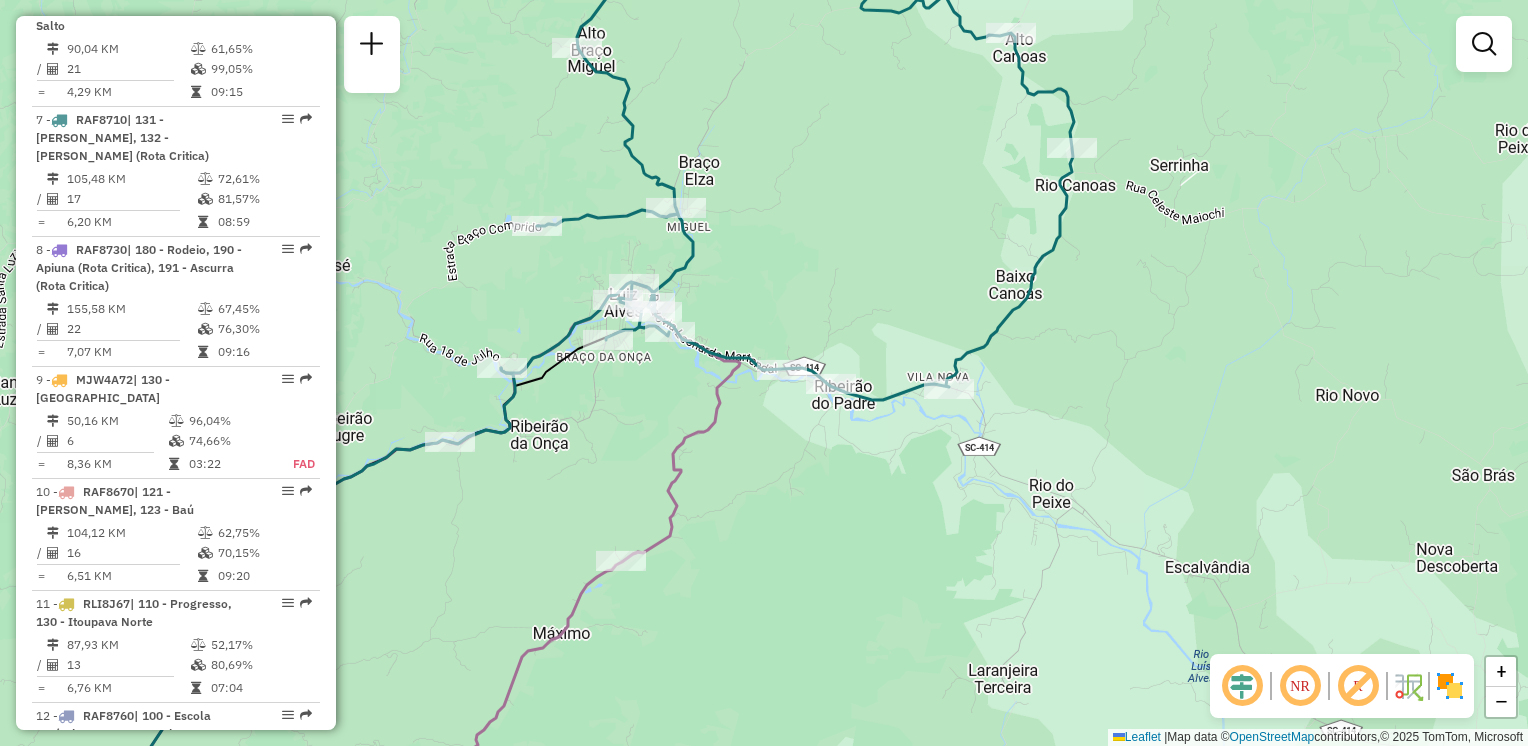 drag, startPoint x: 909, startPoint y: 495, endPoint x: 984, endPoint y: 505, distance: 75.66373 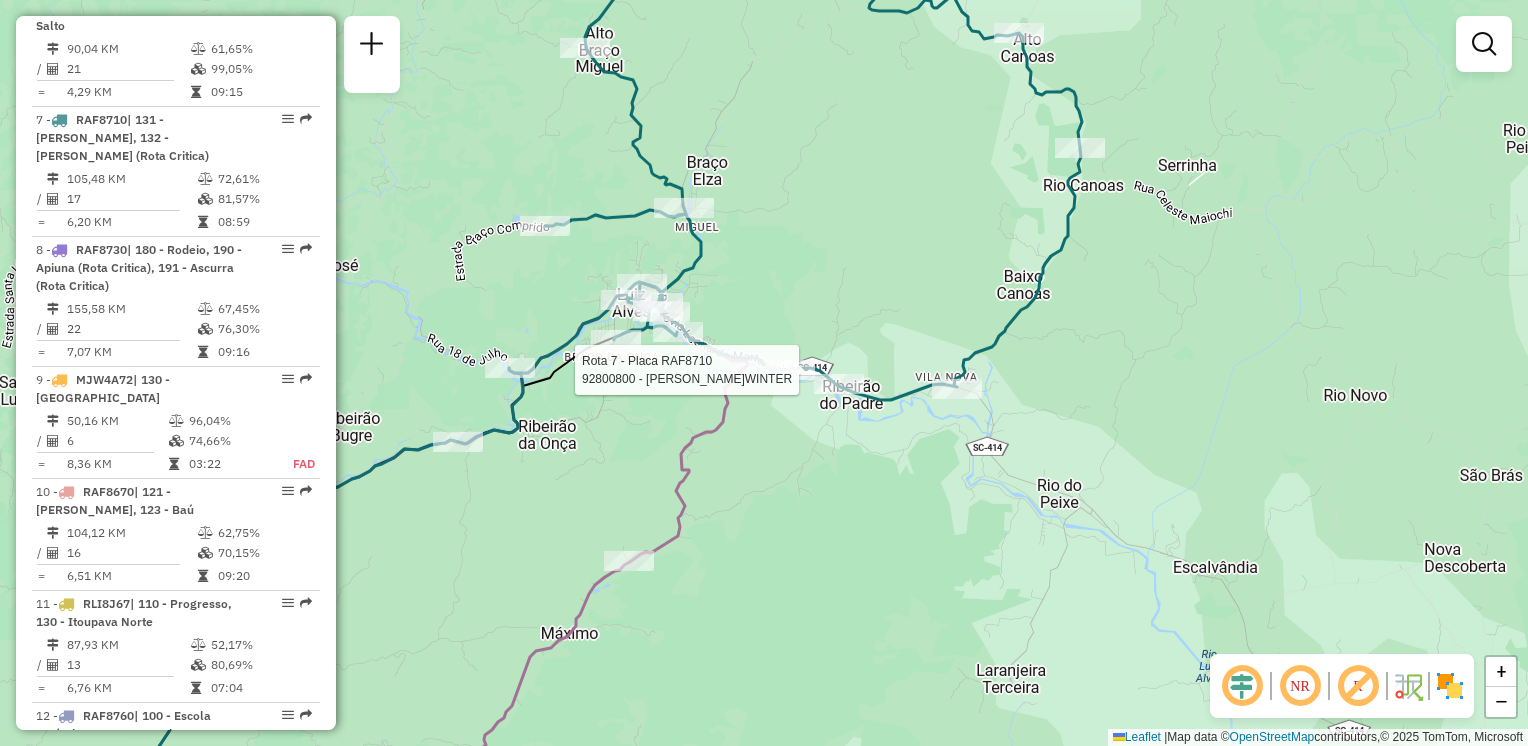 select on "**********" 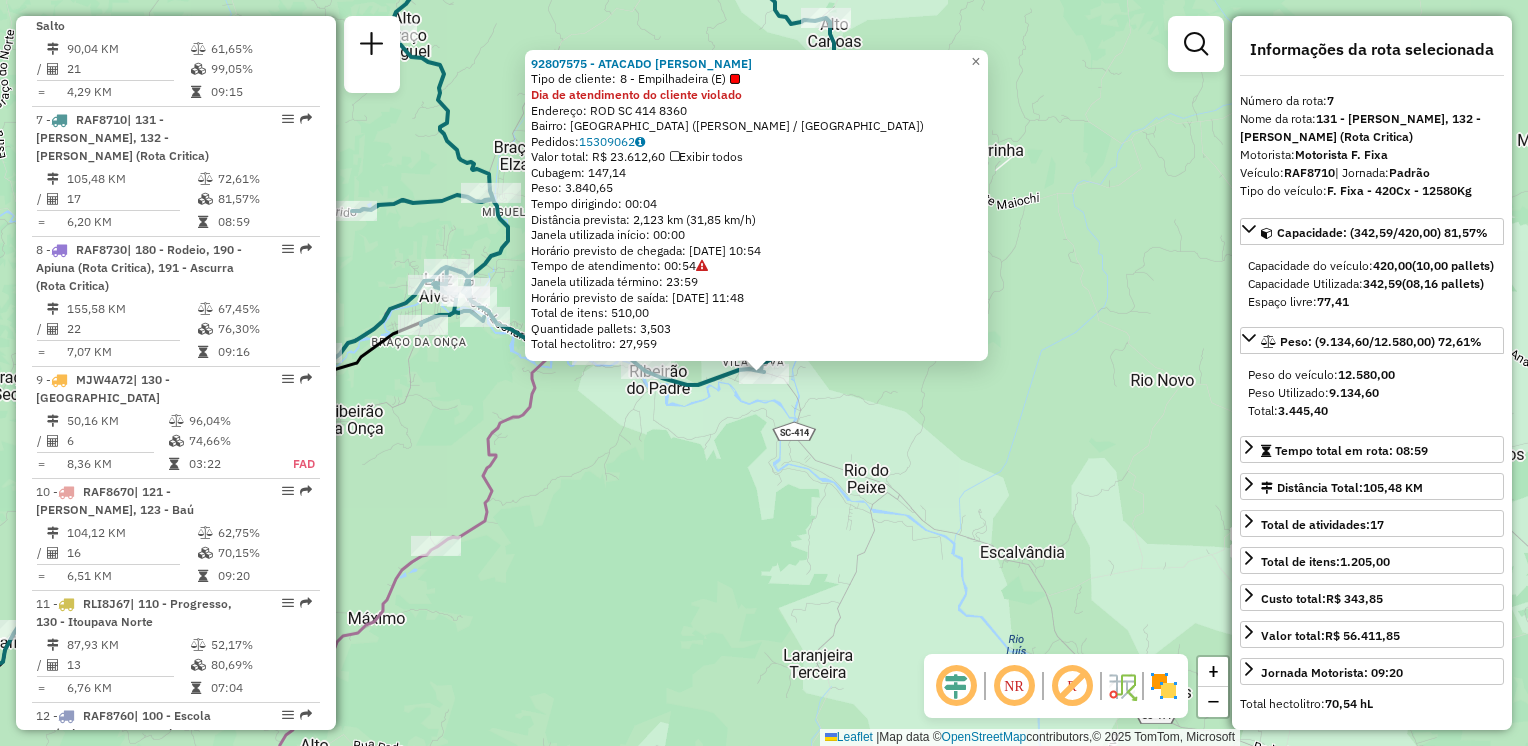 click on "92807575 - ATACADO NILO GOEDERT  Tipo de cliente:   8 - Empilhadeira (E)  Dia de atendimento do cliente violado  Endereço: ROD SC 414                        8360   Bairro: VILA NOVA (LUIZ ALVES / SC)   Pedidos:  15309062   Valor total: R$ 23.612,60   Exibir todos   Cubagem: 147,14  Peso: 3.840,65  Tempo dirigindo: 00:04   Distância prevista: 2,123 km (31,85 km/h)   Janela utilizada início: 00:00   Horário previsto de chegada: 15/07/2025 10:54   Tempo de atendimento: 00:54   Janela utilizada término: 23:59   Horário previsto de saída: 15/07/2025 11:48   Total de itens: 510,00   Quantidade pallets: 3,503   Total hectolitro: 27,959  × Janela de atendimento Grade de atendimento Capacidade Transportadoras Veículos Cliente Pedidos  Rotas Selecione os dias de semana para filtrar as janelas de atendimento  Seg   Ter   Qua   Qui   Sex   Sáb   Dom  Informe o período da janela de atendimento: De: Até:  Filtrar exatamente a janela do cliente  Considerar janela de atendimento padrão   Seg   Ter   Qua   Qui  +" 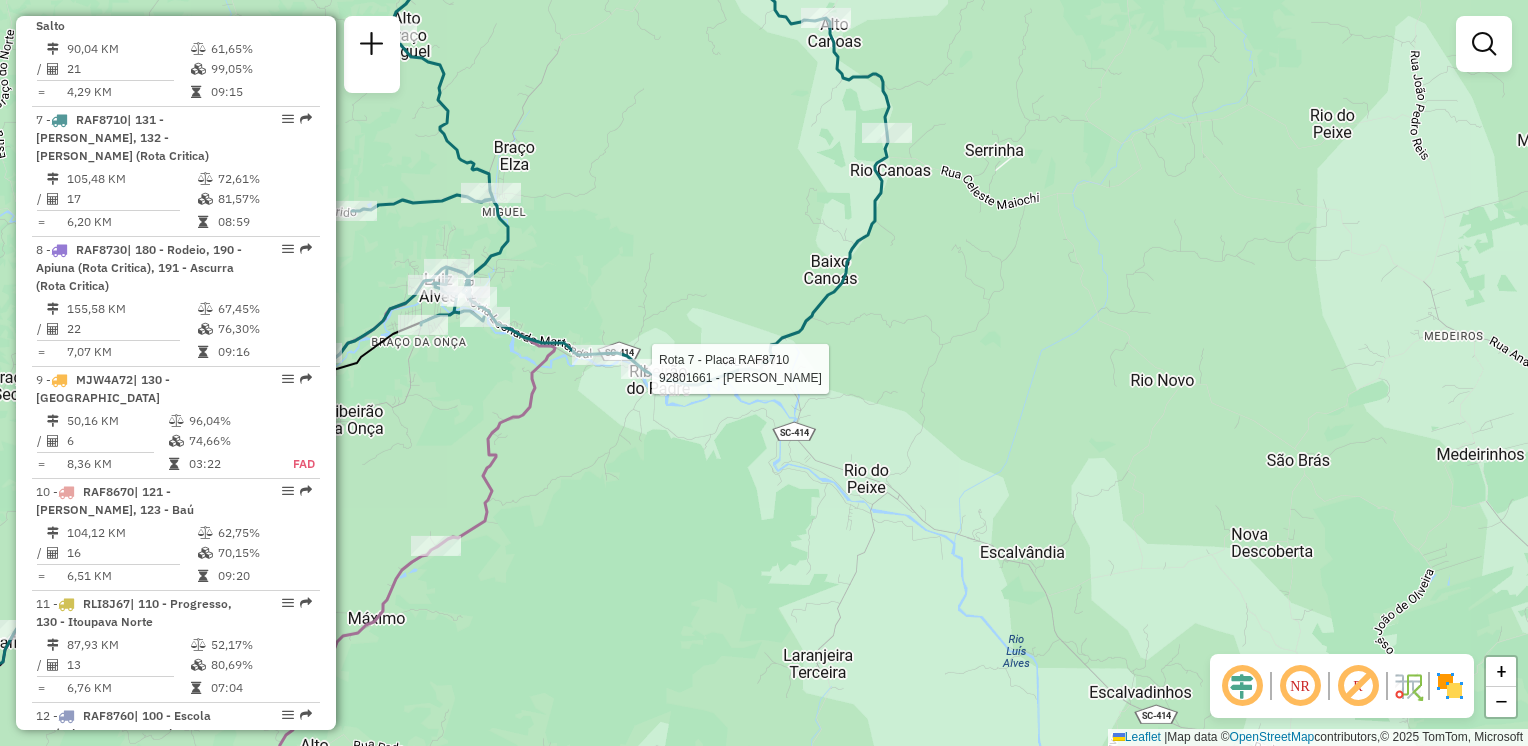 select on "**********" 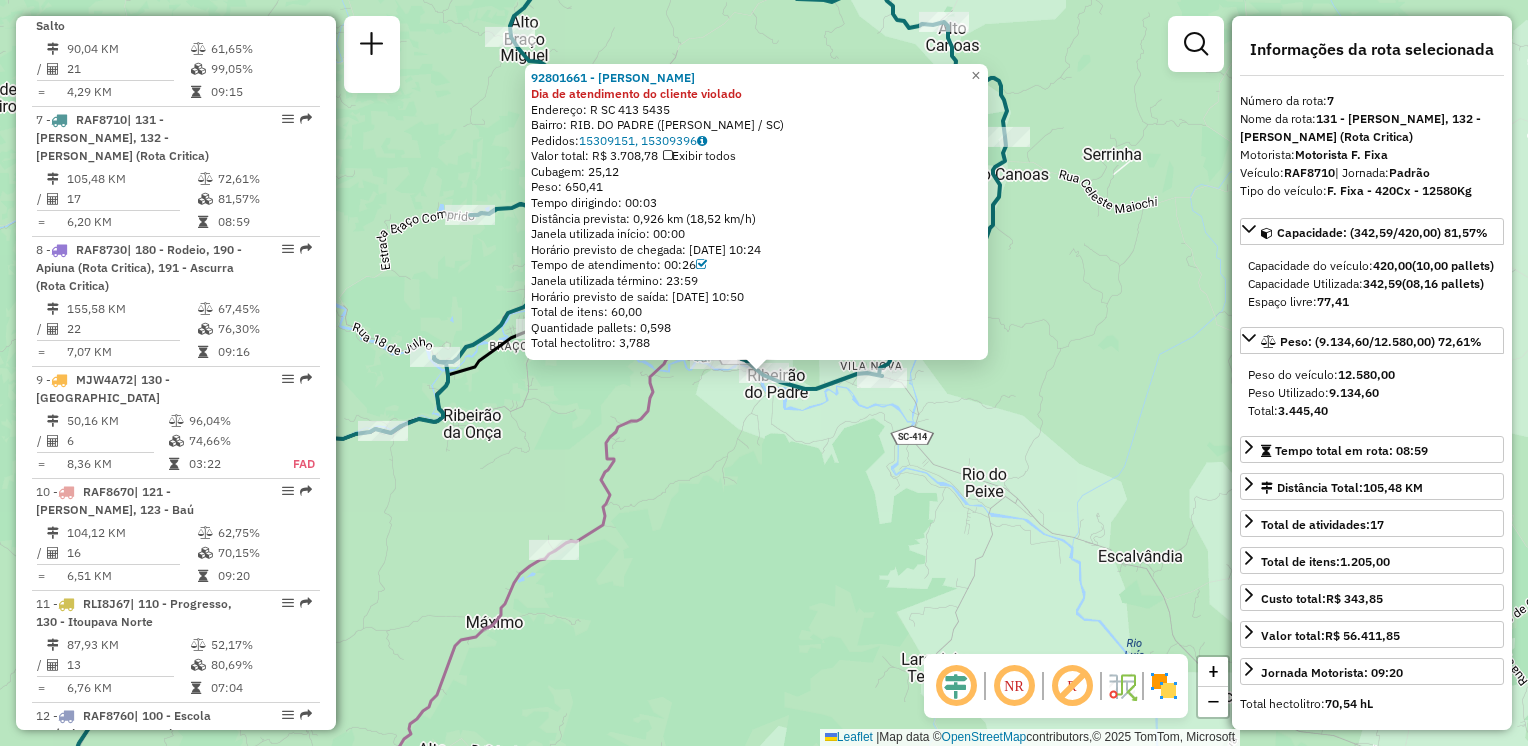 click on "92801661 - MIGUEL FRANCISCO MUL Dia de atendimento do cliente violado  Endereço: R   SC 413                        5435   Bairro: RIB. DO PADRE (LUIZ ALVES / SC)   Pedidos:  15309151, 15309396   Valor total: R$ 3.708,78   Exibir todos   Cubagem: 25,12  Peso: 650,41  Tempo dirigindo: 00:03   Distância prevista: 0,926 km (18,52 km/h)   Janela utilizada início: 00:00   Horário previsto de chegada: 15/07/2025 10:24   Tempo de atendimento: 00:26   Janela utilizada término: 23:59   Horário previsto de saída: 15/07/2025 10:50   Total de itens: 60,00   Quantidade pallets: 0,598   Total hectolitro: 3,788  × Janela de atendimento Grade de atendimento Capacidade Transportadoras Veículos Cliente Pedidos  Rotas Selecione os dias de semana para filtrar as janelas de atendimento  Seg   Ter   Qua   Qui   Sex   Sáb   Dom  Informe o período da janela de atendimento: De: Até:  Filtrar exatamente a janela do cliente  Considerar janela de atendimento padrão   Seg   Ter   Qua   Qui   Sex   Sáb   Dom   Peso mínimo:" 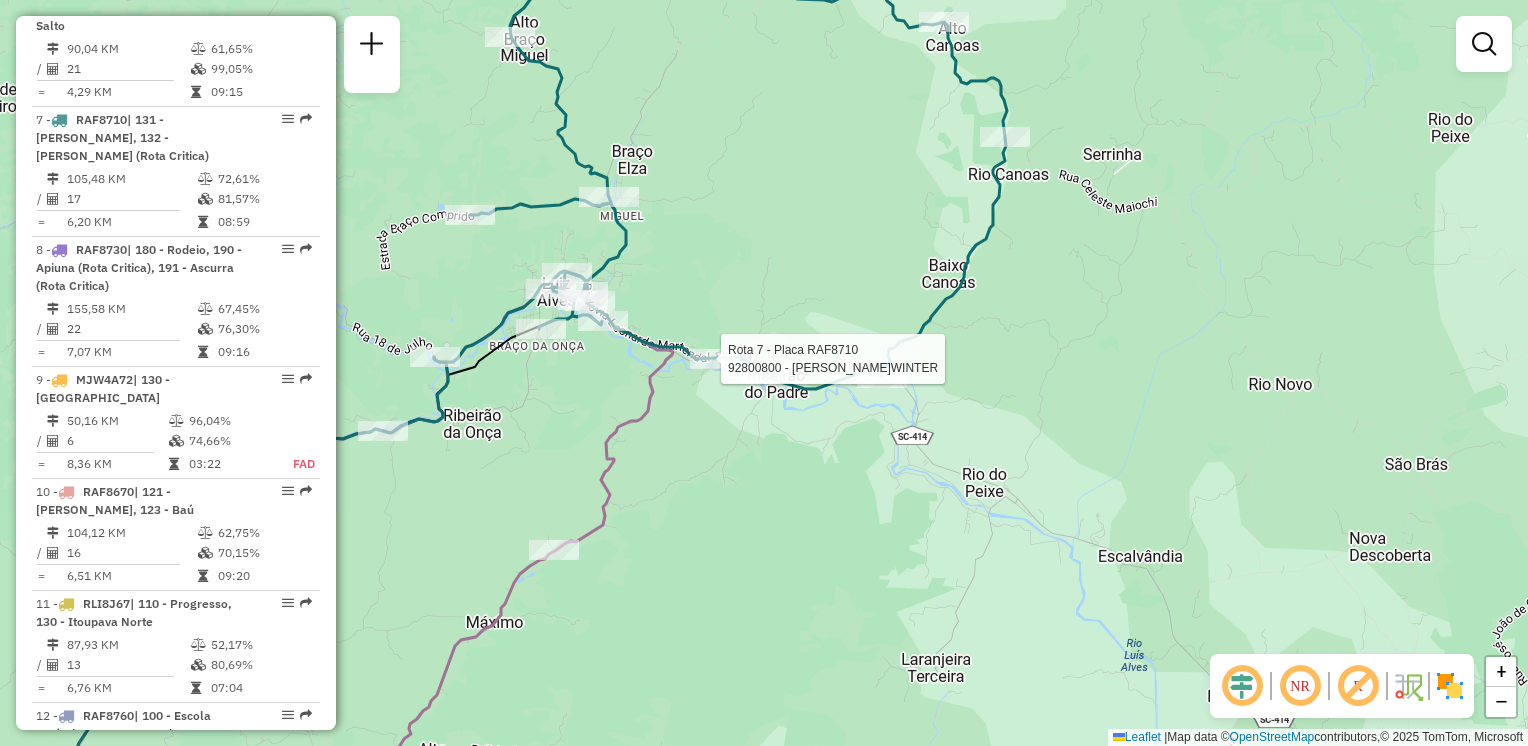select on "**********" 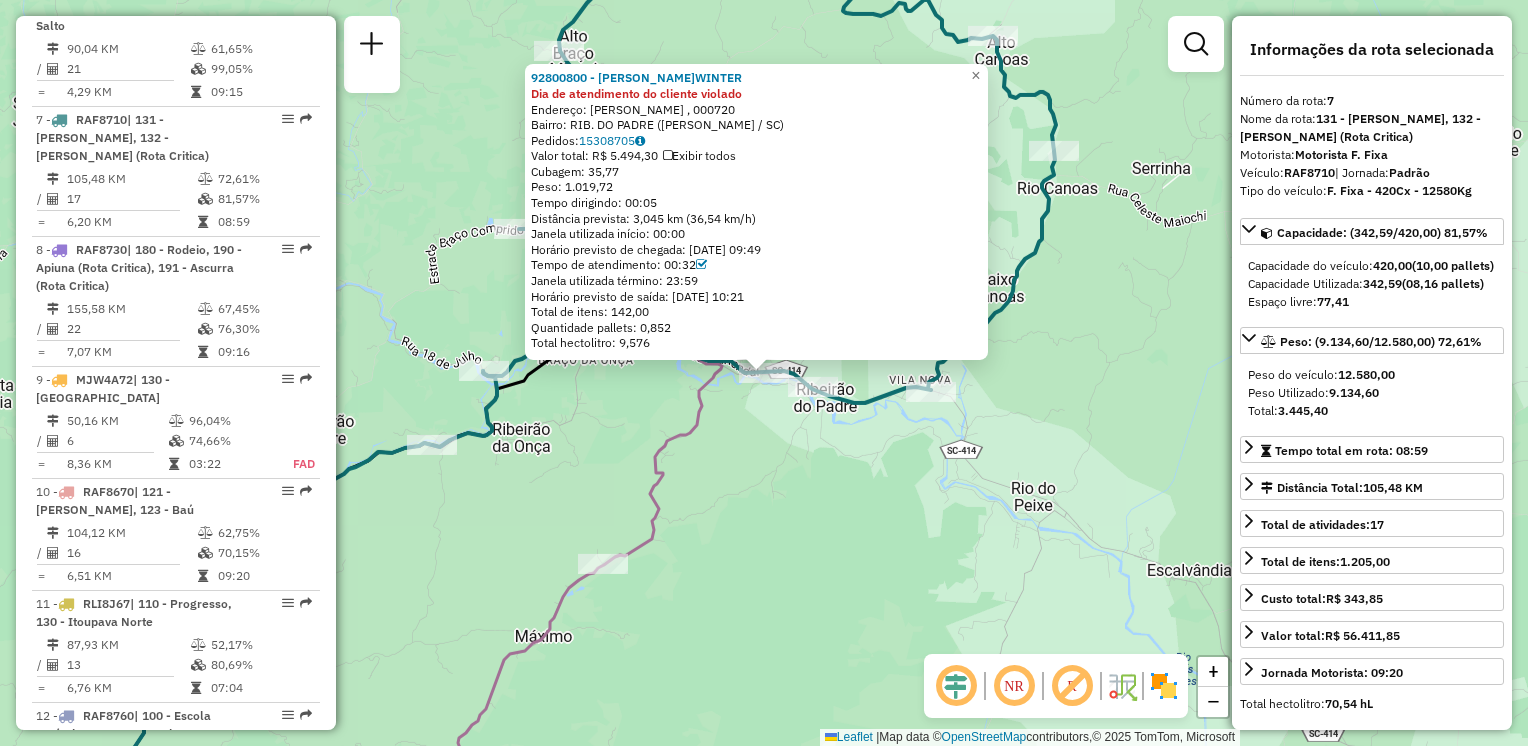 click on "92800800 - TEREZINHA M.WINTER Dia de atendimento do cliente violado  Endereço: R   VITORIA HESS ,                000720   Bairro: RIB. DO PADRE (LUIZ ALVES / SC)   Pedidos:  15308705   Valor total: R$ 5.494,30   Exibir todos   Cubagem: 35,77  Peso: 1.019,72  Tempo dirigindo: 00:05   Distância prevista: 3,045 km (36,54 km/h)   Janela utilizada início: 00:00   Horário previsto de chegada: 15/07/2025 09:49   Tempo de atendimento: 00:32   Janela utilizada término: 23:59   Horário previsto de saída: 15/07/2025 10:21   Total de itens: 142,00   Quantidade pallets: 0,852   Total hectolitro: 9,576  × Janela de atendimento Grade de atendimento Capacidade Transportadoras Veículos Cliente Pedidos  Rotas Selecione os dias de semana para filtrar as janelas de atendimento  Seg   Ter   Qua   Qui   Sex   Sáb   Dom  Informe o período da janela de atendimento: De: Até:  Filtrar exatamente a janela do cliente  Considerar janela de atendimento padrão  Selecione os dias de semana para filtrar as grades de atendimento" 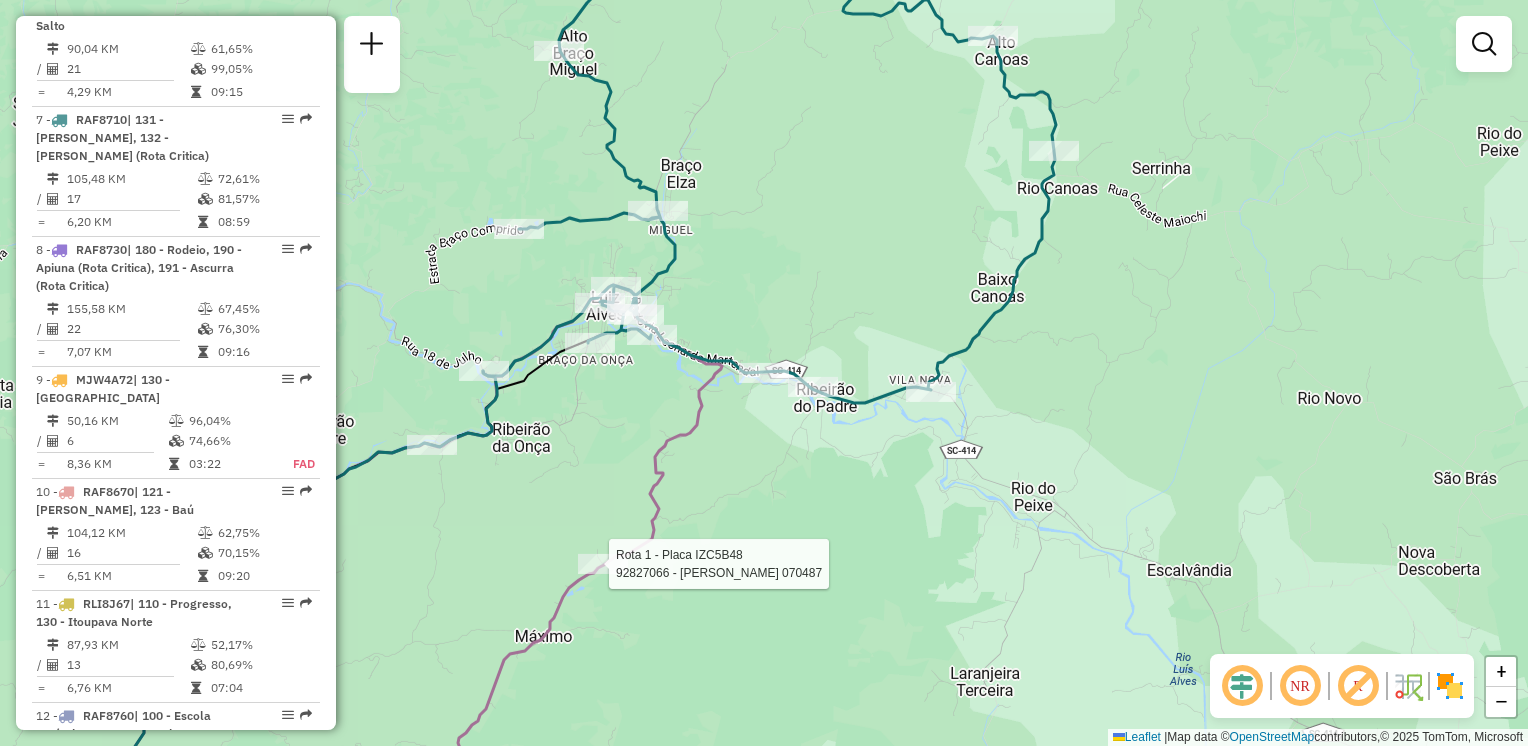 select on "**********" 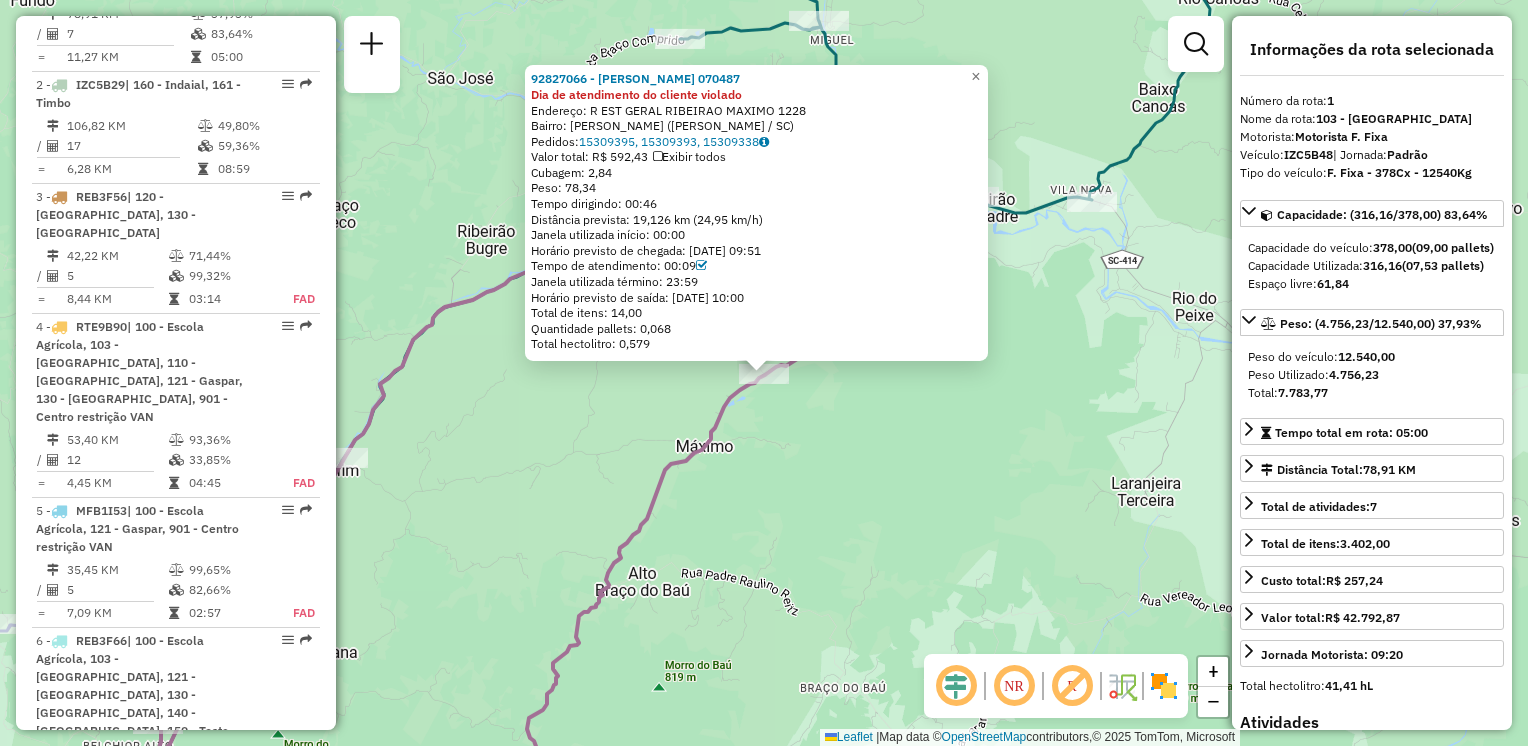 scroll, scrollTop: 770, scrollLeft: 0, axis: vertical 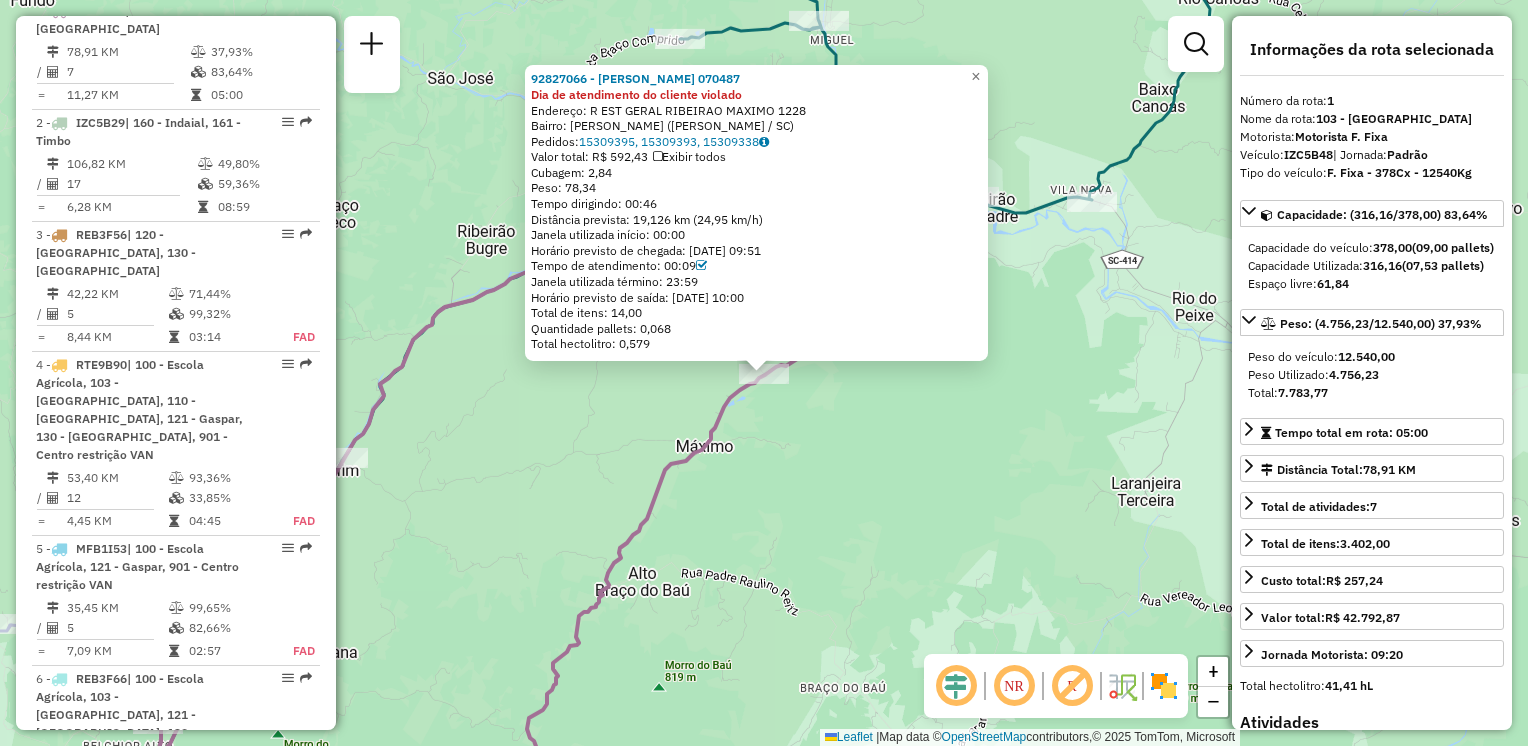 drag, startPoint x: 784, startPoint y: 514, endPoint x: 799, endPoint y: 508, distance: 16.155495 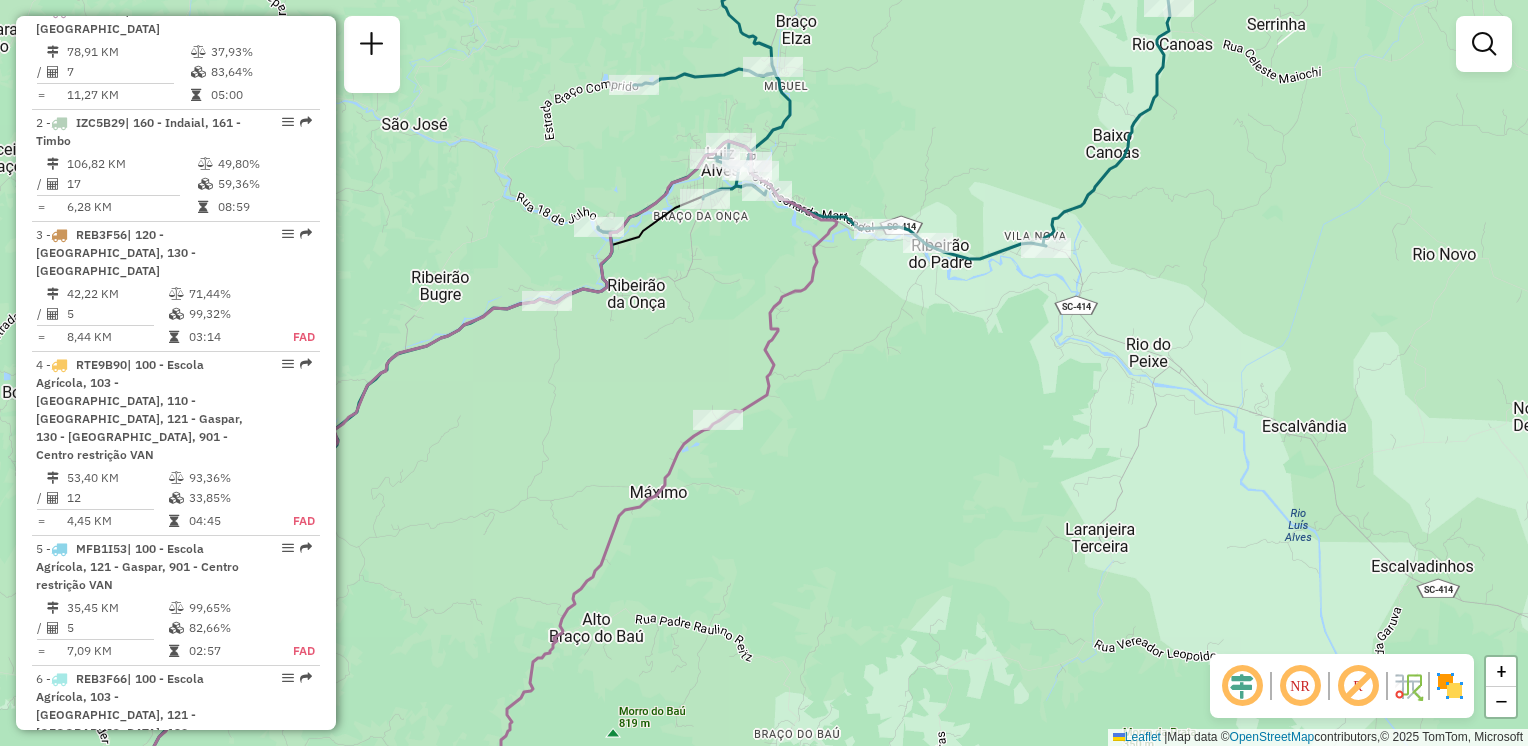 drag, startPoint x: 886, startPoint y: 482, endPoint x: 781, endPoint y: 576, distance: 140.92906 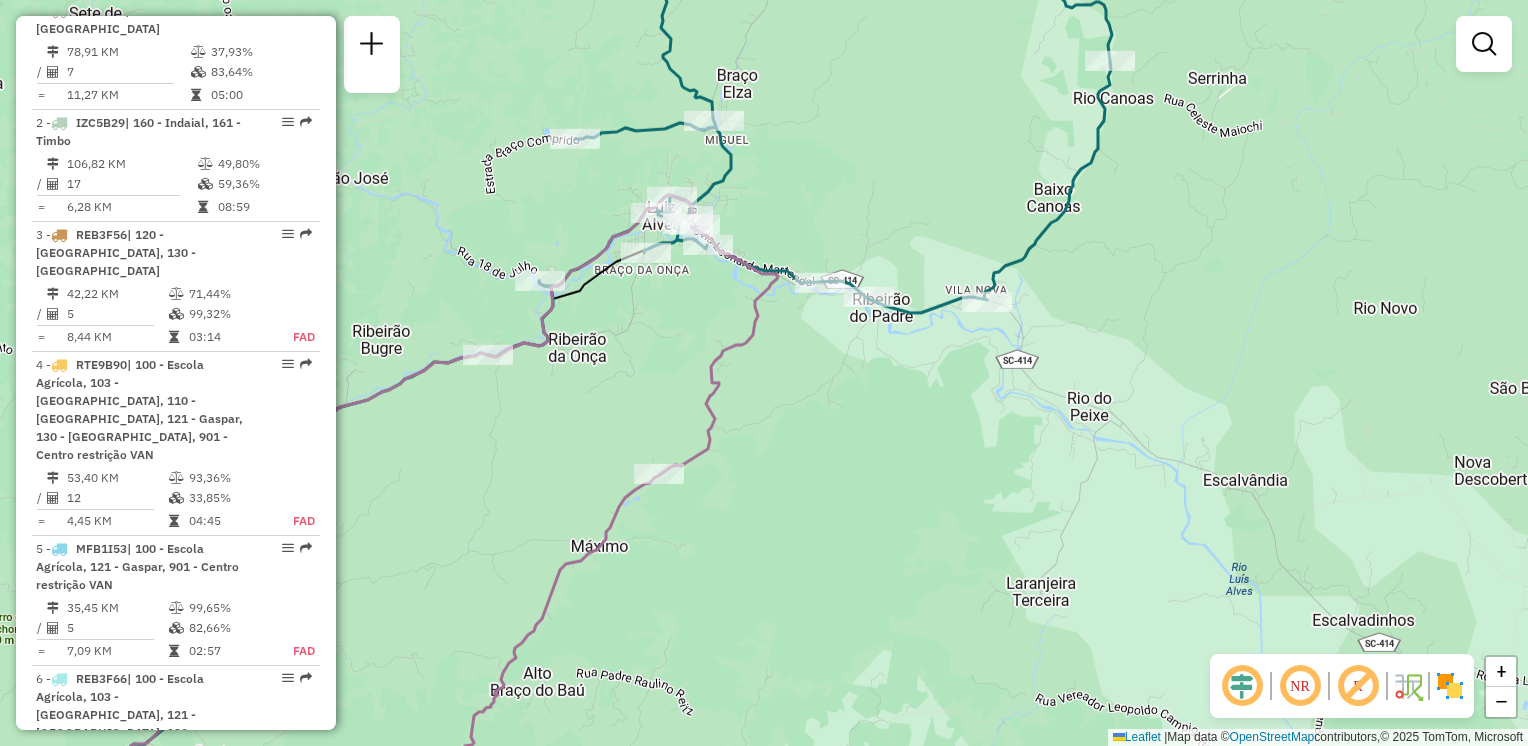 drag, startPoint x: 847, startPoint y: 504, endPoint x: 792, endPoint y: 544, distance: 68.007355 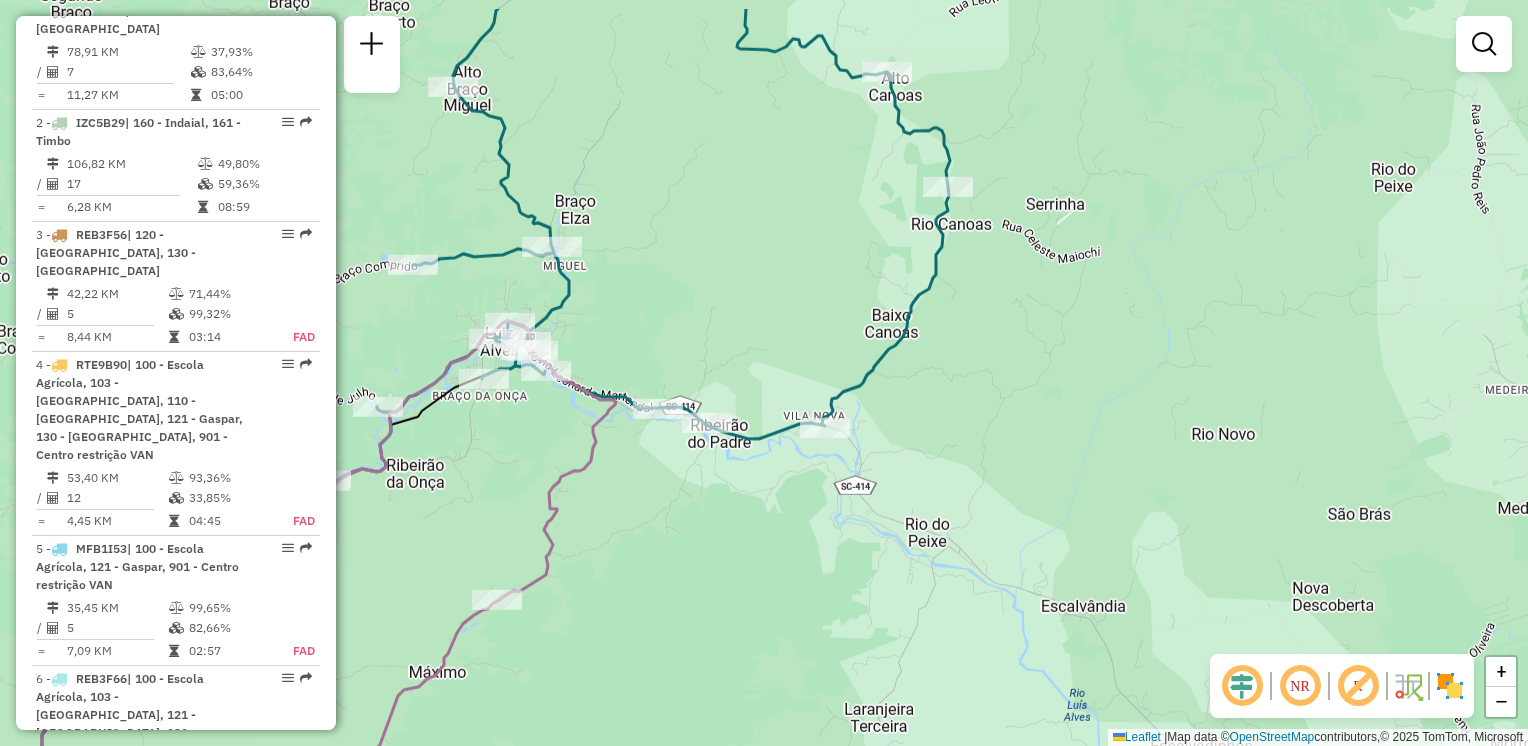drag, startPoint x: 796, startPoint y: 568, endPoint x: 787, endPoint y: 577, distance: 12.727922 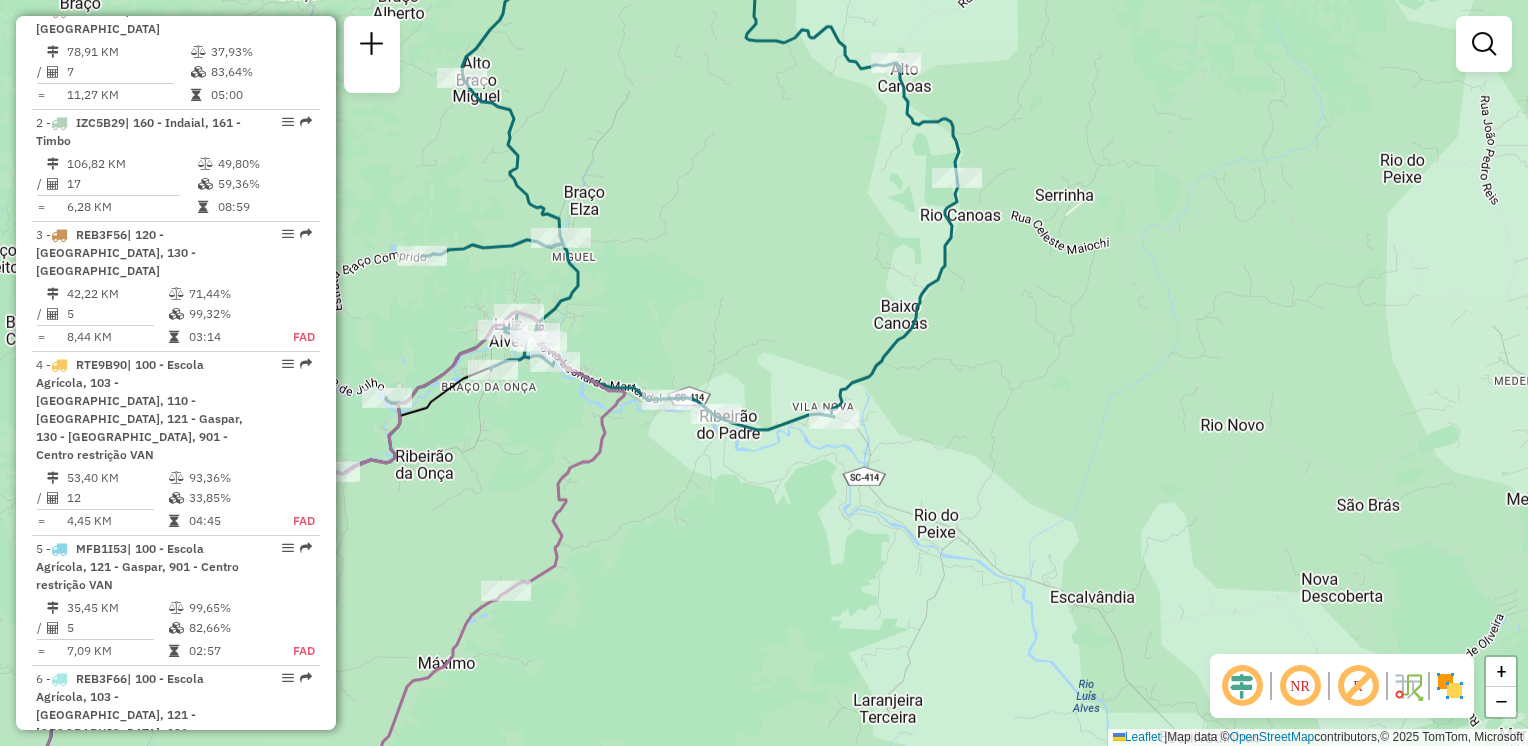 drag, startPoint x: 854, startPoint y: 539, endPoint x: 1050, endPoint y: 454, distance: 213.63754 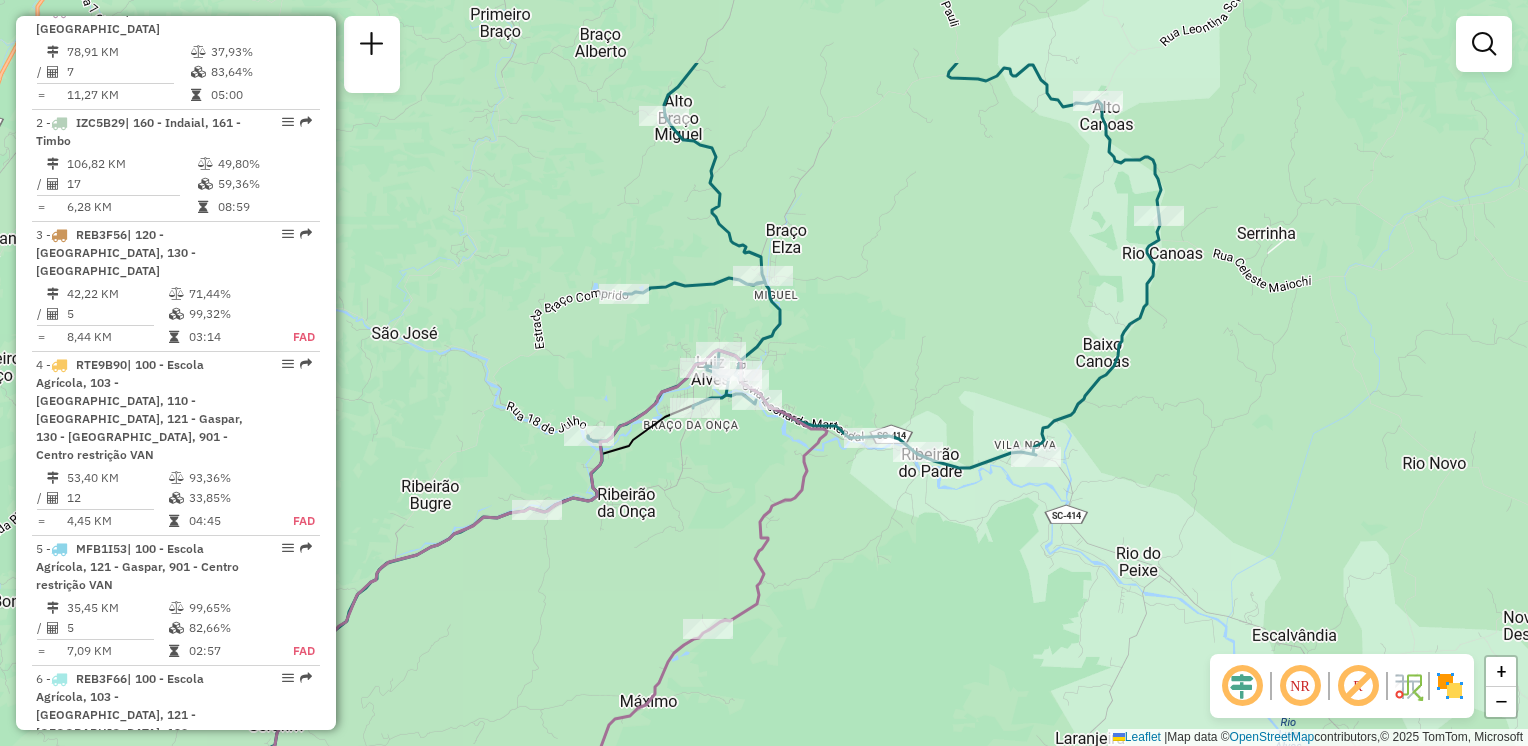 drag, startPoint x: 1147, startPoint y: 509, endPoint x: 1127, endPoint y: 544, distance: 40.311287 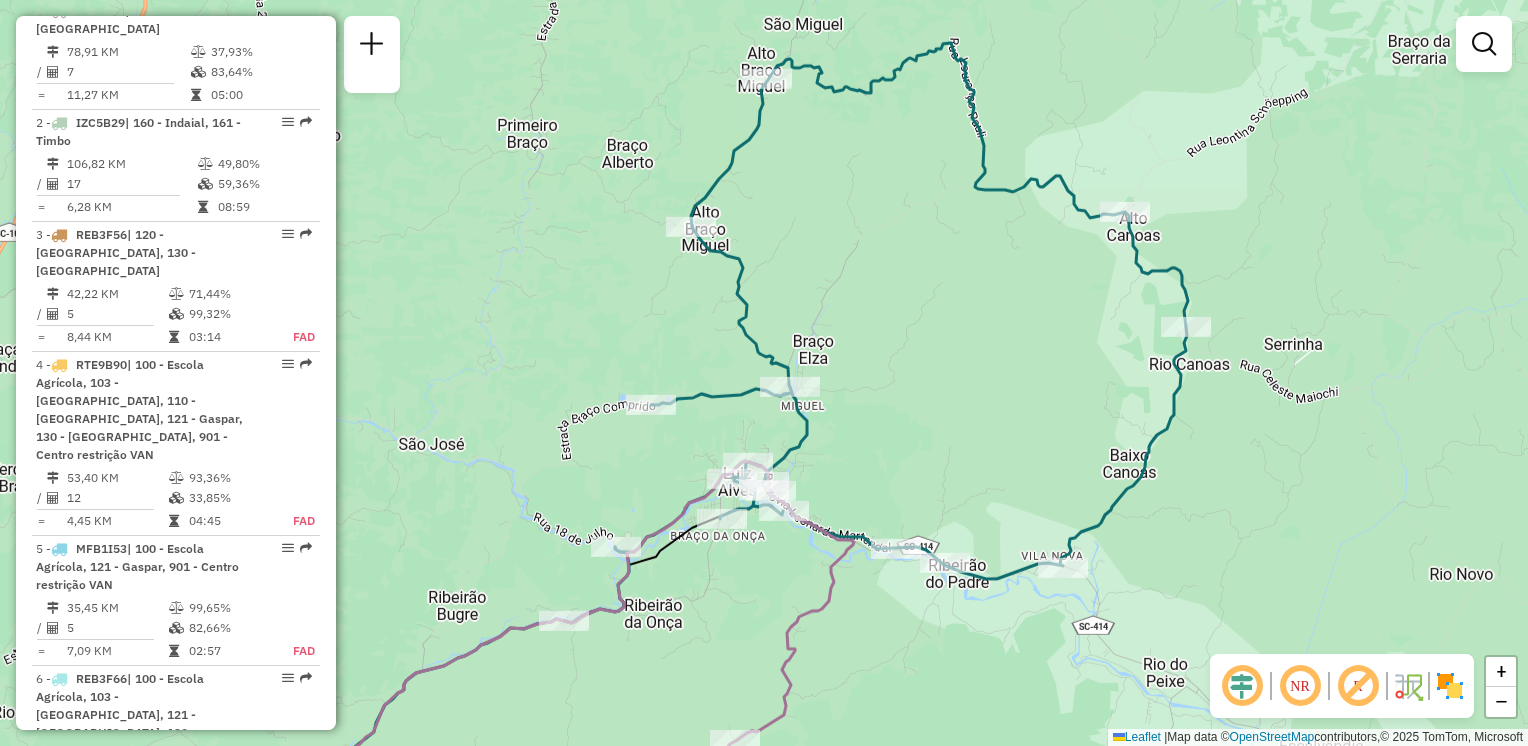 drag, startPoint x: 1163, startPoint y: 342, endPoint x: 1188, endPoint y: 429, distance: 90.52071 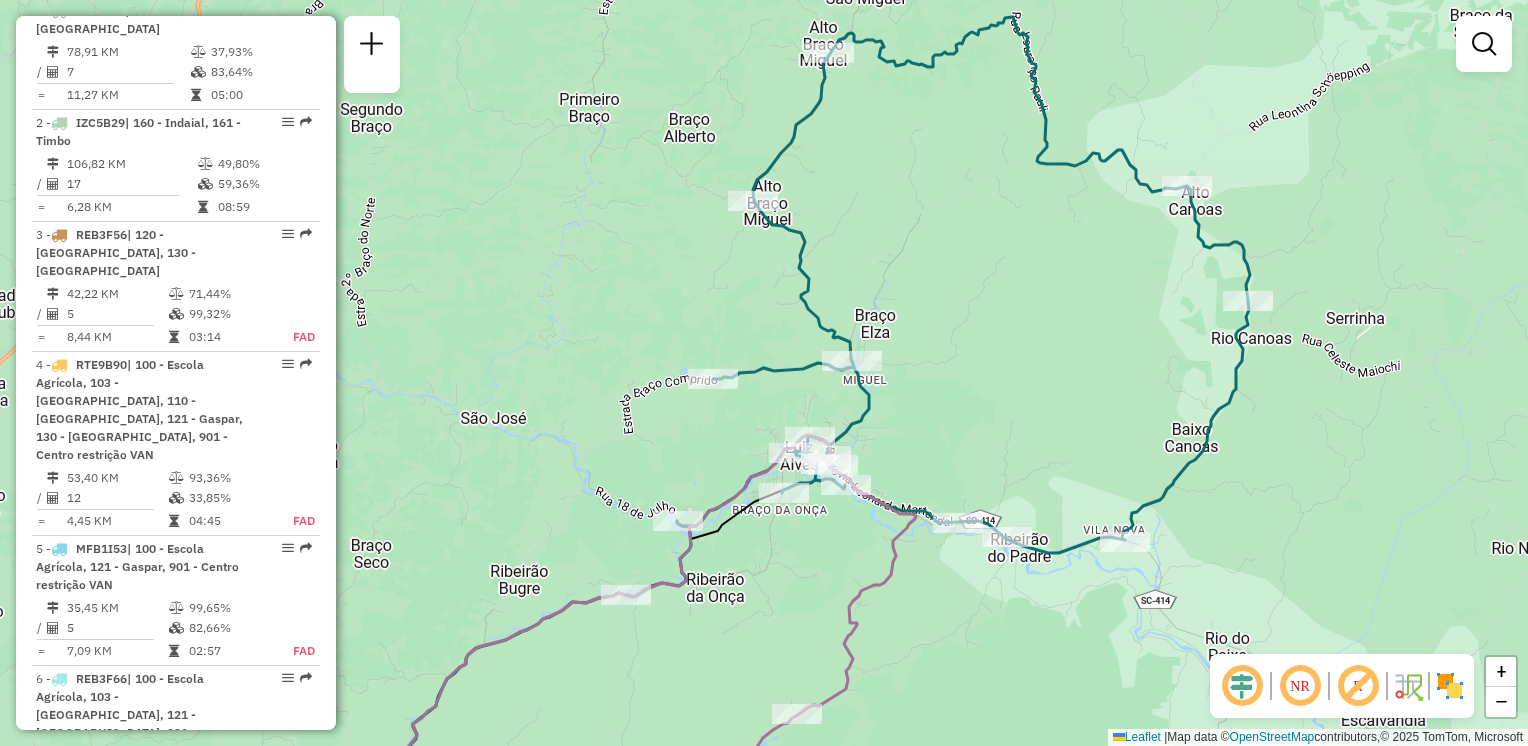 drag, startPoint x: 952, startPoint y: 454, endPoint x: 1020, endPoint y: 435, distance: 70.60453 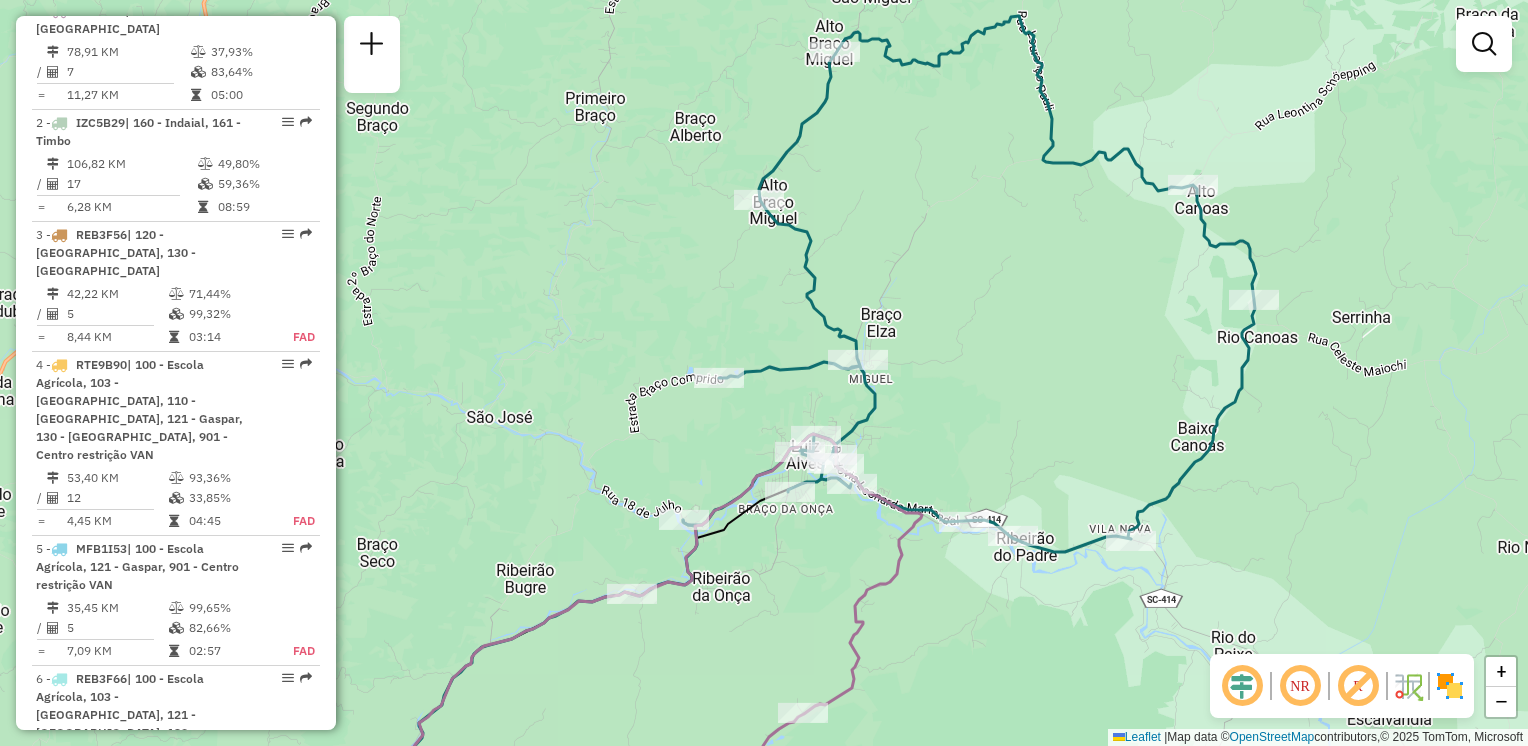 drag, startPoint x: 1014, startPoint y: 400, endPoint x: 1022, endPoint y: 369, distance: 32.01562 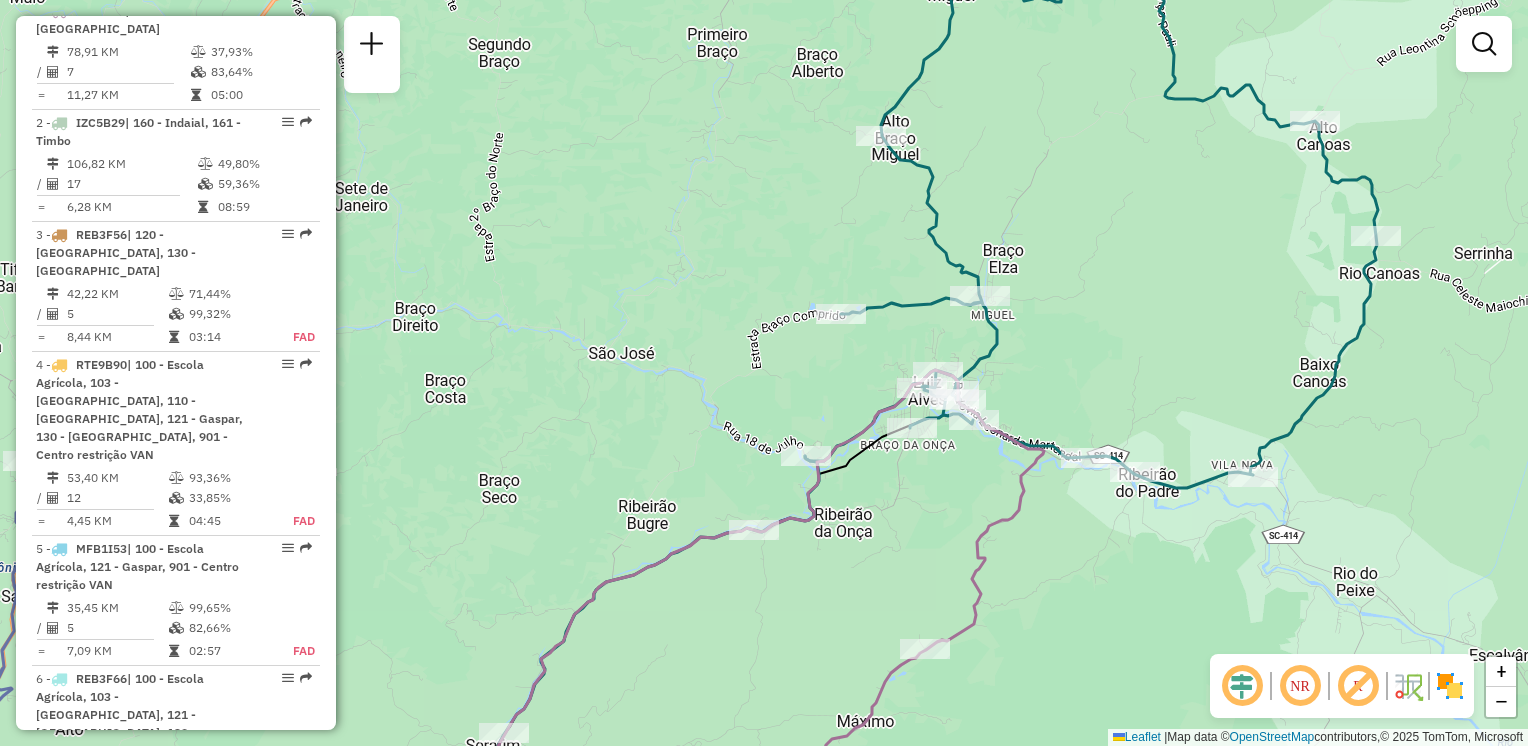 drag, startPoint x: 860, startPoint y: 547, endPoint x: 916, endPoint y: 564, distance: 58.5235 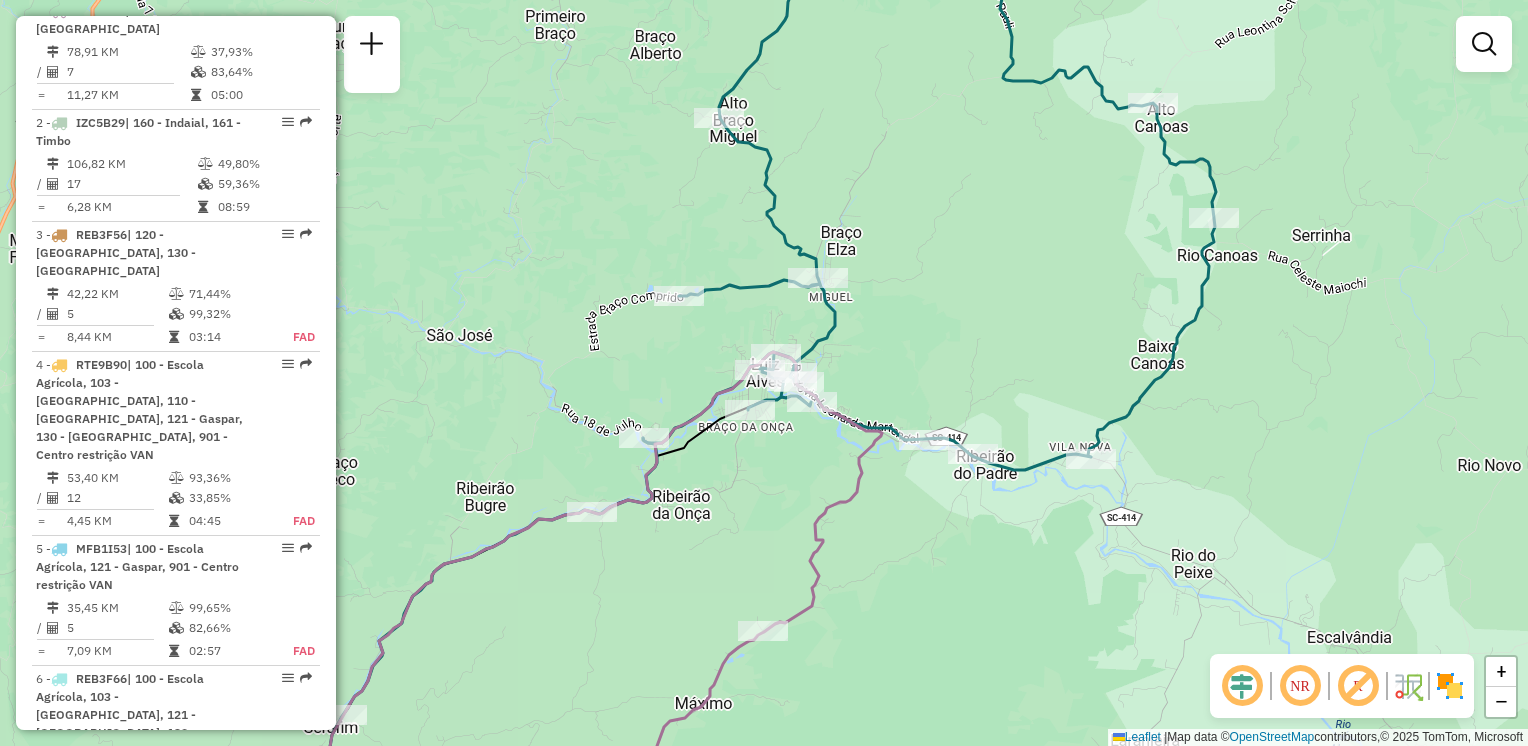 drag, startPoint x: 1164, startPoint y: 571, endPoint x: 987, endPoint y: 550, distance: 178.24141 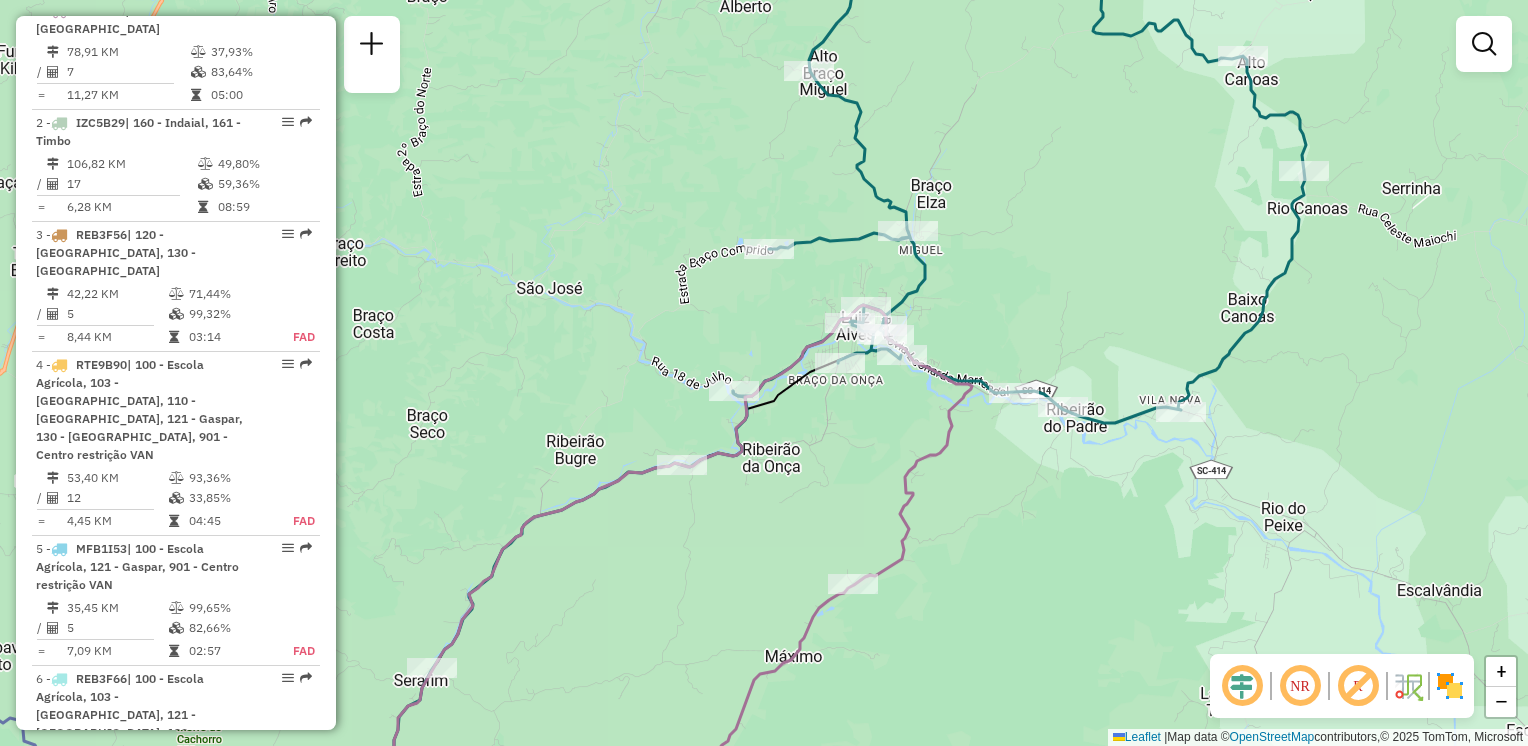 drag, startPoint x: 979, startPoint y: 562, endPoint x: 1084, endPoint y: 518, distance: 113.84639 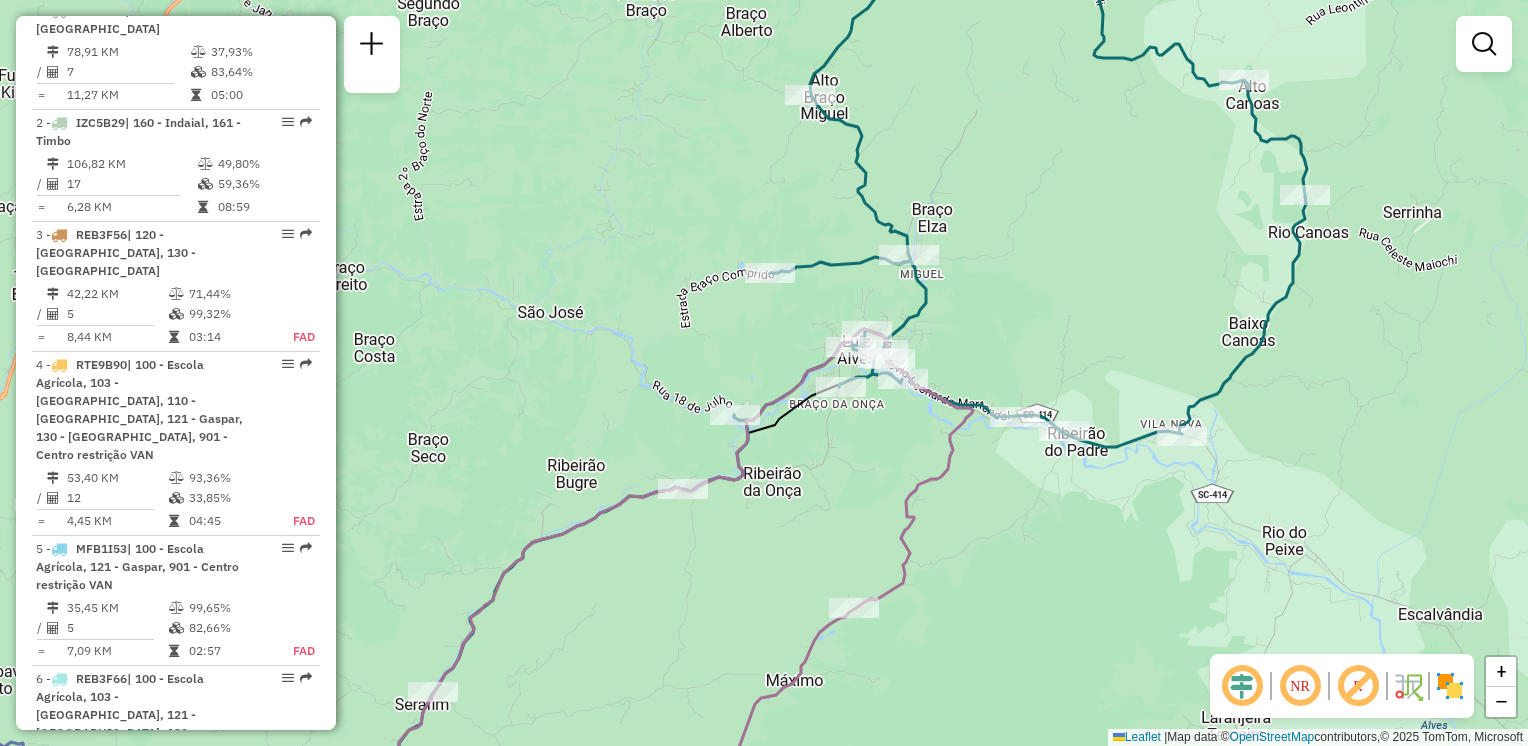 drag, startPoint x: 892, startPoint y: 463, endPoint x: 894, endPoint y: 490, distance: 27.073973 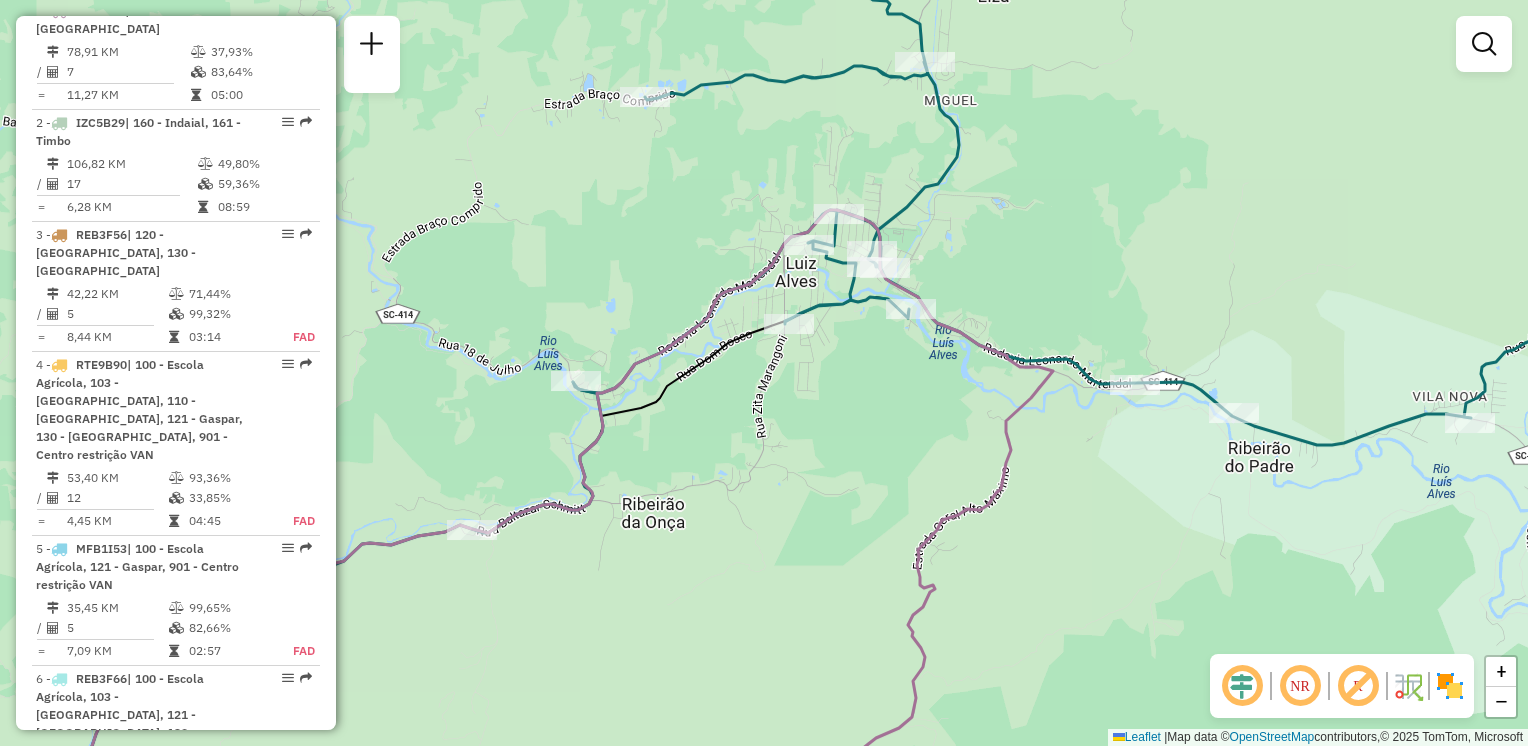 drag, startPoint x: 897, startPoint y: 455, endPoint x: 903, endPoint y: 494, distance: 39.45884 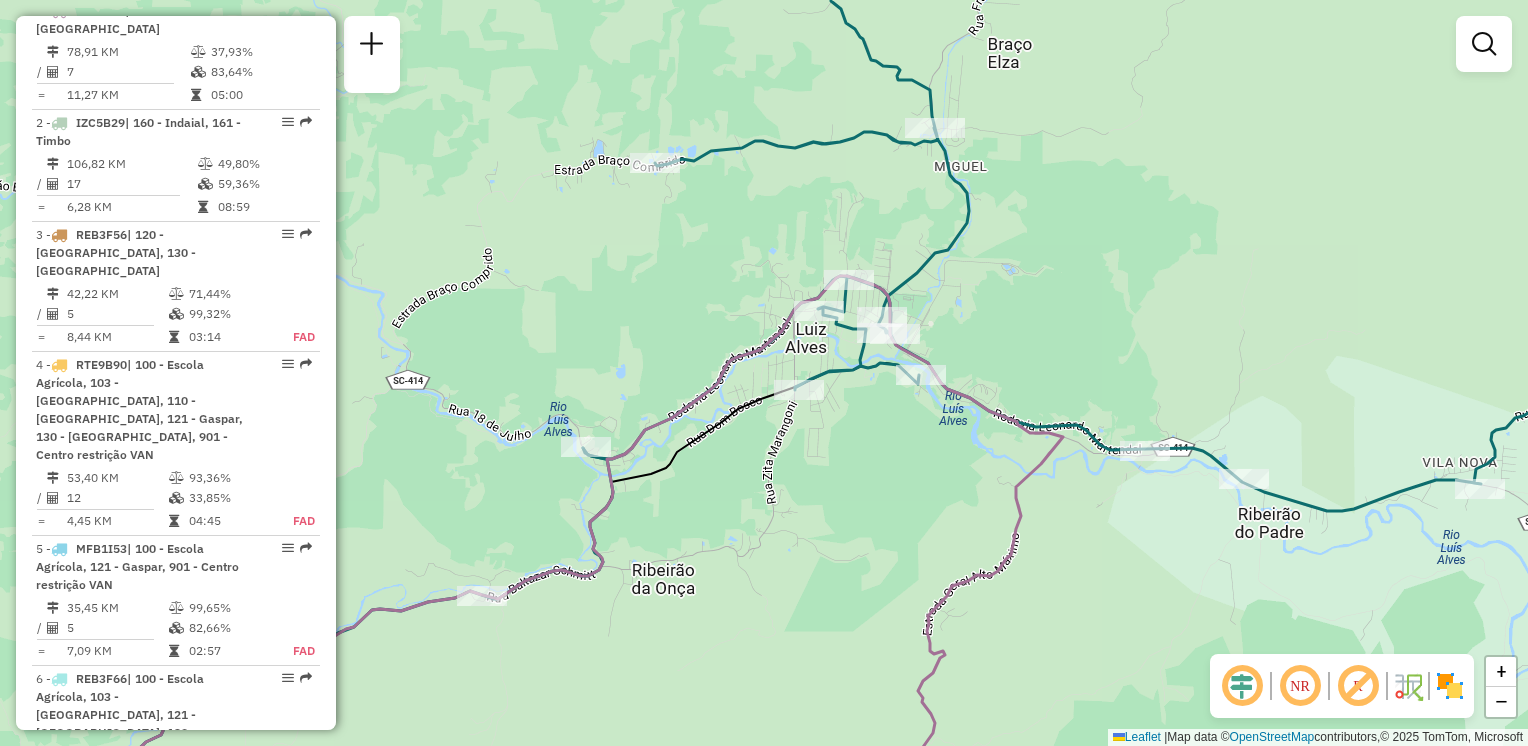 drag, startPoint x: 960, startPoint y: 512, endPoint x: 956, endPoint y: 495, distance: 17.464249 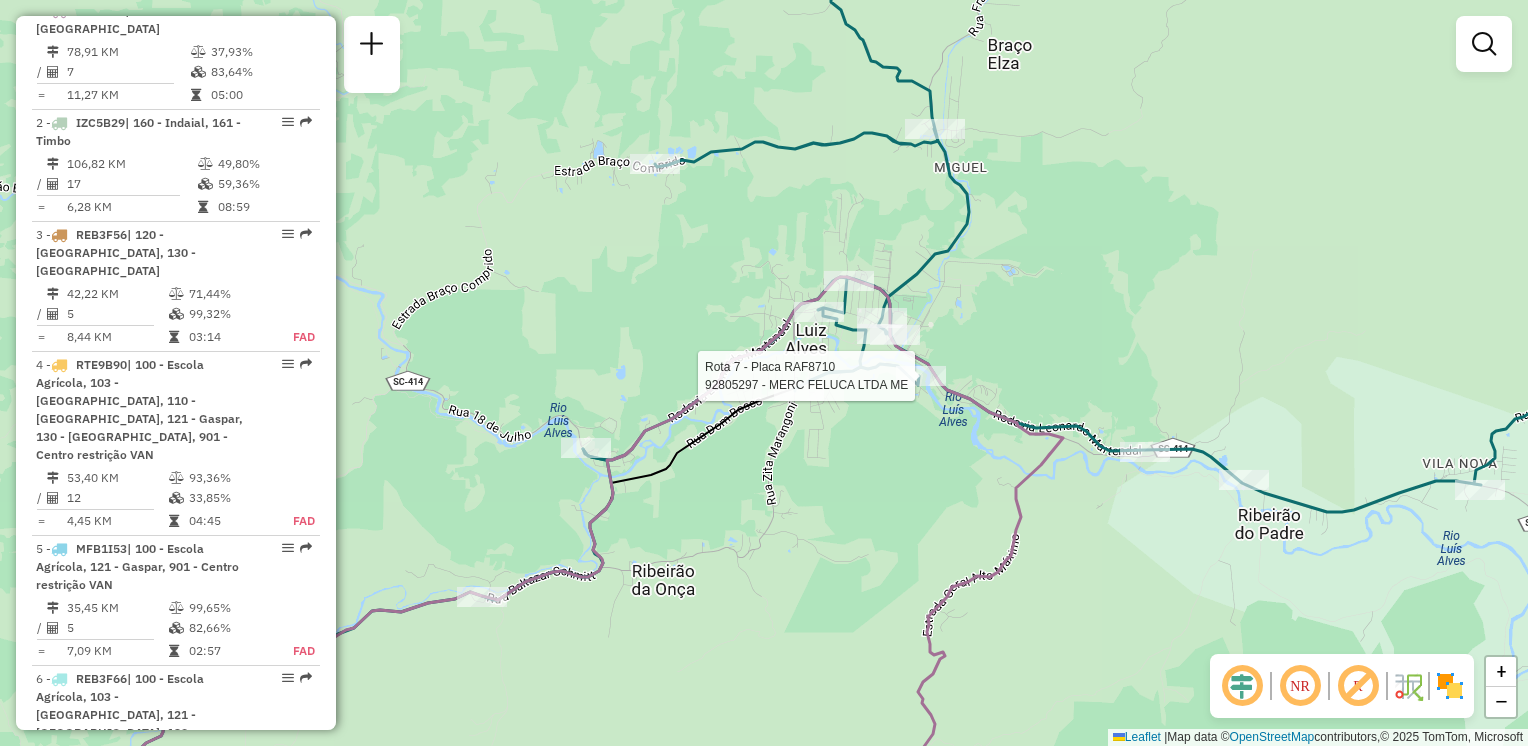 select on "**********" 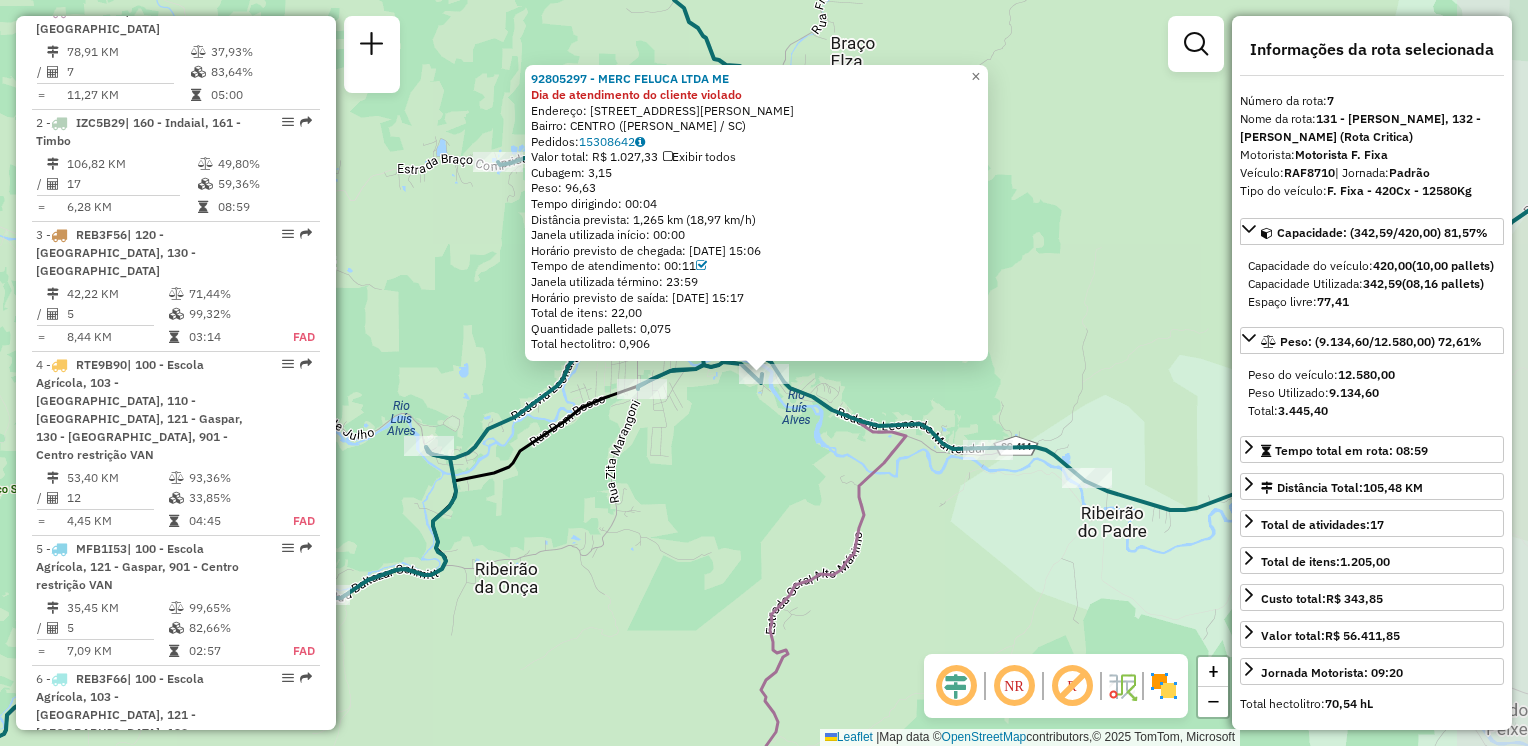 scroll, scrollTop: 1531, scrollLeft: 0, axis: vertical 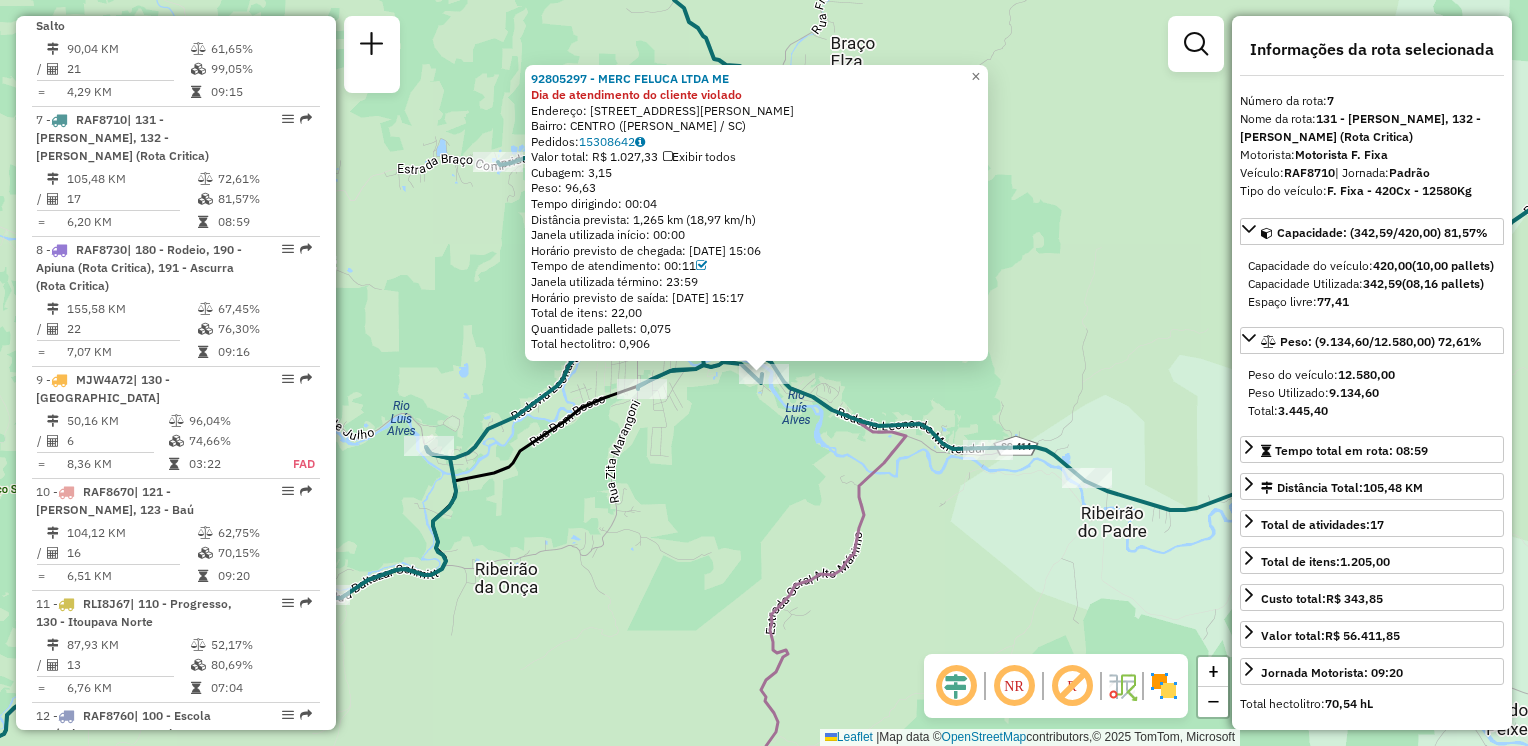 click 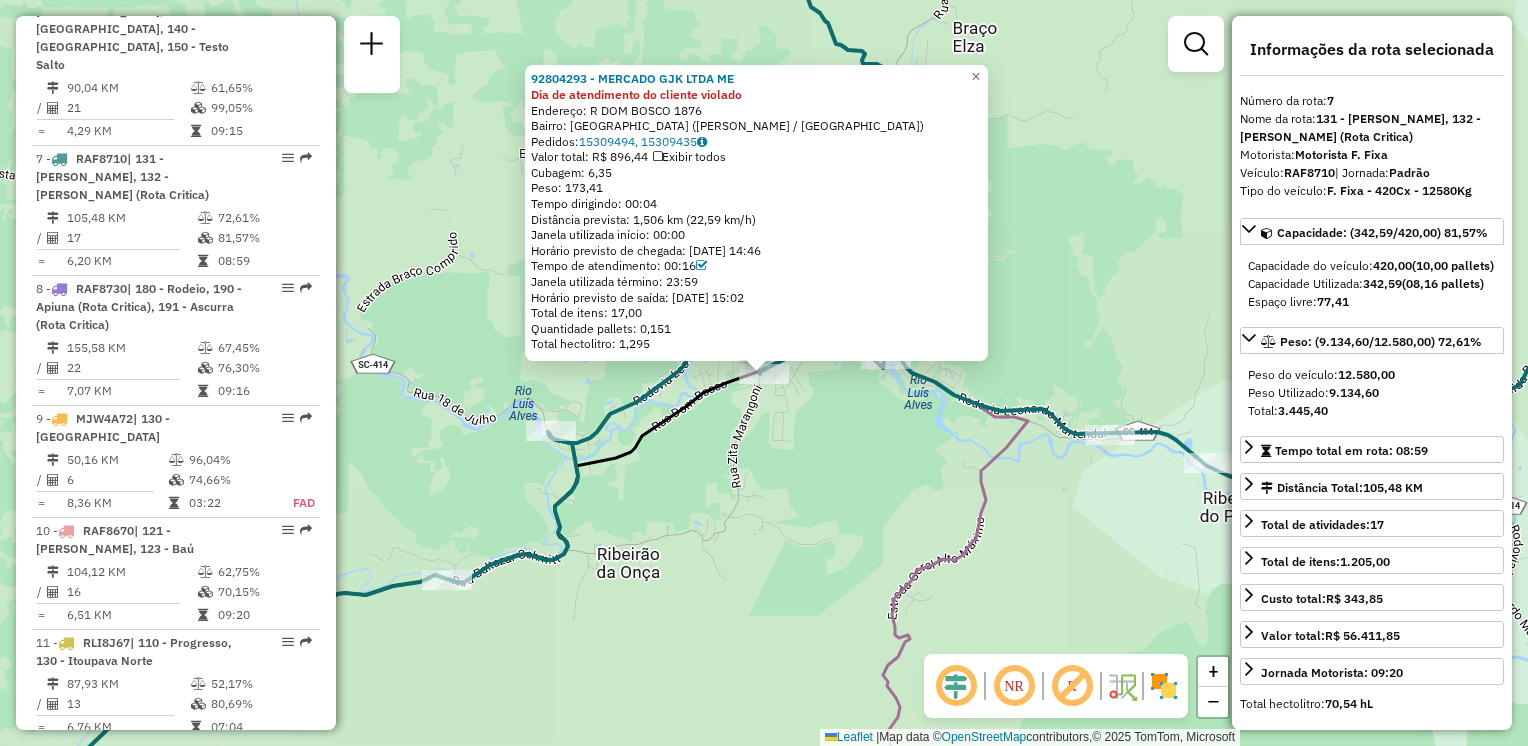 scroll, scrollTop: 1531, scrollLeft: 0, axis: vertical 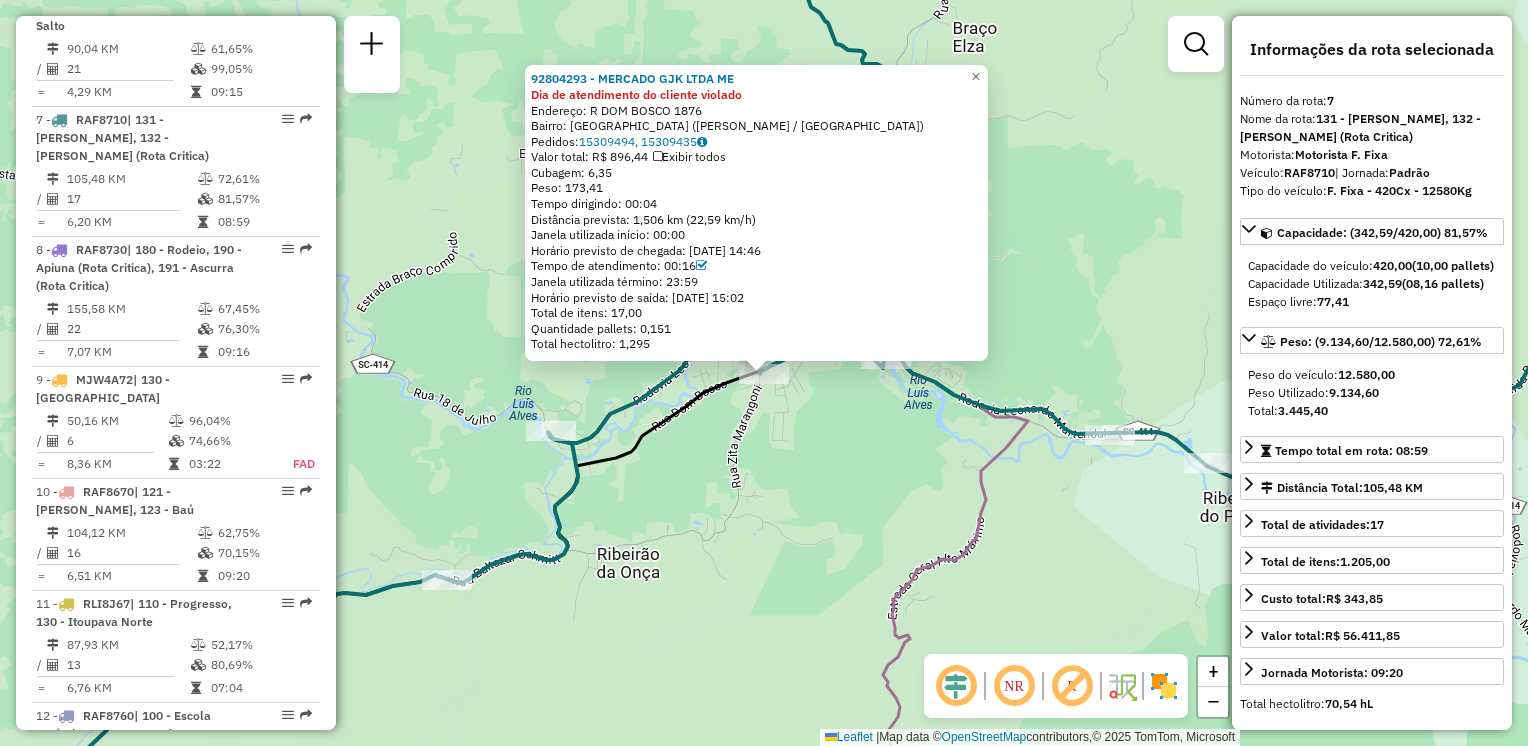 click on "92804293 - MERCADO GJK LTDA ME Dia de atendimento do cliente violado  Endereço: R   DOM BOSCO                     1876   Bairro: VILA DO SALTO (LUIZ ALVES / SC)   Pedidos:  15309494, 15309435   Valor total: R$ 896,44   Exibir todos   Cubagem: 6,35  Peso: 173,41  Tempo dirigindo: 00:04   Distância prevista: 1,506 km (22,59 km/h)   Janela utilizada início: 00:00   Horário previsto de chegada: 15/07/2025 14:46   Tempo de atendimento: 00:16   Janela utilizada término: 23:59   Horário previsto de saída: 15/07/2025 15:02   Total de itens: 17,00   Quantidade pallets: 0,151   Total hectolitro: 1,295  × Janela de atendimento Grade de atendimento Capacidade Transportadoras Veículos Cliente Pedidos  Rotas Selecione os dias de semana para filtrar as janelas de atendimento  Seg   Ter   Qua   Qui   Sex   Sáb   Dom  Informe o período da janela de atendimento: De: Até:  Filtrar exatamente a janela do cliente  Considerar janela de atendimento padrão   Seg   Ter   Qua   Qui   Sex   Sáb   Dom   Peso mínimo:  De:" 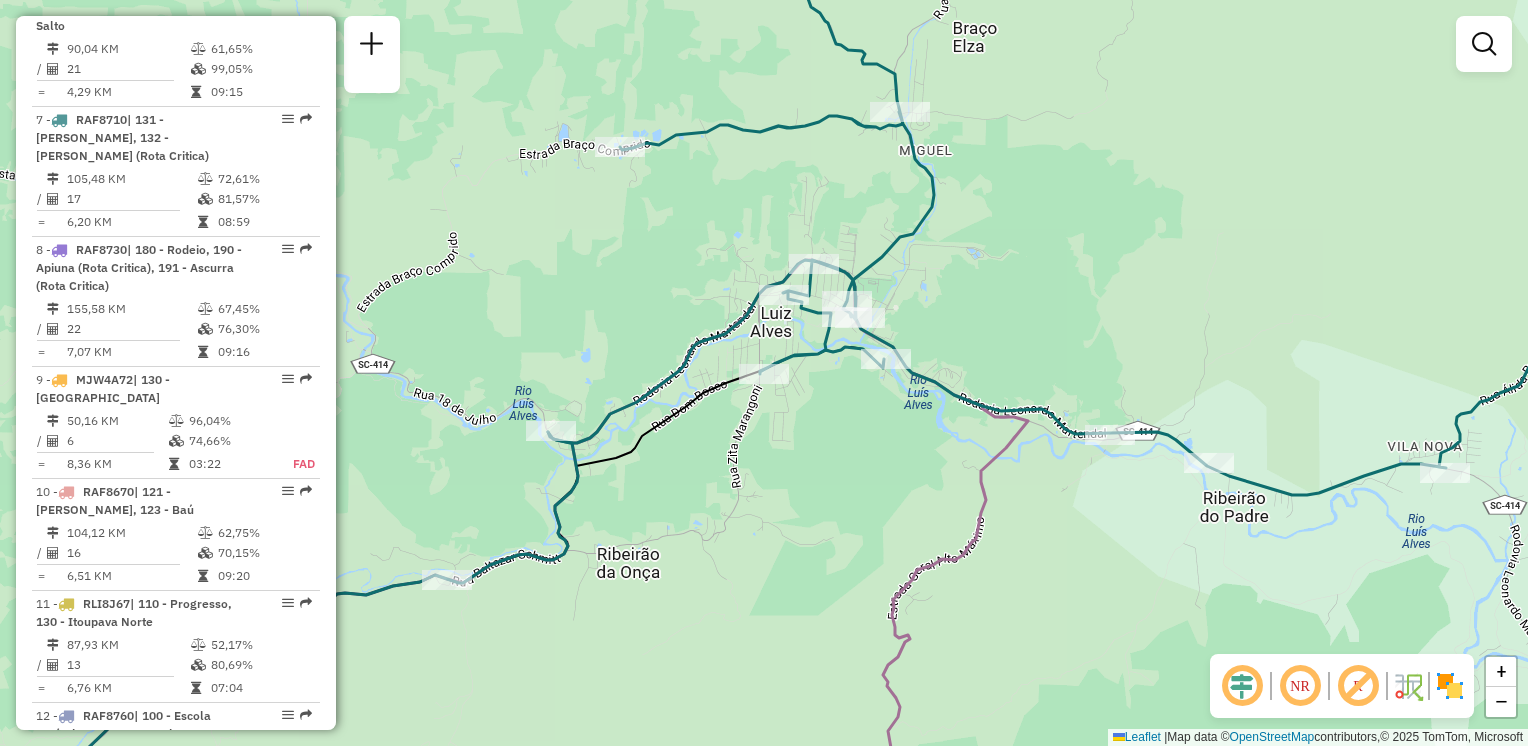 drag, startPoint x: 772, startPoint y: 519, endPoint x: 711, endPoint y: 317, distance: 211.00948 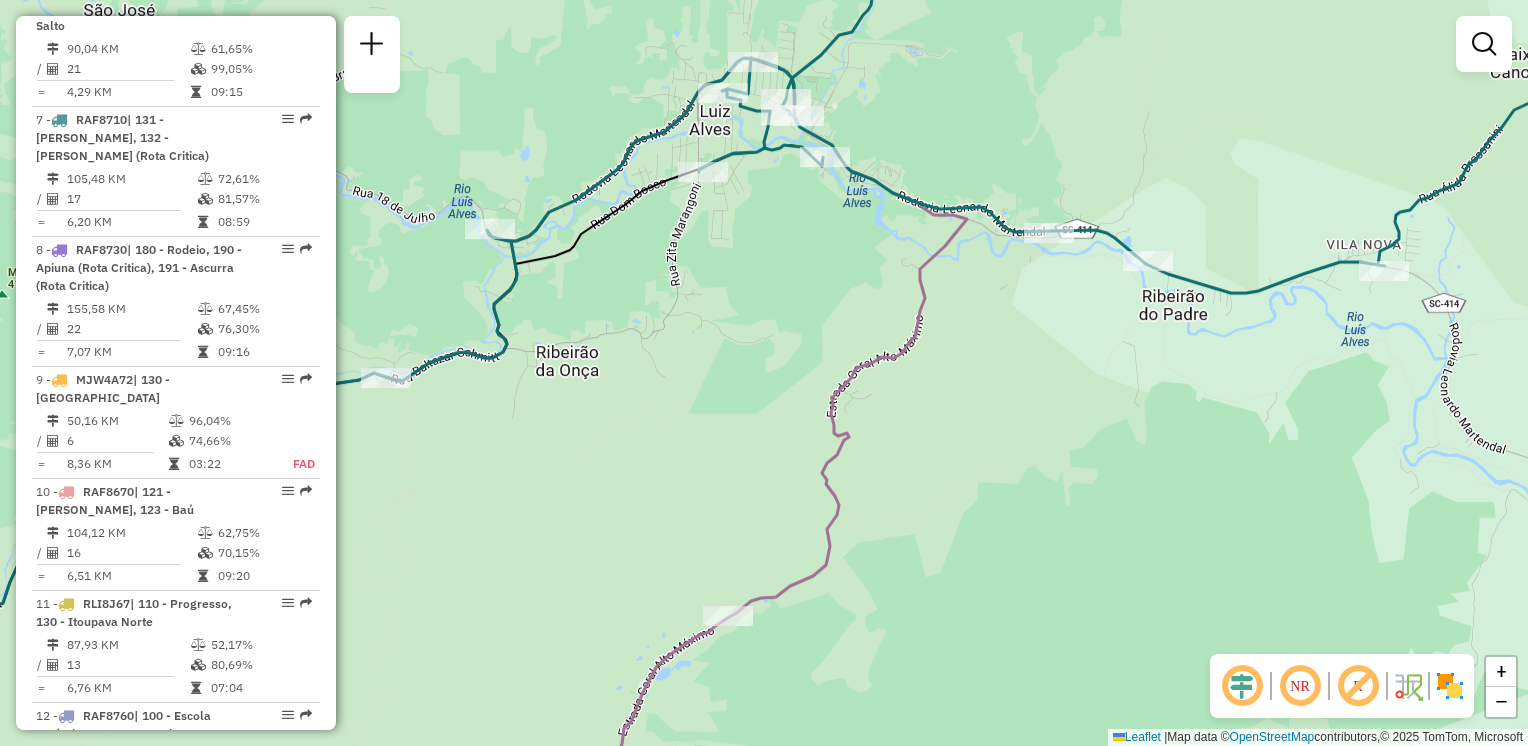click on "Janela de atendimento Grade de atendimento Capacidade Transportadoras Veículos Cliente Pedidos  Rotas Selecione os dias de semana para filtrar as janelas de atendimento  Seg   Ter   Qua   Qui   Sex   Sáb   Dom  Informe o período da janela de atendimento: De: Até:  Filtrar exatamente a janela do cliente  Considerar janela de atendimento padrão  Selecione os dias de semana para filtrar as grades de atendimento  Seg   Ter   Qua   Qui   Sex   Sáb   Dom   Considerar clientes sem dia de atendimento cadastrado  Clientes fora do dia de atendimento selecionado Filtrar as atividades entre os valores definidos abaixo:  Peso mínimo:   Peso máximo:   Cubagem mínima:   Cubagem máxima:   De:   Até:  Filtrar as atividades entre o tempo de atendimento definido abaixo:  De:   Até:   Considerar capacidade total dos clientes não roteirizados Transportadora: Selecione um ou mais itens Tipo de veículo: Selecione um ou mais itens Veículo: Selecione um ou mais itens Motorista: Selecione um ou mais itens Nome: Rótulo:" 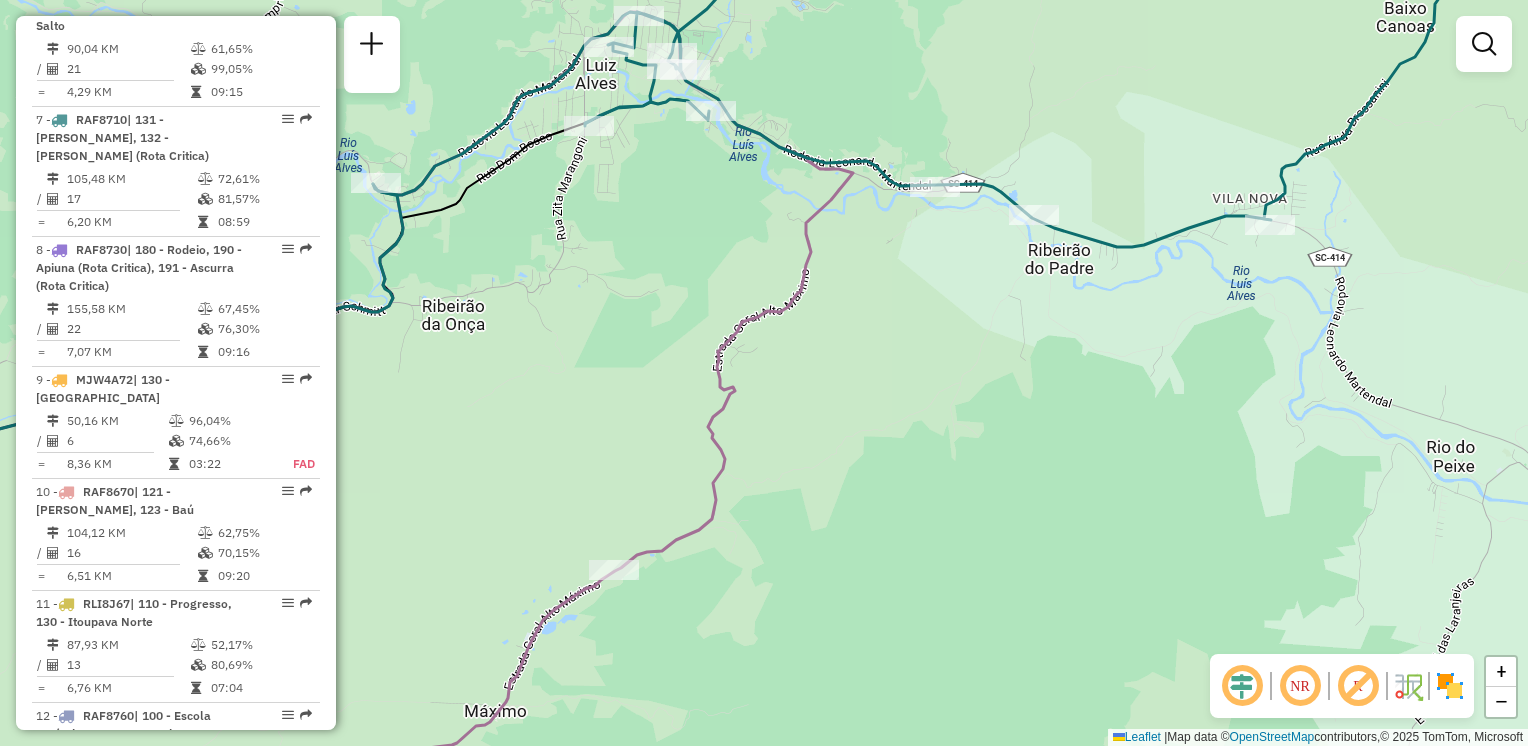 drag, startPoint x: 1048, startPoint y: 503, endPoint x: 993, endPoint y: 504, distance: 55.00909 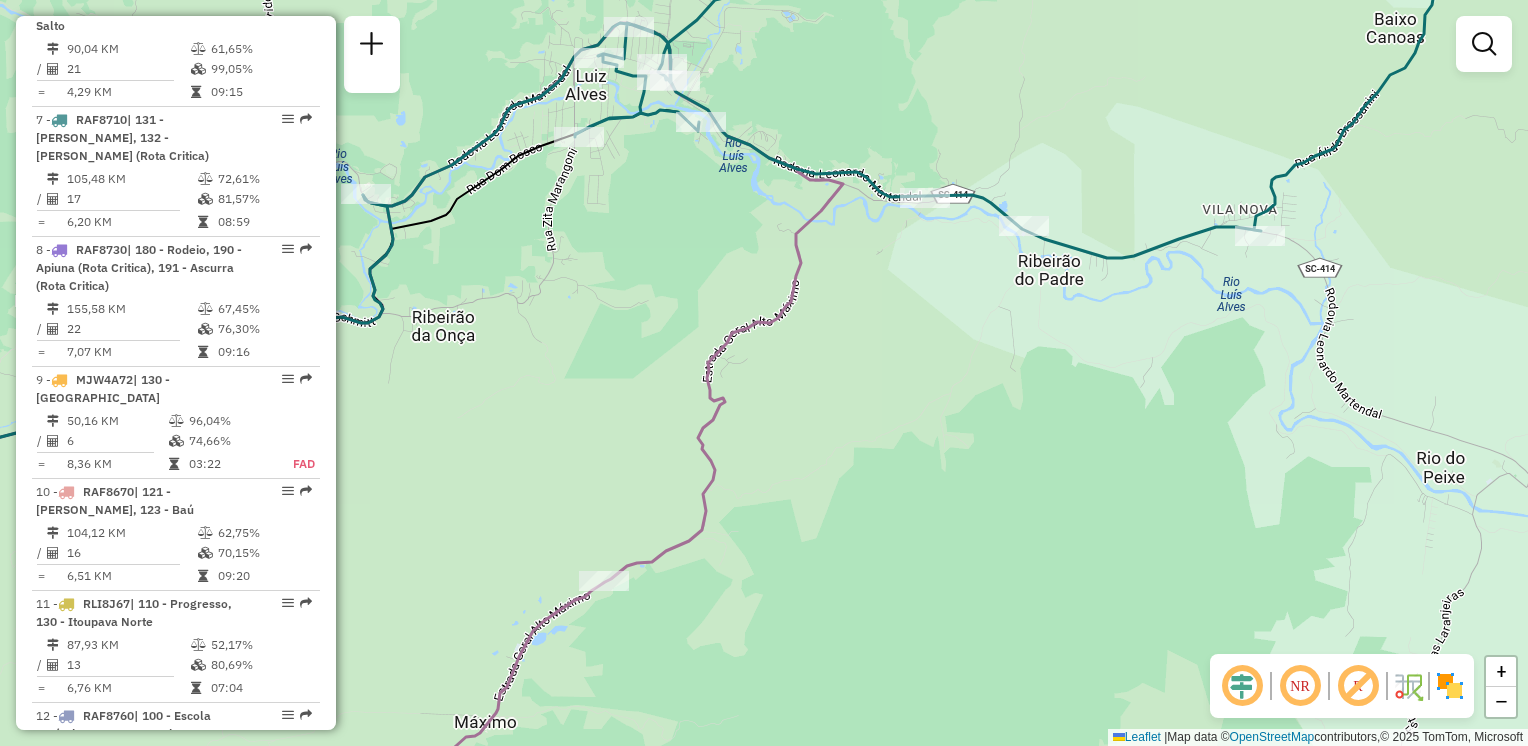 drag, startPoint x: 1052, startPoint y: 454, endPoint x: 1017, endPoint y: 513, distance: 68.60029 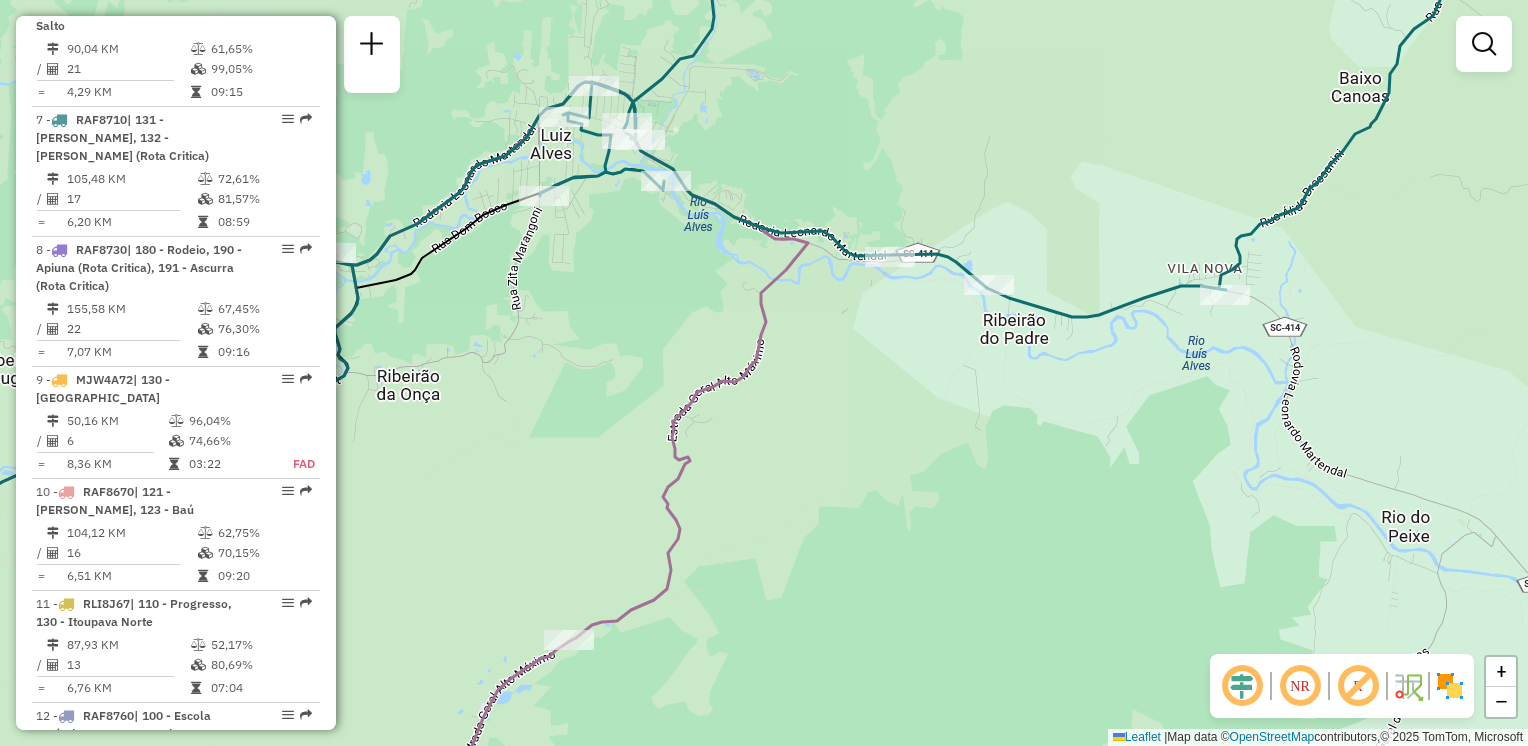 drag, startPoint x: 978, startPoint y: 443, endPoint x: 1052, endPoint y: 490, distance: 87.66413 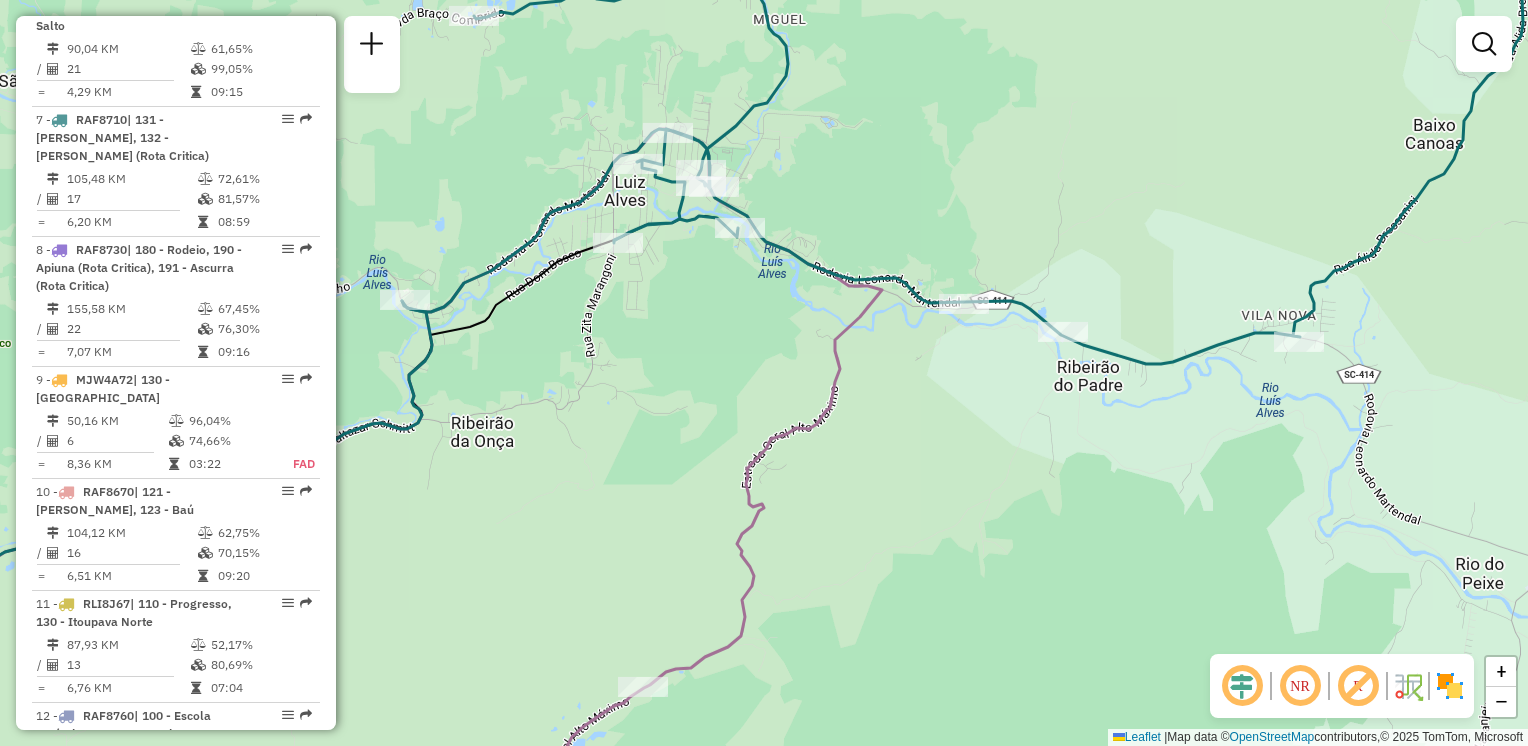 drag, startPoint x: 925, startPoint y: 453, endPoint x: 921, endPoint y: 467, distance: 14.56022 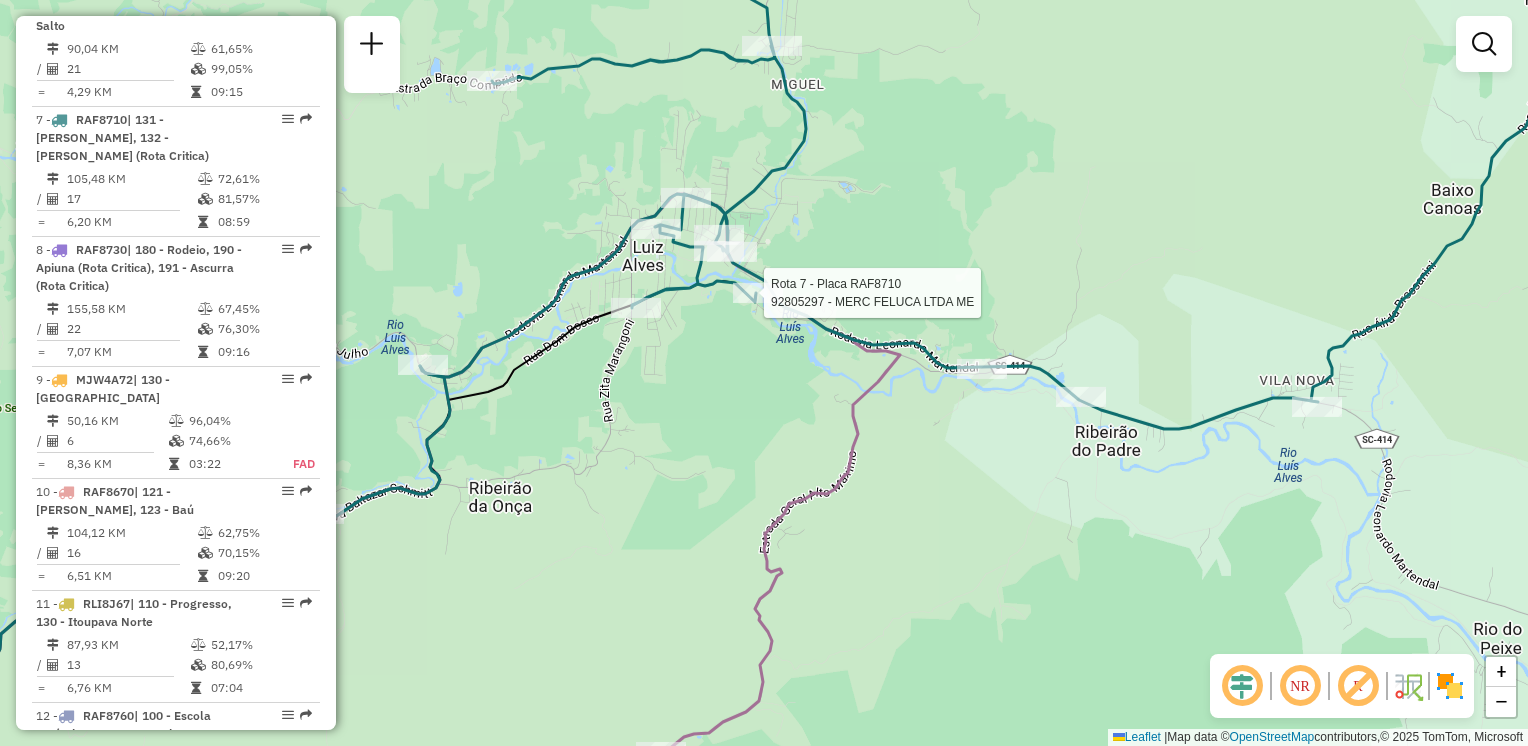 select on "**********" 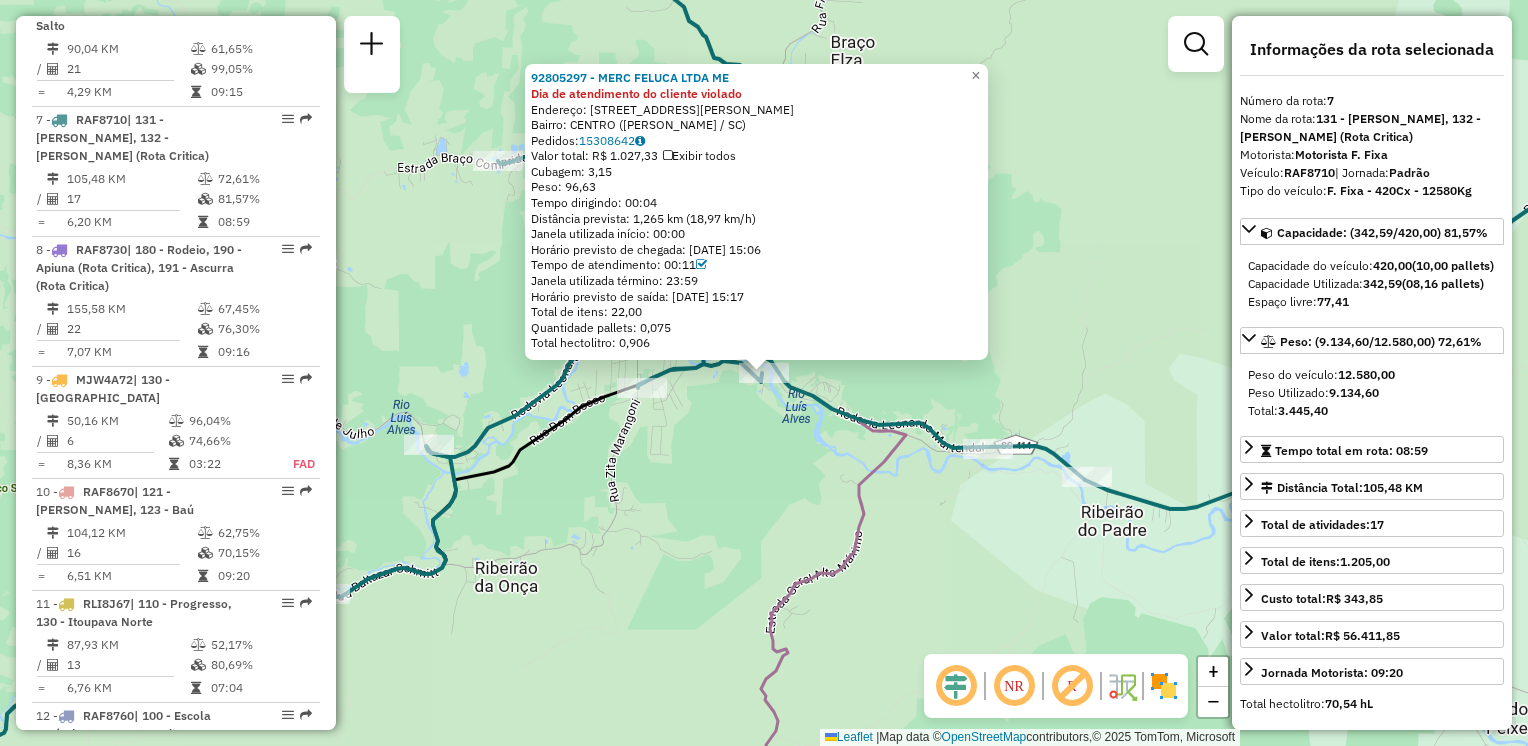 click on "Rota 7 - Placa RAF8710  92805297 - MERC FELUCA LTDA ME 92805297 - MERC FELUCA LTDA ME Dia de atendimento do cliente violado  Endereço: R   LEOPOLDO HESS                 202   Bairro: CENTRO (LUIZ ALVES / SC)   Pedidos:  15308642   Valor total: R$ 1.027,33   Exibir todos   Cubagem: 3,15  Peso: 96,63  Tempo dirigindo: 00:04   Distância prevista: 1,265 km (18,97 km/h)   Janela utilizada início: 00:00   Horário previsto de chegada: 15/07/2025 15:06   Tempo de atendimento: 00:11   Janela utilizada término: 23:59   Horário previsto de saída: 15/07/2025 15:17   Total de itens: 22,00   Quantidade pallets: 0,075   Total hectolitro: 0,906  × Janela de atendimento Grade de atendimento Capacidade Transportadoras Veículos Cliente Pedidos  Rotas Selecione os dias de semana para filtrar as janelas de atendimento  Seg   Ter   Qua   Qui   Sex   Sáb   Dom  Informe o período da janela de atendimento: De: Até:  Filtrar exatamente a janela do cliente  Considerar janela de atendimento padrão   Seg   Ter   Qua   Qui  +" 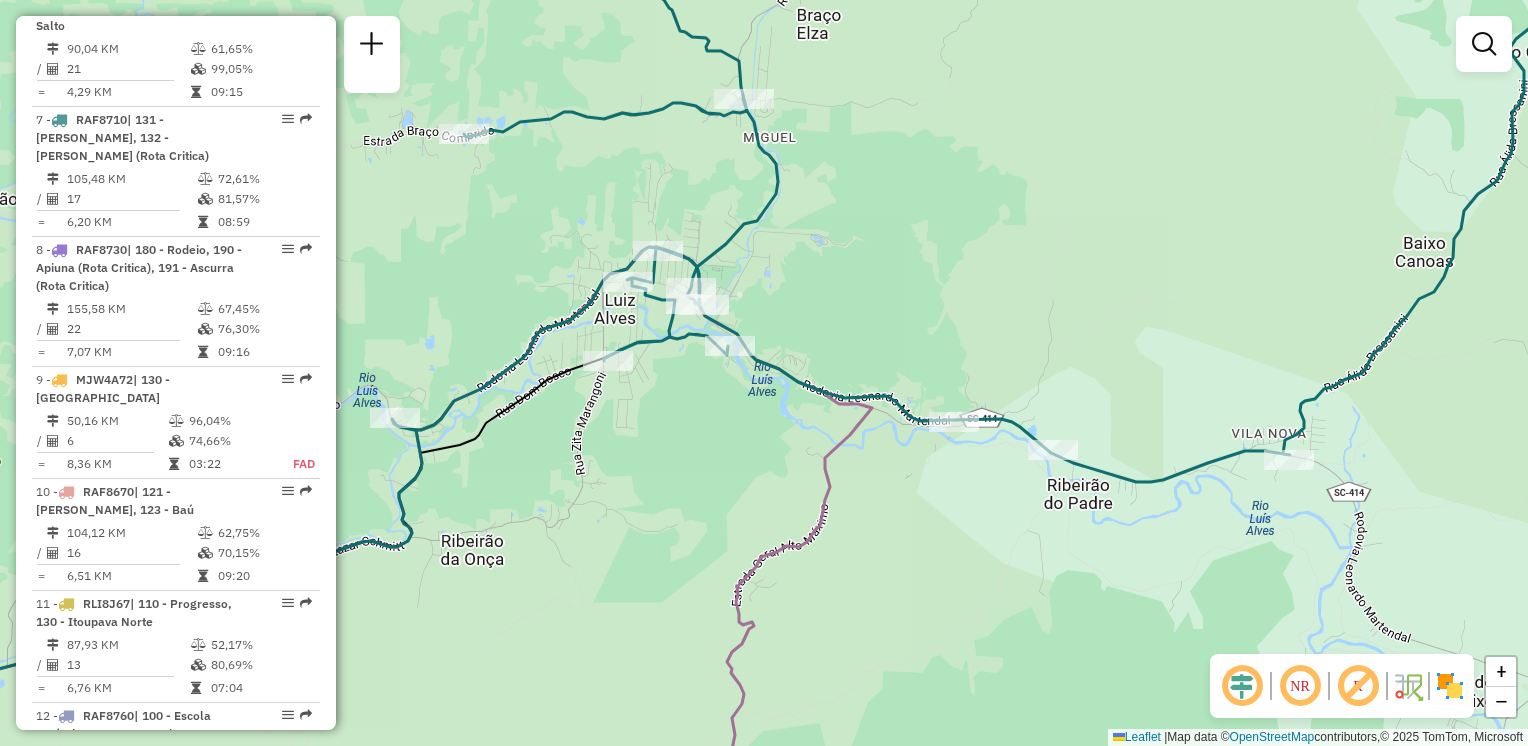 drag, startPoint x: 777, startPoint y: 465, endPoint x: 668, endPoint y: 389, distance: 132.87964 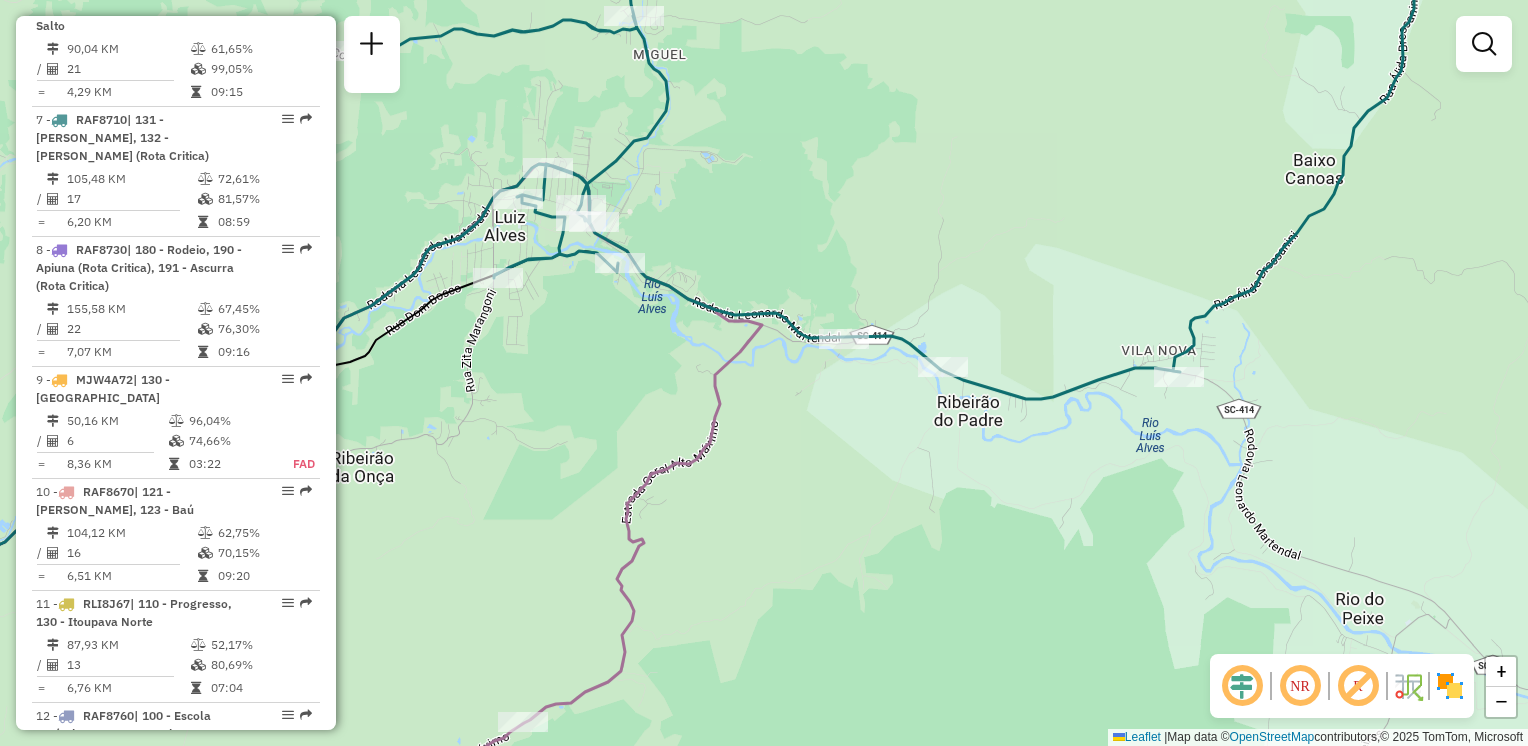 drag, startPoint x: 773, startPoint y: 495, endPoint x: 796, endPoint y: 350, distance: 146.8128 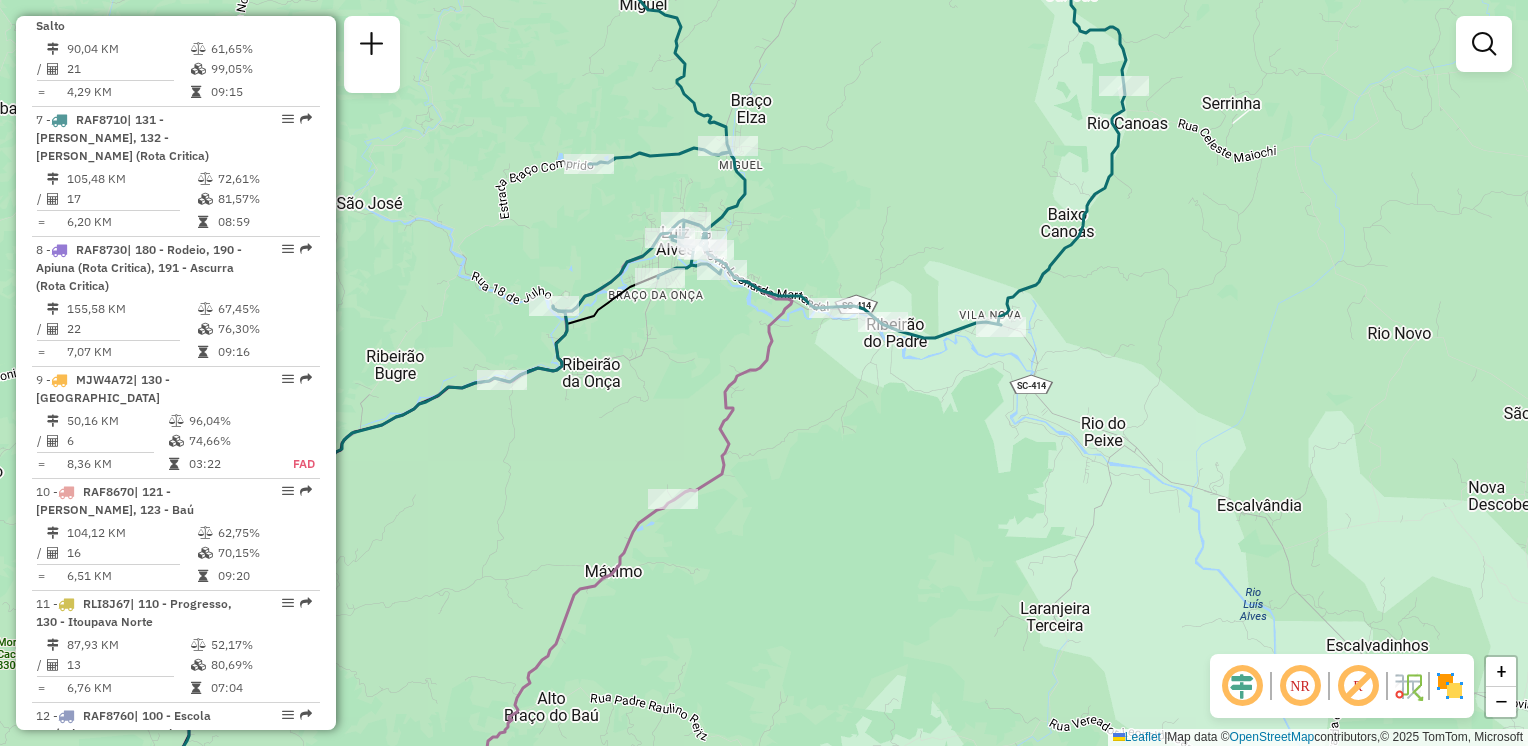 click on "Janela de atendimento Grade de atendimento Capacidade Transportadoras Veículos Cliente Pedidos  Rotas Selecione os dias de semana para filtrar as janelas de atendimento  Seg   Ter   Qua   Qui   Sex   Sáb   Dom  Informe o período da janela de atendimento: De: Até:  Filtrar exatamente a janela do cliente  Considerar janela de atendimento padrão  Selecione os dias de semana para filtrar as grades de atendimento  Seg   Ter   Qua   Qui   Sex   Sáb   Dom   Considerar clientes sem dia de atendimento cadastrado  Clientes fora do dia de atendimento selecionado Filtrar as atividades entre os valores definidos abaixo:  Peso mínimo:   Peso máximo:   Cubagem mínima:   Cubagem máxima:   De:   Até:  Filtrar as atividades entre o tempo de atendimento definido abaixo:  De:   Até:   Considerar capacidade total dos clientes não roteirizados Transportadora: Selecione um ou mais itens Tipo de veículo: Selecione um ou mais itens Veículo: Selecione um ou mais itens Motorista: Selecione um ou mais itens Nome: Rótulo:" 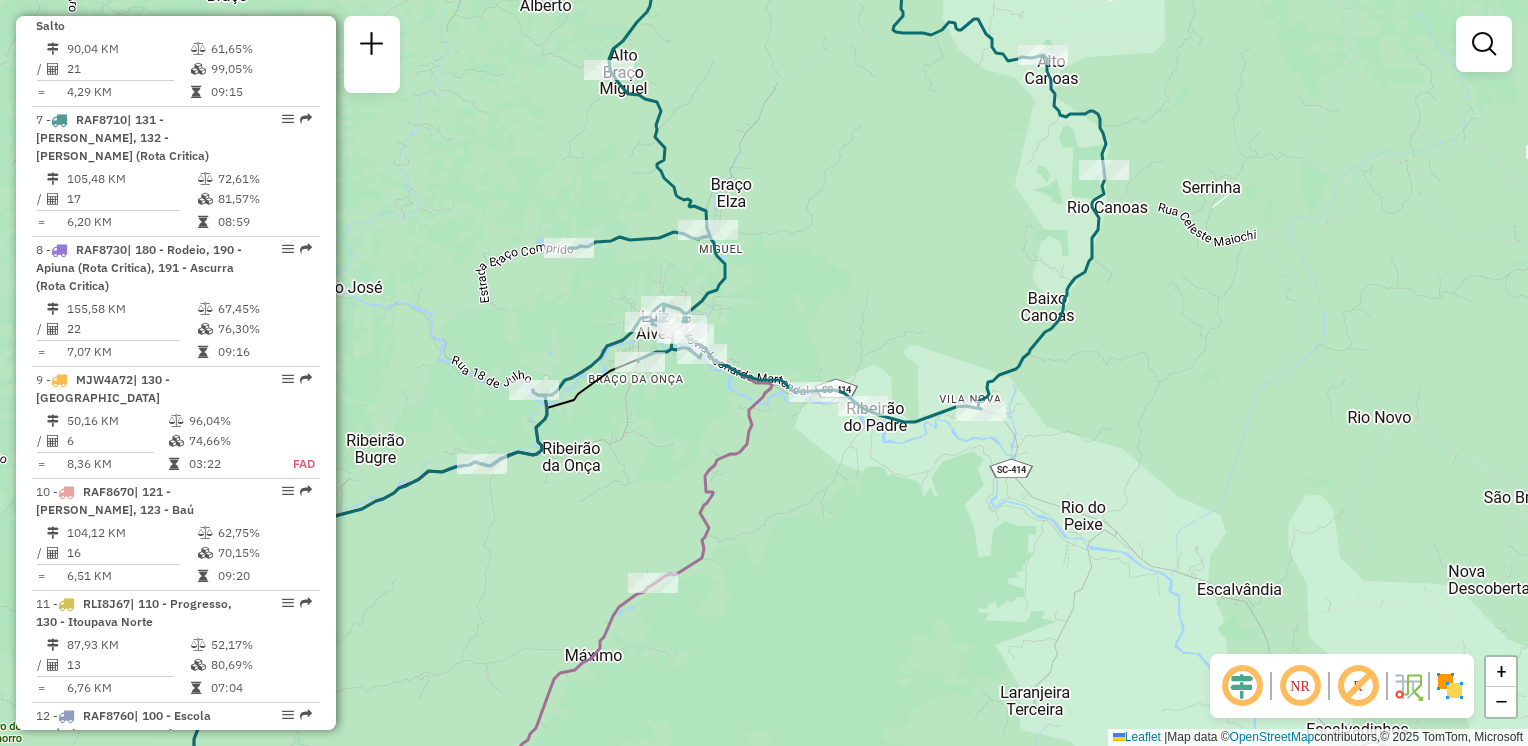 drag, startPoint x: 840, startPoint y: 450, endPoint x: 904, endPoint y: 529, distance: 101.671036 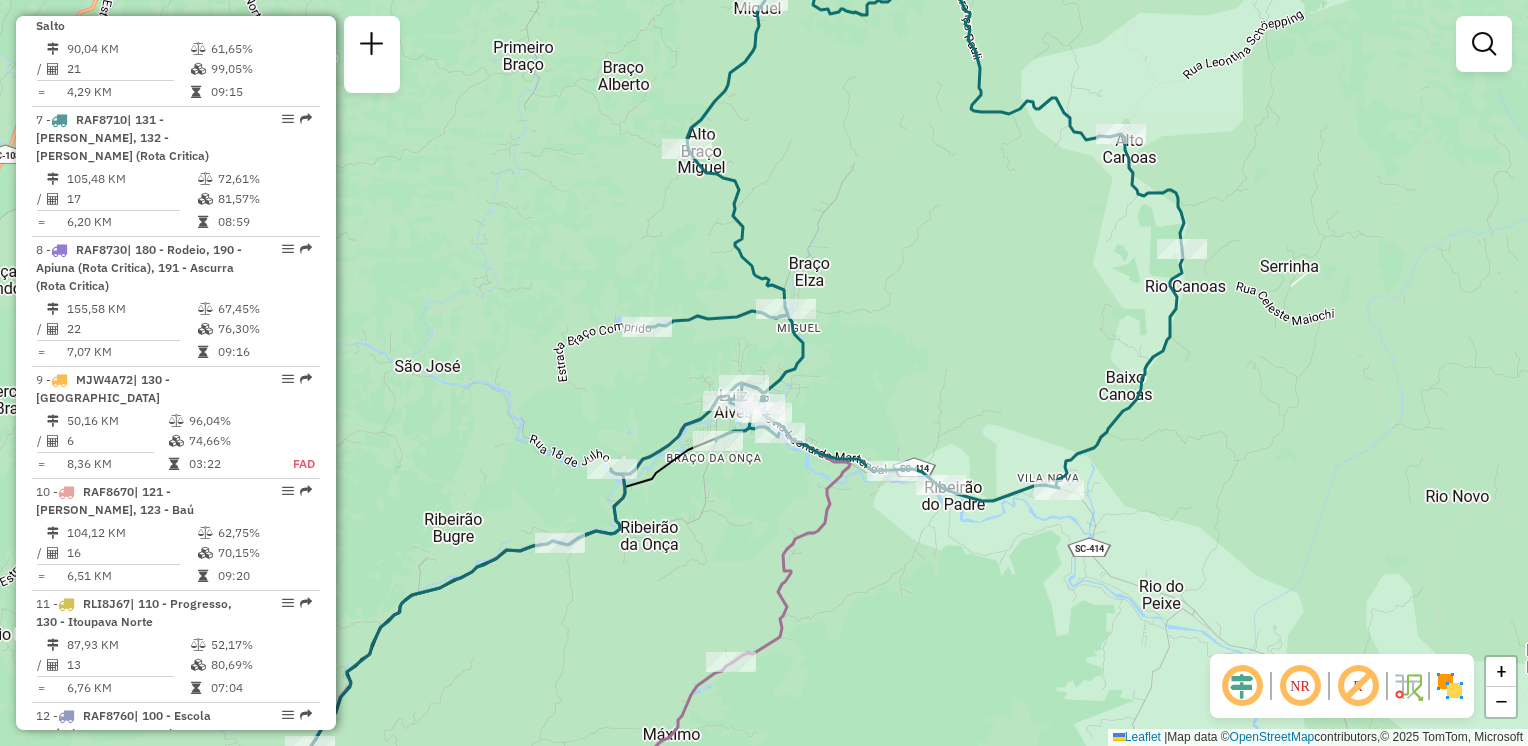 drag, startPoint x: 969, startPoint y: 384, endPoint x: 1007, endPoint y: 380, distance: 38.209946 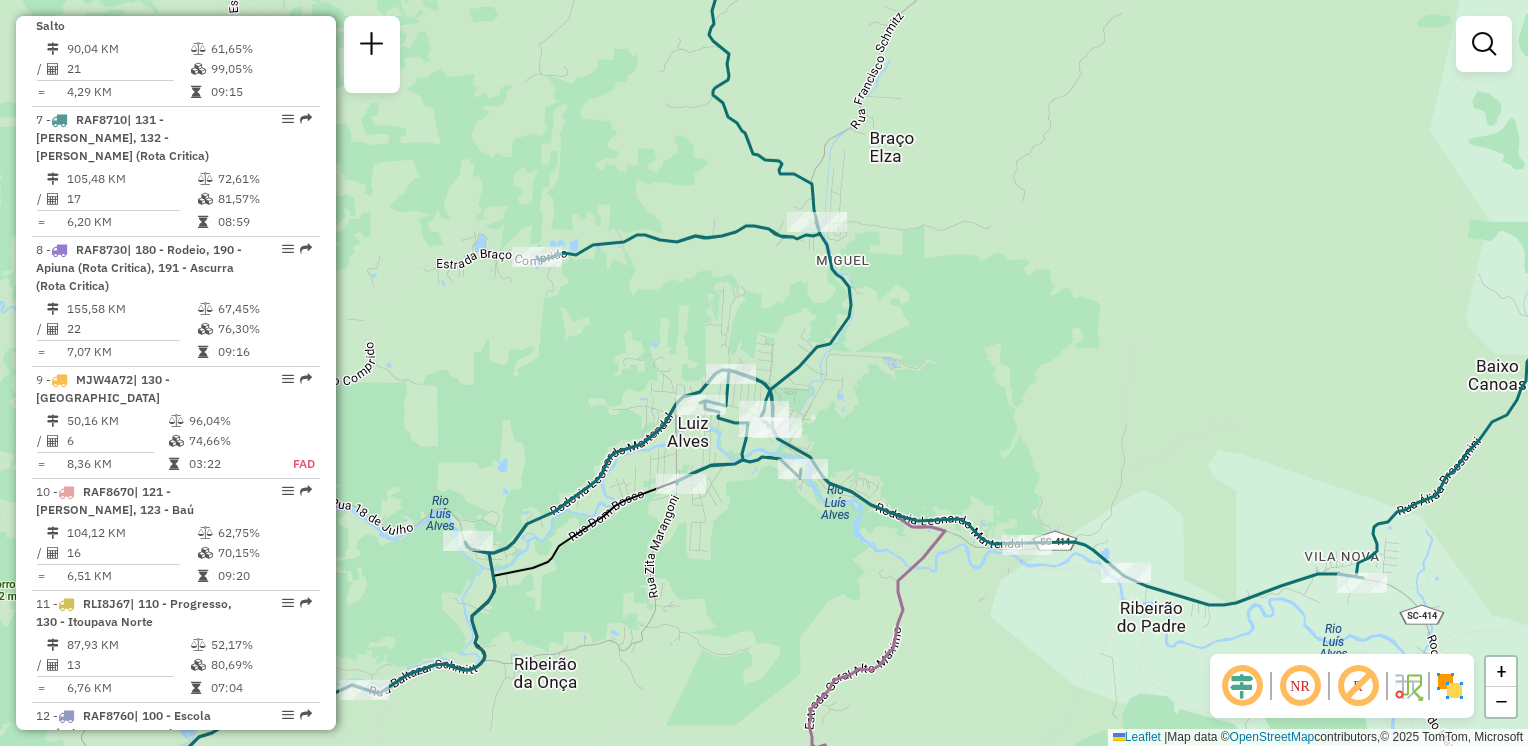 click 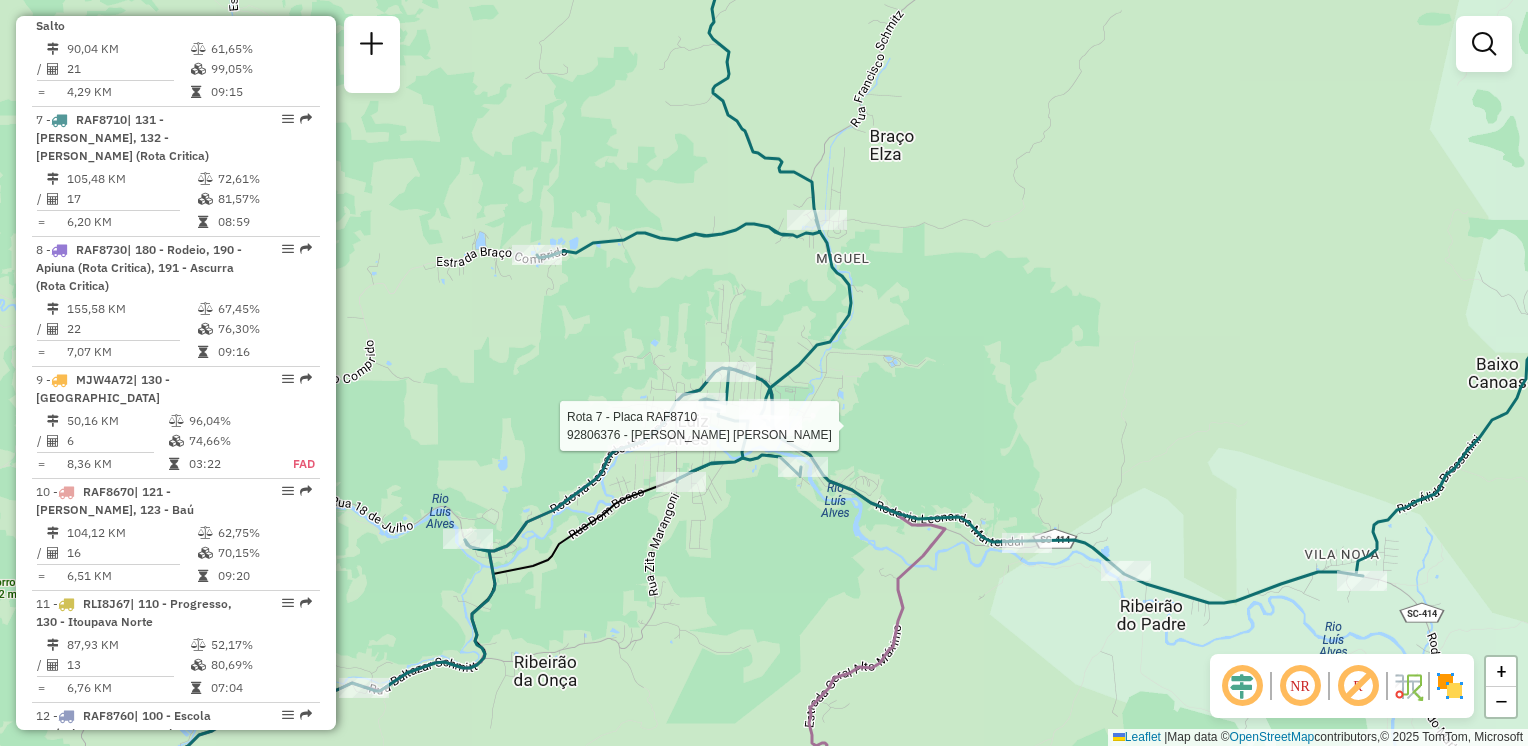 select on "**********" 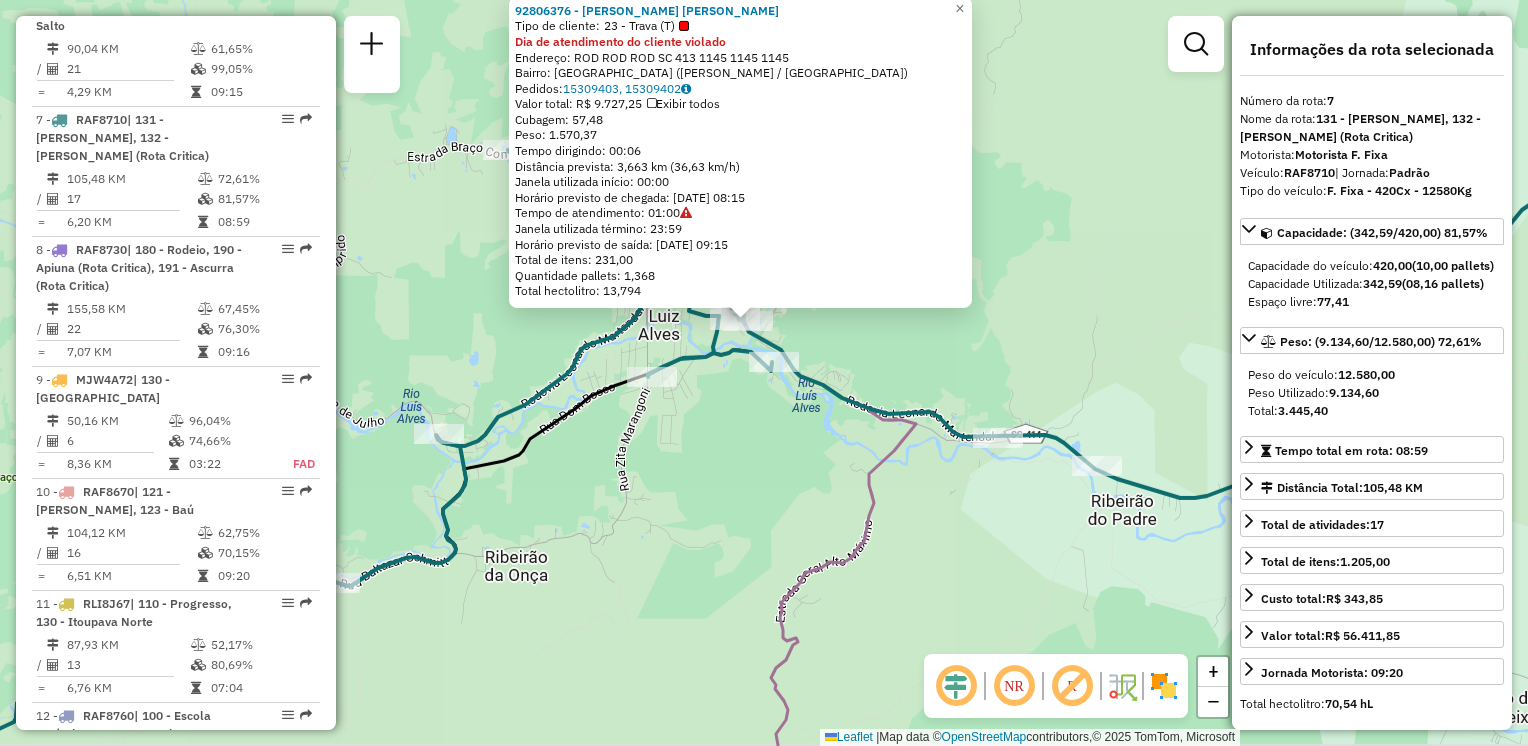 drag, startPoint x: 864, startPoint y: 548, endPoint x: 862, endPoint y: 497, distance: 51.0392 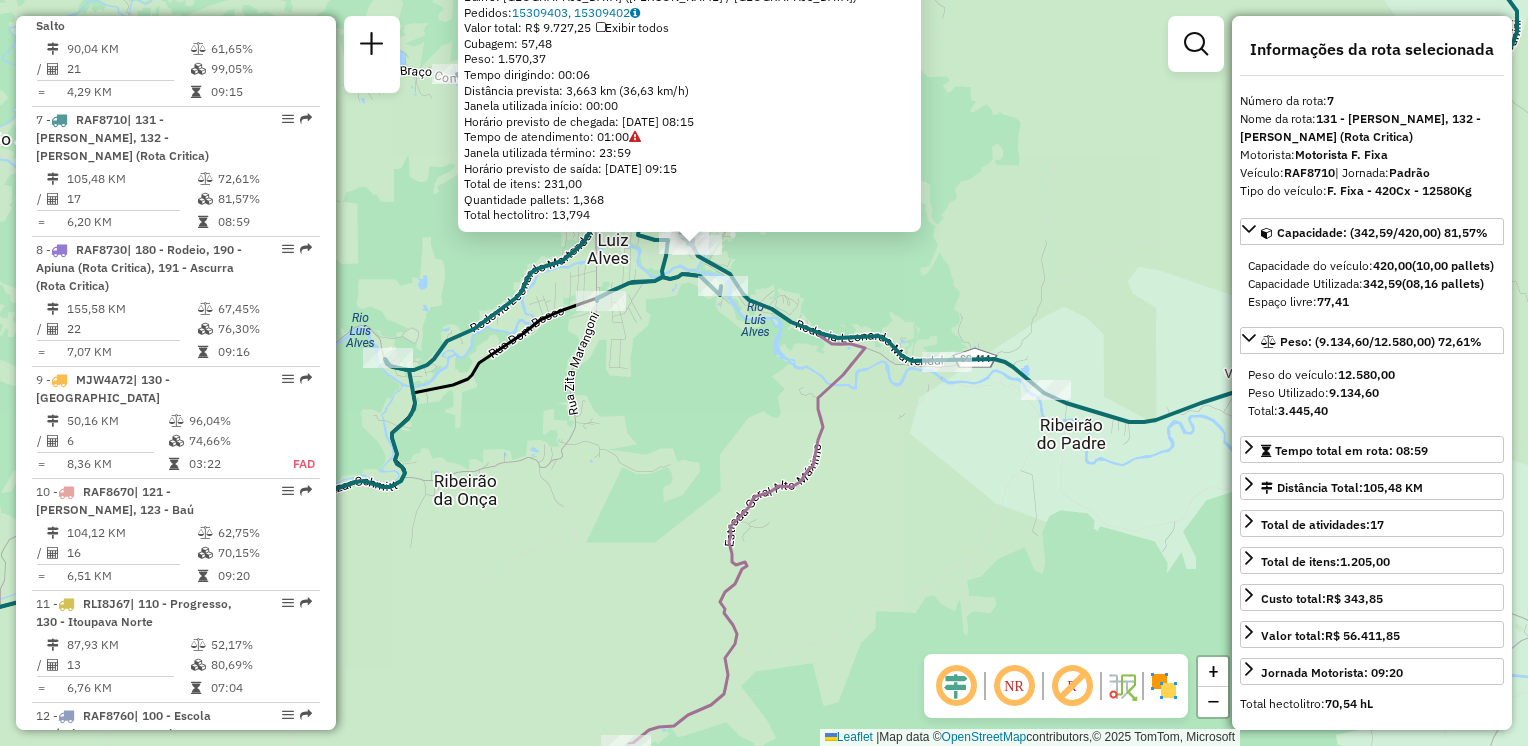 drag, startPoint x: 808, startPoint y: 460, endPoint x: 788, endPoint y: 424, distance: 41.18252 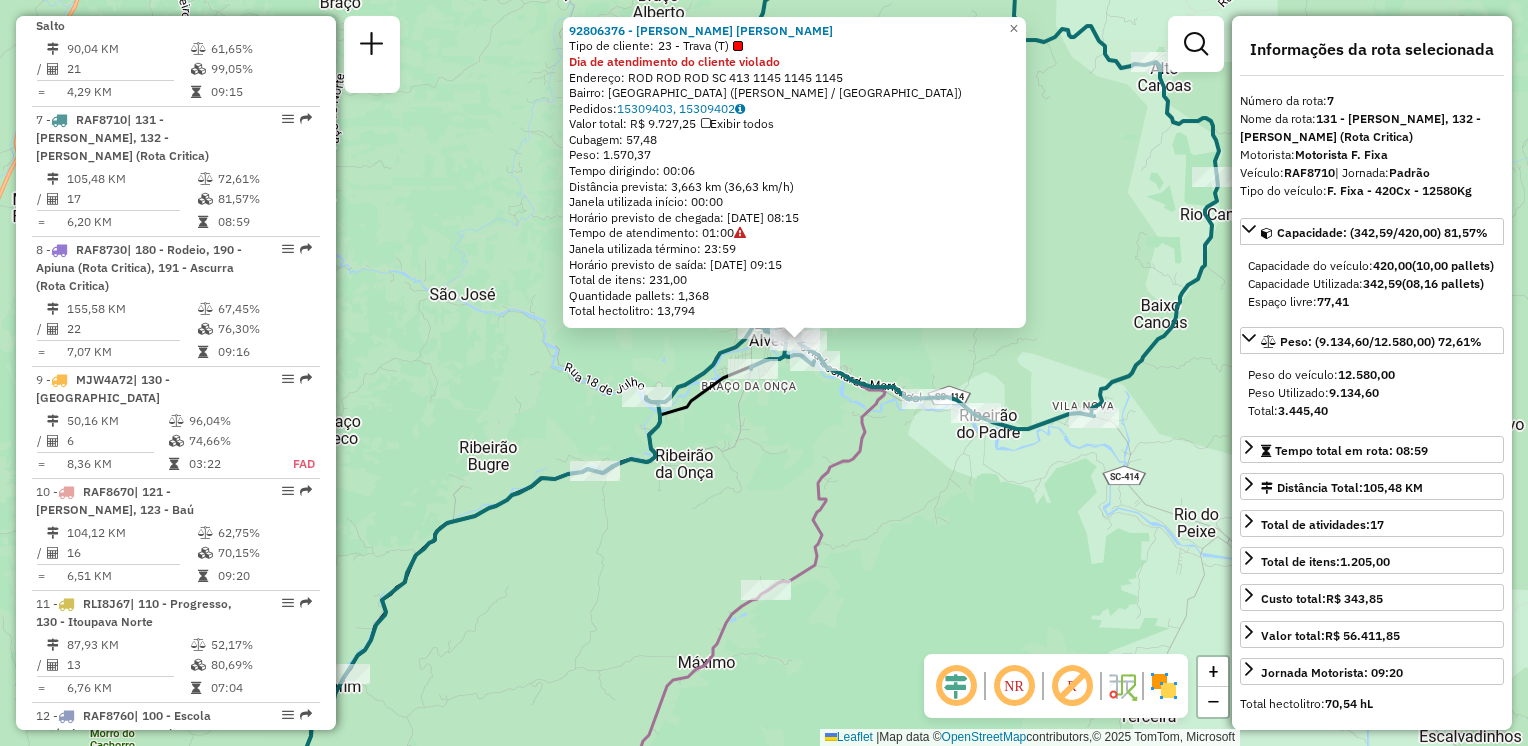 drag, startPoint x: 942, startPoint y: 516, endPoint x: 931, endPoint y: 493, distance: 25.495098 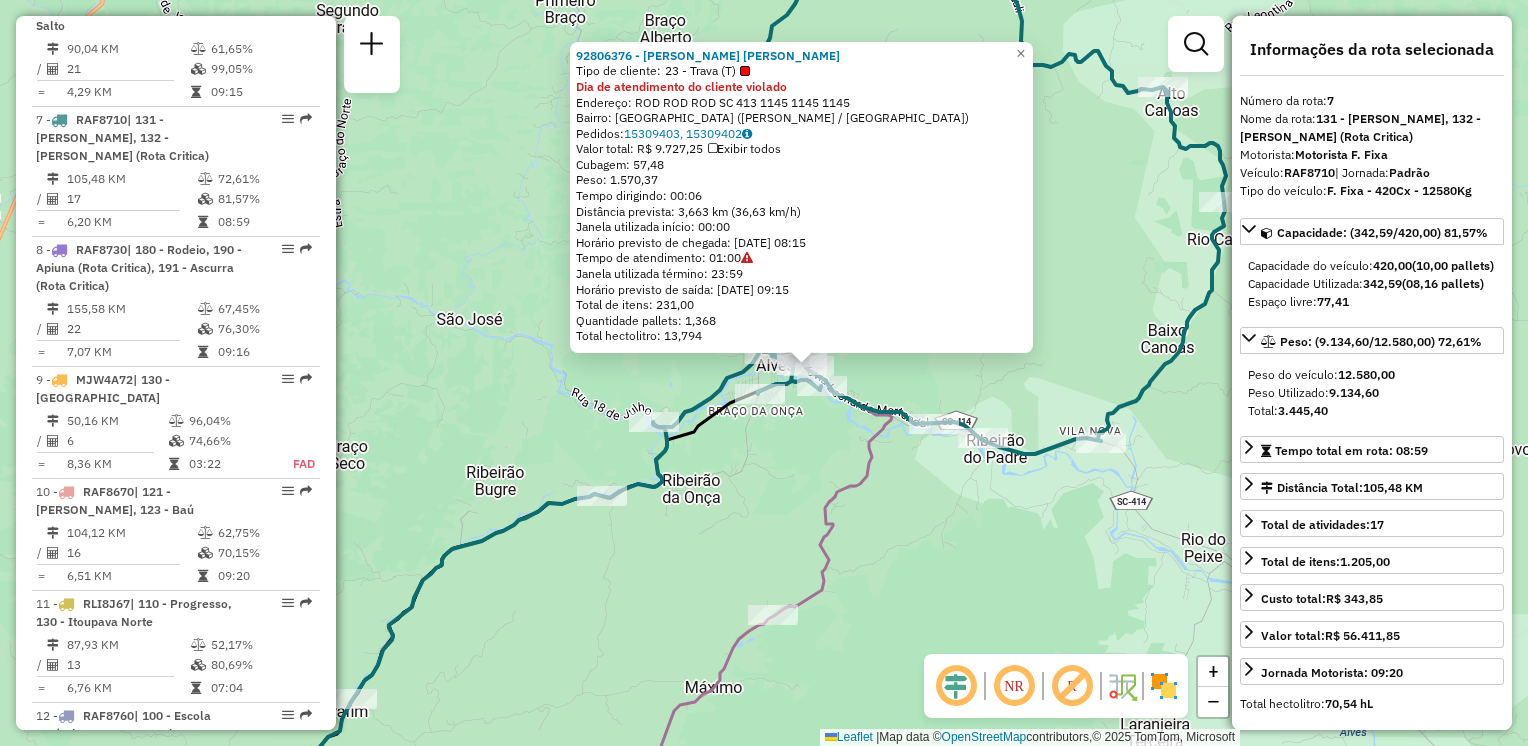 drag, startPoint x: 952, startPoint y: 491, endPoint x: 957, endPoint y: 510, distance: 19.646883 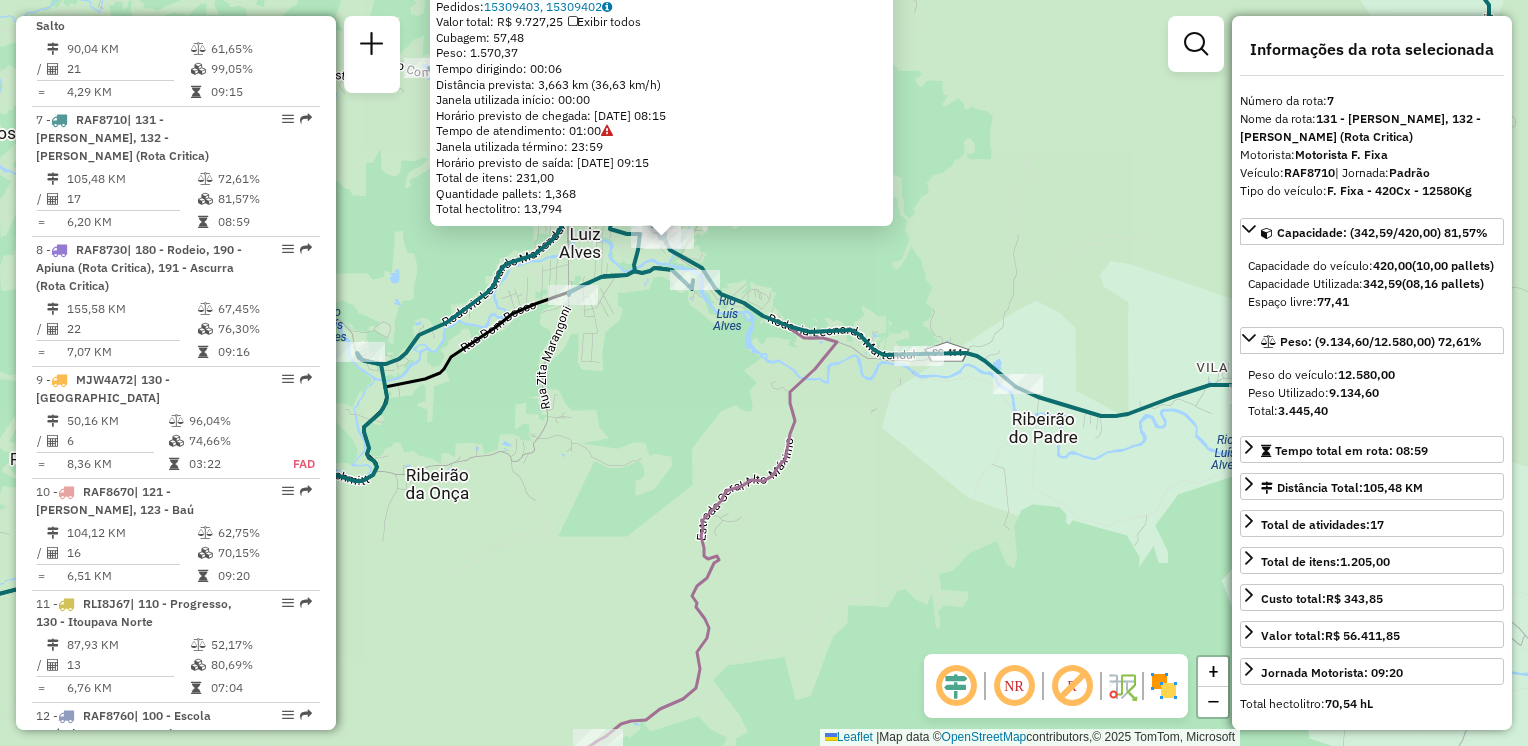 click on "92806376 - SIMONE C. LUCIANI SU  Tipo de cliente:   23 - Trava (T)  Dia de atendimento do cliente violado  Endereço: ROD ROD ROD SC 413 1145 1145      1145   Bairro: VILA DO SALTO (LUIZ ALVES / SC)   Pedidos:  15309403, 15309402   Valor total: R$ 9.727,25   Exibir todos   Cubagem: 57,48  Peso: 1.570,37  Tempo dirigindo: 00:06   Distância prevista: 3,663 km (36,63 km/h)   Janela utilizada início: 00:00   Horário previsto de chegada: 15/07/2025 08:15   Tempo de atendimento: 01:00   Janela utilizada término: 23:59   Horário previsto de saída: 15/07/2025 09:15   Total de itens: 231,00   Quantidade pallets: 1,368   Total hectolitro: 13,794  × Janela de atendimento Grade de atendimento Capacidade Transportadoras Veículos Cliente Pedidos  Rotas Selecione os dias de semana para filtrar as janelas de atendimento  Seg   Ter   Qua   Qui   Sex   Sáb   Dom  Informe o período da janela de atendimento: De: Até:  Filtrar exatamente a janela do cliente  Considerar janela de atendimento padrão   Seg   Ter   Qua  +" 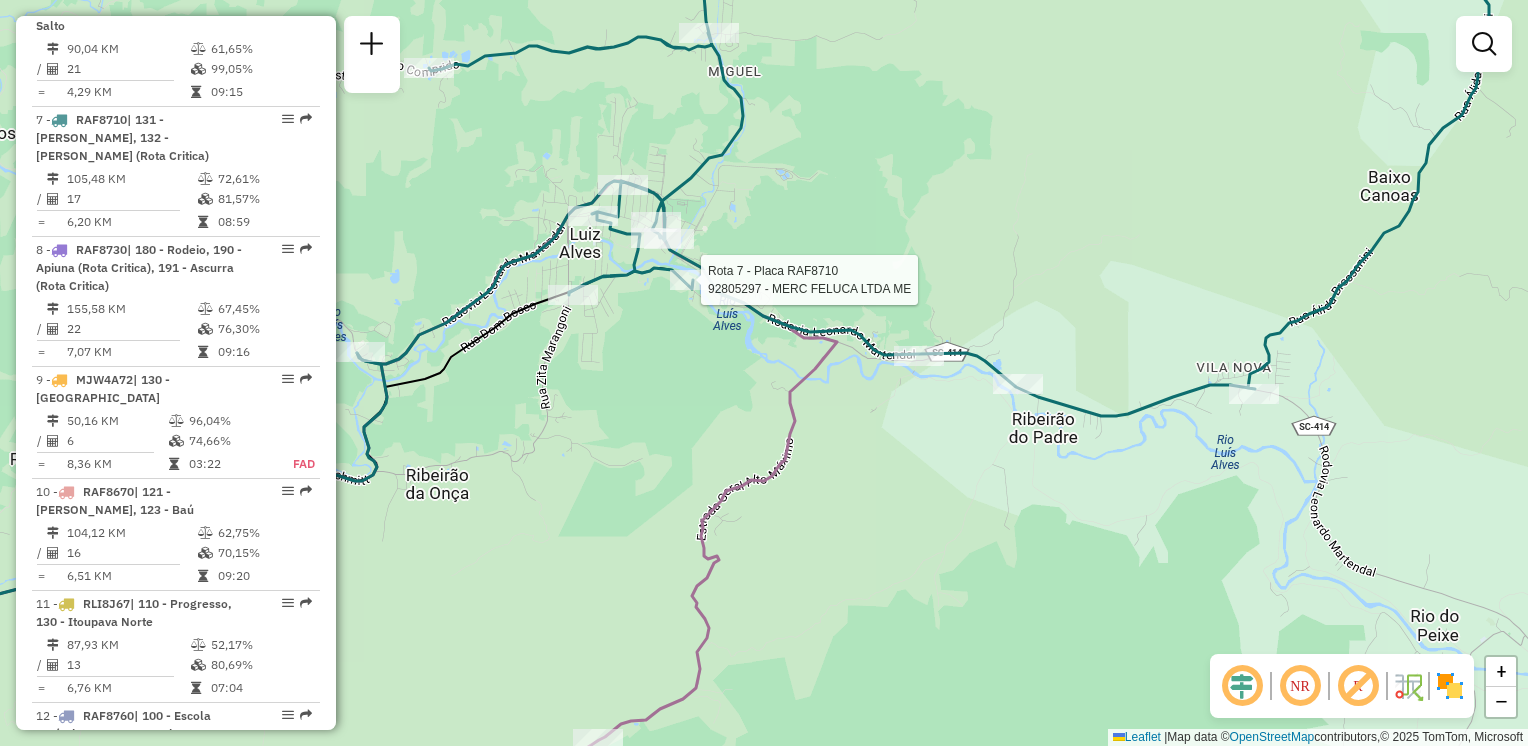 select on "**********" 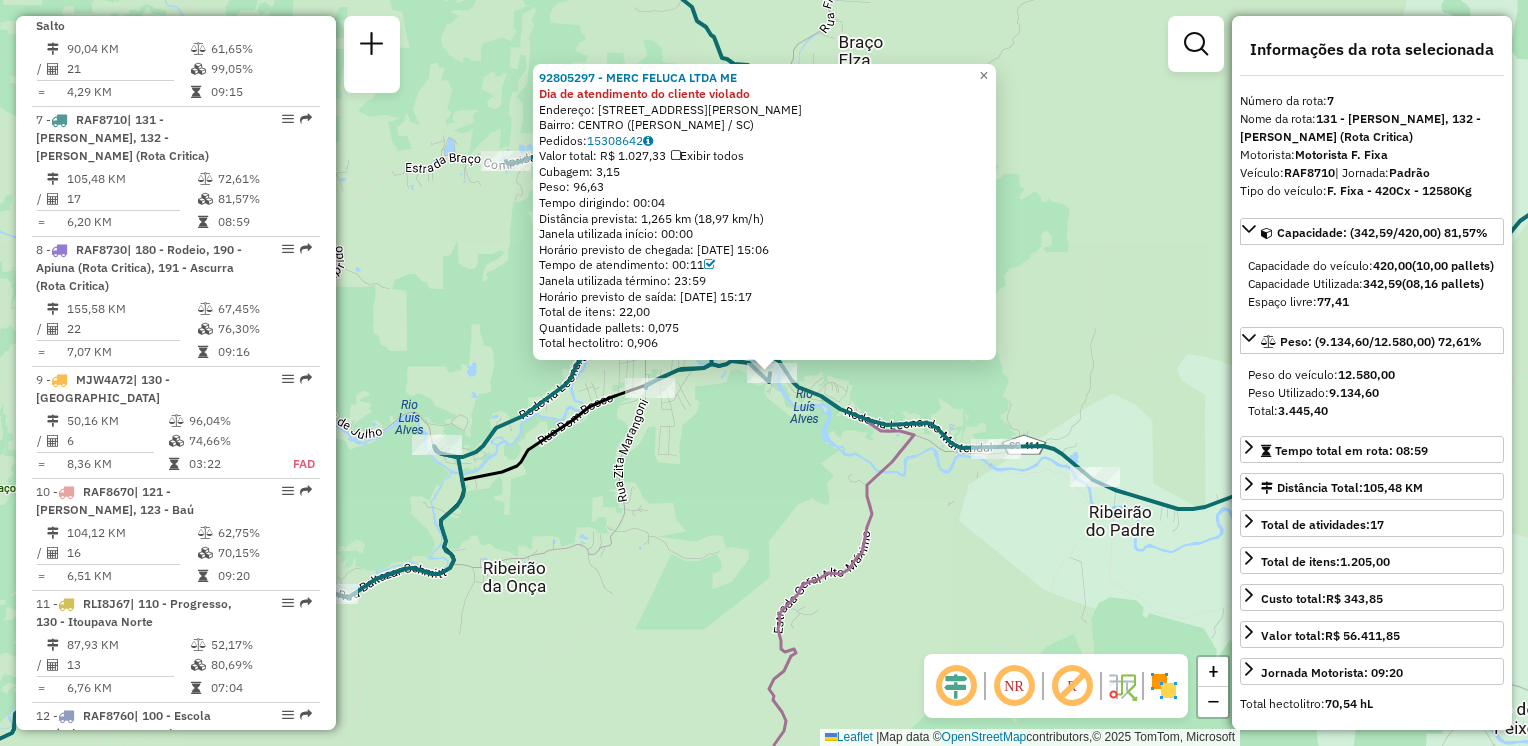 click on "92805297 - MERC FELUCA LTDA ME Dia de atendimento do cliente violado  Endereço: R   LEOPOLDO HESS                 202   Bairro: CENTRO (LUIZ ALVES / SC)   Pedidos:  15308642   Valor total: R$ 1.027,33   Exibir todos   Cubagem: 3,15  Peso: 96,63  Tempo dirigindo: 00:04   Distância prevista: 1,265 km (18,97 km/h)   Janela utilizada início: 00:00   Horário previsto de chegada: 15/07/2025 15:06   Tempo de atendimento: 00:11   Janela utilizada término: 23:59   Horário previsto de saída: 15/07/2025 15:17   Total de itens: 22,00   Quantidade pallets: 0,075   Total hectolitro: 0,906  × Janela de atendimento Grade de atendimento Capacidade Transportadoras Veículos Cliente Pedidos  Rotas Selecione os dias de semana para filtrar as janelas de atendimento  Seg   Ter   Qua   Qui   Sex   Sáb   Dom  Informe o período da janela de atendimento: De: Até:  Filtrar exatamente a janela do cliente  Considerar janela de atendimento padrão  Selecione os dias de semana para filtrar as grades de atendimento  Seg   Ter  +" 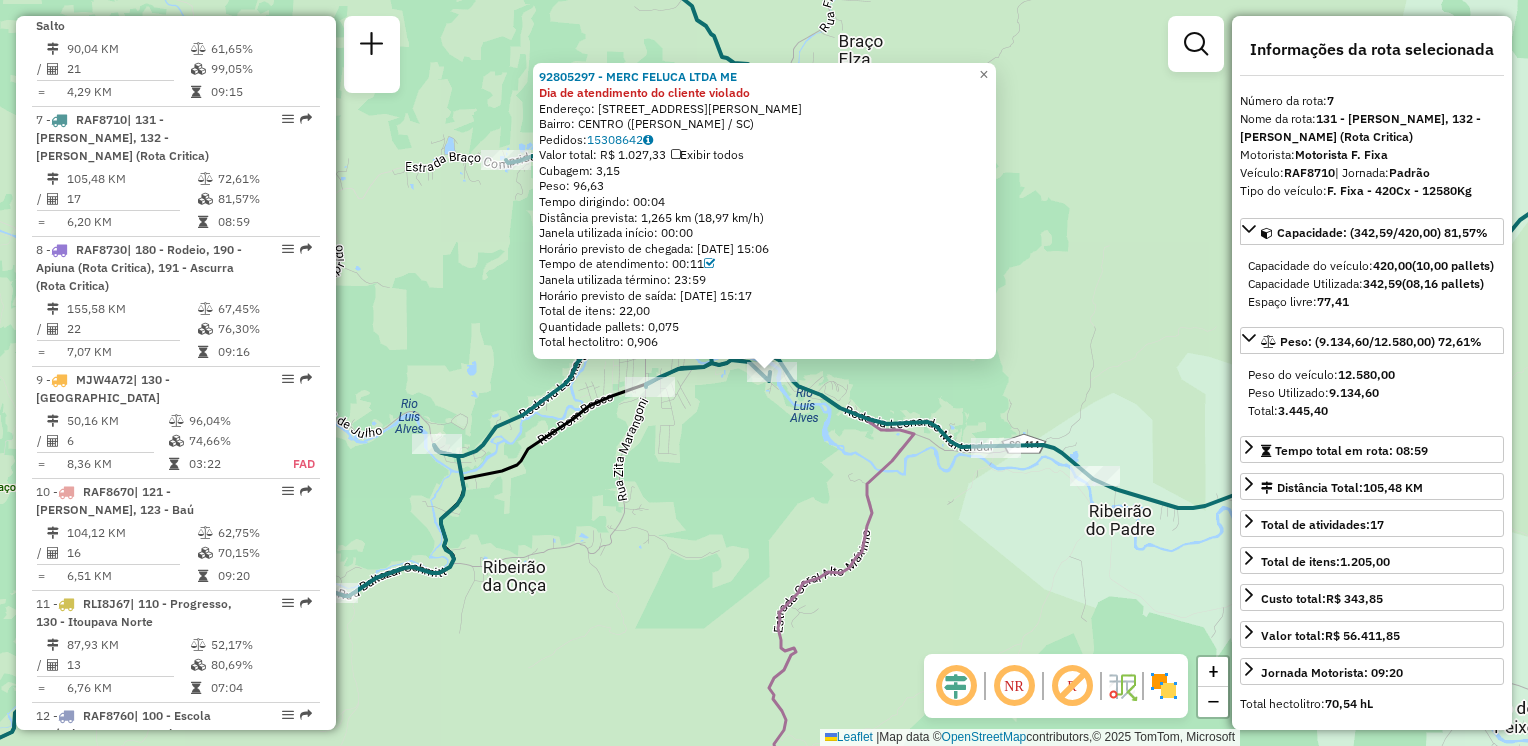 click on "92805297 - MERC FELUCA LTDA ME Dia de atendimento do cliente violado  Endereço: R   LEOPOLDO HESS                 202   Bairro: CENTRO (LUIZ ALVES / SC)   Pedidos:  15308642   Valor total: R$ 1.027,33   Exibir todos   Cubagem: 3,15  Peso: 96,63  Tempo dirigindo: 00:04   Distância prevista: 1,265 km (18,97 km/h)   Janela utilizada início: 00:00   Horário previsto de chegada: 15/07/2025 15:06   Tempo de atendimento: 00:11   Janela utilizada término: 23:59   Horário previsto de saída: 15/07/2025 15:17   Total de itens: 22,00   Quantidade pallets: 0,075   Total hectolitro: 0,906  × Janela de atendimento Grade de atendimento Capacidade Transportadoras Veículos Cliente Pedidos  Rotas Selecione os dias de semana para filtrar as janelas de atendimento  Seg   Ter   Qua   Qui   Sex   Sáb   Dom  Informe o período da janela de atendimento: De: Até:  Filtrar exatamente a janela do cliente  Considerar janela de atendimento padrão  Selecione os dias de semana para filtrar as grades de atendimento  Seg   Ter  +" 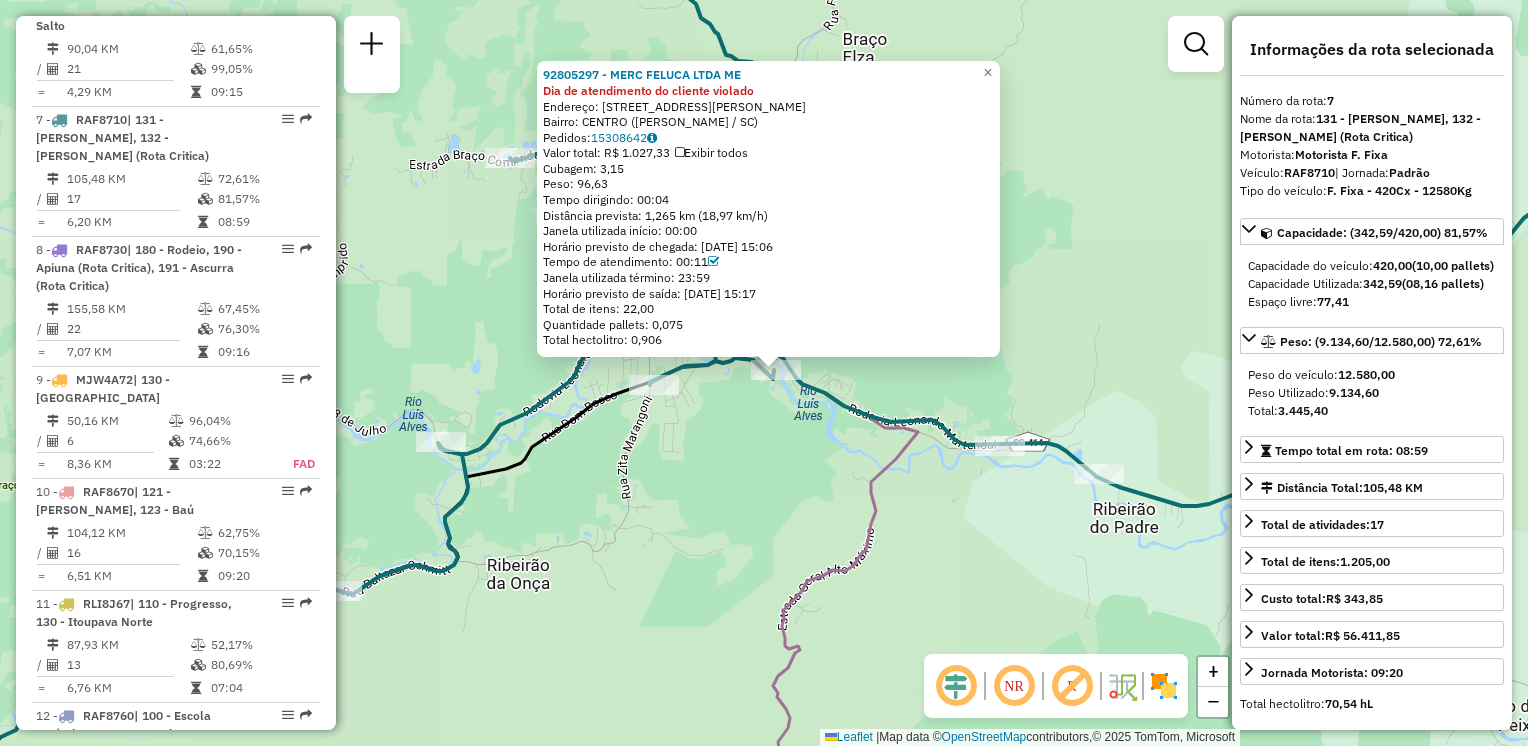 click on "92805297 - MERC FELUCA LTDA ME Dia de atendimento do cliente violado  Endereço: R   LEOPOLDO HESS                 202   Bairro: CENTRO (LUIZ ALVES / SC)   Pedidos:  15308642   Valor total: R$ 1.027,33   Exibir todos   Cubagem: 3,15  Peso: 96,63  Tempo dirigindo: 00:04   Distância prevista: 1,265 km (18,97 km/h)   Janela utilizada início: 00:00   Horário previsto de chegada: 15/07/2025 15:06   Tempo de atendimento: 00:11   Janela utilizada término: 23:59   Horário previsto de saída: 15/07/2025 15:17   Total de itens: 22,00   Quantidade pallets: 0,075   Total hectolitro: 0,906  × Janela de atendimento Grade de atendimento Capacidade Transportadoras Veículos Cliente Pedidos  Rotas Selecione os dias de semana para filtrar as janelas de atendimento  Seg   Ter   Qua   Qui   Sex   Sáb   Dom  Informe o período da janela de atendimento: De: Até:  Filtrar exatamente a janela do cliente  Considerar janela de atendimento padrão  Selecione os dias de semana para filtrar as grades de atendimento  Seg   Ter  +" 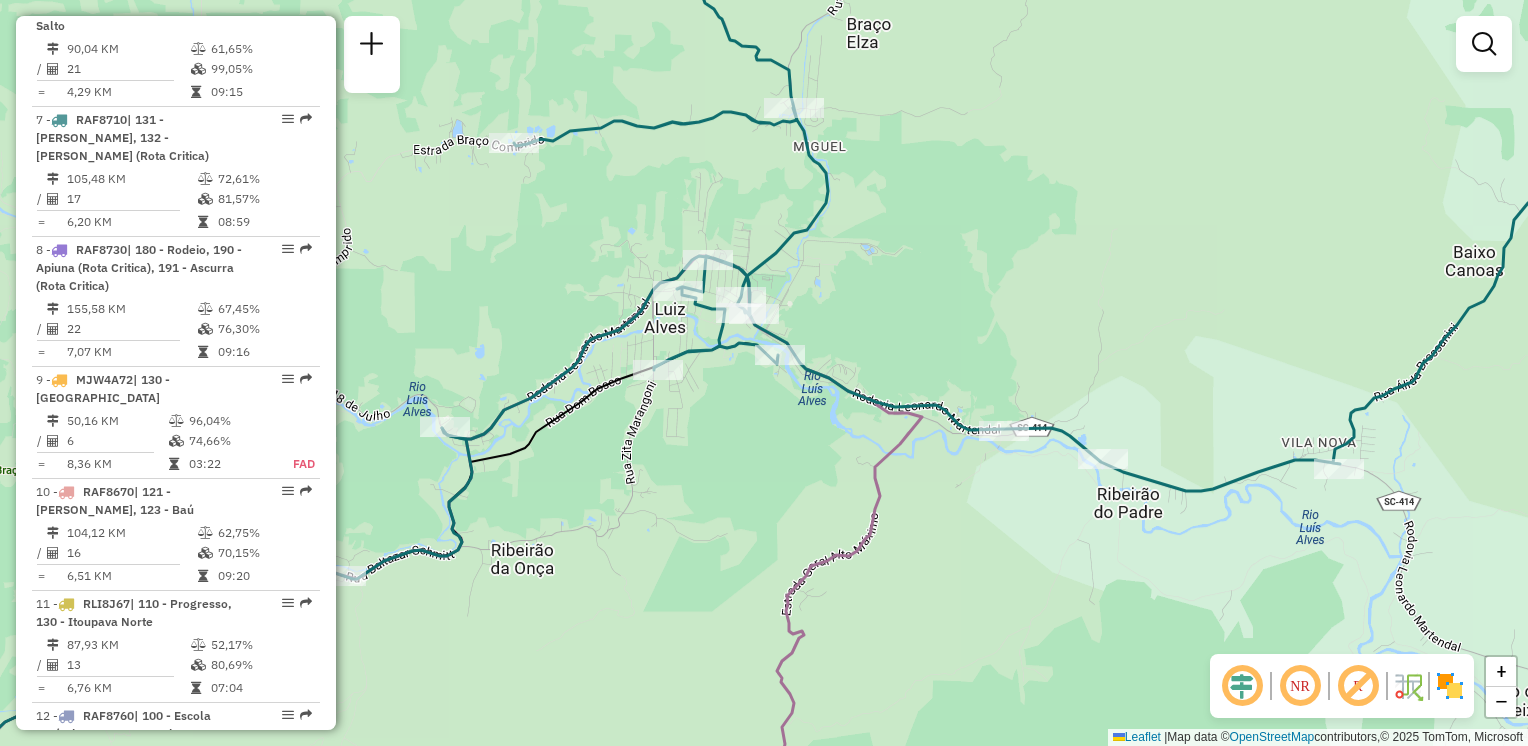 drag, startPoint x: 832, startPoint y: 534, endPoint x: 828, endPoint y: 362, distance: 172.04651 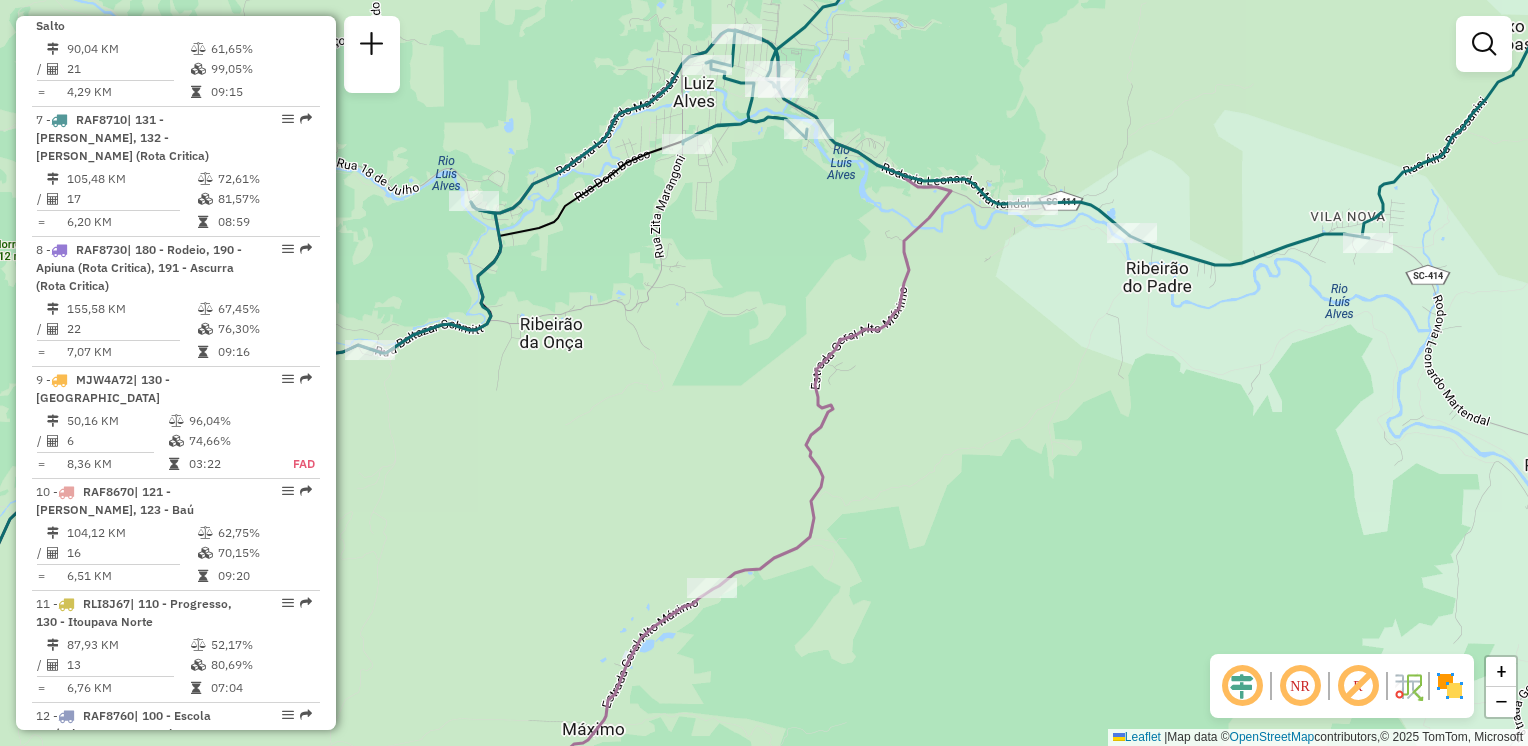 drag, startPoint x: 994, startPoint y: 478, endPoint x: 1009, endPoint y: 452, distance: 30.016663 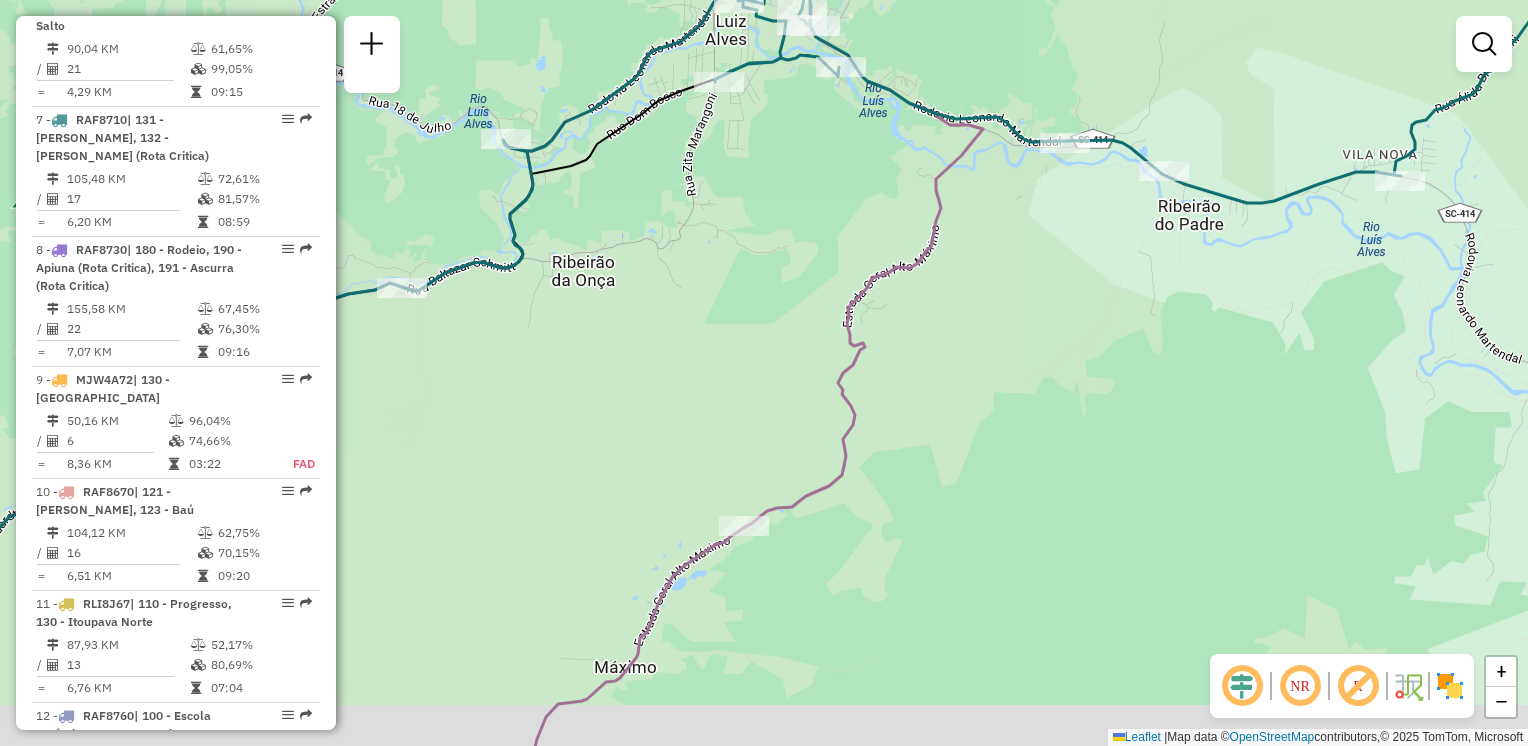 drag, startPoint x: 741, startPoint y: 481, endPoint x: 840, endPoint y: 361, distance: 155.56671 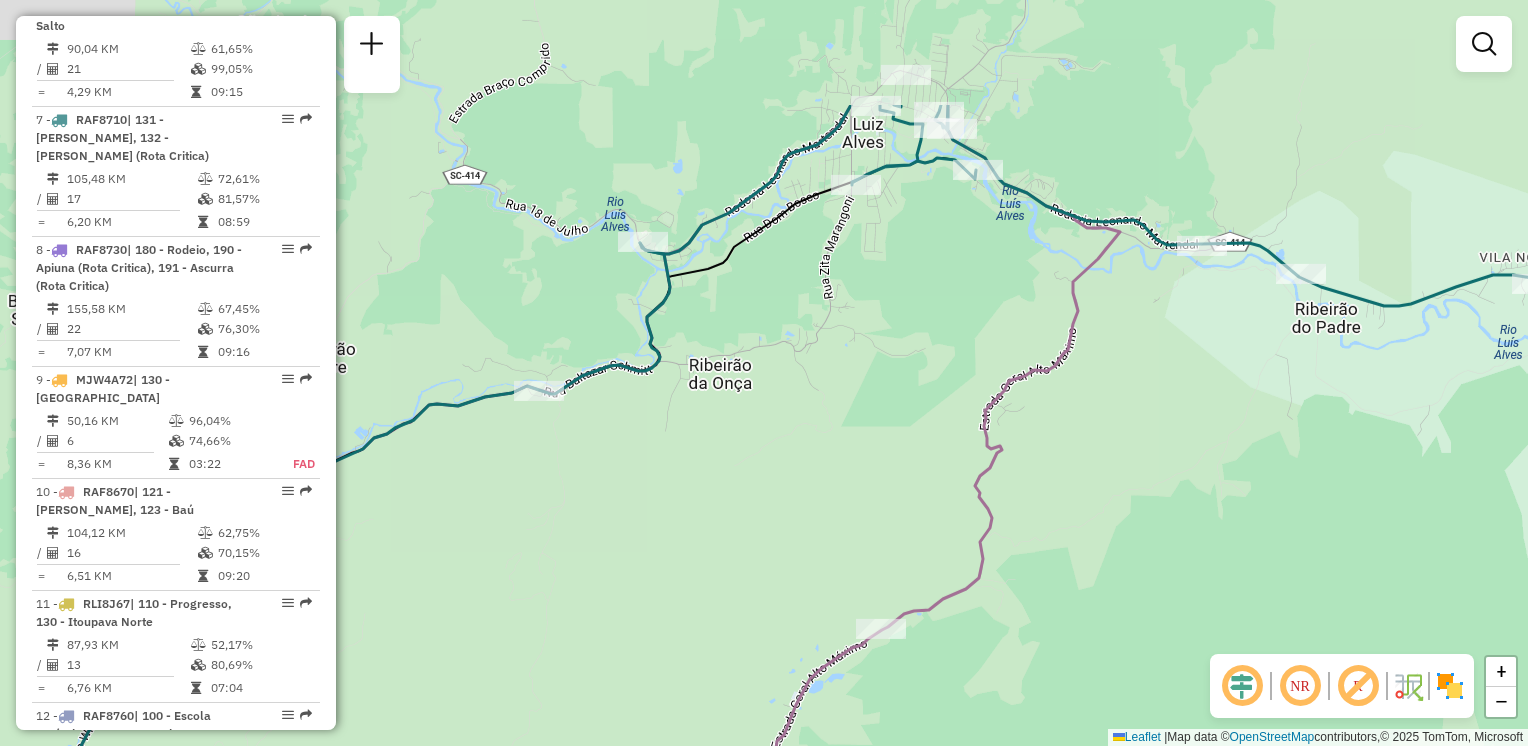 drag, startPoint x: 840, startPoint y: 368, endPoint x: 900, endPoint y: 549, distance: 190.68561 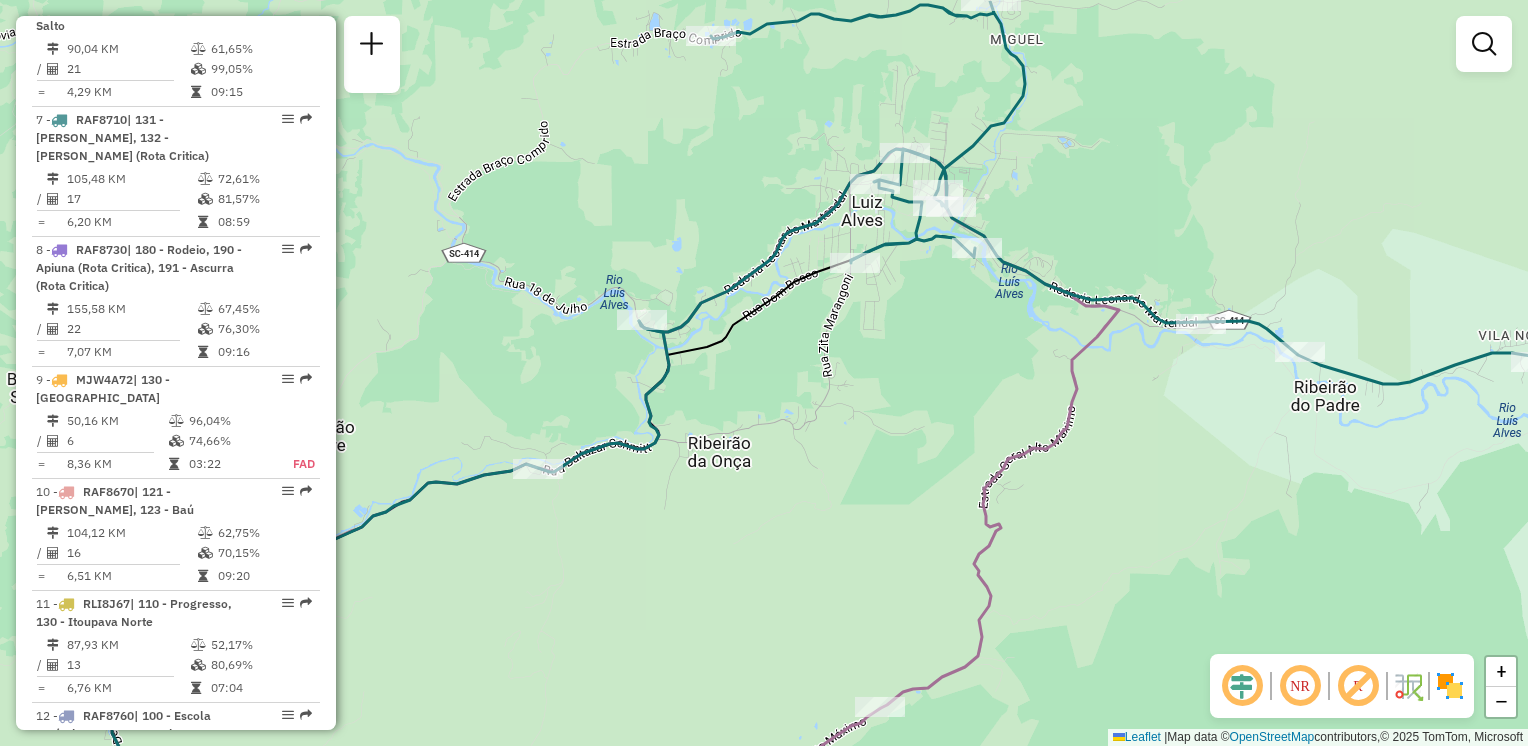 drag, startPoint x: 900, startPoint y: 450, endPoint x: 900, endPoint y: 526, distance: 76 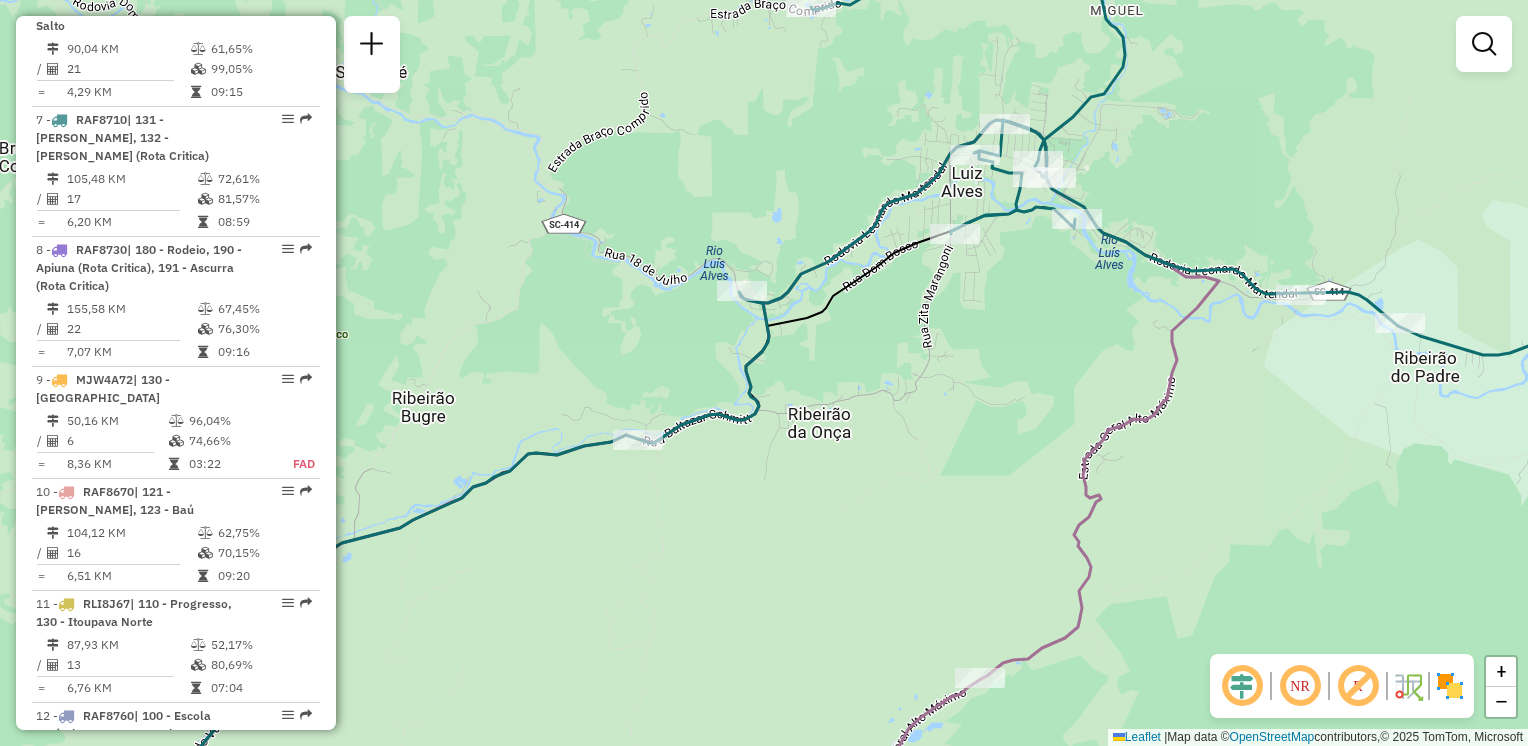 drag, startPoint x: 888, startPoint y: 489, endPoint x: 995, endPoint y: 457, distance: 111.68259 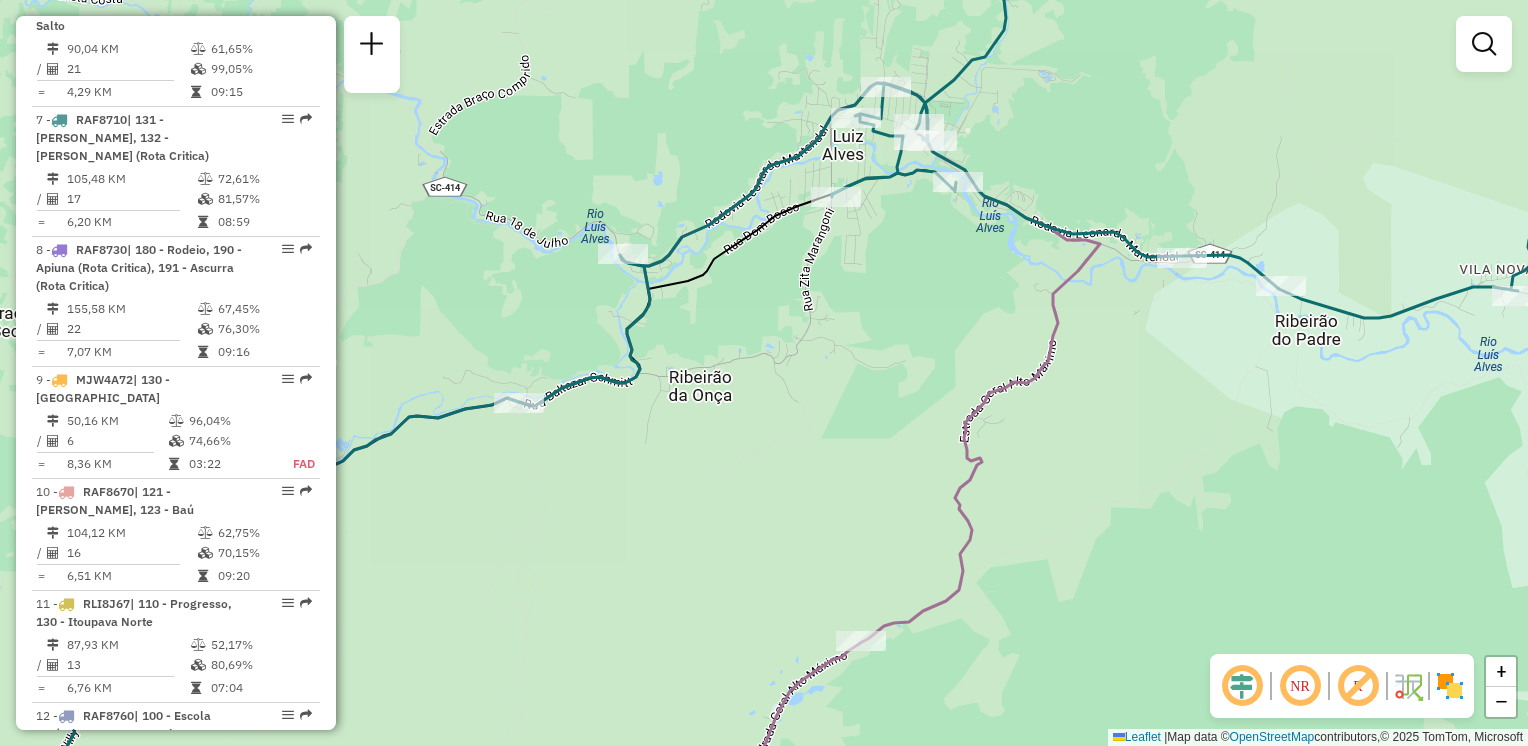 drag, startPoint x: 954, startPoint y: 516, endPoint x: 821, endPoint y: 484, distance: 136.79547 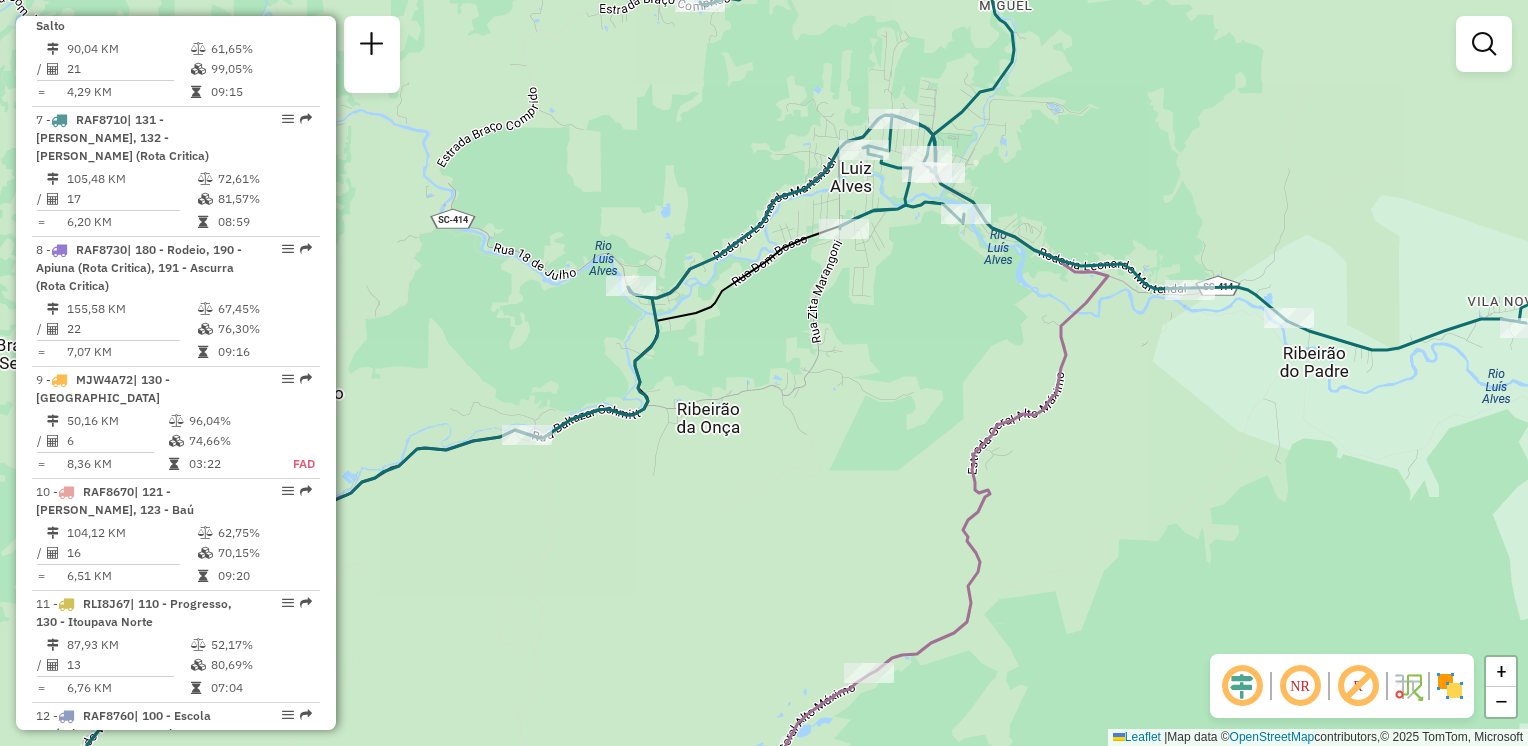 drag, startPoint x: 966, startPoint y: 313, endPoint x: 1000, endPoint y: 394, distance: 87.84646 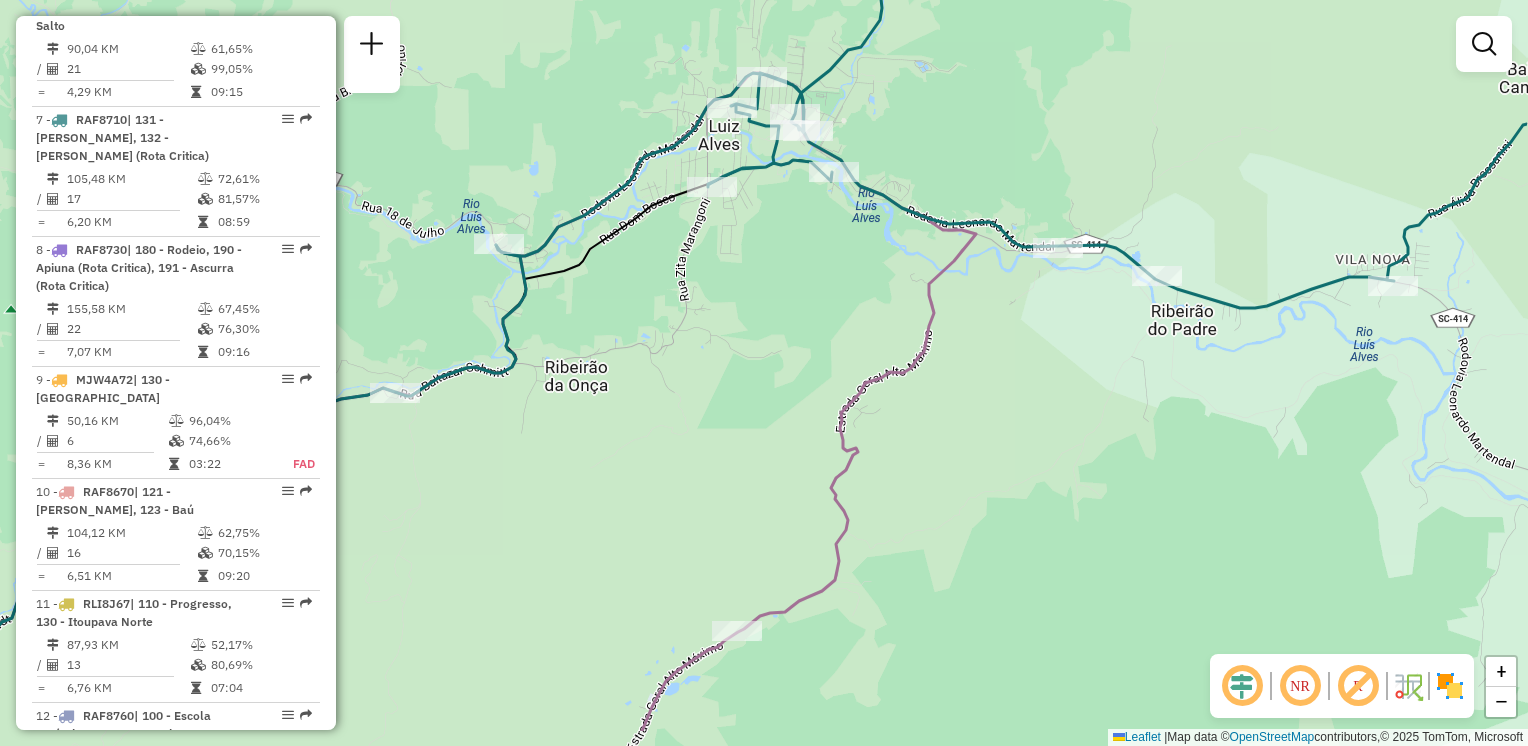 drag, startPoint x: 1041, startPoint y: 462, endPoint x: 906, endPoint y: 419, distance: 141.68274 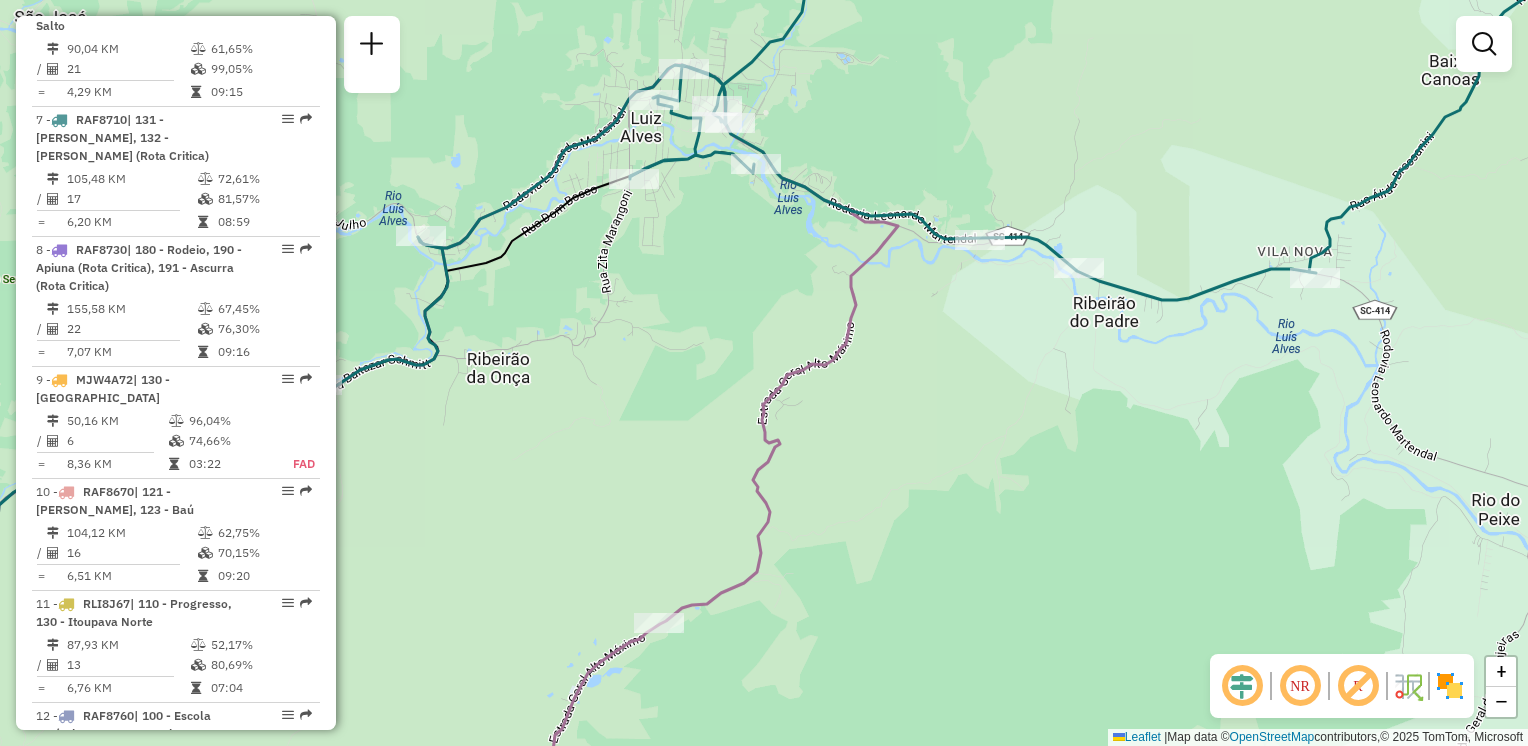 drag, startPoint x: 670, startPoint y: 502, endPoint x: 511, endPoint y: 590, distance: 181.72781 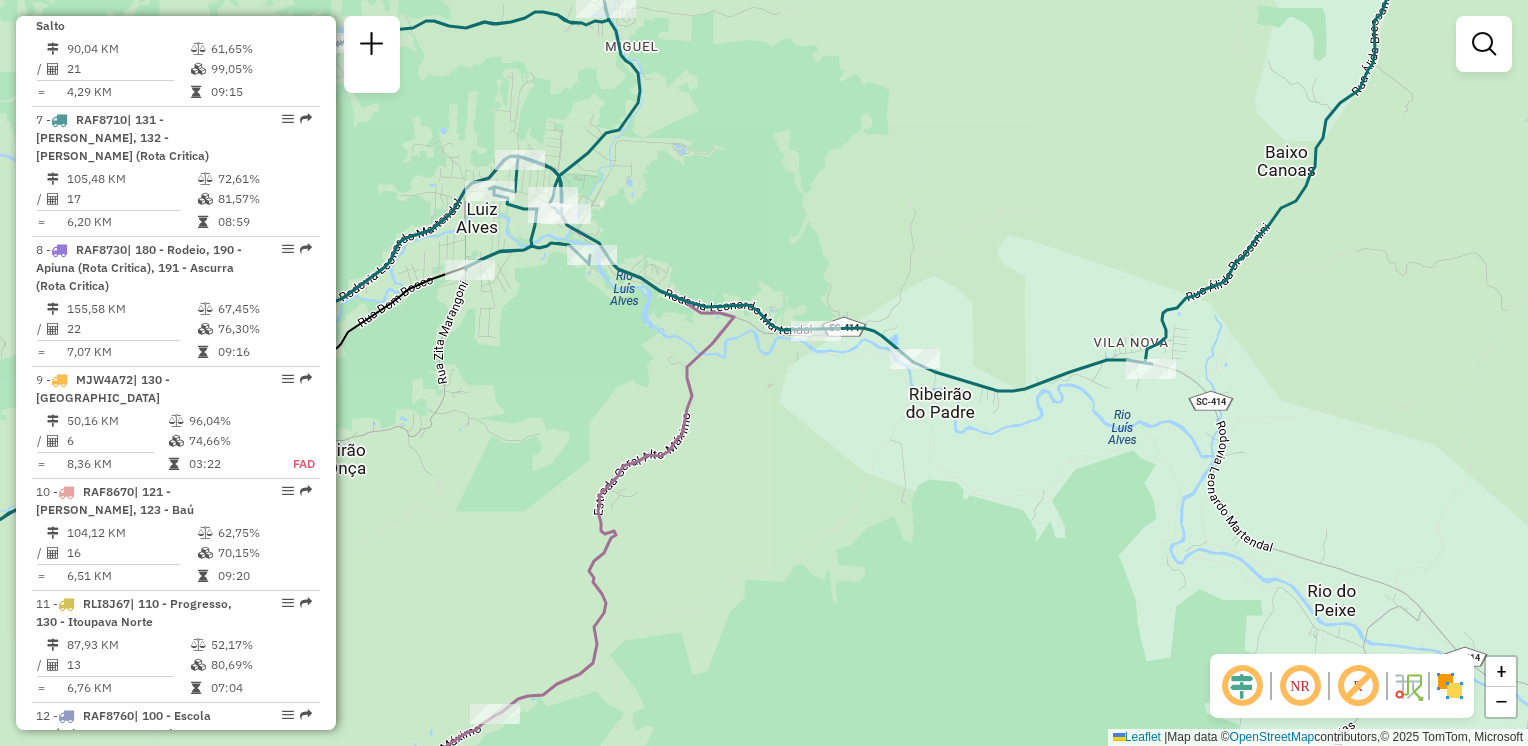 click on "Janela de atendimento Grade de atendimento Capacidade Transportadoras Veículos Cliente Pedidos  Rotas Selecione os dias de semana para filtrar as janelas de atendimento  Seg   Ter   Qua   Qui   Sex   Sáb   Dom  Informe o período da janela de atendimento: De: Até:  Filtrar exatamente a janela do cliente  Considerar janela de atendimento padrão  Selecione os dias de semana para filtrar as grades de atendimento  Seg   Ter   Qua   Qui   Sex   Sáb   Dom   Considerar clientes sem dia de atendimento cadastrado  Clientes fora do dia de atendimento selecionado Filtrar as atividades entre os valores definidos abaixo:  Peso mínimo:   Peso máximo:   Cubagem mínima:   Cubagem máxima:   De:   Até:  Filtrar as atividades entre o tempo de atendimento definido abaixo:  De:   Até:   Considerar capacidade total dos clientes não roteirizados Transportadora: Selecione um ou mais itens Tipo de veículo: Selecione um ou mais itens Veículo: Selecione um ou mais itens Motorista: Selecione um ou mais itens Nome: Rótulo:" 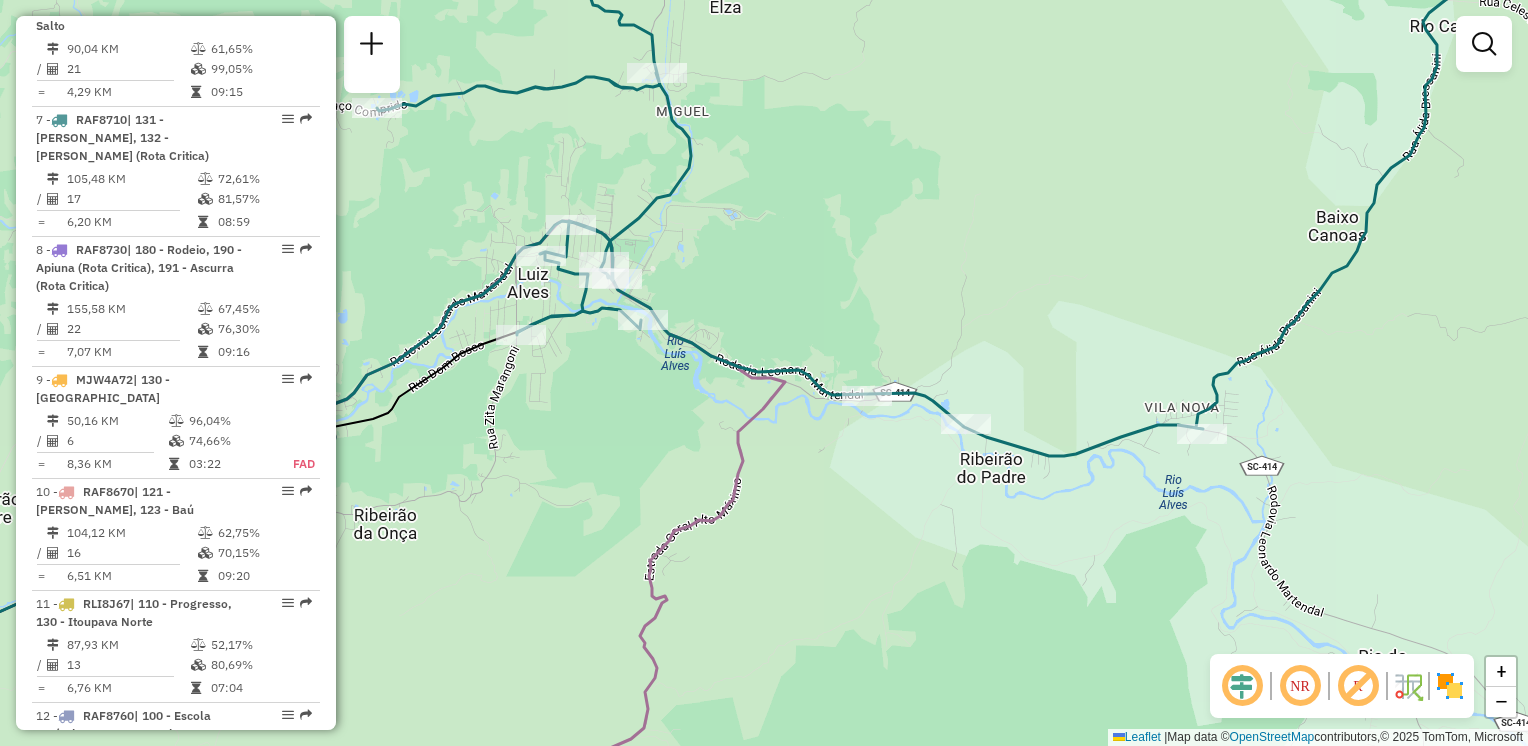 drag, startPoint x: 772, startPoint y: 550, endPoint x: 874, endPoint y: 588, distance: 108.84852 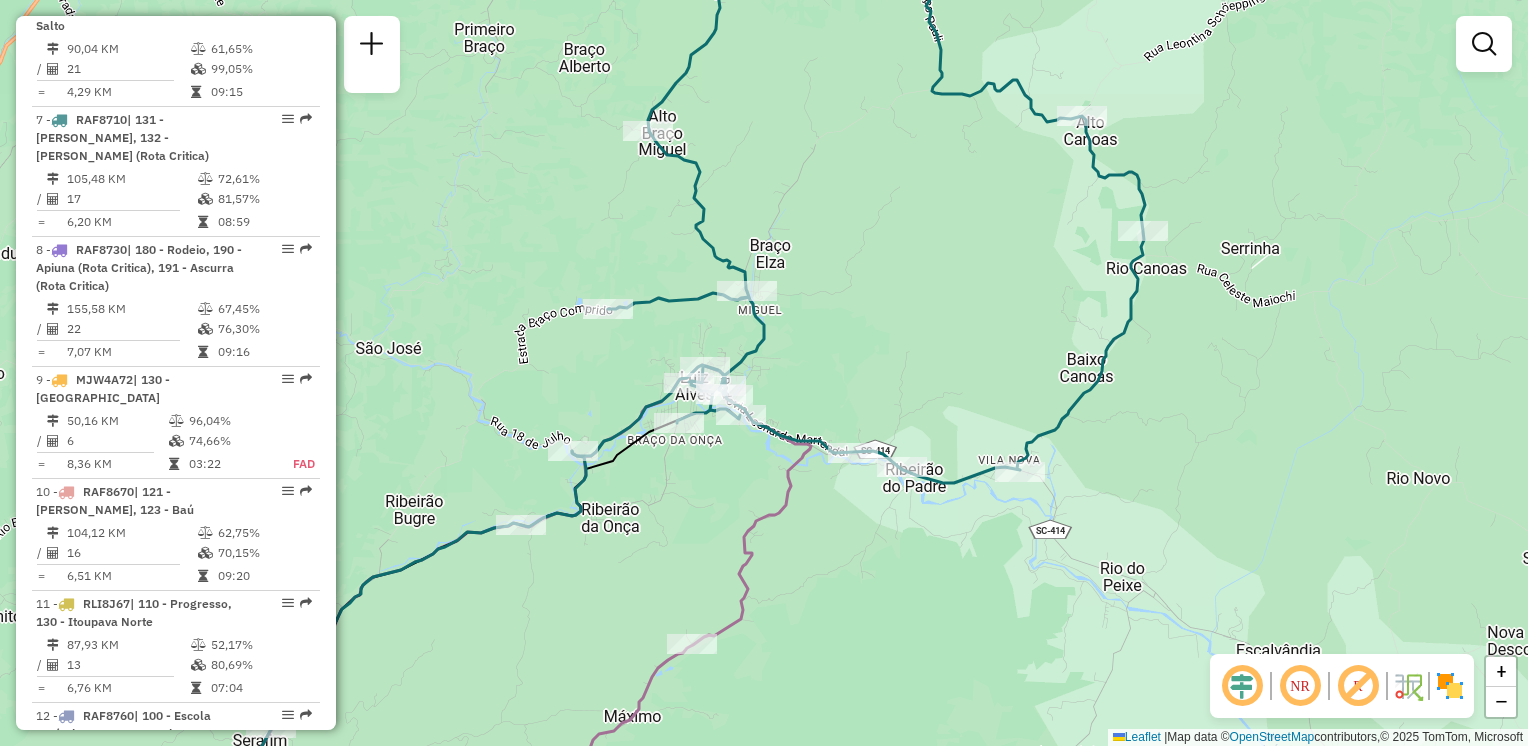drag, startPoint x: 868, startPoint y: 584, endPoint x: 846, endPoint y: 532, distance: 56.462376 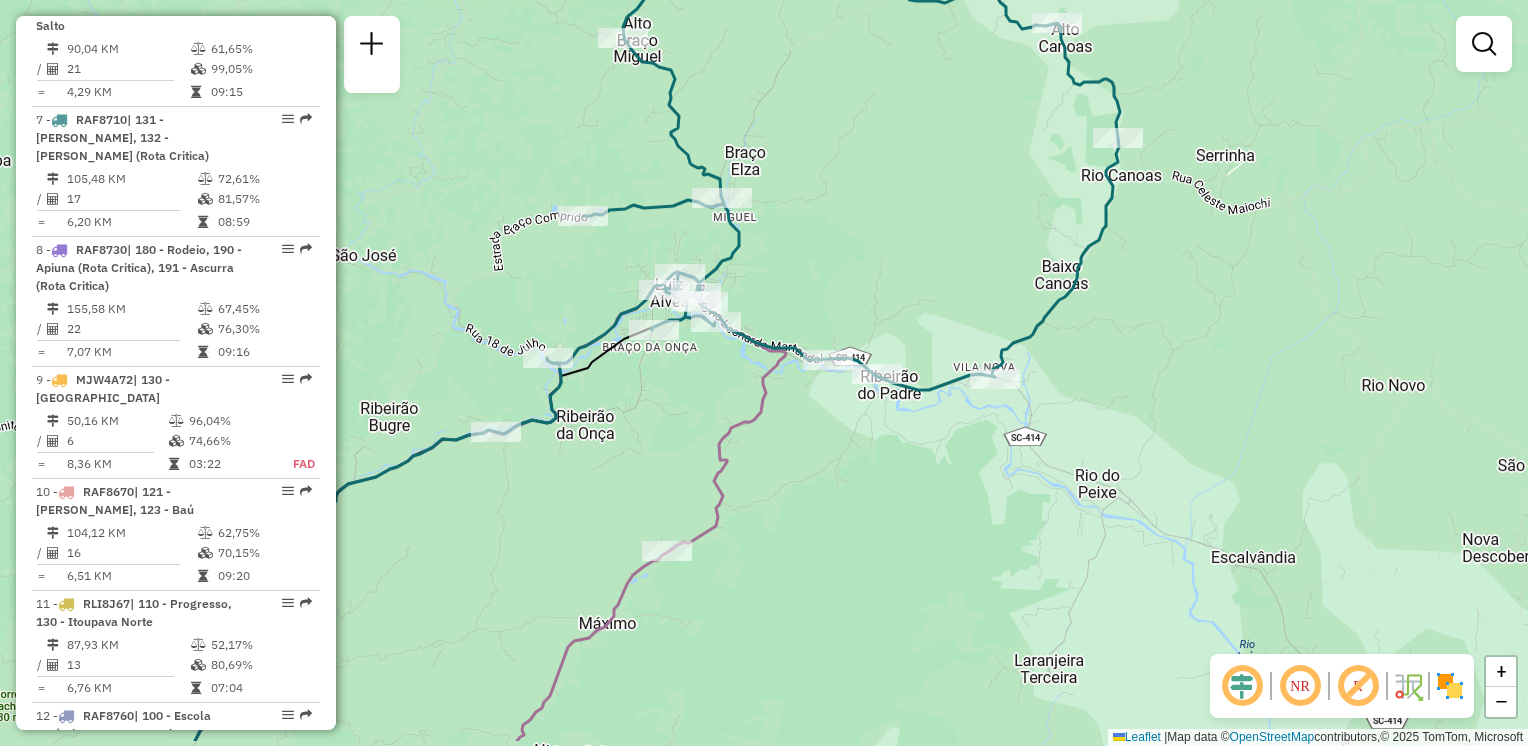 drag, startPoint x: 860, startPoint y: 553, endPoint x: 839, endPoint y: 495, distance: 61.68468 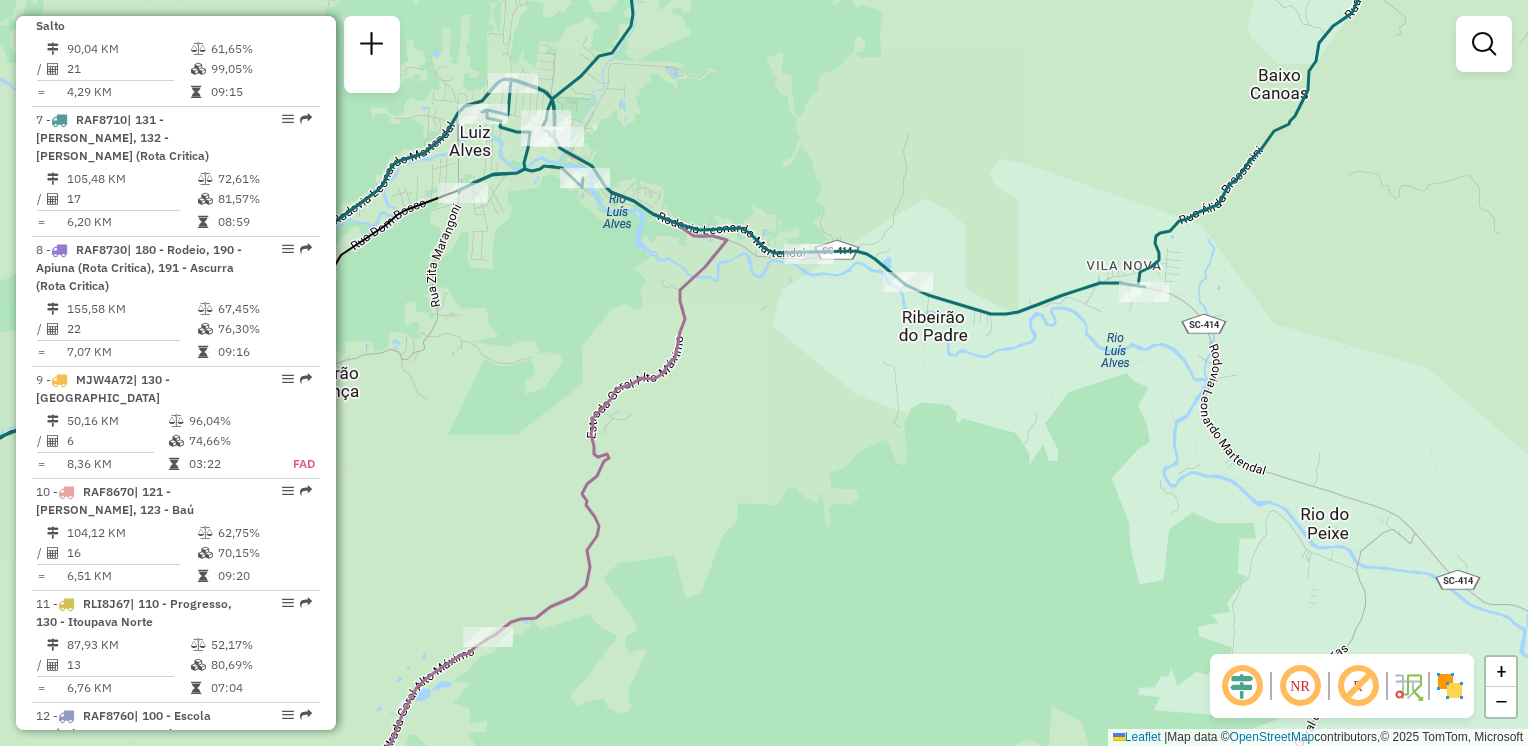 drag, startPoint x: 859, startPoint y: 476, endPoint x: 811, endPoint y: 483, distance: 48.507732 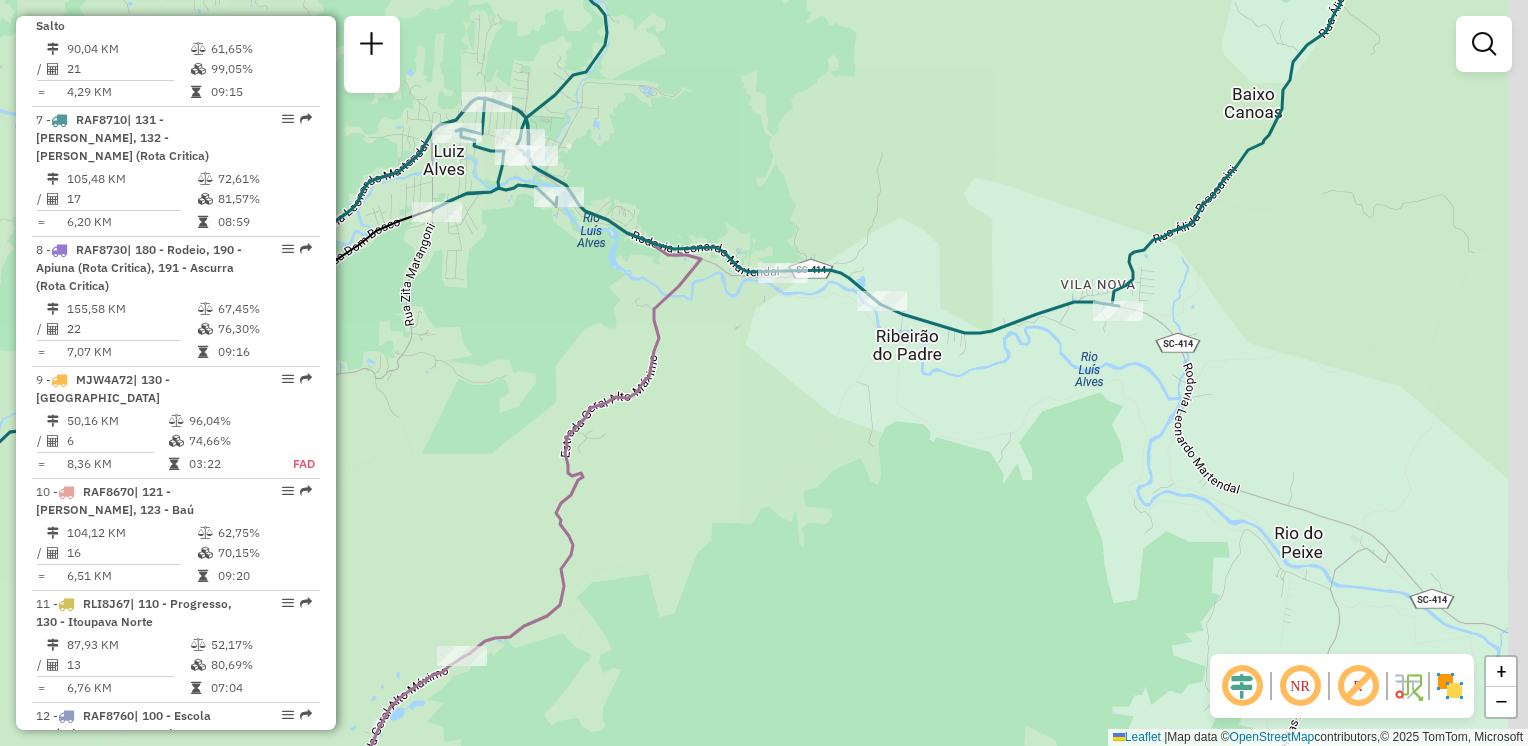 drag, startPoint x: 1101, startPoint y: 366, endPoint x: 1020, endPoint y: 406, distance: 90.33826 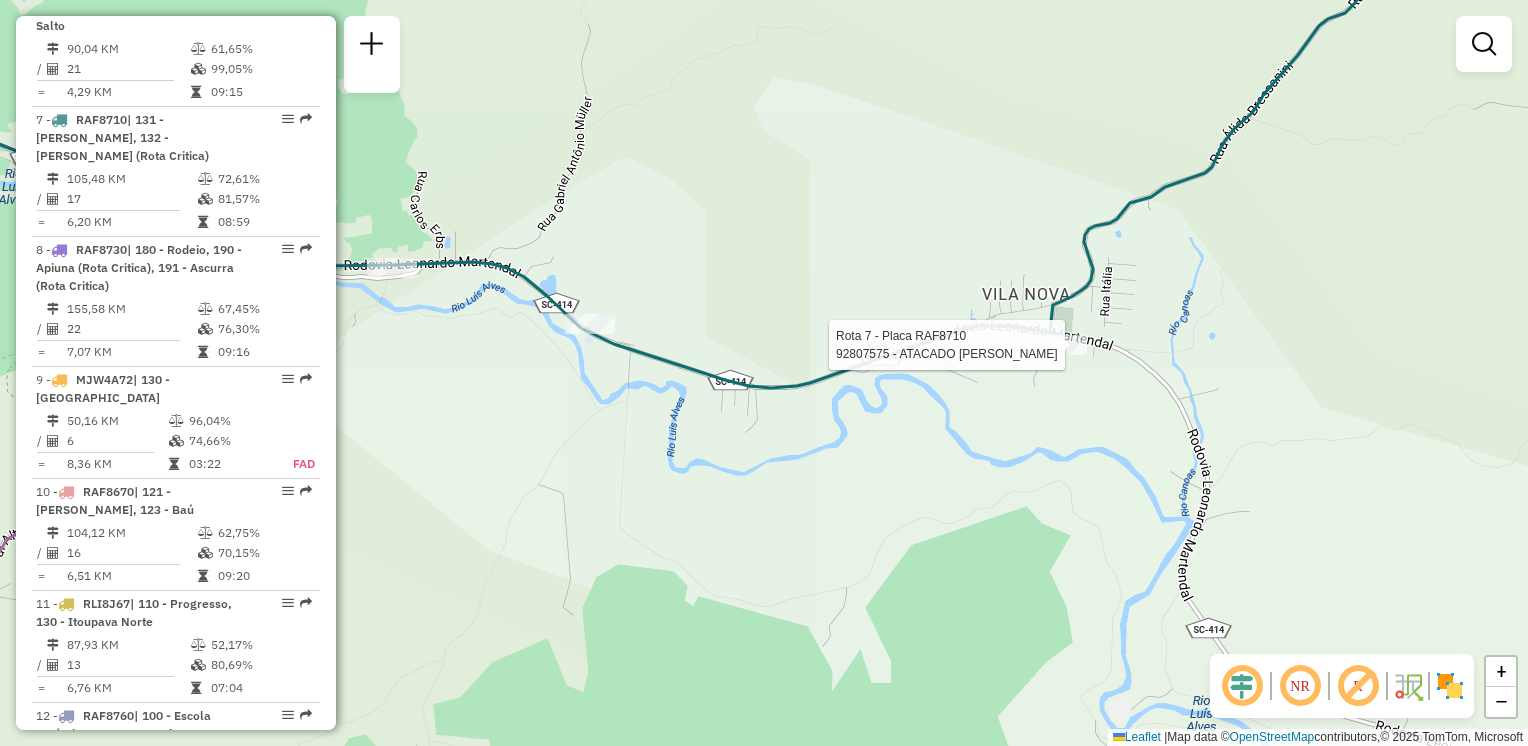 select on "**********" 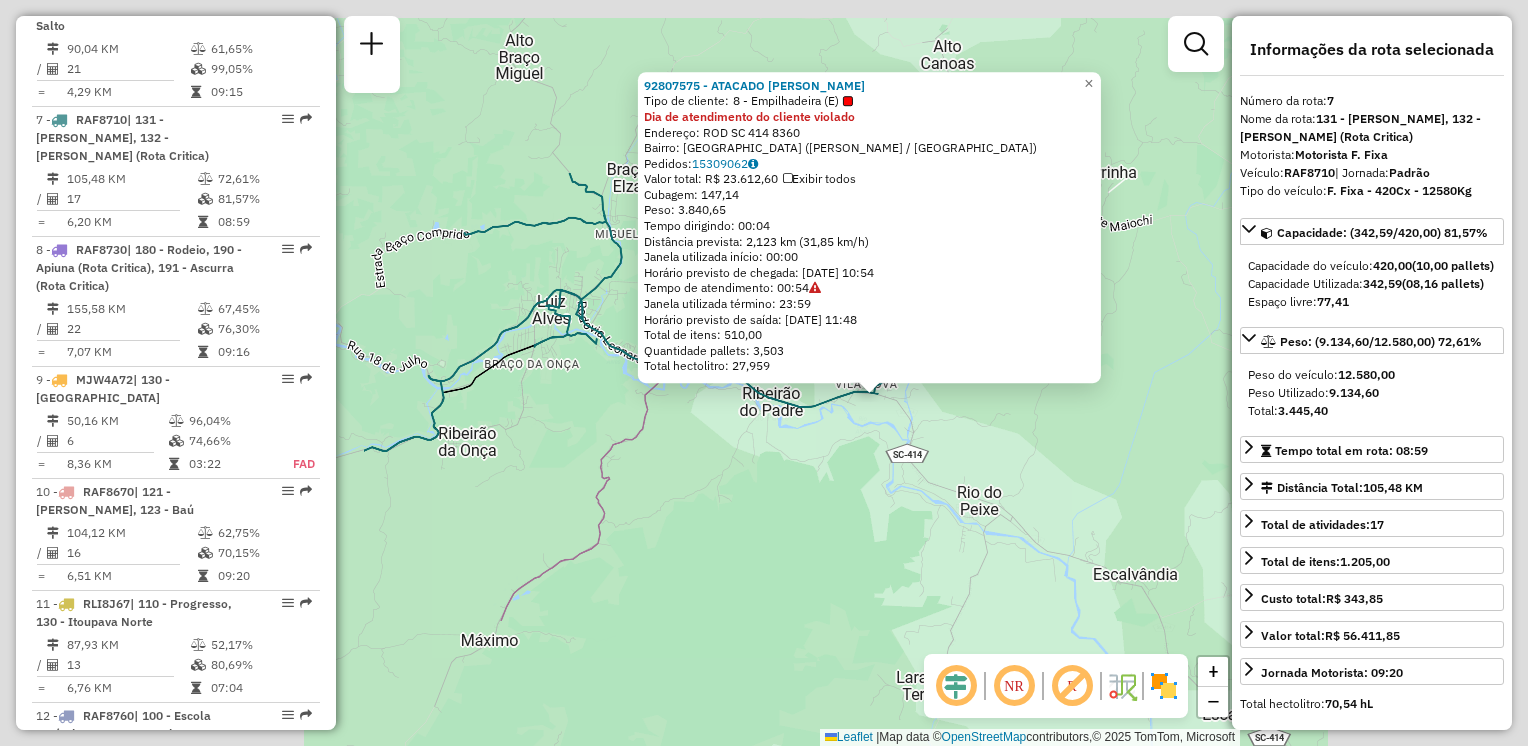 click on "92807575 - ATACADO NILO GOEDERT  Tipo de cliente:   8 - Empilhadeira (E)  Dia de atendimento do cliente violado  Endereço: ROD SC 414                        8360   Bairro: VILA NOVA (LUIZ ALVES / SC)   Pedidos:  15309062   Valor total: R$ 23.612,60   Exibir todos   Cubagem: 147,14  Peso: 3.840,65  Tempo dirigindo: 00:04   Distância prevista: 2,123 km (31,85 km/h)   Janela utilizada início: 00:00   Horário previsto de chegada: 15/07/2025 10:54   Tempo de atendimento: 00:54   Janela utilizada término: 23:59   Horário previsto de saída: 15/07/2025 11:48   Total de itens: 510,00   Quantidade pallets: 3,503   Total hectolitro: 27,959  × Janela de atendimento Grade de atendimento Capacidade Transportadoras Veículos Cliente Pedidos  Rotas Selecione os dias de semana para filtrar as janelas de atendimento  Seg   Ter   Qua   Qui   Sex   Sáb   Dom  Informe o período da janela de atendimento: De: Até:  Filtrar exatamente a janela do cliente  Considerar janela de atendimento padrão   Seg   Ter   Qua   Qui  +" 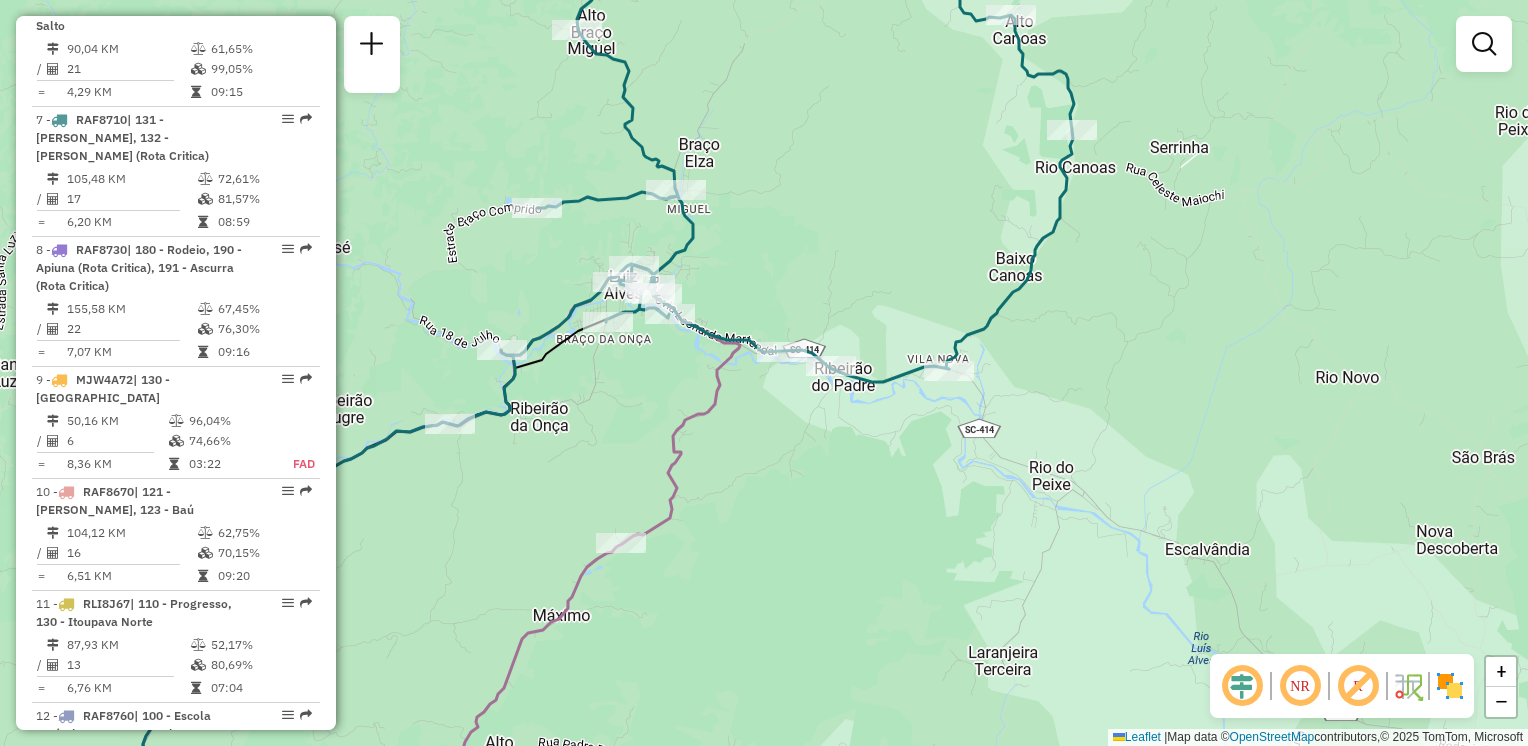 drag, startPoint x: 776, startPoint y: 437, endPoint x: 844, endPoint y: 413, distance: 72.11102 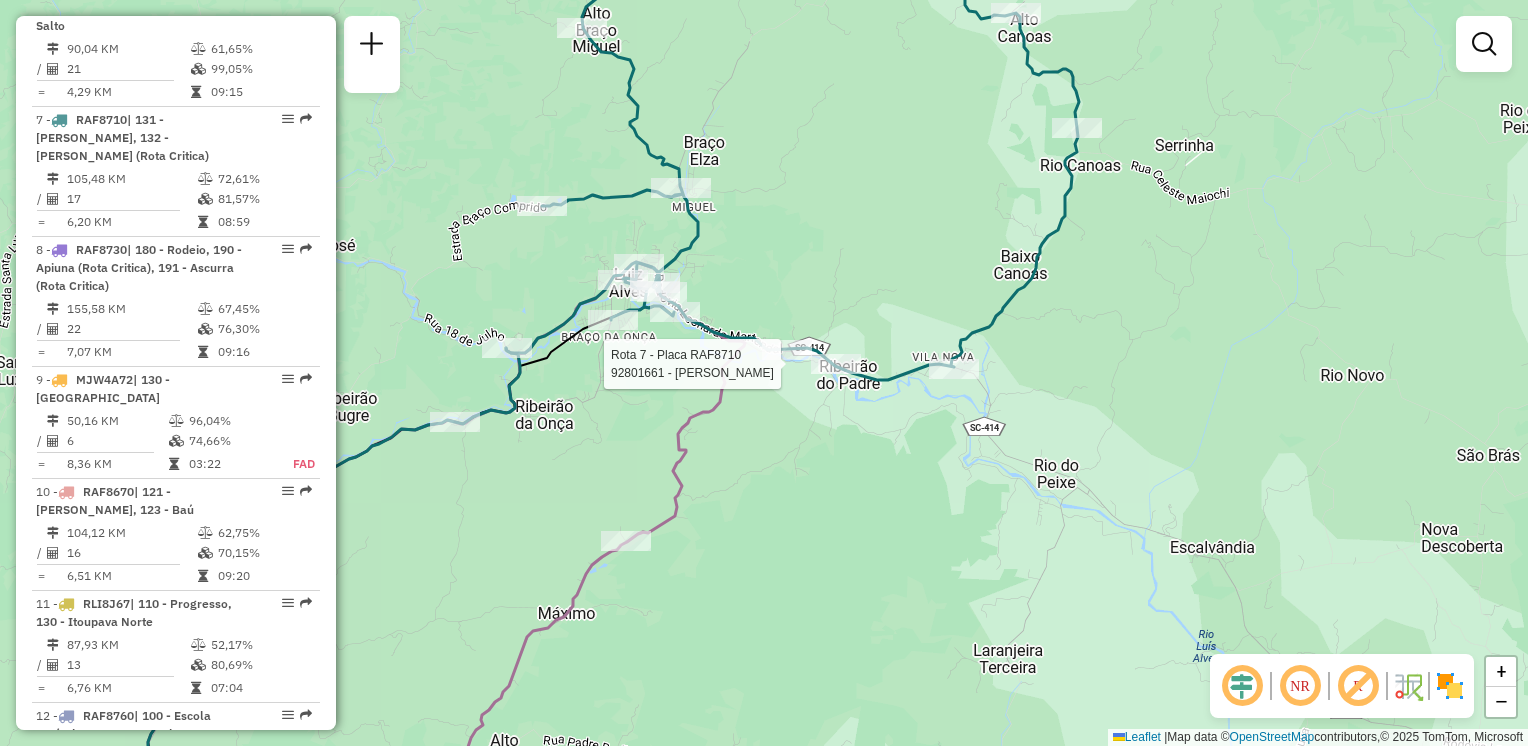 click 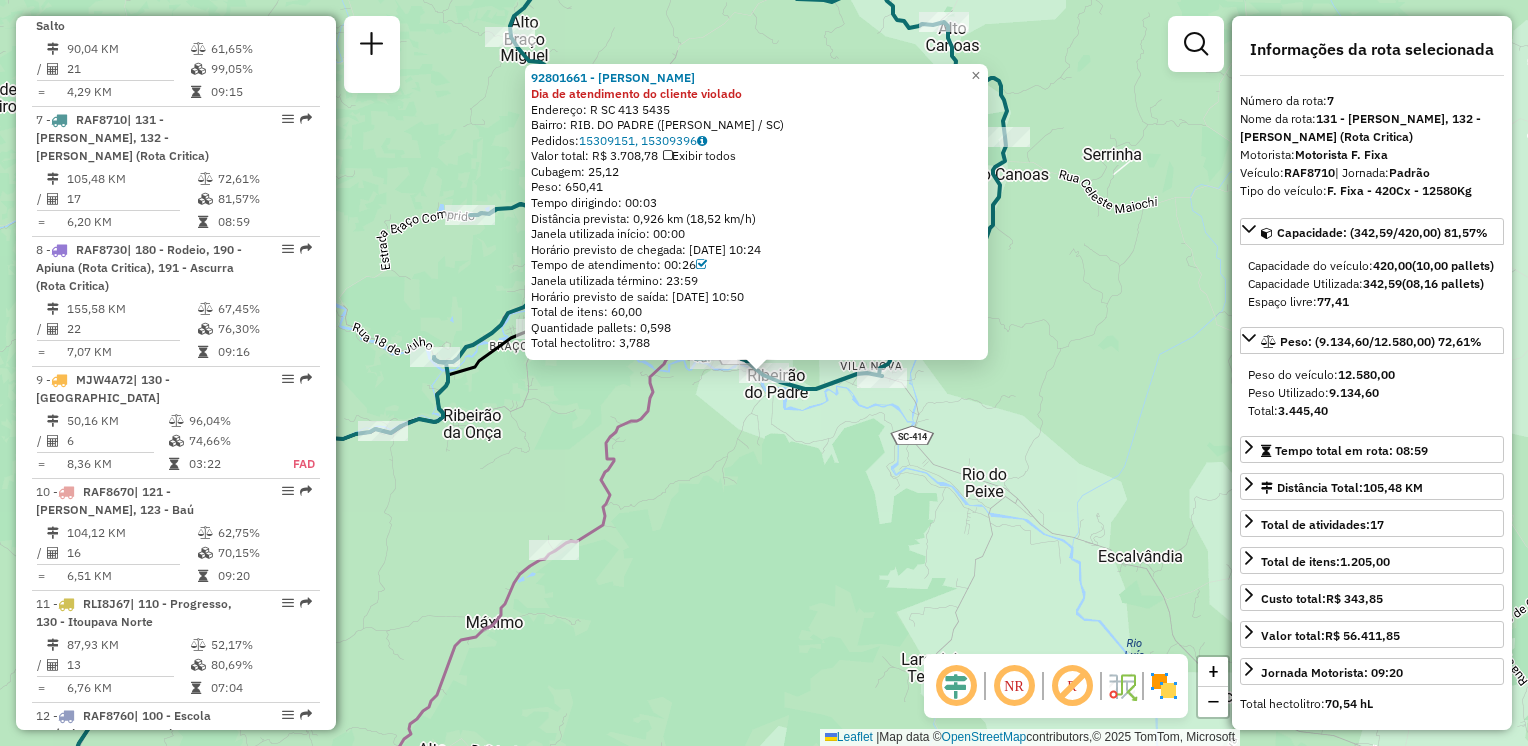 click on "92801661 - MIGUEL FRANCISCO MUL Dia de atendimento do cliente violado  Endereço: R   SC 413                        5435   Bairro: RIB. DO PADRE (LUIZ ALVES / SC)   Pedidos:  15309151, 15309396   Valor total: R$ 3.708,78   Exibir todos   Cubagem: 25,12  Peso: 650,41  Tempo dirigindo: 00:03   Distância prevista: 0,926 km (18,52 km/h)   Janela utilizada início: 00:00   Horário previsto de chegada: 15/07/2025 10:24   Tempo de atendimento: 00:26   Janela utilizada término: 23:59   Horário previsto de saída: 15/07/2025 10:50   Total de itens: 60,00   Quantidade pallets: 0,598   Total hectolitro: 3,788  × Janela de atendimento Grade de atendimento Capacidade Transportadoras Veículos Cliente Pedidos  Rotas Selecione os dias de semana para filtrar as janelas de atendimento  Seg   Ter   Qua   Qui   Sex   Sáb   Dom  Informe o período da janela de atendimento: De: Até:  Filtrar exatamente a janela do cliente  Considerar janela de atendimento padrão   Seg   Ter   Qua   Qui   Sex   Sáb   Dom   Peso mínimo:" 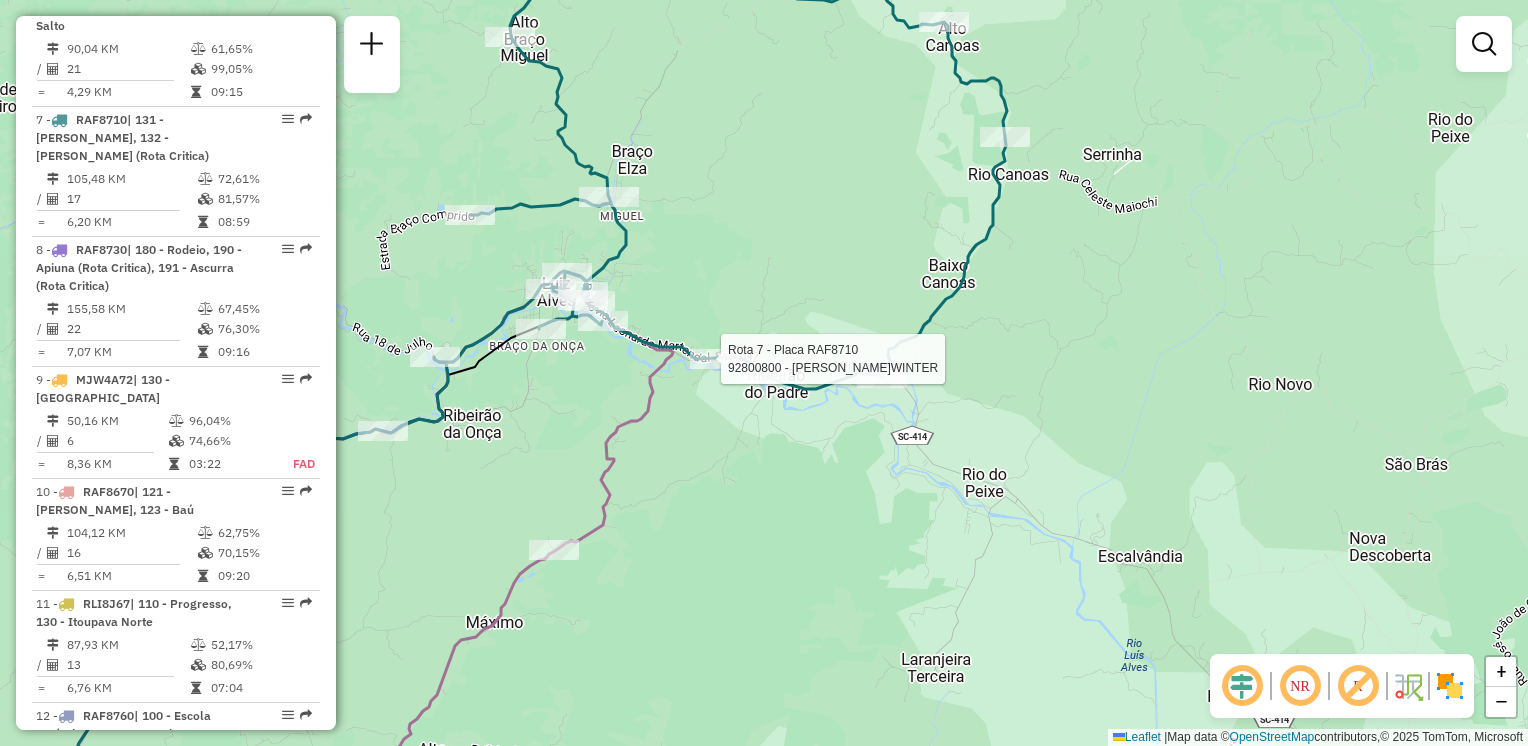 select on "**********" 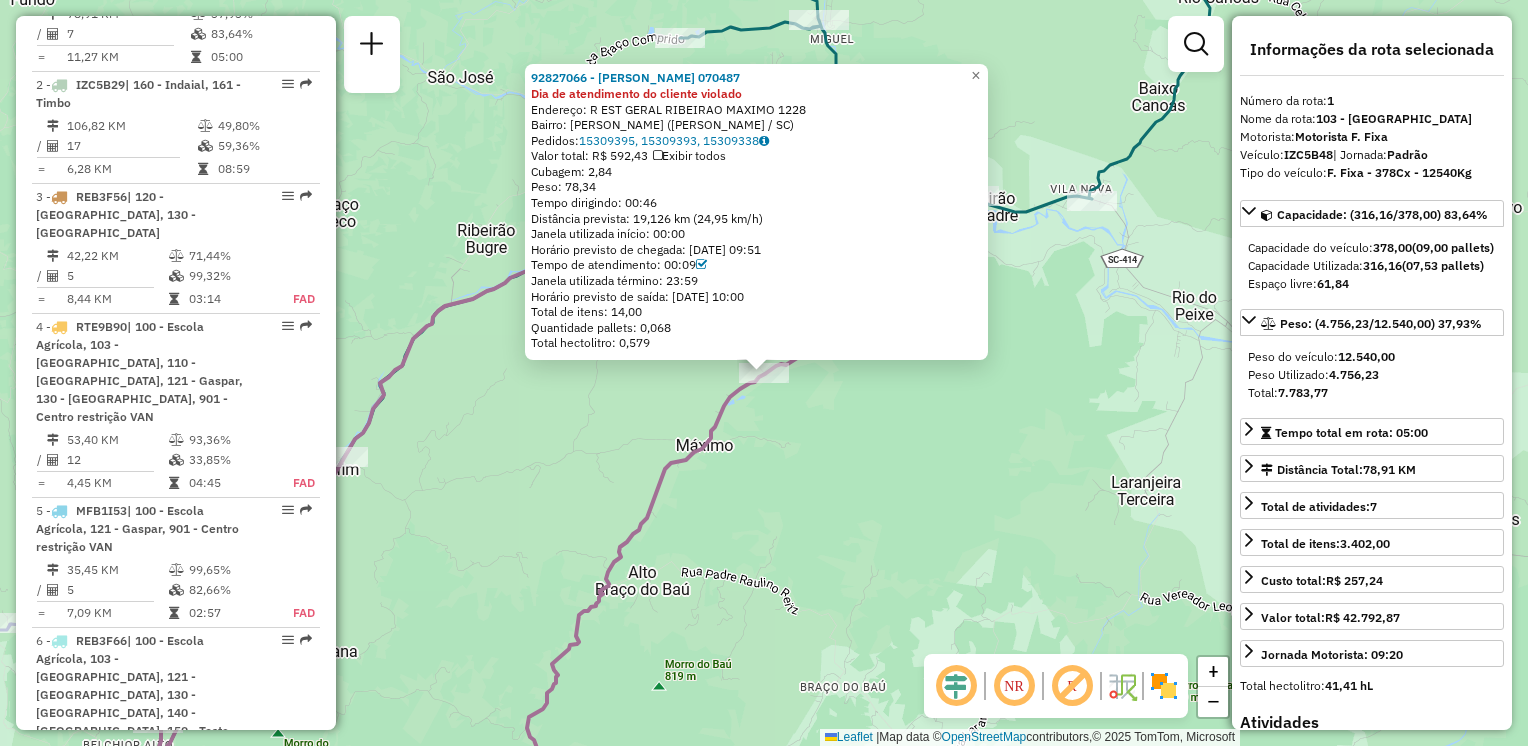 scroll, scrollTop: 770, scrollLeft: 0, axis: vertical 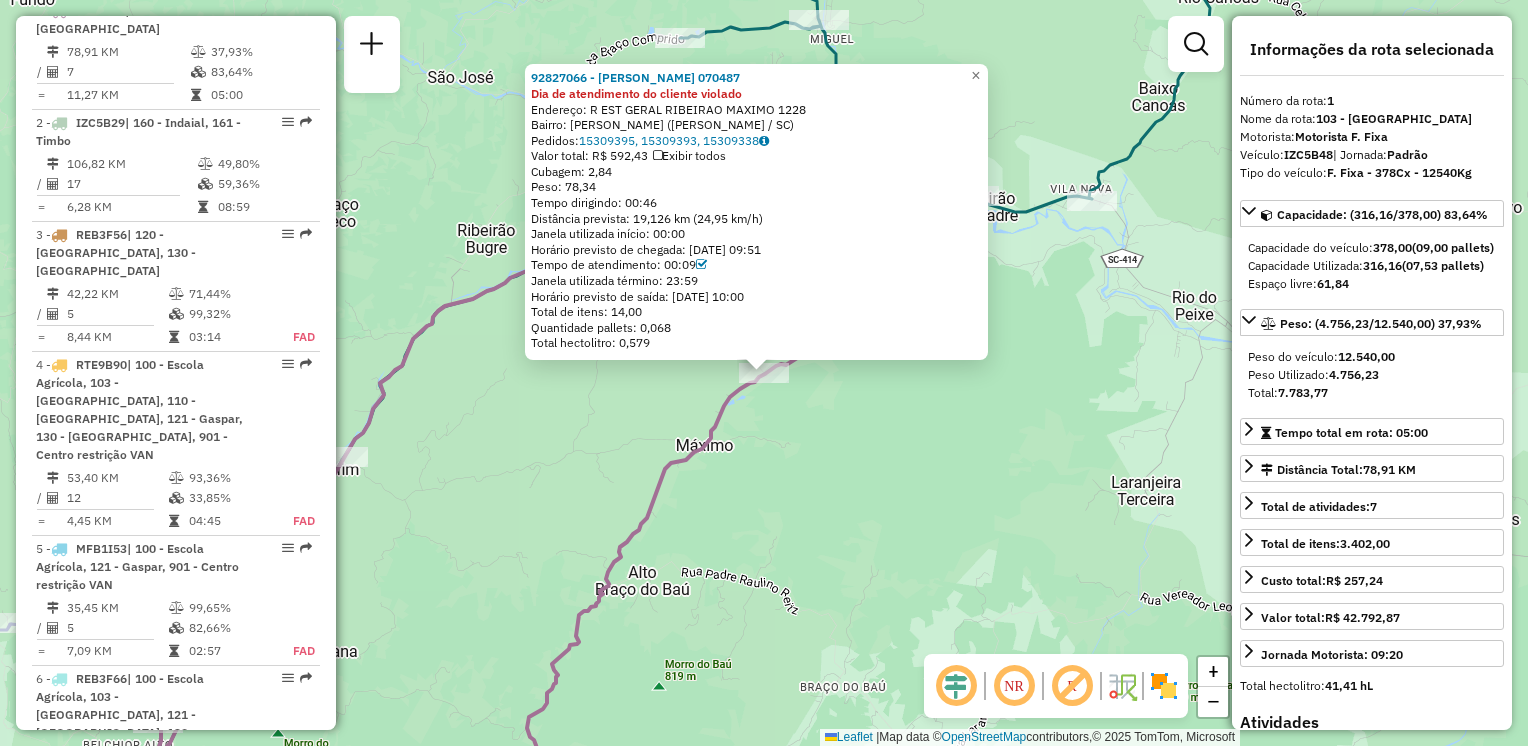 click on "92827066 - KELVIN TIRONI 070487 Dia de atendimento do cliente violado  Endereço: R   EST GERAL RIBEIRAO MAXIMO     1228   Bairro: RIBEIRAO MAXIMO (LUIZ ALVES / SC)   Pedidos:  15309395, 15309393, 15309338   Valor total: R$ 592,43   Exibir todos   Cubagem: 2,84  Peso: 78,34  Tempo dirigindo: 00:46   Distância prevista: 19,126 km (24,95 km/h)   Janela utilizada início: 00:00   Horário previsto de chegada: 15/07/2025 09:51   Tempo de atendimento: 00:09   Janela utilizada término: 23:59   Horário previsto de saída: 15/07/2025 10:00   Total de itens: 14,00   Quantidade pallets: 0,068   Total hectolitro: 0,579  × Janela de atendimento Grade de atendimento Capacidade Transportadoras Veículos Cliente Pedidos  Rotas Selecione os dias de semana para filtrar as janelas de atendimento  Seg   Ter   Qua   Qui   Sex   Sáb   Dom  Informe o período da janela de atendimento: De: Até:  Filtrar exatamente a janela do cliente  Considerar janela de atendimento padrão   Seg   Ter   Qua   Qui   Sex   Sáb   Dom   De:  +" 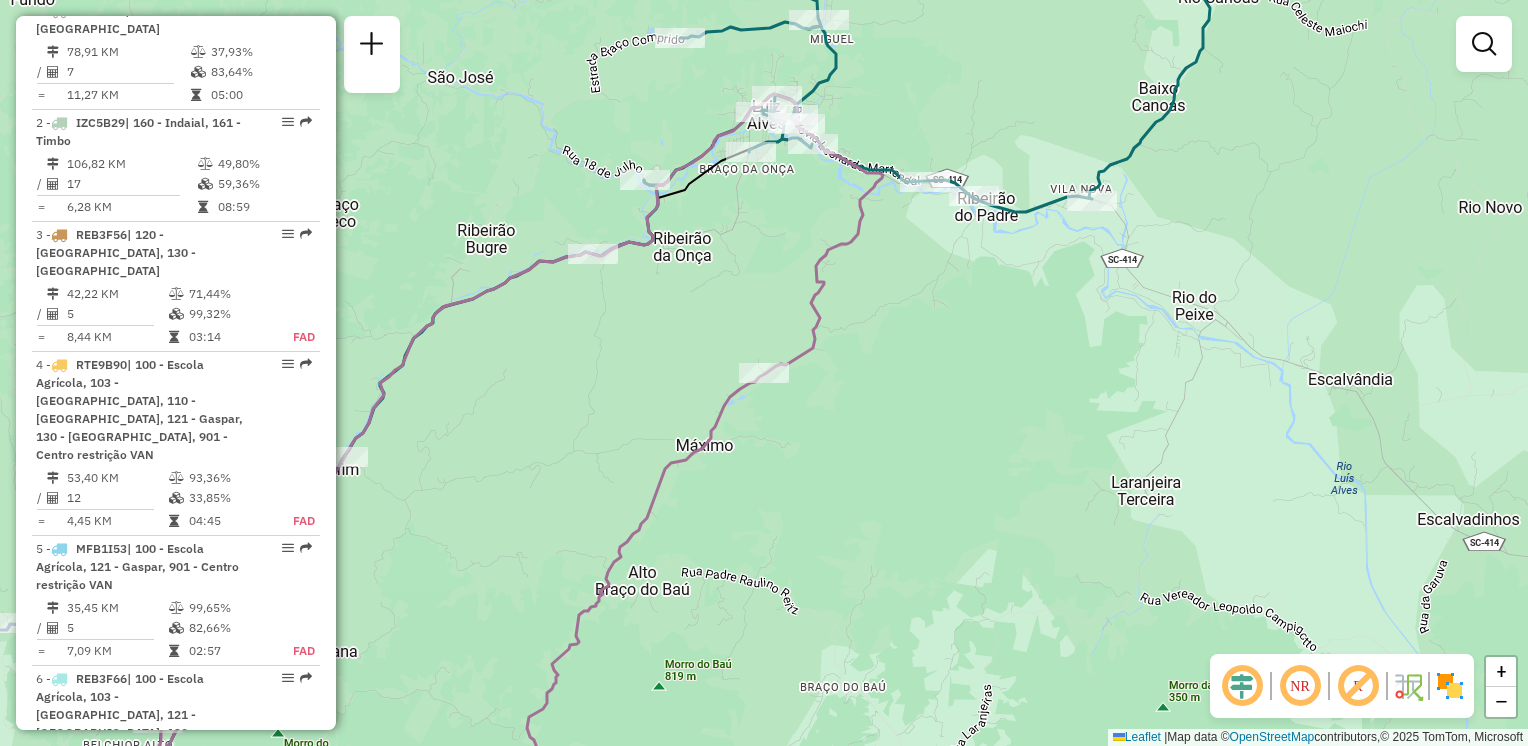 click on "Janela de atendimento Grade de atendimento Capacidade Transportadoras Veículos Cliente Pedidos  Rotas Selecione os dias de semana para filtrar as janelas de atendimento  Seg   Ter   Qua   Qui   Sex   Sáb   Dom  Informe o período da janela de atendimento: De: Até:  Filtrar exatamente a janela do cliente  Considerar janela de atendimento padrão  Selecione os dias de semana para filtrar as grades de atendimento  Seg   Ter   Qua   Qui   Sex   Sáb   Dom   Considerar clientes sem dia de atendimento cadastrado  Clientes fora do dia de atendimento selecionado Filtrar as atividades entre os valores definidos abaixo:  Peso mínimo:   Peso máximo:   Cubagem mínima:   Cubagem máxima:   De:   Até:  Filtrar as atividades entre o tempo de atendimento definido abaixo:  De:   Até:   Considerar capacidade total dos clientes não roteirizados Transportadora: Selecione um ou mais itens Tipo de veículo: Selecione um ou mais itens Veículo: Selecione um ou mais itens Motorista: Selecione um ou mais itens Nome: Rótulo:" 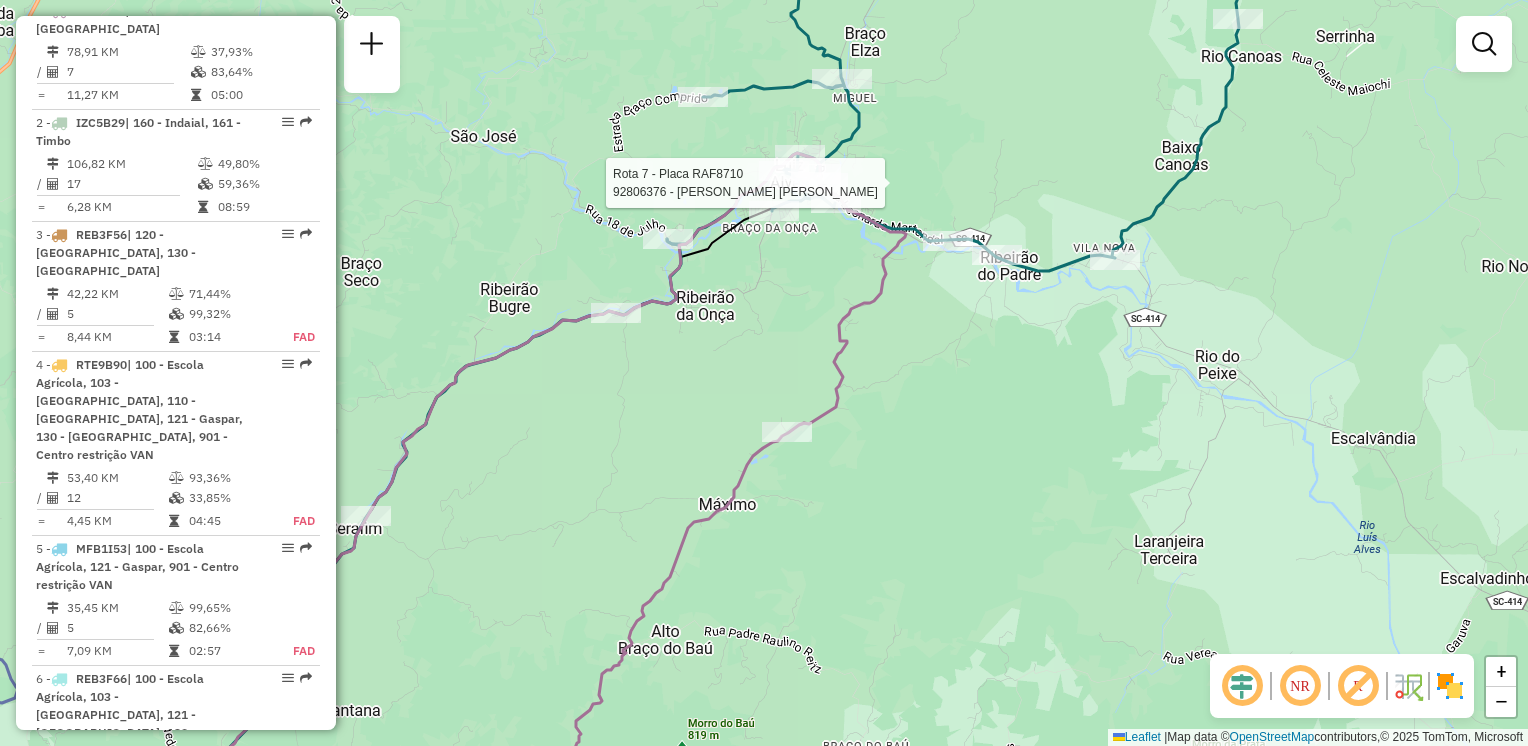 select on "**********" 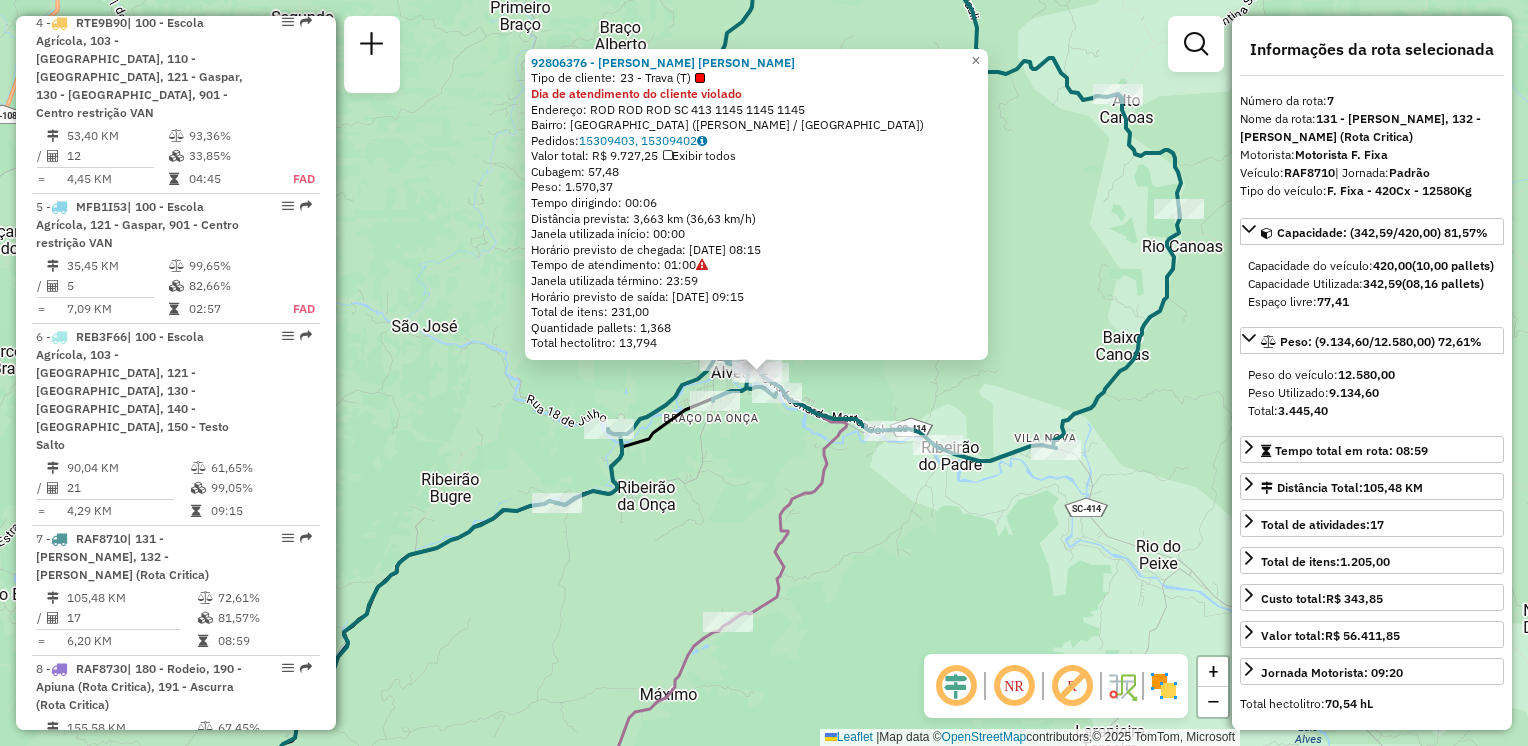 scroll, scrollTop: 1531, scrollLeft: 0, axis: vertical 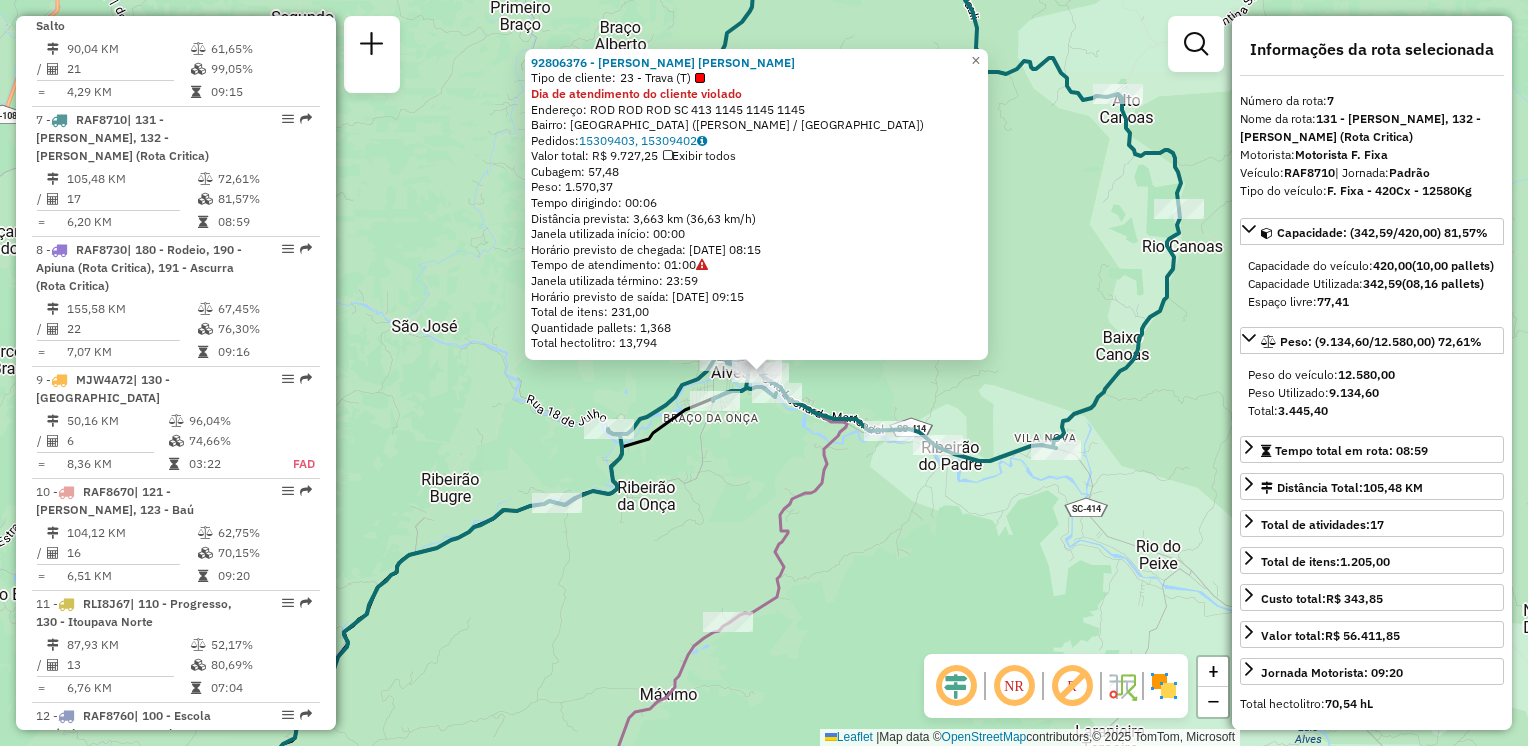 click on "92806376 - SIMONE C. LUCIANI SU  Tipo de cliente:   23 - Trava (T)  Dia de atendimento do cliente violado  Endereço: ROD ROD ROD SC 413 1145 1145      1145   Bairro: VILA DO SALTO (LUIZ ALVES / SC)   Pedidos:  15309403, 15309402   Valor total: R$ 9.727,25   Exibir todos   Cubagem: 57,48  Peso: 1.570,37  Tempo dirigindo: 00:06   Distância prevista: 3,663 km (36,63 km/h)   Janela utilizada início: 00:00   Horário previsto de chegada: 15/07/2025 08:15   Tempo de atendimento: 01:00   Janela utilizada término: 23:59   Horário previsto de saída: 15/07/2025 09:15   Total de itens: 231,00   Quantidade pallets: 1,368   Total hectolitro: 13,794  × Janela de atendimento Grade de atendimento Capacidade Transportadoras Veículos Cliente Pedidos  Rotas Selecione os dias de semana para filtrar as janelas de atendimento  Seg   Ter   Qua   Qui   Sex   Sáb   Dom  Informe o período da janela de atendimento: De: Até:  Filtrar exatamente a janela do cliente  Considerar janela de atendimento padrão   Seg   Ter   Qua  +" 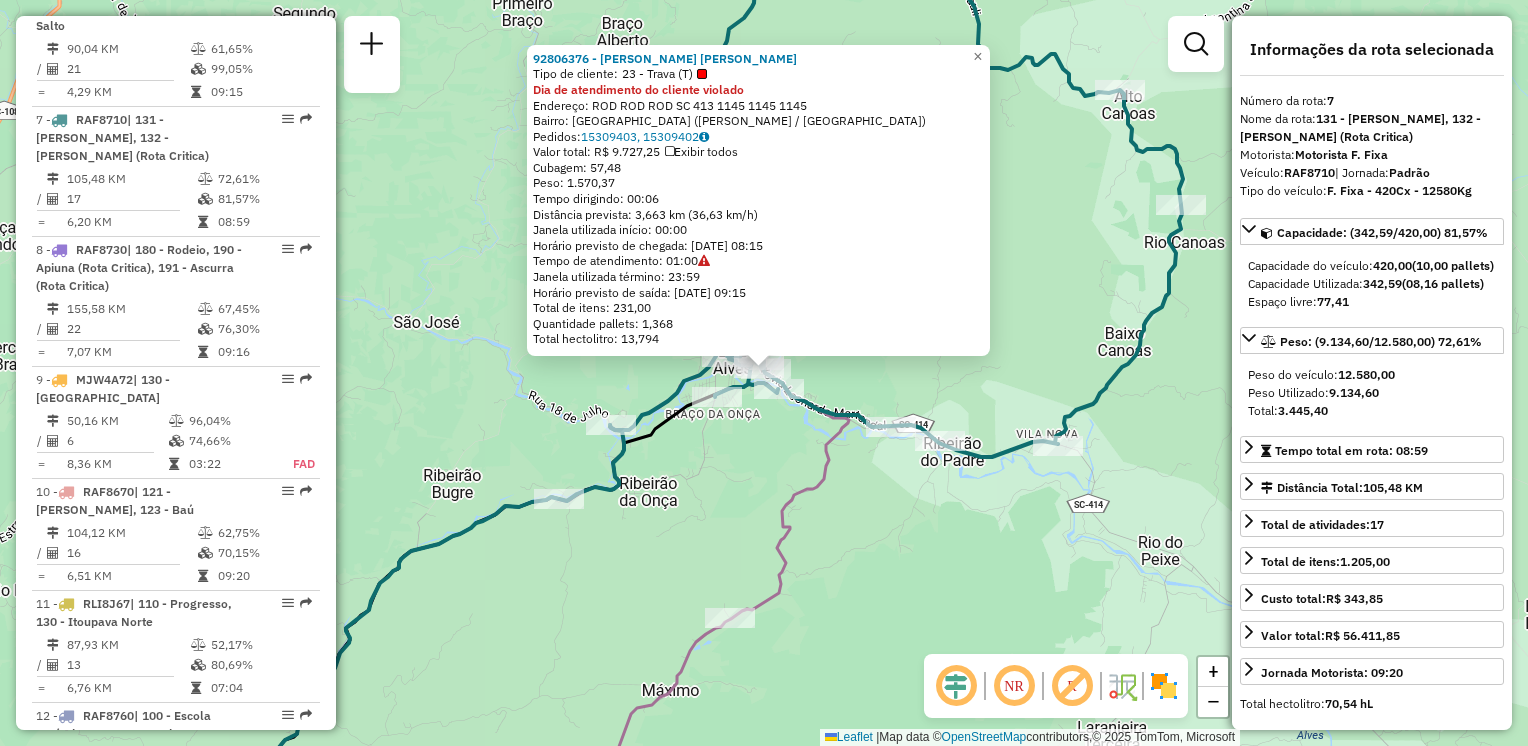 drag, startPoint x: 1010, startPoint y: 370, endPoint x: 1012, endPoint y: 347, distance: 23.086792 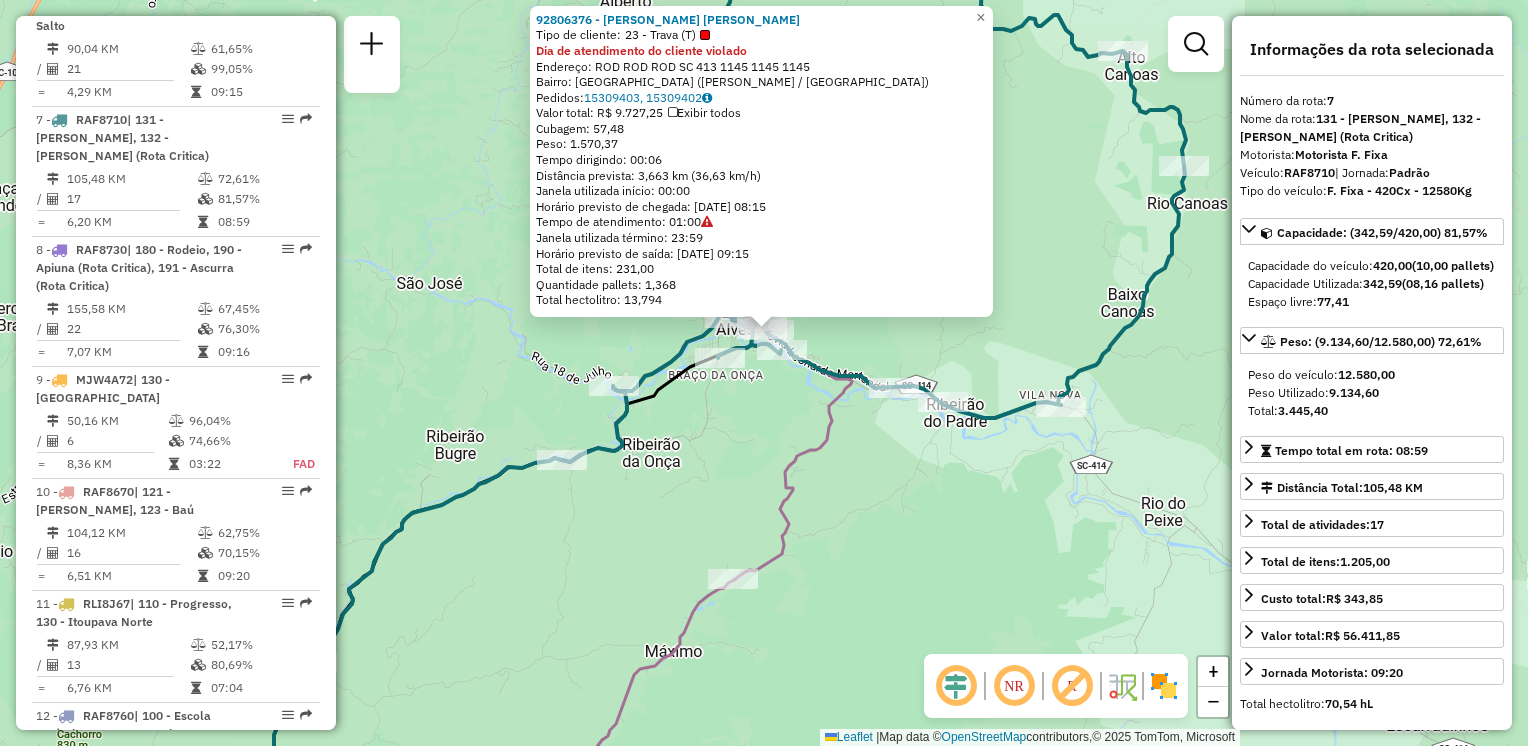 click on "92806376 - SIMONE C. LUCIANI SU  Tipo de cliente:   23 - Trava (T)  Dia de atendimento do cliente violado  Endereço: ROD ROD ROD SC 413 1145 1145      1145   Bairro: VILA DO SALTO (LUIZ ALVES / SC)   Pedidos:  15309403, 15309402   Valor total: R$ 9.727,25   Exibir todos   Cubagem: 57,48  Peso: 1.570,37  Tempo dirigindo: 00:06   Distância prevista: 3,663 km (36,63 km/h)   Janela utilizada início: 00:00   Horário previsto de chegada: 15/07/2025 08:15   Tempo de atendimento: 01:00   Janela utilizada término: 23:59   Horário previsto de saída: 15/07/2025 09:15   Total de itens: 231,00   Quantidade pallets: 1,368   Total hectolitro: 13,794  × Janela de atendimento Grade de atendimento Capacidade Transportadoras Veículos Cliente Pedidos  Rotas Selecione os dias de semana para filtrar as janelas de atendimento  Seg   Ter   Qua   Qui   Sex   Sáb   Dom  Informe o período da janela de atendimento: De: Até:  Filtrar exatamente a janela do cliente  Considerar janela de atendimento padrão   Seg   Ter   Qua  +" 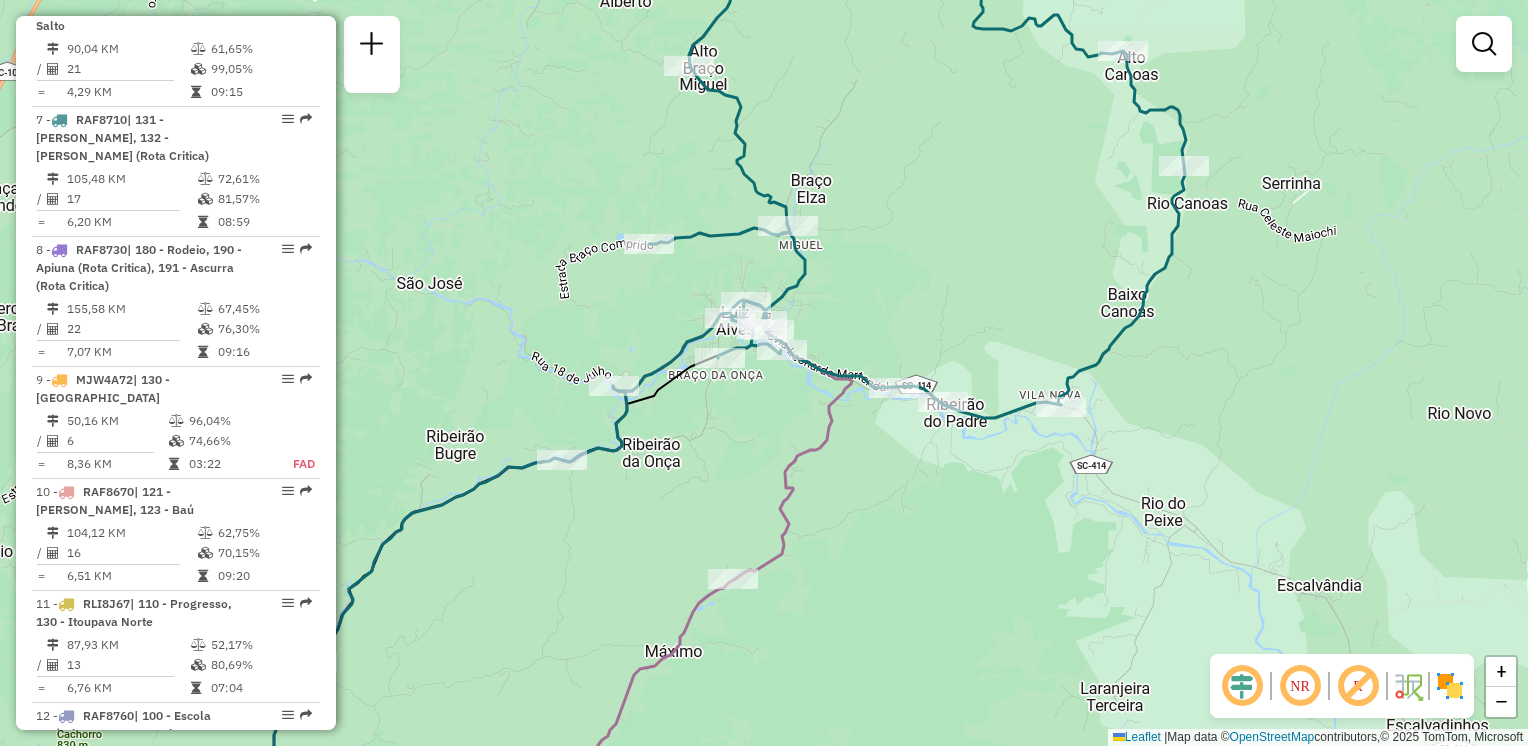 drag, startPoint x: 937, startPoint y: 450, endPoint x: 934, endPoint y: 431, distance: 19.235384 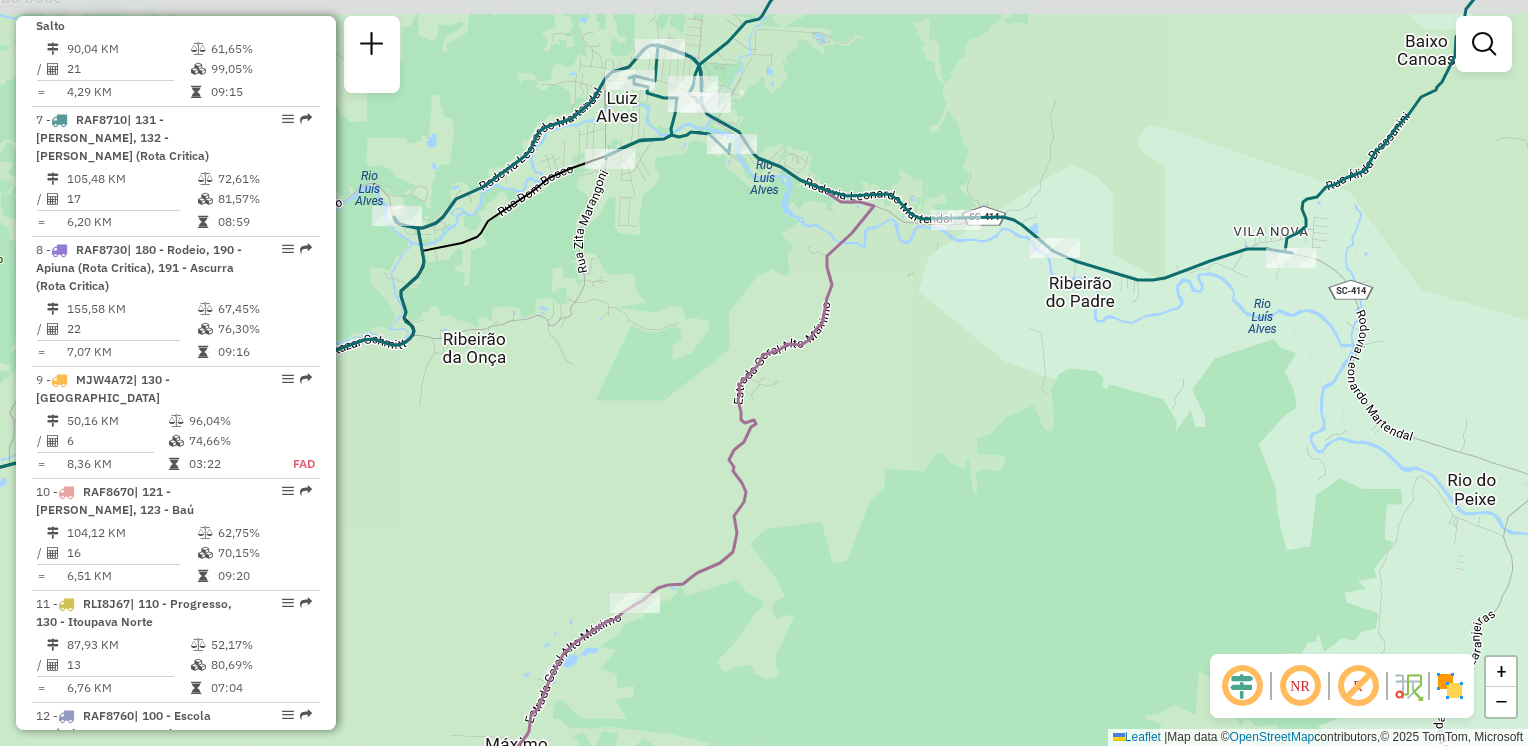 drag, startPoint x: 892, startPoint y: 450, endPoint x: 965, endPoint y: 470, distance: 75.690155 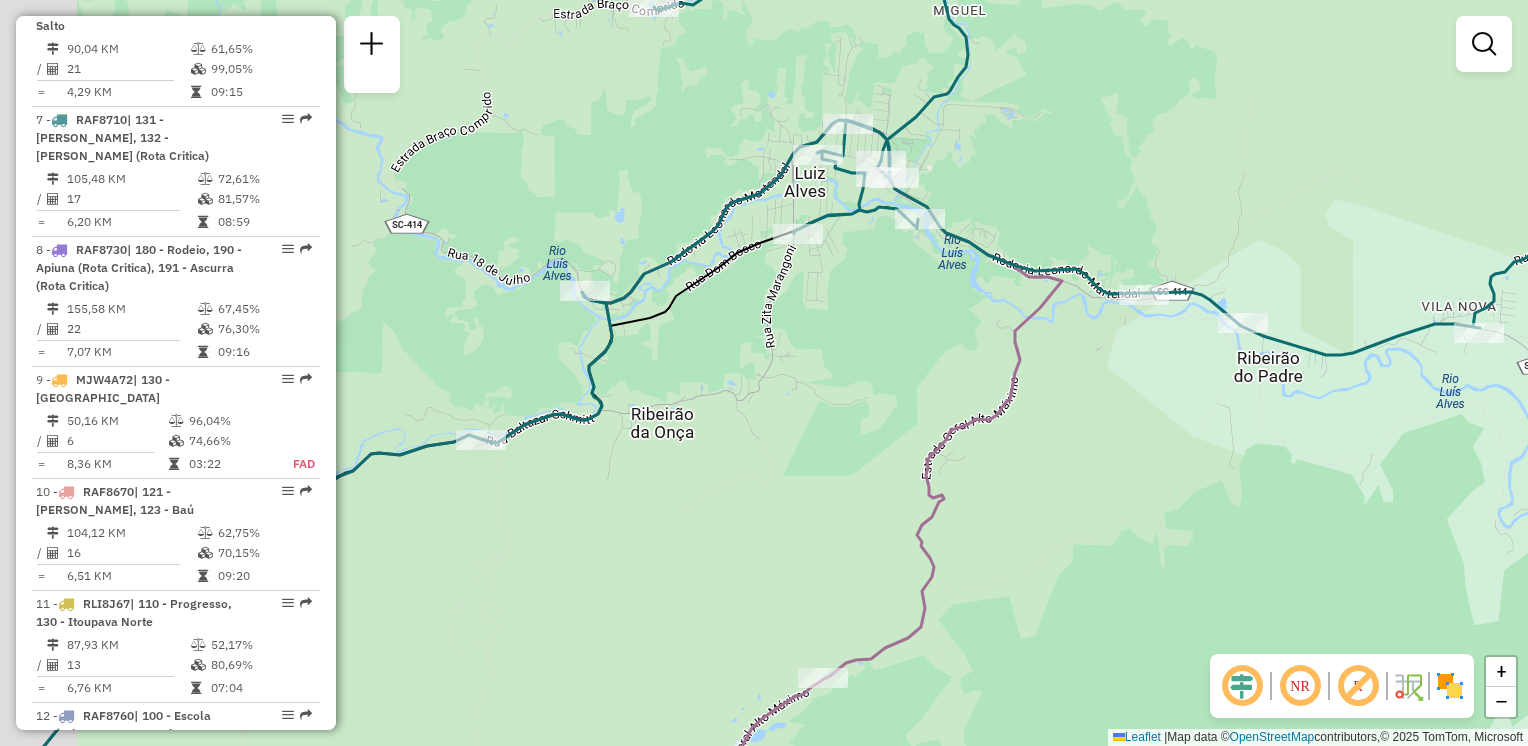 drag, startPoint x: 1038, startPoint y: 538, endPoint x: 1138, endPoint y: 546, distance: 100.31949 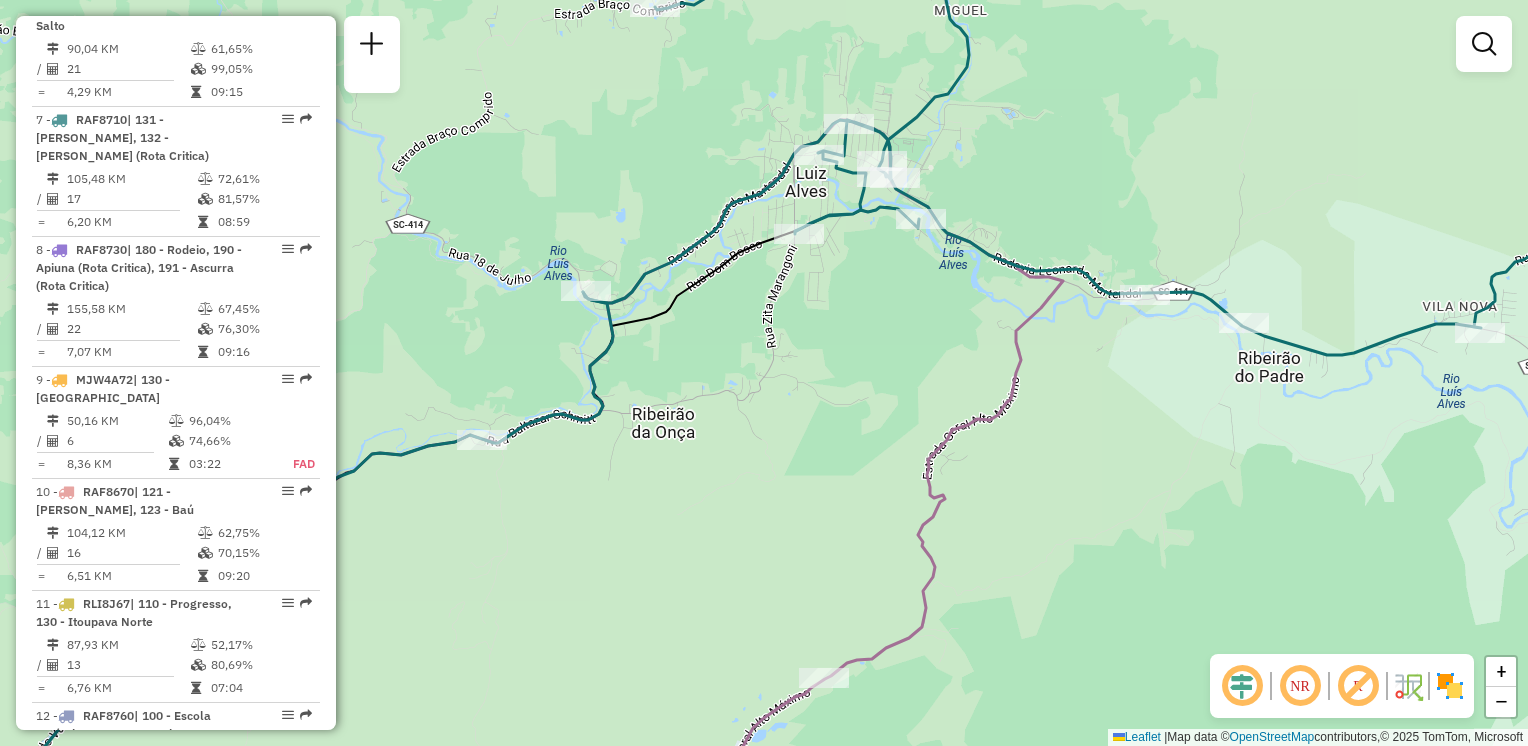 drag, startPoint x: 1101, startPoint y: 421, endPoint x: 1085, endPoint y: 363, distance: 60.166435 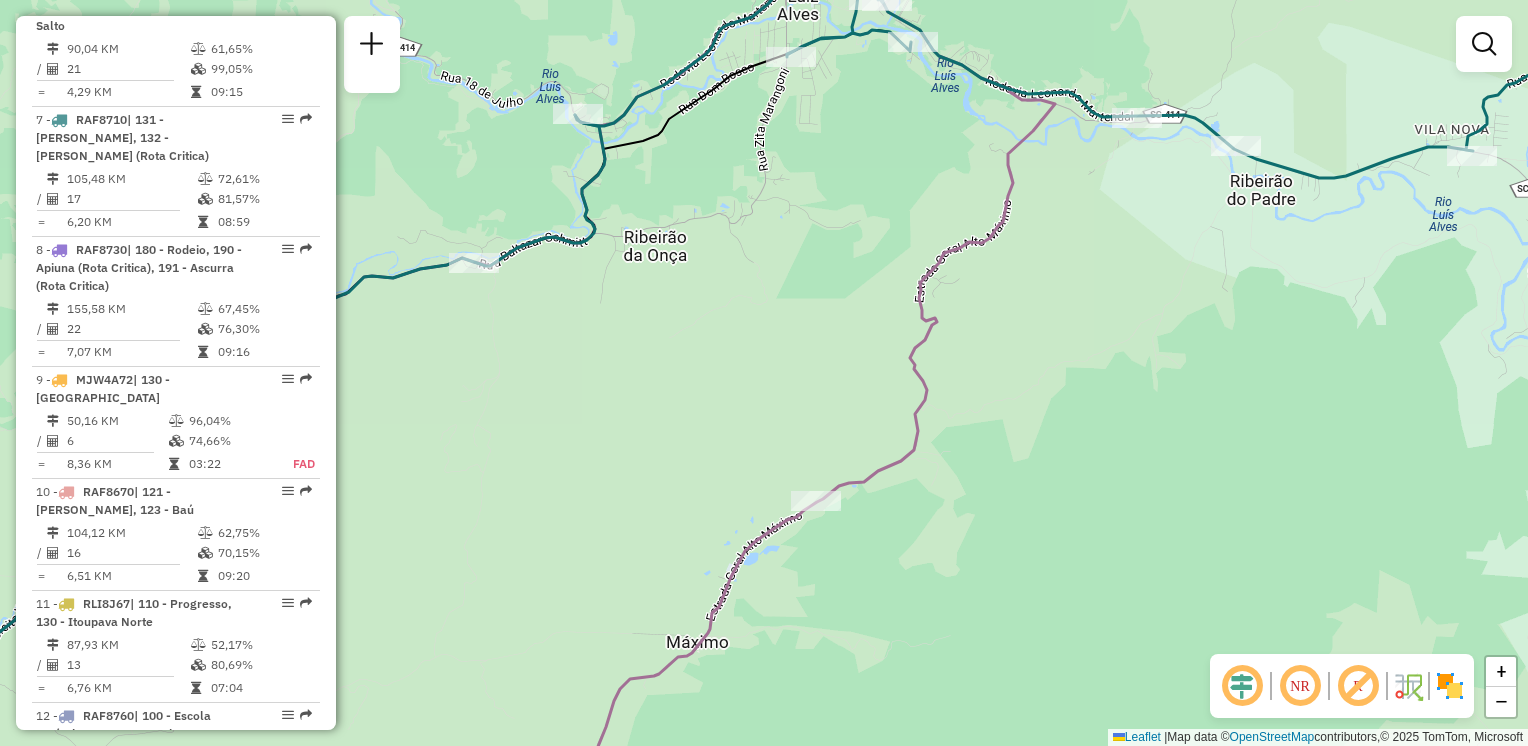 click on "Janela de atendimento Grade de atendimento Capacidade Transportadoras Veículos Cliente Pedidos  Rotas Selecione os dias de semana para filtrar as janelas de atendimento  Seg   Ter   Qua   Qui   Sex   Sáb   Dom  Informe o período da janela de atendimento: De: Até:  Filtrar exatamente a janela do cliente  Considerar janela de atendimento padrão  Selecione os dias de semana para filtrar as grades de atendimento  Seg   Ter   Qua   Qui   Sex   Sáb   Dom   Considerar clientes sem dia de atendimento cadastrado  Clientes fora do dia de atendimento selecionado Filtrar as atividades entre os valores definidos abaixo:  Peso mínimo:   Peso máximo:   Cubagem mínima:   Cubagem máxima:   De:   Até:  Filtrar as atividades entre o tempo de atendimento definido abaixo:  De:   Até:   Considerar capacidade total dos clientes não roteirizados Transportadora: Selecione um ou mais itens Tipo de veículo: Selecione um ou mais itens Veículo: Selecione um ou mais itens Motorista: Selecione um ou mais itens Nome: Rótulo:" 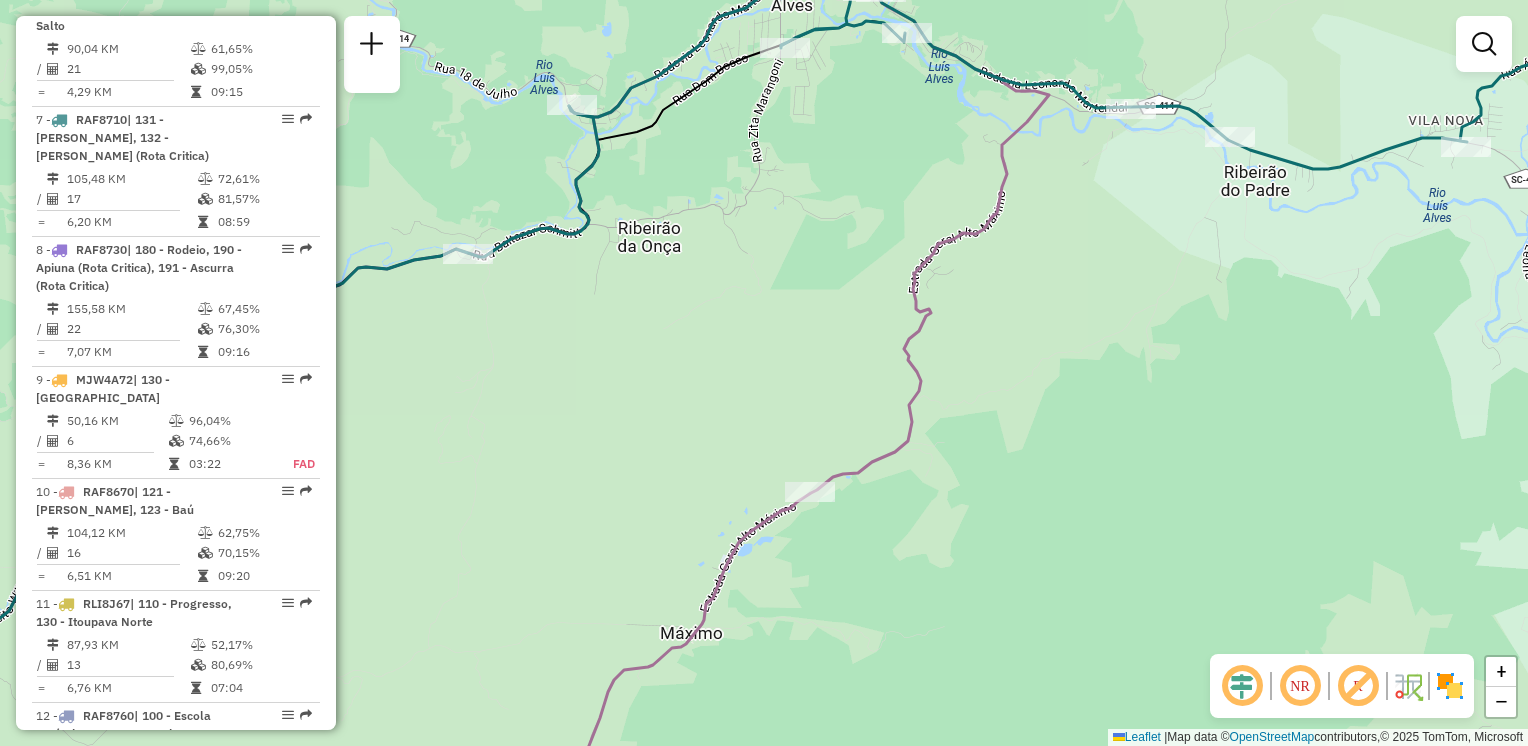 drag, startPoint x: 1154, startPoint y: 461, endPoint x: 1053, endPoint y: 414, distance: 111.40018 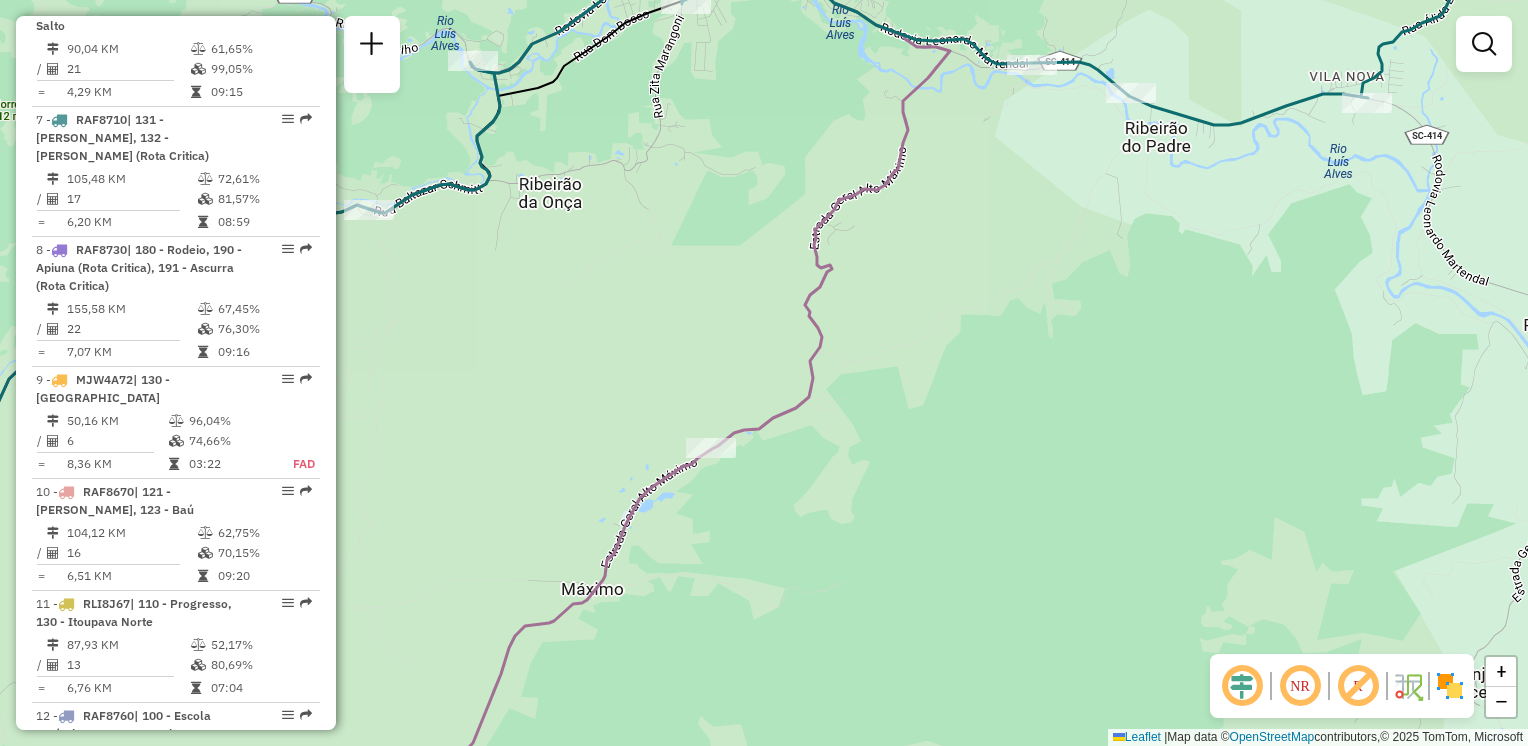drag, startPoint x: 1115, startPoint y: 351, endPoint x: 1112, endPoint y: 551, distance: 200.02249 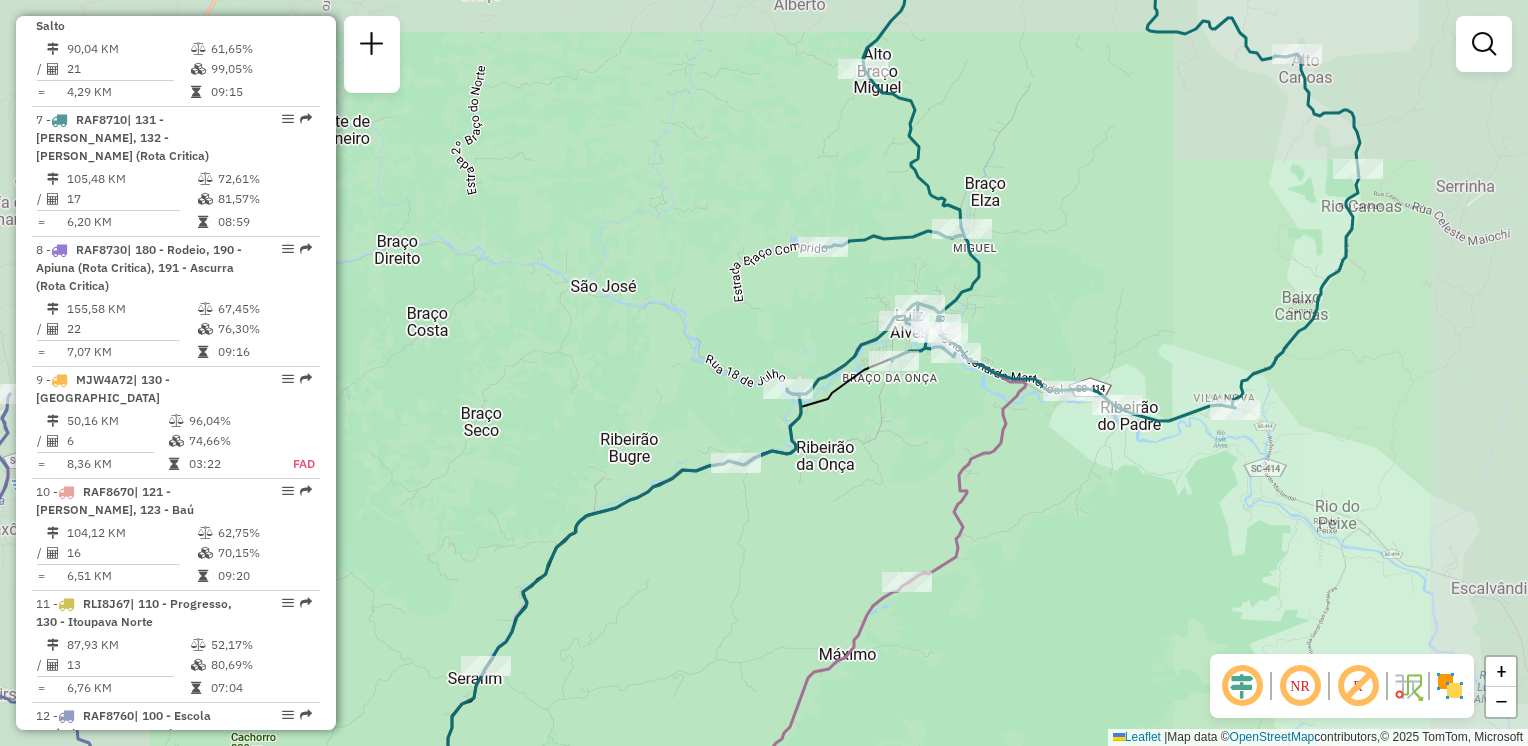 drag, startPoint x: 1100, startPoint y: 459, endPoint x: 1079, endPoint y: 396, distance: 66.40783 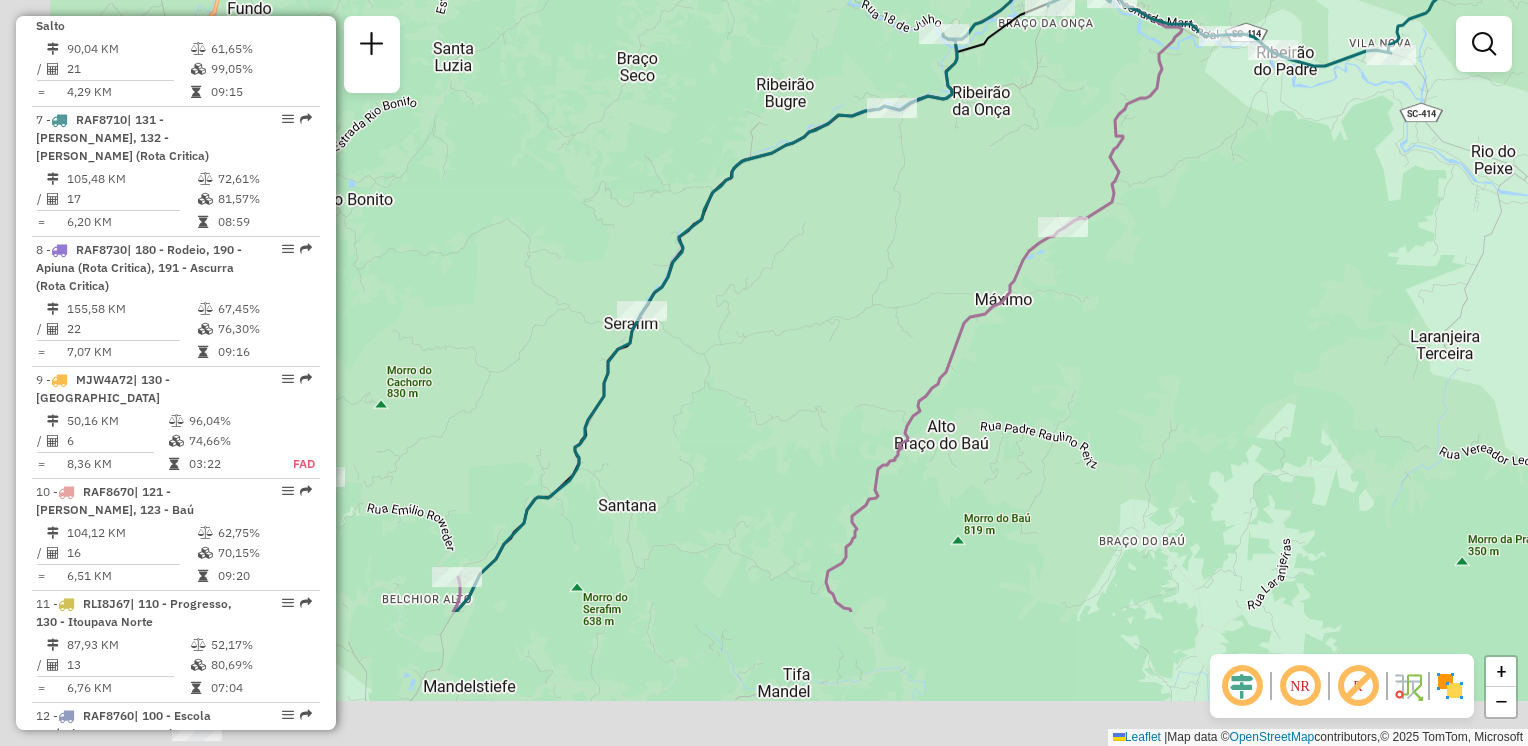 drag, startPoint x: 824, startPoint y: 293, endPoint x: 894, endPoint y: 228, distance: 95.524864 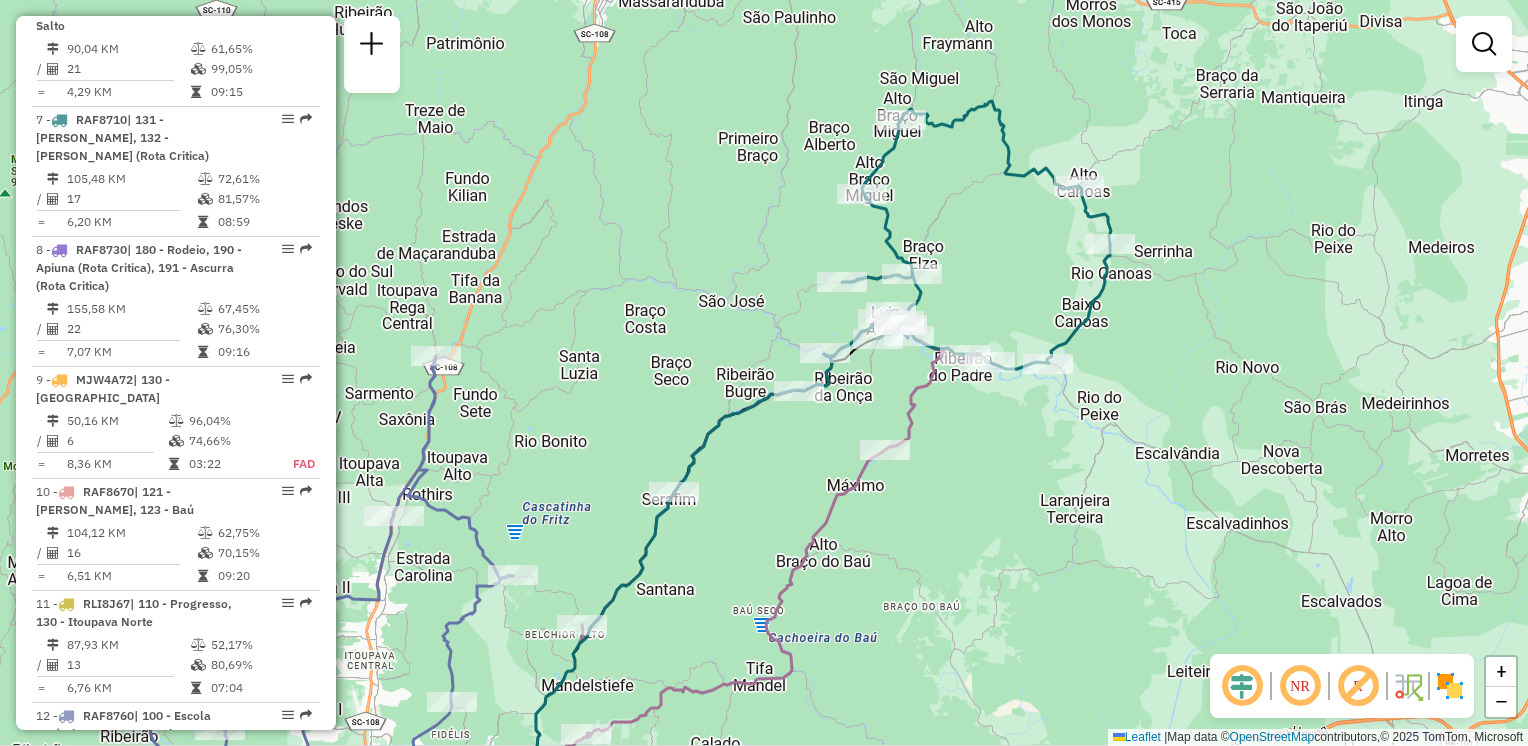 drag, startPoint x: 816, startPoint y: 502, endPoint x: 781, endPoint y: 544, distance: 54.67175 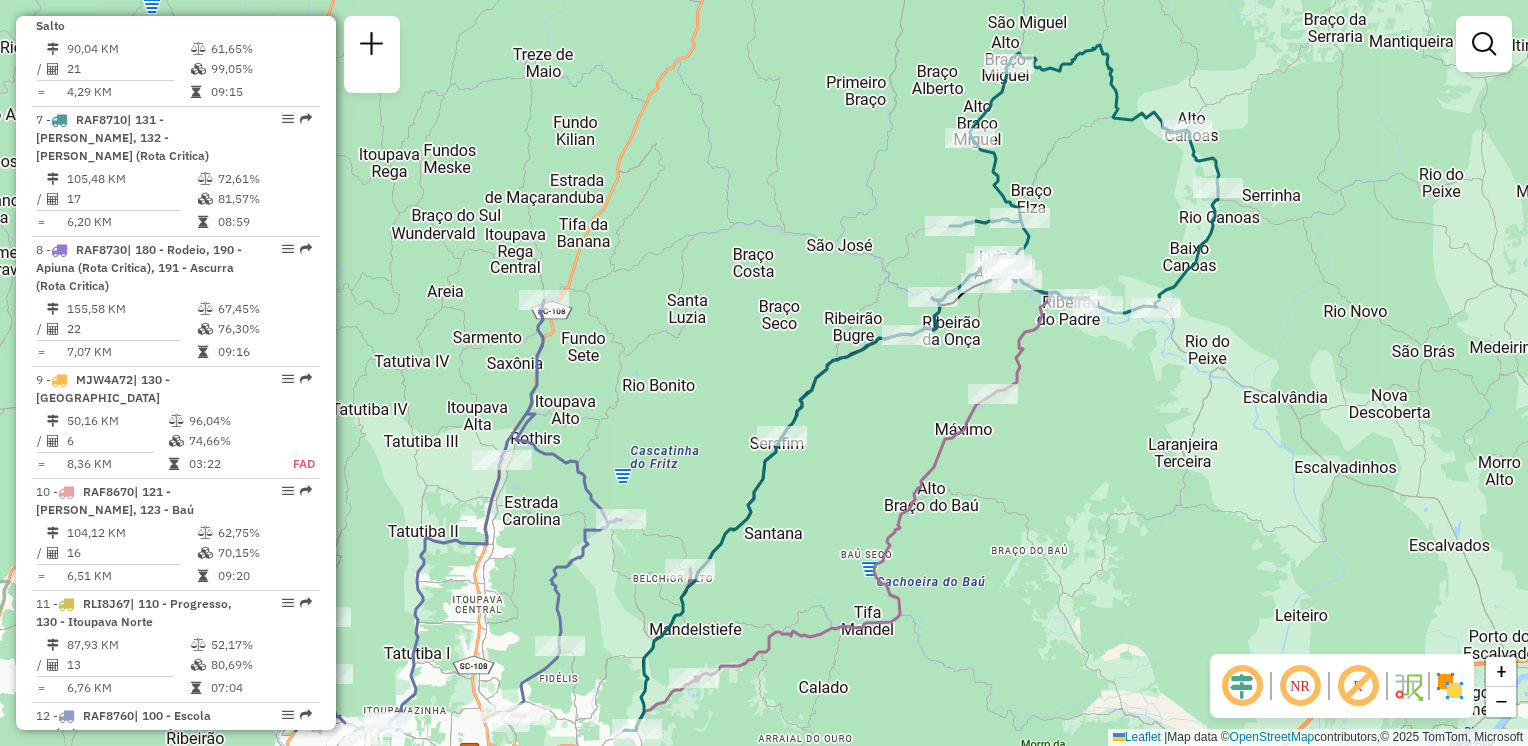 drag, startPoint x: 726, startPoint y: 549, endPoint x: 864, endPoint y: 460, distance: 164.21024 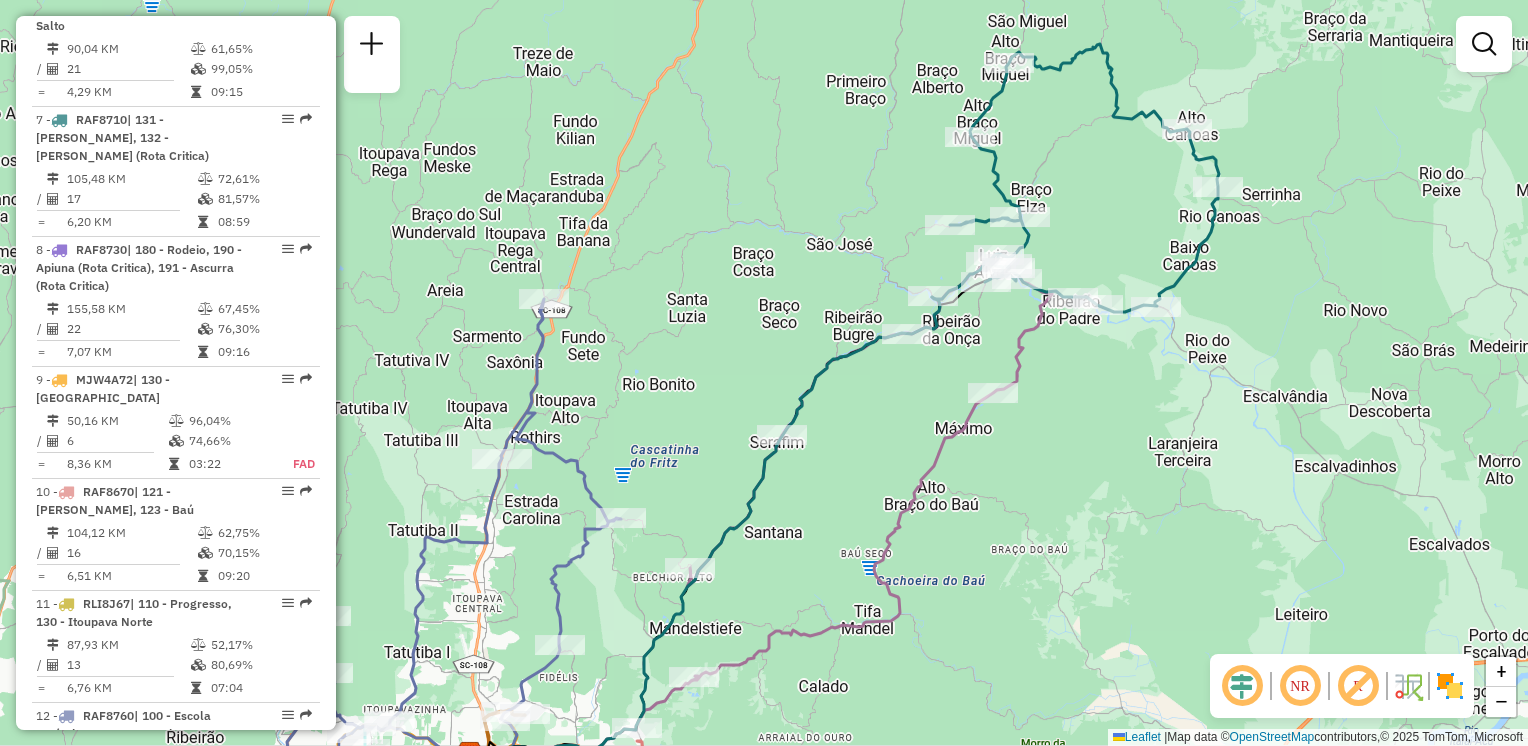 drag, startPoint x: 862, startPoint y: 522, endPoint x: 940, endPoint y: 408, distance: 138.13037 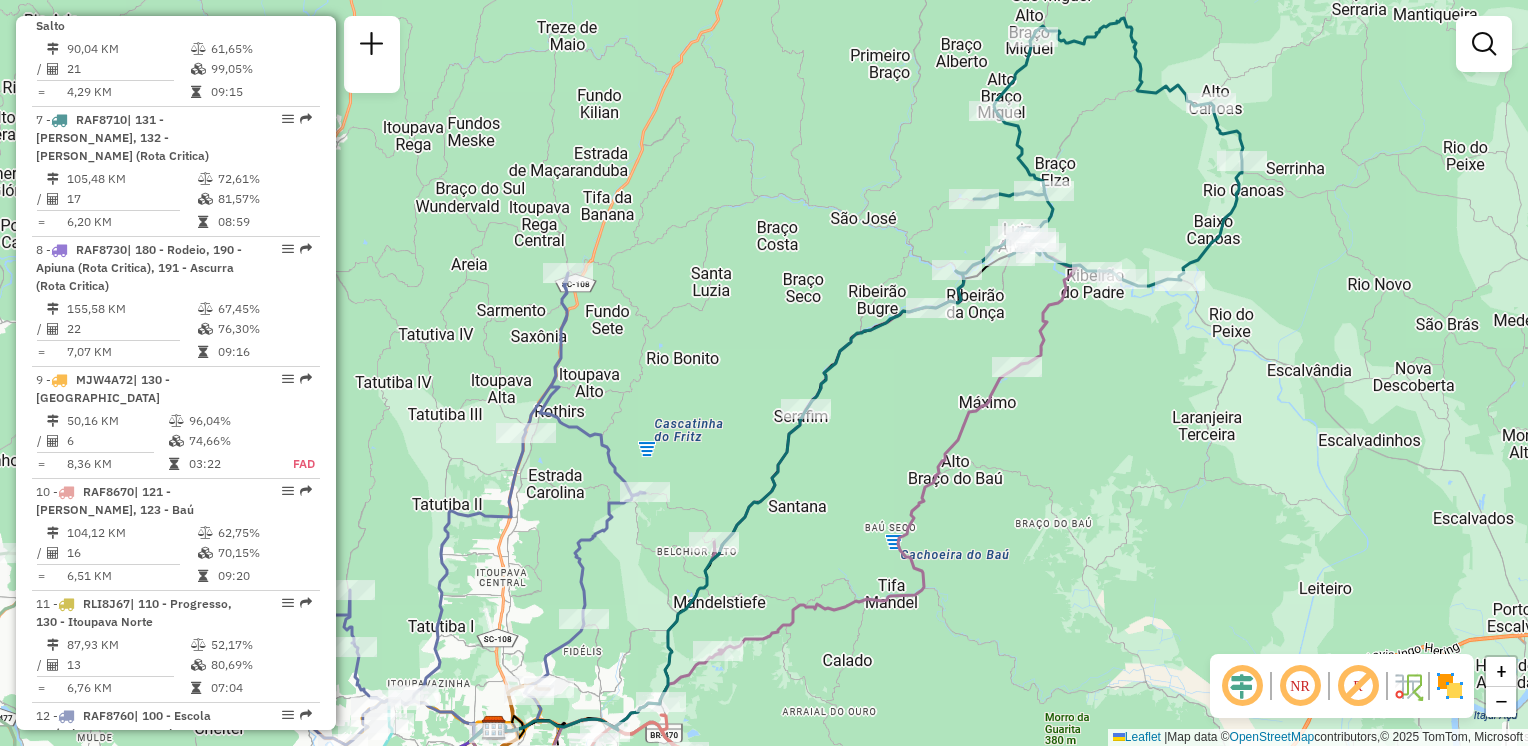 drag, startPoint x: 977, startPoint y: 304, endPoint x: 891, endPoint y: 425, distance: 148.44864 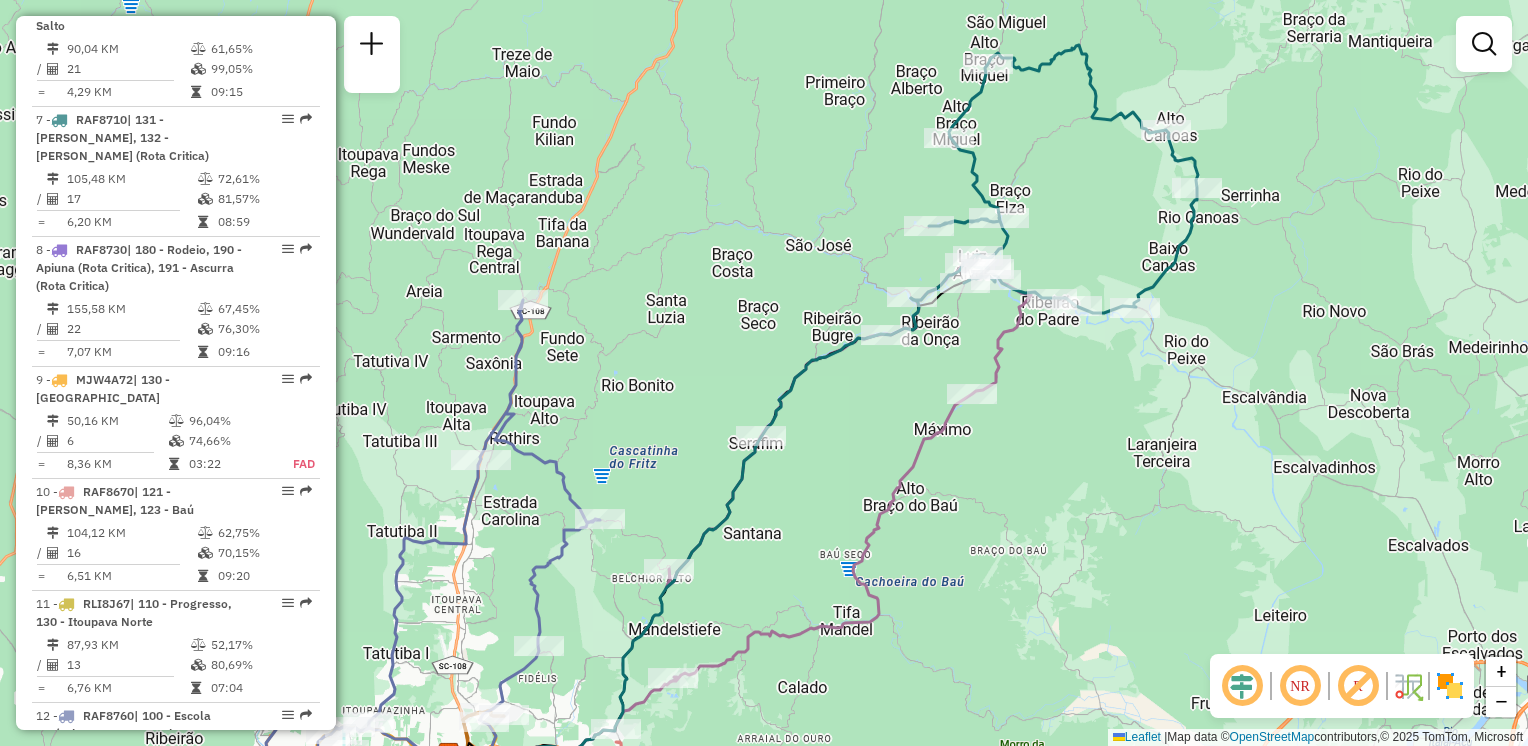 drag, startPoint x: 906, startPoint y: 386, endPoint x: 901, endPoint y: 360, distance: 26.476404 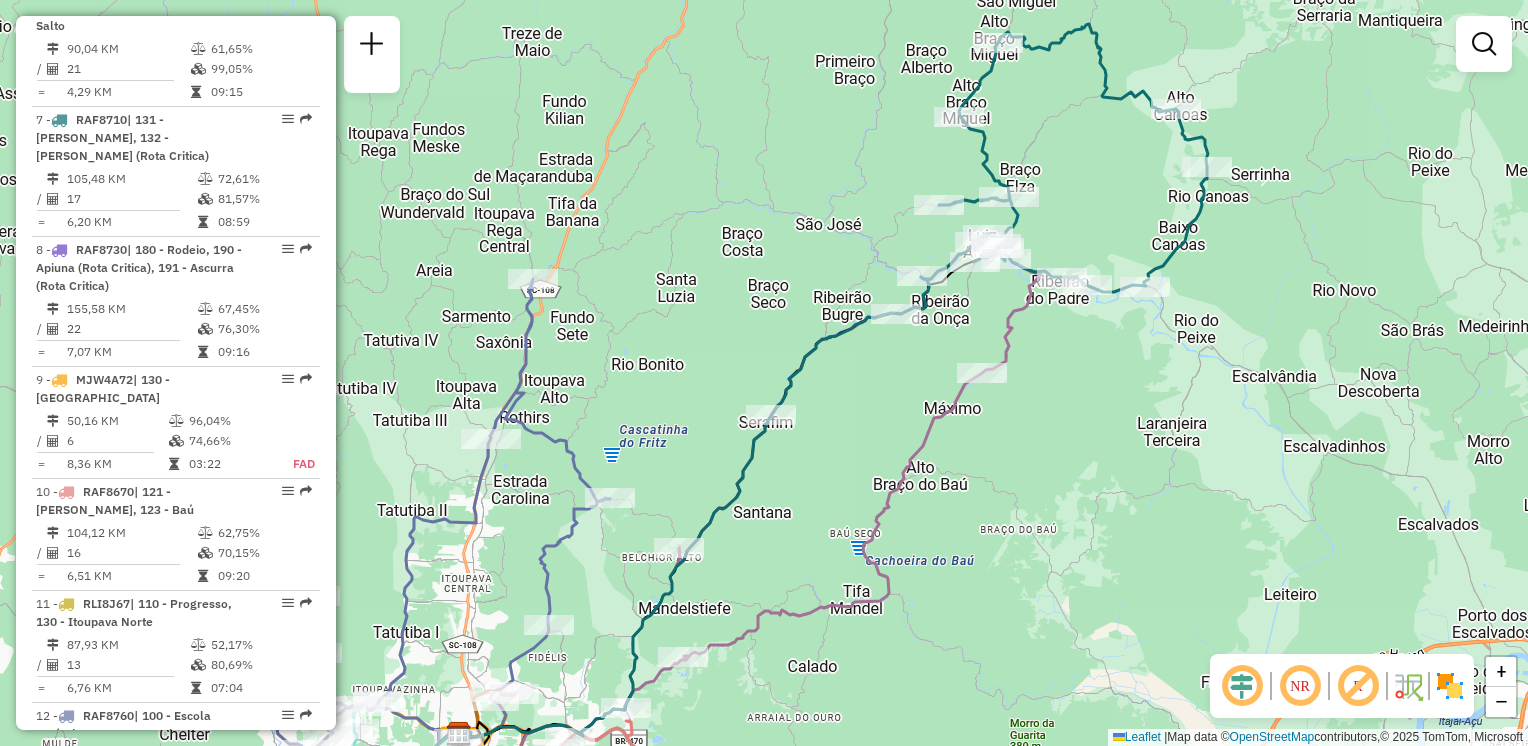 drag, startPoint x: 860, startPoint y: 498, endPoint x: 934, endPoint y: 372, distance: 146.12323 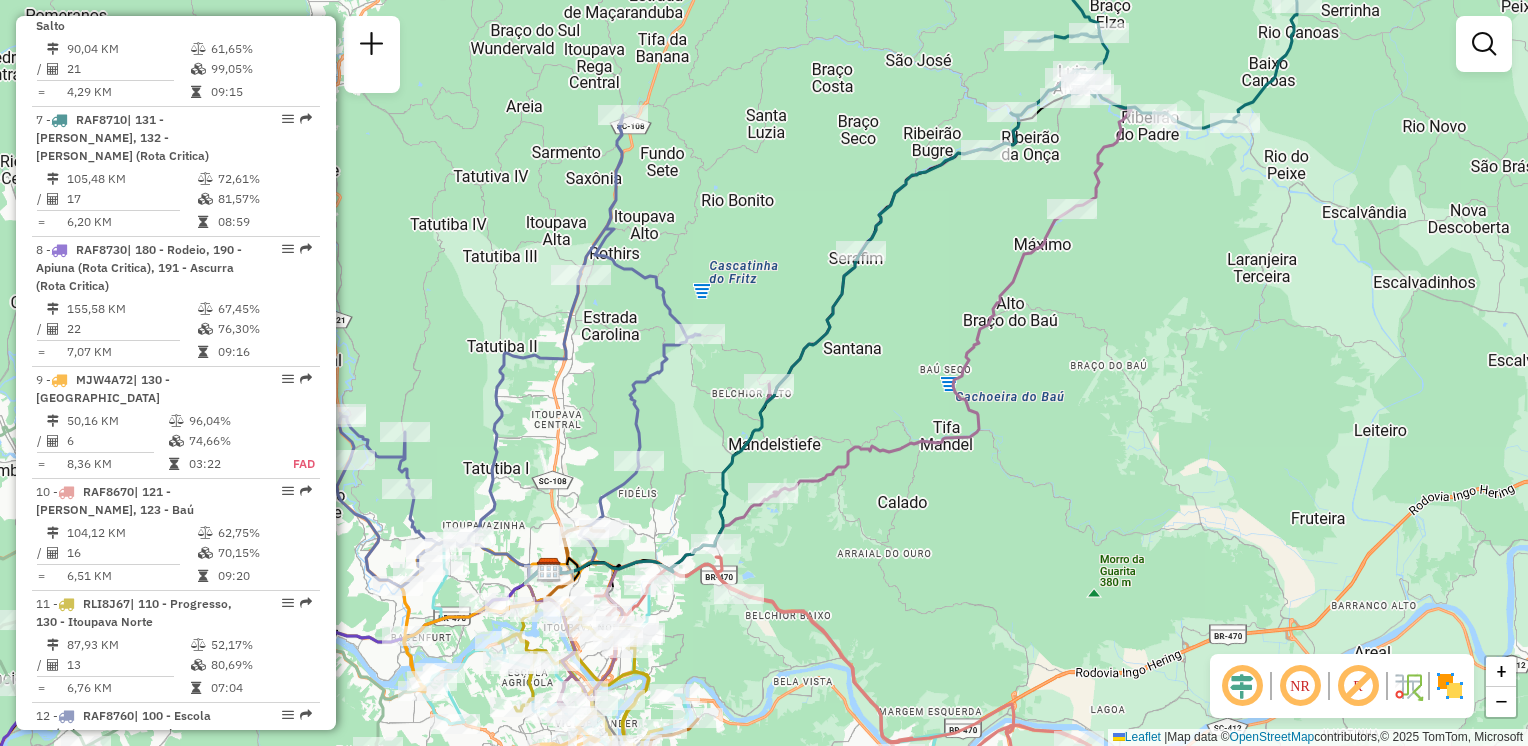 drag, startPoint x: 887, startPoint y: 474, endPoint x: 890, endPoint y: 446, distance: 28.160255 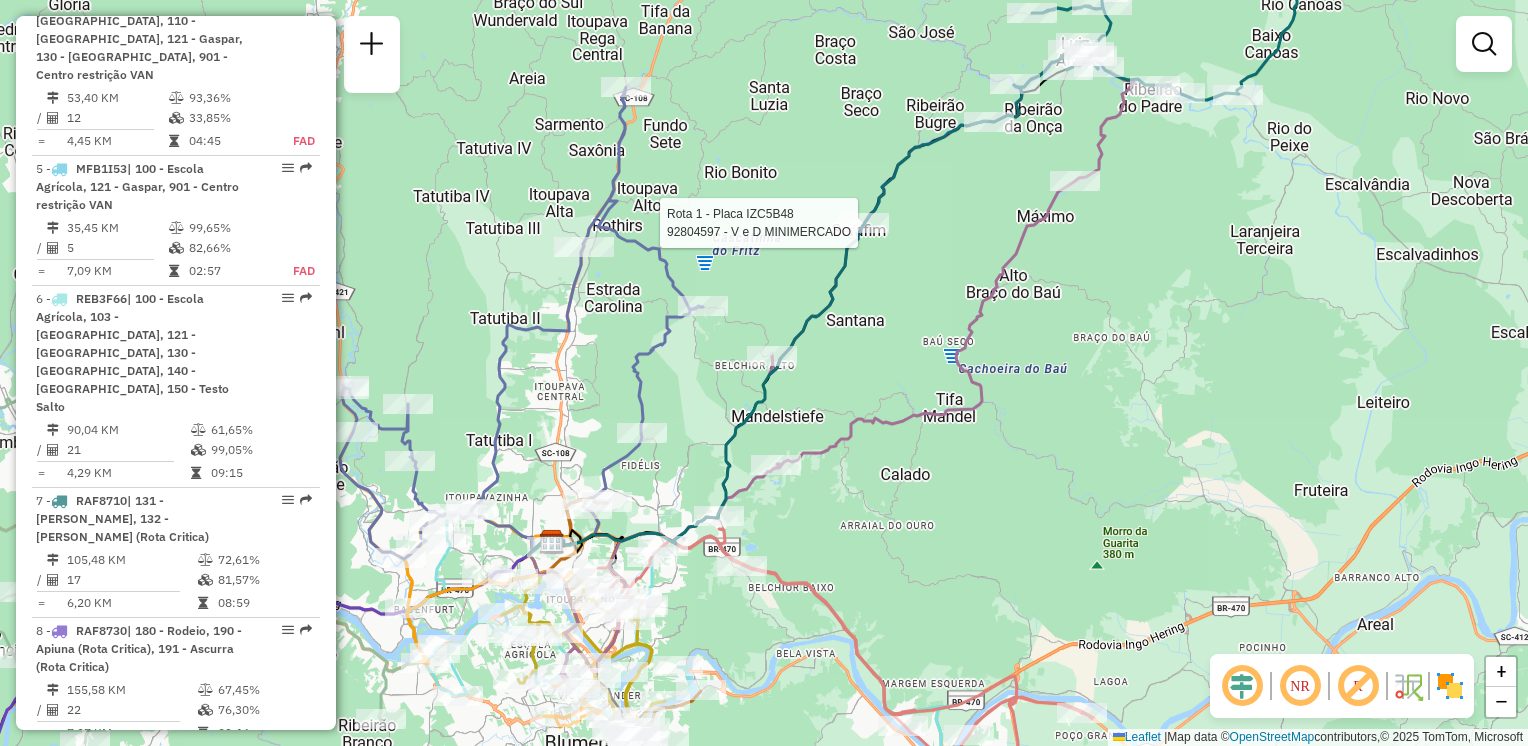 select on "**********" 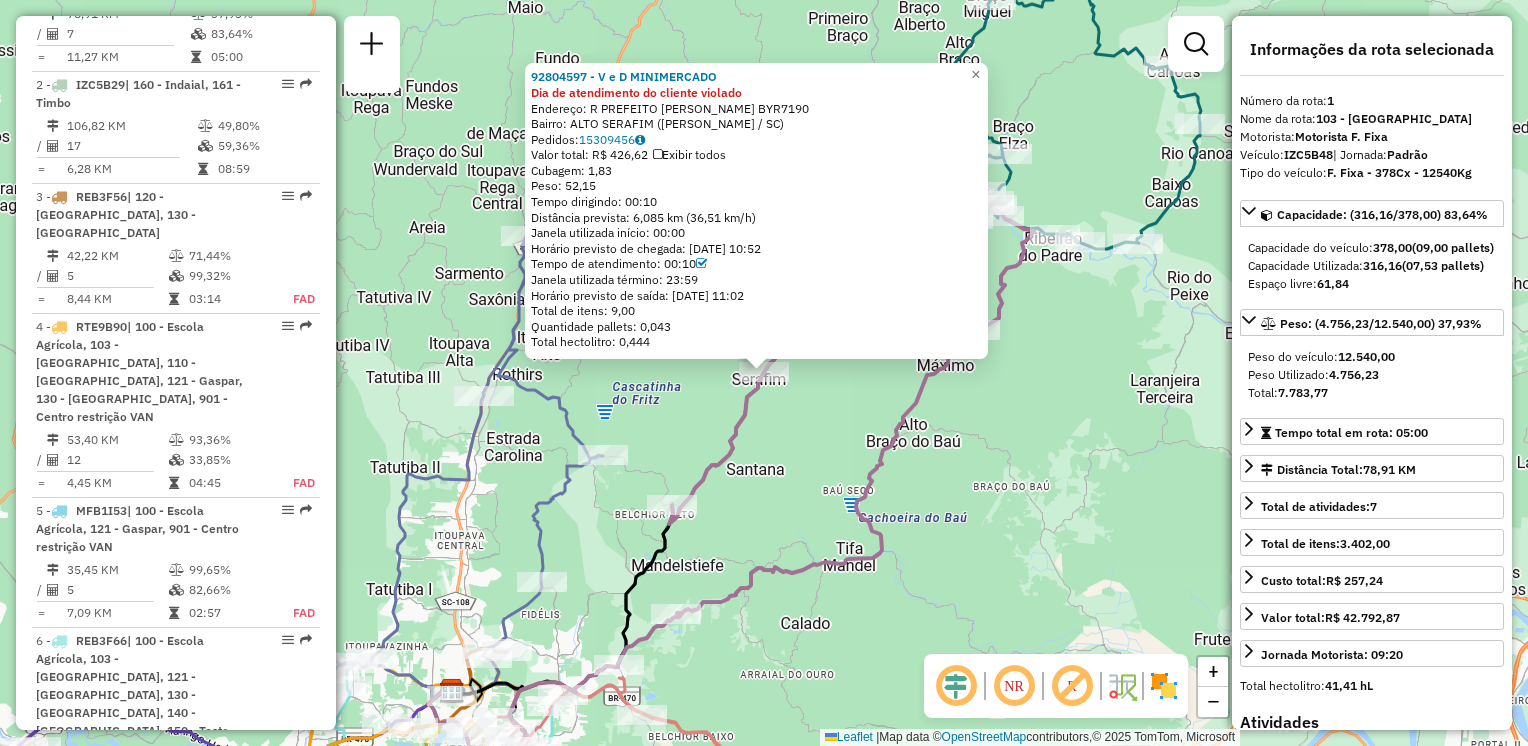 scroll, scrollTop: 770, scrollLeft: 0, axis: vertical 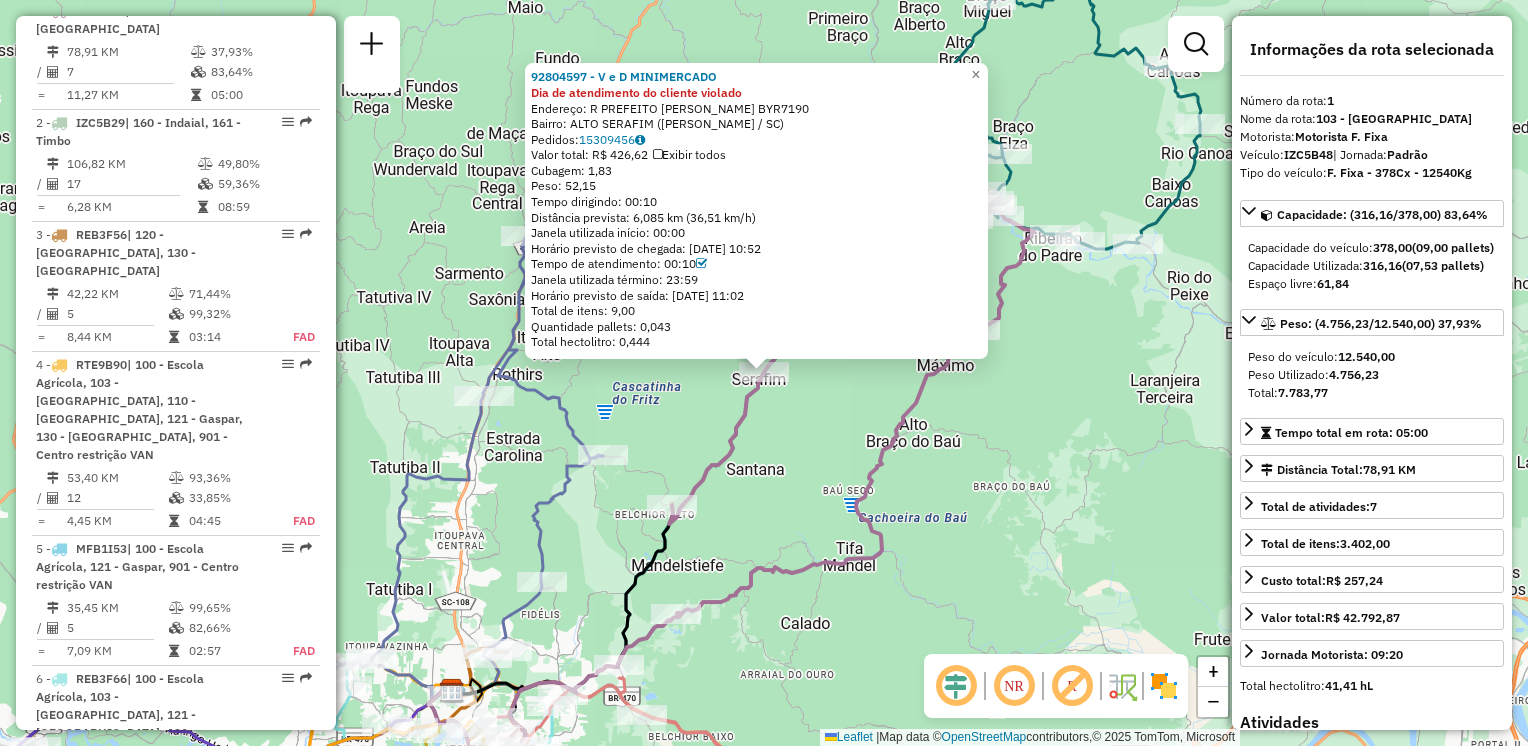 click on "92804597 - V e D MINIMERCADO Dia de atendimento do cliente violado  Endereço: R   PREFEITO WILIBALDO VAN DEN BYR7190   Bairro: ALTO SERAFIM (LUIZ ALVES / SC)   Pedidos:  15309456   Valor total: R$ 426,62   Exibir todos   Cubagem: 1,83  Peso: 52,15  Tempo dirigindo: 00:10   Distância prevista: 6,085 km (36,51 km/h)   Janela utilizada início: 00:00   Horário previsto de chegada: 15/07/2025 10:52   Tempo de atendimento: 00:10   Janela utilizada término: 23:59   Horário previsto de saída: 15/07/2025 11:02   Total de itens: 9,00   Quantidade pallets: 0,043   Total hectolitro: 0,444  × Janela de atendimento Grade de atendimento Capacidade Transportadoras Veículos Cliente Pedidos  Rotas Selecione os dias de semana para filtrar as janelas de atendimento  Seg   Ter   Qua   Qui   Sex   Sáb   Dom  Informe o período da janela de atendimento: De: Até:  Filtrar exatamente a janela do cliente  Considerar janela de atendimento padrão  Selecione os dias de semana para filtrar as grades de atendimento  Seg   Ter" 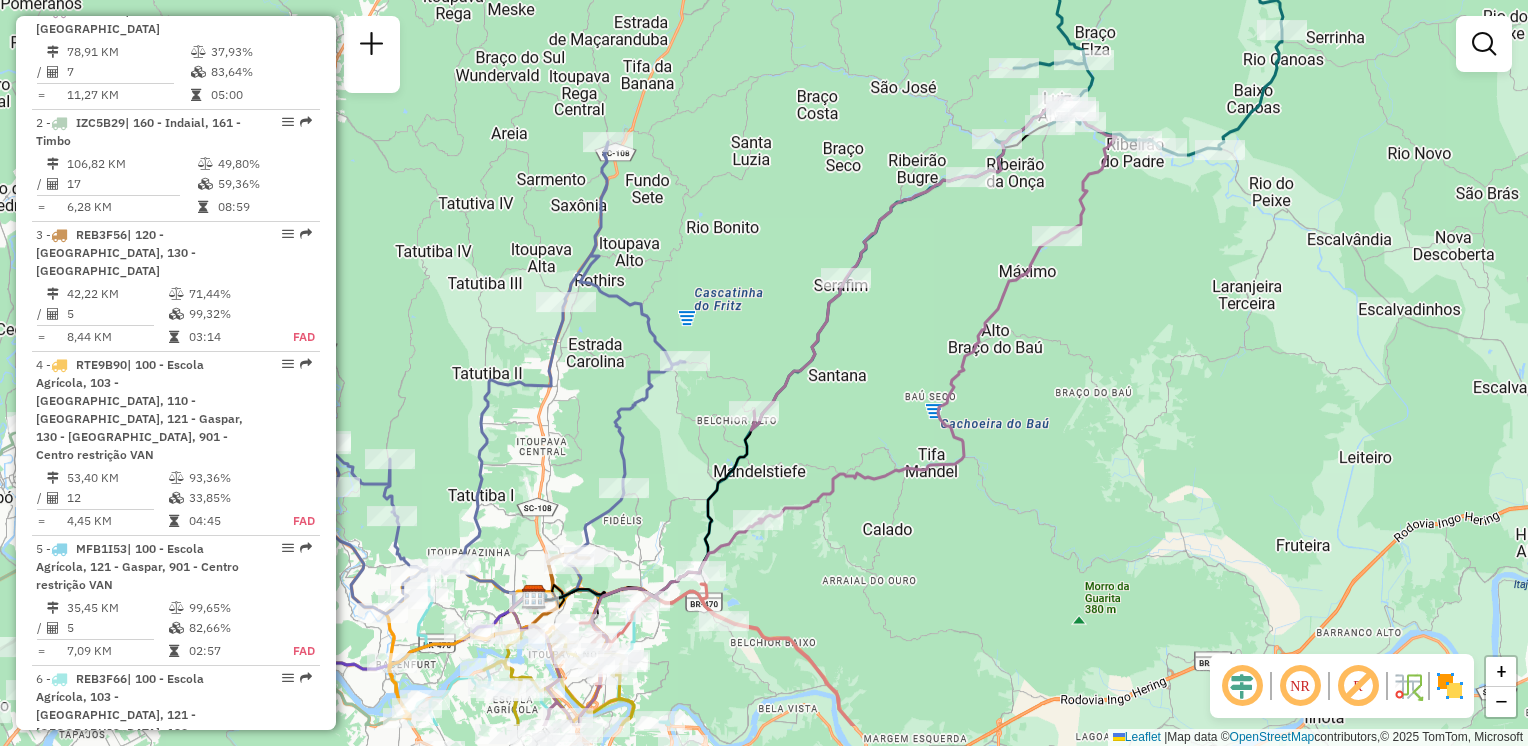 drag, startPoint x: 963, startPoint y: 494, endPoint x: 1008, endPoint y: 447, distance: 65.06919 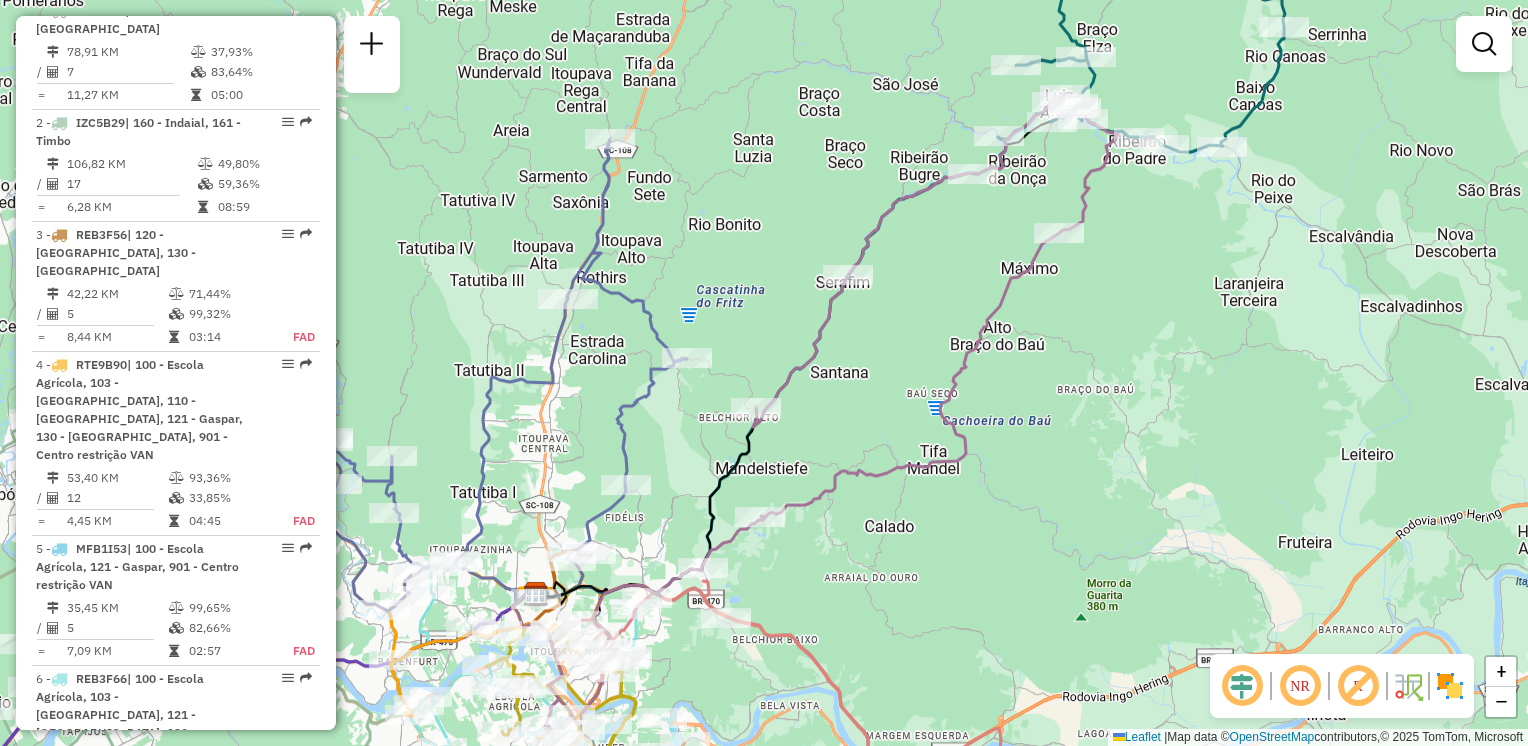 drag, startPoint x: 904, startPoint y: 487, endPoint x: 988, endPoint y: 388, distance: 129.8345 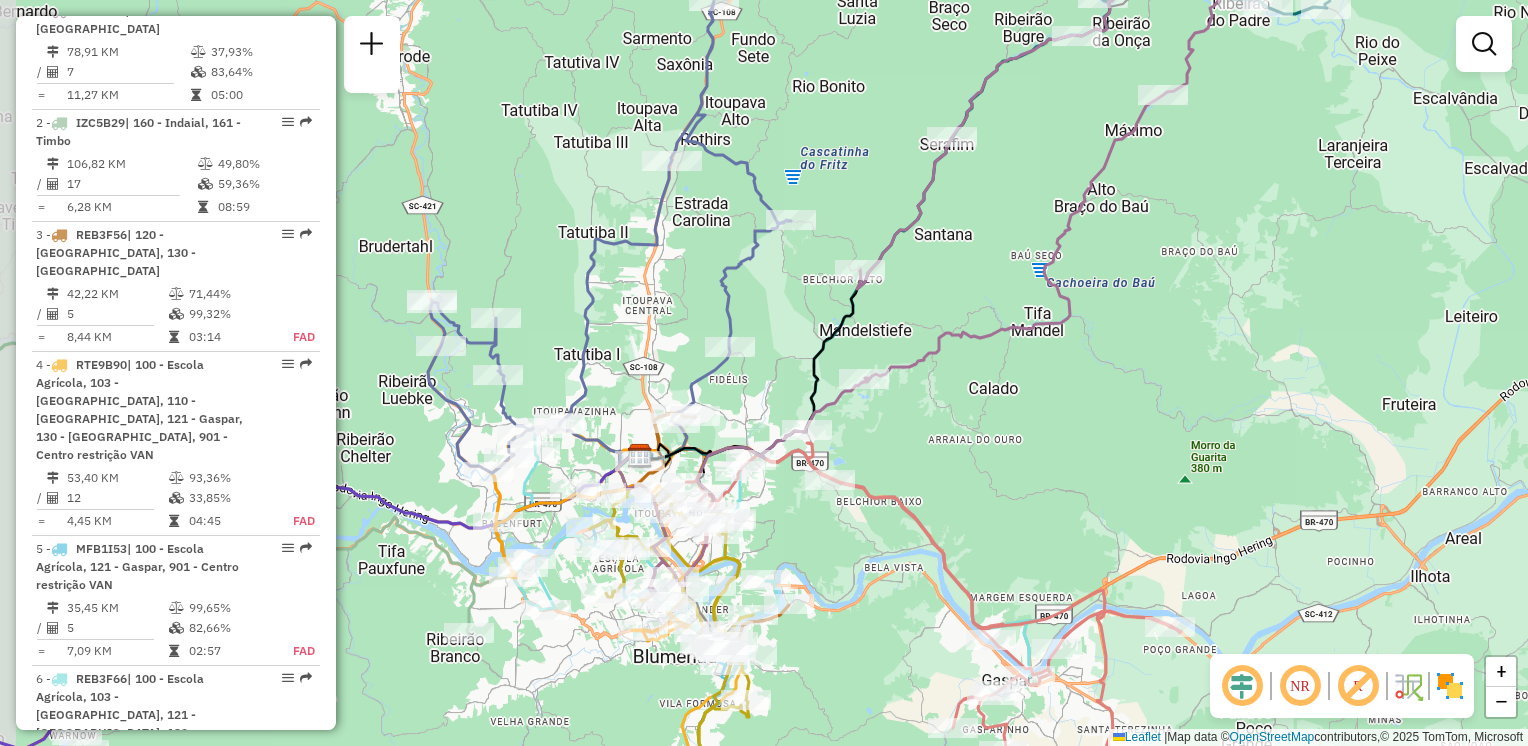 drag, startPoint x: 987, startPoint y: 494, endPoint x: 1004, endPoint y: 452, distance: 45.310043 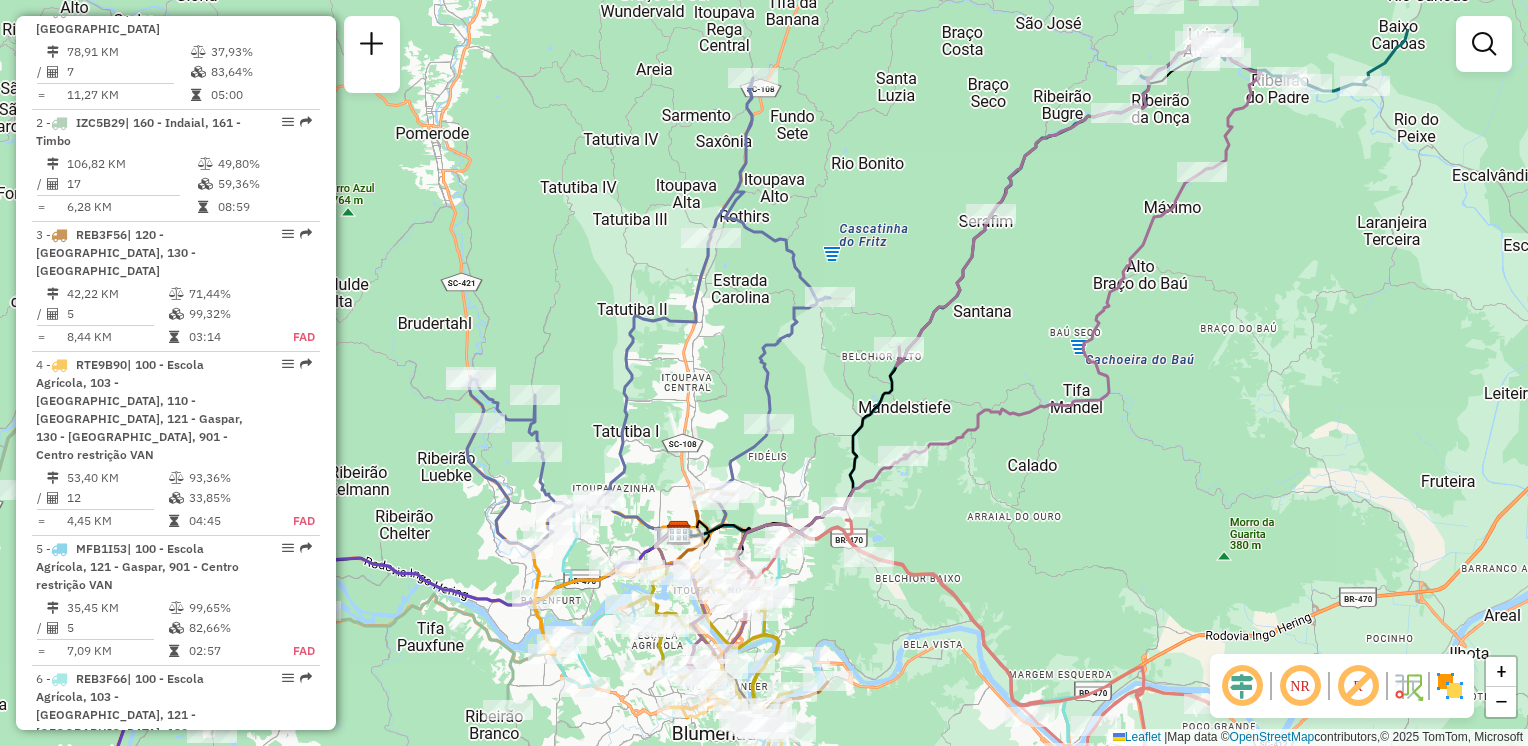 drag, startPoint x: 994, startPoint y: 470, endPoint x: 1020, endPoint y: 559, distance: 92.72001 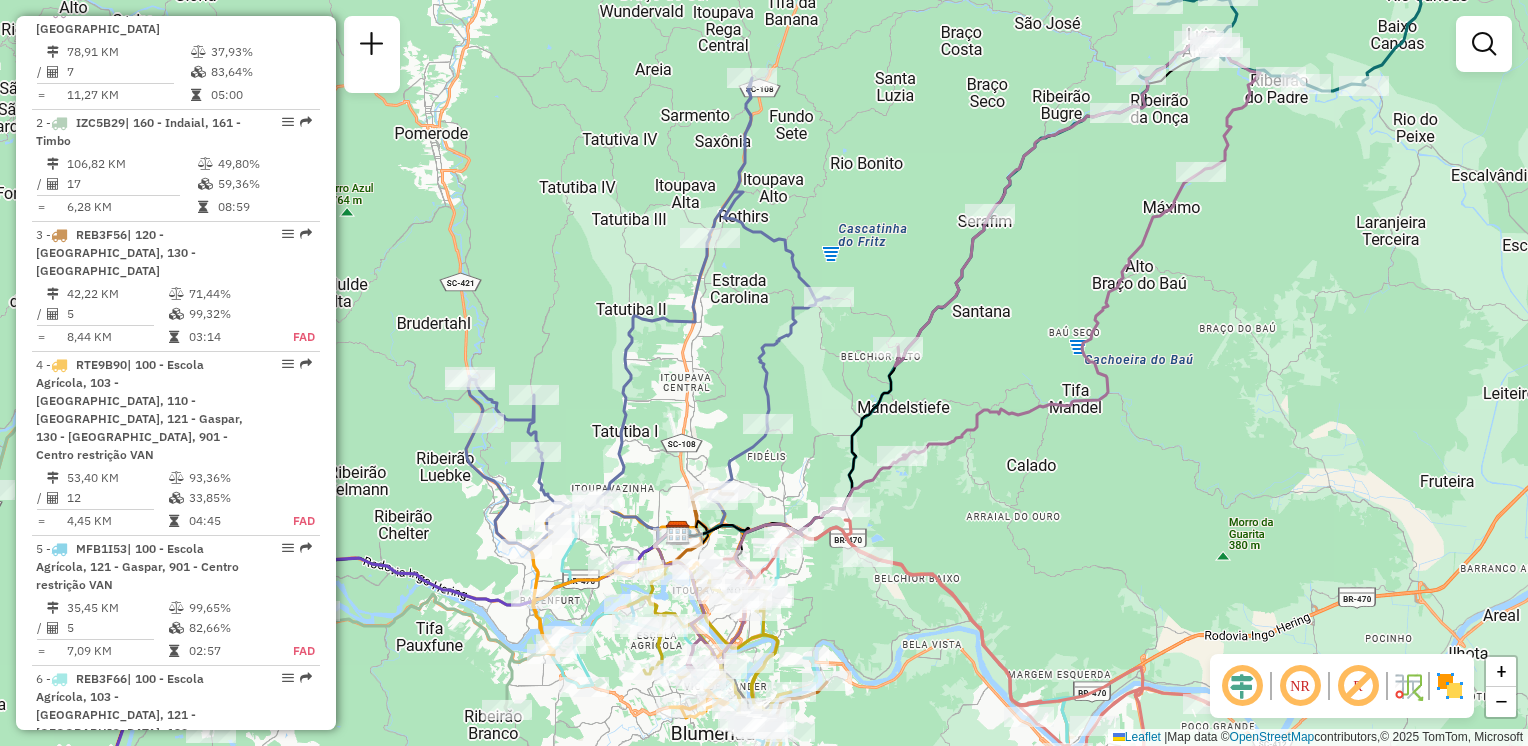 drag, startPoint x: 1019, startPoint y: 441, endPoint x: 1074, endPoint y: 330, distance: 123.878975 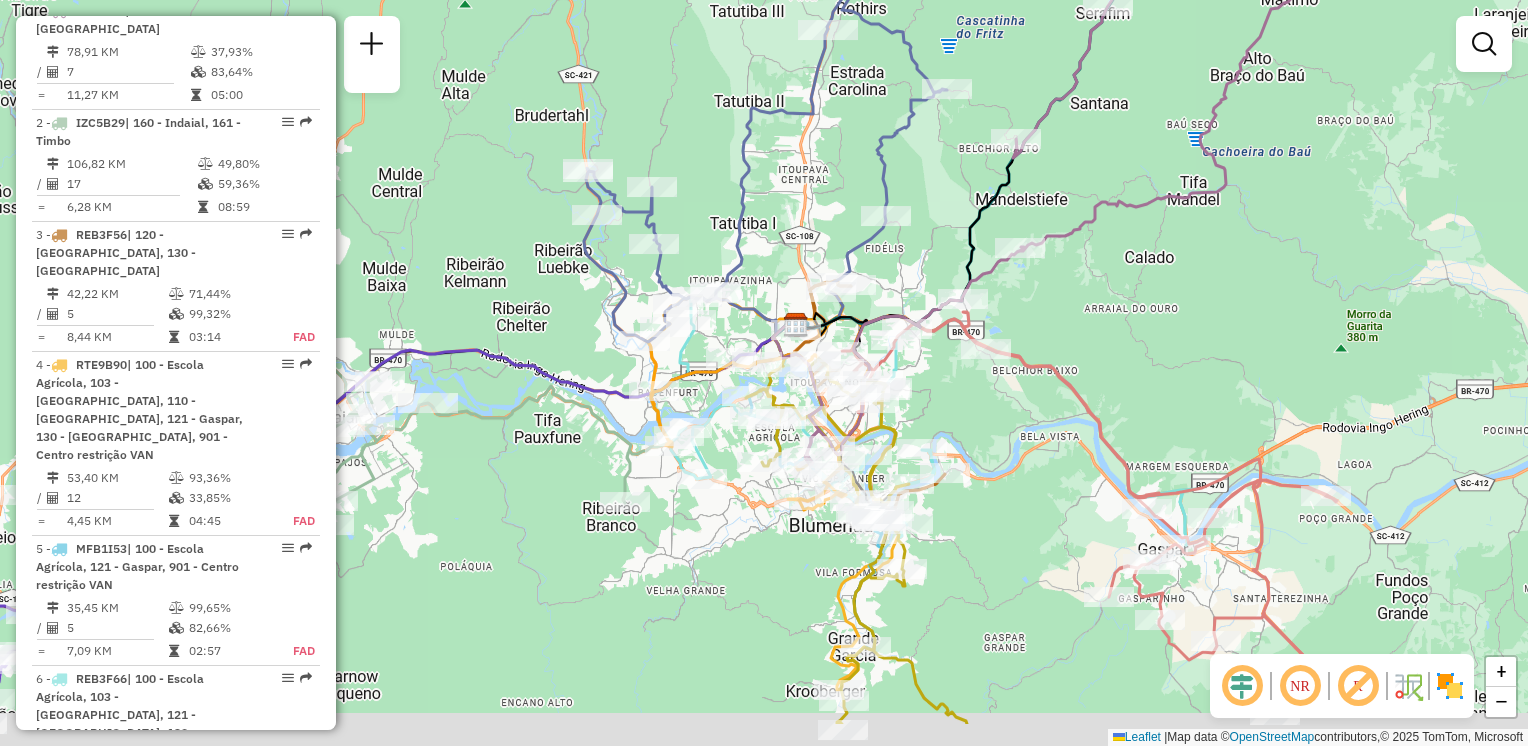 click on "Janela de atendimento Grade de atendimento Capacidade Transportadoras Veículos Cliente Pedidos  Rotas Selecione os dias de semana para filtrar as janelas de atendimento  Seg   Ter   Qua   Qui   Sex   Sáb   Dom  Informe o período da janela de atendimento: De: Até:  Filtrar exatamente a janela do cliente  Considerar janela de atendimento padrão  Selecione os dias de semana para filtrar as grades de atendimento  Seg   Ter   Qua   Qui   Sex   Sáb   Dom   Considerar clientes sem dia de atendimento cadastrado  Clientes fora do dia de atendimento selecionado Filtrar as atividades entre os valores definidos abaixo:  Peso mínimo:   Peso máximo:   Cubagem mínima:   Cubagem máxima:   De:   Até:  Filtrar as atividades entre o tempo de atendimento definido abaixo:  De:   Até:   Considerar capacidade total dos clientes não roteirizados Transportadora: Selecione um ou mais itens Tipo de veículo: Selecione um ou mais itens Veículo: Selecione um ou mais itens Motorista: Selecione um ou mais itens Nome: Rótulo:" 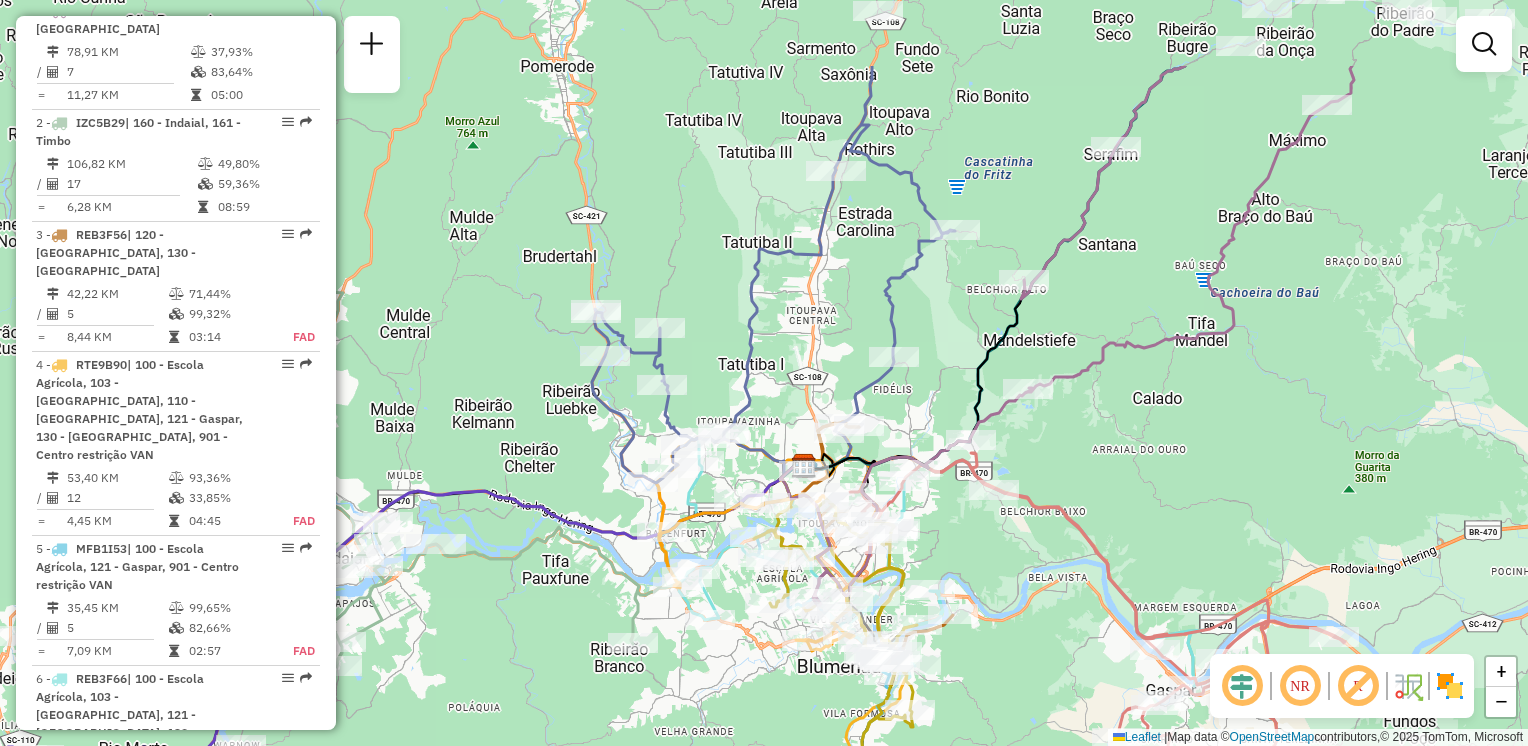 drag, startPoint x: 1093, startPoint y: 340, endPoint x: 1092, endPoint y: 469, distance: 129.00388 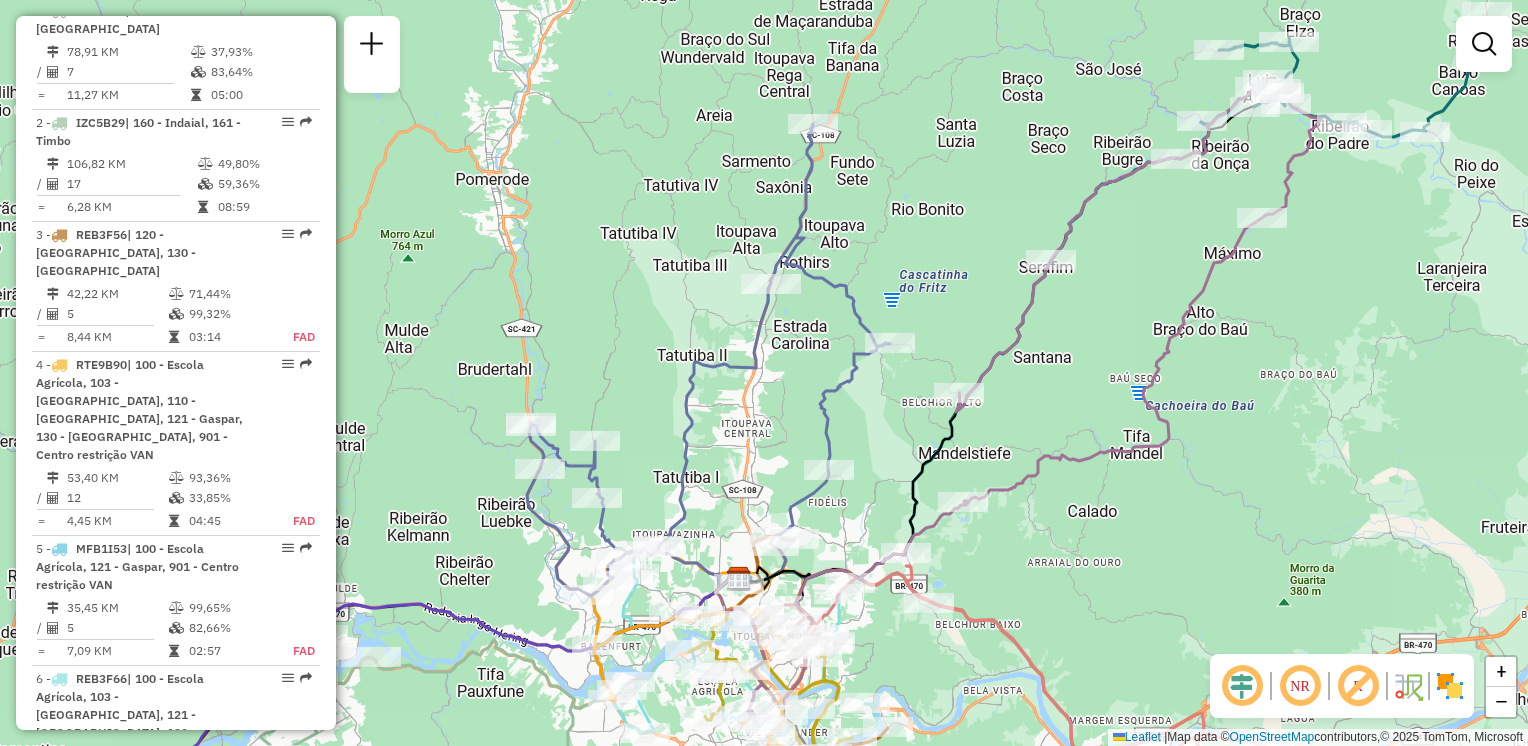 drag, startPoint x: 1112, startPoint y: 306, endPoint x: 1006, endPoint y: 433, distance: 165.42369 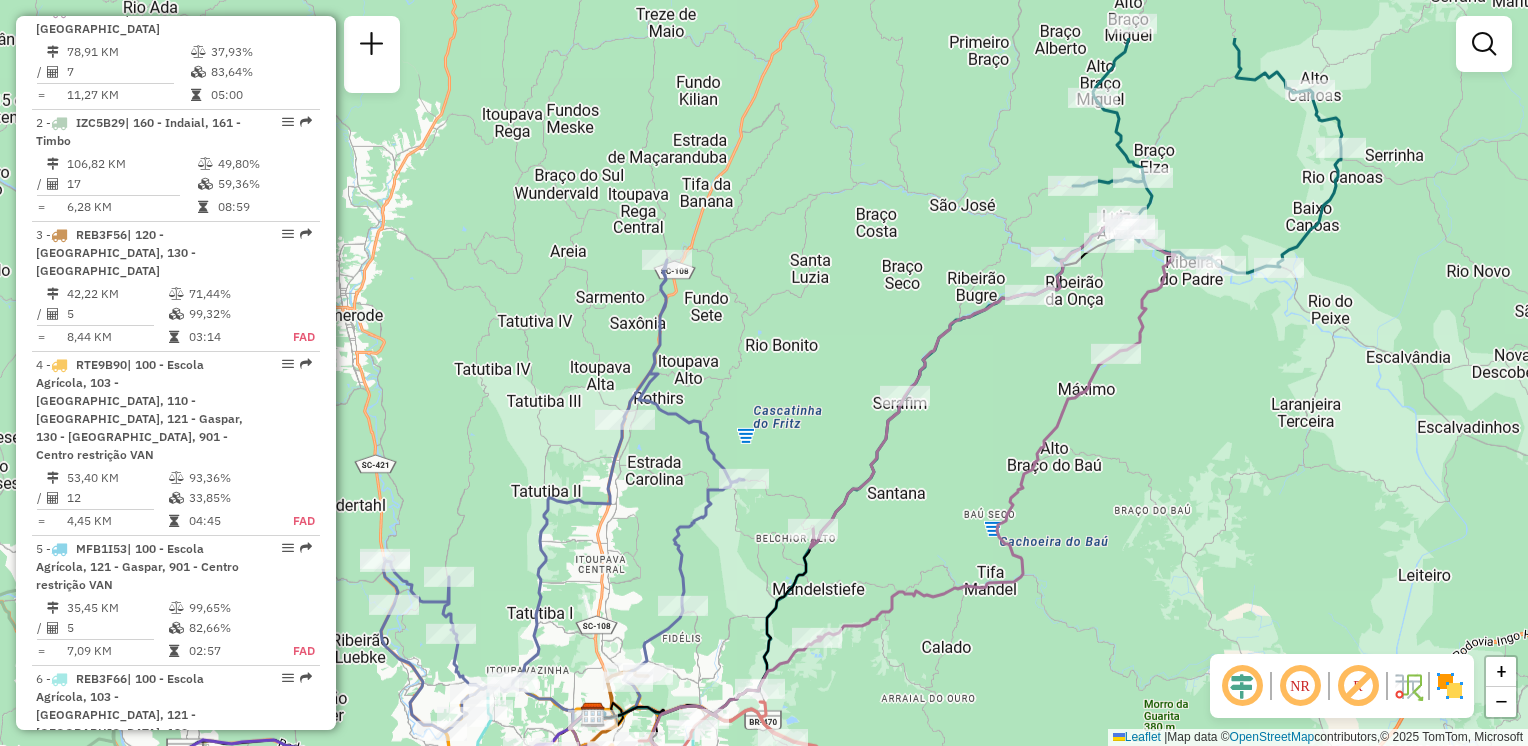 drag, startPoint x: 1148, startPoint y: 350, endPoint x: 1044, endPoint y: 438, distance: 136.23509 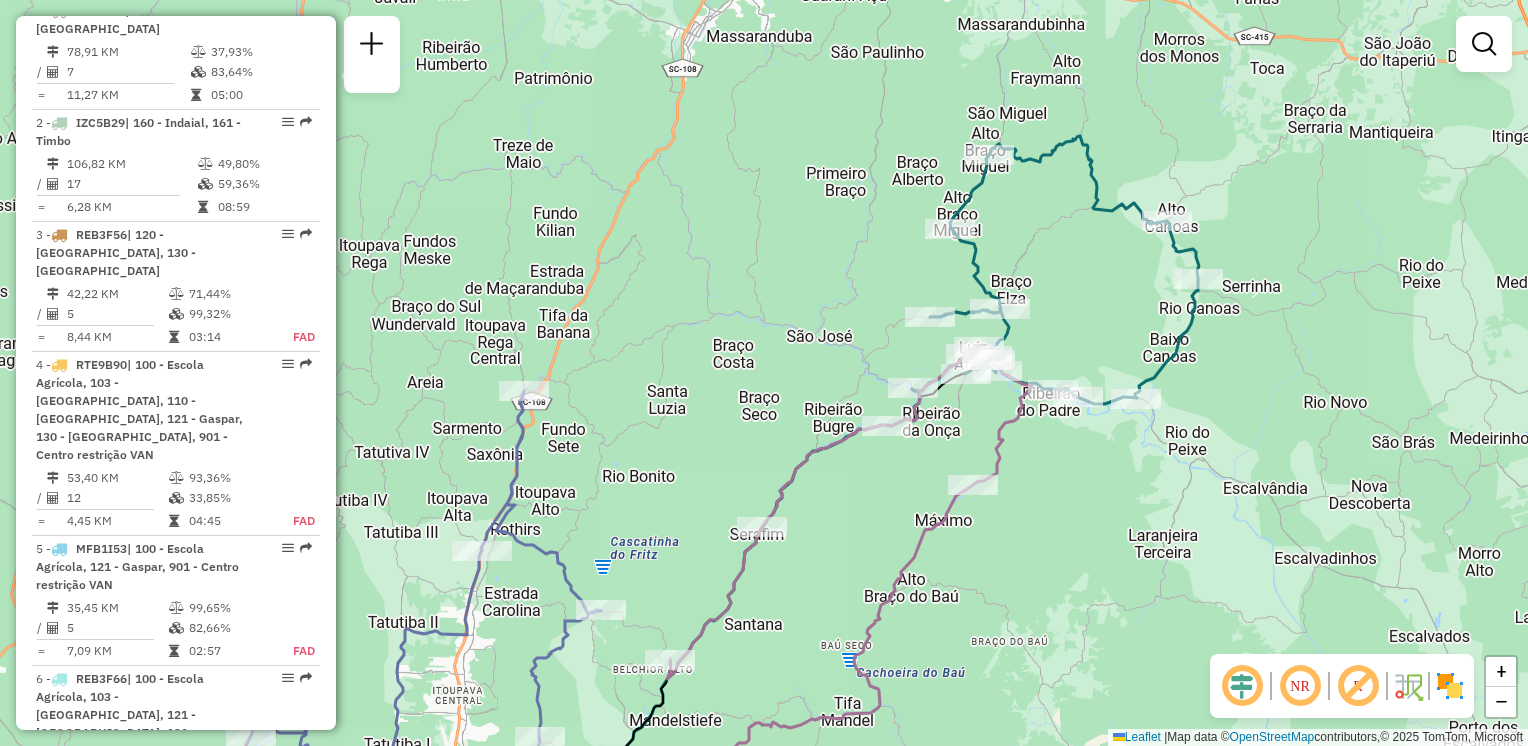 drag, startPoint x: 1029, startPoint y: 398, endPoint x: 896, endPoint y: 463, distance: 148.03378 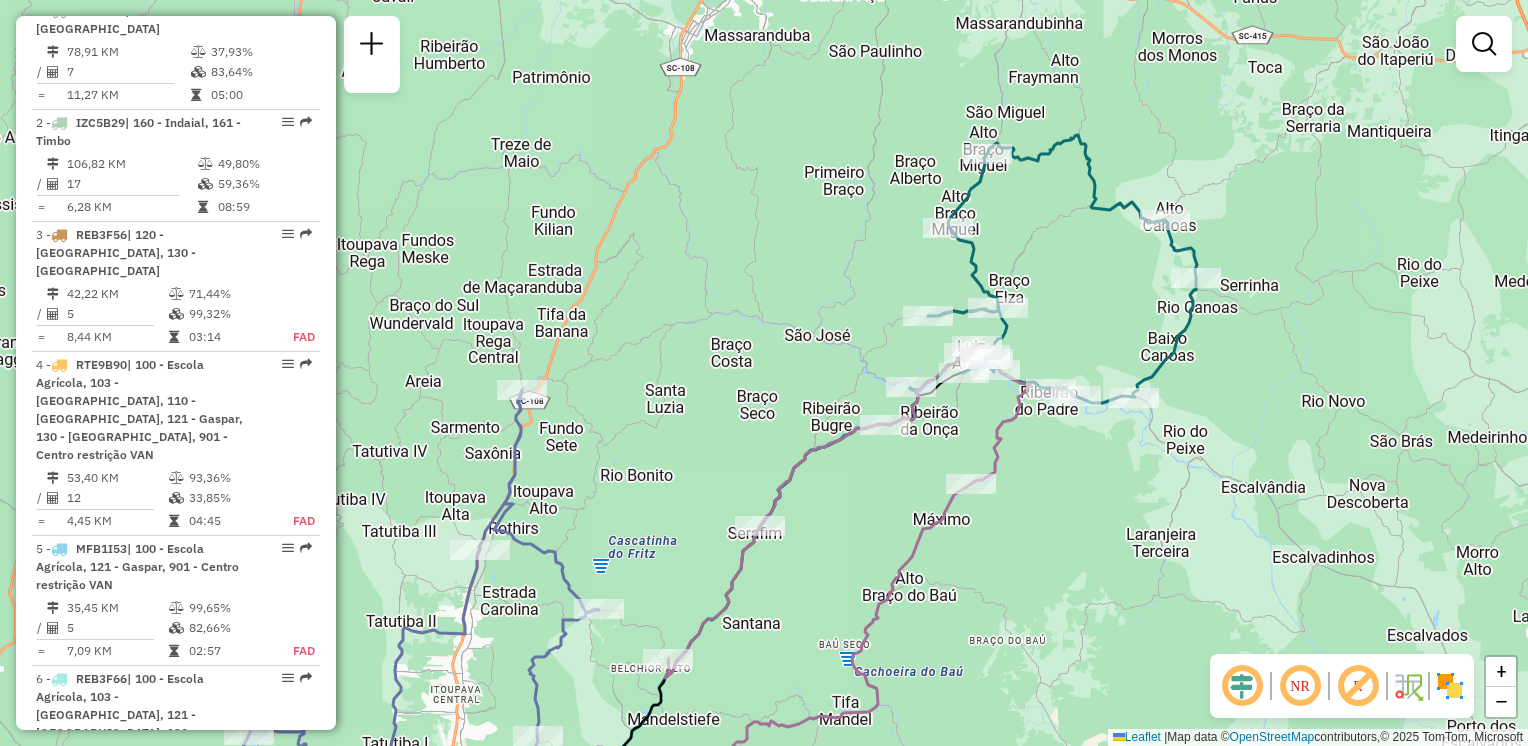 drag, startPoint x: 981, startPoint y: 418, endPoint x: 992, endPoint y: 405, distance: 17.029387 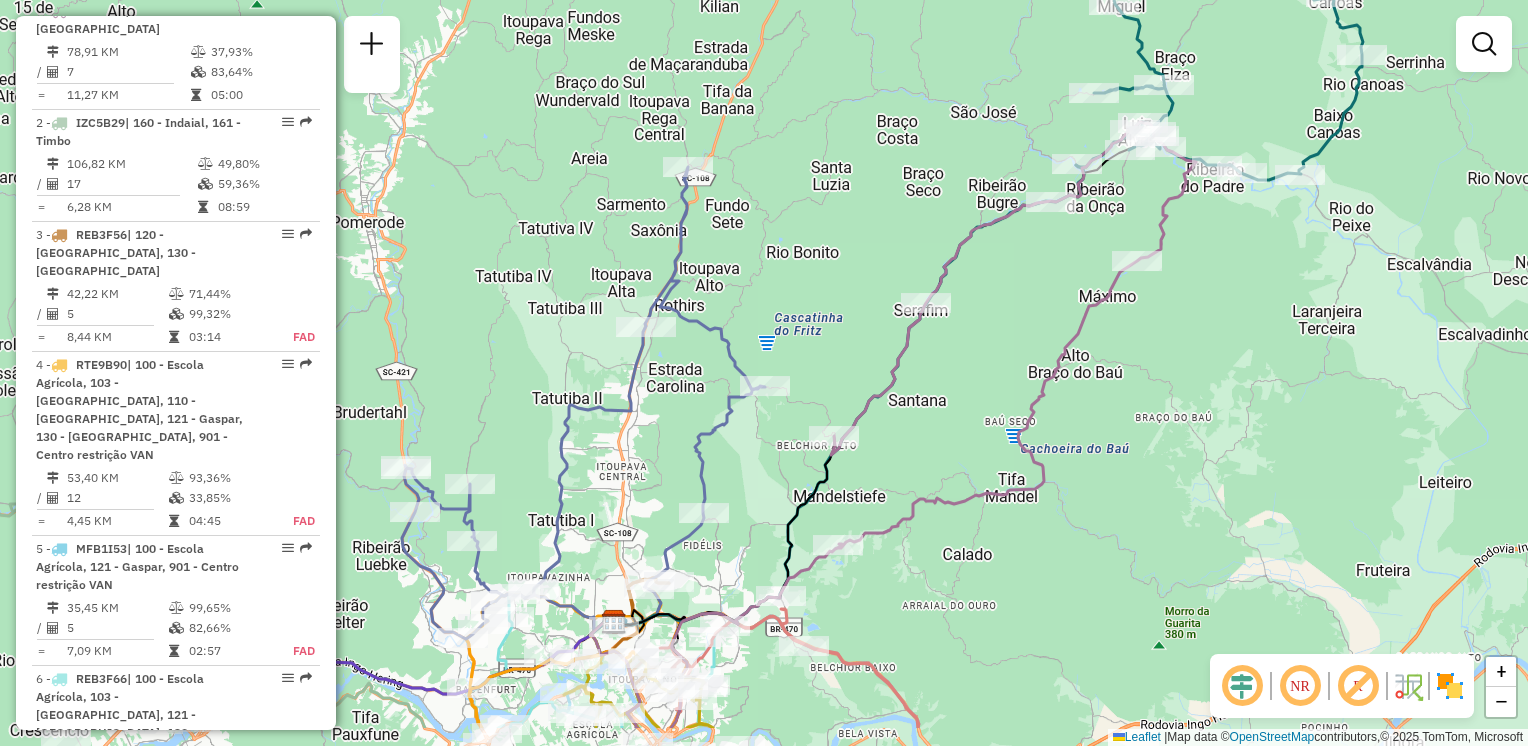 drag, startPoint x: 954, startPoint y: 472, endPoint x: 980, endPoint y: 408, distance: 69.079666 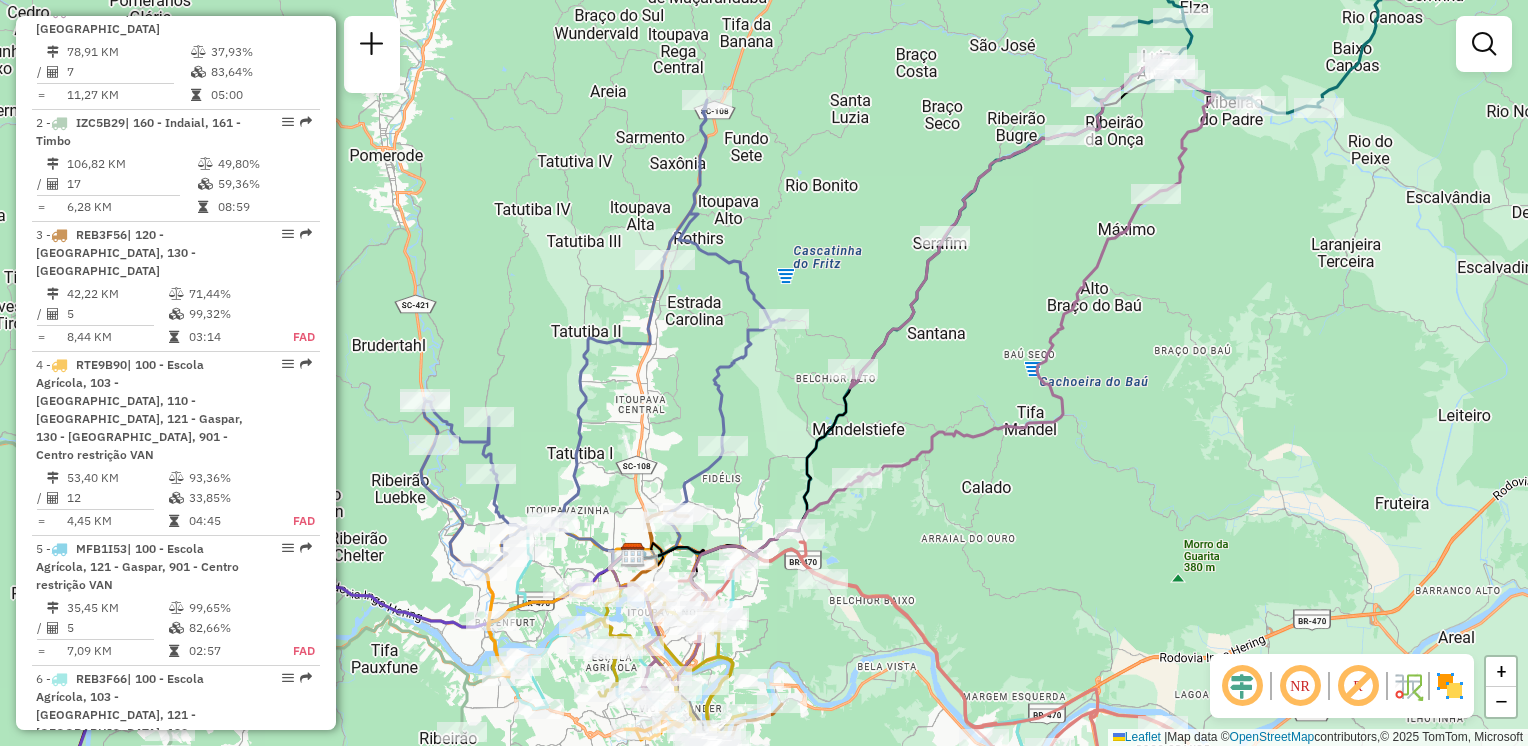 drag, startPoint x: 920, startPoint y: 578, endPoint x: 935, endPoint y: 386, distance: 192.58505 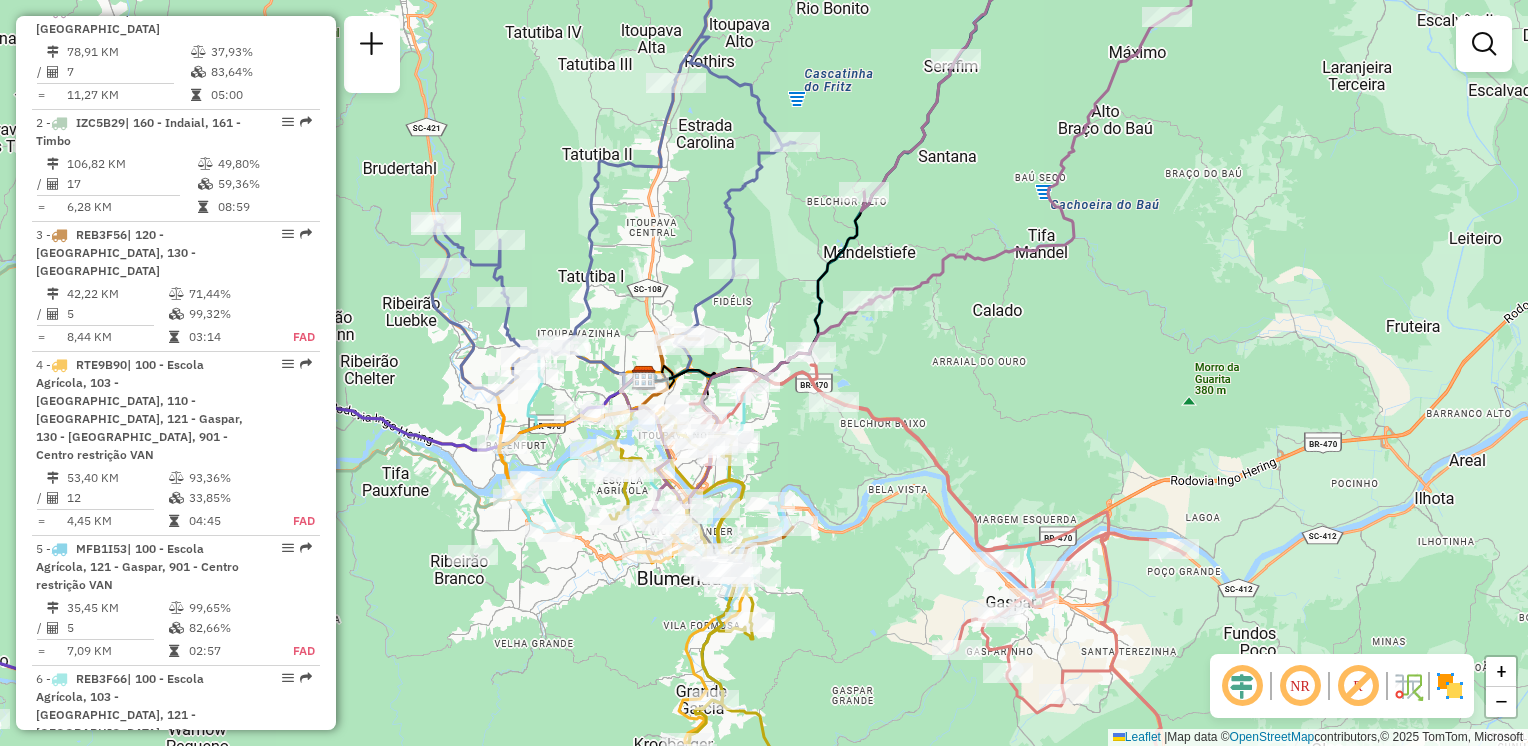 drag, startPoint x: 1035, startPoint y: 448, endPoint x: 1019, endPoint y: 381, distance: 68.88396 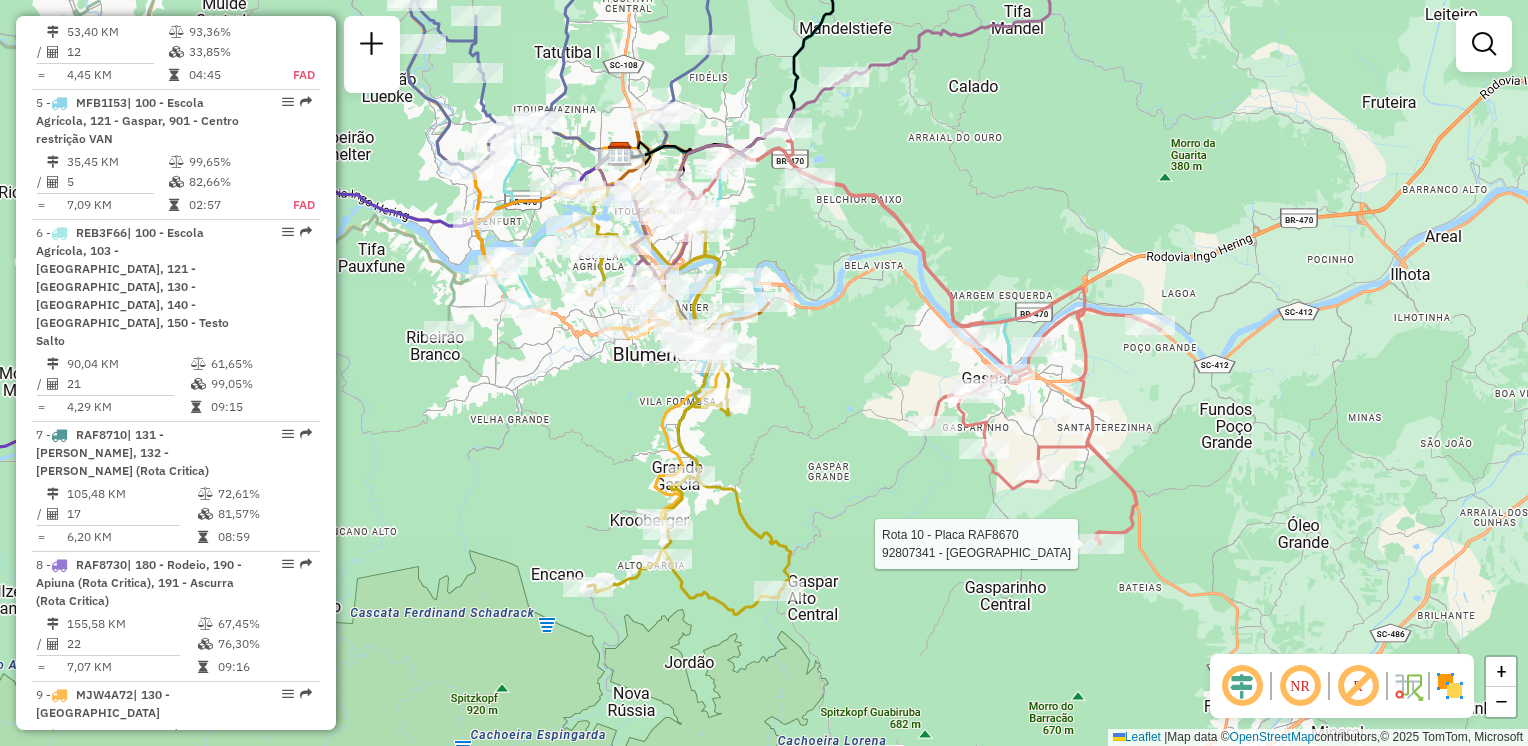 select on "**********" 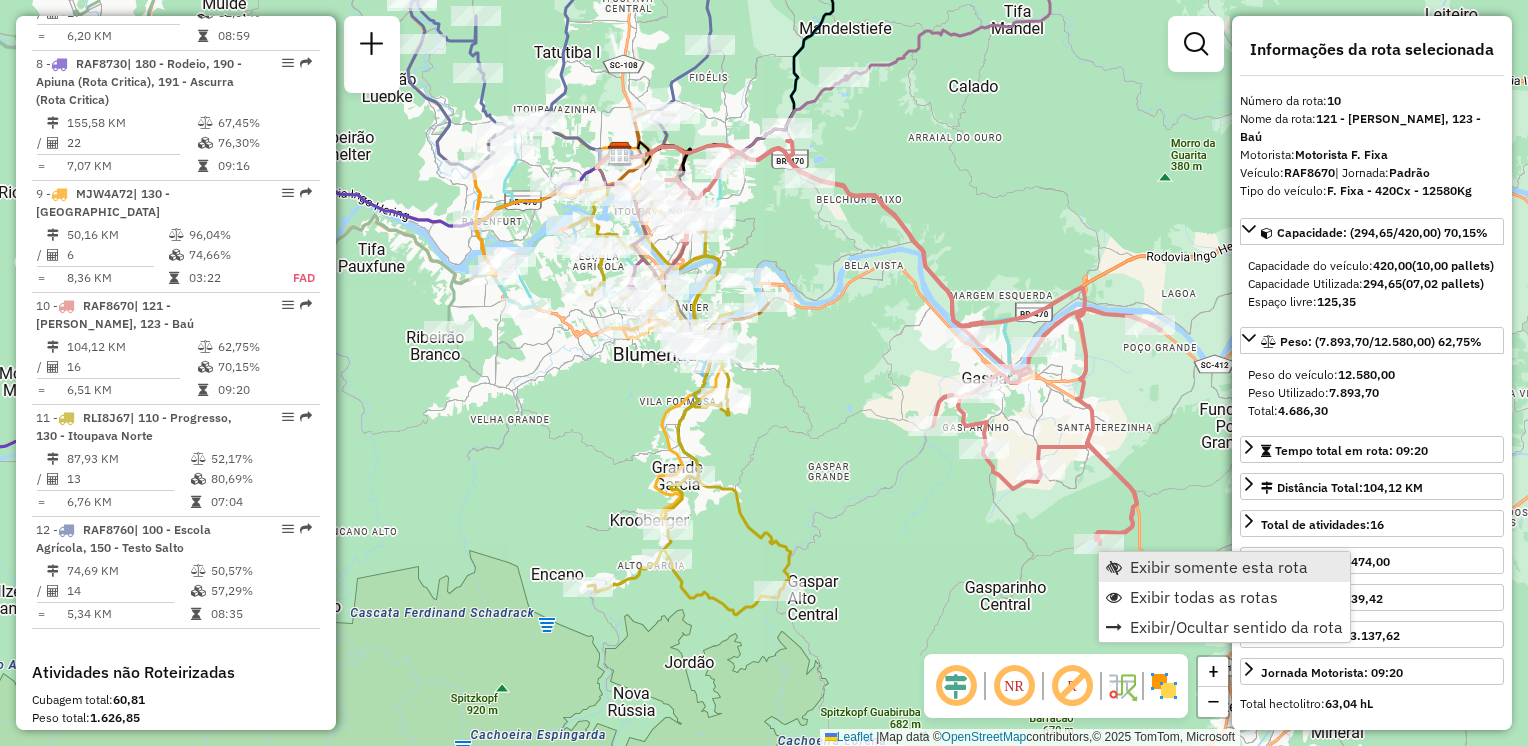 scroll, scrollTop: 1852, scrollLeft: 0, axis: vertical 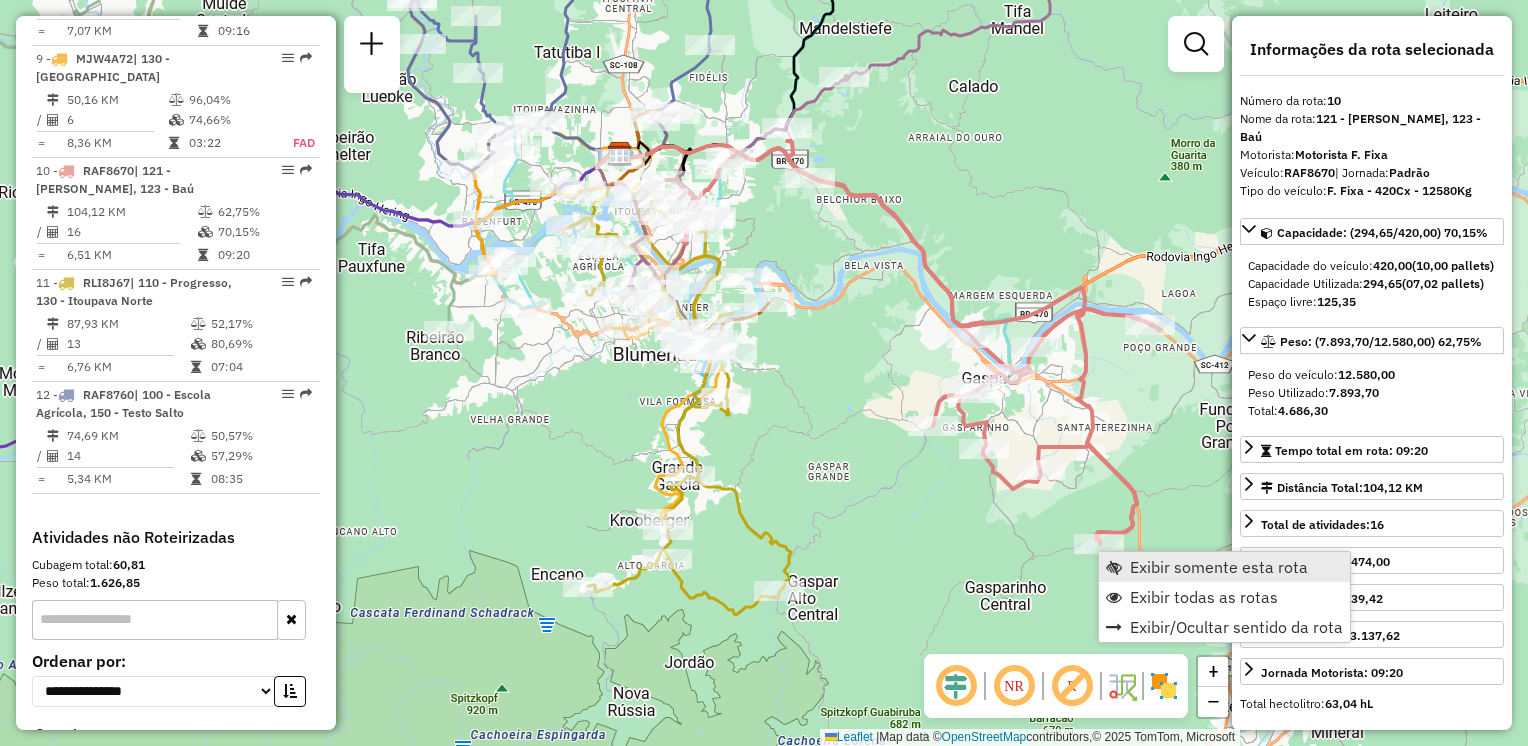 click on "Exibir somente esta rota" at bounding box center [1219, 567] 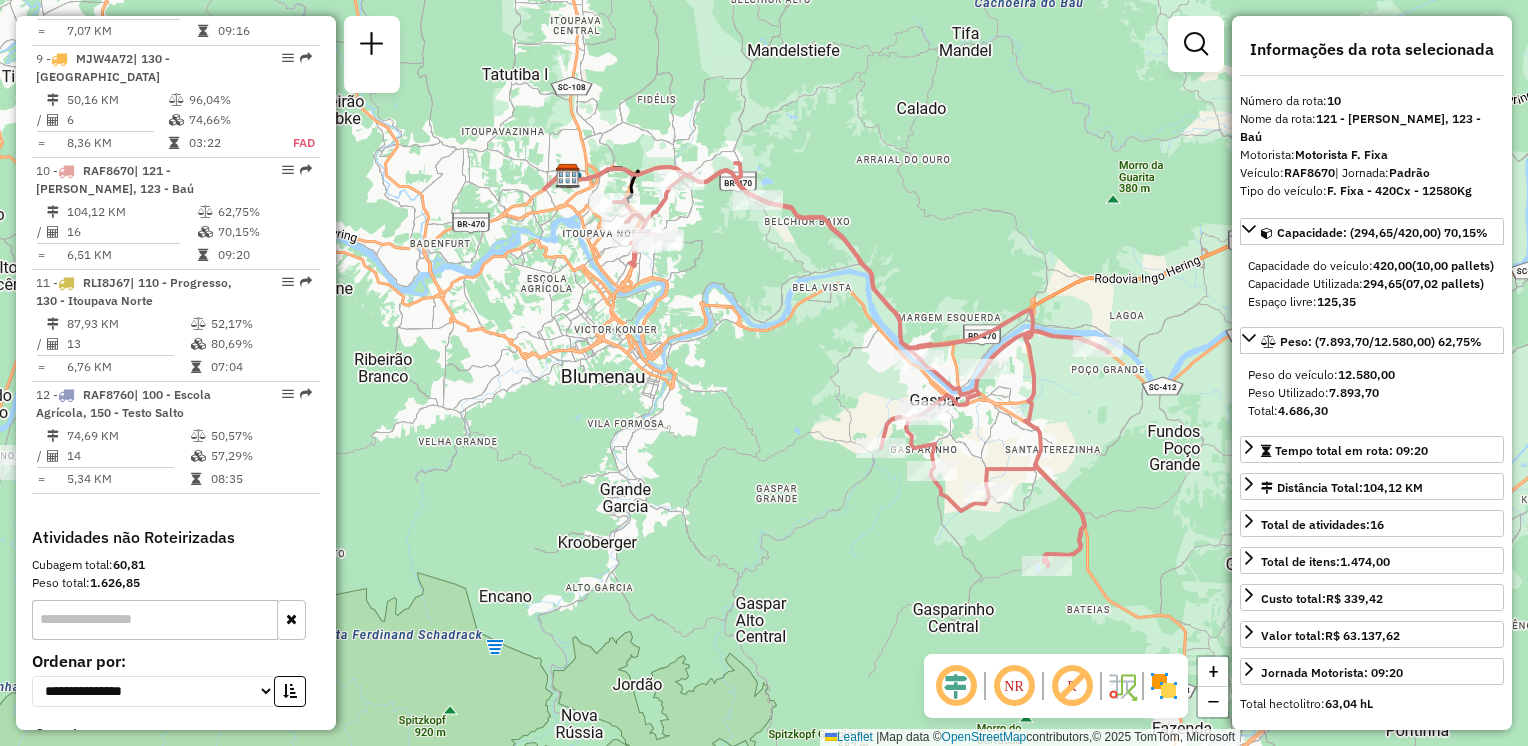 drag, startPoint x: 1083, startPoint y: 526, endPoint x: 1127, endPoint y: 522, distance: 44.181442 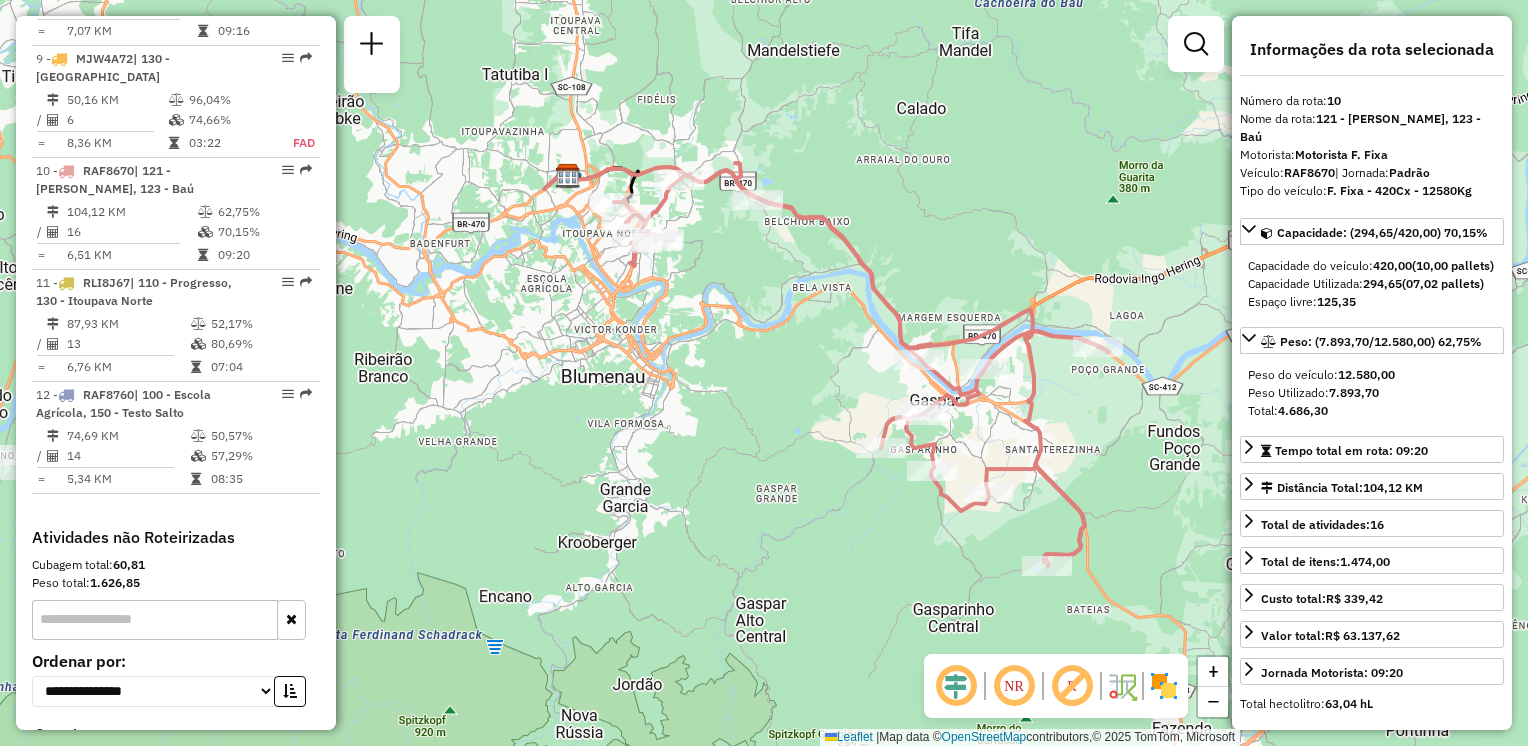 drag, startPoint x: 768, startPoint y: 360, endPoint x: 833, endPoint y: 488, distance: 143.55835 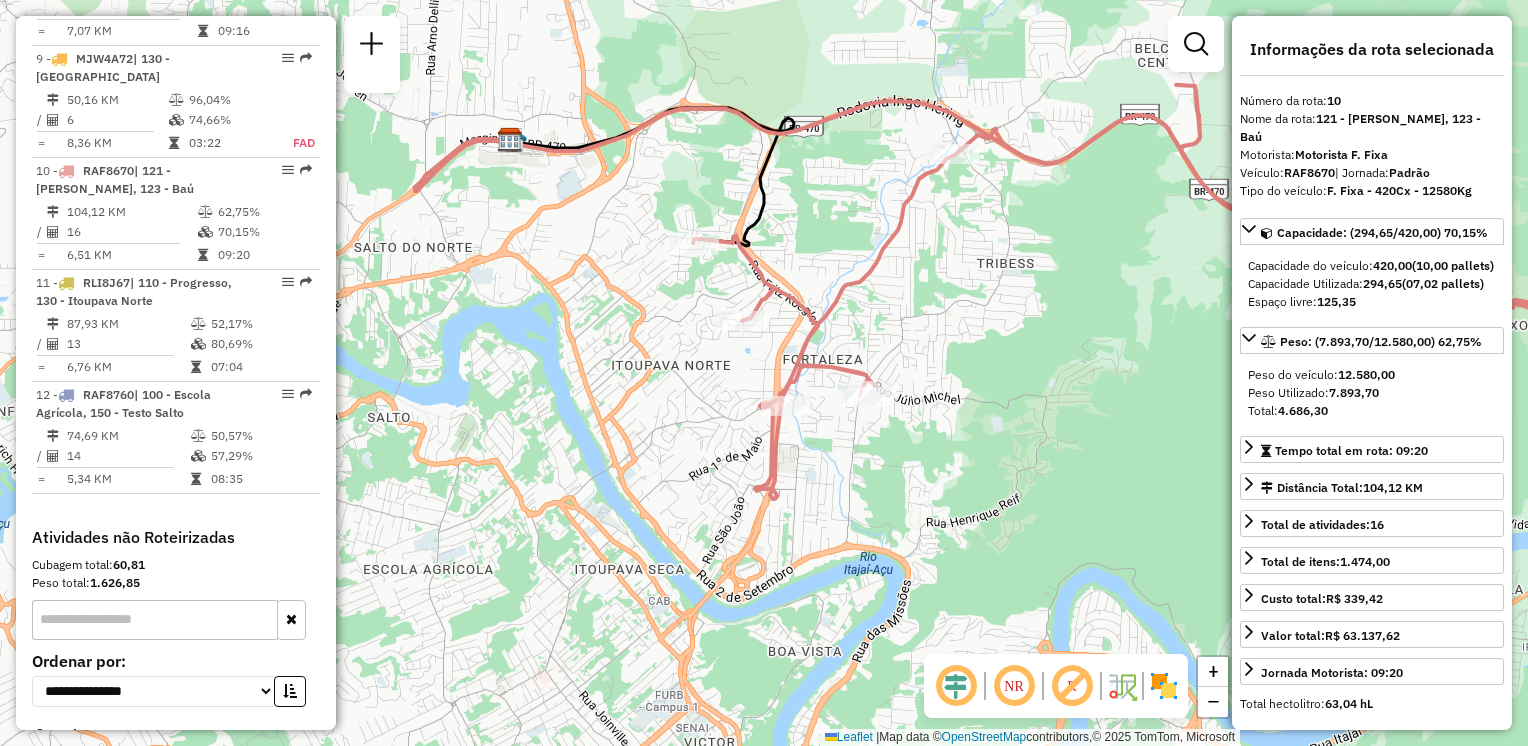 drag, startPoint x: 872, startPoint y: 486, endPoint x: 755, endPoint y: 510, distance: 119.43617 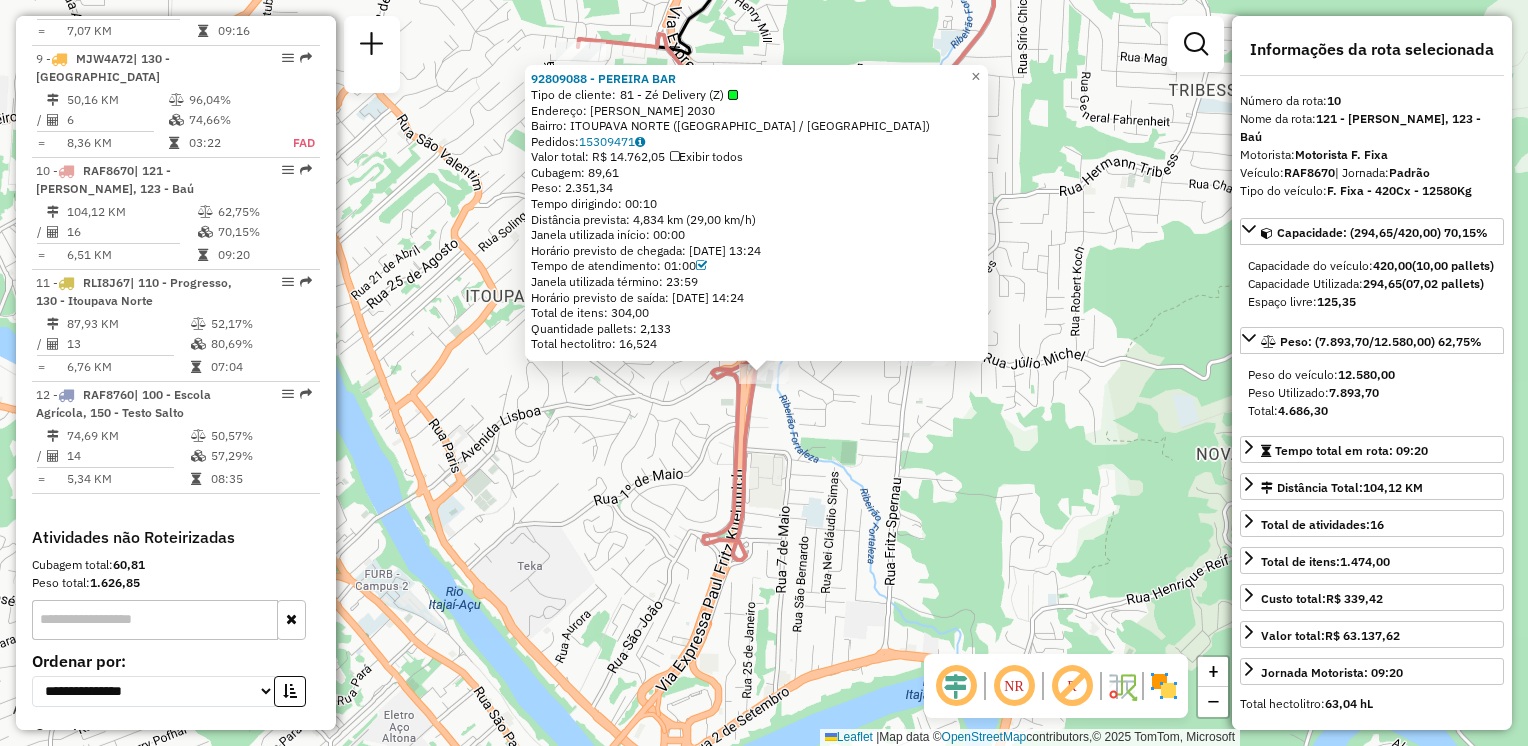 click on "92809088 - PEREIRA BAR  Tipo de cliente:   81 - Zé Delivery (Z)   Endereço:  FERNANDO DE SOUZA E SILVA 2030   Bairro: ITOUPAVA NORTE (BLUMENAU / SC)   Pedidos:  15309471   Valor total: R$ 14.762,05   Exibir todos   Cubagem: 89,61  Peso: 2.351,34  Tempo dirigindo: 00:10   Distância prevista: 4,834 km (29,00 km/h)   Janela utilizada início: 00:00   Horário previsto de chegada: 15/07/2025 13:24   Tempo de atendimento: 01:00   Janela utilizada término: 23:59   Horário previsto de saída: 15/07/2025 14:24   Total de itens: 304,00   Quantidade pallets: 2,133   Total hectolitro: 16,524  × Janela de atendimento Grade de atendimento Capacidade Transportadoras Veículos Cliente Pedidos  Rotas Selecione os dias de semana para filtrar as janelas de atendimento  Seg   Ter   Qua   Qui   Sex   Sáb   Dom  Informe o período da janela de atendimento: De: Até:  Filtrar exatamente a janela do cliente  Considerar janela de atendimento padrão  Selecione os dias de semana para filtrar as grades de atendimento  Seg  De:" 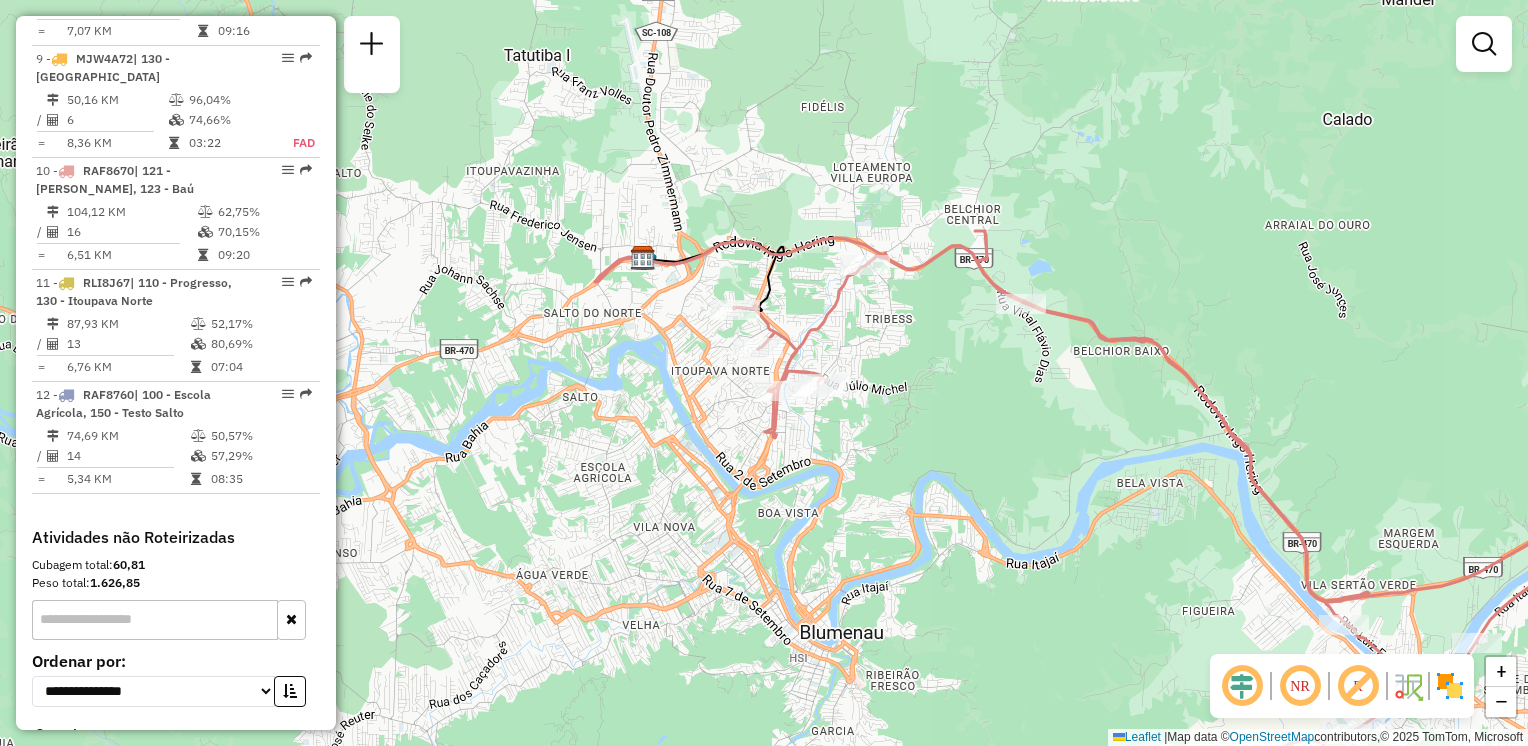 drag, startPoint x: 991, startPoint y: 495, endPoint x: 908, endPoint y: 447, distance: 95.880135 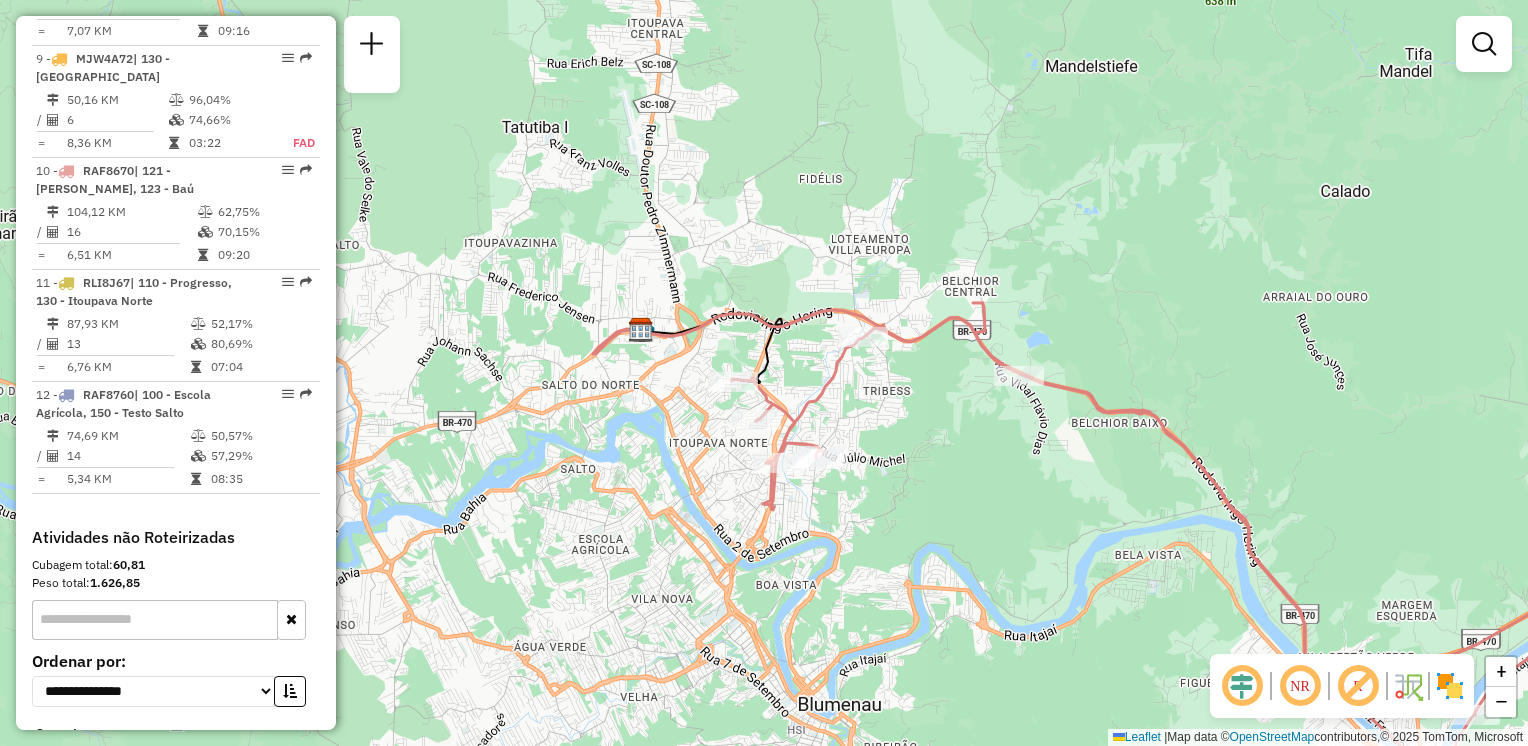 click on "Janela de atendimento Grade de atendimento Capacidade Transportadoras Veículos Cliente Pedidos  Rotas Selecione os dias de semana para filtrar as janelas de atendimento  Seg   Ter   Qua   Qui   Sex   Sáb   Dom  Informe o período da janela de atendimento: De: Até:  Filtrar exatamente a janela do cliente  Considerar janela de atendimento padrão  Selecione os dias de semana para filtrar as grades de atendimento  Seg   Ter   Qua   Qui   Sex   Sáb   Dom   Considerar clientes sem dia de atendimento cadastrado  Clientes fora do dia de atendimento selecionado Filtrar as atividades entre os valores definidos abaixo:  Peso mínimo:   Peso máximo:   Cubagem mínima:   Cubagem máxima:   De:   Até:  Filtrar as atividades entre o tempo de atendimento definido abaixo:  De:   Até:   Considerar capacidade total dos clientes não roteirizados Transportadora: Selecione um ou mais itens Tipo de veículo: Selecione um ou mais itens Veículo: Selecione um ou mais itens Motorista: Selecione um ou mais itens Nome: Rótulo:" 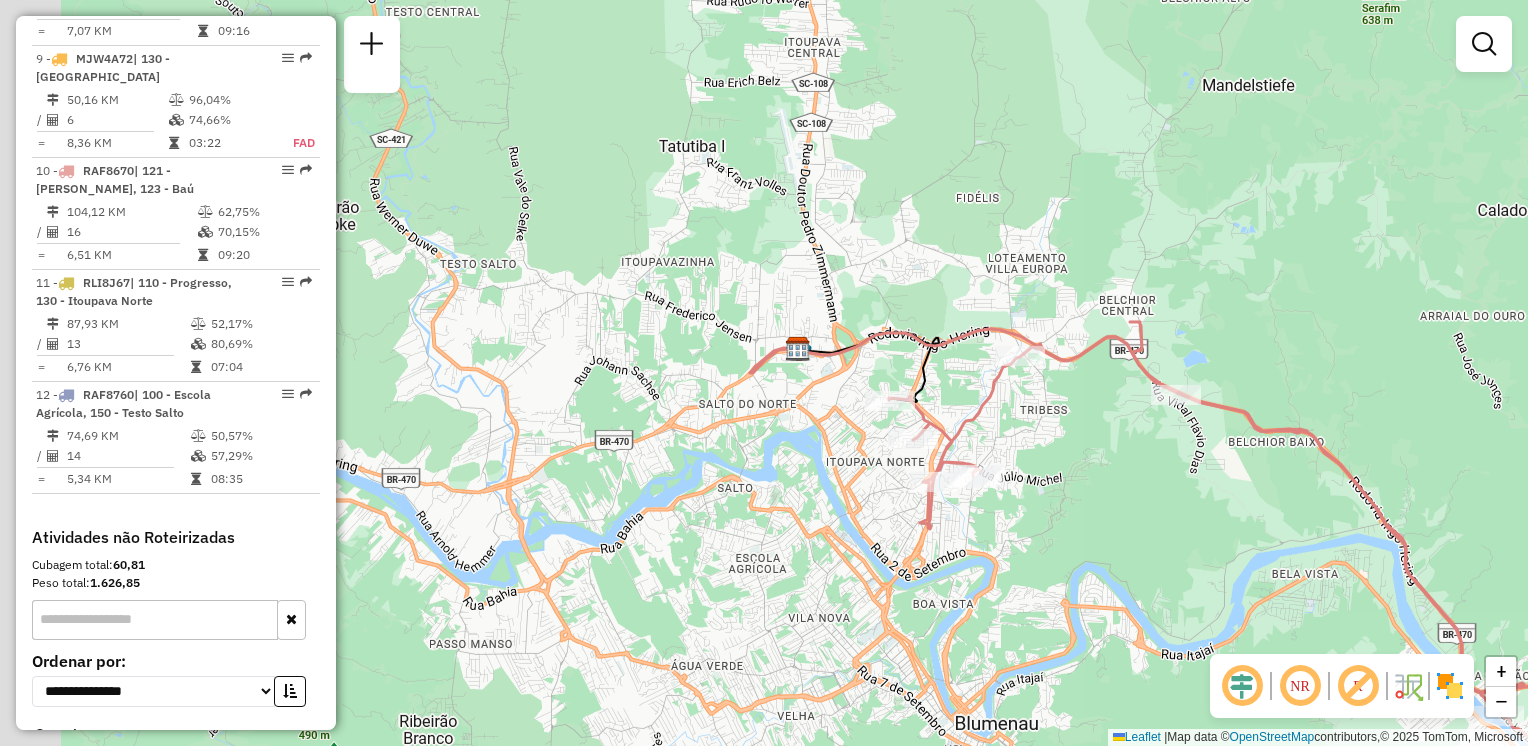 click on "Janela de atendimento Grade de atendimento Capacidade Transportadoras Veículos Cliente Pedidos  Rotas Selecione os dias de semana para filtrar as janelas de atendimento  Seg   Ter   Qua   Qui   Sex   Sáb   Dom  Informe o período da janela de atendimento: De: Até:  Filtrar exatamente a janela do cliente  Considerar janela de atendimento padrão  Selecione os dias de semana para filtrar as grades de atendimento  Seg   Ter   Qua   Qui   Sex   Sáb   Dom   Considerar clientes sem dia de atendimento cadastrado  Clientes fora do dia de atendimento selecionado Filtrar as atividades entre os valores definidos abaixo:  Peso mínimo:   Peso máximo:   Cubagem mínima:   Cubagem máxima:   De:   Até:  Filtrar as atividades entre o tempo de atendimento definido abaixo:  De:   Até:   Considerar capacidade total dos clientes não roteirizados Transportadora: Selecione um ou mais itens Tipo de veículo: Selecione um ou mais itens Veículo: Selecione um ou mais itens Motorista: Selecione um ou mais itens Nome: Rótulo:" 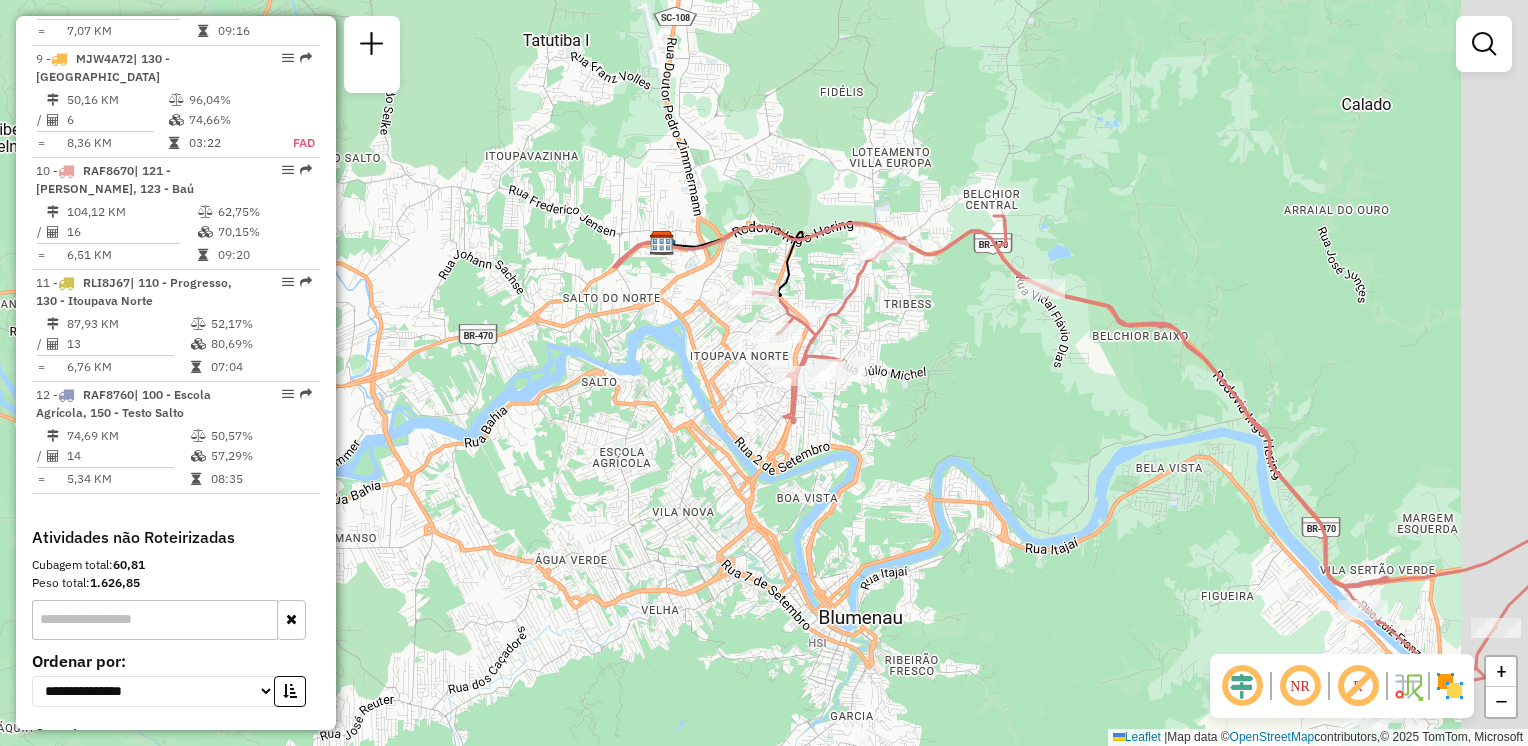 drag, startPoint x: 722, startPoint y: 580, endPoint x: 558, endPoint y: 480, distance: 192.08331 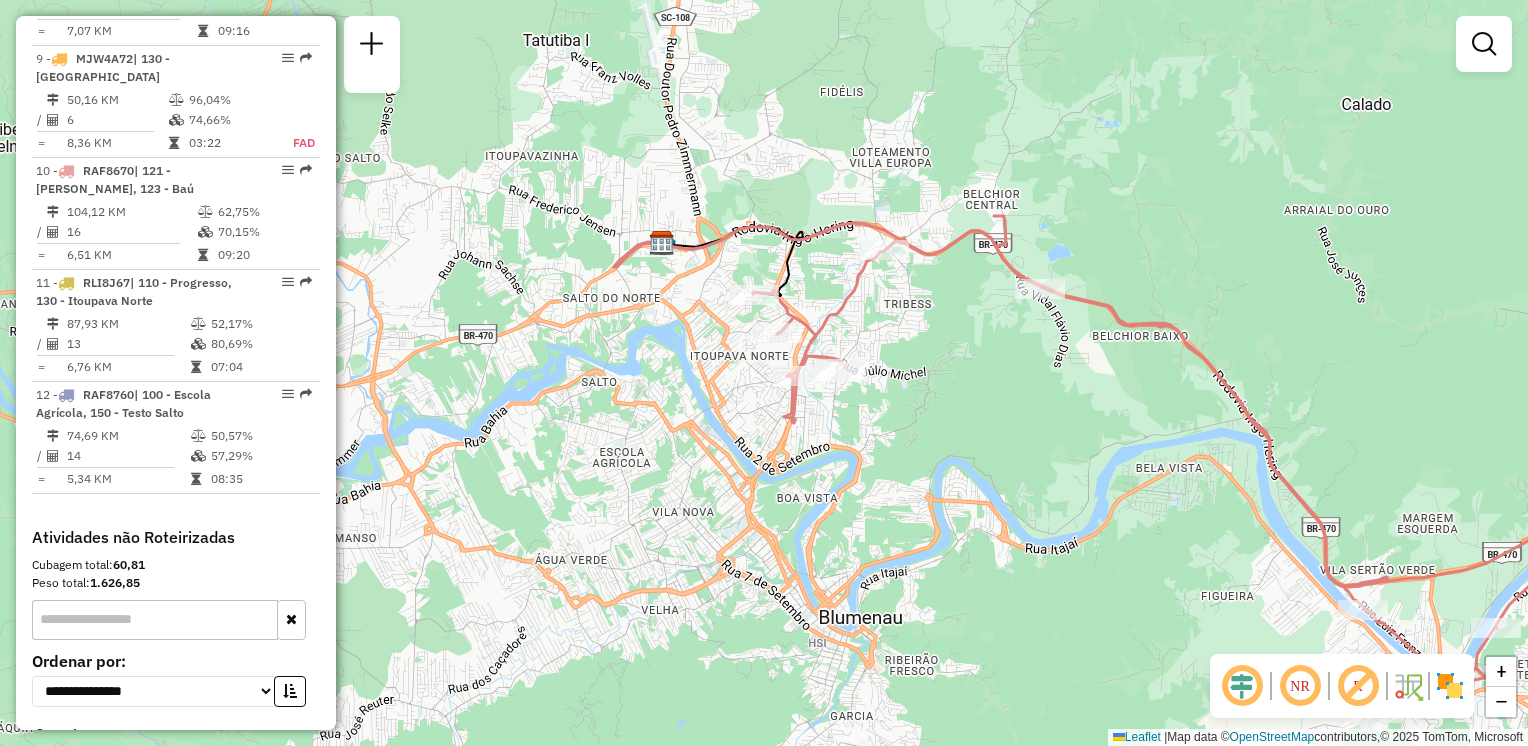 click on "Janela de atendimento Grade de atendimento Capacidade Transportadoras Veículos Cliente Pedidos  Rotas Selecione os dias de semana para filtrar as janelas de atendimento  Seg   Ter   Qua   Qui   Sex   Sáb   Dom  Informe o período da janela de atendimento: De: Até:  Filtrar exatamente a janela do cliente  Considerar janela de atendimento padrão  Selecione os dias de semana para filtrar as grades de atendimento  Seg   Ter   Qua   Qui   Sex   Sáb   Dom   Considerar clientes sem dia de atendimento cadastrado  Clientes fora do dia de atendimento selecionado Filtrar as atividades entre os valores definidos abaixo:  Peso mínimo:   Peso máximo:   Cubagem mínima:   Cubagem máxima:   De:   Até:  Filtrar as atividades entre o tempo de atendimento definido abaixo:  De:   Até:   Considerar capacidade total dos clientes não roteirizados Transportadora: Selecione um ou mais itens Tipo de veículo: Selecione um ou mais itens Veículo: Selecione um ou mais itens Motorista: Selecione um ou mais itens Nome: Rótulo:" 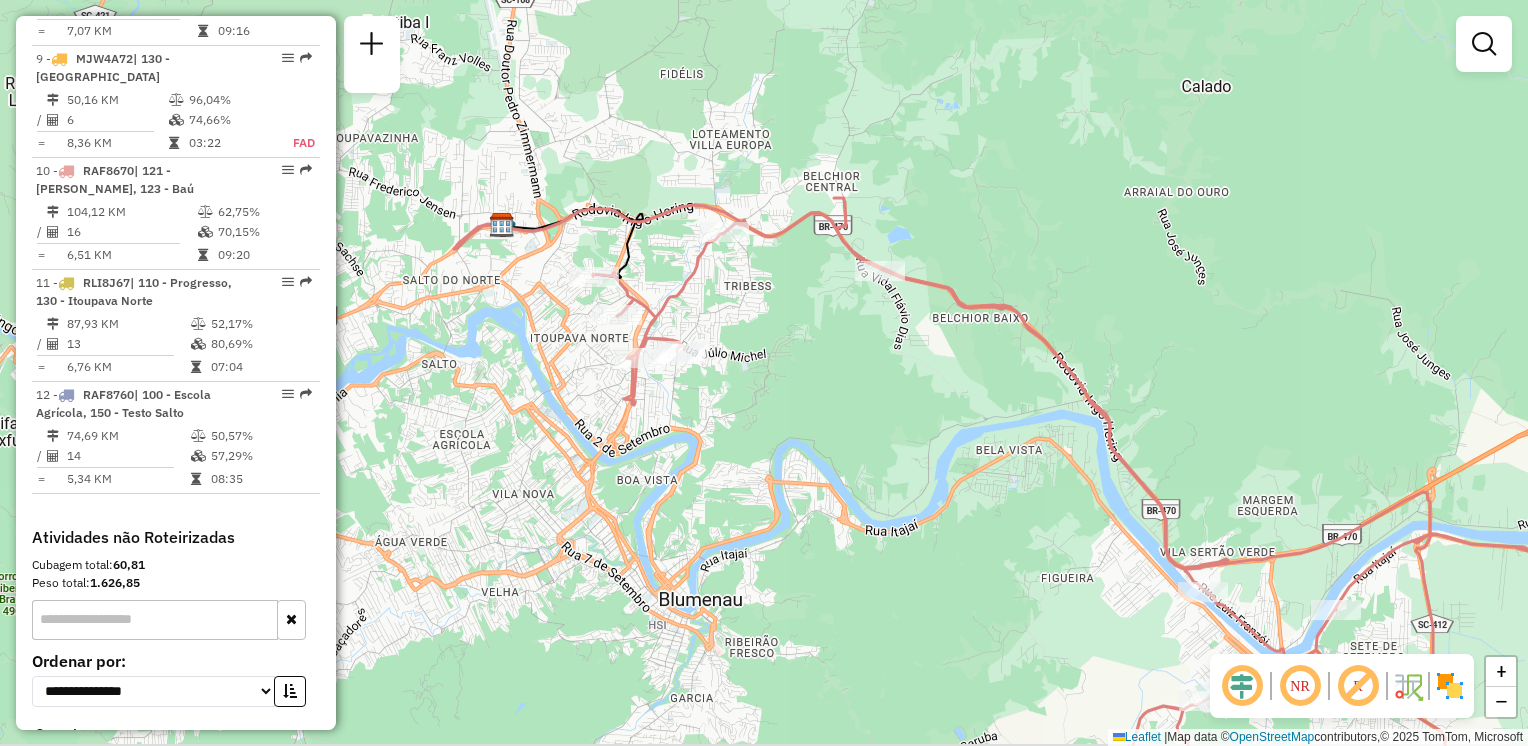 drag, startPoint x: 877, startPoint y: 519, endPoint x: 711, endPoint y: 499, distance: 167.20049 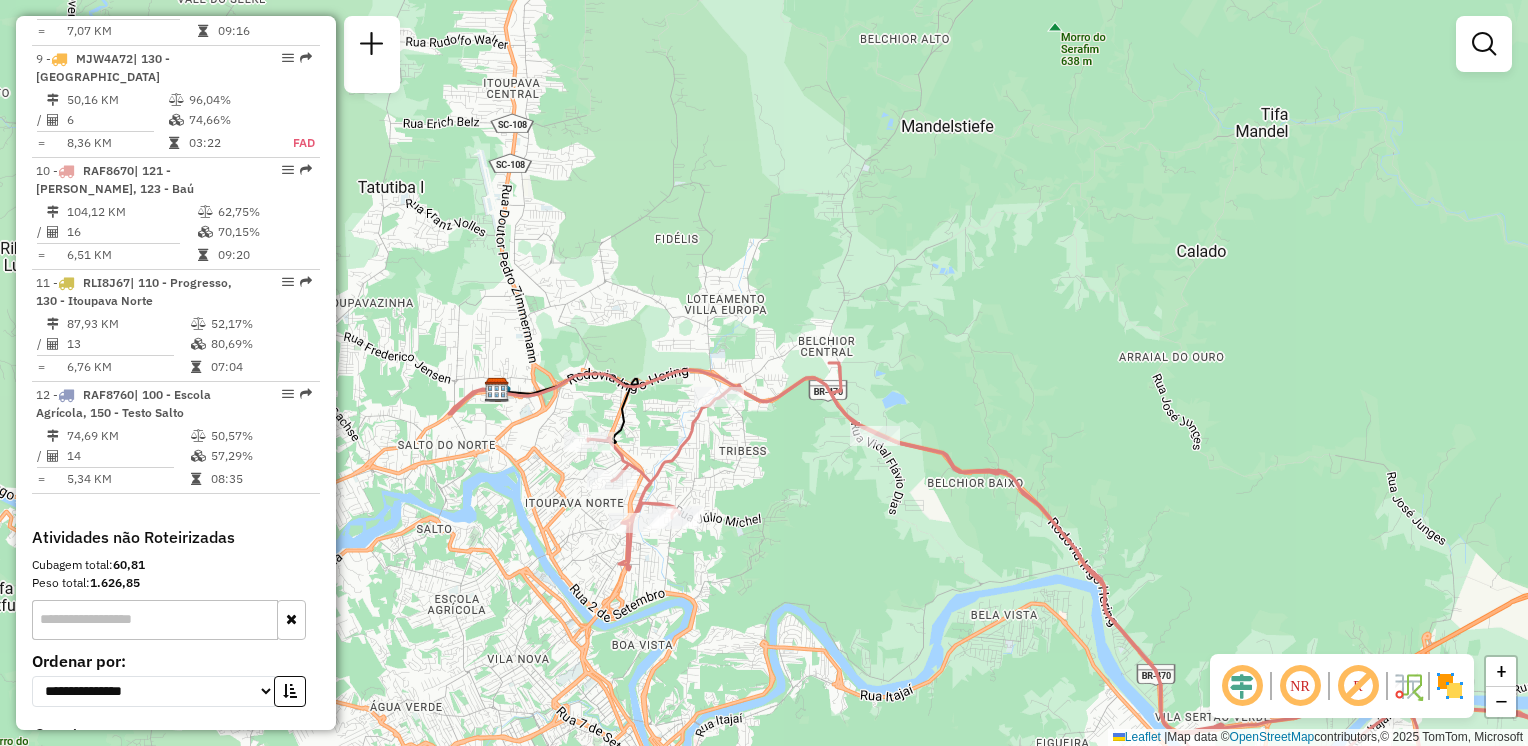 drag, startPoint x: 710, startPoint y: 484, endPoint x: 731, endPoint y: 569, distance: 87.555695 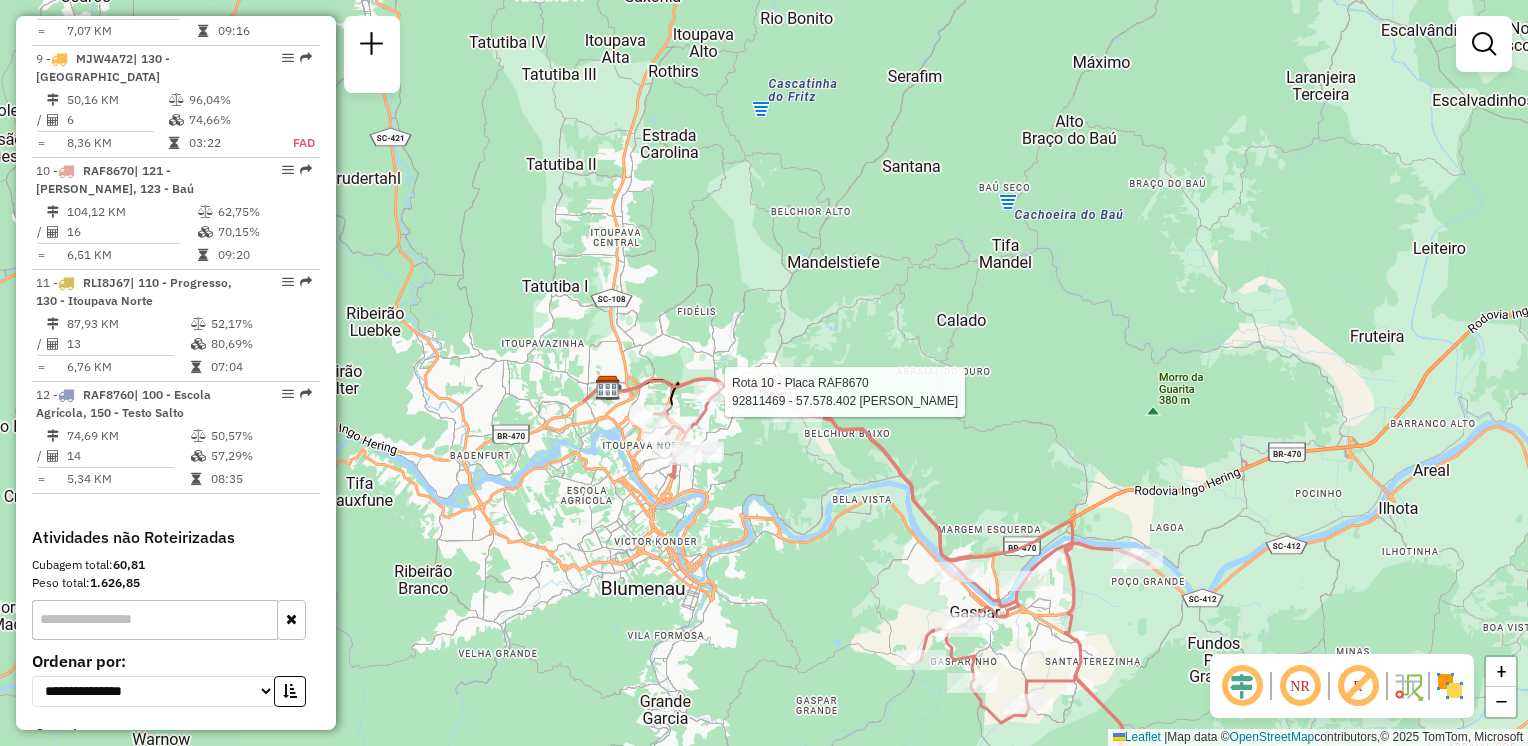 select on "**********" 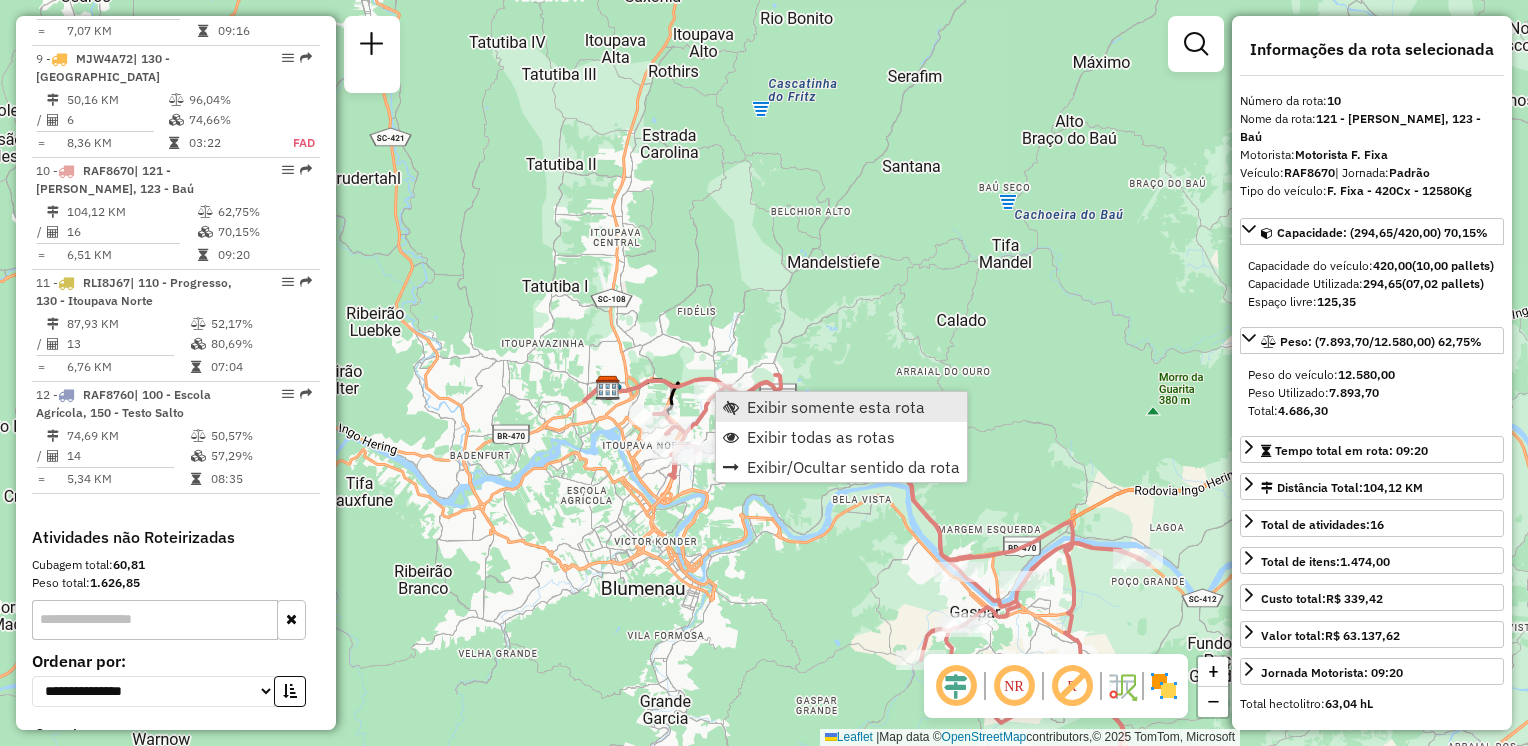drag, startPoint x: 744, startPoint y: 550, endPoint x: 742, endPoint y: 414, distance: 136.01471 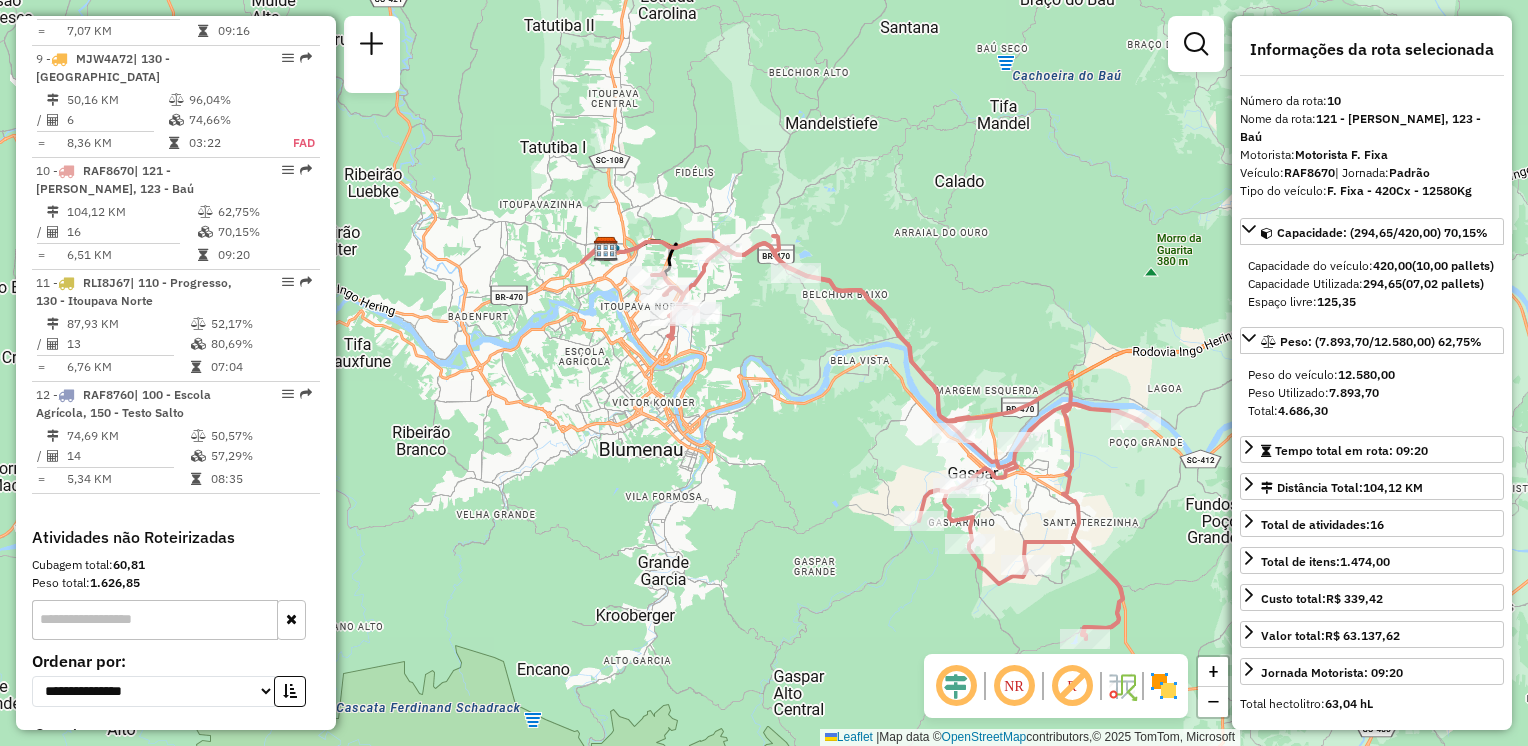 click on "Janela de atendimento Grade de atendimento Capacidade Transportadoras Veículos Cliente Pedidos  Rotas Selecione os dias de semana para filtrar as janelas de atendimento  Seg   Ter   Qua   Qui   Sex   Sáb   Dom  Informe o período da janela de atendimento: De: Até:  Filtrar exatamente a janela do cliente  Considerar janela de atendimento padrão  Selecione os dias de semana para filtrar as grades de atendimento  Seg   Ter   Qua   Qui   Sex   Sáb   Dom   Considerar clientes sem dia de atendimento cadastrado  Clientes fora do dia de atendimento selecionado Filtrar as atividades entre os valores definidos abaixo:  Peso mínimo:   Peso máximo:   Cubagem mínima:   Cubagem máxima:   De:   Até:  Filtrar as atividades entre o tempo de atendimento definido abaixo:  De:   Até:   Considerar capacidade total dos clientes não roteirizados Transportadora: Selecione um ou mais itens Tipo de veículo: Selecione um ou mais itens Veículo: Selecione um ou mais itens Motorista: Selecione um ou mais itens Nome: Rótulo:" 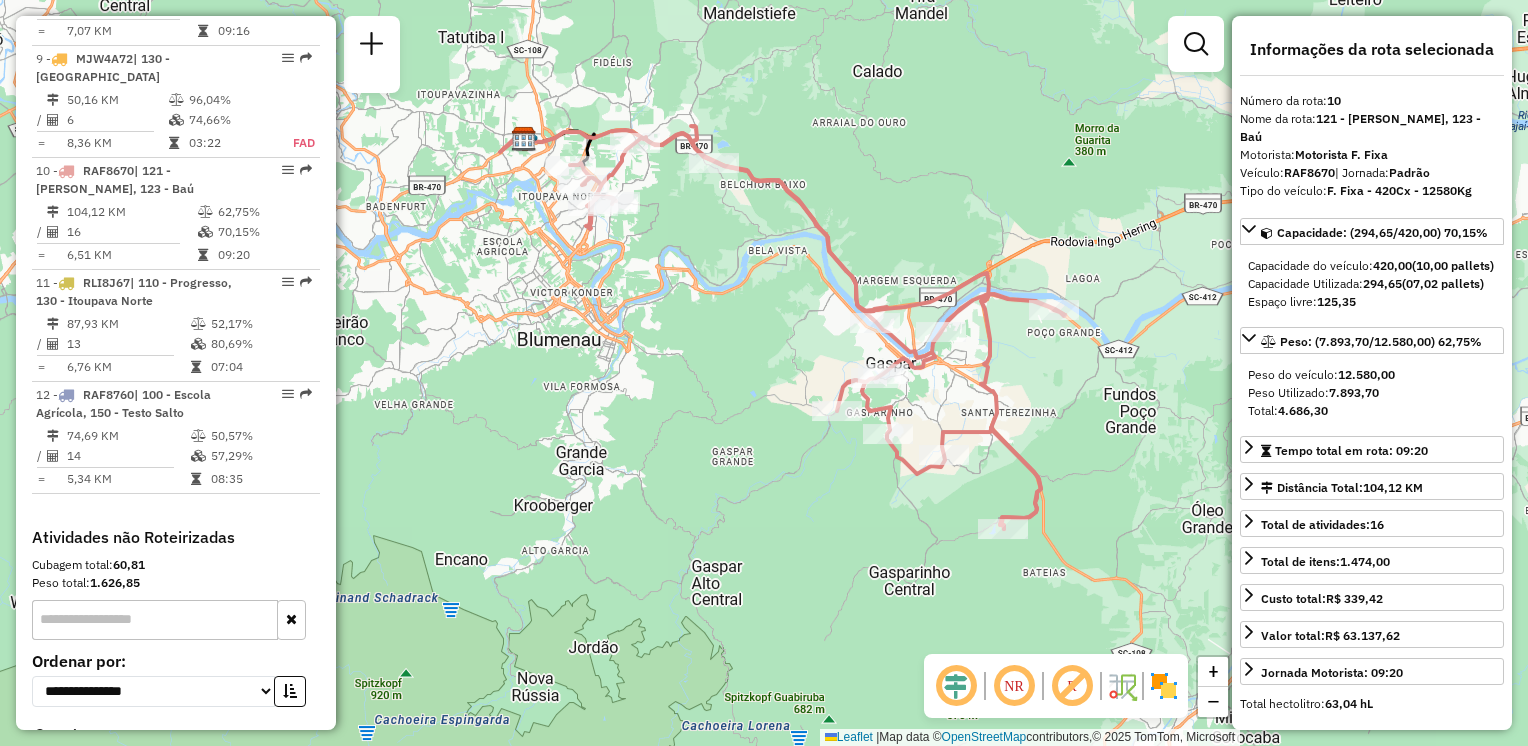drag, startPoint x: 808, startPoint y: 557, endPoint x: 716, endPoint y: 432, distance: 155.20631 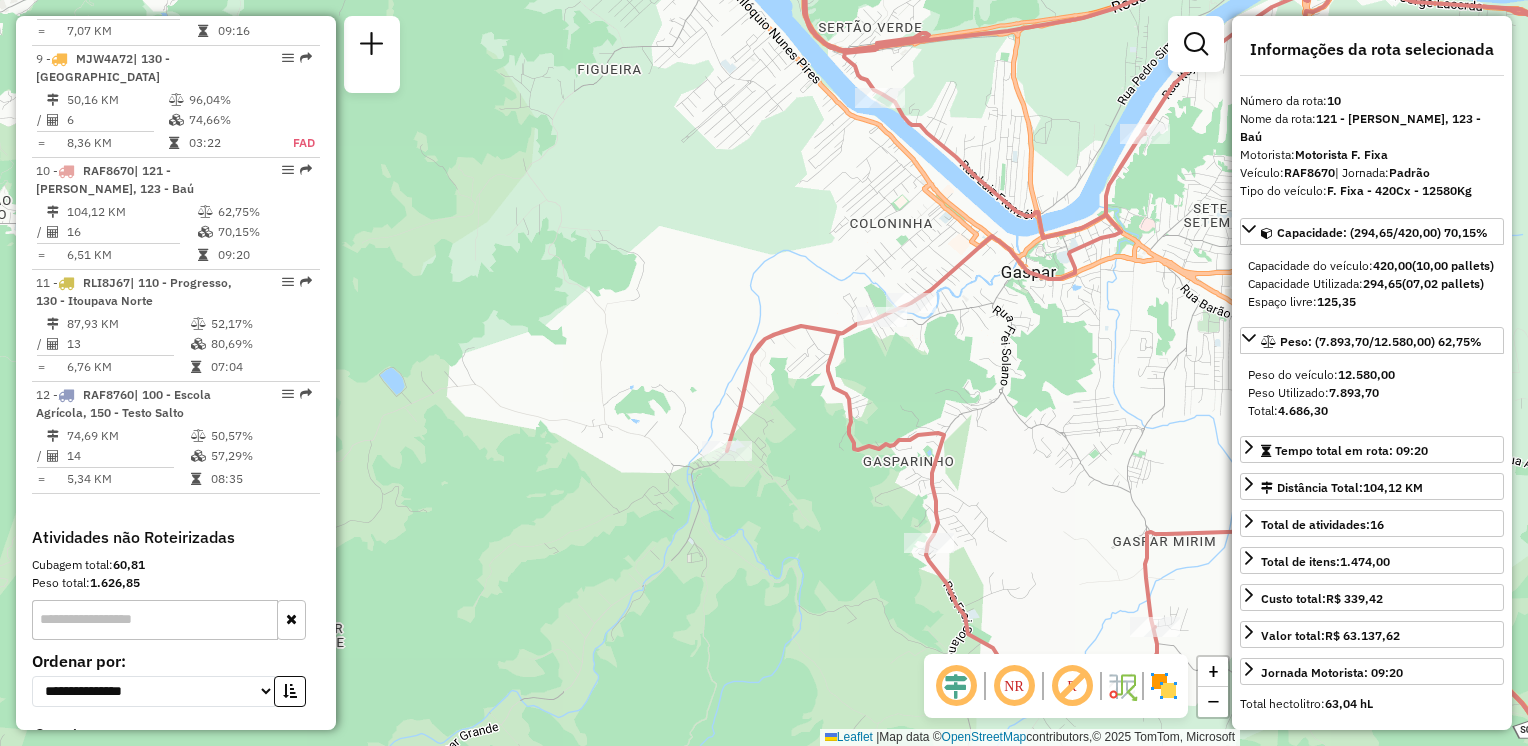 drag, startPoint x: 912, startPoint y: 328, endPoint x: 902, endPoint y: 414, distance: 86.579445 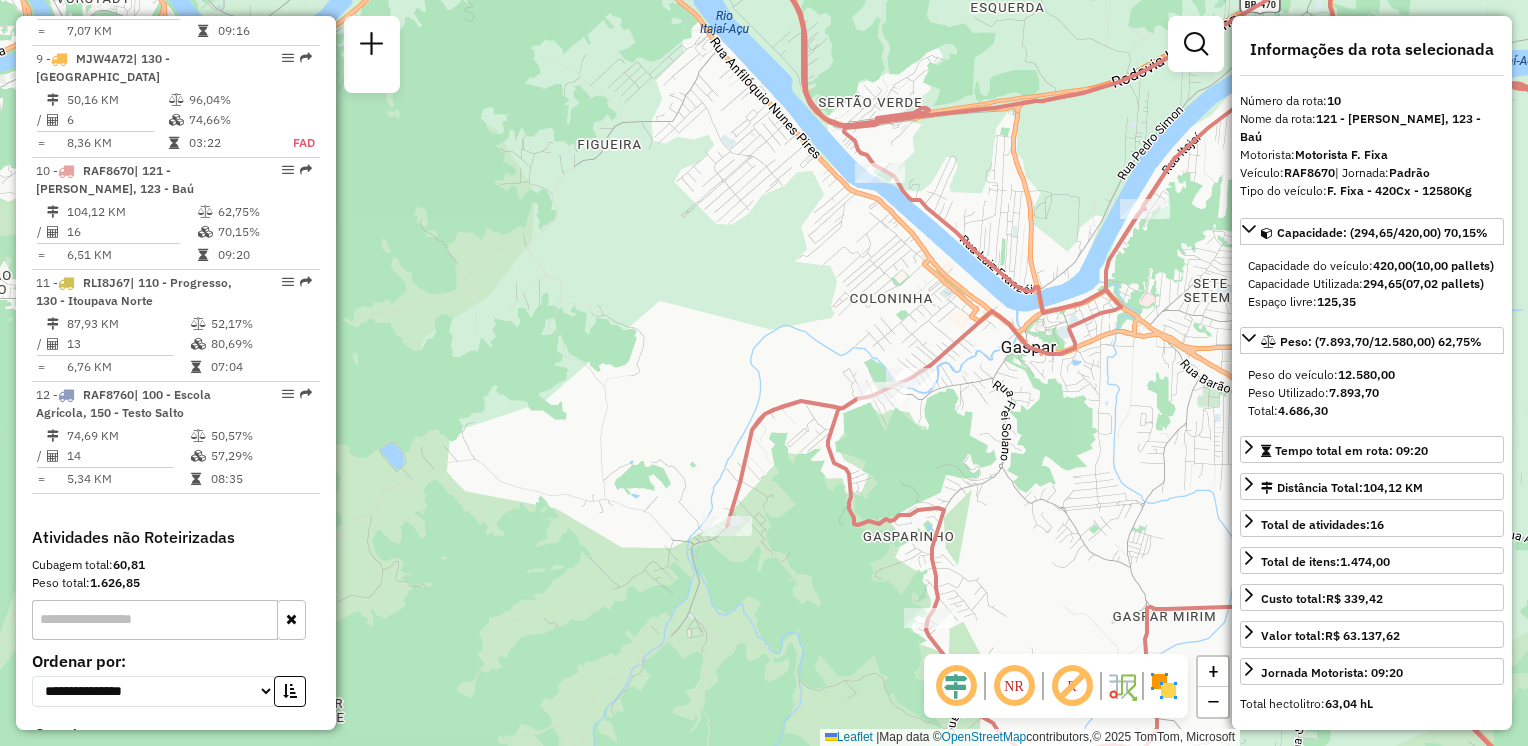 drag, startPoint x: 998, startPoint y: 498, endPoint x: 929, endPoint y: 399, distance: 120.67311 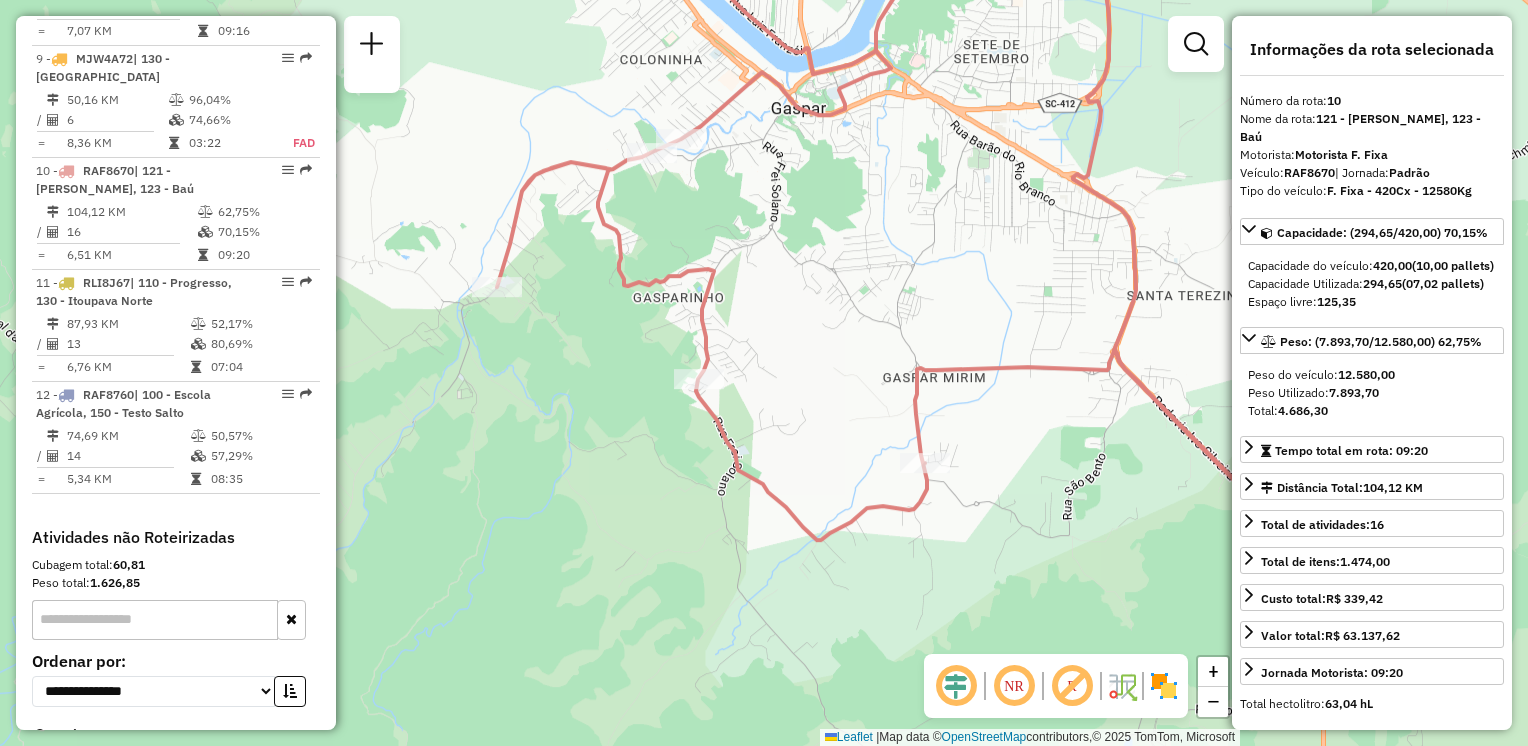 drag, startPoint x: 978, startPoint y: 494, endPoint x: 816, endPoint y: 354, distance: 214.11212 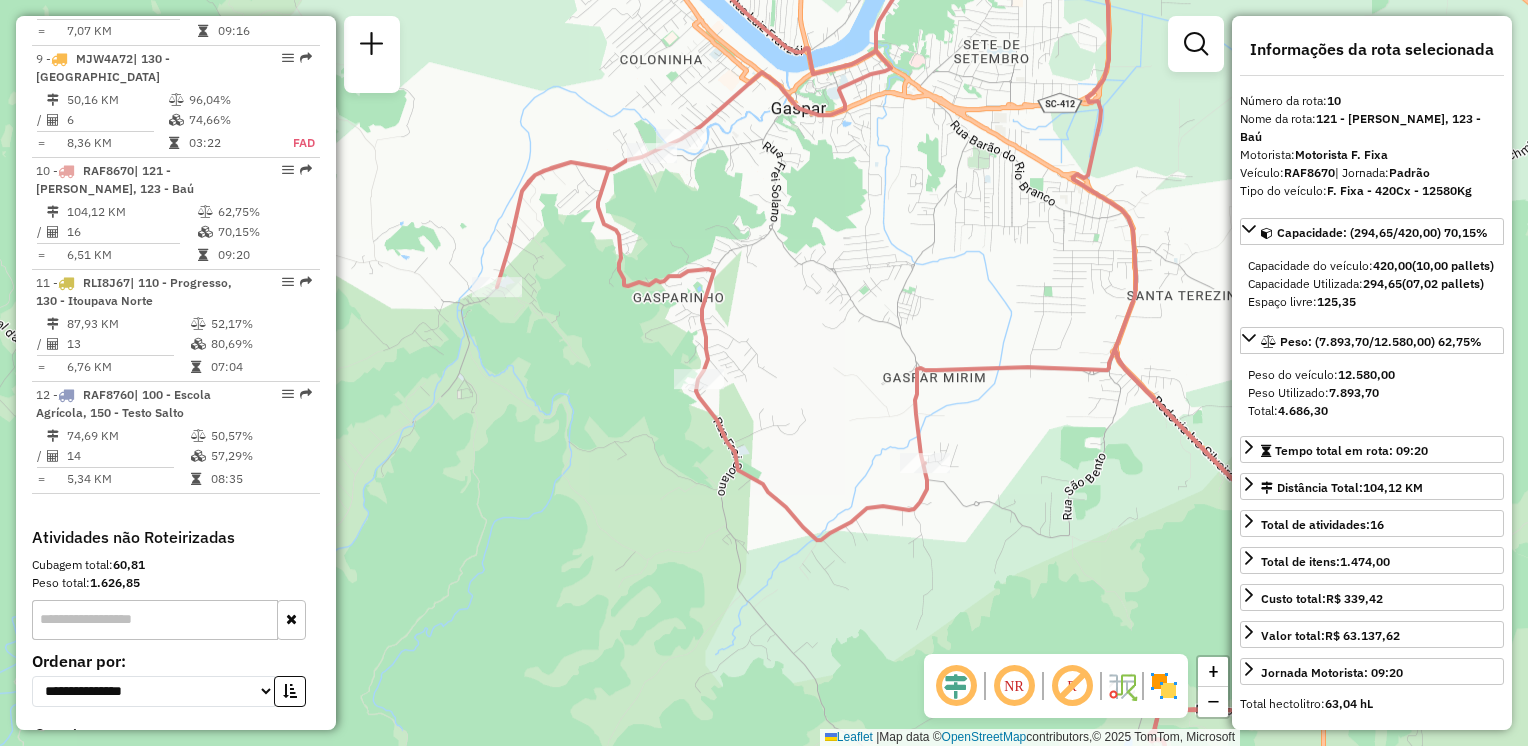 drag, startPoint x: 810, startPoint y: 326, endPoint x: 813, endPoint y: 554, distance: 228.01973 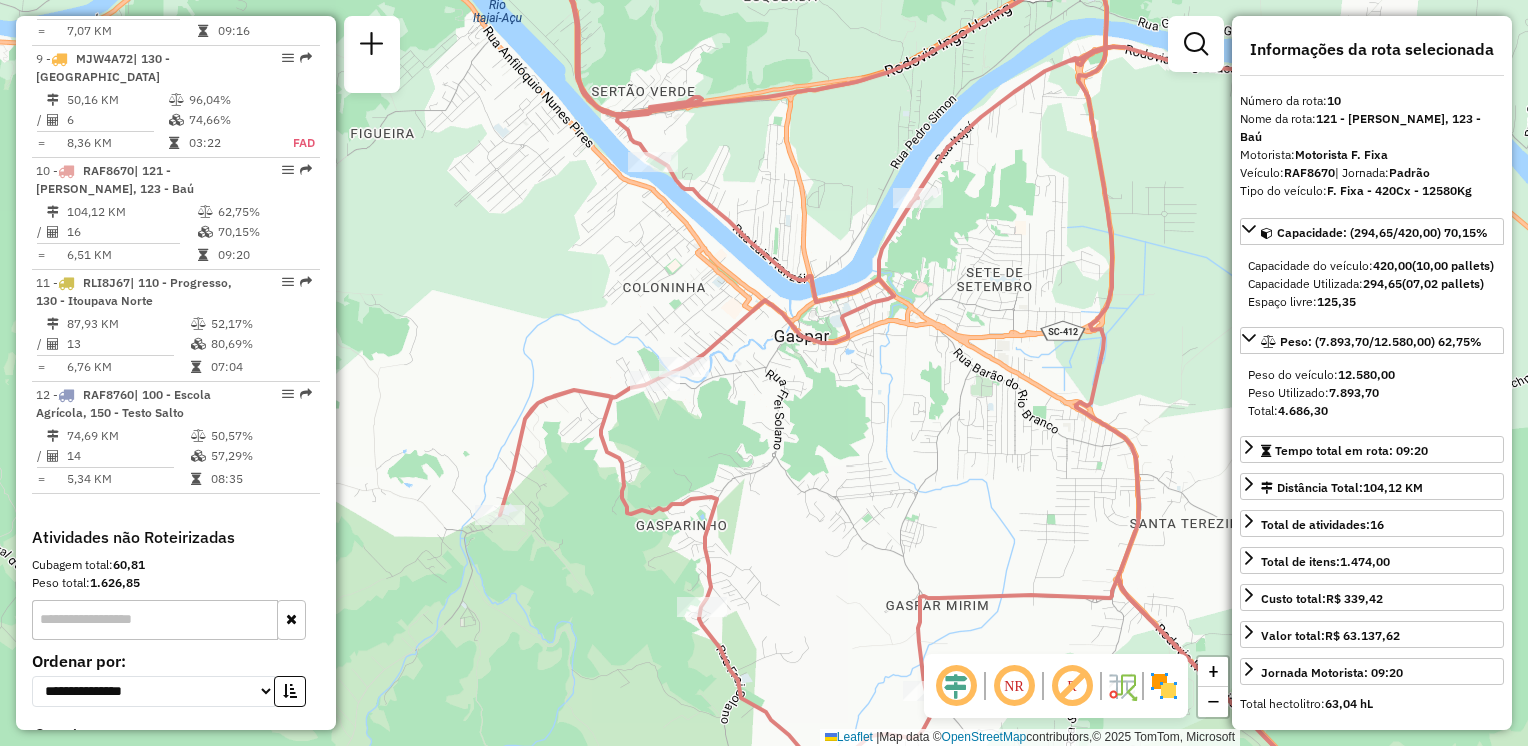 drag, startPoint x: 850, startPoint y: 549, endPoint x: 845, endPoint y: 578, distance: 29.427877 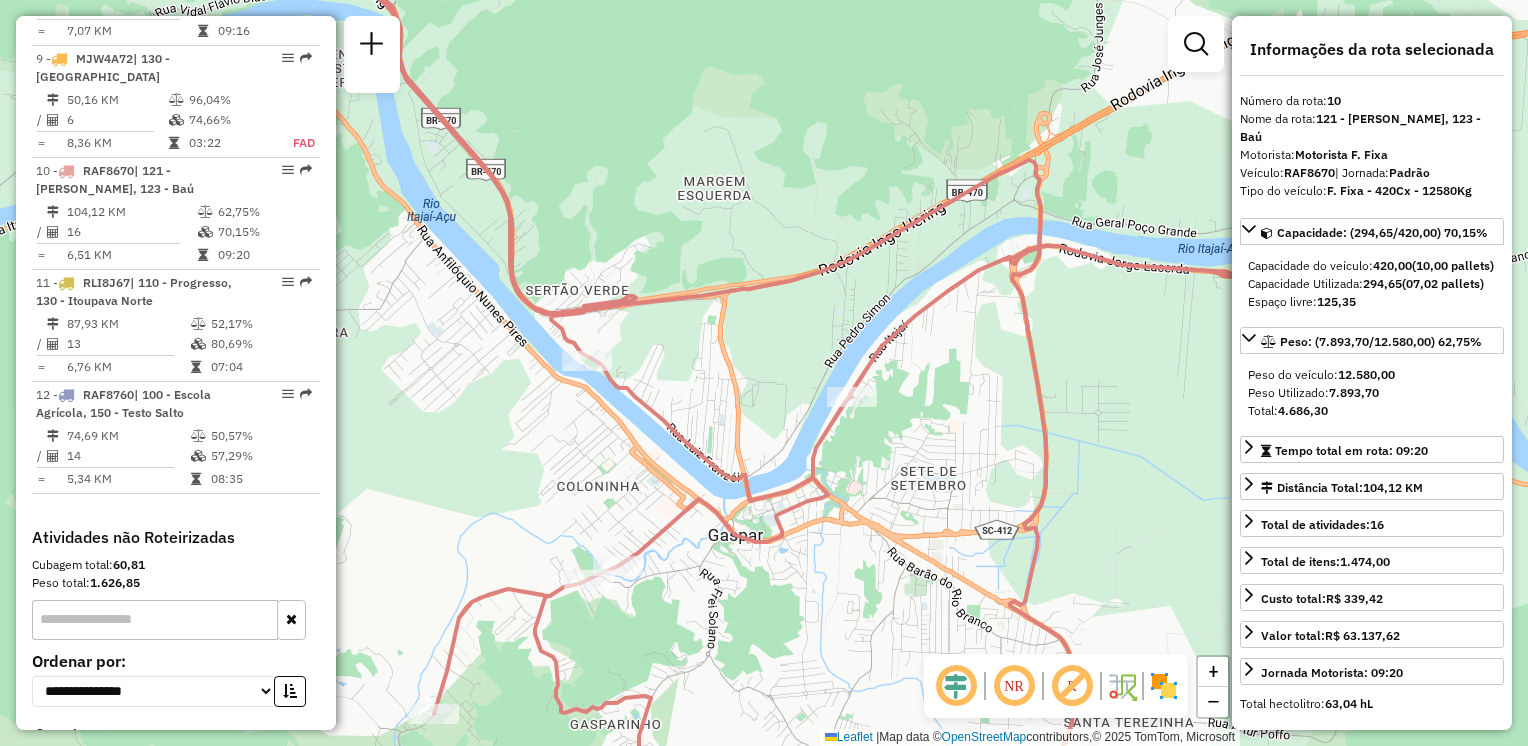 drag, startPoint x: 864, startPoint y: 534, endPoint x: 804, endPoint y: 410, distance: 137.7534 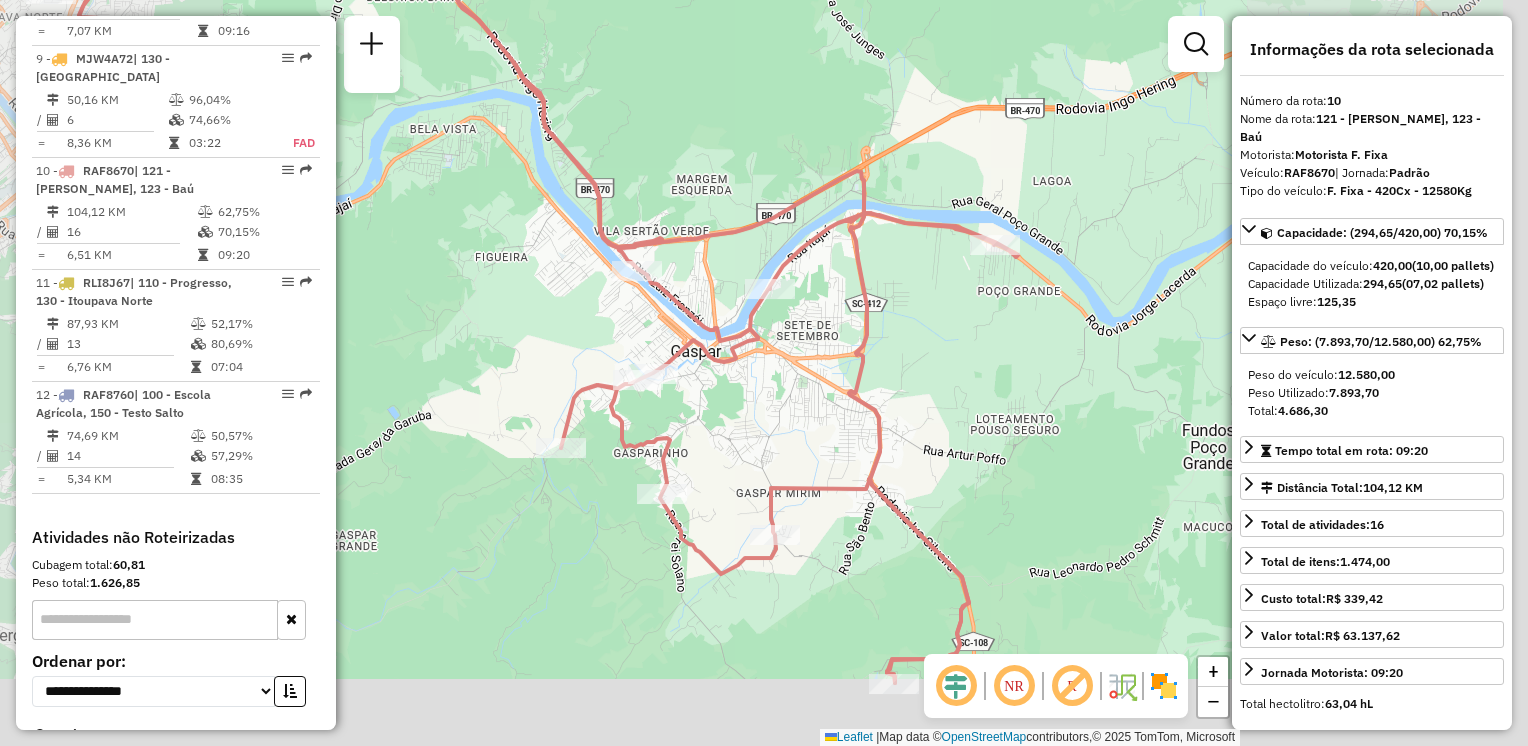 drag, startPoint x: 857, startPoint y: 482, endPoint x: 720, endPoint y: 358, distance: 184.78366 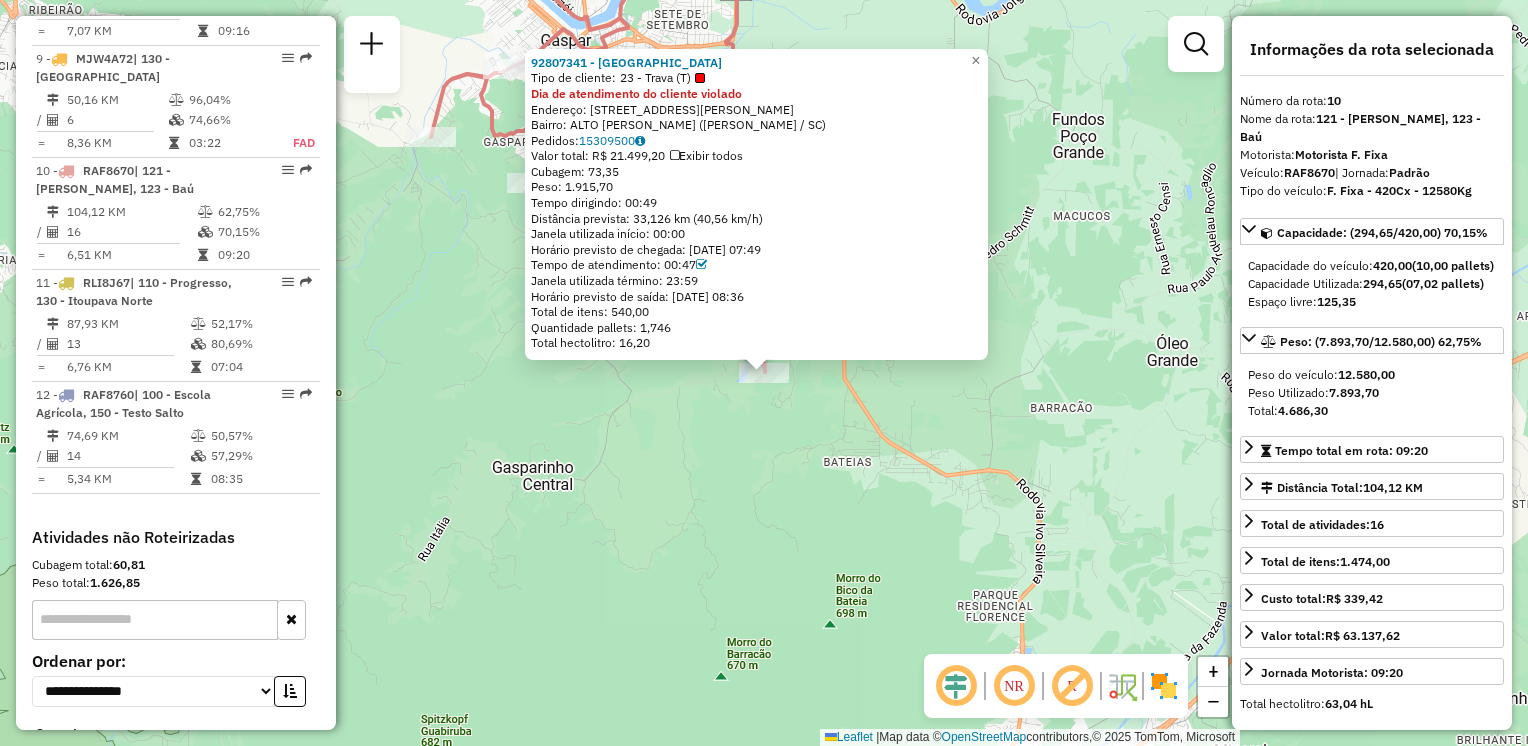 click on "92807341 - FAZZENDA PARK HOTEL  Tipo de cliente:   23 - Trava (T)  Dia de atendimento do cliente violado  Endereço: R   RUA JOaO MATHIAS ZIMMERMANN   2299   Bairro: ALTO GASPARINHO (GASPAR / SC)   Pedidos:  15309500   Valor total: R$ 21.499,20   Exibir todos   Cubagem: 73,35  Peso: 1.915,70  Tempo dirigindo: 00:49   Distância prevista: 33,126 km (40,56 km/h)   Janela utilizada início: 00:00   Horário previsto de chegada: 15/07/2025 07:49   Tempo de atendimento: 00:47   Janela utilizada término: 23:59   Horário previsto de saída: 15/07/2025 08:36   Total de itens: 540,00   Quantidade pallets: 1,746   Total hectolitro: 16,20  × Janela de atendimento Grade de atendimento Capacidade Transportadoras Veículos Cliente Pedidos  Rotas Selecione os dias de semana para filtrar as janelas de atendimento  Seg   Ter   Qua   Qui   Sex   Sáb   Dom  Informe o período da janela de atendimento: De: Até:  Filtrar exatamente a janela do cliente  Considerar janela de atendimento padrão   Seg   Ter   Qua   Qui   Sex  +" 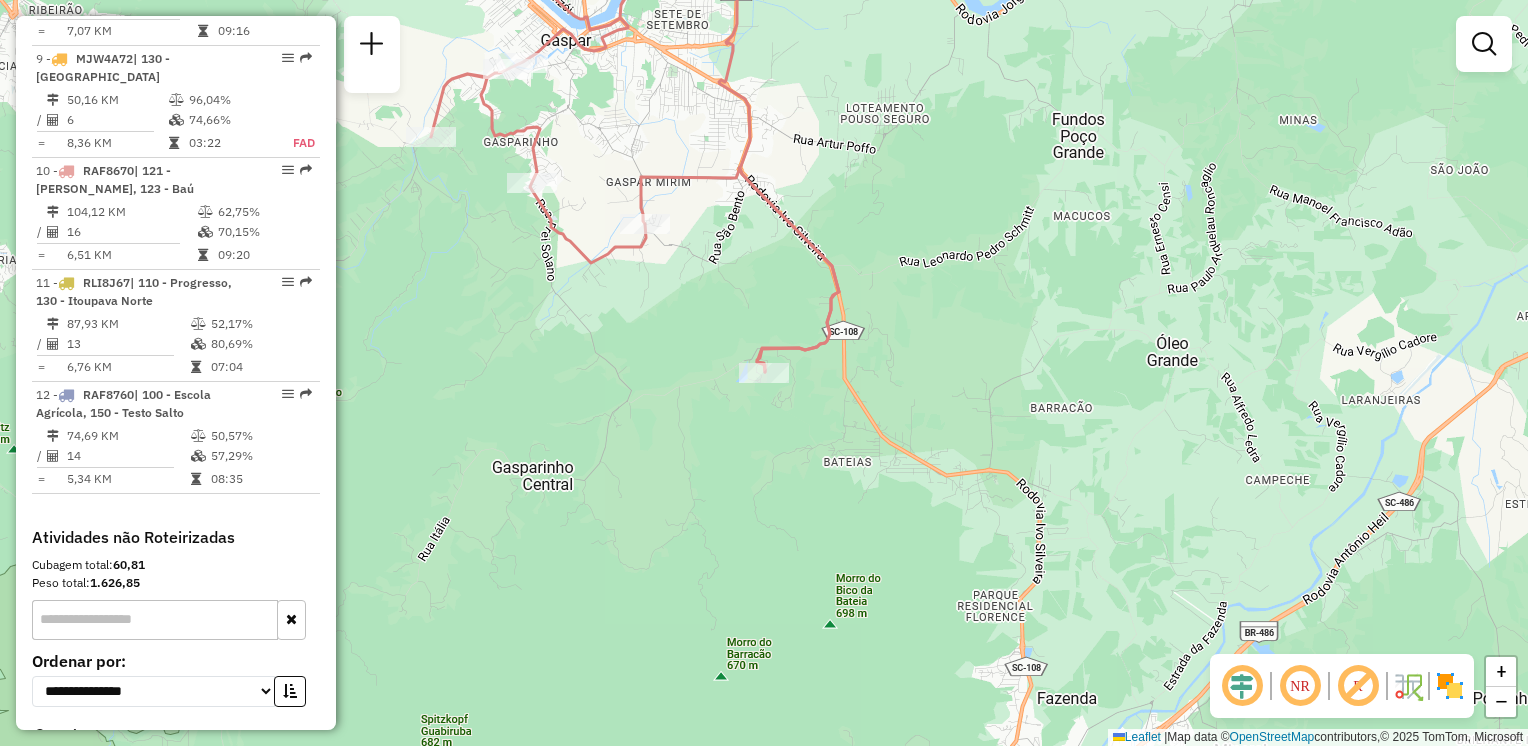 click on "Janela de atendimento Grade de atendimento Capacidade Transportadoras Veículos Cliente Pedidos  Rotas Selecione os dias de semana para filtrar as janelas de atendimento  Seg   Ter   Qua   Qui   Sex   Sáb   Dom  Informe o período da janela de atendimento: De: Até:  Filtrar exatamente a janela do cliente  Considerar janela de atendimento padrão  Selecione os dias de semana para filtrar as grades de atendimento  Seg   Ter   Qua   Qui   Sex   Sáb   Dom   Considerar clientes sem dia de atendimento cadastrado  Clientes fora do dia de atendimento selecionado Filtrar as atividades entre os valores definidos abaixo:  Peso mínimo:   Peso máximo:   Cubagem mínima:   Cubagem máxima:   De:   Até:  Filtrar as atividades entre o tempo de atendimento definido abaixo:  De:   Até:   Considerar capacidade total dos clientes não roteirizados Transportadora: Selecione um ou mais itens Tipo de veículo: Selecione um ou mais itens Veículo: Selecione um ou mais itens Motorista: Selecione um ou mais itens Nome: Rótulo:" 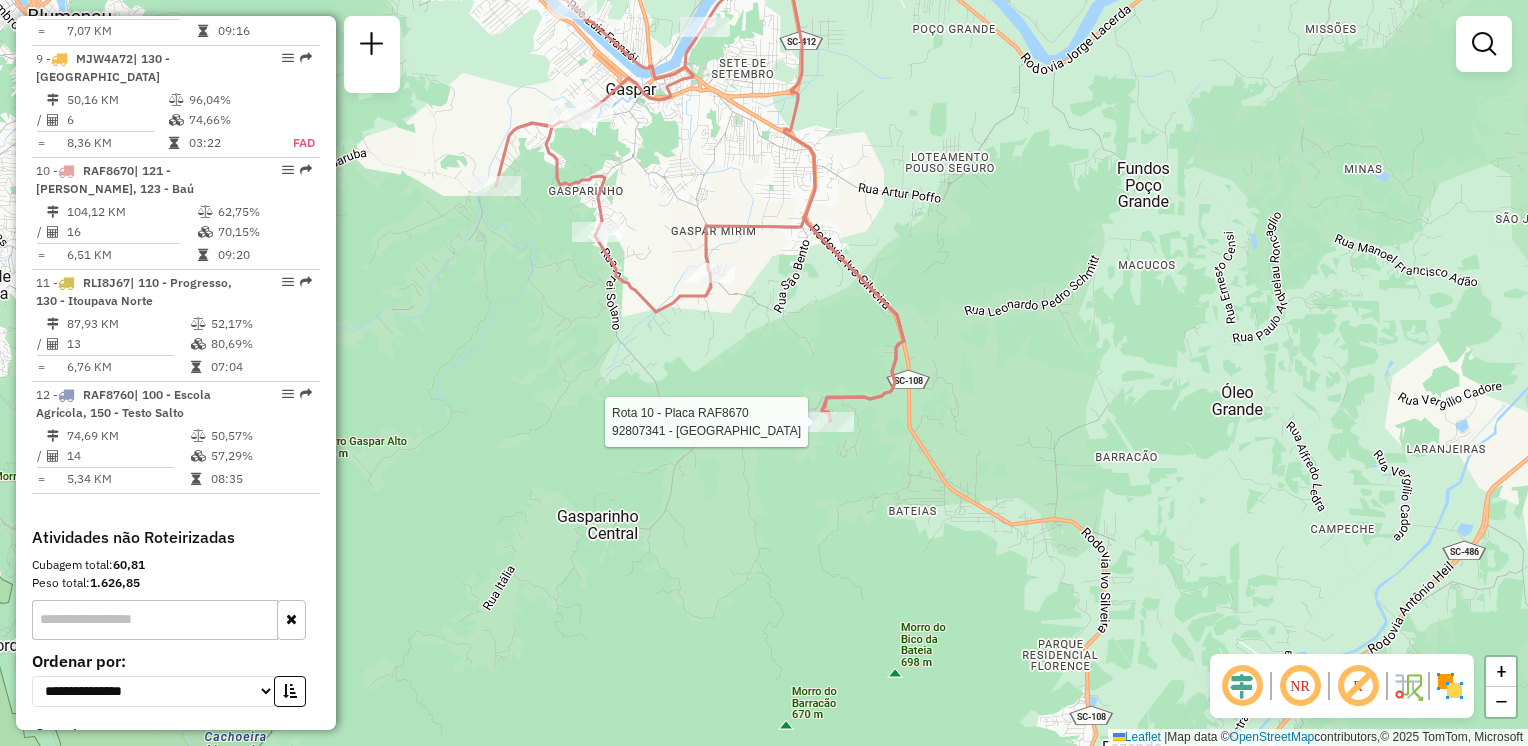 select on "**********" 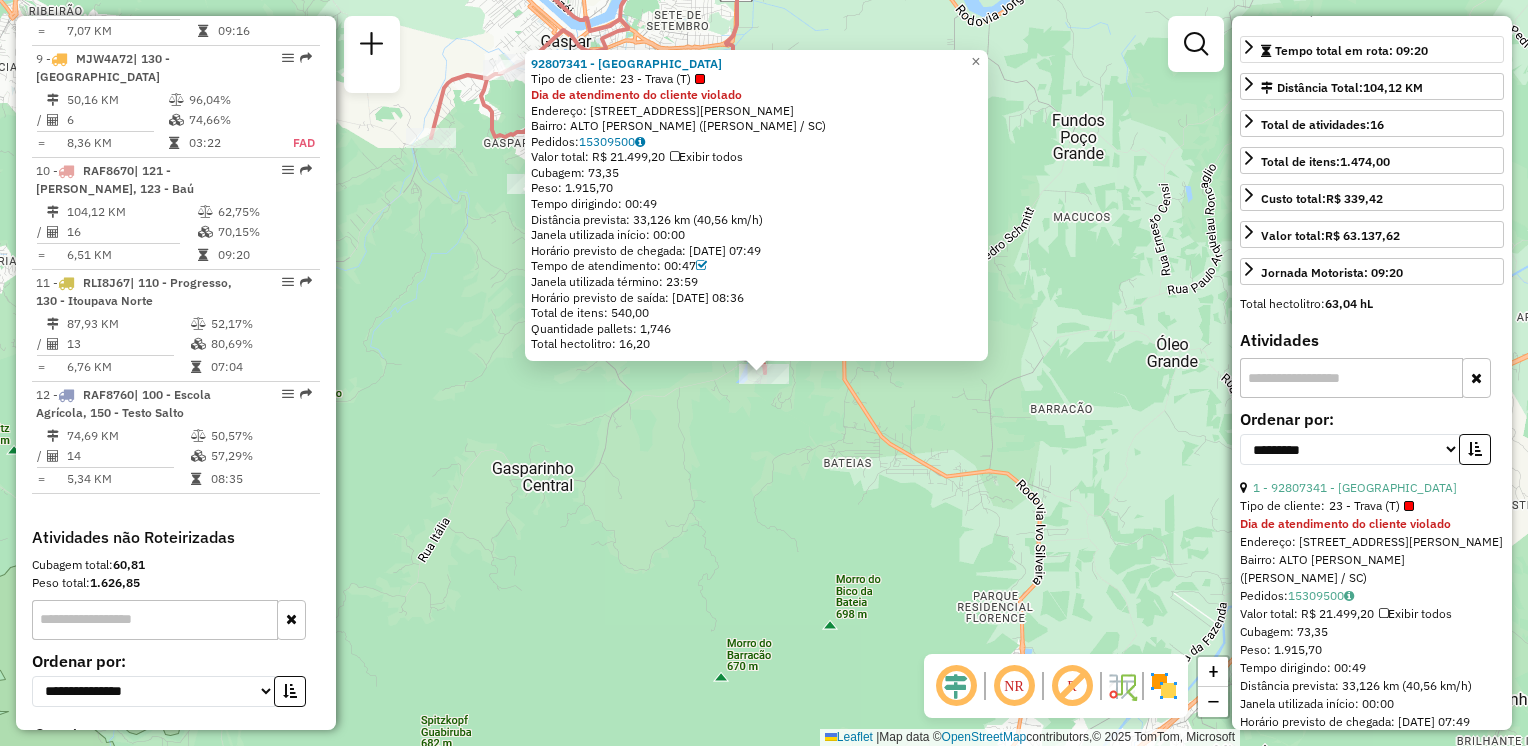 scroll, scrollTop: 600, scrollLeft: 0, axis: vertical 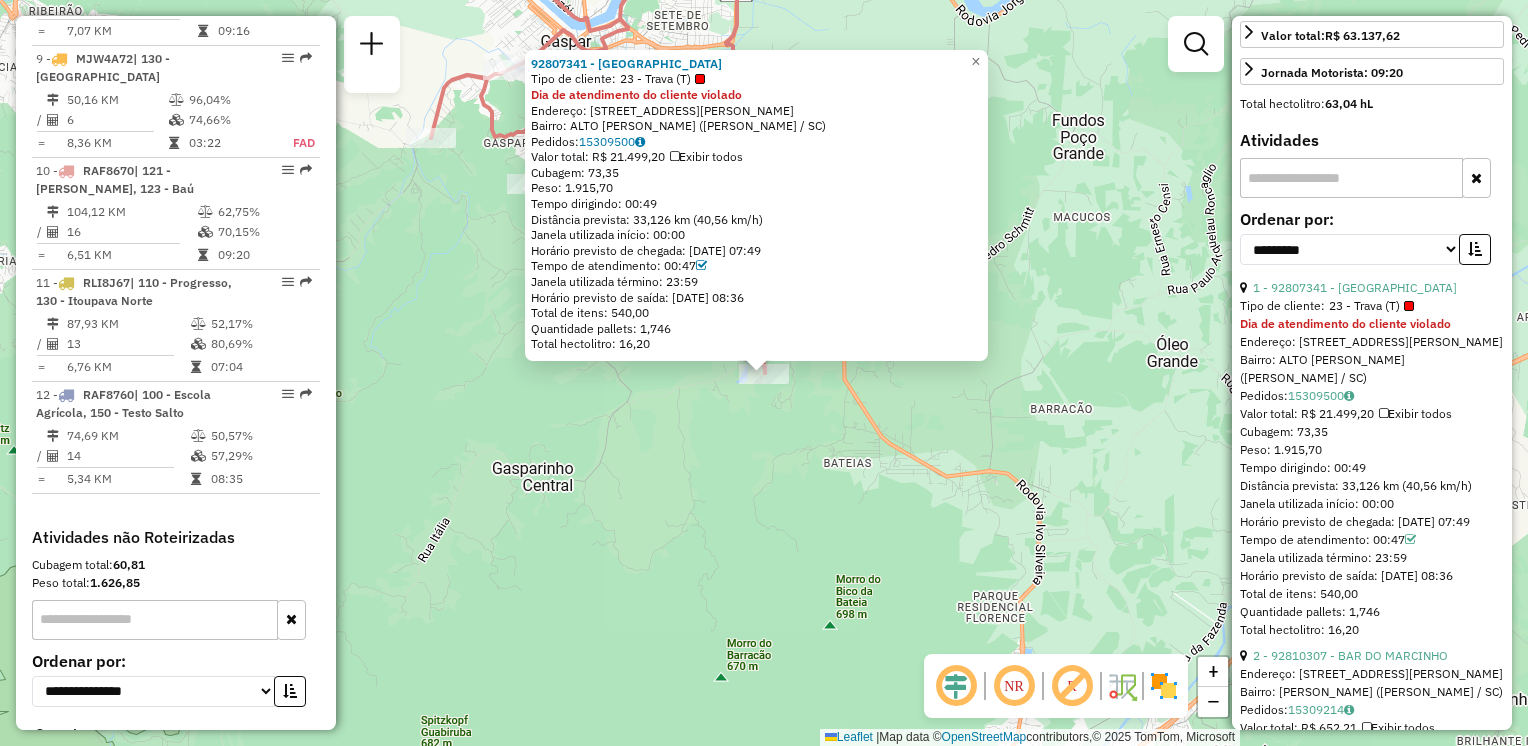click on "92807341 - FAZZENDA PARK HOTEL  Tipo de cliente:   23 - Trava (T)  Dia de atendimento do cliente violado  Endereço: R   RUA JOaO MATHIAS ZIMMERMANN   2299   Bairro: ALTO GASPARINHO (GASPAR / SC)   Pedidos:  15309500   Valor total: R$ 21.499,20   Exibir todos   Cubagem: 73,35  Peso: 1.915,70  Tempo dirigindo: 00:49   Distância prevista: 33,126 km (40,56 km/h)   Janela utilizada início: 00:00   Horário previsto de chegada: 15/07/2025 07:49   Tempo de atendimento: 00:47   Janela utilizada término: 23:59   Horário previsto de saída: 15/07/2025 08:36   Total de itens: 540,00   Quantidade pallets: 1,746   Total hectolitro: 16,20  × Janela de atendimento Grade de atendimento Capacidade Transportadoras Veículos Cliente Pedidos  Rotas Selecione os dias de semana para filtrar as janelas de atendimento  Seg   Ter   Qua   Qui   Sex   Sáb   Dom  Informe o período da janela de atendimento: De: Até:  Filtrar exatamente a janela do cliente  Considerar janela de atendimento padrão   Seg   Ter   Qua   Qui   Sex  +" 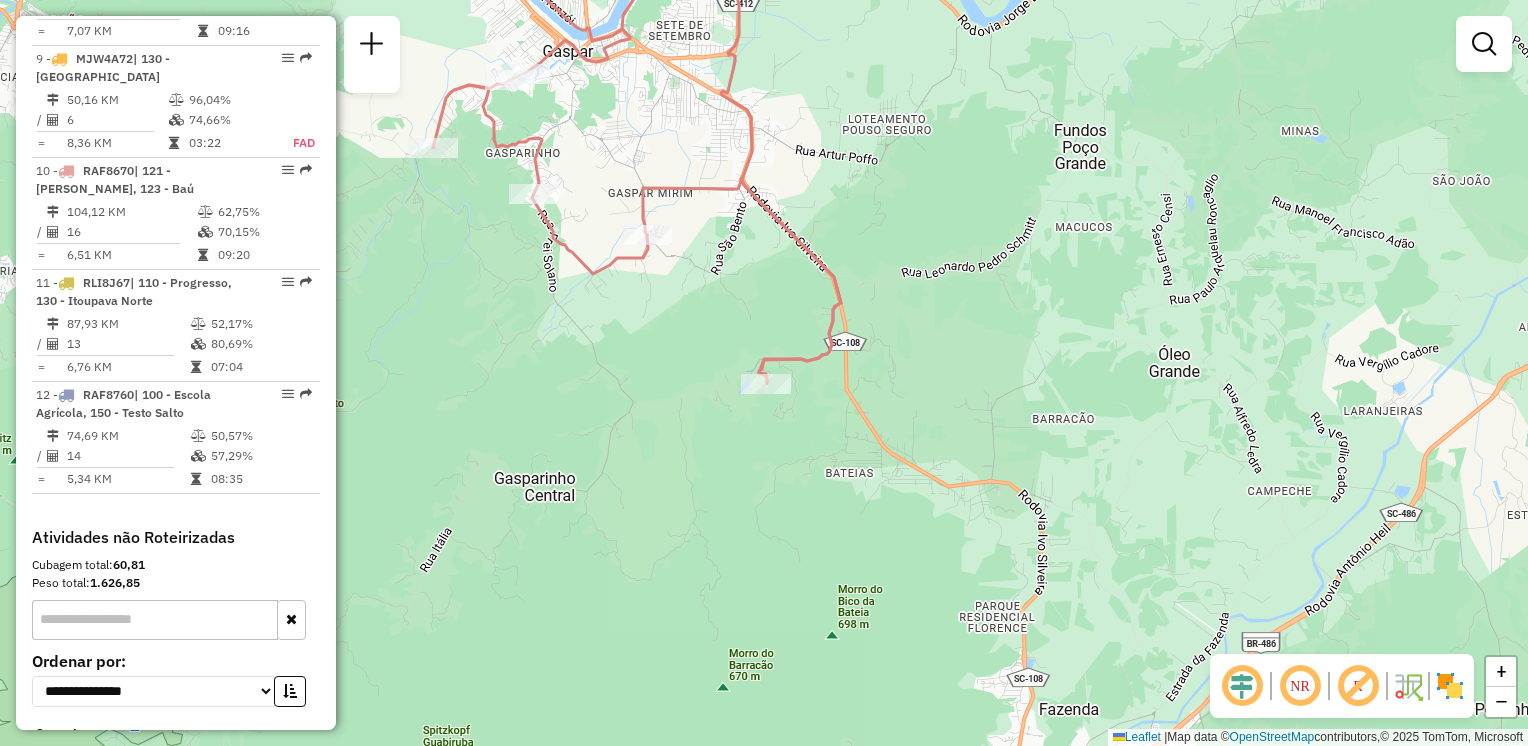 drag, startPoint x: 984, startPoint y: 424, endPoint x: 984, endPoint y: 686, distance: 262 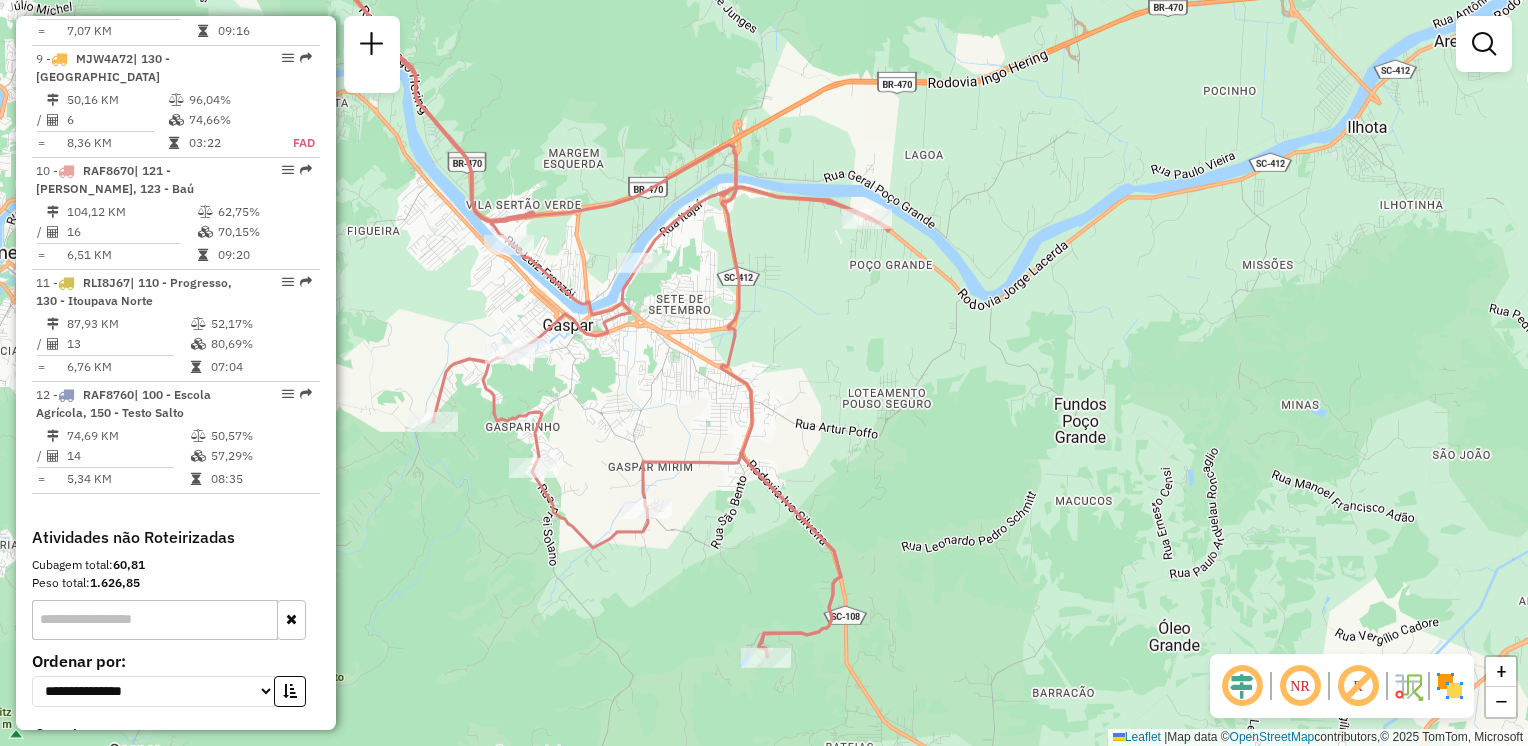 drag, startPoint x: 925, startPoint y: 476, endPoint x: 1036, endPoint y: 618, distance: 180.23596 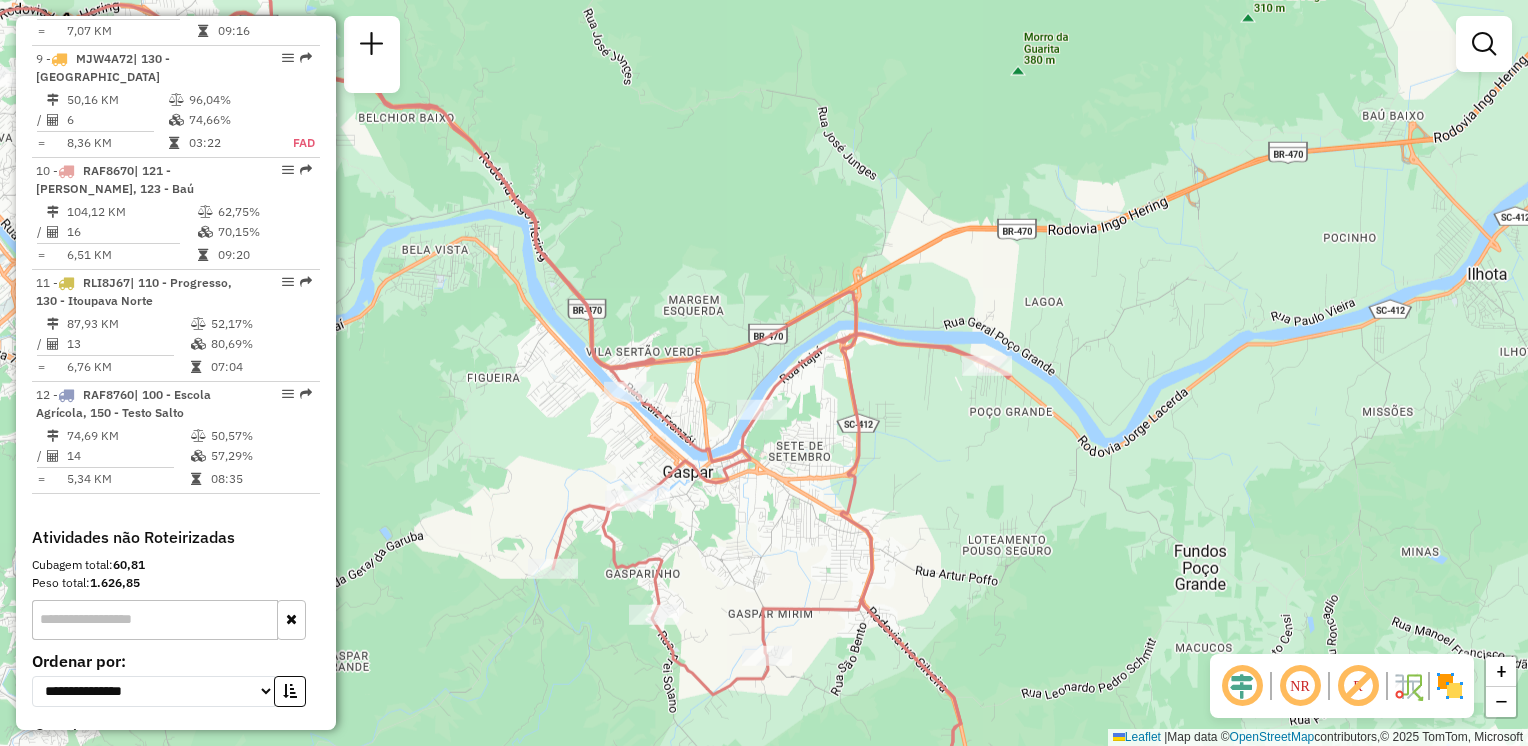 drag, startPoint x: 956, startPoint y: 533, endPoint x: 1064, endPoint y: 566, distance: 112.929184 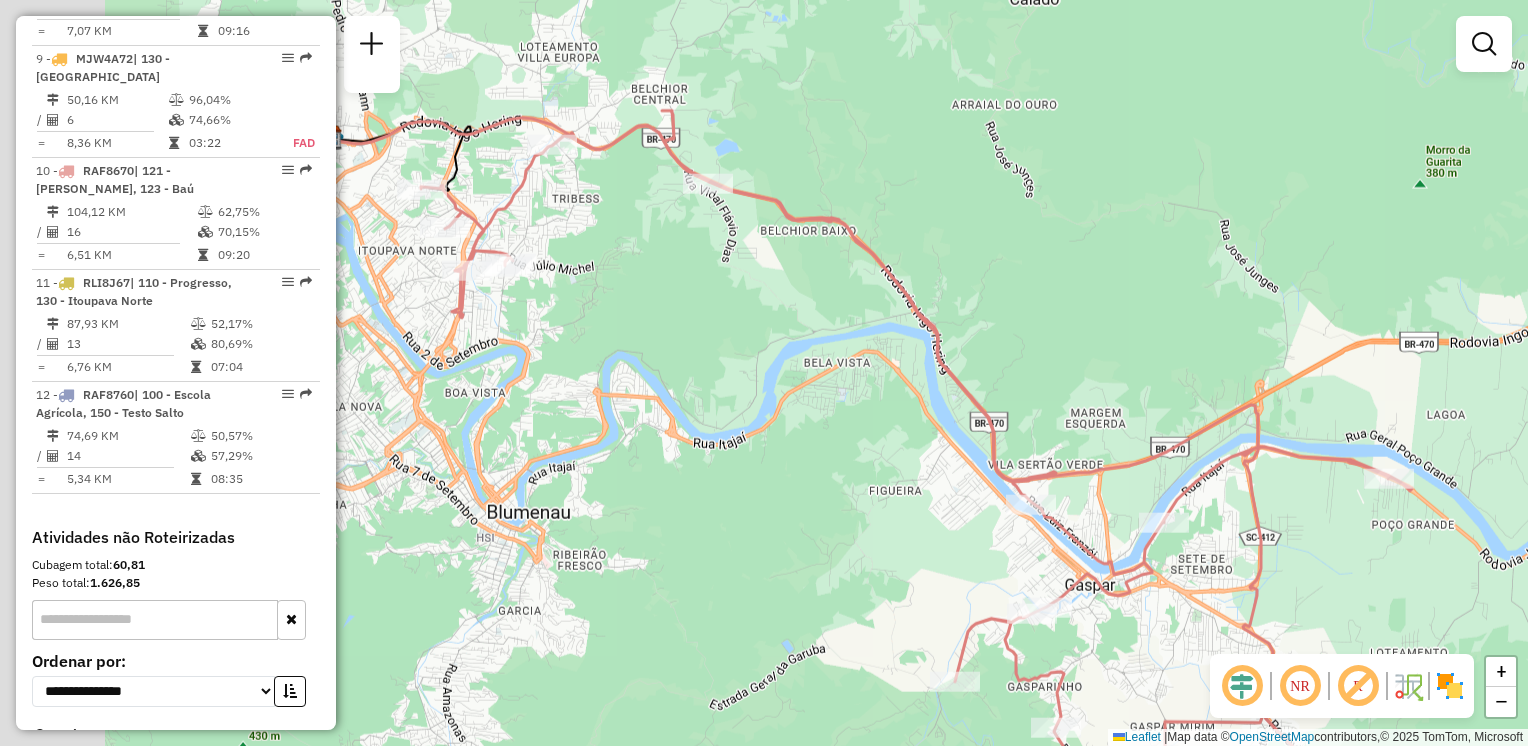 drag, startPoint x: 959, startPoint y: 535, endPoint x: 1093, endPoint y: 582, distance: 142.00352 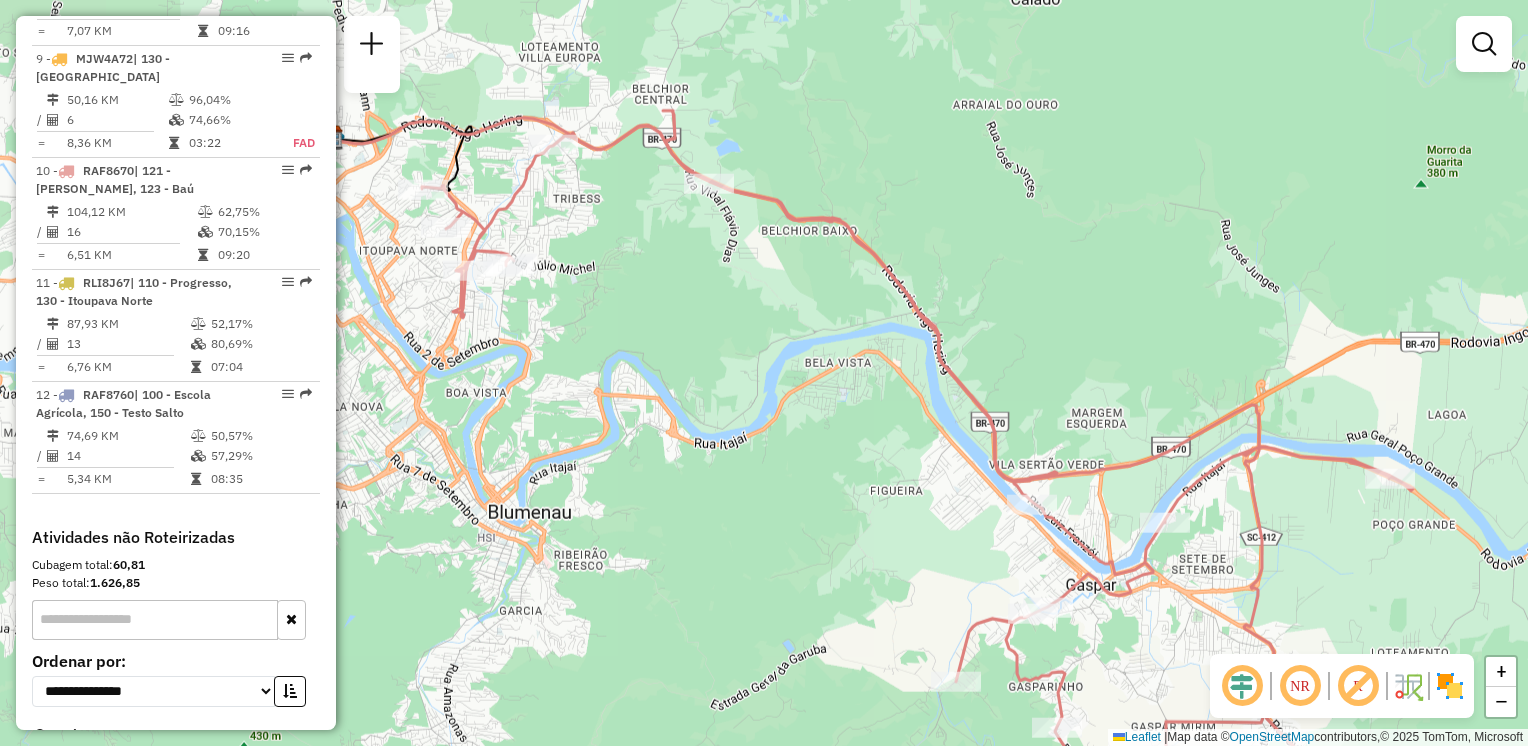 drag, startPoint x: 780, startPoint y: 542, endPoint x: 968, endPoint y: 594, distance: 195.05896 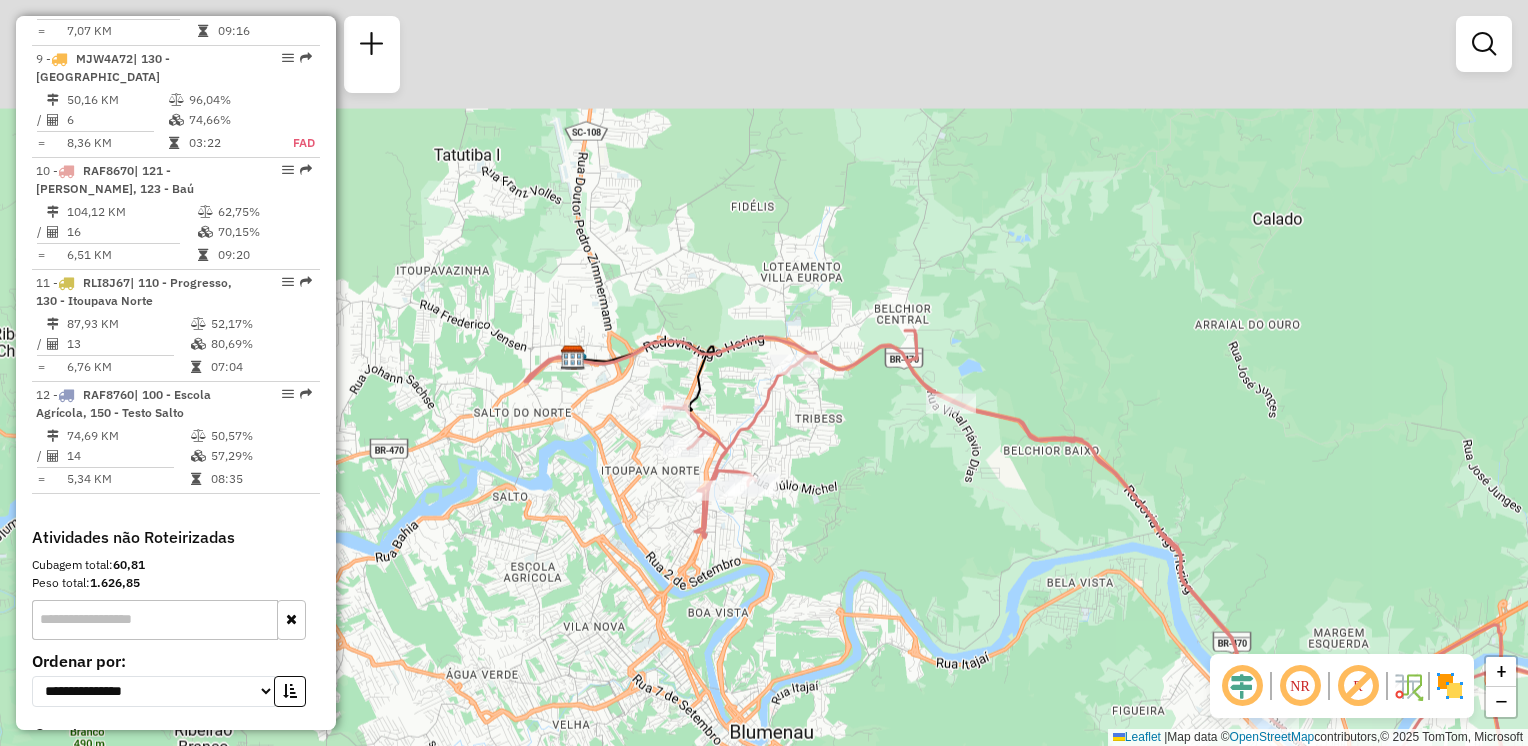 drag, startPoint x: 817, startPoint y: 526, endPoint x: 866, endPoint y: 678, distance: 159.70285 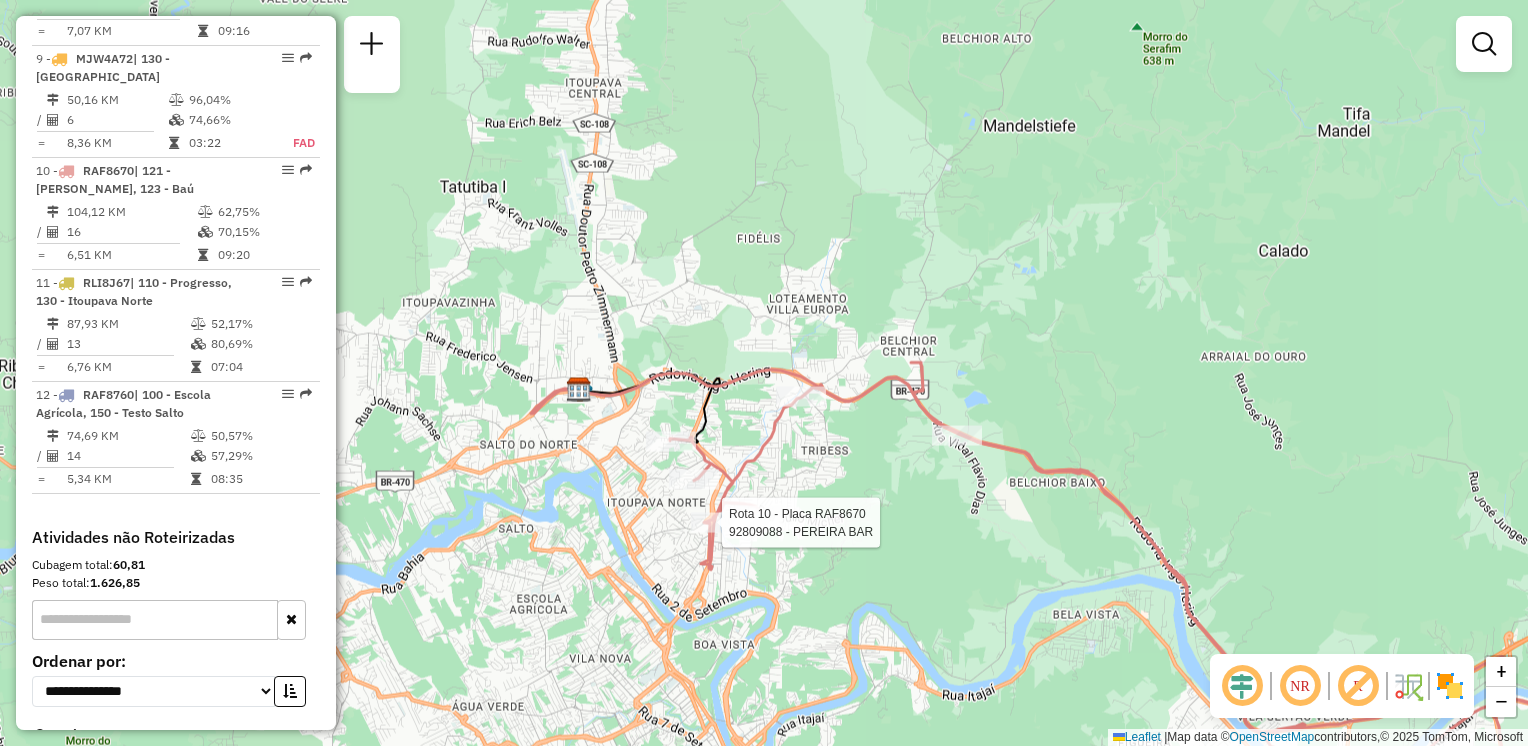select on "**********" 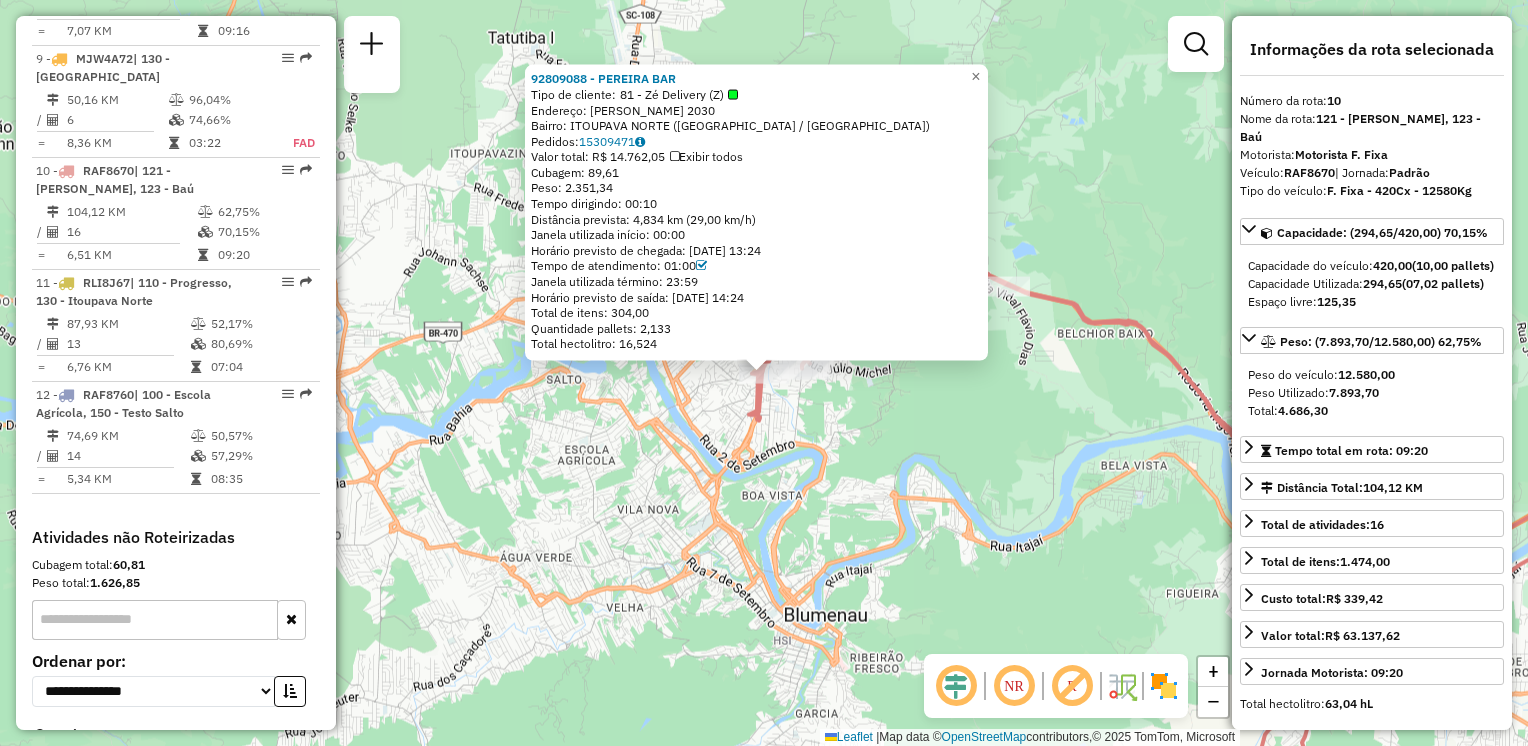 click on "92809088 - PEREIRA BAR  Tipo de cliente:   81 - Zé Delivery (Z)   Endereço:  FERNANDO DE SOUZA E SILVA 2030   Bairro: ITOUPAVA NORTE (BLUMENAU / SC)   Pedidos:  15309471   Valor total: R$ 14.762,05   Exibir todos   Cubagem: 89,61  Peso: 2.351,34  Tempo dirigindo: 00:10   Distância prevista: 4,834 km (29,00 km/h)   Janela utilizada início: 00:00   Horário previsto de chegada: 15/07/2025 13:24   Tempo de atendimento: 01:00   Janela utilizada término: 23:59   Horário previsto de saída: 15/07/2025 14:24   Total de itens: 304,00   Quantidade pallets: 2,133   Total hectolitro: 16,524  × Janela de atendimento Grade de atendimento Capacidade Transportadoras Veículos Cliente Pedidos  Rotas Selecione os dias de semana para filtrar as janelas de atendimento  Seg   Ter   Qua   Qui   Sex   Sáb   Dom  Informe o período da janela de atendimento: De: Até:  Filtrar exatamente a janela do cliente  Considerar janela de atendimento padrão  Selecione os dias de semana para filtrar as grades de atendimento  Seg  De:" 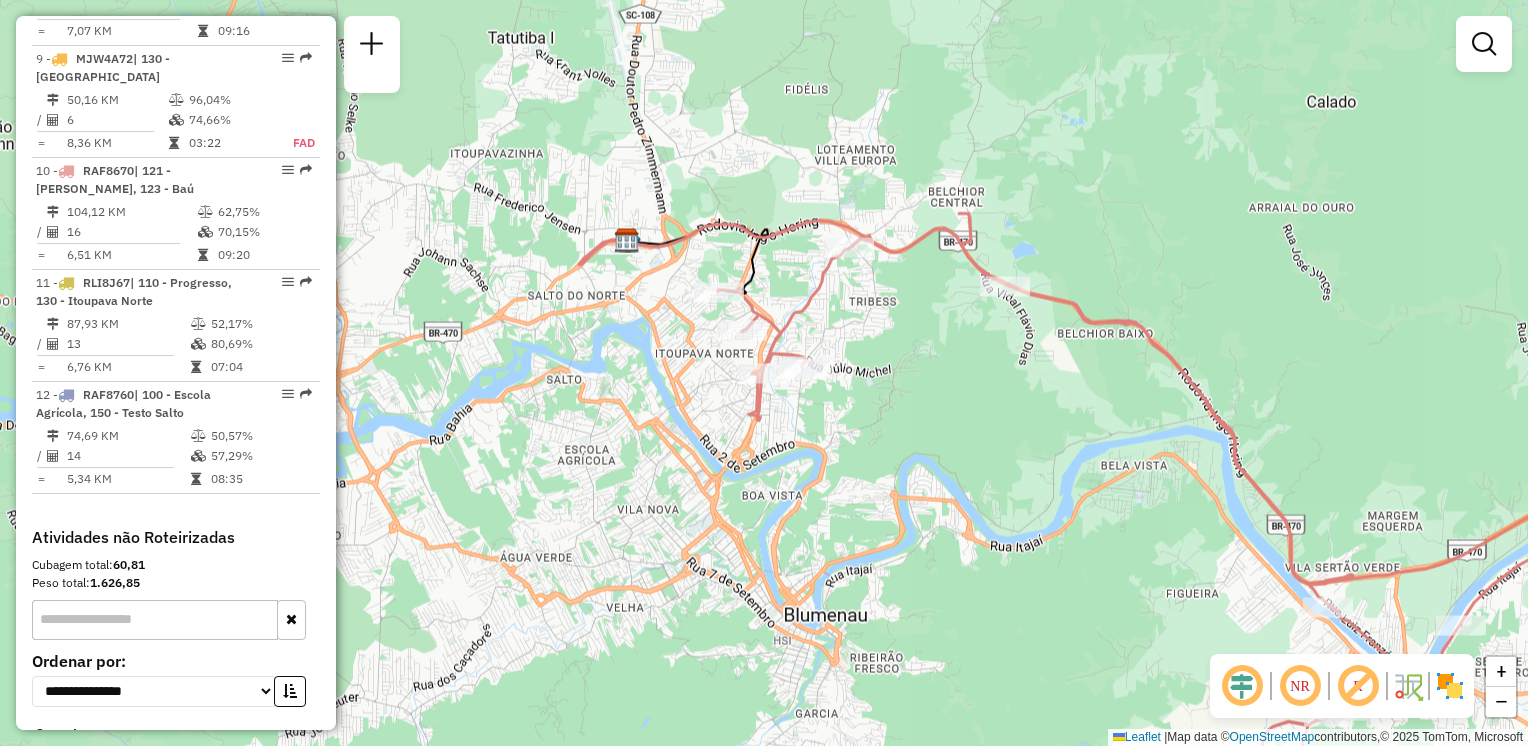drag, startPoint x: 937, startPoint y: 554, endPoint x: 796, endPoint y: 430, distance: 187.76848 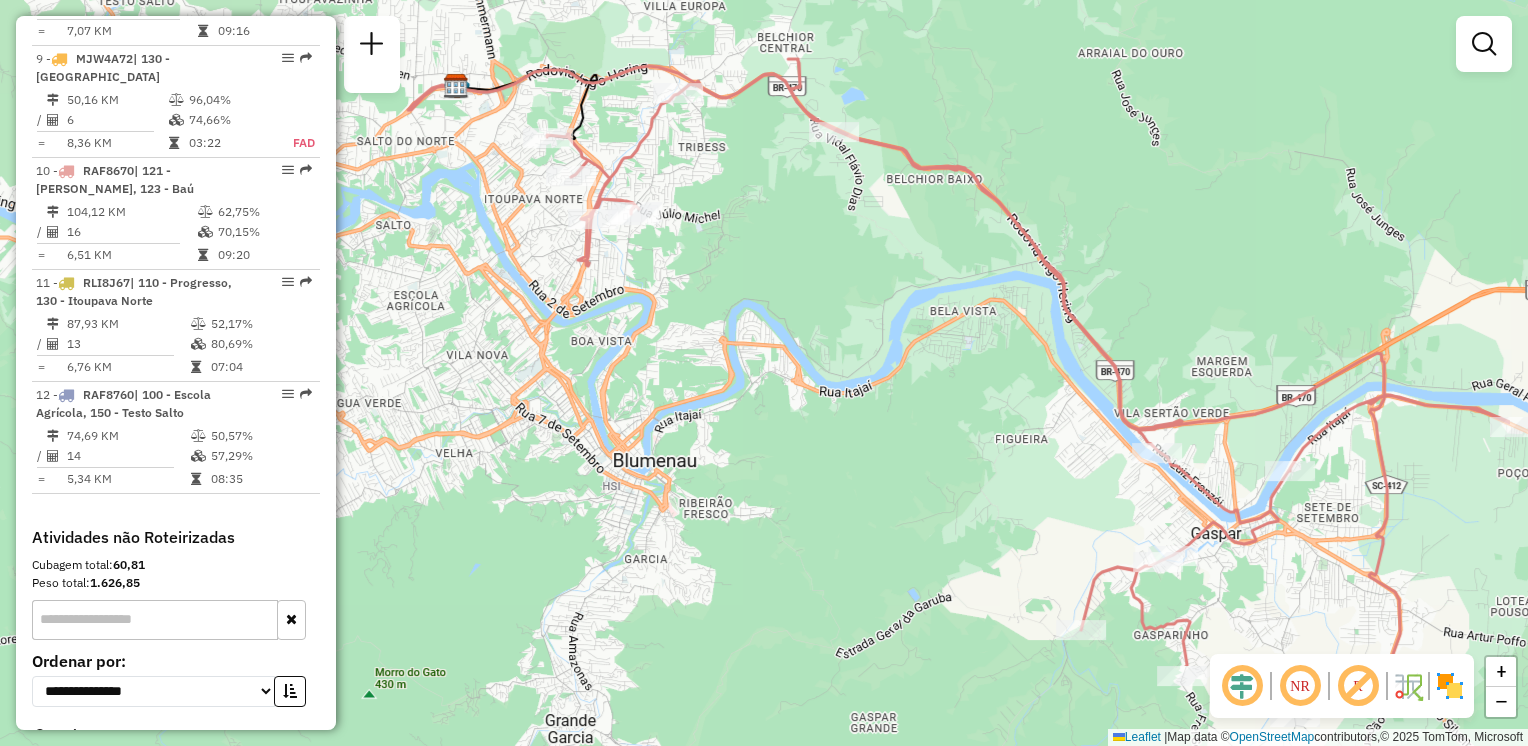 drag, startPoint x: 913, startPoint y: 562, endPoint x: 720, endPoint y: 451, distance: 222.64322 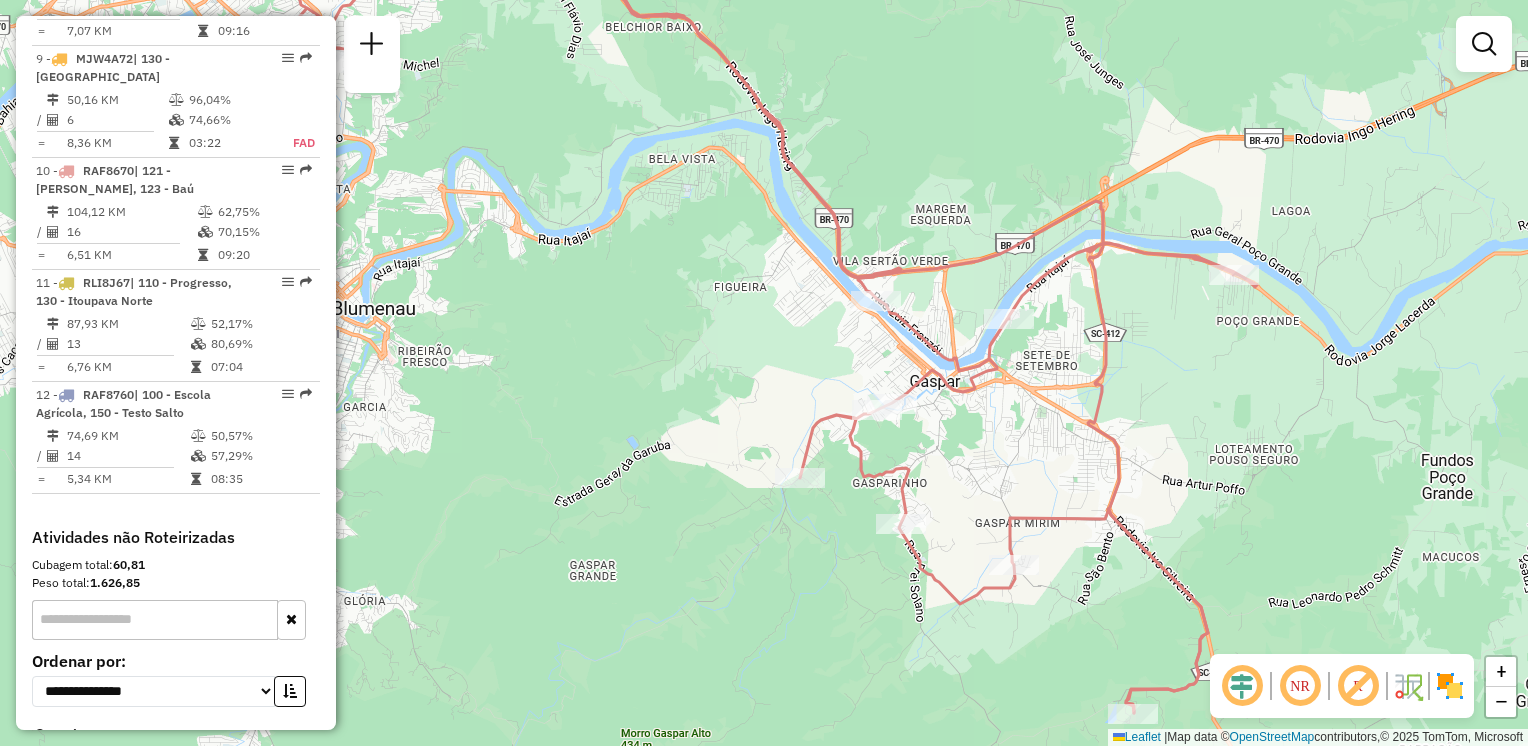 drag, startPoint x: 1063, startPoint y: 594, endPoint x: 991, endPoint y: 528, distance: 97.67292 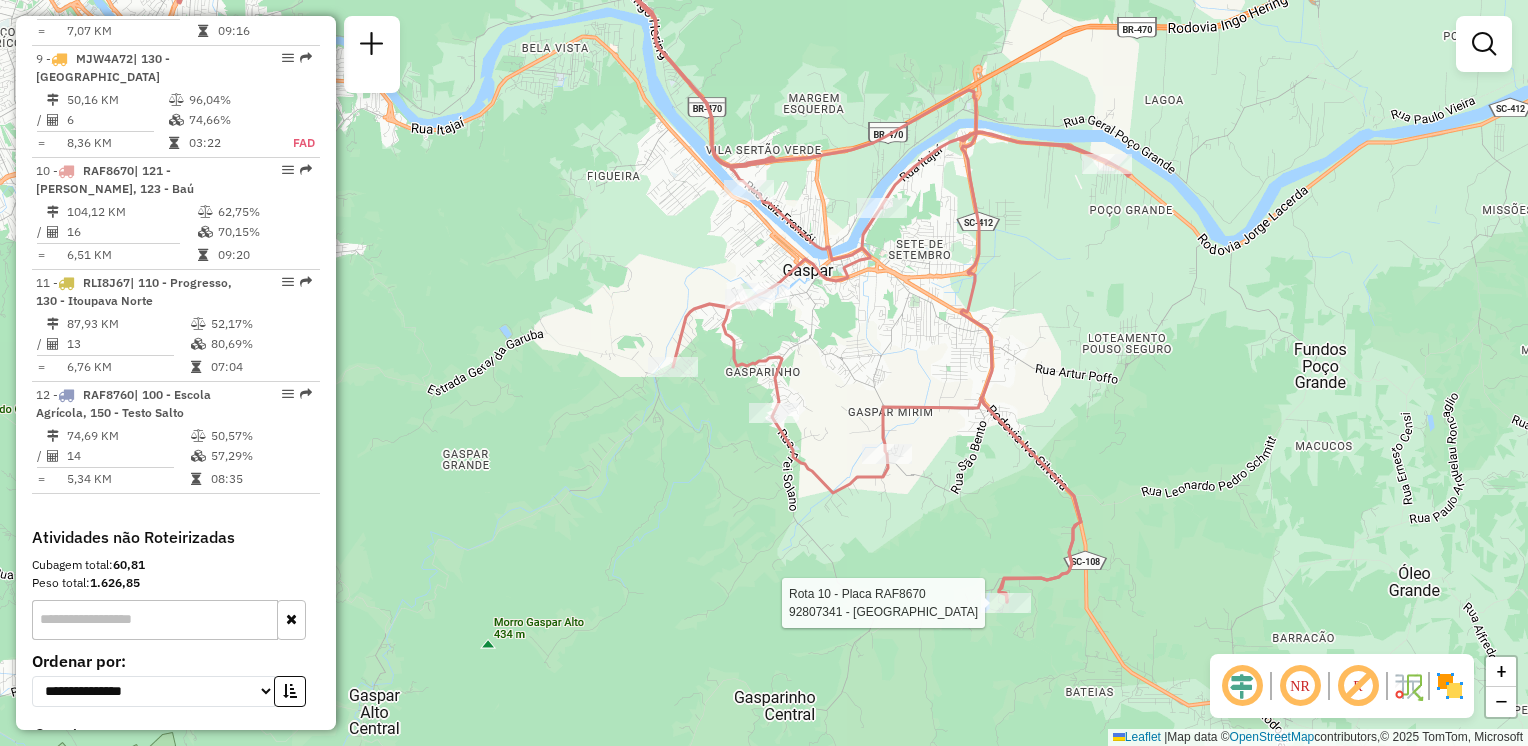 select on "**********" 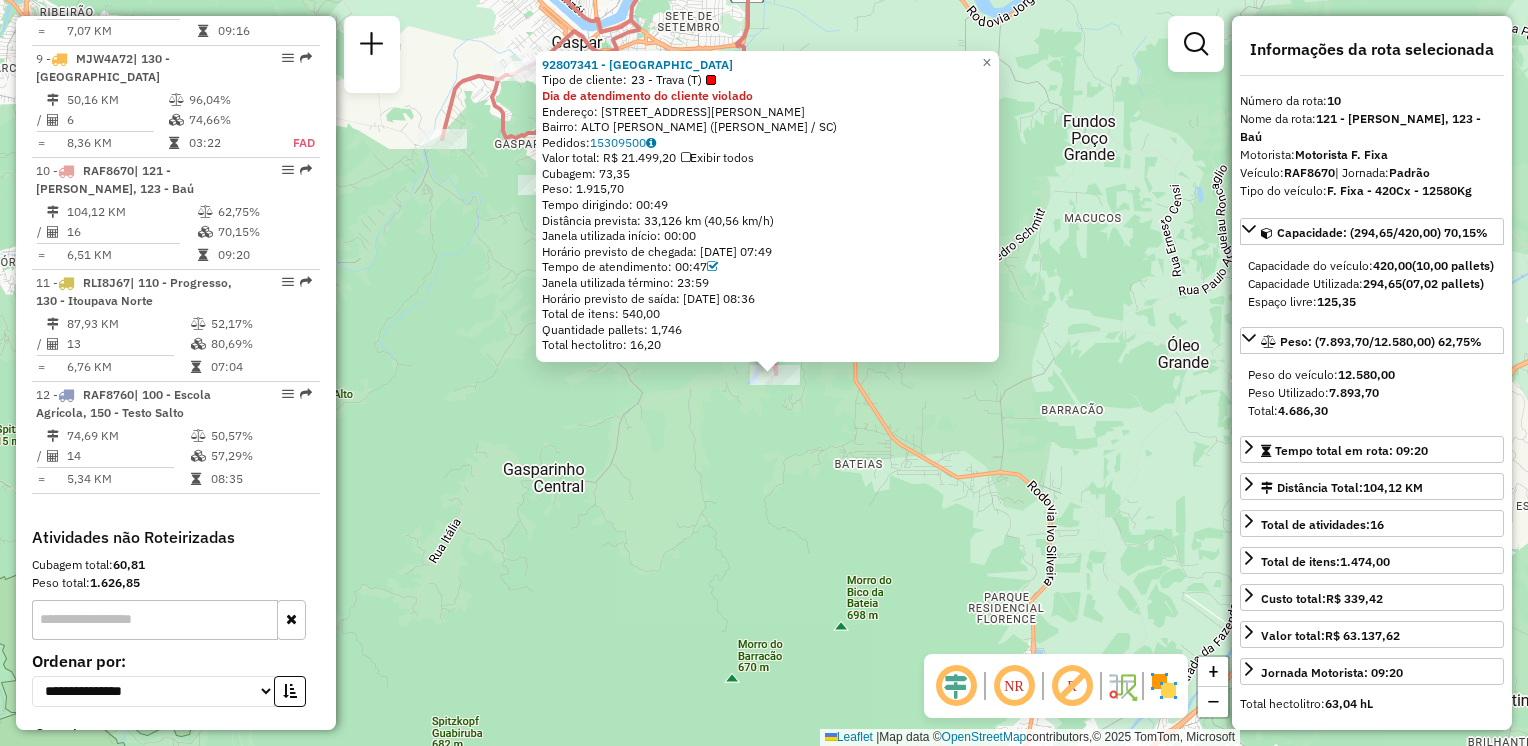drag, startPoint x: 809, startPoint y: 552, endPoint x: 870, endPoint y: 582, distance: 67.977936 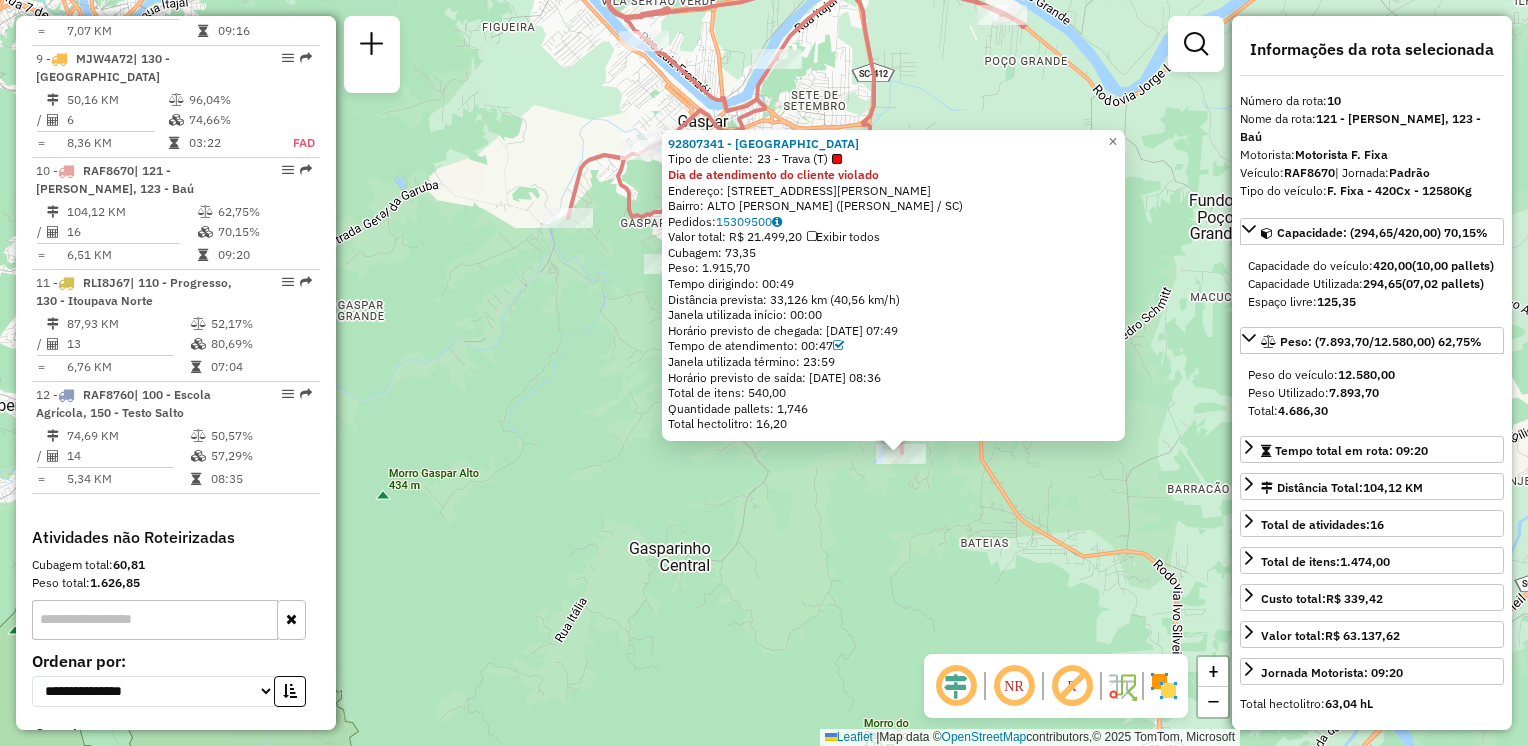 drag, startPoint x: 838, startPoint y: 558, endPoint x: 941, endPoint y: 626, distance: 123.42204 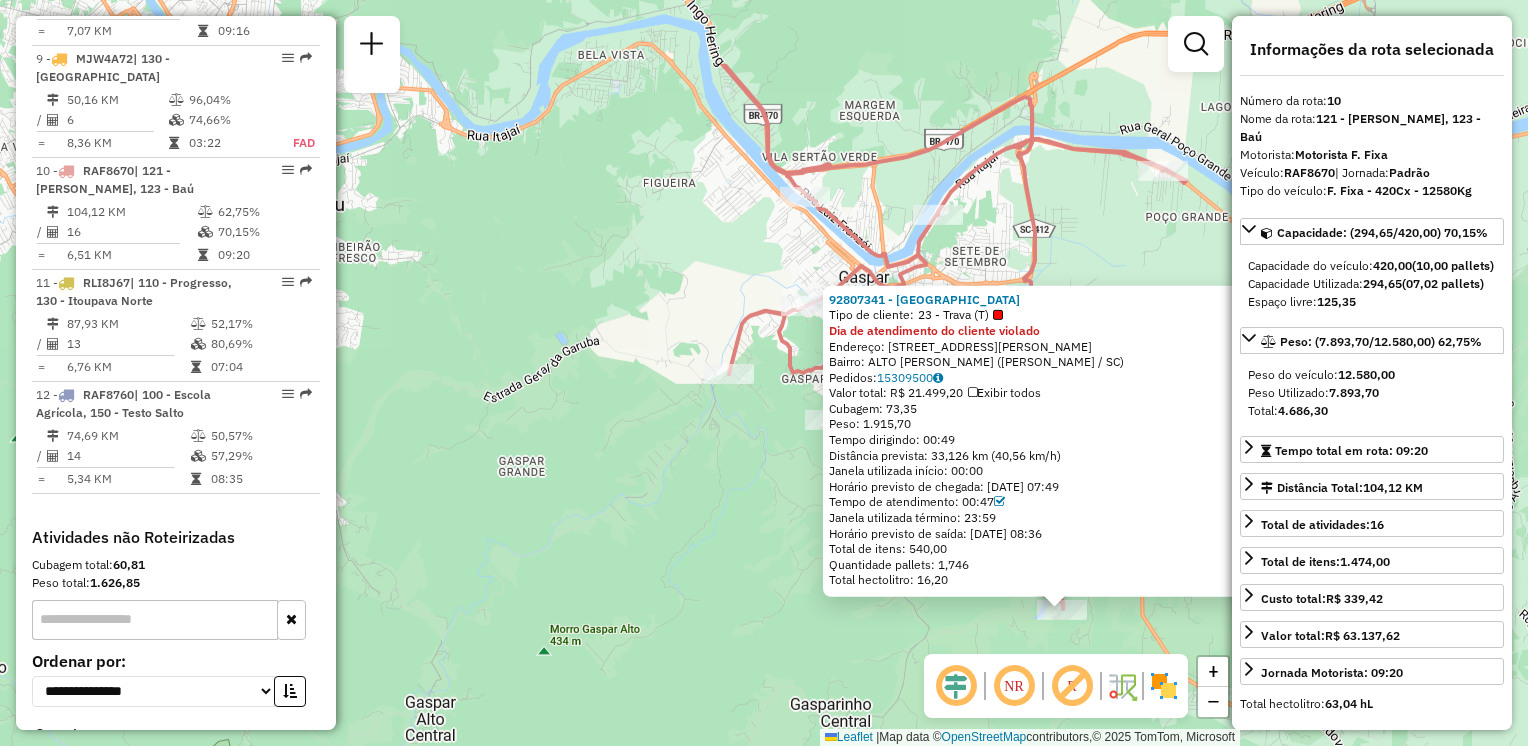drag, startPoint x: 767, startPoint y: 540, endPoint x: 884, endPoint y: 657, distance: 165.46298 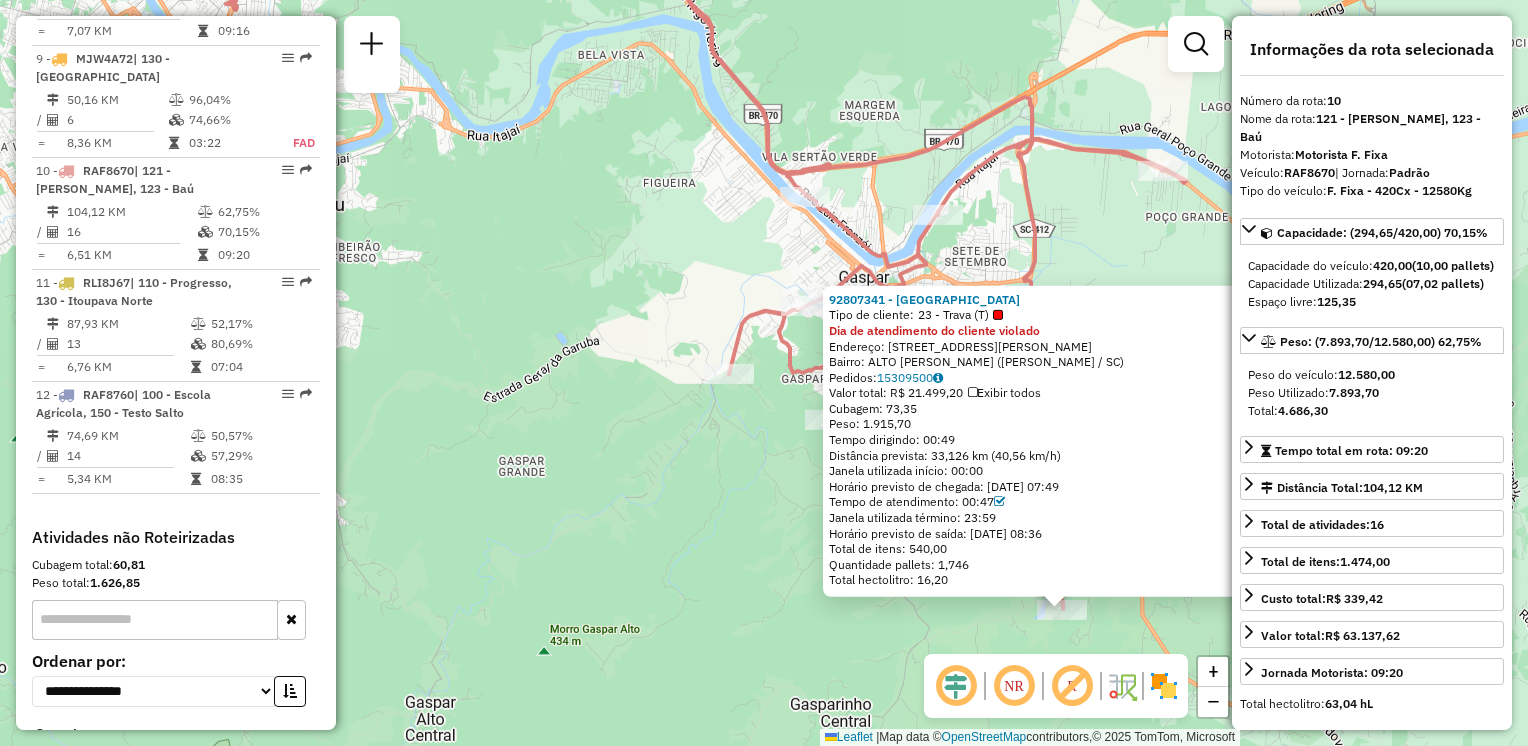click on "92807341 - FAZZENDA PARK HOTEL  Tipo de cliente:   23 - Trava (T)  Dia de atendimento do cliente violado  Endereço: R   RUA JOaO MATHIAS ZIMMERMANN   2299   Bairro: ALTO GASPARINHO (GASPAR / SC)   Pedidos:  15309500   Valor total: R$ 21.499,20   Exibir todos   Cubagem: 73,35  Peso: 1.915,70  Tempo dirigindo: 00:49   Distância prevista: 33,126 km (40,56 km/h)   Janela utilizada início: 00:00   Horário previsto de chegada: 15/07/2025 07:49   Tempo de atendimento: 00:47   Janela utilizada término: 23:59   Horário previsto de saída: 15/07/2025 08:36   Total de itens: 540,00   Quantidade pallets: 1,746   Total hectolitro: 16,20  × Janela de atendimento Grade de atendimento Capacidade Transportadoras Veículos Cliente Pedidos  Rotas Selecione os dias de semana para filtrar as janelas de atendimento  Seg   Ter   Qua   Qui   Sex   Sáb   Dom  Informe o período da janela de atendimento: De: Até:  Filtrar exatamente a janela do cliente  Considerar janela de atendimento padrão   Seg   Ter   Qua   Qui   Sex  +" 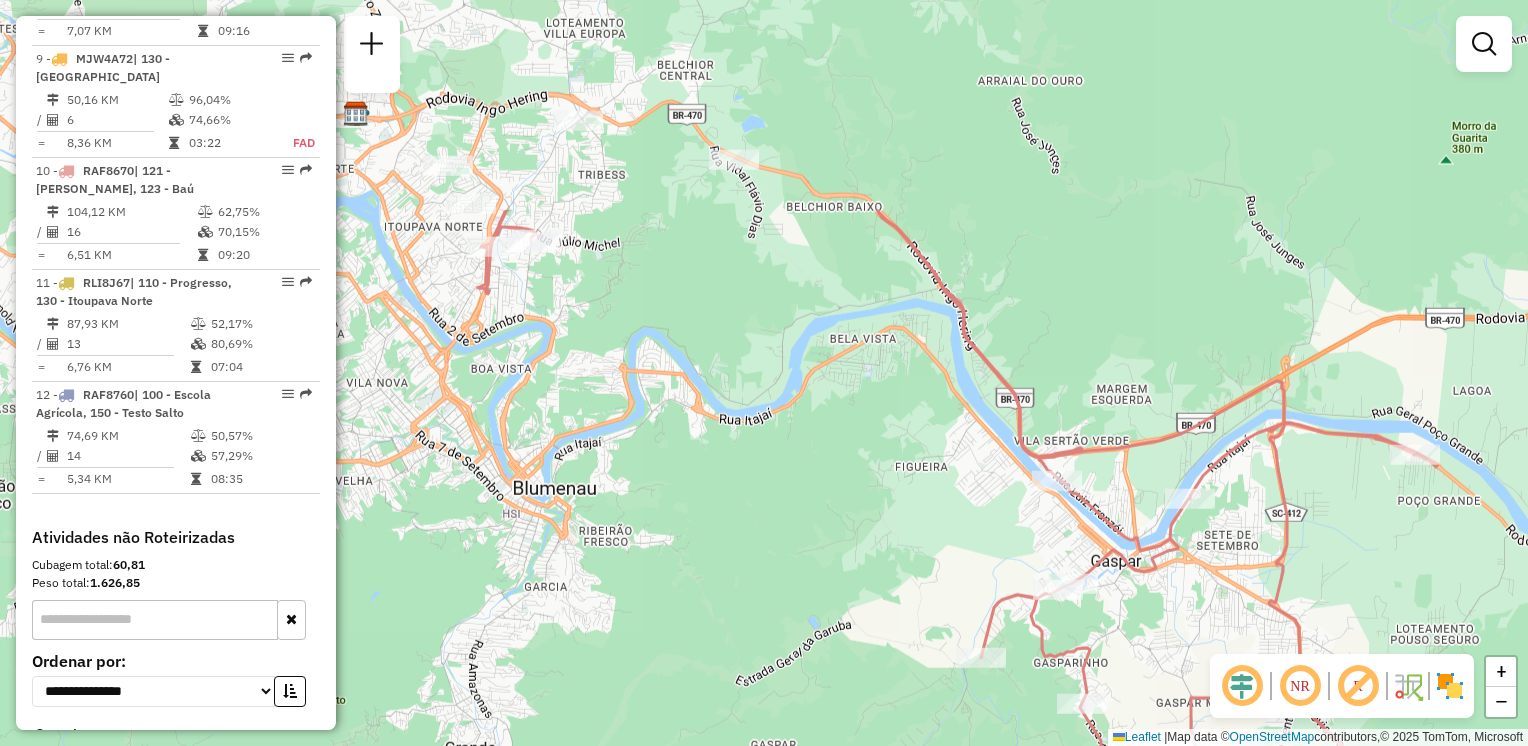 drag, startPoint x: 911, startPoint y: 741, endPoint x: 807, endPoint y: 642, distance: 143.58621 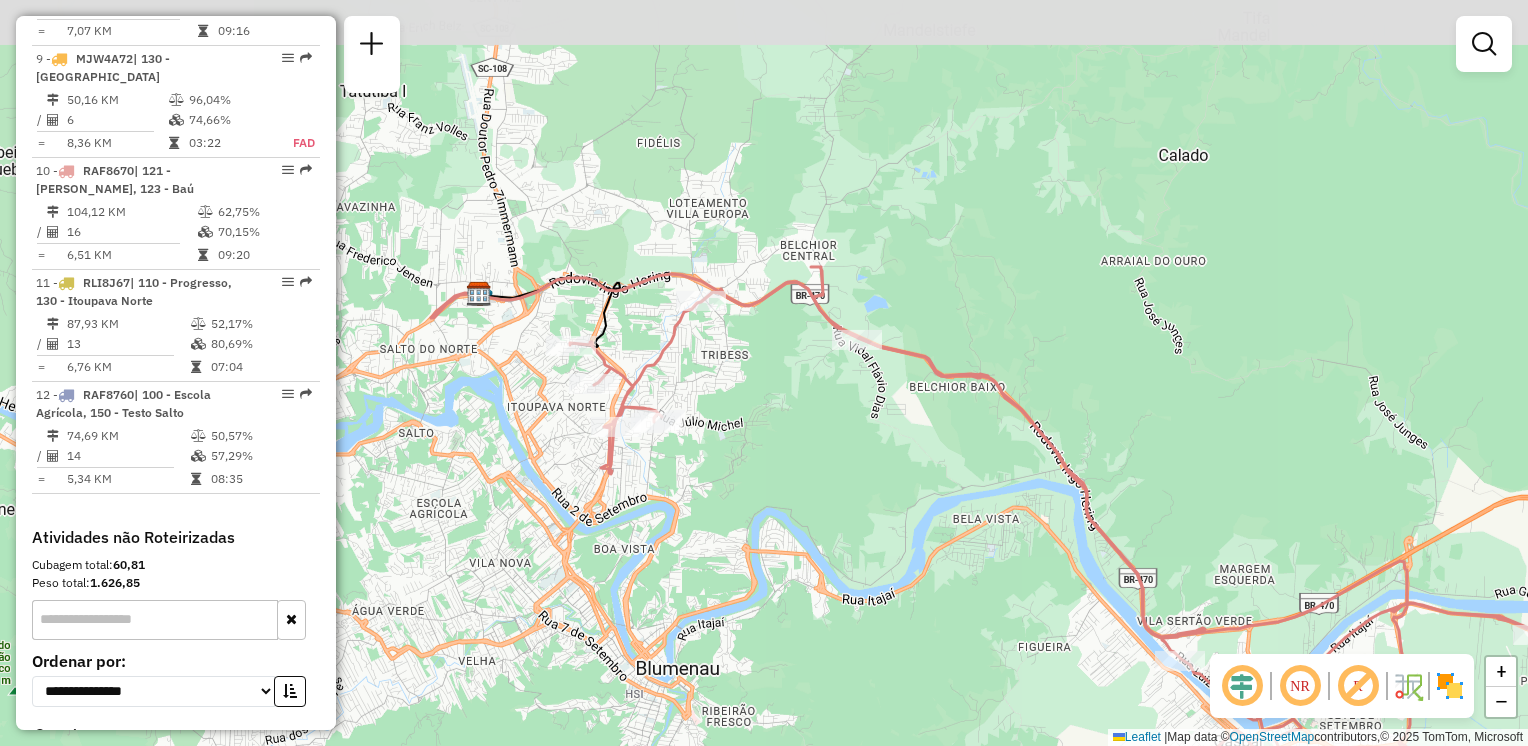 drag, startPoint x: 786, startPoint y: 589, endPoint x: 904, endPoint y: 763, distance: 210.23796 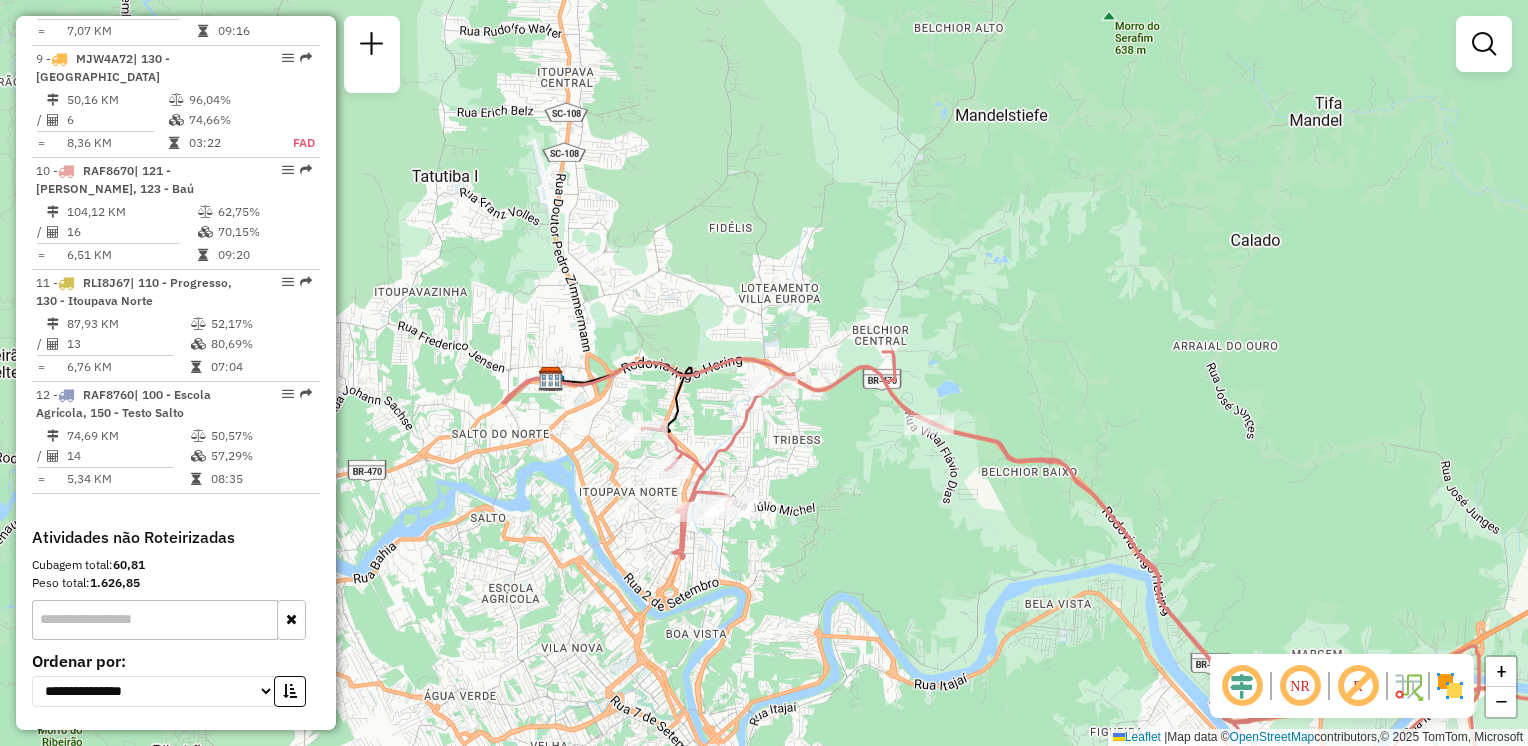 click on "Janela de atendimento Grade de atendimento Capacidade Transportadoras Veículos Cliente Pedidos  Rotas Selecione os dias de semana para filtrar as janelas de atendimento  Seg   Ter   Qua   Qui   Sex   Sáb   Dom  Informe o período da janela de atendimento: De: Até:  Filtrar exatamente a janela do cliente  Considerar janela de atendimento padrão  Selecione os dias de semana para filtrar as grades de atendimento  Seg   Ter   Qua   Qui   Sex   Sáb   Dom   Considerar clientes sem dia de atendimento cadastrado  Clientes fora do dia de atendimento selecionado Filtrar as atividades entre os valores definidos abaixo:  Peso mínimo:   Peso máximo:   Cubagem mínima:   Cubagem máxima:   De:   Até:  Filtrar as atividades entre o tempo de atendimento definido abaixo:  De:   Até:   Considerar capacidade total dos clientes não roteirizados Transportadora: Selecione um ou mais itens Tipo de veículo: Selecione um ou mais itens Veículo: Selecione um ou mais itens Motorista: Selecione um ou mais itens Nome: Rótulo:" 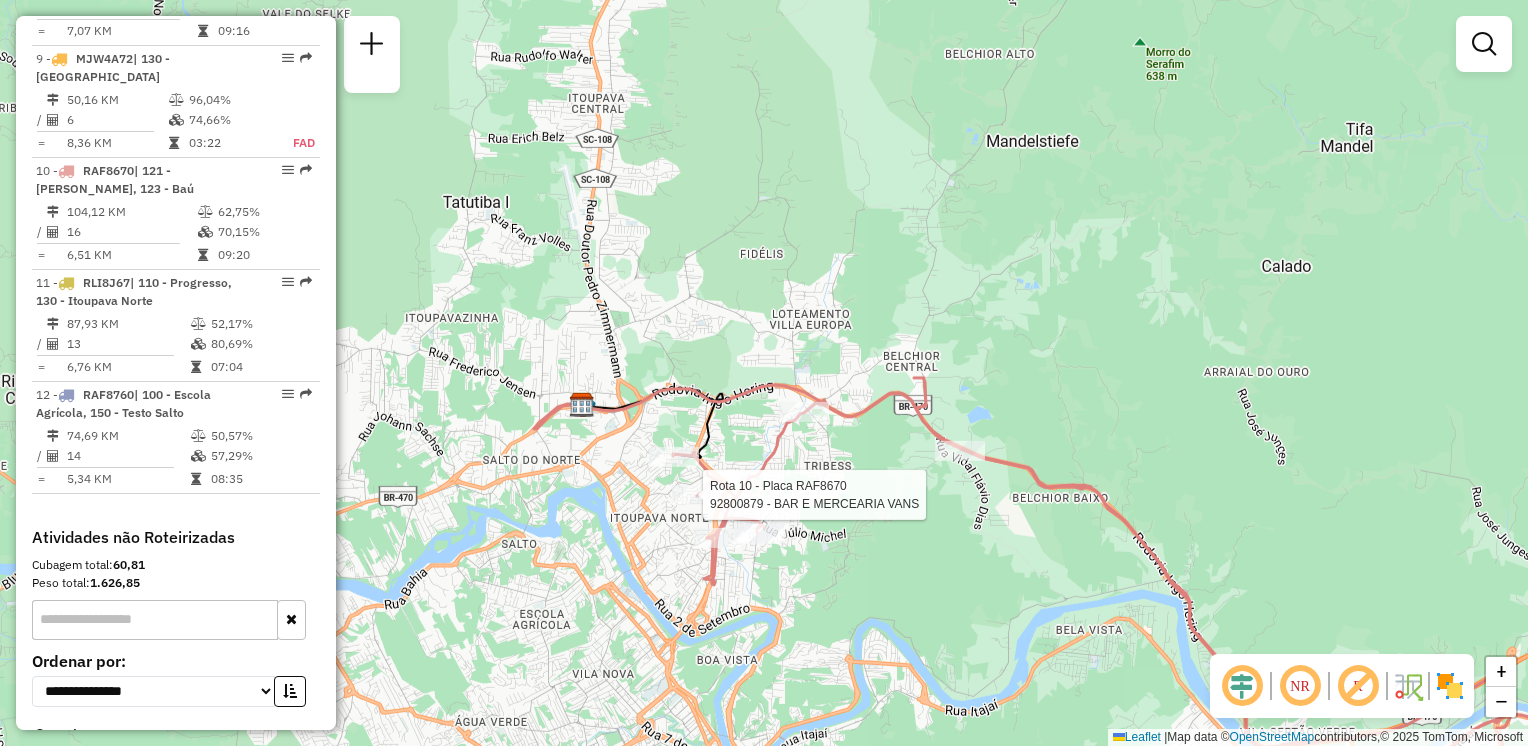 select on "**********" 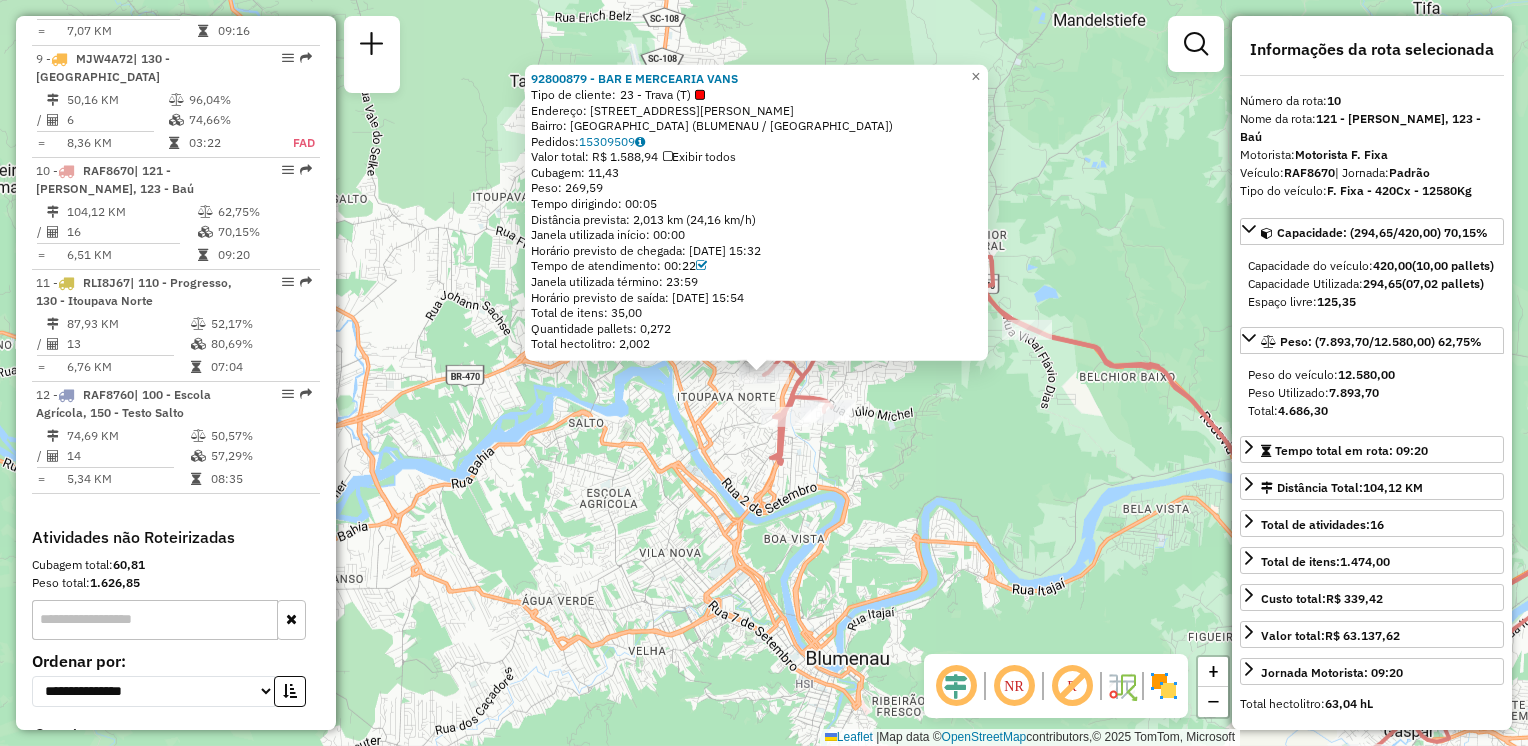 click on "92800879 - BAR E MERCEARIA VANS  Tipo de cliente:   23 - Trava (T)   Endereço: R   Albert Einstein               407   Bairro: FORTALEZA (BLUMENAU / SC)   Pedidos:  15309509   Valor total: R$ 1.588,94   Exibir todos   Cubagem: 11,43  Peso: 269,59  Tempo dirigindo: 00:05   Distância prevista: 2,013 km (24,16 km/h)   Janela utilizada início: 00:00   Horário previsto de chegada: 15/07/2025 15:32   Tempo de atendimento: 00:22   Janela utilizada término: 23:59   Horário previsto de saída: 15/07/2025 15:54   Total de itens: 35,00   Quantidade pallets: 0,272   Total hectolitro: 2,002  × Janela de atendimento Grade de atendimento Capacidade Transportadoras Veículos Cliente Pedidos  Rotas Selecione os dias de semana para filtrar as janelas de atendimento  Seg   Ter   Qua   Qui   Sex   Sáb   Dom  Informe o período da janela de atendimento: De: Até:  Filtrar exatamente a janela do cliente  Considerar janela de atendimento padrão  Selecione os dias de semana para filtrar as grades de atendimento  Seg   Ter" 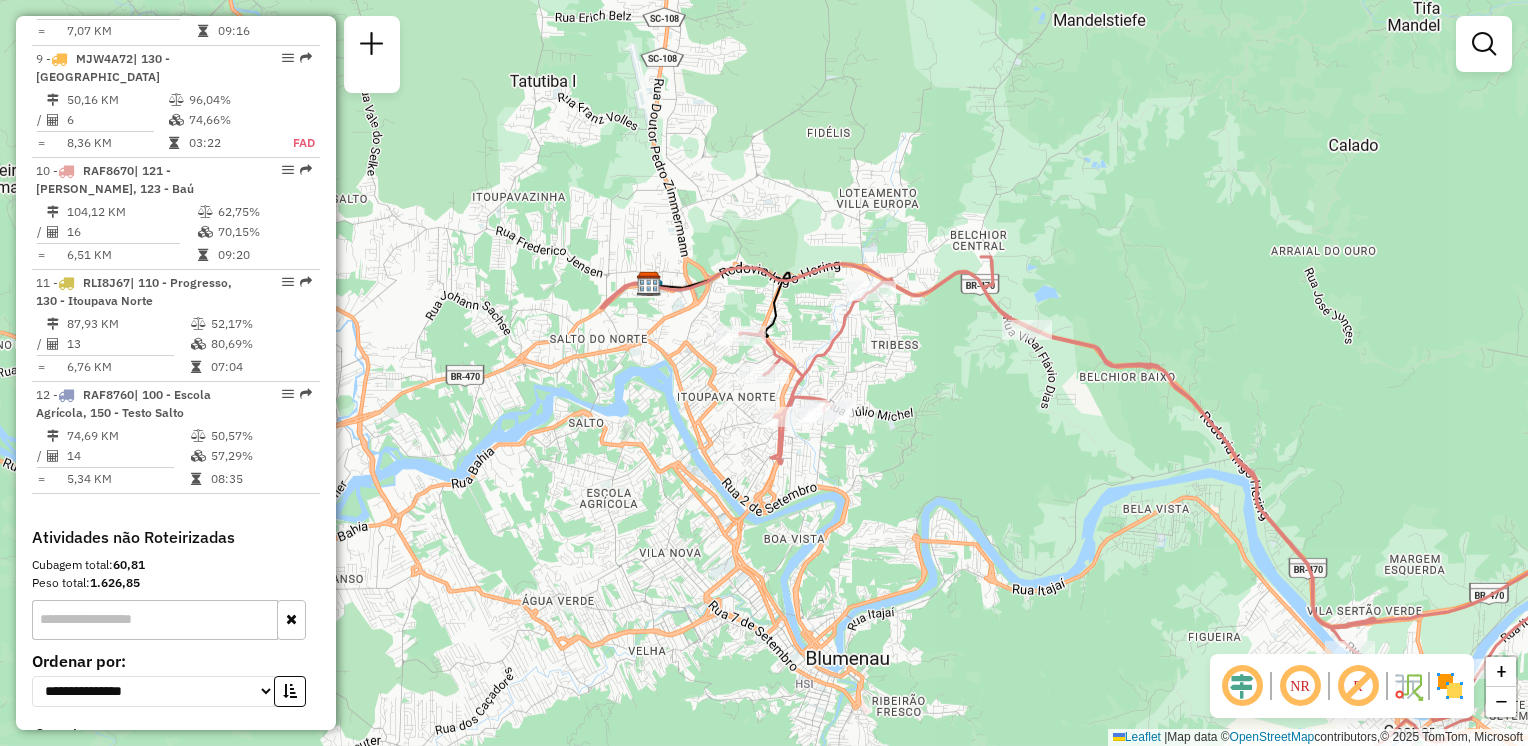 drag, startPoint x: 966, startPoint y: 518, endPoint x: 970, endPoint y: 534, distance: 16.492422 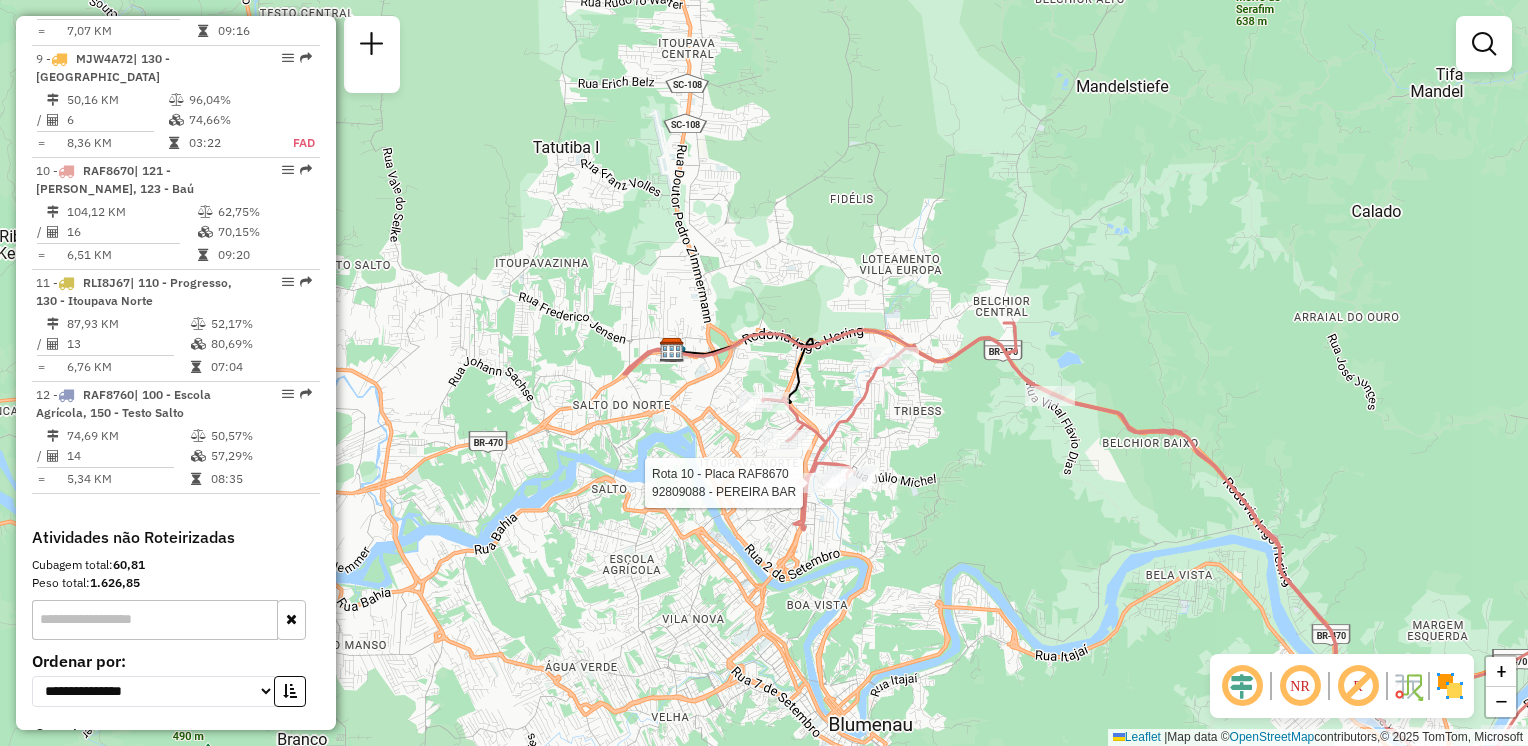 select on "**********" 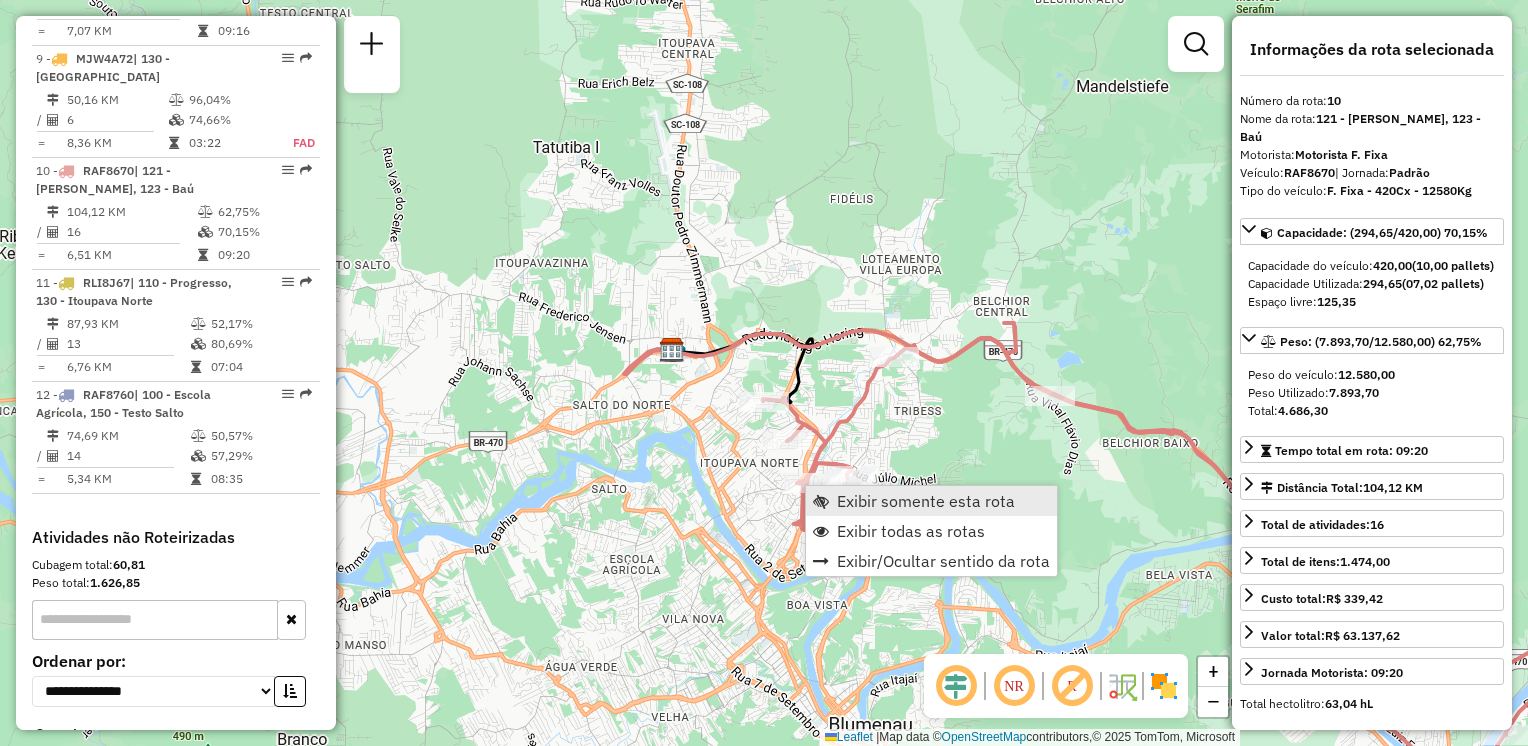 click on "Exibir somente esta rota" at bounding box center [926, 501] 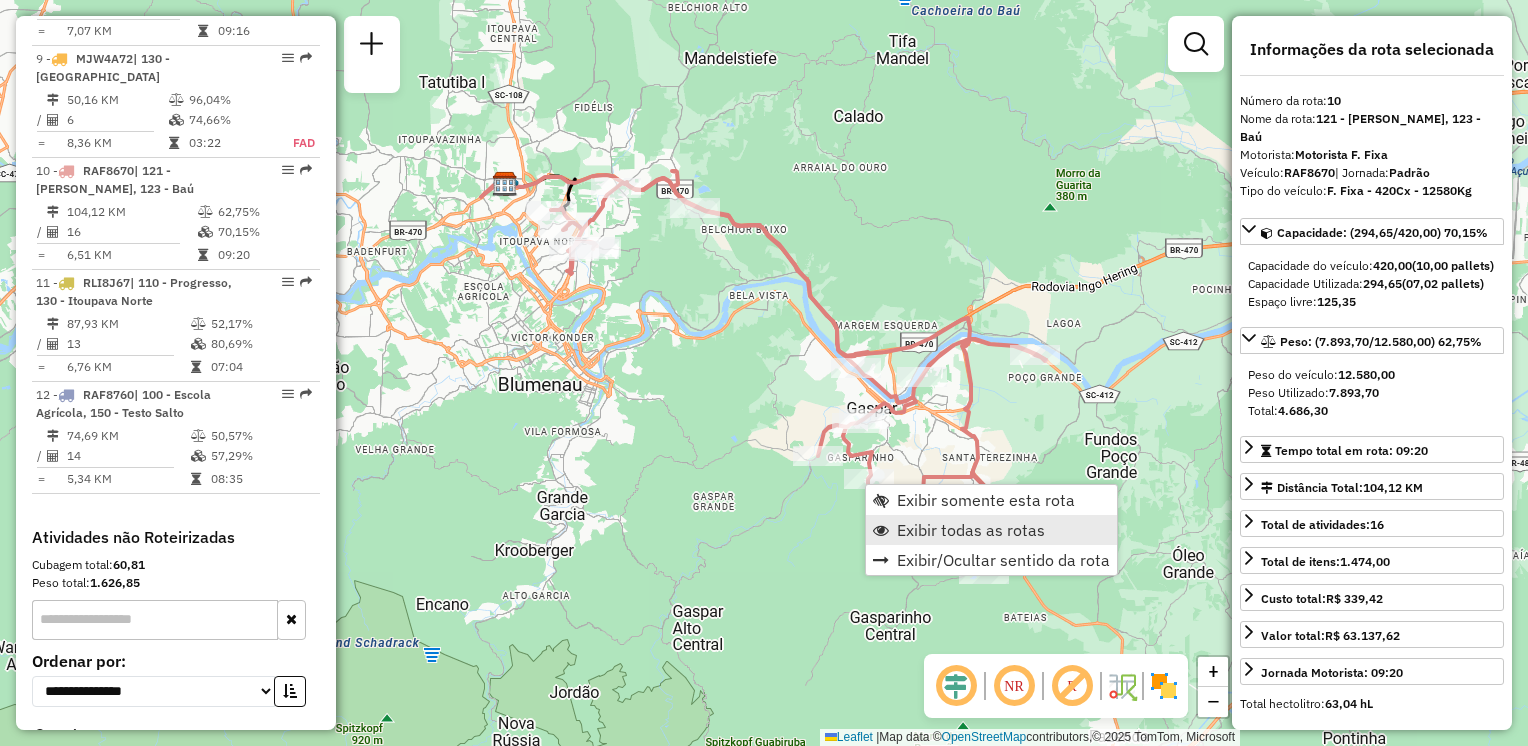 click on "Exibir todas as rotas" at bounding box center [971, 530] 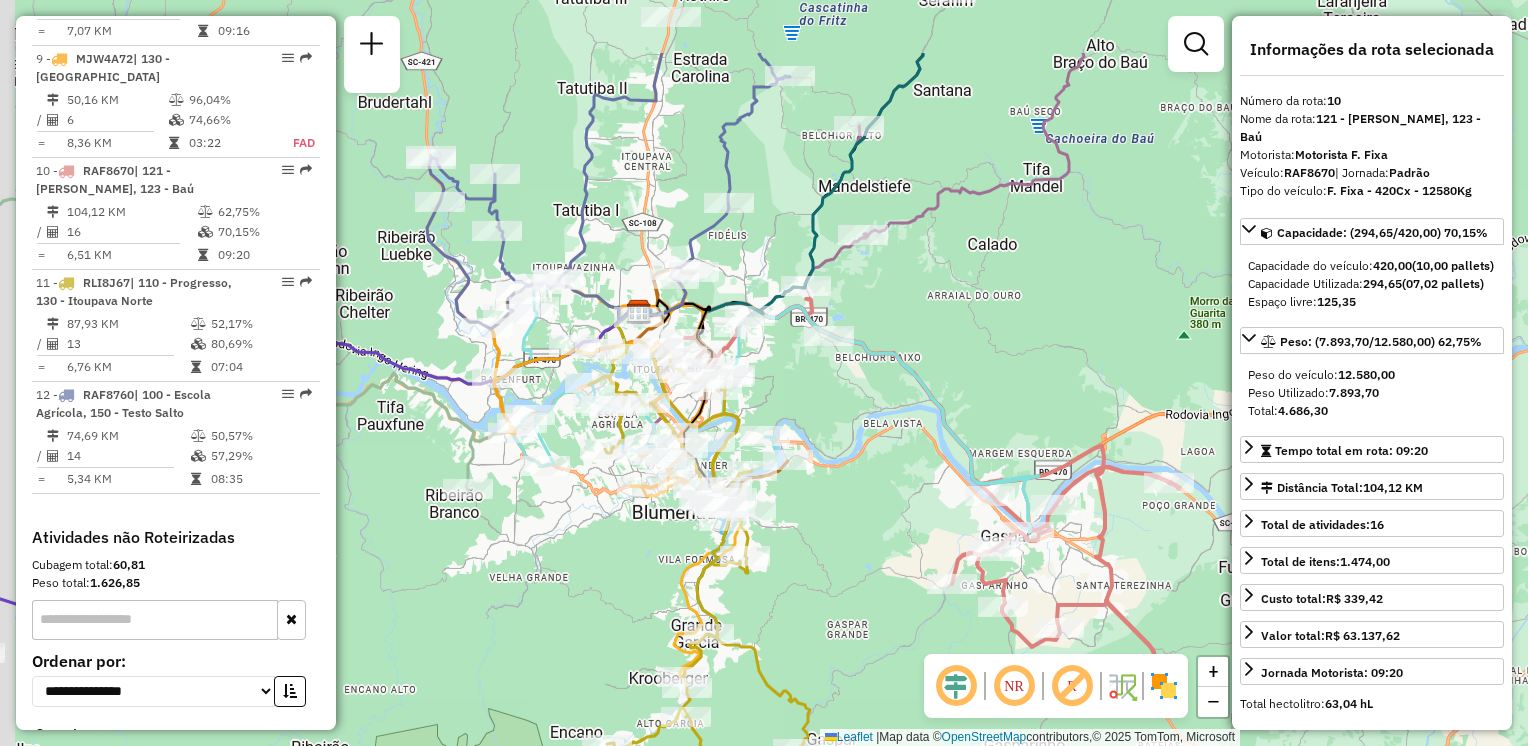drag, startPoint x: 800, startPoint y: 602, endPoint x: 811, endPoint y: 593, distance: 14.21267 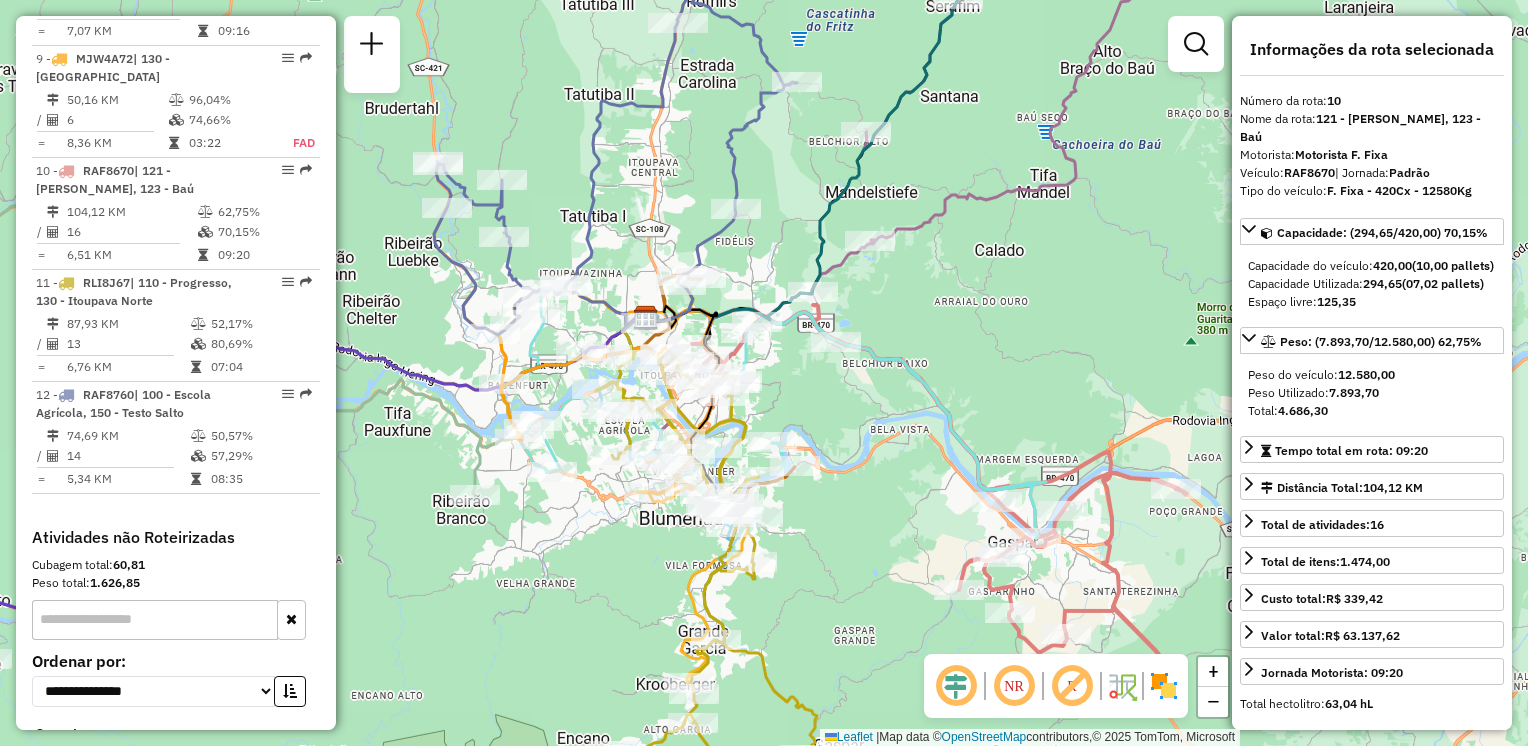 drag, startPoint x: 1012, startPoint y: 638, endPoint x: 1017, endPoint y: 650, distance: 13 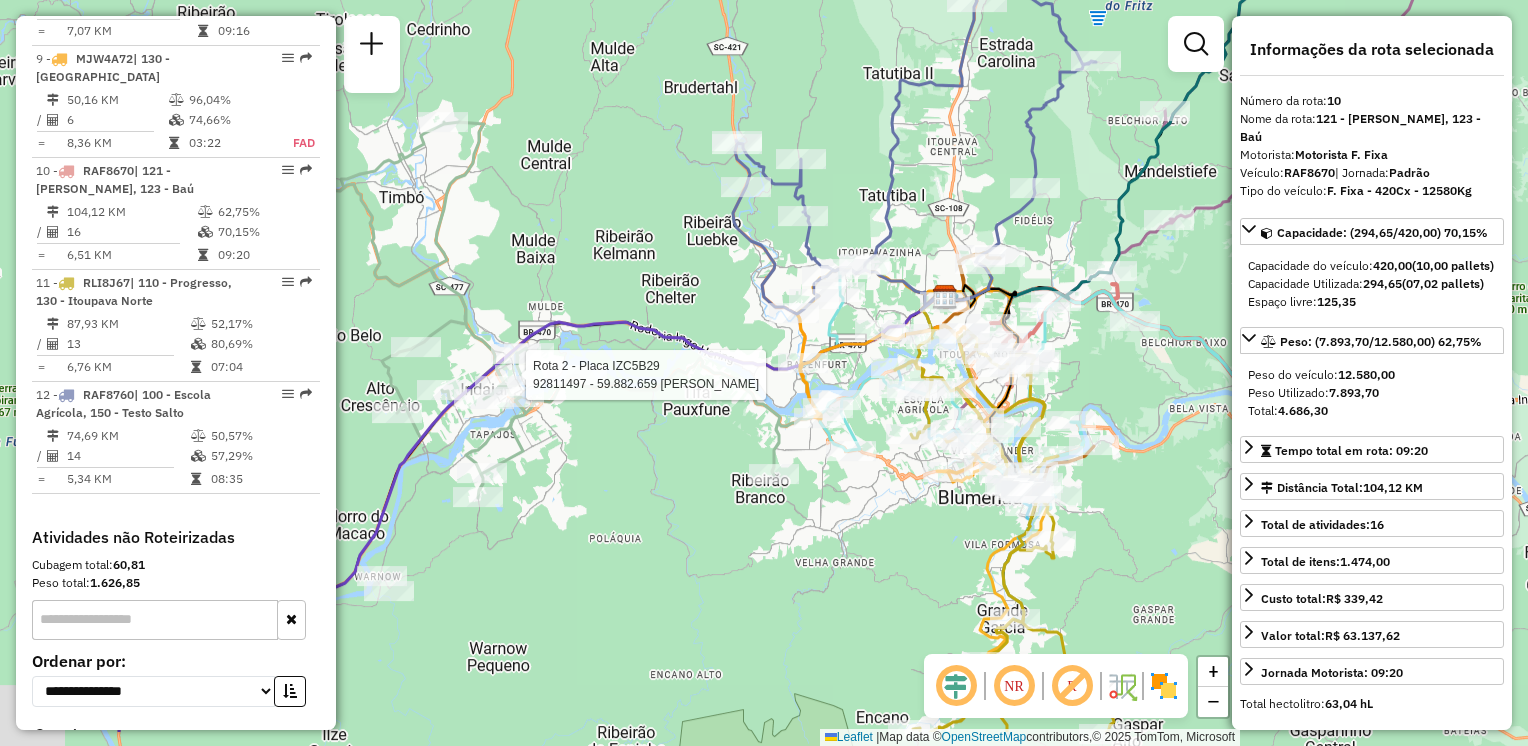 drag, startPoint x: 724, startPoint y: 578, endPoint x: 619, endPoint y: 537, distance: 112.720894 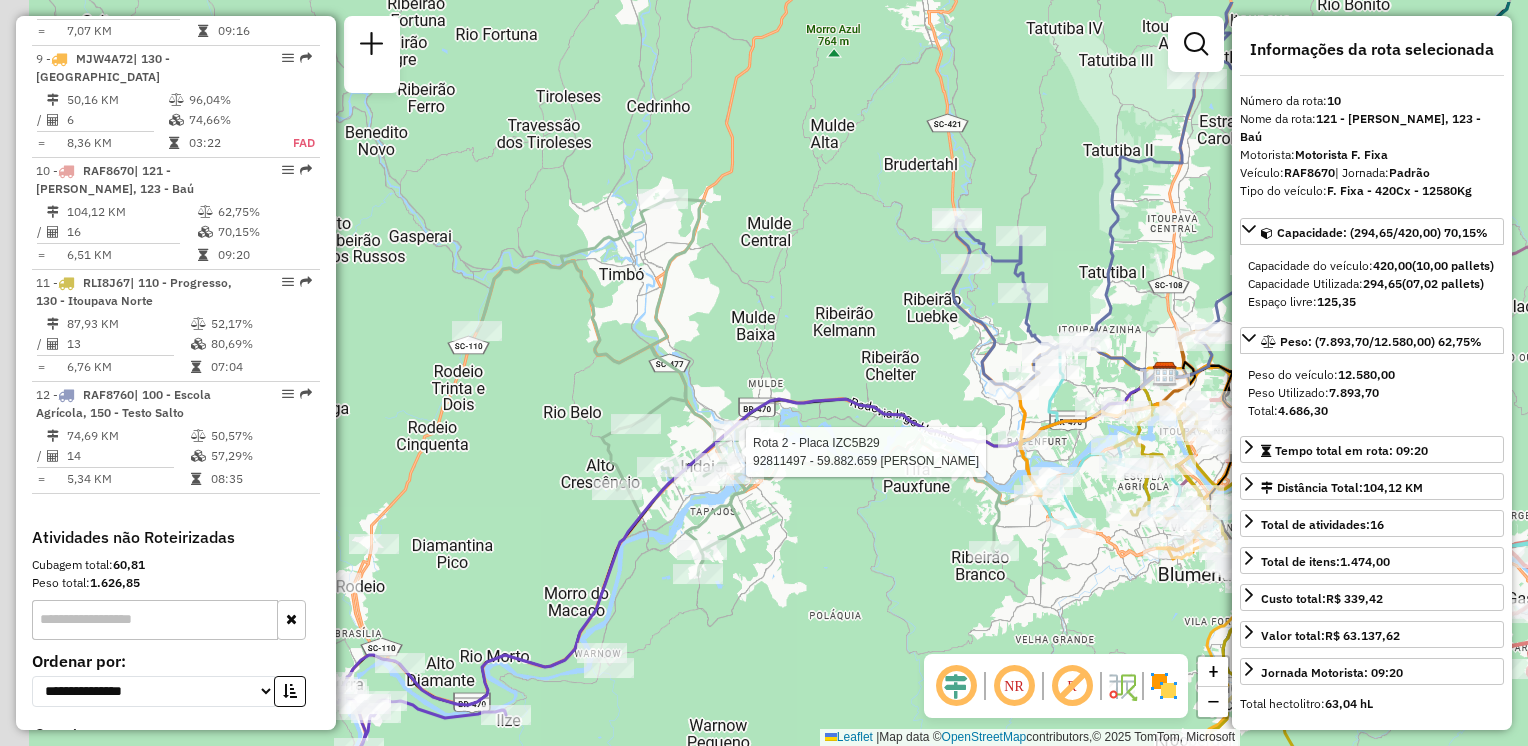 drag, startPoint x: 840, startPoint y: 580, endPoint x: 901, endPoint y: 623, distance: 74.63243 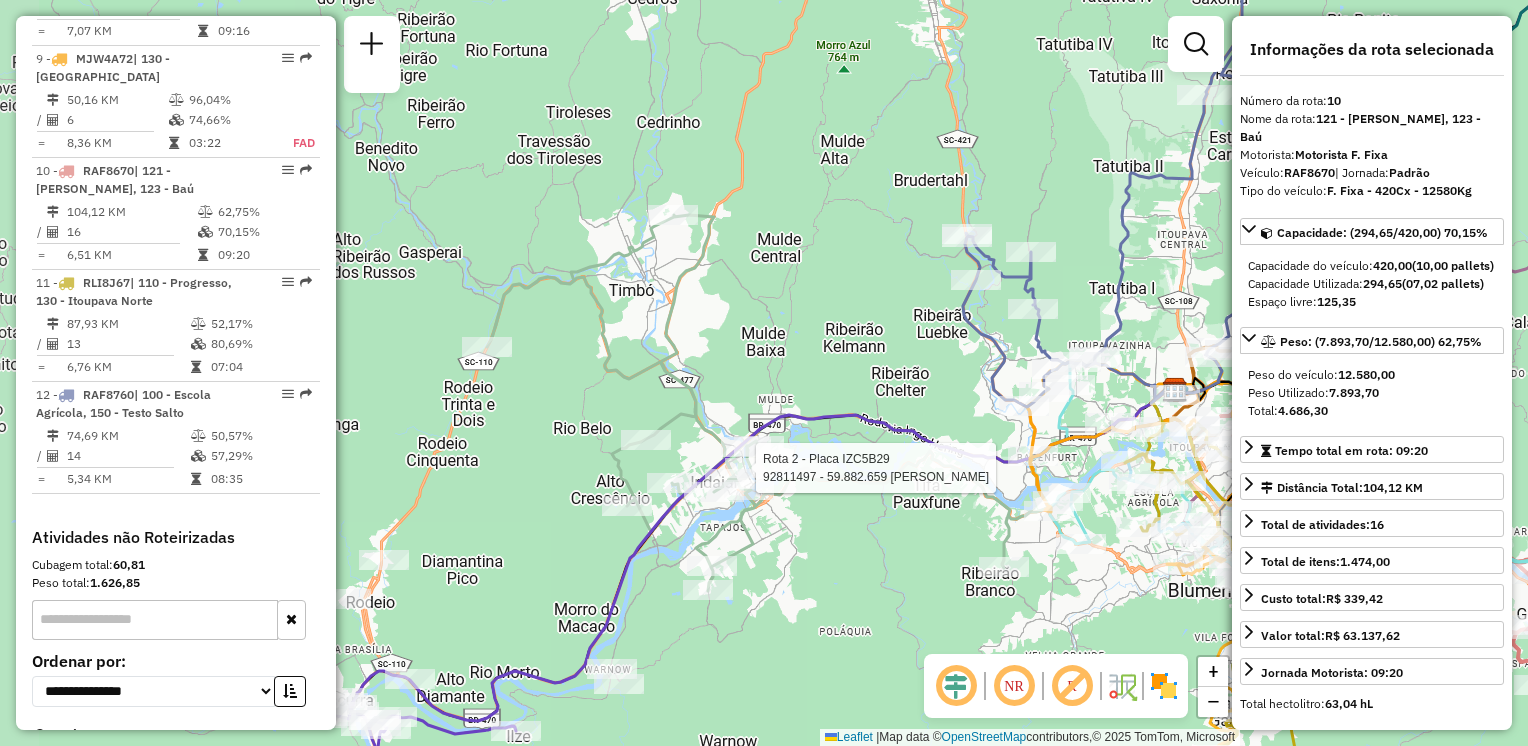 click on "Rota 2 - Placa IZC5B29  92811497 - 59.882.659 JOSE LUIS MIGOSE Janela de atendimento Grade de atendimento Capacidade Transportadoras Veículos Cliente Pedidos  Rotas Selecione os dias de semana para filtrar as janelas de atendimento  Seg   Ter   Qua   Qui   Sex   Sáb   Dom  Informe o período da janela de atendimento: De: Até:  Filtrar exatamente a janela do cliente  Considerar janela de atendimento padrão  Selecione os dias de semana para filtrar as grades de atendimento  Seg   Ter   Qua   Qui   Sex   Sáb   Dom   Considerar clientes sem dia de atendimento cadastrado  Clientes fora do dia de atendimento selecionado Filtrar as atividades entre os valores definidos abaixo:  Peso mínimo:   Peso máximo:   Cubagem mínima:   Cubagem máxima:   De:   Até:  Filtrar as atividades entre o tempo de atendimento definido abaixo:  De:   Até:   Considerar capacidade total dos clientes não roteirizados Transportadora: Selecione um ou mais itens Tipo de veículo: Selecione um ou mais itens Veículo: Motorista: Nome:" 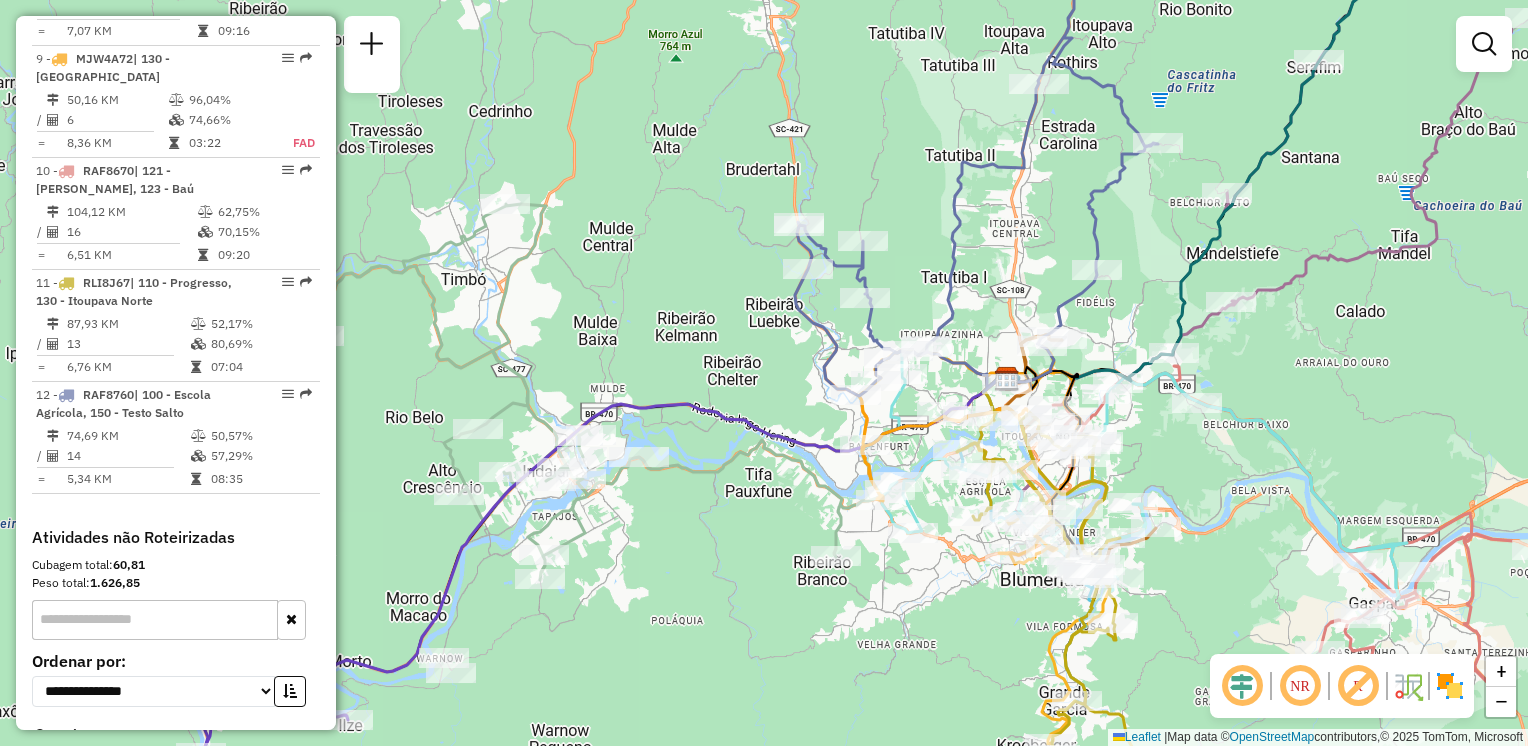 drag, startPoint x: 932, startPoint y: 591, endPoint x: 682, endPoint y: 567, distance: 251.14935 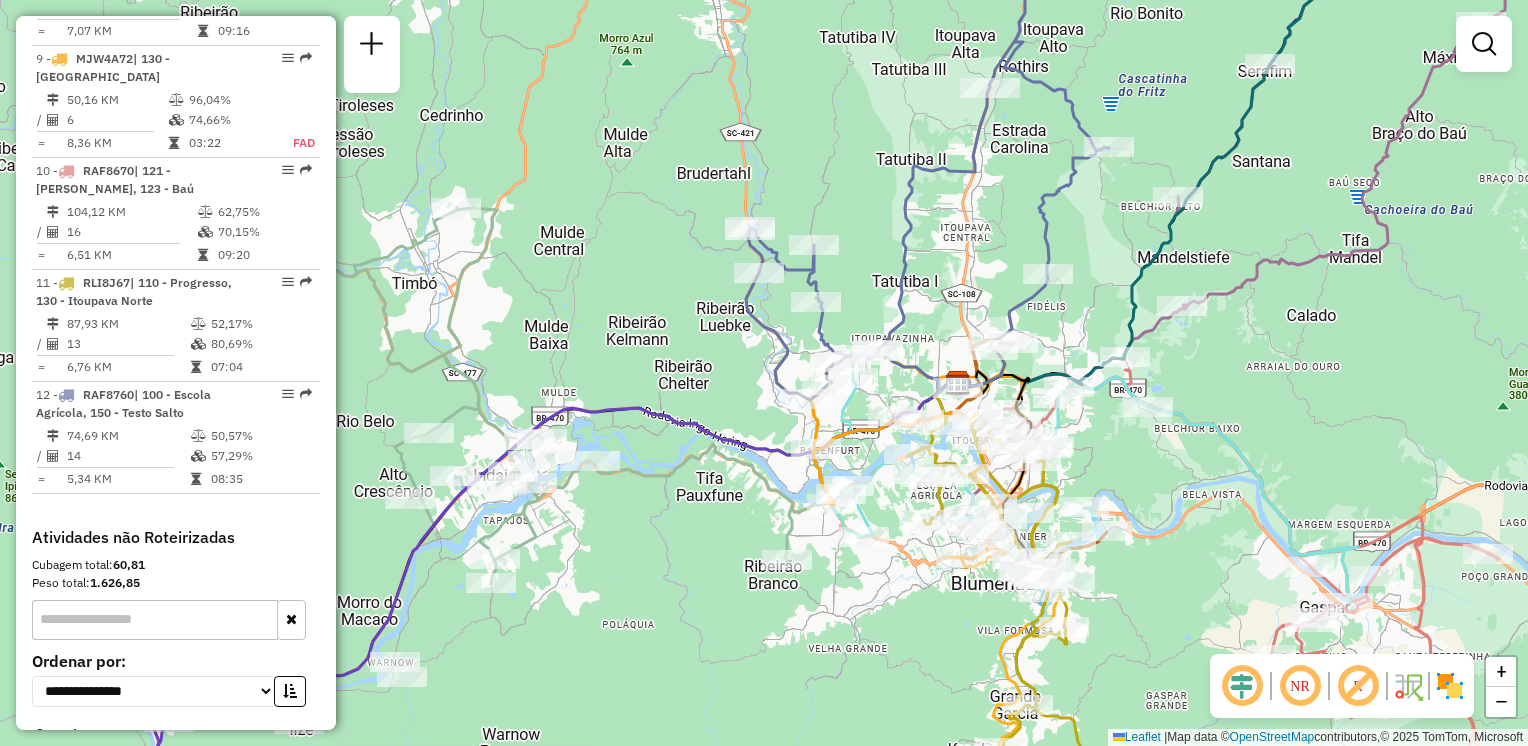 drag, startPoint x: 644, startPoint y: 575, endPoint x: 968, endPoint y: 694, distance: 345.1623 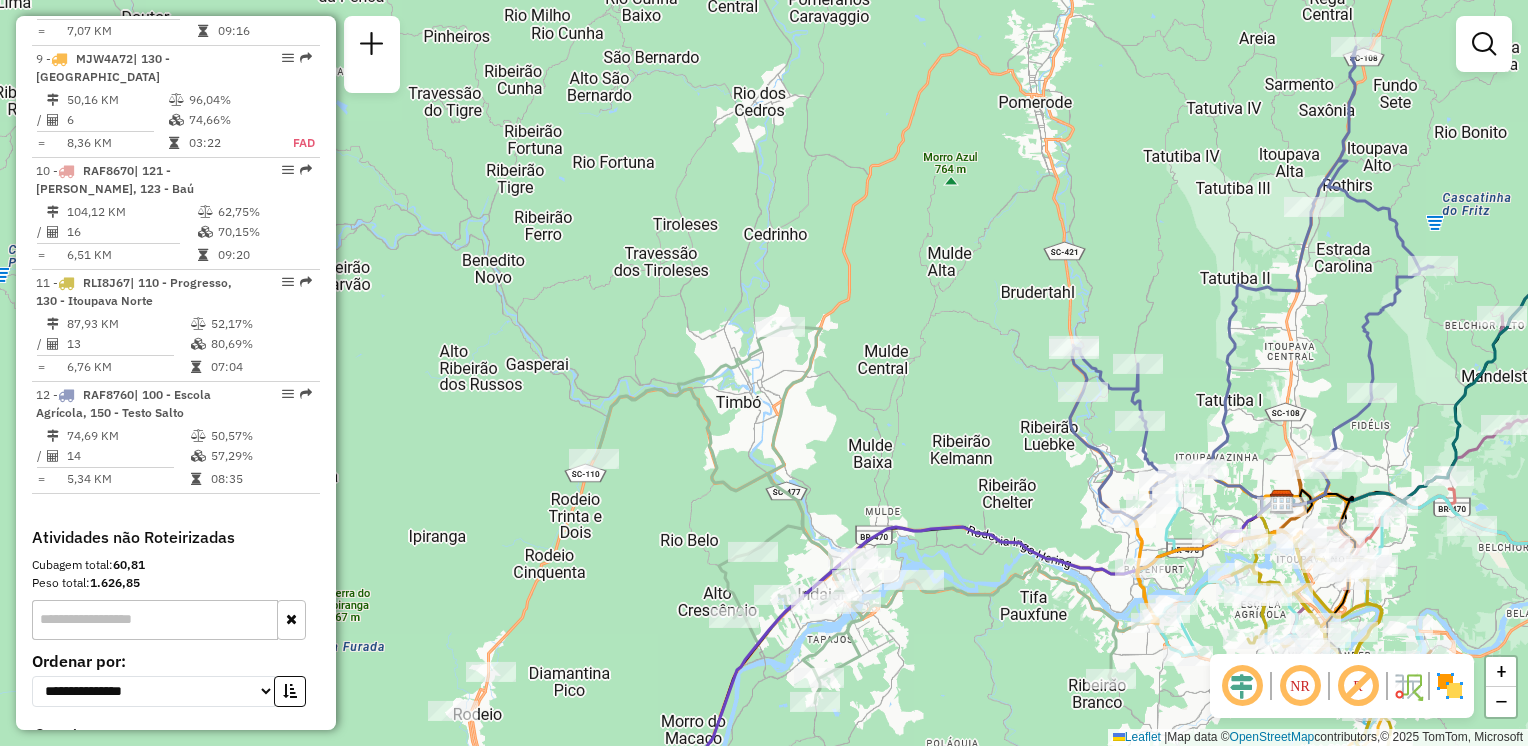drag, startPoint x: 822, startPoint y: 516, endPoint x: 812, endPoint y: 507, distance: 13.453624 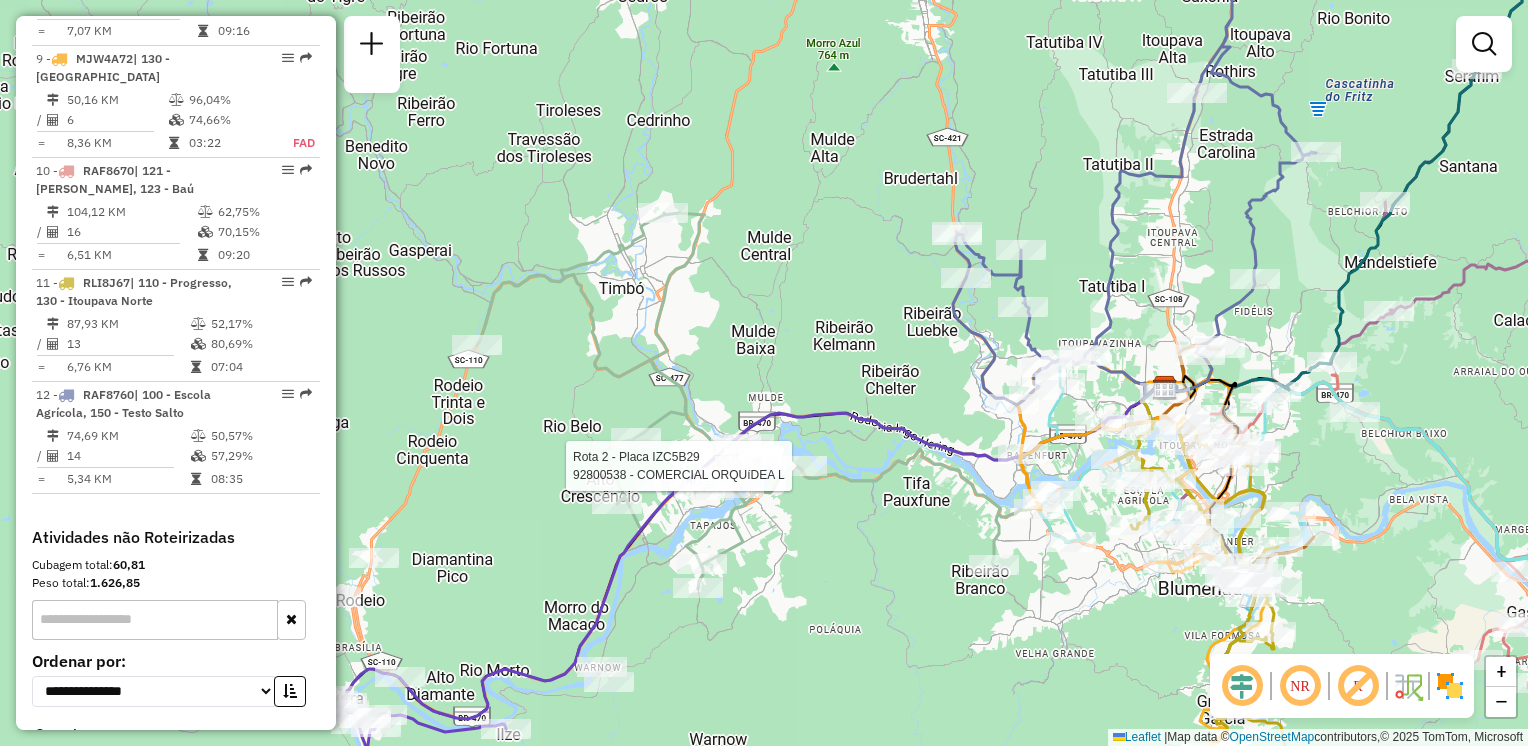 drag, startPoint x: 910, startPoint y: 604, endPoint x: 787, endPoint y: 546, distance: 135.98897 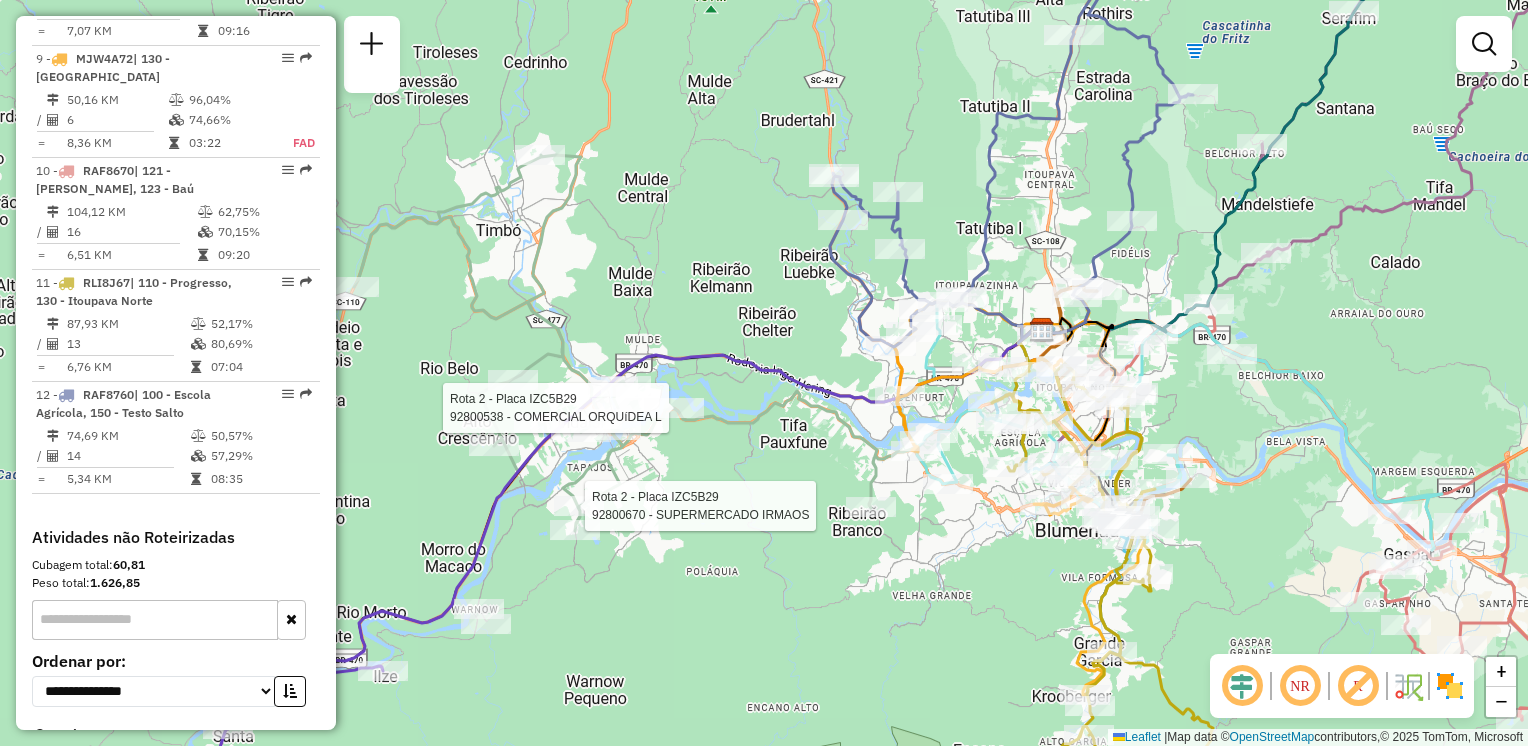 select on "**********" 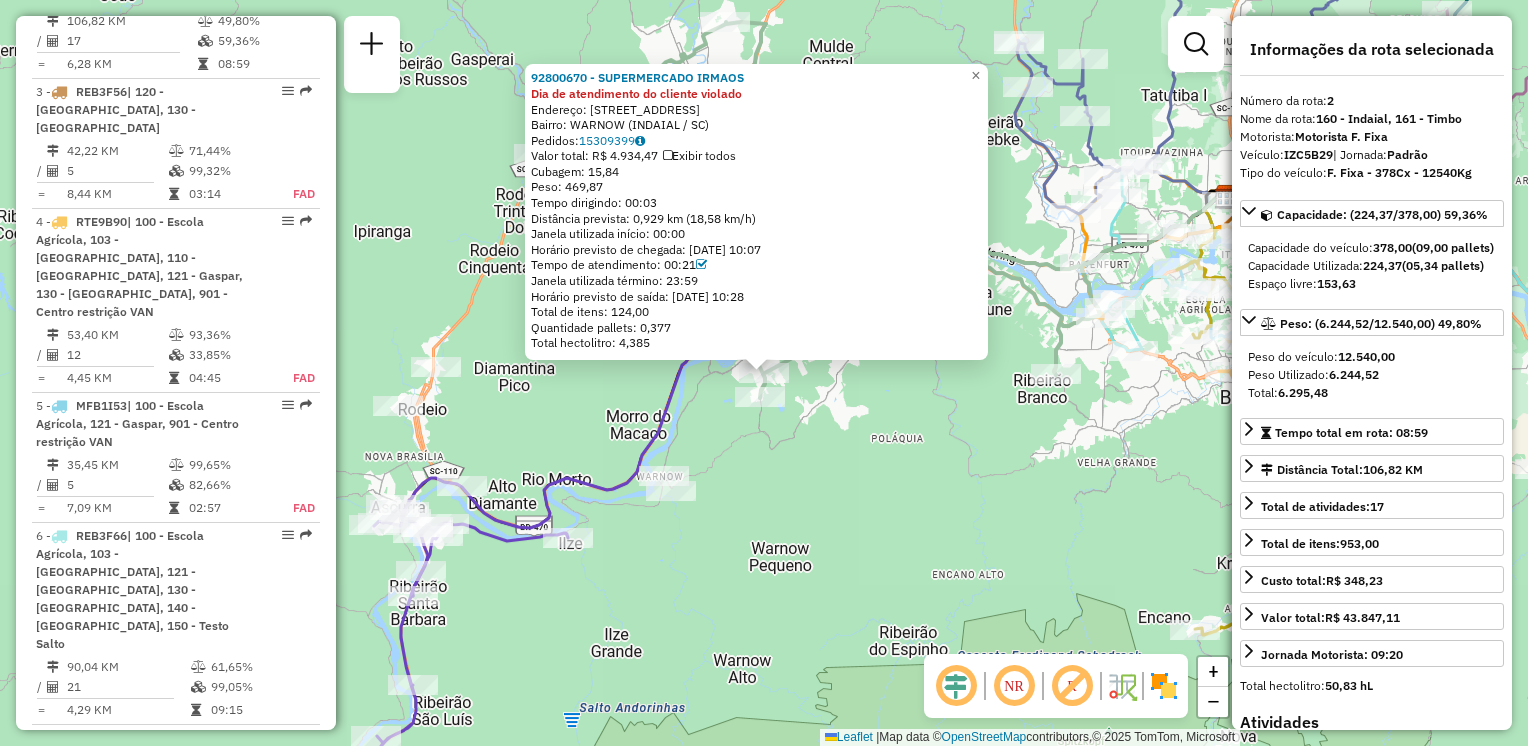 scroll, scrollTop: 864, scrollLeft: 0, axis: vertical 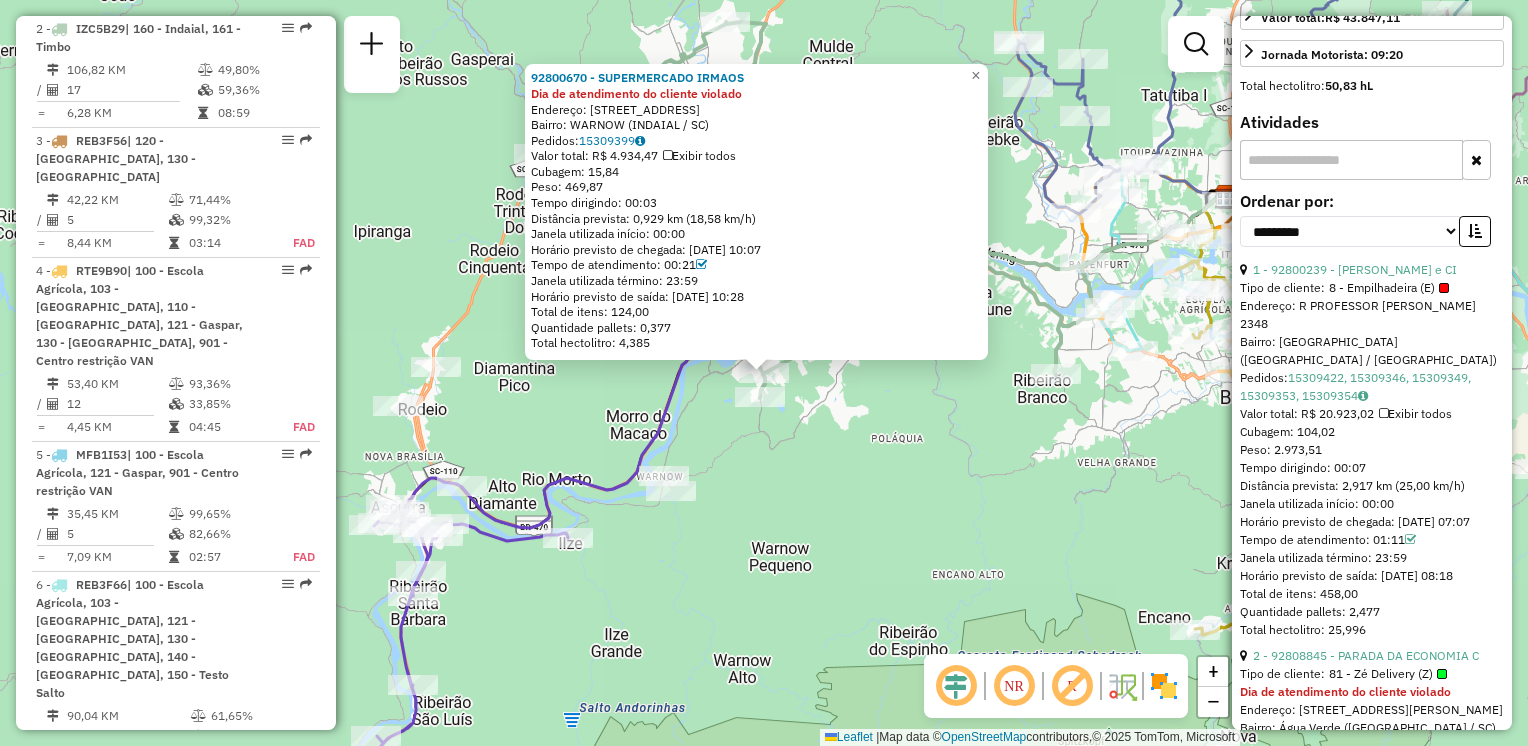 click on "92800670 - SUPERMERCADO IRMAOS Dia de atendimento do cliente violado  Endereço: R   MINAS GERAIS                  2750   Bairro: WARNOW (INDAIAL / SC)   Pedidos:  15309399   Valor total: R$ 4.934,47   Exibir todos   Cubagem: 15,84  Peso: 469,87  Tempo dirigindo: 00:03   Distância prevista: 0,929 km (18,58 km/h)   Janela utilizada início: 00:00   Horário previsto de chegada: 15/07/2025 10:07   Tempo de atendimento: 00:21   Janela utilizada término: 23:59   Horário previsto de saída: 15/07/2025 10:28   Total de itens: 124,00   Quantidade pallets: 0,377   Total hectolitro: 4,385  × Janela de atendimento Grade de atendimento Capacidade Transportadoras Veículos Cliente Pedidos  Rotas Selecione os dias de semana para filtrar as janelas de atendimento  Seg   Ter   Qua   Qui   Sex   Sáb   Dom  Informe o período da janela de atendimento: De: Até:  Filtrar exatamente a janela do cliente  Considerar janela de atendimento padrão  Selecione os dias de semana para filtrar as grades de atendimento  Seg   Ter  +" 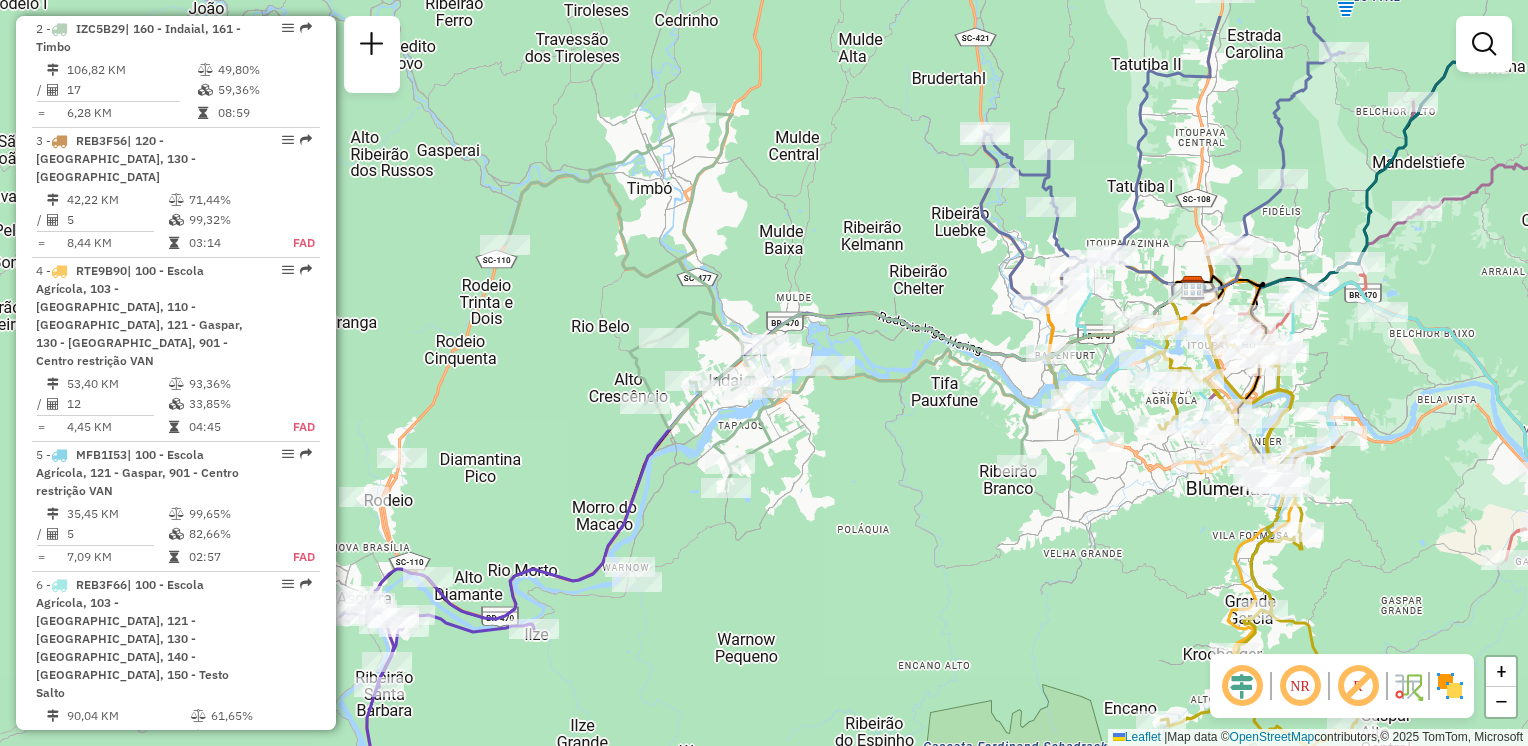 drag, startPoint x: 1005, startPoint y: 516, endPoint x: 963, endPoint y: 629, distance: 120.552895 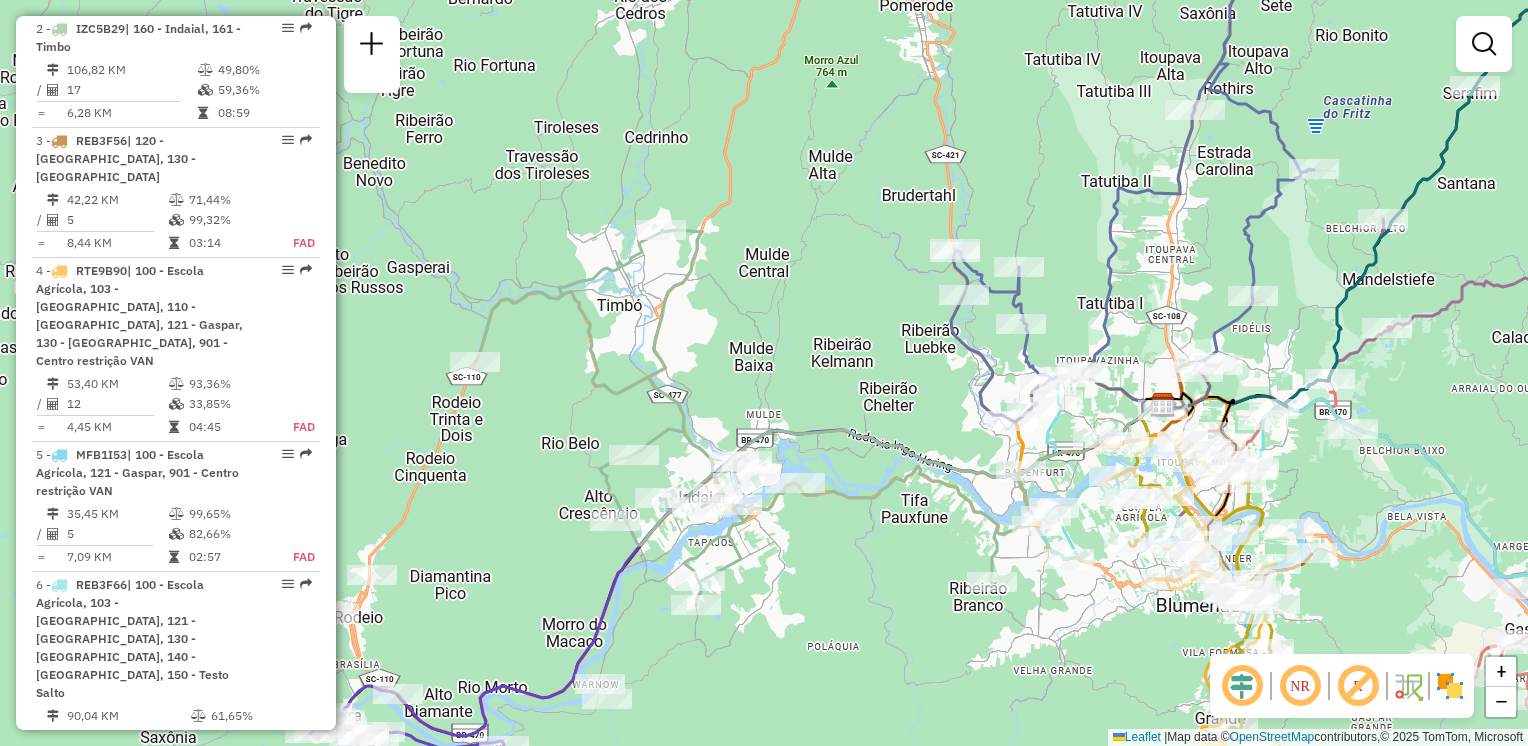drag, startPoint x: 916, startPoint y: 542, endPoint x: 859, endPoint y: 534, distance: 57.558666 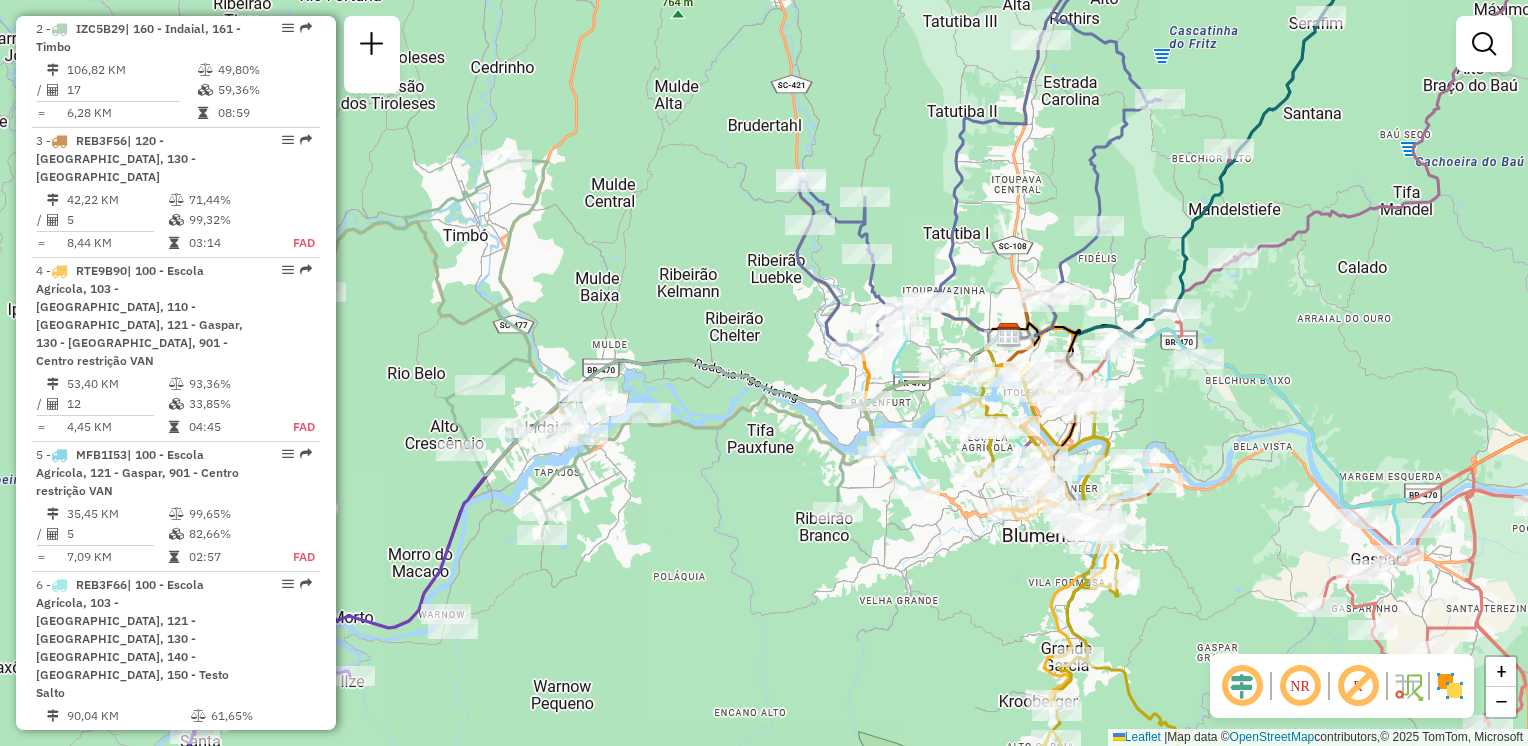 drag, startPoint x: 917, startPoint y: 580, endPoint x: 772, endPoint y: 516, distance: 158.49606 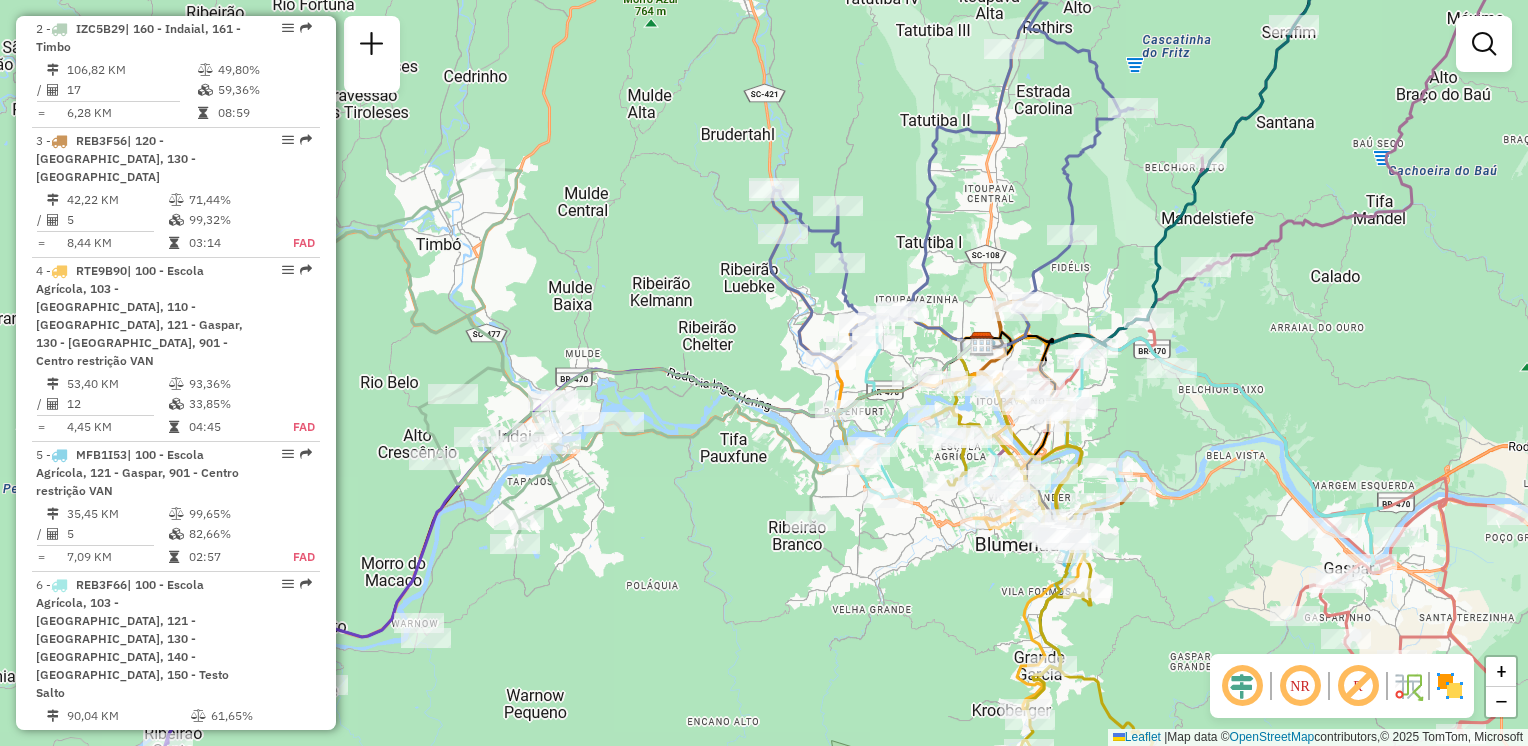 drag, startPoint x: 789, startPoint y: 556, endPoint x: 788, endPoint y: 539, distance: 17.029387 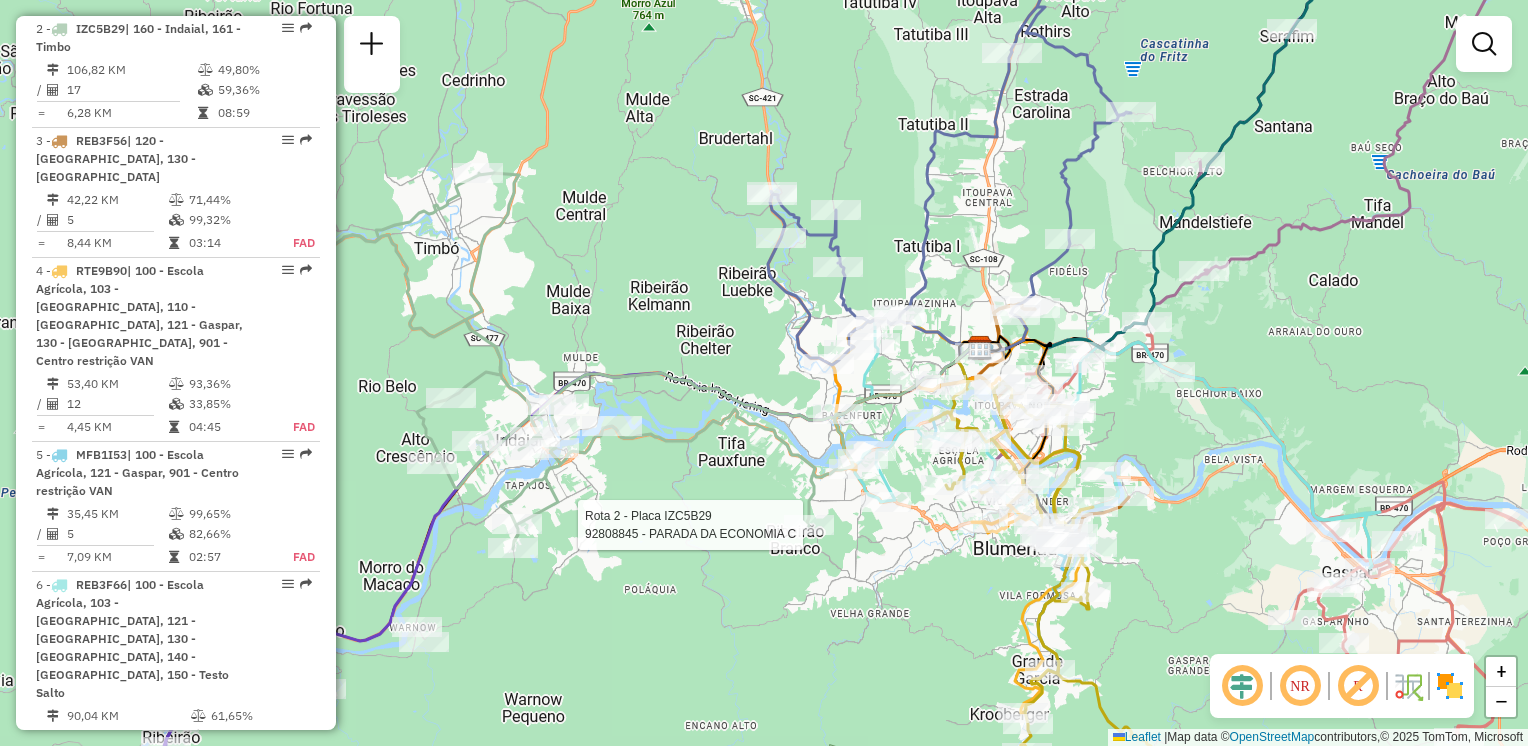 select on "**********" 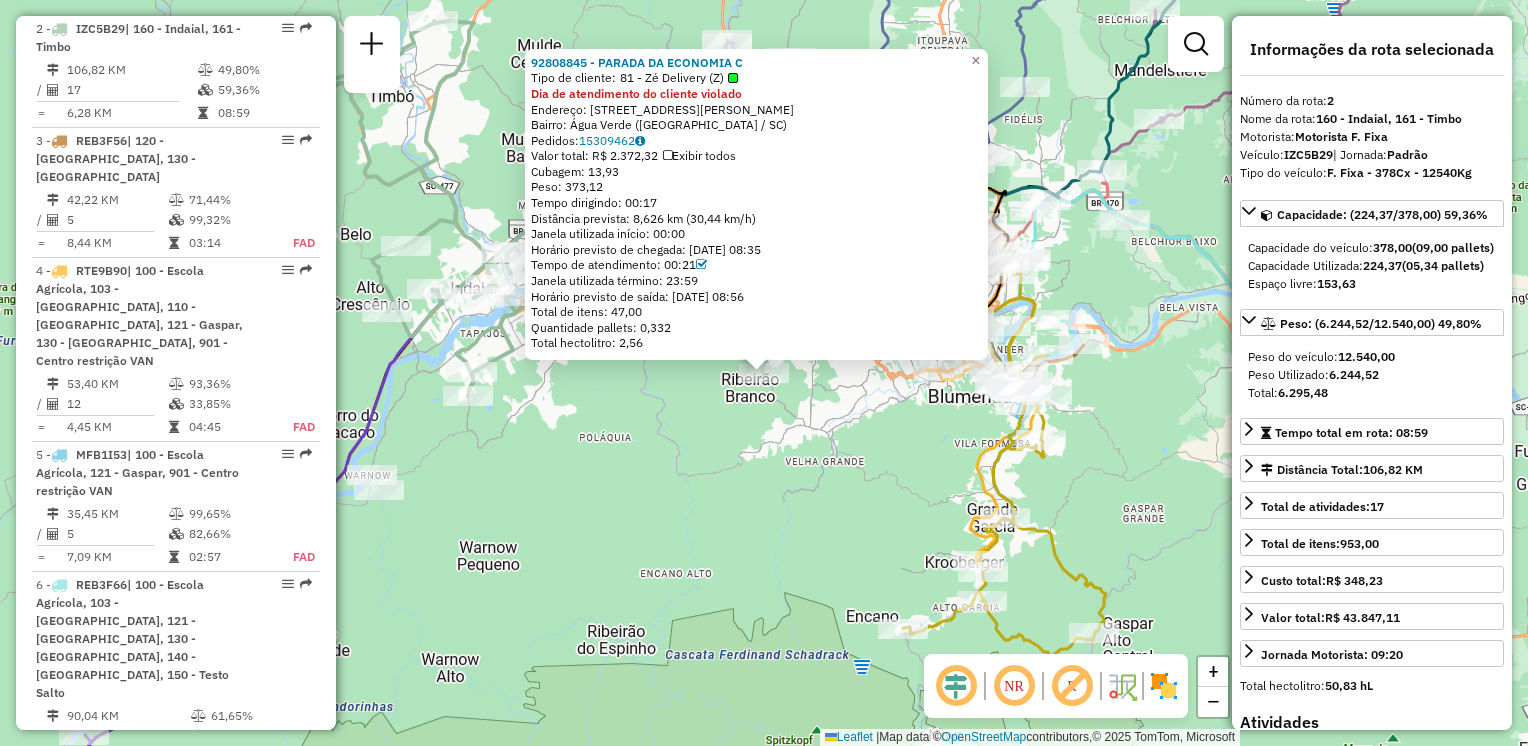 click on "92808845 - PARADA DA ECONOMIA C  Tipo de cliente:   81 - Zé Delivery (Z)  Dia de atendimento do cliente violado  Endereço: Rua Júlio Kloth, 74   Bairro: Água Verde (Blumenau / SC)   Pedidos:  15309462   Valor total: R$ 2.372,32   Exibir todos   Cubagem: 13,93  Peso: 373,12  Tempo dirigindo: 00:17   Distância prevista: 8,626 km (30,44 km/h)   Janela utilizada início: 00:00   Horário previsto de chegada: 15/07/2025 08:35   Tempo de atendimento: 00:21   Janela utilizada término: 23:59   Horário previsto de saída: 15/07/2025 08:56   Total de itens: 47,00   Quantidade pallets: 0,332   Total hectolitro: 2,56  × Janela de atendimento Grade de atendimento Capacidade Transportadoras Veículos Cliente Pedidos  Rotas Selecione os dias de semana para filtrar as janelas de atendimento  Seg   Ter   Qua   Qui   Sex   Sáb   Dom  Informe o período da janela de atendimento: De: Até:  Filtrar exatamente a janela do cliente  Considerar janela de atendimento padrão   Seg   Ter   Qua   Qui   Sex   Sáb   Dom   De:" 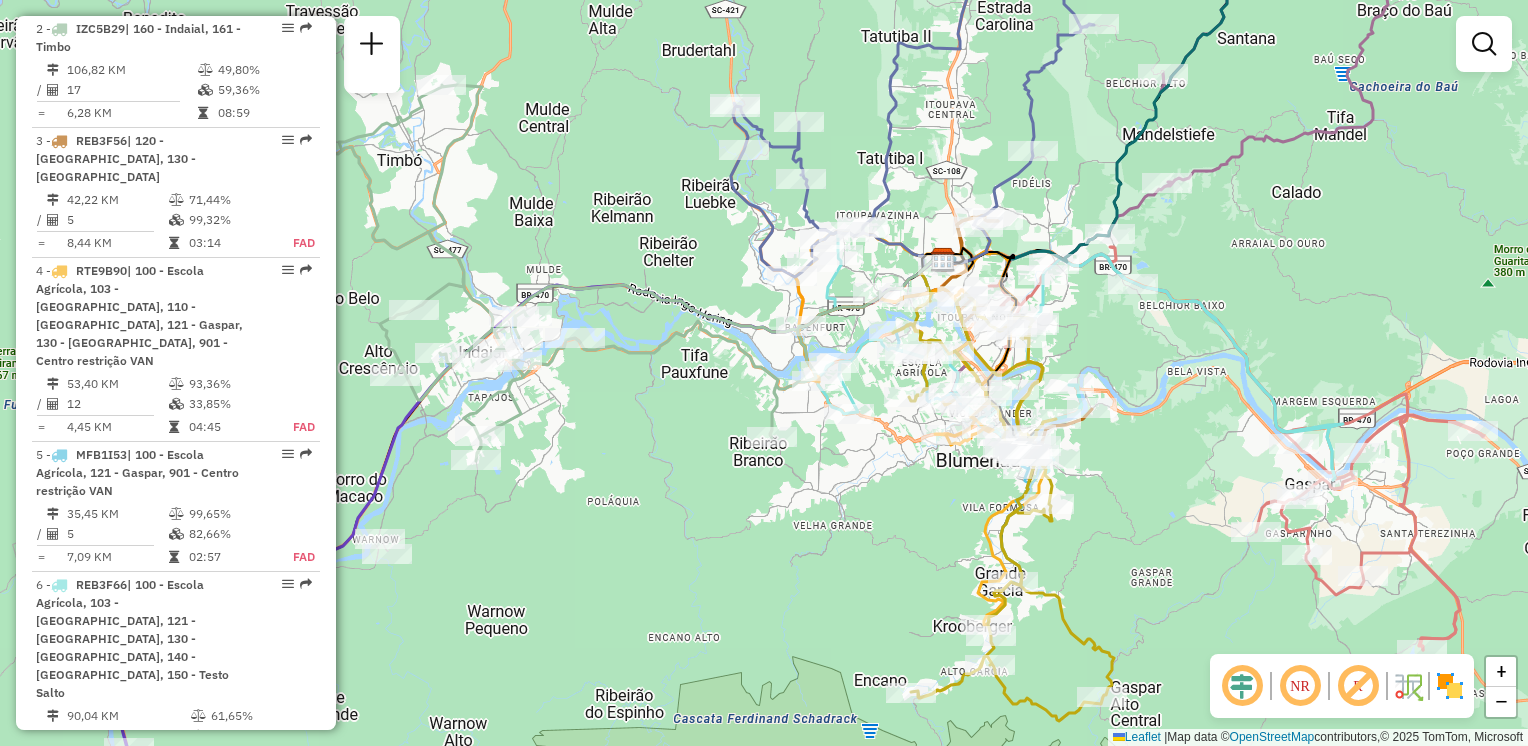 drag, startPoint x: 804, startPoint y: 523, endPoint x: 816, endPoint y: 596, distance: 73.97973 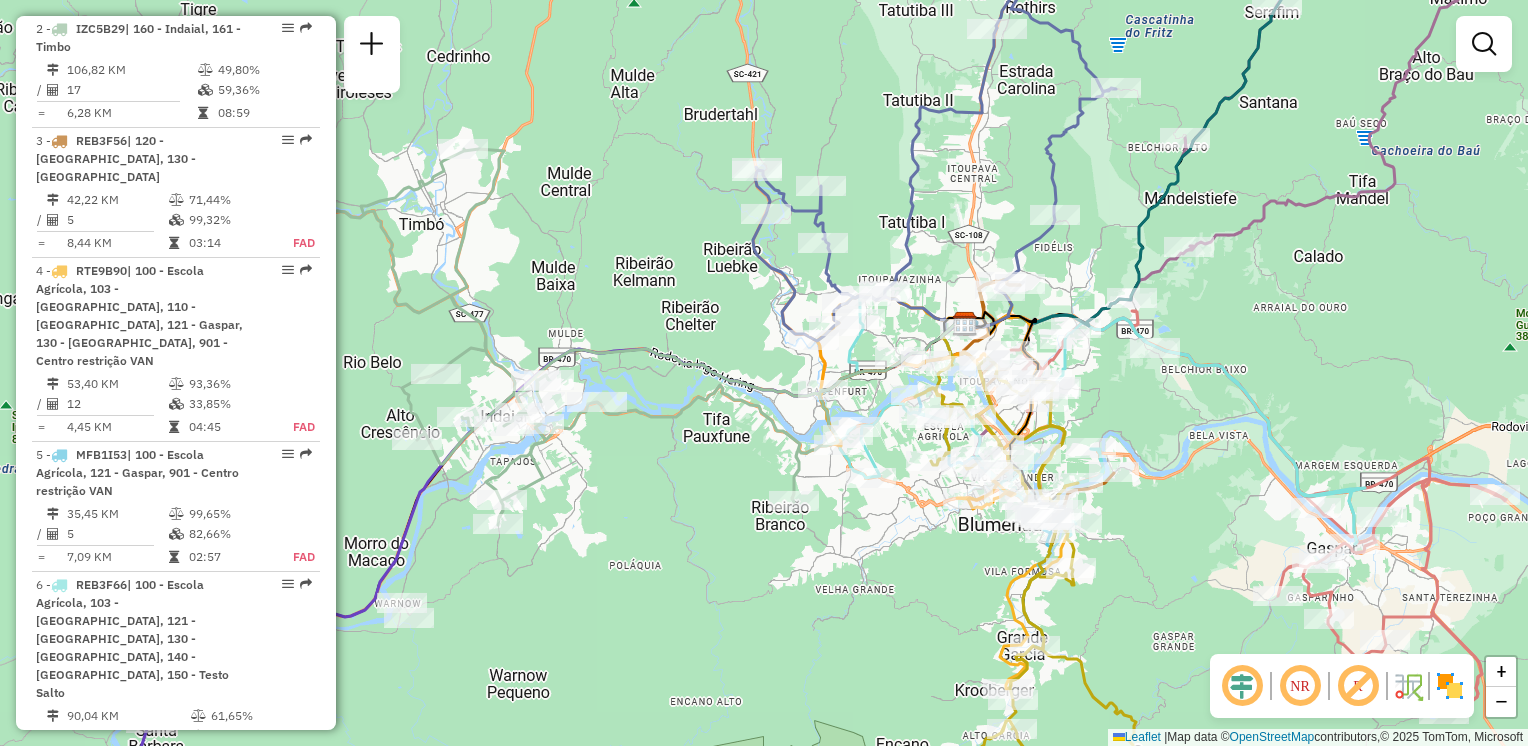 drag, startPoint x: 818, startPoint y: 530, endPoint x: 843, endPoint y: 586, distance: 61.326992 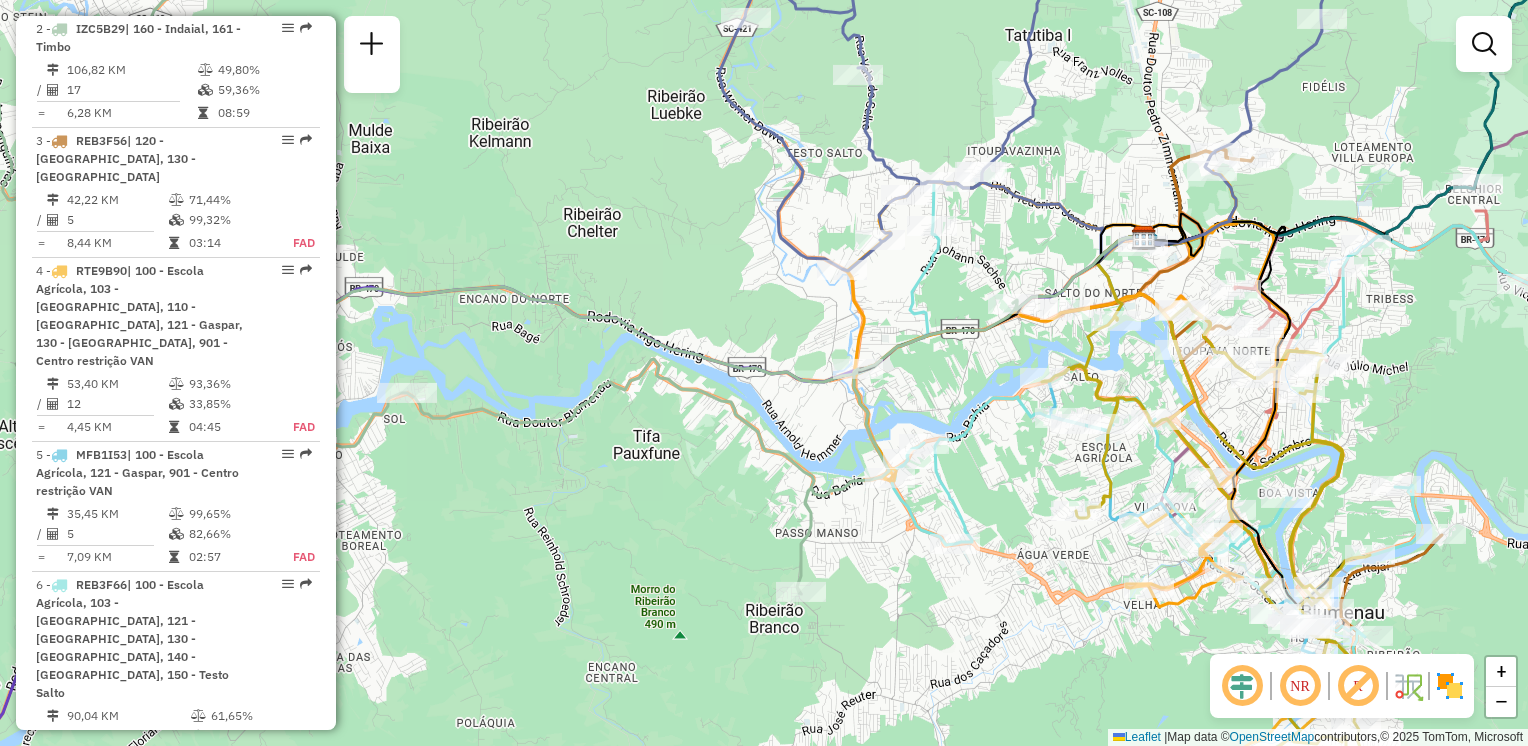 drag, startPoint x: 884, startPoint y: 608, endPoint x: 900, endPoint y: 631, distance: 28.01785 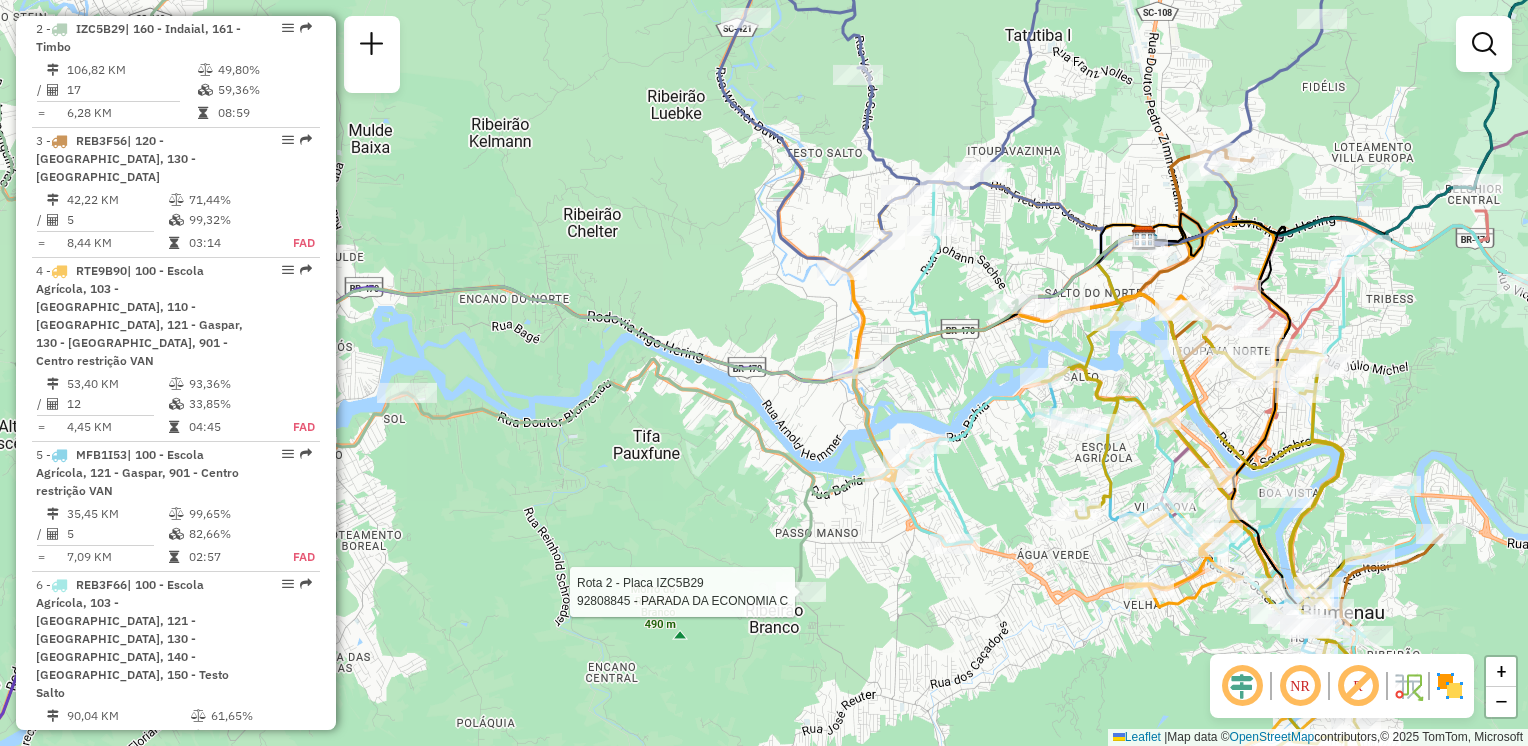 select on "**********" 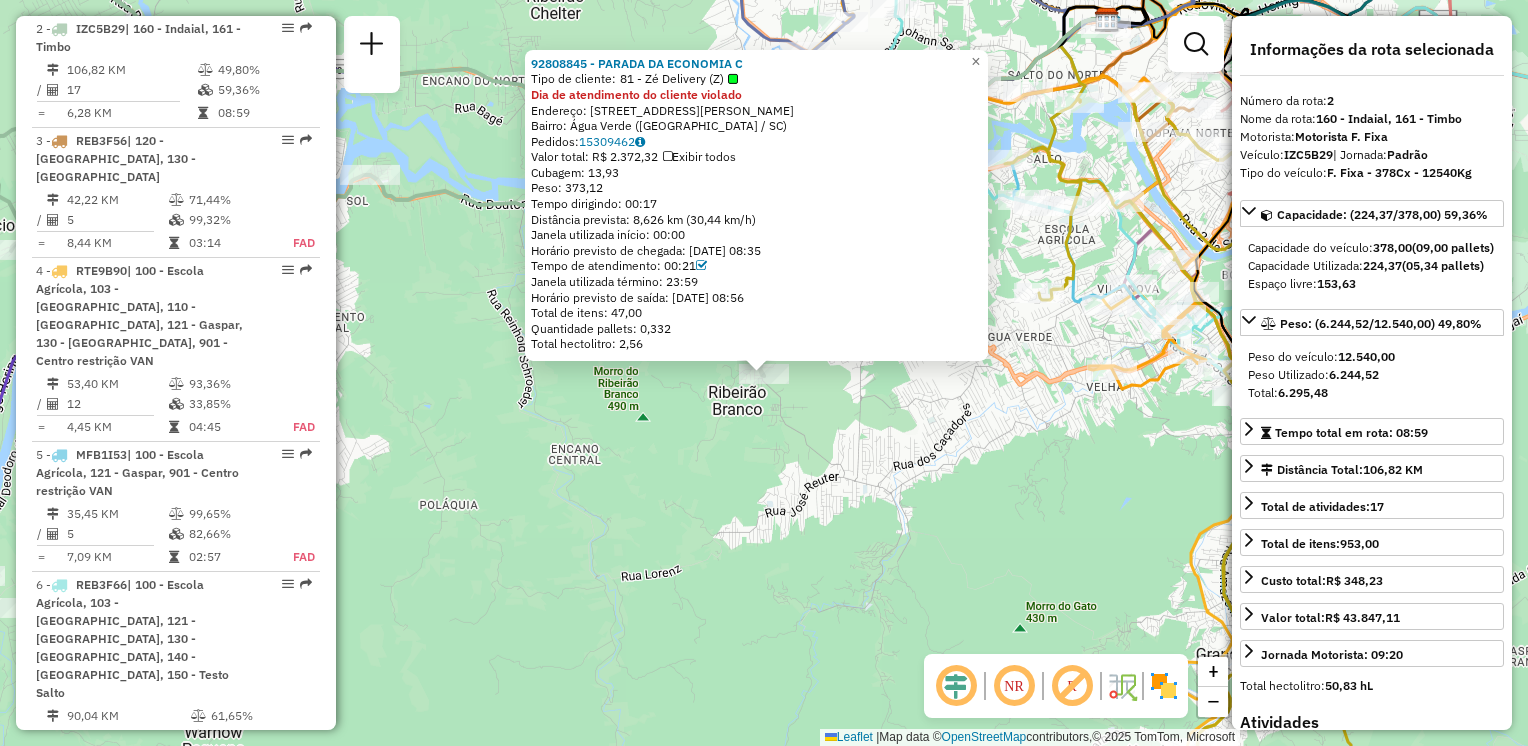 click on "92808845 - PARADA DA ECONOMIA C  Tipo de cliente:   81 - Zé Delivery (Z)  Dia de atendimento do cliente violado  Endereço: Rua Júlio Kloth, 74   Bairro: Água Verde (Blumenau / SC)   Pedidos:  15309462   Valor total: R$ 2.372,32   Exibir todos   Cubagem: 13,93  Peso: 373,12  Tempo dirigindo: 00:17   Distância prevista: 8,626 km (30,44 km/h)   Janela utilizada início: 00:00   Horário previsto de chegada: 15/07/2025 08:35   Tempo de atendimento: 00:21   Janela utilizada término: 23:59   Horário previsto de saída: 15/07/2025 08:56   Total de itens: 47,00   Quantidade pallets: 0,332   Total hectolitro: 2,56  × Janela de atendimento Grade de atendimento Capacidade Transportadoras Veículos Cliente Pedidos  Rotas Selecione os dias de semana para filtrar as janelas de atendimento  Seg   Ter   Qua   Qui   Sex   Sáb   Dom  Informe o período da janela de atendimento: De: Até:  Filtrar exatamente a janela do cliente  Considerar janela de atendimento padrão   Seg   Ter   Qua   Qui   Sex   Sáb   Dom   De:" 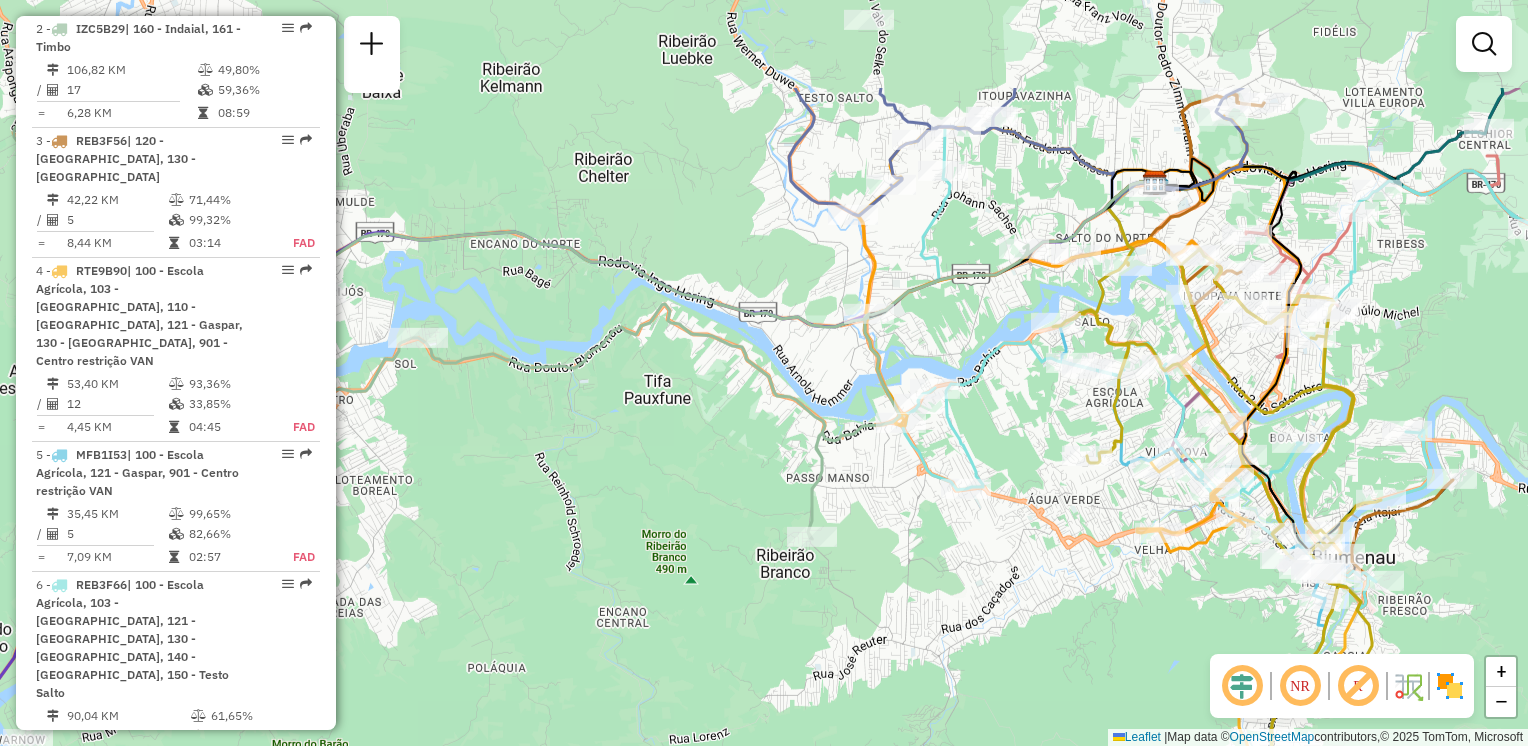 drag, startPoint x: 1033, startPoint y: 525, endPoint x: 1076, endPoint y: 671, distance: 152.20053 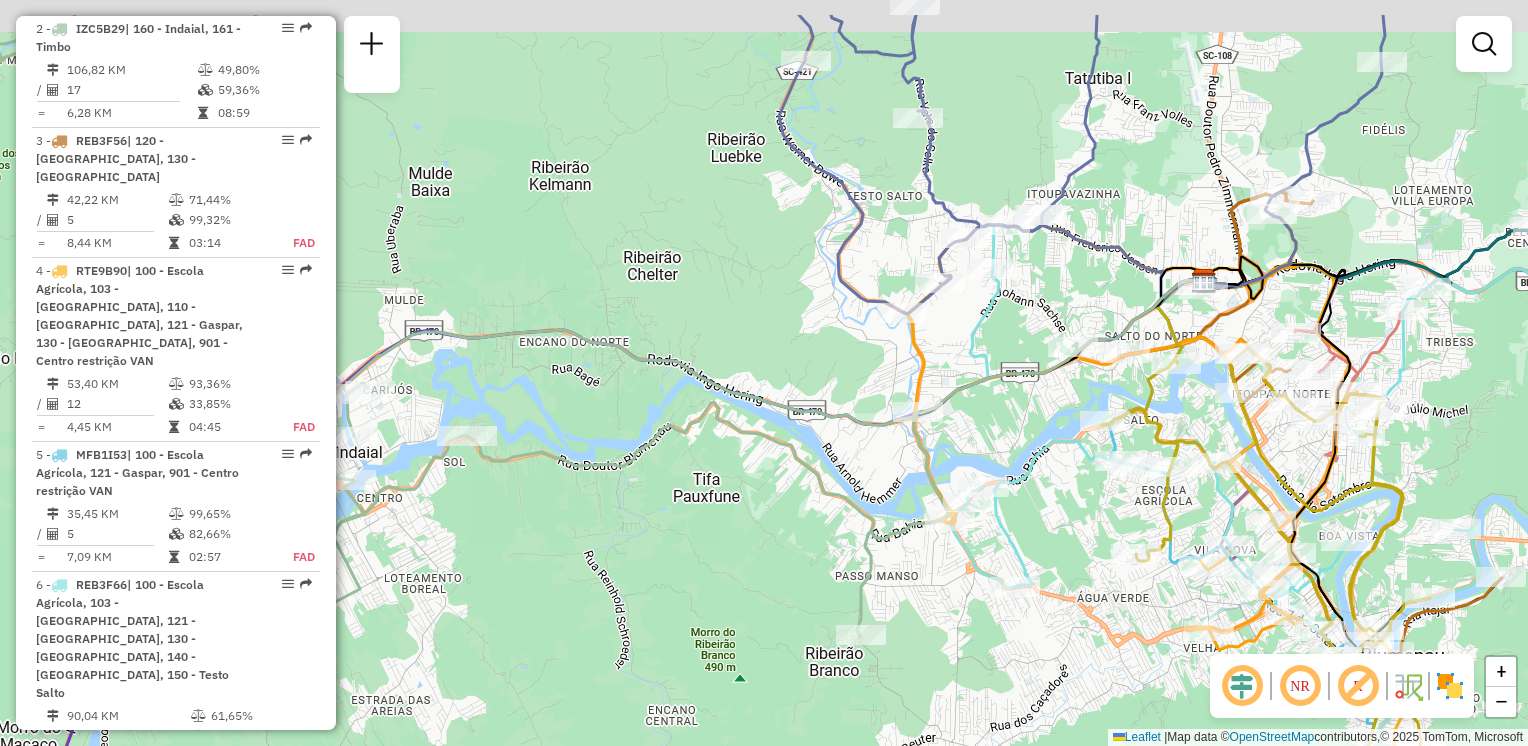 drag, startPoint x: 996, startPoint y: 632, endPoint x: 964, endPoint y: 558, distance: 80.622574 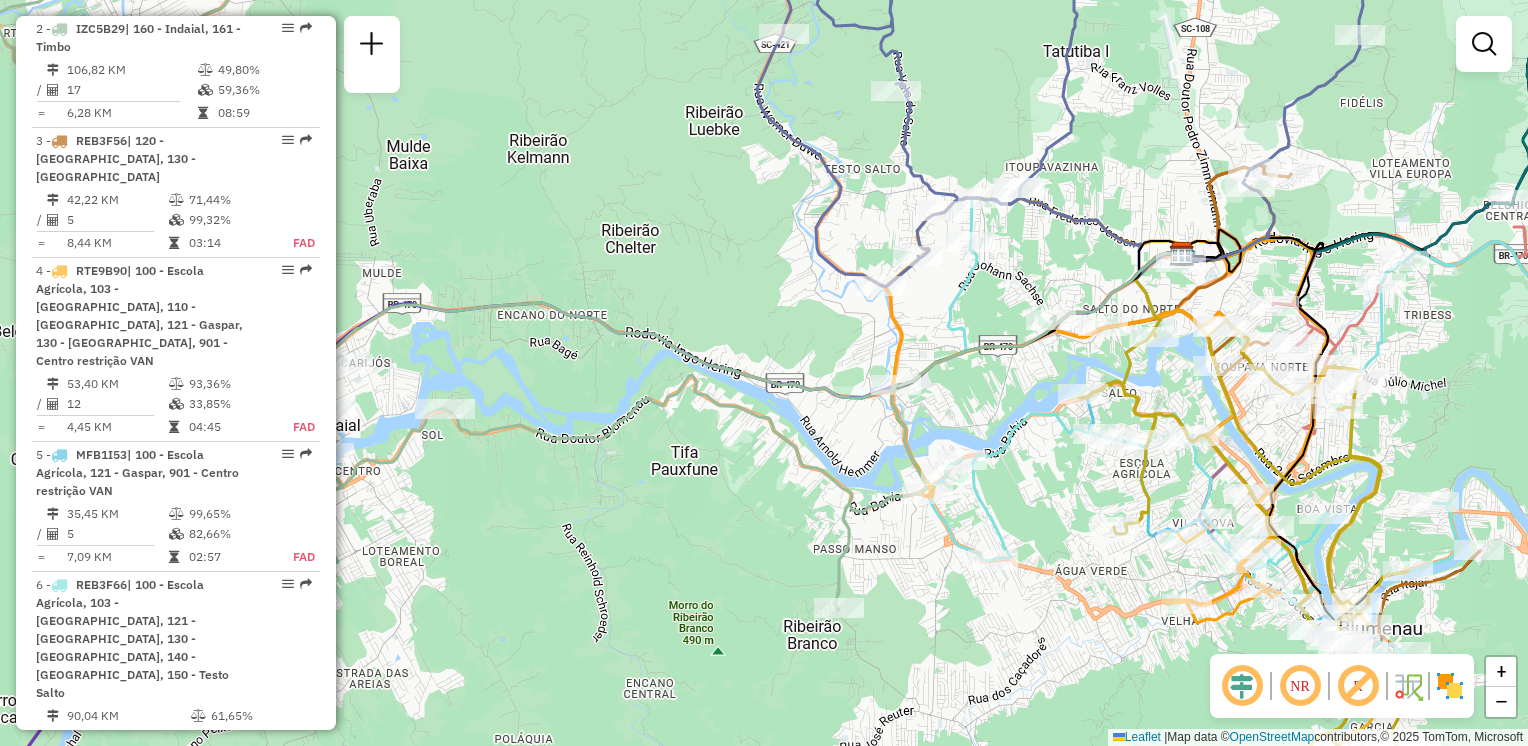 drag, startPoint x: 928, startPoint y: 574, endPoint x: 852, endPoint y: 519, distance: 93.813644 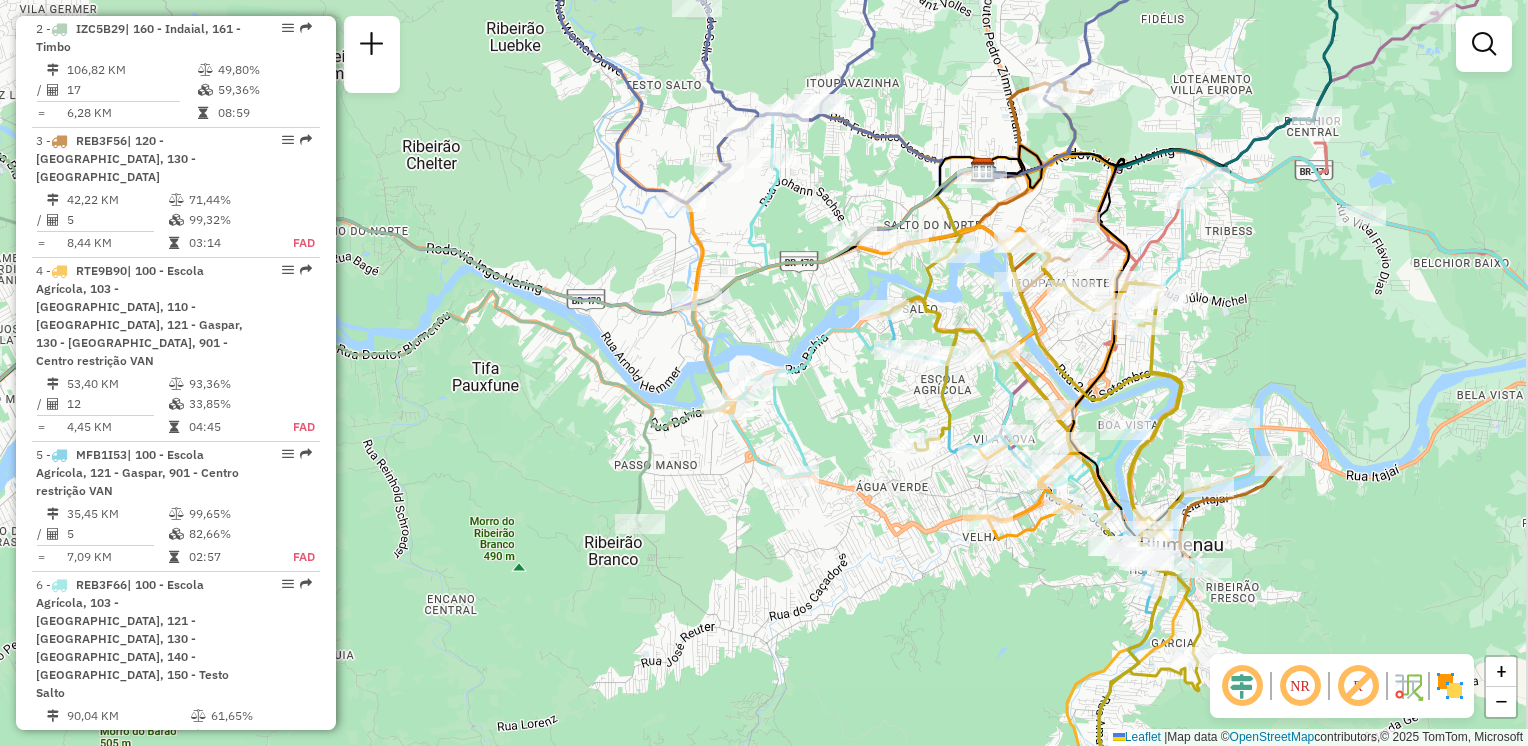 drag, startPoint x: 928, startPoint y: 606, endPoint x: 864, endPoint y: 574, distance: 71.55418 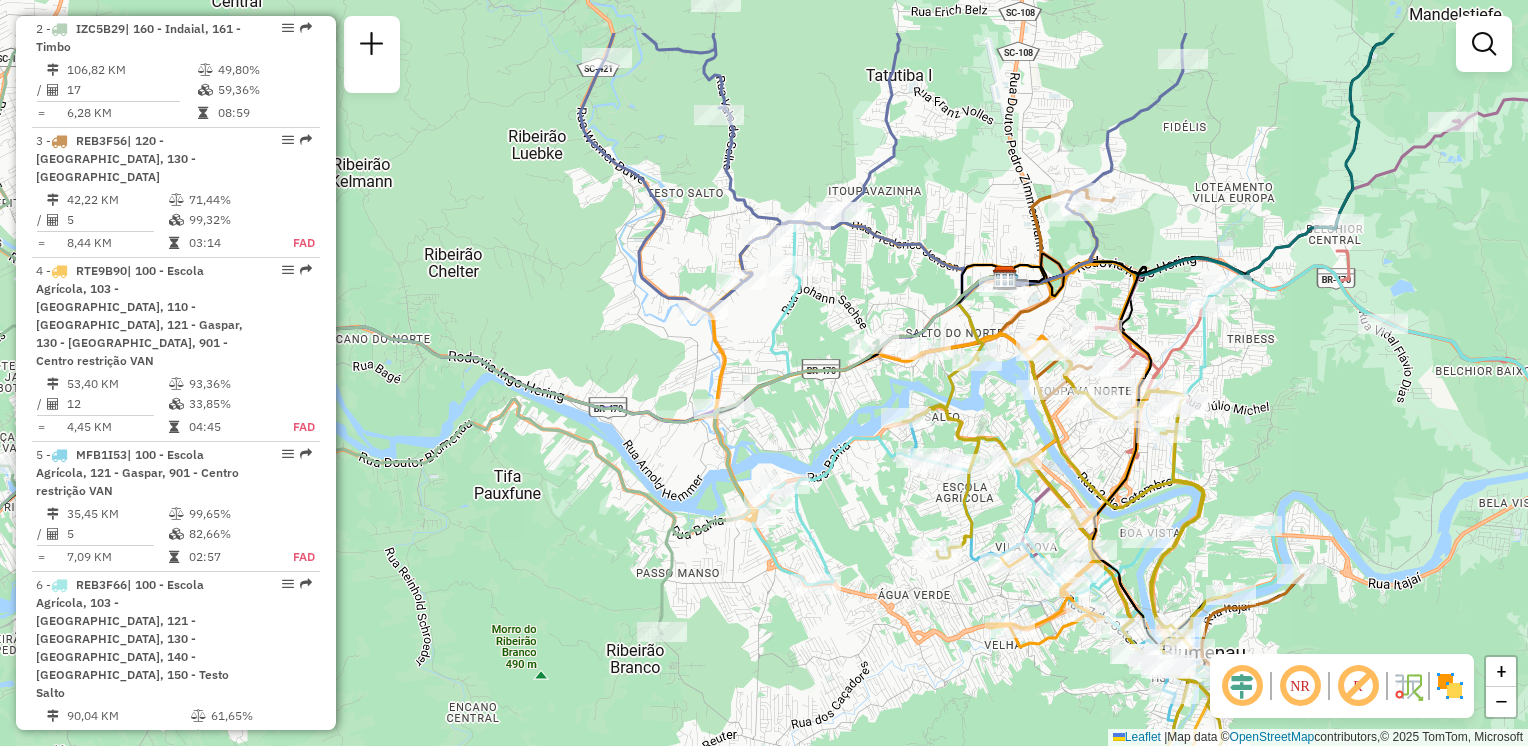 drag, startPoint x: 896, startPoint y: 490, endPoint x: 897, endPoint y: 549, distance: 59.008472 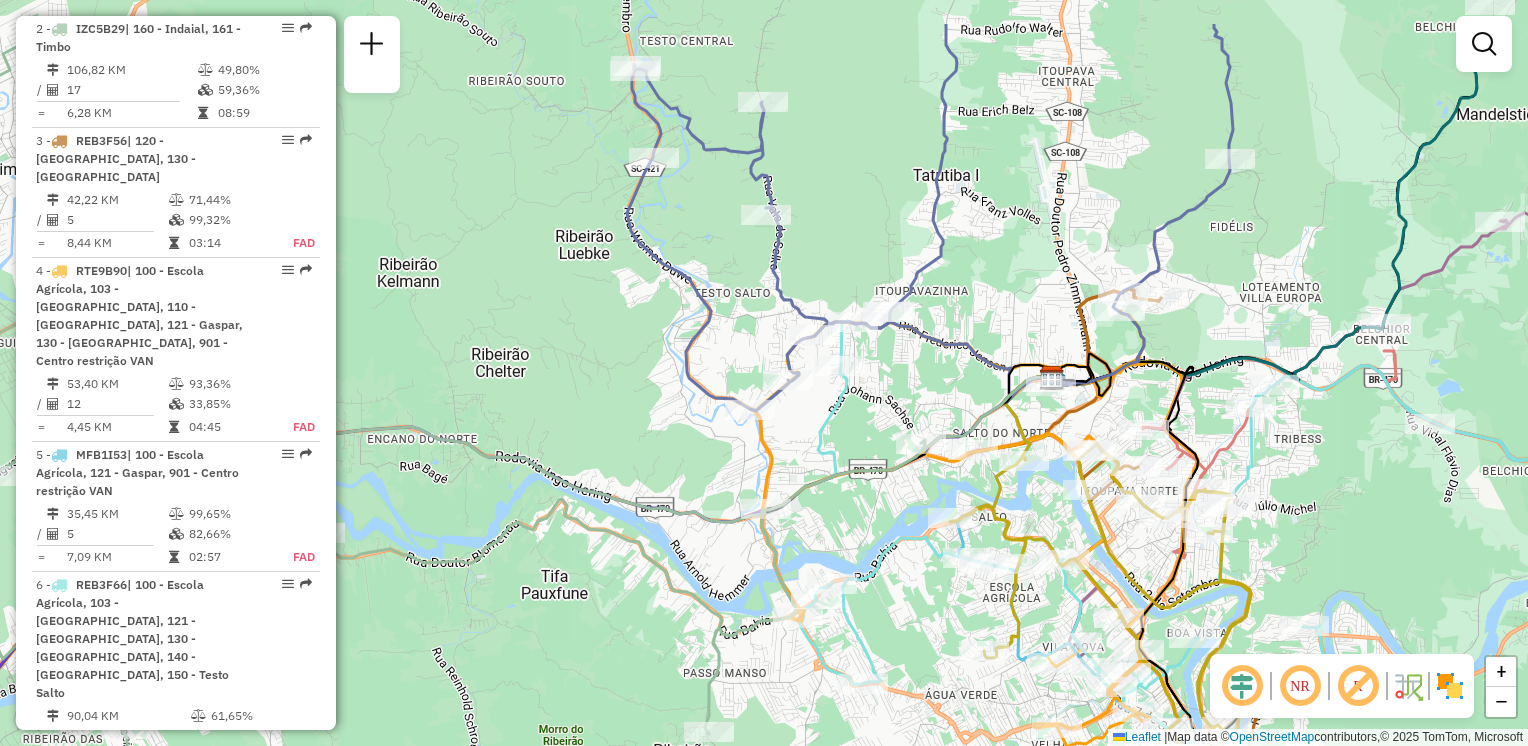 drag, startPoint x: 896, startPoint y: 526, endPoint x: 926, endPoint y: 586, distance: 67.08204 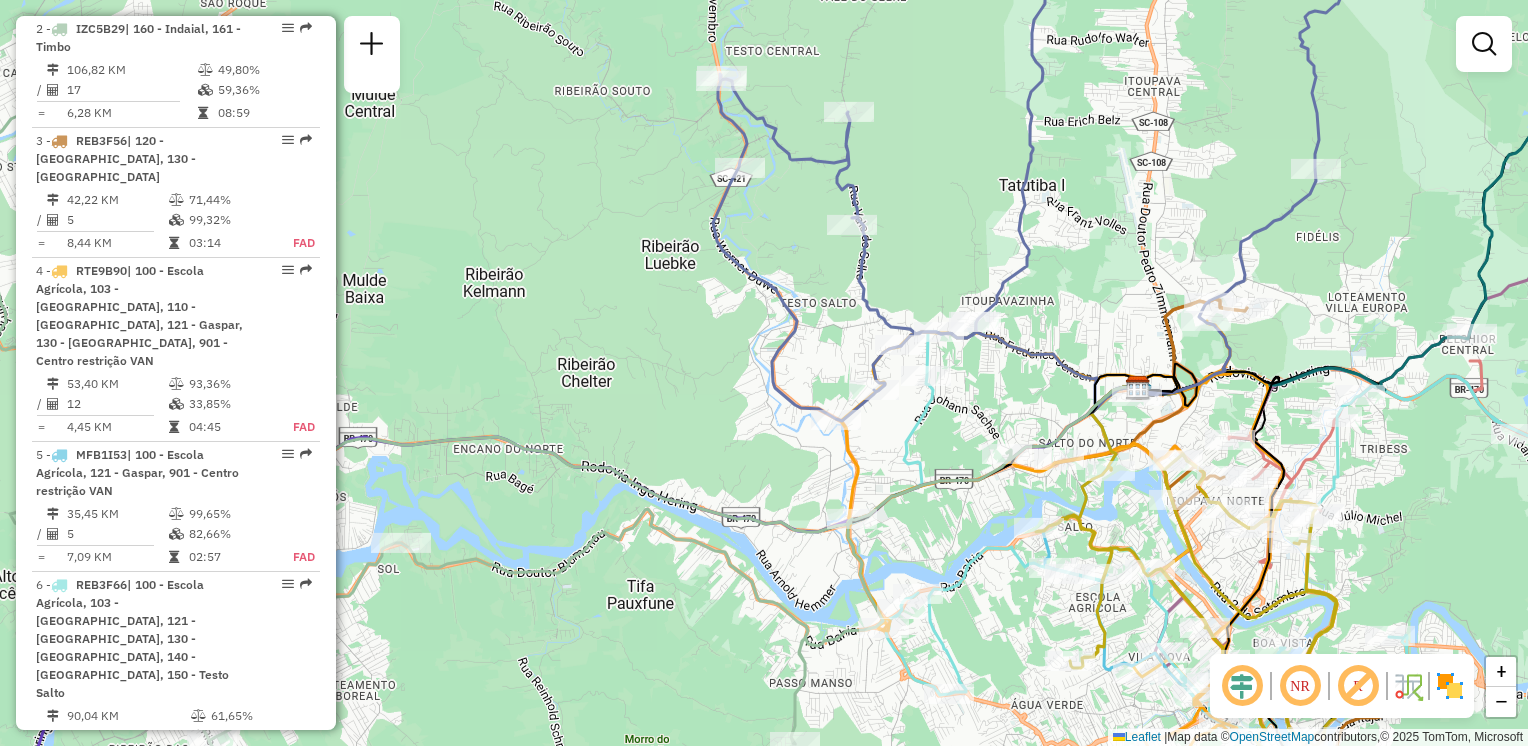 drag, startPoint x: 862, startPoint y: 531, endPoint x: 880, endPoint y: 530, distance: 18.027756 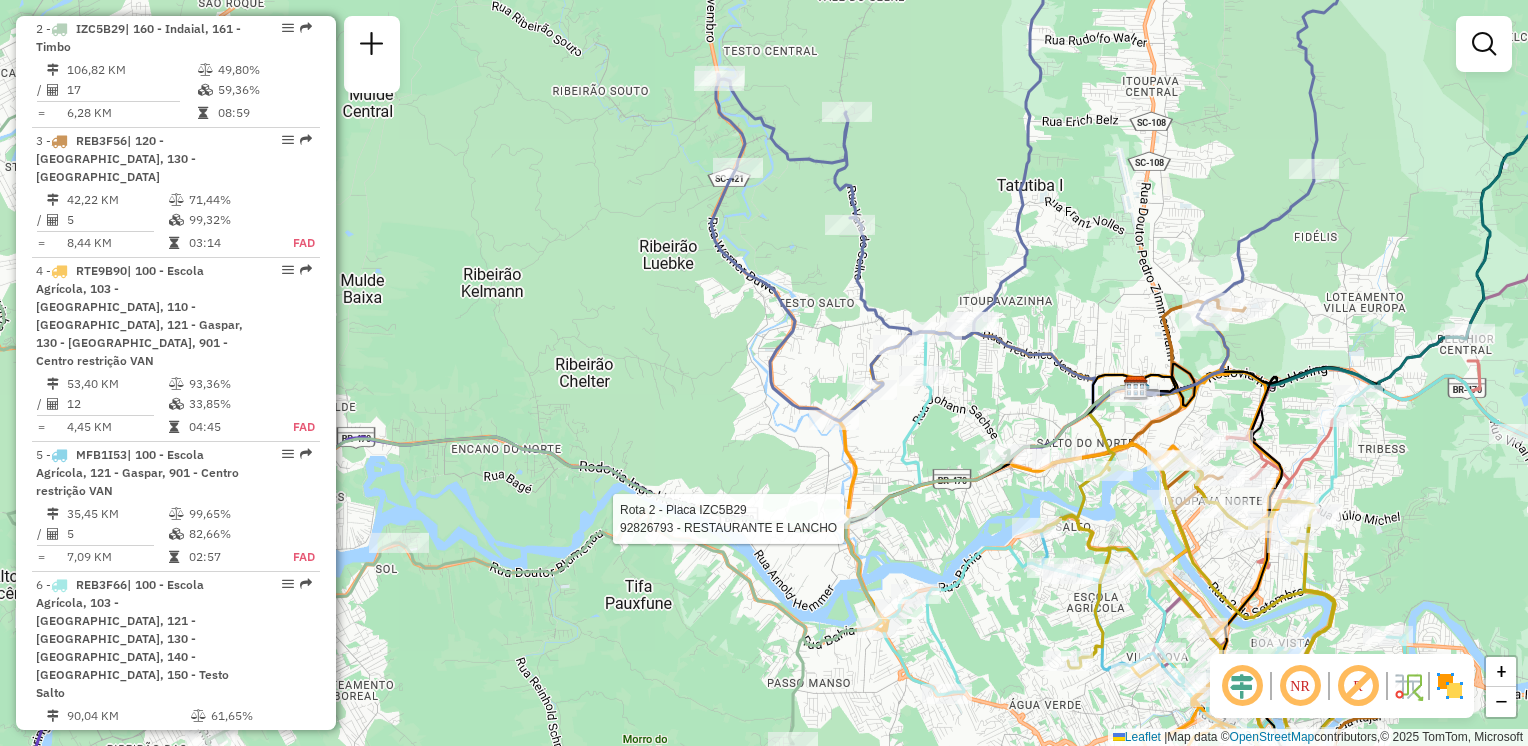 select on "**********" 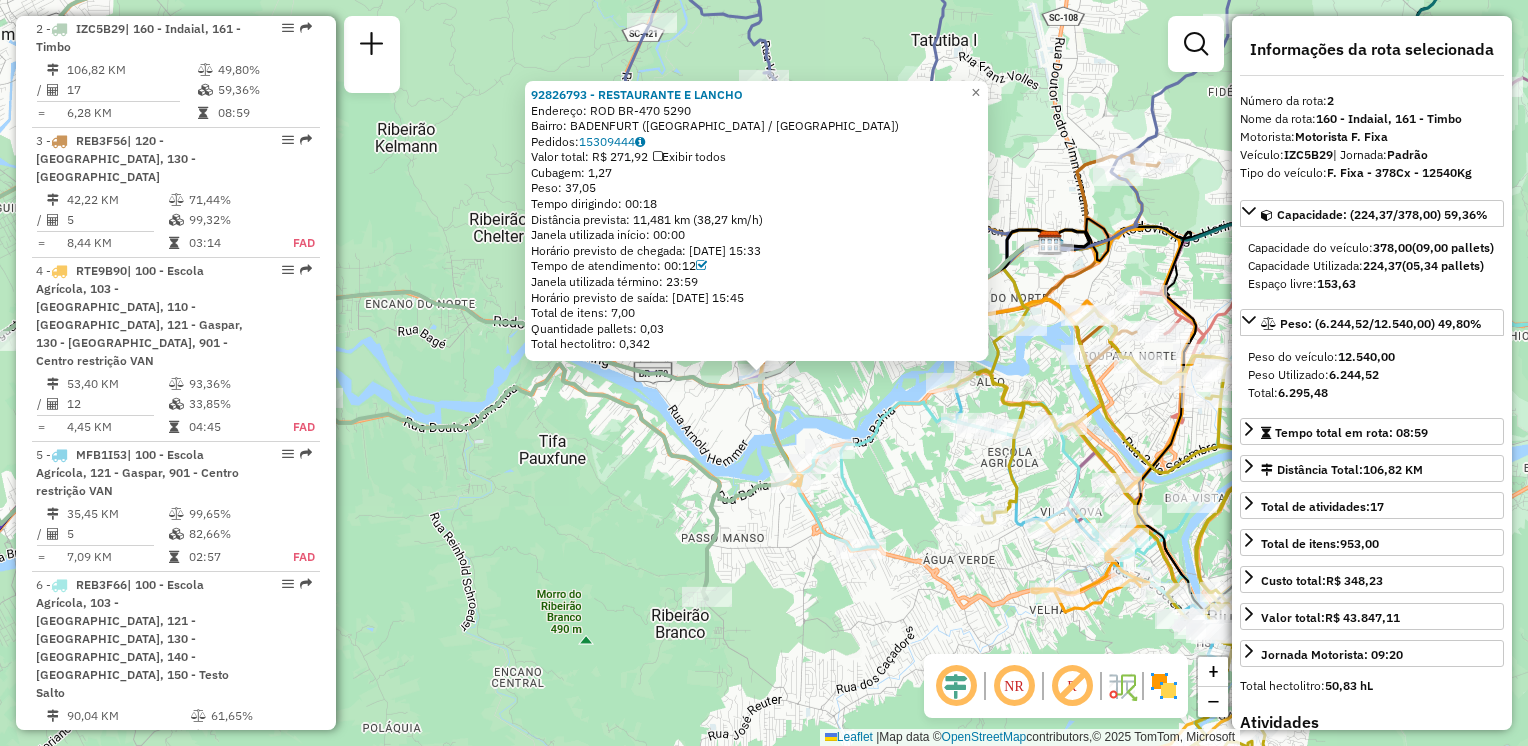 click on "92826793 - RESTAURANTE E LANCHO  Endereço: ROD BR-470                        5290   Bairro: BADENFURT (BLUMENAU / SC)   Pedidos:  15309444   Valor total: R$ 271,92   Exibir todos   Cubagem: 1,27  Peso: 37,05  Tempo dirigindo: 00:18   Distância prevista: 11,481 km (38,27 km/h)   Janela utilizada início: 00:00   Horário previsto de chegada: 15/07/2025 15:33   Tempo de atendimento: 00:12   Janela utilizada término: 23:59   Horário previsto de saída: 15/07/2025 15:45   Total de itens: 7,00   Quantidade pallets: 0,03   Total hectolitro: 0,342  × Janela de atendimento Grade de atendimento Capacidade Transportadoras Veículos Cliente Pedidos  Rotas Selecione os dias de semana para filtrar as janelas de atendimento  Seg   Ter   Qua   Qui   Sex   Sáb   Dom  Informe o período da janela de atendimento: De: Até:  Filtrar exatamente a janela do cliente  Considerar janela de atendimento padrão  Selecione os dias de semana para filtrar as grades de atendimento  Seg   Ter   Qua   Qui   Sex   Sáb   Dom   De:  De:" 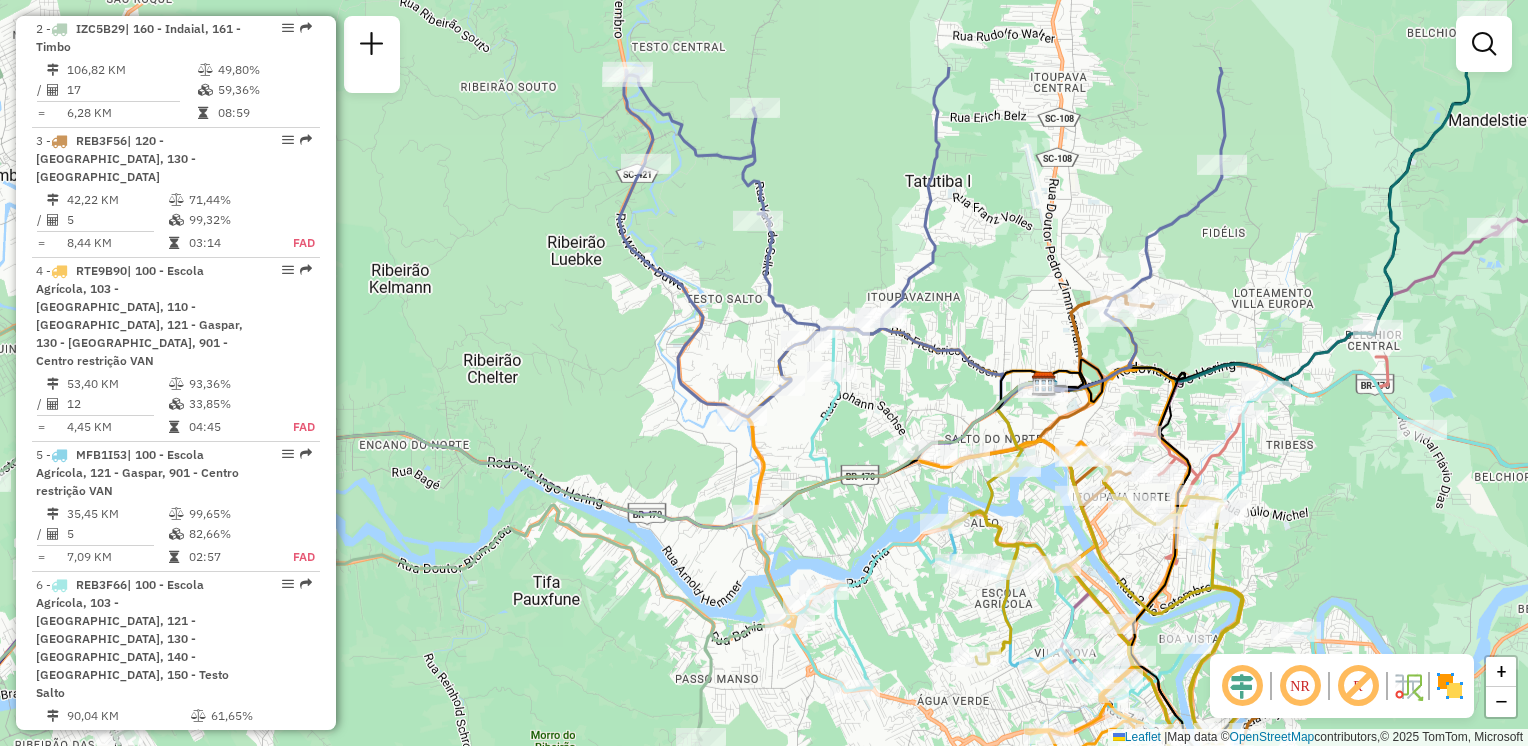 drag, startPoint x: 924, startPoint y: 534, endPoint x: 920, endPoint y: 675, distance: 141.05673 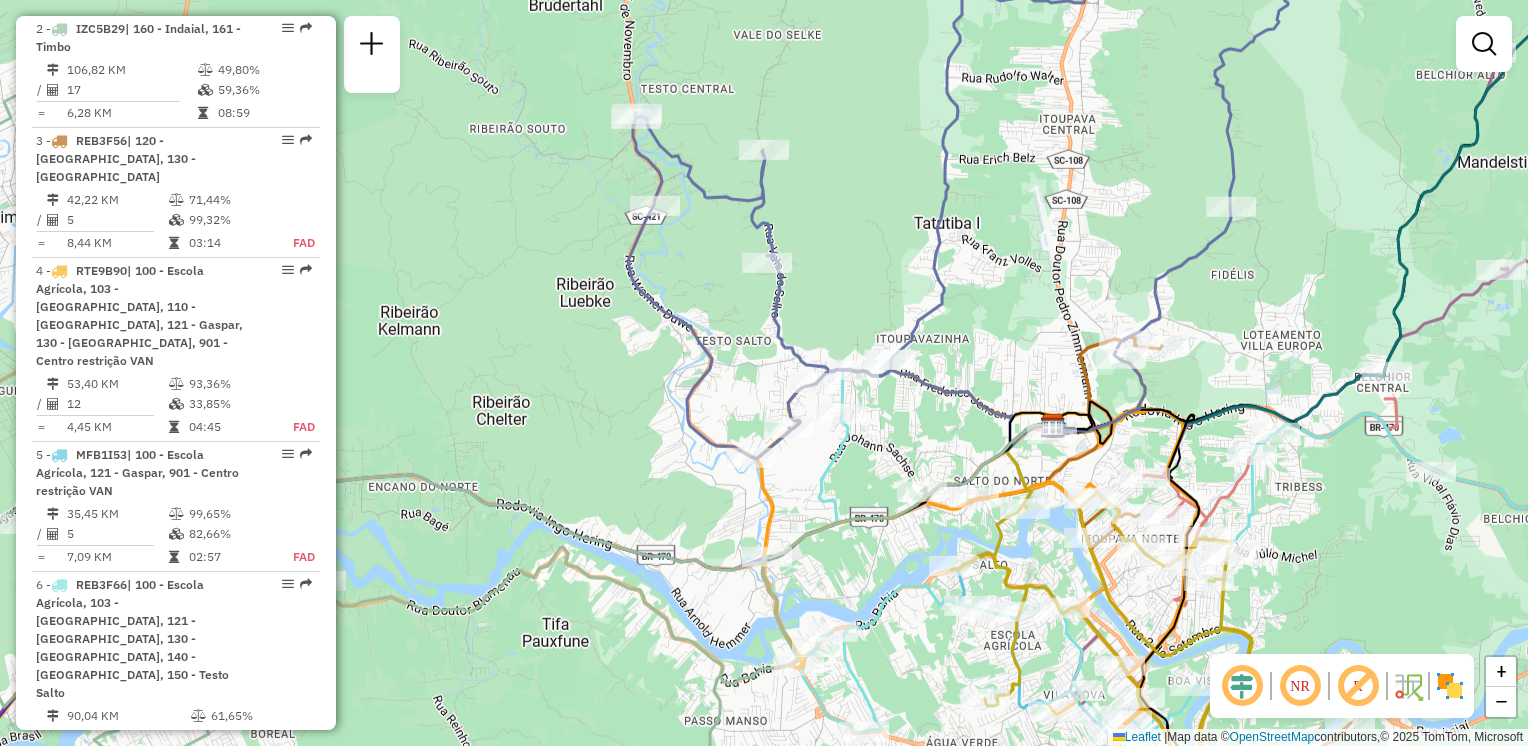 drag, startPoint x: 854, startPoint y: 547, endPoint x: 857, endPoint y: 577, distance: 30.149628 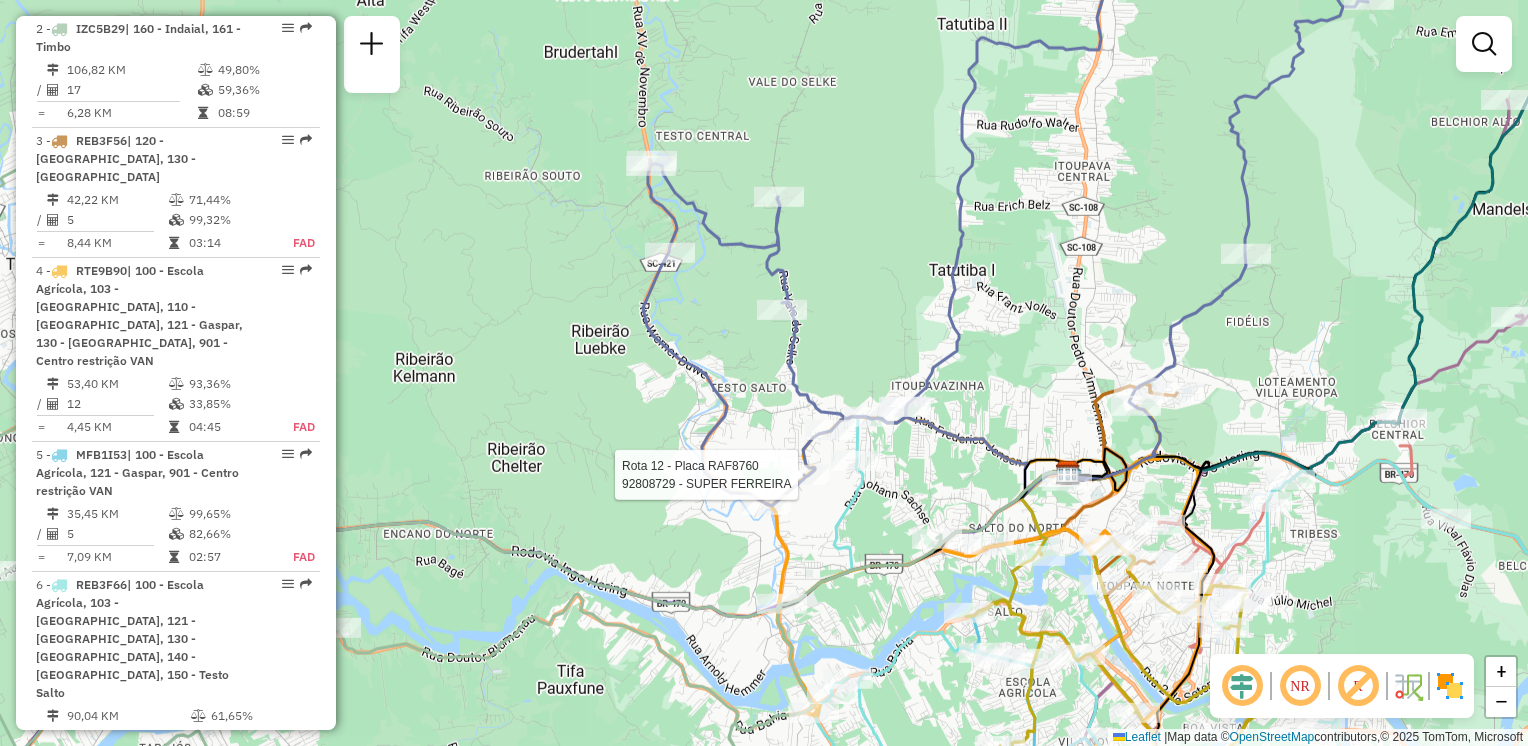 select on "**********" 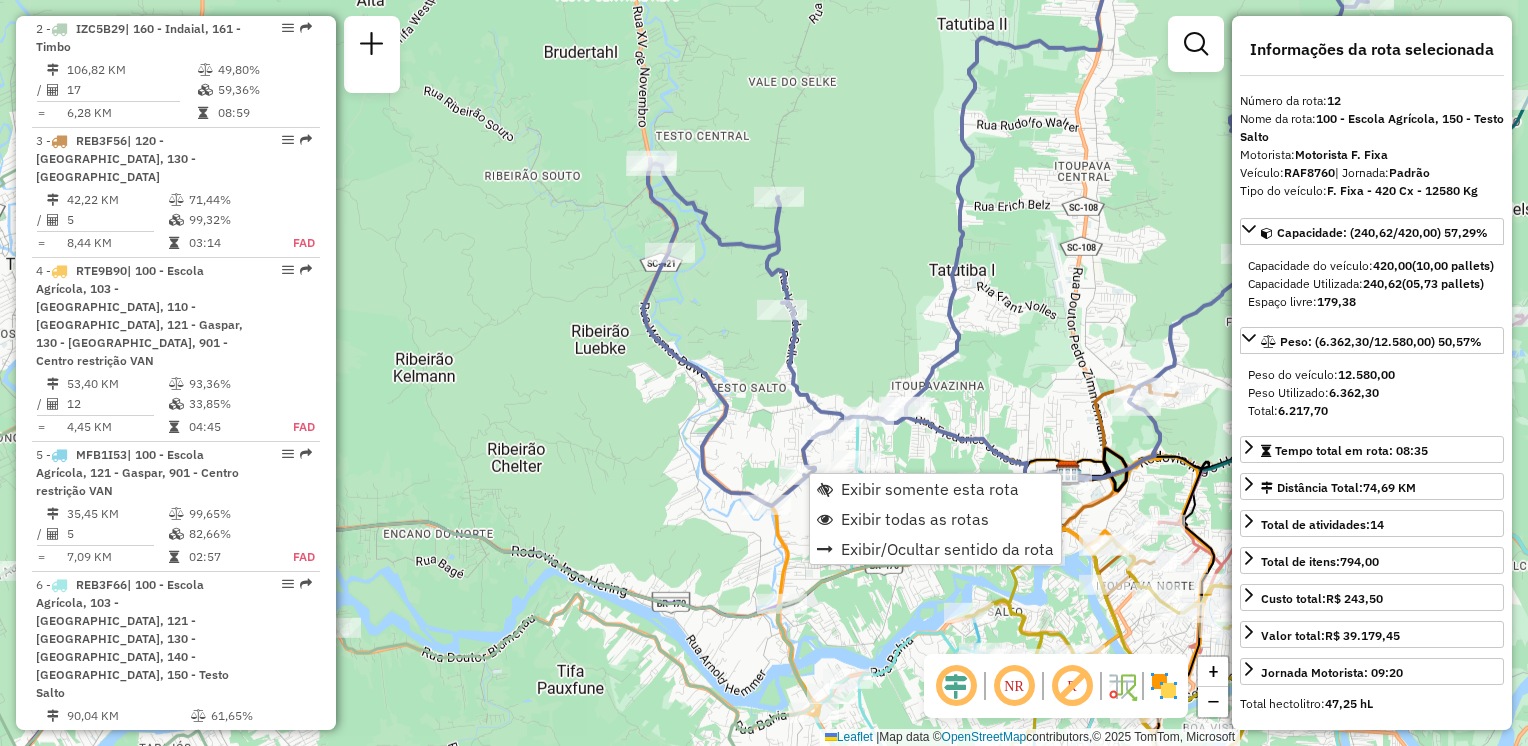 scroll, scrollTop: 1852, scrollLeft: 0, axis: vertical 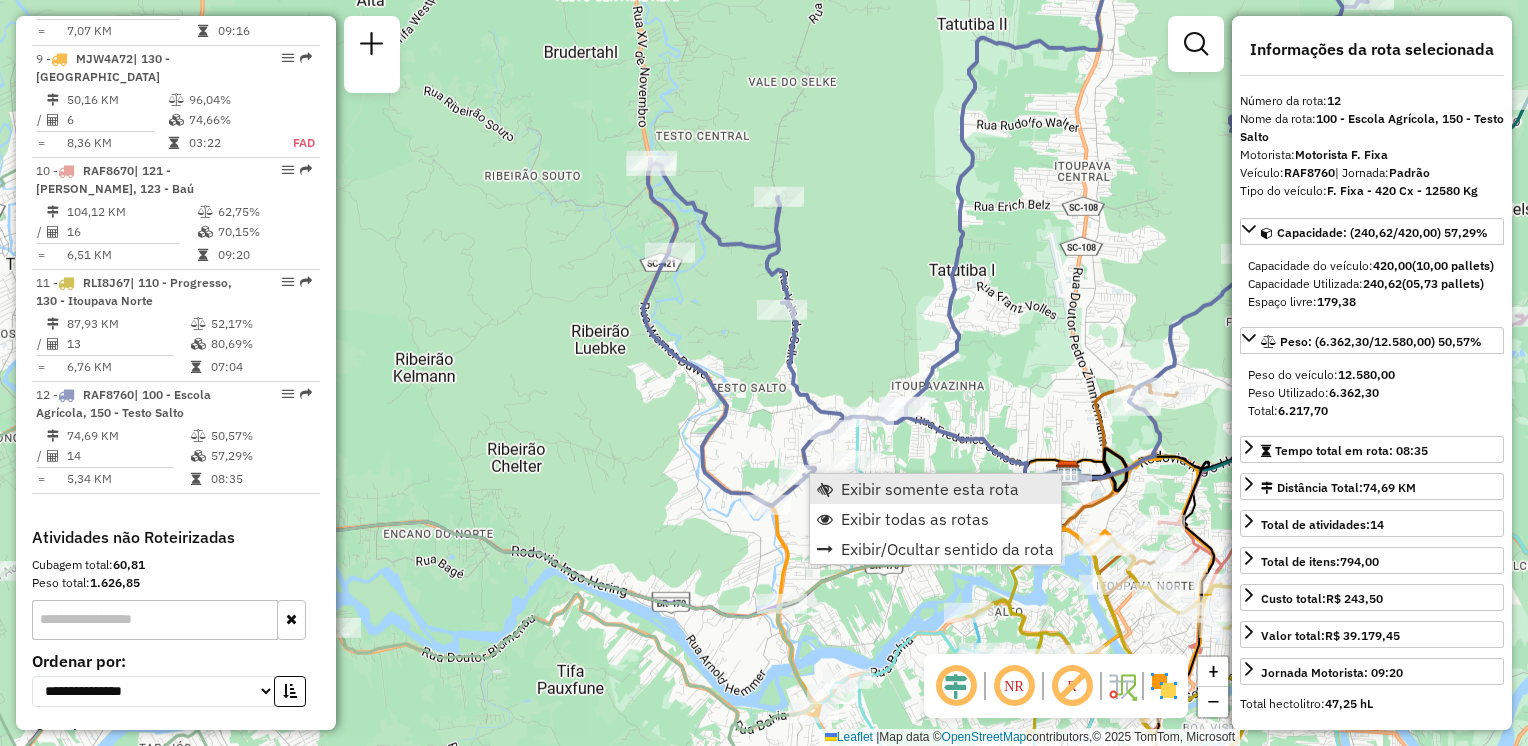 click on "Exibir somente esta rota" at bounding box center [930, 489] 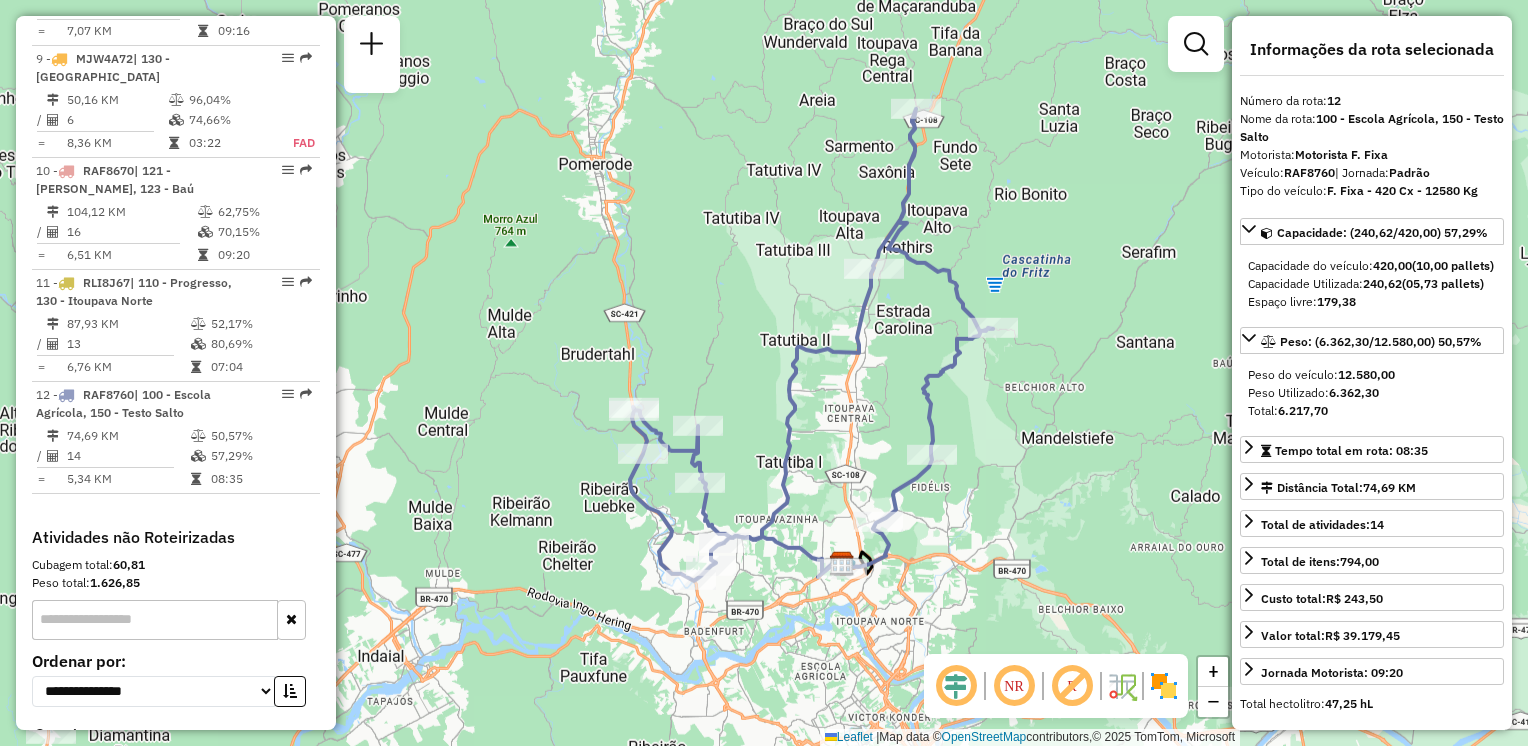 drag, startPoint x: 970, startPoint y: 494, endPoint x: 975, endPoint y: 484, distance: 11.18034 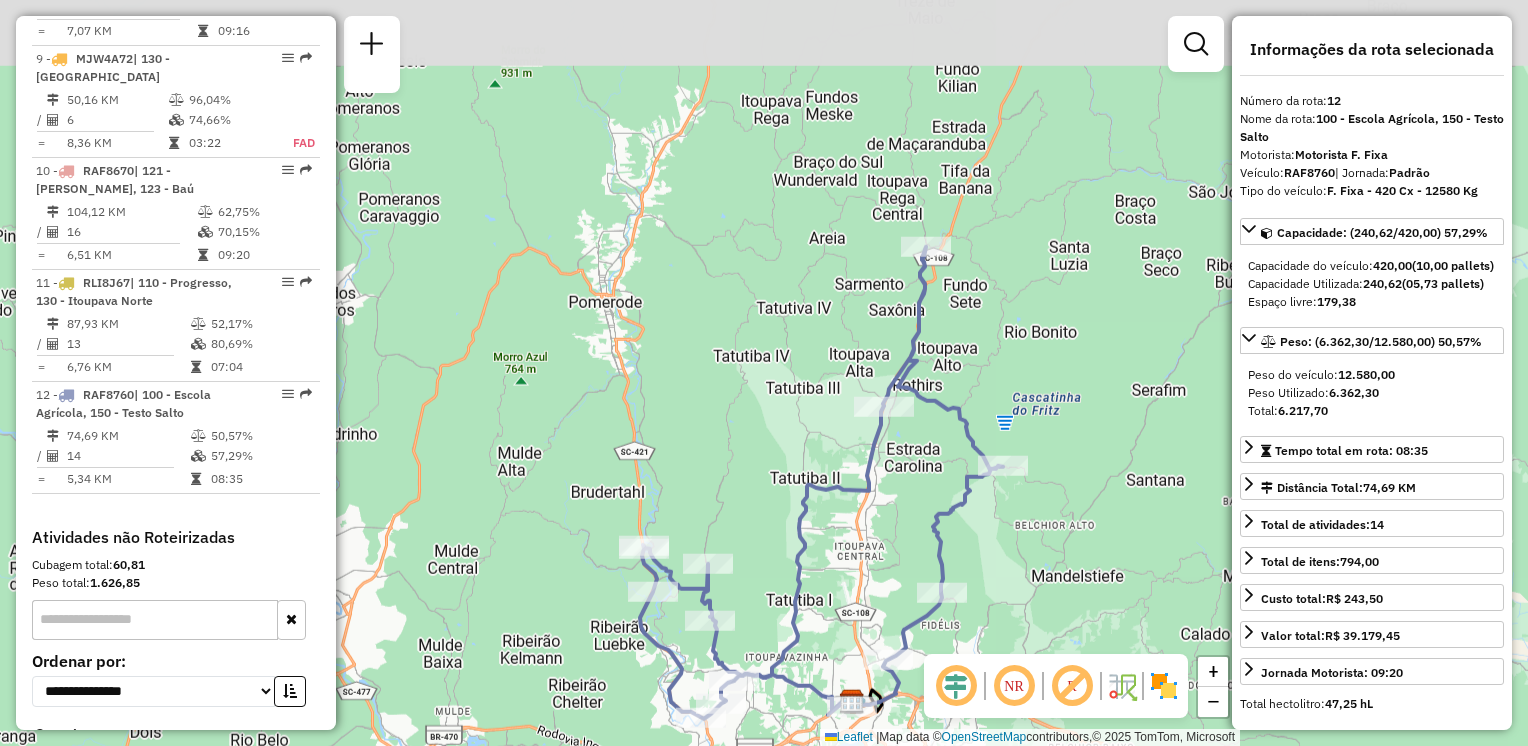 drag, startPoint x: 1005, startPoint y: 476, endPoint x: 1014, endPoint y: 617, distance: 141.28694 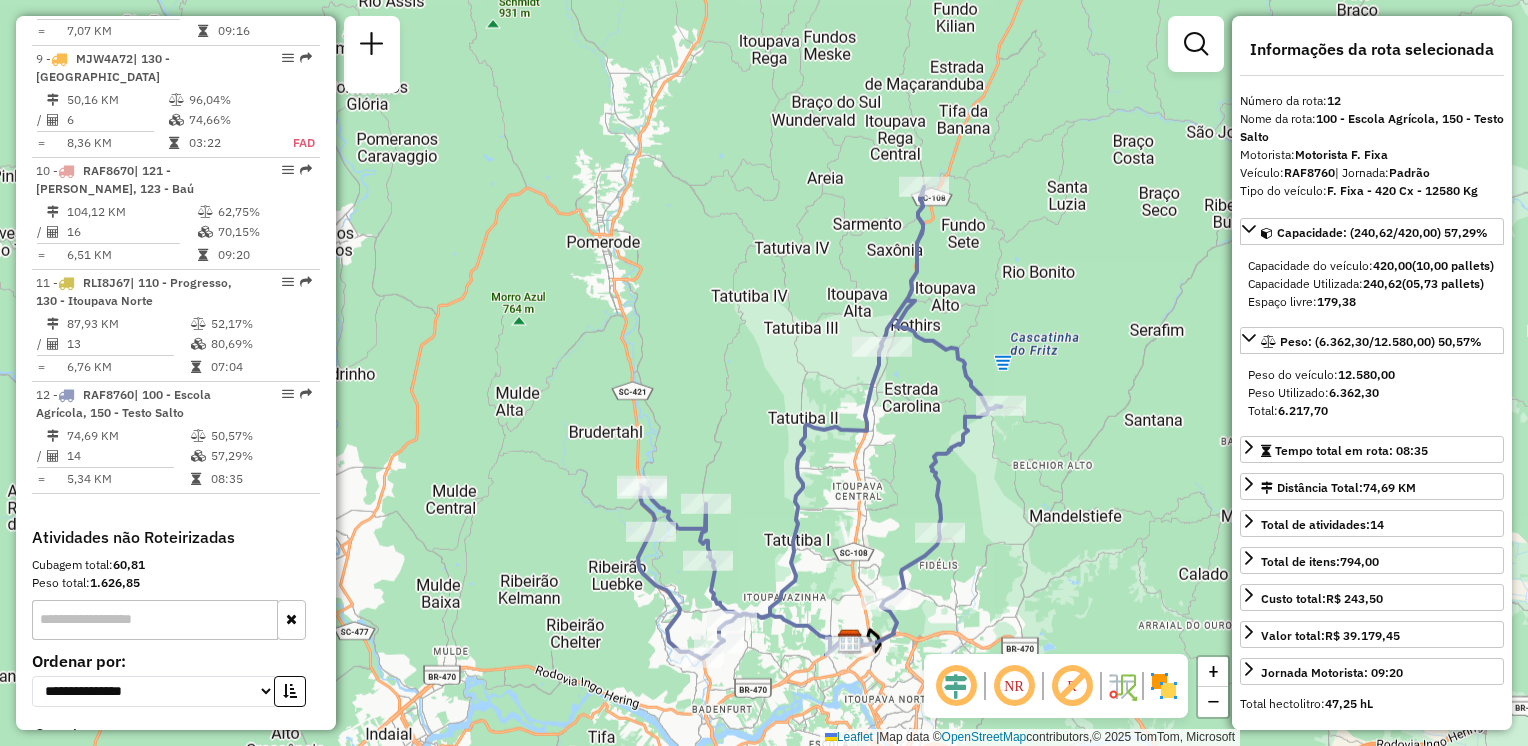 drag, startPoint x: 1033, startPoint y: 585, endPoint x: 1027, endPoint y: 468, distance: 117.15375 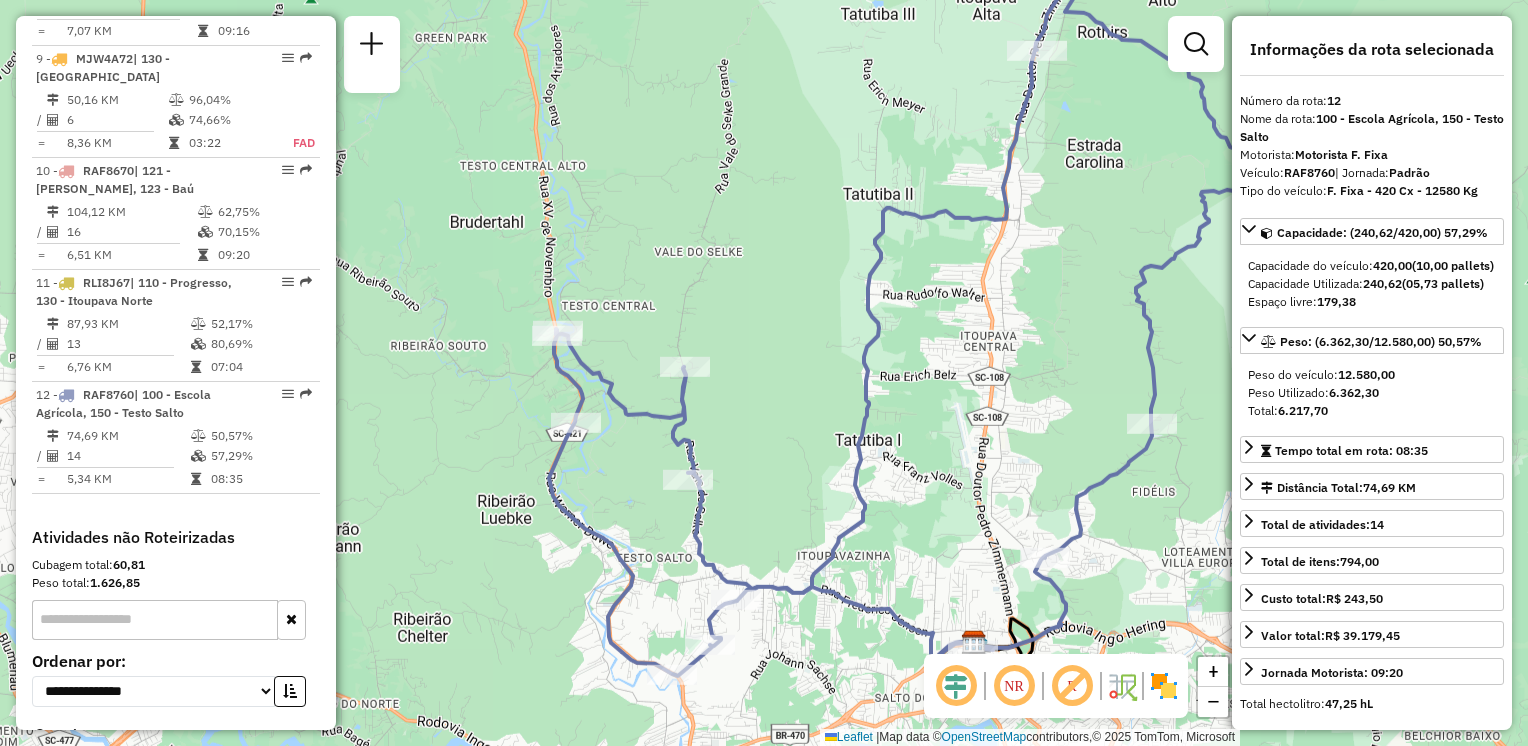 drag, startPoint x: 772, startPoint y: 506, endPoint x: 768, endPoint y: 415, distance: 91.08787 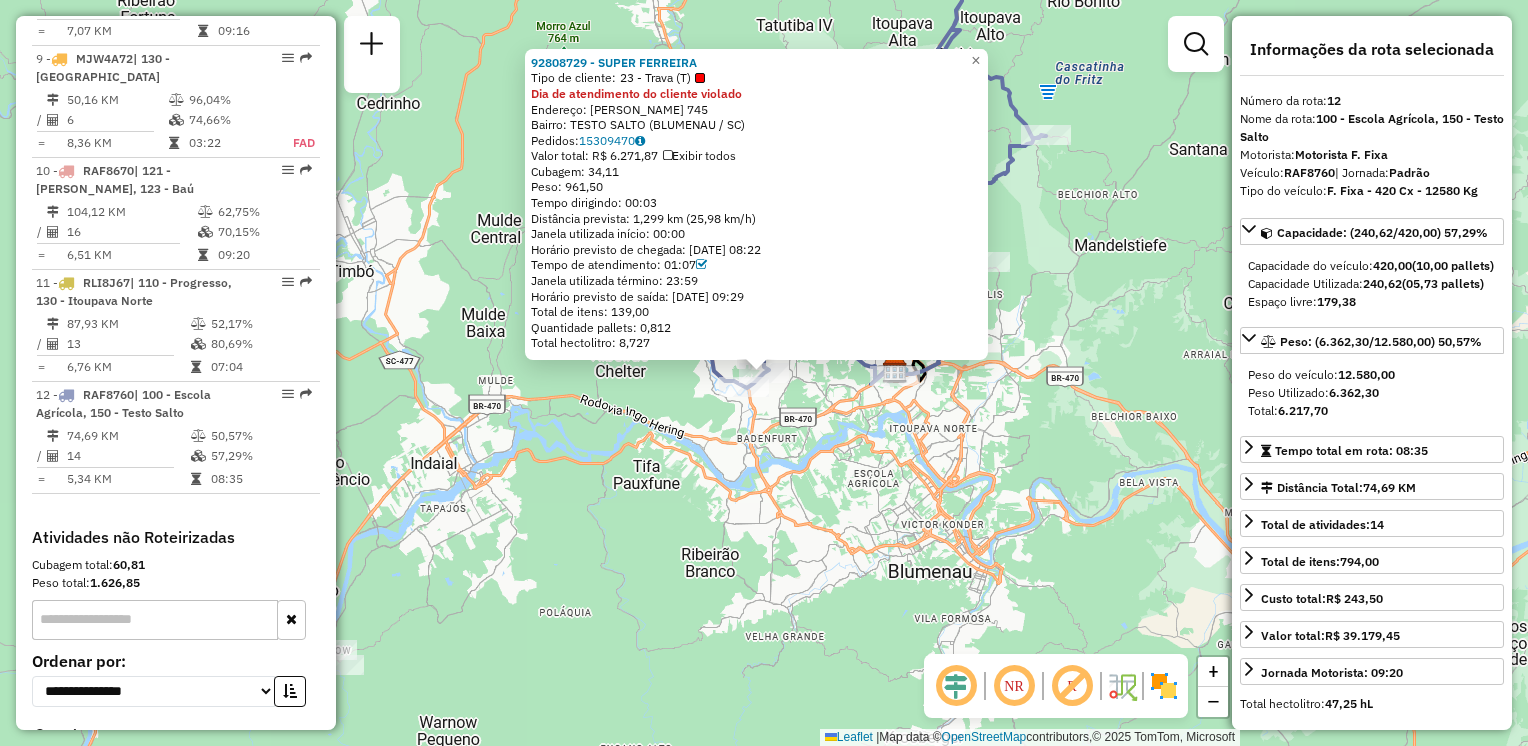 click on "92808729 - SUPER FERREIRA  Tipo de cliente:   23 - Trava (T)  Dia de atendimento do cliente violado  Endereço:  [PERSON_NAME] 745   Bairro: TESTO SALTO ([GEOGRAPHIC_DATA] / SC)   Pedidos:  15309470   Valor total: R$ 6.271,87   Exibir todos   Cubagem: 34,11  Peso: 961,50  Tempo dirigindo: 00:03   Distância prevista: 1,299 km (25,98 km/h)   Janela utilizada início: 00:00   Horário previsto de chegada: [DATE] 08:22   Tempo de atendimento: 01:07   Janela utilizada término: 23:59   Horário previsto de saída: [DATE] 09:29   Total de itens: 139,00   Quantidade pallets: 0,812   Total hectolitro: 8,727  × Janela de atendimento Grade de atendimento Capacidade Transportadoras Veículos Cliente Pedidos  Rotas Selecione os dias de semana para filtrar as janelas de atendimento  Seg   Ter   Qua   Qui   Sex   Sáb   Dom  Informe o período da janela de atendimento: De: Até:  Filtrar exatamente a janela do cliente  Considerar janela de atendimento padrão   Seg   Ter   Qua   Qui   Sex   Sáb   Dom   Peso mínimo:  +" 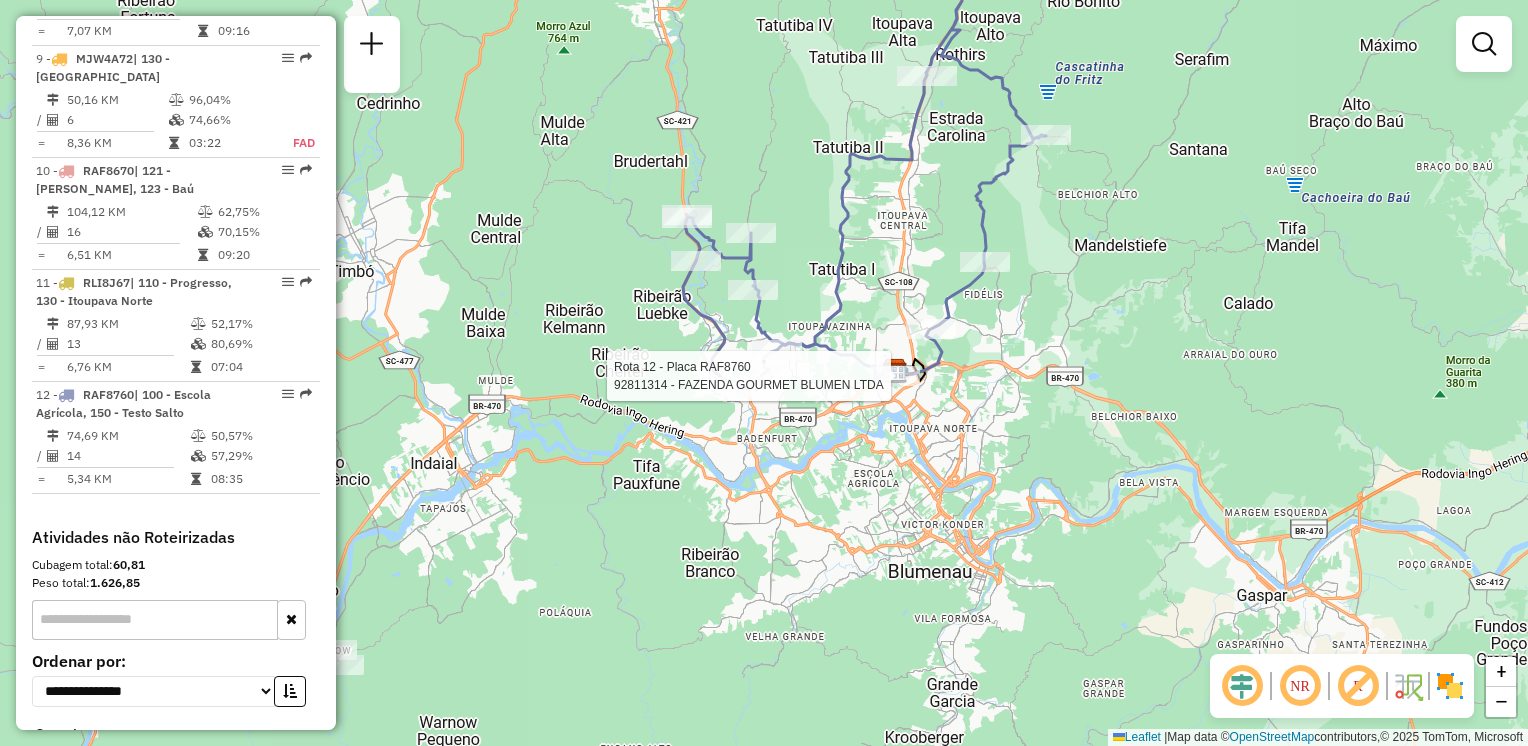 select on "**********" 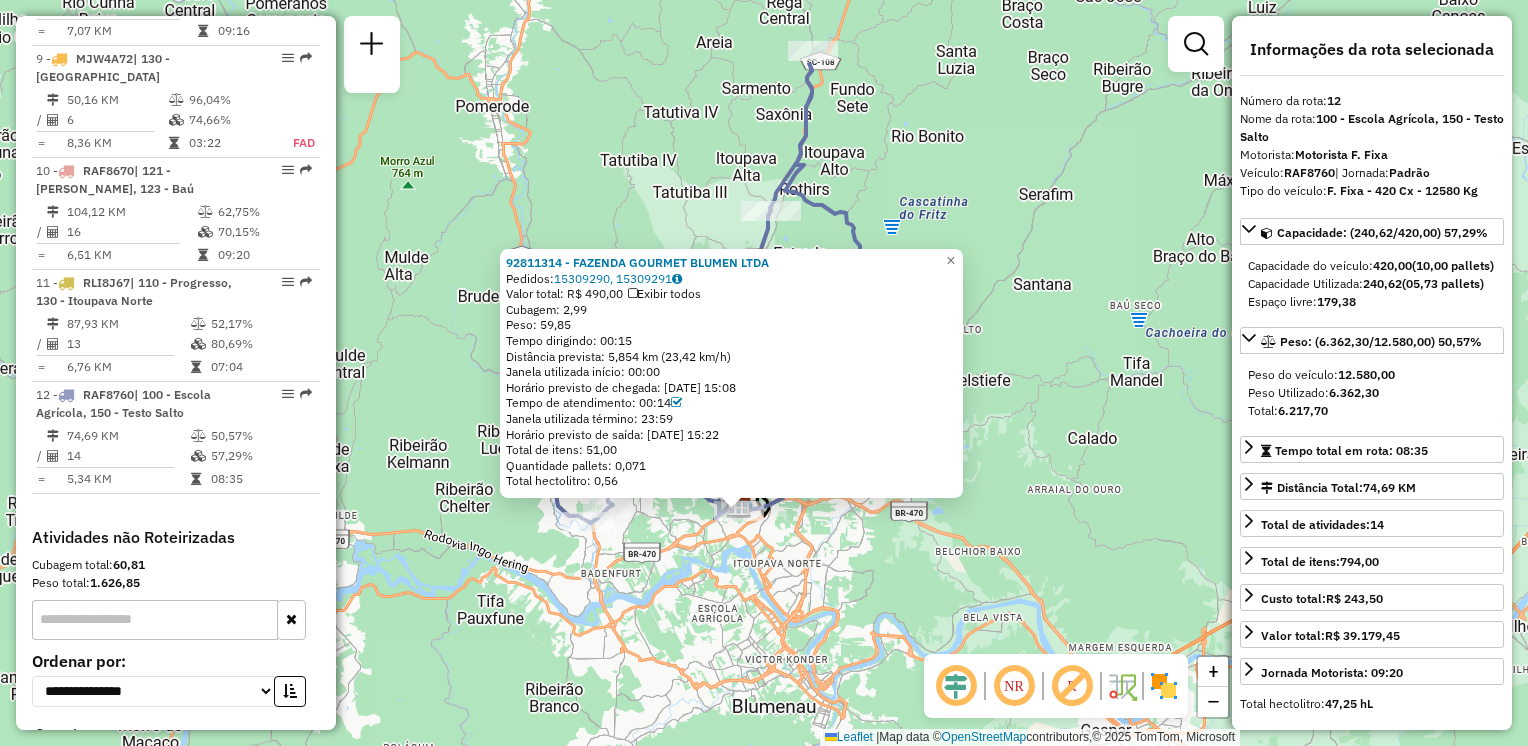 drag, startPoint x: 816, startPoint y: 438, endPoint x: 791, endPoint y: 563, distance: 127.47549 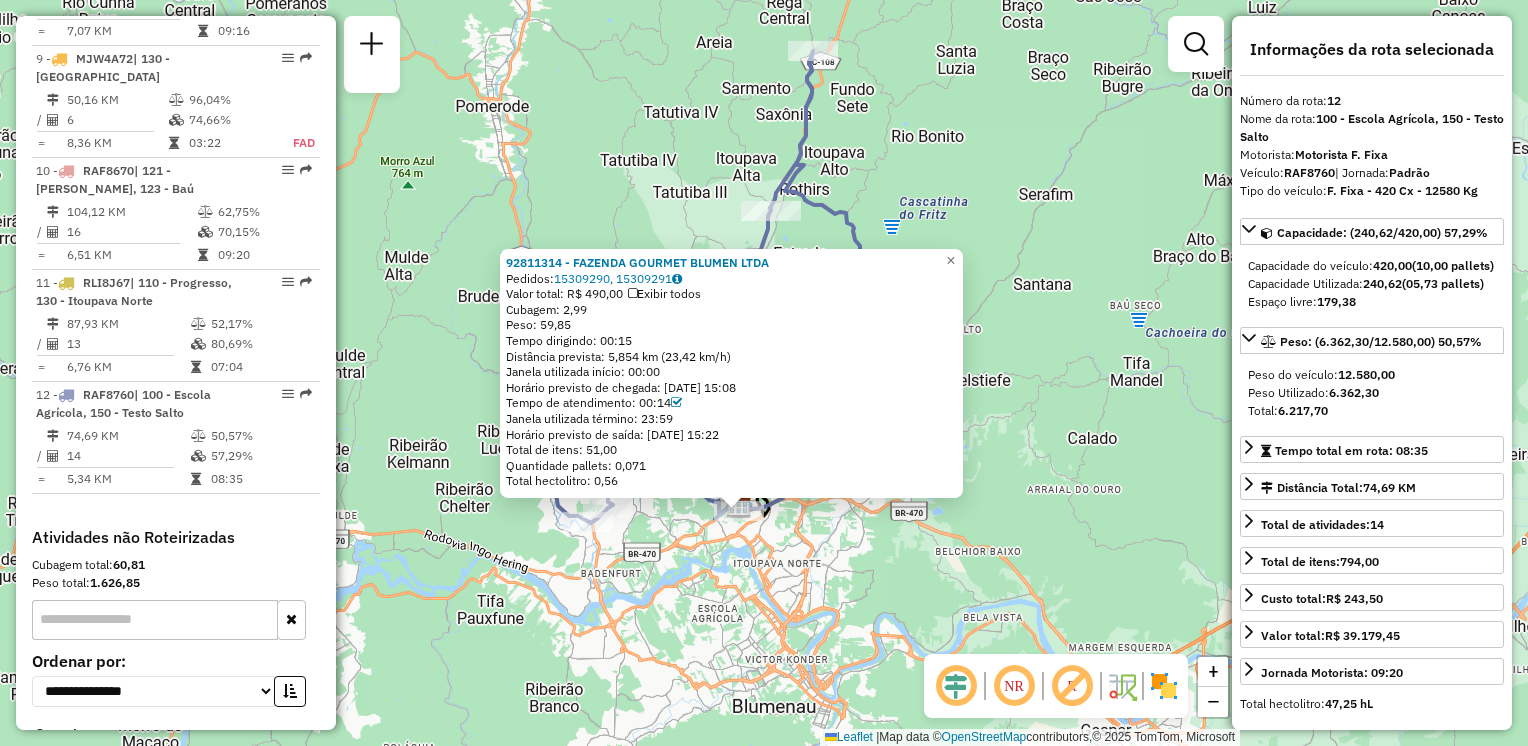 click on "92811314 - FAZENDA GOURMET BLUMEN LTDA  Pedidos:  15309290, 15309291   Valor total: R$ 490,00   Exibir todos   Cubagem: 2,99  Peso: 59,85  Tempo dirigindo: 00:15   Distância prevista: 5,854 km (23,42 km/h)   Janela utilizada início: 00:00   Horário previsto de chegada: [DATE] 15:08   Tempo de atendimento: 00:14   Janela utilizada término: 23:59   Horário previsto de saída: [DATE] 15:22   Total de itens: 51,00   Quantidade pallets: 0,071   Total hectolitro: 0,56  × Janela de atendimento Grade de atendimento Capacidade Transportadoras Veículos Cliente Pedidos  Rotas Selecione os dias de semana para filtrar as janelas de atendimento  Seg   Ter   Qua   Qui   Sex   Sáb   Dom  Informe o período da janela de atendimento: De: Até:  Filtrar exatamente a janela do cliente  Considerar janela de atendimento padrão  Selecione os dias de semana para filtrar as grades de atendimento  Seg   Ter   Qua   Qui   Sex   Sáb   Dom   Considerar clientes sem dia de atendimento cadastrado  Peso mínimo:   De:  De:" 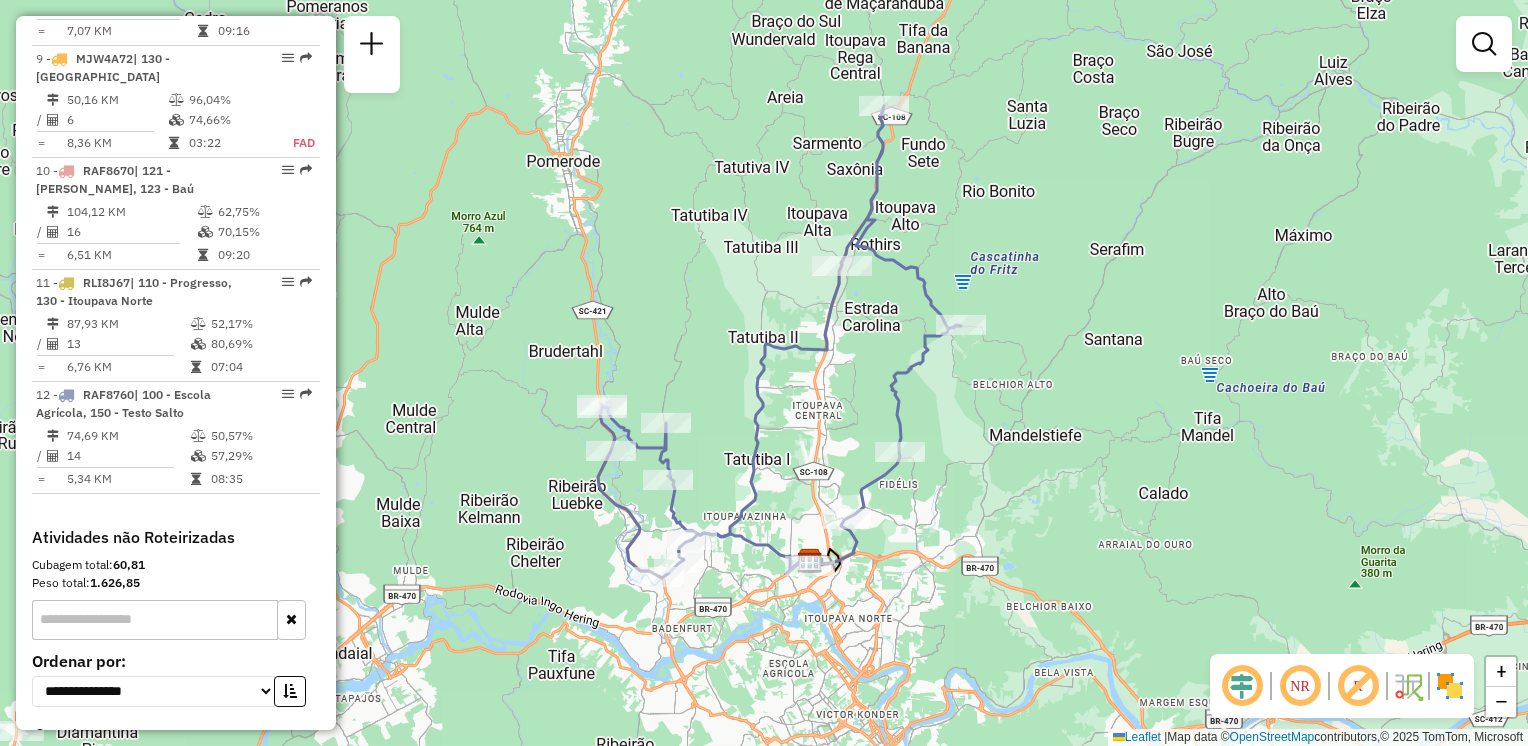 drag, startPoint x: 968, startPoint y: 469, endPoint x: 1087, endPoint y: 511, distance: 126.1943 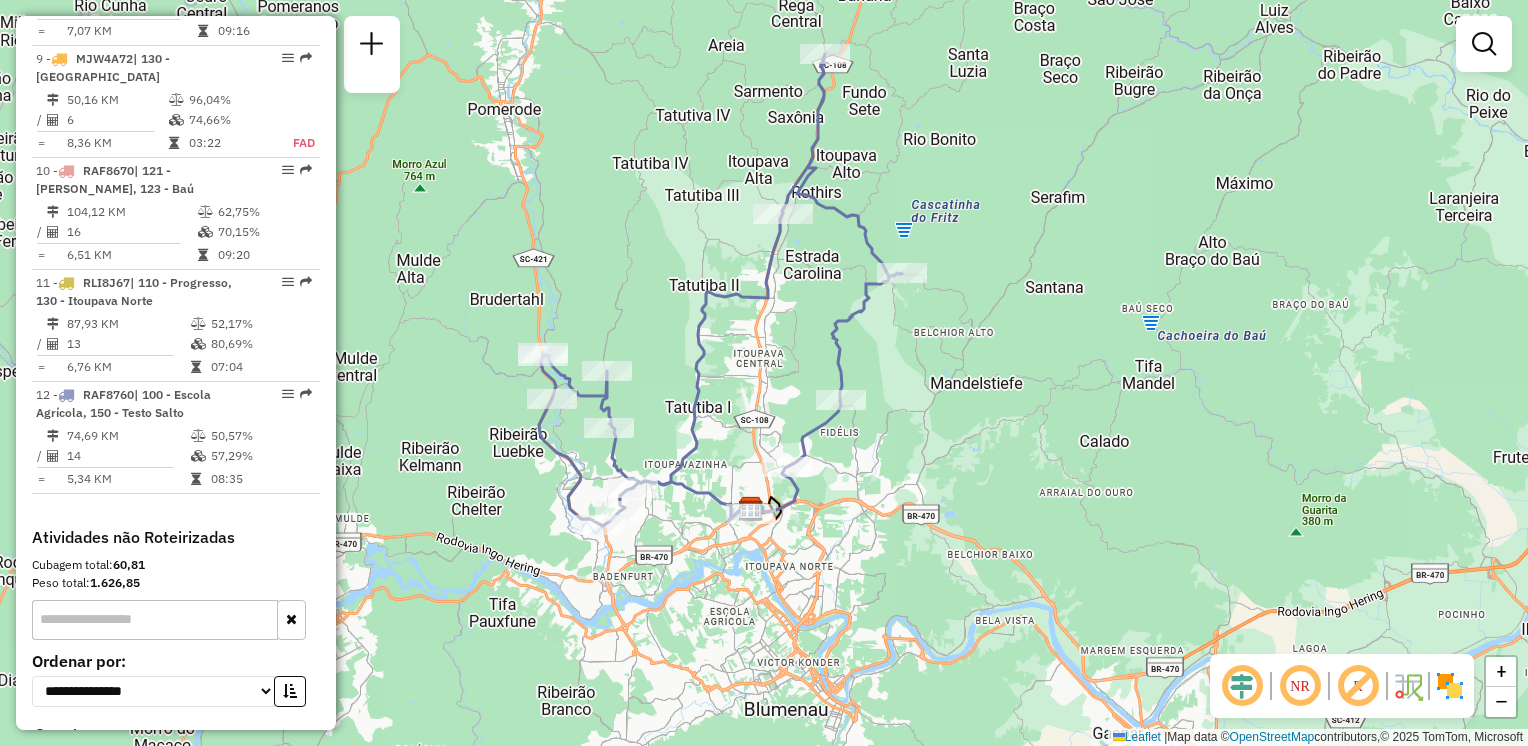 drag, startPoint x: 1143, startPoint y: 438, endPoint x: 1035, endPoint y: 387, distance: 119.43617 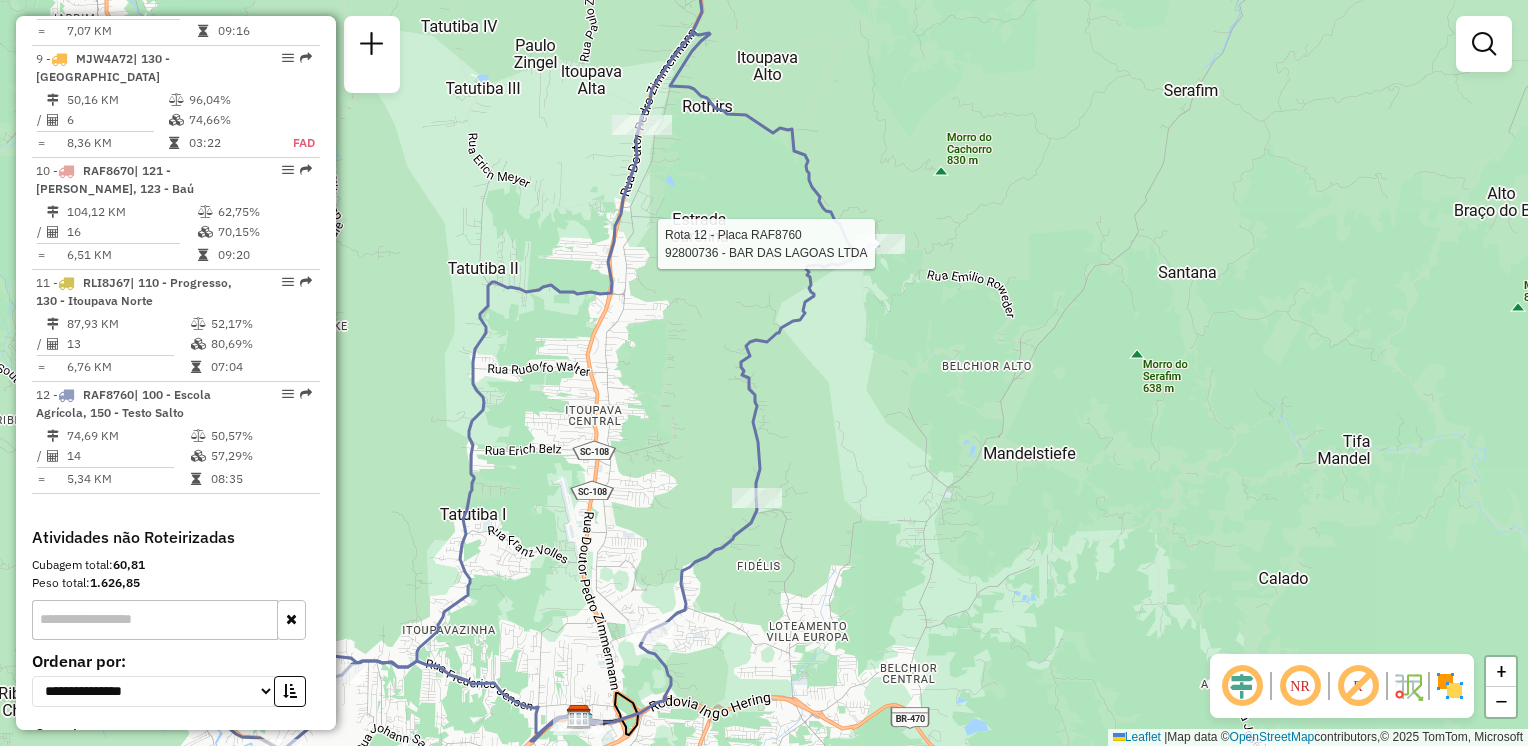 select on "**********" 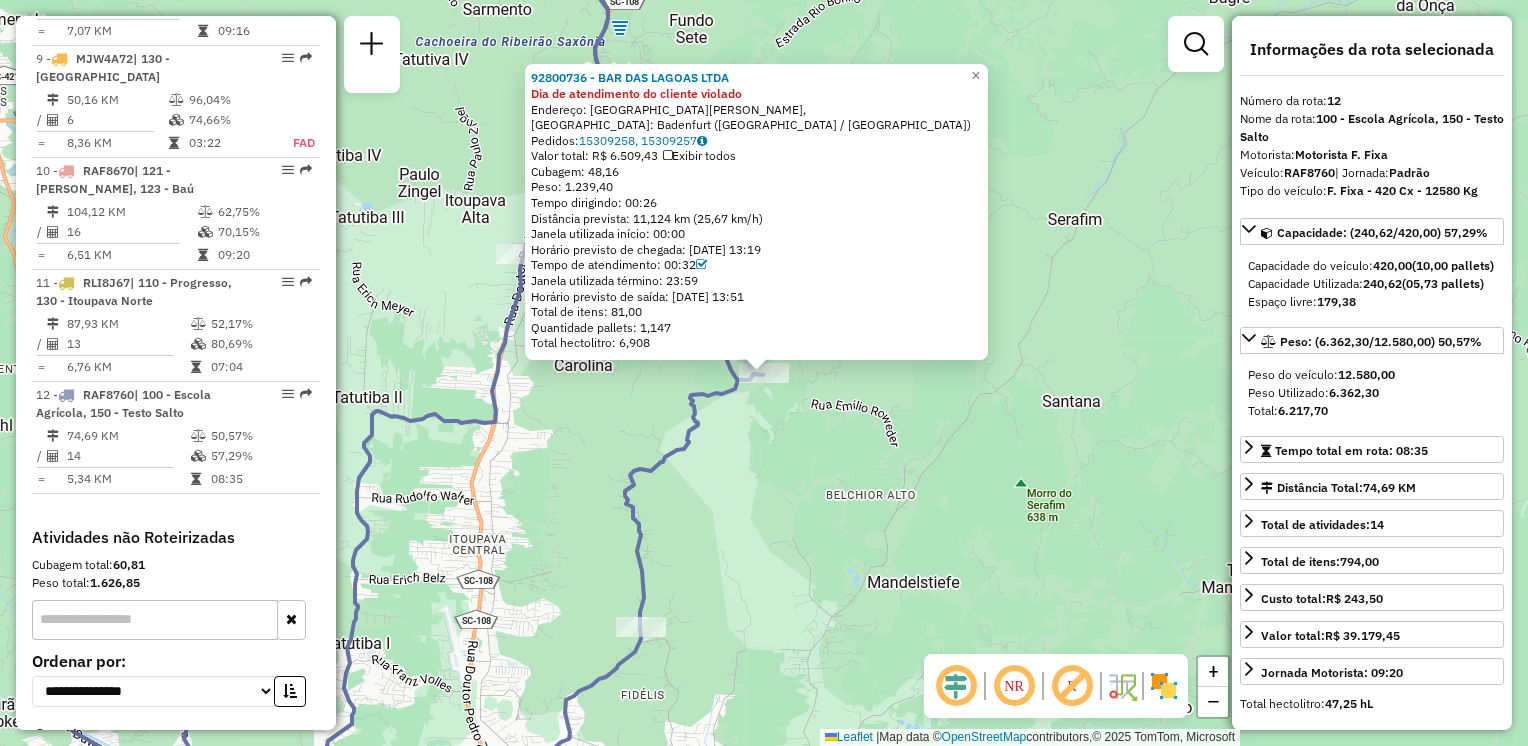 click on "92800736 - BAR DAS LAGOAS LTDA Dia de atendimento do cliente violado  Endereço: Rua Bernardo Scheidemantel,    Bairro: Badenfurt (Blumenau / SC)   Pedidos:  15309258, 15309257   Valor total: R$ 6.509,43   Exibir todos   Cubagem: 48,16  Peso: 1.239,40  Tempo dirigindo: 00:26   Distância prevista: 11,124 km (25,67 km/h)   Janela utilizada início: 00:00   Horário previsto de chegada: 15/07/2025 13:19   Tempo de atendimento: 00:32   Janela utilizada término: 23:59   Horário previsto de saída: 15/07/2025 13:51   Total de itens: 81,00   Quantidade pallets: 1,147   Total hectolitro: 6,908  × Janela de atendimento Grade de atendimento Capacidade Transportadoras Veículos Cliente Pedidos  Rotas Selecione os dias de semana para filtrar as janelas de atendimento  Seg   Ter   Qua   Qui   Sex   Sáb   Dom  Informe o período da janela de atendimento: De: Até:  Filtrar exatamente a janela do cliente  Considerar janela de atendimento padrão  Selecione os dias de semana para filtrar as grades de atendimento  Seg  +" 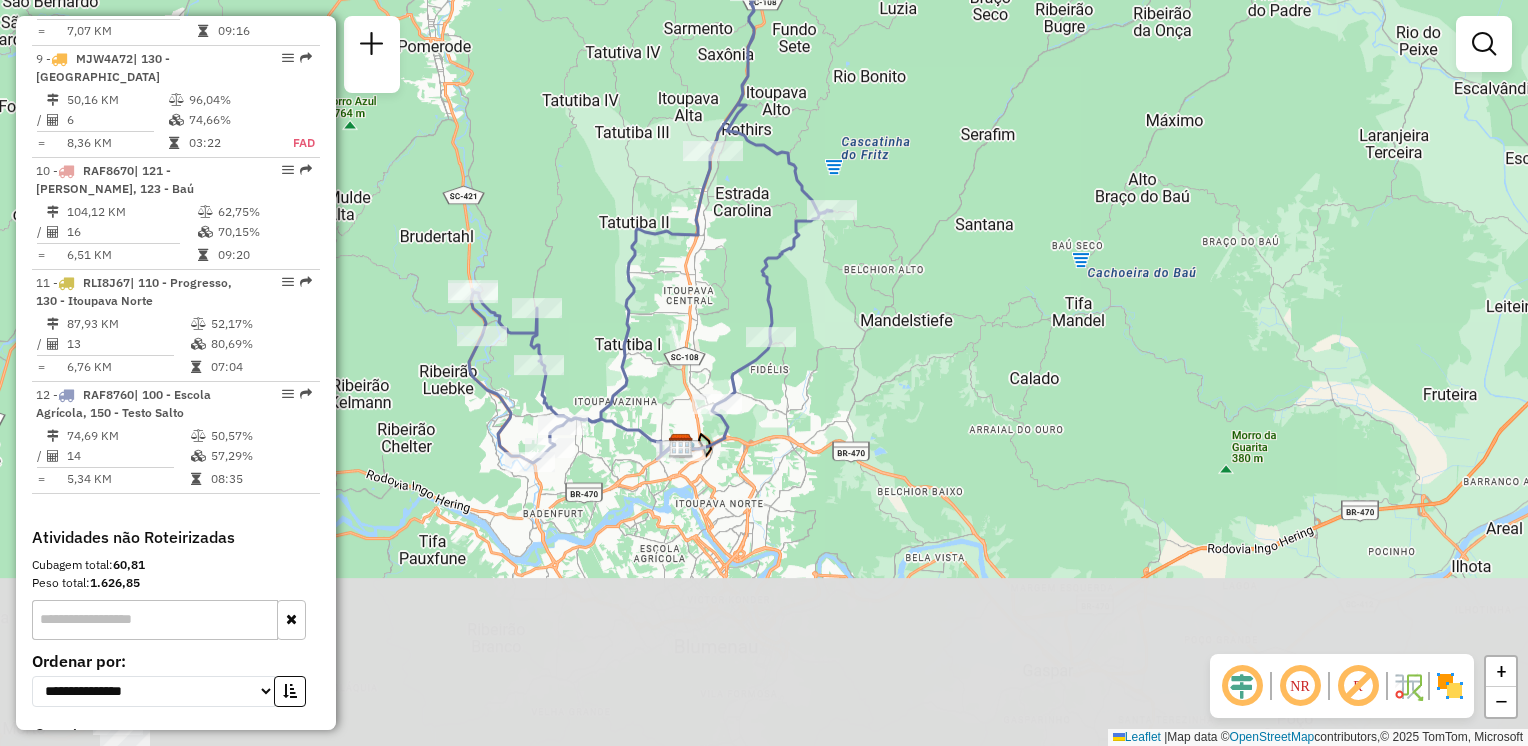drag, startPoint x: 871, startPoint y: 534, endPoint x: 892, endPoint y: 319, distance: 216.02315 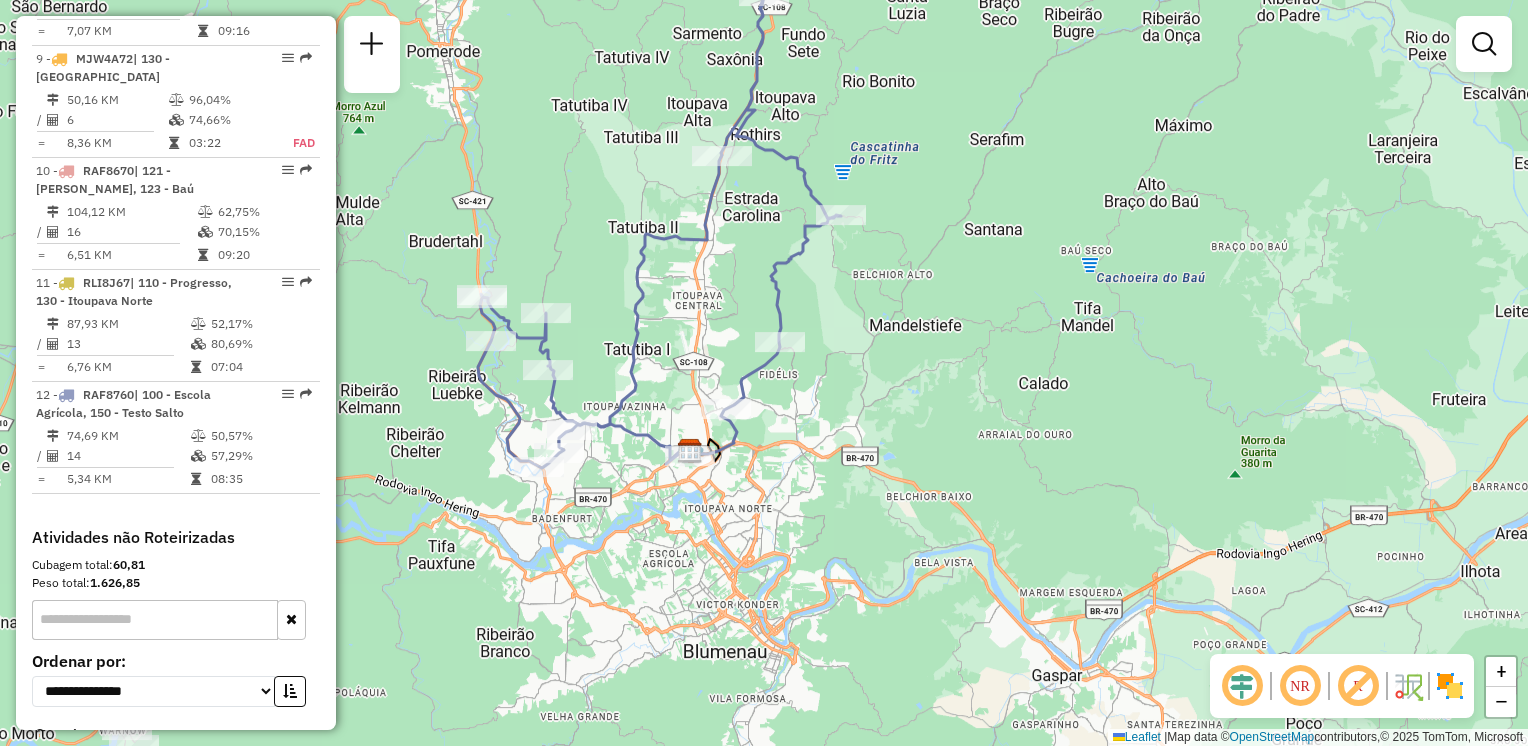 drag, startPoint x: 868, startPoint y: 352, endPoint x: 931, endPoint y: 406, distance: 82.9759 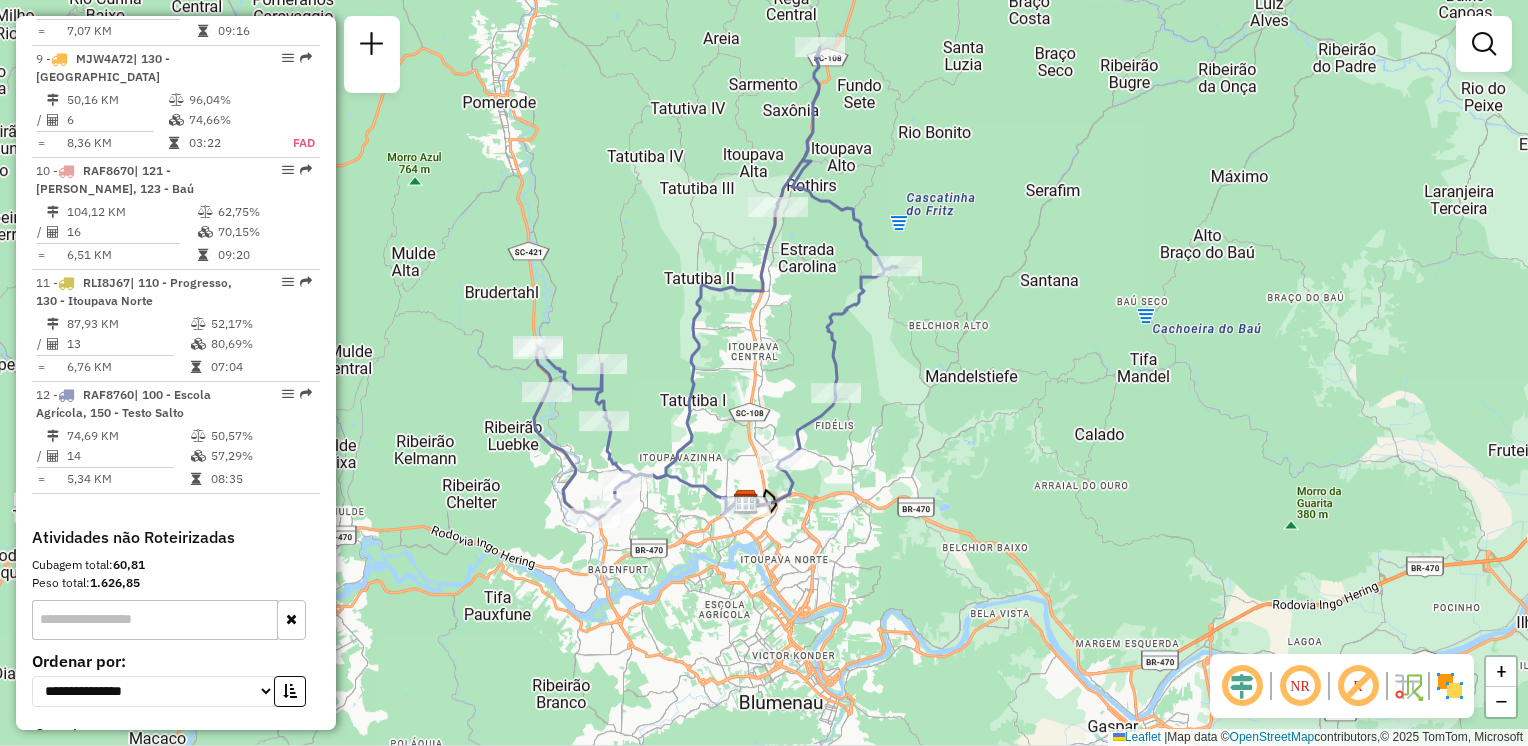 drag, startPoint x: 896, startPoint y: 189, endPoint x: 929, endPoint y: 403, distance: 216.52945 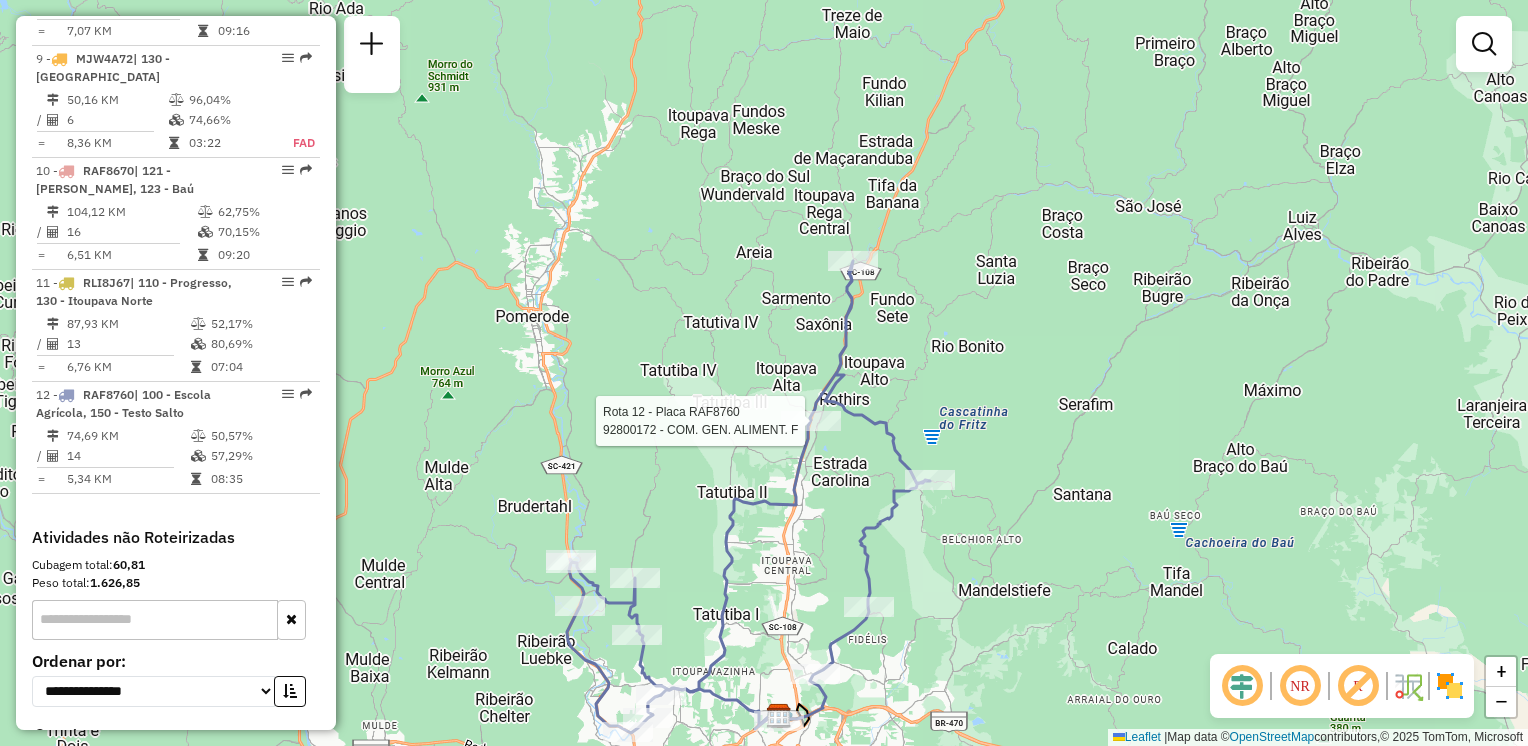 select on "**********" 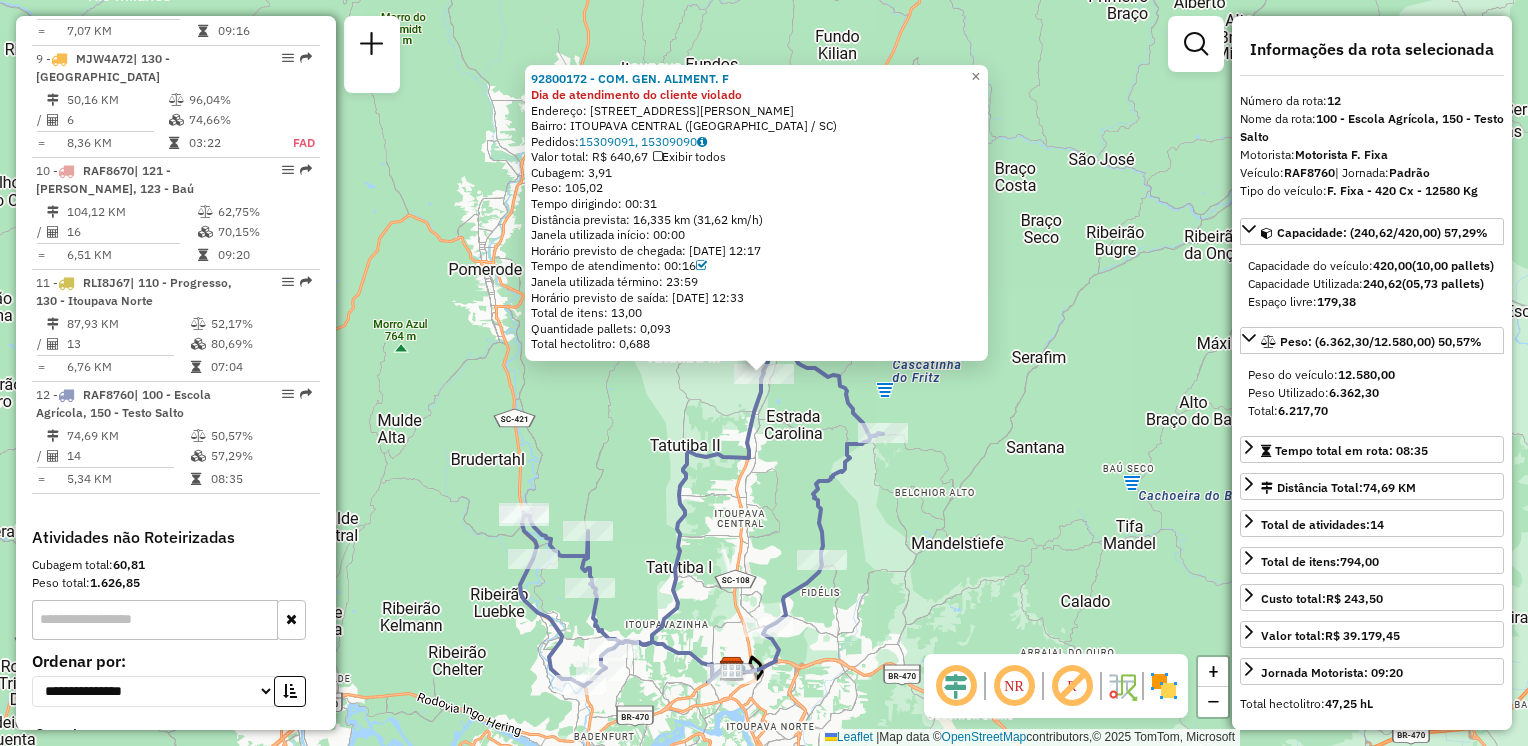 click on "92800172 - COM. GEN. ALIMENT. F Dia de atendimento do cliente violado  Endereço: R   DOUTOR PEDRO ZIMMERMANN       11818   Bairro: ITOUPAVA CENTRAL (BLUMENAU / SC)   Pedidos:  15309091, 15309090   Valor total: R$ 640,67   Exibir todos   Cubagem: 3,91  Peso: 105,02  Tempo dirigindo: 00:31   Distância prevista: 16,335 km (31,62 km/h)   Janela utilizada início: 00:00   Horário previsto de chegada: 15/07/2025 12:17   Tempo de atendimento: 00:16   Janela utilizada término: 23:59   Horário previsto de saída: 15/07/2025 12:33   Total de itens: 13,00   Quantidade pallets: 0,093   Total hectolitro: 0,688  × Janela de atendimento Grade de atendimento Capacidade Transportadoras Veículos Cliente Pedidos  Rotas Selecione os dias de semana para filtrar as janelas de atendimento  Seg   Ter   Qua   Qui   Sex   Sáb   Dom  Informe o período da janela de atendimento: De: Até:  Filtrar exatamente a janela do cliente  Considerar janela de atendimento padrão   Seg   Ter   Qua   Qui   Sex   Sáb   Dom   Peso mínimo:" 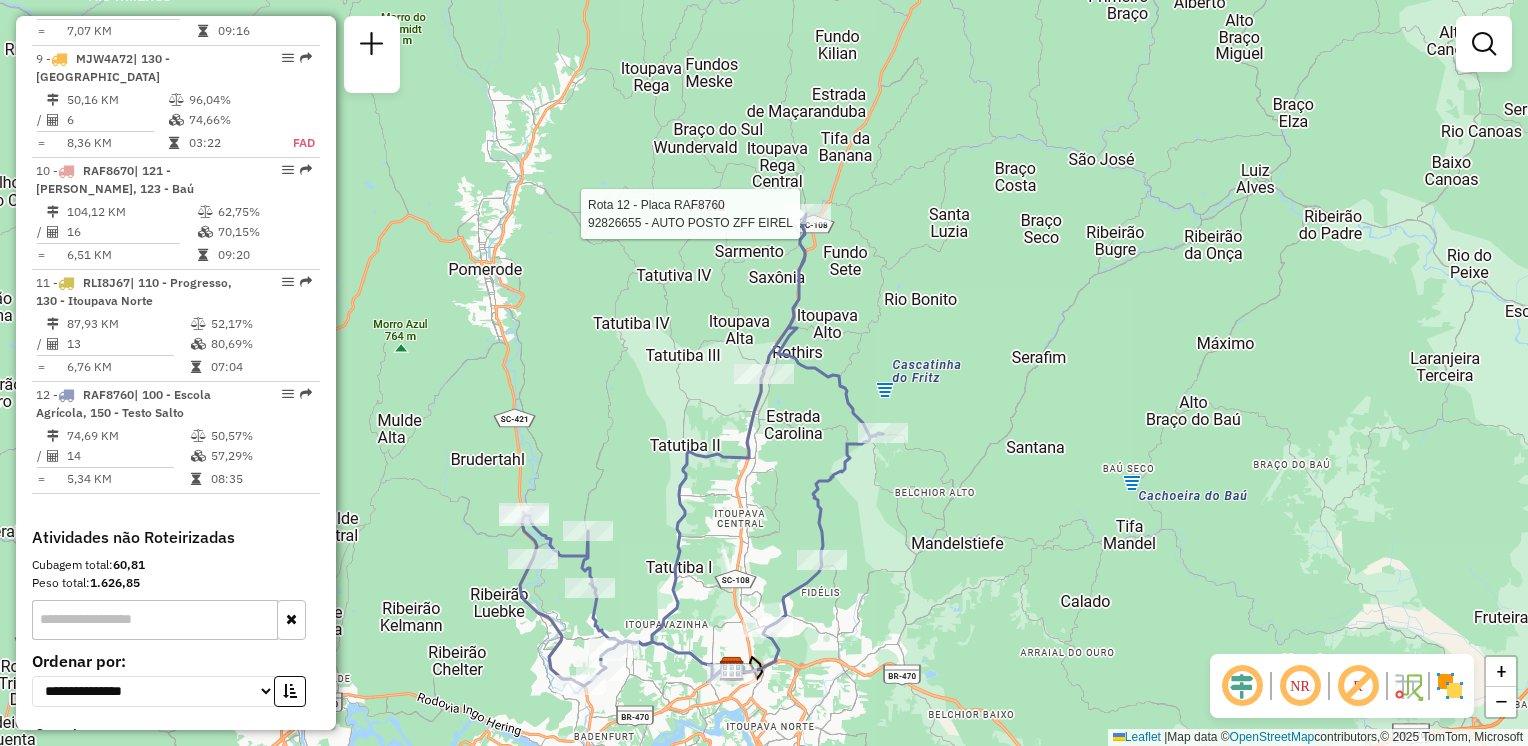 select on "**********" 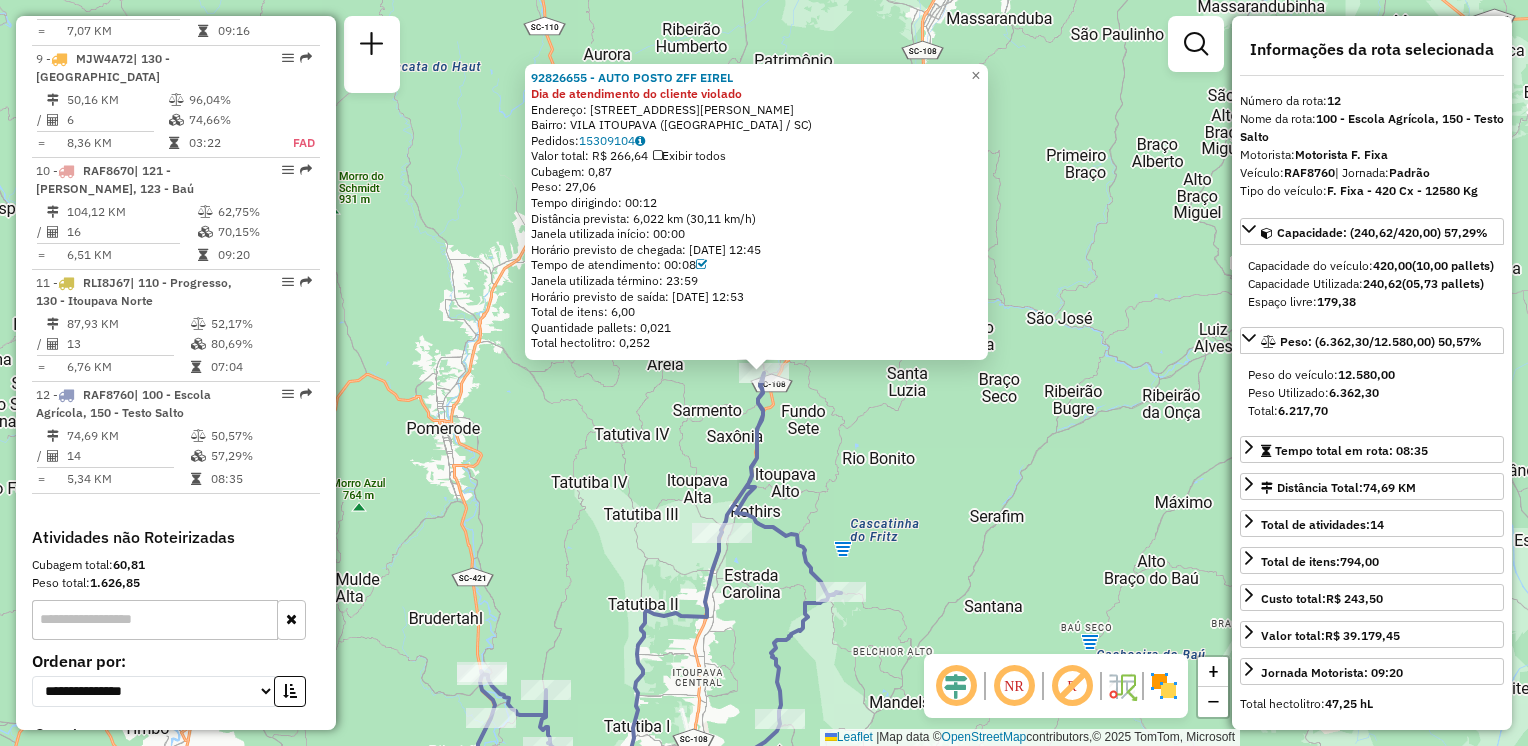 click on "92826655 - AUTO POSTO ZFF EIREL Dia de atendimento do cliente violado  Endereço: R   Henrique Conrad               110   Bairro: VILA ITOUPAVA (BLUMENAU / SC)   Pedidos:  15309104   Valor total: R$ 266,64   Exibir todos   Cubagem: 0,87  Peso: 27,06  Tempo dirigindo: 00:12   Distância prevista: 6,022 km (30,11 km/h)   Janela utilizada início: 00:00   Horário previsto de chegada: 15/07/2025 12:45   Tempo de atendimento: 00:08   Janela utilizada término: 23:59   Horário previsto de saída: 15/07/2025 12:53   Total de itens: 6,00   Quantidade pallets: 0,021   Total hectolitro: 0,252  × Janela de atendimento Grade de atendimento Capacidade Transportadoras Veículos Cliente Pedidos  Rotas Selecione os dias de semana para filtrar as janelas de atendimento  Seg   Ter   Qua   Qui   Sex   Sáb   Dom  Informe o período da janela de atendimento: De: Até:  Filtrar exatamente a janela do cliente  Considerar janela de atendimento padrão  Selecione os dias de semana para filtrar as grades de atendimento  Seg   Ter" 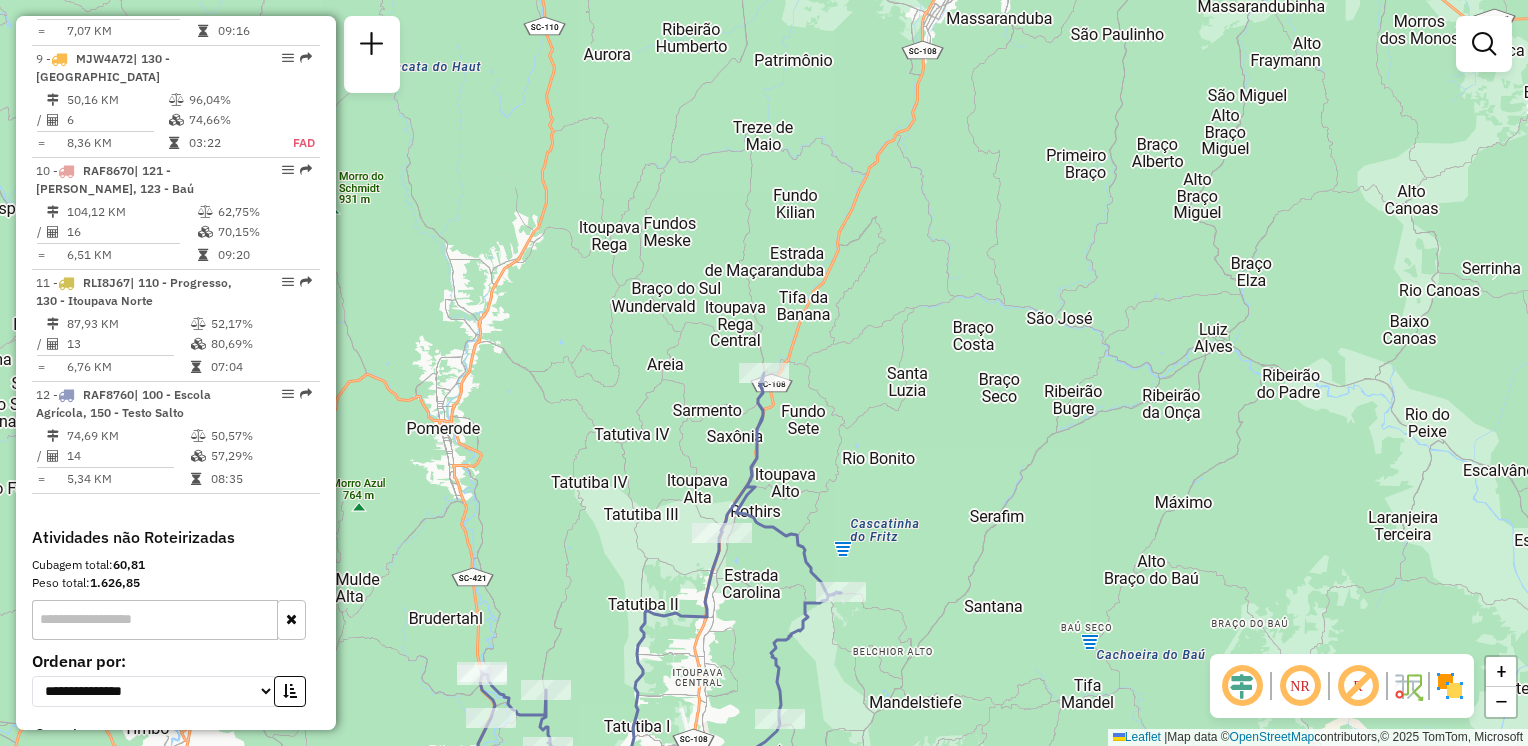 drag, startPoint x: 936, startPoint y: 413, endPoint x: 936, endPoint y: 287, distance: 126 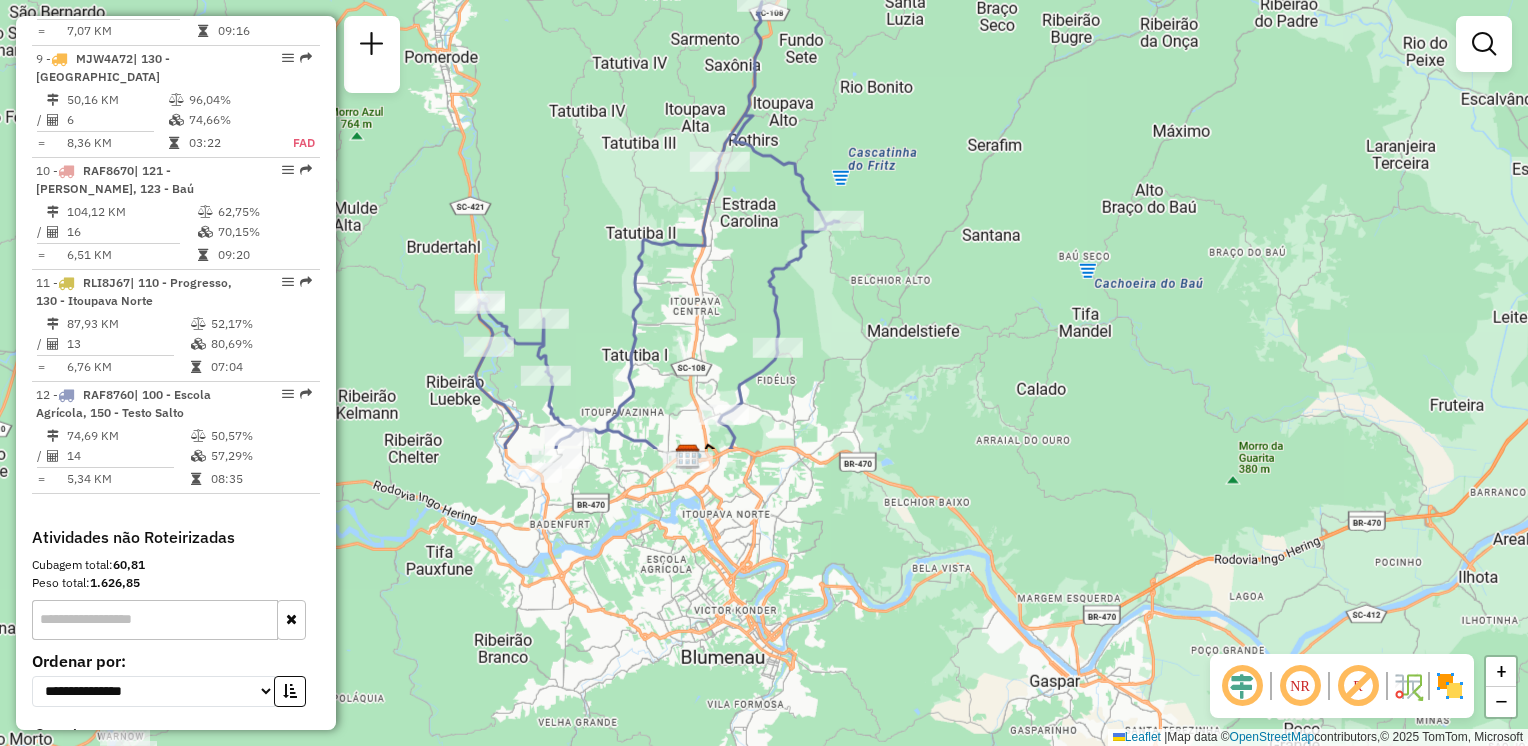 drag, startPoint x: 950, startPoint y: 430, endPoint x: 951, endPoint y: 399, distance: 31.016125 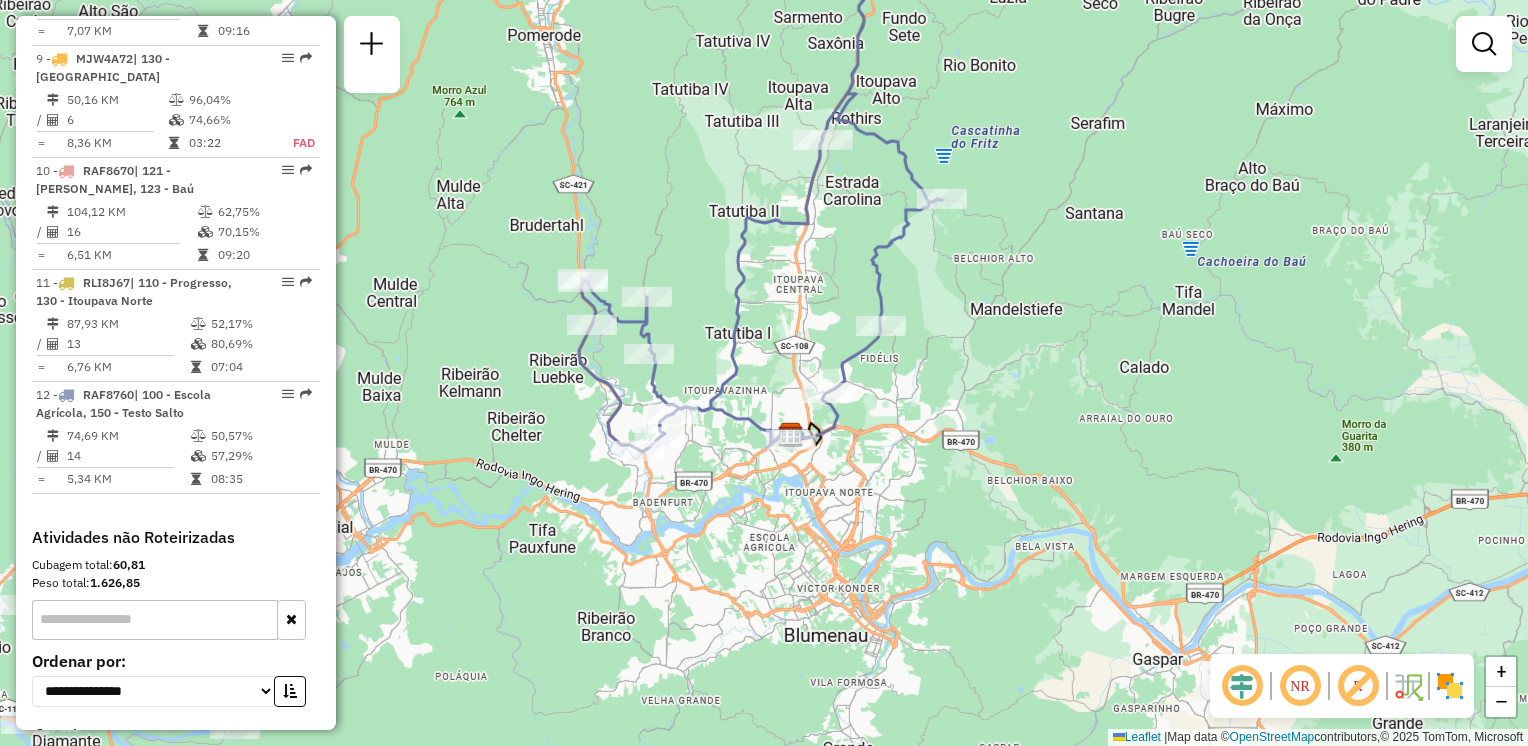 drag, startPoint x: 1007, startPoint y: 442, endPoint x: 1017, endPoint y: 459, distance: 19.723083 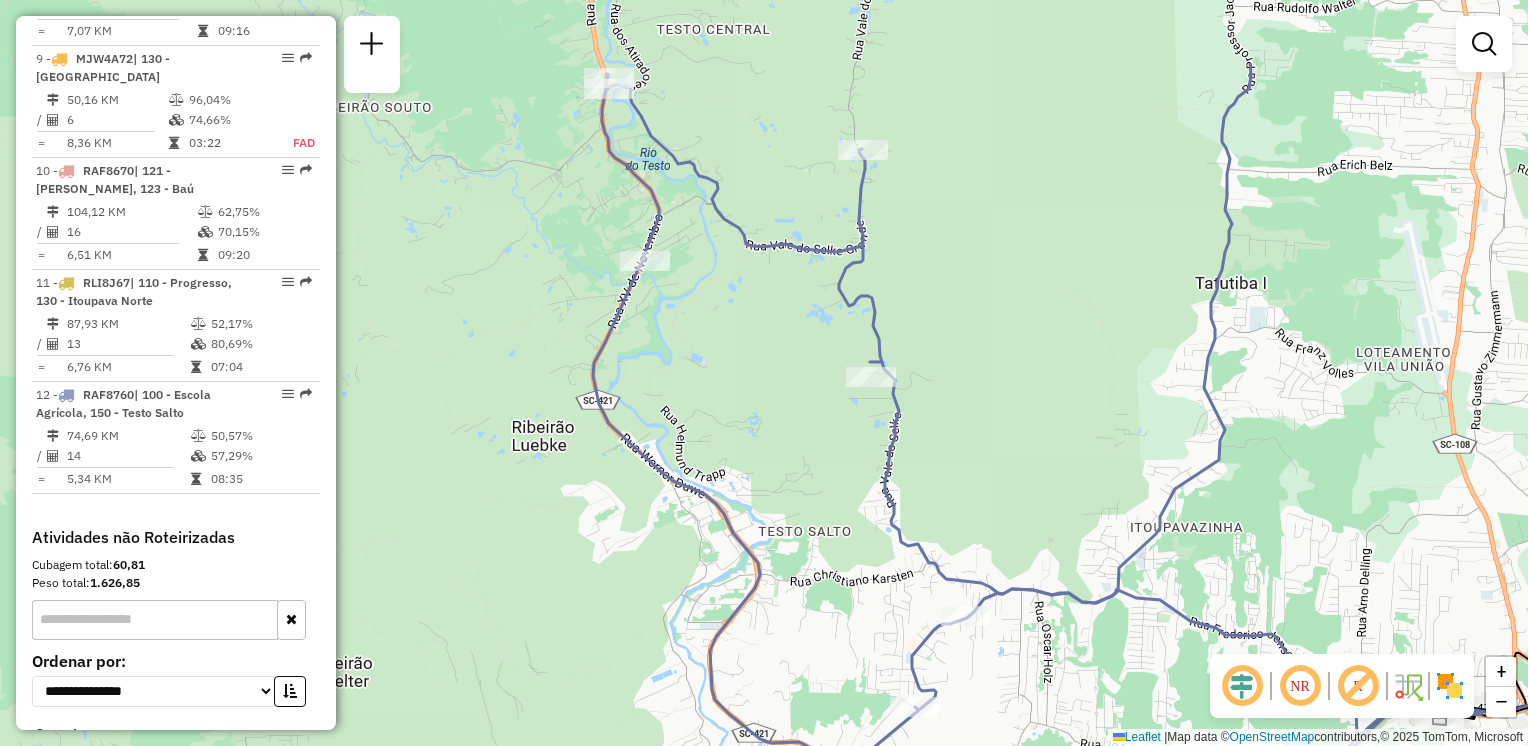 drag, startPoint x: 642, startPoint y: 408, endPoint x: 771, endPoint y: 457, distance: 137.99275 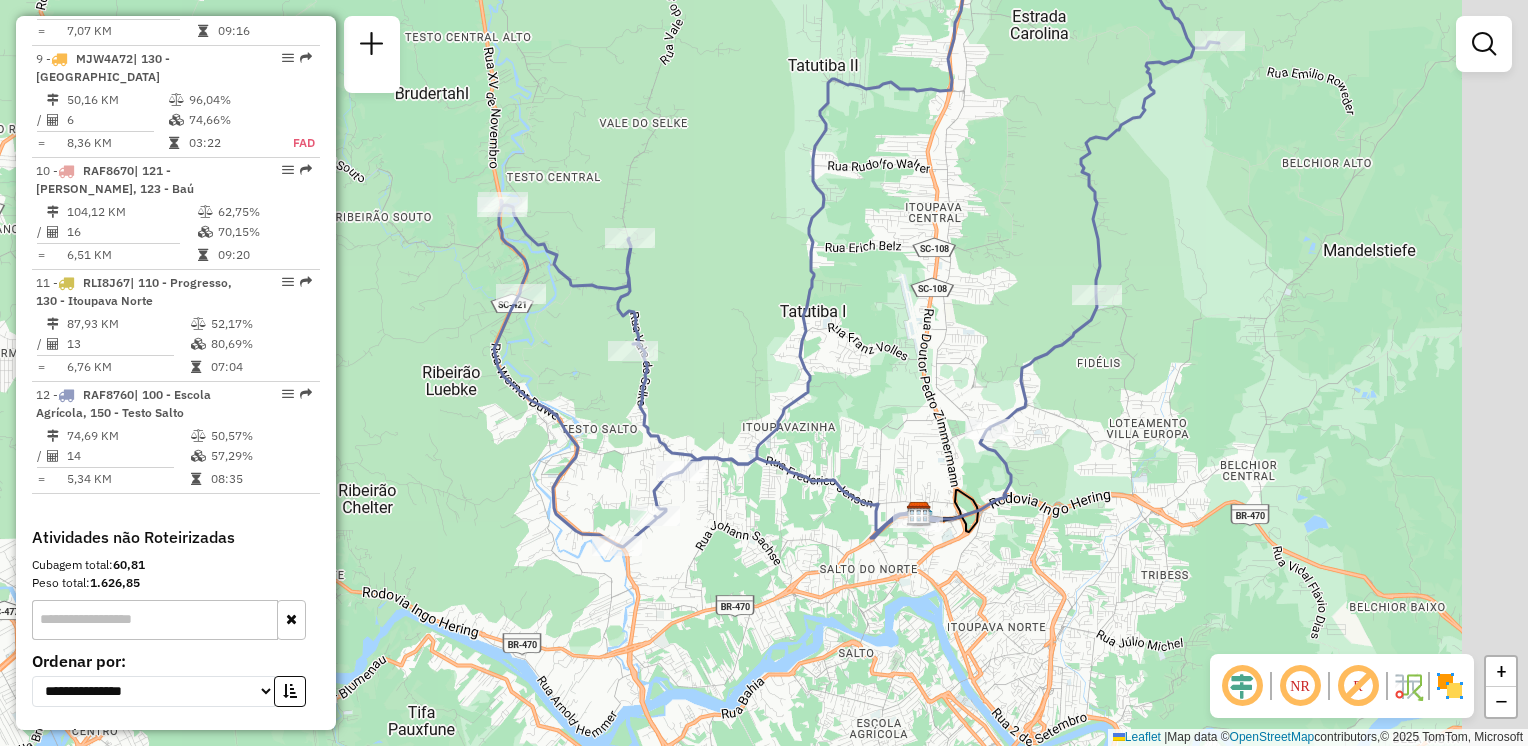 drag, startPoint x: 1061, startPoint y: 442, endPoint x: 836, endPoint y: 426, distance: 225.56818 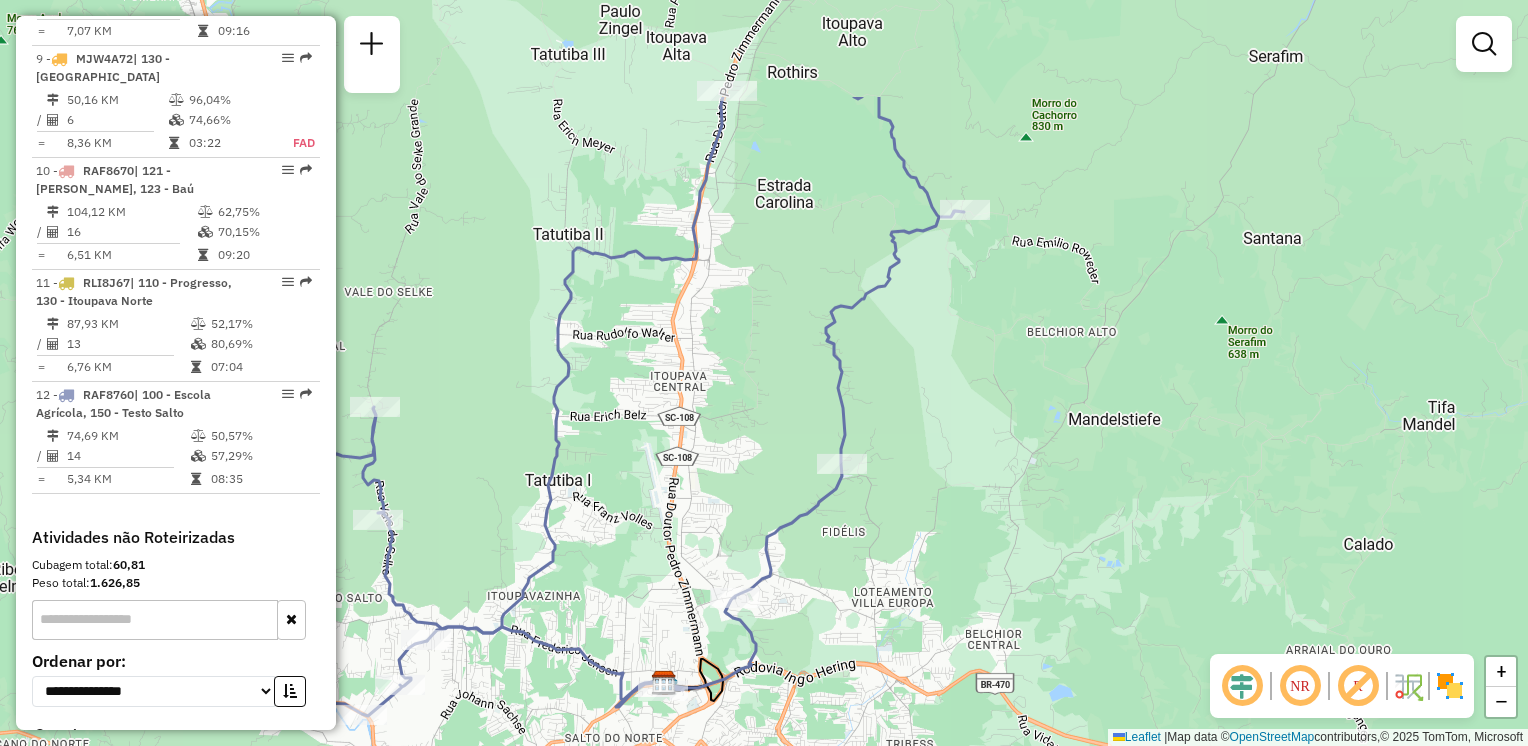 drag, startPoint x: 1077, startPoint y: 436, endPoint x: 992, endPoint y: 604, distance: 188.27905 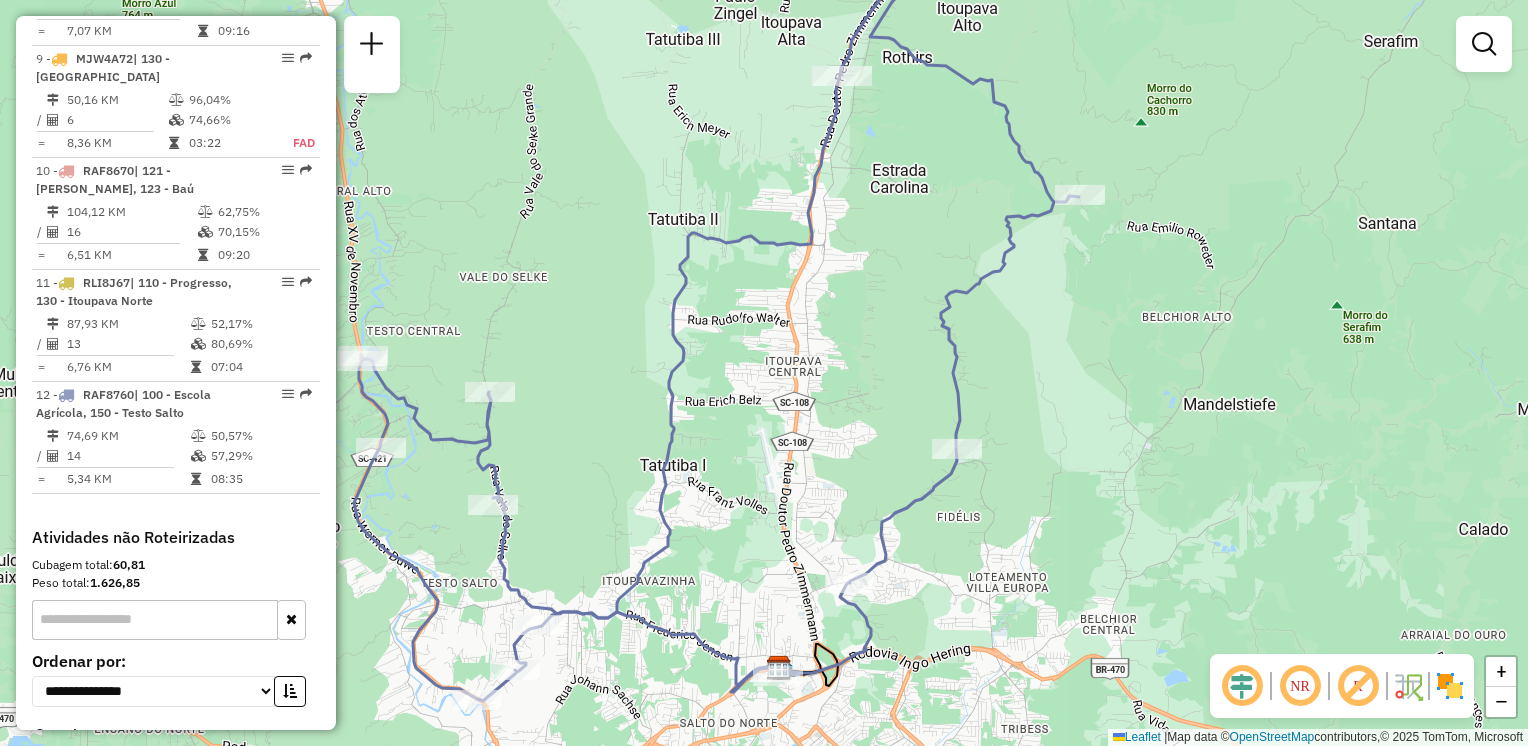 drag, startPoint x: 1057, startPoint y: 535, endPoint x: 1168, endPoint y: 514, distance: 112.969025 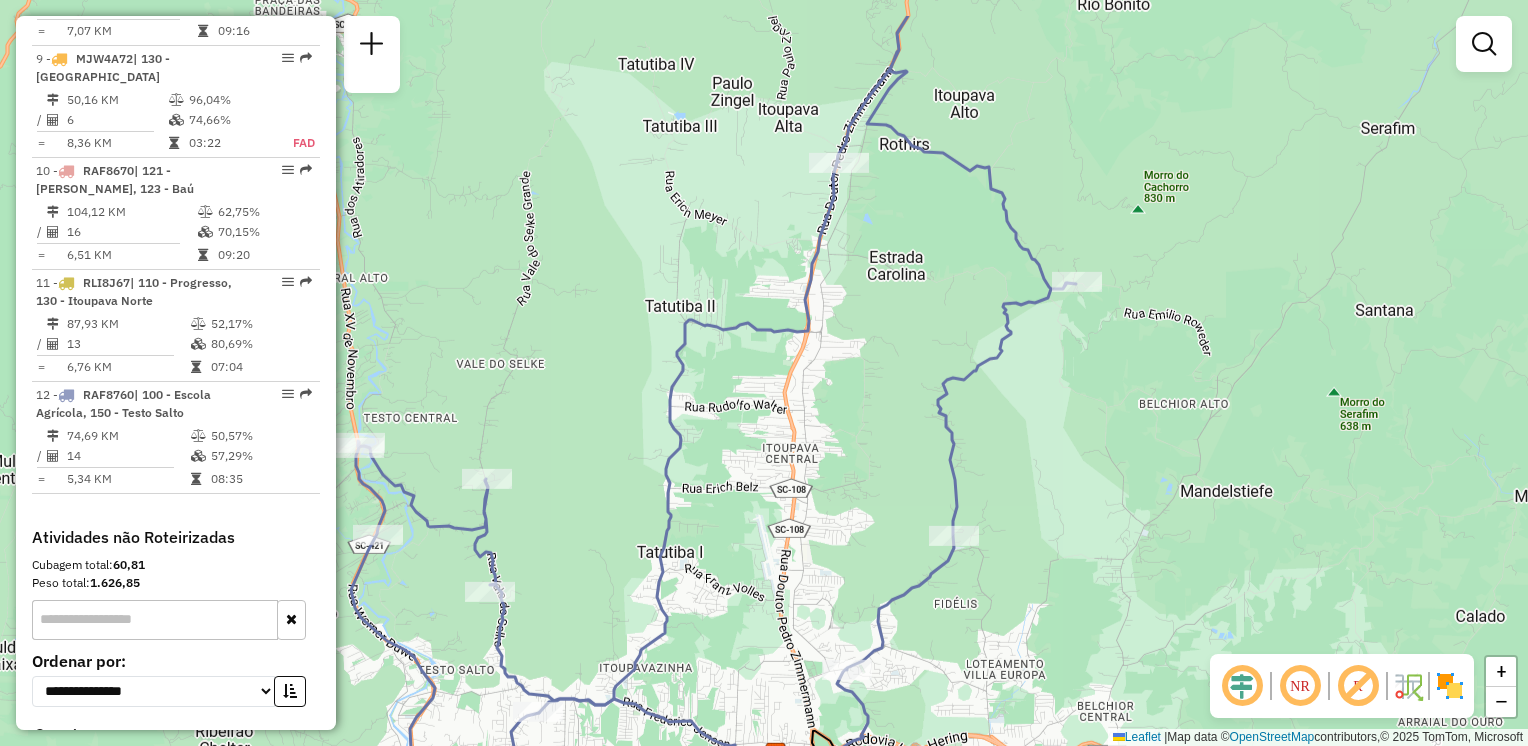 drag, startPoint x: 1107, startPoint y: 546, endPoint x: 1106, endPoint y: 610, distance: 64.00781 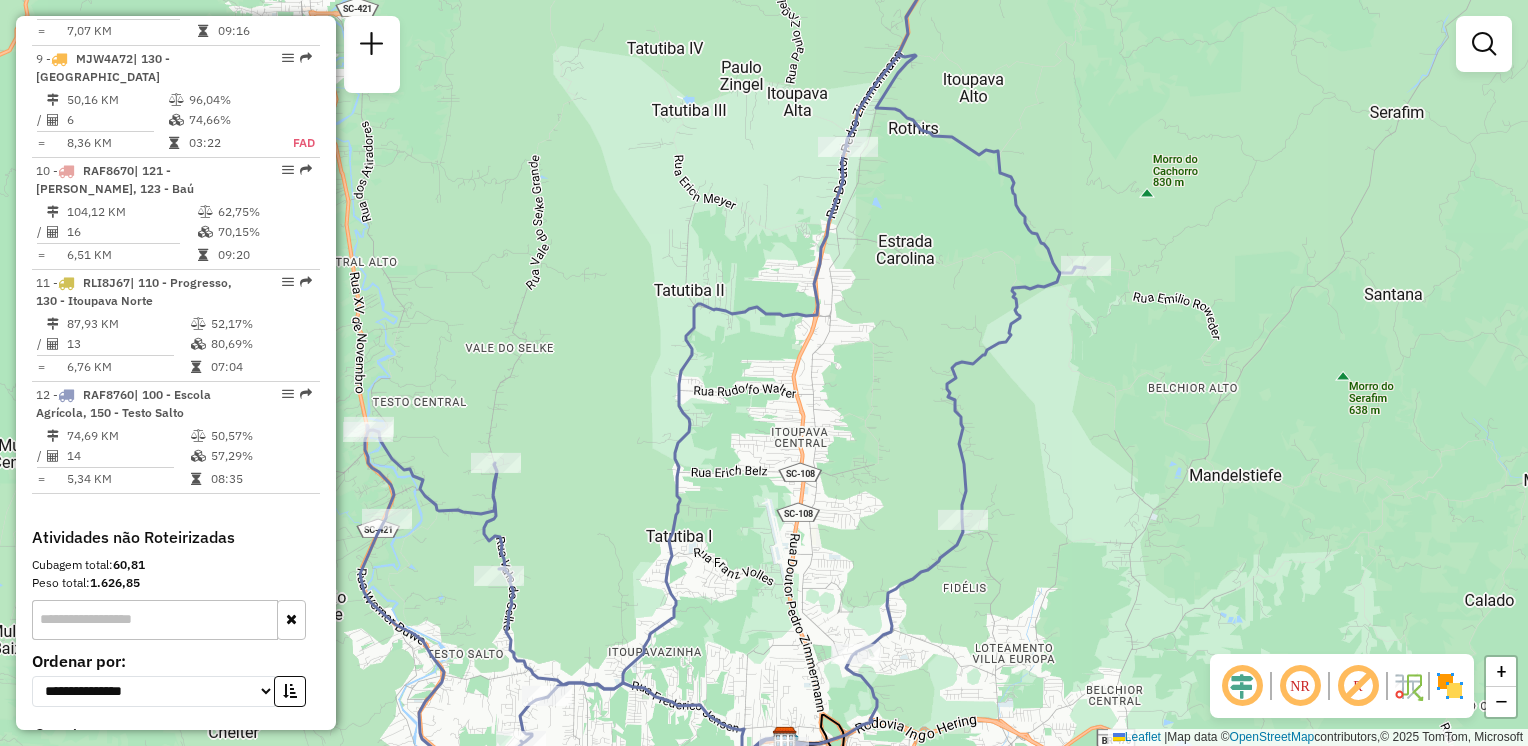 drag, startPoint x: 888, startPoint y: 566, endPoint x: 906, endPoint y: 428, distance: 139.16896 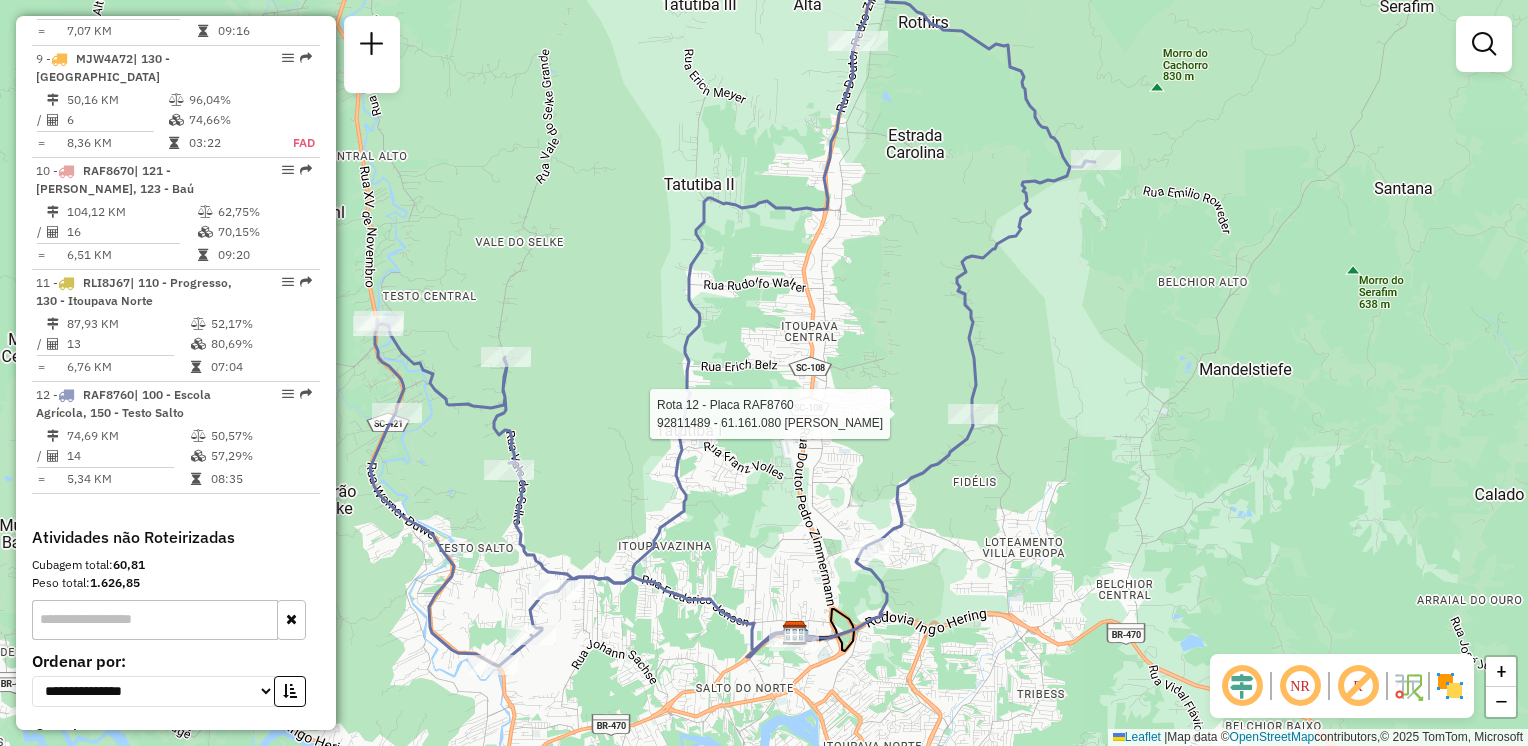 select on "**********" 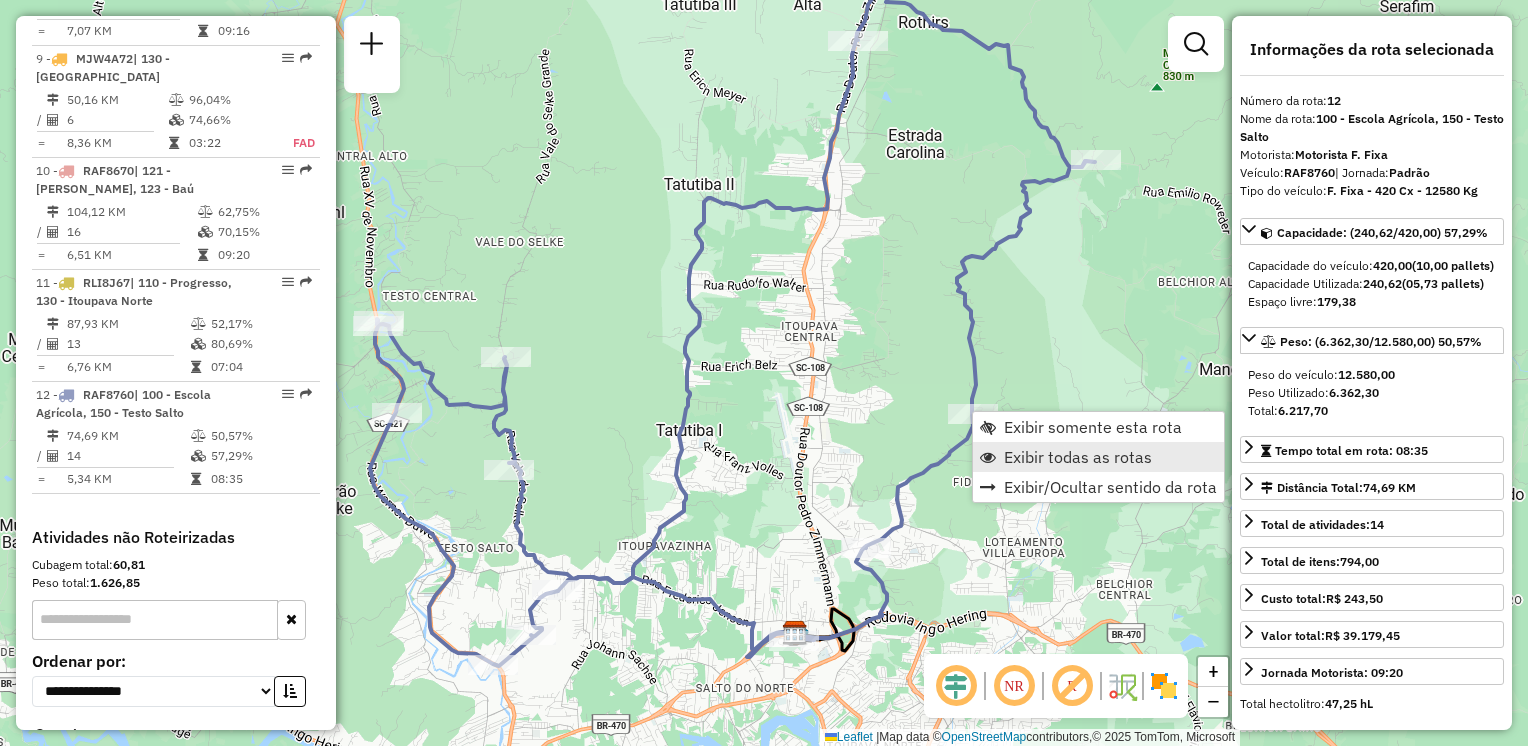 click on "Exibir todas as rotas" at bounding box center (1078, 457) 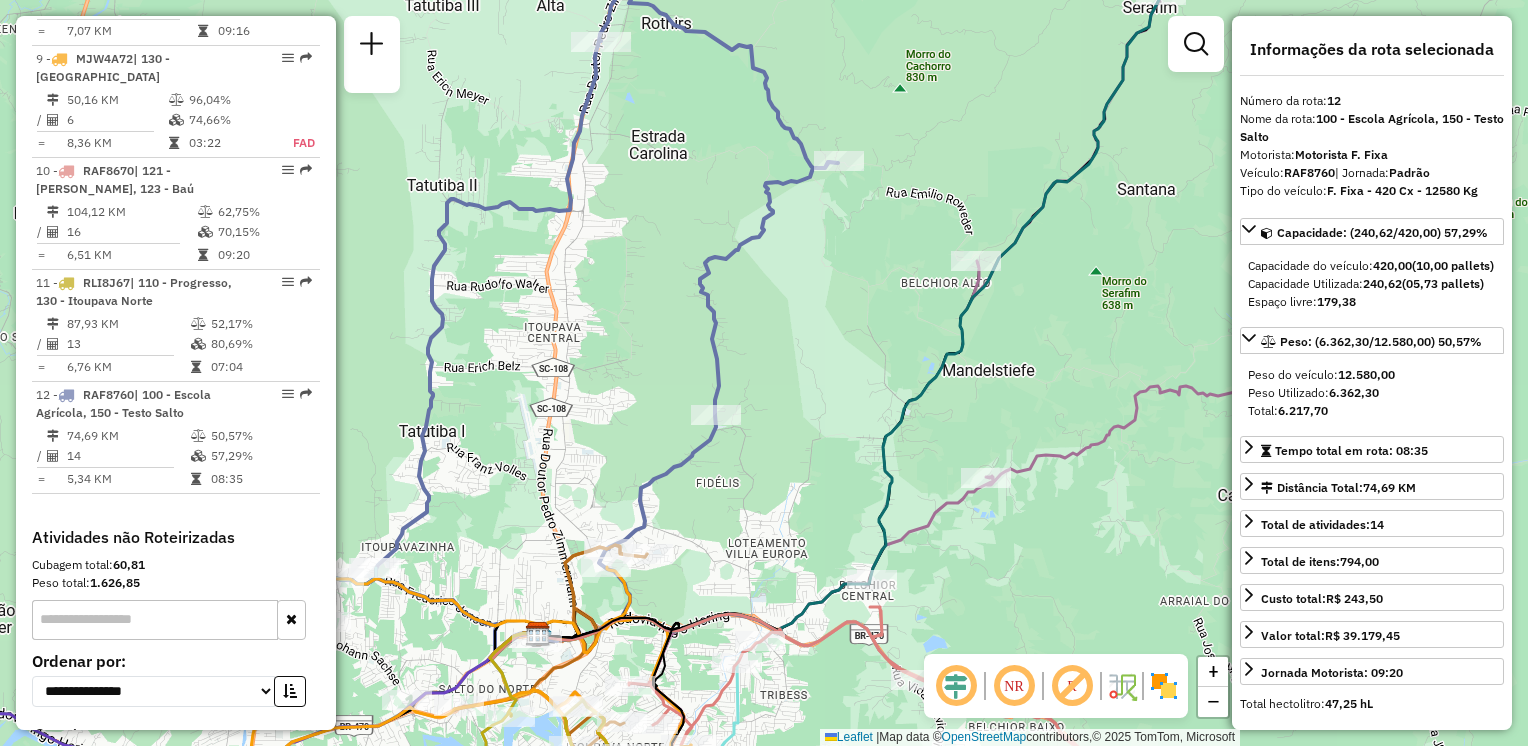 drag, startPoint x: 1033, startPoint y: 475, endPoint x: 744, endPoint y: 490, distance: 289.389 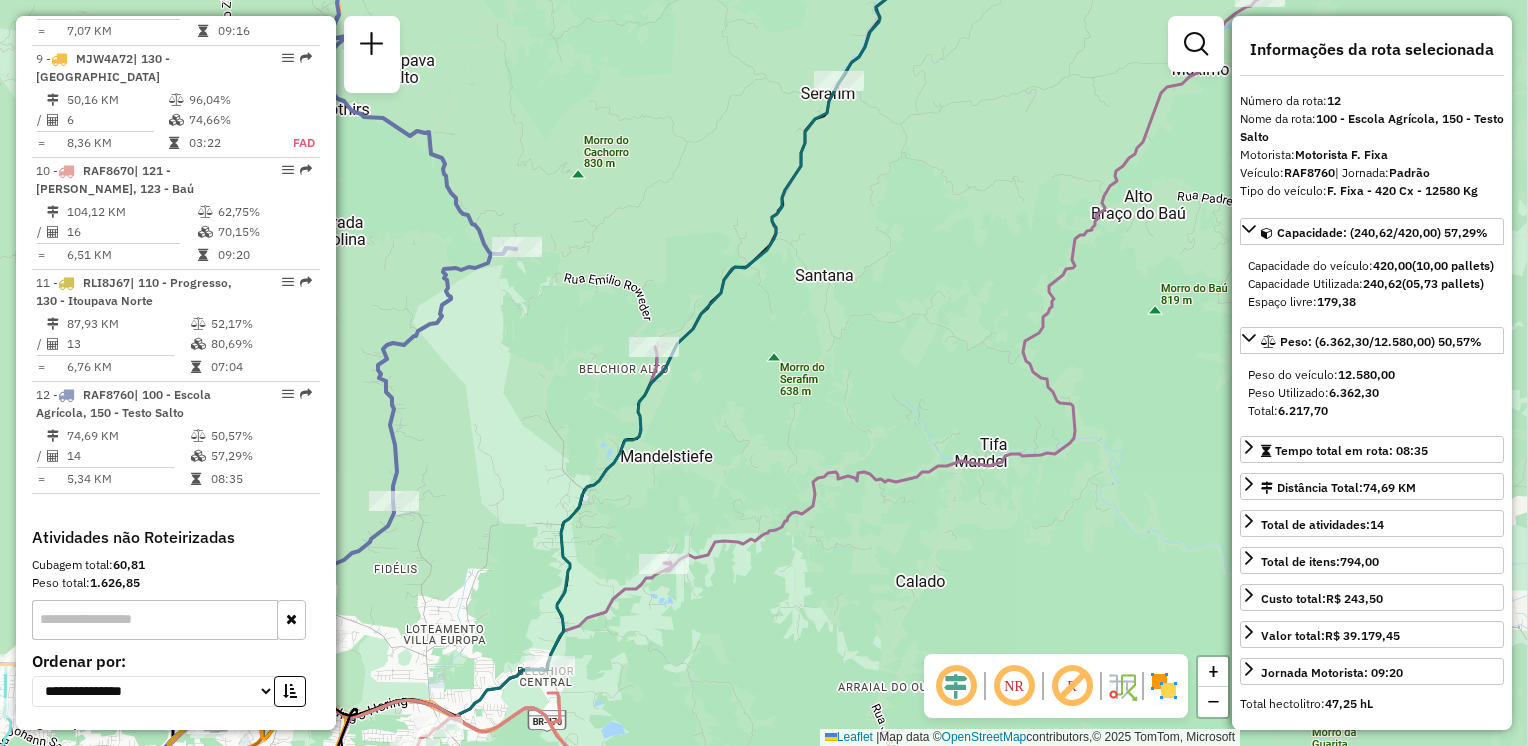 drag, startPoint x: 974, startPoint y: 488, endPoint x: 791, endPoint y: 544, distance: 191.37659 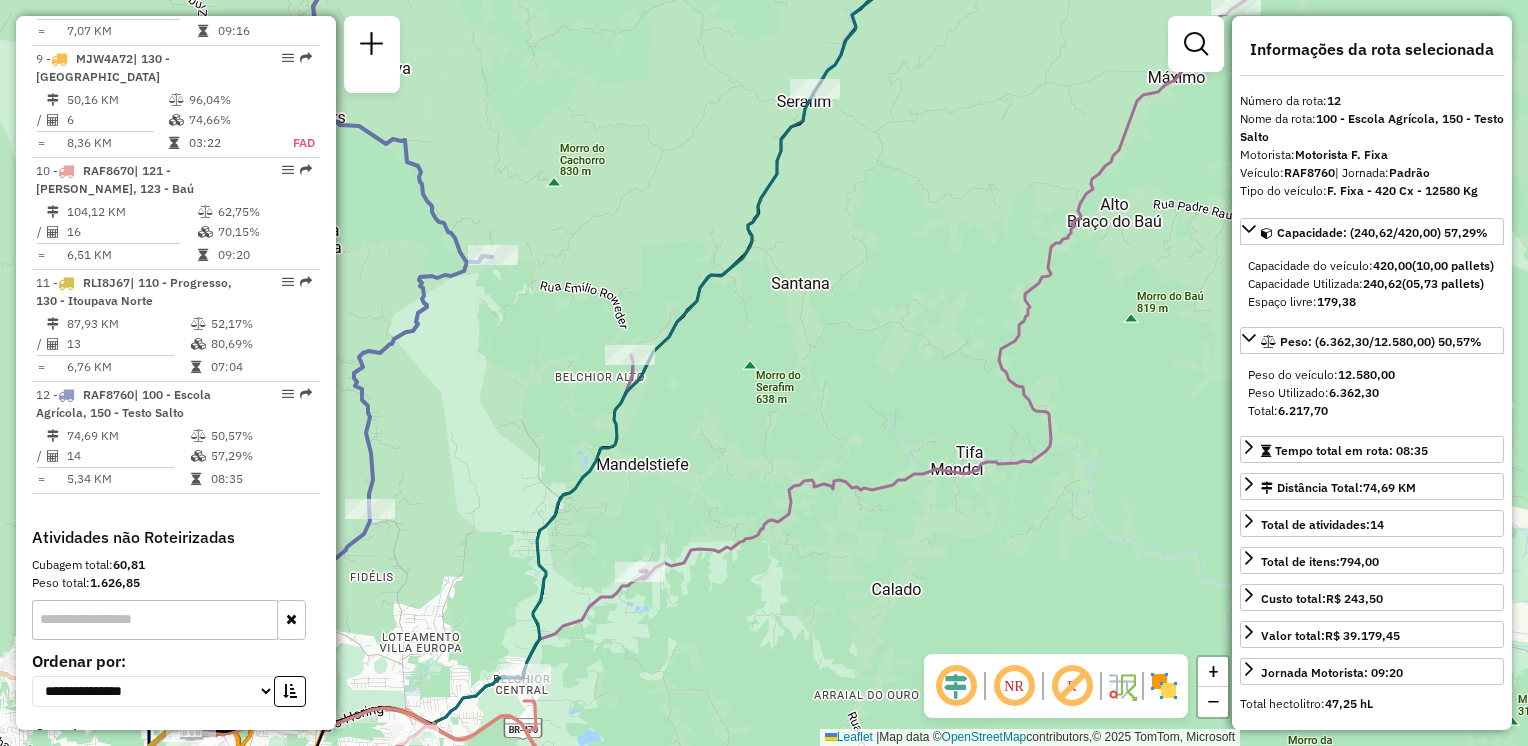 drag, startPoint x: 872, startPoint y: 519, endPoint x: 972, endPoint y: 347, distance: 198.95728 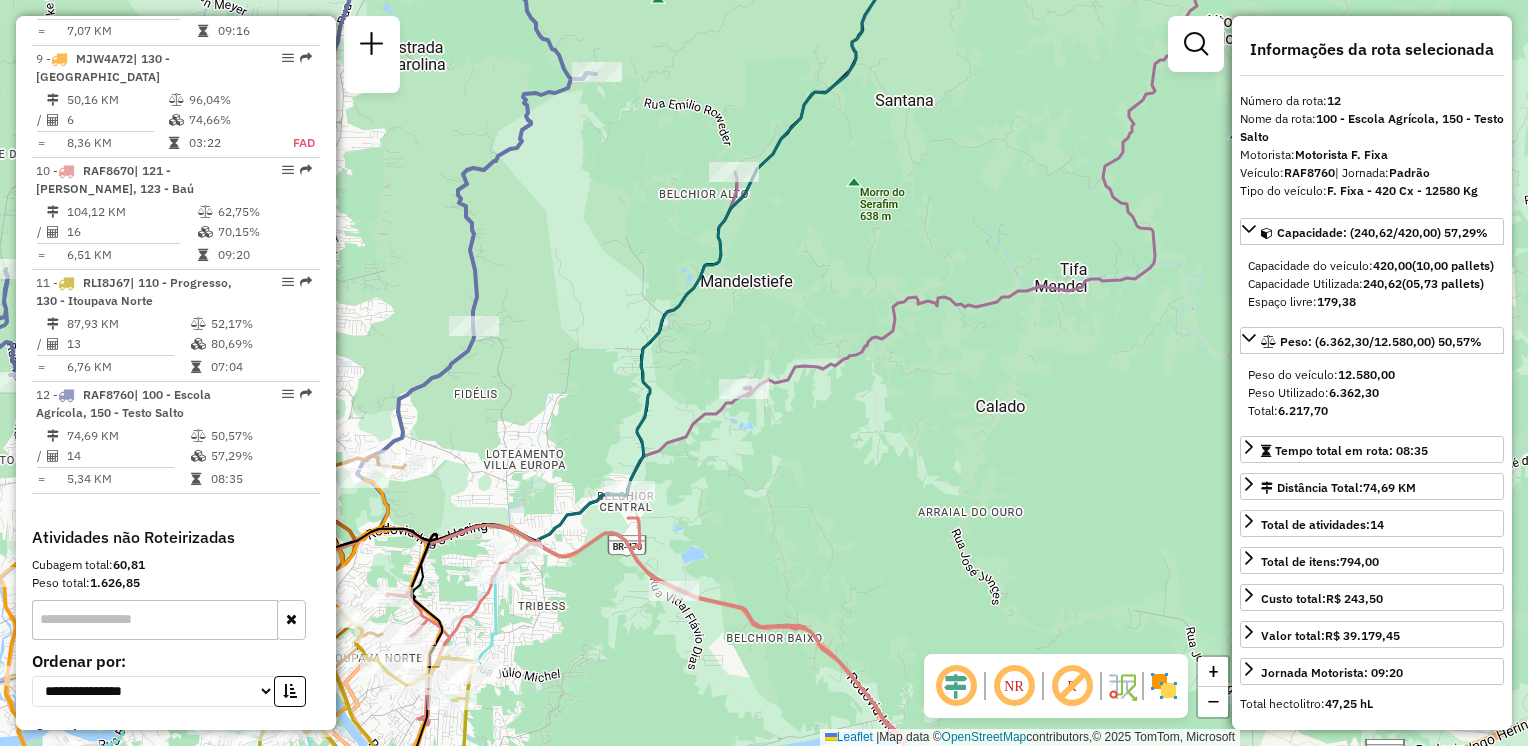drag, startPoint x: 992, startPoint y: 403, endPoint x: 990, endPoint y: 386, distance: 17.117243 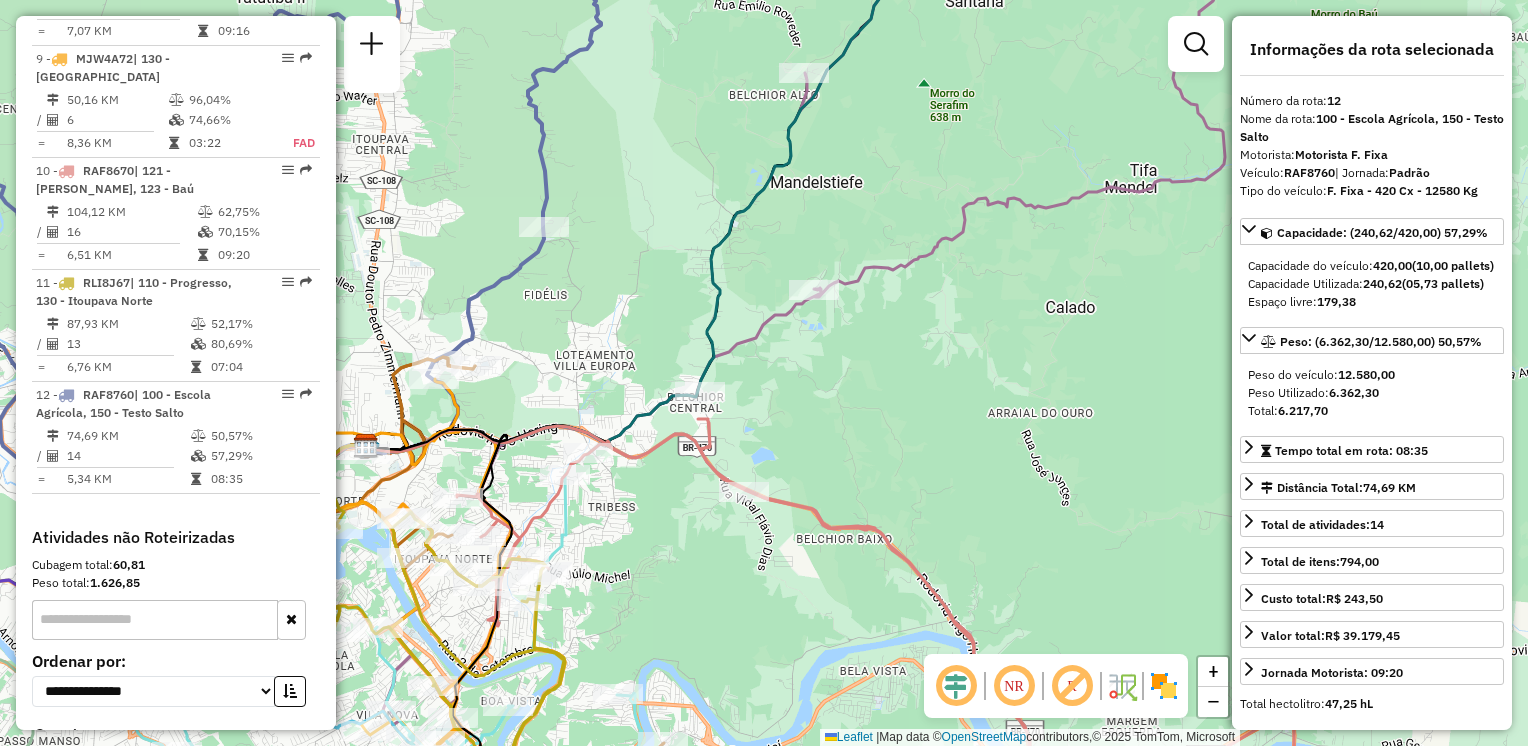 drag, startPoint x: 988, startPoint y: 415, endPoint x: 1036, endPoint y: 422, distance: 48.507732 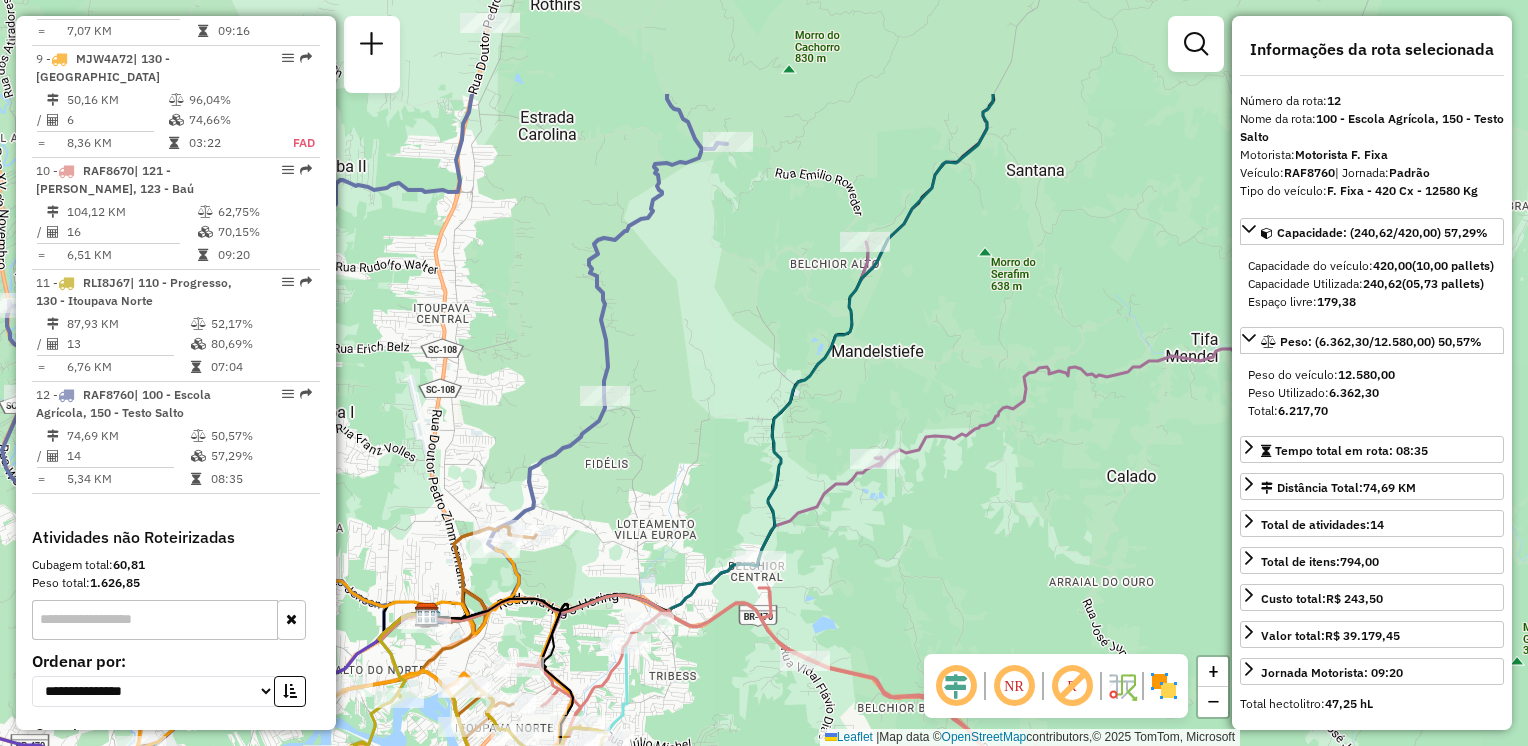 drag, startPoint x: 988, startPoint y: 430, endPoint x: 1070, endPoint y: 574, distance: 165.71059 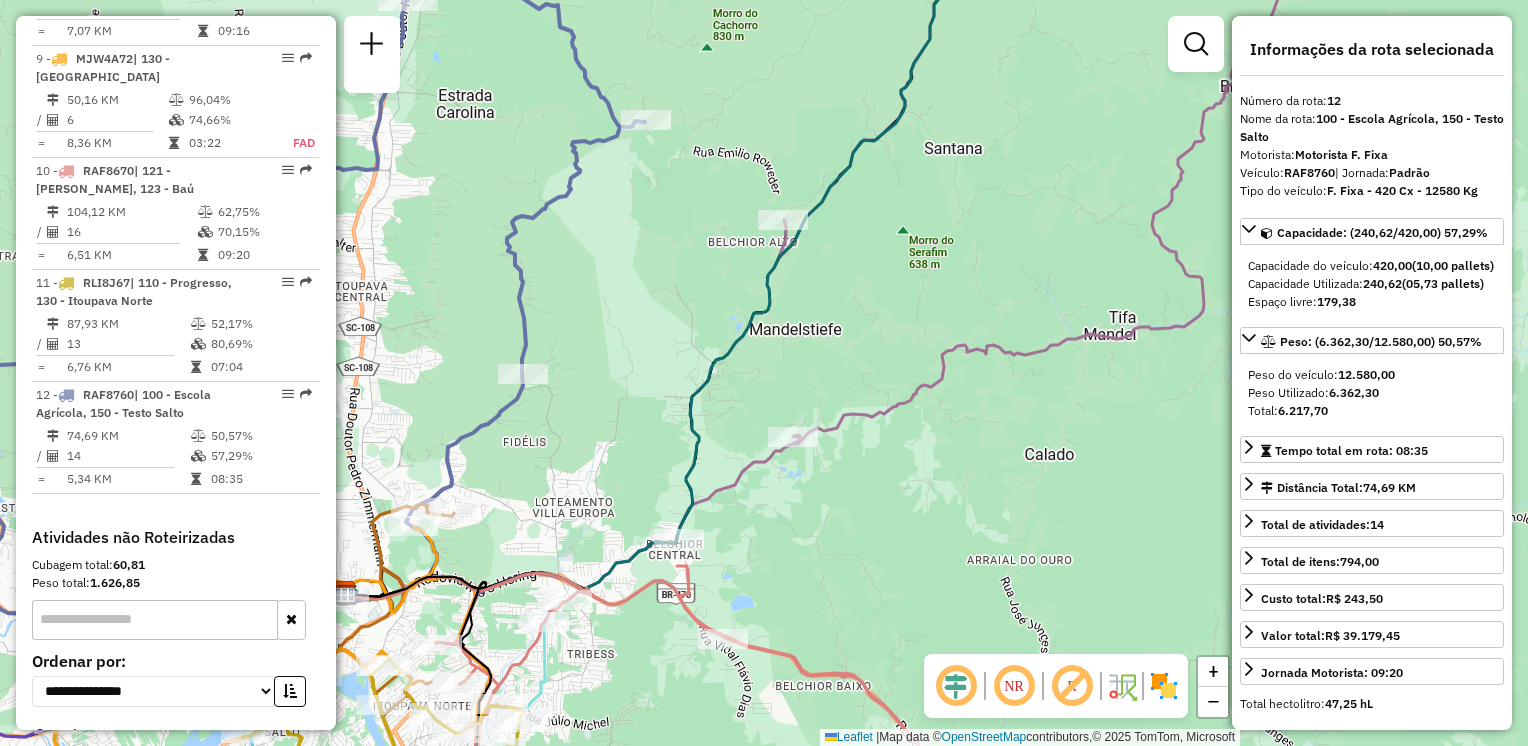 drag, startPoint x: 1067, startPoint y: 491, endPoint x: 977, endPoint y: 466, distance: 93.40771 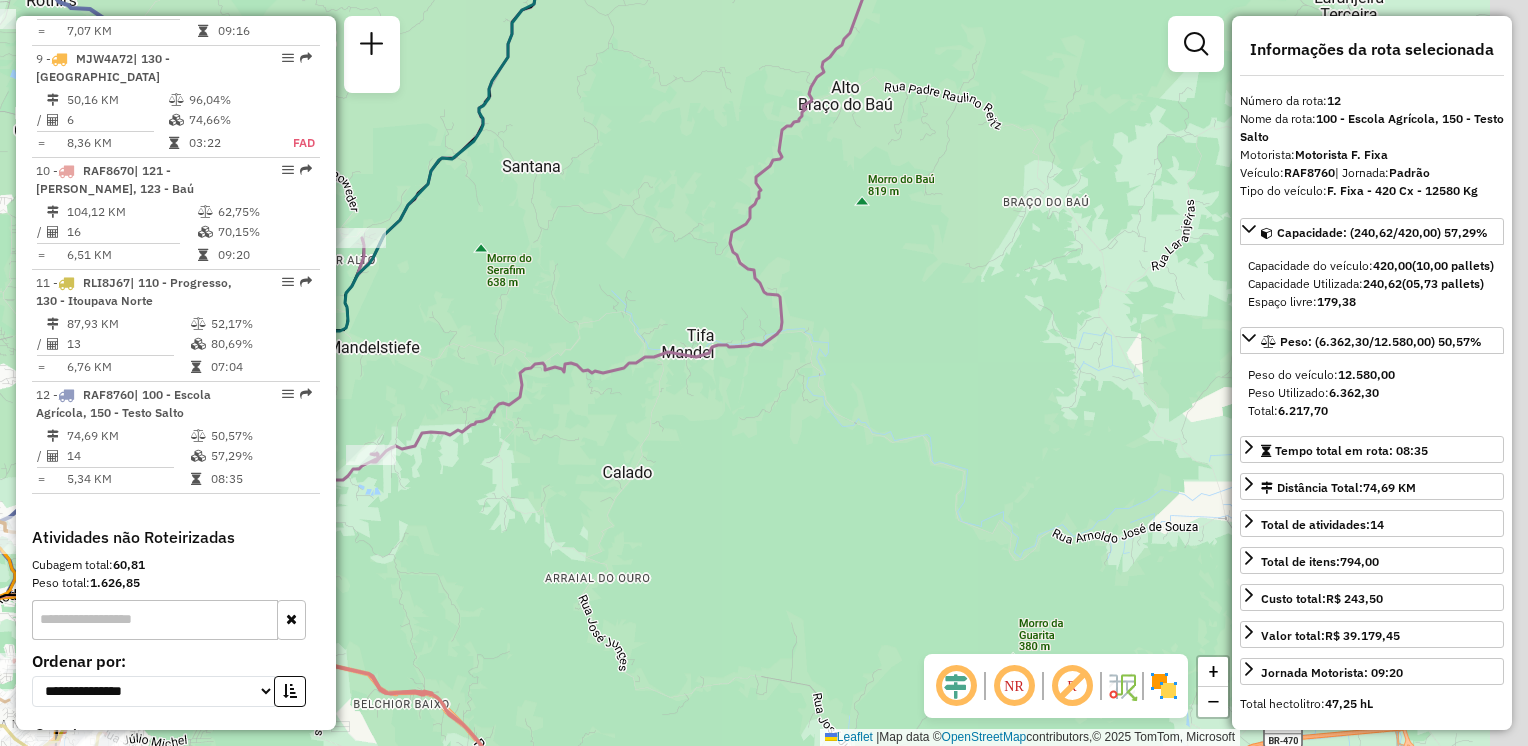drag, startPoint x: 992, startPoint y: 442, endPoint x: 579, endPoint y: 470, distance: 413.94806 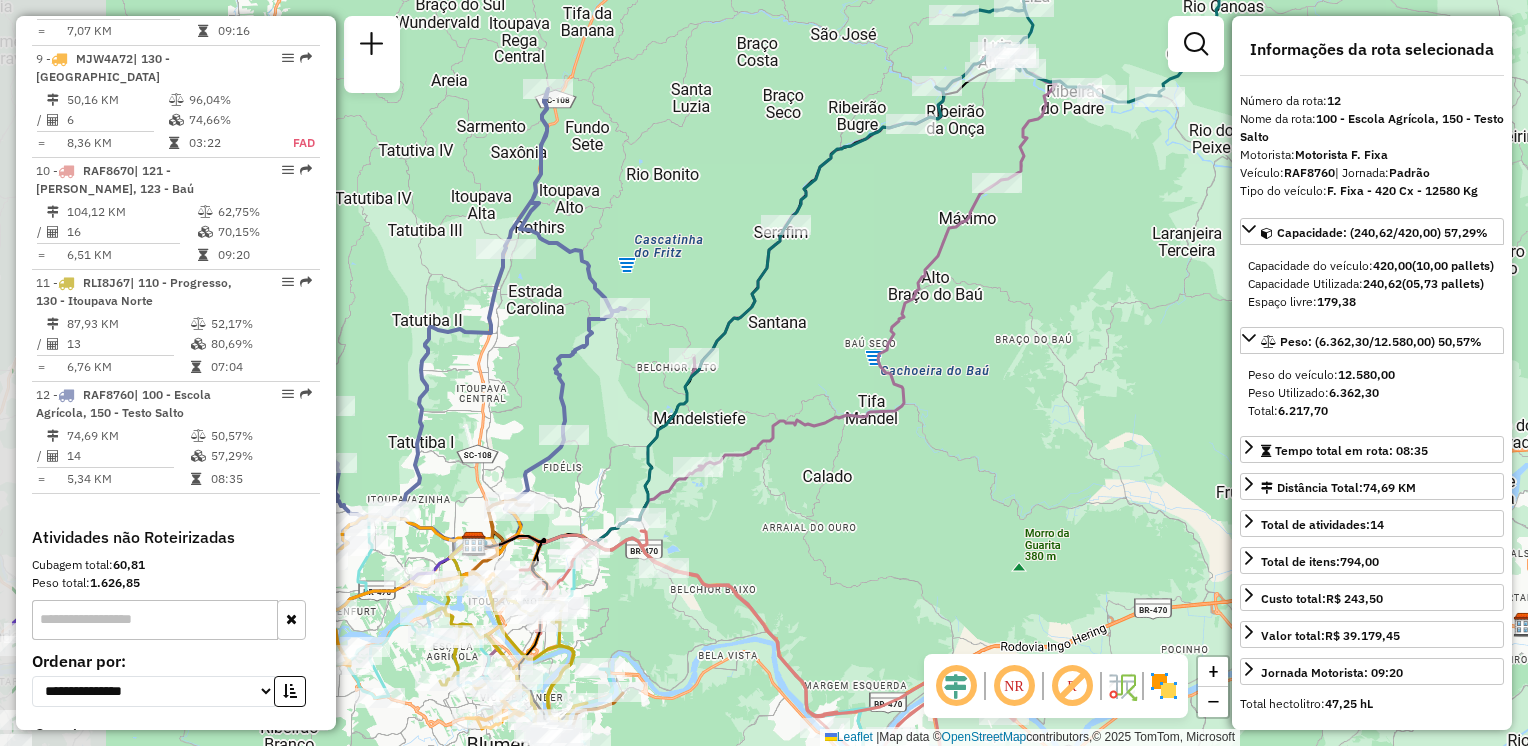drag, startPoint x: 759, startPoint y: 369, endPoint x: 915, endPoint y: 429, distance: 167.14066 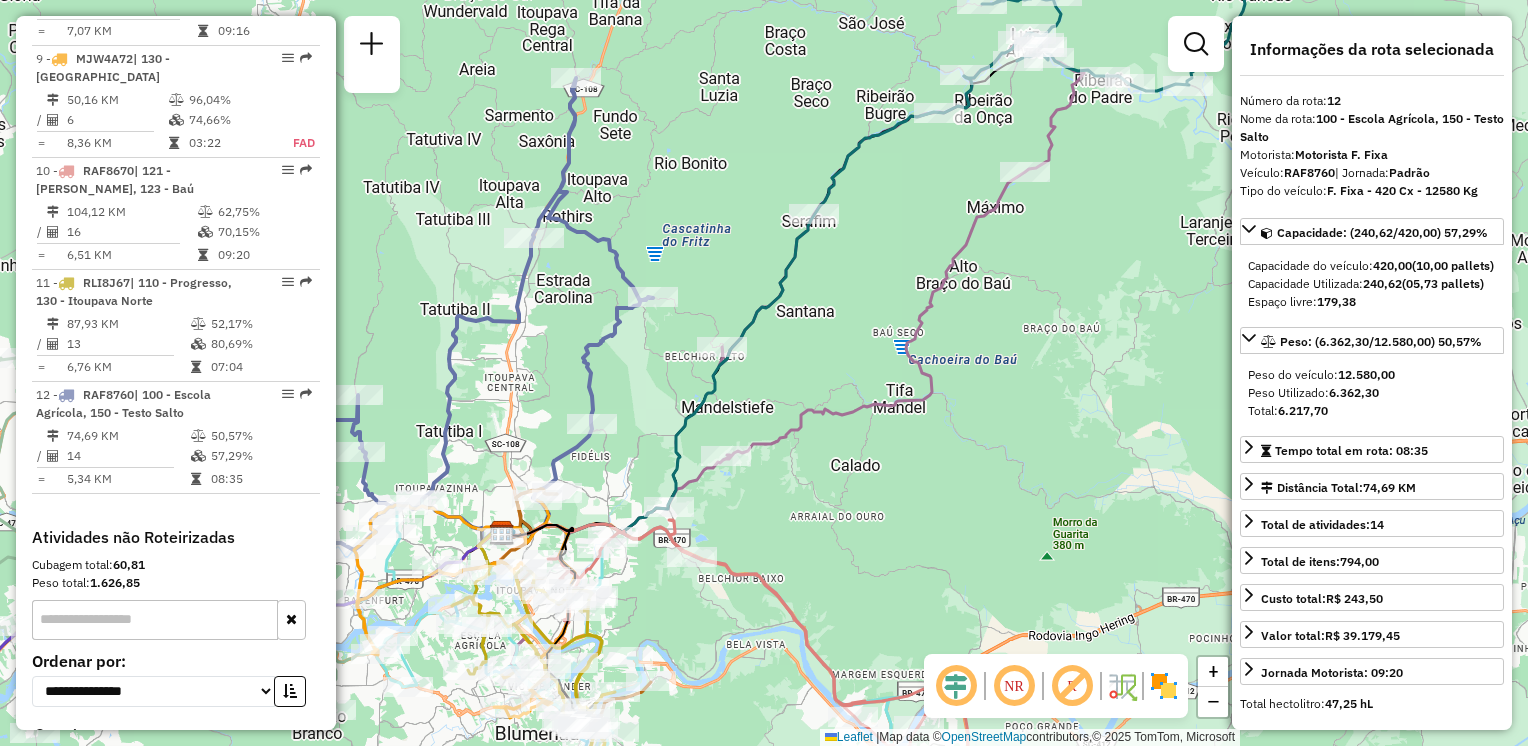 drag, startPoint x: 920, startPoint y: 454, endPoint x: 928, endPoint y: 446, distance: 11.313708 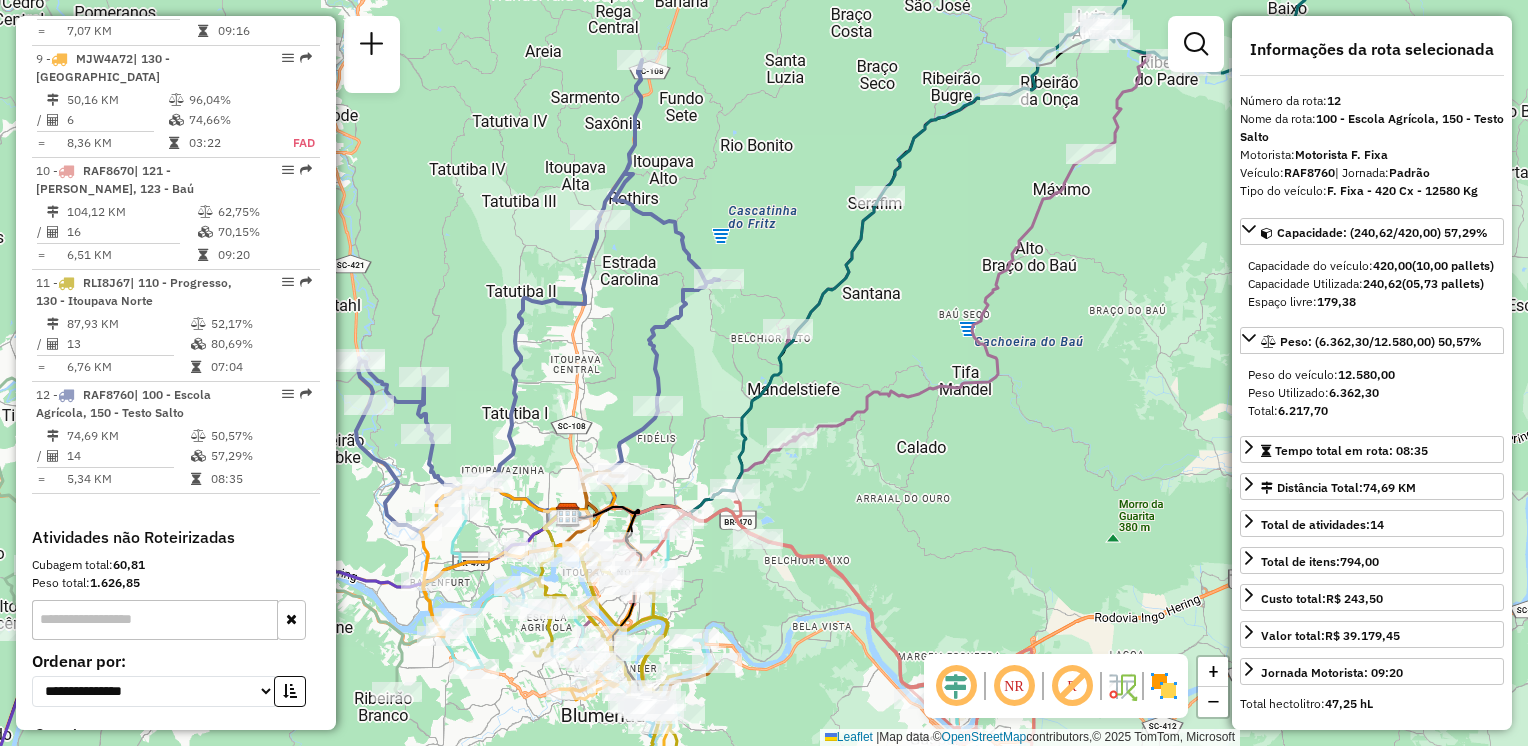 drag, startPoint x: 868, startPoint y: 450, endPoint x: 895, endPoint y: 442, distance: 28.160255 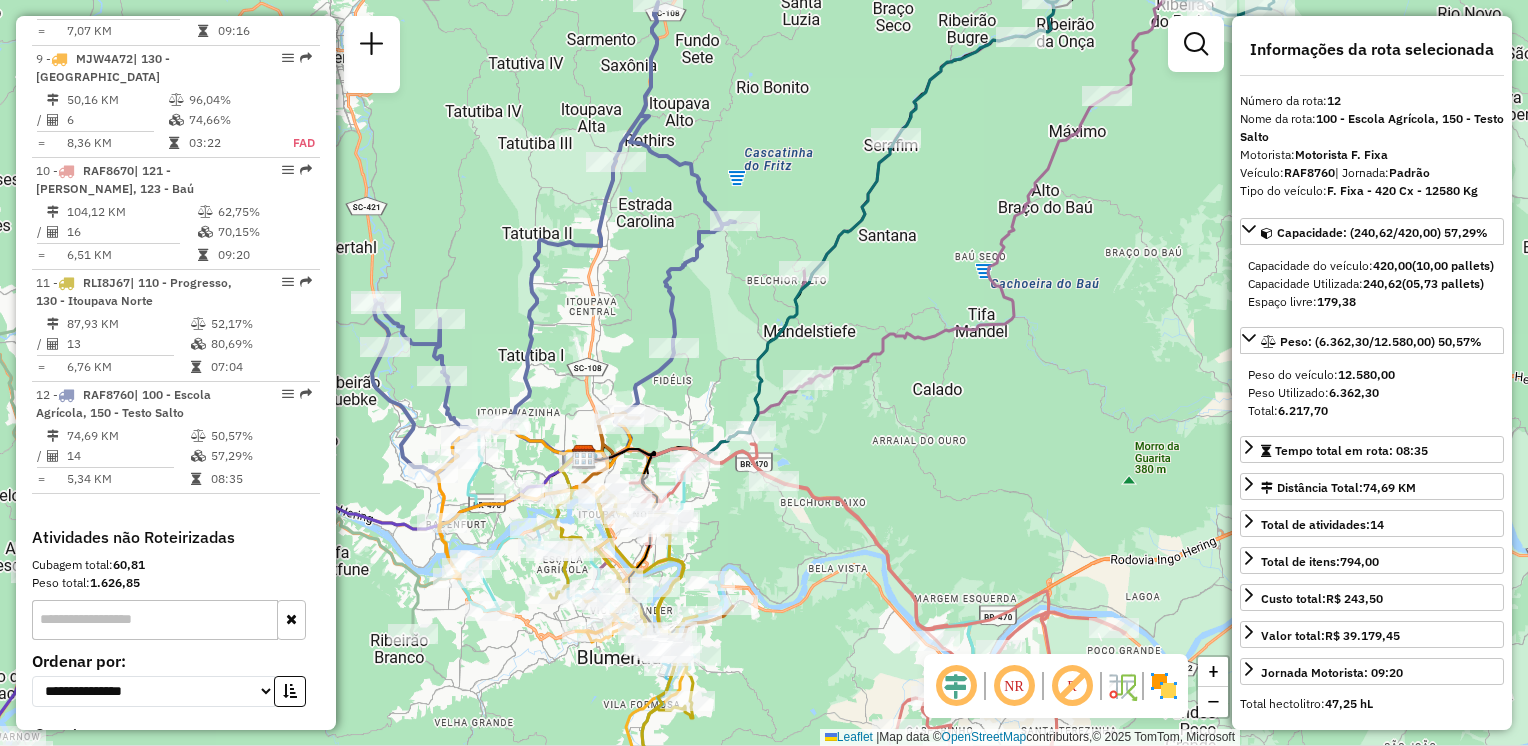 click on "Janela de atendimento Grade de atendimento Capacidade Transportadoras Veículos Cliente Pedidos  Rotas Selecione os dias de semana para filtrar as janelas de atendimento  Seg   Ter   Qua   Qui   Sex   Sáb   Dom  Informe o período da janela de atendimento: De: Até:  Filtrar exatamente a janela do cliente  Considerar janela de atendimento padrão  Selecione os dias de semana para filtrar as grades de atendimento  Seg   Ter   Qua   Qui   Sex   Sáb   Dom   Considerar clientes sem dia de atendimento cadastrado  Clientes fora do dia de atendimento selecionado Filtrar as atividades entre os valores definidos abaixo:  Peso mínimo:   Peso máximo:   Cubagem mínima:   Cubagem máxima:   De:   Até:  Filtrar as atividades entre o tempo de atendimento definido abaixo:  De:   Até:   Considerar capacidade total dos clientes não roteirizados Transportadora: Selecione um ou mais itens Tipo de veículo: Selecione um ou mais itens Veículo: Selecione um ou mais itens Motorista: Selecione um ou mais itens Nome: Rótulo:" 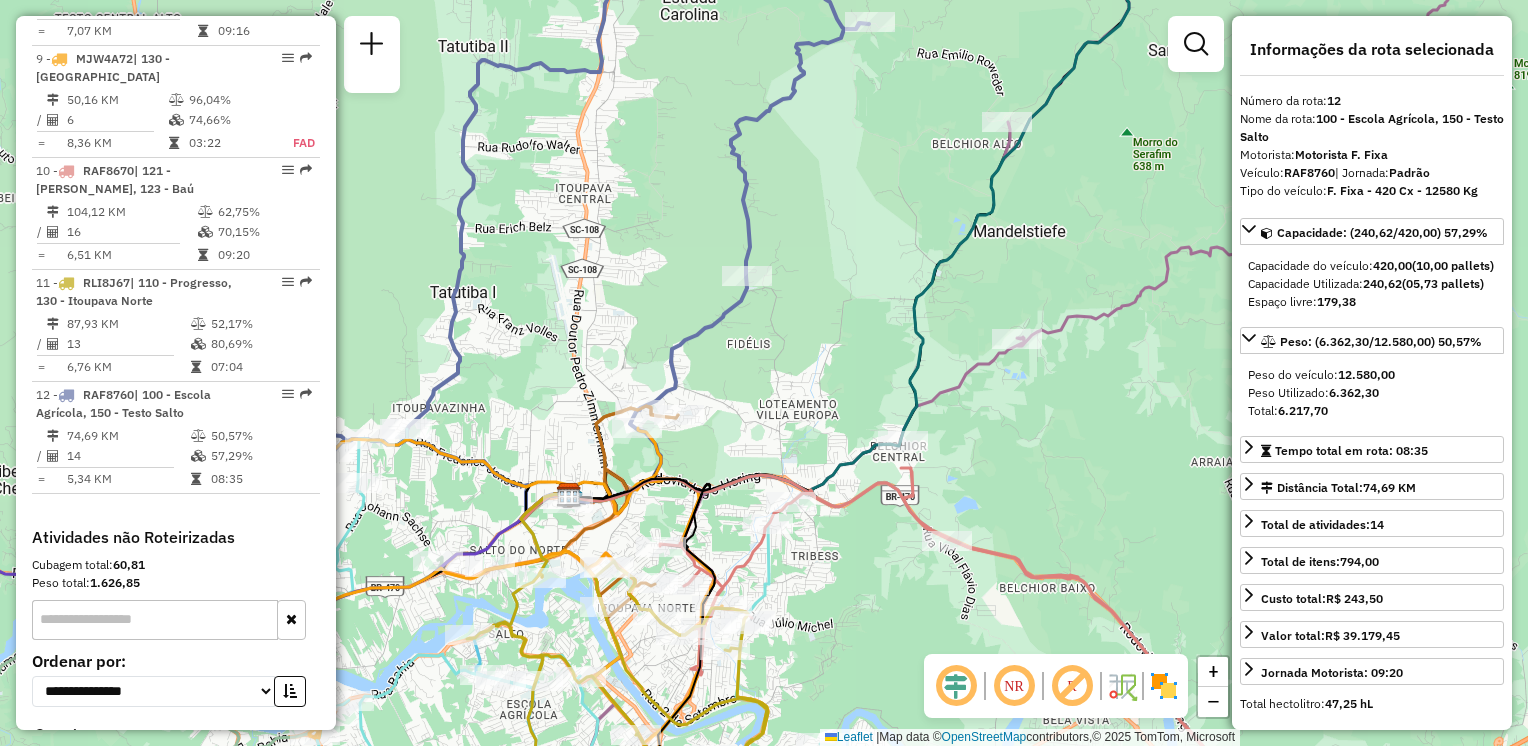 drag, startPoint x: 776, startPoint y: 430, endPoint x: 863, endPoint y: 464, distance: 93.40771 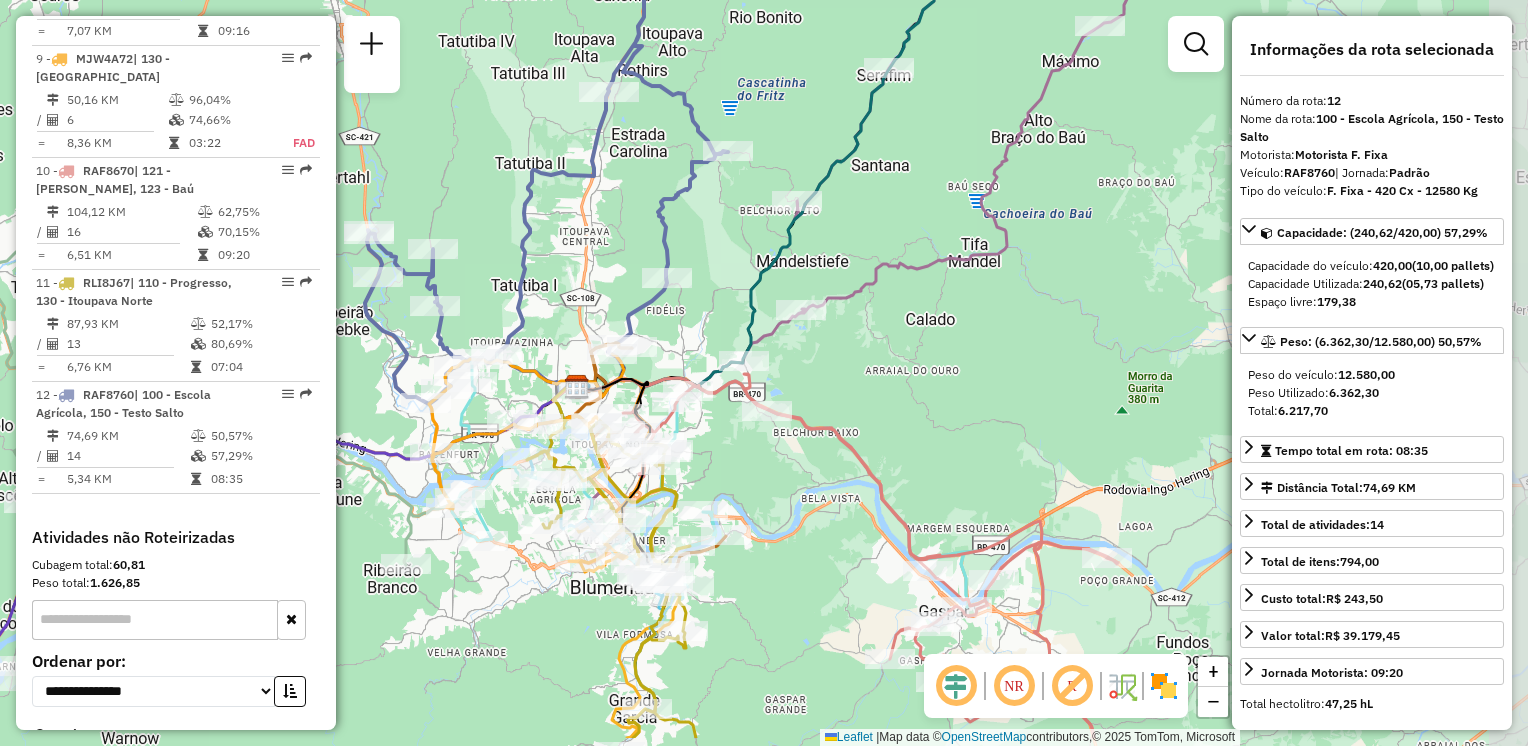 drag, startPoint x: 465, startPoint y: 486, endPoint x: 388, endPoint y: 404, distance: 112.48556 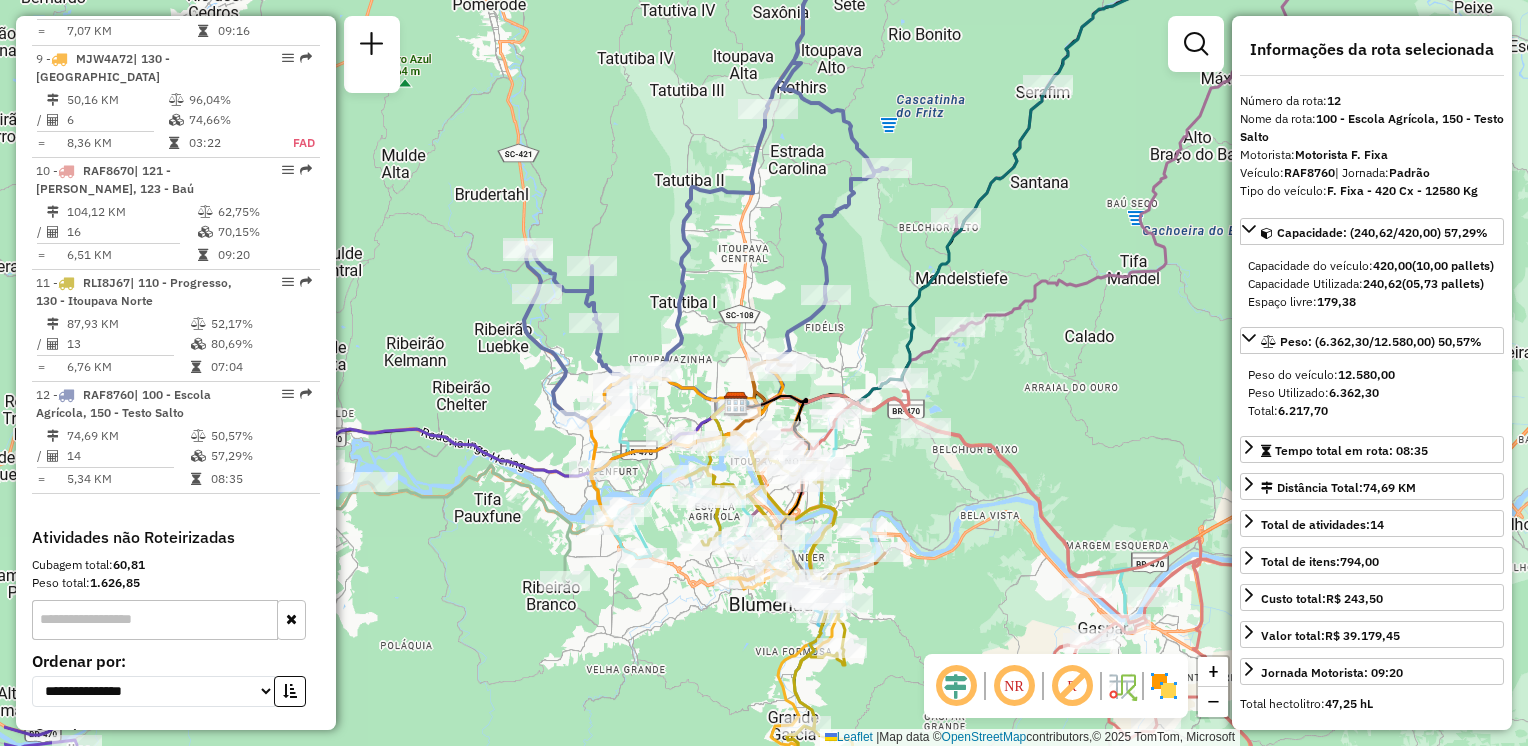 drag, startPoint x: 424, startPoint y: 546, endPoint x: 580, endPoint y: 565, distance: 157.15279 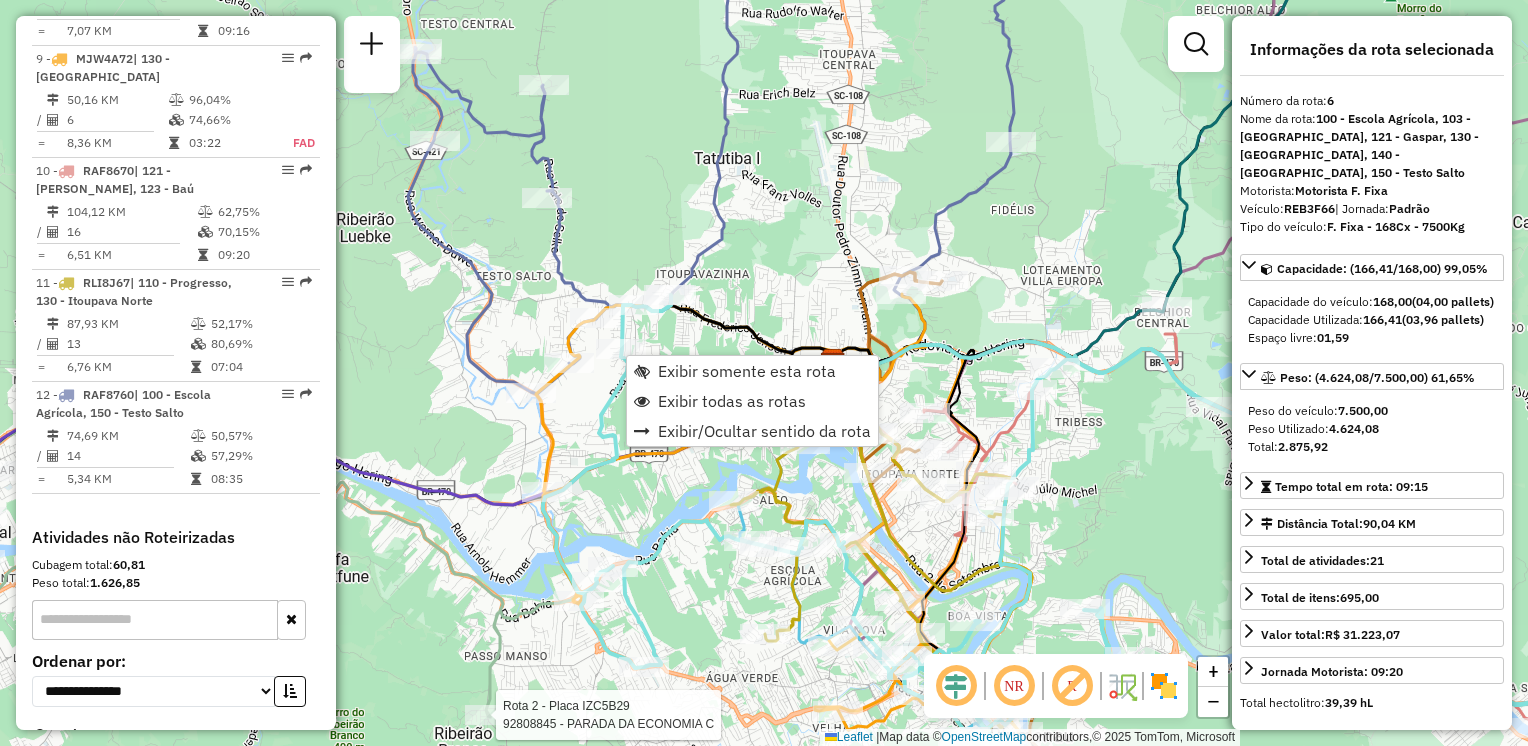scroll, scrollTop: 1383, scrollLeft: 0, axis: vertical 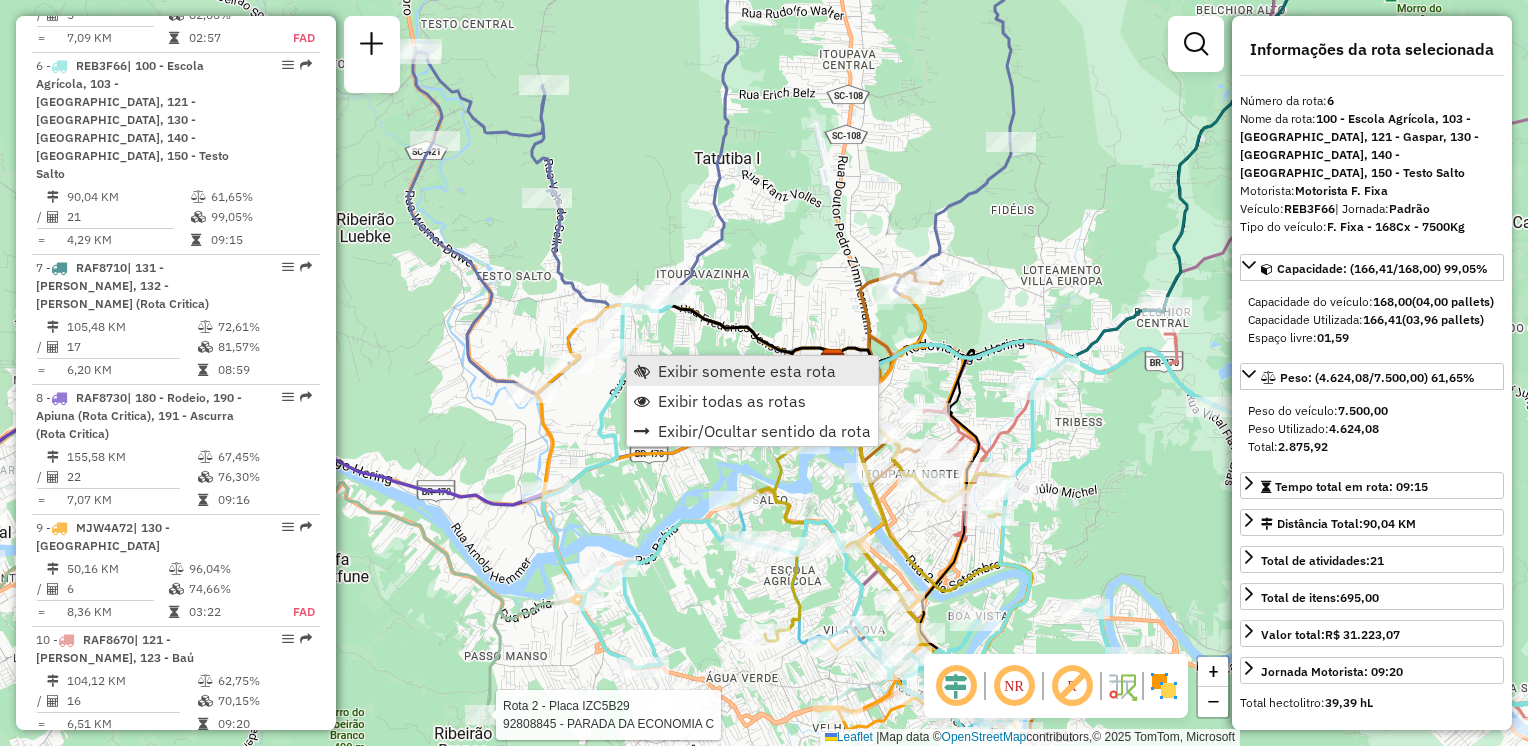 click on "Exibir somente esta rota" at bounding box center [747, 371] 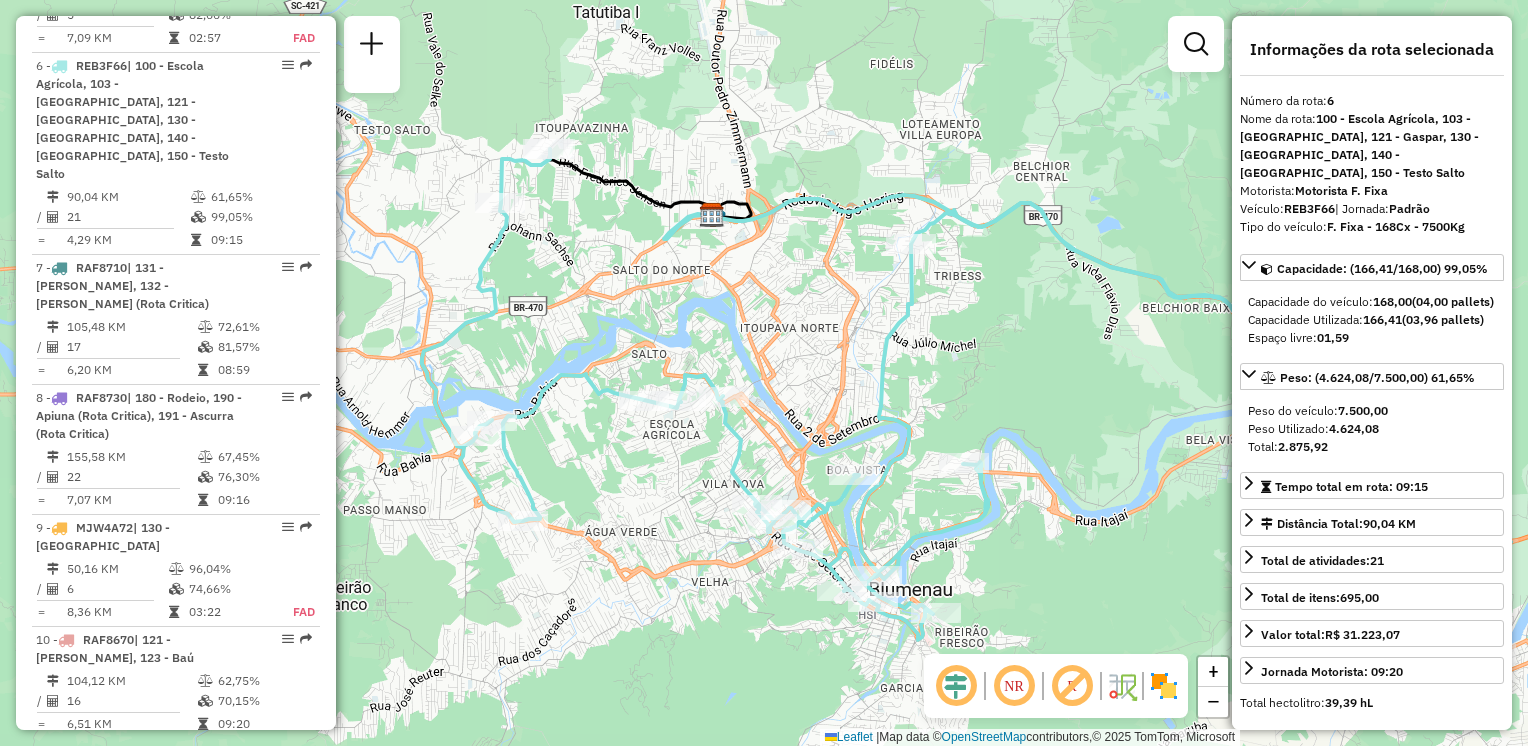 drag, startPoint x: 930, startPoint y: 438, endPoint x: 992, endPoint y: 419, distance: 64.84597 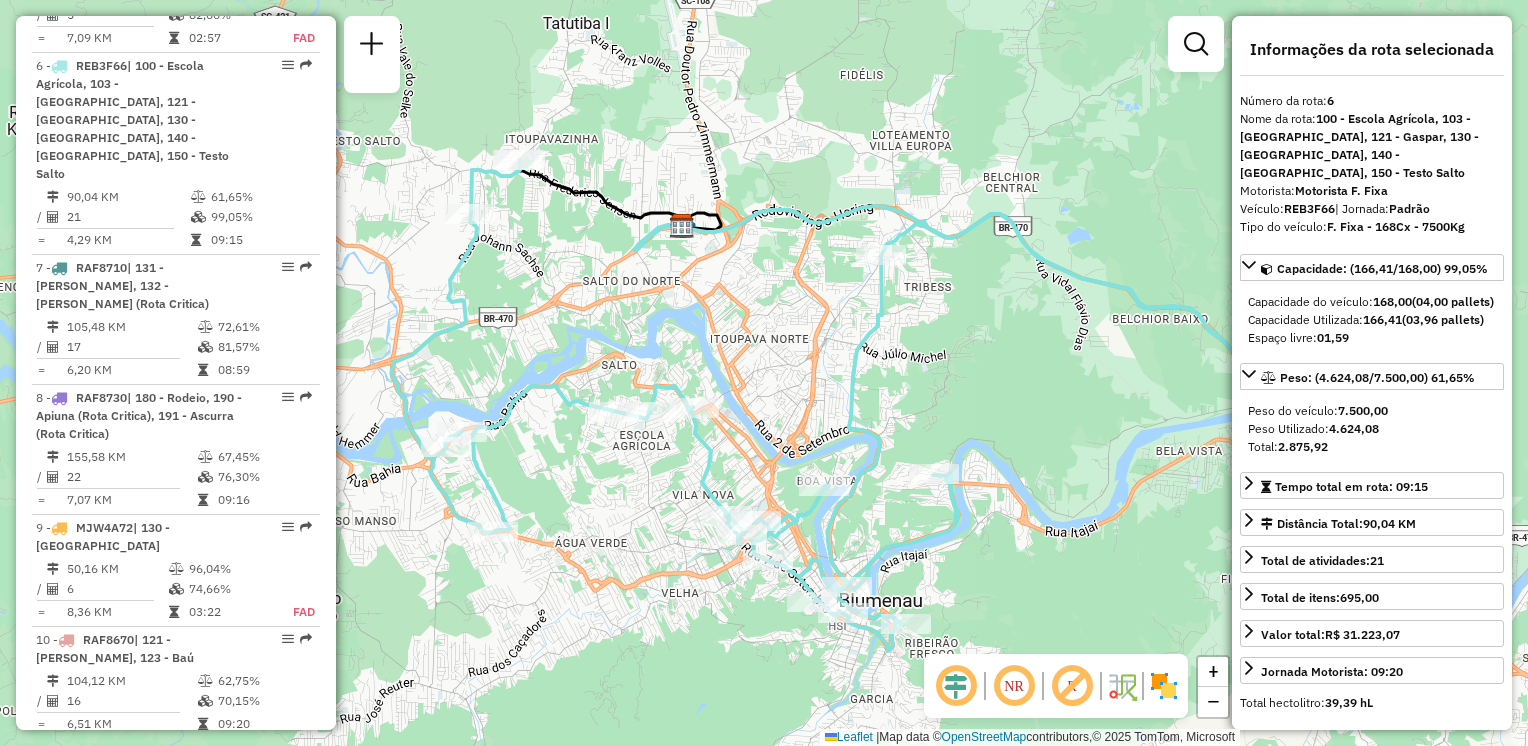 drag, startPoint x: 802, startPoint y: 338, endPoint x: 754, endPoint y: 380, distance: 63.780876 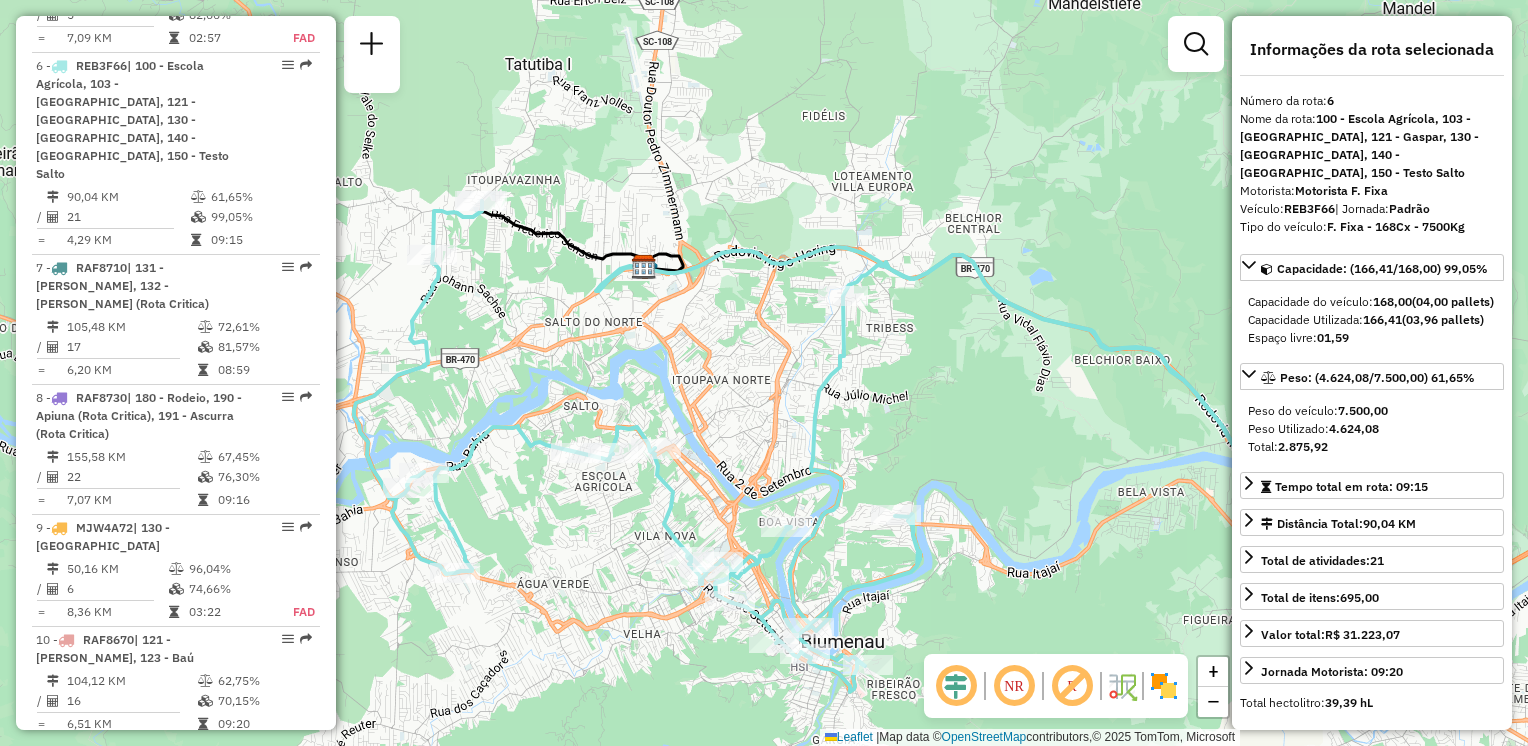drag, startPoint x: 663, startPoint y: 340, endPoint x: 762, endPoint y: 327, distance: 99.849884 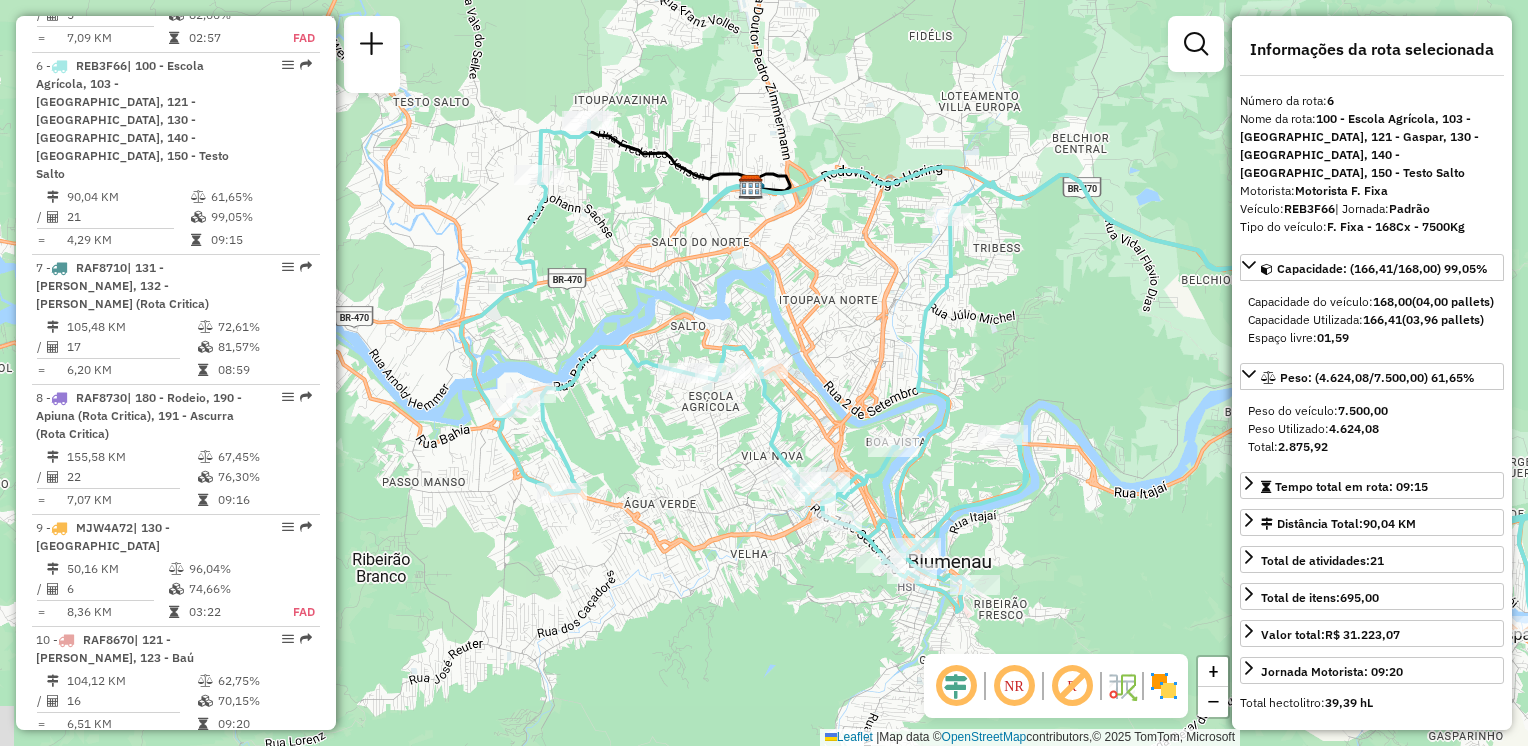 drag, startPoint x: 783, startPoint y: 297, endPoint x: 788, endPoint y: 274, distance: 23.537205 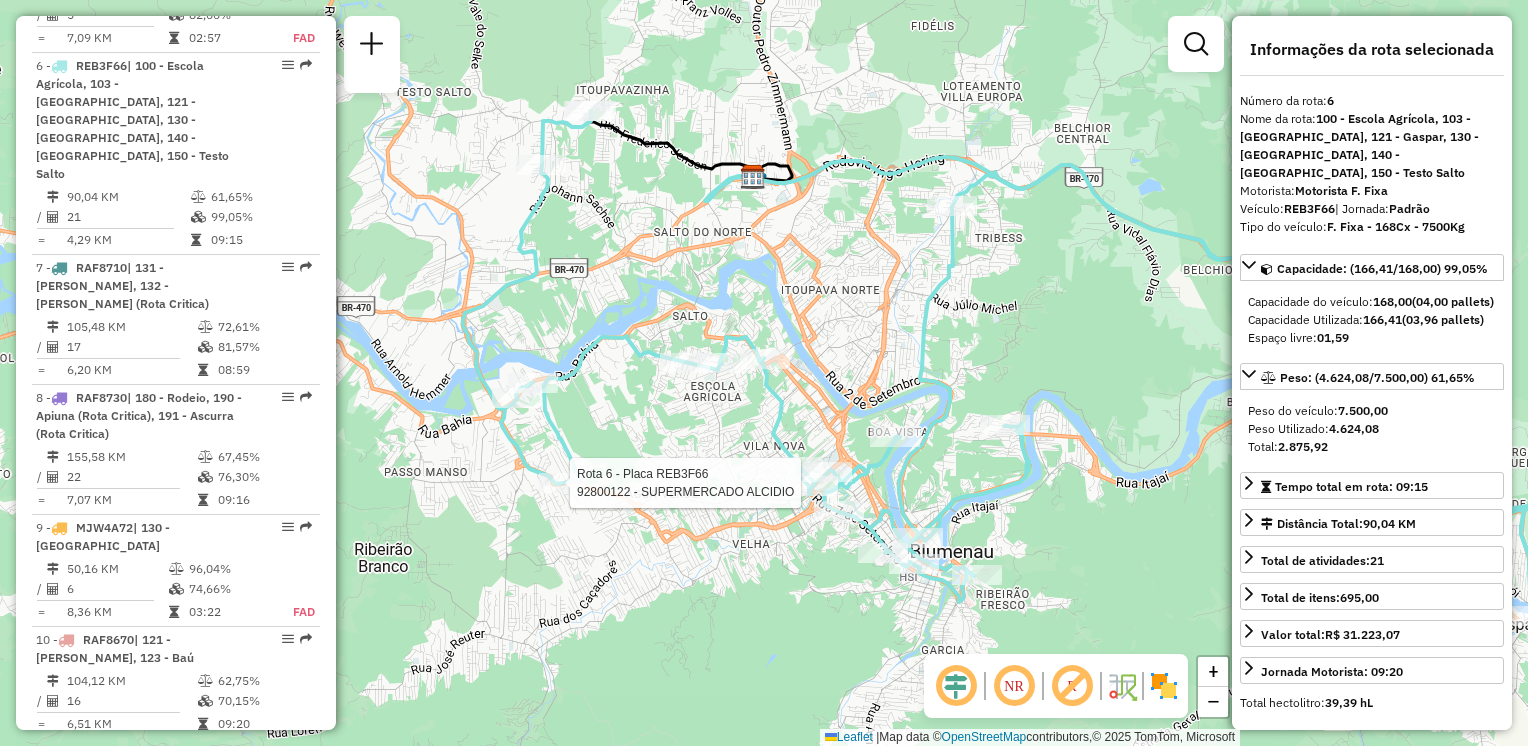 click on "Rota 6 - Placa REB3F66  92800122 - SUPERMERCADO ALCIDIO Janela de atendimento Grade de atendimento Capacidade Transportadoras Veículos Cliente Pedidos  Rotas Selecione os dias de semana para filtrar as janelas de atendimento  Seg   Ter   Qua   Qui   Sex   Sáb   Dom  Informe o período da janela de atendimento: De: Até:  Filtrar exatamente a janela do cliente  Considerar janela de atendimento padrão  Selecione os dias de semana para filtrar as grades de atendimento  Seg   Ter   Qua   Qui   Sex   Sáb   Dom   Considerar clientes sem dia de atendimento cadastrado  Clientes fora do dia de atendimento selecionado Filtrar as atividades entre os valores definidos abaixo:  Peso mínimo:   Peso máximo:   Cubagem mínima:   Cubagem máxima:   De:   Até:  Filtrar as atividades entre o tempo de atendimento definido abaixo:  De:   Até:   Considerar capacidade total dos clientes não roteirizados Transportadora: Selecione um ou mais itens Tipo de veículo: Selecione um ou mais itens Veículo: Motorista: Nome: Setor:" 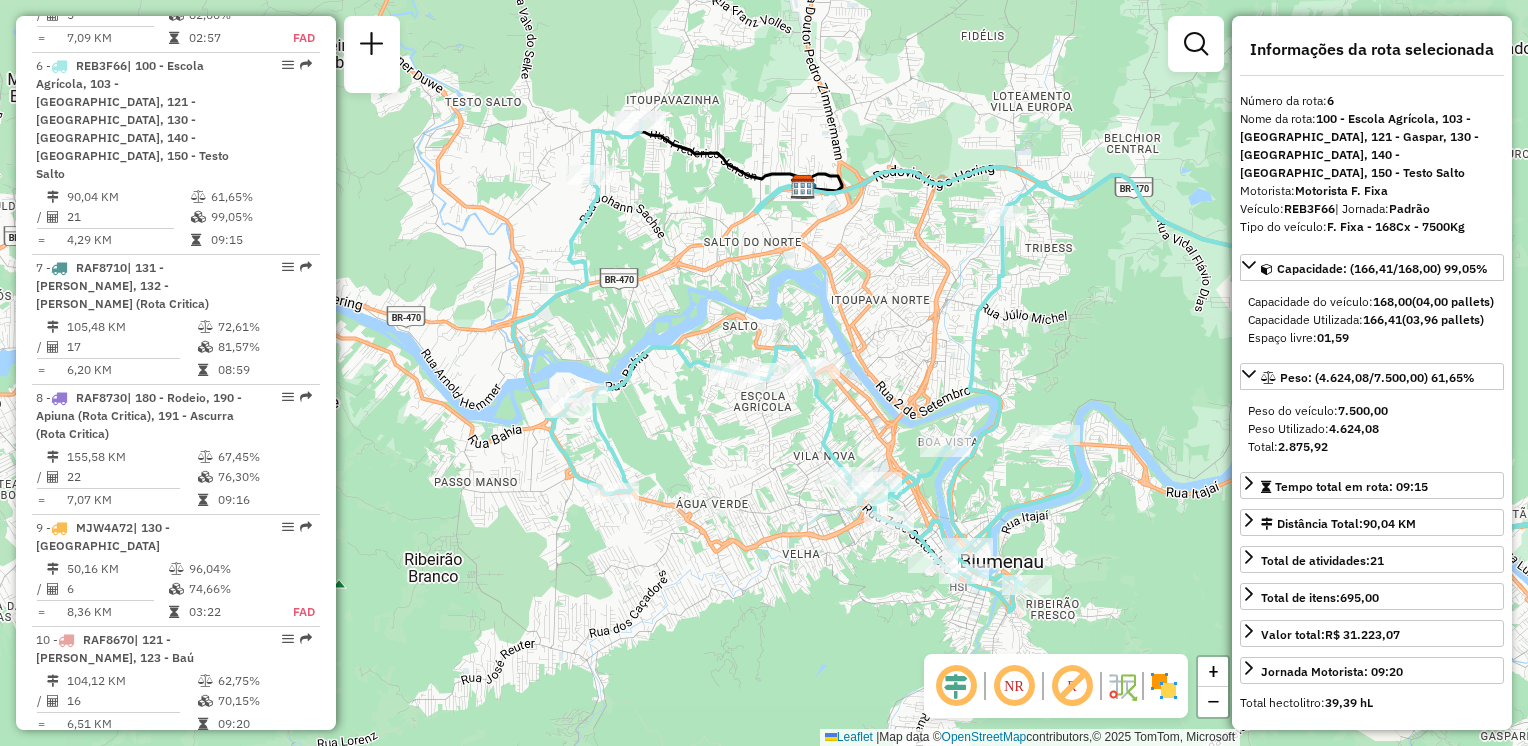 drag, startPoint x: 686, startPoint y: 377, endPoint x: 723, endPoint y: 460, distance: 90.873535 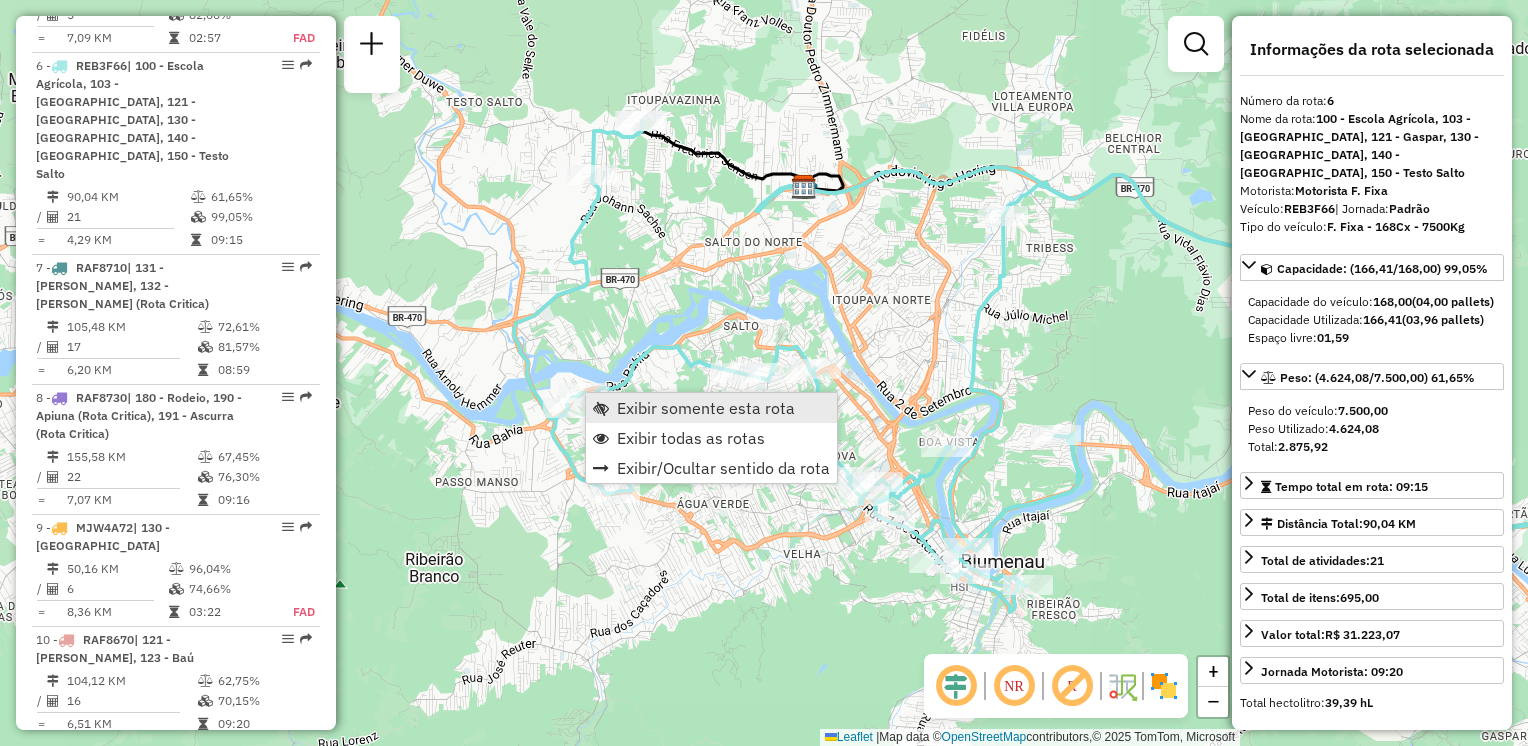 click on "Exibir somente esta rota" at bounding box center (706, 408) 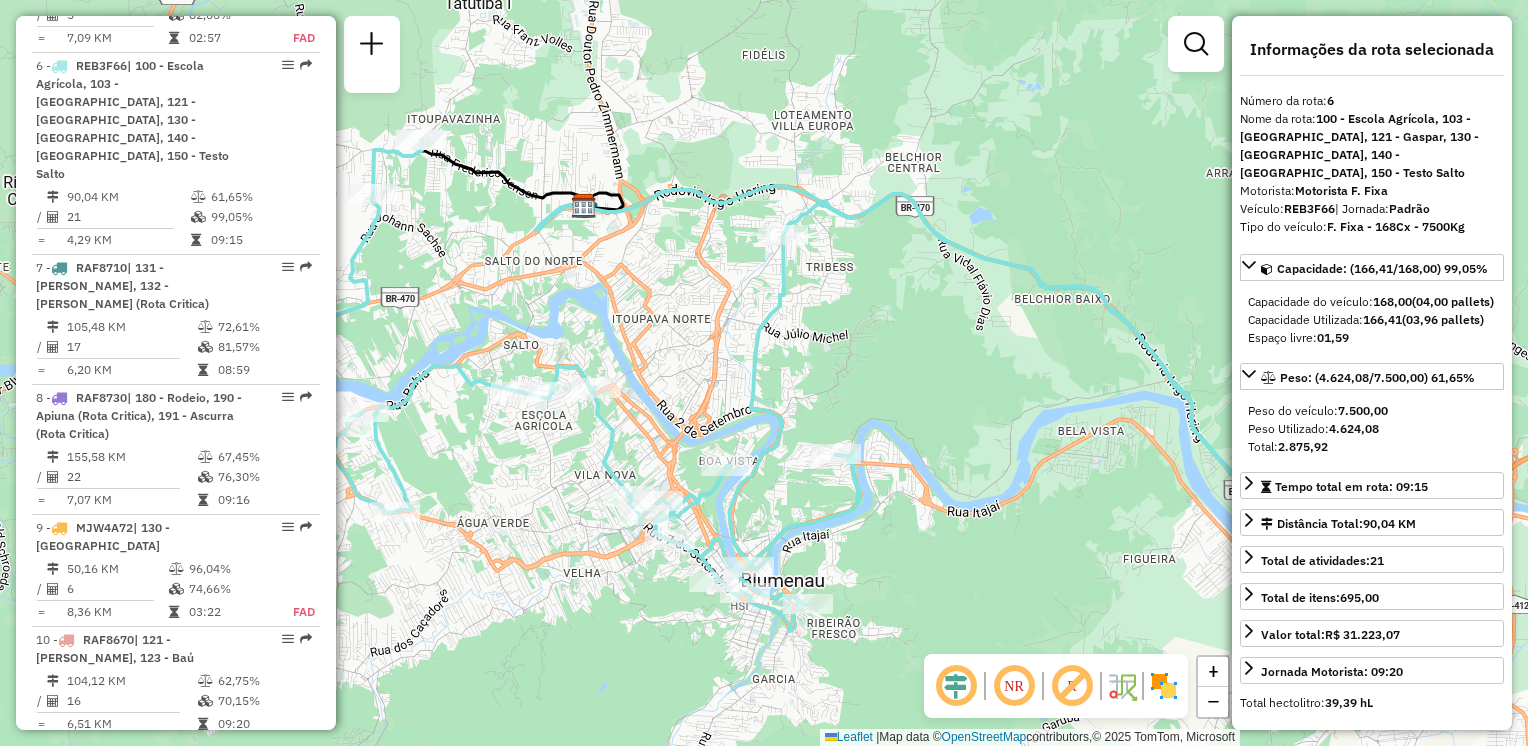 drag, startPoint x: 768, startPoint y: 346, endPoint x: 832, endPoint y: 369, distance: 68.007355 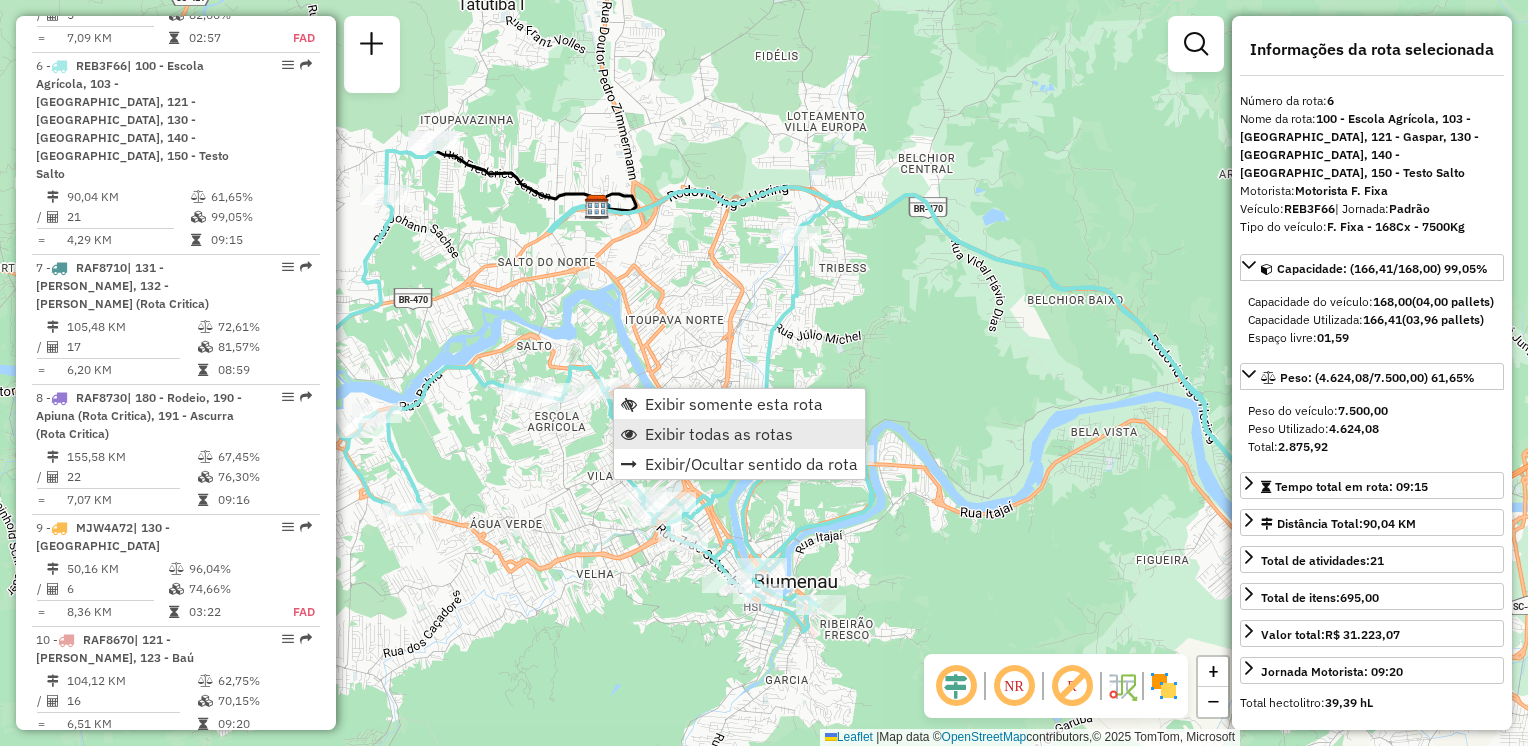 click on "Exibir todas as rotas" at bounding box center [719, 434] 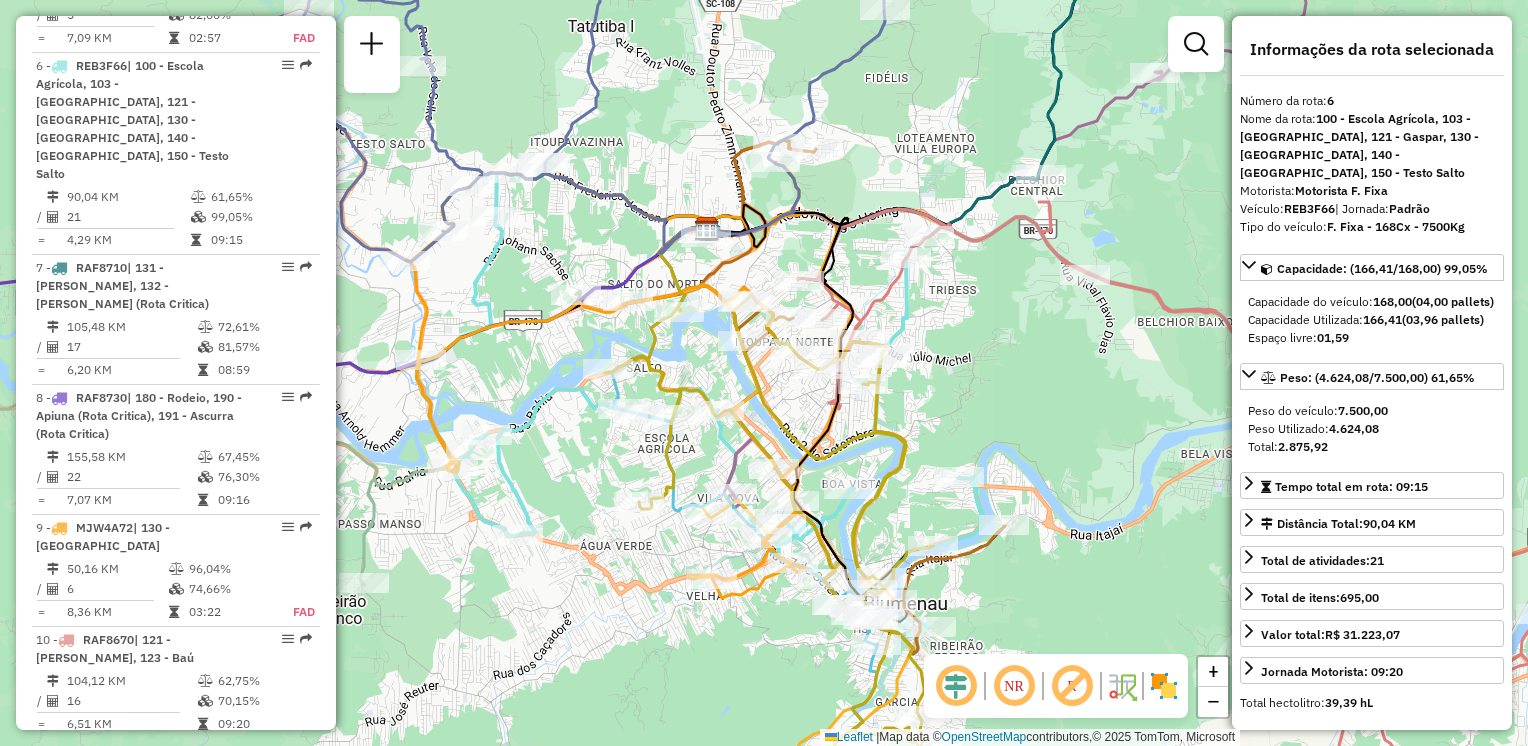 drag, startPoint x: 645, startPoint y: 337, endPoint x: 756, endPoint y: 359, distance: 113.15918 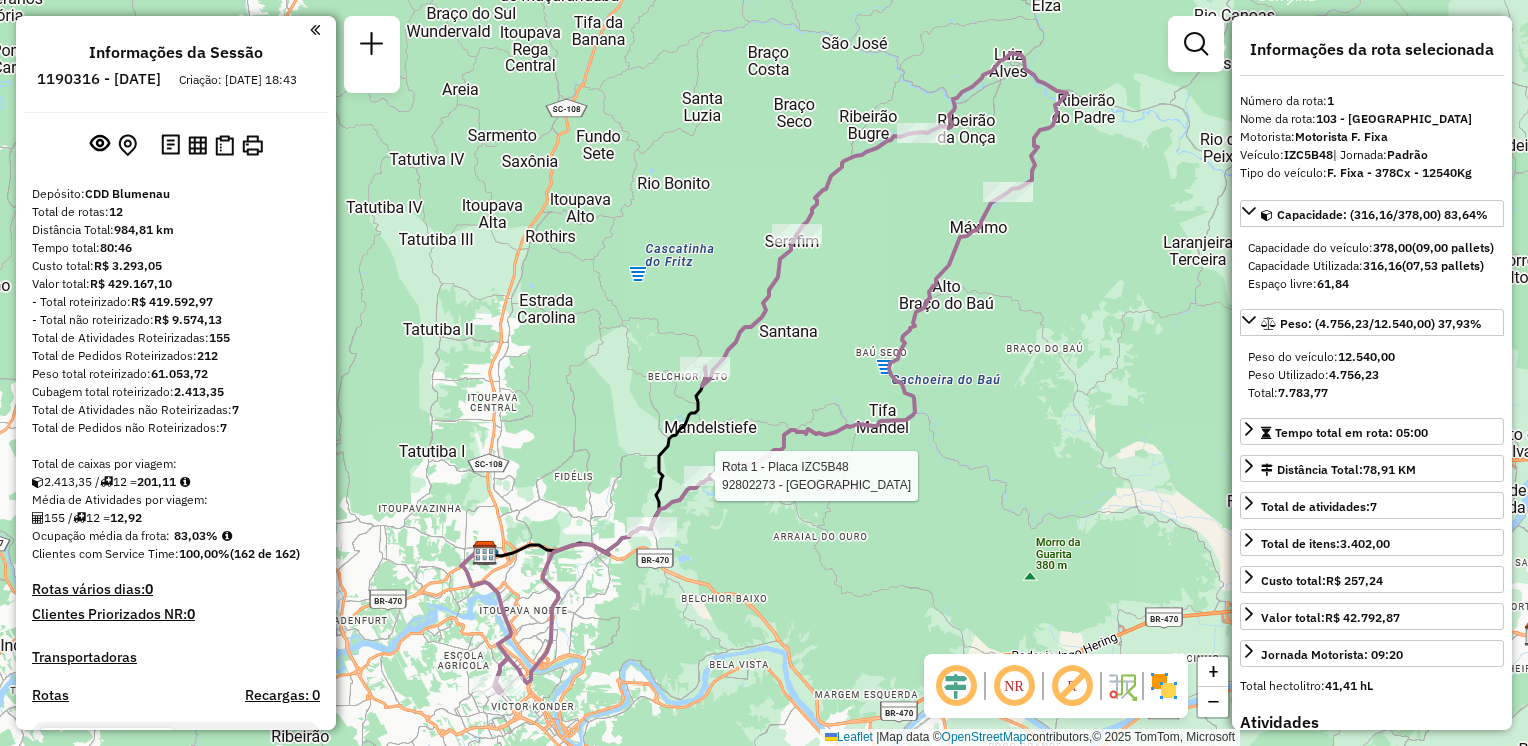 select on "**********" 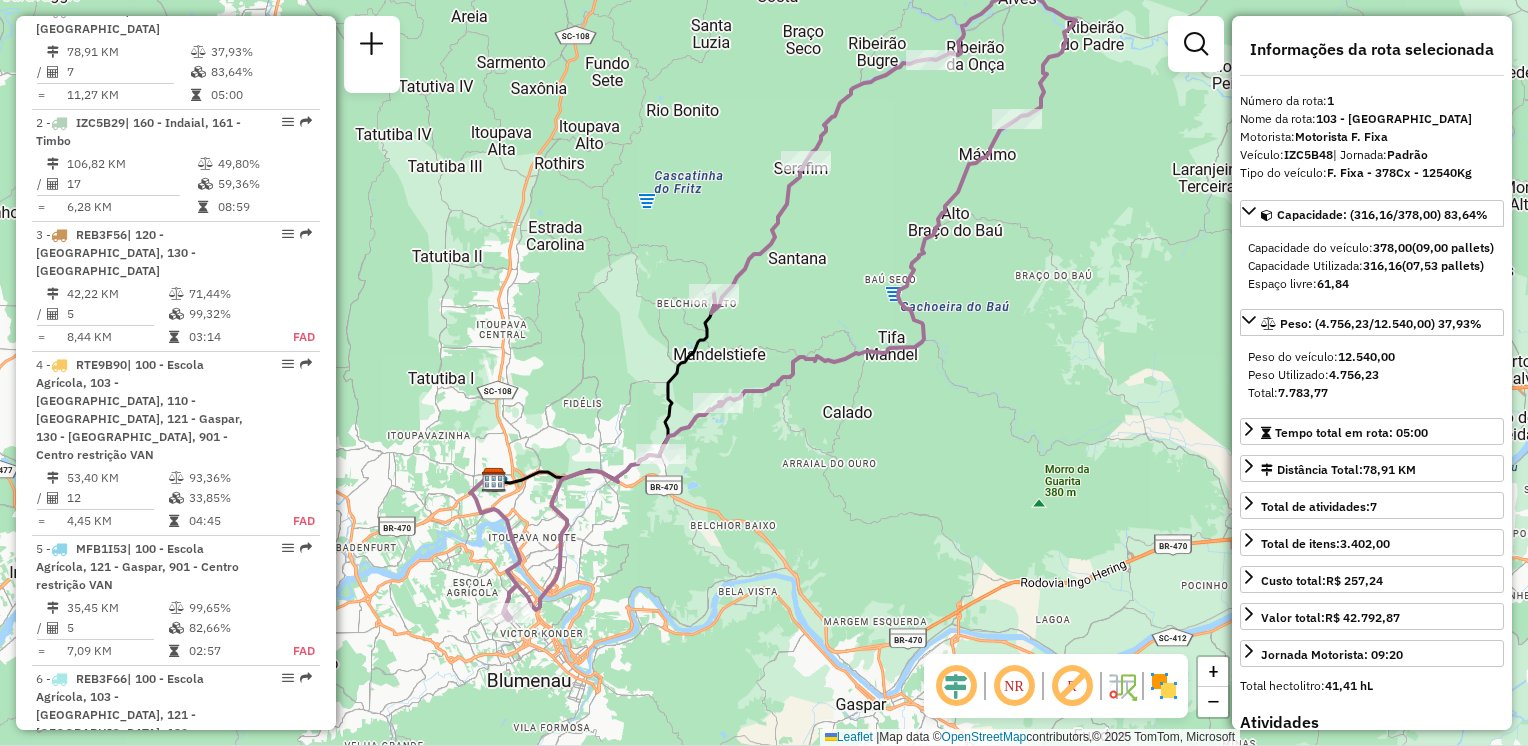drag, startPoint x: 690, startPoint y: 532, endPoint x: 752, endPoint y: 377, distance: 166.94011 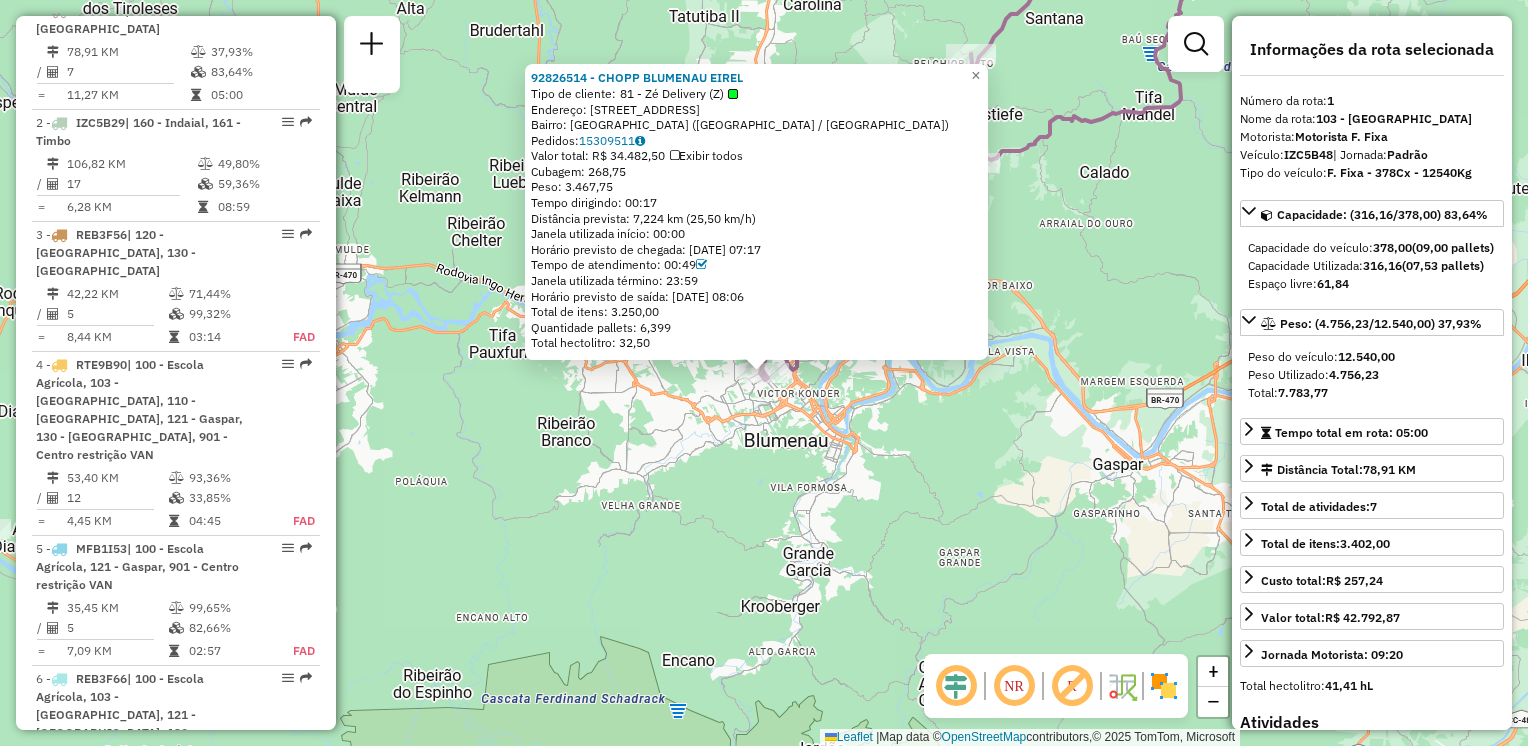 click on "92826514 - CHOPP BLUMENAU EIREL  Tipo de cliente:   81 - Zé Delivery (Z)   Endereço: RUA JOINVILLE                     945   Bairro: VILA NOVA (BLUMENAU / SC)   Pedidos:  15309511   Valor total: R$ 34.482,50   Exibir todos   Cubagem: 268,75  Peso: 3.467,75  Tempo dirigindo: 00:17   Distância prevista: 7,224 km (25,50 km/h)   Janela utilizada início: 00:00   Horário previsto de chegada: 15/07/2025 07:17   Tempo de atendimento: 00:49   Janela utilizada término: 23:59   Horário previsto de saída: 15/07/2025 08:06   Total de itens: 3.250,00   Quantidade pallets: 6,399   Total hectolitro: 32,50  × Janela de atendimento Grade de atendimento Capacidade Transportadoras Veículos Cliente Pedidos  Rotas Selecione os dias de semana para filtrar as janelas de atendimento  Seg   Ter   Qua   Qui   Sex   Sáb   Dom  Informe o período da janela de atendimento: De: Até:  Filtrar exatamente a janela do cliente  Considerar janela de atendimento padrão   Seg   Ter   Qua   Qui   Sex   Sáb   Dom   Peso mínimo:   De:" 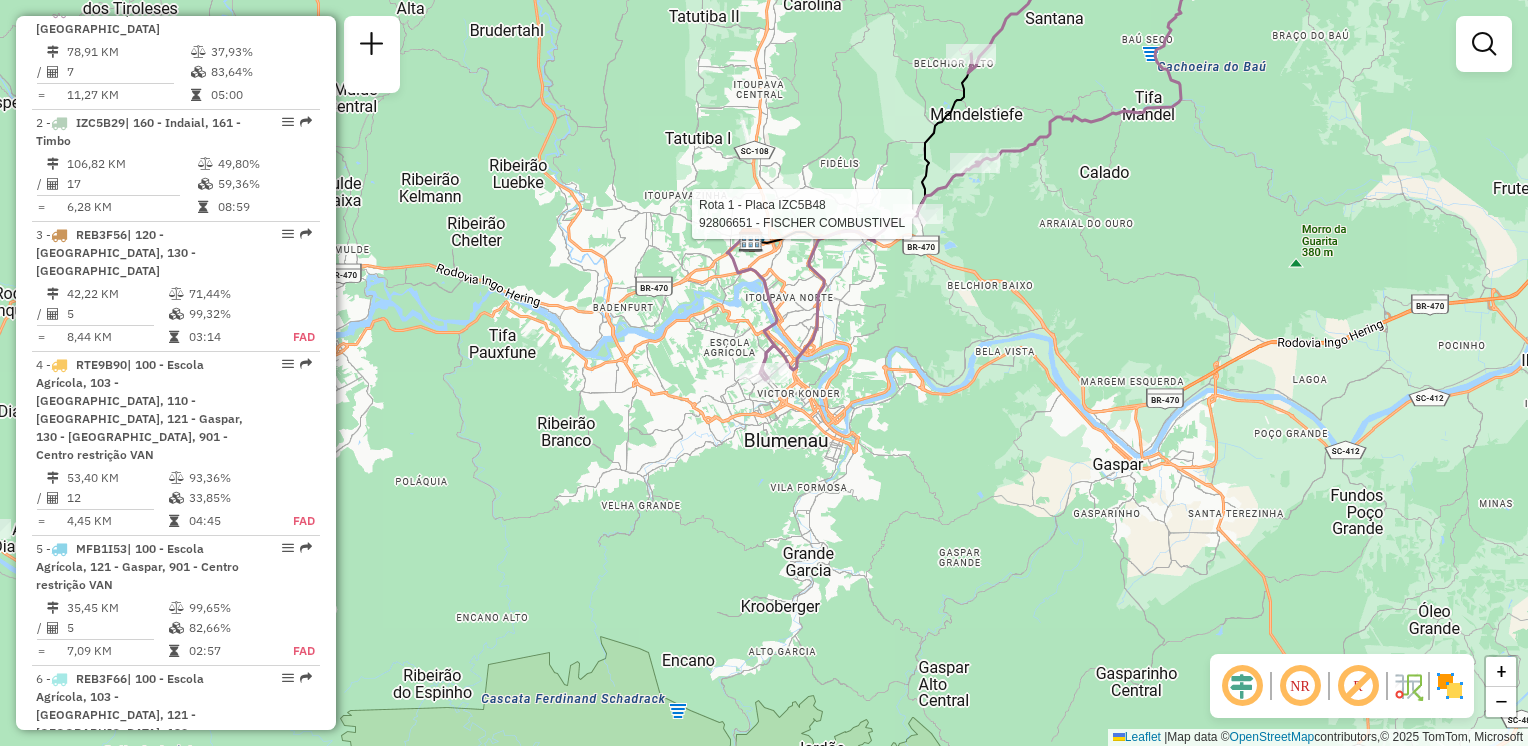 select on "**********" 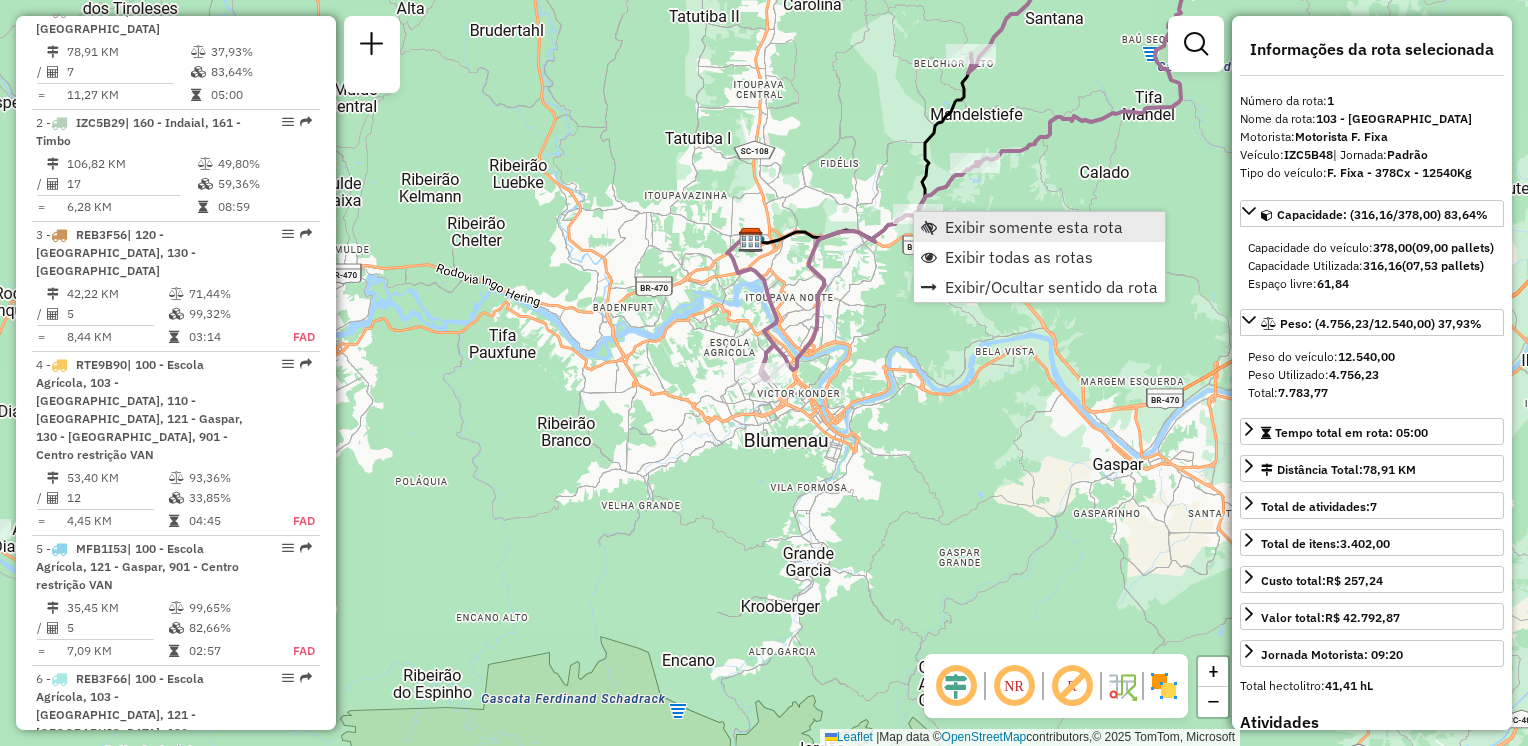 click on "Exibir somente esta rota" at bounding box center [1034, 227] 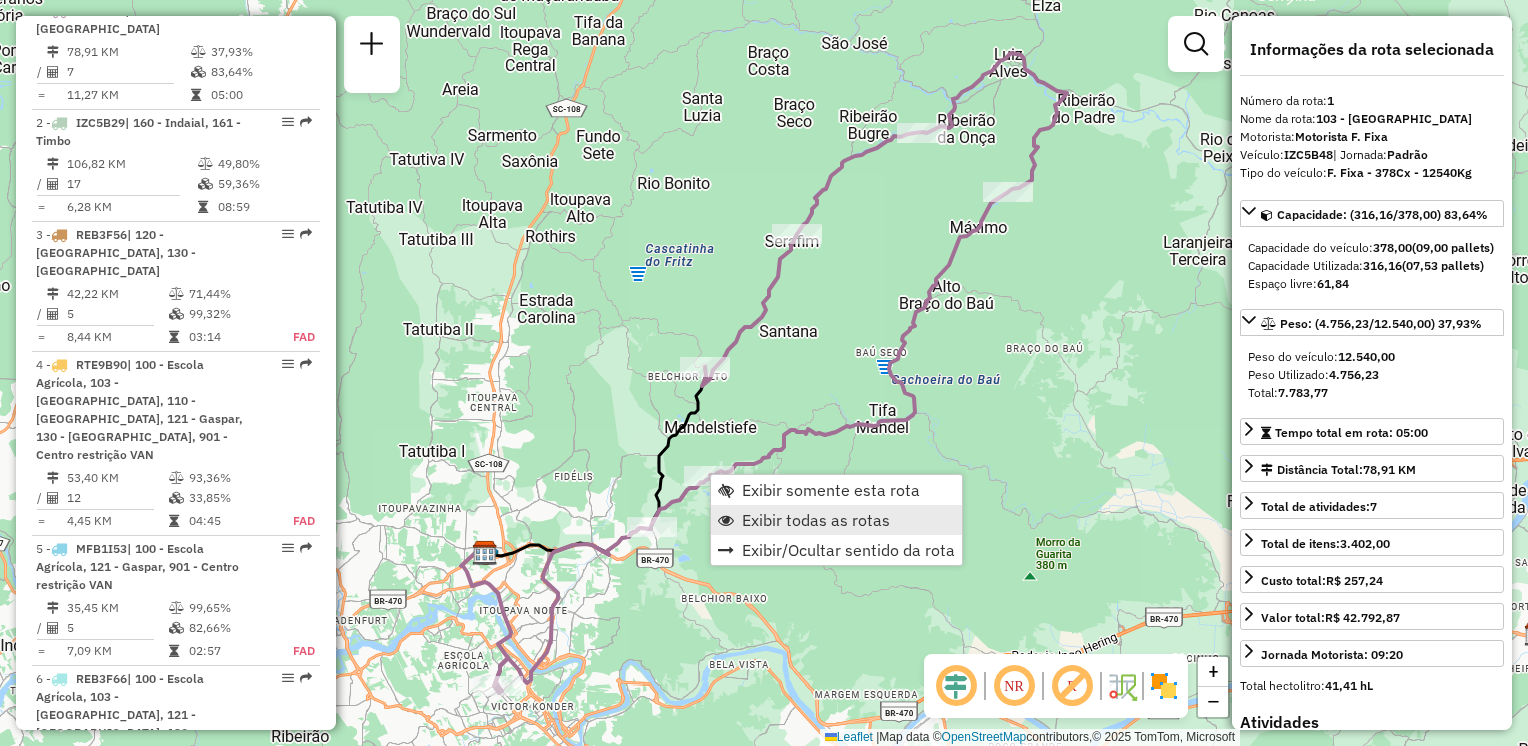 click on "Exibir todas as rotas" at bounding box center [816, 520] 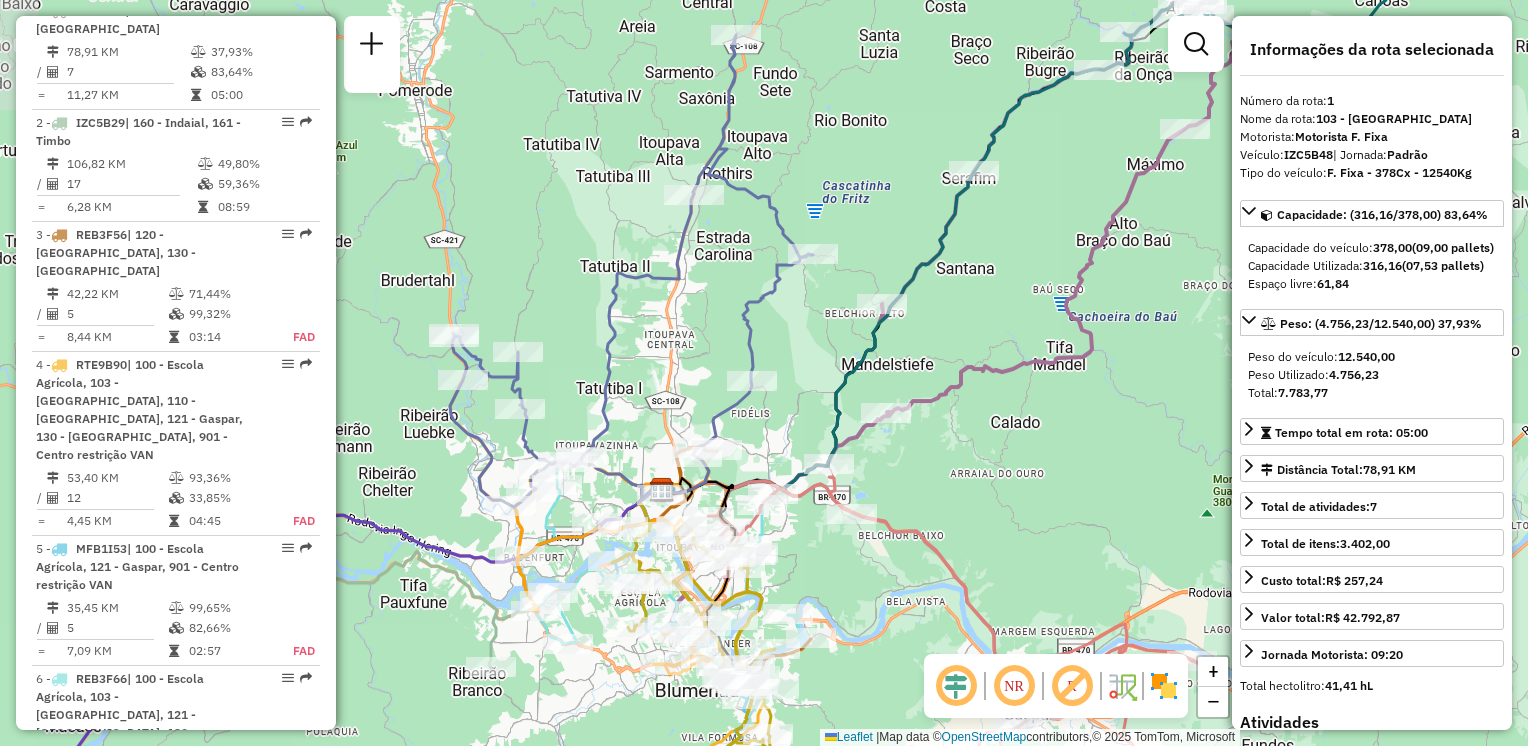 drag, startPoint x: 636, startPoint y: 450, endPoint x: 807, endPoint y: 399, distance: 178.44327 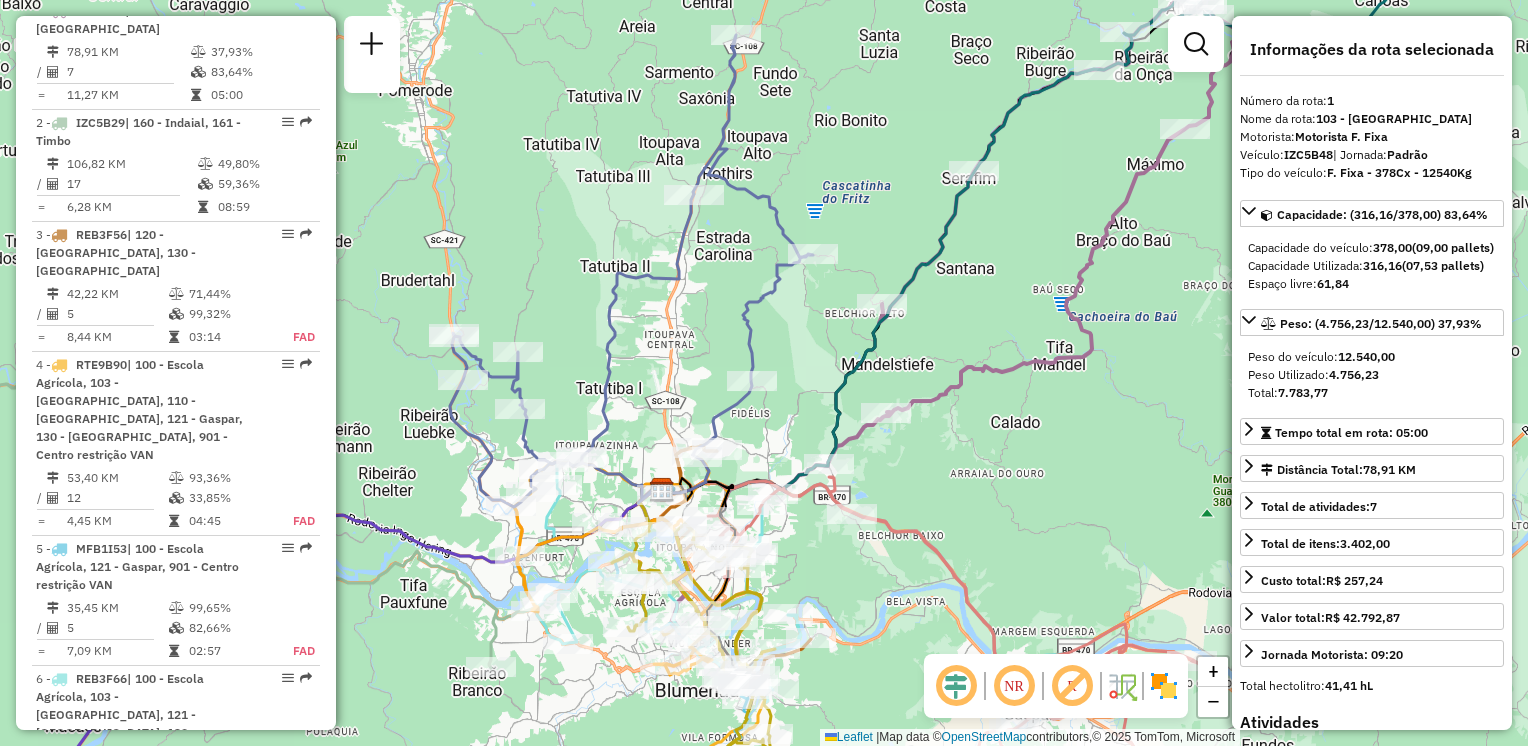 drag, startPoint x: 608, startPoint y: 275, endPoint x: 603, endPoint y: 215, distance: 60.207973 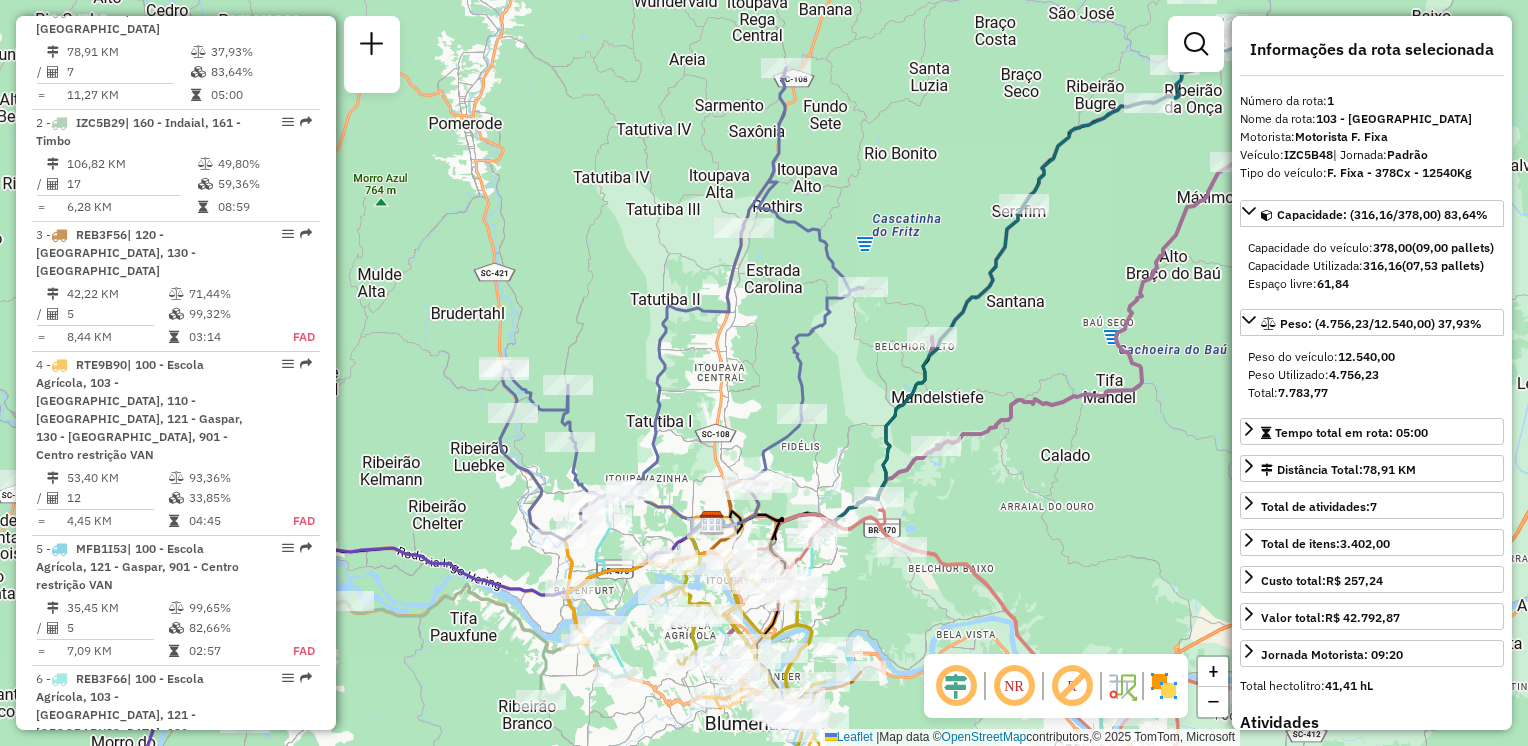 drag, startPoint x: 635, startPoint y: 294, endPoint x: 678, endPoint y: 342, distance: 64.44377 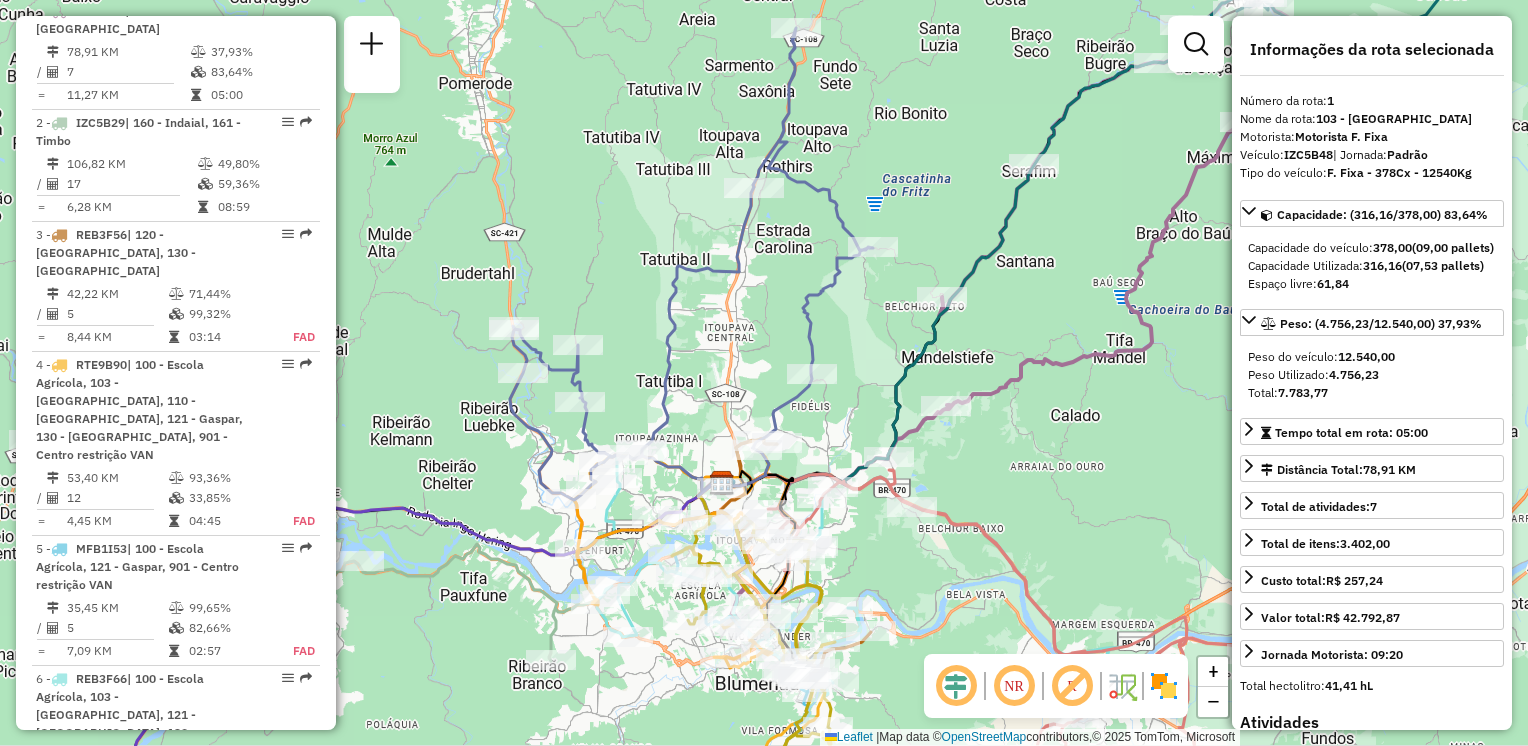drag, startPoint x: 690, startPoint y: 418, endPoint x: 712, endPoint y: 314, distance: 106.30146 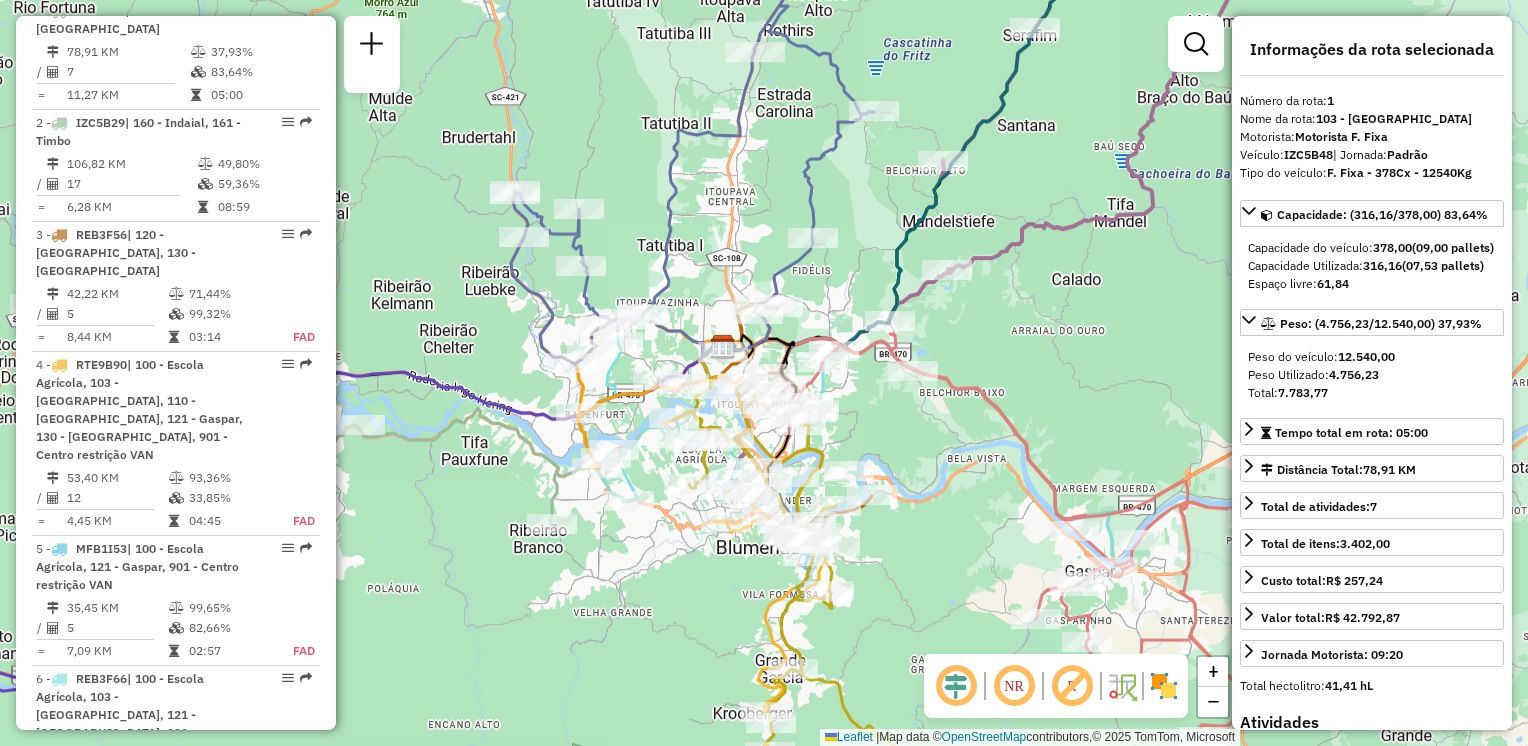 drag, startPoint x: 701, startPoint y: 355, endPoint x: 689, endPoint y: 283, distance: 72.99315 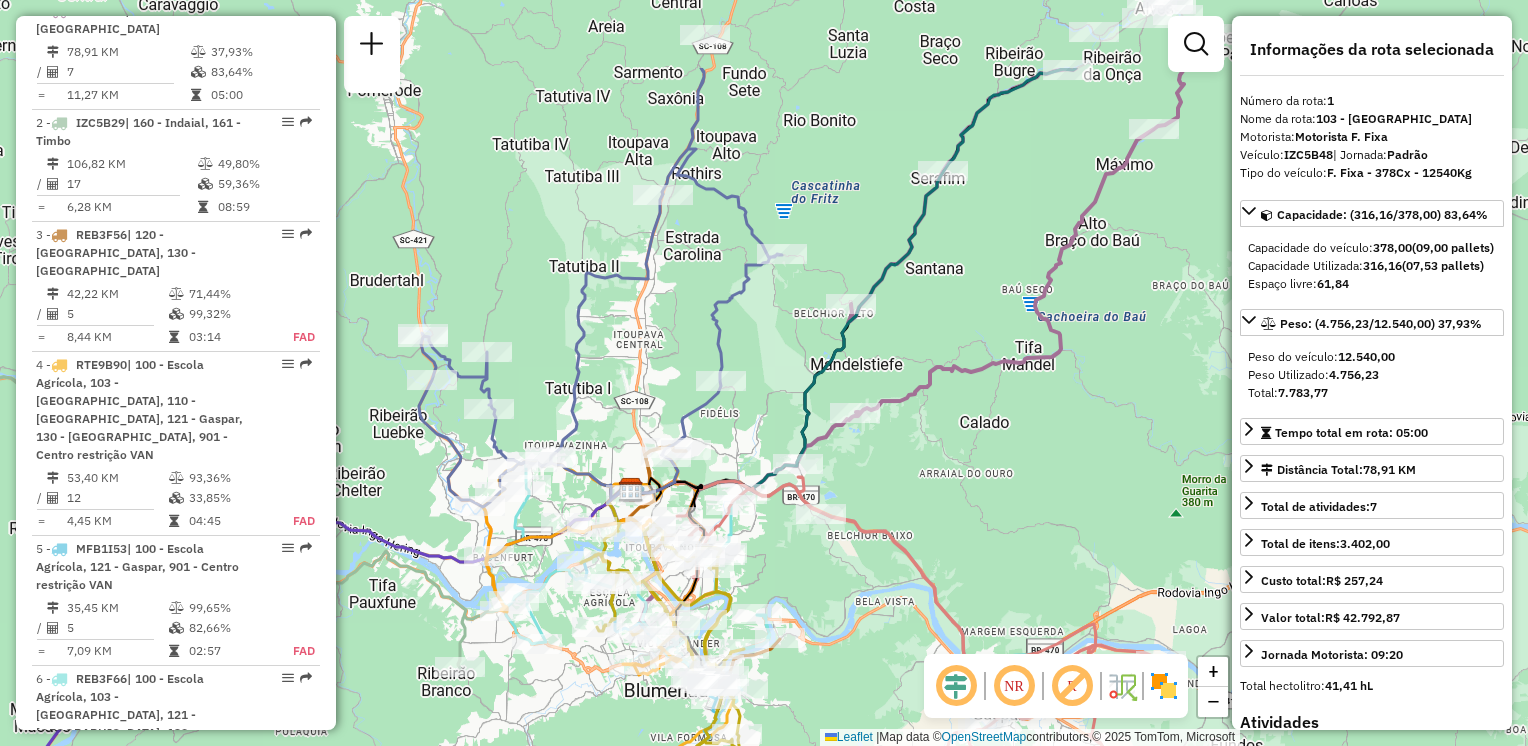 drag, startPoint x: 875, startPoint y: 322, endPoint x: 792, endPoint y: 421, distance: 129.18979 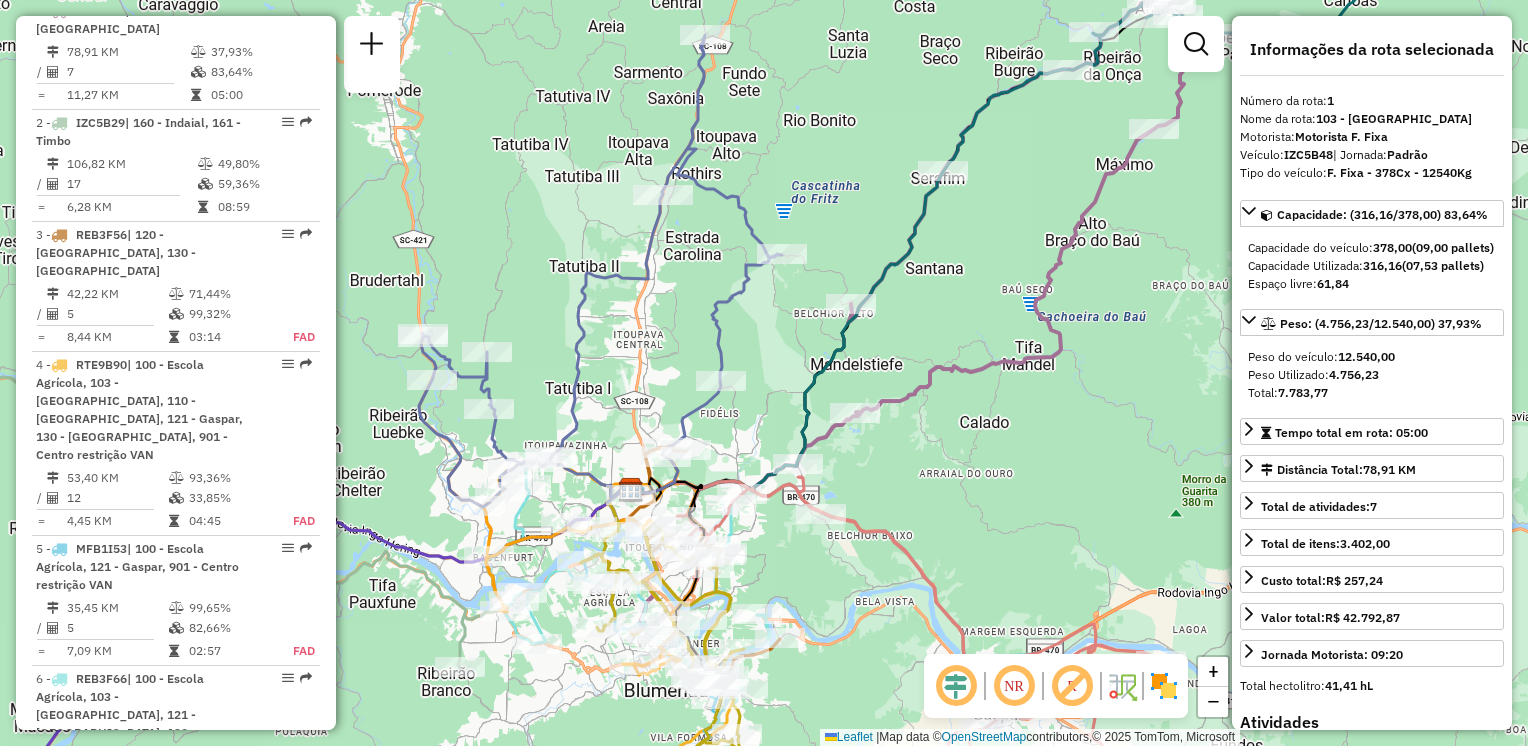 drag, startPoint x: 914, startPoint y: 432, endPoint x: 918, endPoint y: 351, distance: 81.09871 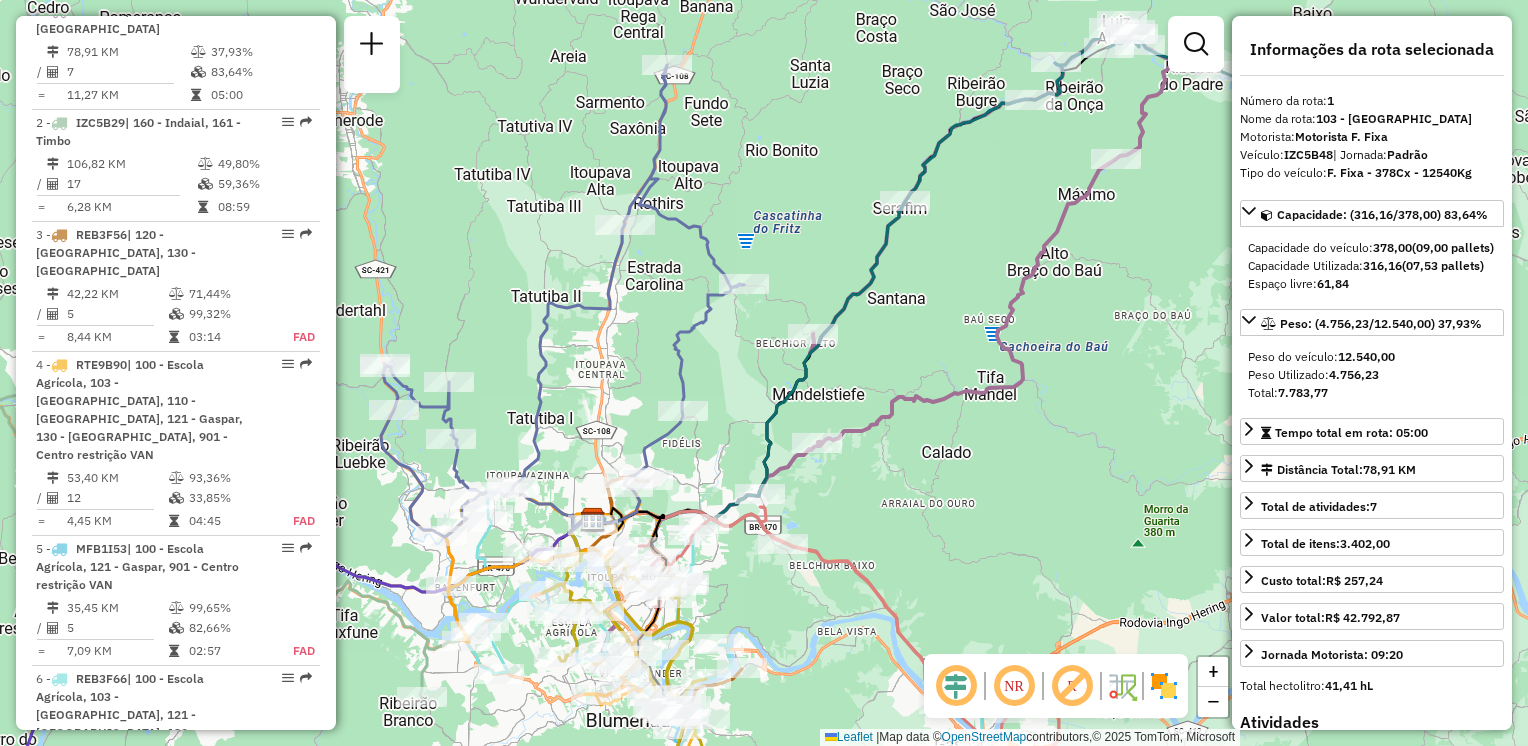 drag, startPoint x: 933, startPoint y: 380, endPoint x: 732, endPoint y: 401, distance: 202.09404 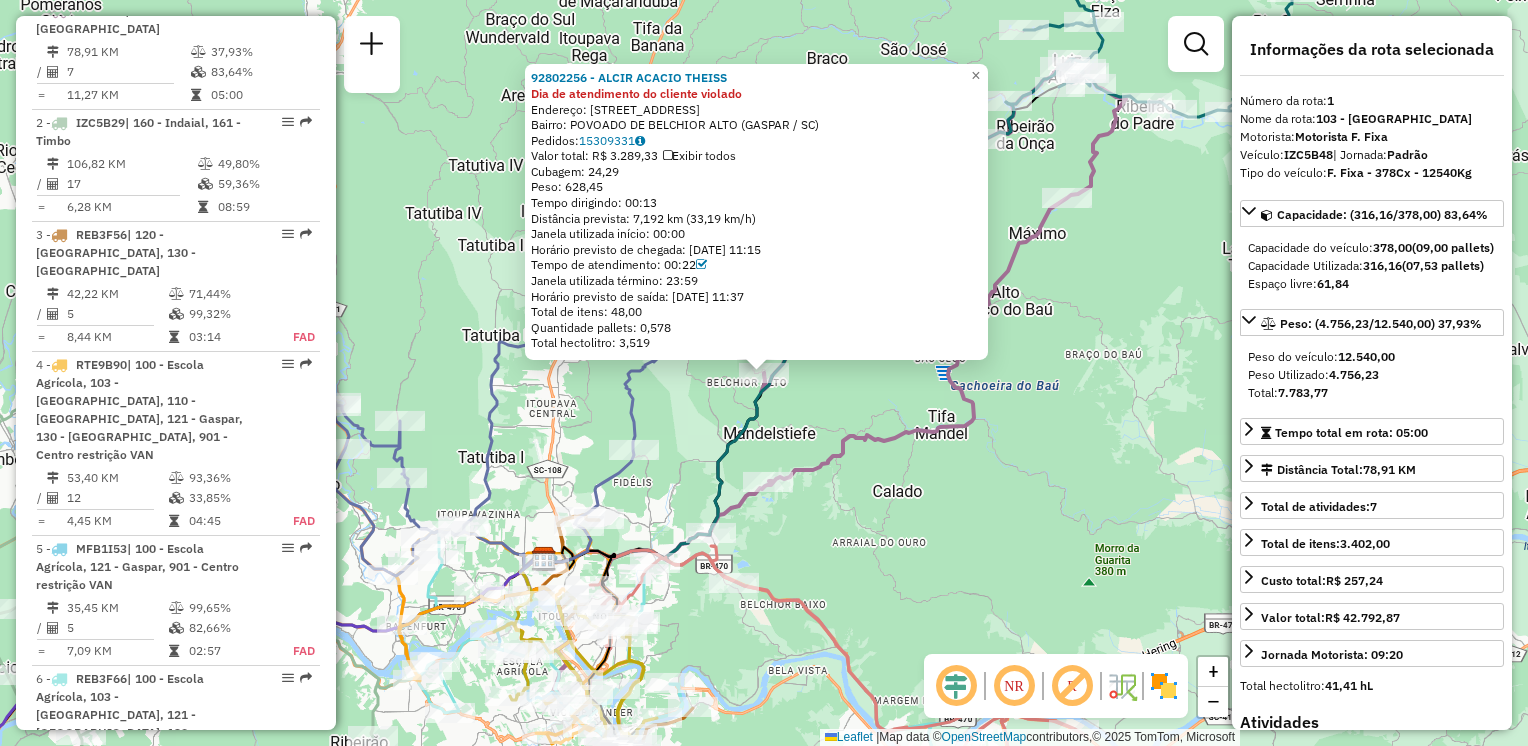 click on "92802256 - ALCIR ACACIO THEISS Dia de atendimento do cliente violado  Endereço: R   NOVA BIGUACU                  780   Bairro: POVOADO DE BELCHIOR ALTO (GASPAR / SC)   Pedidos:  15309331   Valor total: R$ 3.289,33   Exibir todos   Cubagem: 24,29  Peso: 628,45  Tempo dirigindo: 00:13   Distância prevista: 7,192 km (33,19 km/h)   Janela utilizada início: 00:00   Horário previsto de chegada: 15/07/2025 11:15   Tempo de atendimento: 00:22   Janela utilizada término: 23:59   Horário previsto de saída: 15/07/2025 11:37   Total de itens: 48,00   Quantidade pallets: 0,578   Total hectolitro: 3,519  × Janela de atendimento Grade de atendimento Capacidade Transportadoras Veículos Cliente Pedidos  Rotas Selecione os dias de semana para filtrar as janelas de atendimento  Seg   Ter   Qua   Qui   Sex   Sáb   Dom  Informe o período da janela de atendimento: De: Até:  Filtrar exatamente a janela do cliente  Considerar janela de atendimento padrão   Seg   Ter   Qua   Qui   Sex   Sáb   Dom   Peso mínimo:   De:" 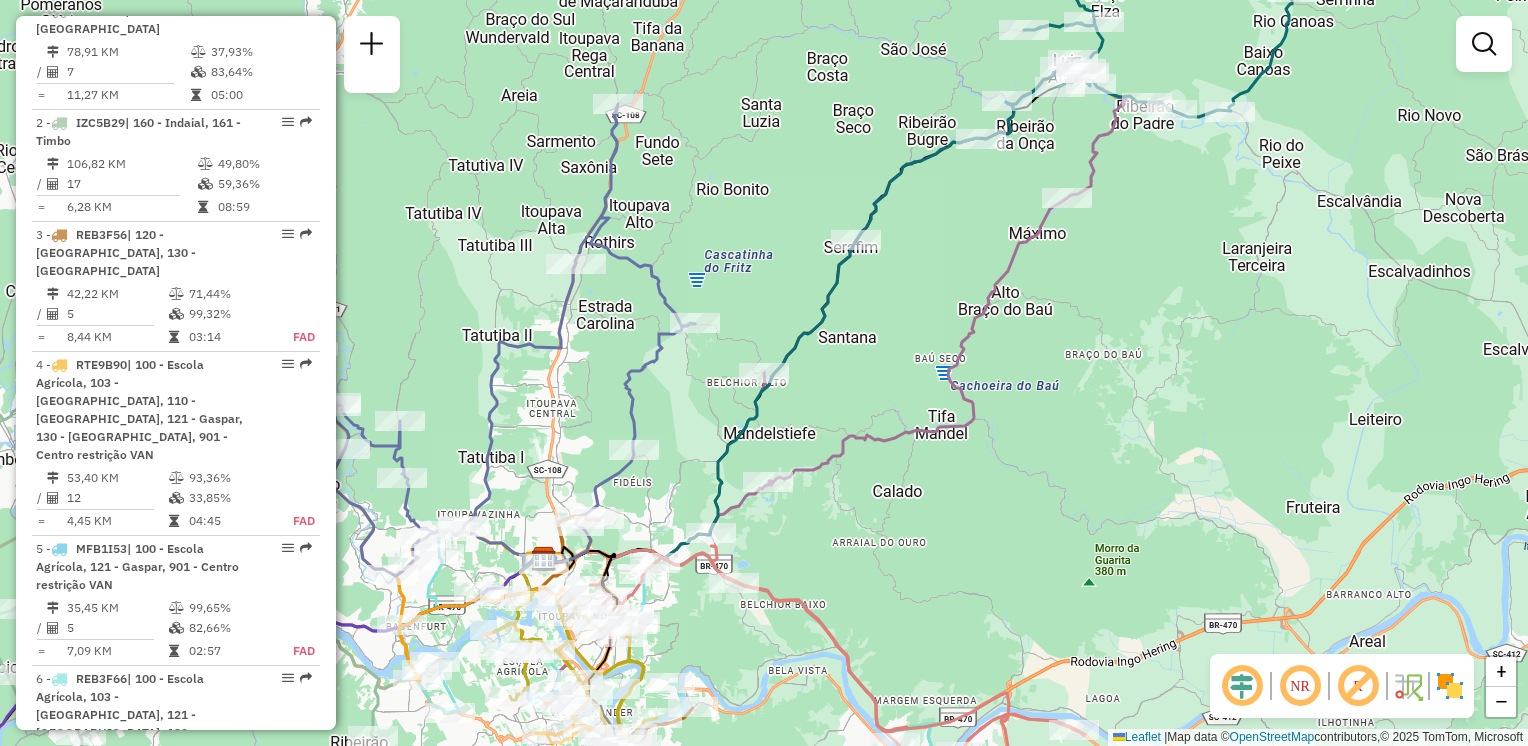 drag, startPoint x: 840, startPoint y: 503, endPoint x: 872, endPoint y: 438, distance: 72.44998 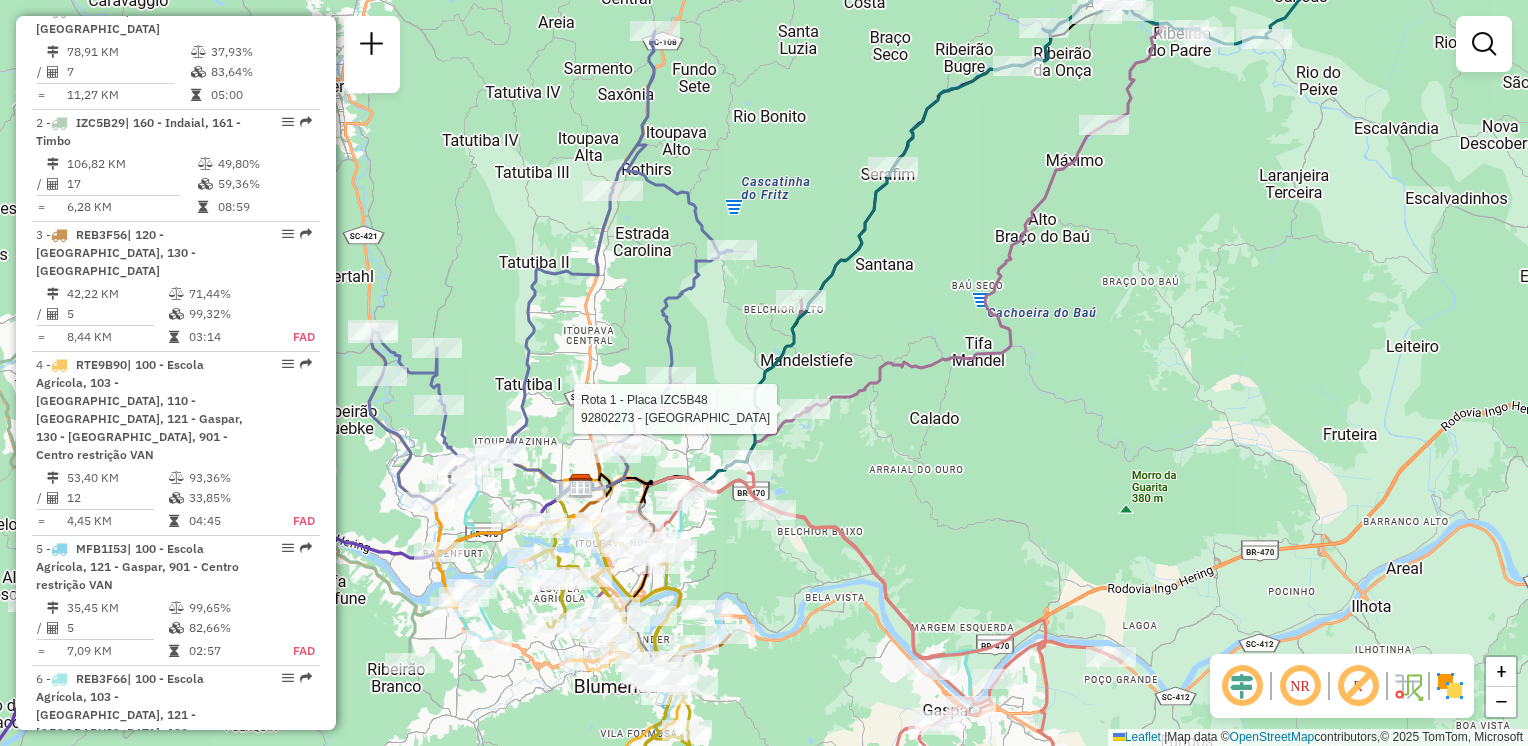 select on "**********" 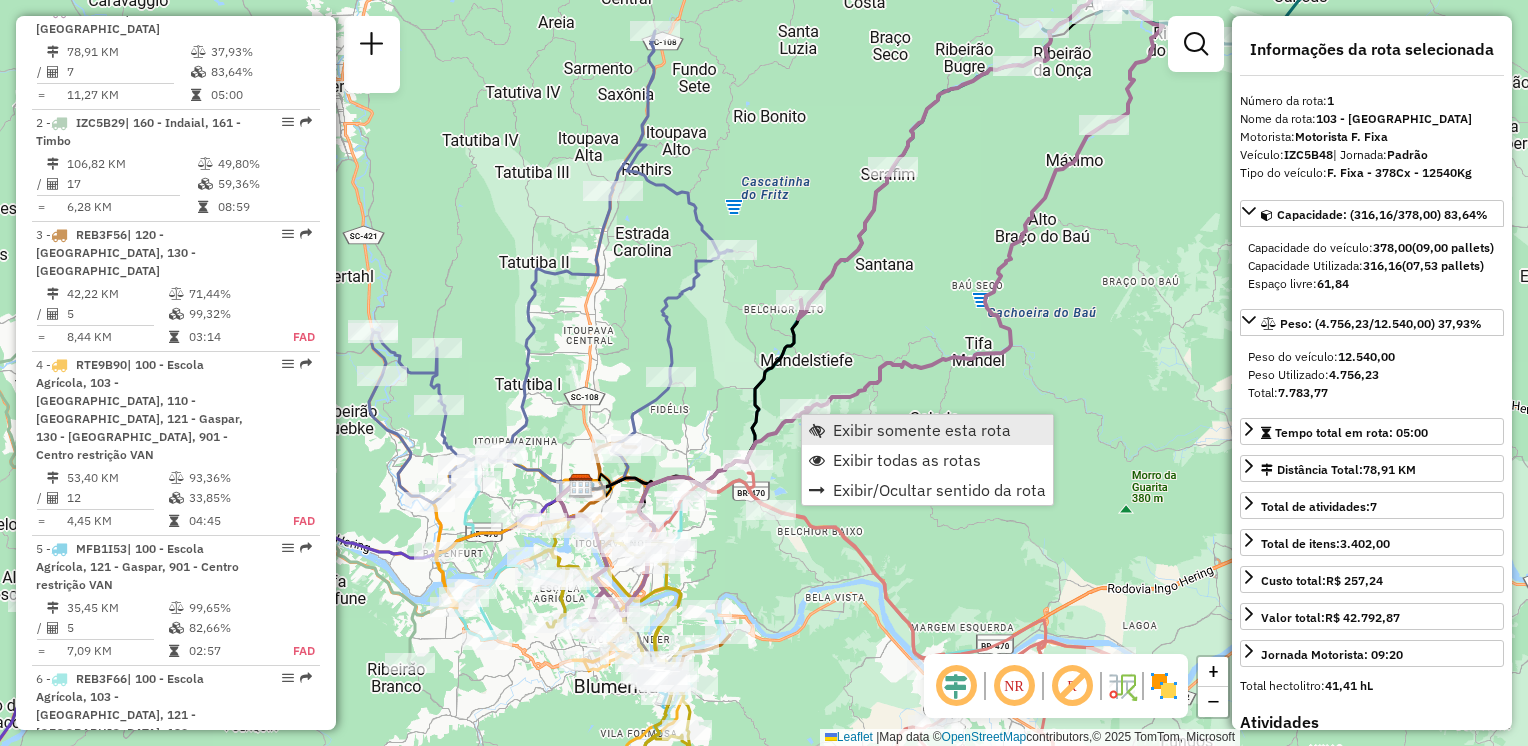 click on "Exibir somente esta rota" at bounding box center (922, 430) 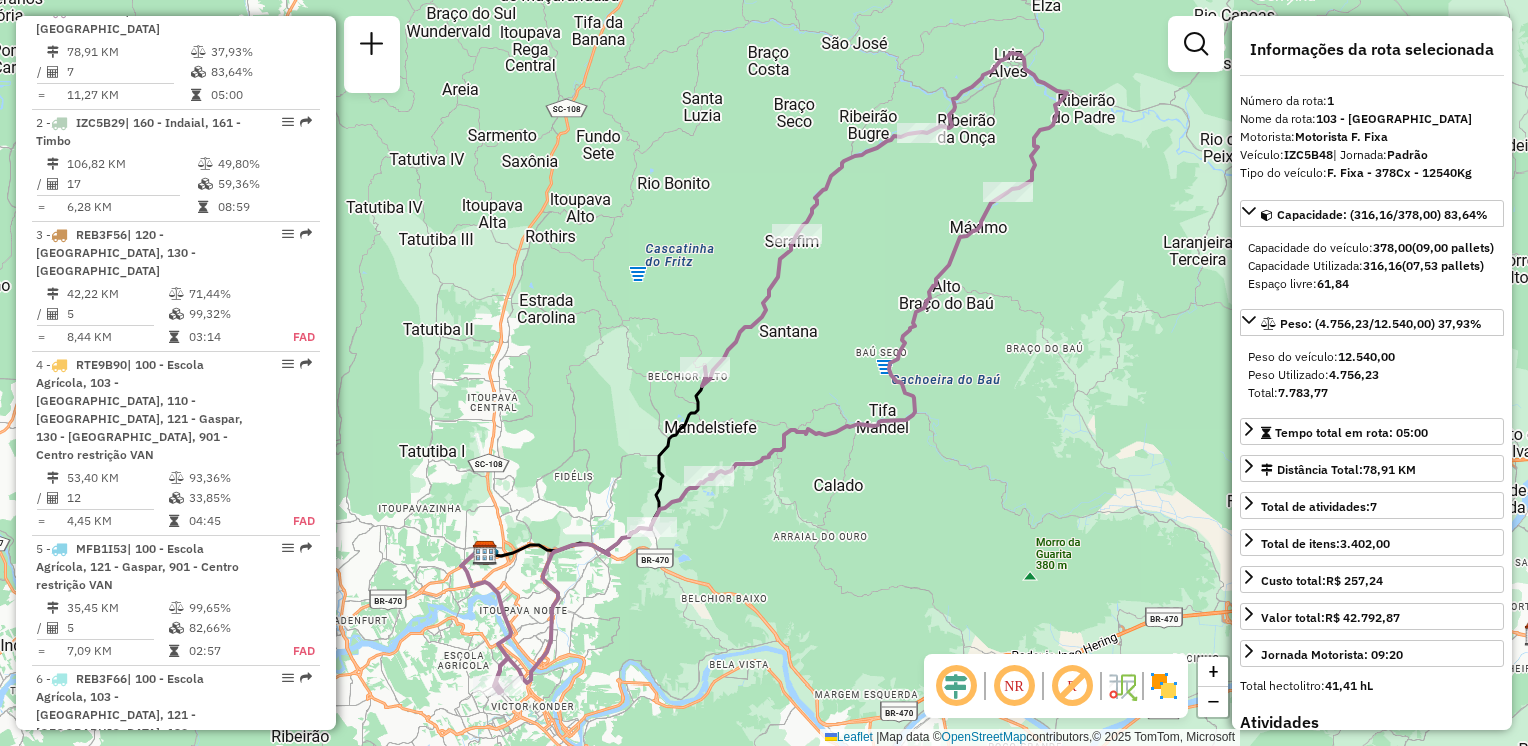 drag, startPoint x: 846, startPoint y: 555, endPoint x: 944, endPoint y: 410, distance: 175.01143 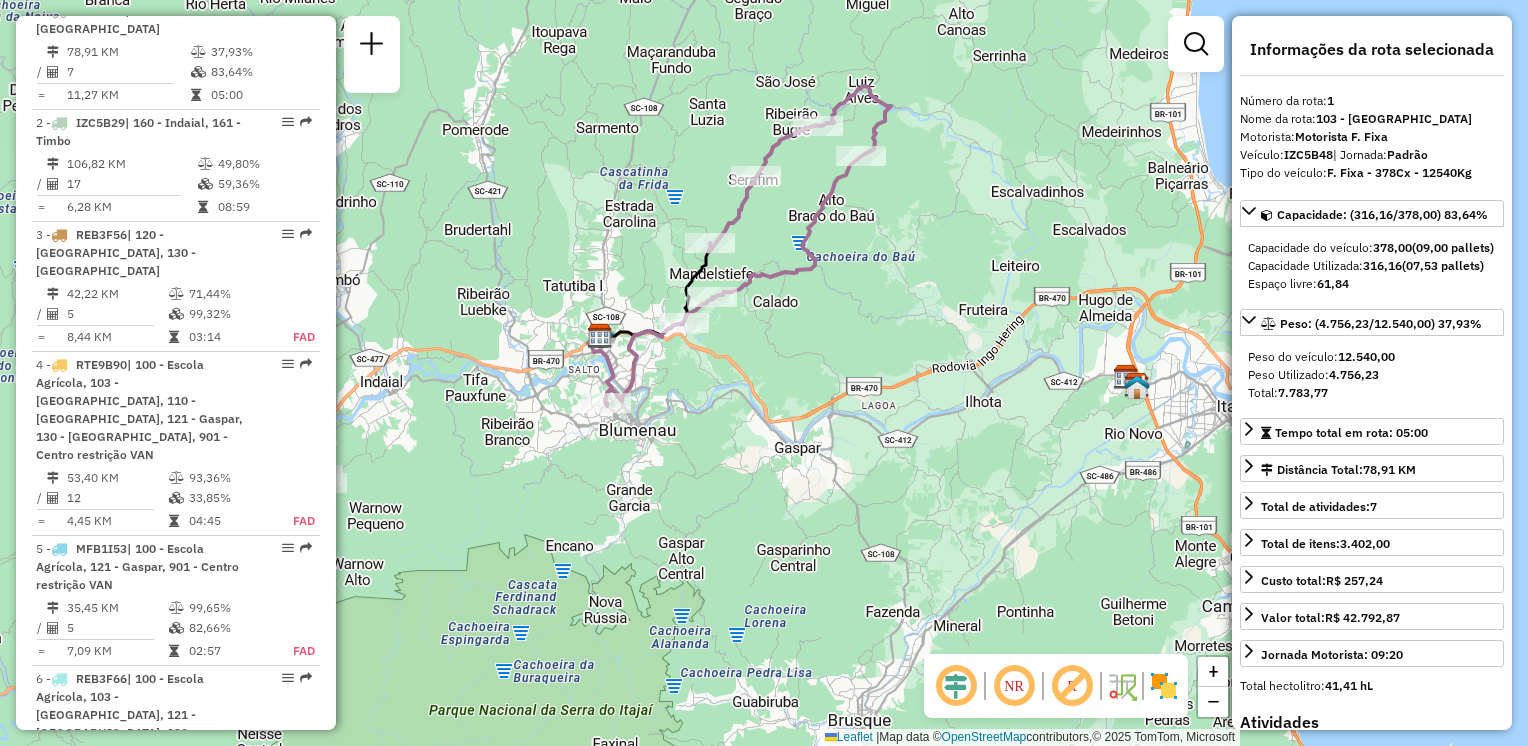 drag, startPoint x: 764, startPoint y: 378, endPoint x: 764, endPoint y: 358, distance: 20 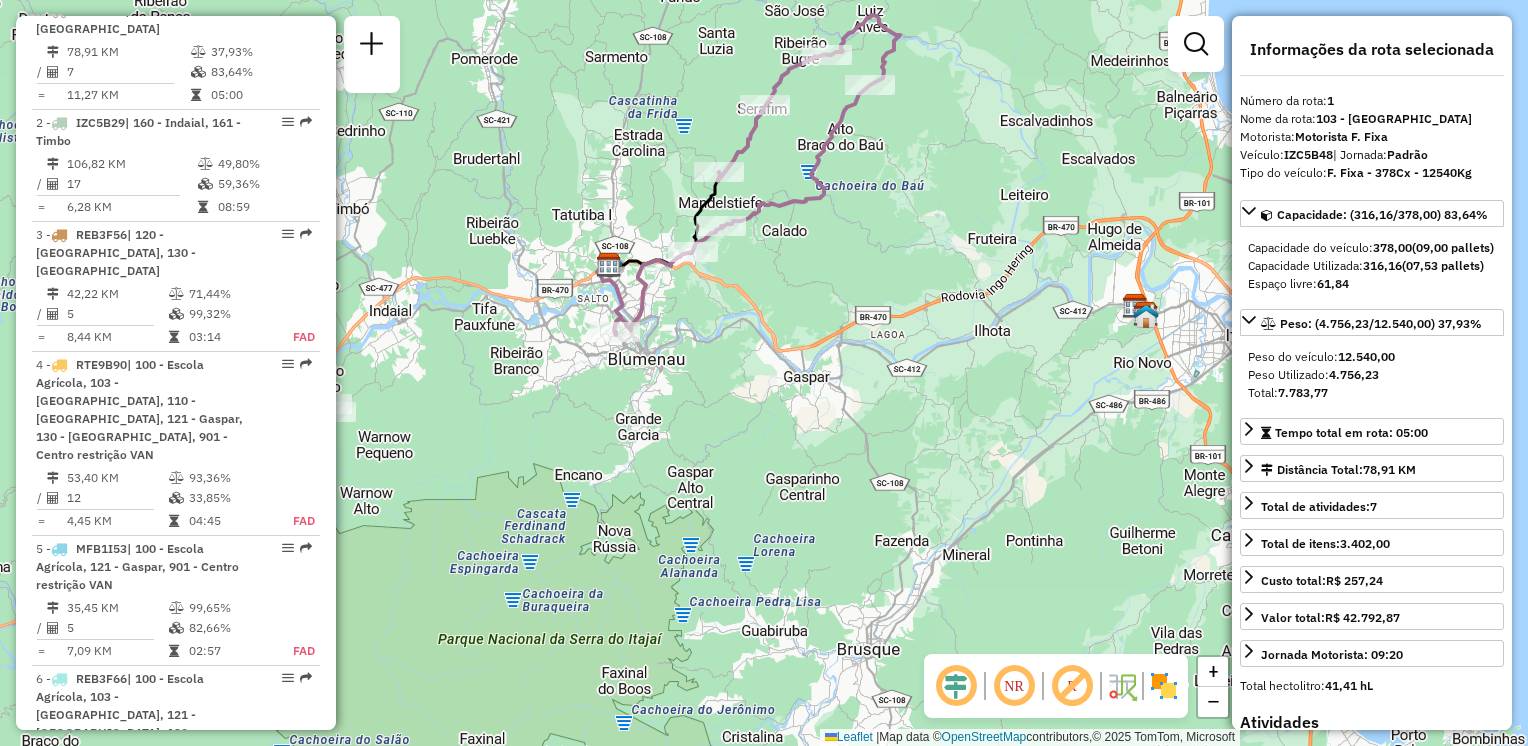 drag, startPoint x: 905, startPoint y: 358, endPoint x: 908, endPoint y: 337, distance: 21.213203 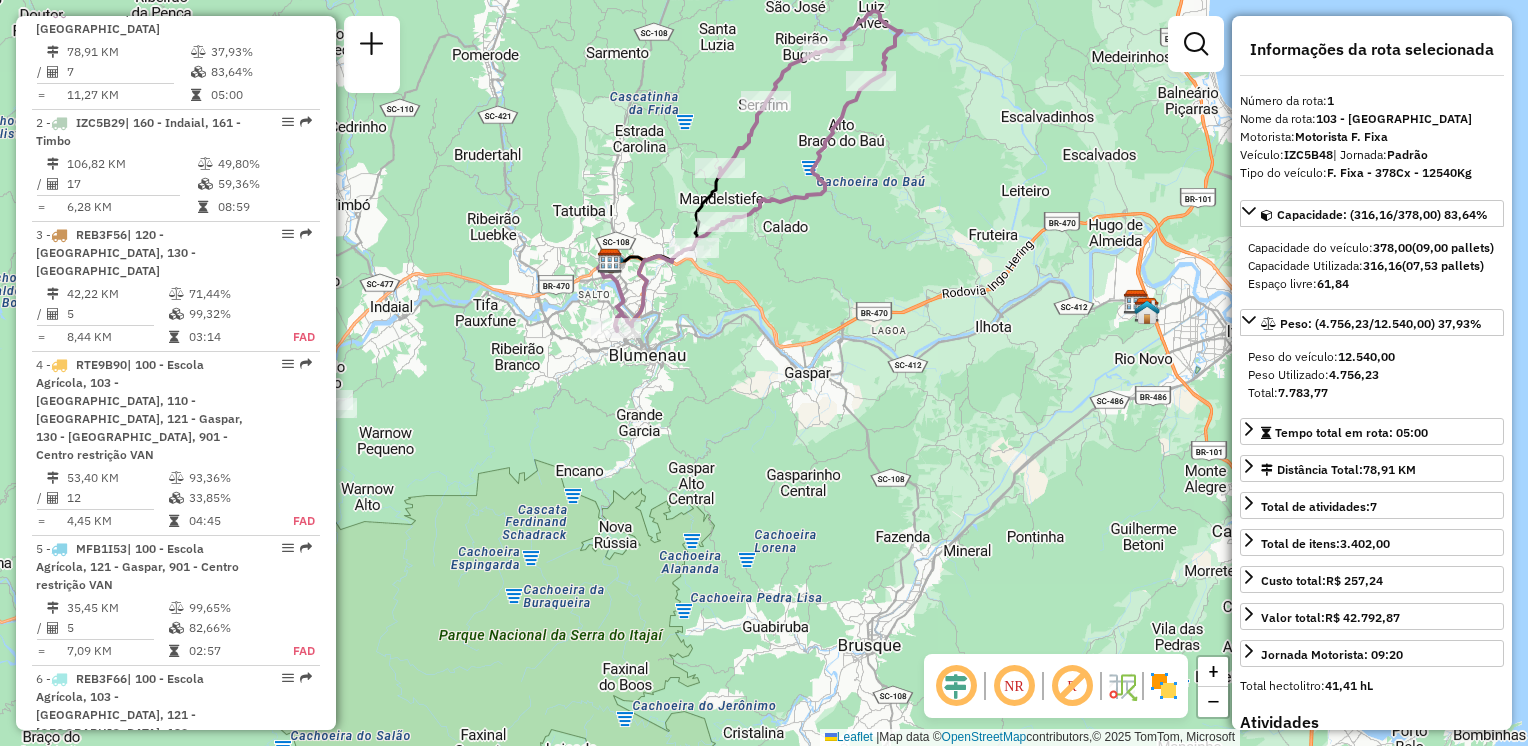 click on "Janela de atendimento Grade de atendimento Capacidade Transportadoras Veículos Cliente Pedidos  Rotas Selecione os dias de semana para filtrar as janelas de atendimento  Seg   Ter   Qua   Qui   Sex   Sáb   Dom  Informe o período da janela de atendimento: De: Até:  Filtrar exatamente a janela do cliente  Considerar janela de atendimento padrão  Selecione os dias de semana para filtrar as grades de atendimento  Seg   Ter   Qua   Qui   Sex   Sáb   Dom   Considerar clientes sem dia de atendimento cadastrado  Clientes fora do dia de atendimento selecionado Filtrar as atividades entre os valores definidos abaixo:  Peso mínimo:   Peso máximo:   Cubagem mínima:   Cubagem máxima:   De:   Até:  Filtrar as atividades entre o tempo de atendimento definido abaixo:  De:   Até:   Considerar capacidade total dos clientes não roteirizados Transportadora: Selecione um ou mais itens Tipo de veículo: Selecione um ou mais itens Veículo: Selecione um ou mais itens Motorista: Selecione um ou mais itens Nome: Rótulo:" 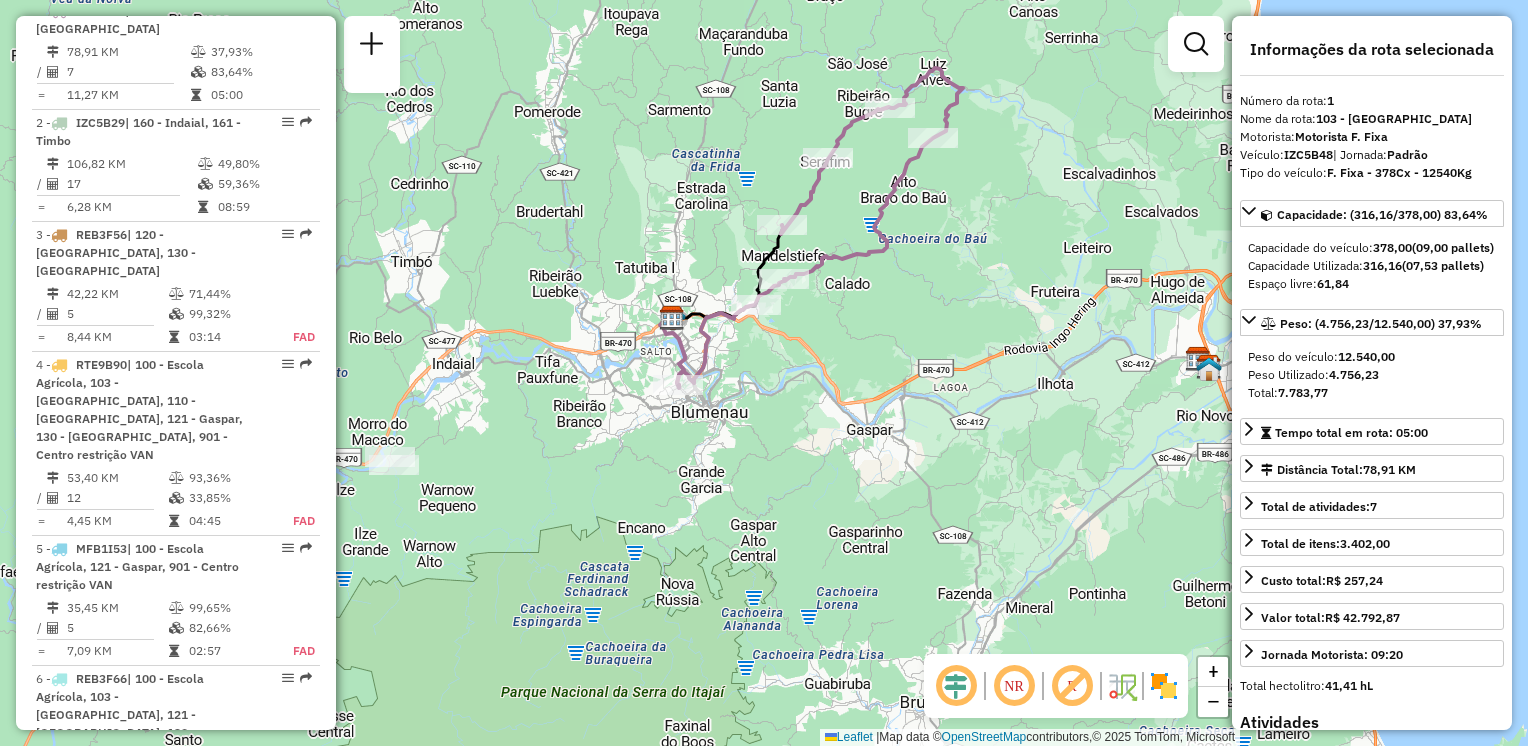 drag, startPoint x: 874, startPoint y: 320, endPoint x: 901, endPoint y: 413, distance: 96.84007 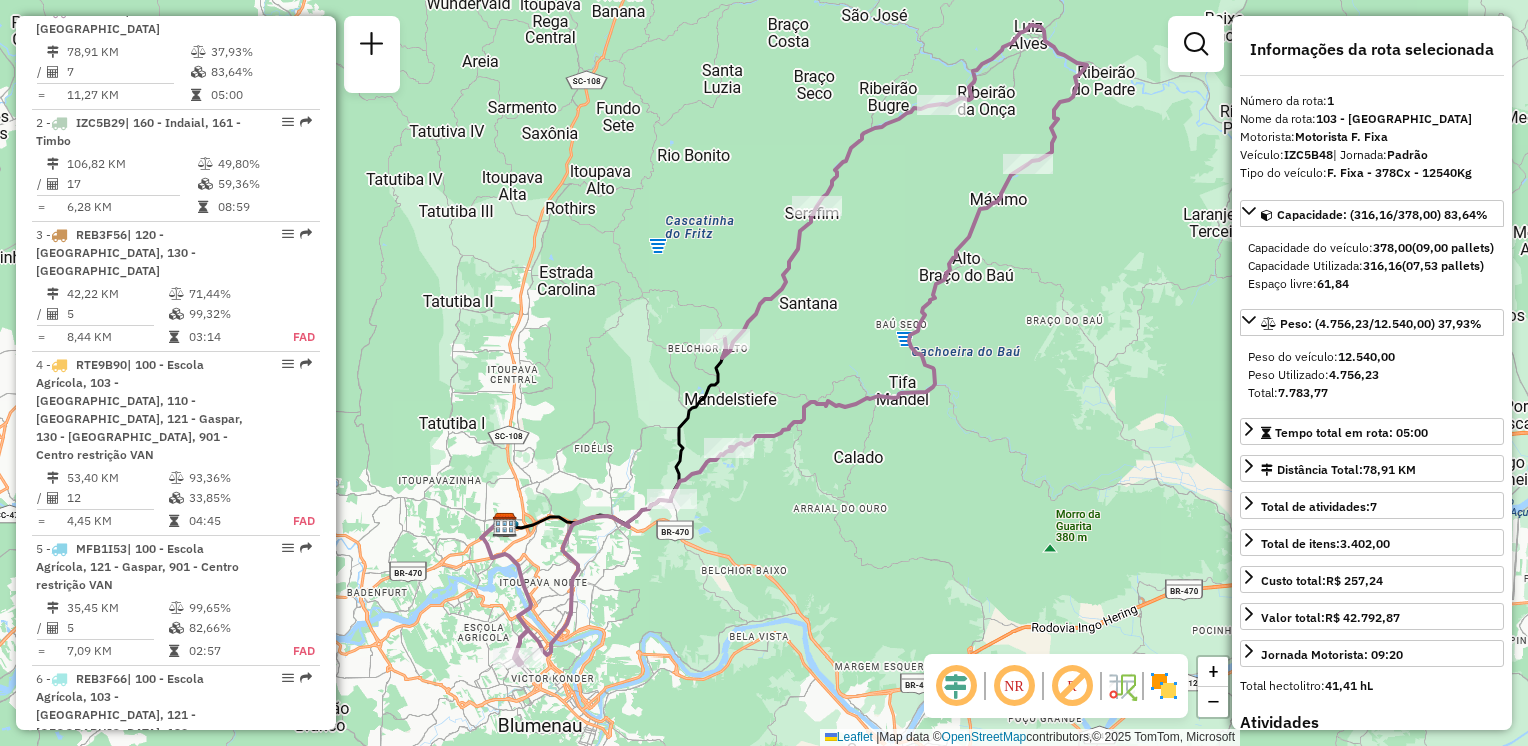 drag, startPoint x: 801, startPoint y: 283, endPoint x: 918, endPoint y: 374, distance: 148.22281 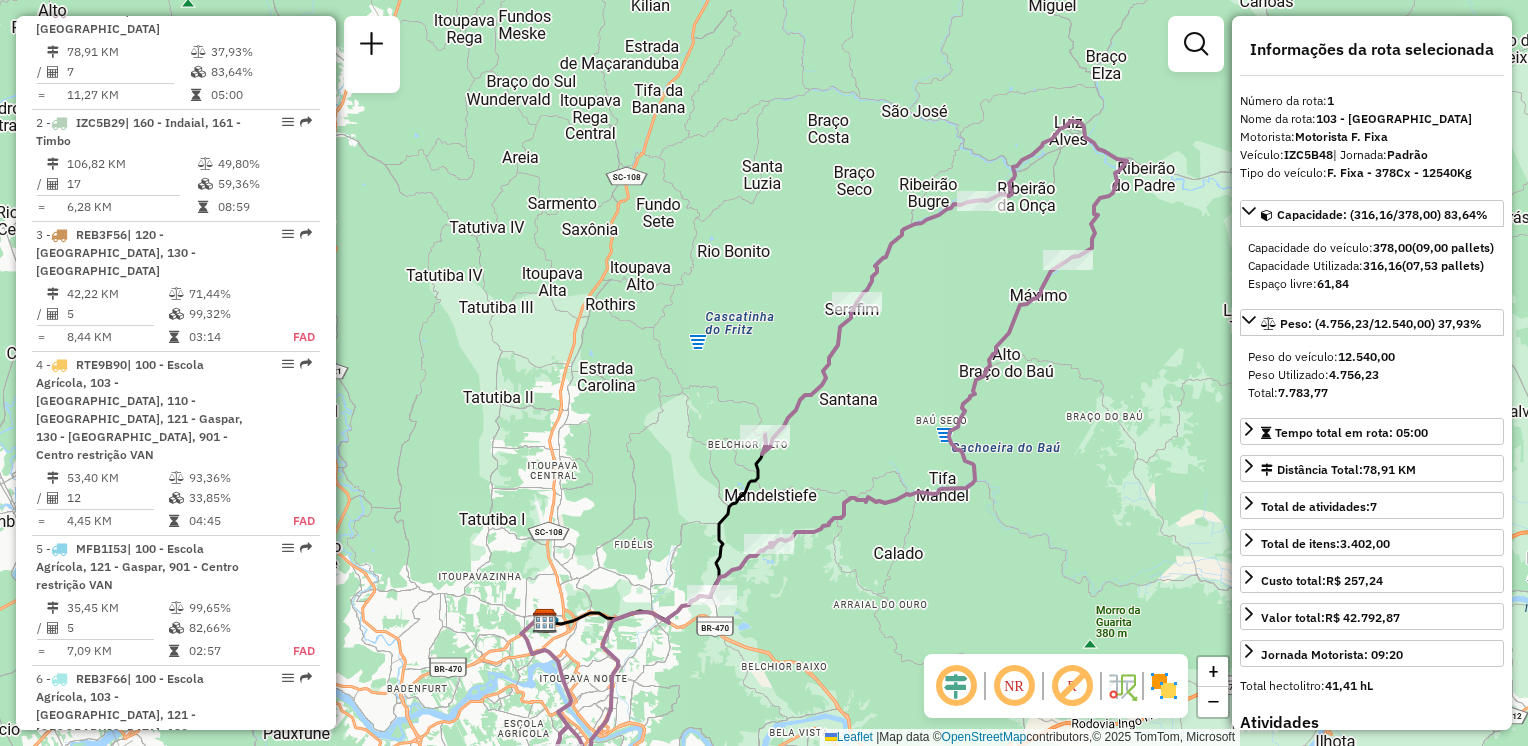 drag, startPoint x: 1013, startPoint y: 360, endPoint x: 941, endPoint y: 361, distance: 72.00694 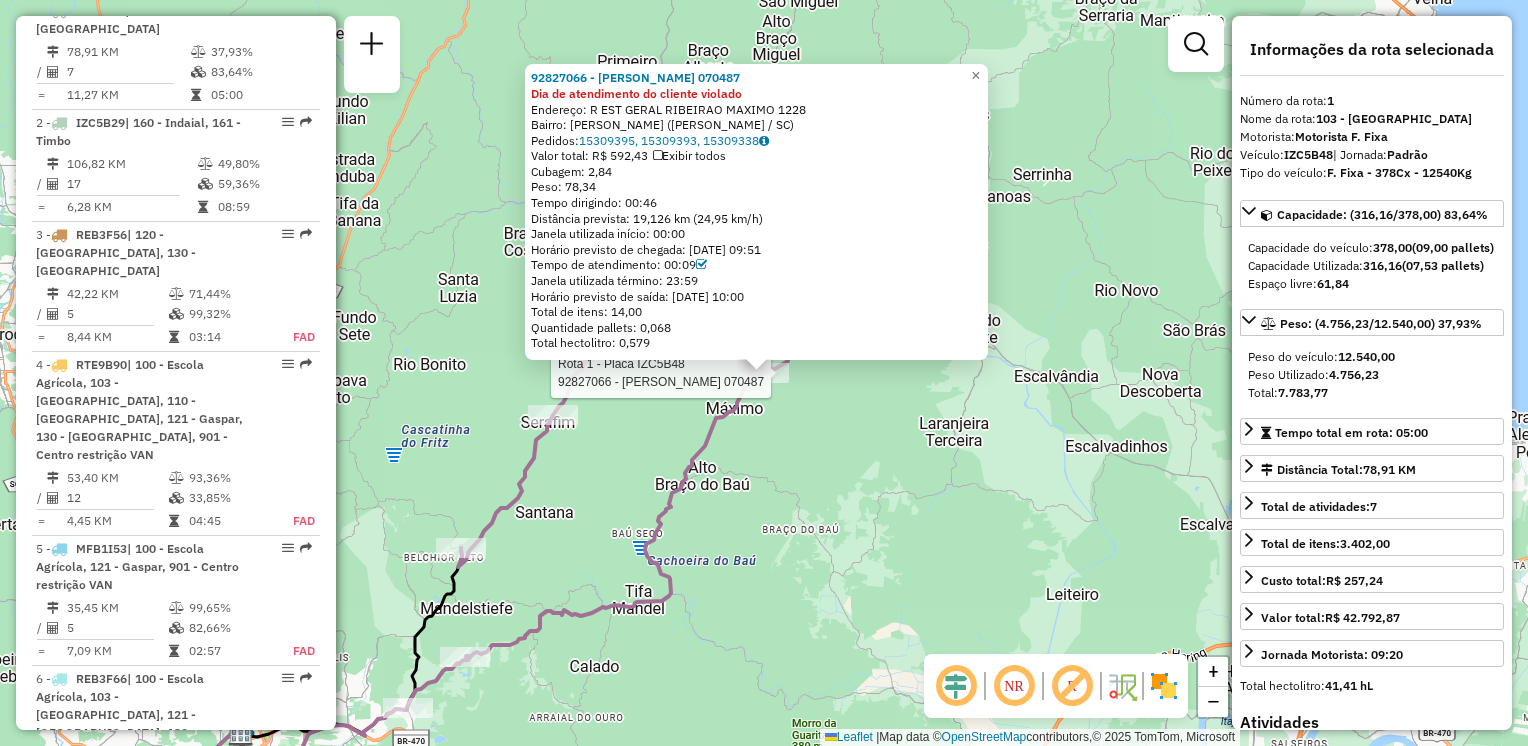 click on "Rota 1 - Placa IZC5B48  92827066 - KELVIN TIRONI 070487 92827066 - KELVIN TIRONI 070487 Dia de atendimento do cliente violado  Endereço: R   EST GERAL RIBEIRAO MAXIMO     1228   Bairro: RIBEIRAO MAXIMO (LUIZ ALVES / SC)   Pedidos:  15309395, 15309393, 15309338   Valor total: R$ 592,43   Exibir todos   Cubagem: 2,84  Peso: 78,34  Tempo dirigindo: 00:46   Distância prevista: 19,126 km (24,95 km/h)   Janela utilizada início: 00:00   Horário previsto de chegada: 15/07/2025 09:51   Tempo de atendimento: 00:09   Janela utilizada término: 23:59   Horário previsto de saída: 15/07/2025 10:00   Total de itens: 14,00   Quantidade pallets: 0,068   Total hectolitro: 0,579  × Janela de atendimento Grade de atendimento Capacidade Transportadoras Veículos Cliente Pedidos  Rotas Selecione os dias de semana para filtrar as janelas de atendimento  Seg   Ter   Qua   Qui   Sex   Sáb   Dom  Informe o período da janela de atendimento: De: Até:  Filtrar exatamente a janela do cliente  Seg   Ter   Qua   Qui   Sex   Sáb" 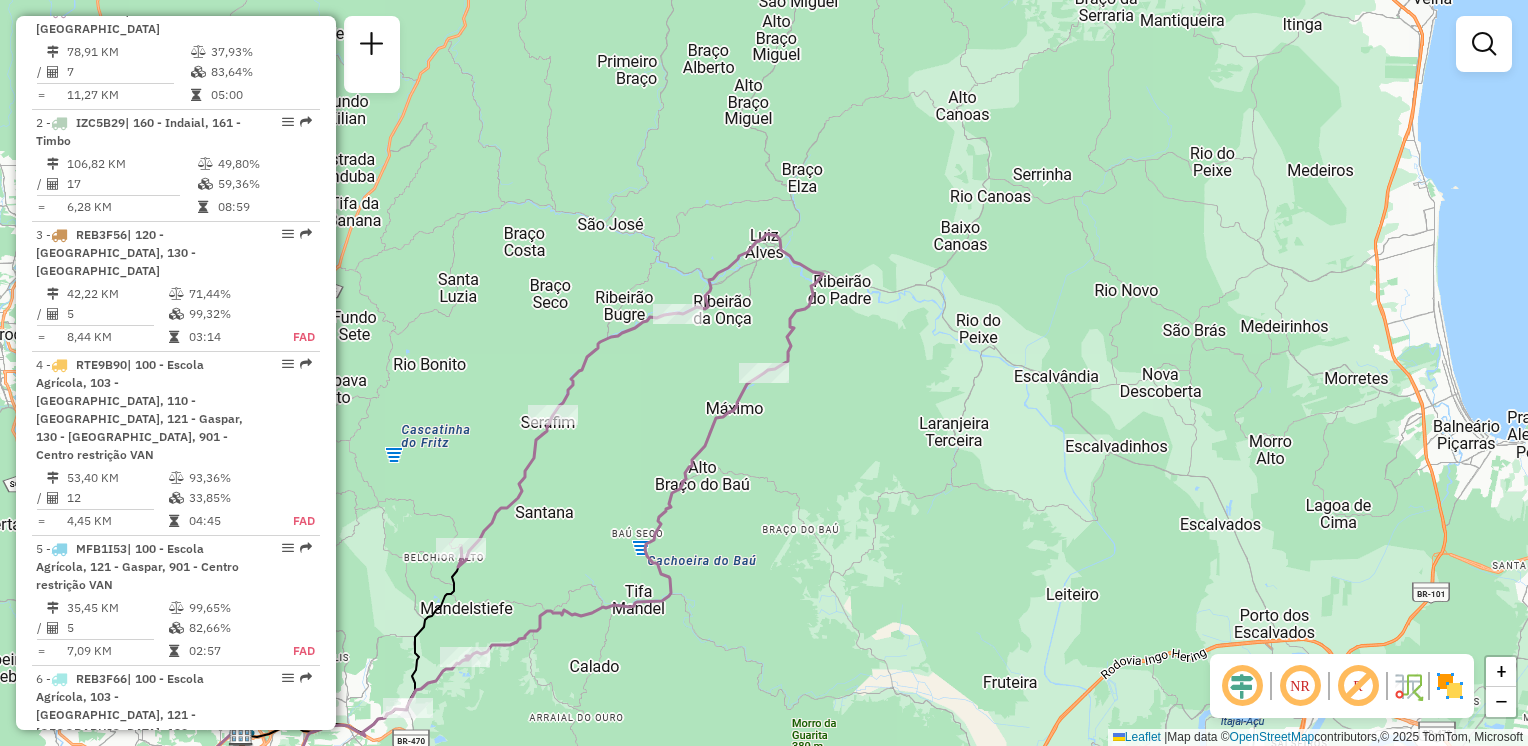 drag, startPoint x: 916, startPoint y: 506, endPoint x: 944, endPoint y: 547, distance: 49.648766 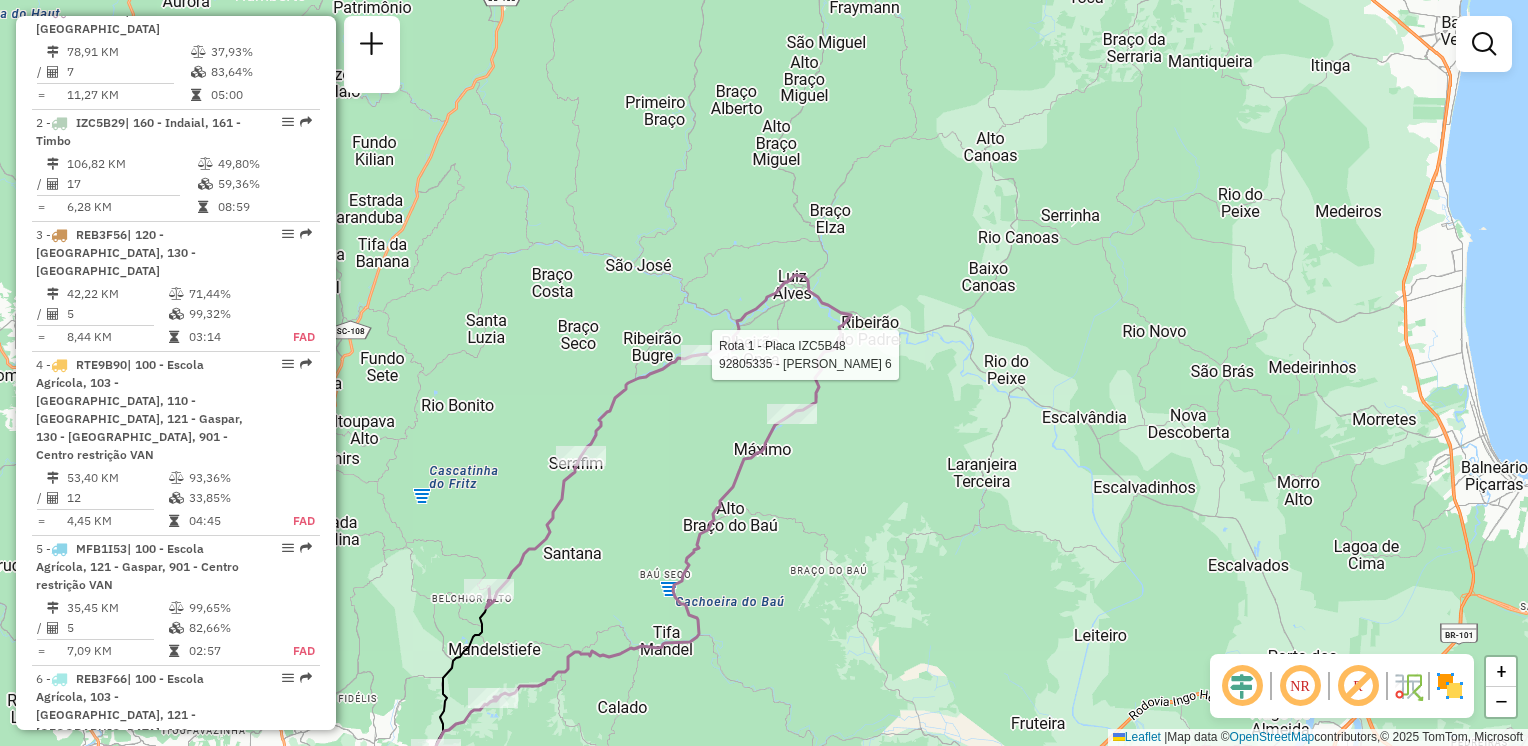 select on "**********" 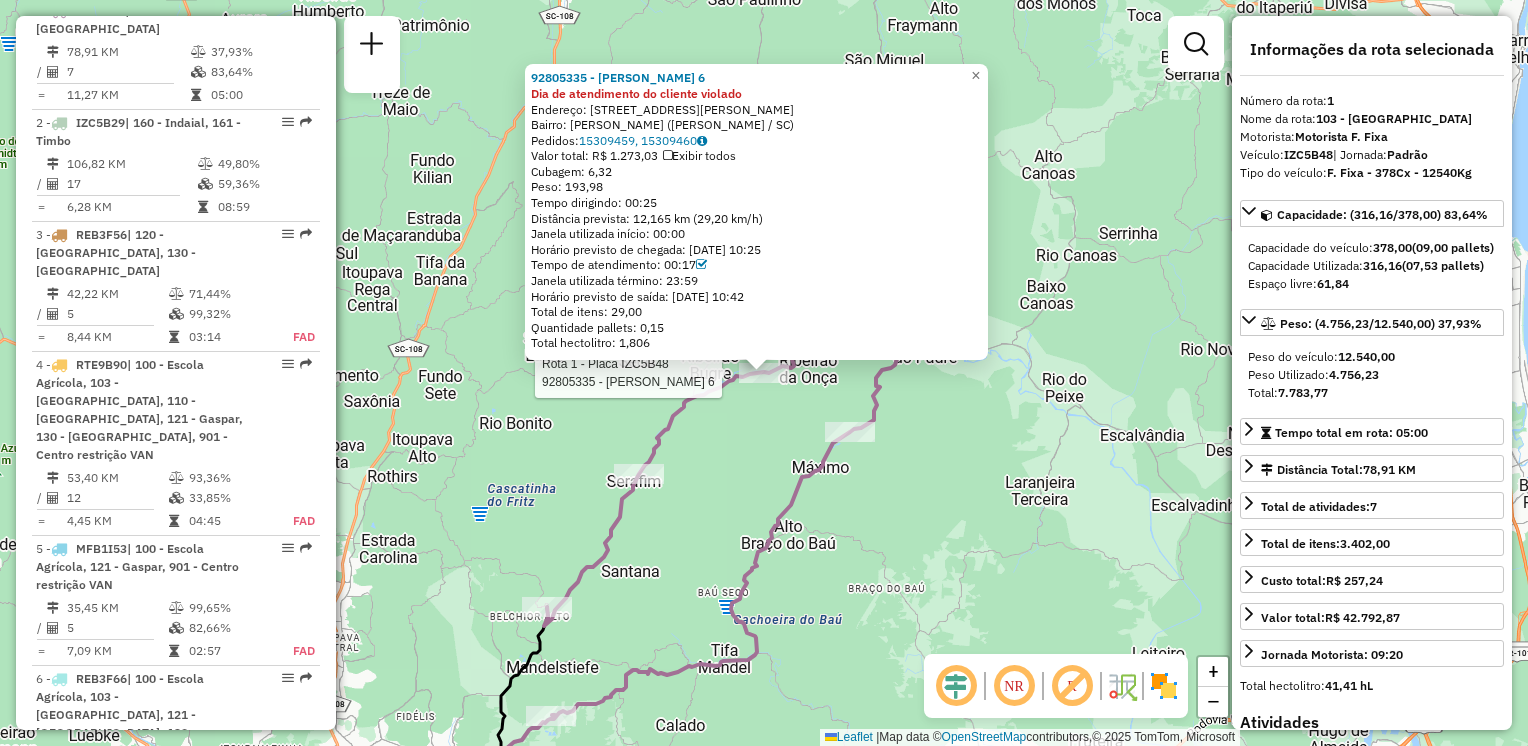 click on "Rota 1 - Placa IZC5B48  92805335 - ANTONINHO DE SOUZA 6 92805335 - ANTONINHO DE SOUZA 6 Dia de atendimento do cliente violado  Endereço: R   PREFEITO WILIBALDO BYLAARDT   4   Bairro: BRAÇO SERAFIM (LUIZ ALVES / SC)   Pedidos:  15309459, 15309460   Valor total: R$ 1.273,03   Exibir todos   Cubagem: 6,32  Peso: 193,98  Tempo dirigindo: 00:25   Distância prevista: 12,165 km (29,20 km/h)   Janela utilizada início: 00:00   Horário previsto de chegada: 15/07/2025 10:25   Tempo de atendimento: 00:17   Janela utilizada término: 23:59   Horário previsto de saída: 15/07/2025 10:42   Total de itens: 29,00   Quantidade pallets: 0,15   Total hectolitro: 1,806  × Janela de atendimento Grade de atendimento Capacidade Transportadoras Veículos Cliente Pedidos  Rotas Selecione os dias de semana para filtrar as janelas de atendimento  Seg   Ter   Qua   Qui   Sex   Sáb   Dom  Informe o período da janela de atendimento: De: Até:  Filtrar exatamente a janela do cliente  Considerar janela de atendimento padrão   Seg" 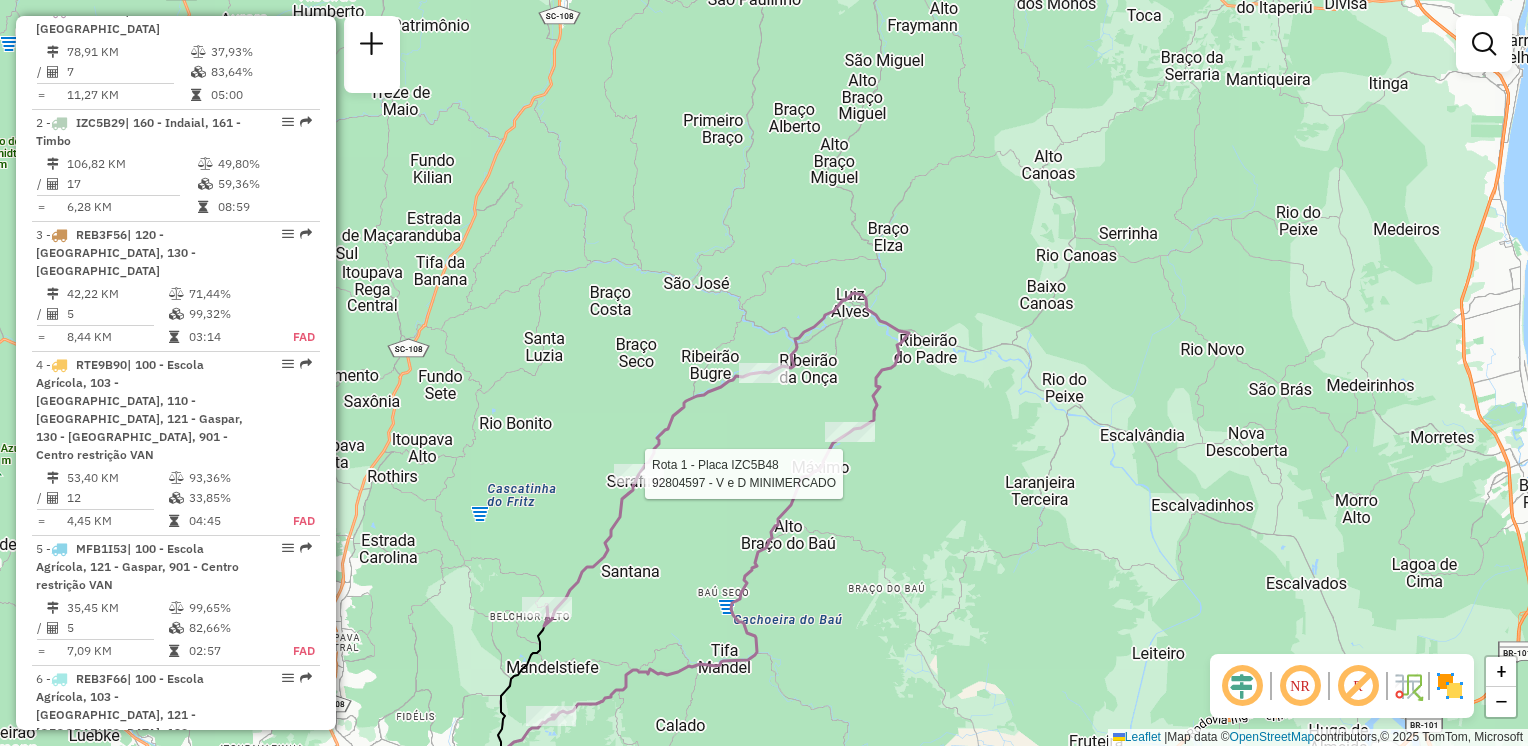 select on "**********" 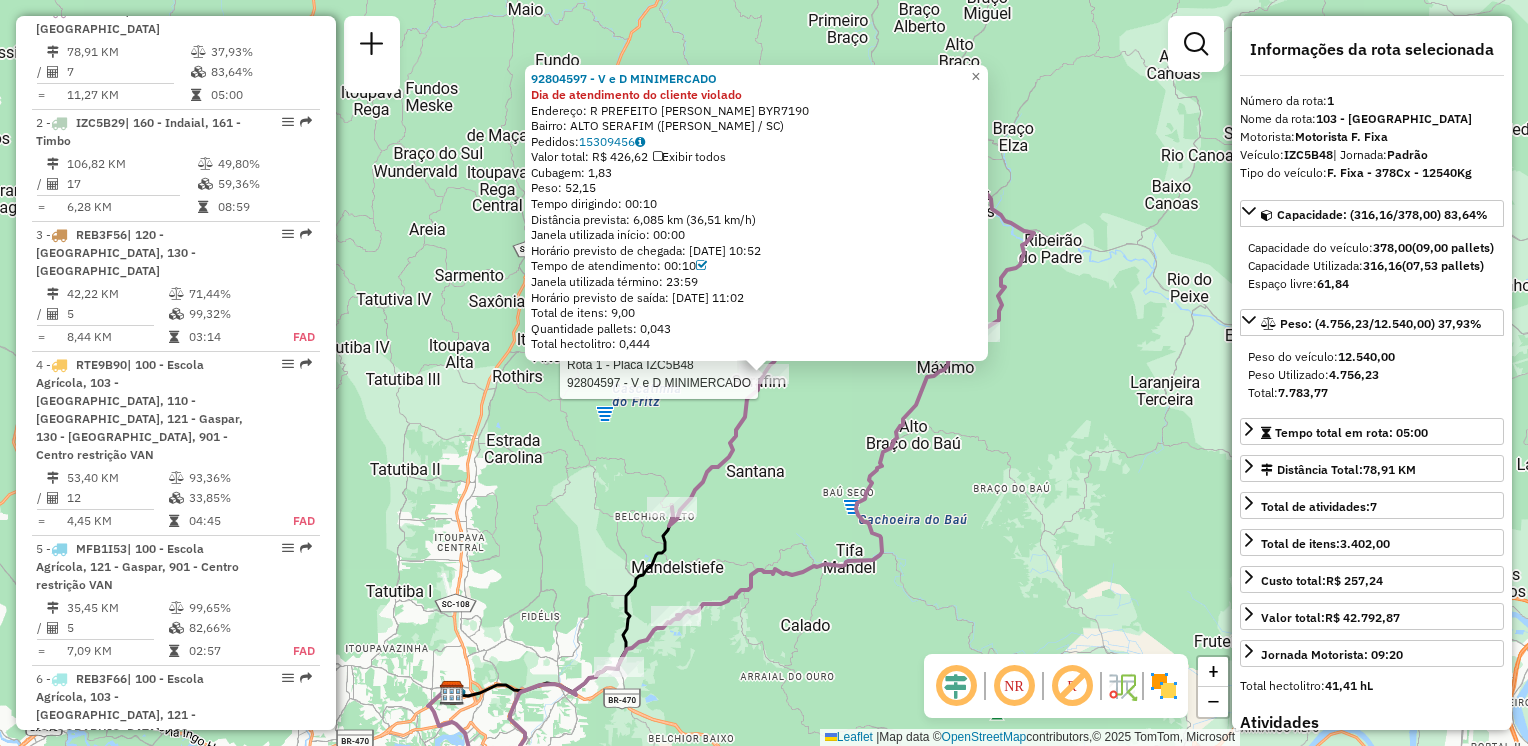 click 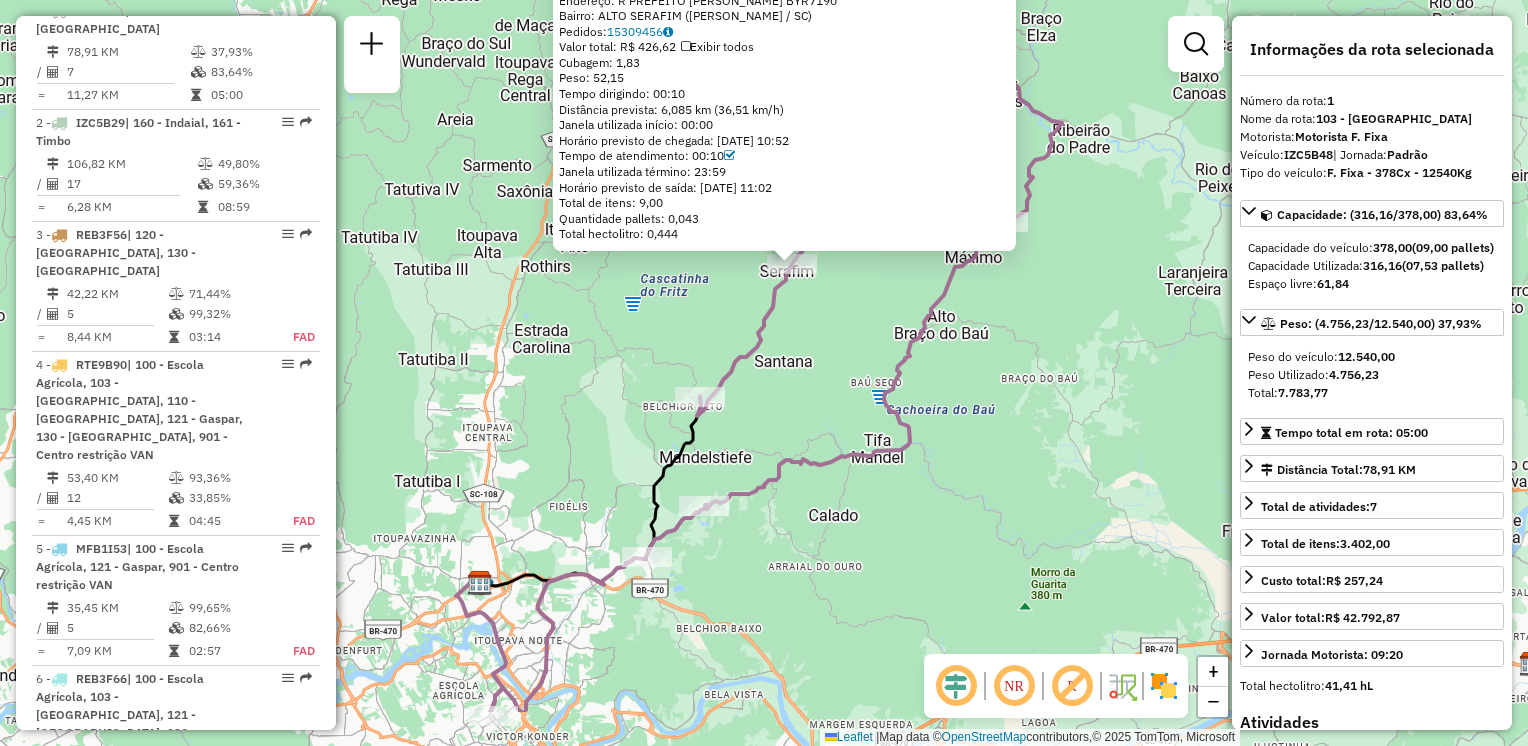 drag, startPoint x: 828, startPoint y: 498, endPoint x: 972, endPoint y: 166, distance: 361.88397 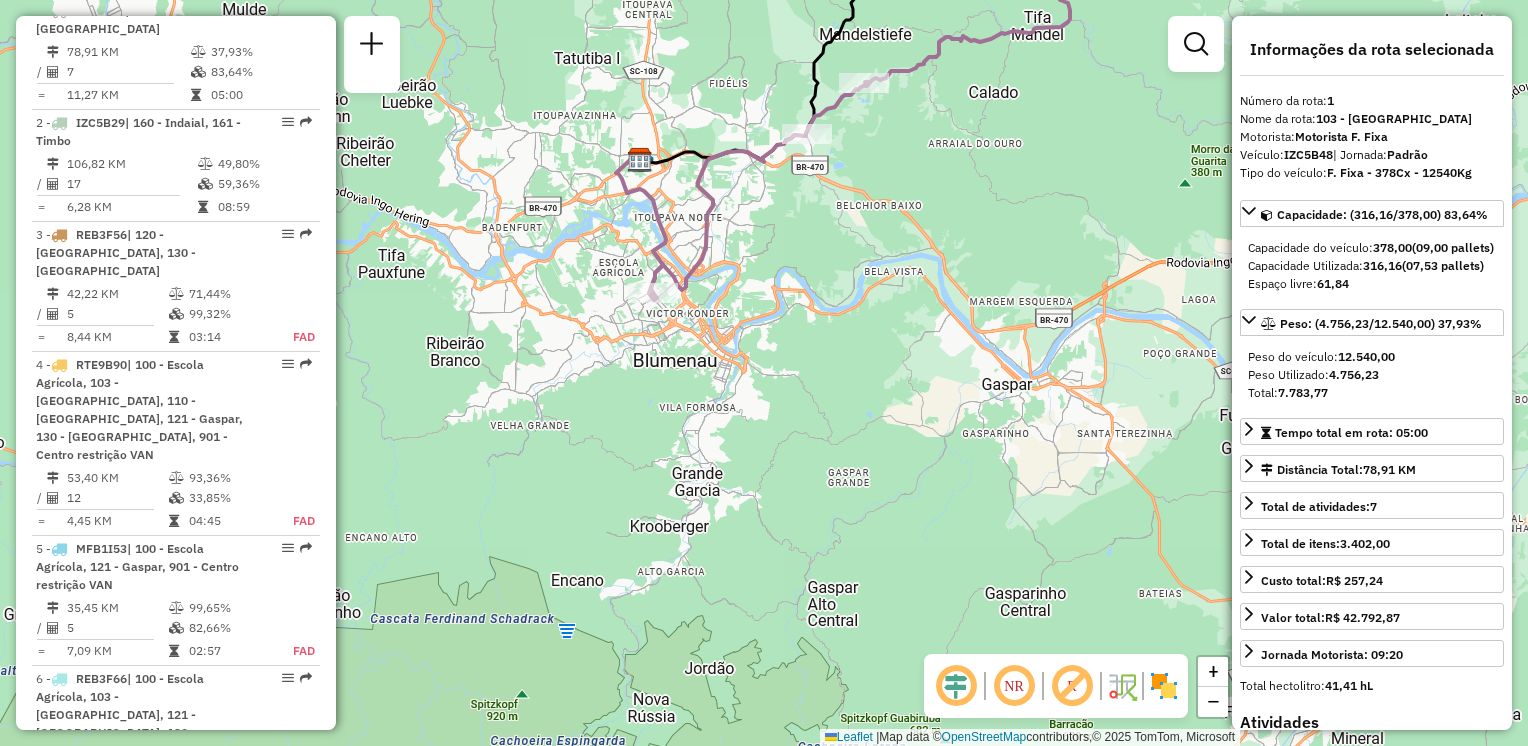 drag, startPoint x: 954, startPoint y: 198, endPoint x: 950, endPoint y: 340, distance: 142.05632 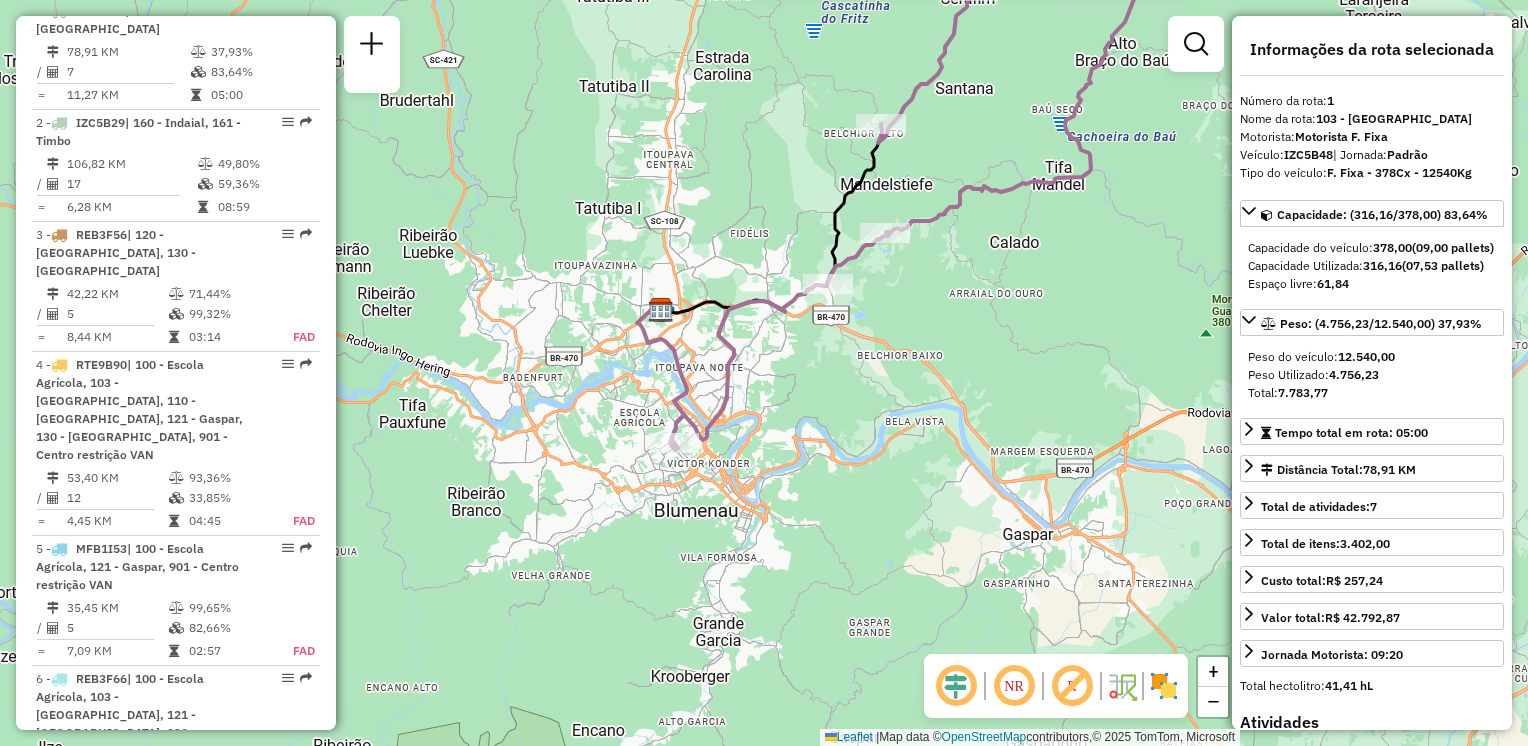 drag, startPoint x: 815, startPoint y: 450, endPoint x: 853, endPoint y: 418, distance: 49.67897 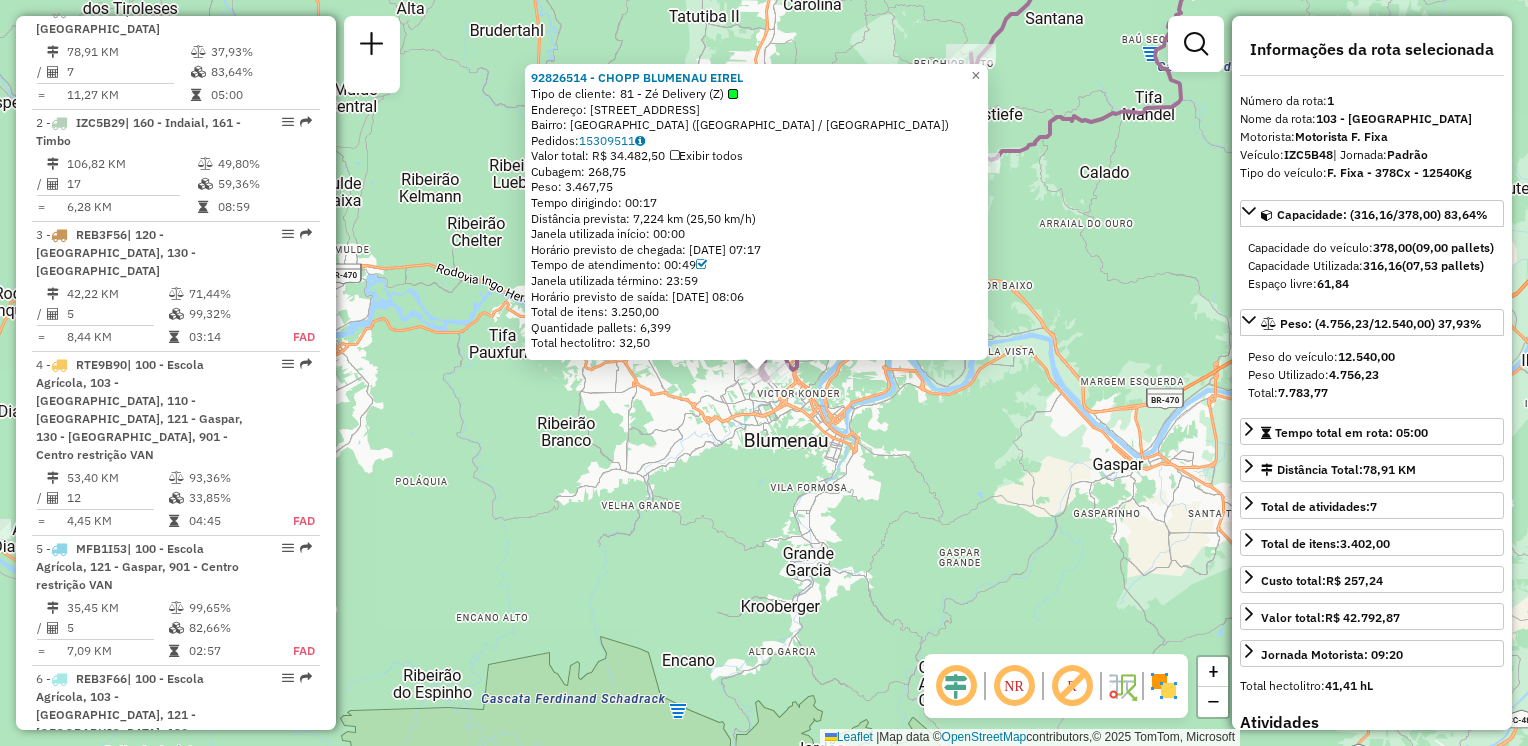 click on "92826514 - CHOPP BLUMENAU EIREL  Tipo de cliente:   81 - Zé Delivery (Z)   Endereço: RUA JOINVILLE                     945   Bairro: VILA NOVA (BLUMENAU / SC)   Pedidos:  15309511   Valor total: R$ 34.482,50   Exibir todos   Cubagem: 268,75  Peso: 3.467,75  Tempo dirigindo: 00:17   Distância prevista: 7,224 km (25,50 km/h)   Janela utilizada início: 00:00   Horário previsto de chegada: 15/07/2025 07:17   Tempo de atendimento: 00:49   Janela utilizada término: 23:59   Horário previsto de saída: 15/07/2025 08:06   Total de itens: 3.250,00   Quantidade pallets: 6,399   Total hectolitro: 32,50  × Janela de atendimento Grade de atendimento Capacidade Transportadoras Veículos Cliente Pedidos  Rotas Selecione os dias de semana para filtrar as janelas de atendimento  Seg   Ter   Qua   Qui   Sex   Sáb   Dom  Informe o período da janela de atendimento: De: Até:  Filtrar exatamente a janela do cliente  Considerar janela de atendimento padrão   Seg   Ter   Qua   Qui   Sex   Sáb   Dom   Peso mínimo:   De:" 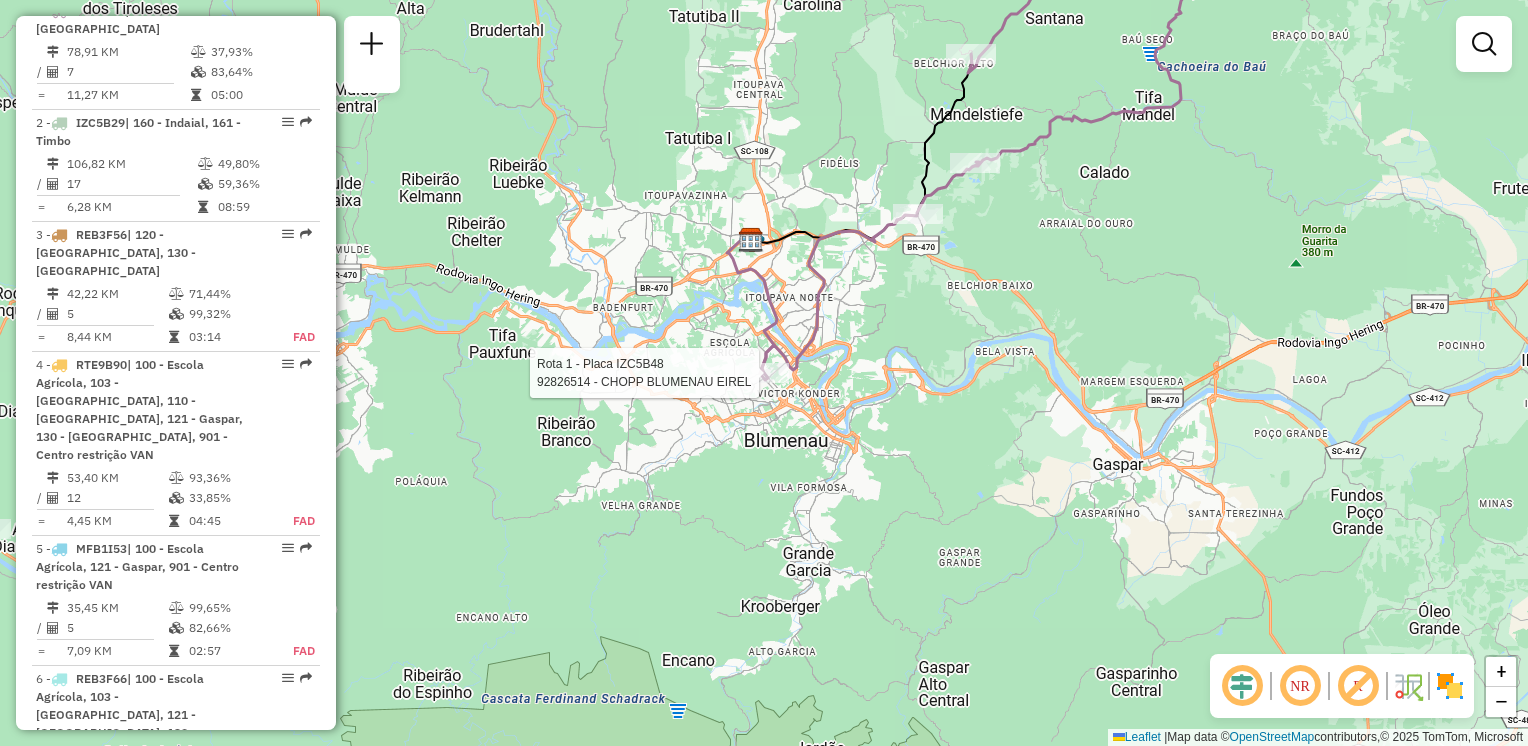 select on "**********" 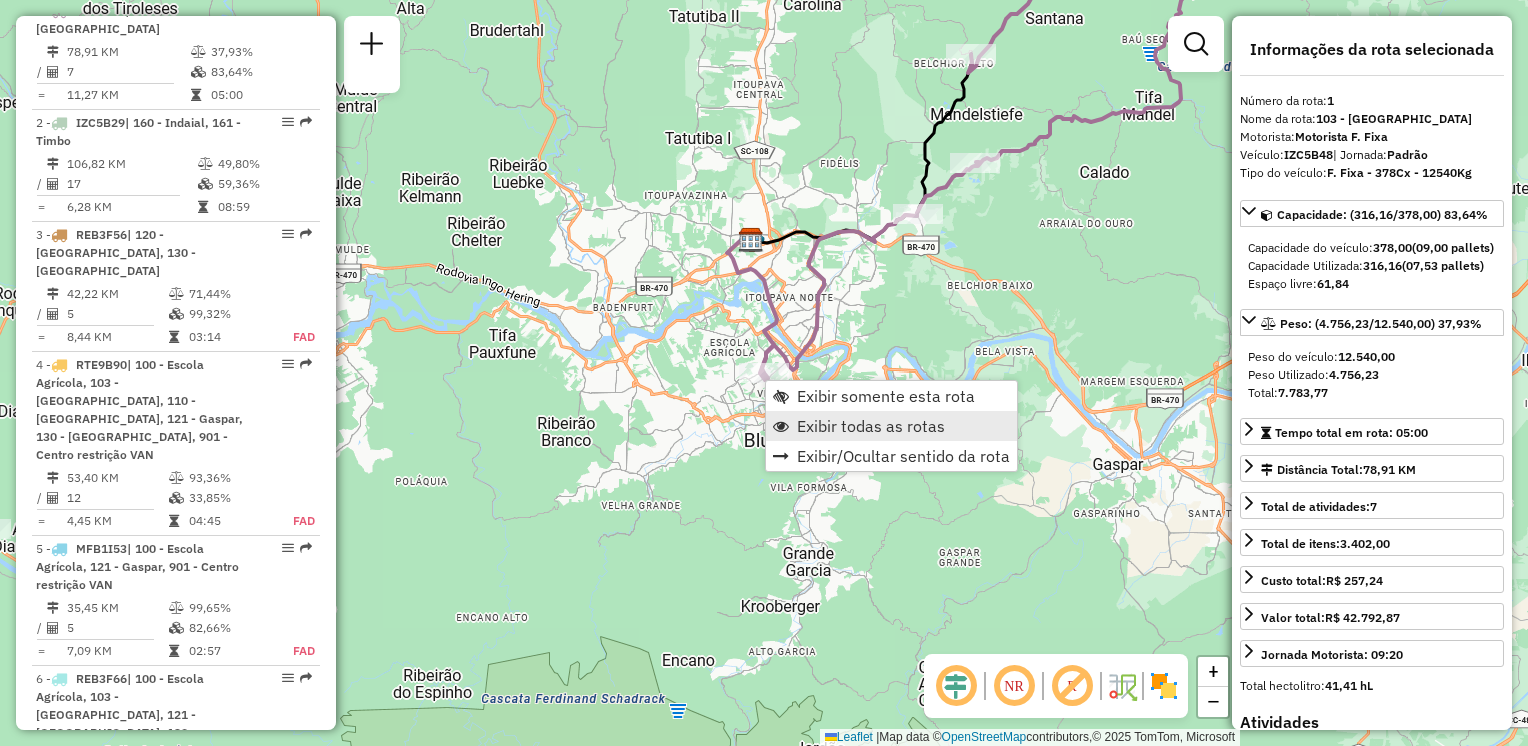 click on "Exibir todas as rotas" at bounding box center [871, 426] 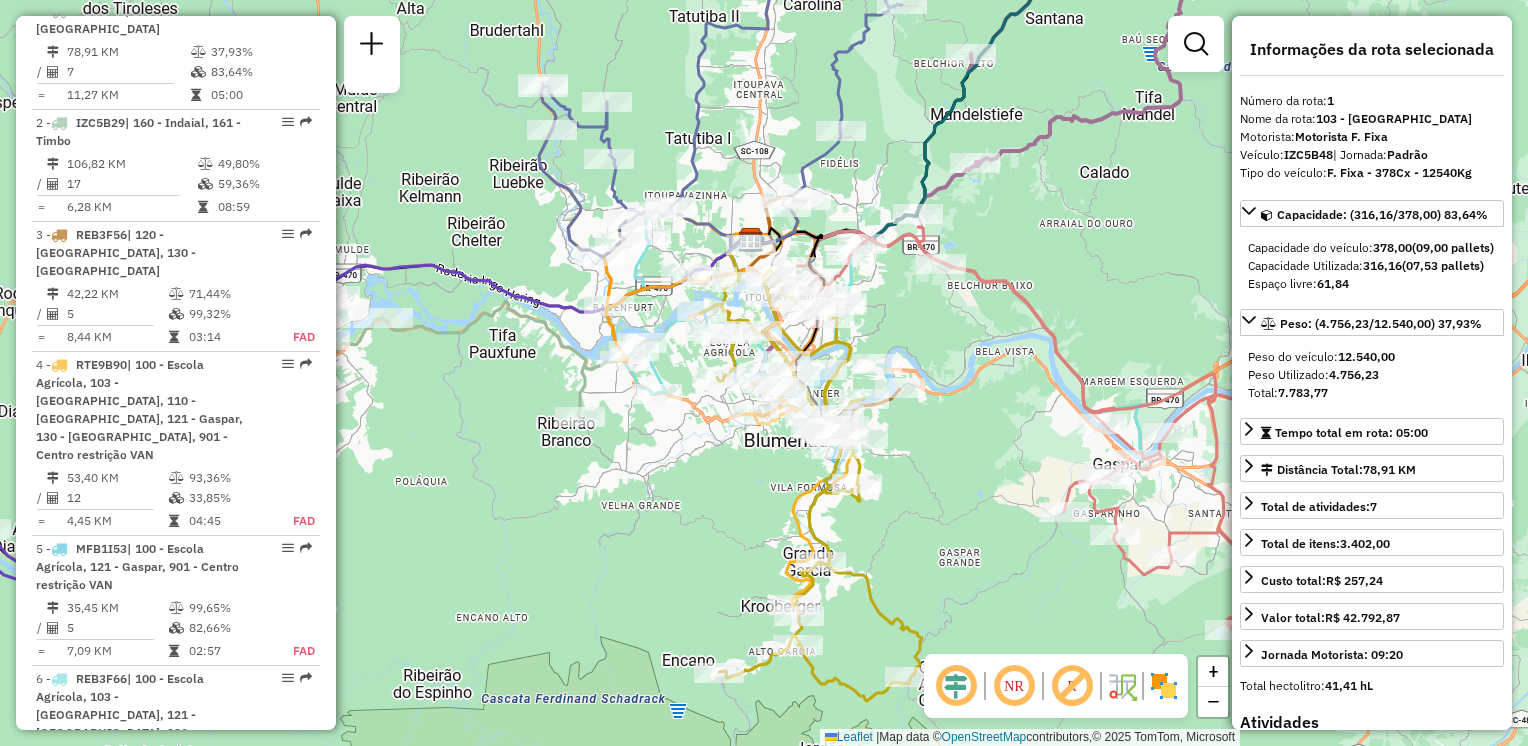 drag, startPoint x: 930, startPoint y: 442, endPoint x: 896, endPoint y: 378, distance: 72.47068 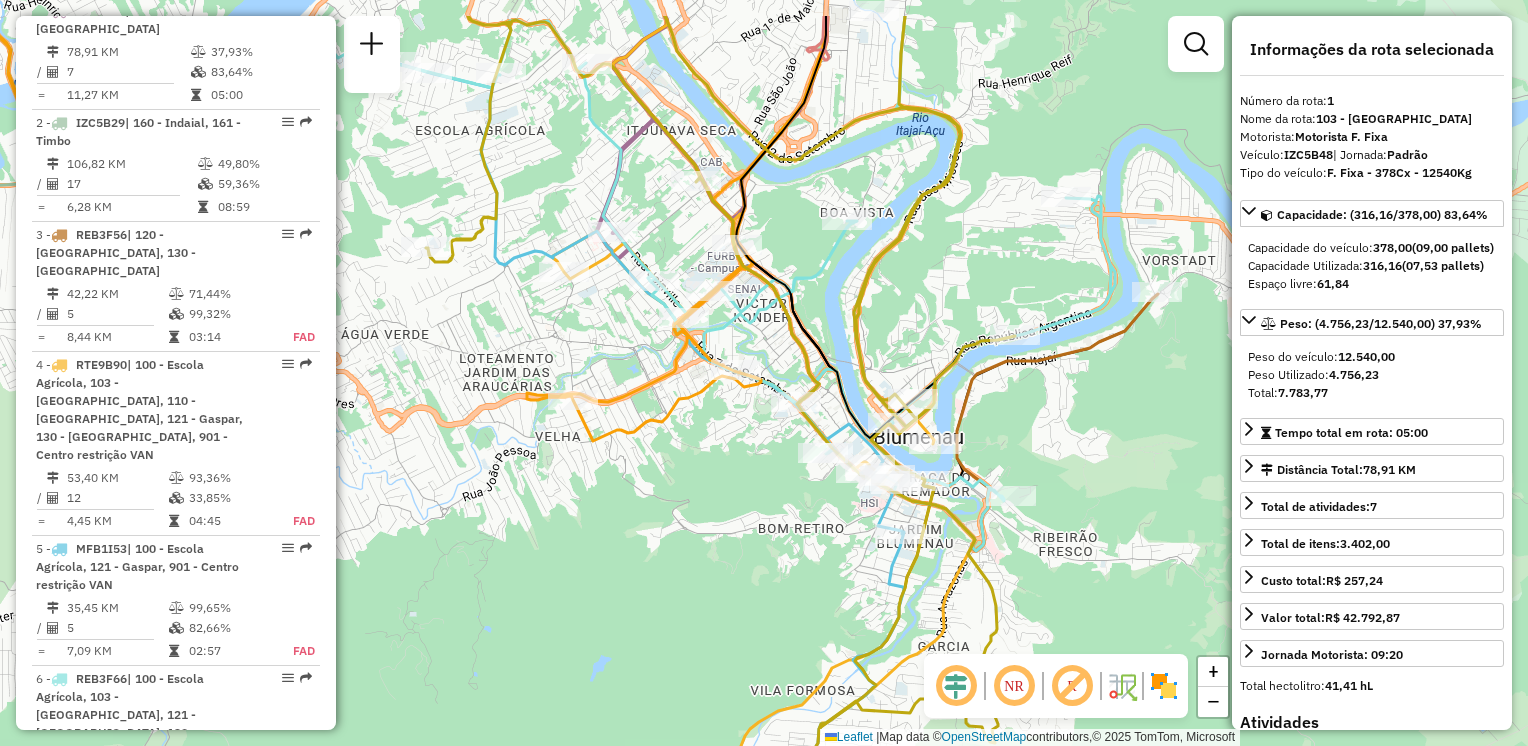 drag, startPoint x: 809, startPoint y: 298, endPoint x: 820, endPoint y: 386, distance: 88.68484 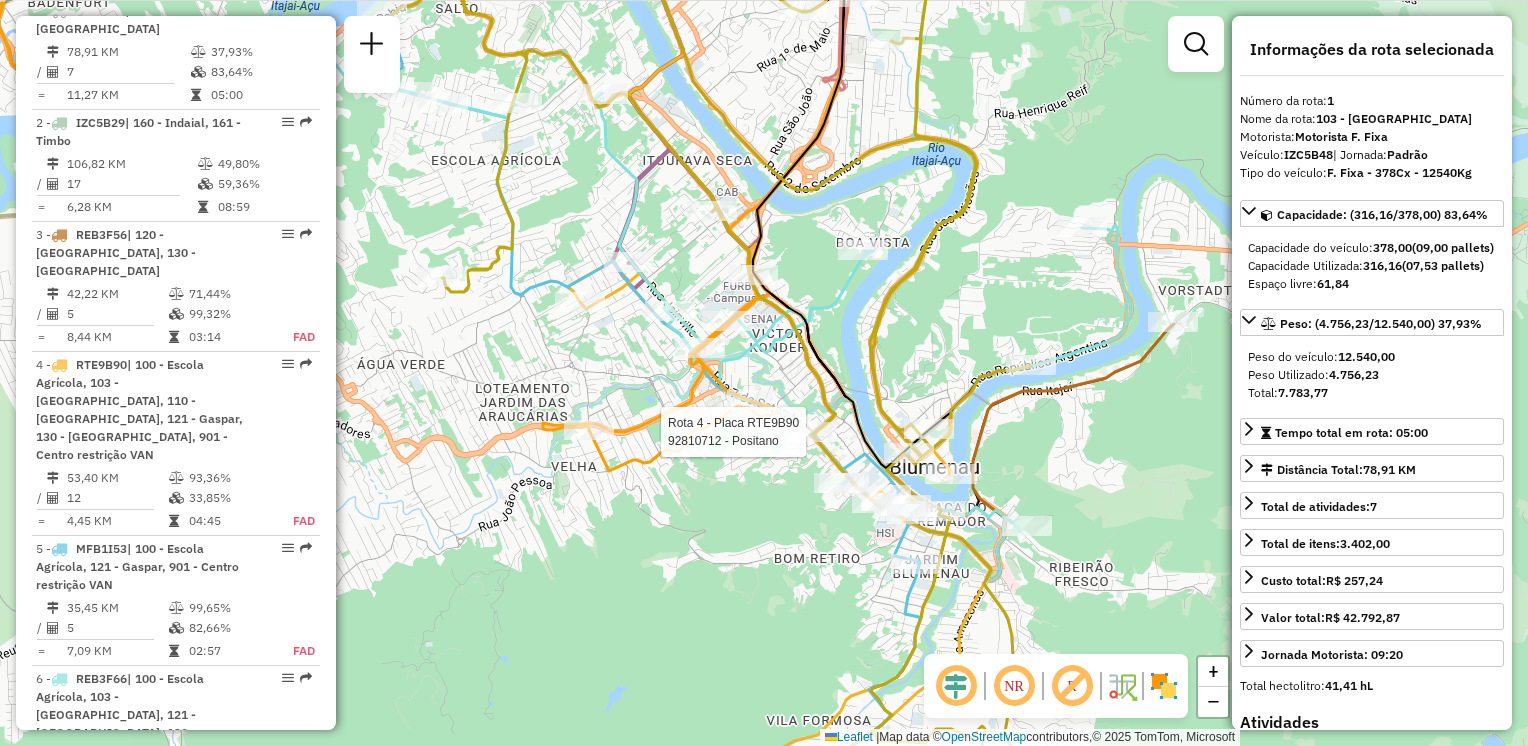 drag, startPoint x: 824, startPoint y: 306, endPoint x: 841, endPoint y: 344, distance: 41.62932 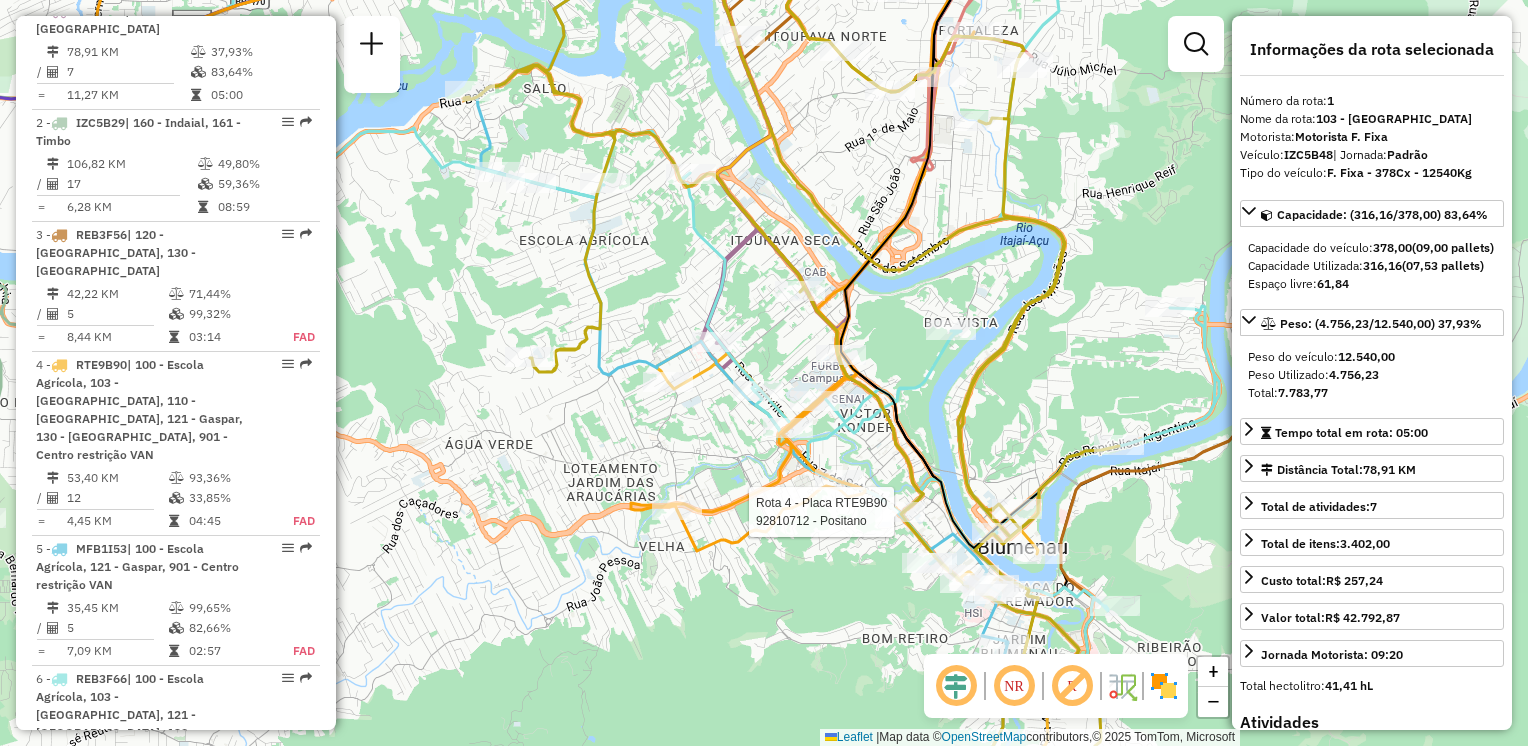 drag, startPoint x: 821, startPoint y: 292, endPoint x: 884, endPoint y: 359, distance: 91.967384 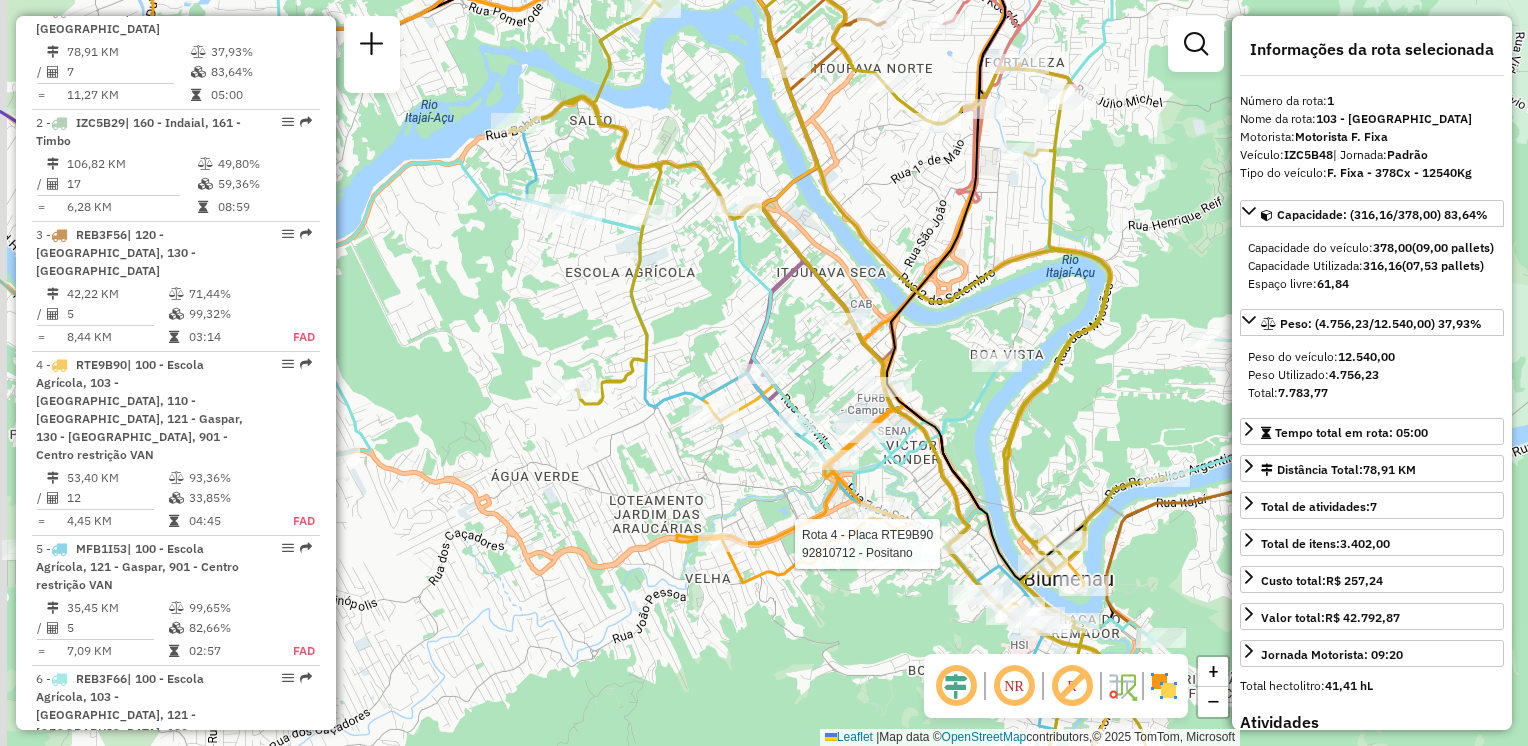 drag, startPoint x: 744, startPoint y: 288, endPoint x: 797, endPoint y: 361, distance: 90.21086 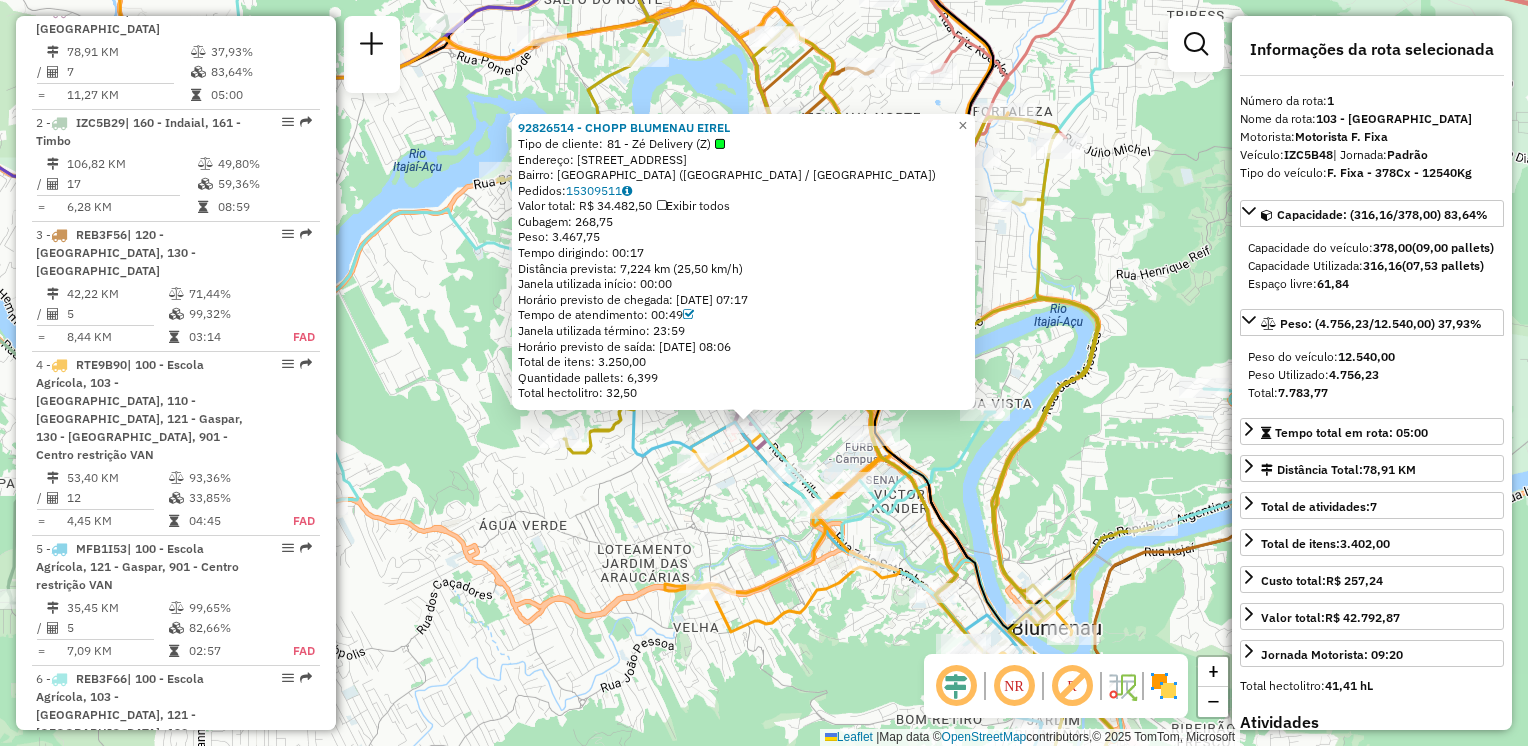 drag, startPoint x: 1033, startPoint y: 360, endPoint x: 1000, endPoint y: 453, distance: 98.681305 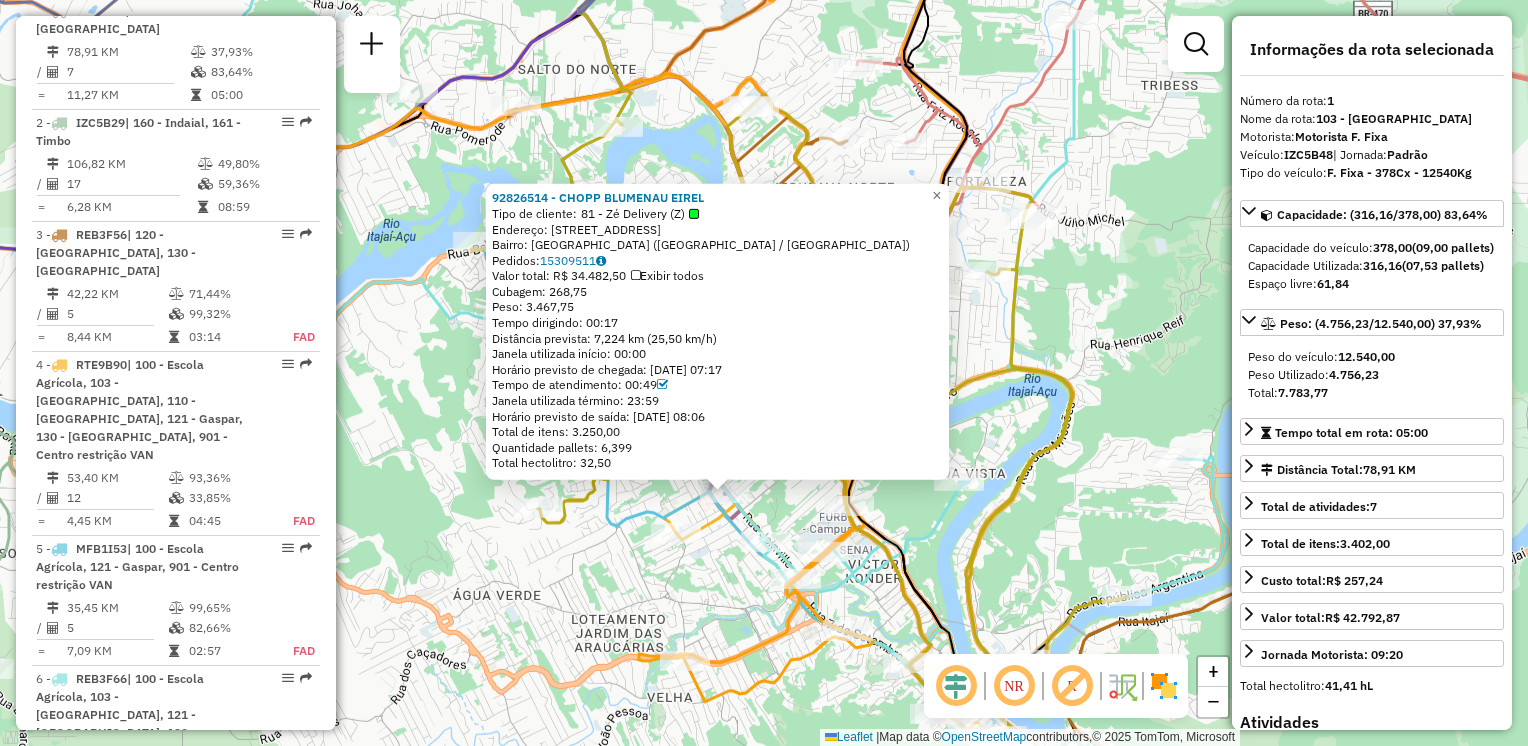 click on "92826514 - CHOPP BLUMENAU EIREL  Tipo de cliente:   81 - Zé Delivery (Z)   Endereço: RUA JOINVILLE                     945   Bairro: VILA NOVA (BLUMENAU / SC)   Pedidos:  15309511   Valor total: R$ 34.482,50   Exibir todos   Cubagem: 268,75  Peso: 3.467,75  Tempo dirigindo: 00:17   Distância prevista: 7,224 km (25,50 km/h)   Janela utilizada início: 00:00   Horário previsto de chegada: 15/07/2025 07:17   Tempo de atendimento: 00:49   Janela utilizada término: 23:59   Horário previsto de saída: 15/07/2025 08:06   Total de itens: 3.250,00   Quantidade pallets: 6,399   Total hectolitro: 32,50  × Janela de atendimento Grade de atendimento Capacidade Transportadoras Veículos Cliente Pedidos  Rotas Selecione os dias de semana para filtrar as janelas de atendimento  Seg   Ter   Qua   Qui   Sex   Sáb   Dom  Informe o período da janela de atendimento: De: Até:  Filtrar exatamente a janela do cliente  Considerar janela de atendimento padrão   Seg   Ter   Qua   Qui   Sex   Sáb   Dom   Peso mínimo:   De:" 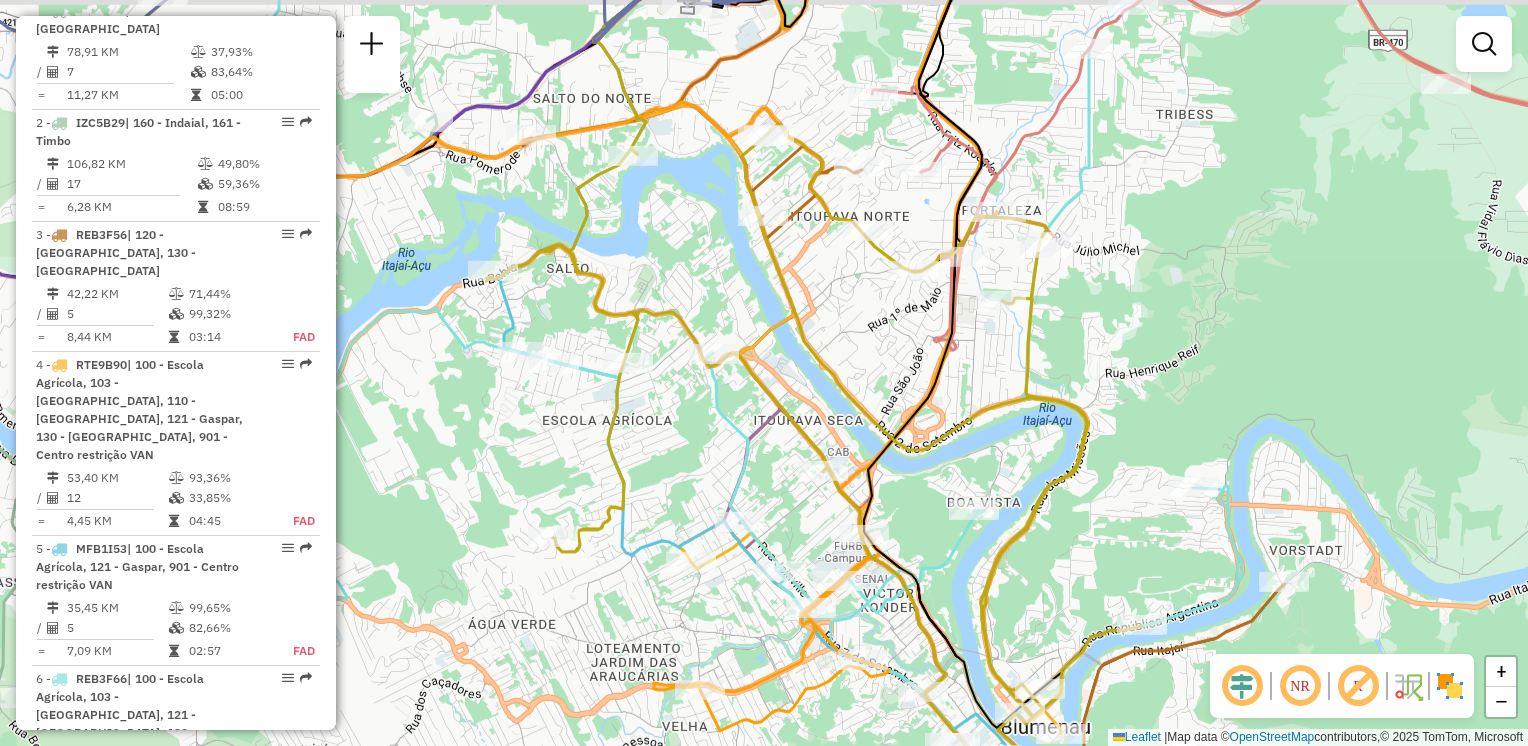 drag, startPoint x: 1003, startPoint y: 326, endPoint x: 1028, endPoint y: 374, distance: 54.120235 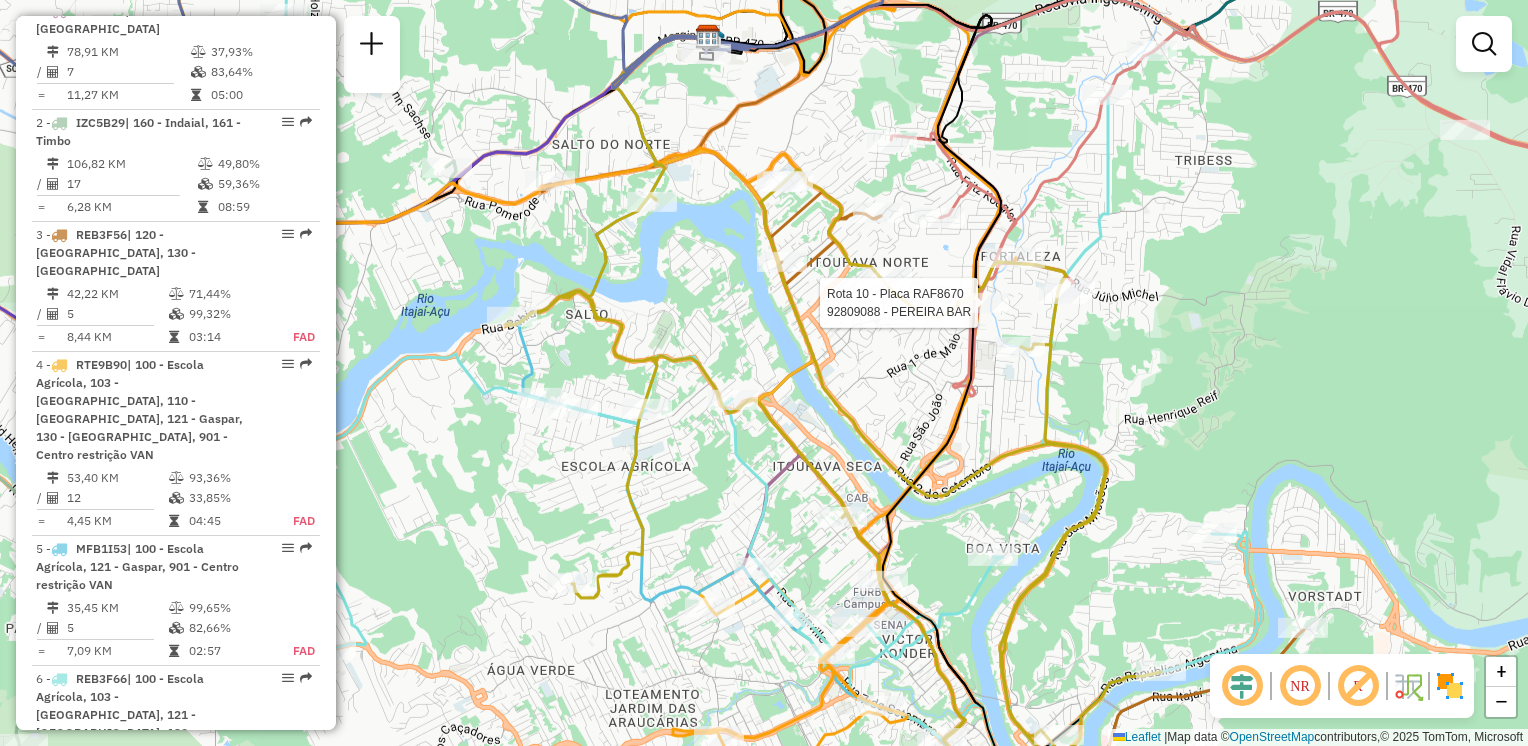 select on "**********" 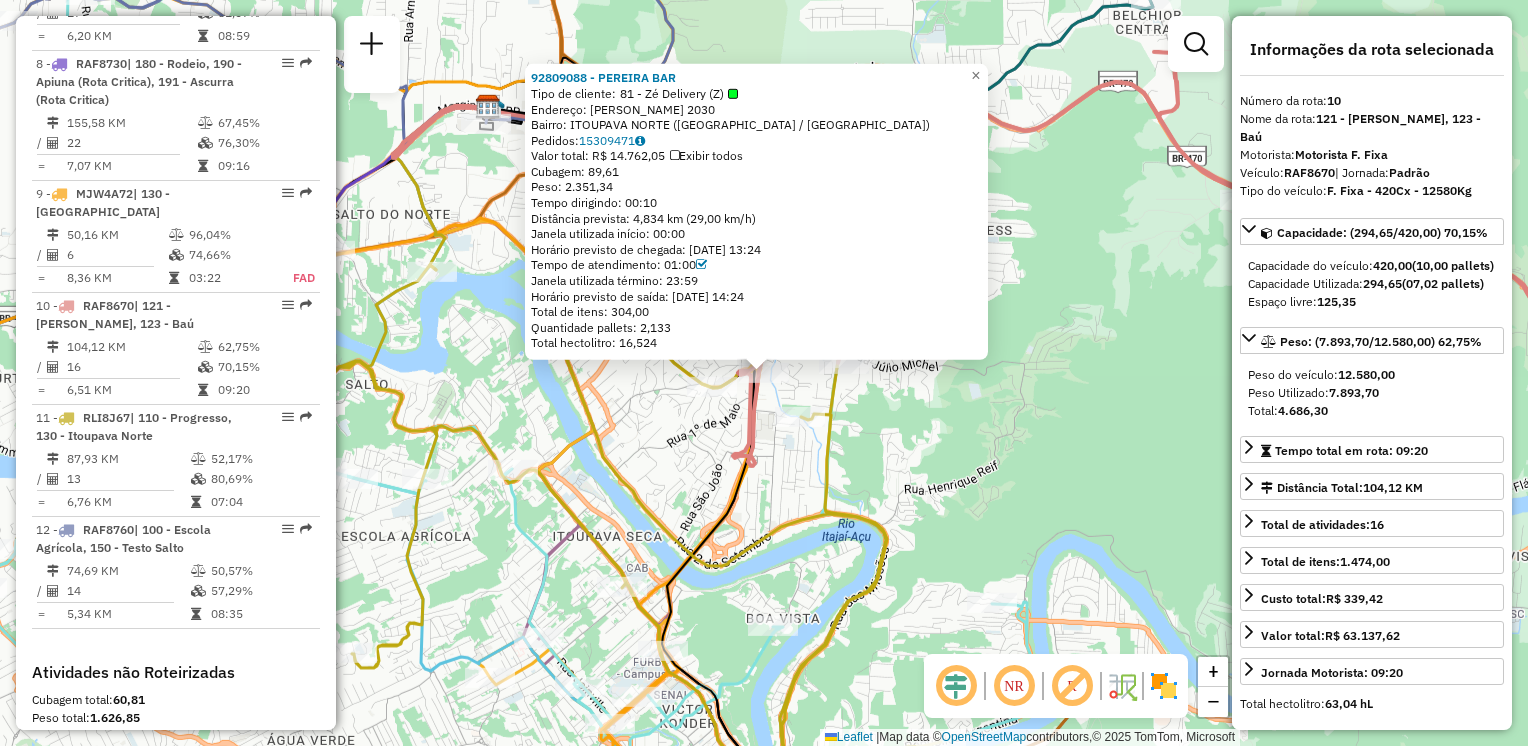 scroll, scrollTop: 1852, scrollLeft: 0, axis: vertical 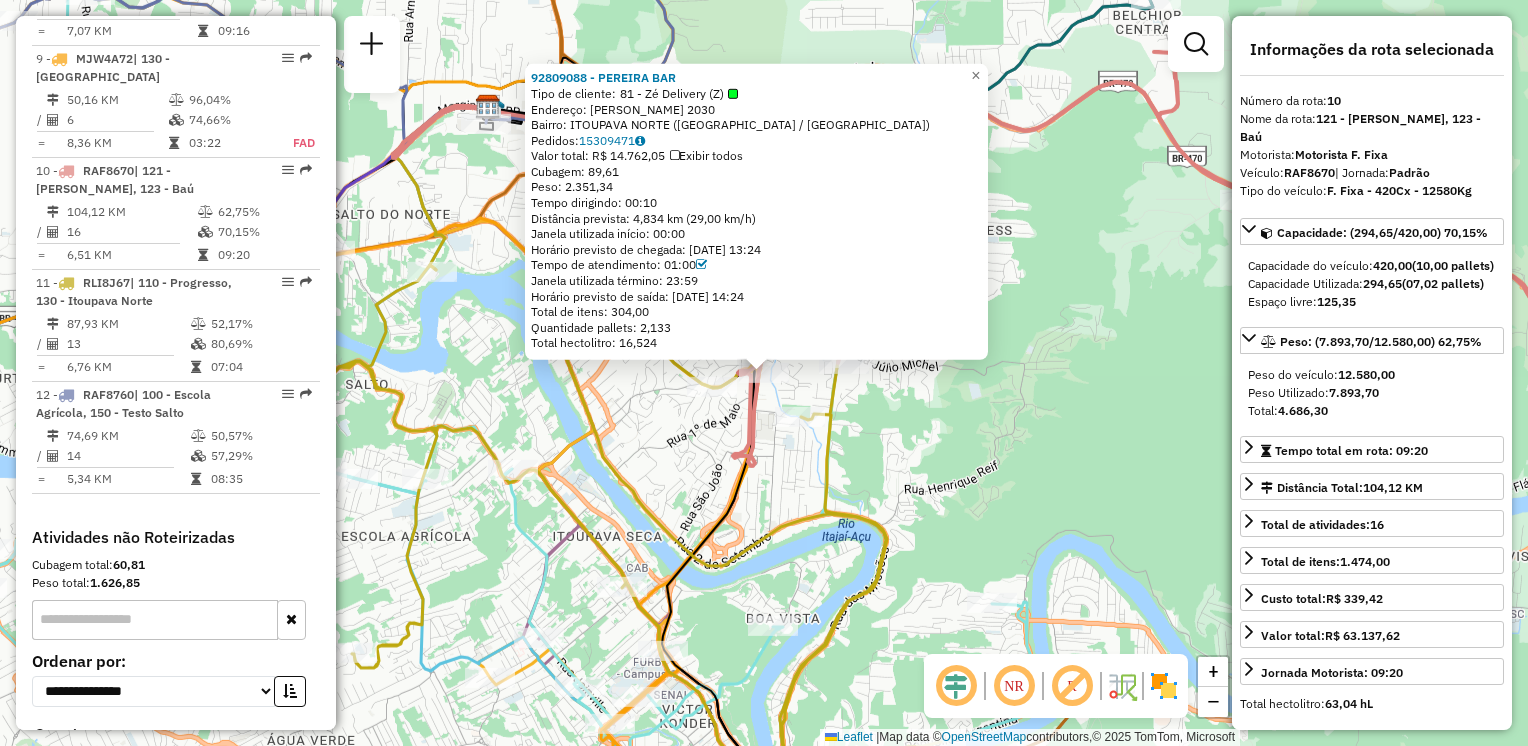 click on "92809088 - PEREIRA BAR  Tipo de cliente:   81 - Zé Delivery (Z)   Endereço:  FERNANDO DE SOUZA E SILVA 2030   Bairro: ITOUPAVA NORTE (BLUMENAU / SC)   Pedidos:  15309471   Valor total: R$ 14.762,05   Exibir todos   Cubagem: 89,61  Peso: 2.351,34  Tempo dirigindo: 00:10   Distância prevista: 4,834 km (29,00 km/h)   Janela utilizada início: 00:00   Horário previsto de chegada: 15/07/2025 13:24   Tempo de atendimento: 01:00   Janela utilizada término: 23:59   Horário previsto de saída: 15/07/2025 14:24   Total de itens: 304,00   Quantidade pallets: 2,133   Total hectolitro: 16,524  × Janela de atendimento Grade de atendimento Capacidade Transportadoras Veículos Cliente Pedidos  Rotas Selecione os dias de semana para filtrar as janelas de atendimento  Seg   Ter   Qua   Qui   Sex   Sáb   Dom  Informe o período da janela de atendimento: De: Até:  Filtrar exatamente a janela do cliente  Considerar janela de atendimento padrão  Selecione os dias de semana para filtrar as grades de atendimento  Seg  De:" 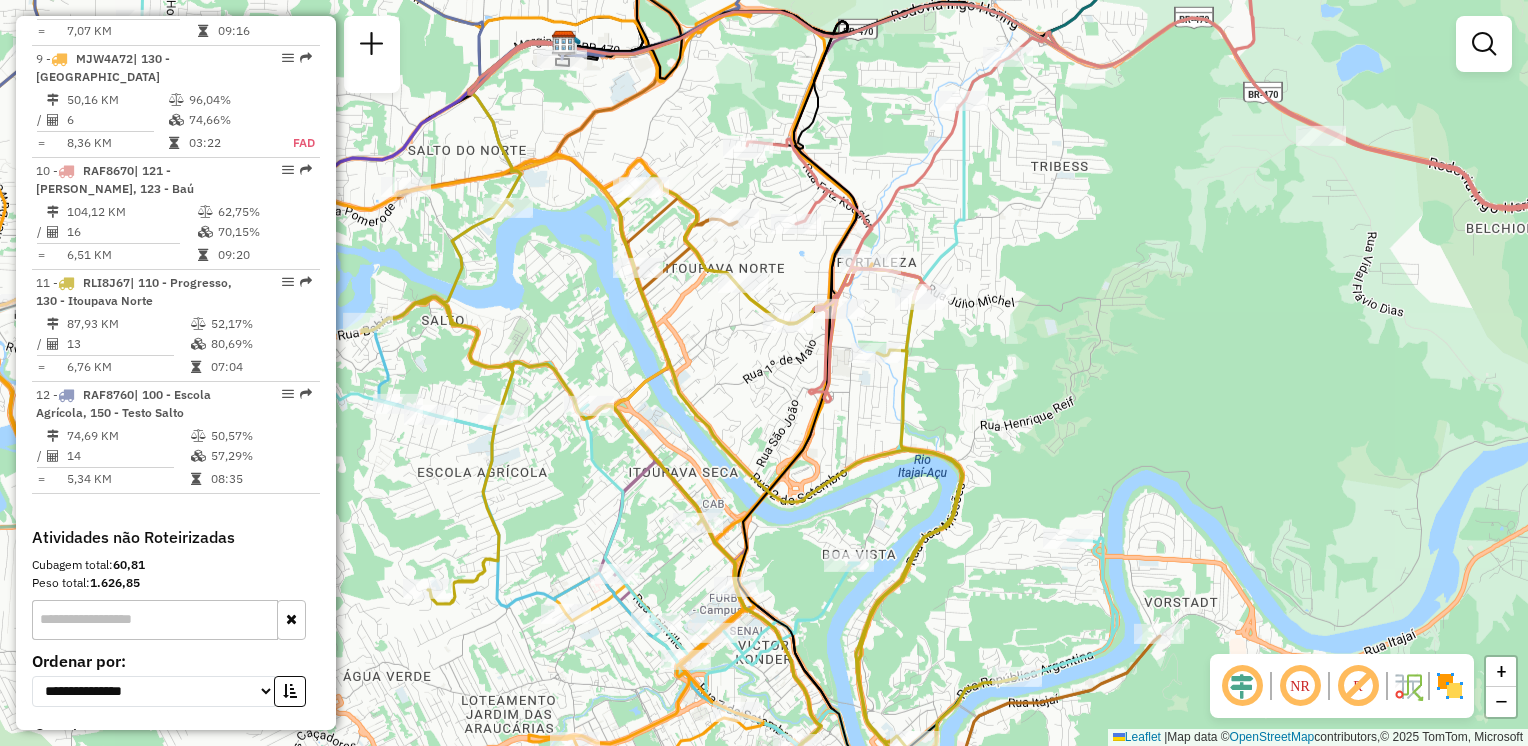 drag, startPoint x: 968, startPoint y: 490, endPoint x: 1018, endPoint y: 415, distance: 90.13878 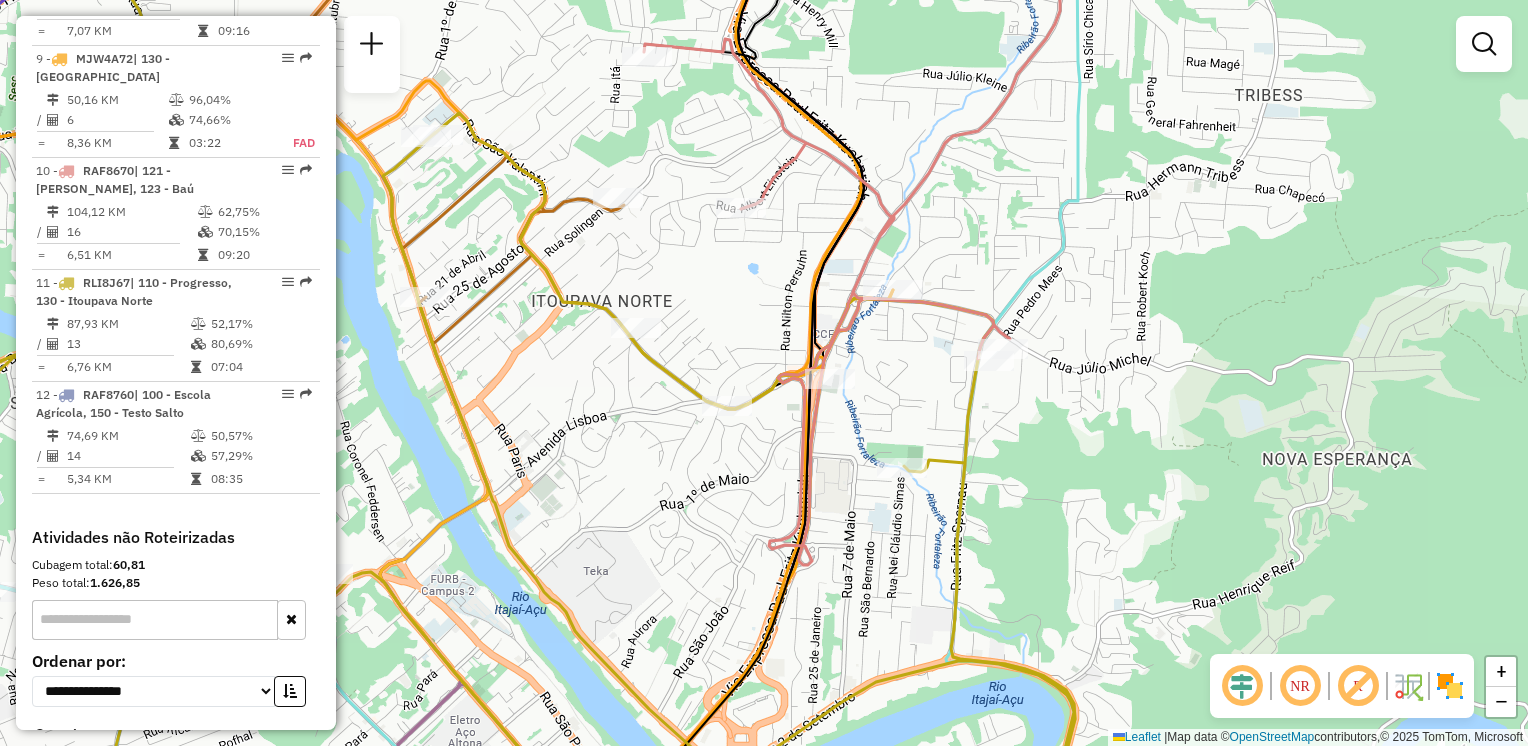 drag, startPoint x: 921, startPoint y: 376, endPoint x: 948, endPoint y: 344, distance: 41.868843 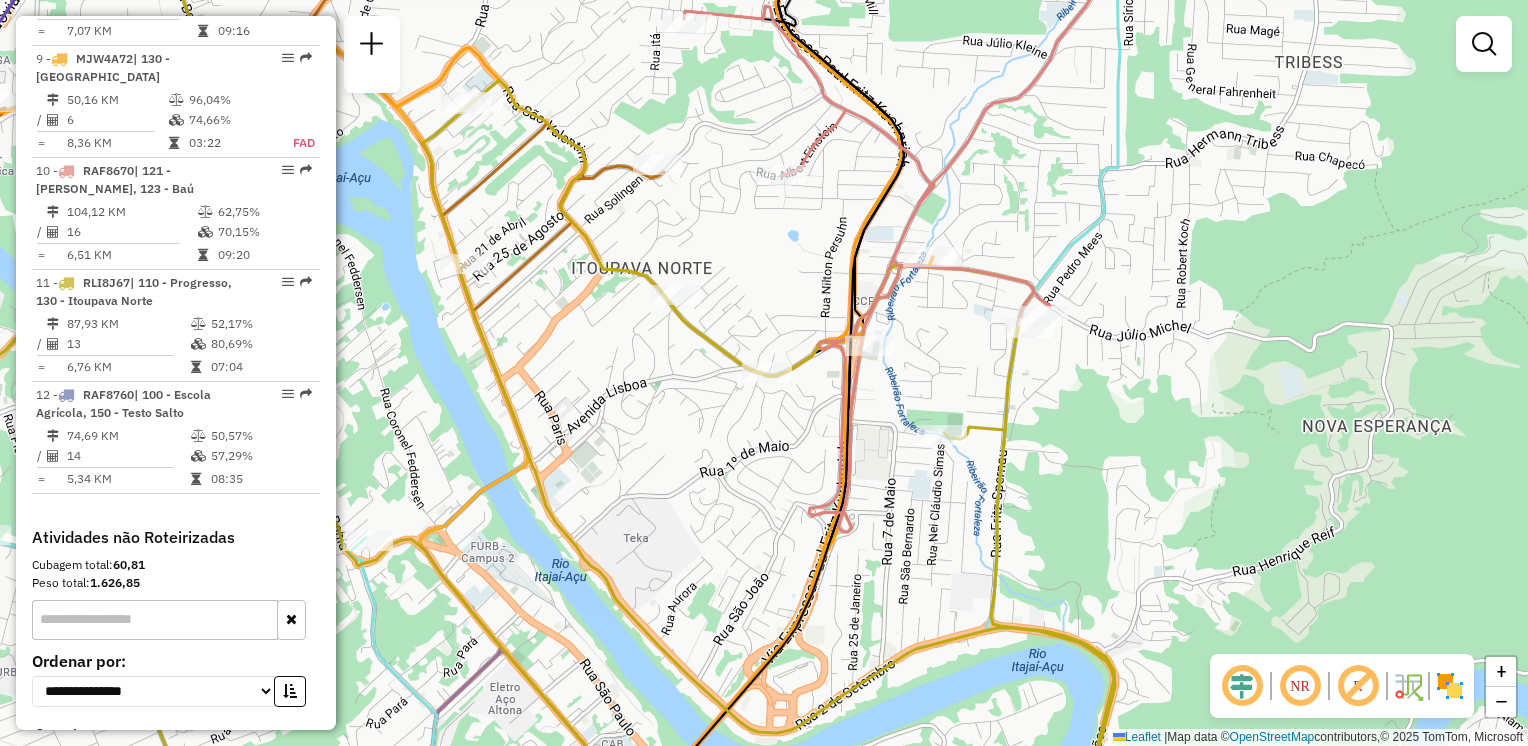 drag, startPoint x: 848, startPoint y: 415, endPoint x: 976, endPoint y: 349, distance: 144.01389 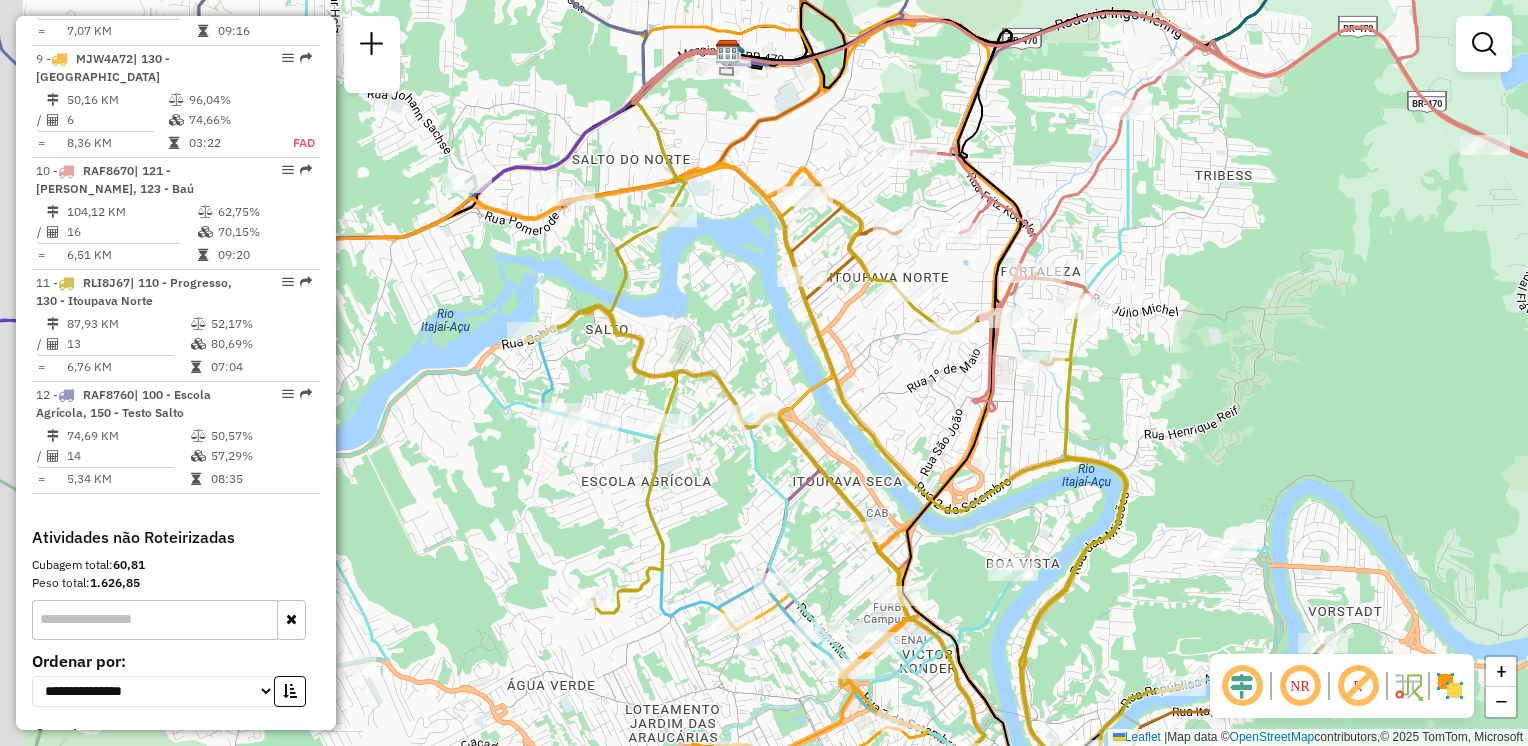 drag, startPoint x: 788, startPoint y: 358, endPoint x: 908, endPoint y: 374, distance: 121.061966 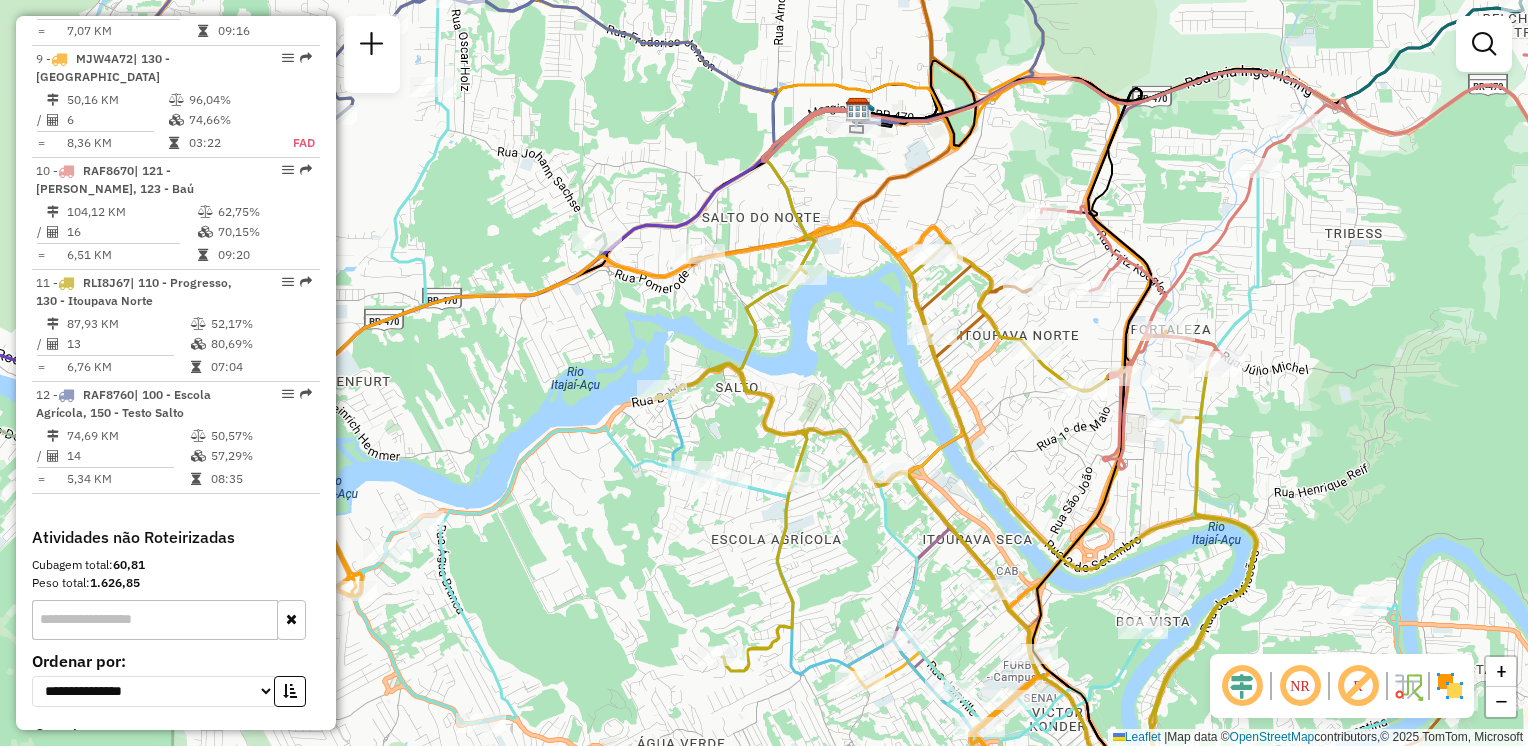 drag, startPoint x: 780, startPoint y: 350, endPoint x: 892, endPoint y: 410, distance: 127.059044 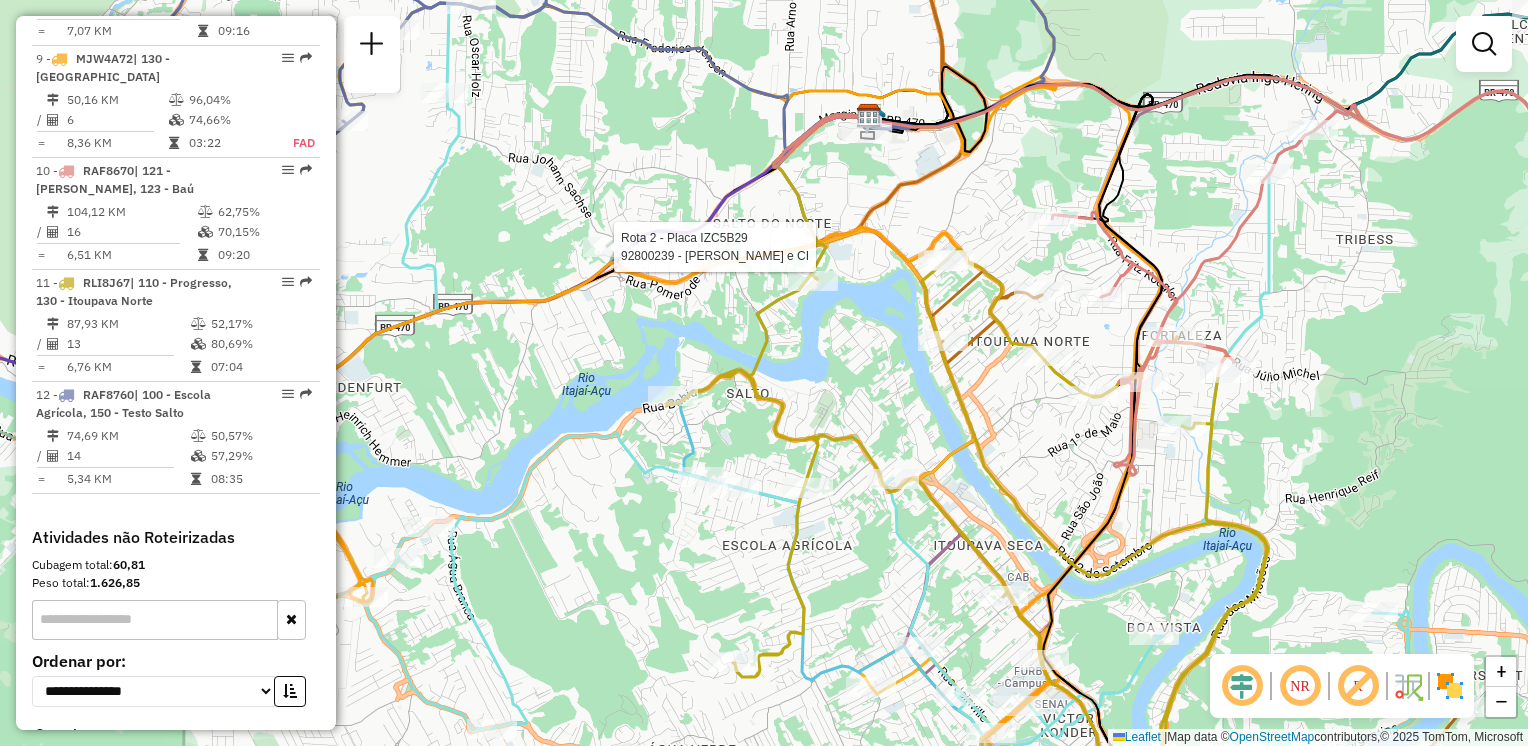 select on "**********" 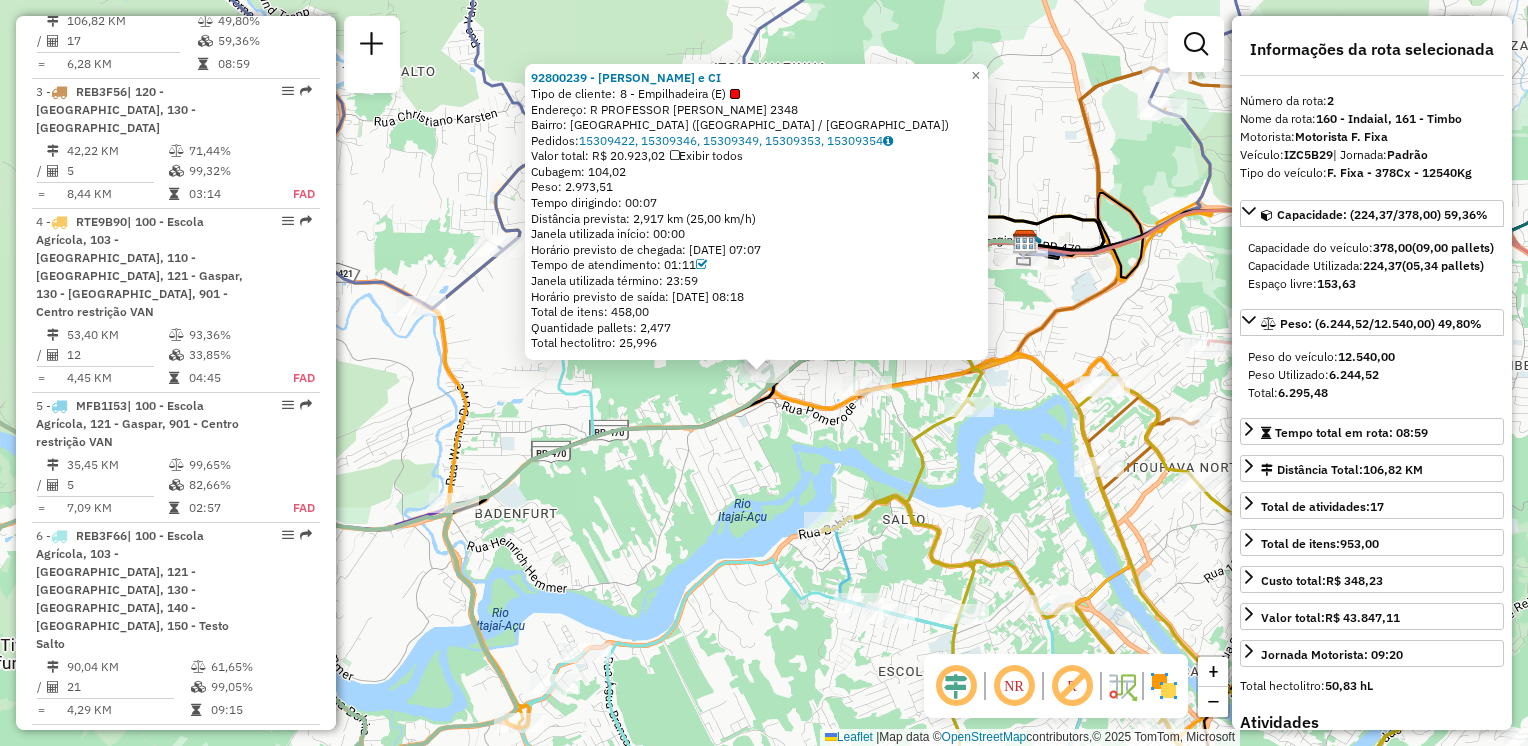 scroll, scrollTop: 864, scrollLeft: 0, axis: vertical 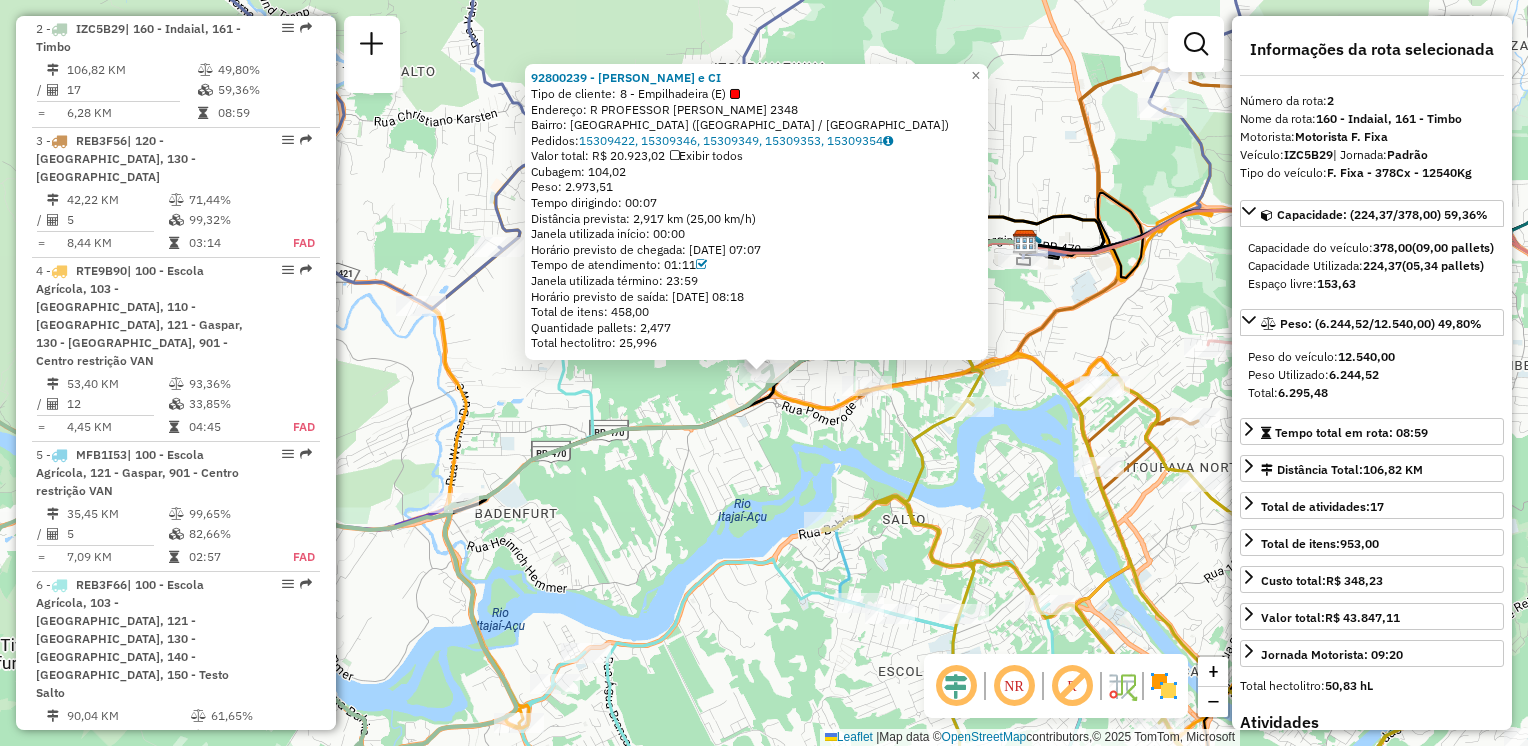 drag, startPoint x: 684, startPoint y: 459, endPoint x: 676, endPoint y: 402, distance: 57.558666 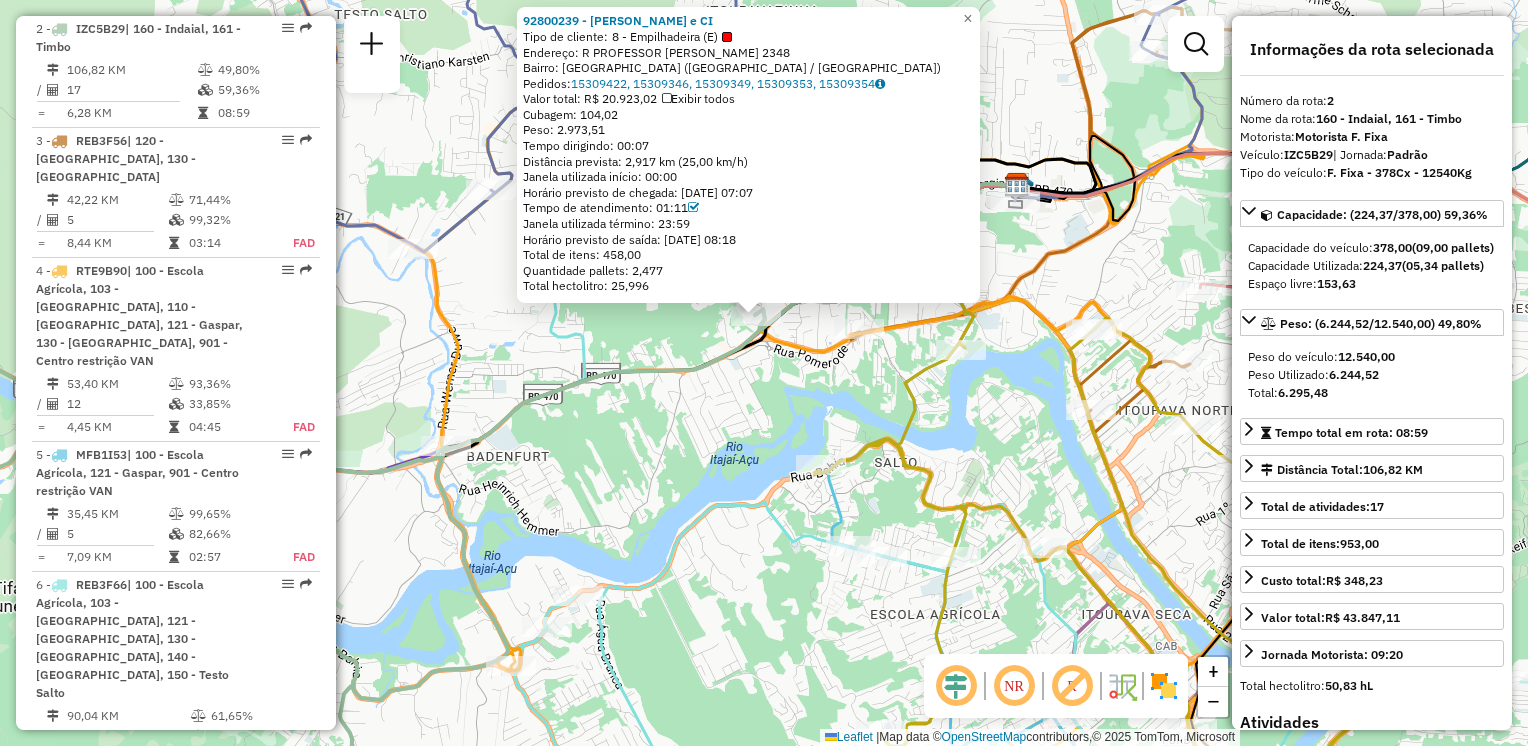 click on "92800239 - VALDIR DA SILVA e CI  Tipo de cliente:   8 - Empilhadeira (E)   Endereço: R   PROFESSOR MAX HUMPL           2348   Bairro: SALTO DO NORTE (BLUMENAU / SC)   Pedidos:  15309422, 15309346, 15309349, 15309353, 15309354   Valor total: R$ 20.923,02   Exibir todos   Cubagem: 104,02  Peso: 2.973,51  Tempo dirigindo: 00:07   Distância prevista: 2,917 km (25,00 km/h)   Janela utilizada início: 00:00   Horário previsto de chegada: 15/07/2025 07:07   Tempo de atendimento: 01:11   Janela utilizada término: 23:59   Horário previsto de saída: 15/07/2025 08:18   Total de itens: 458,00   Quantidade pallets: 2,477   Total hectolitro: 25,996  × Janela de atendimento Grade de atendimento Capacidade Transportadoras Veículos Cliente Pedidos  Rotas Selecione os dias de semana para filtrar as janelas de atendimento  Seg   Ter   Qua   Qui   Sex   Sáb   Dom  Informe o período da janela de atendimento: De: Até:  Filtrar exatamente a janela do cliente  Considerar janela de atendimento padrão   Seg   Ter   Qua  +" 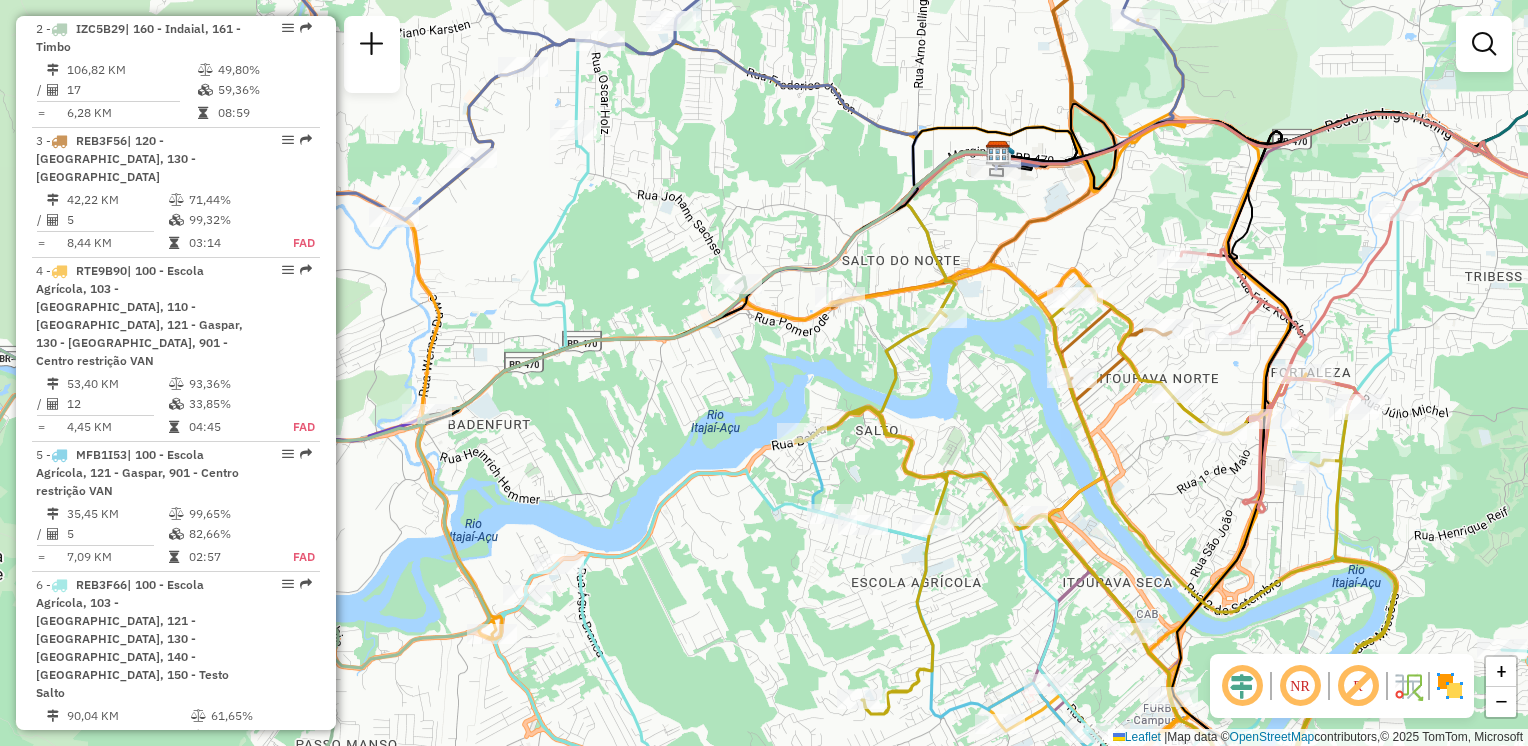 drag, startPoint x: 781, startPoint y: 419, endPoint x: 744, endPoint y: 362, distance: 67.95587 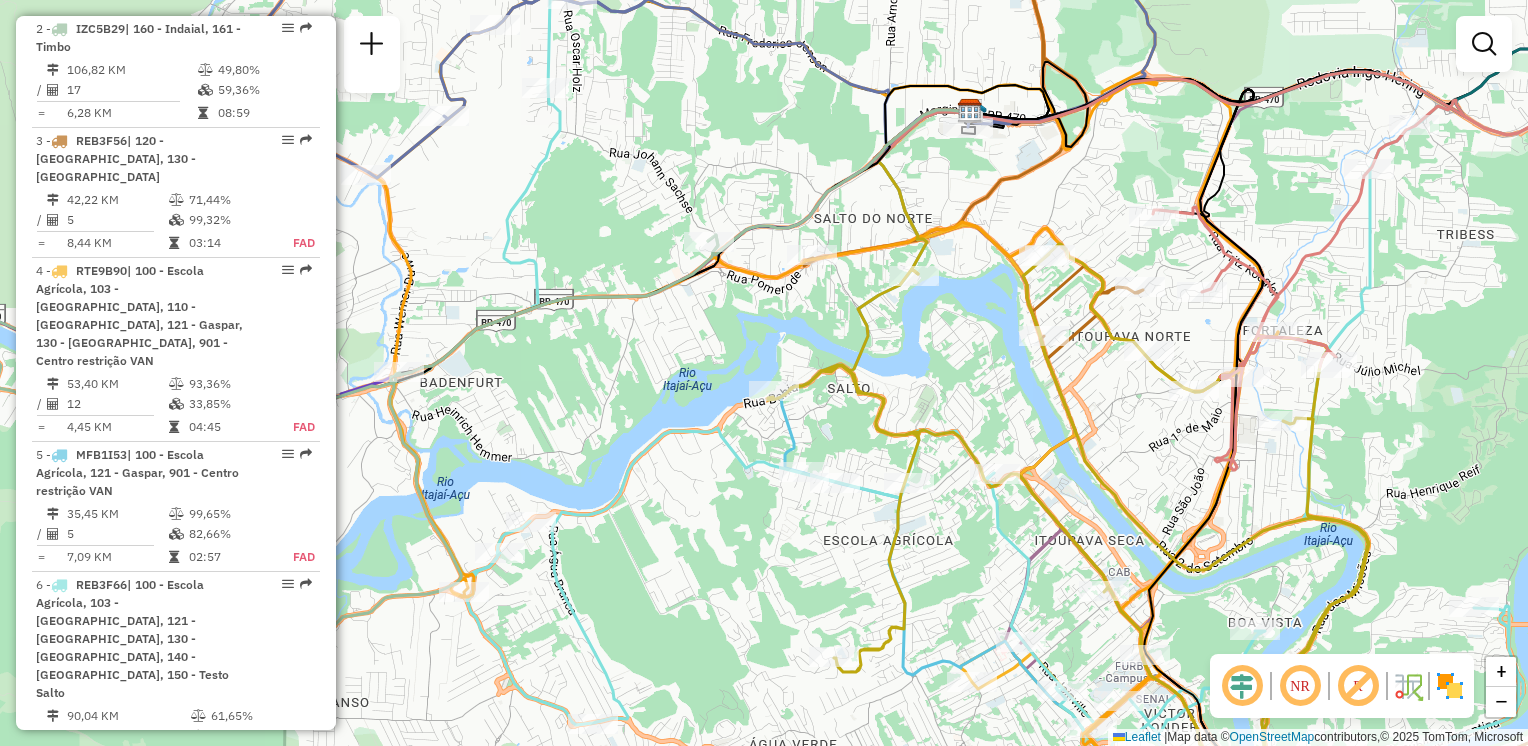 drag, startPoint x: 970, startPoint y: 398, endPoint x: 884, endPoint y: 357, distance: 95.27329 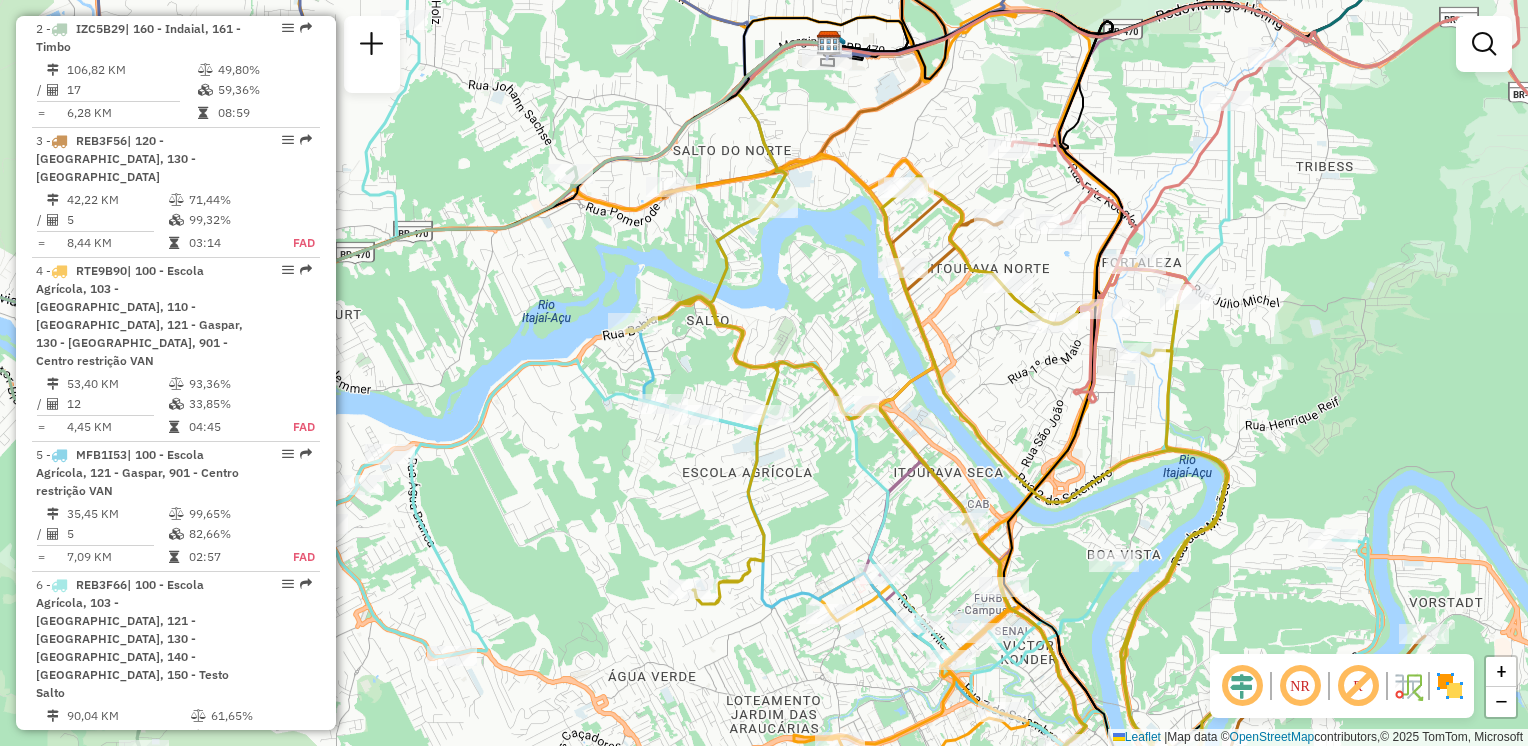 drag, startPoint x: 1013, startPoint y: 450, endPoint x: 950, endPoint y: 417, distance: 71.11962 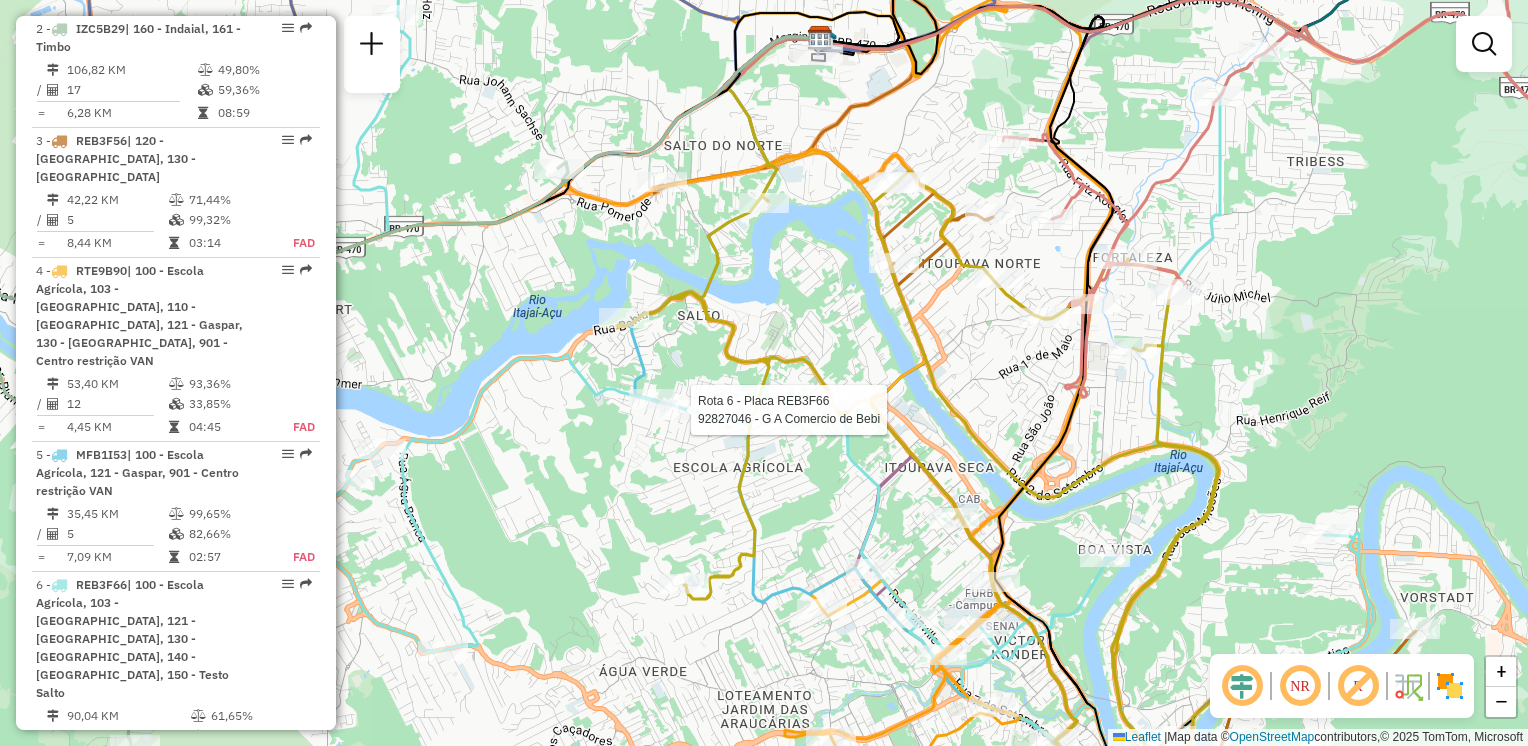 select on "**********" 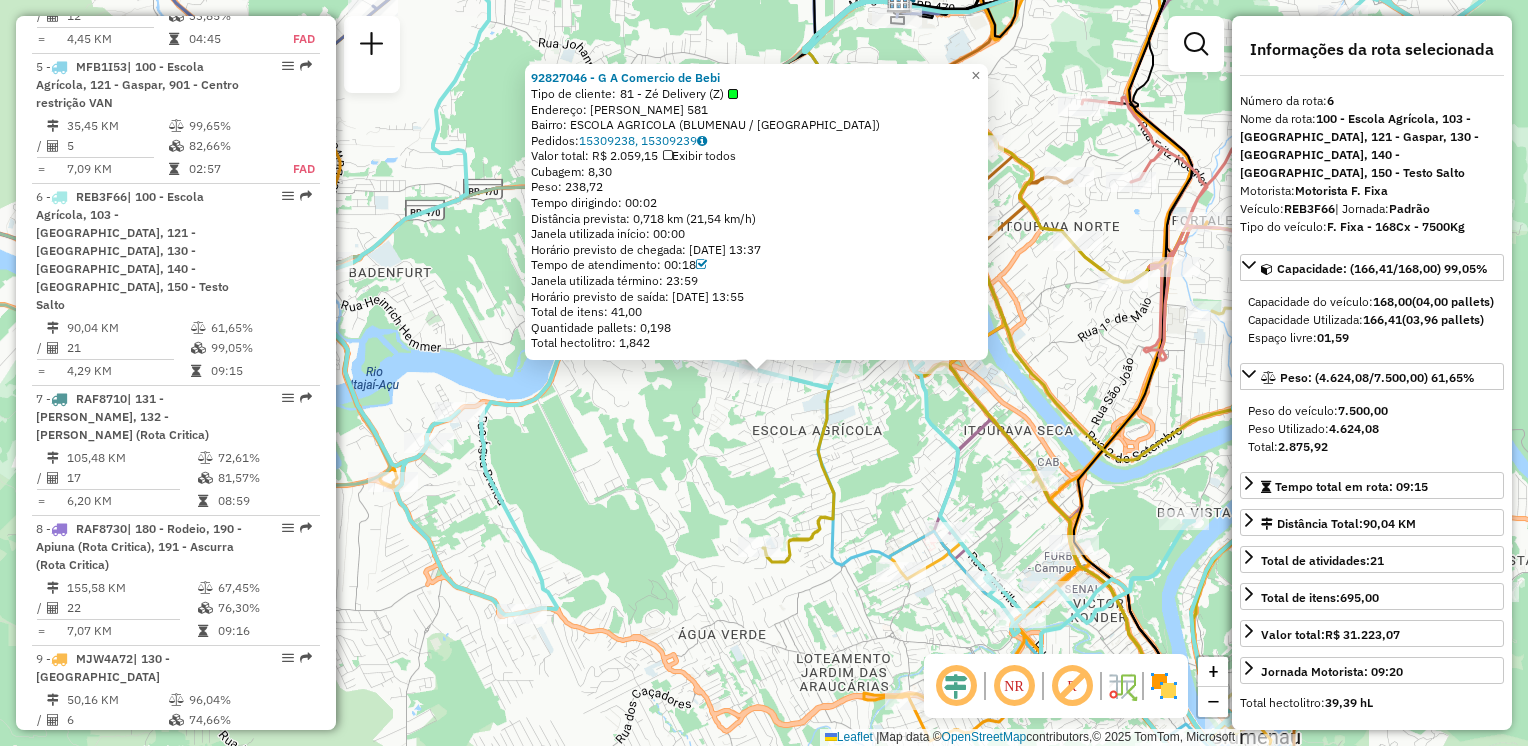 scroll, scrollTop: 1383, scrollLeft: 0, axis: vertical 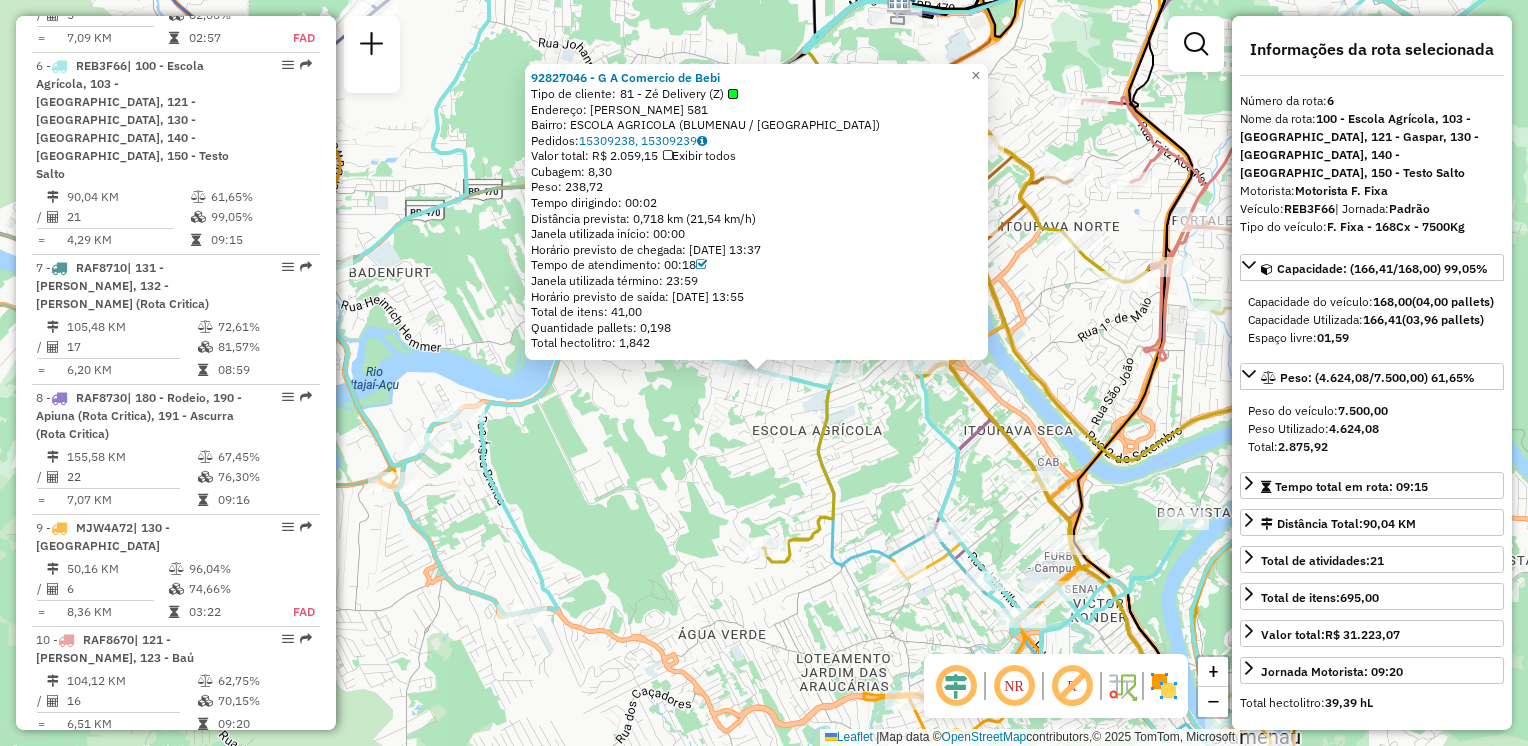 click on "92827046 - G A Comercio de Bebi  Tipo de cliente:   81 - Zé Delivery (Z)   Endereço:  JOSE DEEKE 581   Bairro: ESCOLA AGRICOLA (BLUMENAU / SC)   Pedidos:  15309238, 15309239   Valor total: R$ 2.059,15   Exibir todos   Cubagem: 8,30  Peso: 238,72  Tempo dirigindo: 00:02   Distância prevista: 0,718 km (21,54 km/h)   Janela utilizada início: 00:00   Horário previsto de chegada: 15/07/2025 13:37   Tempo de atendimento: 00:18   Janela utilizada término: 23:59   Horário previsto de saída: 15/07/2025 13:55   Total de itens: 41,00   Quantidade pallets: 0,198   Total hectolitro: 1,842  × Janela de atendimento Grade de atendimento Capacidade Transportadoras Veículos Cliente Pedidos  Rotas Selecione os dias de semana para filtrar as janelas de atendimento  Seg   Ter   Qua   Qui   Sex   Sáb   Dom  Informe o período da janela de atendimento: De: Até:  Filtrar exatamente a janela do cliente  Considerar janela de atendimento padrão  Selecione os dias de semana para filtrar as grades de atendimento  Seg   Ter" 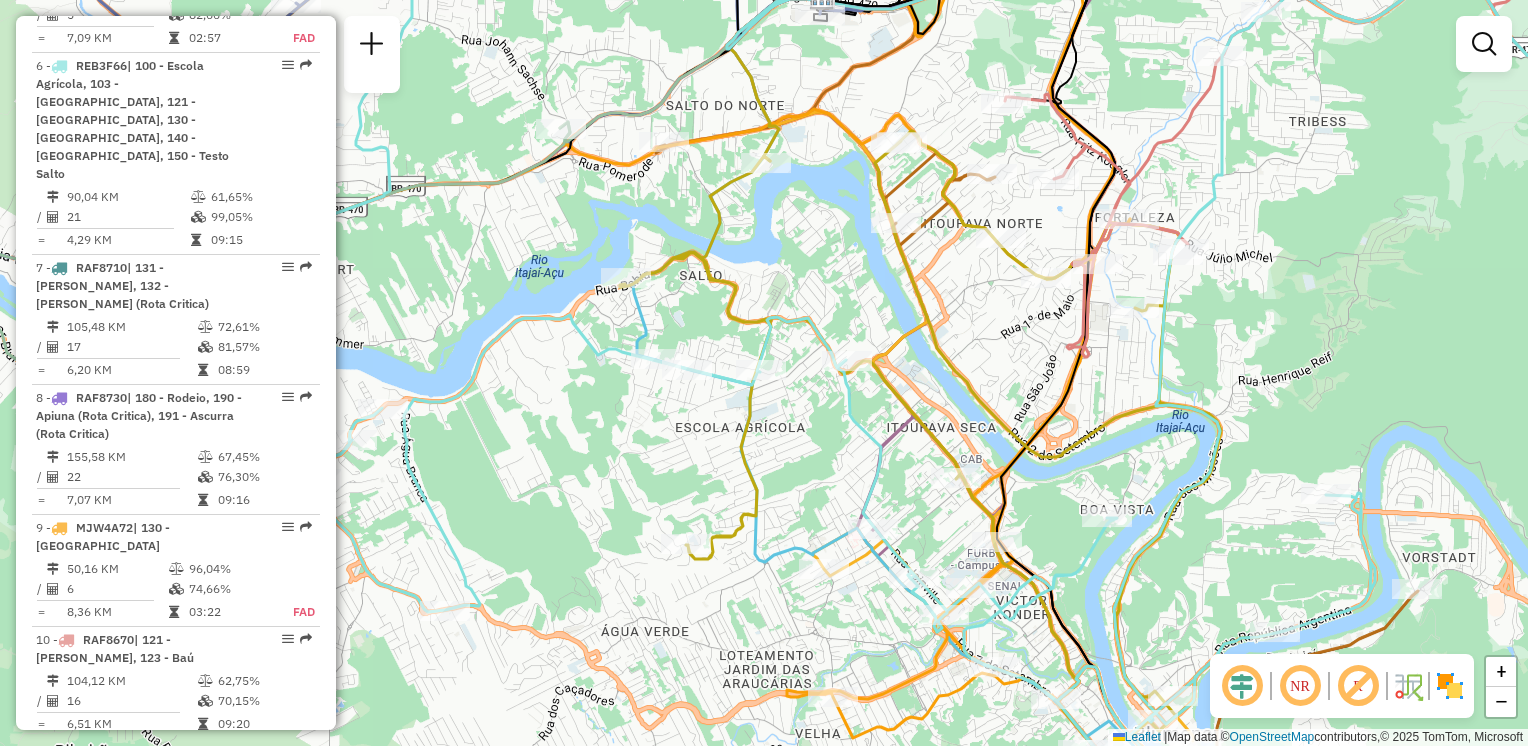 drag, startPoint x: 979, startPoint y: 443, endPoint x: 880, endPoint y: 442, distance: 99.00505 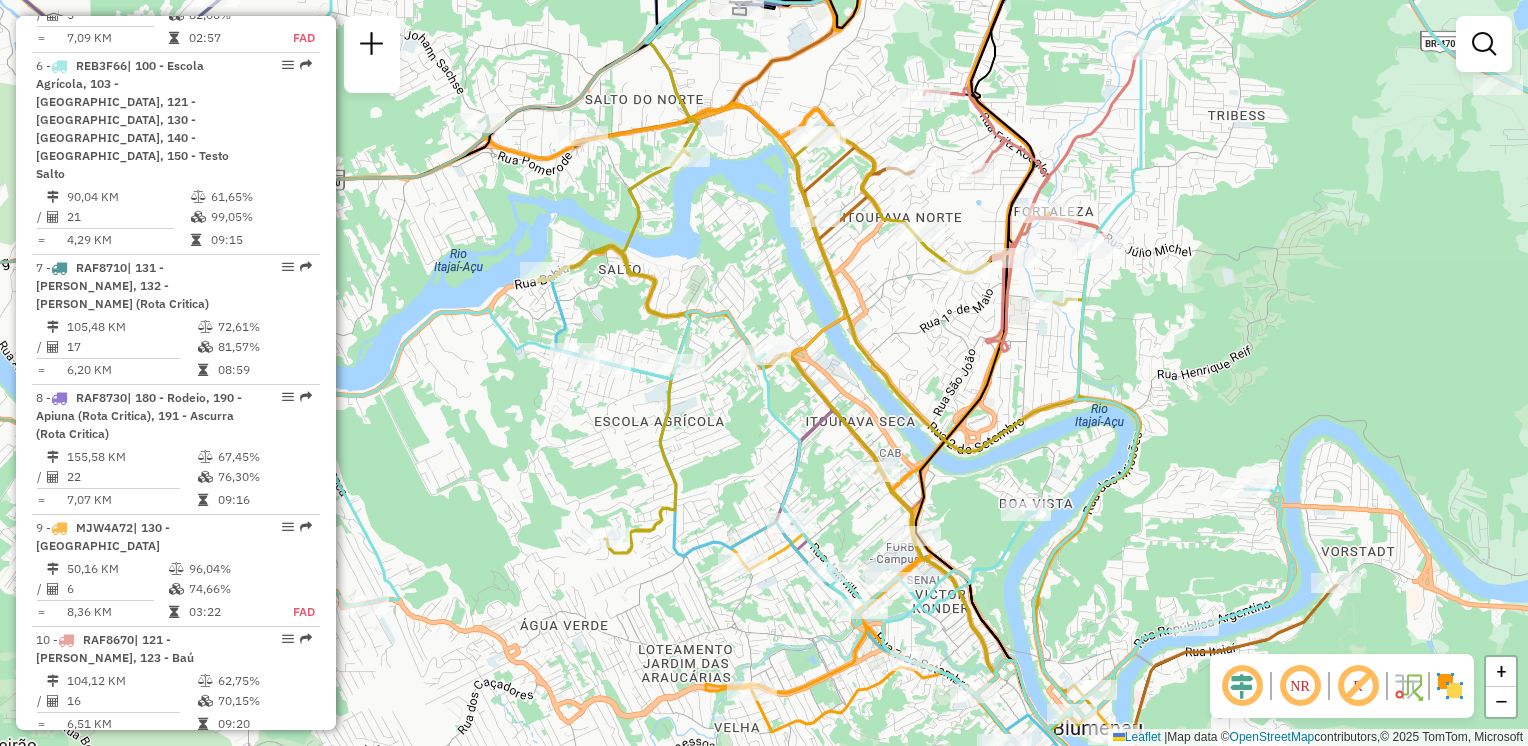 drag, startPoint x: 808, startPoint y: 594, endPoint x: 858, endPoint y: 587, distance: 50.48762 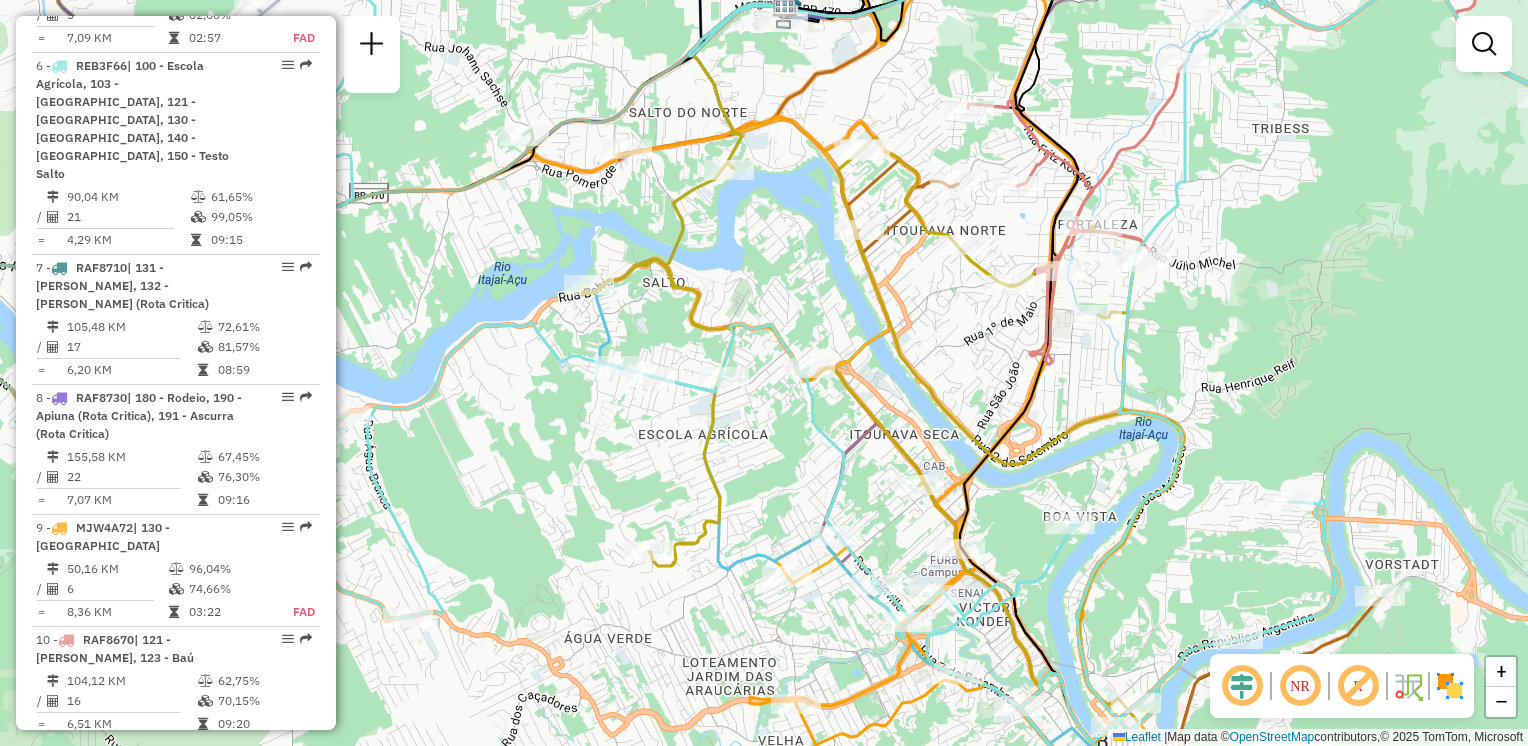 drag, startPoint x: 1014, startPoint y: 450, endPoint x: 1033, endPoint y: 456, distance: 19.924858 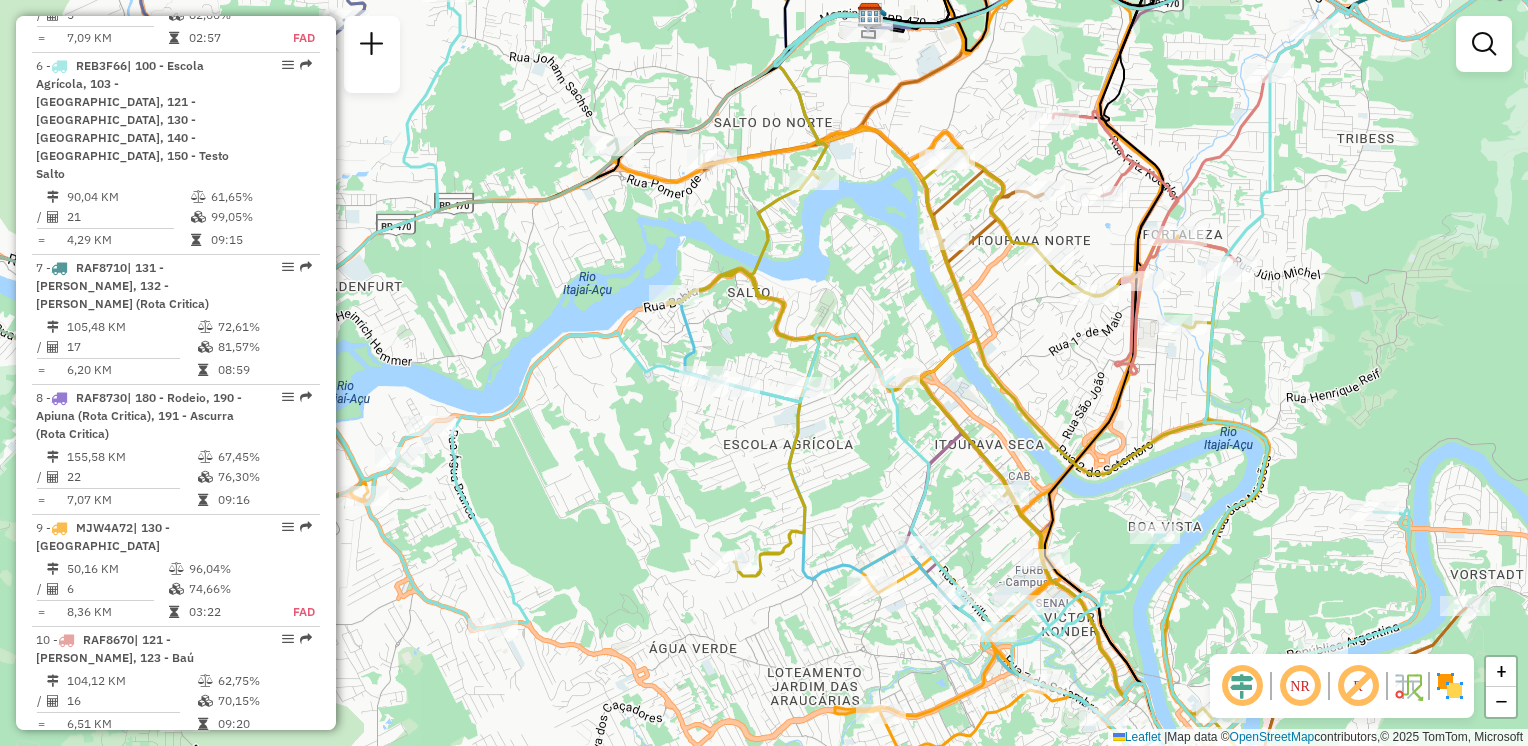 drag, startPoint x: 1097, startPoint y: 411, endPoint x: 1136, endPoint y: 420, distance: 40.024994 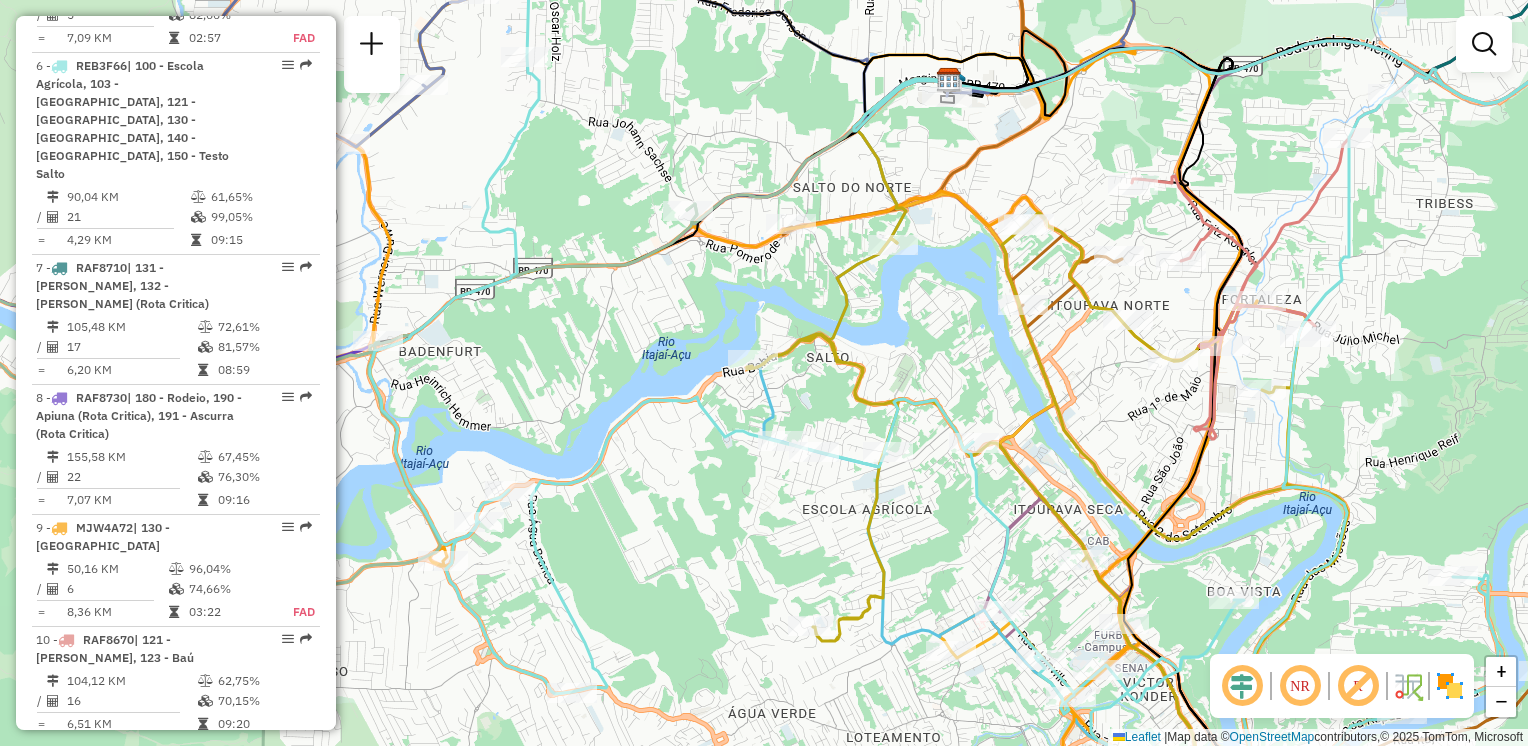 click on "Janela de atendimento Grade de atendimento Capacidade Transportadoras Veículos Cliente Pedidos  Rotas Selecione os dias de semana para filtrar as janelas de atendimento  Seg   Ter   Qua   Qui   Sex   Sáb   Dom  Informe o período da janela de atendimento: De: Até:  Filtrar exatamente a janela do cliente  Considerar janela de atendimento padrão  Selecione os dias de semana para filtrar as grades de atendimento  Seg   Ter   Qua   Qui   Sex   Sáb   Dom   Considerar clientes sem dia de atendimento cadastrado  Clientes fora do dia de atendimento selecionado Filtrar as atividades entre os valores definidos abaixo:  Peso mínimo:   Peso máximo:   Cubagem mínima:   Cubagem máxima:   De:   Até:  Filtrar as atividades entre o tempo de atendimento definido abaixo:  De:   Até:   Considerar capacidade total dos clientes não roteirizados Transportadora: Selecione um ou mais itens Tipo de veículo: Selecione um ou mais itens Veículo: Selecione um ou mais itens Motorista: Selecione um ou mais itens Nome: Rótulo:" 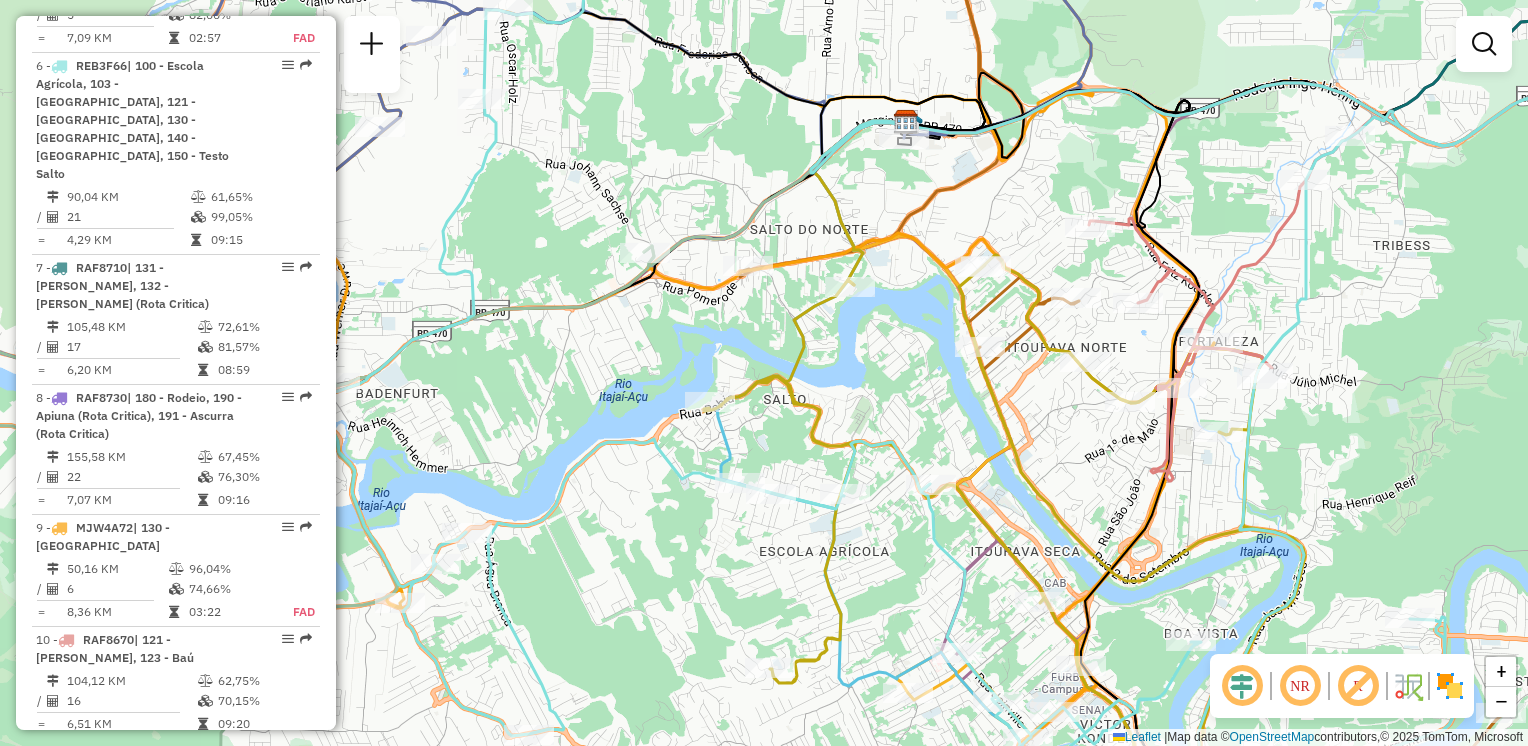 drag, startPoint x: 1080, startPoint y: 428, endPoint x: 1066, endPoint y: 434, distance: 15.231546 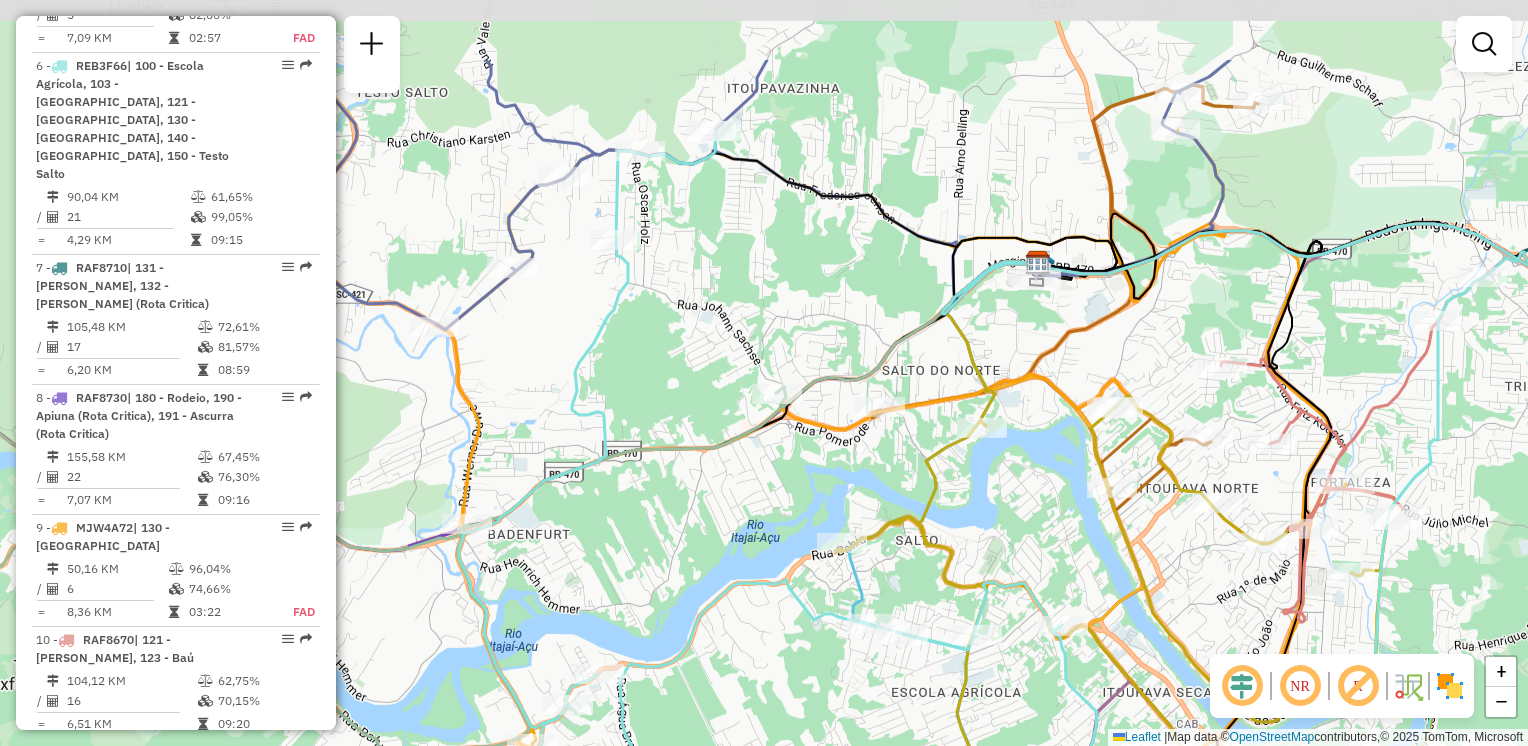 drag, startPoint x: 1050, startPoint y: 256, endPoint x: 1108, endPoint y: 327, distance: 91.67879 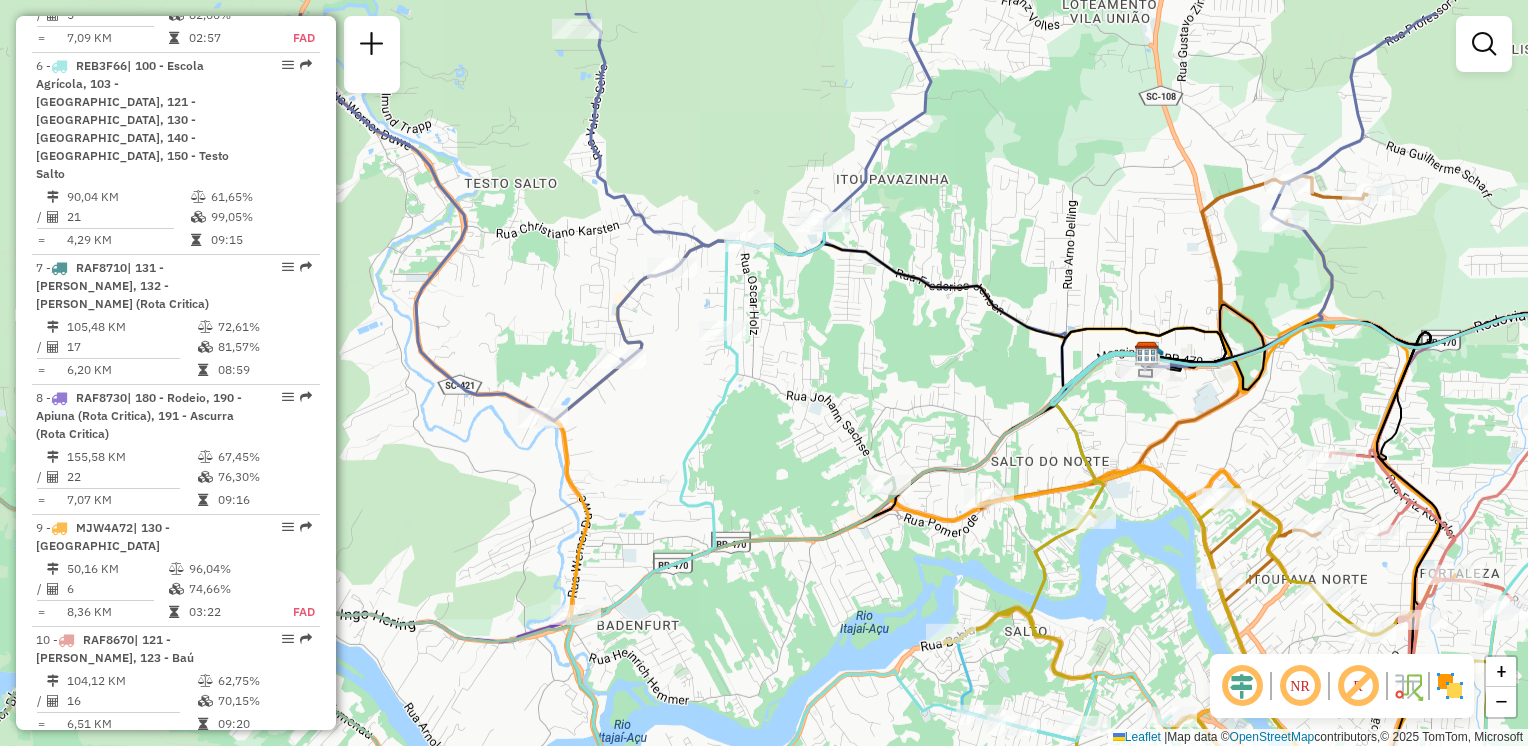 drag, startPoint x: 1039, startPoint y: 353, endPoint x: 1077, endPoint y: 373, distance: 42.941822 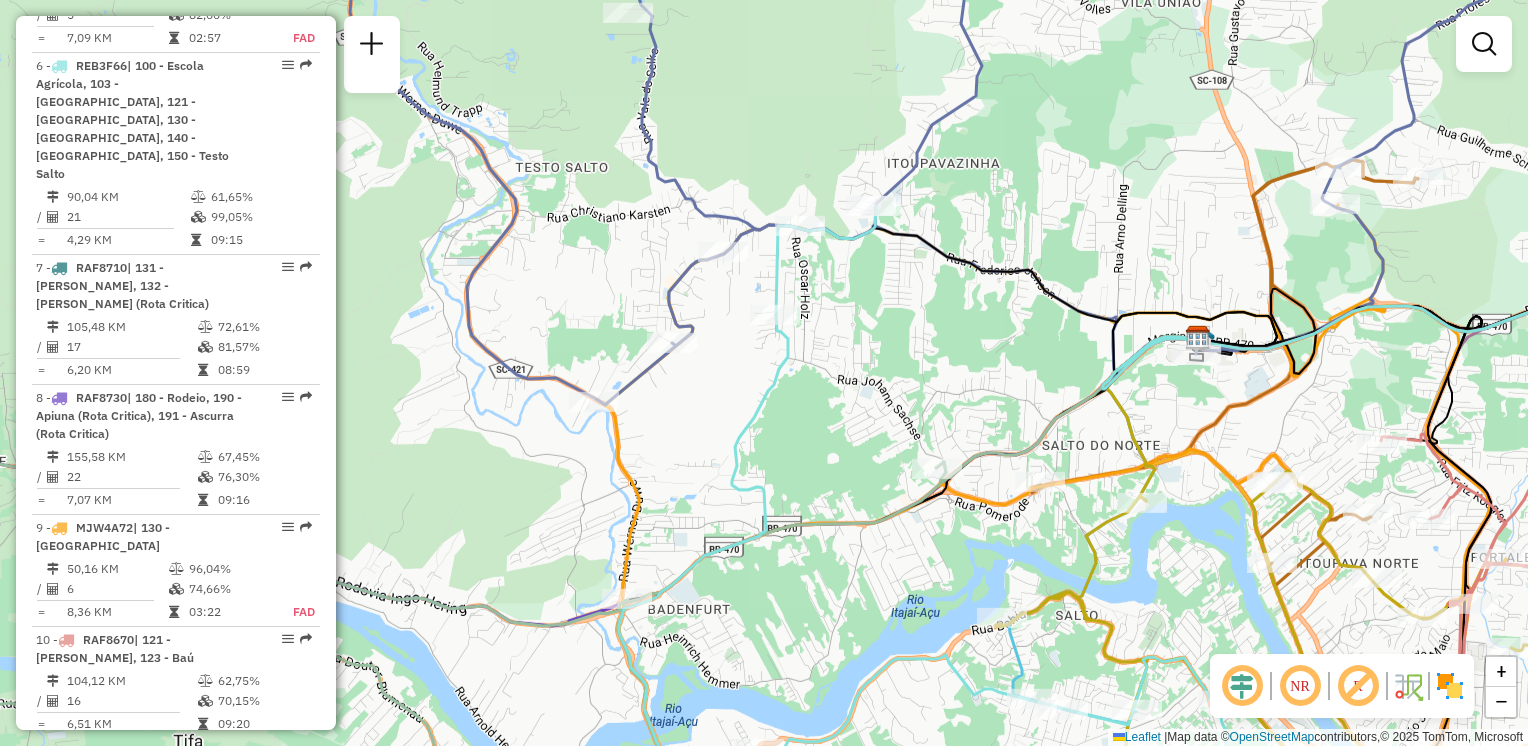 drag, startPoint x: 837, startPoint y: 328, endPoint x: 864, endPoint y: 250, distance: 82.5409 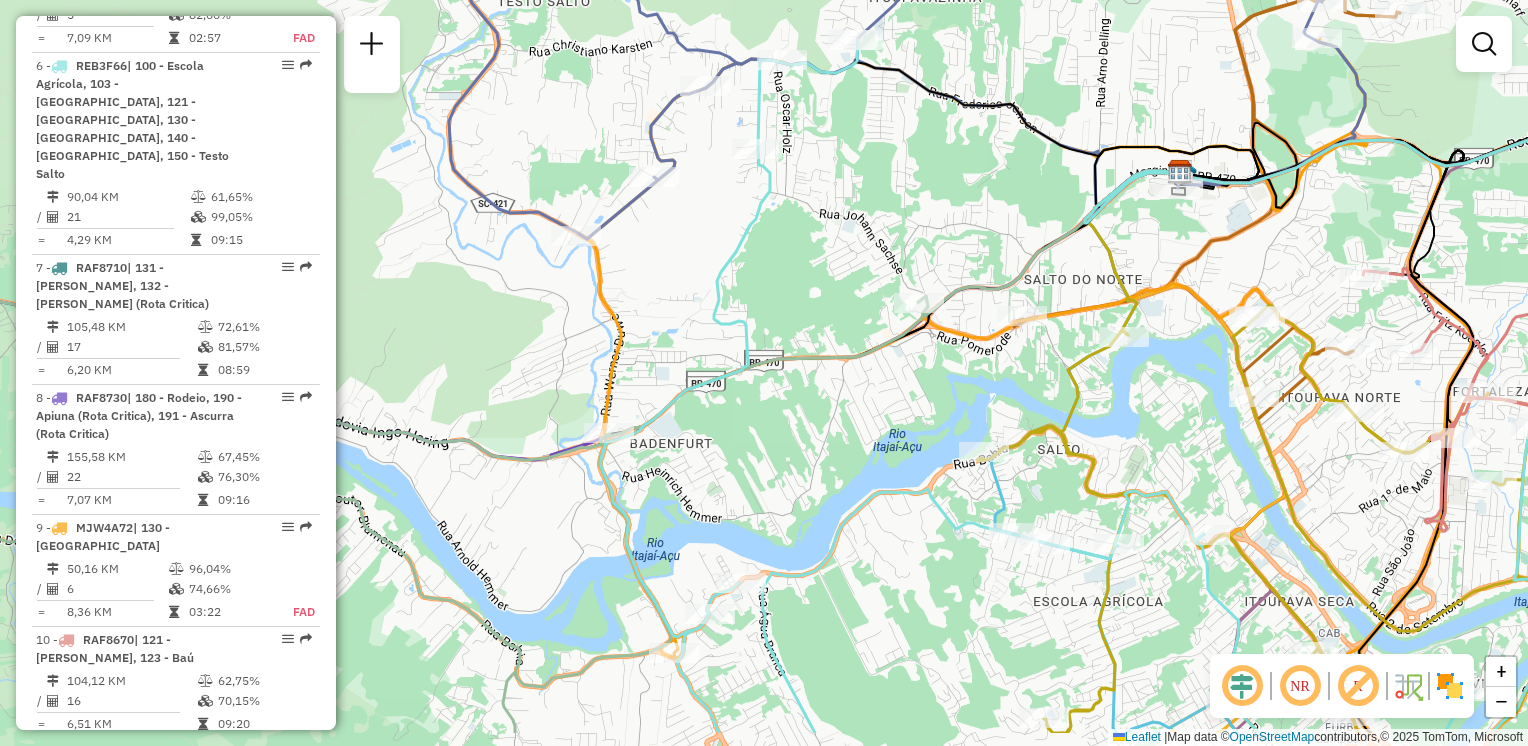 drag, startPoint x: 858, startPoint y: 360, endPoint x: 828, endPoint y: 294, distance: 72.498276 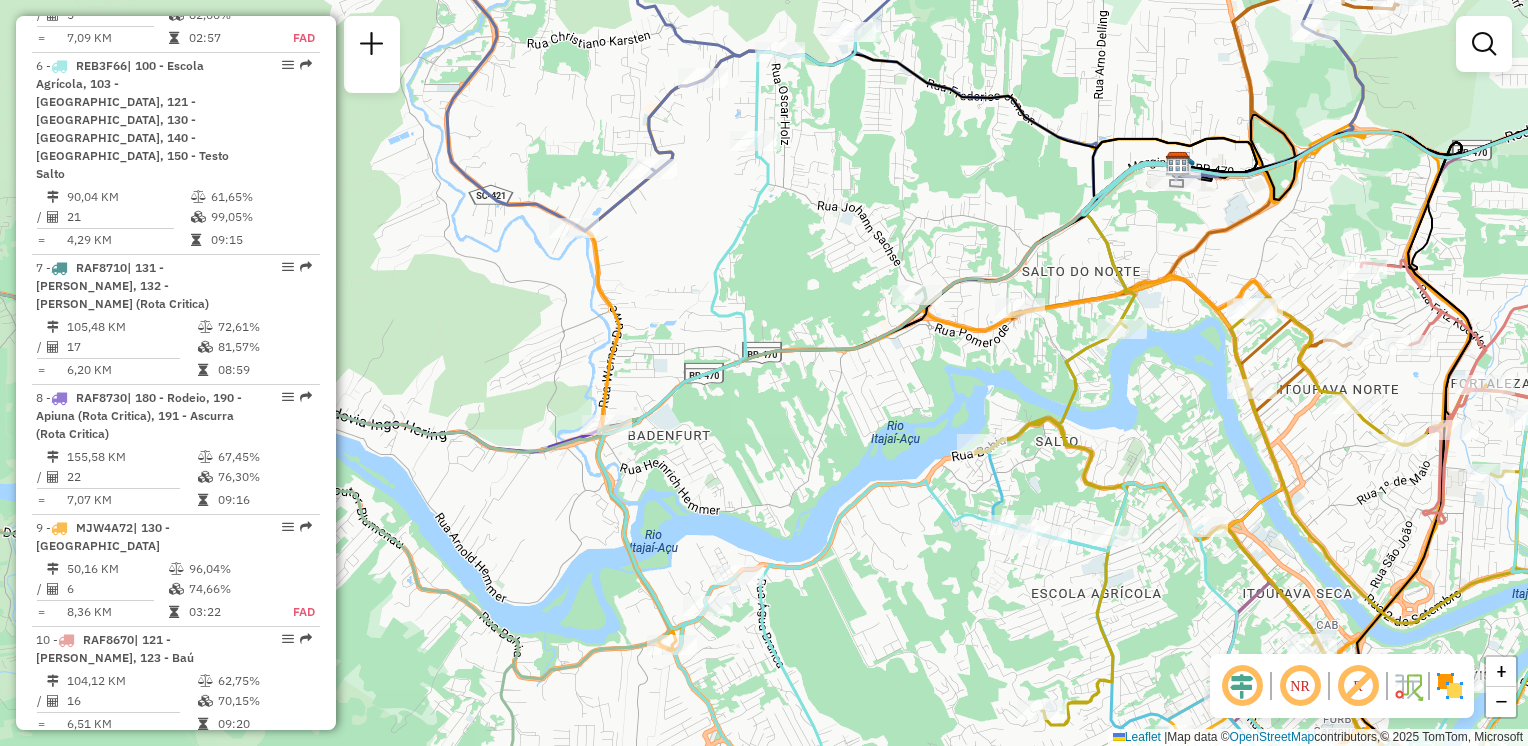 drag, startPoint x: 969, startPoint y: 394, endPoint x: 926, endPoint y: 325, distance: 81.3019 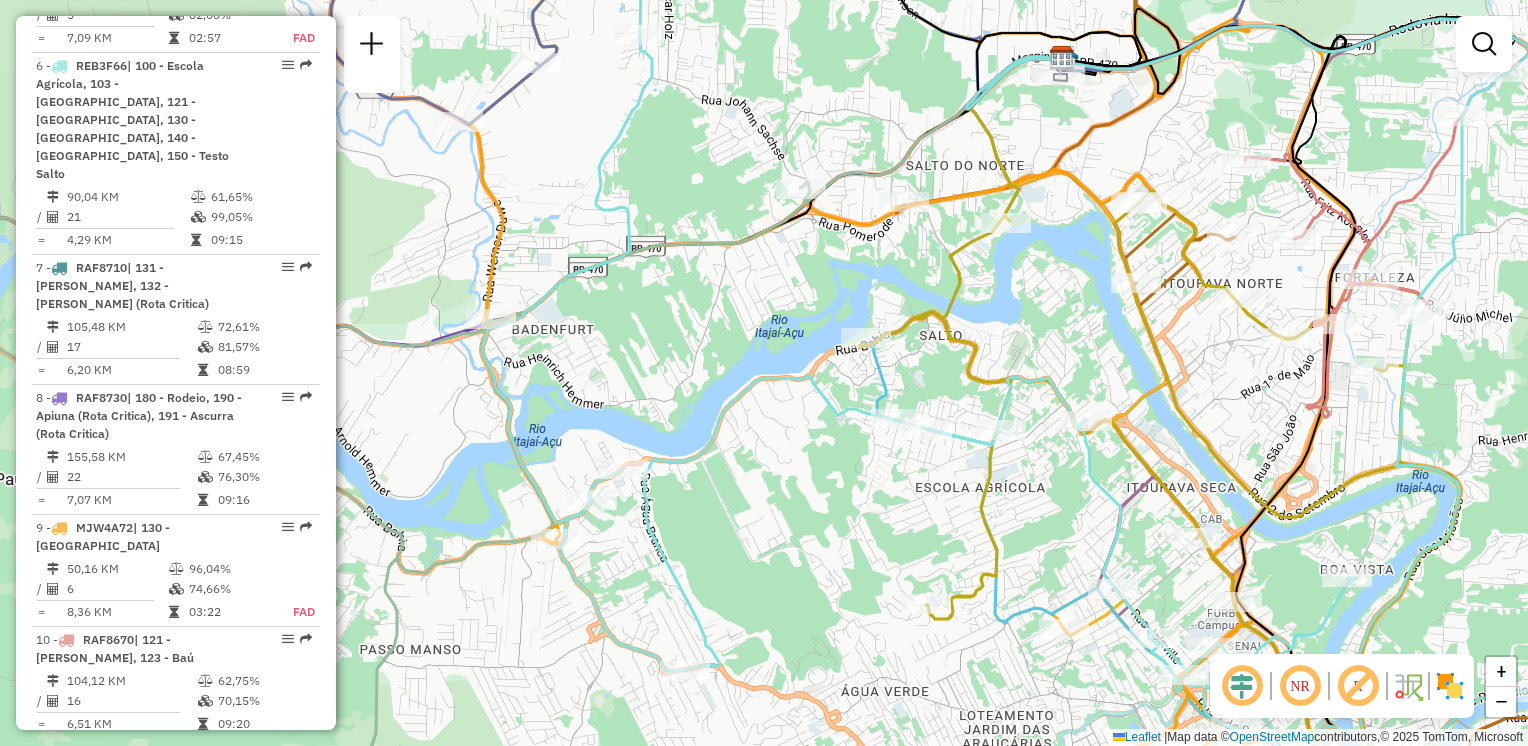 drag, startPoint x: 1092, startPoint y: 376, endPoint x: 951, endPoint y: 314, distance: 154.02922 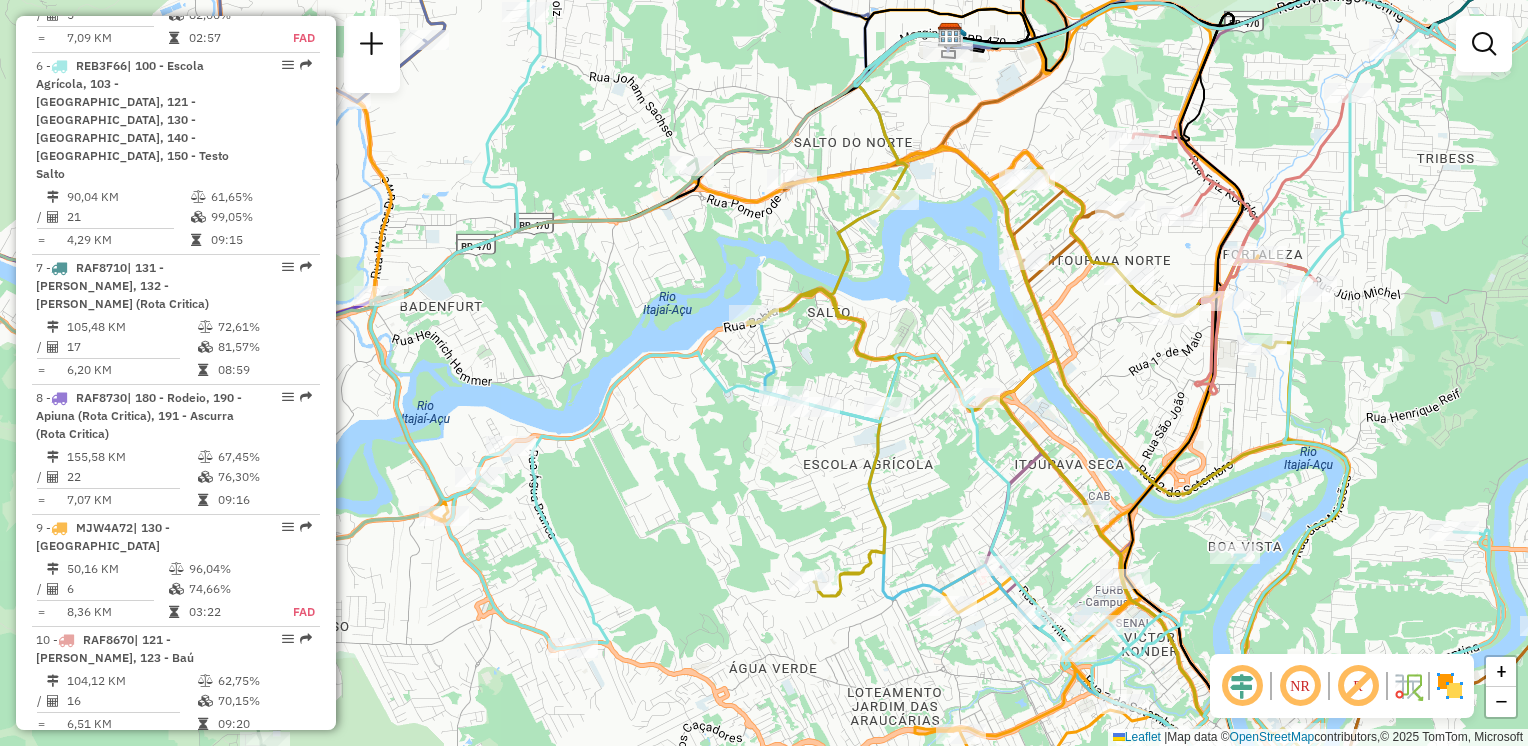 click on "Janela de atendimento Grade de atendimento Capacidade Transportadoras Veículos Cliente Pedidos  Rotas Selecione os dias de semana para filtrar as janelas de atendimento  Seg   Ter   Qua   Qui   Sex   Sáb   Dom  Informe o período da janela de atendimento: De: Até:  Filtrar exatamente a janela do cliente  Considerar janela de atendimento padrão  Selecione os dias de semana para filtrar as grades de atendimento  Seg   Ter   Qua   Qui   Sex   Sáb   Dom   Considerar clientes sem dia de atendimento cadastrado  Clientes fora do dia de atendimento selecionado Filtrar as atividades entre os valores definidos abaixo:  Peso mínimo:   Peso máximo:   Cubagem mínima:   Cubagem máxima:   De:   Até:  Filtrar as atividades entre o tempo de atendimento definido abaixo:  De:   Até:   Considerar capacidade total dos clientes não roteirizados Transportadora: Selecione um ou mais itens Tipo de veículo: Selecione um ou mais itens Veículo: Selecione um ou mais itens Motorista: Selecione um ou mais itens Nome: Rótulo:" 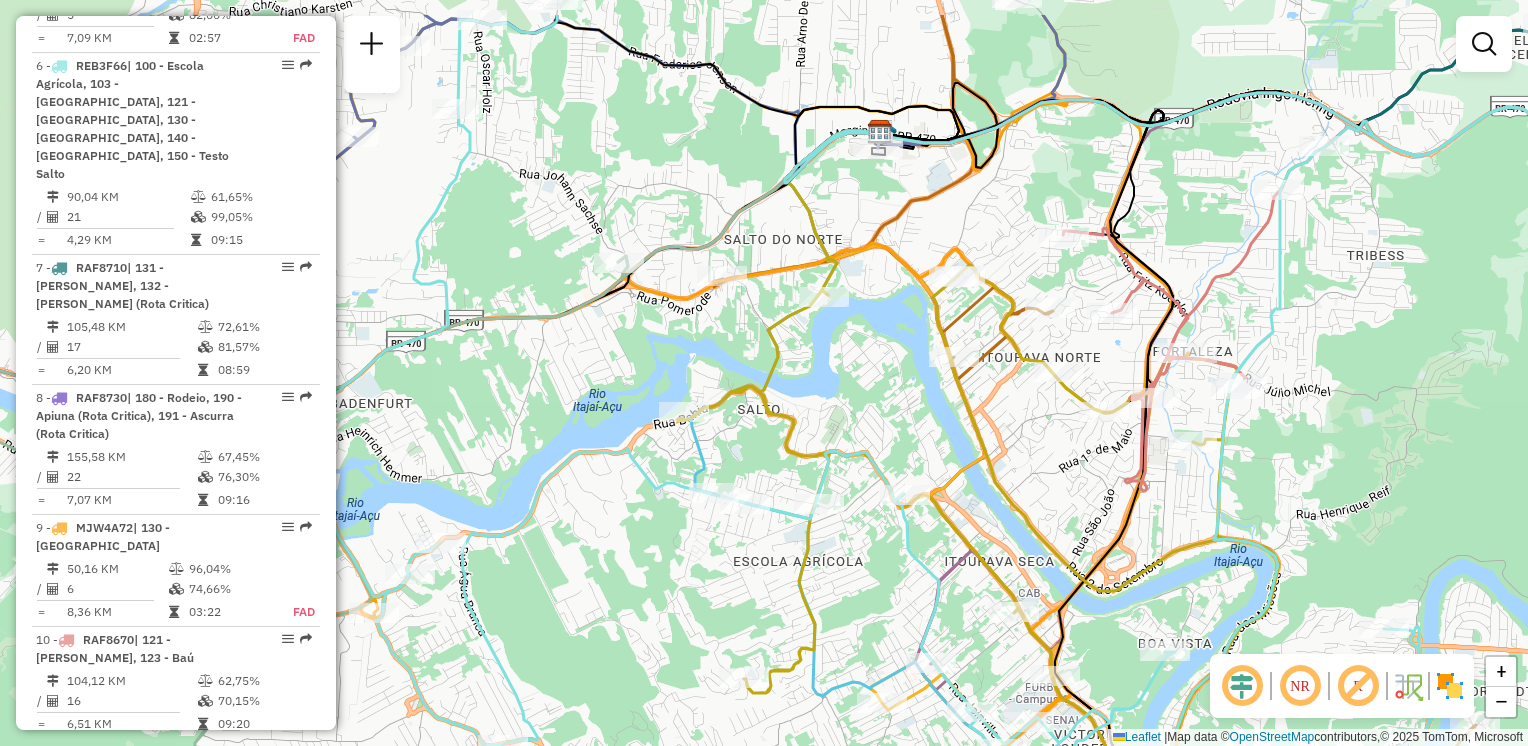 drag, startPoint x: 1066, startPoint y: 364, endPoint x: 1080, endPoint y: 422, distance: 59.665737 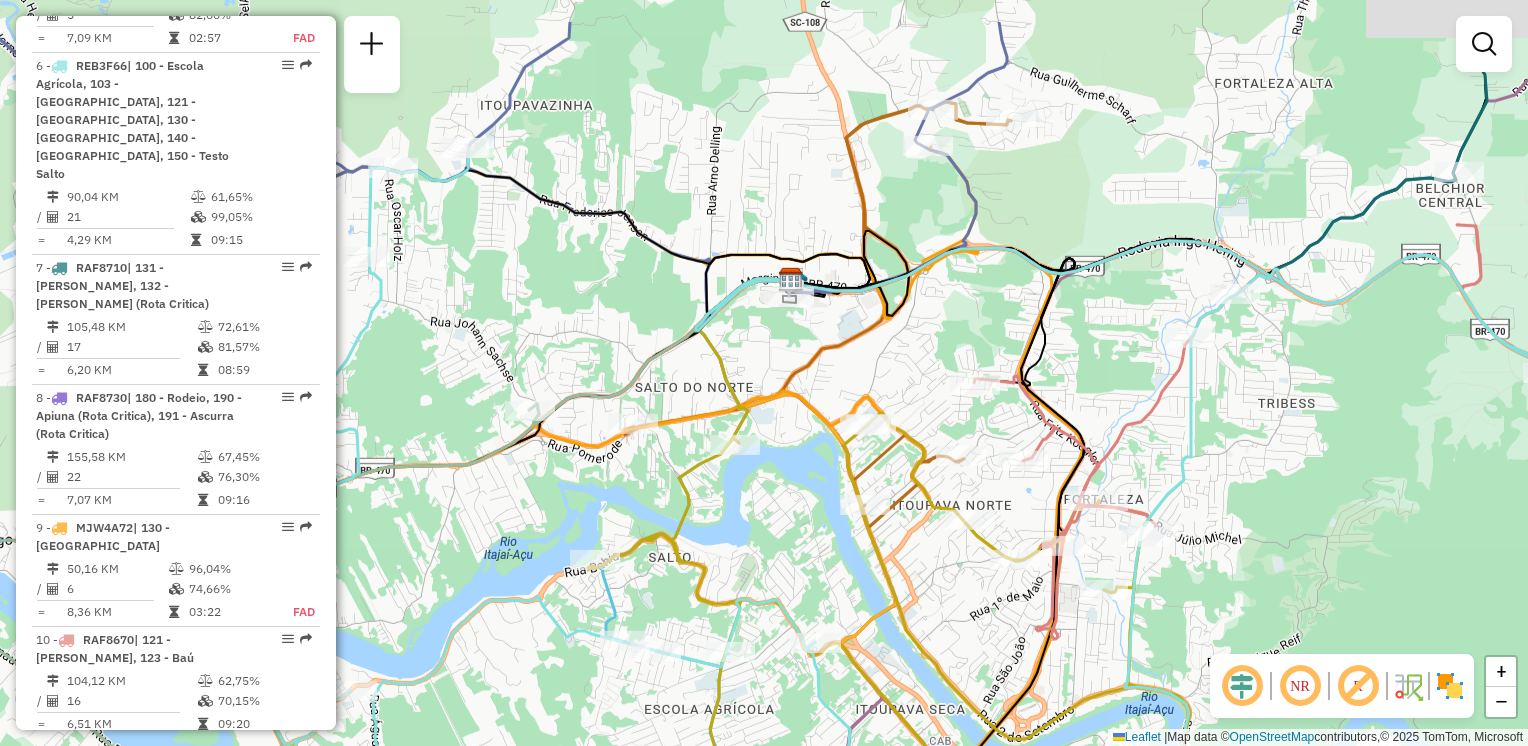 drag, startPoint x: 1214, startPoint y: 422, endPoint x: 1099, endPoint y: 373, distance: 125.004 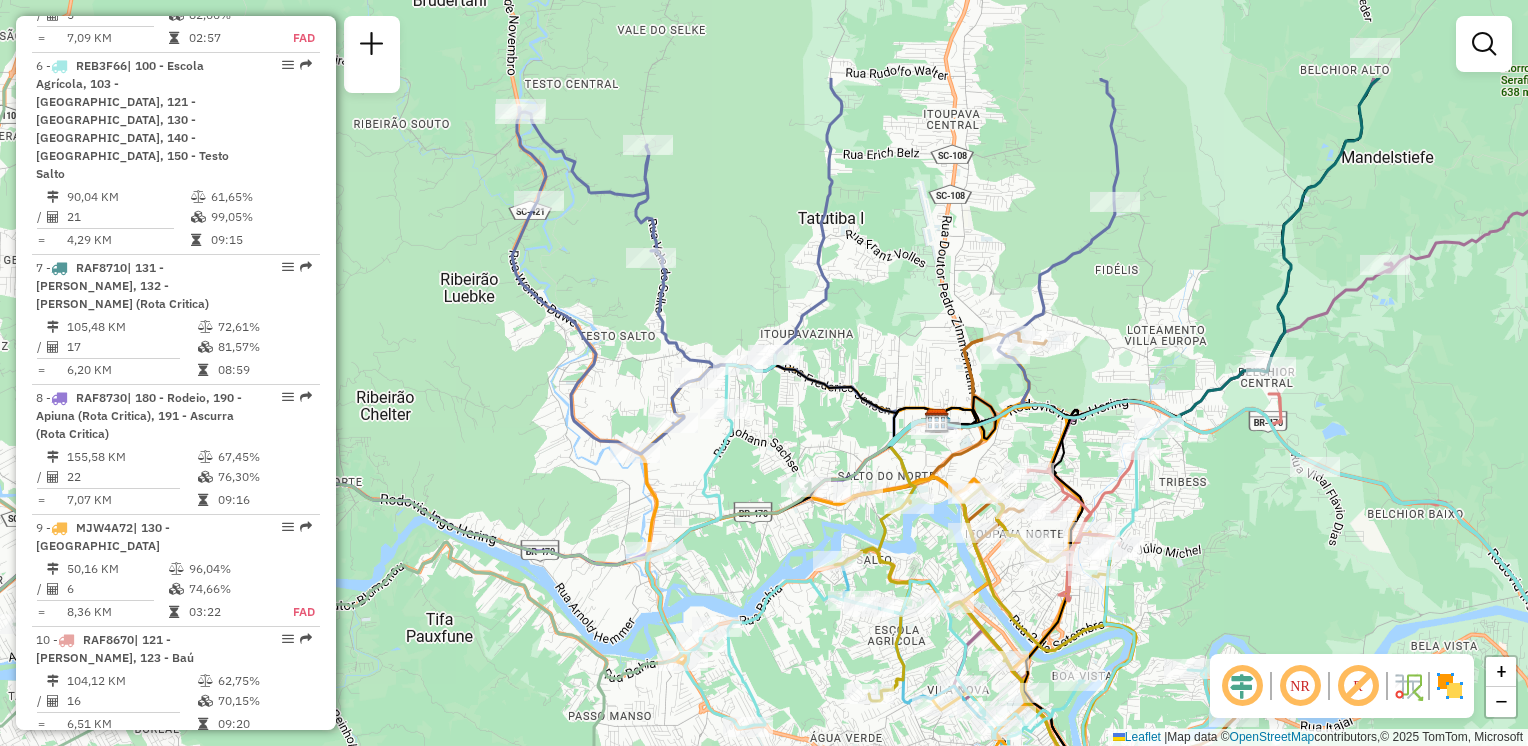 drag, startPoint x: 1119, startPoint y: 234, endPoint x: 1140, endPoint y: 375, distance: 142.55525 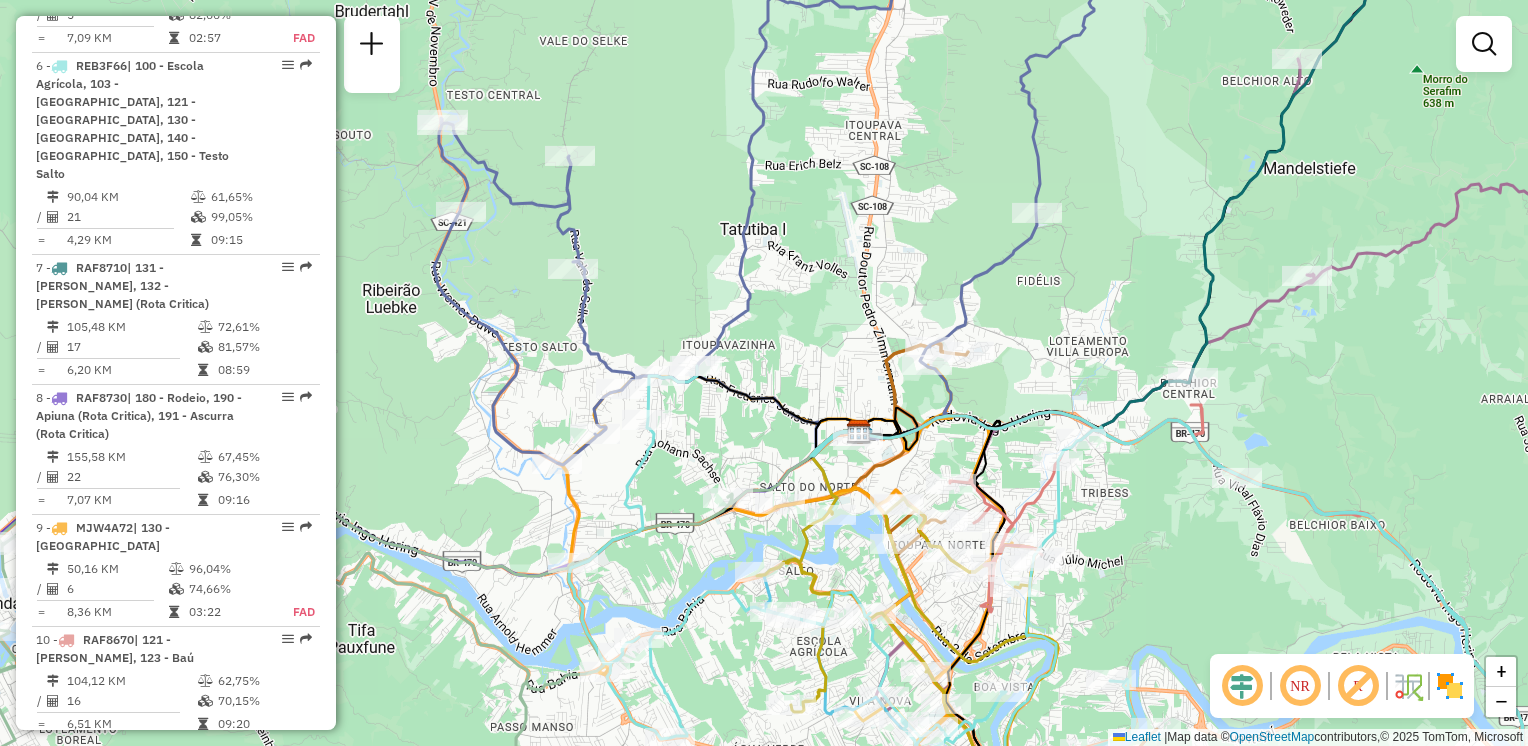 drag, startPoint x: 1361, startPoint y: 306, endPoint x: 1273, endPoint y: 299, distance: 88.27797 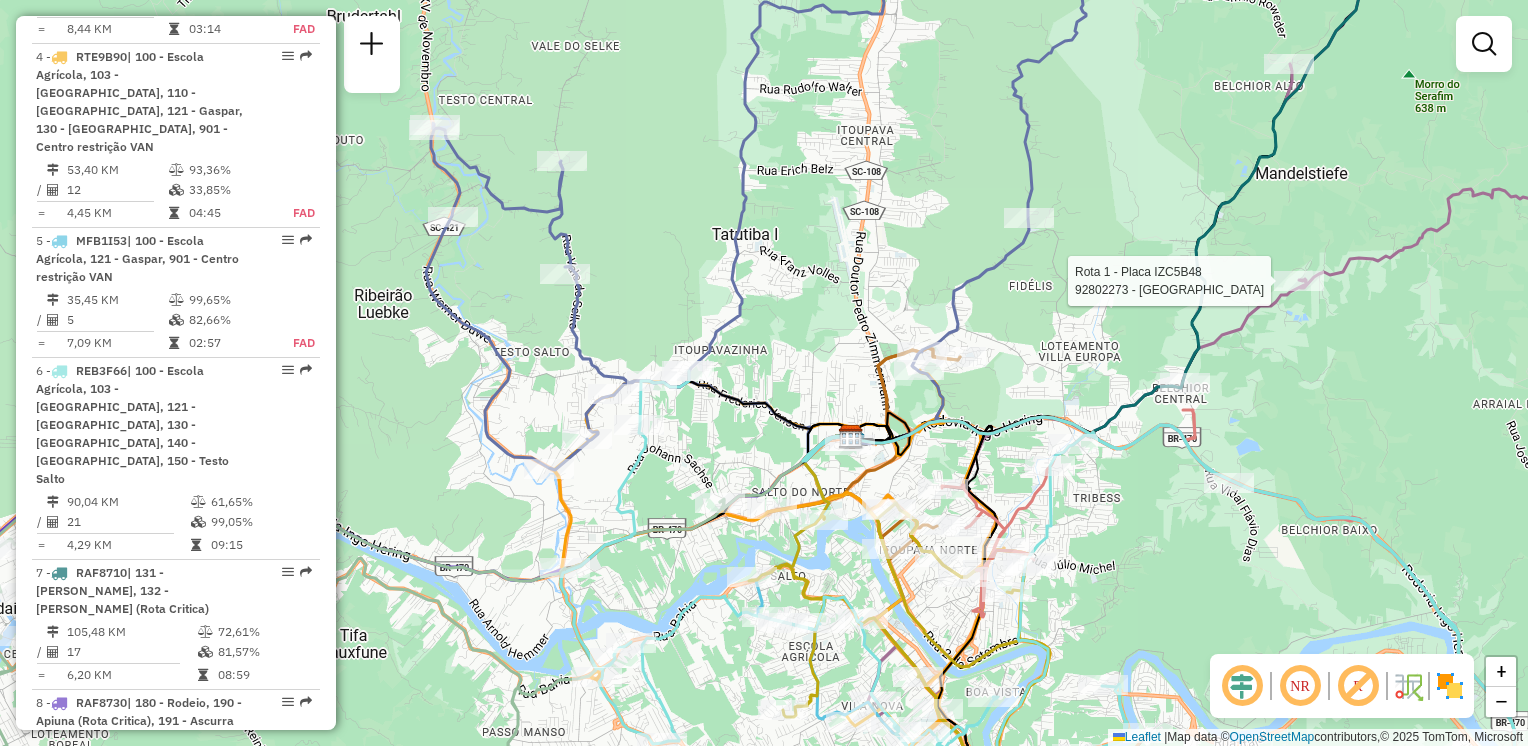 select on "**********" 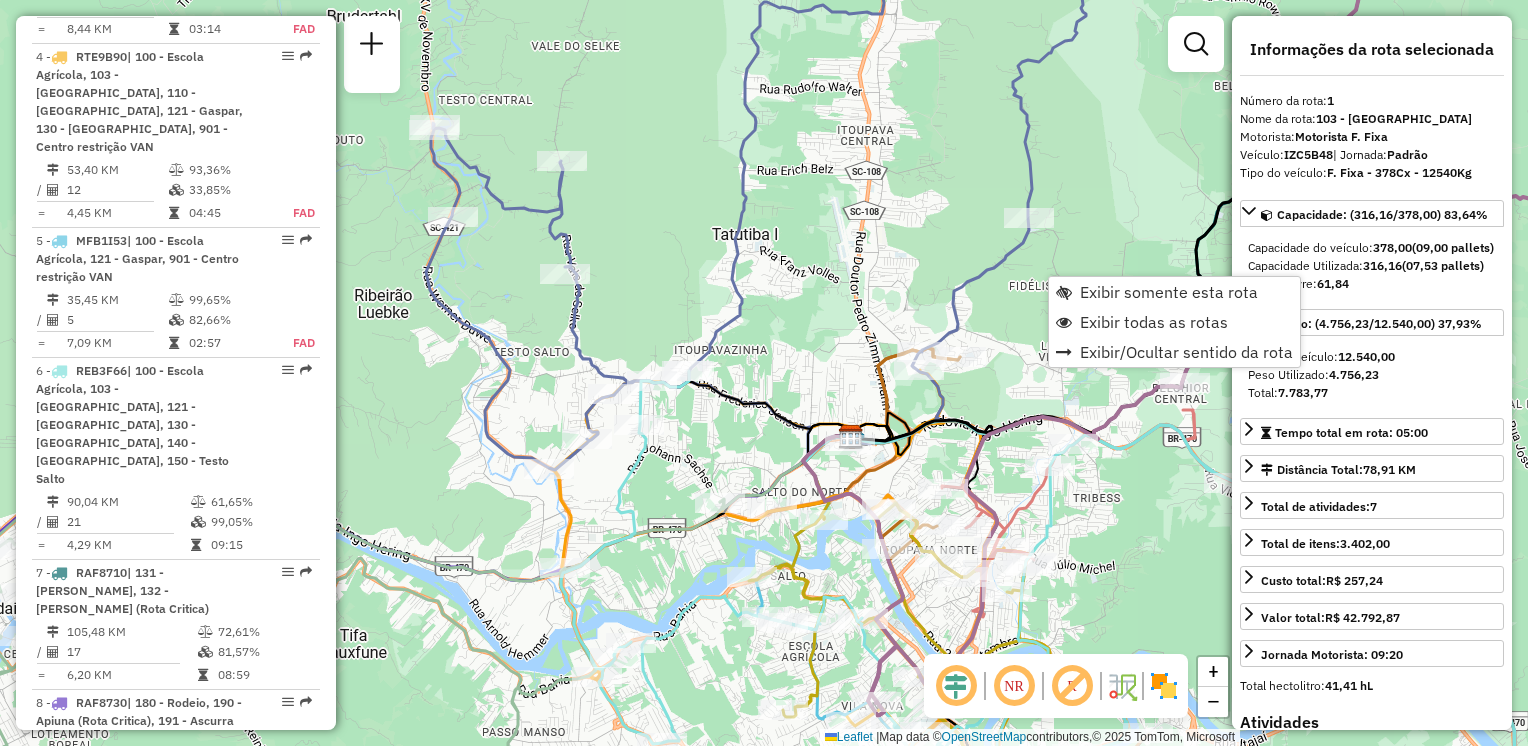 scroll, scrollTop: 770, scrollLeft: 0, axis: vertical 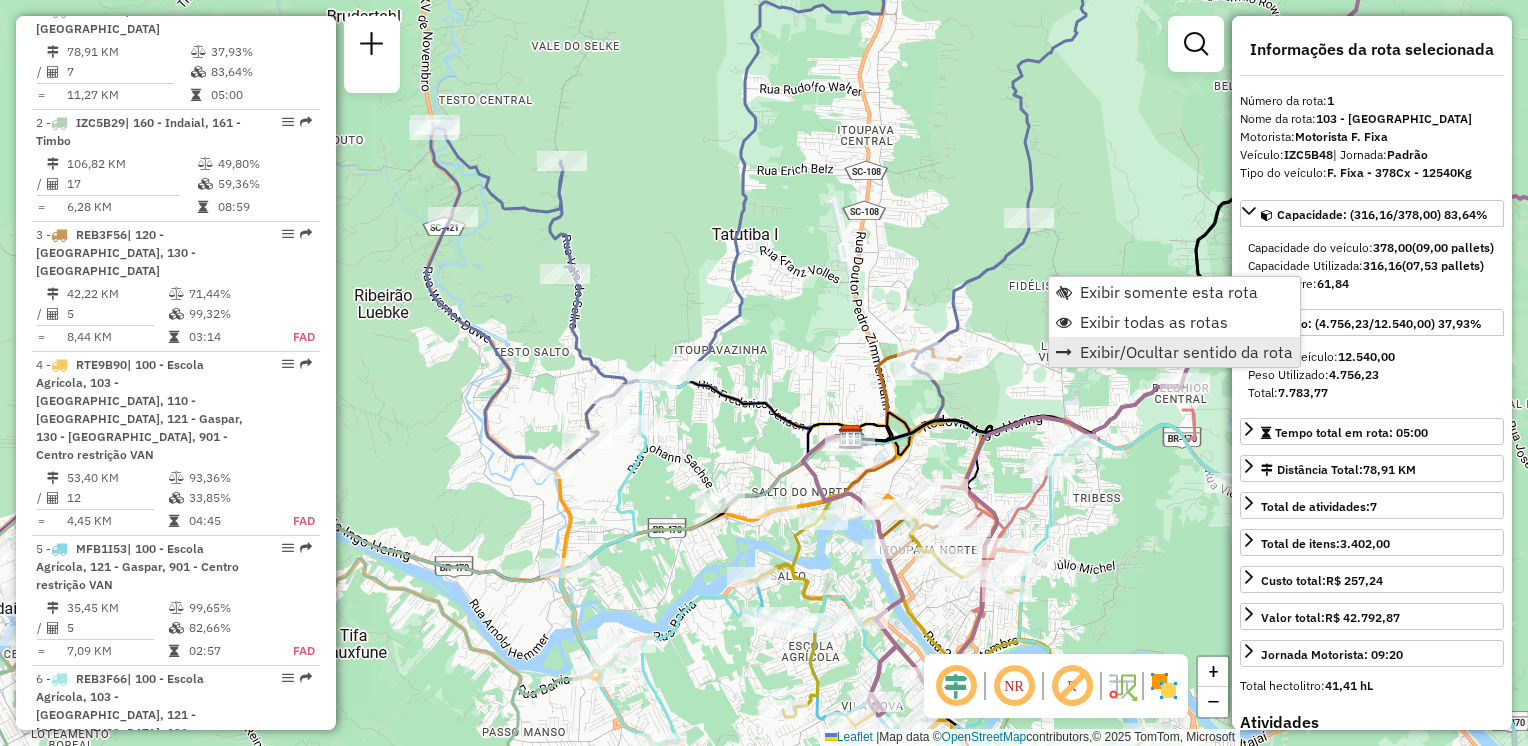 click on "Exibir/Ocultar sentido da rota" at bounding box center (1186, 352) 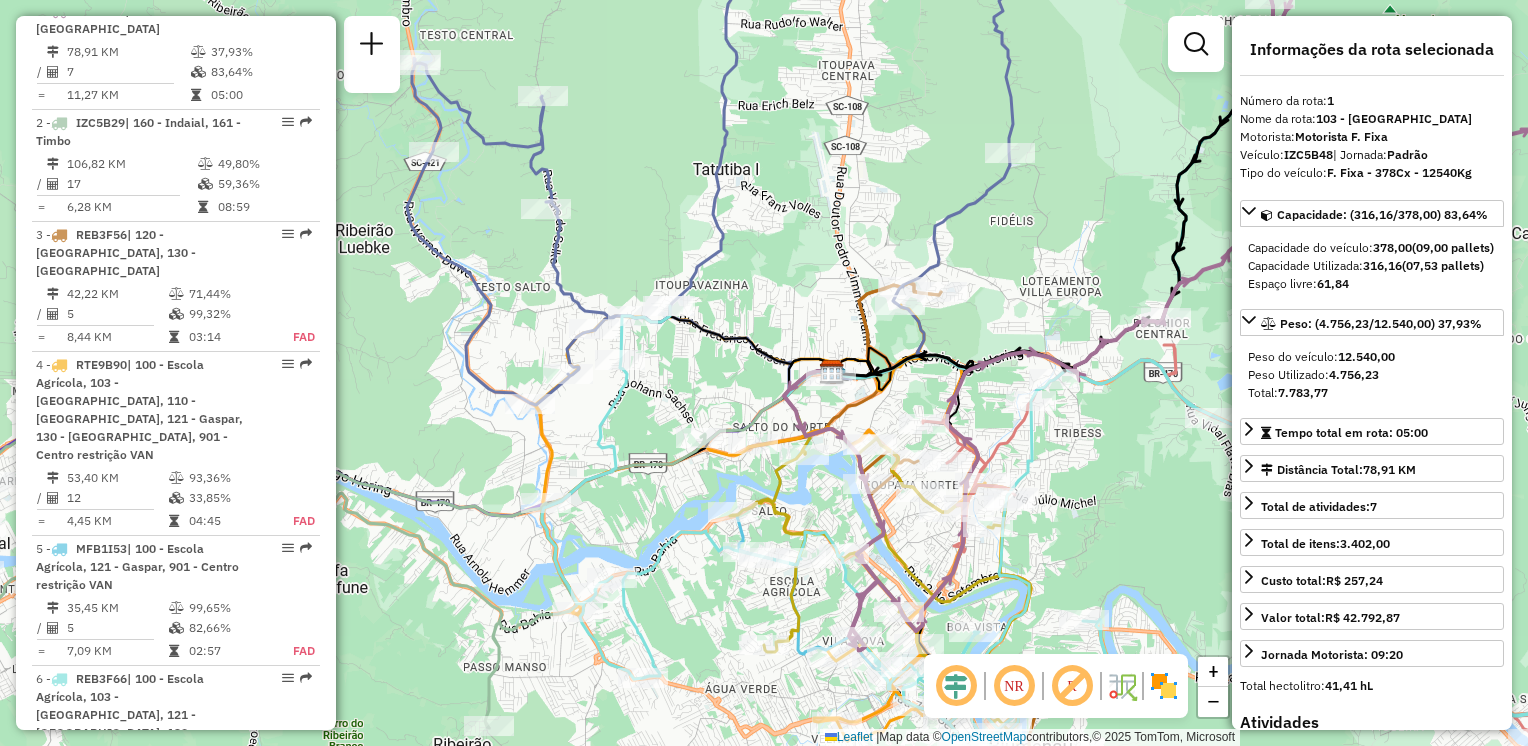 drag, startPoint x: 1103, startPoint y: 376, endPoint x: 1076, endPoint y: 299, distance: 81.596565 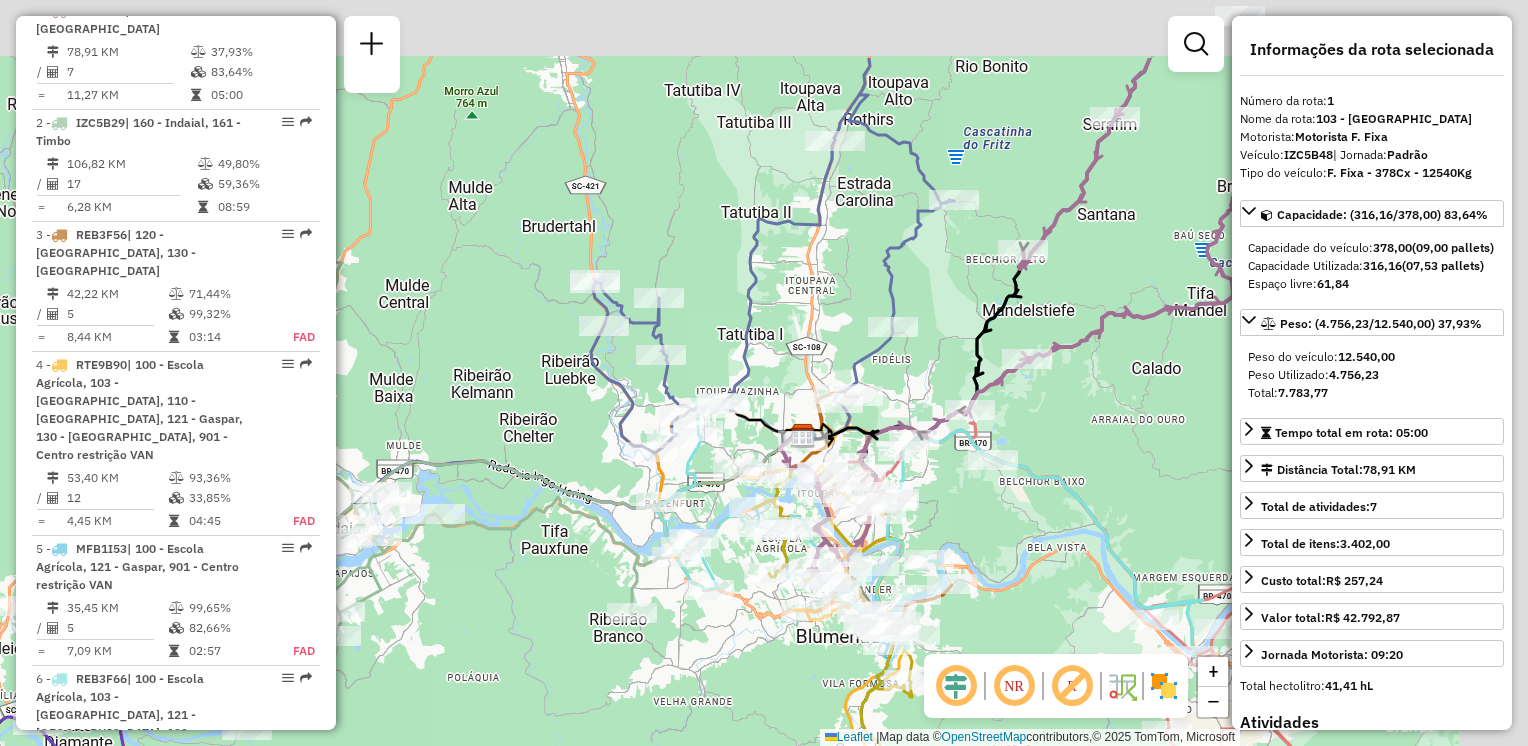 drag, startPoint x: 1059, startPoint y: 244, endPoint x: 928, endPoint y: 374, distance: 184.55623 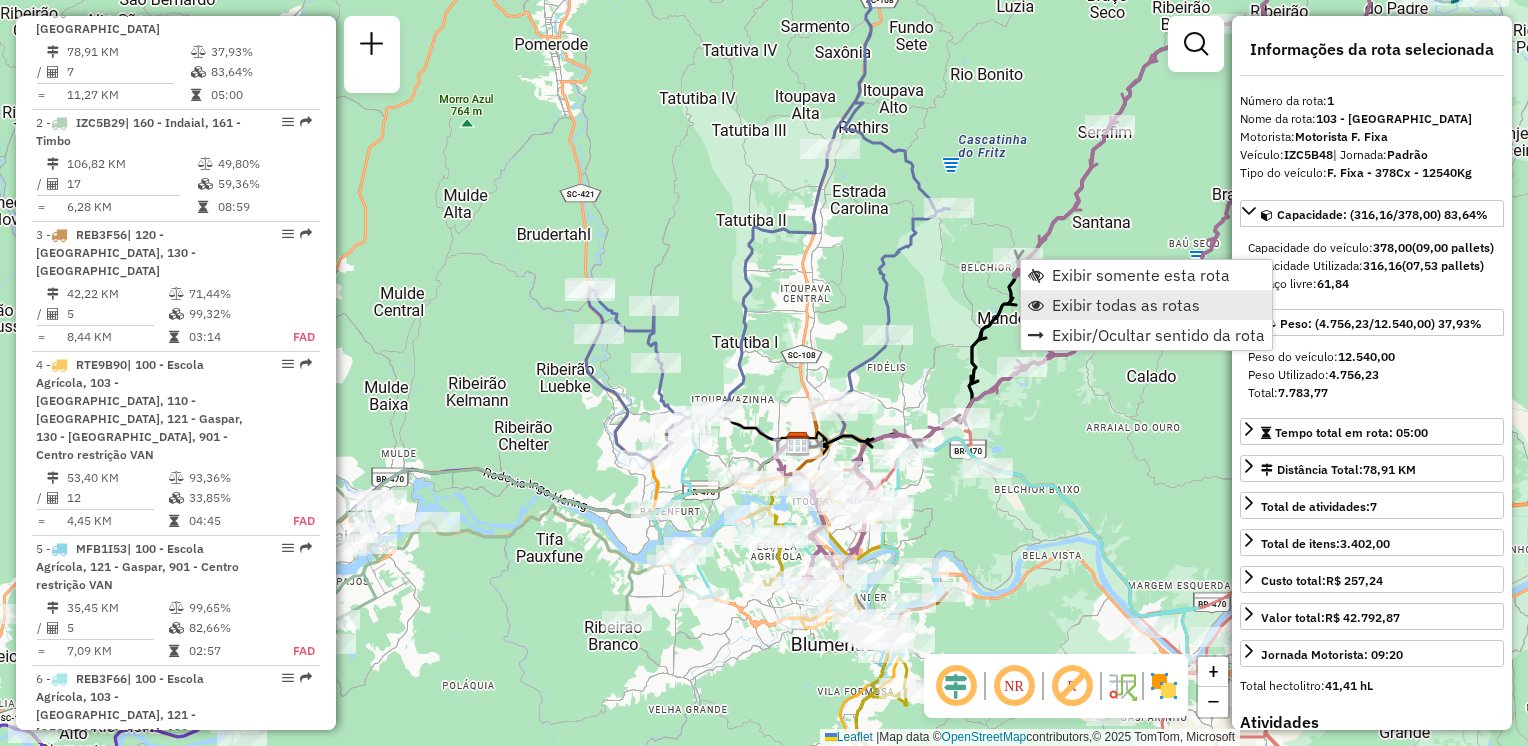 click on "Exibir todas as rotas" at bounding box center [1126, 305] 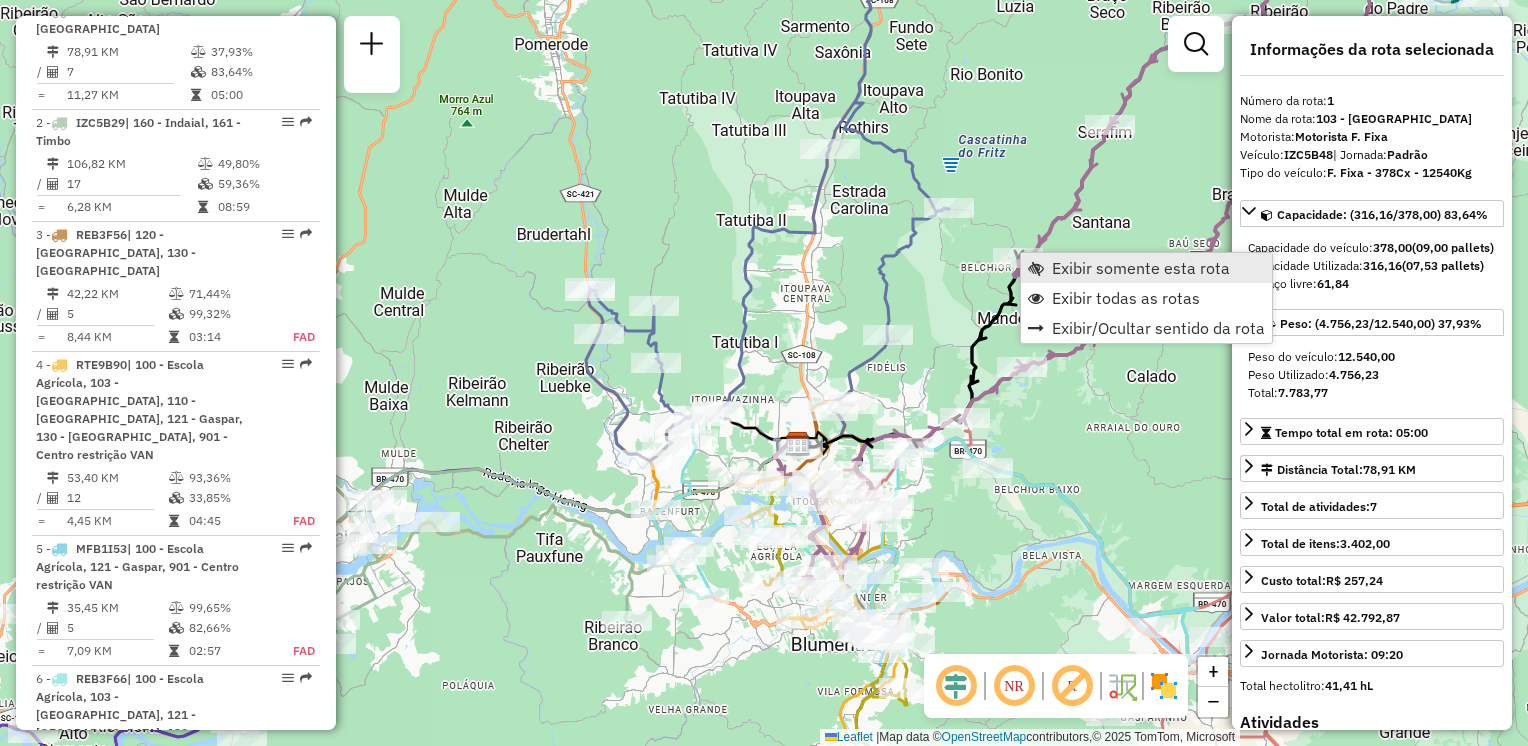 click on "Exibir somente esta rota" at bounding box center (1141, 268) 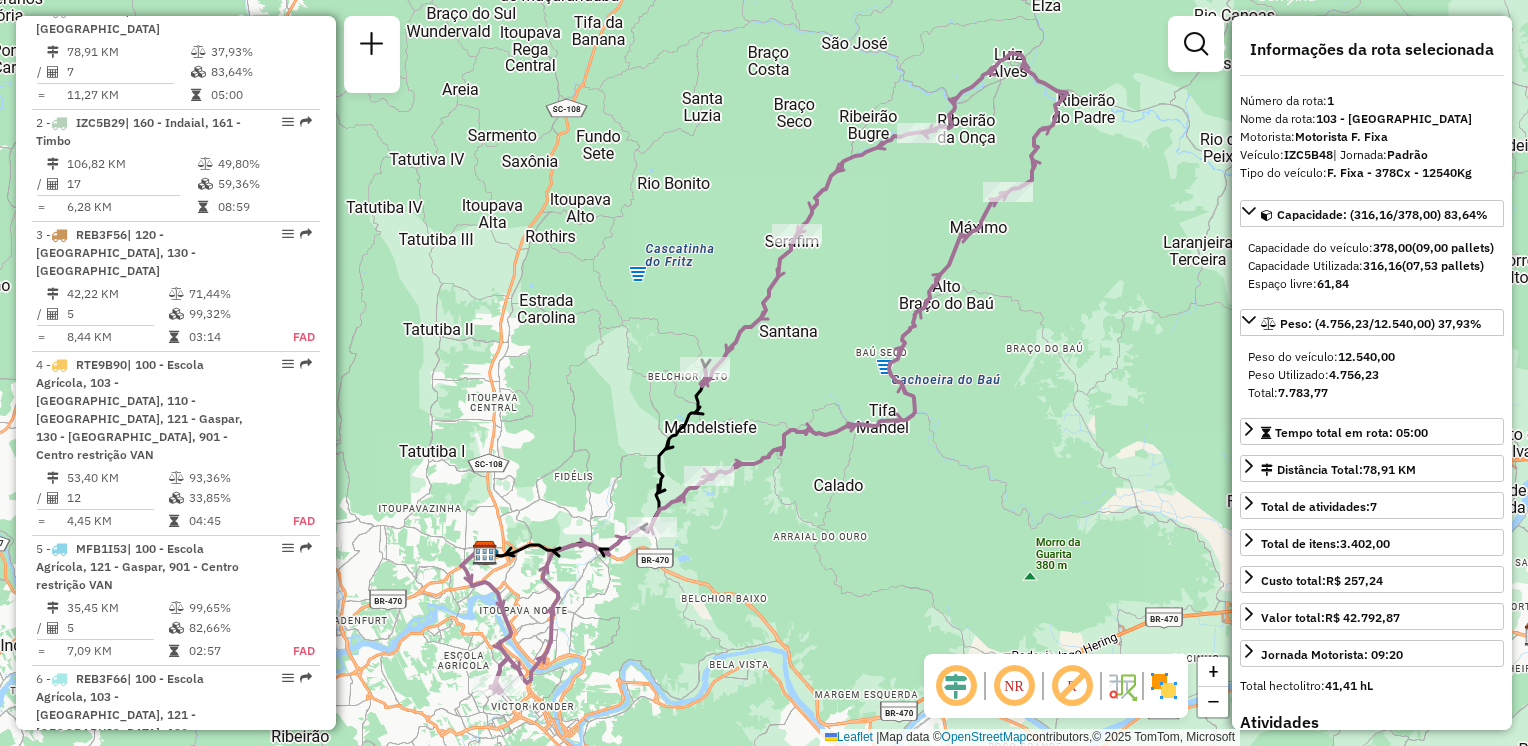 drag, startPoint x: 947, startPoint y: 506, endPoint x: 1088, endPoint y: 361, distance: 202.25232 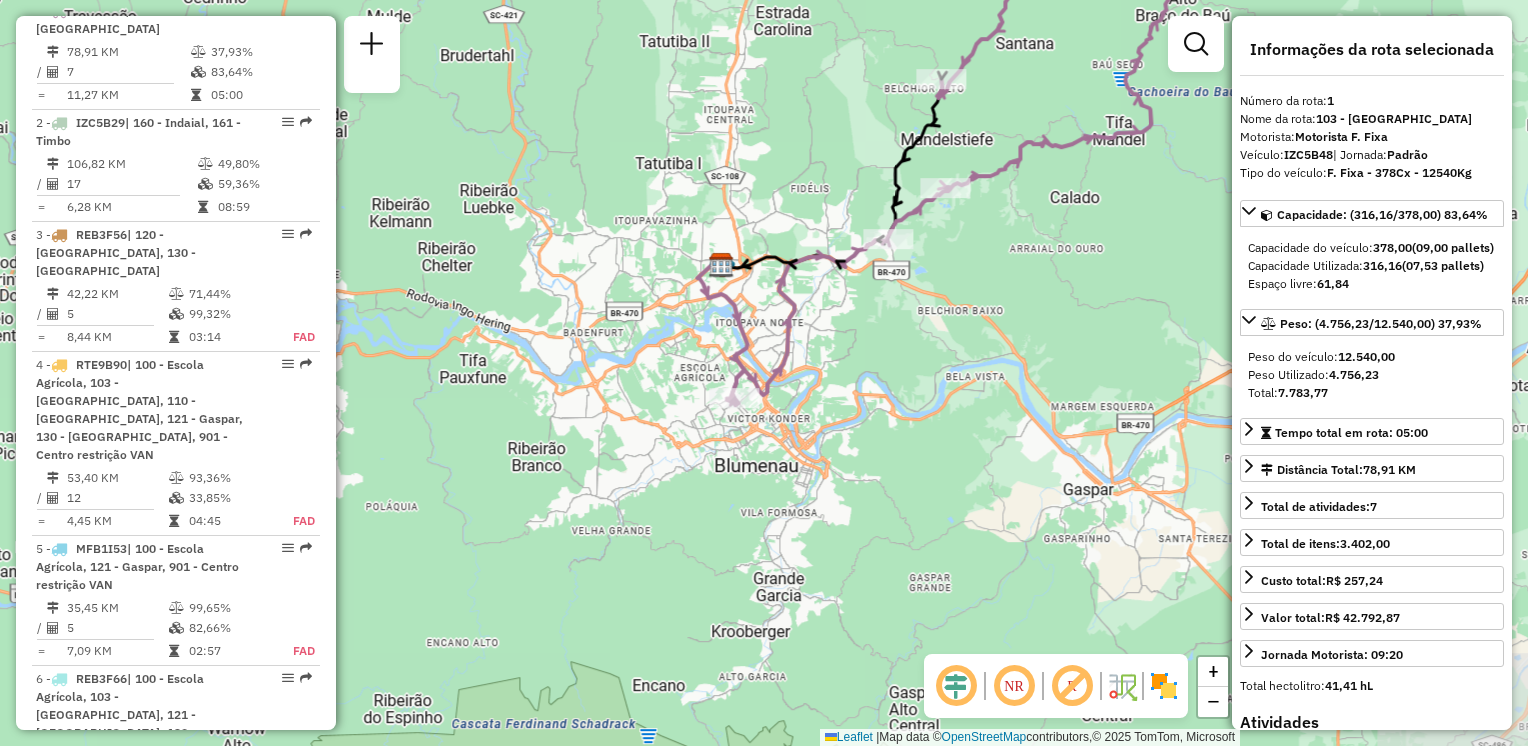 click on "Janela de atendimento Grade de atendimento Capacidade Transportadoras Veículos Cliente Pedidos  Rotas Selecione os dias de semana para filtrar as janelas de atendimento  Seg   Ter   Qua   Qui   Sex   Sáb   Dom  Informe o período da janela de atendimento: De: Até:  Filtrar exatamente a janela do cliente  Considerar janela de atendimento padrão  Selecione os dias de semana para filtrar as grades de atendimento  Seg   Ter   Qua   Qui   Sex   Sáb   Dom   Considerar clientes sem dia de atendimento cadastrado  Clientes fora do dia de atendimento selecionado Filtrar as atividades entre os valores definidos abaixo:  Peso mínimo:   Peso máximo:   Cubagem mínima:   Cubagem máxima:   De:   Até:  Filtrar as atividades entre o tempo de atendimento definido abaixo:  De:   Até:   Considerar capacidade total dos clientes não roteirizados Transportadora: Selecione um ou mais itens Tipo de veículo: Selecione um ou mais itens Veículo: Selecione um ou mais itens Motorista: Selecione um ou mais itens Nome: Rótulo:" 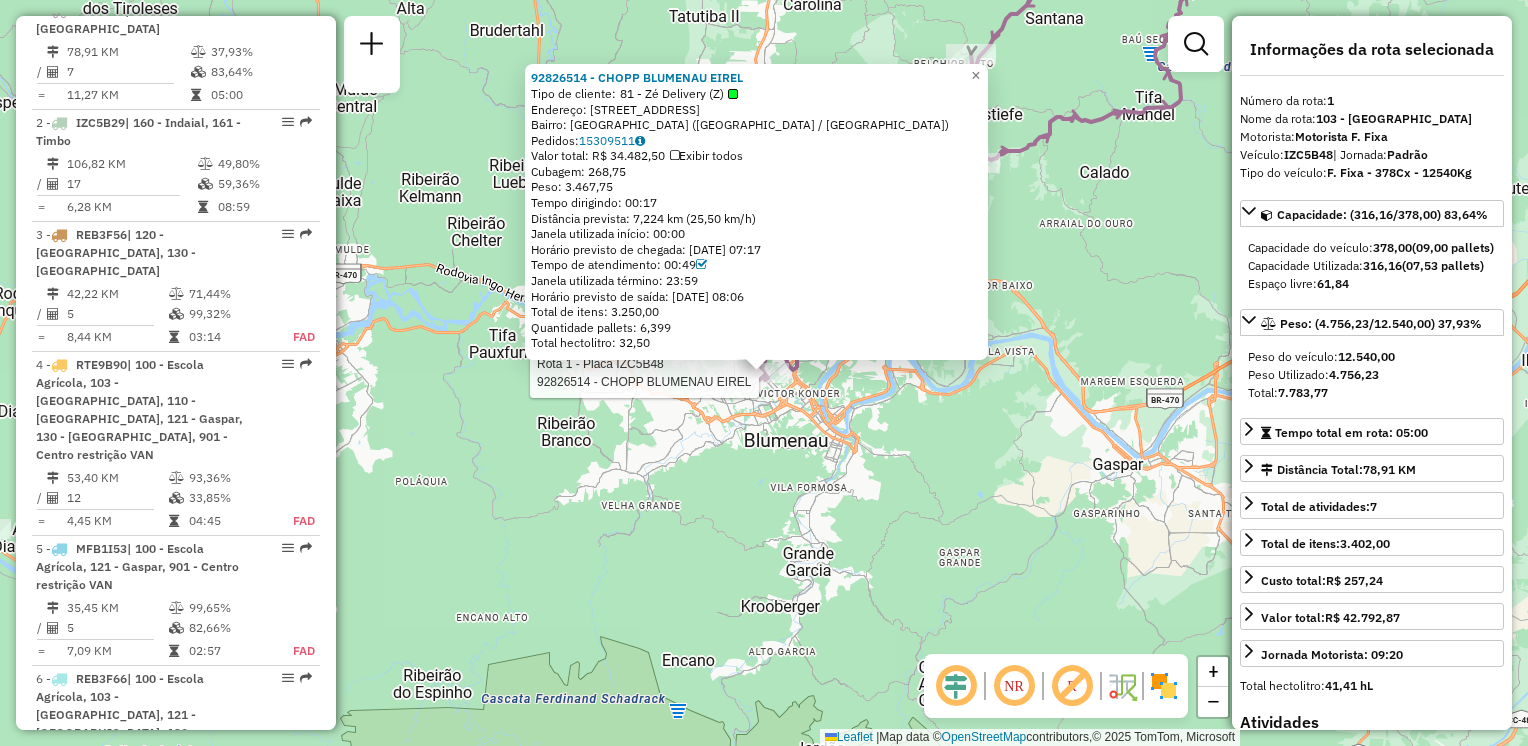click on "Rota 1 - Placa IZC5B48  92826514 - CHOPP BLUMENAU EIREL 92826514 - CHOPP BLUMENAU EIREL  Tipo de cliente:   81 - Zé Delivery (Z)   Endereço: RUA JOINVILLE                     945   Bairro: VILA NOVA (BLUMENAU / SC)   Pedidos:  15309511   Valor total: R$ 34.482,50   Exibir todos   Cubagem: 268,75  Peso: 3.467,75  Tempo dirigindo: 00:17   Distância prevista: 7,224 km (25,50 km/h)   Janela utilizada início: 00:00   Horário previsto de chegada: 15/07/2025 07:17   Tempo de atendimento: 00:49   Janela utilizada término: 23:59   Horário previsto de saída: 15/07/2025 08:06   Total de itens: 3.250,00   Quantidade pallets: 6,399   Total hectolitro: 32,50  × Janela de atendimento Grade de atendimento Capacidade Transportadoras Veículos Cliente Pedidos  Rotas Selecione os dias de semana para filtrar as janelas de atendimento  Seg   Ter   Qua   Qui   Sex   Sáb   Dom  Informe o período da janela de atendimento: De: Até:  Filtrar exatamente a janela do cliente  Considerar janela de atendimento padrão   Seg  +" 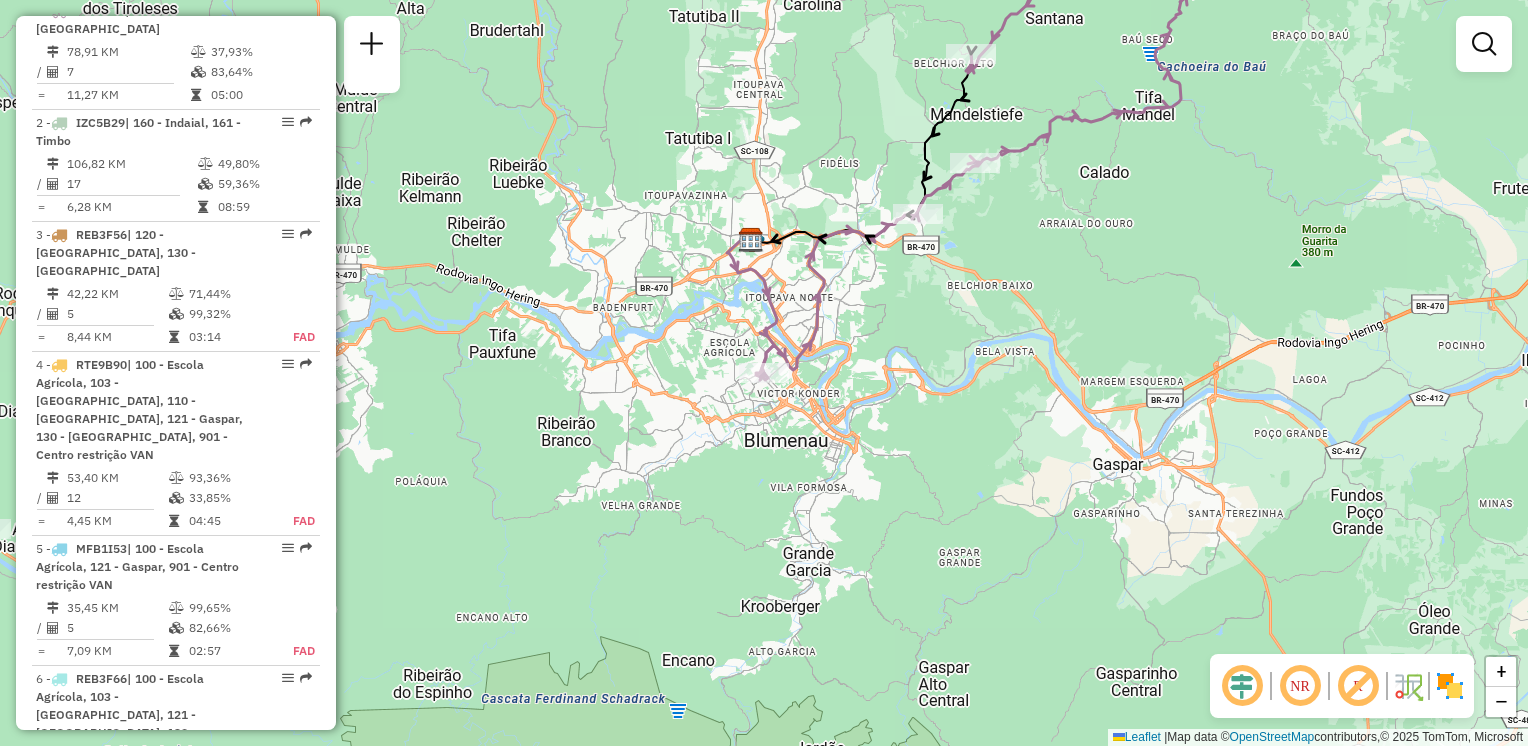 drag, startPoint x: 904, startPoint y: 474, endPoint x: 864, endPoint y: 582, distance: 115.16944 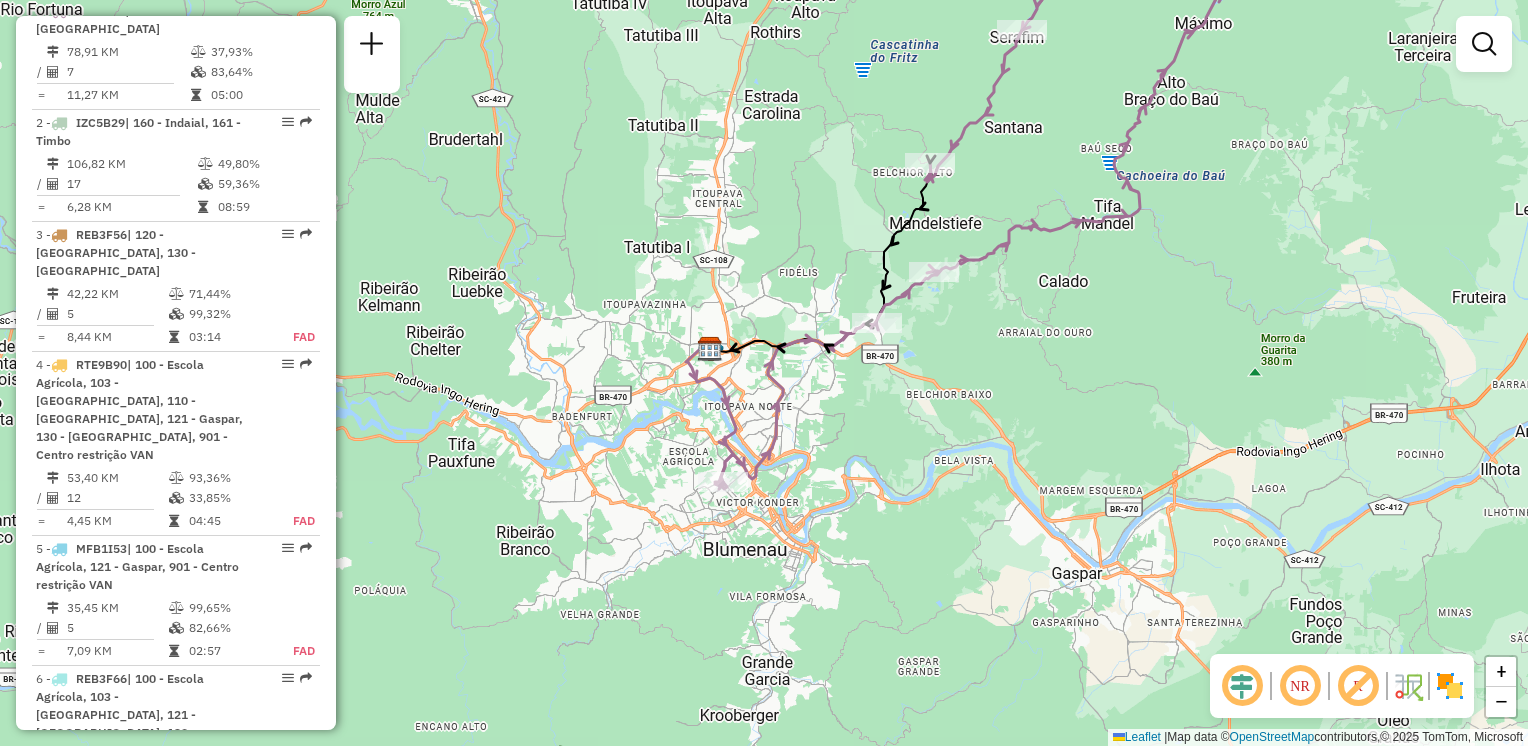 drag, startPoint x: 954, startPoint y: 338, endPoint x: 983, endPoint y: 401, distance: 69.354164 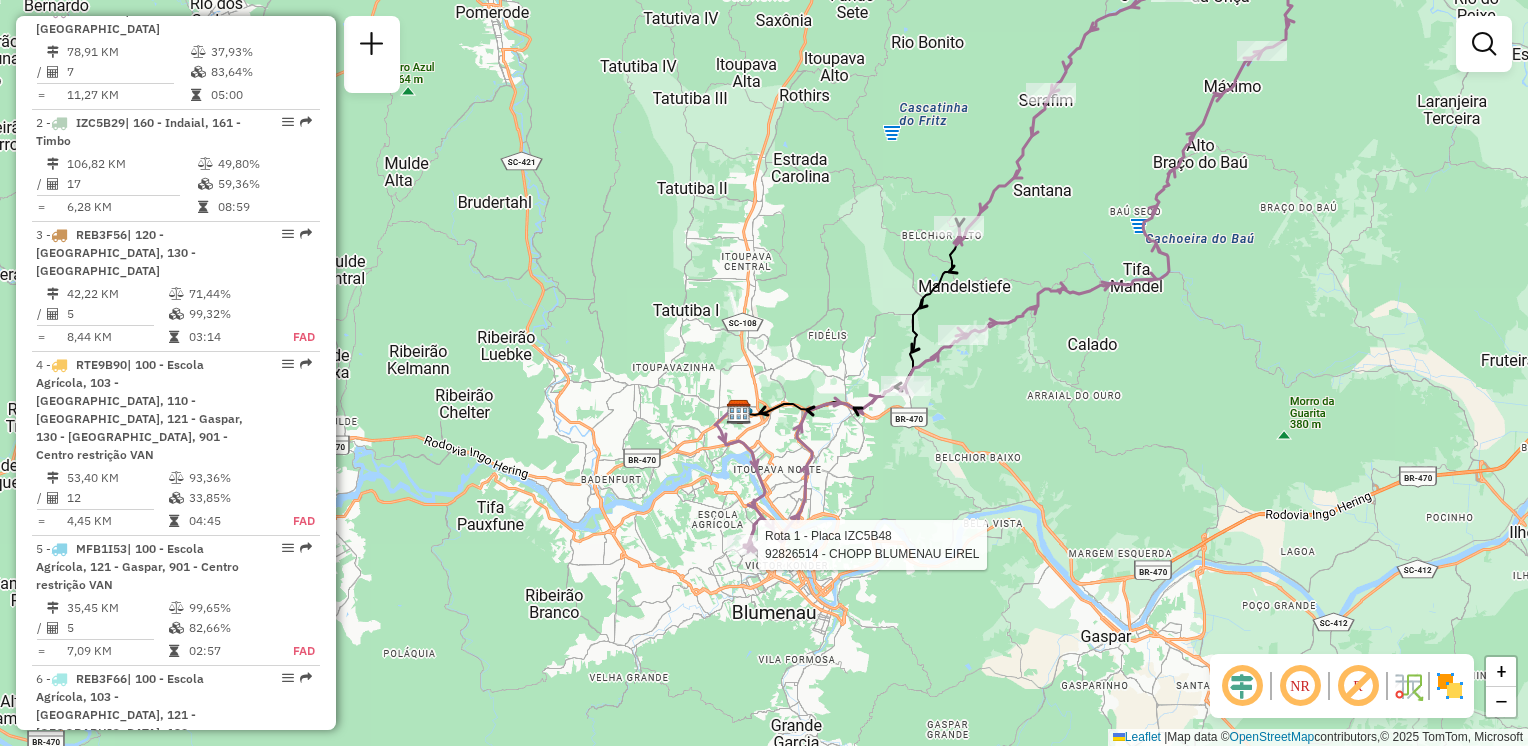 select on "**********" 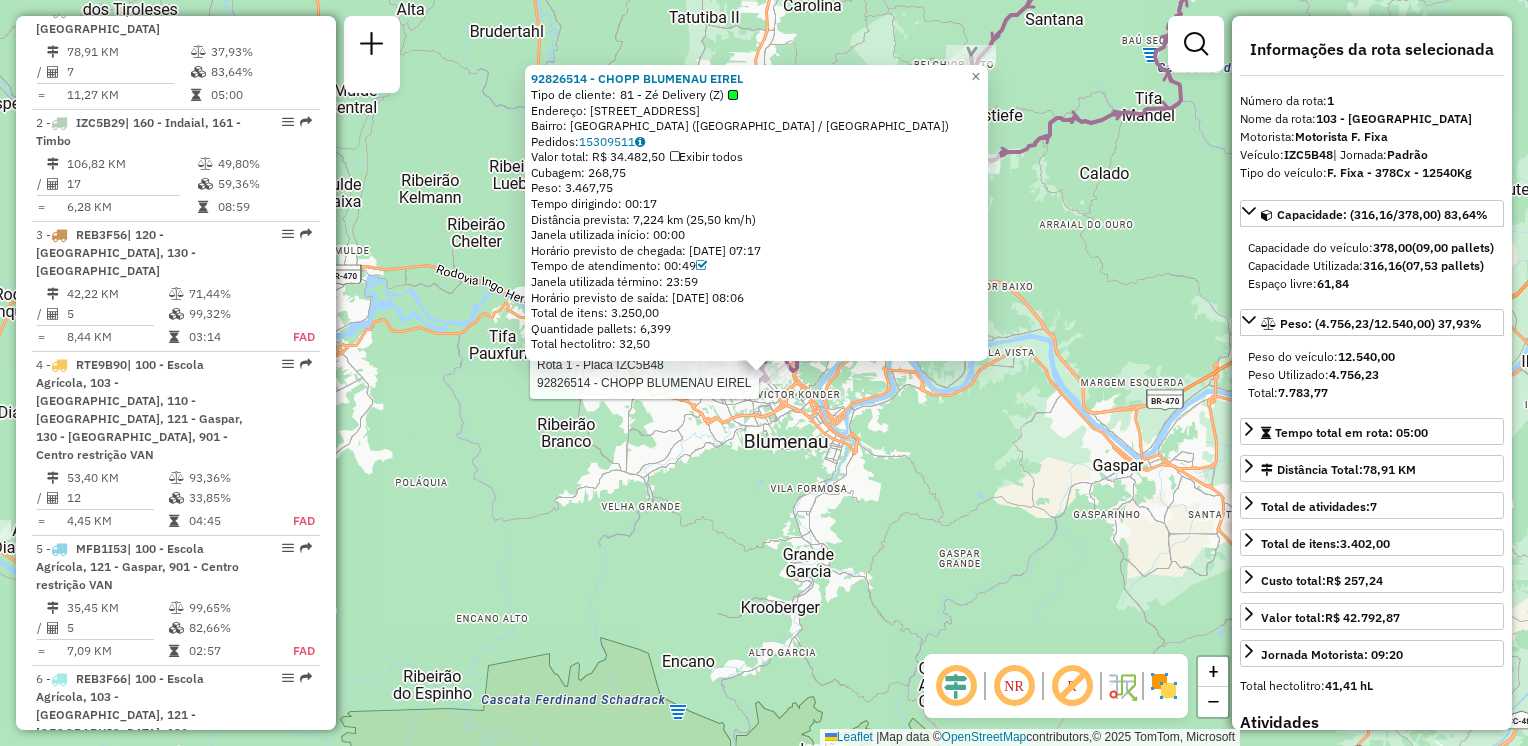 click on "Rota 1 - Placa IZC5B48  92826514 - CHOPP BLUMENAU EIREL 92826514 - CHOPP BLUMENAU EIREL  Tipo de cliente:   81 - Zé Delivery (Z)   Endereço: RUA JOINVILLE                     945   Bairro: VILA NOVA (BLUMENAU / SC)   Pedidos:  15309511   Valor total: R$ 34.482,50   Exibir todos   Cubagem: 268,75  Peso: 3.467,75  Tempo dirigindo: 00:17   Distância prevista: 7,224 km (25,50 km/h)   Janela utilizada início: 00:00   Horário previsto de chegada: 15/07/2025 07:17   Tempo de atendimento: 00:49   Janela utilizada término: 23:59   Horário previsto de saída: 15/07/2025 08:06   Total de itens: 3.250,00   Quantidade pallets: 6,399   Total hectolitro: 32,50  × Janela de atendimento Grade de atendimento Capacidade Transportadoras Veículos Cliente Pedidos  Rotas Selecione os dias de semana para filtrar as janelas de atendimento  Seg   Ter   Qua   Qui   Sex   Sáb   Dom  Informe o período da janela de atendimento: De: Até:  Filtrar exatamente a janela do cliente  Considerar janela de atendimento padrão   Seg  +" 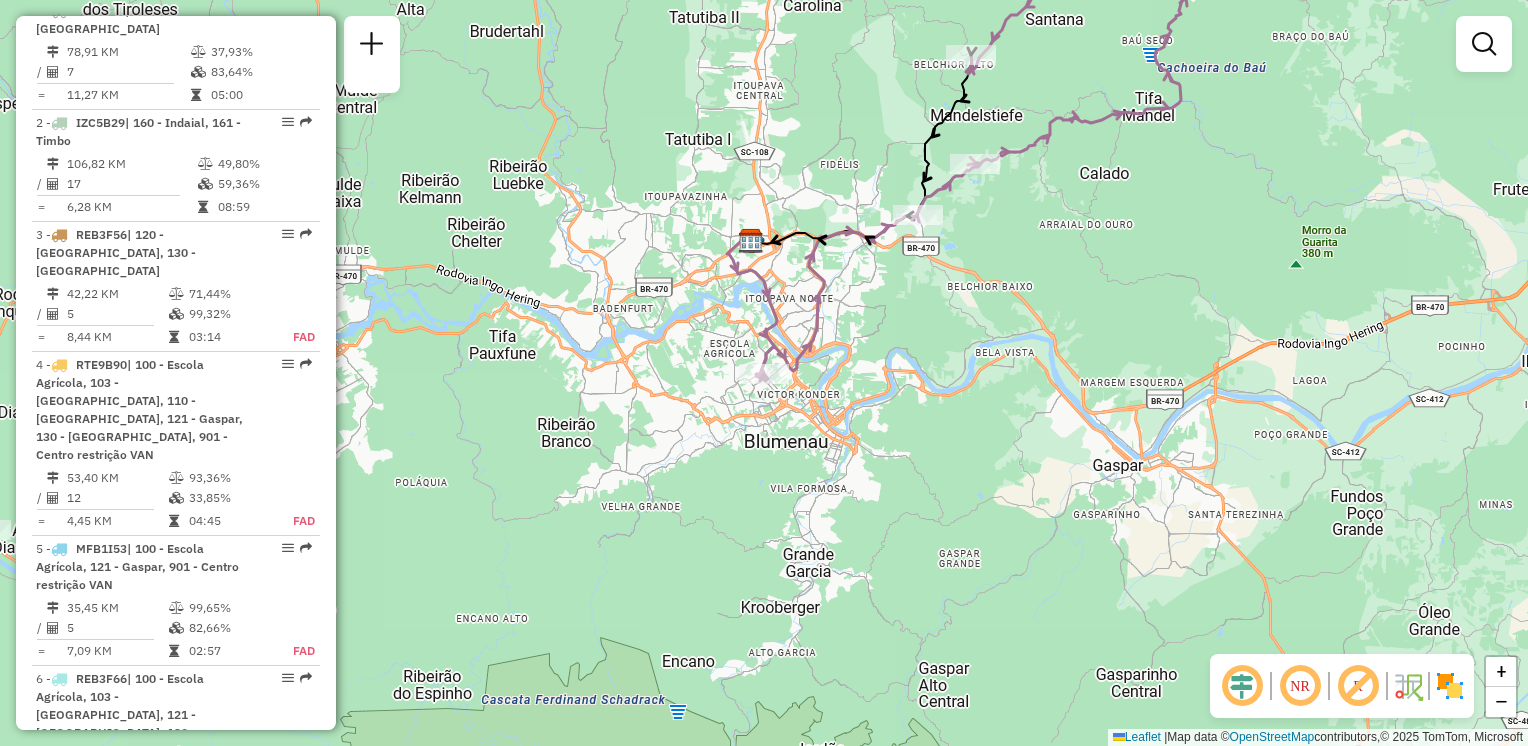 drag, startPoint x: 816, startPoint y: 370, endPoint x: 831, endPoint y: 442, distance: 73.545906 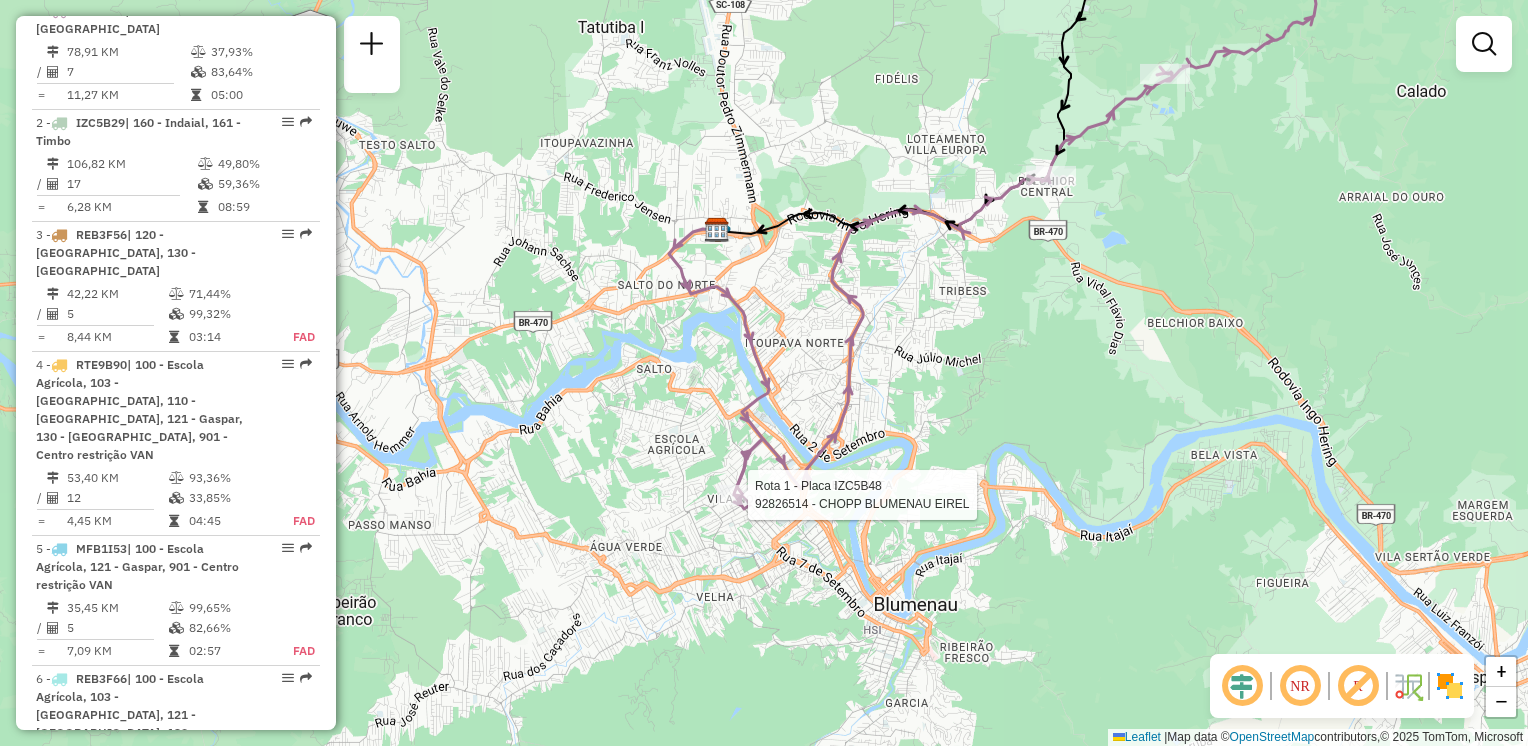 select on "**********" 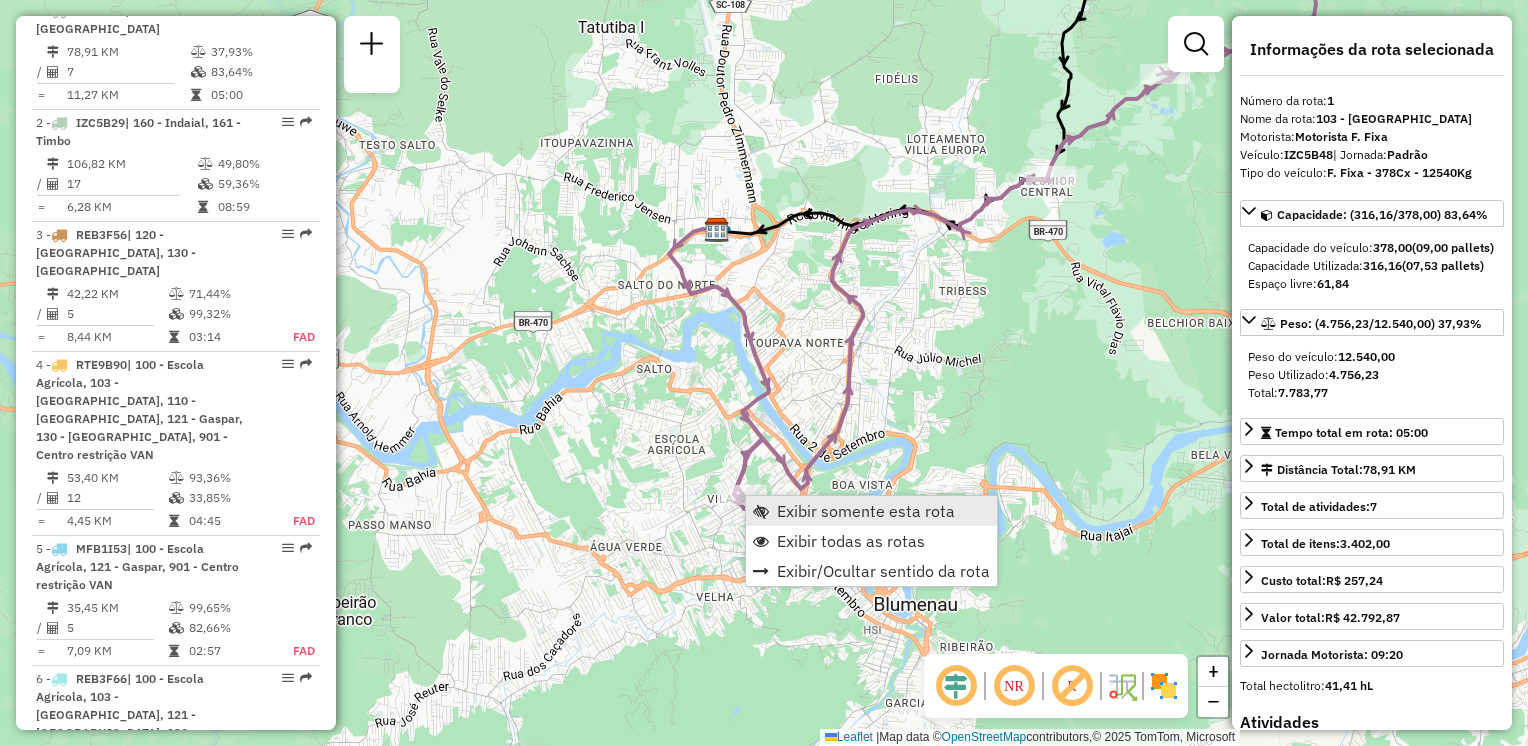 click on "Exibir somente esta rota" at bounding box center [866, 511] 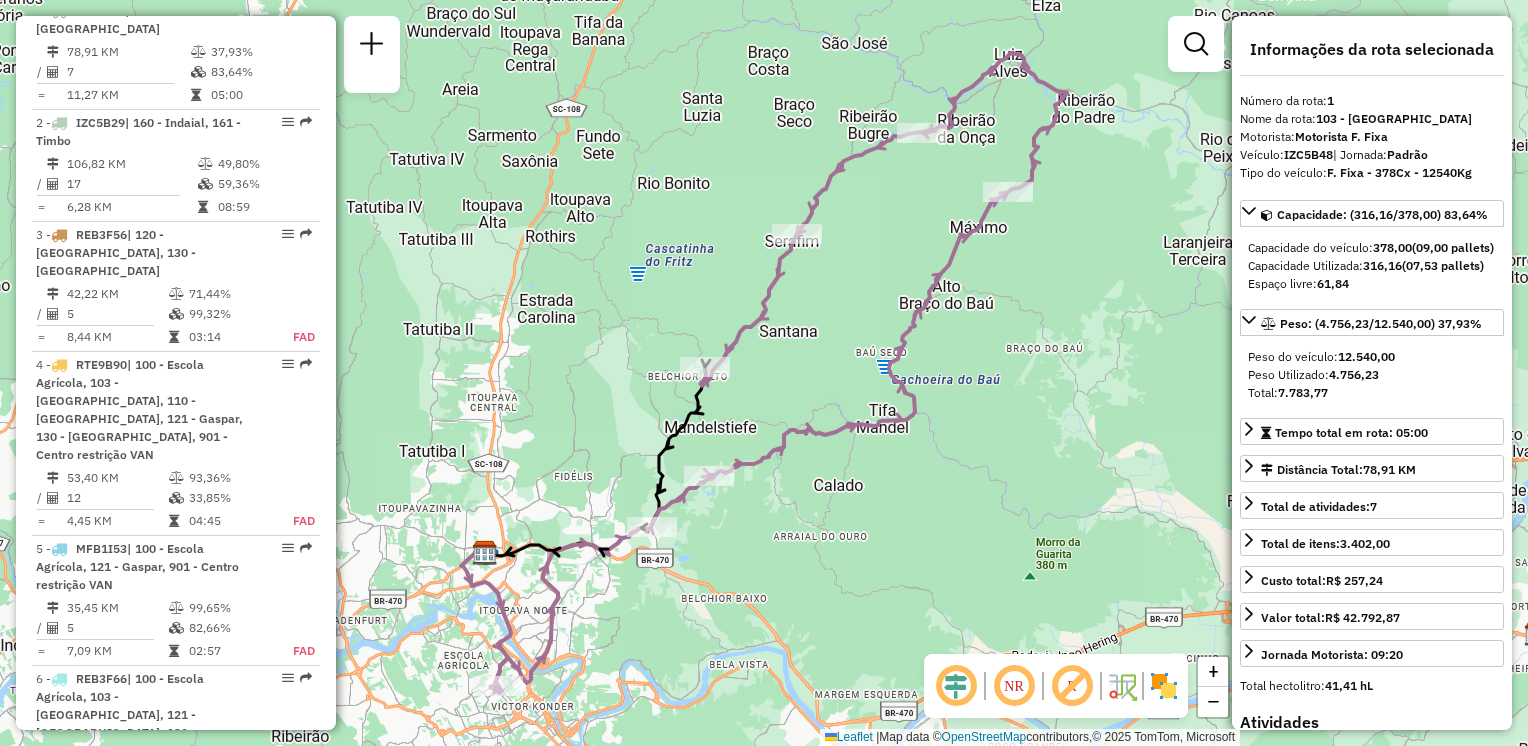 drag, startPoint x: 899, startPoint y: 441, endPoint x: 872, endPoint y: 367, distance: 78.77182 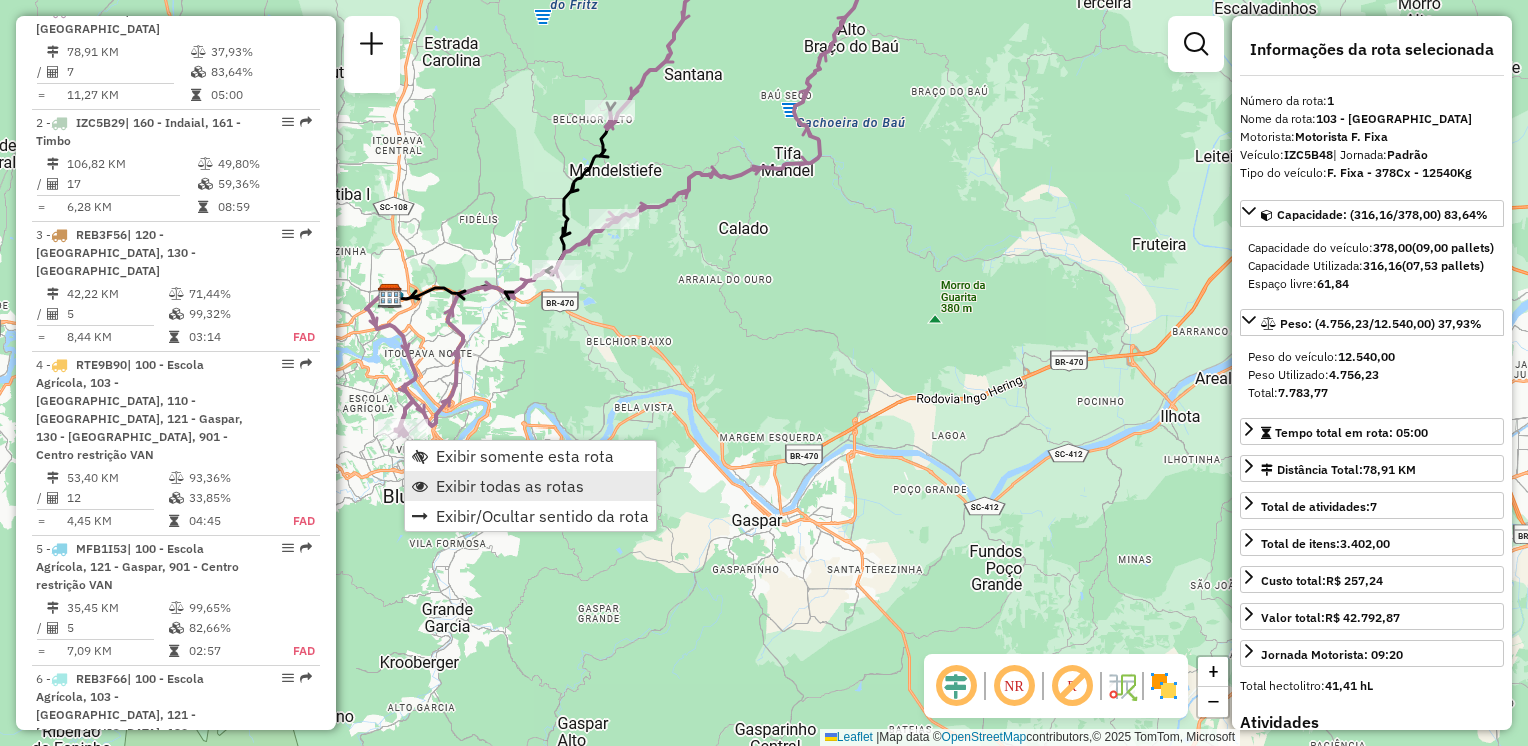 click on "Exibir todas as rotas" at bounding box center [510, 486] 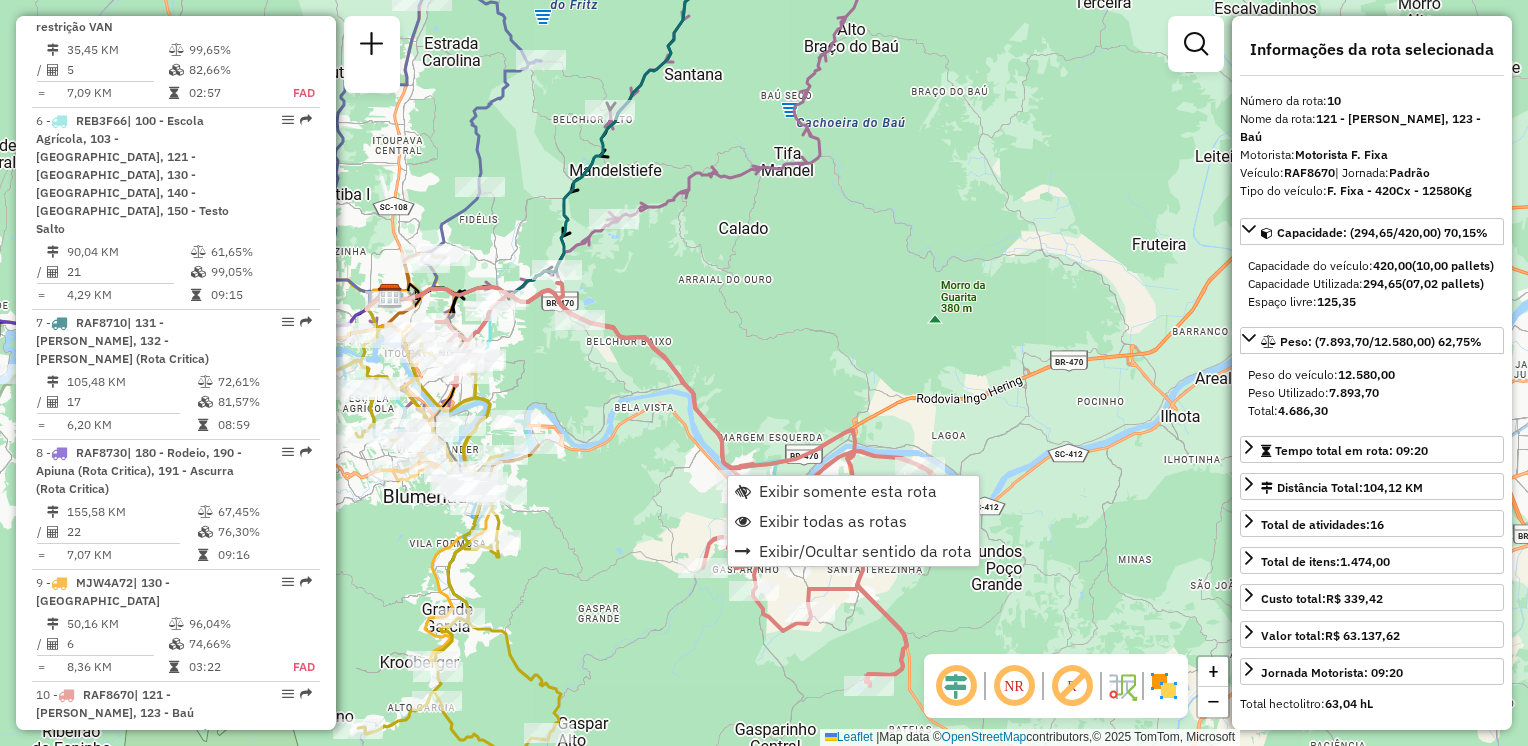 scroll, scrollTop: 1852, scrollLeft: 0, axis: vertical 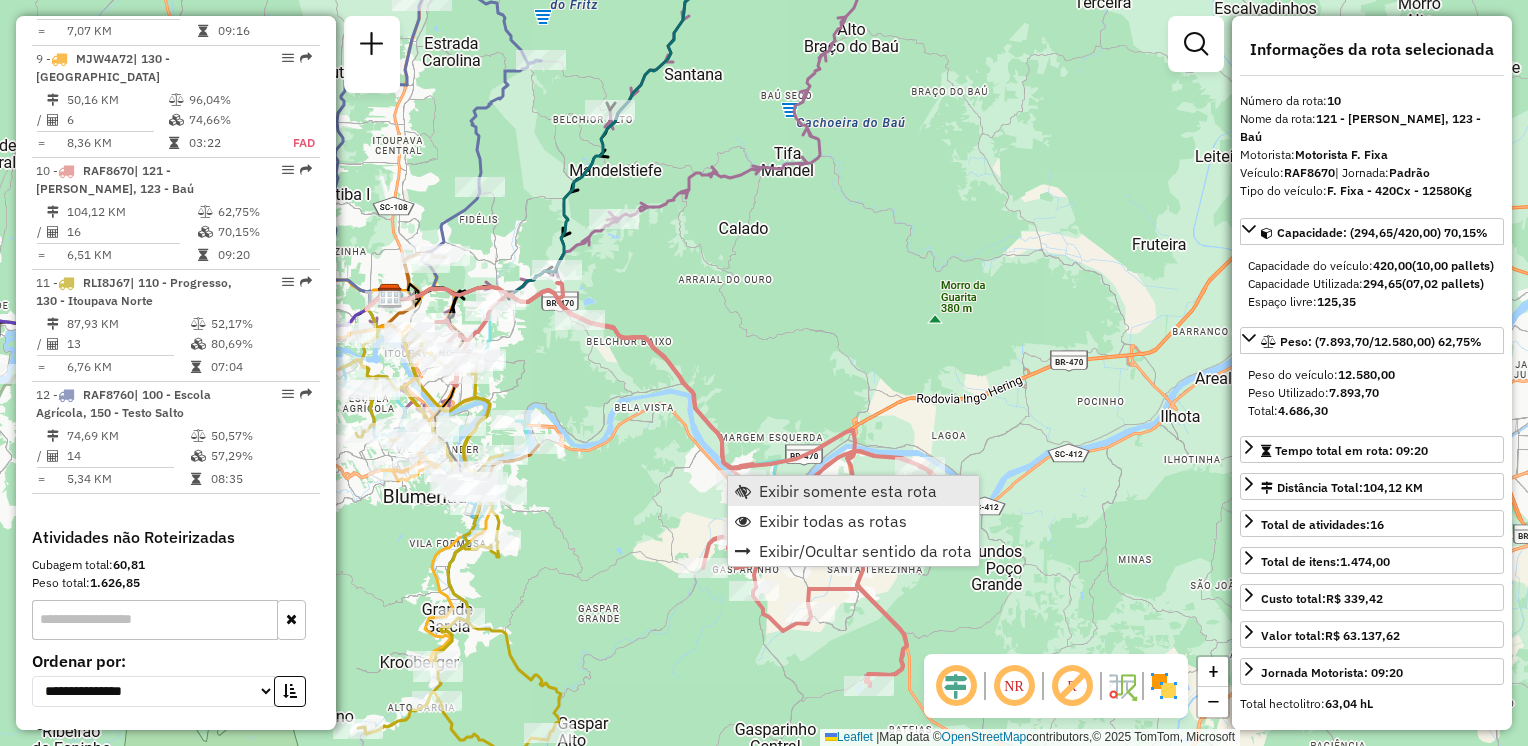 click on "Exibir somente esta rota" at bounding box center (848, 491) 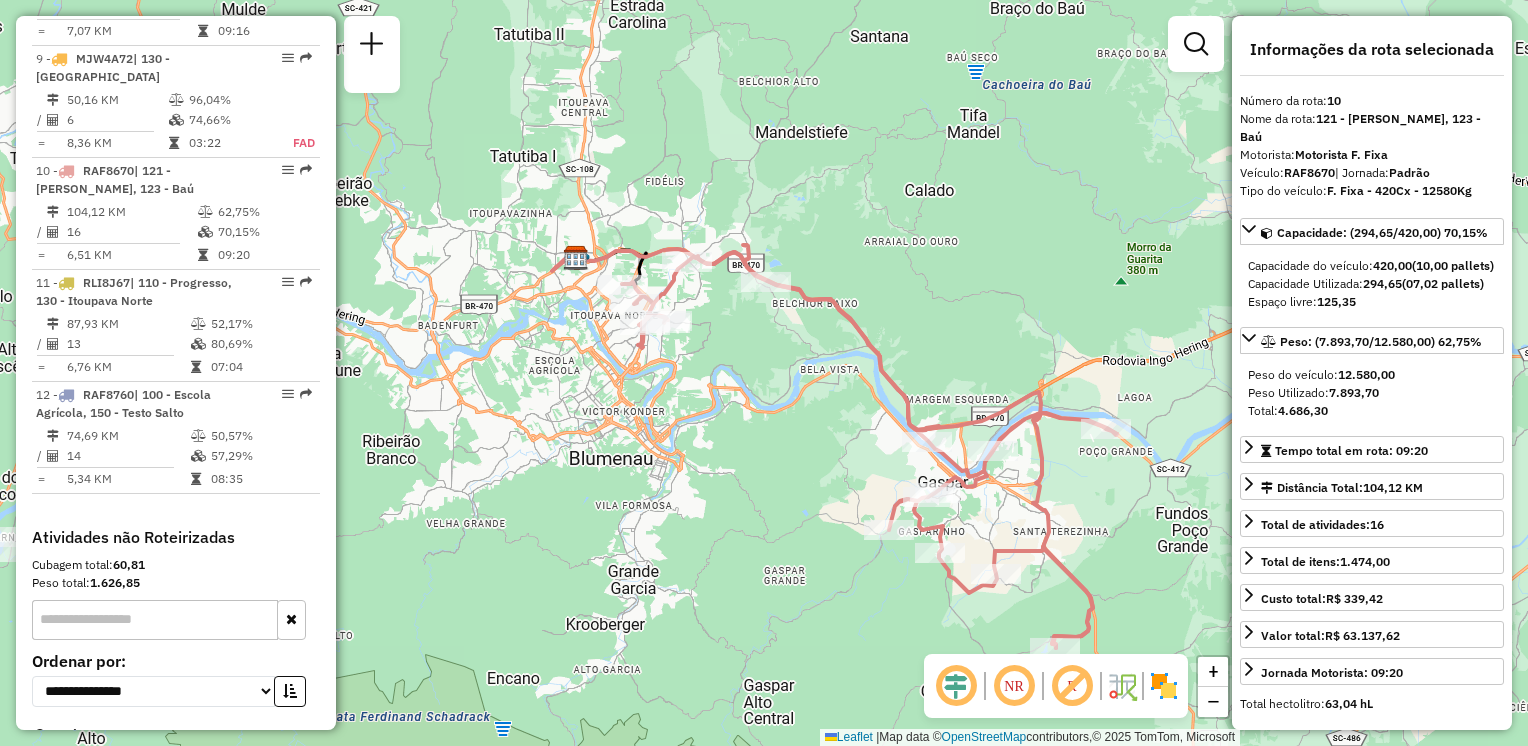 drag, startPoint x: 742, startPoint y: 388, endPoint x: 813, endPoint y: 459, distance: 100.409164 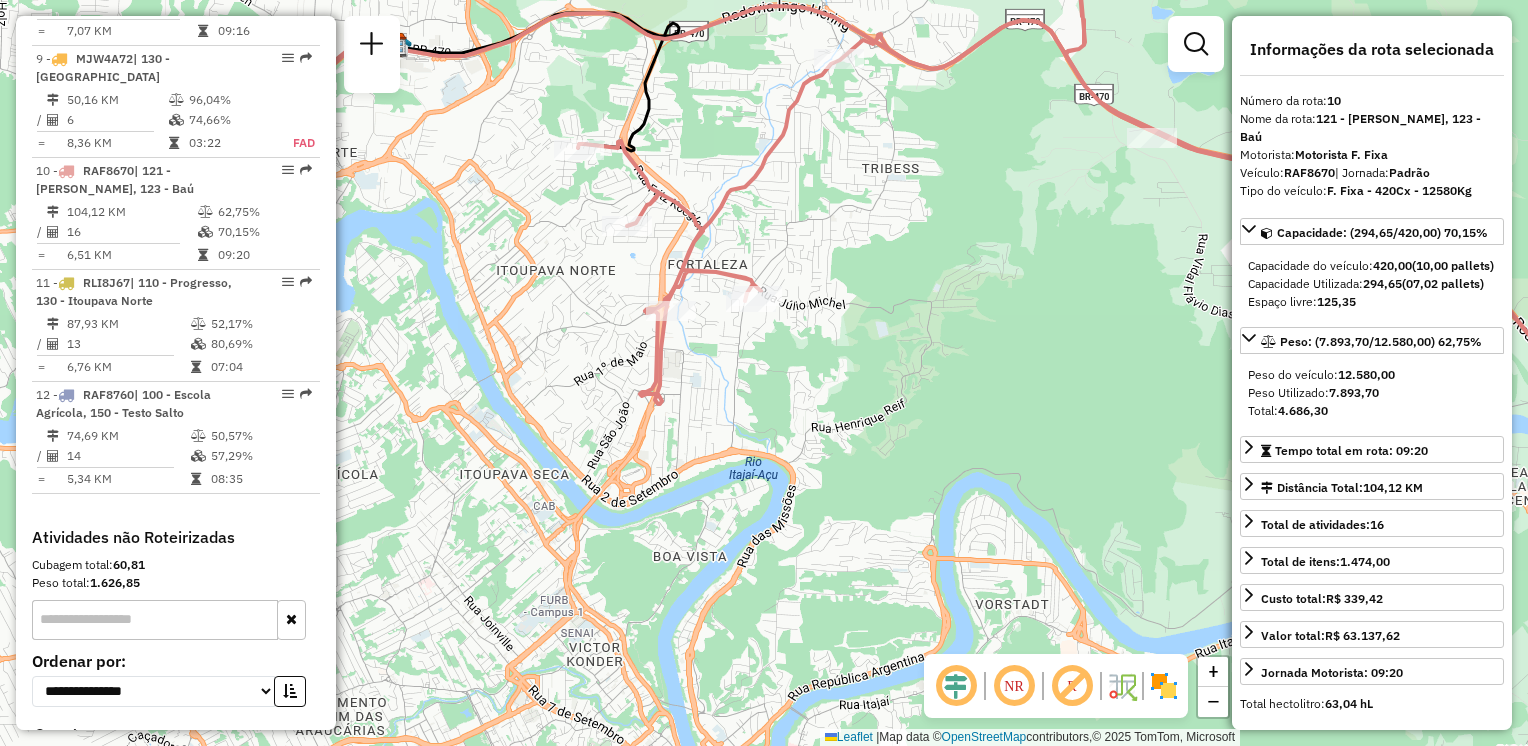 click on "Janela de atendimento Grade de atendimento Capacidade Transportadoras Veículos Cliente Pedidos  Rotas Selecione os dias de semana para filtrar as janelas de atendimento  Seg   Ter   Qua   Qui   Sex   Sáb   Dom  Informe o período da janela de atendimento: De: Até:  Filtrar exatamente a janela do cliente  Considerar janela de atendimento padrão  Selecione os dias de semana para filtrar as grades de atendimento  Seg   Ter   Qua   Qui   Sex   Sáb   Dom   Considerar clientes sem dia de atendimento cadastrado  Clientes fora do dia de atendimento selecionado Filtrar as atividades entre os valores definidos abaixo:  Peso mínimo:   Peso máximo:   Cubagem mínima:   Cubagem máxima:   De:   Até:  Filtrar as atividades entre o tempo de atendimento definido abaixo:  De:   Até:   Considerar capacidade total dos clientes não roteirizados Transportadora: Selecione um ou mais itens Tipo de veículo: Selecione um ou mais itens Veículo: Selecione um ou mais itens Motorista: Selecione um ou mais itens Nome: Rótulo:" 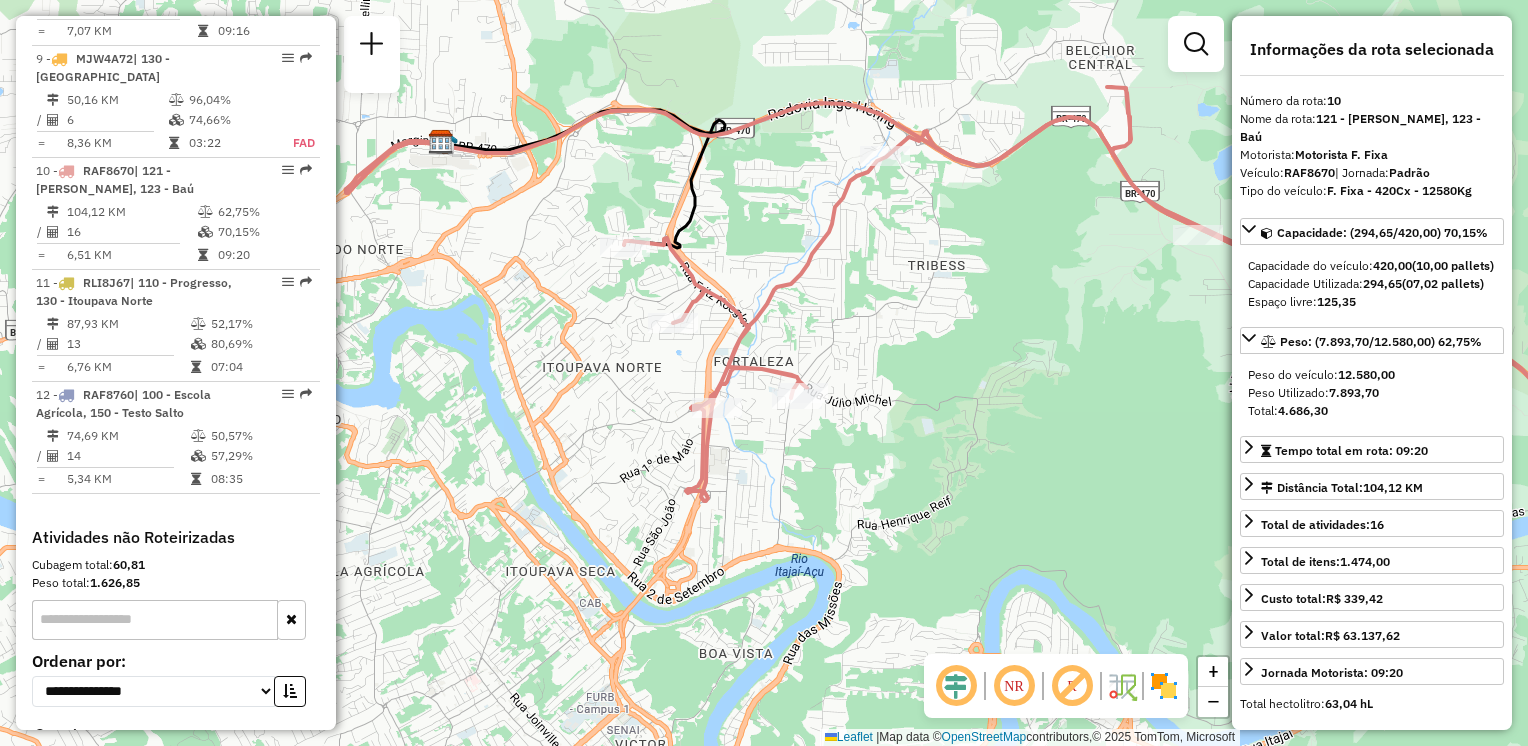 click on "Janela de atendimento Grade de atendimento Capacidade Transportadoras Veículos Cliente Pedidos  Rotas Selecione os dias de semana para filtrar as janelas de atendimento  Seg   Ter   Qua   Qui   Sex   Sáb   Dom  Informe o período da janela de atendimento: De: Até:  Filtrar exatamente a janela do cliente  Considerar janela de atendimento padrão  Selecione os dias de semana para filtrar as grades de atendimento  Seg   Ter   Qua   Qui   Sex   Sáb   Dom   Considerar clientes sem dia de atendimento cadastrado  Clientes fora do dia de atendimento selecionado Filtrar as atividades entre os valores definidos abaixo:  Peso mínimo:   Peso máximo:   Cubagem mínima:   Cubagem máxima:   De:   Até:  Filtrar as atividades entre o tempo de atendimento definido abaixo:  De:   Até:   Considerar capacidade total dos clientes não roteirizados Transportadora: Selecione um ou mais itens Tipo de veículo: Selecione um ou mais itens Veículo: Selecione um ou mais itens Motorista: Selecione um ou mais itens Nome: Rótulo:" 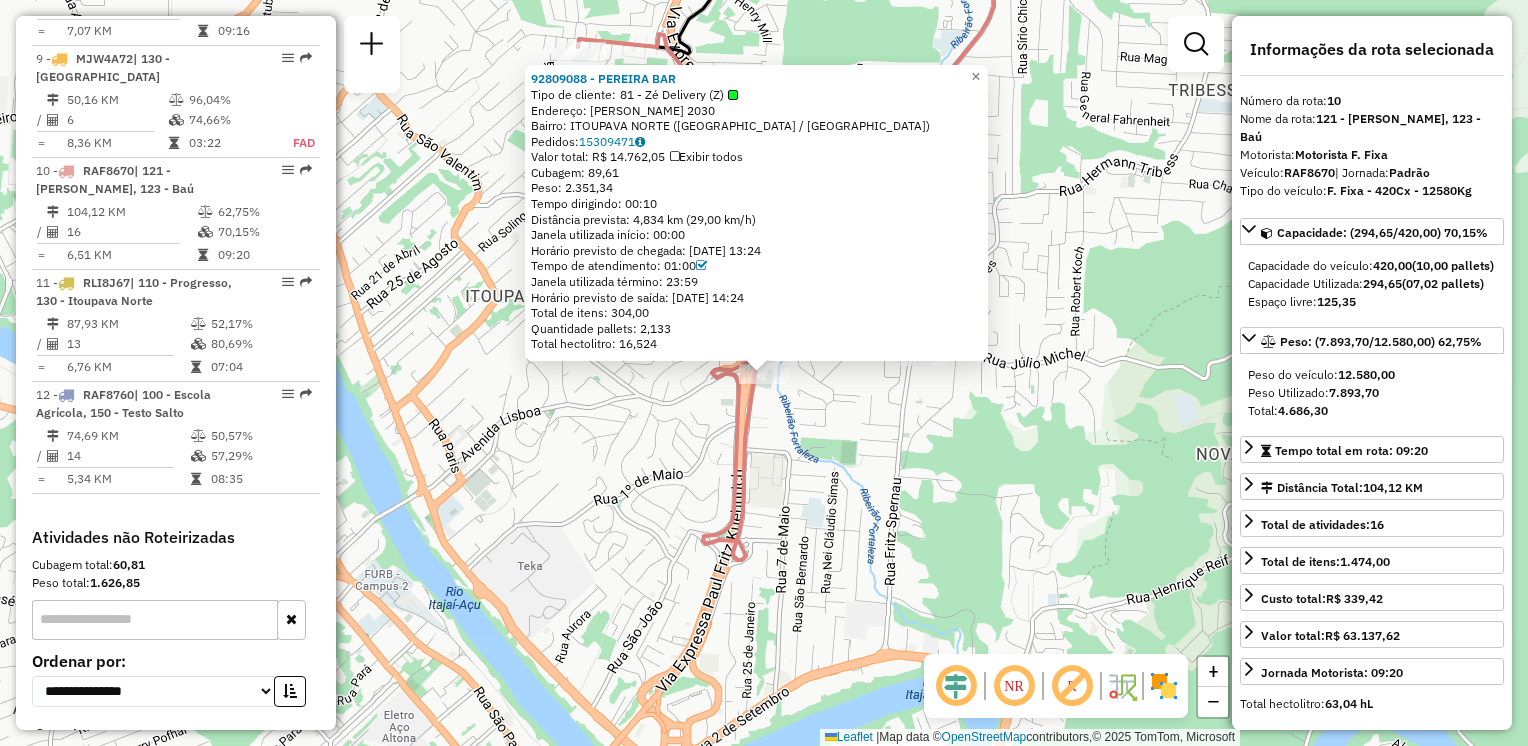 drag, startPoint x: 664, startPoint y: 522, endPoint x: 671, endPoint y: 508, distance: 15.652476 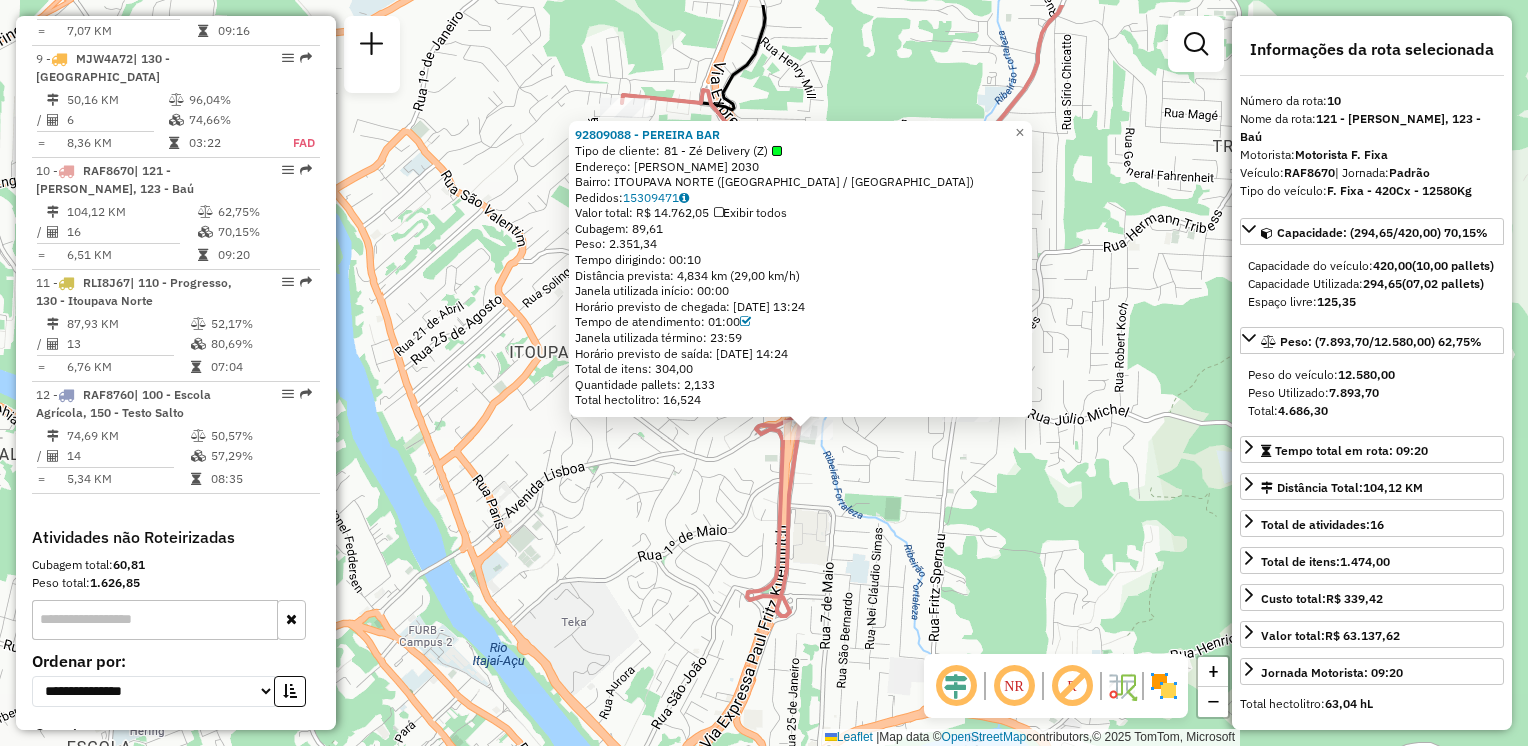drag, startPoint x: 819, startPoint y: 480, endPoint x: 854, endPoint y: 560, distance: 87.32124 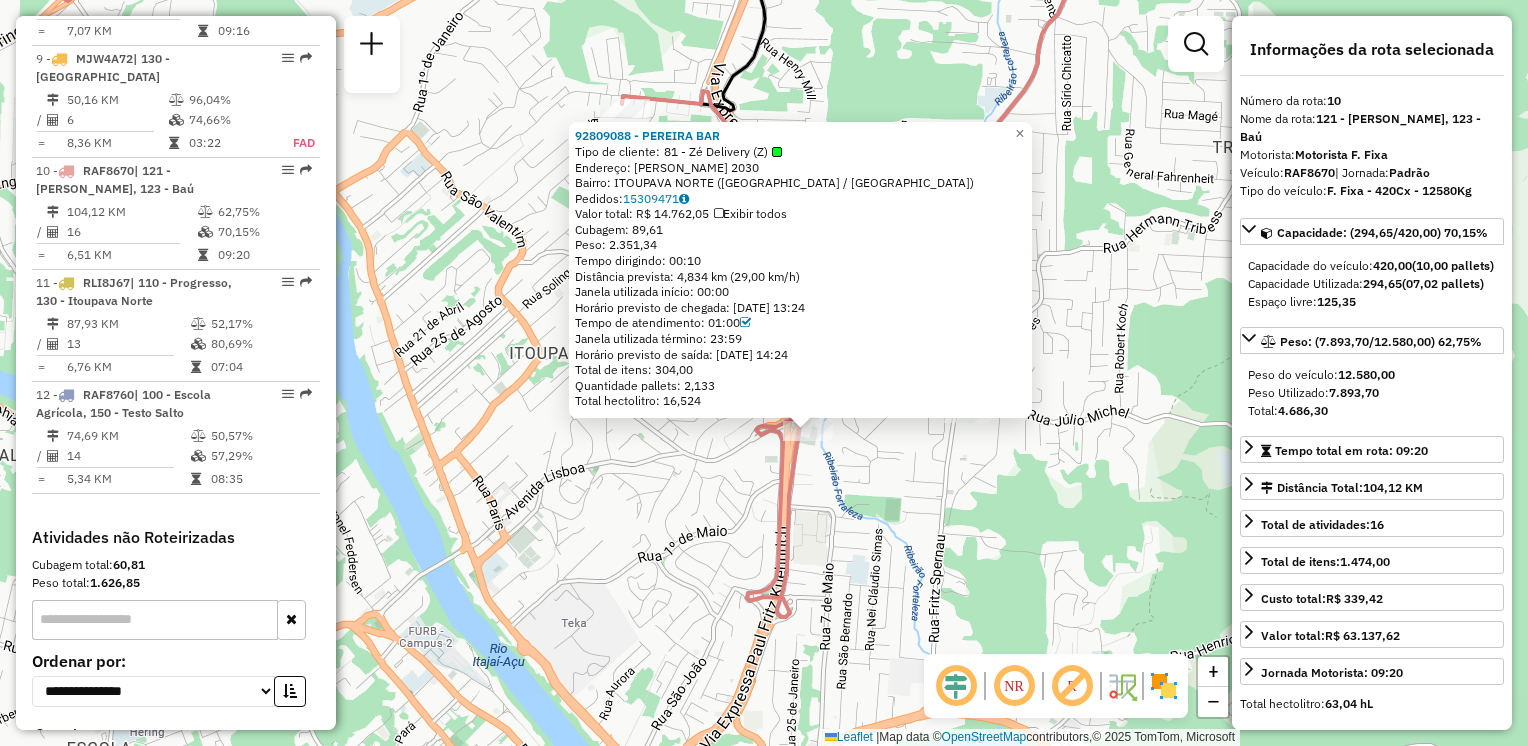click on "92809088 - PEREIRA BAR  Tipo de cliente:   81 - Zé Delivery (Z)   Endereço:  FERNANDO DE SOUZA E SILVA 2030   Bairro: ITOUPAVA NORTE (BLUMENAU / SC)   Pedidos:  15309471   Valor total: R$ 14.762,05   Exibir todos   Cubagem: 89,61  Peso: 2.351,34  Tempo dirigindo: 00:10   Distância prevista: 4,834 km (29,00 km/h)   Janela utilizada início: 00:00   Horário previsto de chegada: 15/07/2025 13:24   Tempo de atendimento: 01:00   Janela utilizada término: 23:59   Horário previsto de saída: 15/07/2025 14:24   Total de itens: 304,00   Quantidade pallets: 2,133   Total hectolitro: 16,524  × Janela de atendimento Grade de atendimento Capacidade Transportadoras Veículos Cliente Pedidos  Rotas Selecione os dias de semana para filtrar as janelas de atendimento  Seg   Ter   Qua   Qui   Sex   Sáb   Dom  Informe o período da janela de atendimento: De: Até:  Filtrar exatamente a janela do cliente  Considerar janela de atendimento padrão  Selecione os dias de semana para filtrar as grades de atendimento  Seg  De:" 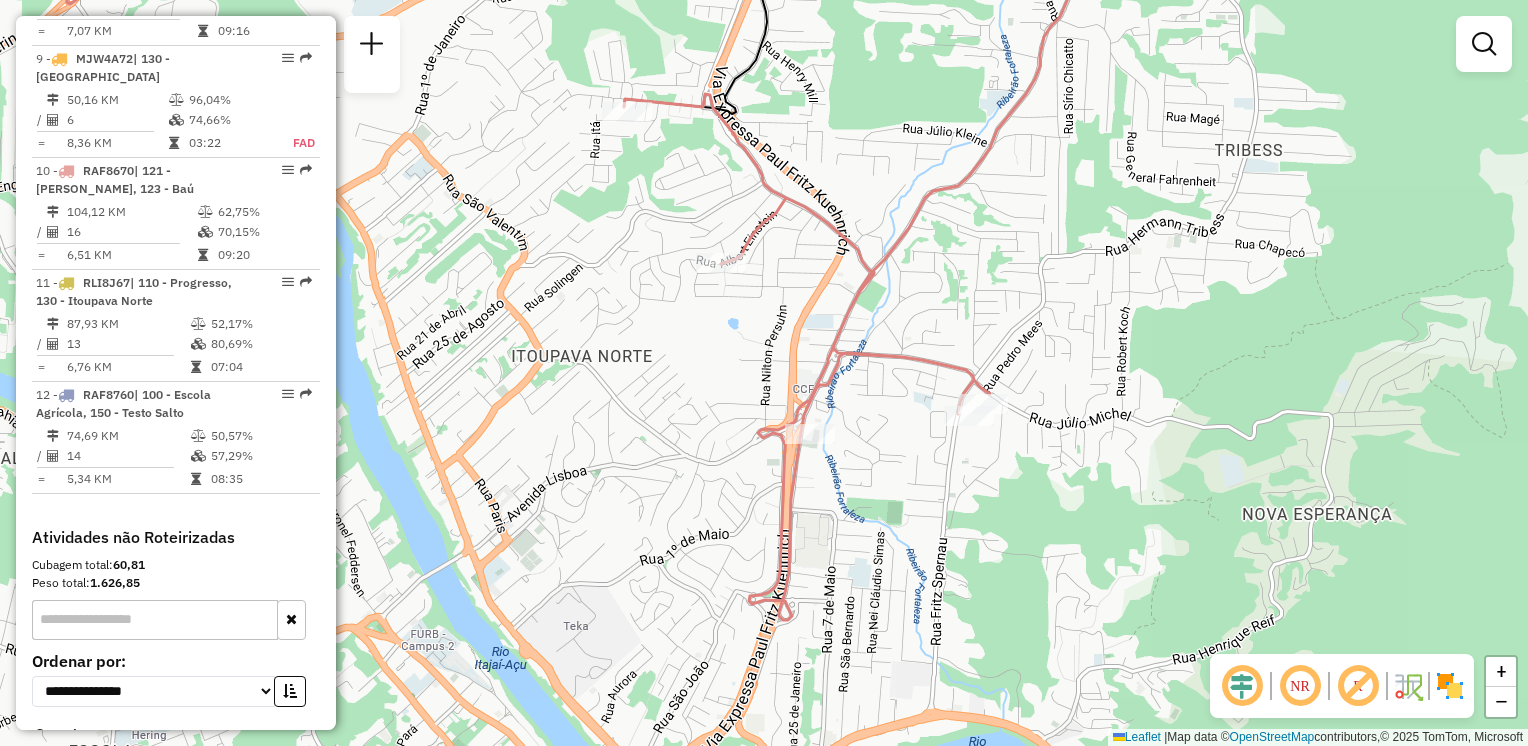 drag, startPoint x: 926, startPoint y: 458, endPoint x: 976, endPoint y: 527, distance: 85.2115 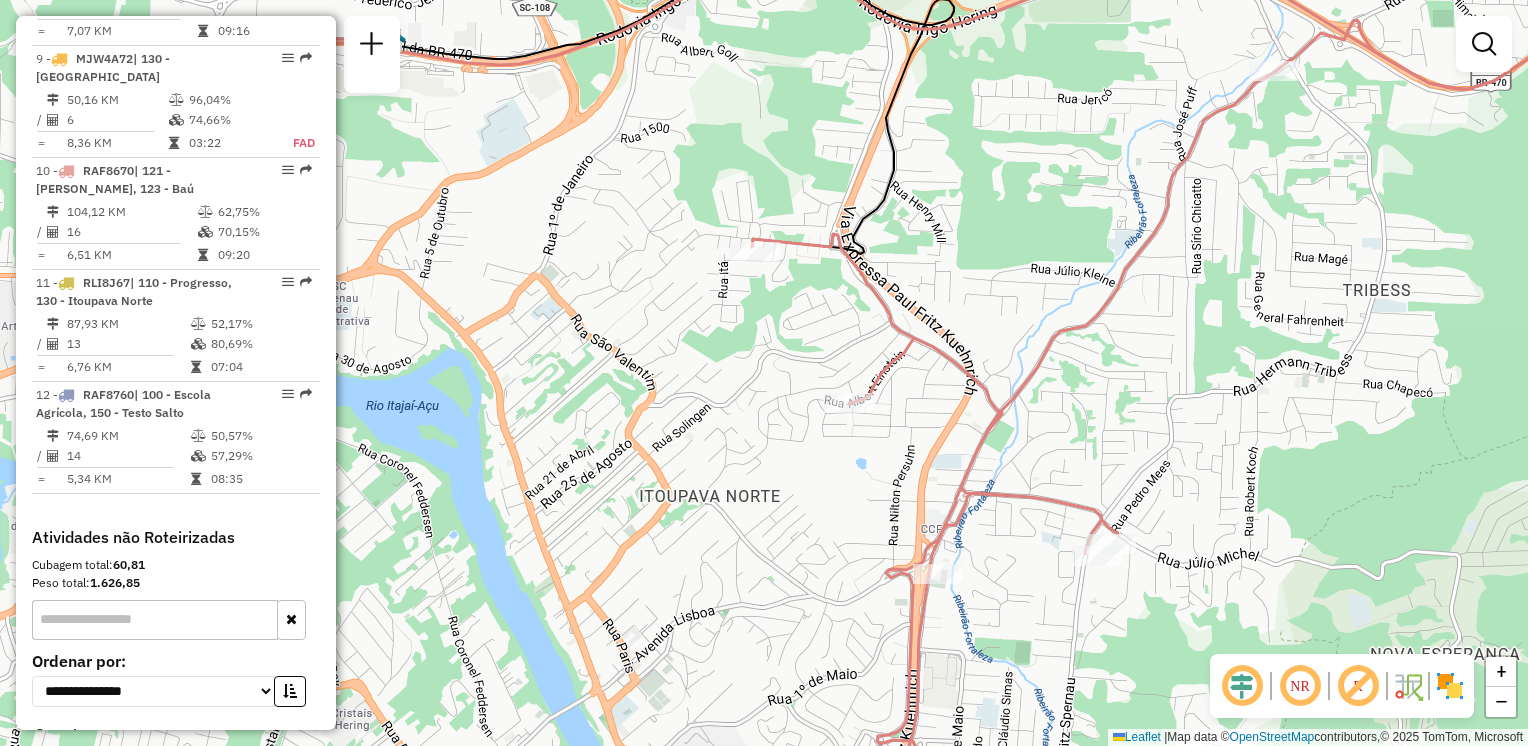 drag, startPoint x: 875, startPoint y: 423, endPoint x: 927, endPoint y: 458, distance: 62.681736 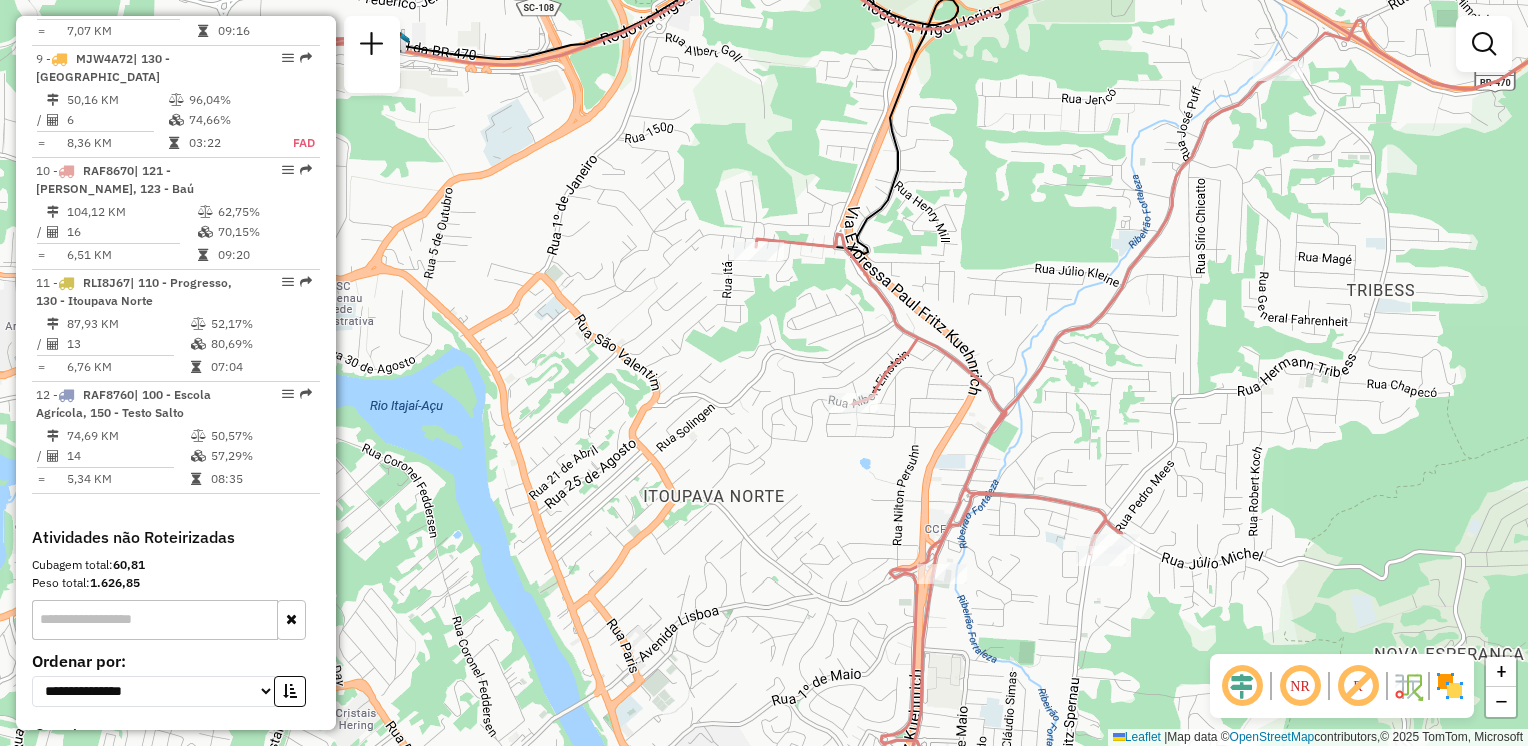 drag, startPoint x: 924, startPoint y: 450, endPoint x: 1020, endPoint y: 466, distance: 97.3242 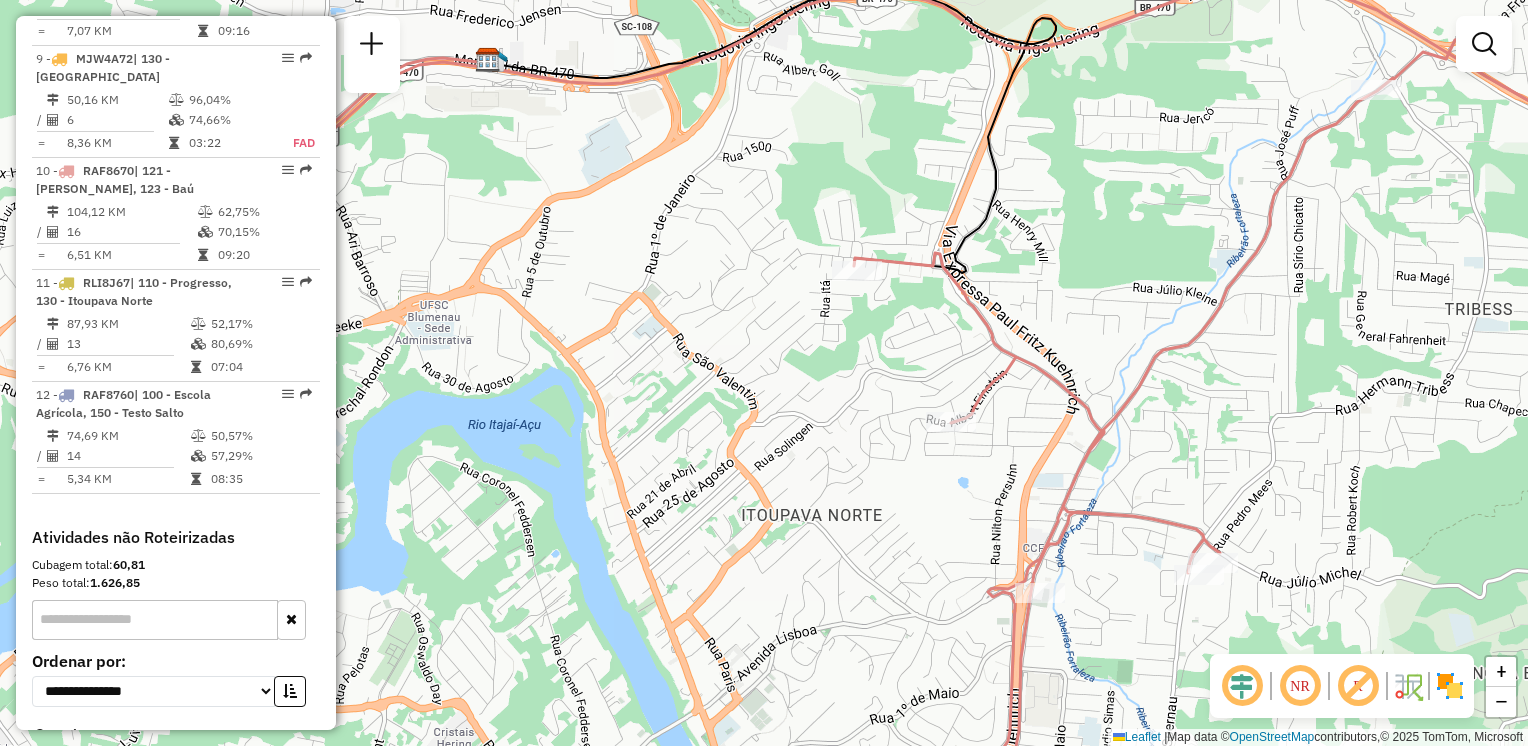 drag, startPoint x: 1022, startPoint y: 390, endPoint x: 1091, endPoint y: 416, distance: 73.736015 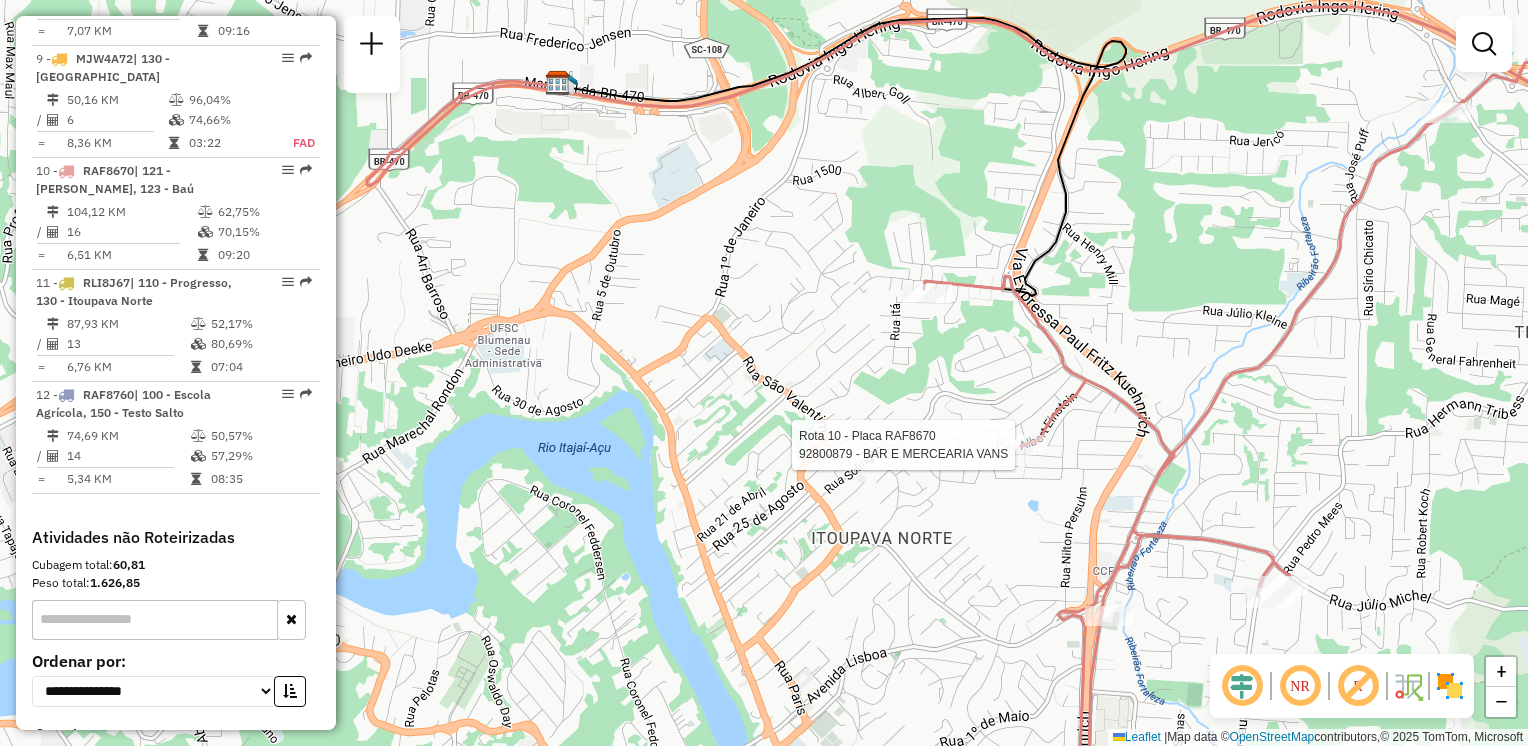 select on "**********" 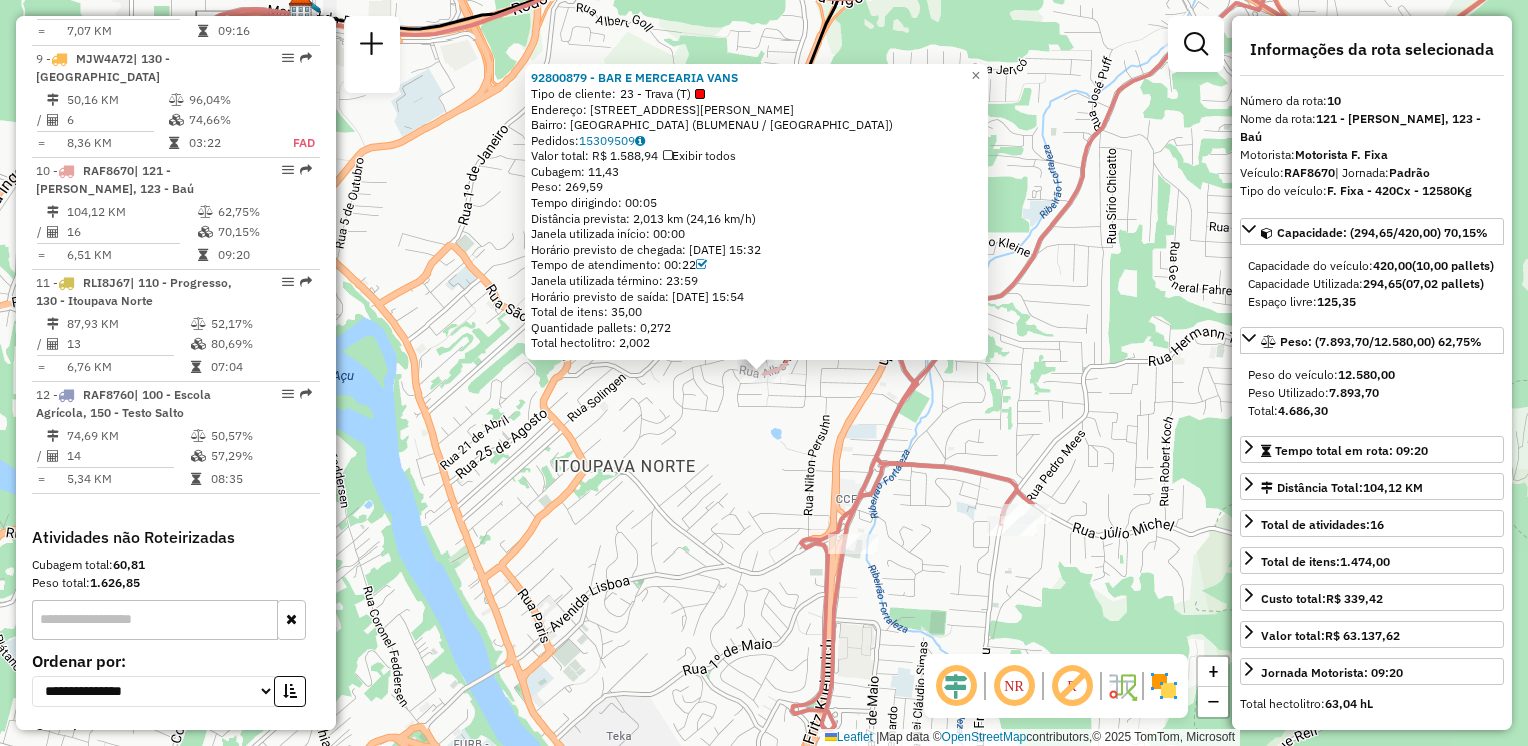 drag, startPoint x: 917, startPoint y: 496, endPoint x: 927, endPoint y: 486, distance: 14.142136 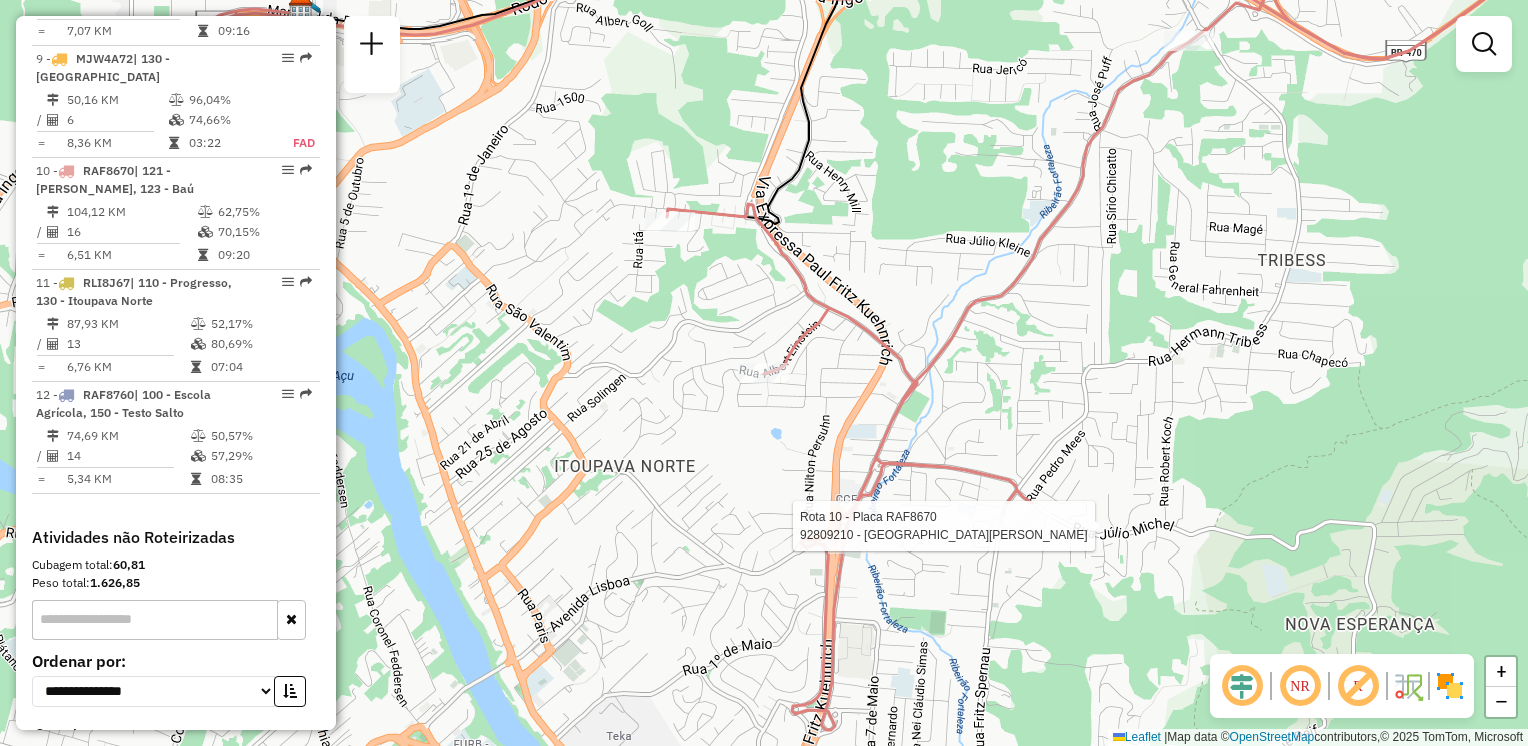 select on "**********" 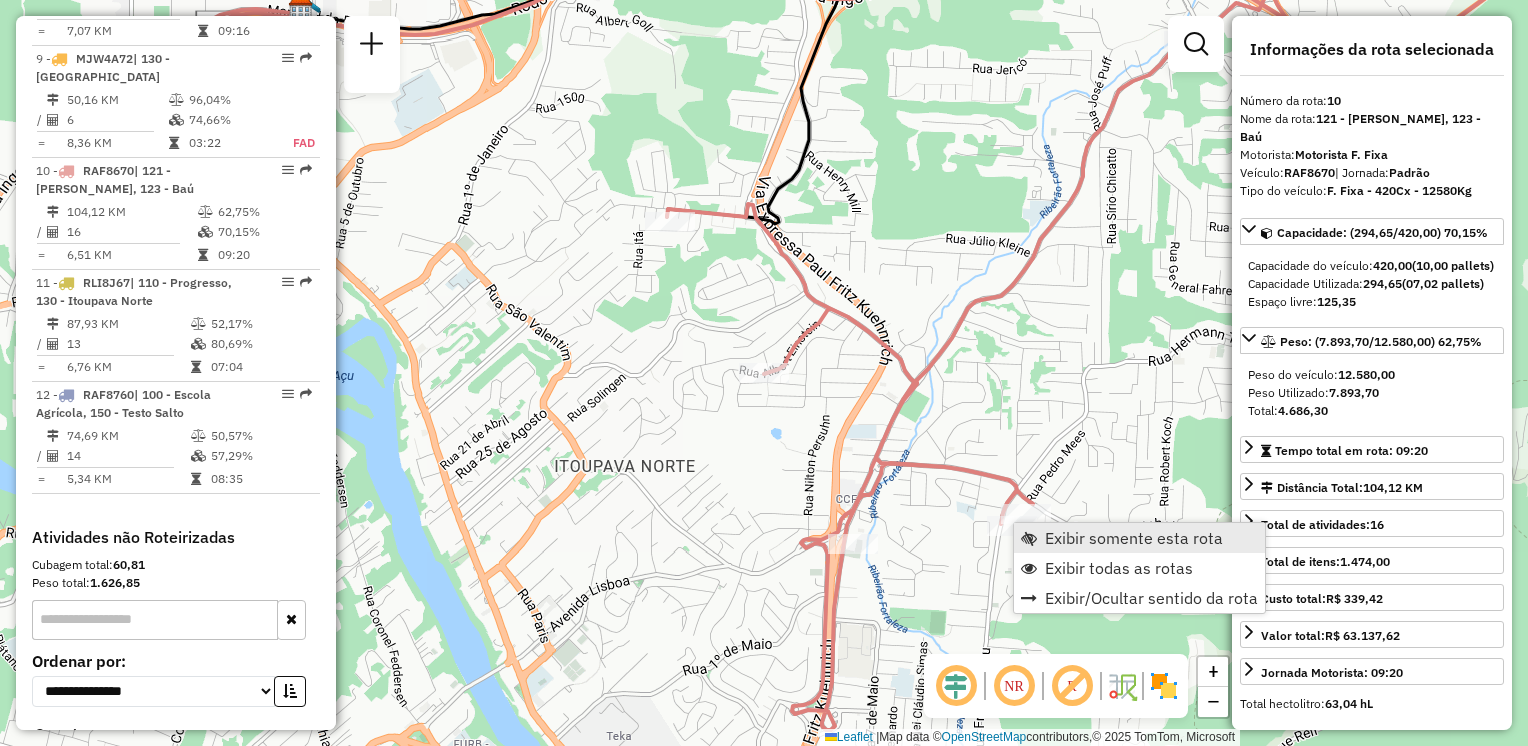 click on "Exibir somente esta rota" at bounding box center (1134, 538) 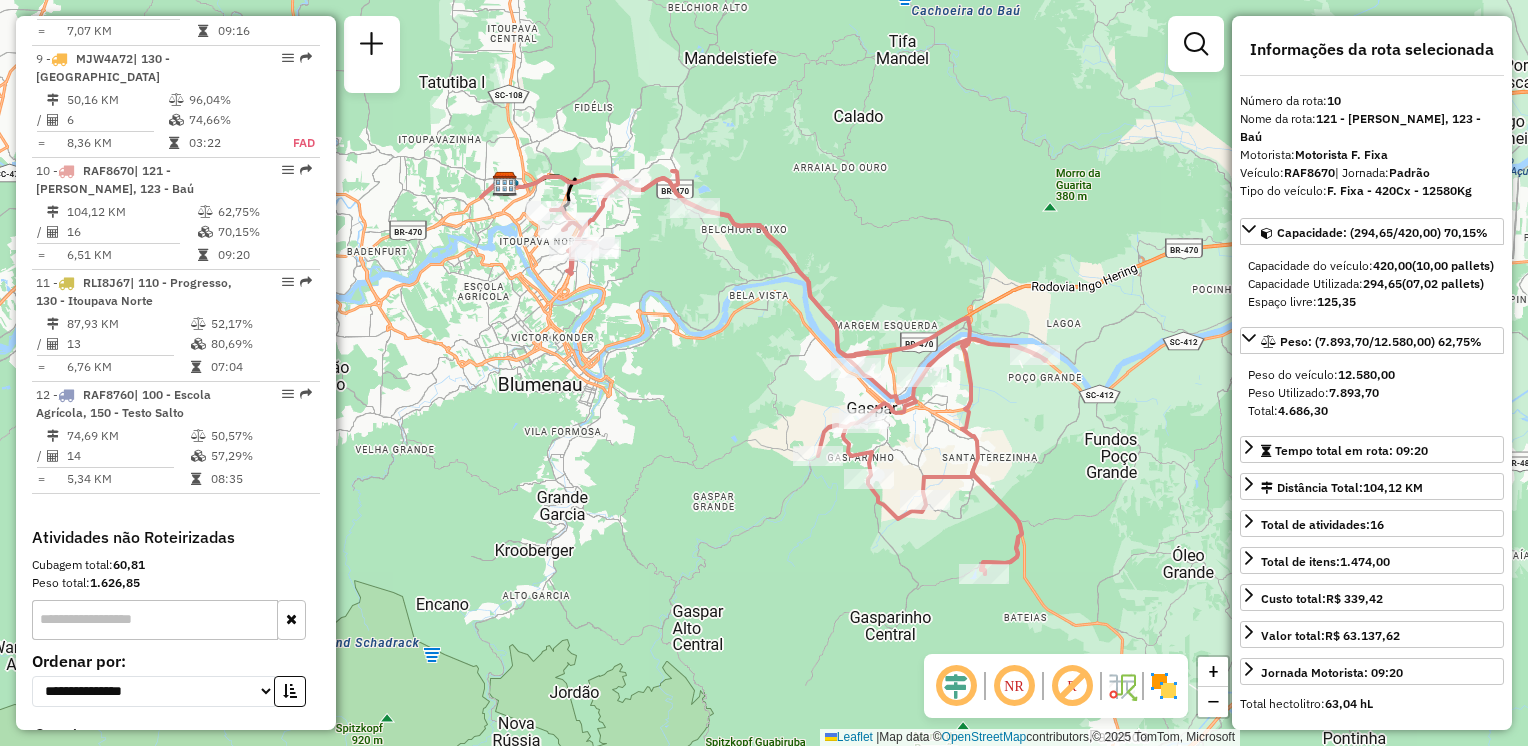 click on "Janela de atendimento Grade de atendimento Capacidade Transportadoras Veículos Cliente Pedidos  Rotas Selecione os dias de semana para filtrar as janelas de atendimento  Seg   Ter   Qua   Qui   Sex   Sáb   Dom  Informe o período da janela de atendimento: De: Até:  Filtrar exatamente a janela do cliente  Considerar janela de atendimento padrão  Selecione os dias de semana para filtrar as grades de atendimento  Seg   Ter   Qua   Qui   Sex   Sáb   Dom   Considerar clientes sem dia de atendimento cadastrado  Clientes fora do dia de atendimento selecionado Filtrar as atividades entre os valores definidos abaixo:  Peso mínimo:   Peso máximo:   Cubagem mínima:   Cubagem máxima:   De:   Até:  Filtrar as atividades entre o tempo de atendimento definido abaixo:  De:   Até:   Considerar capacidade total dos clientes não roteirizados Transportadora: Selecione um ou mais itens Tipo de veículo: Selecione um ou mais itens Veículo: Selecione um ou mais itens Motorista: Selecione um ou mais itens Nome: Rótulo:" 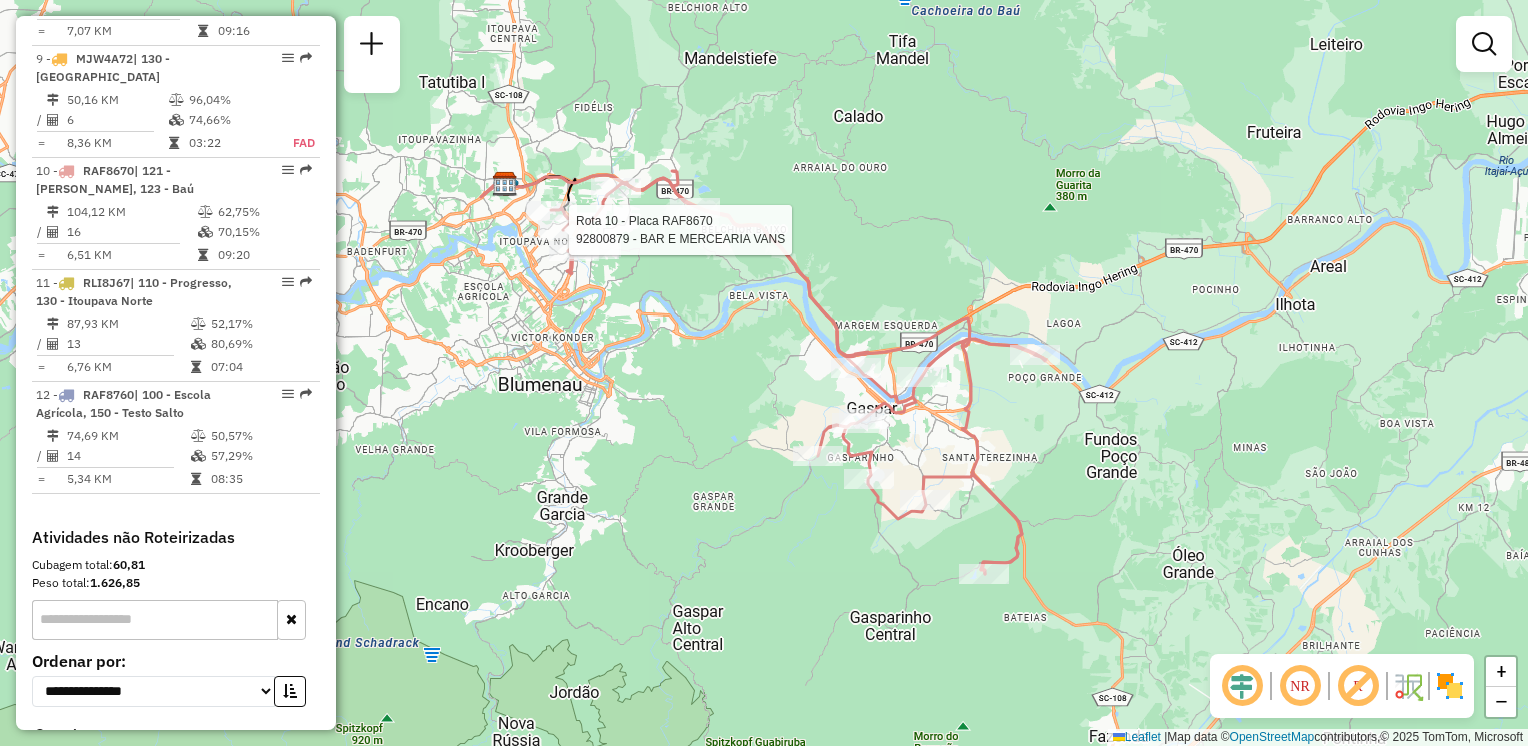 select on "**********" 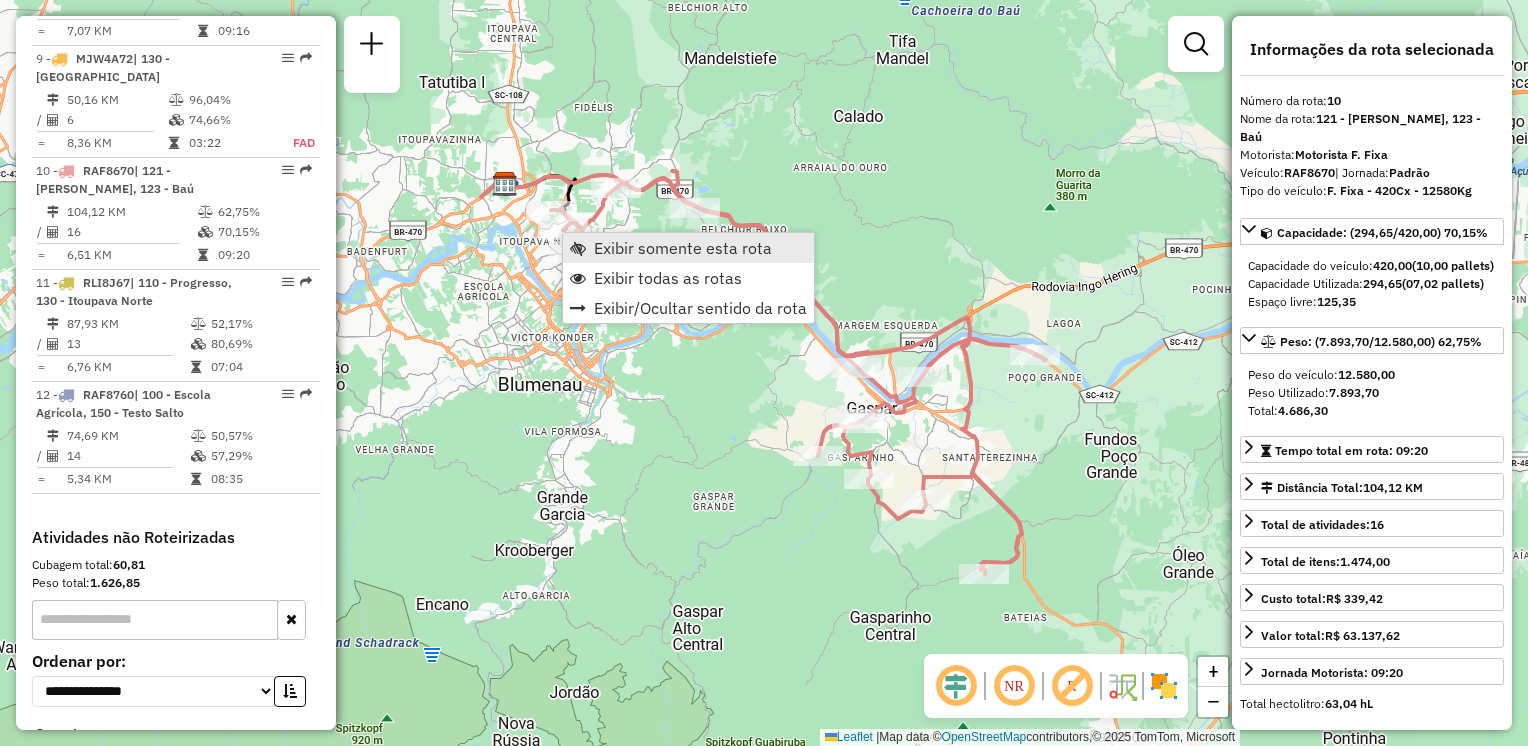 click on "Exibir somente esta rota" at bounding box center (683, 248) 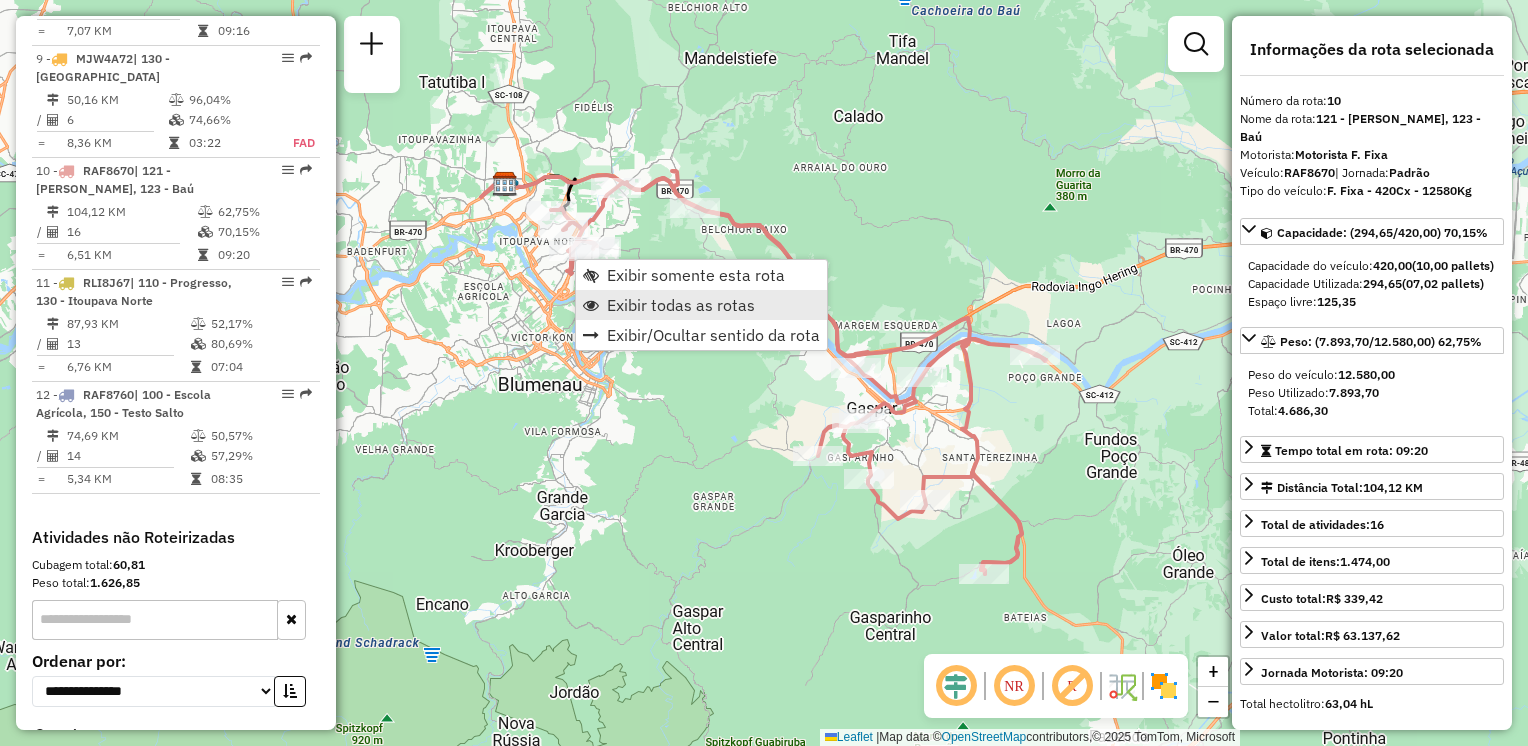 click on "Exibir todas as rotas" at bounding box center (681, 305) 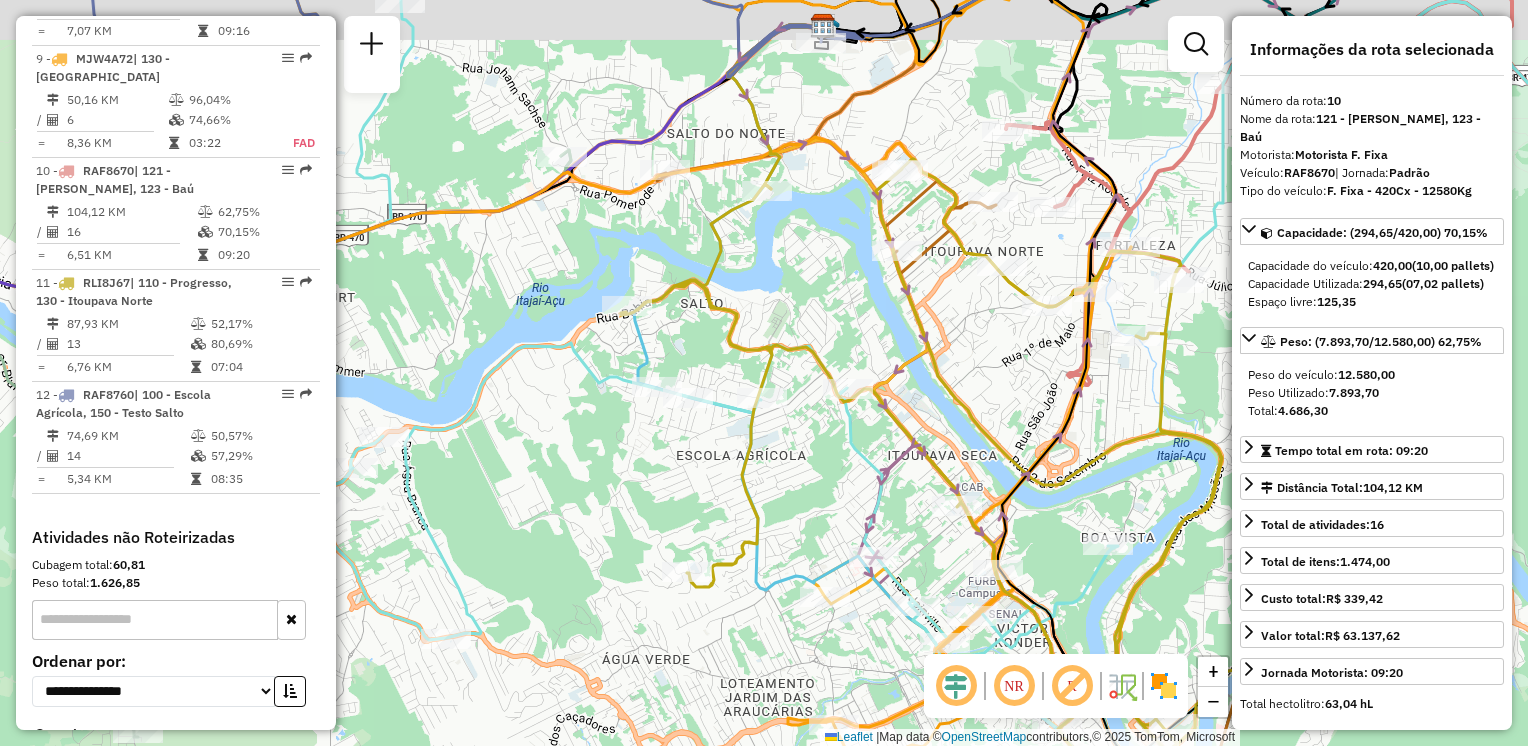 drag, startPoint x: 689, startPoint y: 282, endPoint x: 738, endPoint y: 346, distance: 80.60397 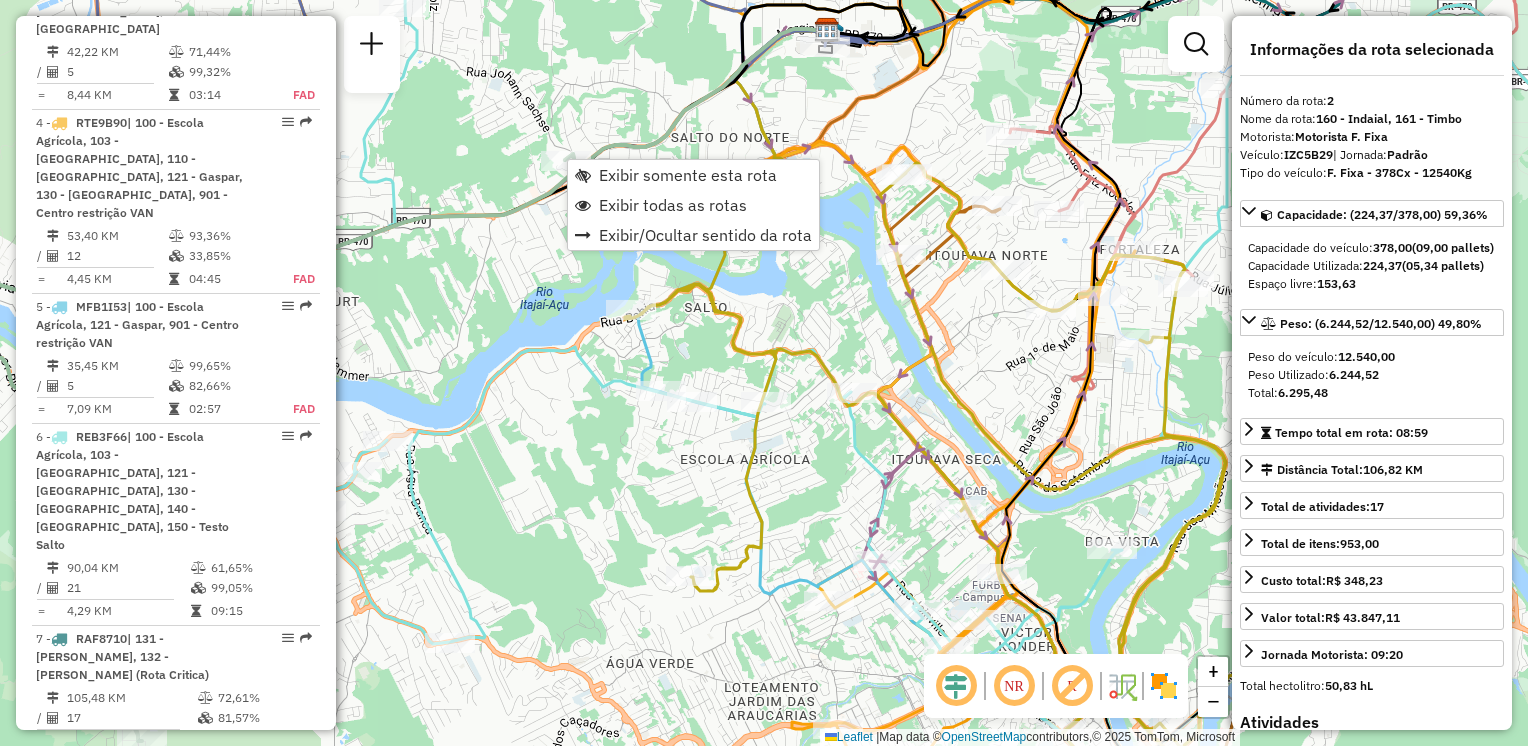 scroll, scrollTop: 864, scrollLeft: 0, axis: vertical 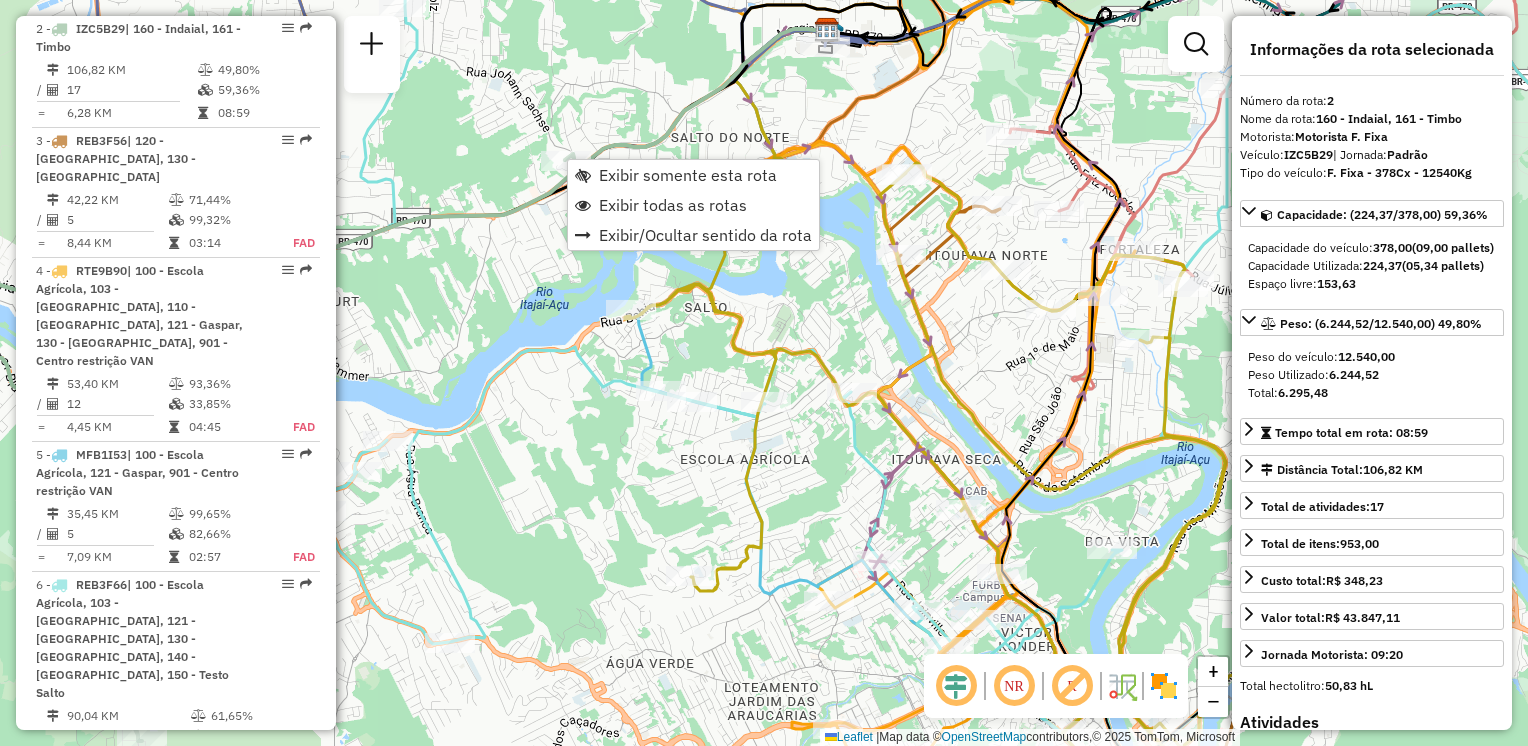 click 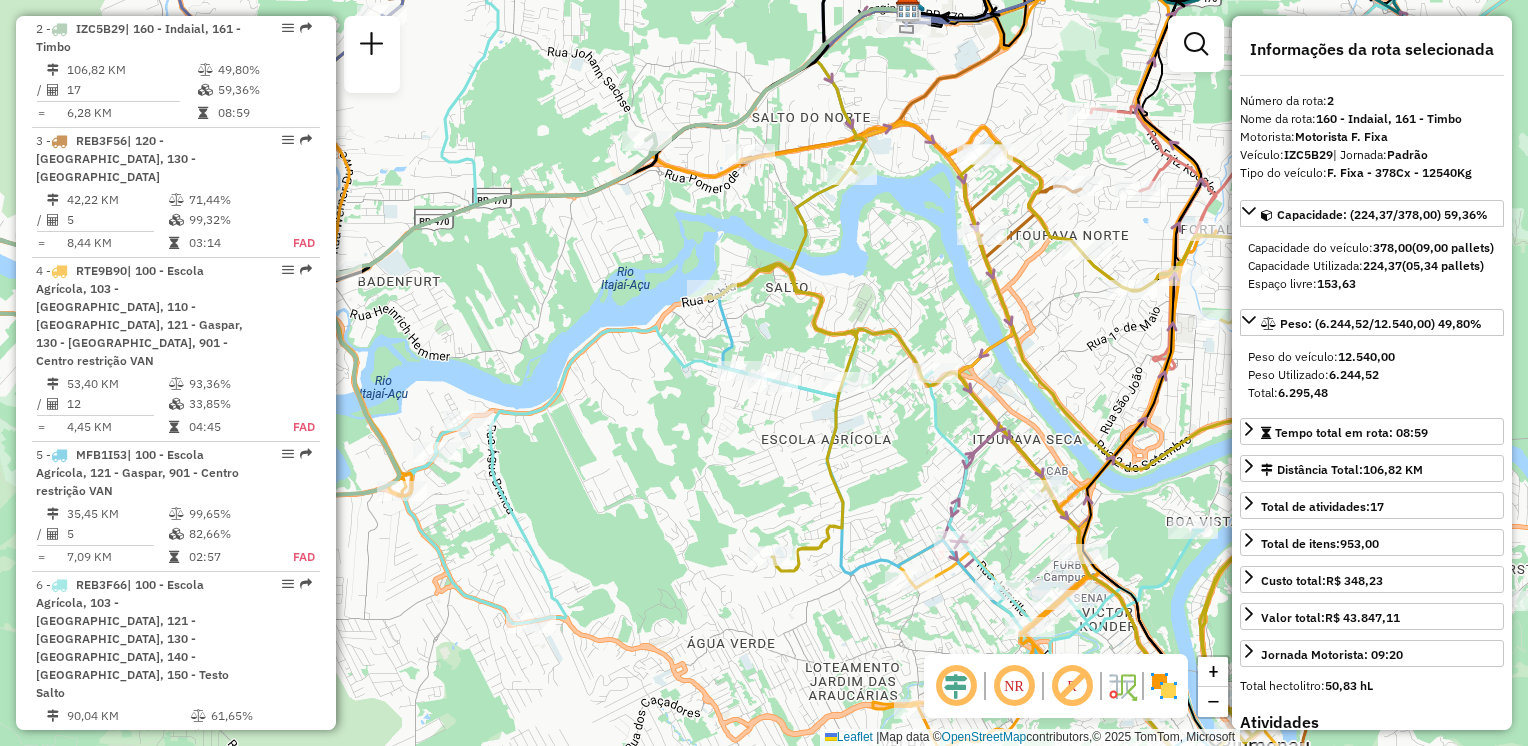 drag, startPoint x: 668, startPoint y: 258, endPoint x: 718, endPoint y: 237, distance: 54.230988 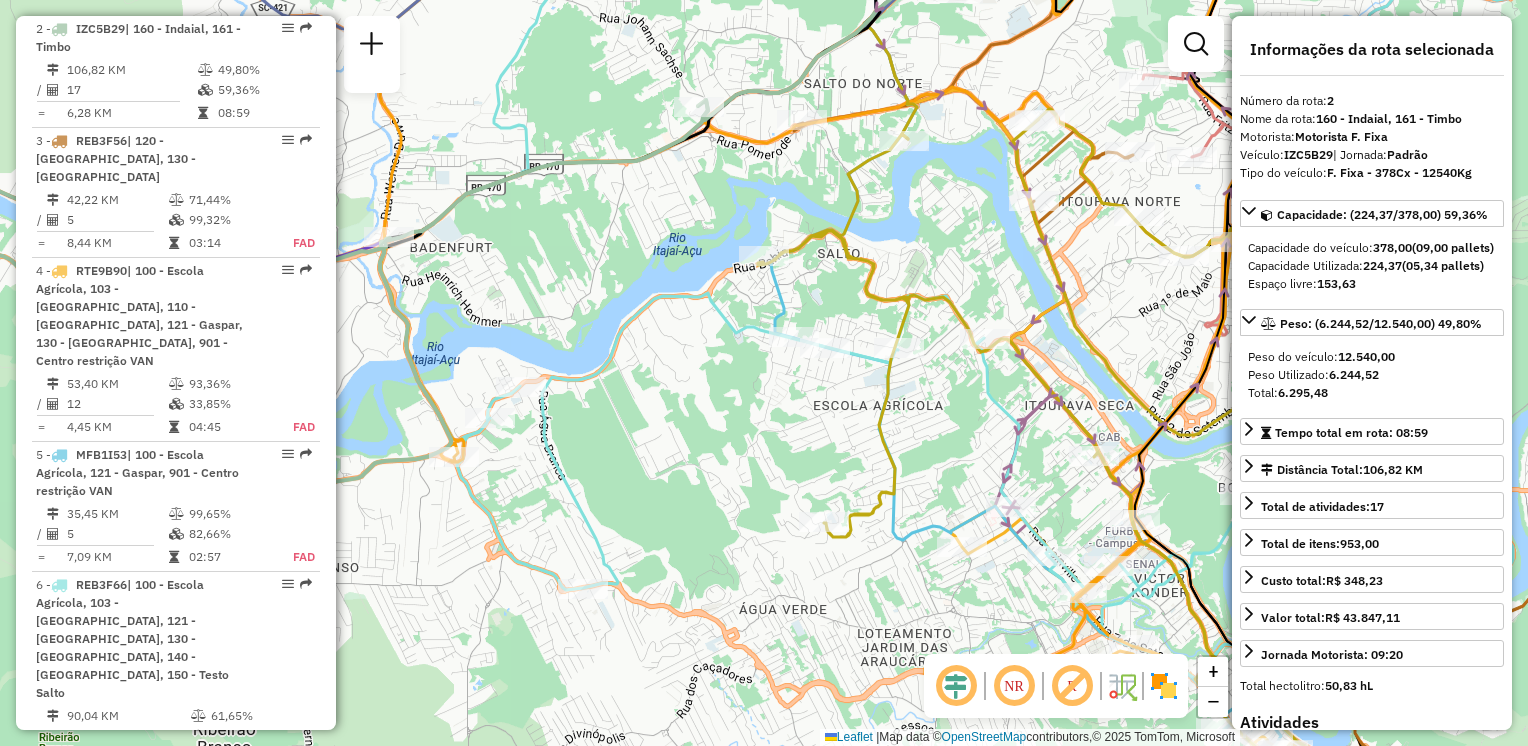 drag, startPoint x: 664, startPoint y: 309, endPoint x: 679, endPoint y: 228, distance: 82.37718 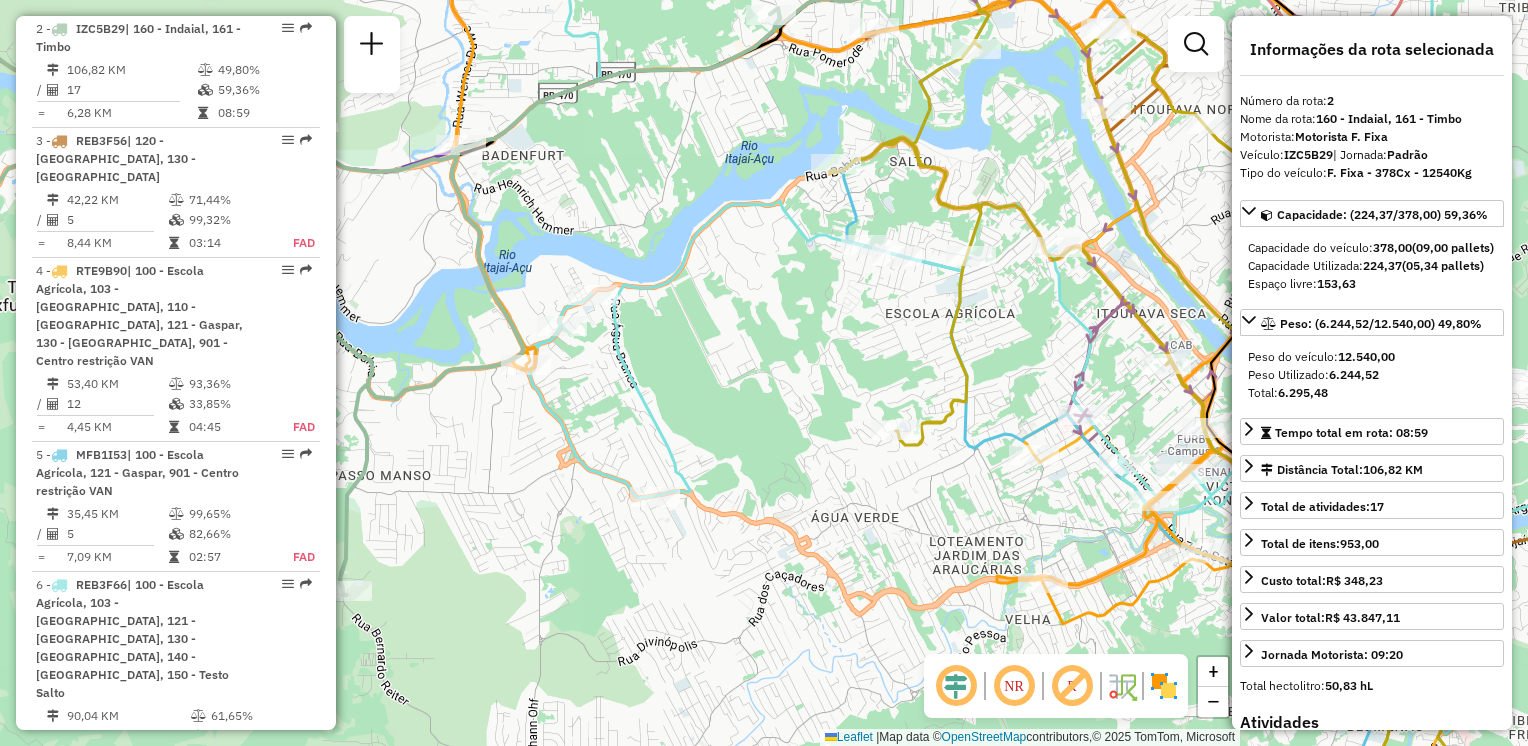 drag, startPoint x: 712, startPoint y: 355, endPoint x: 831, endPoint y: 373, distance: 120.353645 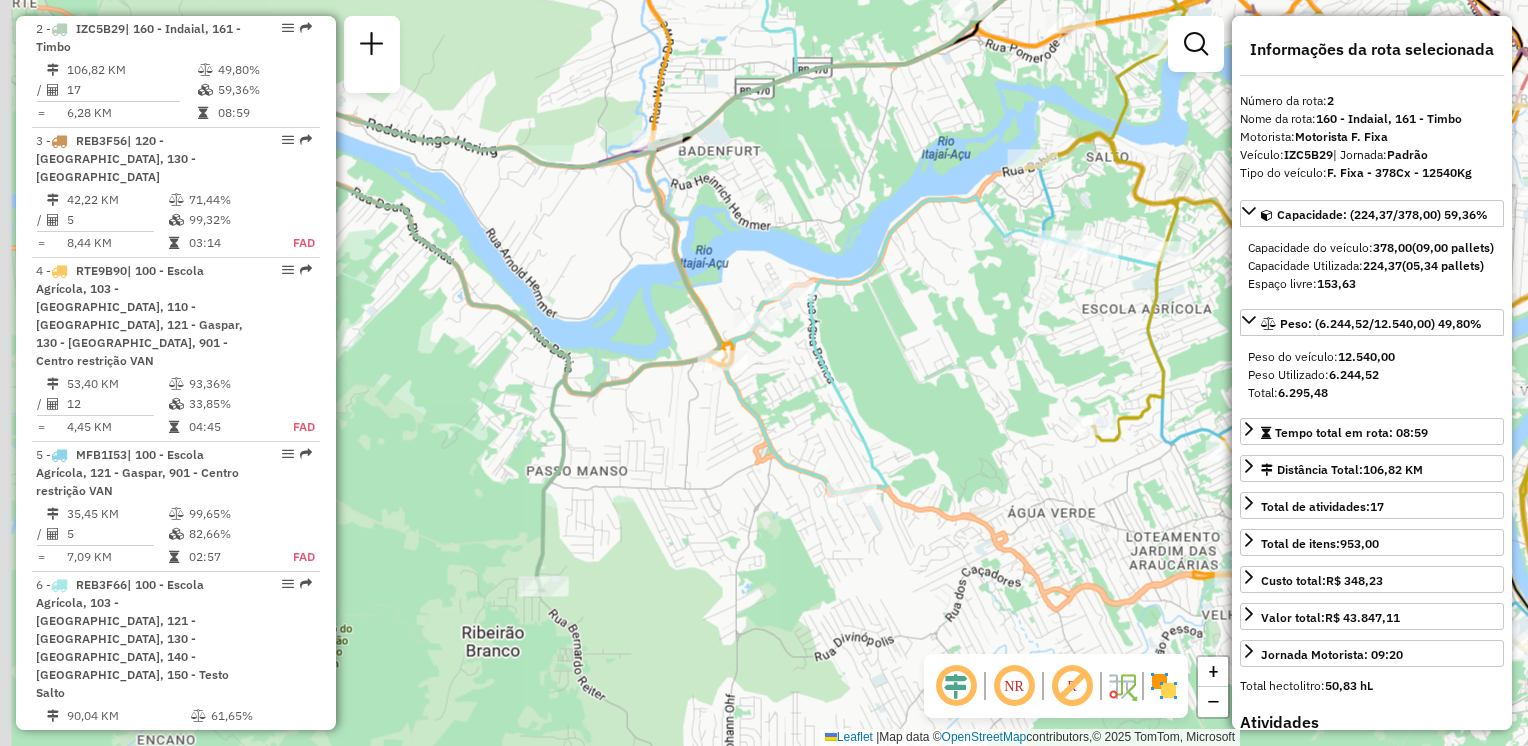 click on "Janela de atendimento Grade de atendimento Capacidade Transportadoras Veículos Cliente Pedidos  Rotas Selecione os dias de semana para filtrar as janelas de atendimento  Seg   Ter   Qua   Qui   Sex   Sáb   Dom  Informe o período da janela de atendimento: De: Até:  Filtrar exatamente a janela do cliente  Considerar janela de atendimento padrão  Selecione os dias de semana para filtrar as grades de atendimento  Seg   Ter   Qua   Qui   Sex   Sáb   Dom   Considerar clientes sem dia de atendimento cadastrado  Clientes fora do dia de atendimento selecionado Filtrar as atividades entre os valores definidos abaixo:  Peso mínimo:   Peso máximo:   Cubagem mínima:   Cubagem máxima:   De:   Até:  Filtrar as atividades entre o tempo de atendimento definido abaixo:  De:   Até:   Considerar capacidade total dos clientes não roteirizados Transportadora: Selecione um ou mais itens Tipo de veículo: Selecione um ou mais itens Veículo: Selecione um ou mais itens Motorista: Selecione um ou mais itens Nome: Rótulo:" 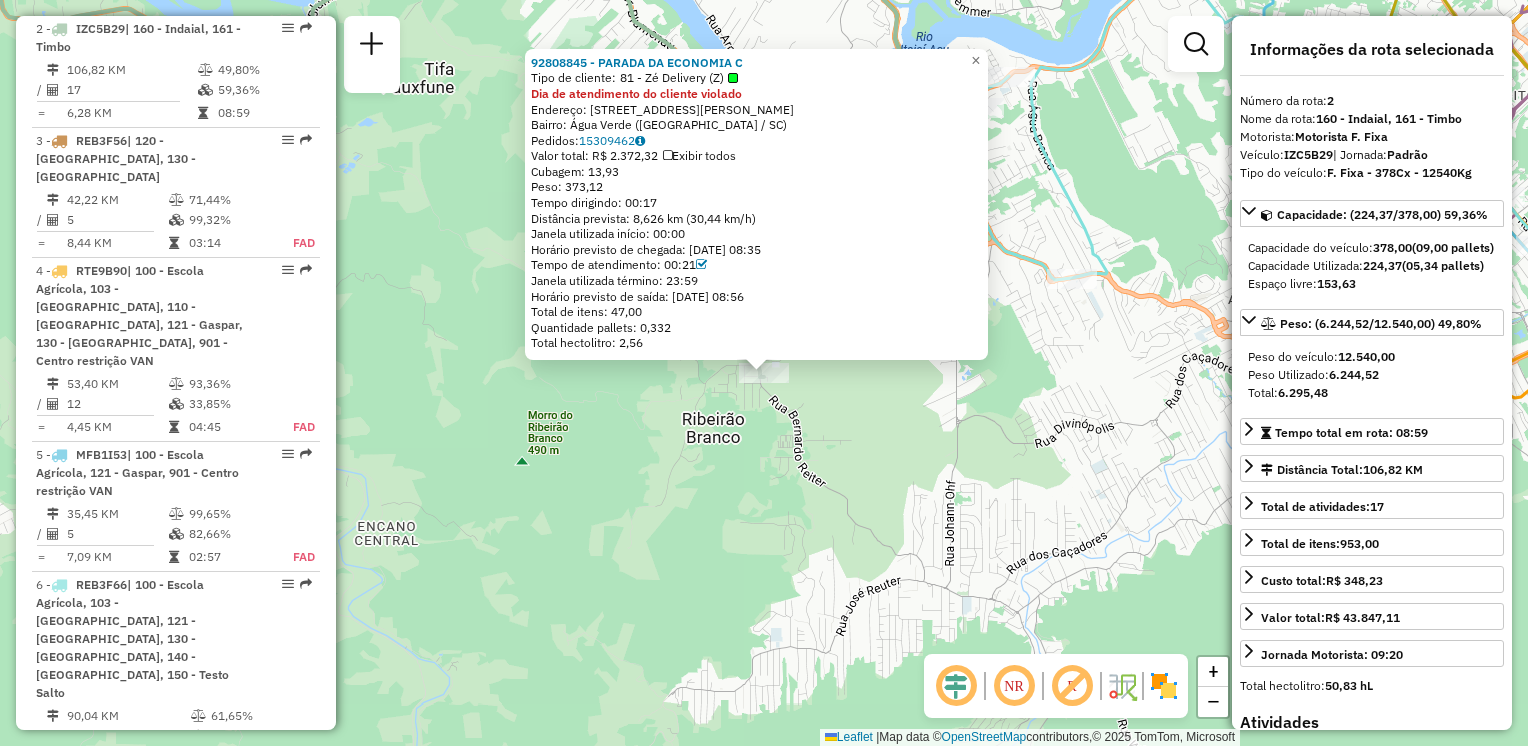 click on "92808845 - PARADA DA ECONOMIA C  Tipo de cliente:   81 - Zé Delivery (Z)  Dia de atendimento do cliente violado  Endereço: Rua Júlio Kloth, 74   Bairro: Água Verde (Blumenau / SC)   Pedidos:  15309462   Valor total: R$ 2.372,32   Exibir todos   Cubagem: 13,93  Peso: 373,12  Tempo dirigindo: 00:17   Distância prevista: 8,626 km (30,44 km/h)   Janela utilizada início: 00:00   Horário previsto de chegada: 15/07/2025 08:35   Tempo de atendimento: 00:21   Janela utilizada término: 23:59   Horário previsto de saída: 15/07/2025 08:56   Total de itens: 47,00   Quantidade pallets: 0,332   Total hectolitro: 2,56  × Janela de atendimento Grade de atendimento Capacidade Transportadoras Veículos Cliente Pedidos  Rotas Selecione os dias de semana para filtrar as janelas de atendimento  Seg   Ter   Qua   Qui   Sex   Sáb   Dom  Informe o período da janela de atendimento: De: Até:  Filtrar exatamente a janela do cliente  Considerar janela de atendimento padrão   Seg   Ter   Qua   Qui   Sex   Sáb   Dom   De:" 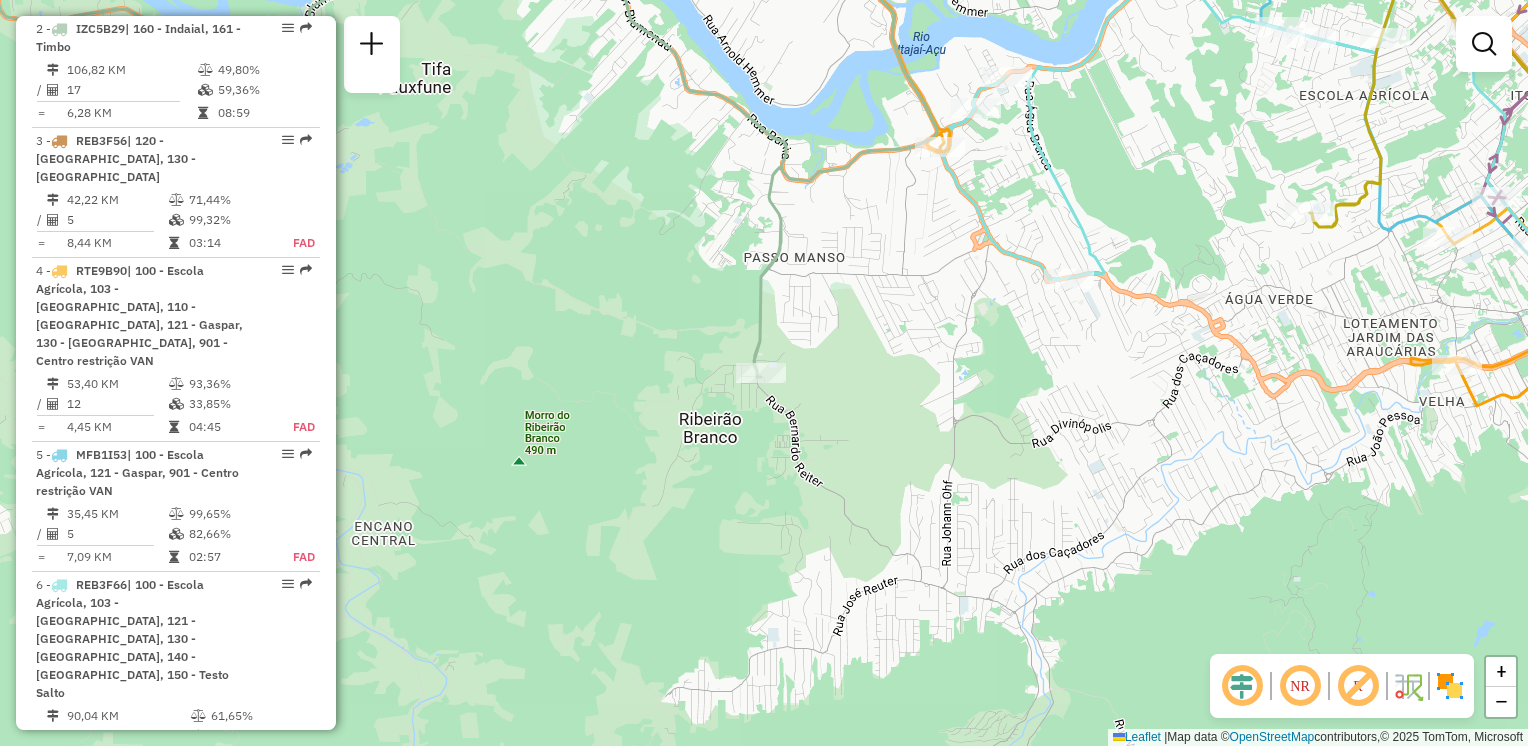 drag, startPoint x: 872, startPoint y: 497, endPoint x: 593, endPoint y: 618, distance: 304.10852 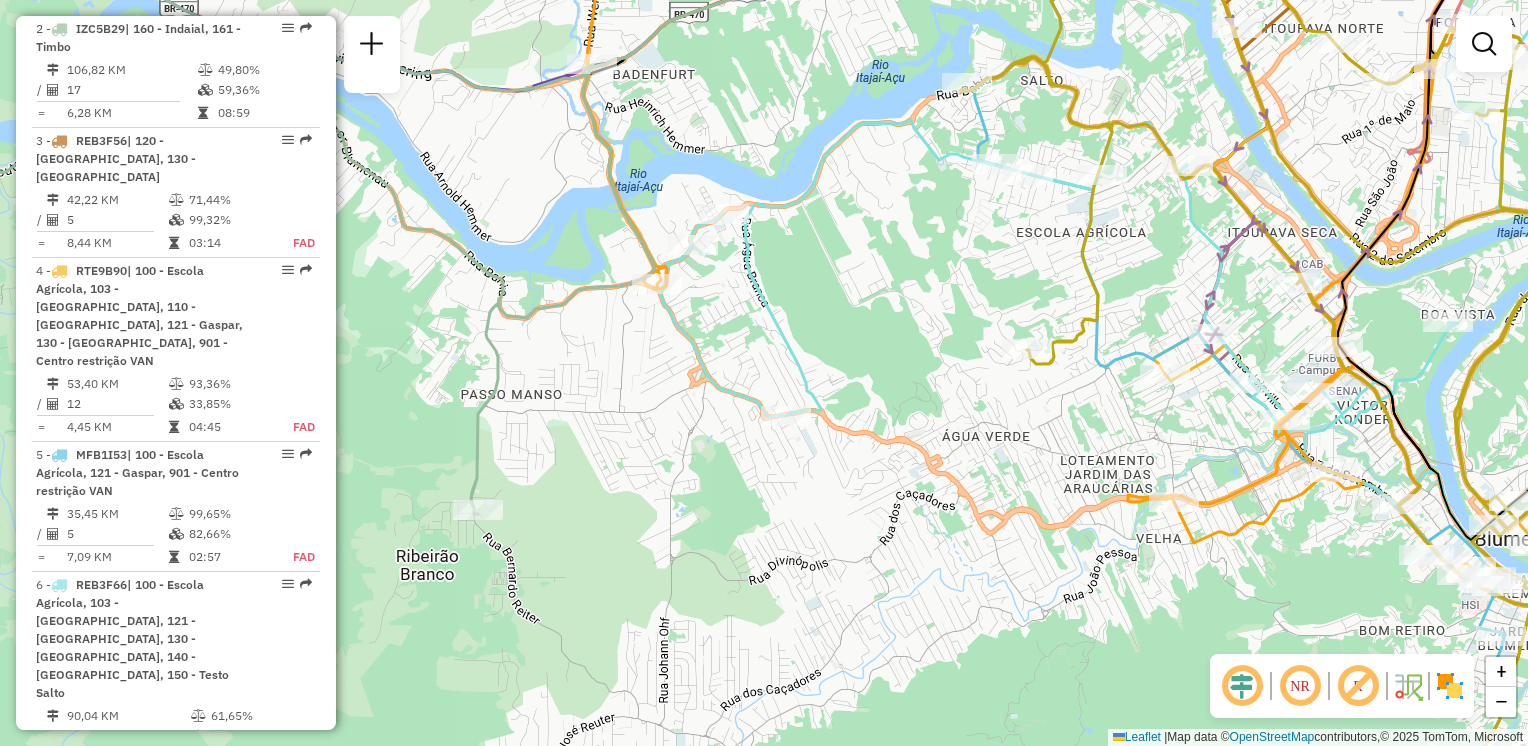 drag, startPoint x: 676, startPoint y: 462, endPoint x: 636, endPoint y: 636, distance: 178.53851 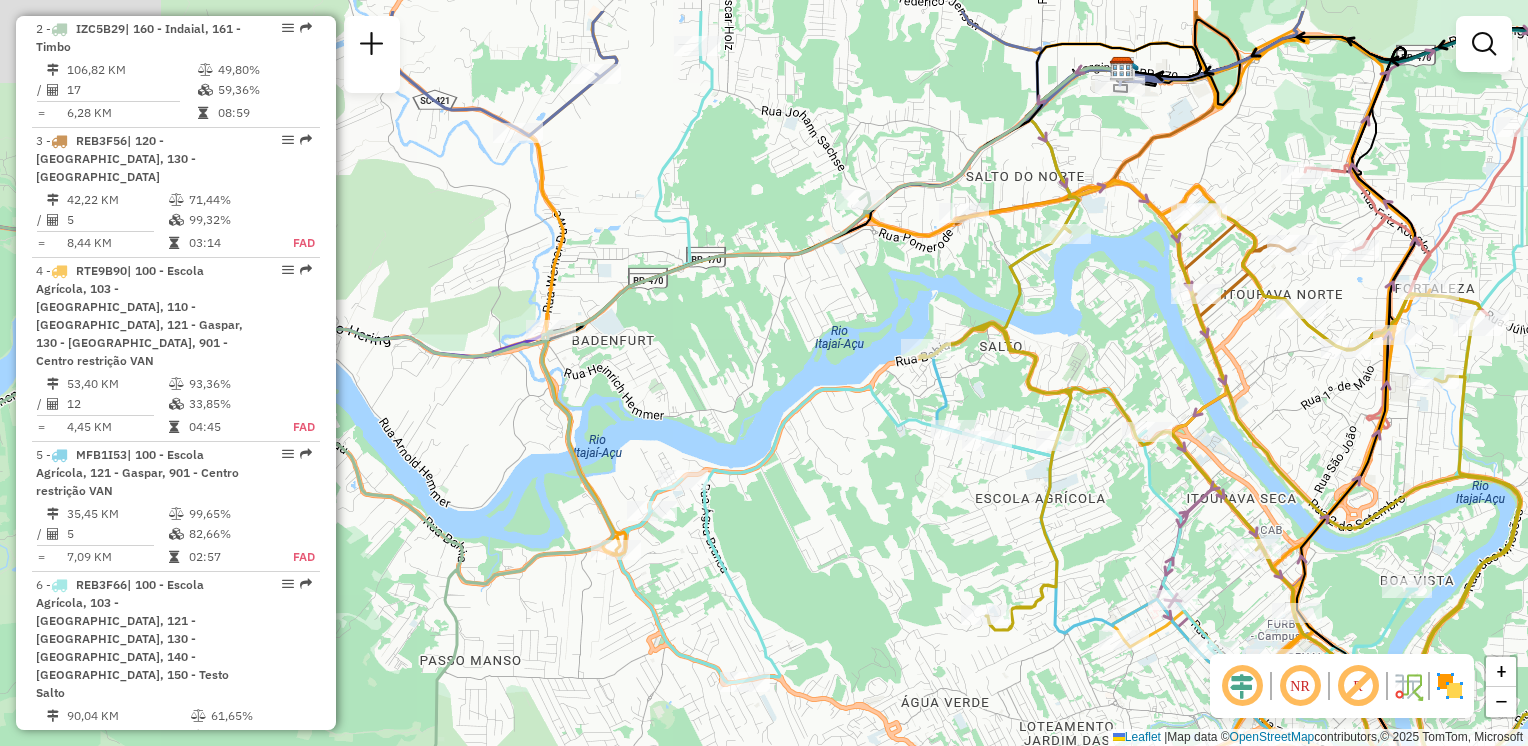 drag, startPoint x: 820, startPoint y: 498, endPoint x: 829, endPoint y: 507, distance: 12.727922 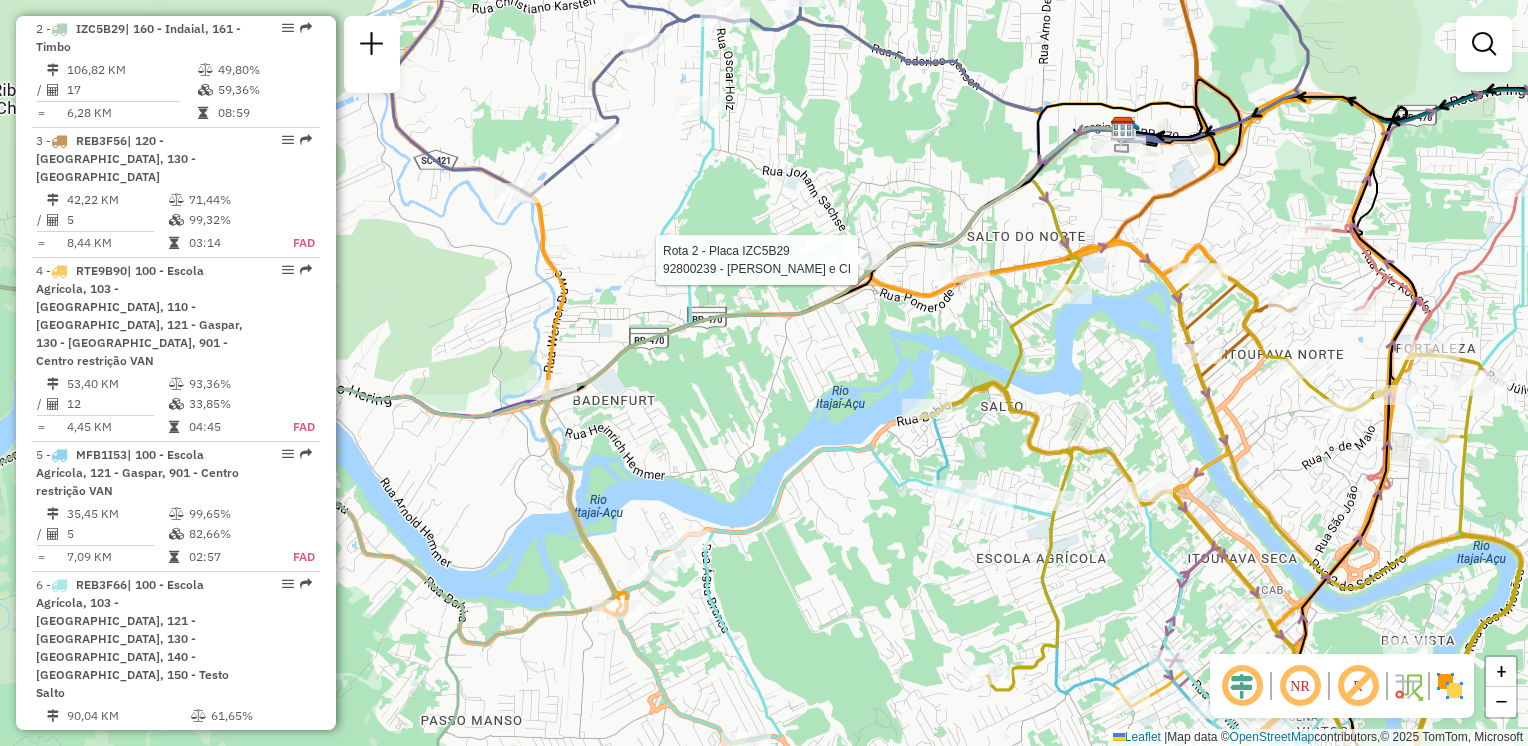 select on "**********" 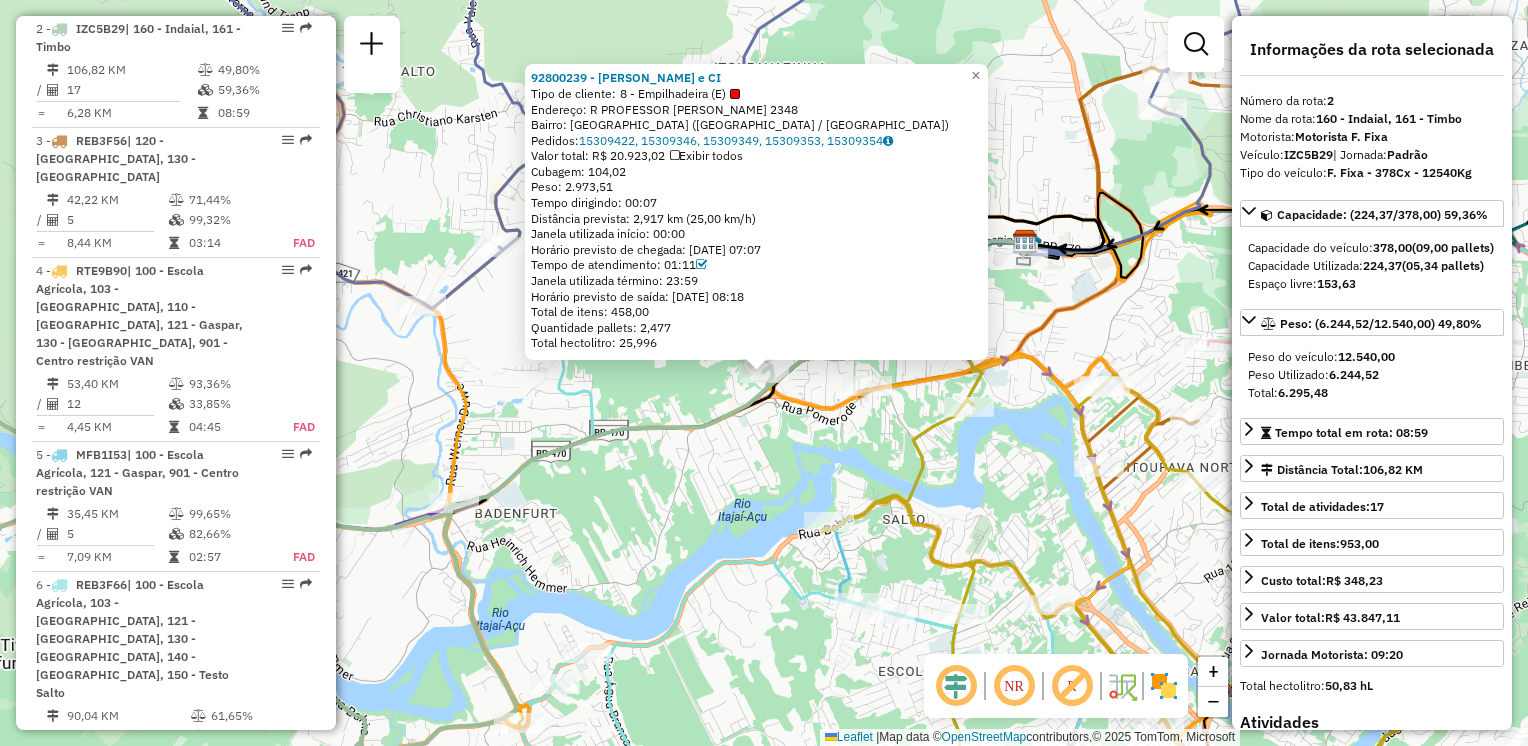 drag, startPoint x: 580, startPoint y: 495, endPoint x: 671, endPoint y: 506, distance: 91.66242 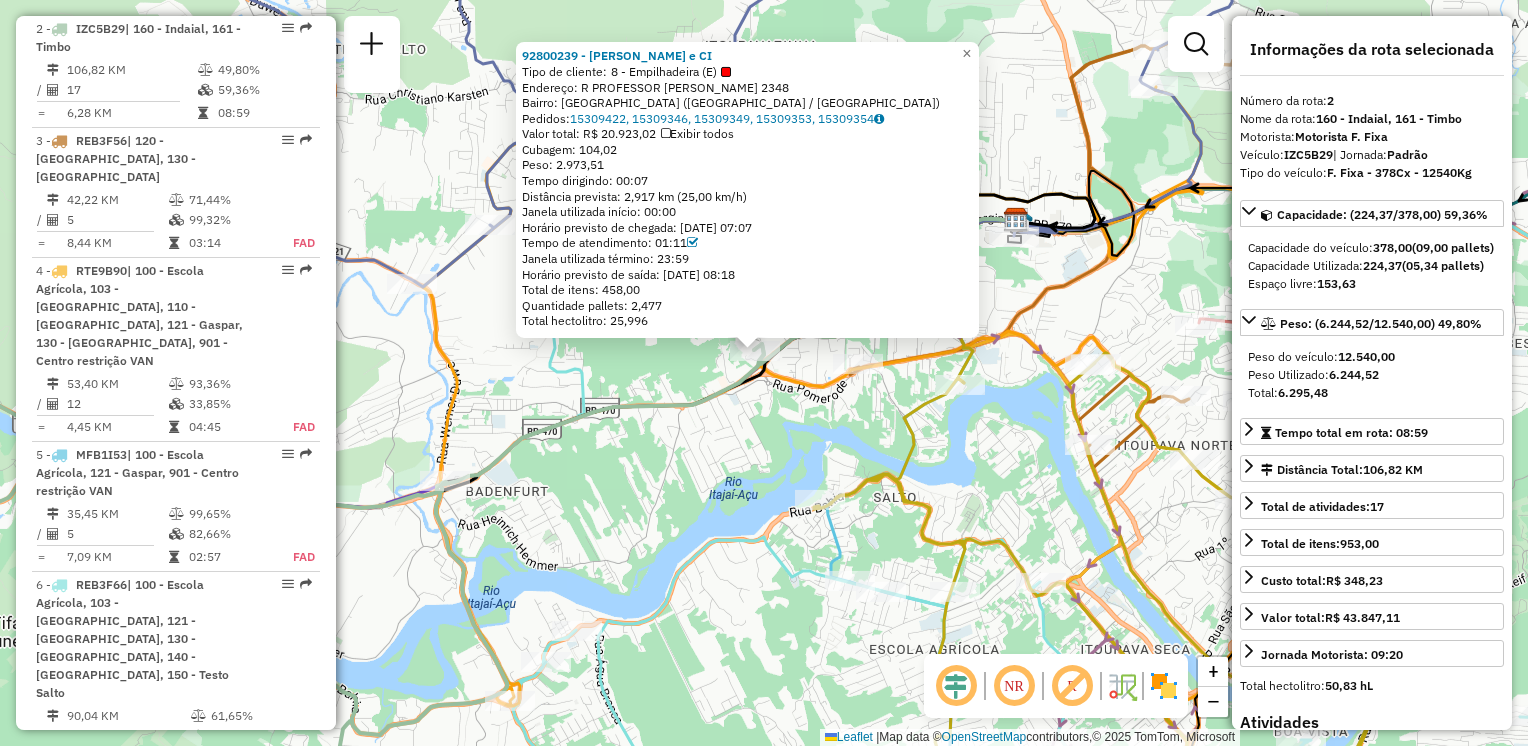 click on "92800239 - VALDIR DA SILVA e CI  Tipo de cliente:   8 - Empilhadeira (E)   Endereço: R   PROFESSOR MAX HUMPL           2348   Bairro: SALTO DO NORTE (BLUMENAU / SC)   Pedidos:  15309422, 15309346, 15309349, 15309353, 15309354   Valor total: R$ 20.923,02   Exibir todos   Cubagem: 104,02  Peso: 2.973,51  Tempo dirigindo: 00:07   Distância prevista: 2,917 km (25,00 km/h)   Janela utilizada início: 00:00   Horário previsto de chegada: 15/07/2025 07:07   Tempo de atendimento: 01:11   Janela utilizada término: 23:59   Horário previsto de saída: 15/07/2025 08:18   Total de itens: 458,00   Quantidade pallets: 2,477   Total hectolitro: 25,996  × Janela de atendimento Grade de atendimento Capacidade Transportadoras Veículos Cliente Pedidos  Rotas Selecione os dias de semana para filtrar as janelas de atendimento  Seg   Ter   Qua   Qui   Sex   Sáb   Dom  Informe o período da janela de atendimento: De: Até:  Filtrar exatamente a janela do cliente  Considerar janela de atendimento padrão   Seg   Ter   Qua  +" 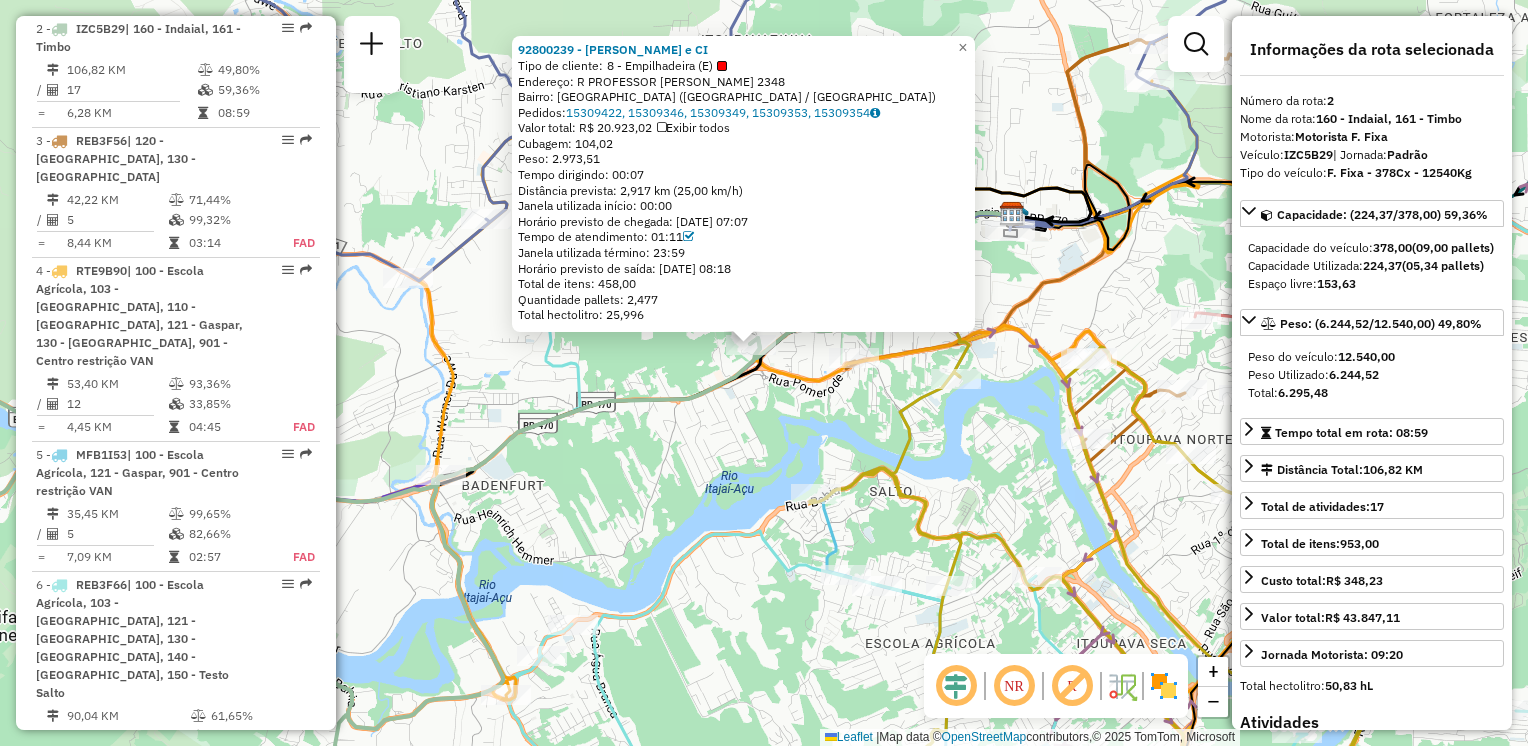 click on "92800239 - VALDIR DA SILVA e CI  Tipo de cliente:   8 - Empilhadeira (E)   Endereço: R   PROFESSOR MAX HUMPL           2348   Bairro: SALTO DO NORTE (BLUMENAU / SC)   Pedidos:  15309422, 15309346, 15309349, 15309353, 15309354   Valor total: R$ 20.923,02   Exibir todos   Cubagem: 104,02  Peso: 2.973,51  Tempo dirigindo: 00:07   Distância prevista: 2,917 km (25,00 km/h)   Janela utilizada início: 00:00   Horário previsto de chegada: 15/07/2025 07:07   Tempo de atendimento: 01:11   Janela utilizada término: 23:59   Horário previsto de saída: 15/07/2025 08:18   Total de itens: 458,00   Quantidade pallets: 2,477   Total hectolitro: 25,996  × Janela de atendimento Grade de atendimento Capacidade Transportadoras Veículos Cliente Pedidos  Rotas Selecione os dias de semana para filtrar as janelas de atendimento  Seg   Ter   Qua   Qui   Sex   Sáb   Dom  Informe o período da janela de atendimento: De: Até:  Filtrar exatamente a janela do cliente  Considerar janela de atendimento padrão   Seg   Ter   Qua  +" 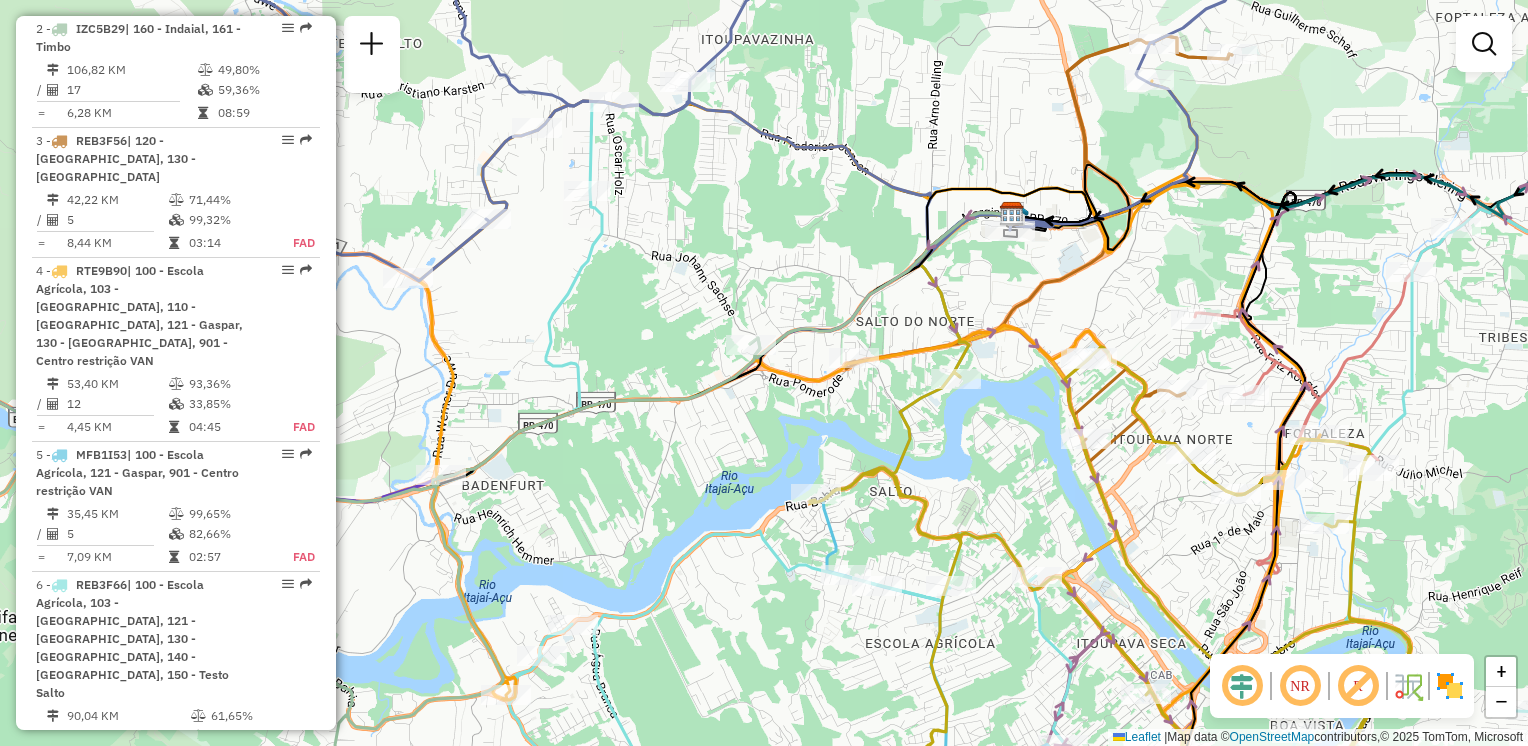 drag, startPoint x: 906, startPoint y: 520, endPoint x: 948, endPoint y: 515, distance: 42.296574 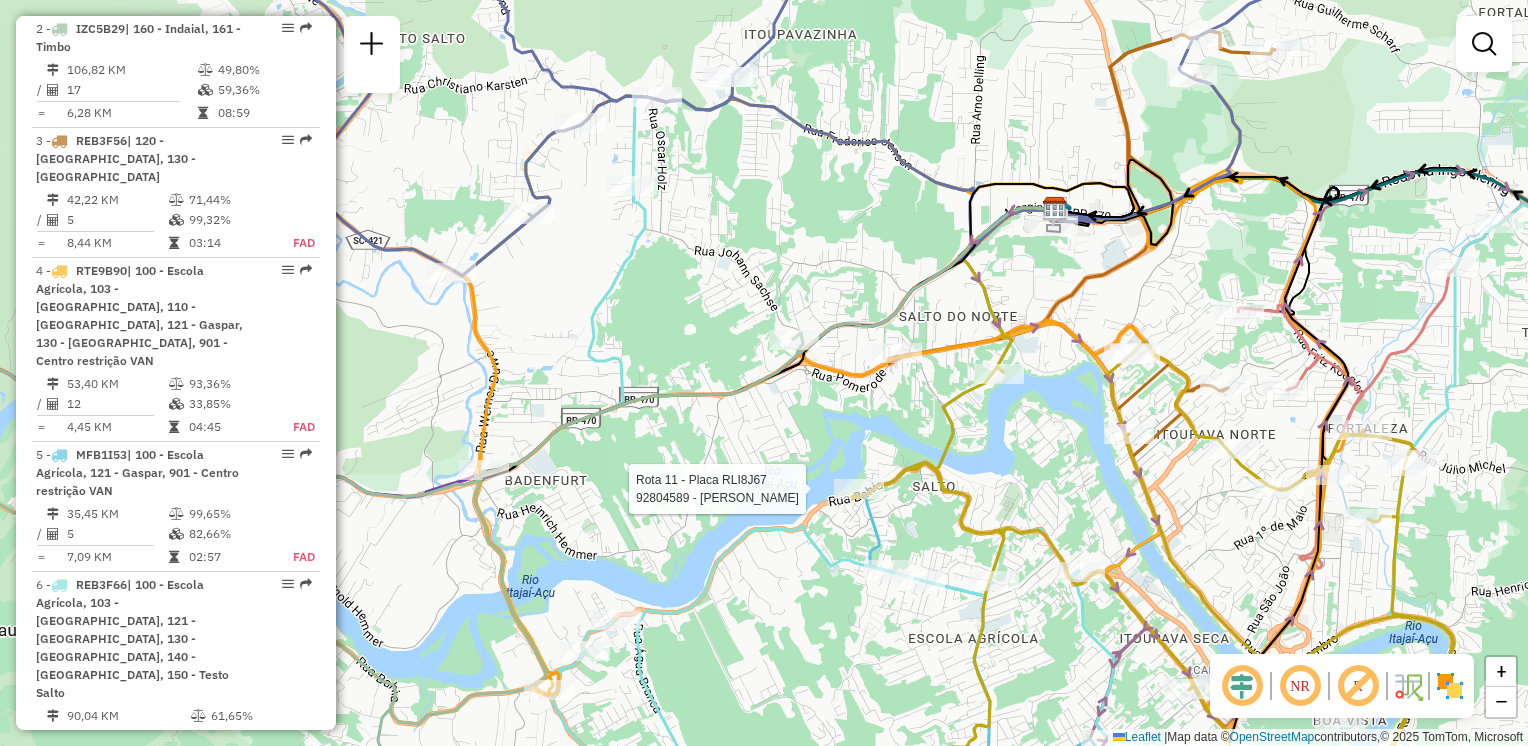 select on "**********" 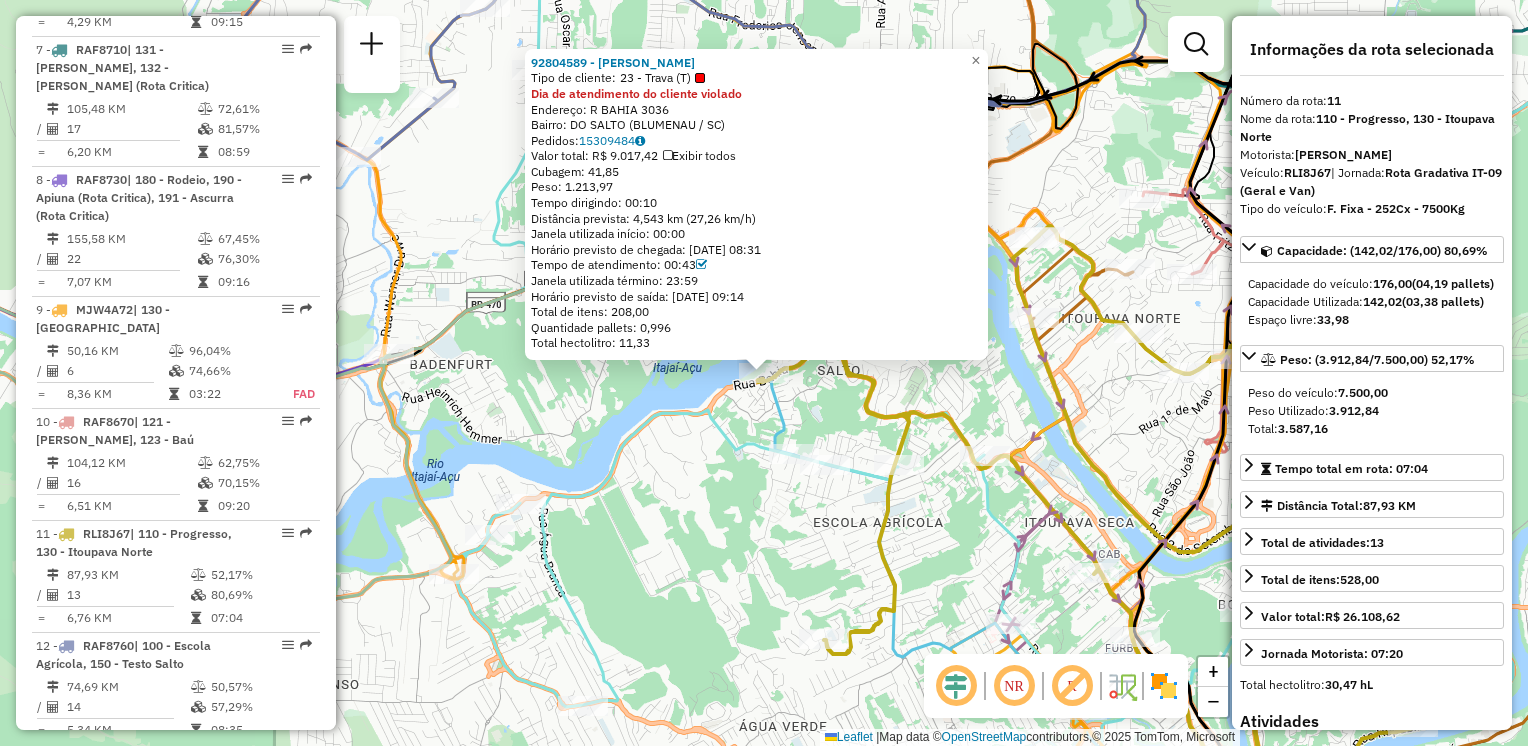 scroll, scrollTop: 1852, scrollLeft: 0, axis: vertical 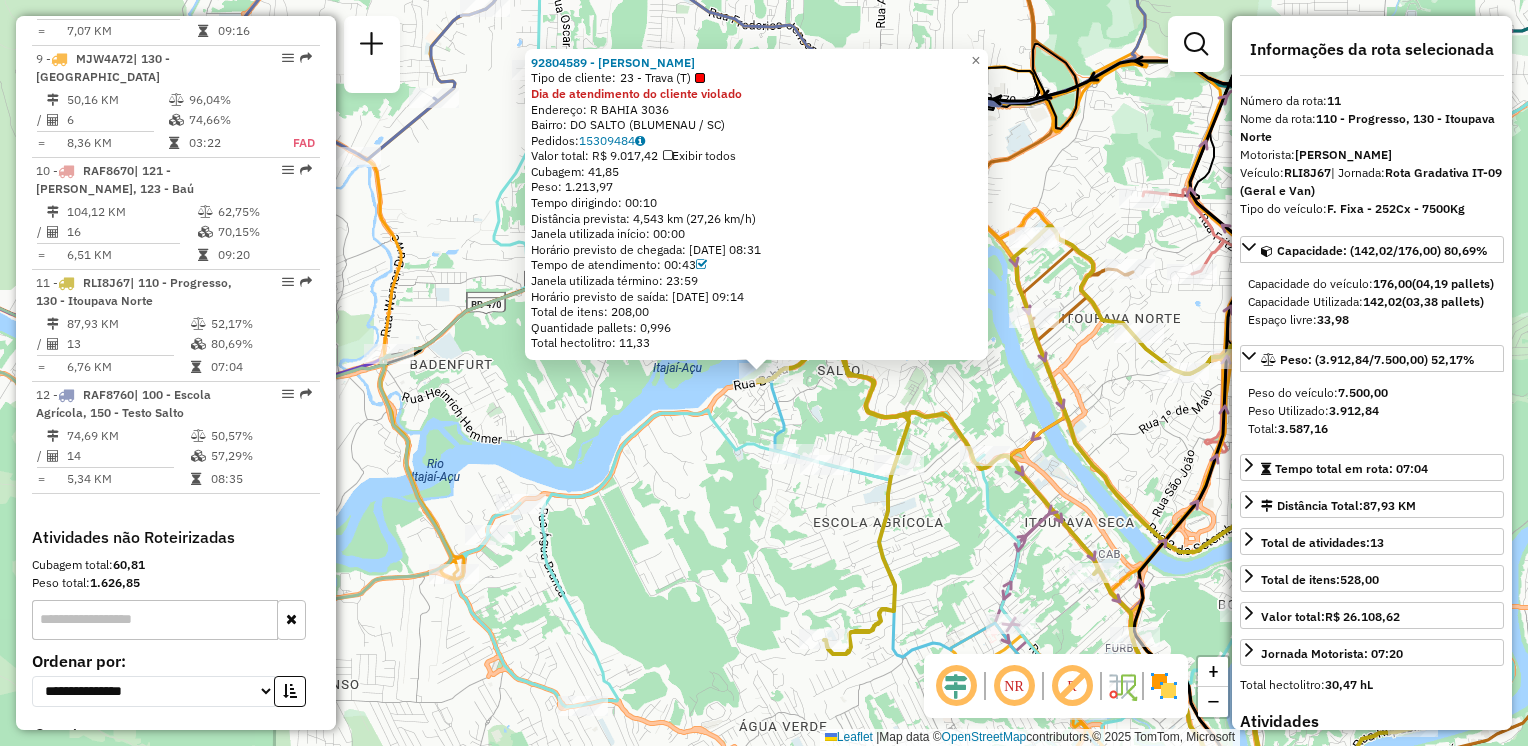 click on "Rota 11 - Placa RLI8J67  92804589 - AFONSO ALVES FERREIR 92804589 - AFONSO ALVES FERREIR  Tipo de cliente:   23 - Trava (T)  Dia de atendimento do cliente violado  Endereço: R   BAHIA                         3036   Bairro: DO SALTO (BLUMENAU / SC)   Pedidos:  15309484   Valor total: R$ 9.017,42   Exibir todos   Cubagem: 41,85  Peso: 1.213,97  Tempo dirigindo: 00:10   Distância prevista: 4,543 km (27,26 km/h)   Janela utilizada início: 00:00   Horário previsto de chegada: 15/07/2025 08:31   Tempo de atendimento: 00:43   Janela utilizada término: 23:59   Horário previsto de saída: 15/07/2025 09:14   Total de itens: 208,00   Quantidade pallets: 0,996   Total hectolitro: 11,33  × Janela de atendimento Grade de atendimento Capacidade Transportadoras Veículos Cliente Pedidos  Rotas Selecione os dias de semana para filtrar as janelas de atendimento  Seg   Ter   Qua   Qui   Sex   Sáb   Dom  Informe o período da janela de atendimento: De: Até:  Filtrar exatamente a janela do cliente  Seg   Ter   Qua   Qui" 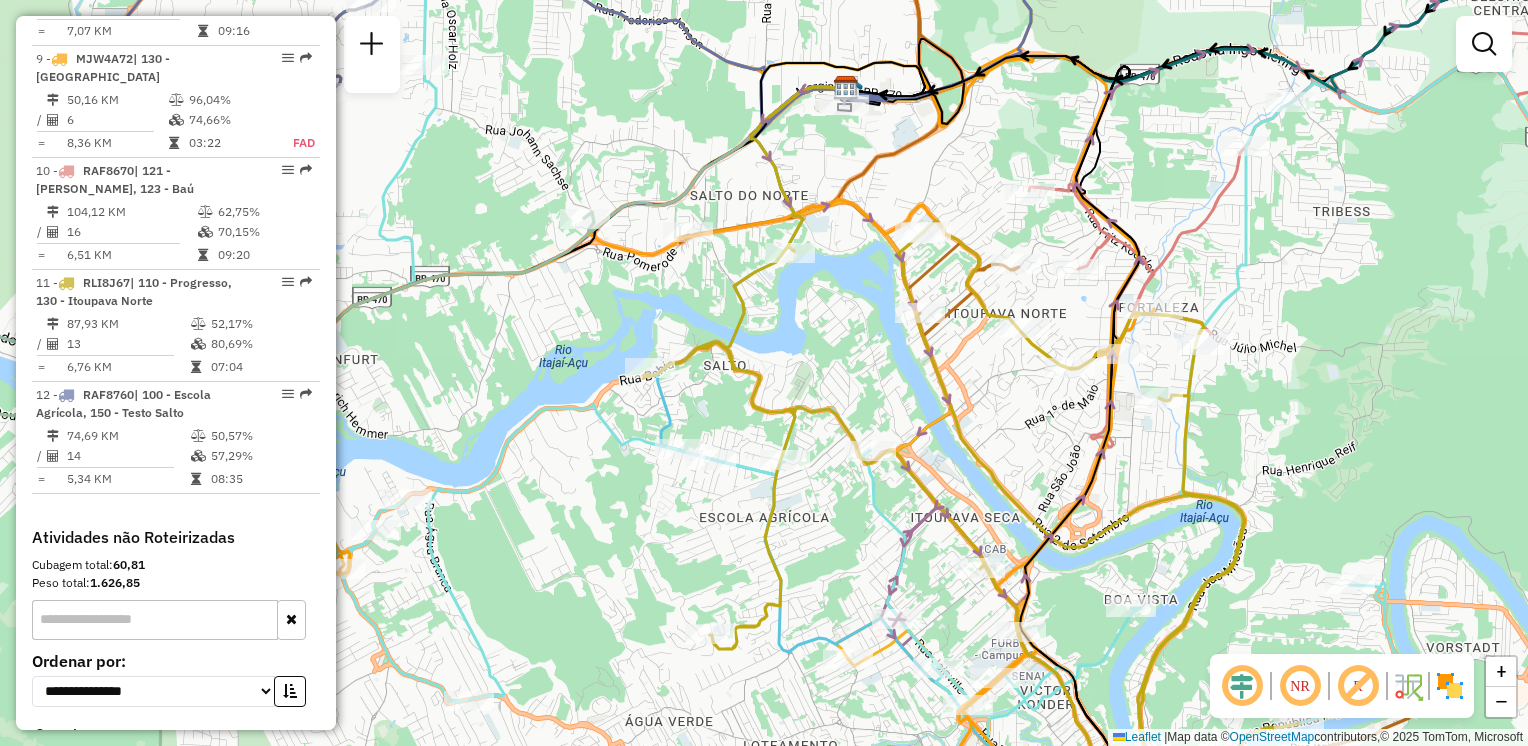 drag, startPoint x: 733, startPoint y: 566, endPoint x: 619, endPoint y: 561, distance: 114.1096 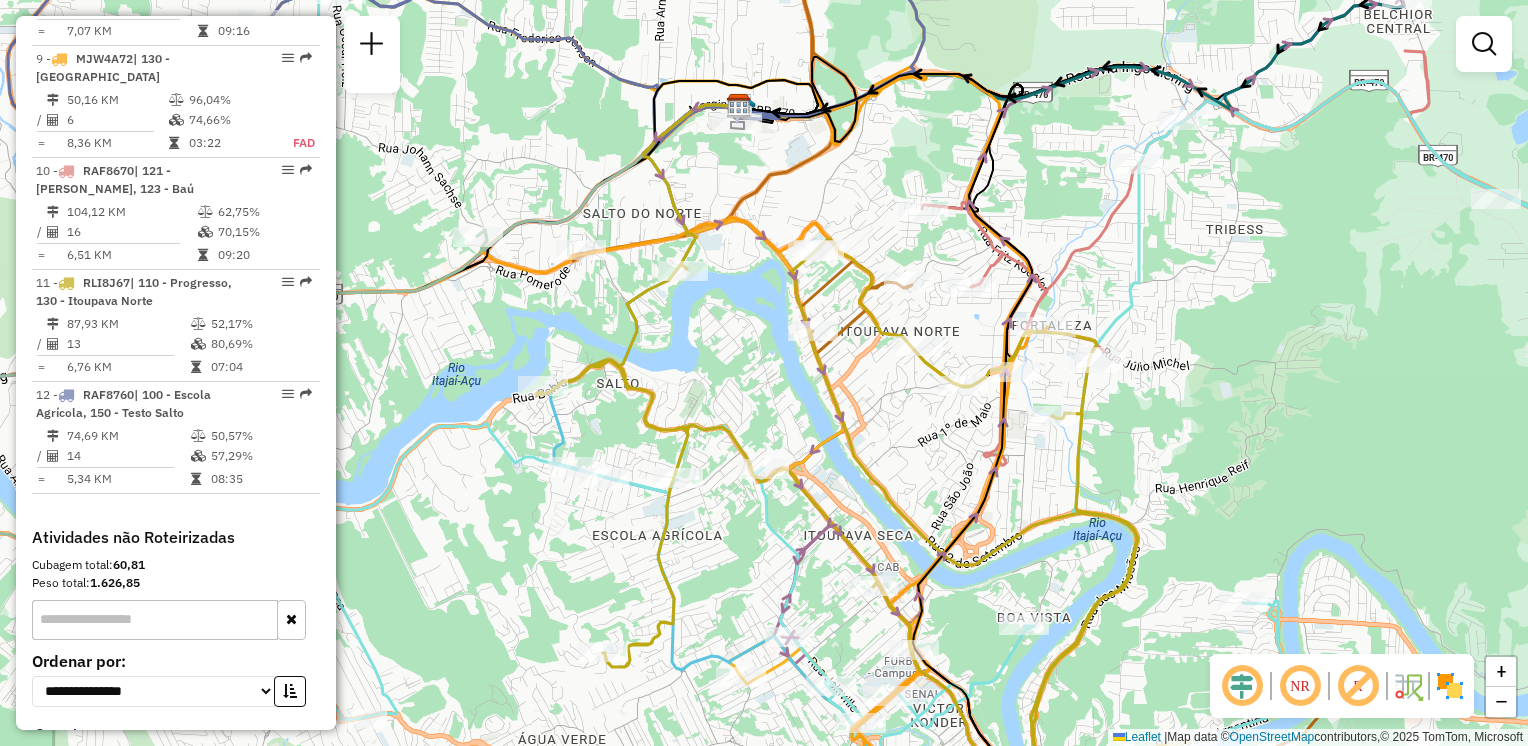 drag, startPoint x: 872, startPoint y: 528, endPoint x: 779, endPoint y: 508, distance: 95.12623 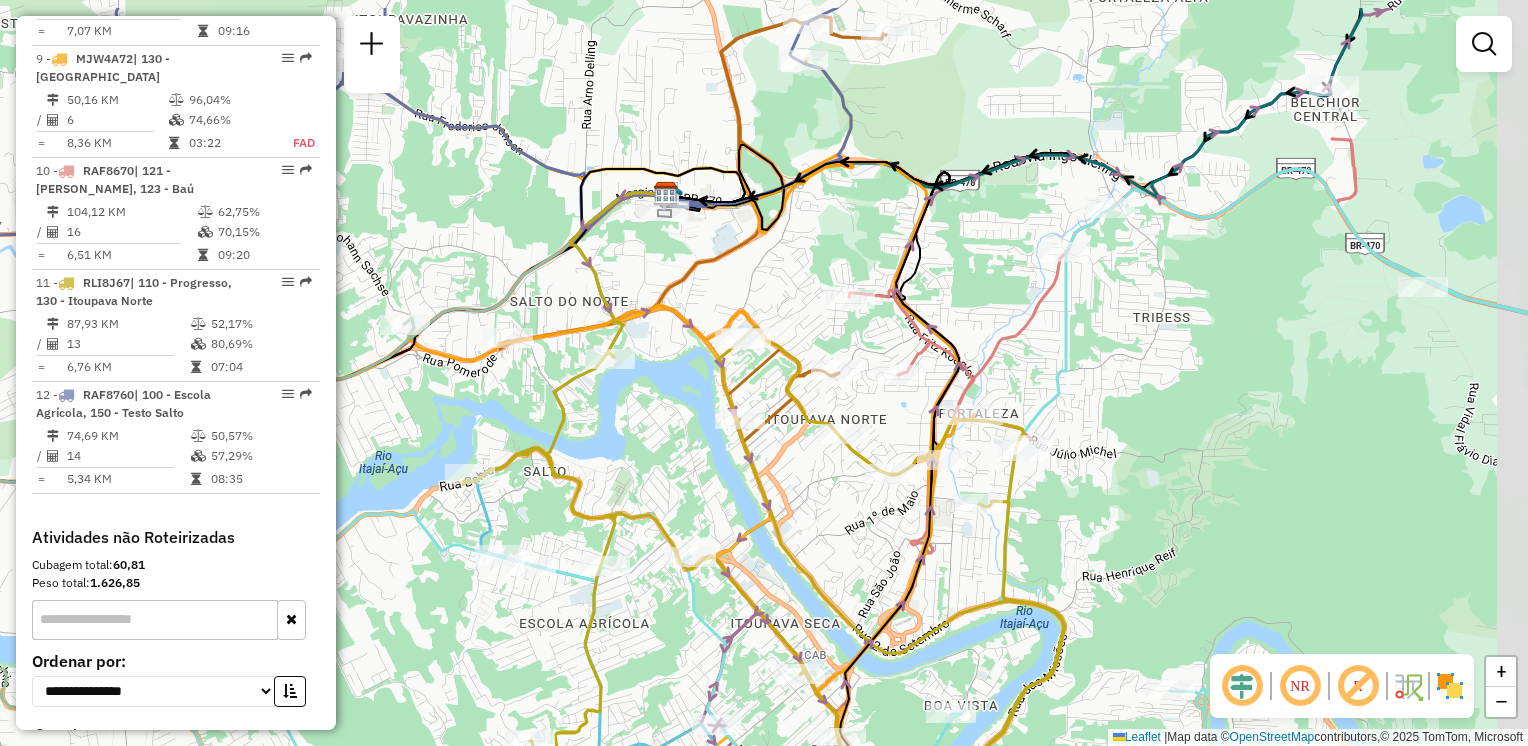 drag, startPoint x: 868, startPoint y: 471, endPoint x: 852, endPoint y: 494, distance: 28.01785 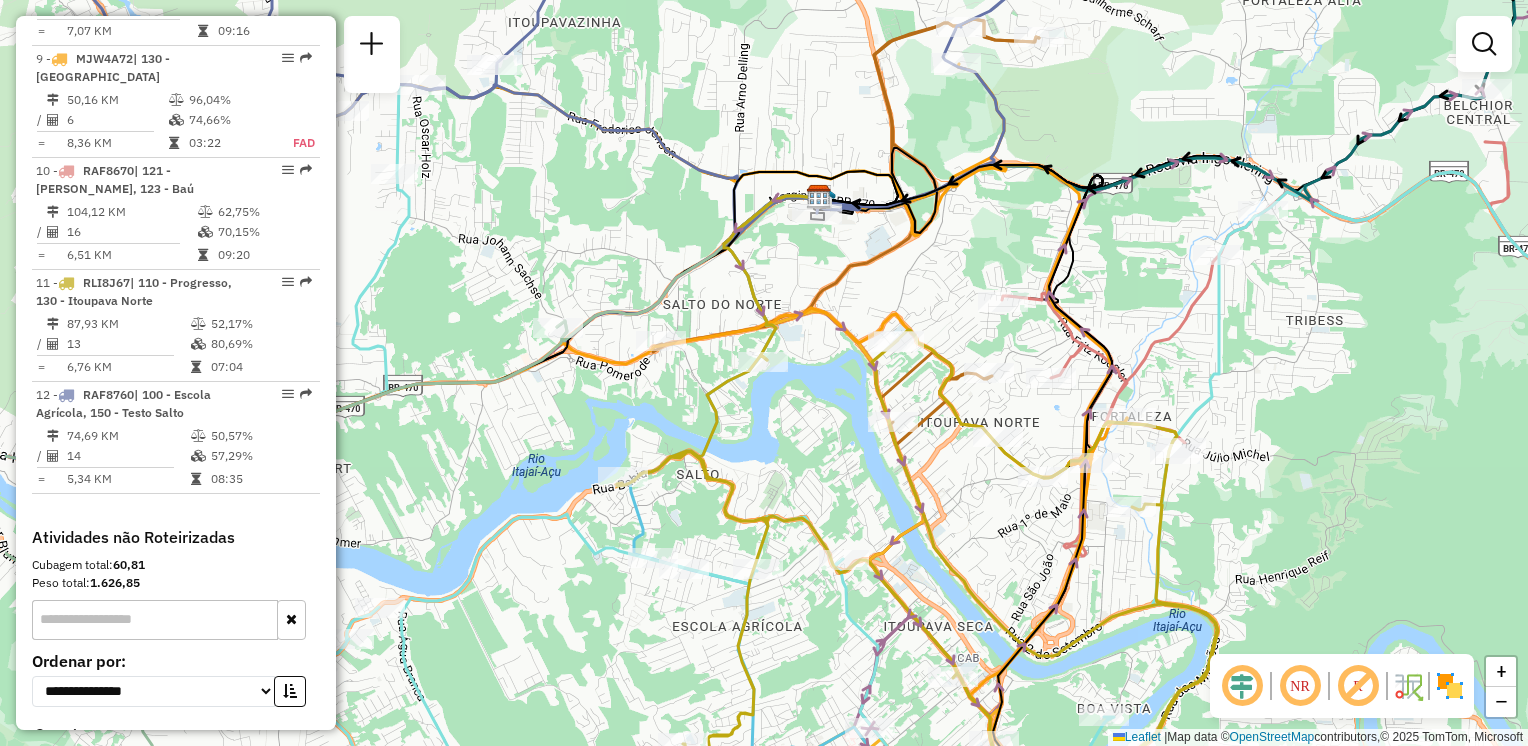 drag, startPoint x: 718, startPoint y: 475, endPoint x: 867, endPoint y: 468, distance: 149.16434 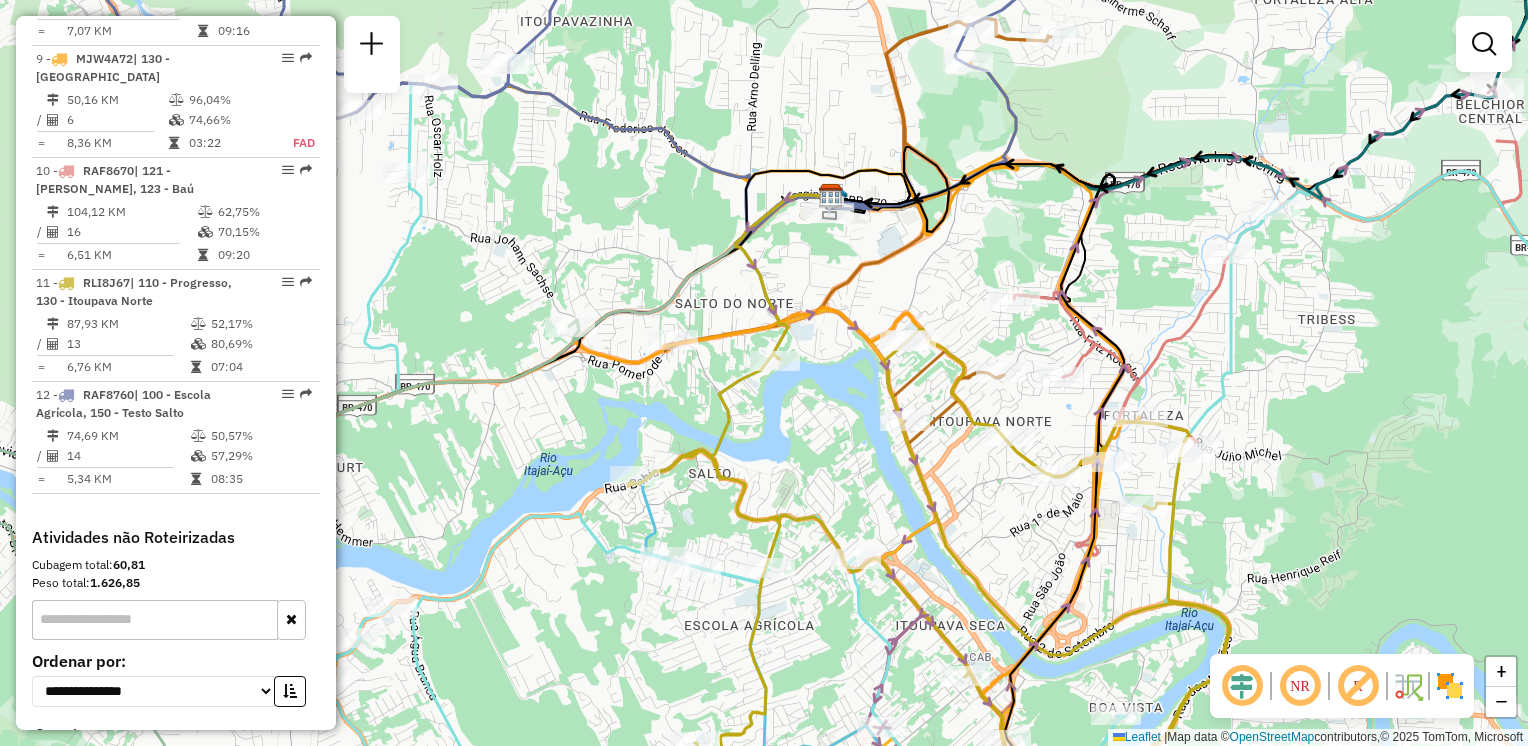 drag, startPoint x: 880, startPoint y: 459, endPoint x: 909, endPoint y: 456, distance: 29.15476 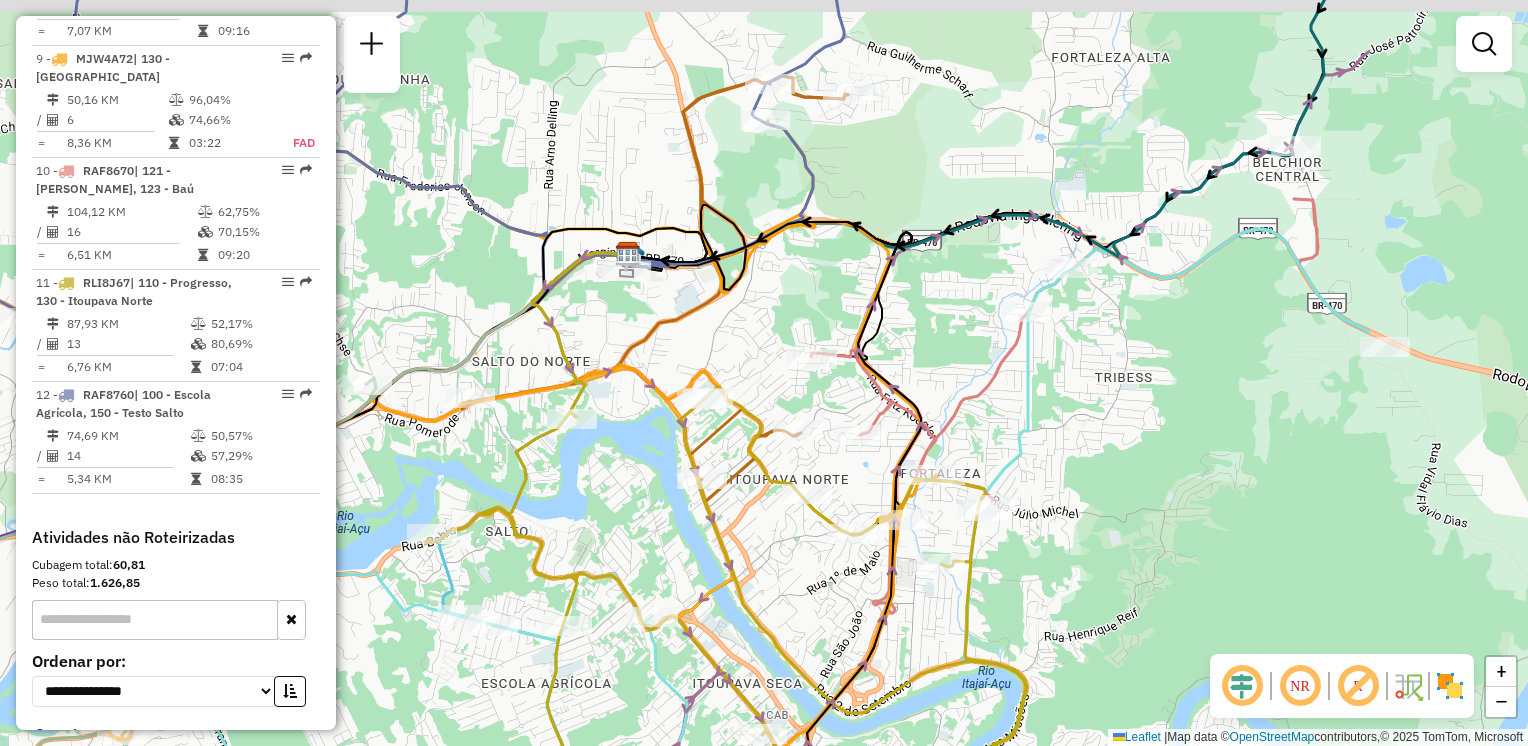 drag, startPoint x: 939, startPoint y: 458, endPoint x: 601, endPoint y: 532, distance: 346.00577 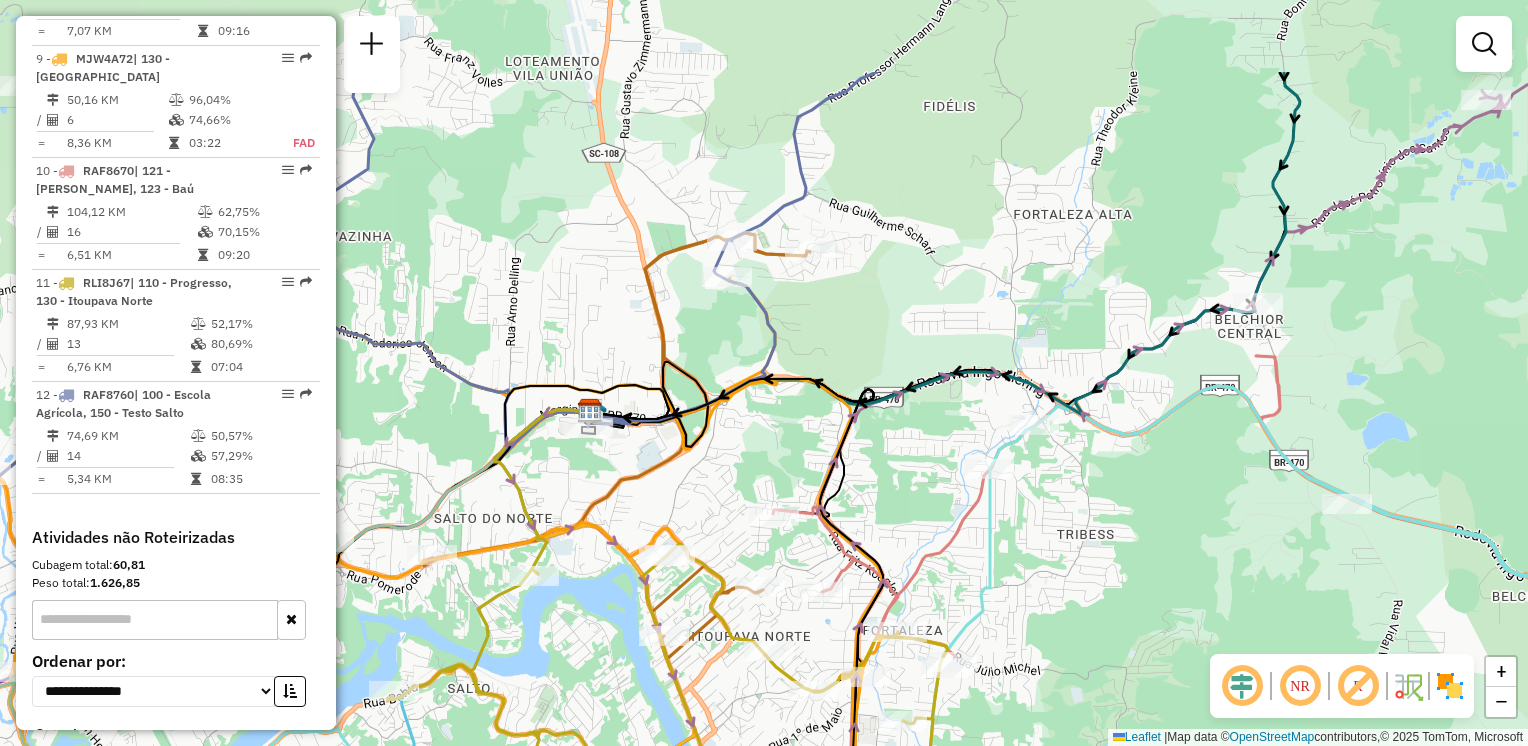 drag, startPoint x: 867, startPoint y: 282, endPoint x: 862, endPoint y: 418, distance: 136.09187 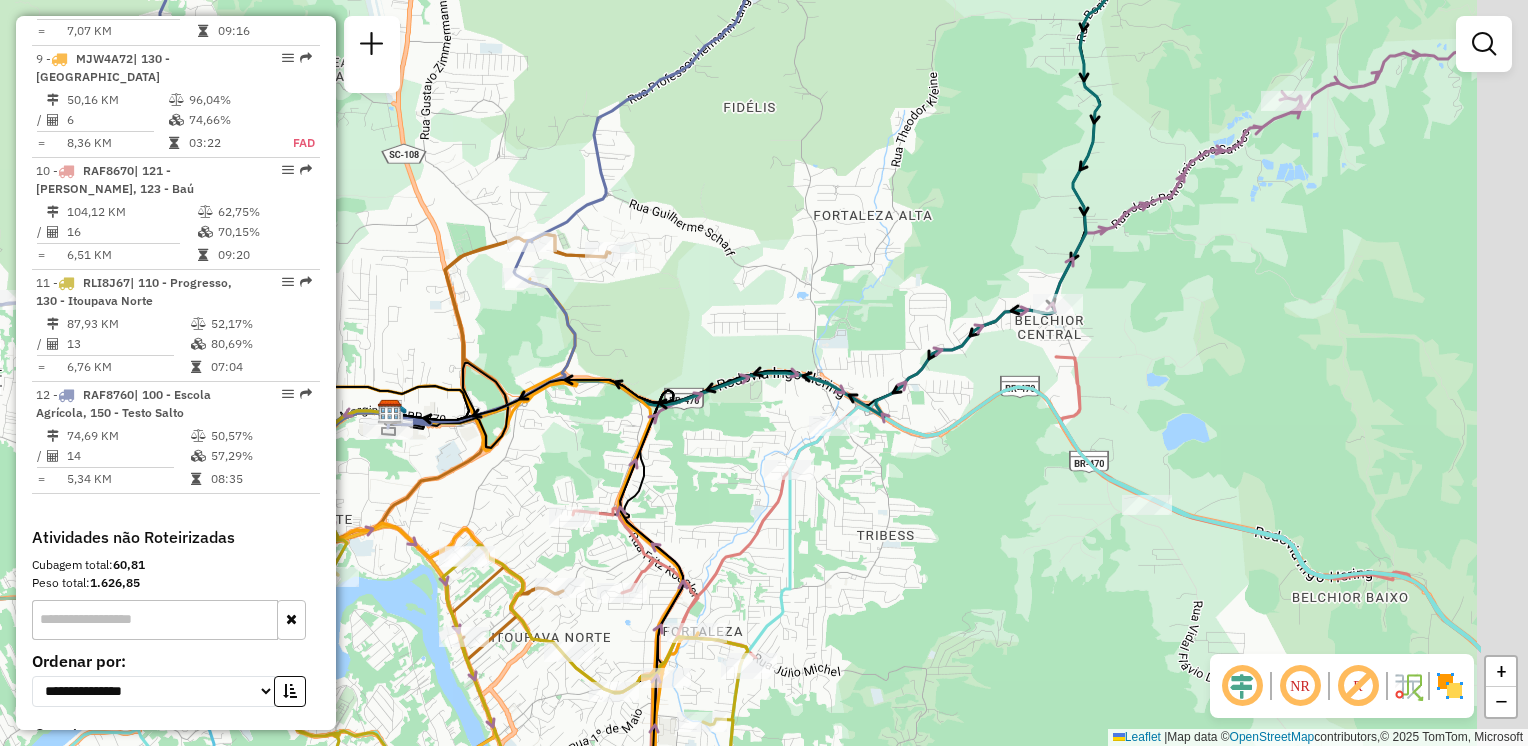 drag, startPoint x: 933, startPoint y: 364, endPoint x: 657, endPoint y: 386, distance: 276.87543 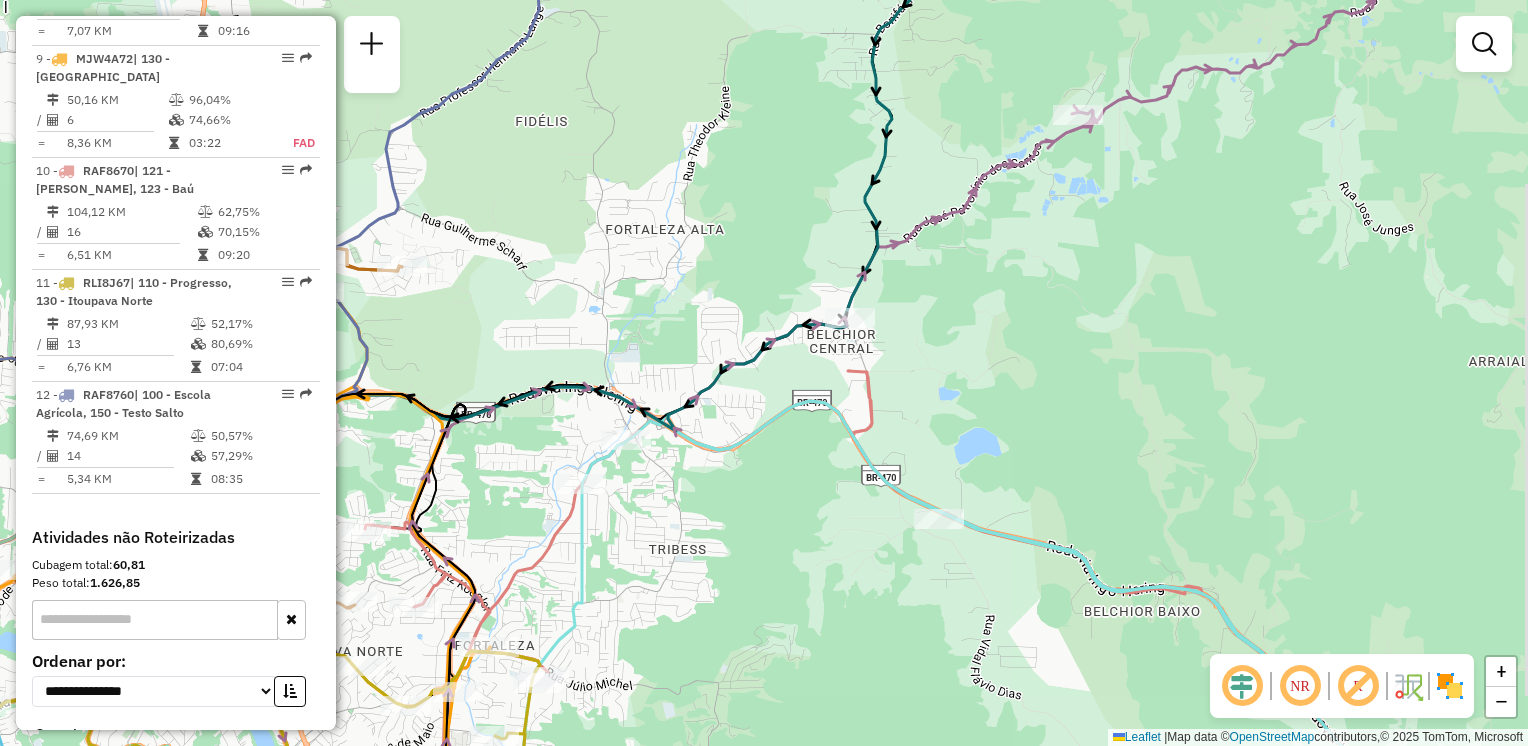 drag, startPoint x: 880, startPoint y: 501, endPoint x: 934, endPoint y: 297, distance: 211.02606 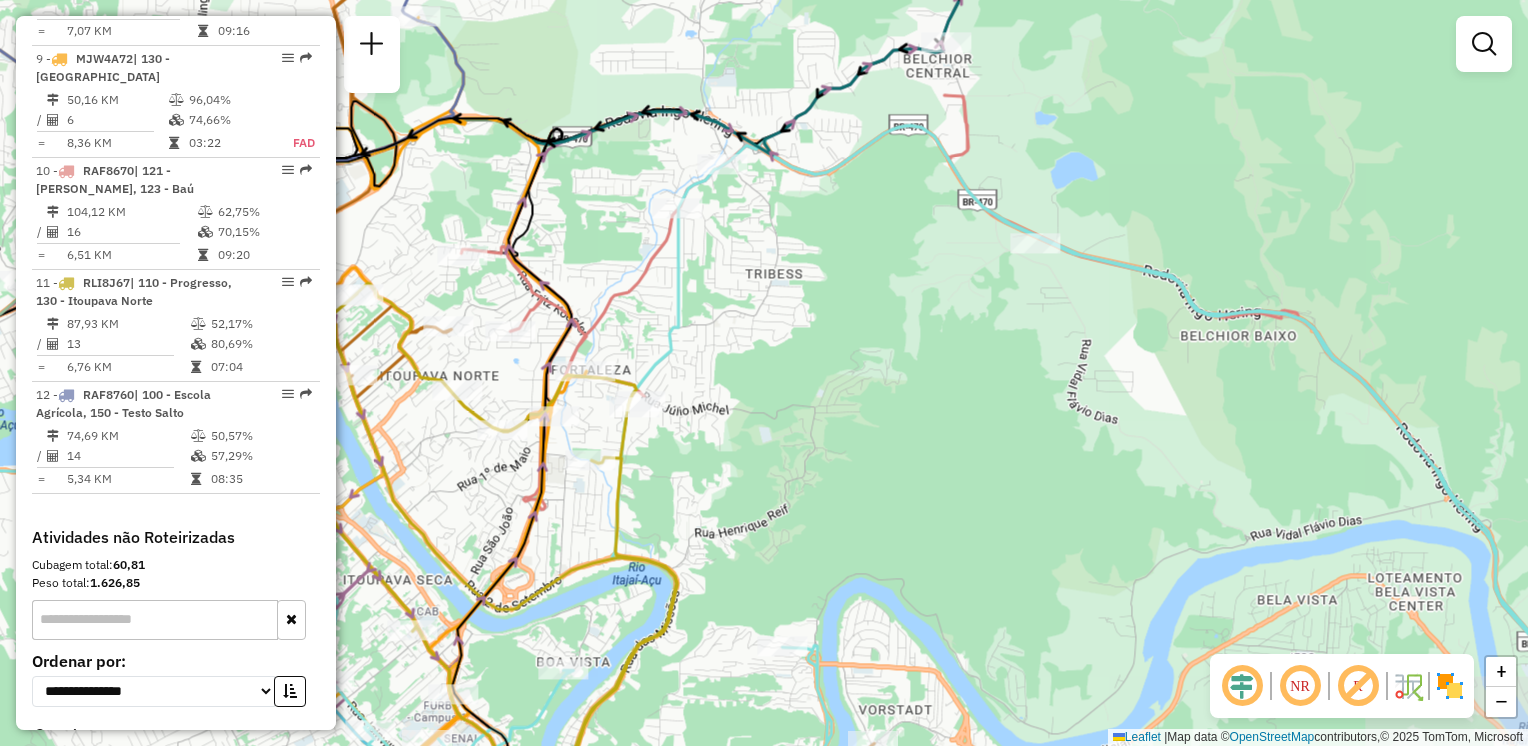 drag, startPoint x: 875, startPoint y: 426, endPoint x: 948, endPoint y: 405, distance: 75.96052 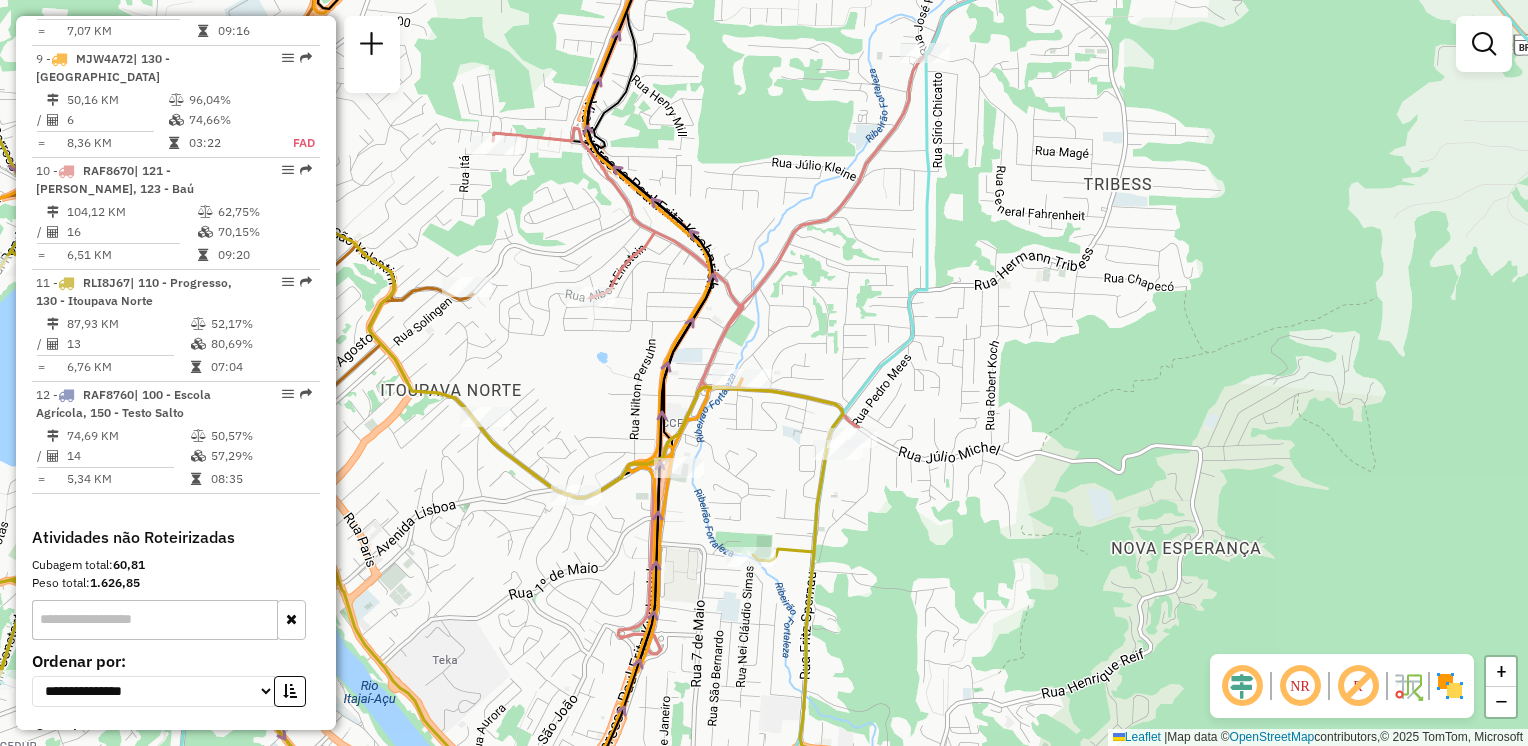 drag, startPoint x: 791, startPoint y: 315, endPoint x: 989, endPoint y: 270, distance: 203.04926 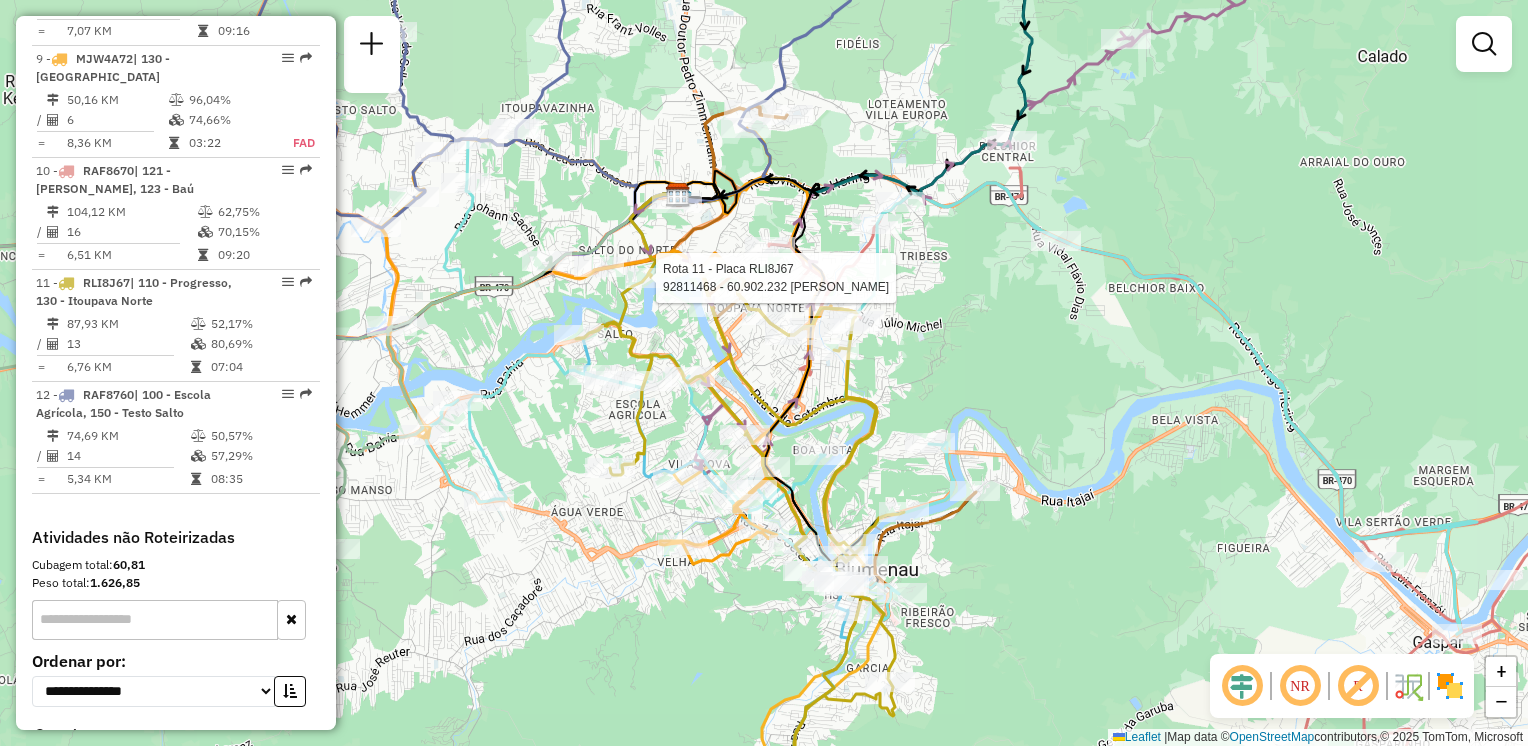 select on "**********" 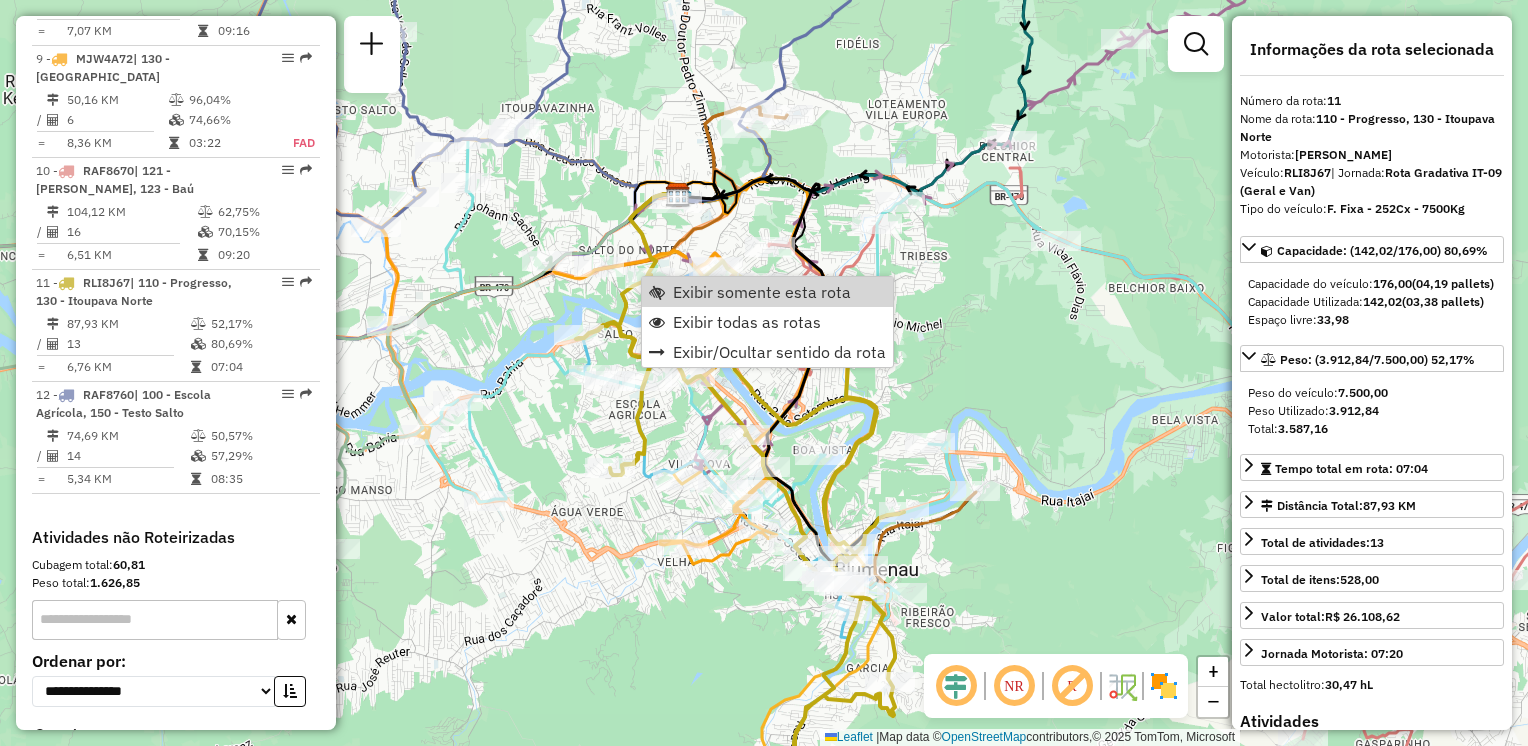 click on "Janela de atendimento Grade de atendimento Capacidade Transportadoras Veículos Cliente Pedidos  Rotas Selecione os dias de semana para filtrar as janelas de atendimento  Seg   Ter   Qua   Qui   Sex   Sáb   Dom  Informe o período da janela de atendimento: De: Até:  Filtrar exatamente a janela do cliente  Considerar janela de atendimento padrão  Selecione os dias de semana para filtrar as grades de atendimento  Seg   Ter   Qua   Qui   Sex   Sáb   Dom   Considerar clientes sem dia de atendimento cadastrado  Clientes fora do dia de atendimento selecionado Filtrar as atividades entre os valores definidos abaixo:  Peso mínimo:   Peso máximo:   Cubagem mínima:   Cubagem máxima:   De:   Até:  Filtrar as atividades entre o tempo de atendimento definido abaixo:  De:   Até:   Considerar capacidade total dos clientes não roteirizados Transportadora: Selecione um ou mais itens Tipo de veículo: Selecione um ou mais itens Veículo: Selecione um ou mais itens Motorista: Selecione um ou mais itens Nome: Rótulo:" 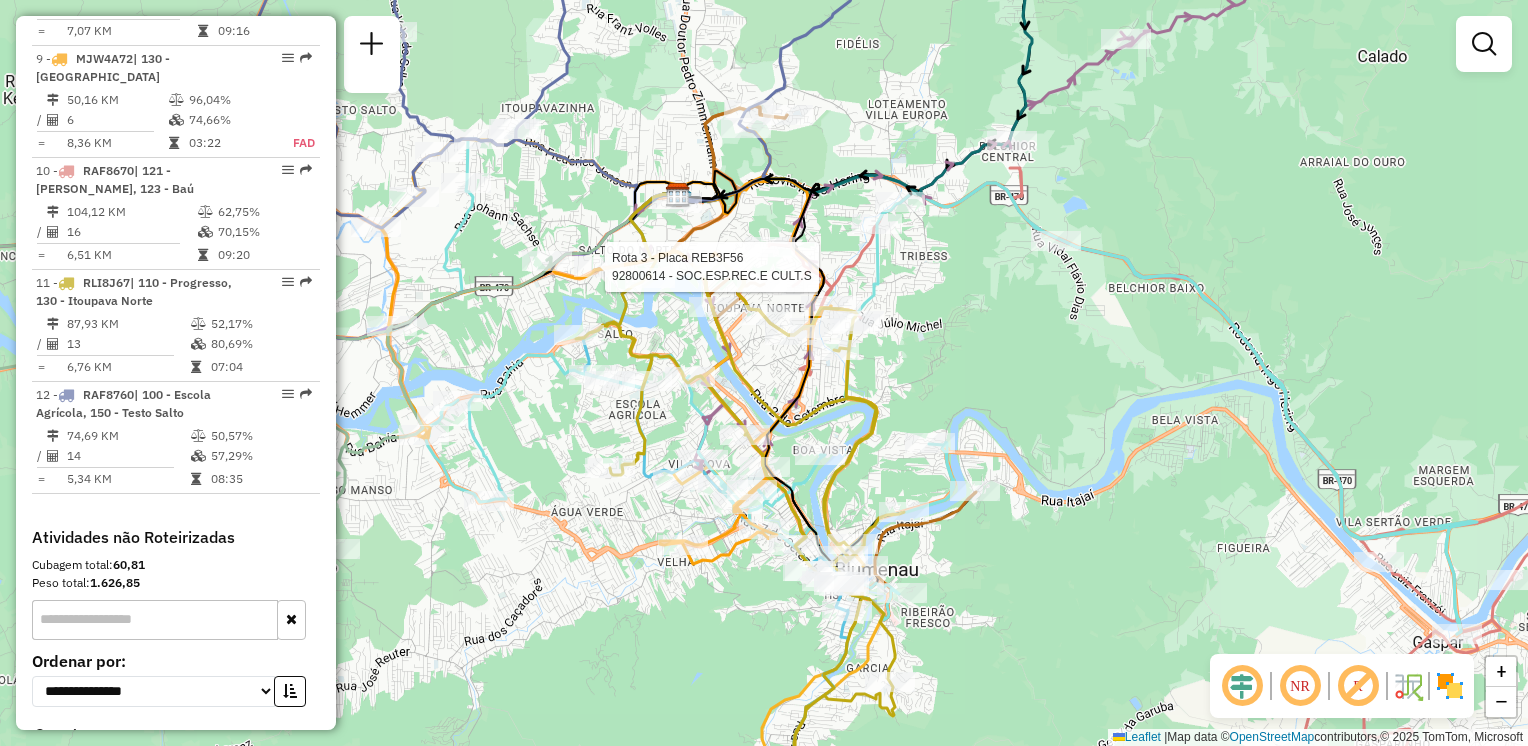 select on "**********" 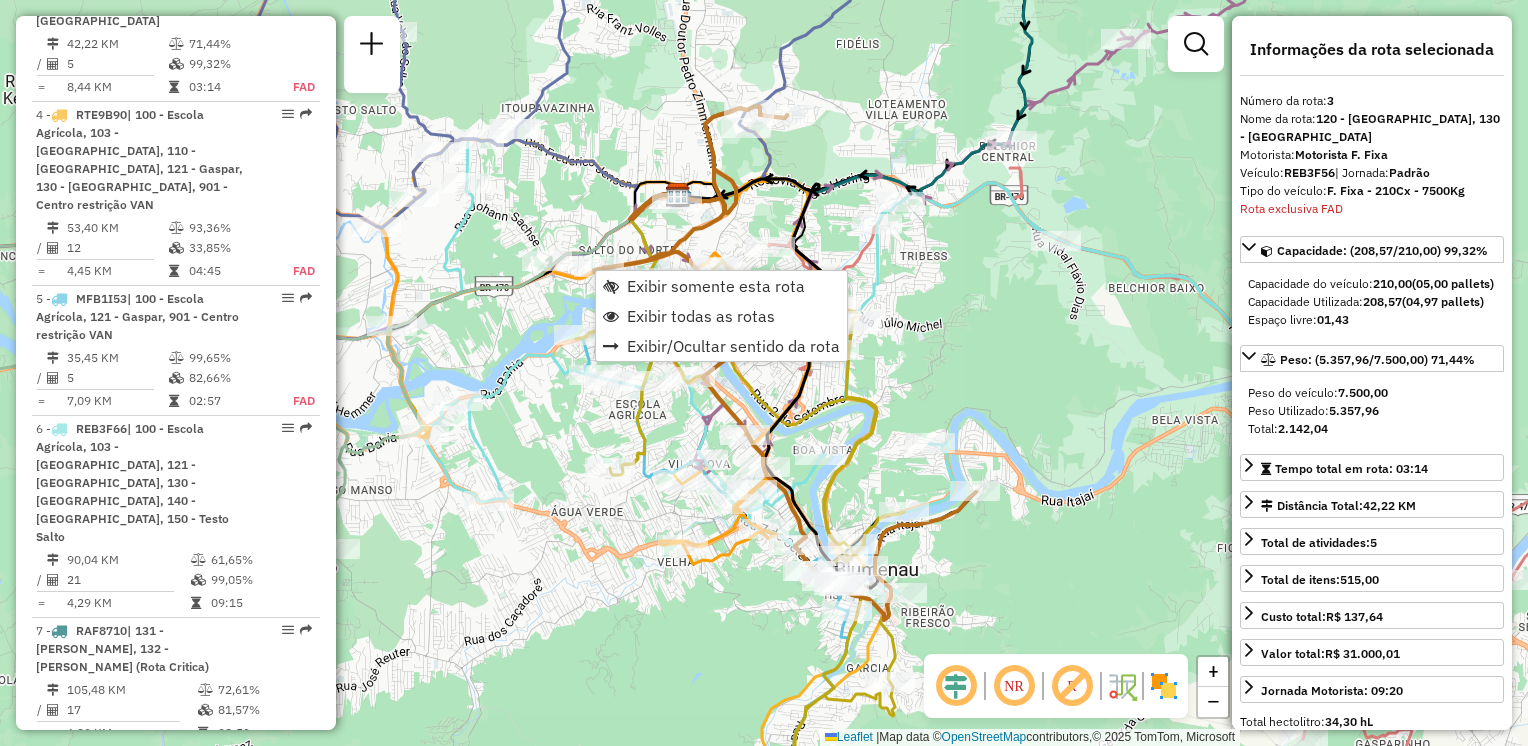 scroll, scrollTop: 976, scrollLeft: 0, axis: vertical 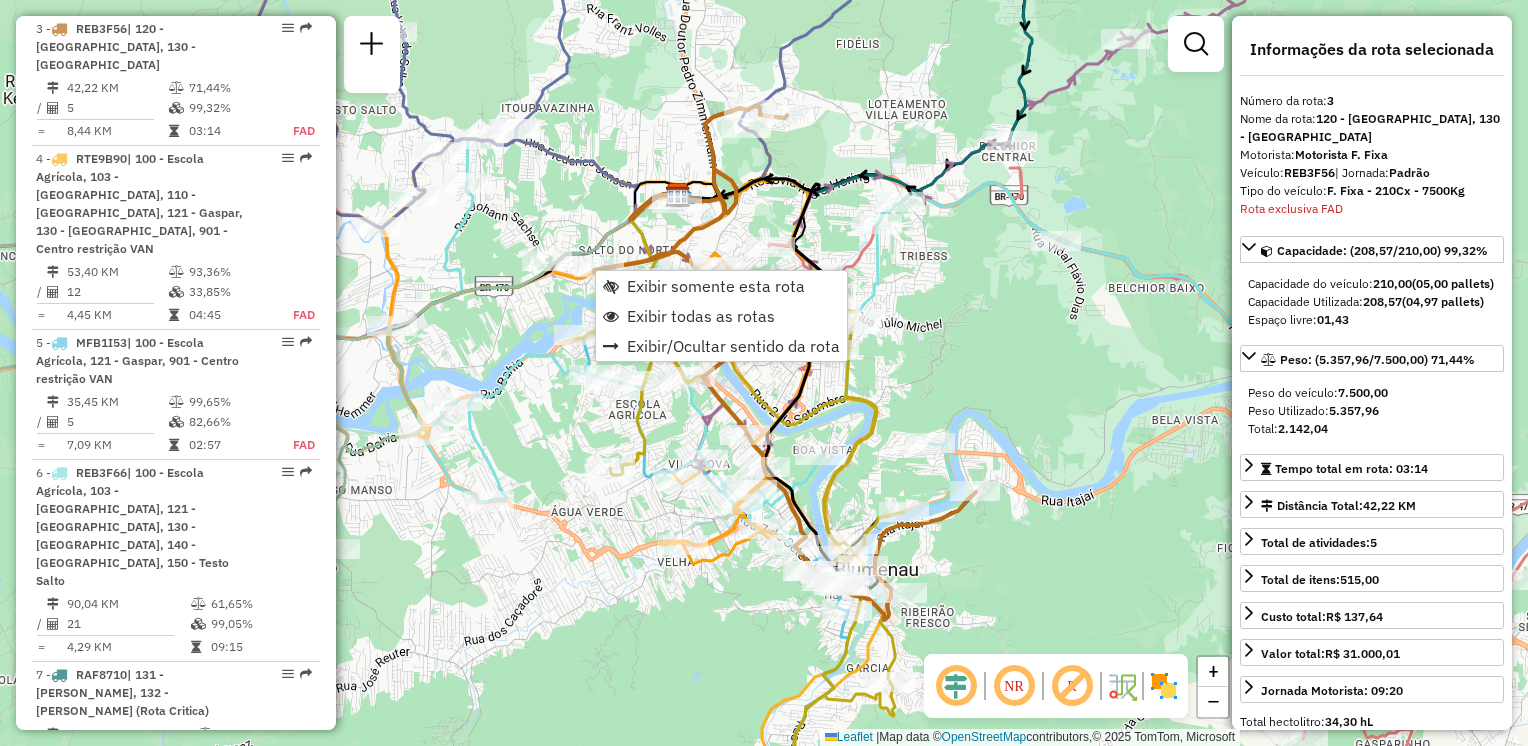 click on "Janela de atendimento Grade de atendimento Capacidade Transportadoras Veículos Cliente Pedidos  Rotas Selecione os dias de semana para filtrar as janelas de atendimento  Seg   Ter   Qua   Qui   Sex   Sáb   Dom  Informe o período da janela de atendimento: De: Até:  Filtrar exatamente a janela do cliente  Considerar janela de atendimento padrão  Selecione os dias de semana para filtrar as grades de atendimento  Seg   Ter   Qua   Qui   Sex   Sáb   Dom   Considerar clientes sem dia de atendimento cadastrado  Clientes fora do dia de atendimento selecionado Filtrar as atividades entre os valores definidos abaixo:  Peso mínimo:   Peso máximo:   Cubagem mínima:   Cubagem máxima:   De:   Até:  Filtrar as atividades entre o tempo de atendimento definido abaixo:  De:   Até:   Considerar capacidade total dos clientes não roteirizados Transportadora: Selecione um ou mais itens Tipo de veículo: Selecione um ou mais itens Veículo: Selecione um ou mais itens Motorista: Selecione um ou mais itens Nome: Rótulo:" 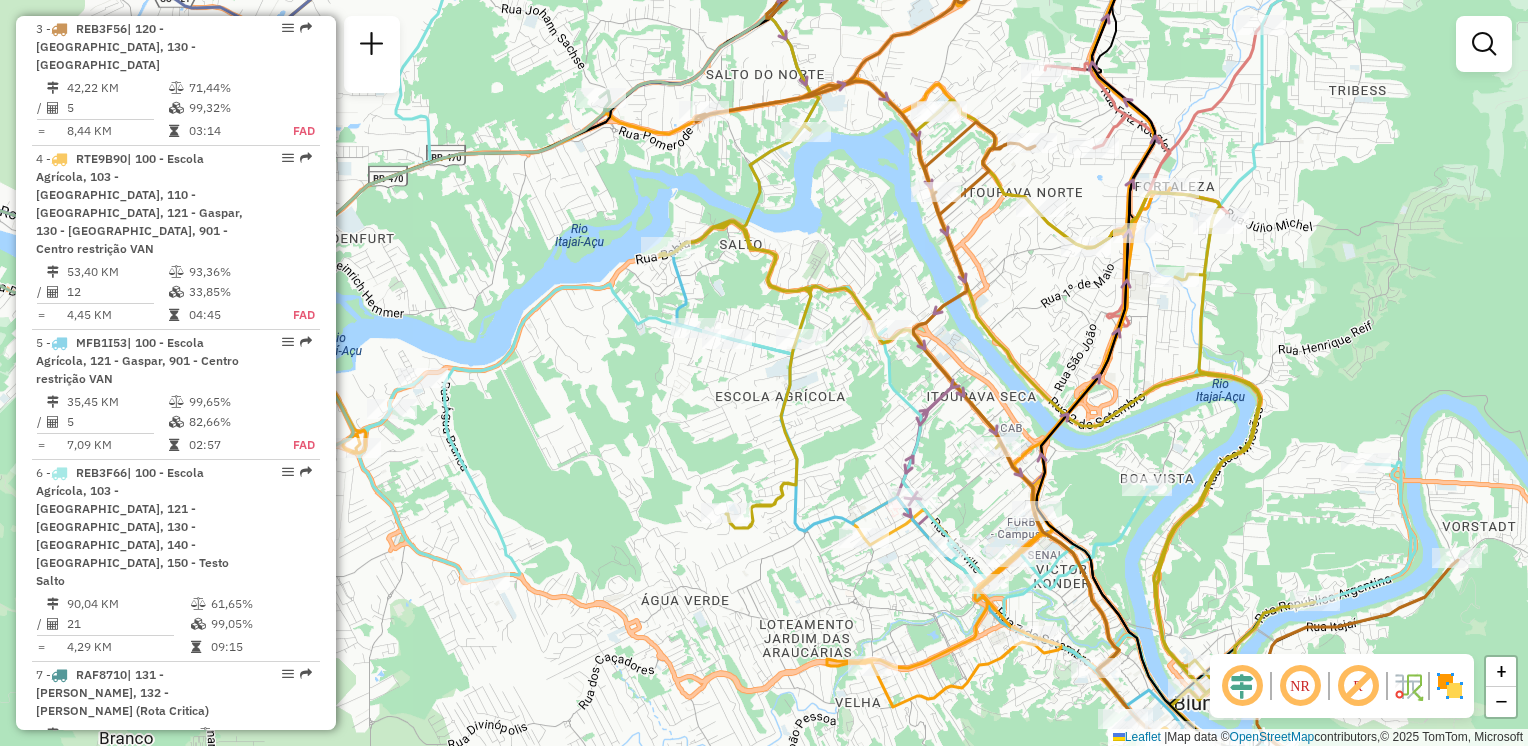 drag, startPoint x: 588, startPoint y: 398, endPoint x: 647, endPoint y: 381, distance: 61.400326 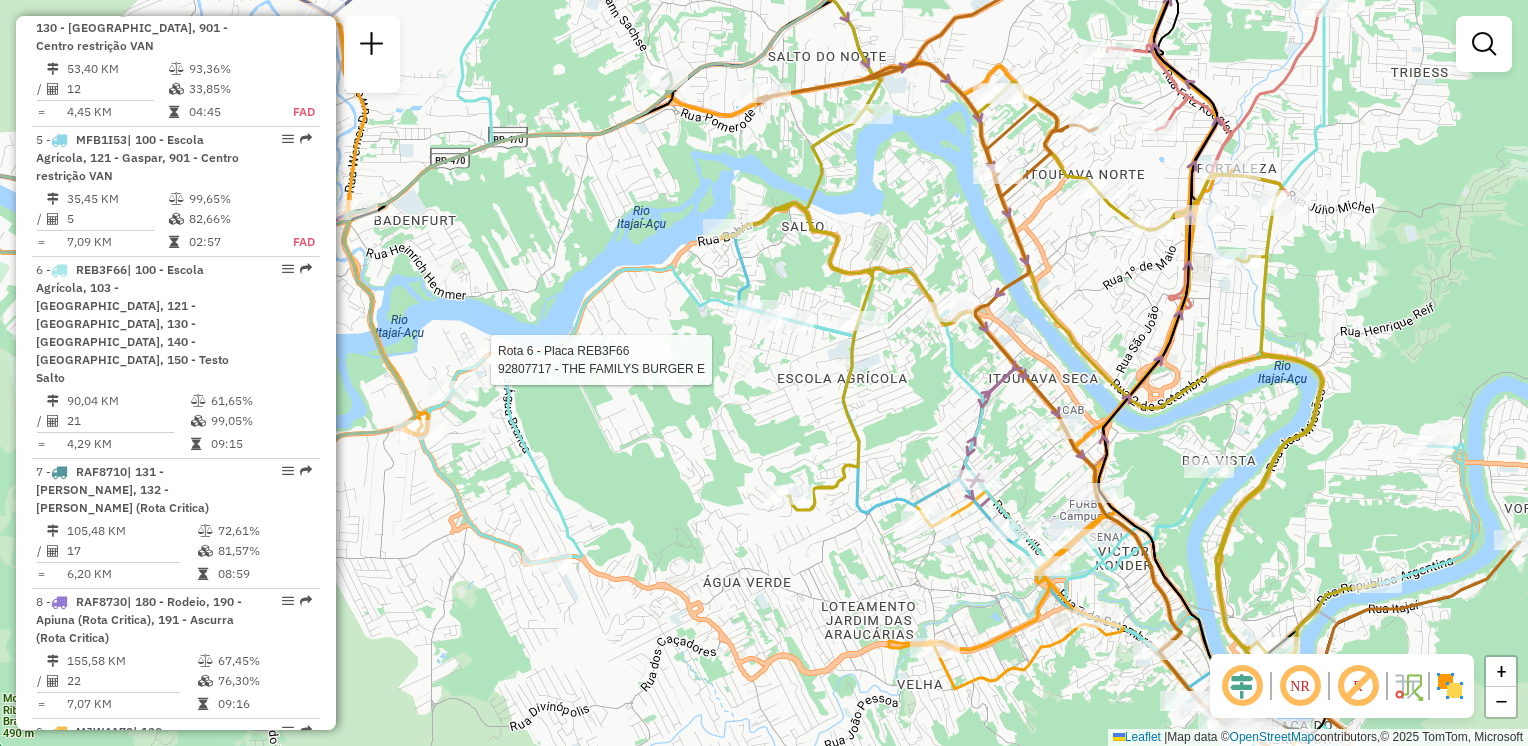 select on "**********" 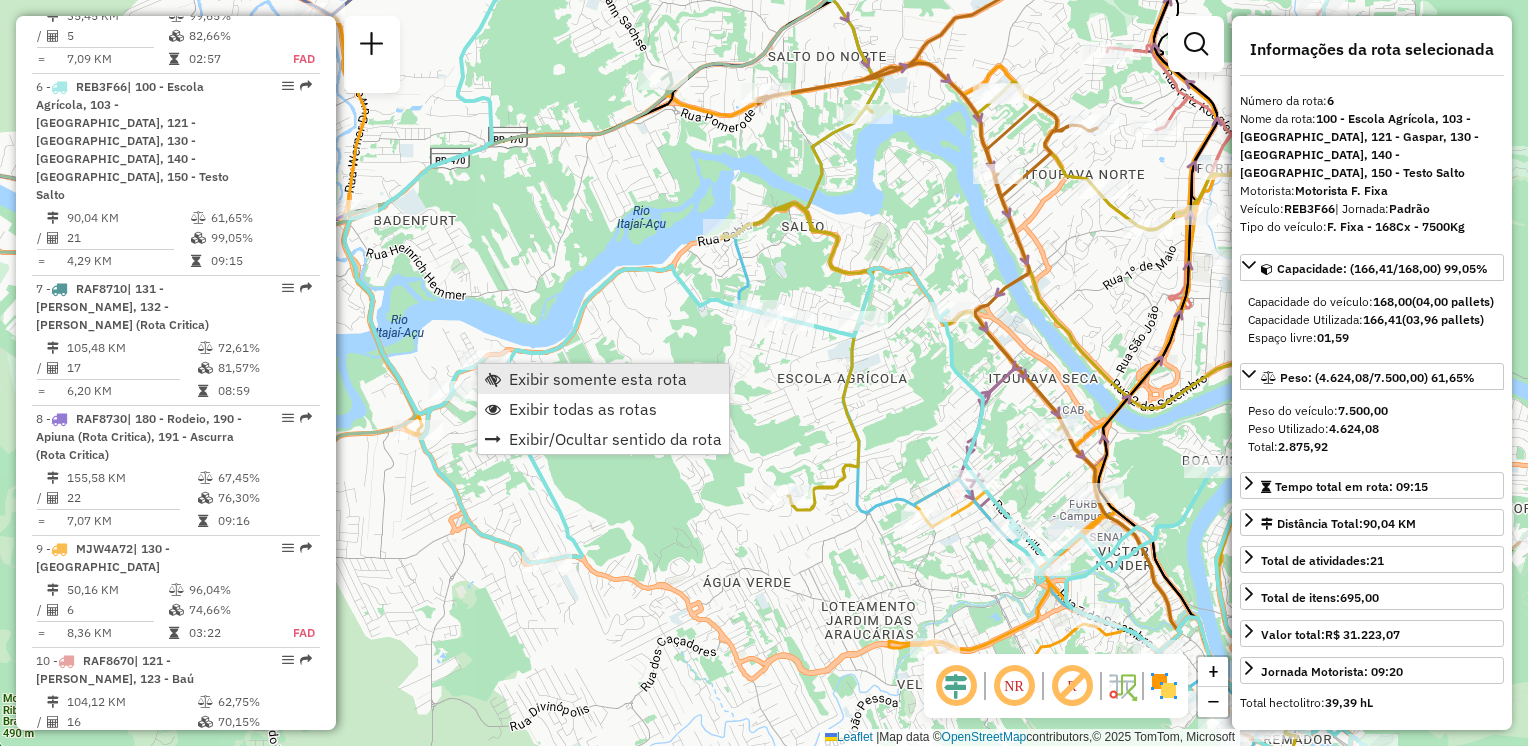 scroll, scrollTop: 1383, scrollLeft: 0, axis: vertical 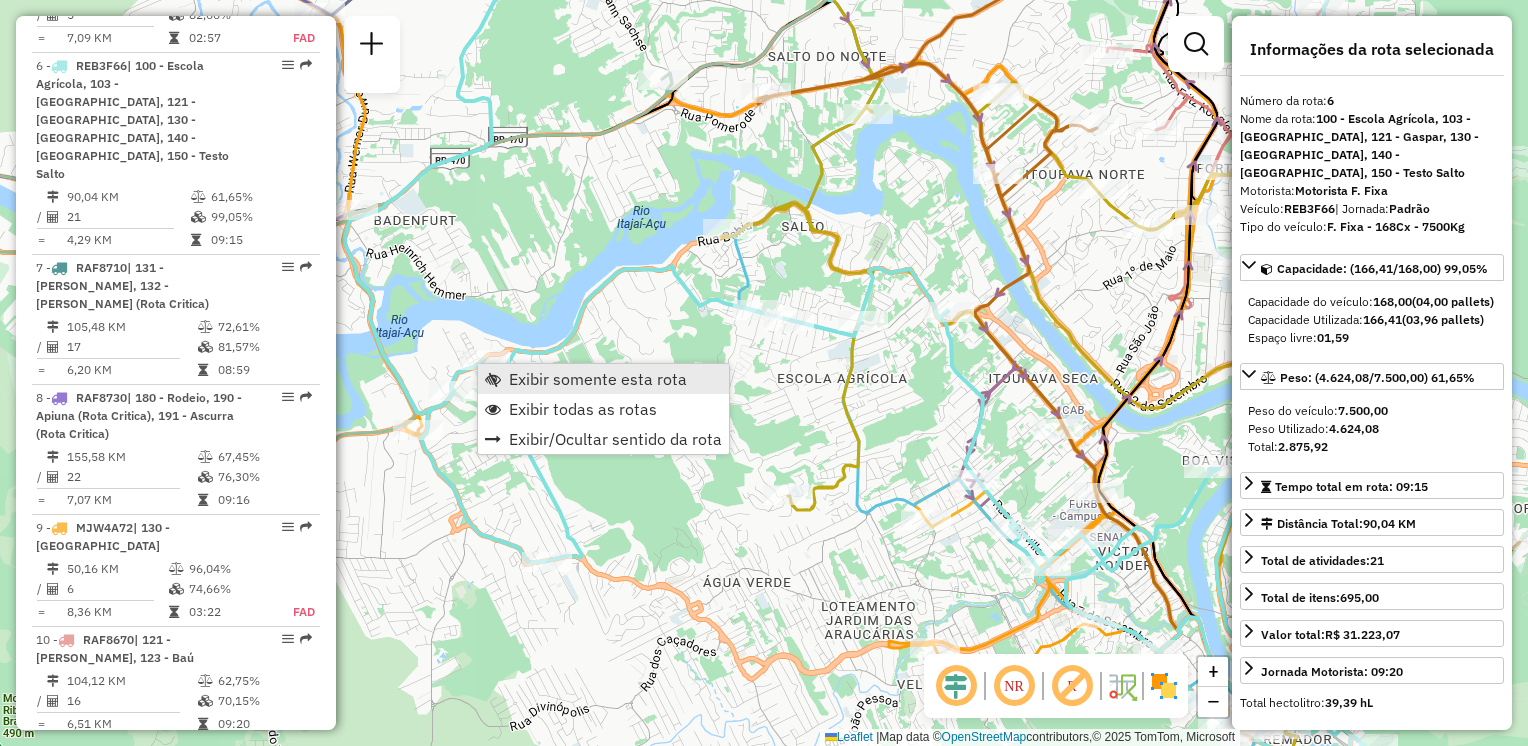 click on "Exibir somente esta rota" at bounding box center (598, 379) 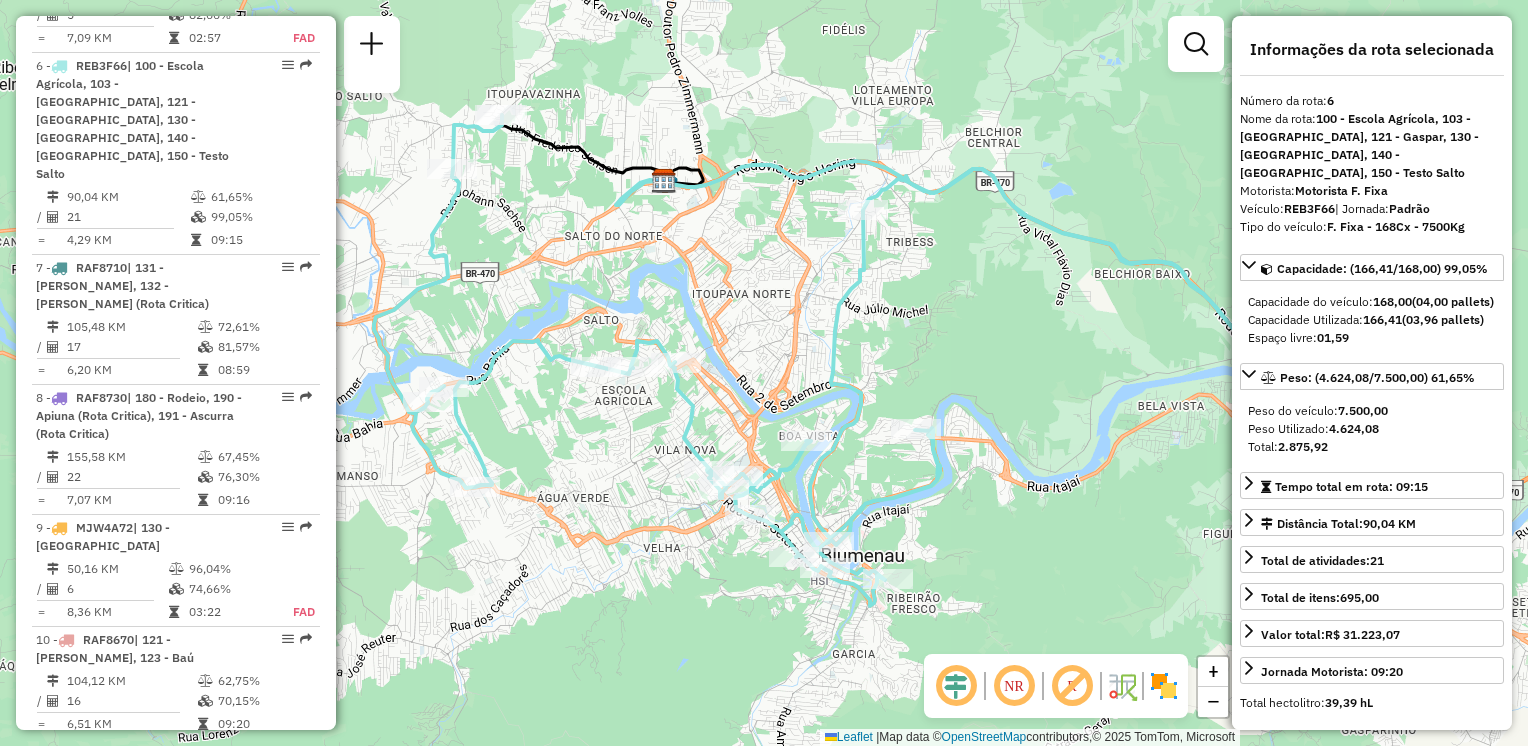 drag, startPoint x: 943, startPoint y: 417, endPoint x: 1180, endPoint y: 417, distance: 237 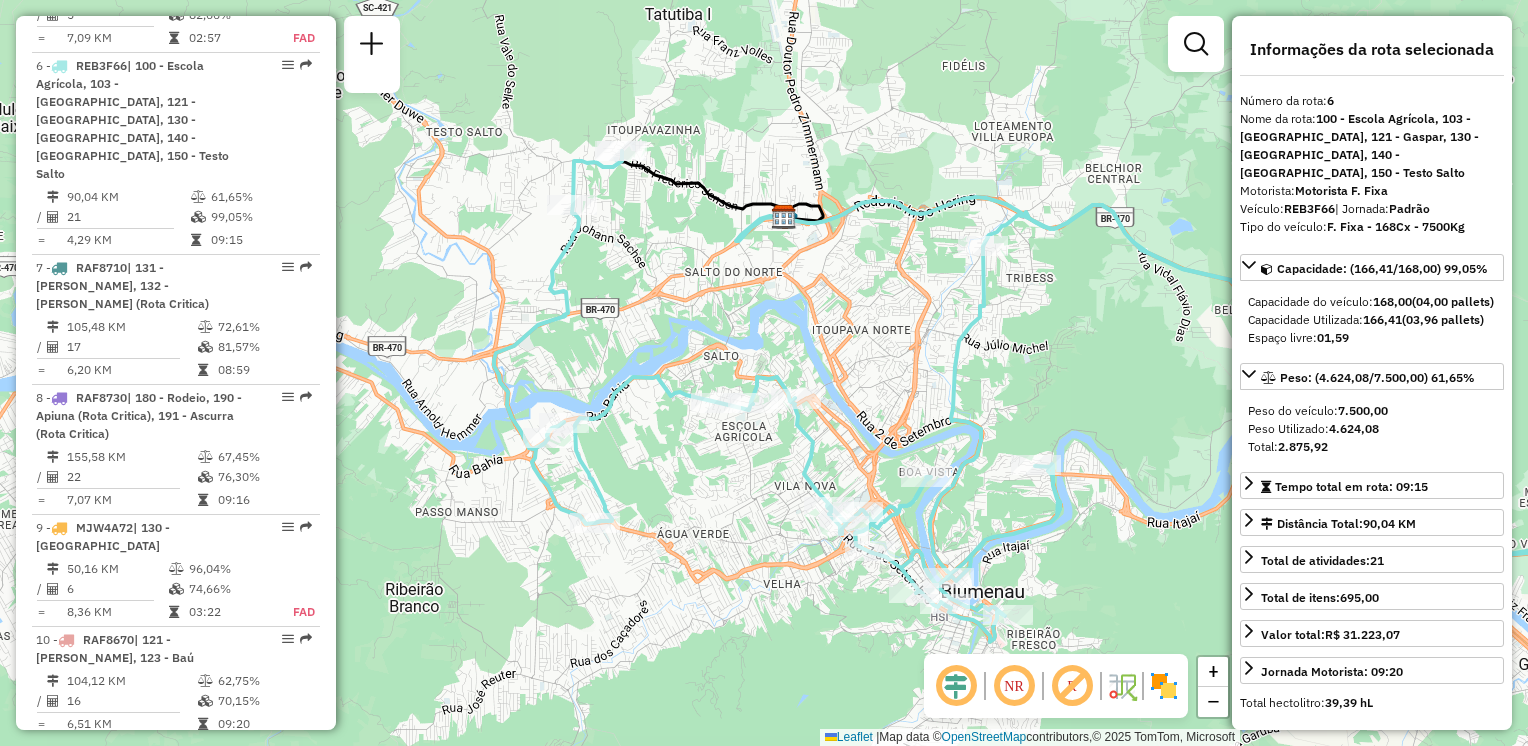 drag, startPoint x: 1062, startPoint y: 389, endPoint x: 1044, endPoint y: 426, distance: 41.14608 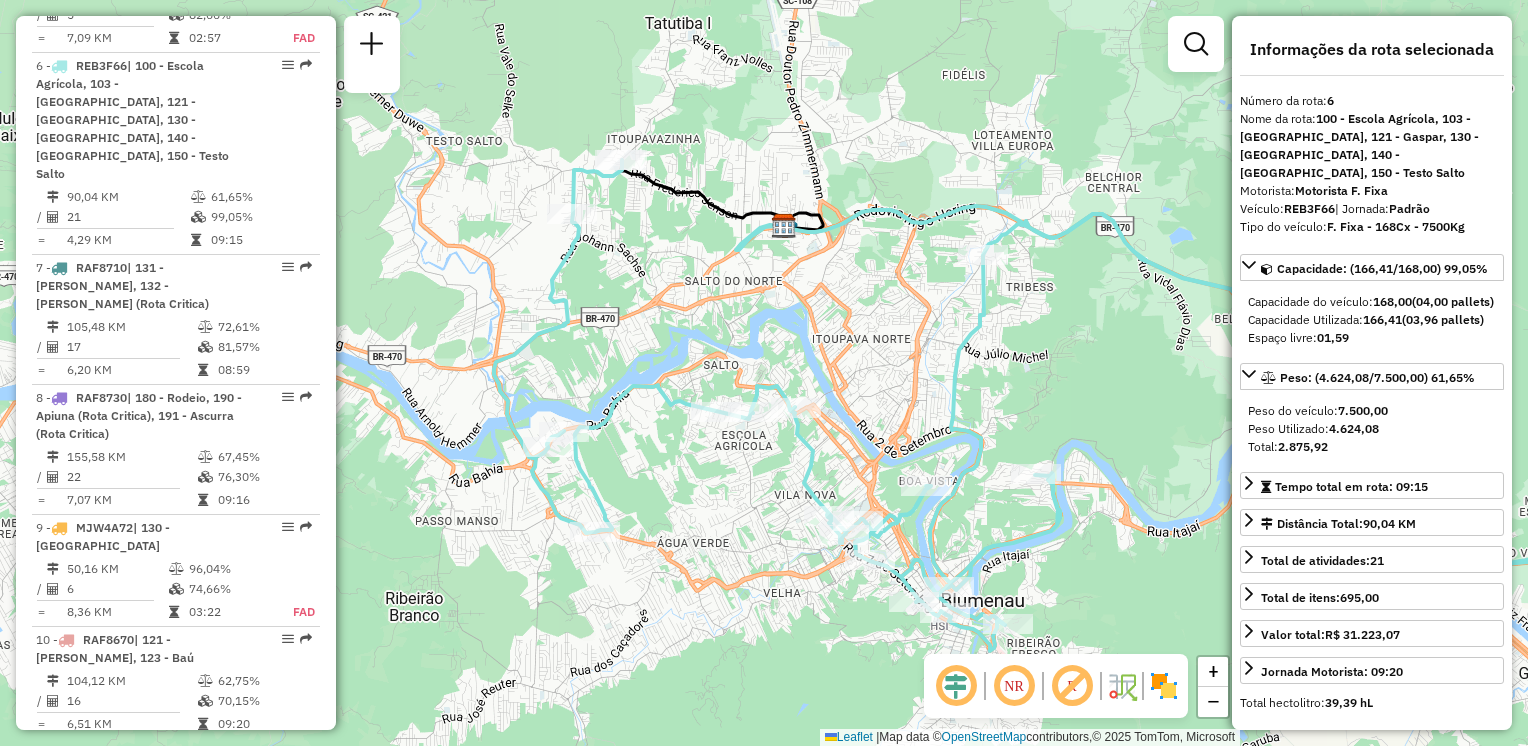 drag, startPoint x: 870, startPoint y: 354, endPoint x: 960, endPoint y: 335, distance: 91.983696 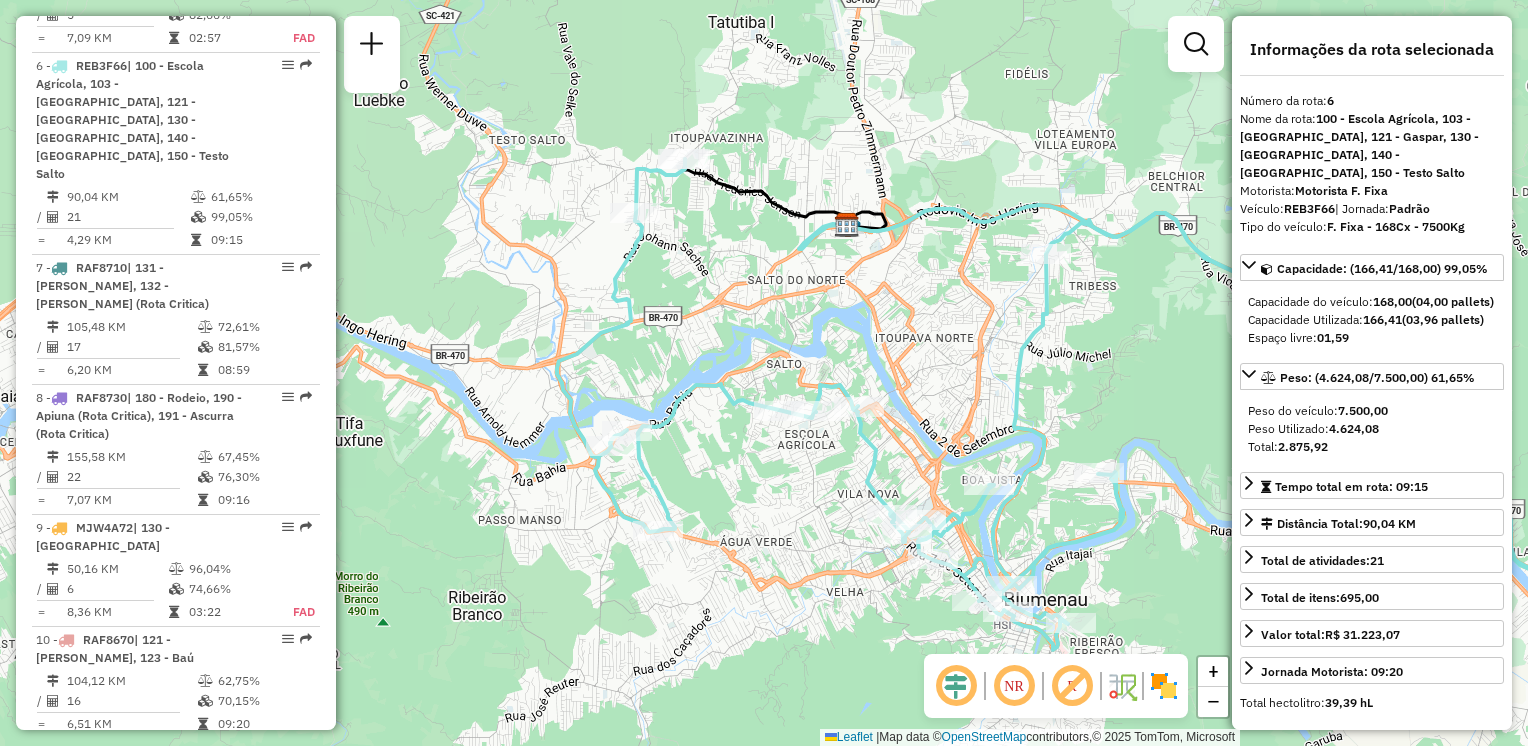 drag, startPoint x: 1035, startPoint y: 354, endPoint x: 1019, endPoint y: 371, distance: 23.345236 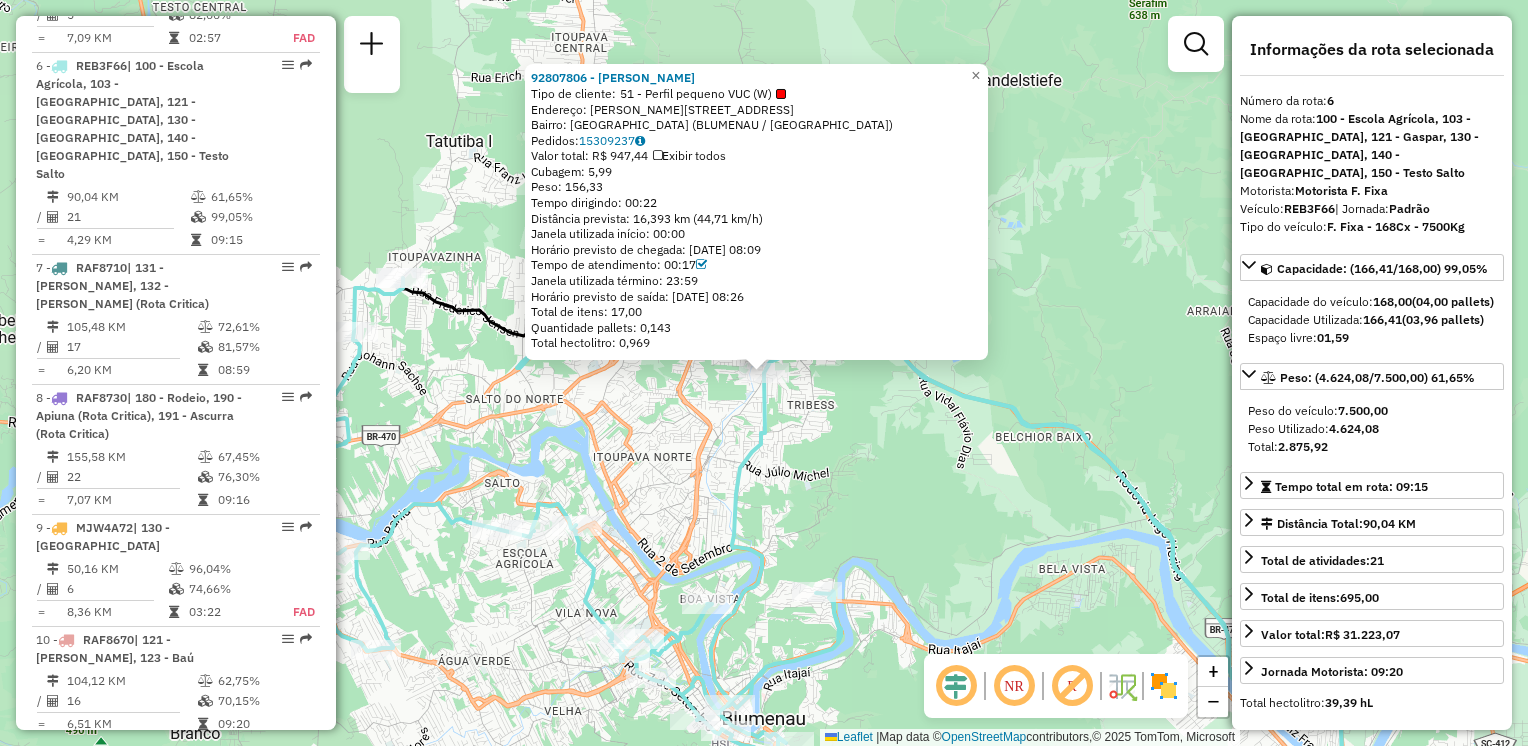 click on "Rota 6 - Placa REB3F66  92807806 - EDUARDO  KASULKE Rota 6 - Placa REB3F66  92806742 - SERGIO TRINDADE 7190 Rota 6 - Placa REB3F66  92800178 - SUPERMERCADOS UNIDOS 92807806 - EDUARDO  KASULKE  Tipo de cliente:   51 - Perfil pequeno VUC (W)   Endereço: R   Francisco Vahldieck           2663   Bairro: FORTALEZA (BLUMENAU / SC)   Pedidos:  15309237   Valor total: R$ 947,44   Exibir todos   Cubagem: 5,99  Peso: 156,33  Tempo dirigindo: 00:22   Distância prevista: 16,393 km (44,71 km/h)   Janela utilizada início: 00:00   Horário previsto de chegada: 15/07/2025 08:09   Tempo de atendimento: 00:17   Janela utilizada término: 23:59   Horário previsto de saída: 15/07/2025 08:26   Total de itens: 17,00   Quantidade pallets: 0,143   Total hectolitro: 0,969  × Janela de atendimento Grade de atendimento Capacidade Transportadoras Veículos Cliente Pedidos  Rotas Selecione os dias de semana para filtrar as janelas de atendimento  Seg   Ter   Qua   Qui   Sex   Sáb   Dom  Informe o período da janela de atendimento:" 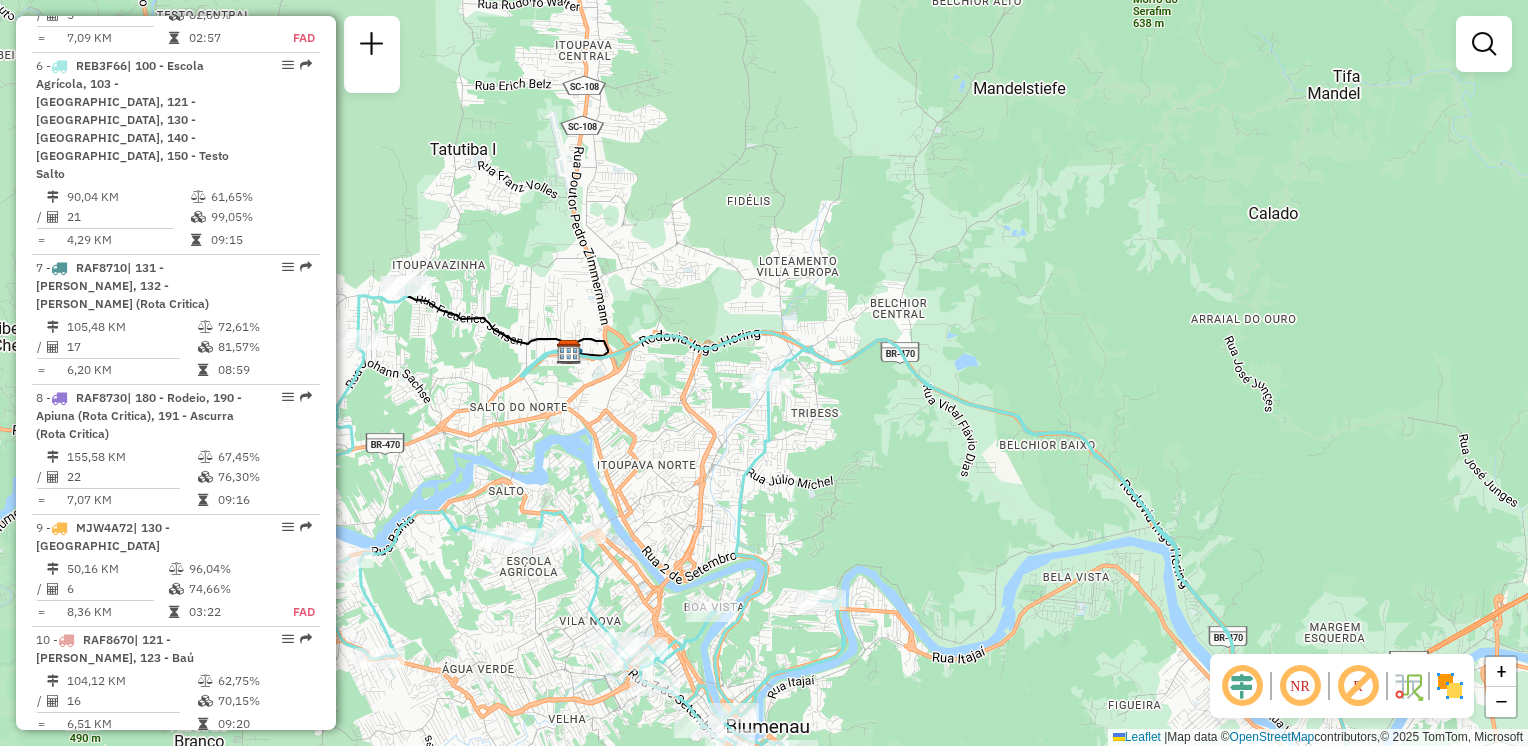 drag, startPoint x: 790, startPoint y: 478, endPoint x: 802, endPoint y: 610, distance: 132.54433 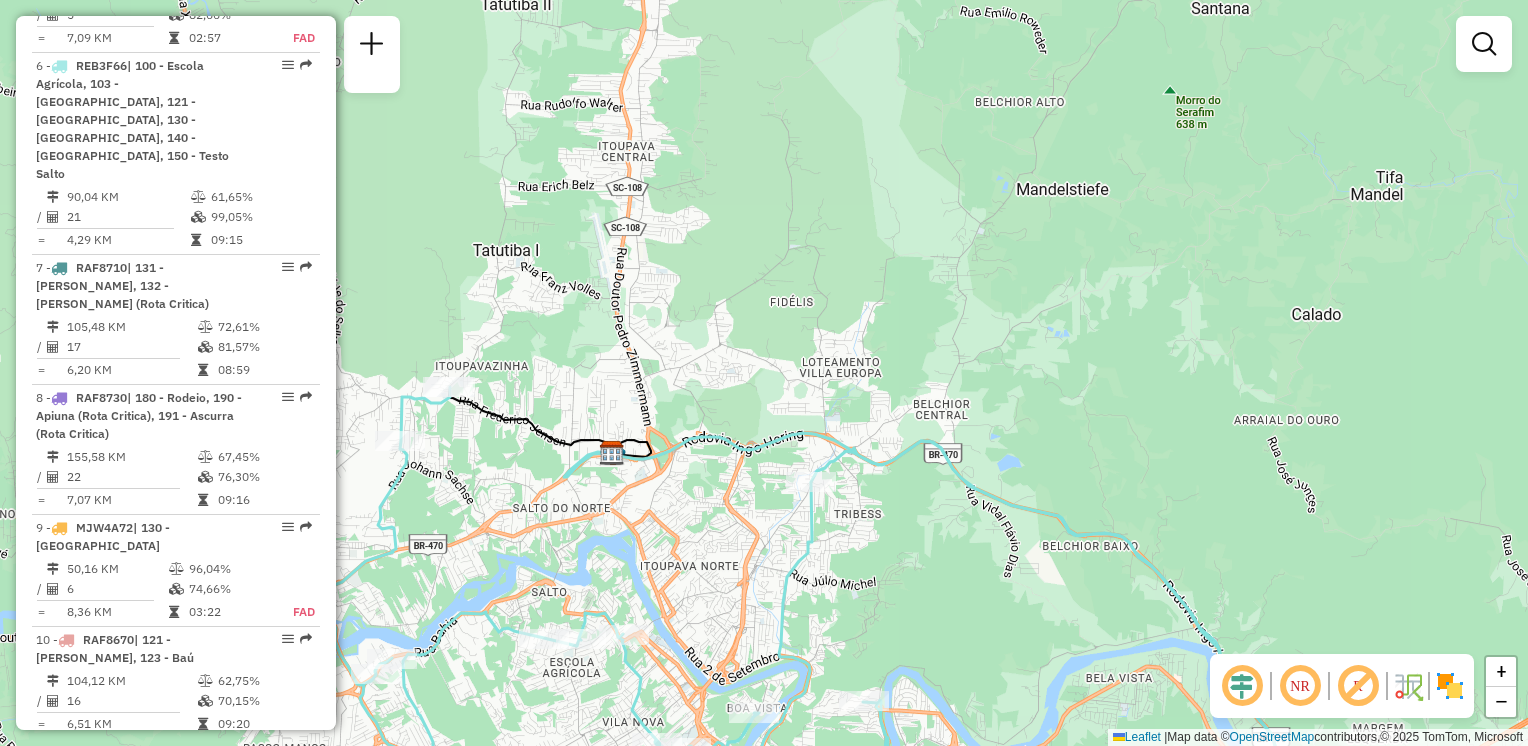 drag, startPoint x: 746, startPoint y: 584, endPoint x: 924, endPoint y: 509, distance: 193.15538 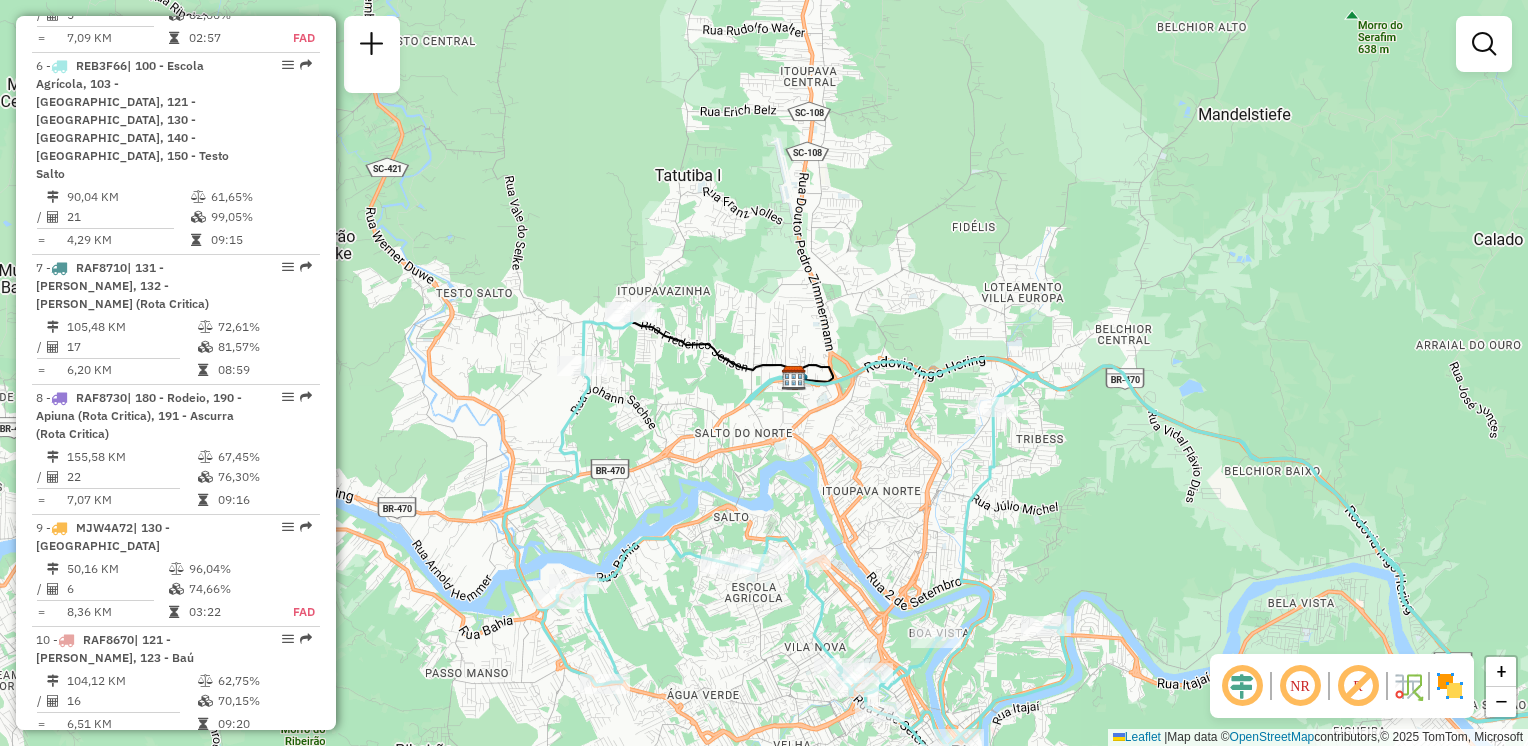 drag, startPoint x: 760, startPoint y: 460, endPoint x: 853, endPoint y: 453, distance: 93.26307 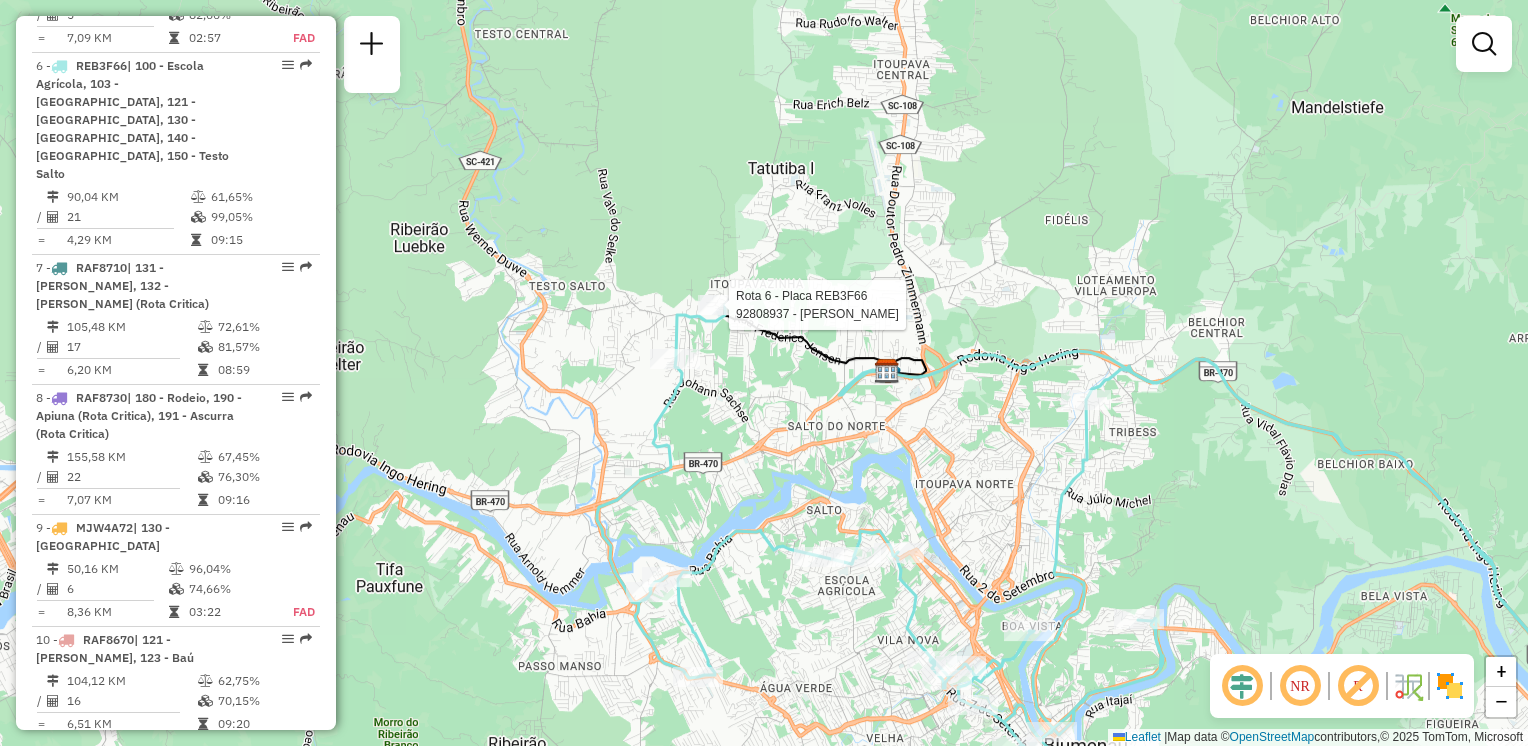 select on "**********" 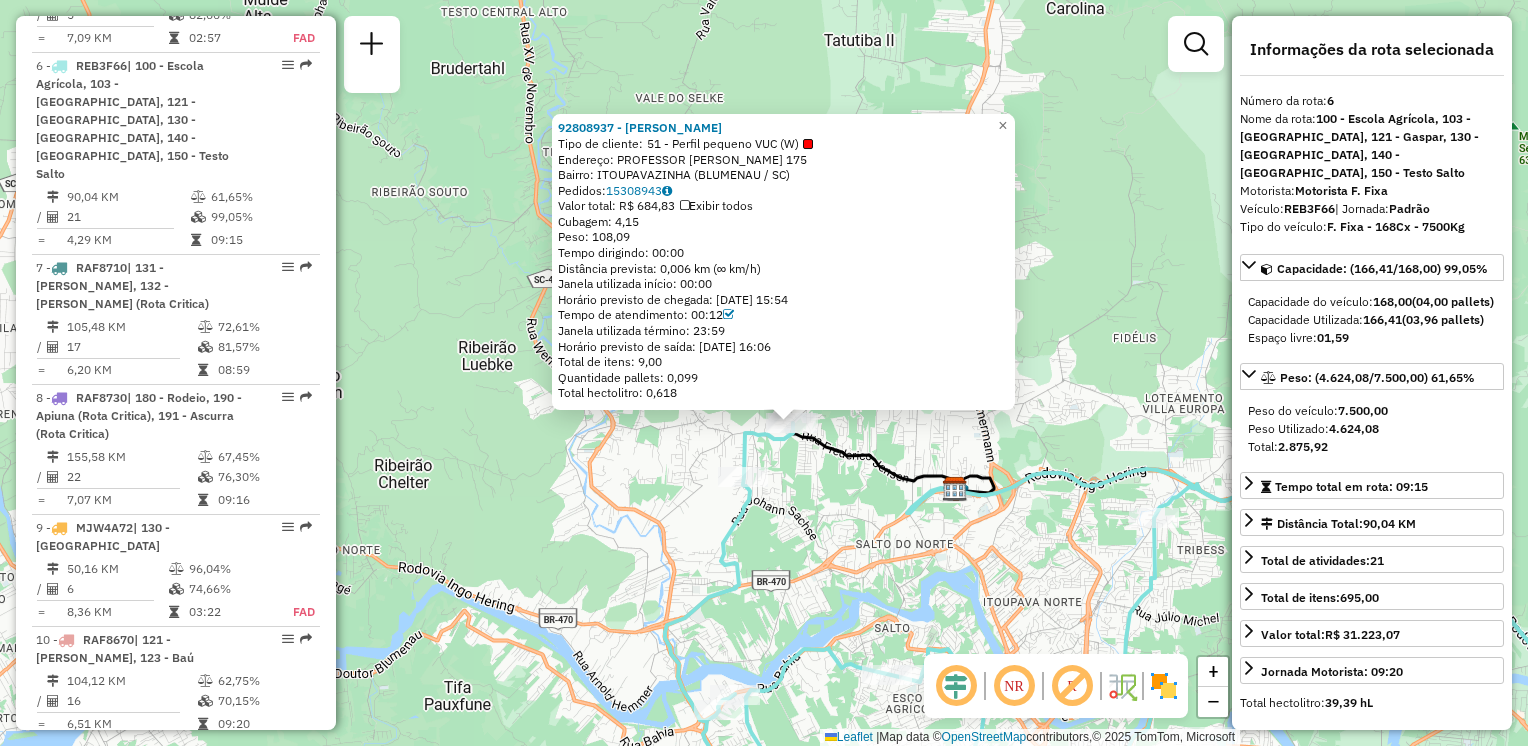 drag, startPoint x: 805, startPoint y: 440, endPoint x: 830, endPoint y: 495, distance: 60.41523 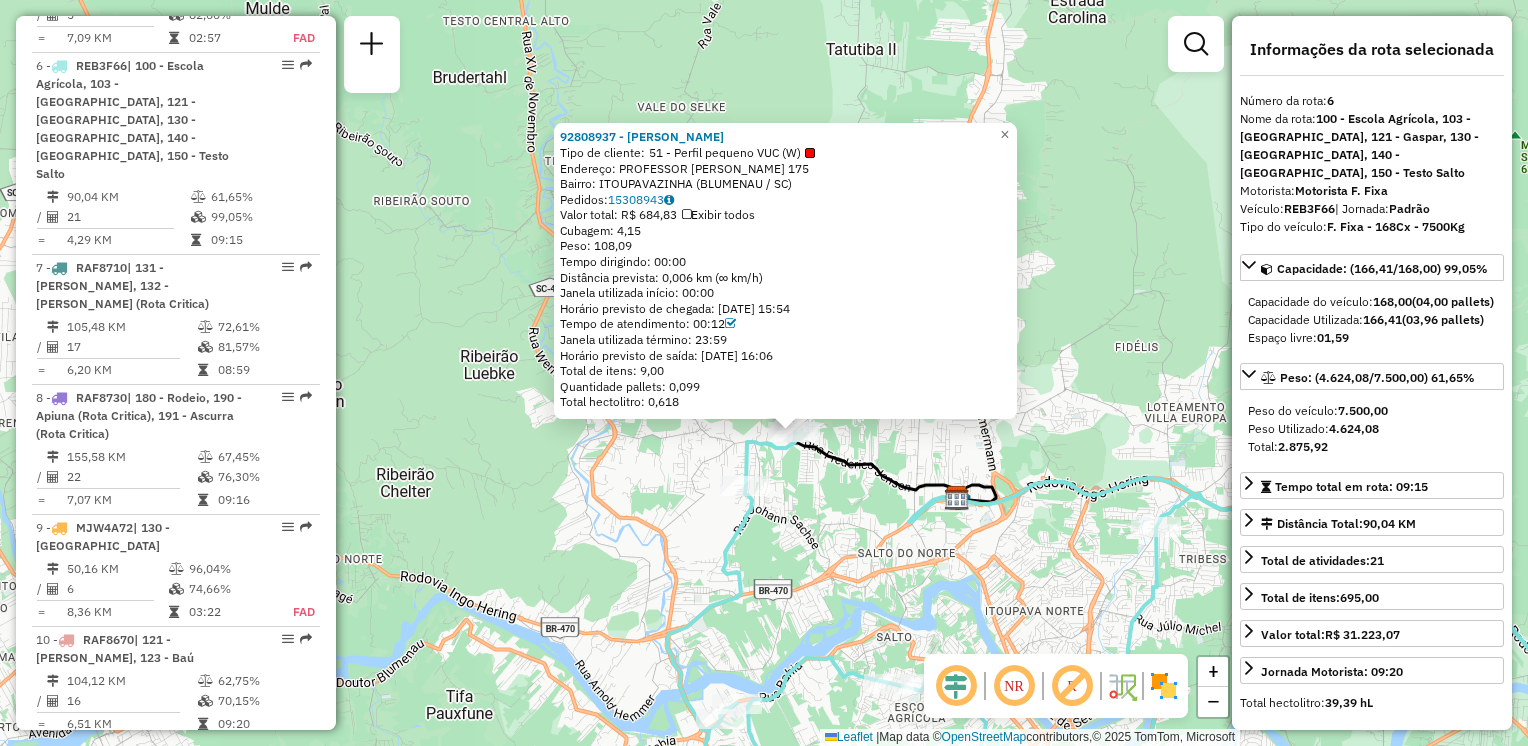 click on "92808937 - [PERSON_NAME] PE  Tipo de cliente:   51 - Perfil pequeno VUC (W)   Endereço: PROFESSOR [PERSON_NAME]      175   Bairro: ITOUPAVAZINHA ([GEOGRAPHIC_DATA] / SC)   Pedidos:  15308943   Valor total: R$ 684,83   Exibir todos   Cubagem: 4,15  Peso: 108,09  Tempo dirigindo: 00:00   Distância prevista: 0,006 km (∞ km/h)   Janela utilizada início: 00:00   Horário previsto de chegada: [DATE] 15:54   Tempo de atendimento: 00:12   Janela utilizada término: 23:59   Horário previsto de saída: [DATE] 16:06   Total de itens: 9,00   Quantidade pallets: 0,099   Total hectolitro: 0,618  × Janela de atendimento Grade de atendimento Capacidade Transportadoras Veículos Cliente Pedidos  Rotas Selecione os dias de semana para filtrar as janelas de atendimento  Seg   Ter   Qua   Qui   Sex   Sáb   Dom  Informe o período da janela de atendimento: De: Até:  Filtrar exatamente a janela do cliente  Considerar janela de atendimento padrão  Selecione os dias de semana para filtrar as grades de atendimento  Seg" 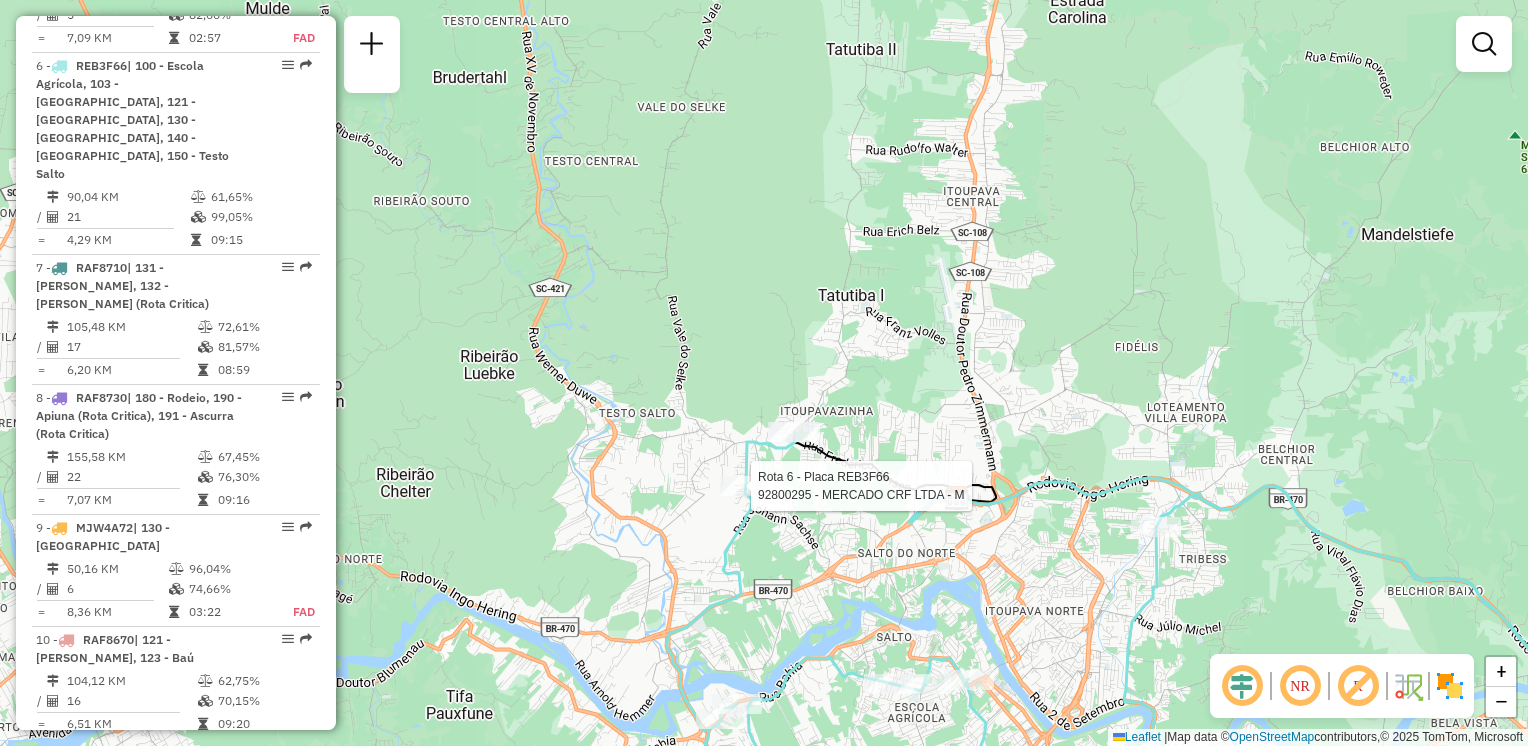 select on "**********" 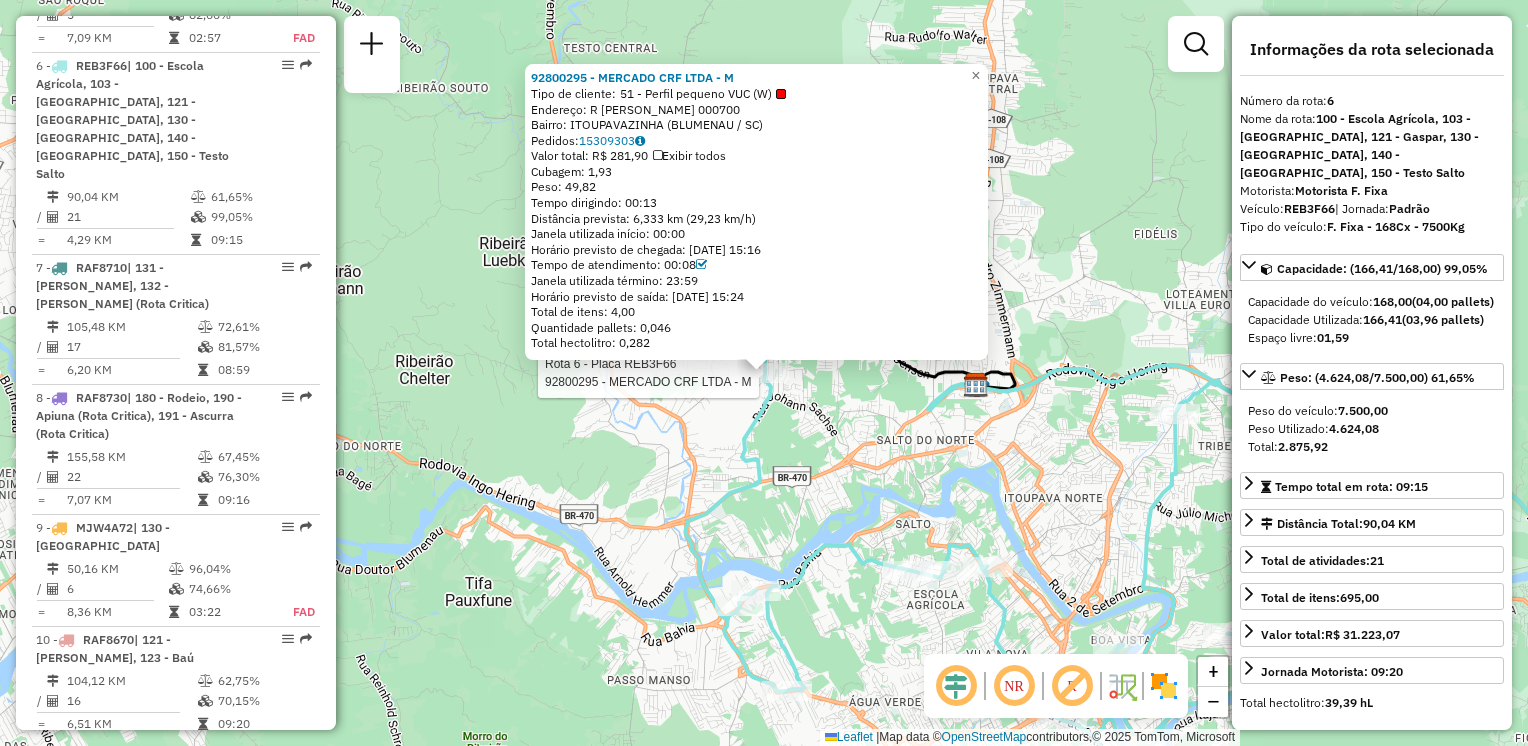 click on "Rota 6 - Placa REB3F66  92800295 - MERCADO CRF LTDA - M 92800295 - MERCADO CRF LTDA - M  Tipo de cliente:   51 - Perfil pequeno VUC (W)   Endereço: R   OSCAR DICKMANN                000700   Bairro: ITOUPAVAZINHA (BLUMENAU / SC)   Pedidos:  15309303   Valor total: R$ 281,90   Exibir todos   Cubagem: 1,93  Peso: 49,82  Tempo dirigindo: 00:13   Distância prevista: 6,333 km (29,23 km/h)   Janela utilizada início: 00:00   Horário previsto de chegada: 15/07/2025 15:16   Tempo de atendimento: 00:08   Janela utilizada término: 23:59   Horário previsto de saída: 15/07/2025 15:24   Total de itens: 4,00   Quantidade pallets: 0,046   Total hectolitro: 0,282  × Janela de atendimento Grade de atendimento Capacidade Transportadoras Veículos Cliente Pedidos  Rotas Selecione os dias de semana para filtrar as janelas de atendimento  Seg   Ter   Qua   Qui   Sex   Sáb   Dom  Informe o período da janela de atendimento: De: Até:  Filtrar exatamente a janela do cliente  Considerar janela de atendimento padrão   Seg  +" 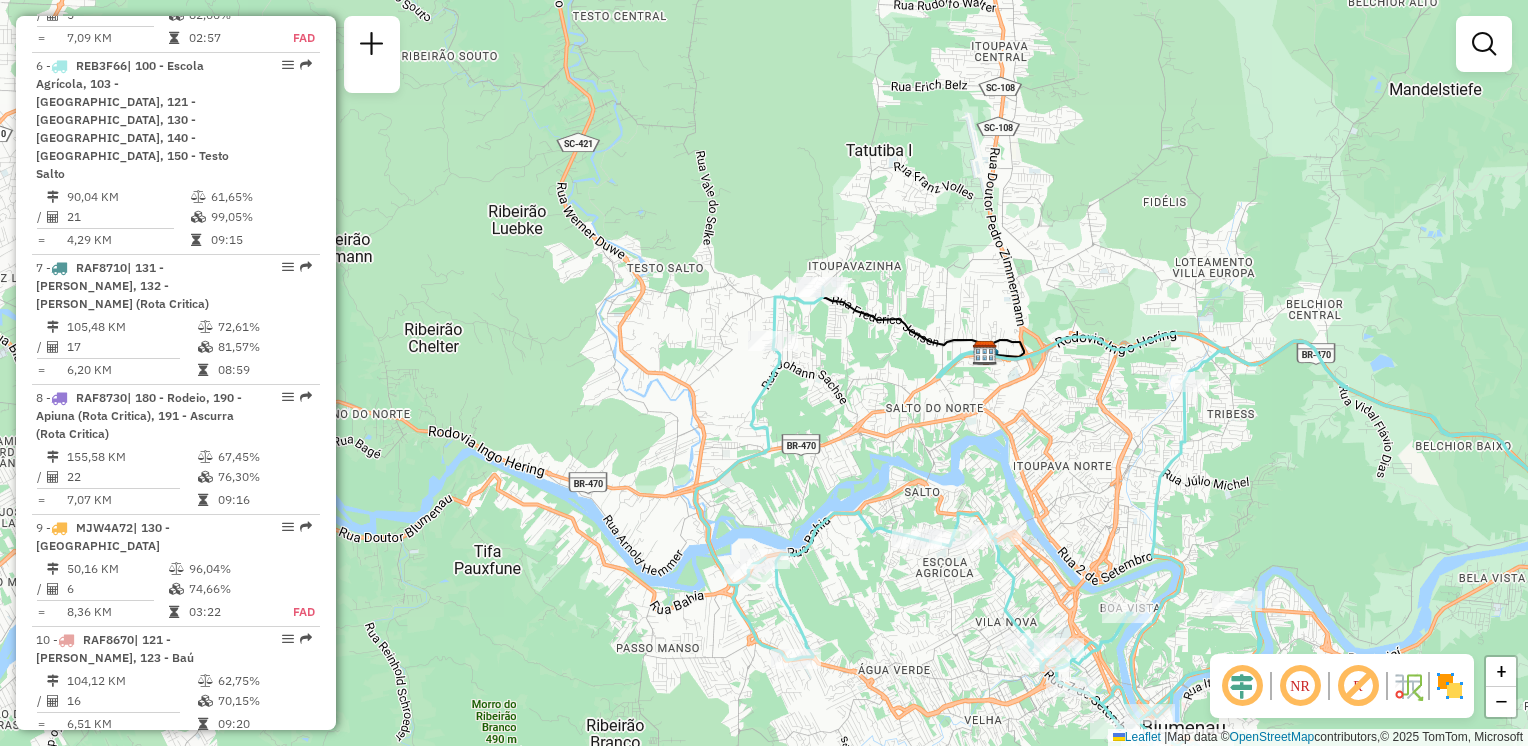 drag, startPoint x: 772, startPoint y: 474, endPoint x: 780, endPoint y: 403, distance: 71.44928 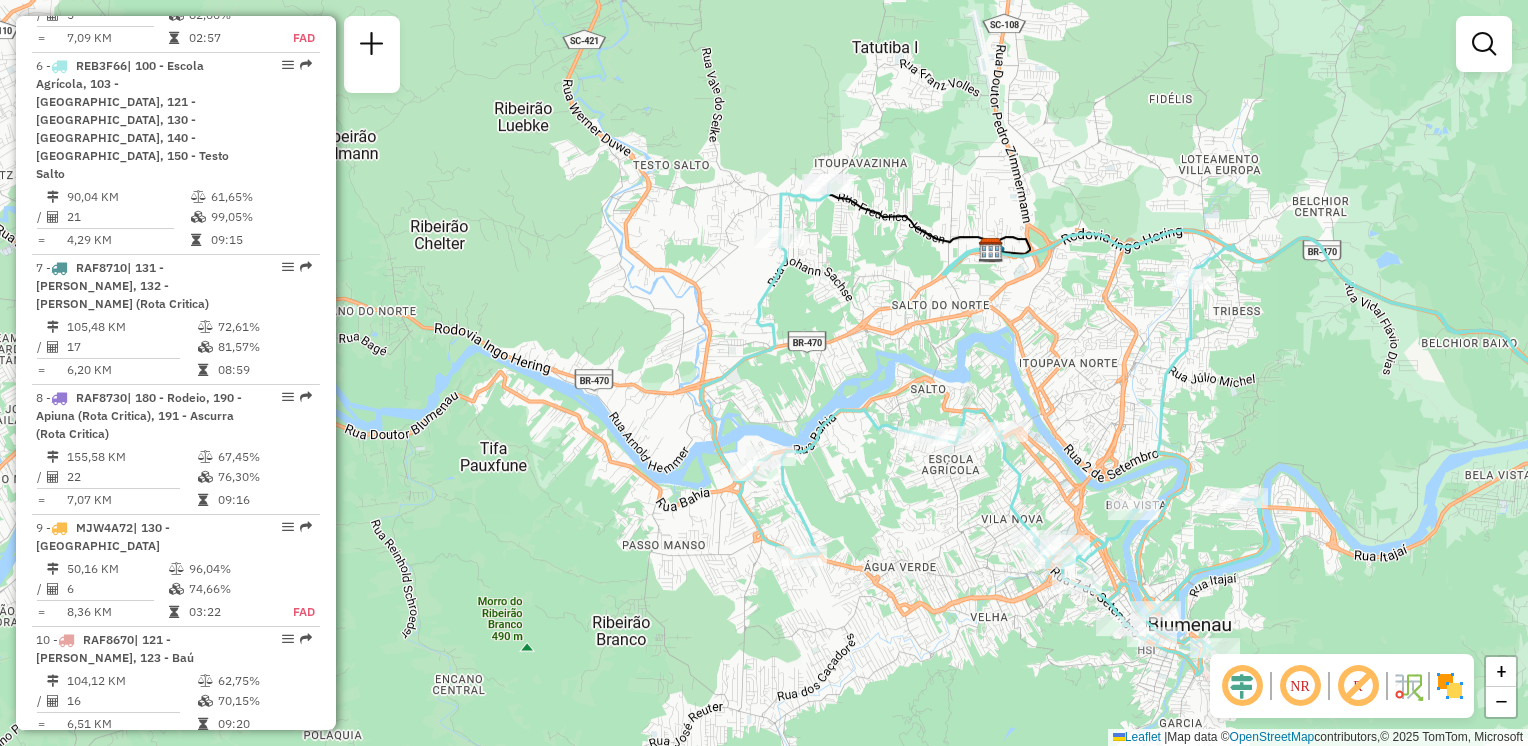 drag, startPoint x: 793, startPoint y: 414, endPoint x: 794, endPoint y: 389, distance: 25.019993 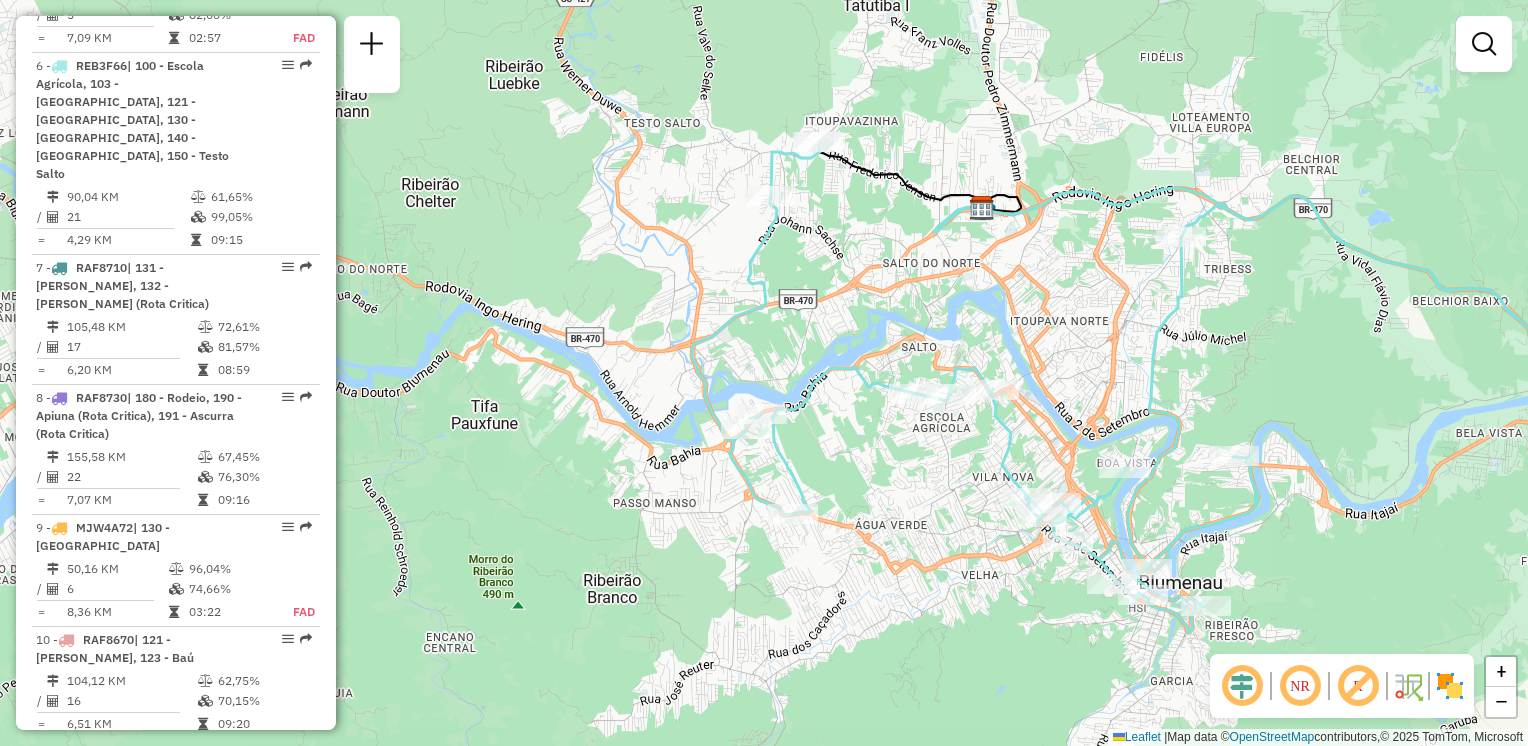 drag, startPoint x: 863, startPoint y: 443, endPoint x: 852, endPoint y: 436, distance: 13.038404 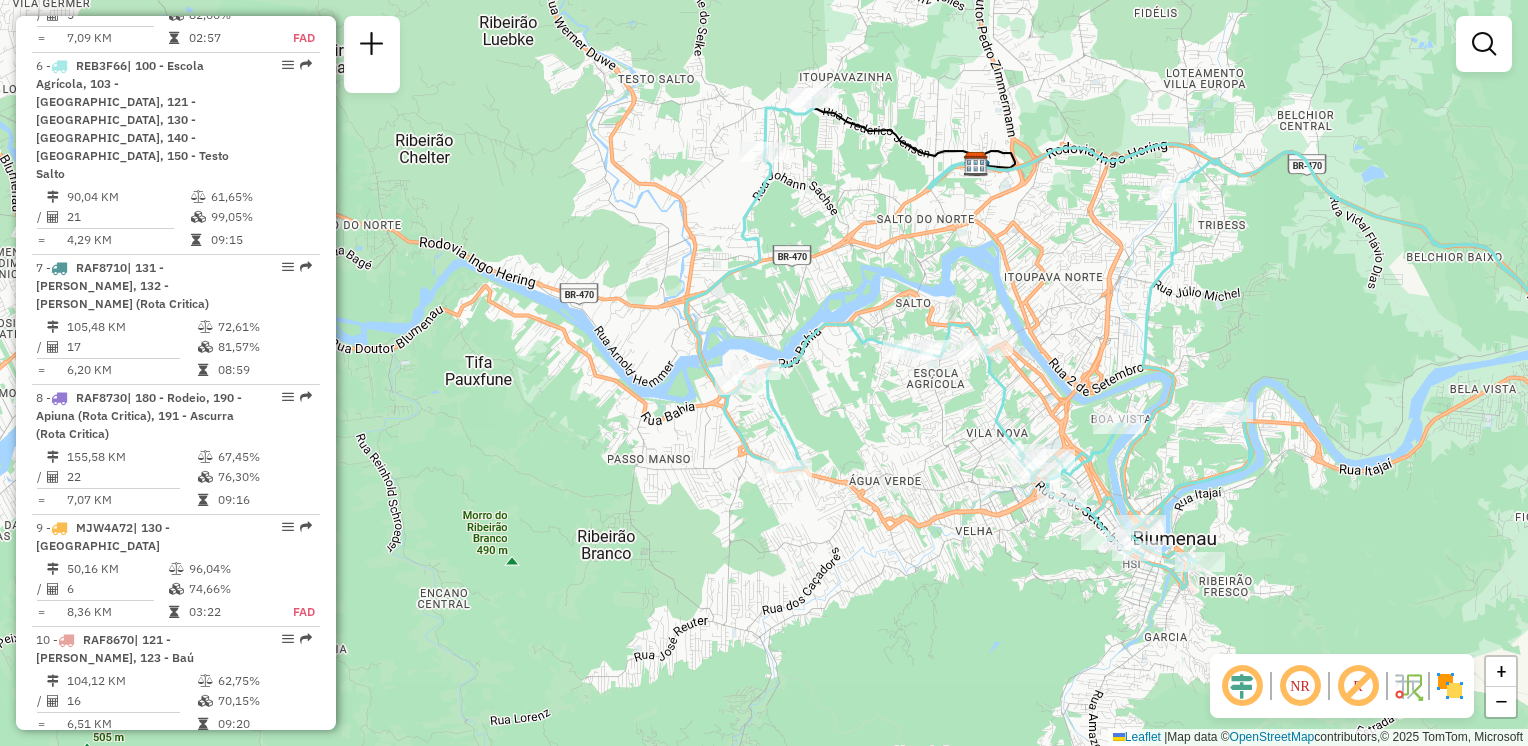 drag, startPoint x: 871, startPoint y: 507, endPoint x: 871, endPoint y: 454, distance: 53 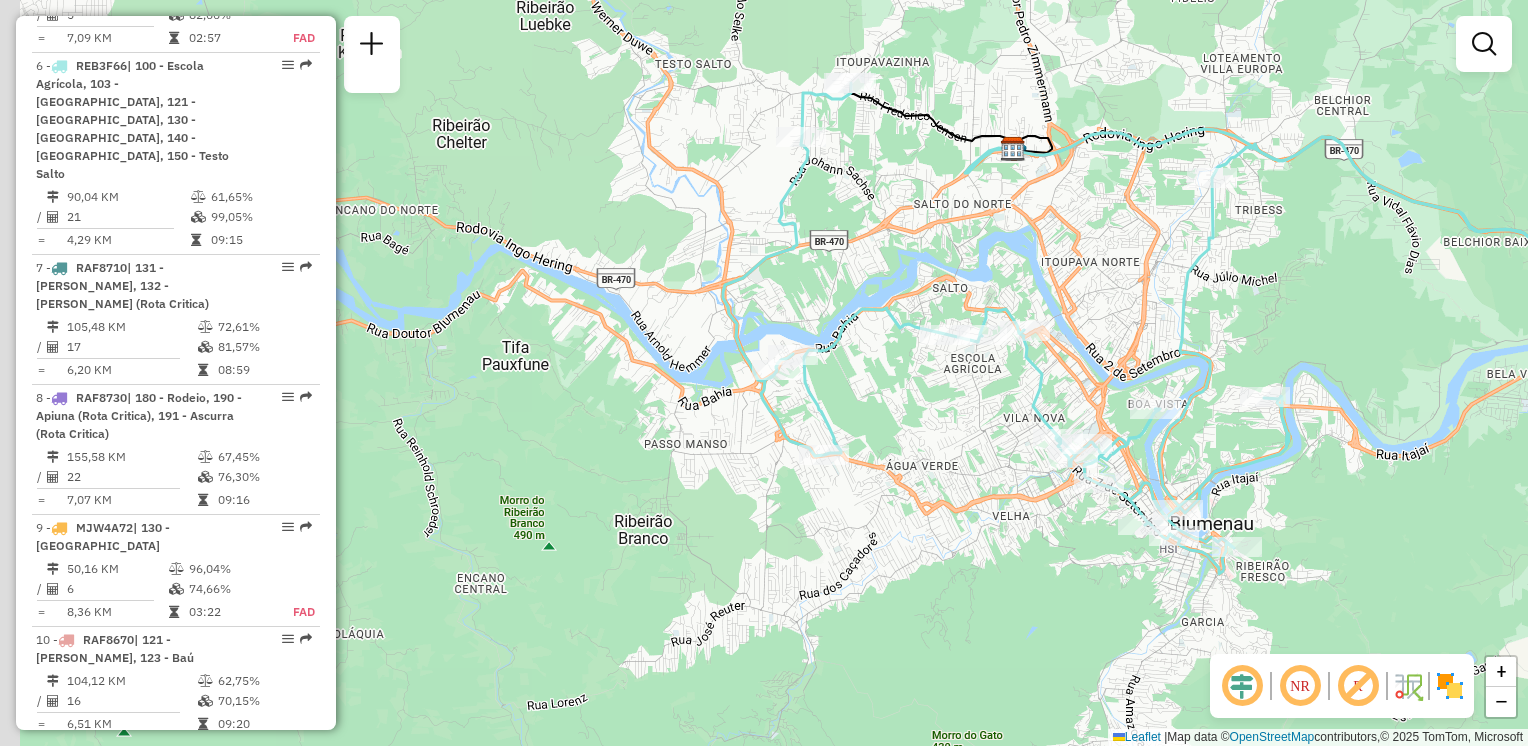 drag, startPoint x: 871, startPoint y: 474, endPoint x: 909, endPoint y: 474, distance: 38 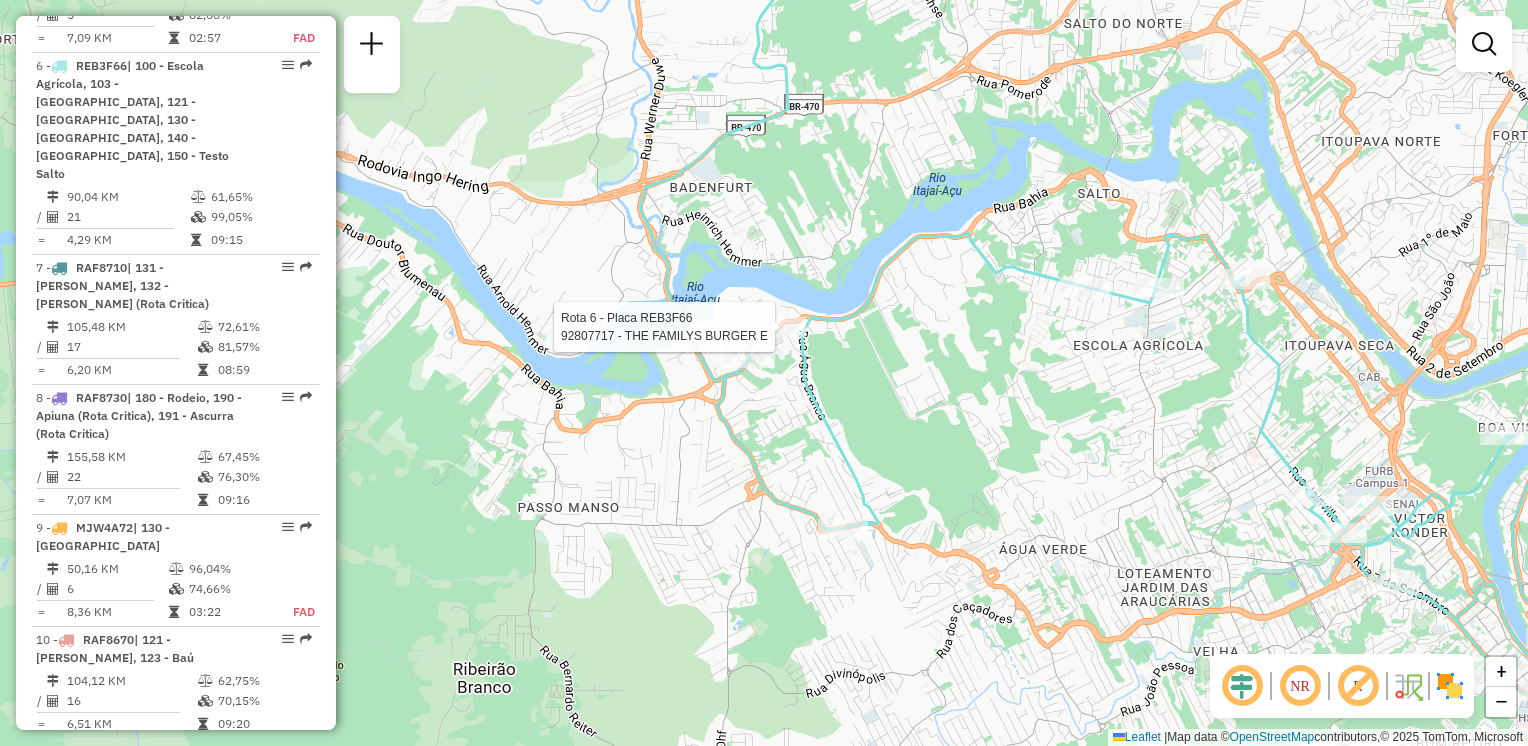 select on "**********" 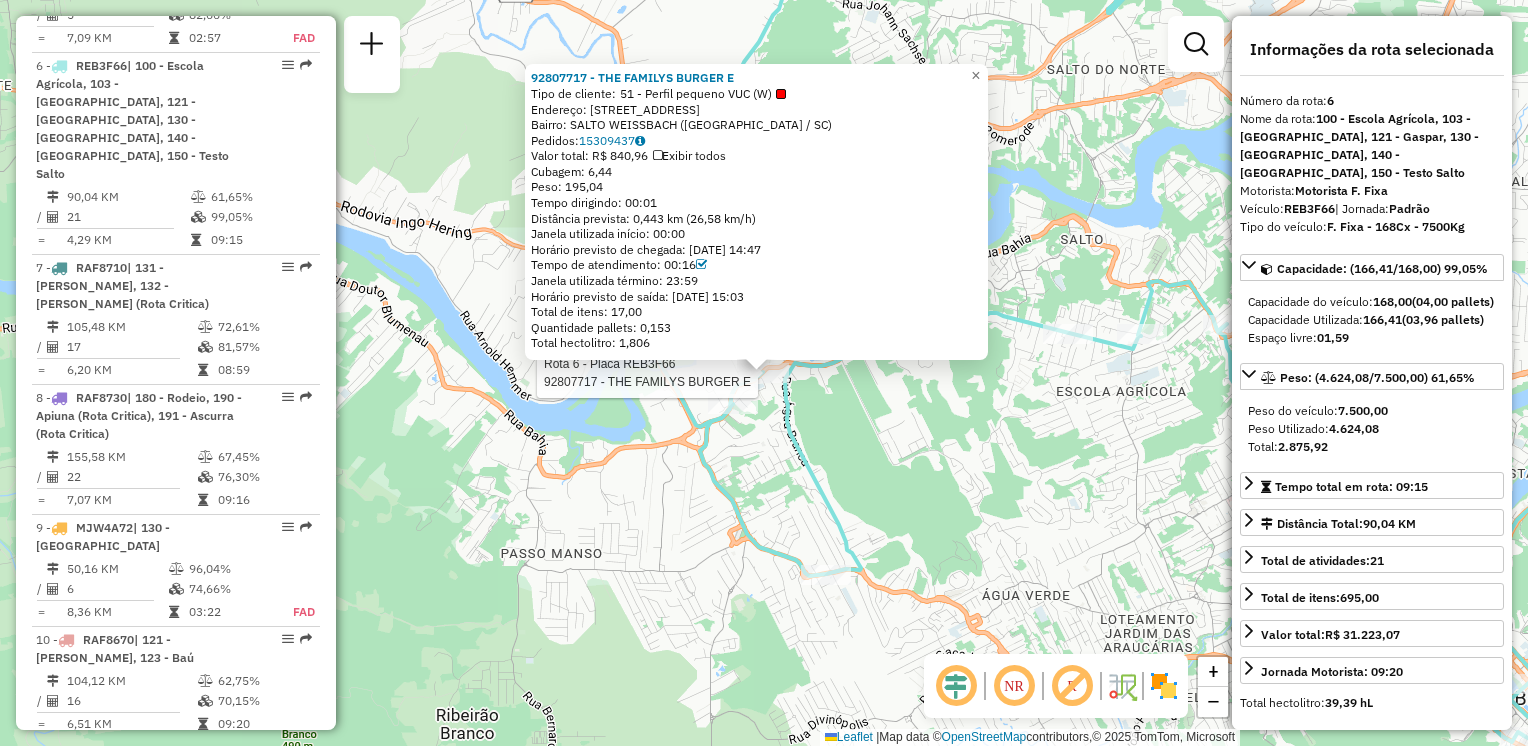 click on "Rota 6 - Placa REB3F66  92807717 - THE FAMILYS BURGER E 92807717 - THE FAMILYS BURGER E  Tipo de cliente:   51 - Perfil pequeno VUC (W)   Endereço: R   BAHIA                         5683   Bairro: SALTO WEISSBACH (BLUMENAU / SC)   Pedidos:  15309437   Valor total: R$ 840,96   Exibir todos   Cubagem: 6,44  Peso: 195,04  Tempo dirigindo: 00:01   Distância prevista: 0,443 km (26,58 km/h)   Janela utilizada início: 00:00   Horário previsto de chegada: 15/07/2025 14:47   Tempo de atendimento: 00:16   Janela utilizada término: 23:59   Horário previsto de saída: 15/07/2025 15:03   Total de itens: 17,00   Quantidade pallets: 0,153   Total hectolitro: 1,806  × Janela de atendimento Grade de atendimento Capacidade Transportadoras Veículos Cliente Pedidos  Rotas Selecione os dias de semana para filtrar as janelas de atendimento  Seg   Ter   Qua   Qui   Sex   Sáb   Dom  Informe o período da janela de atendimento: De: Até:  Filtrar exatamente a janela do cliente  Considerar janela de atendimento padrão   Seg" 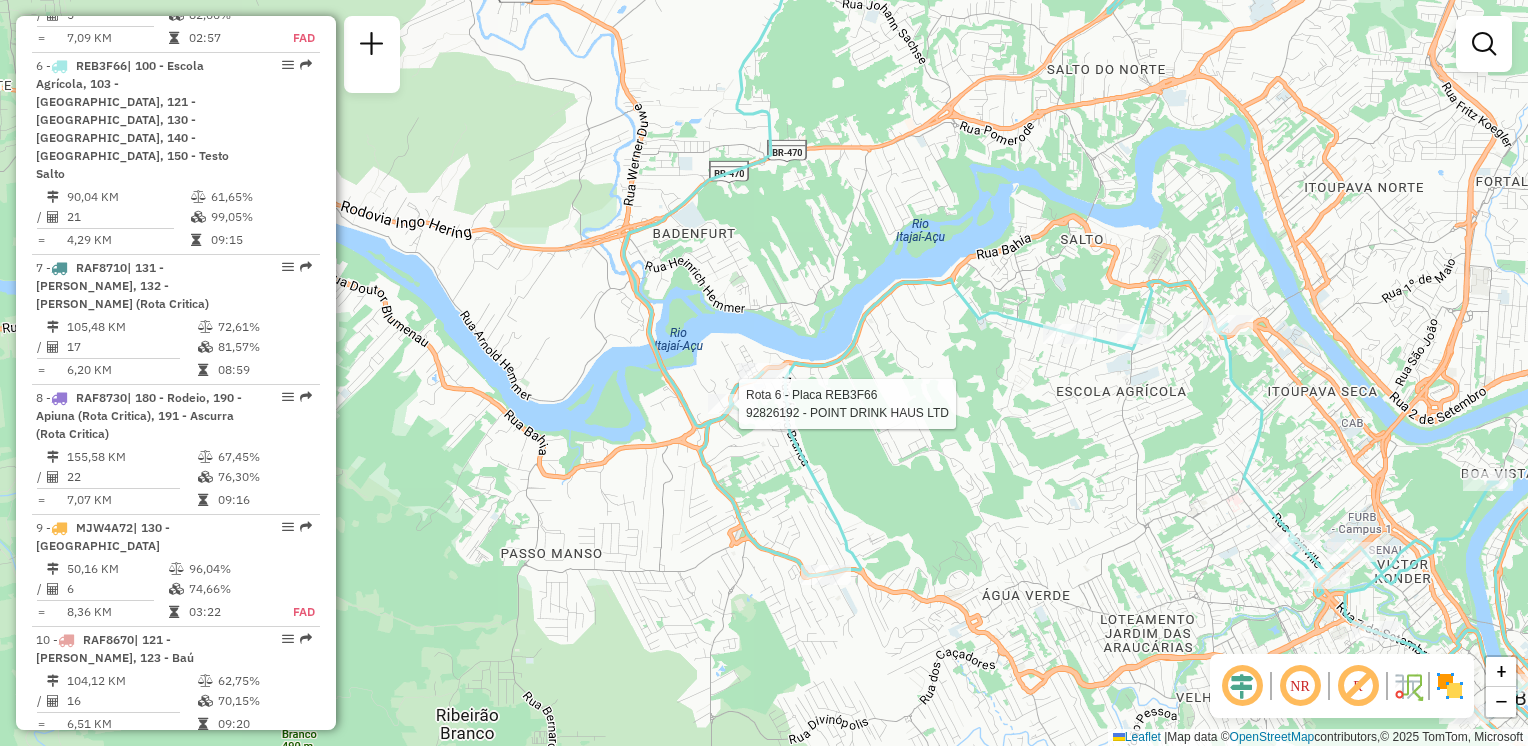 select on "**********" 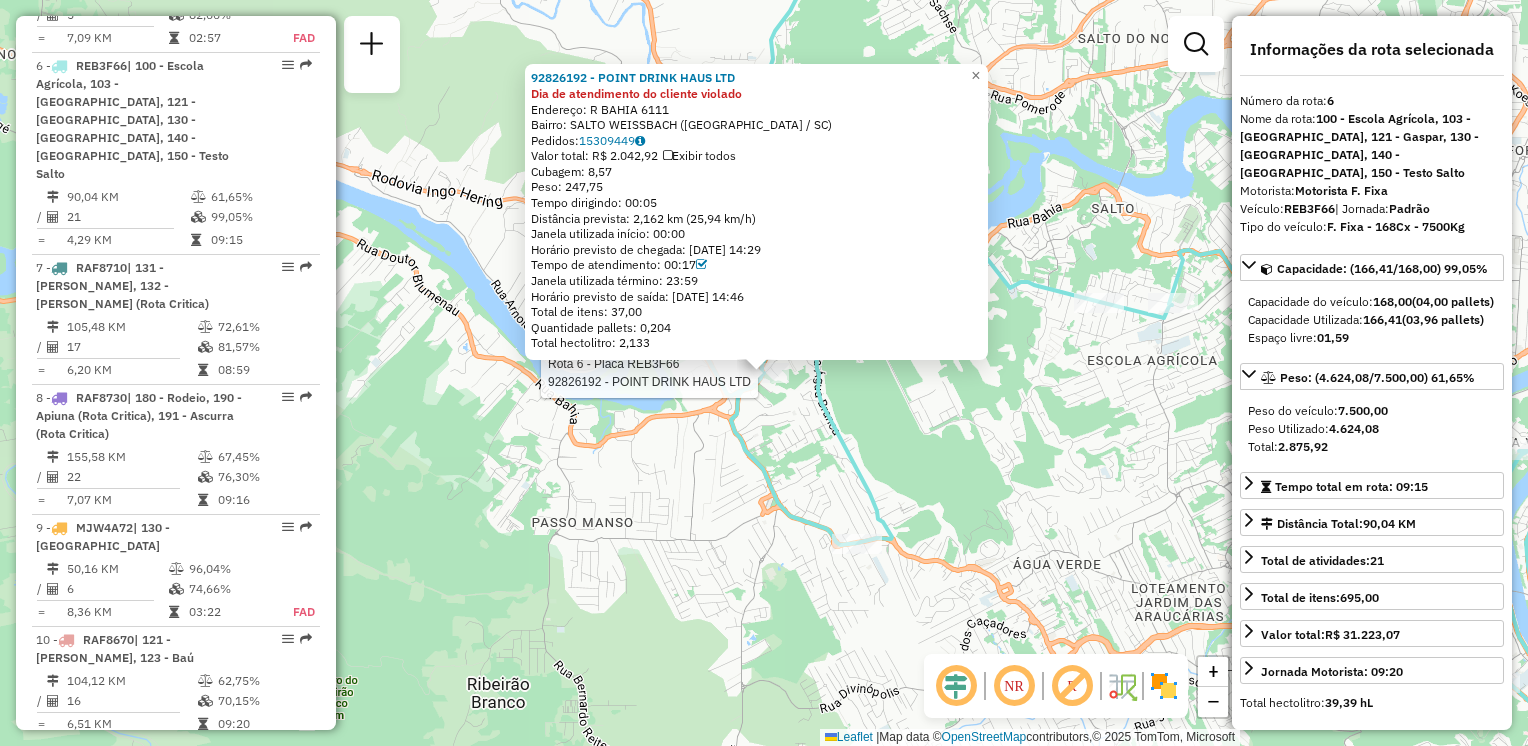 click on "Rota 6 - Placa REB3F66  92826192 - POINT DRINK HAUS LTD 92826192 - POINT DRINK HAUS LTD Dia de atendimento do cliente violado  Endereço: R   BAHIA                         6111   Bairro: SALTO WEISSBACH (BLUMENAU / SC)   Pedidos:  15309449   Valor total: R$ 2.042,92   Exibir todos   Cubagem: 8,57  Peso: 247,75  Tempo dirigindo: 00:05   Distância prevista: 2,162 km (25,94 km/h)   Janela utilizada início: 00:00   Horário previsto de chegada: 15/07/2025 14:29   Tempo de atendimento: 00:17   Janela utilizada término: 23:59   Horário previsto de saída: 15/07/2025 14:46   Total de itens: 37,00   Quantidade pallets: 0,204   Total hectolitro: 2,133  × Janela de atendimento Grade de atendimento Capacidade Transportadoras Veículos Cliente Pedidos  Rotas Selecione os dias de semana para filtrar as janelas de atendimento  Seg   Ter   Qua   Qui   Sex   Sáb   Dom  Informe o período da janela de atendimento: De: Até:  Filtrar exatamente a janela do cliente  Considerar janela de atendimento padrão   Seg   Ter  +" 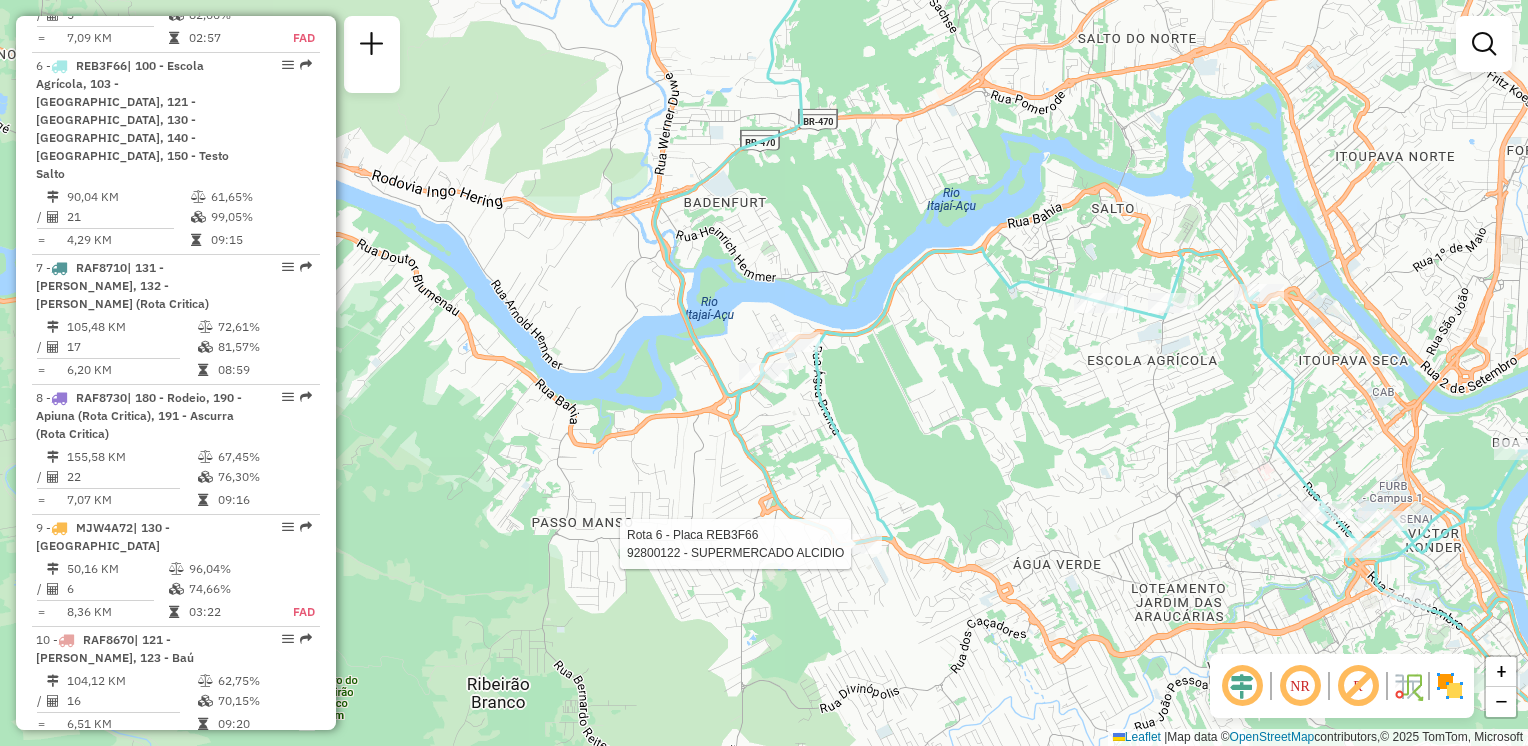 select on "**********" 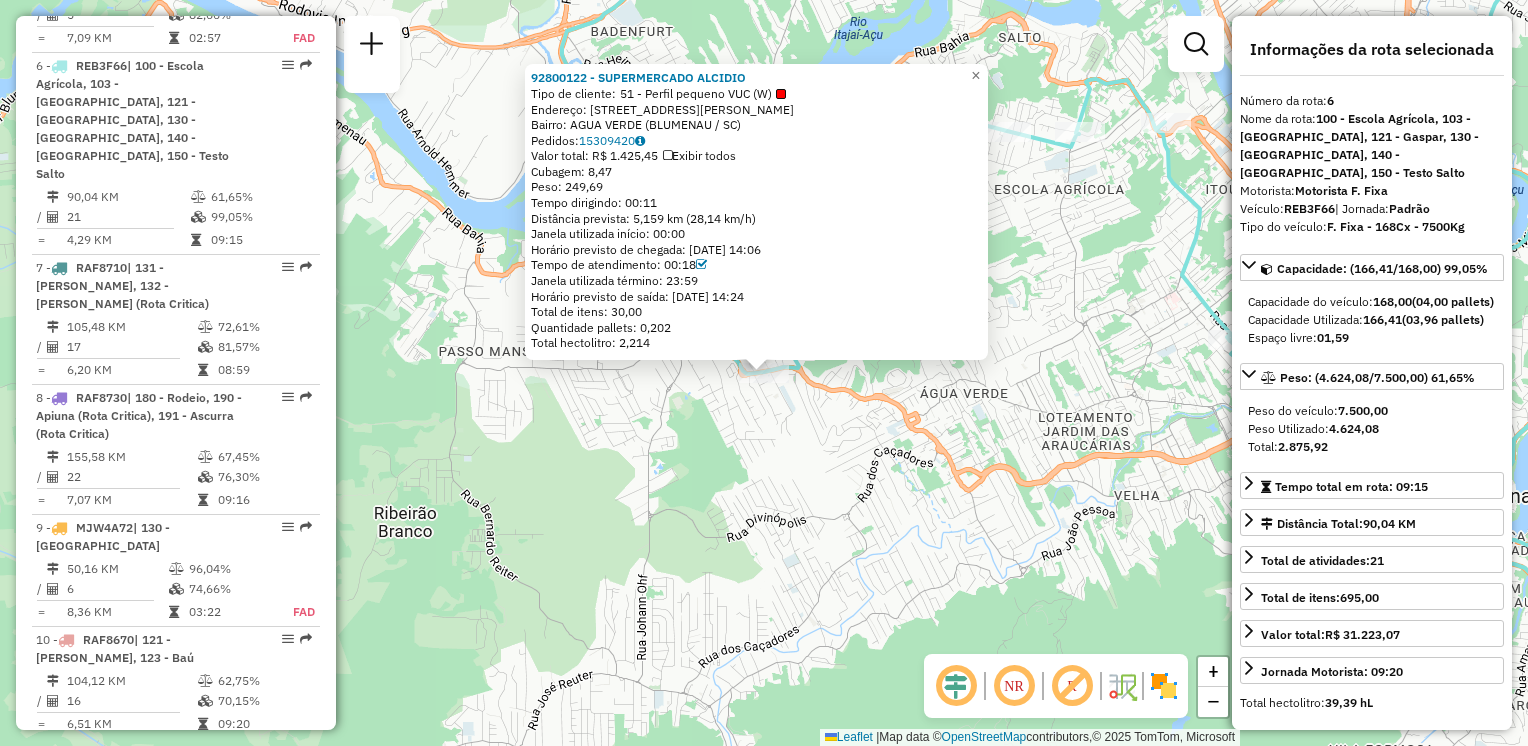 click on "Rota 6 - Placa REB3F66  92800122 - SUPERMERCADO ALCIDIO 92800122 - SUPERMERCADO ALCIDIO  Tipo de cliente:   51 - Perfil pequeno VUC (W)   Endereço: R   General Osório                3185   Bairro: AGUA VERDE (BLUMENAU / SC)   Pedidos:  15309420   Valor total: R$ 1.425,45   Exibir todos   Cubagem: 8,47  Peso: 249,69  Tempo dirigindo: 00:11   Distância prevista: 5,159 km (28,14 km/h)   Janela utilizada início: 00:00   Horário previsto de chegada: 15/07/2025 14:06   Tempo de atendimento: 00:18   Janela utilizada término: 23:59   Horário previsto de saída: 15/07/2025 14:24   Total de itens: 30,00   Quantidade pallets: 0,202   Total hectolitro: 2,214  × Janela de atendimento Grade de atendimento Capacidade Transportadoras Veículos Cliente Pedidos  Rotas Selecione os dias de semana para filtrar as janelas de atendimento  Seg   Ter   Qua   Qui   Sex   Sáb   Dom  Informe o período da janela de atendimento: De: Até:  Filtrar exatamente a janela do cliente  Considerar janela de atendimento padrão   Seg  +" 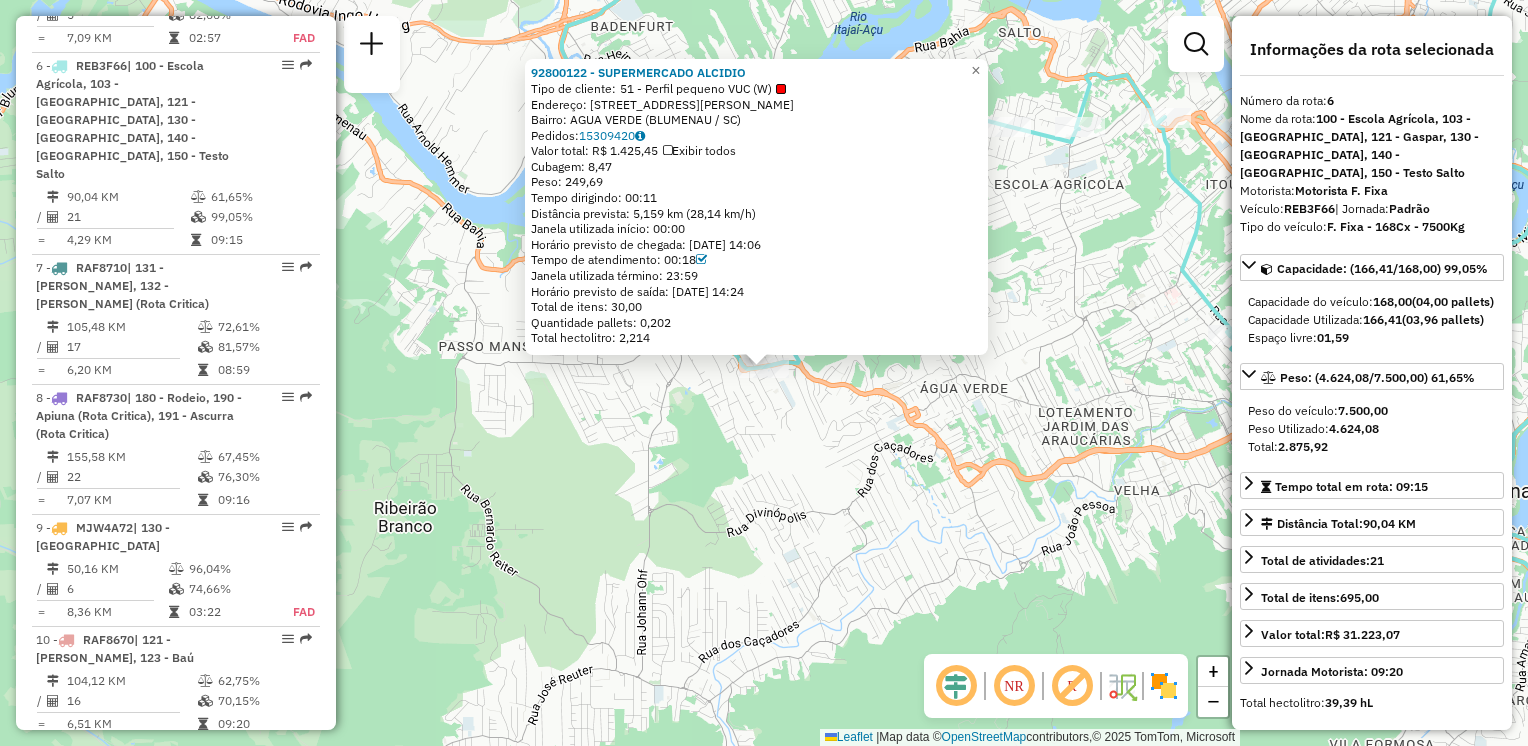 click on "92800122 - SUPERMERCADO ALCIDIO  Tipo de cliente:   51 - Perfil pequeno VUC (W)   Endereço: R   General Osório                3185   Bairro: AGUA VERDE ([GEOGRAPHIC_DATA] / [GEOGRAPHIC_DATA])   Pedidos:  15309420   Valor total: R$ 1.425,45   Exibir todos   Cubagem: 8,47  Peso: 249,69  Tempo dirigindo: 00:11   Distância prevista: 5,159 km (28,14 km/h)   [GEOGRAPHIC_DATA] utilizada início: 00:00   Horário previsto de chegada: [DATE] 14:06   Tempo de atendimento: 00:18   Janela utilizada término: 23:59   Horário previsto de saída: [DATE] 14:24   Total de itens: 30,00   Quantidade pallets: 0,202   Total hectolitro: 2,214  × Janela de atendimento Grade de atendimento Capacidade Transportadoras Veículos Cliente Pedidos  Rotas Selecione os dias de semana para filtrar as janelas de atendimento  Seg   Ter   Qua   Qui   Sex   Sáb   Dom  Informe o período da janela de atendimento: De: Até:  Filtrar exatamente a janela do cliente  Considerar janela de atendimento padrão   Seg   Ter   Qua   Qui   Sex   Sáb   Dom   Peso mínimo:  De:" 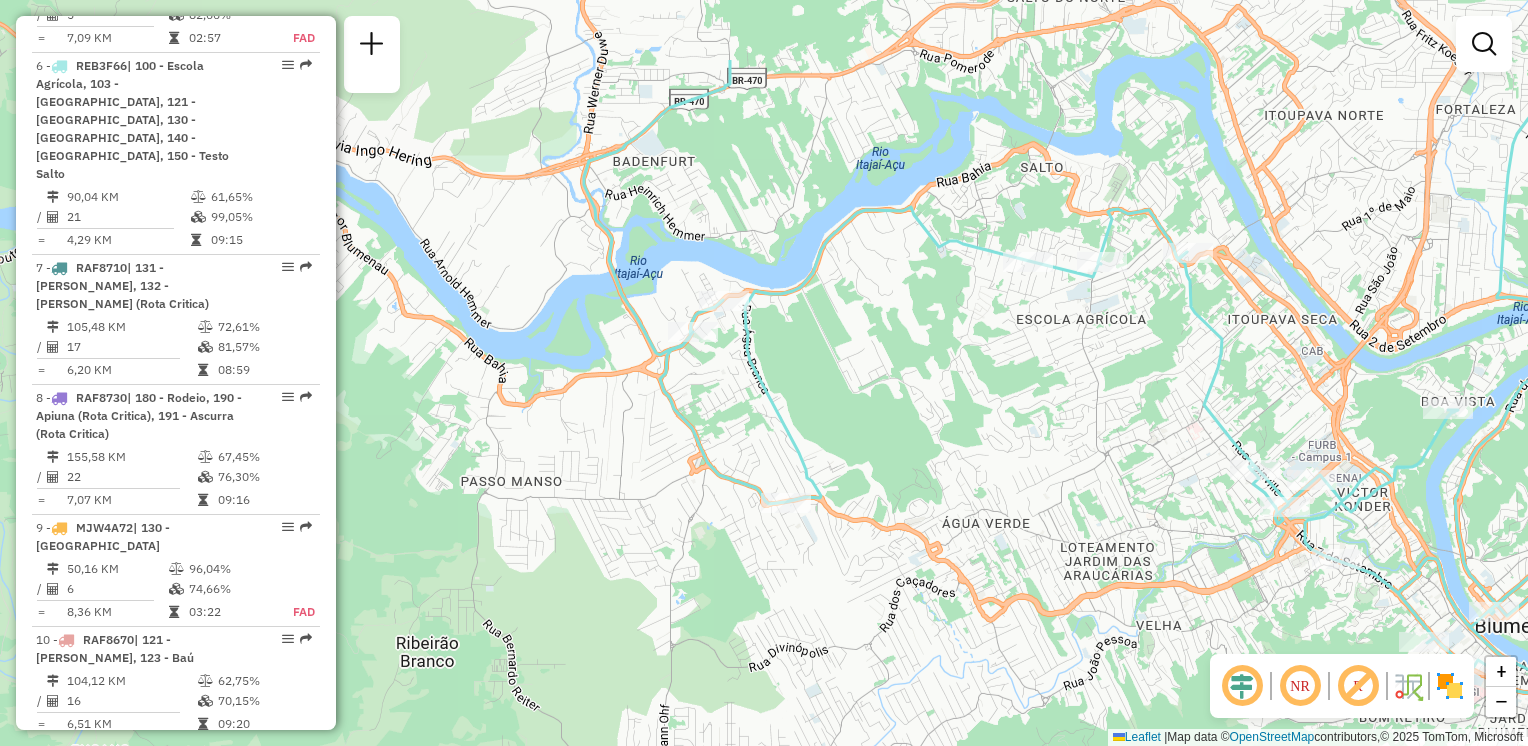 drag, startPoint x: 802, startPoint y: 515, endPoint x: 905, endPoint y: 577, distance: 120.22063 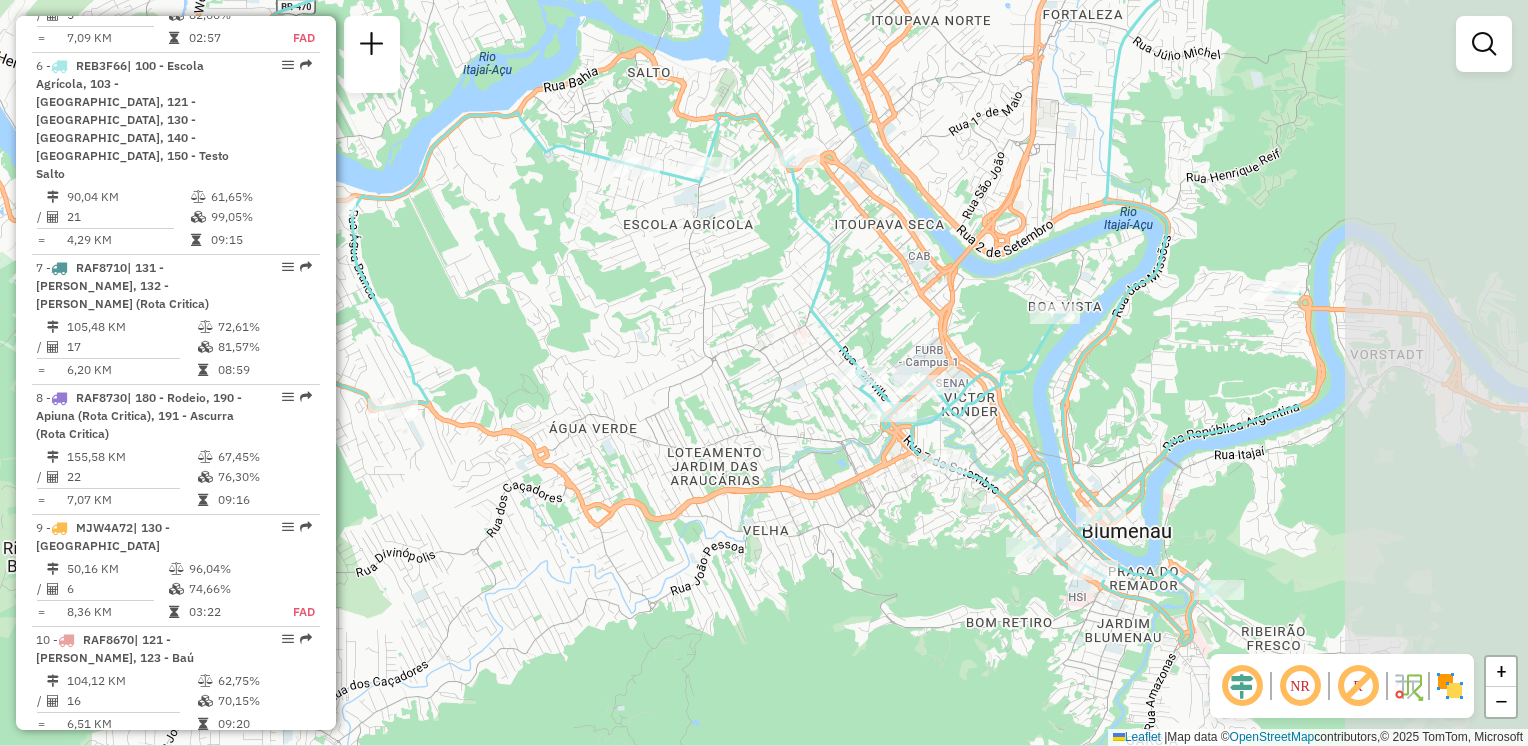 drag, startPoint x: 1103, startPoint y: 512, endPoint x: 688, endPoint y: 425, distance: 424.02124 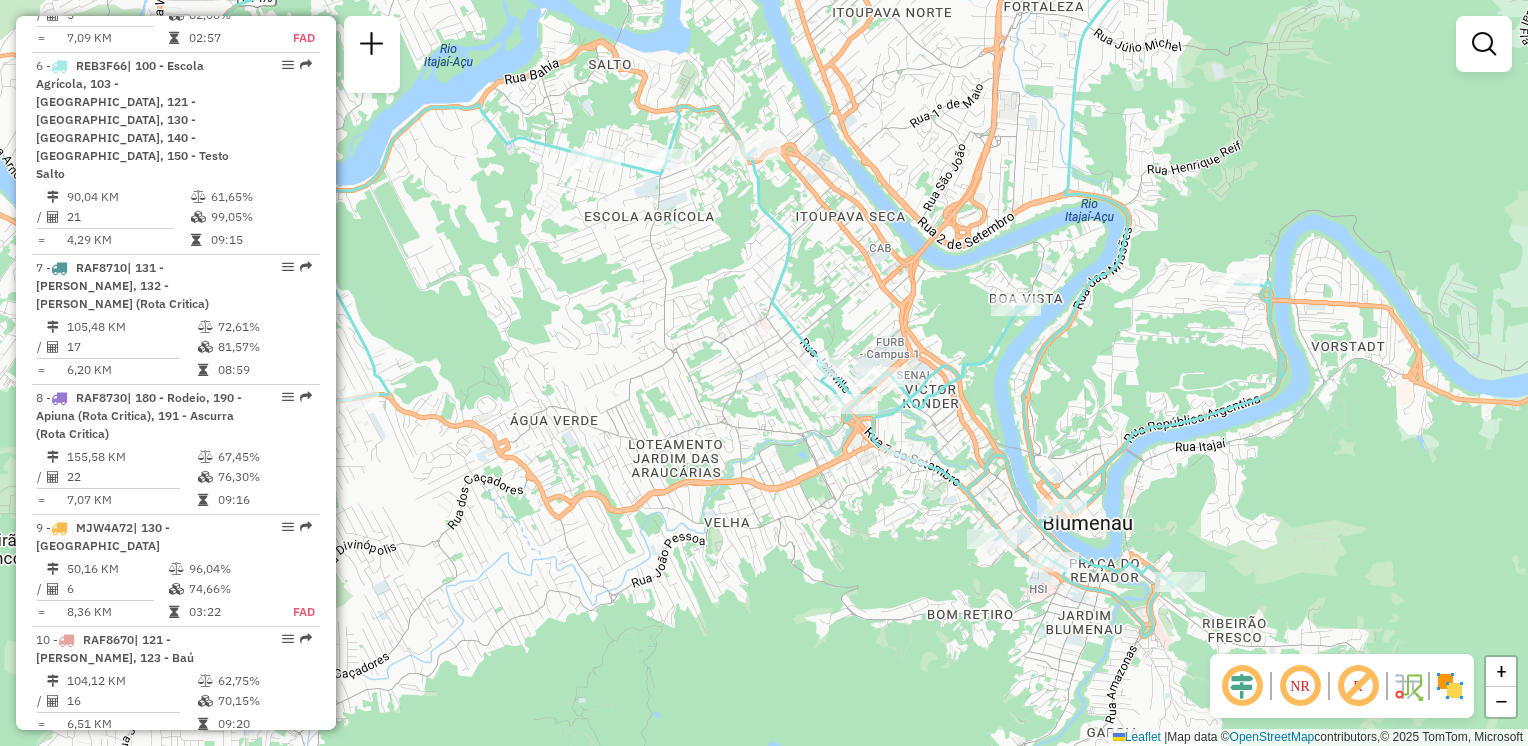 drag, startPoint x: 689, startPoint y: 482, endPoint x: 559, endPoint y: 430, distance: 140.01428 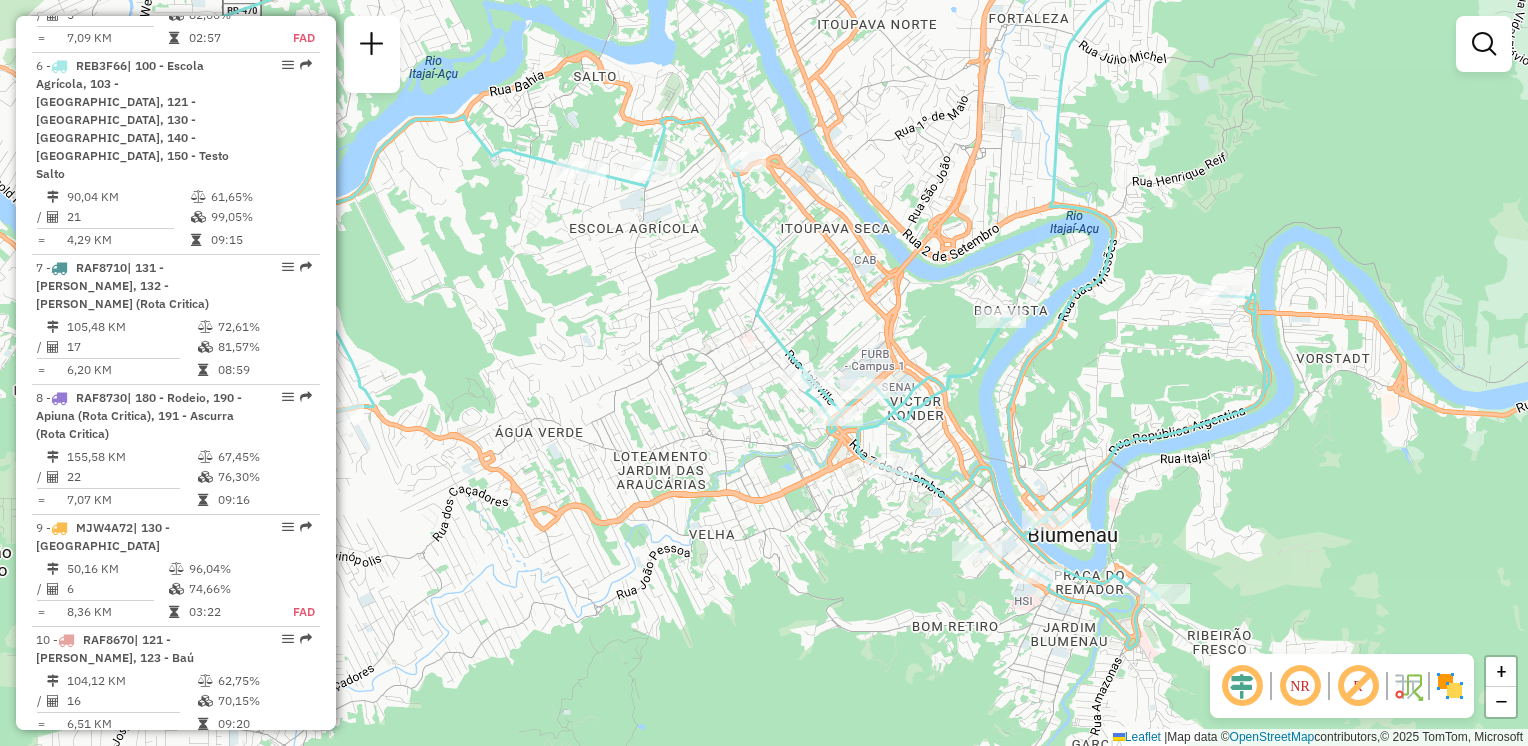 drag, startPoint x: 1056, startPoint y: 362, endPoint x: 1205, endPoint y: 430, distance: 163.78339 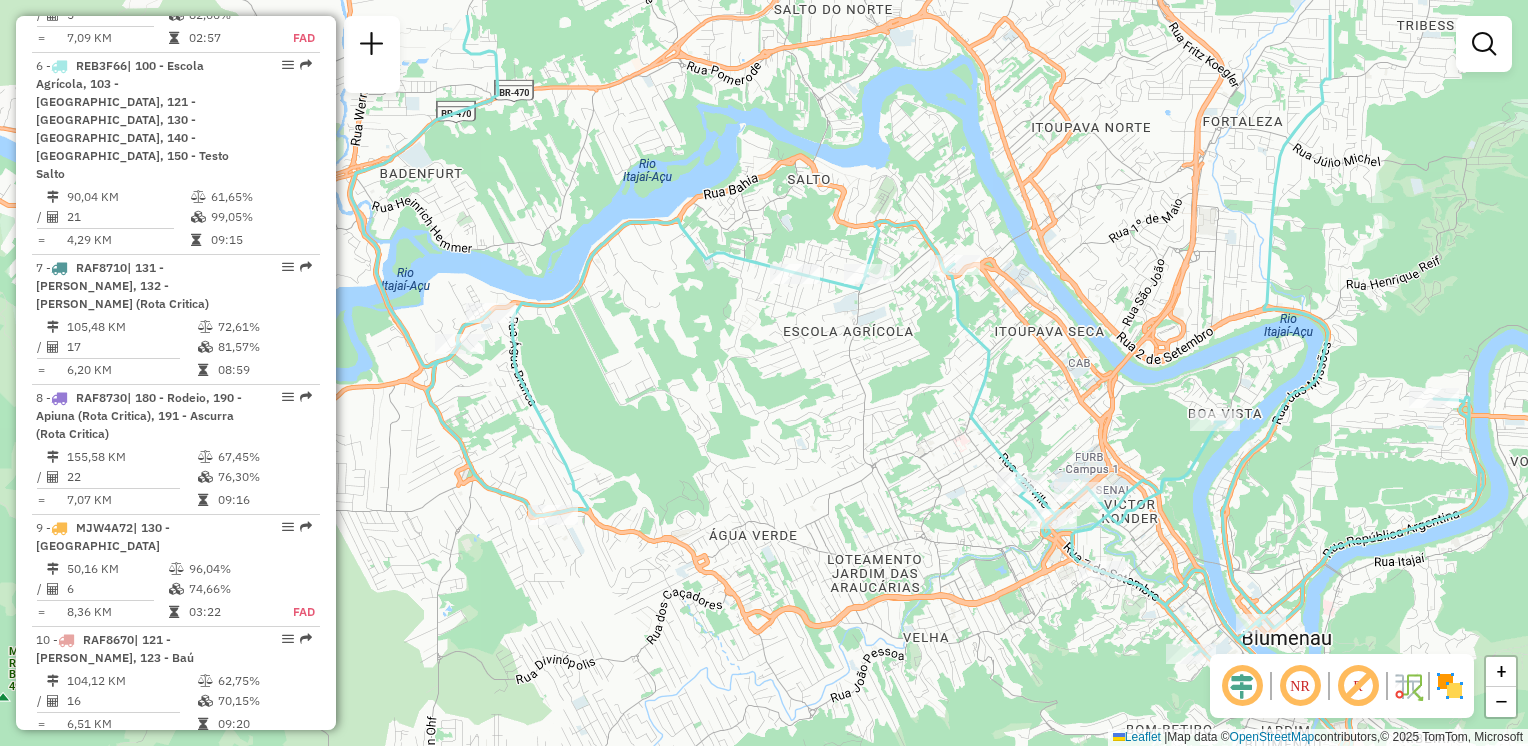 drag, startPoint x: 976, startPoint y: 446, endPoint x: 932, endPoint y: 469, distance: 49.648766 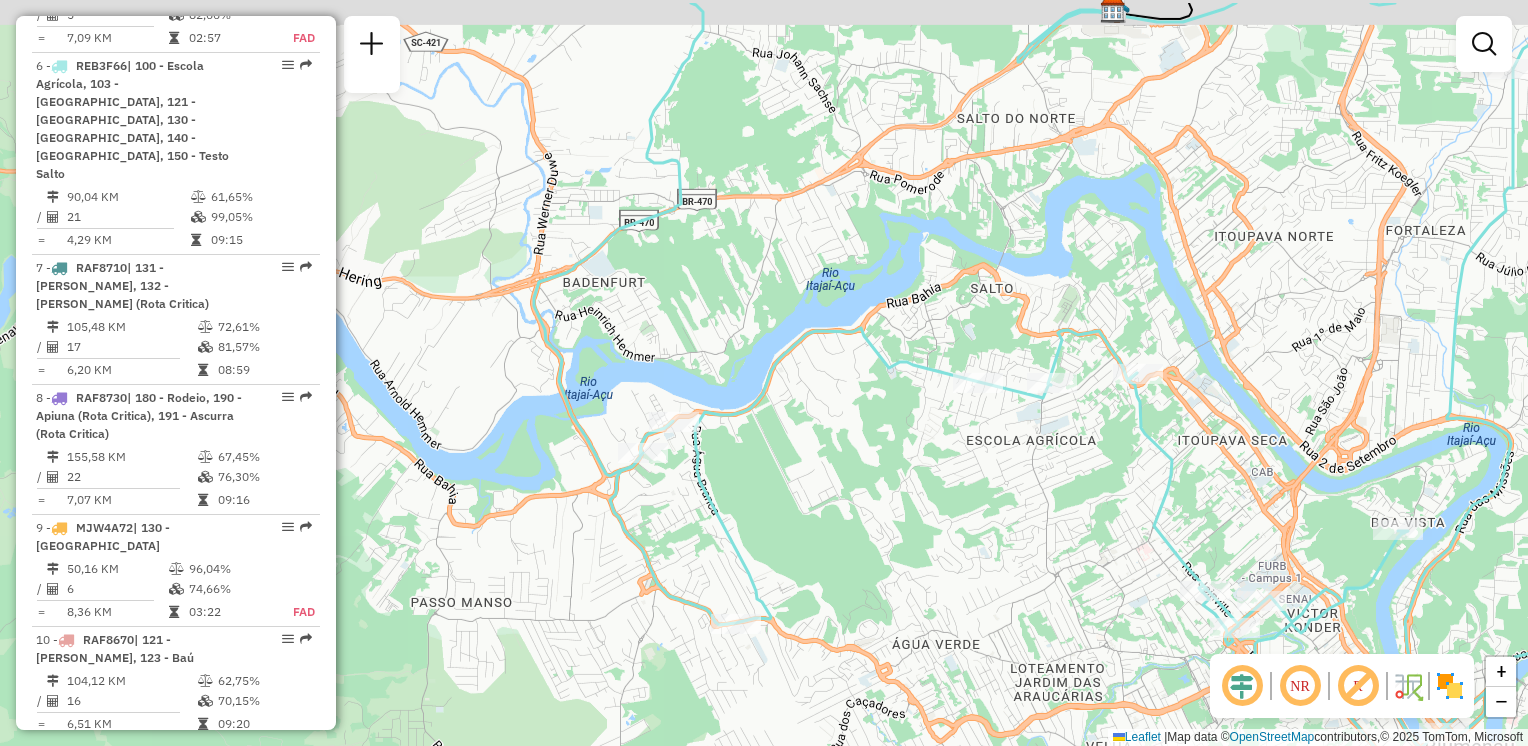 drag, startPoint x: 741, startPoint y: 398, endPoint x: 789, endPoint y: 425, distance: 55.072678 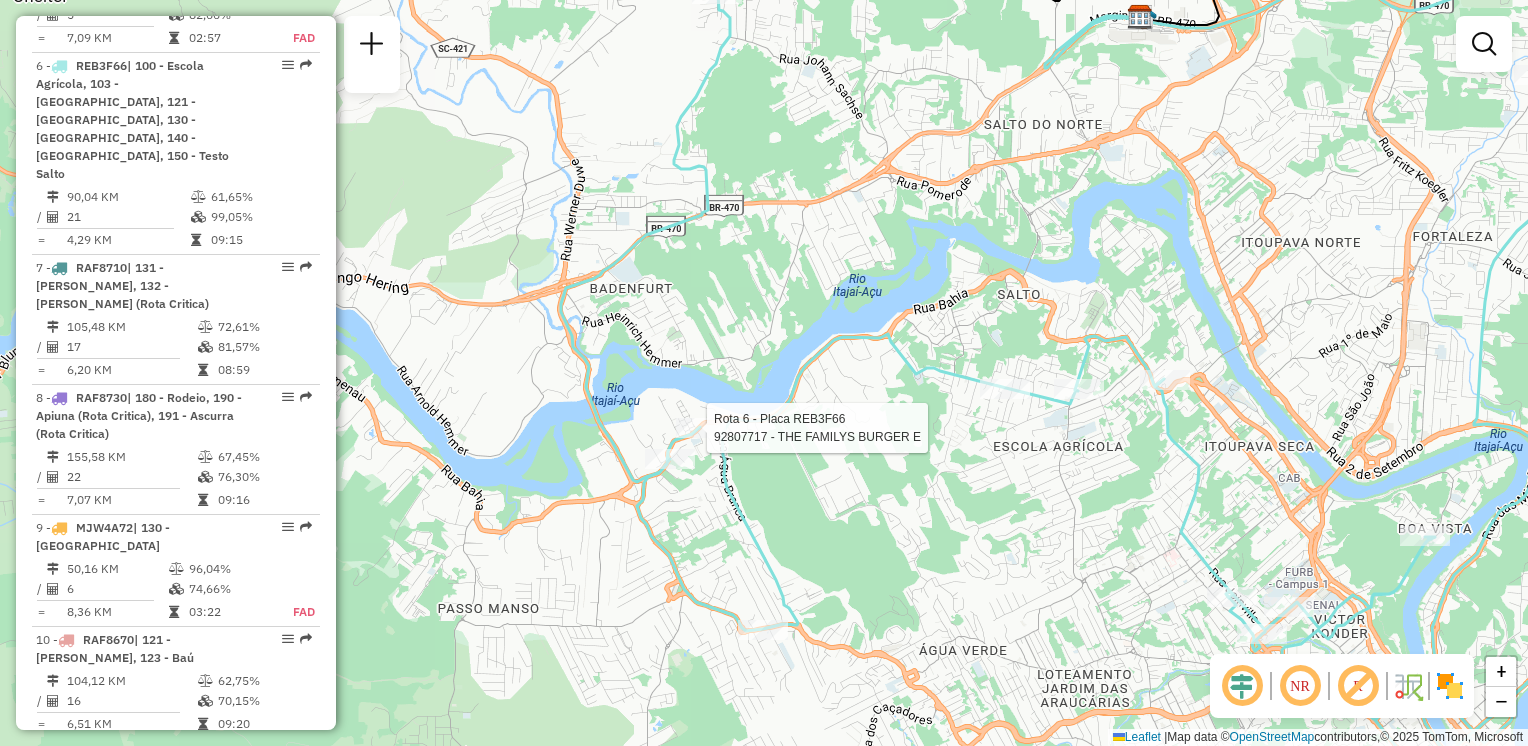 select on "**********" 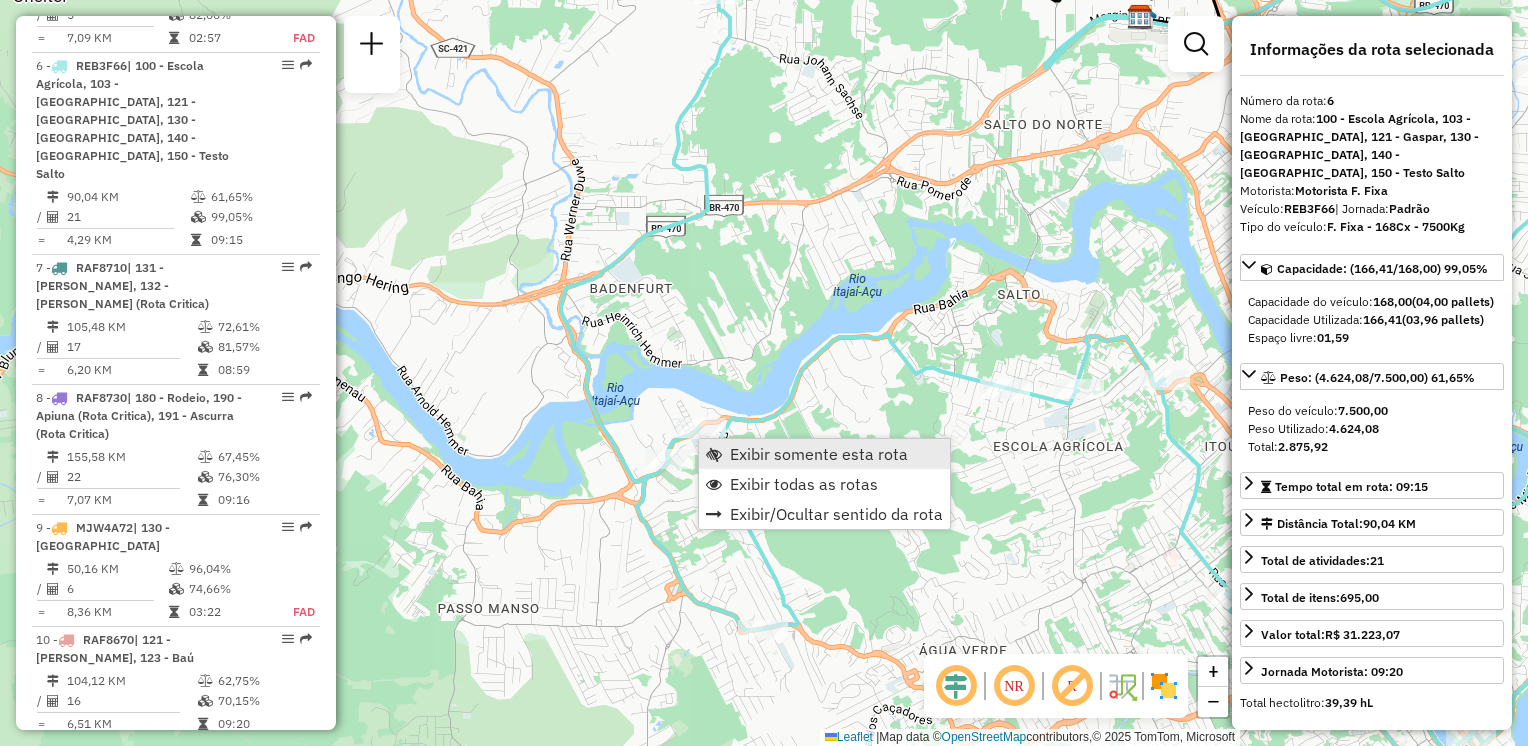 click on "Exibir somente esta rota" at bounding box center [819, 454] 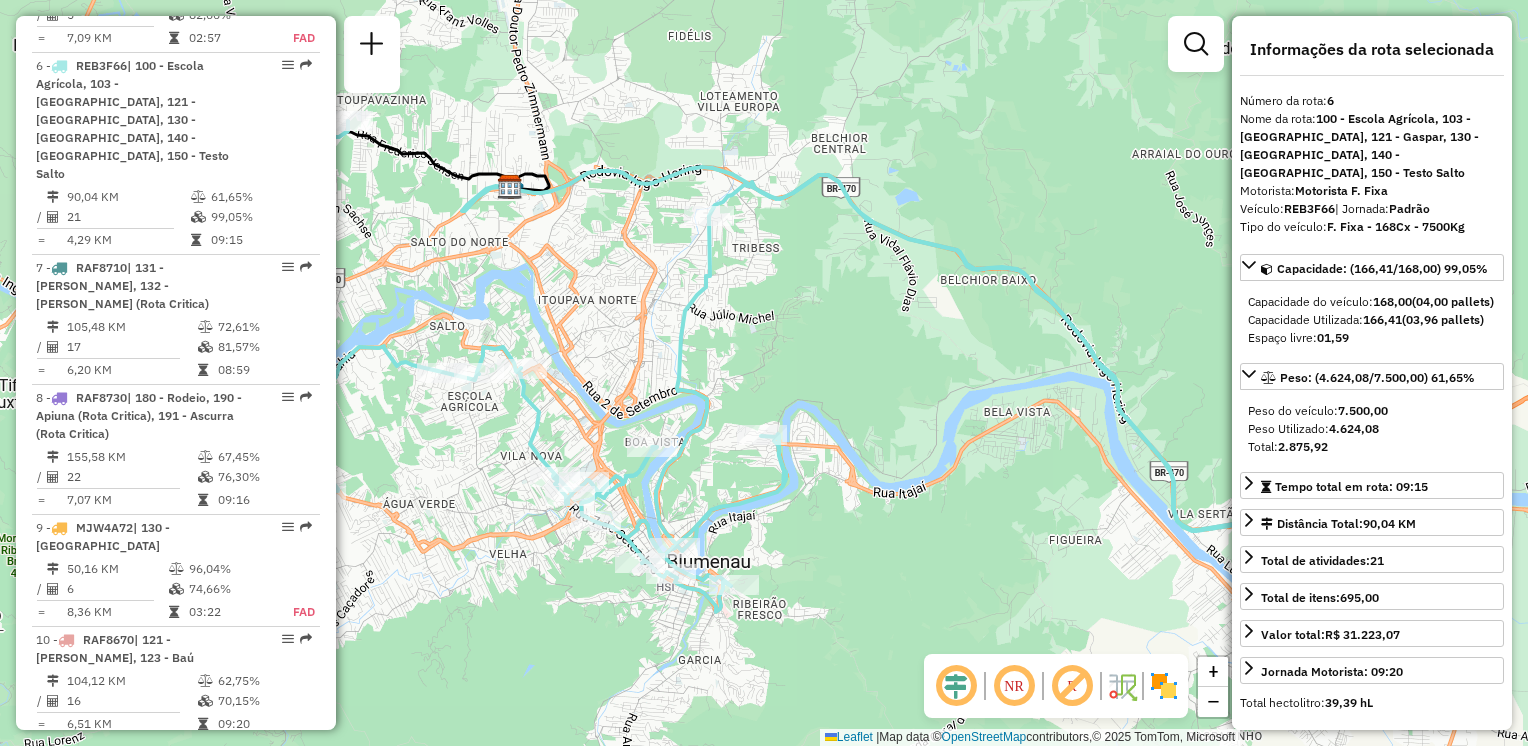 drag, startPoint x: 652, startPoint y: 476, endPoint x: 905, endPoint y: 462, distance: 253.38705 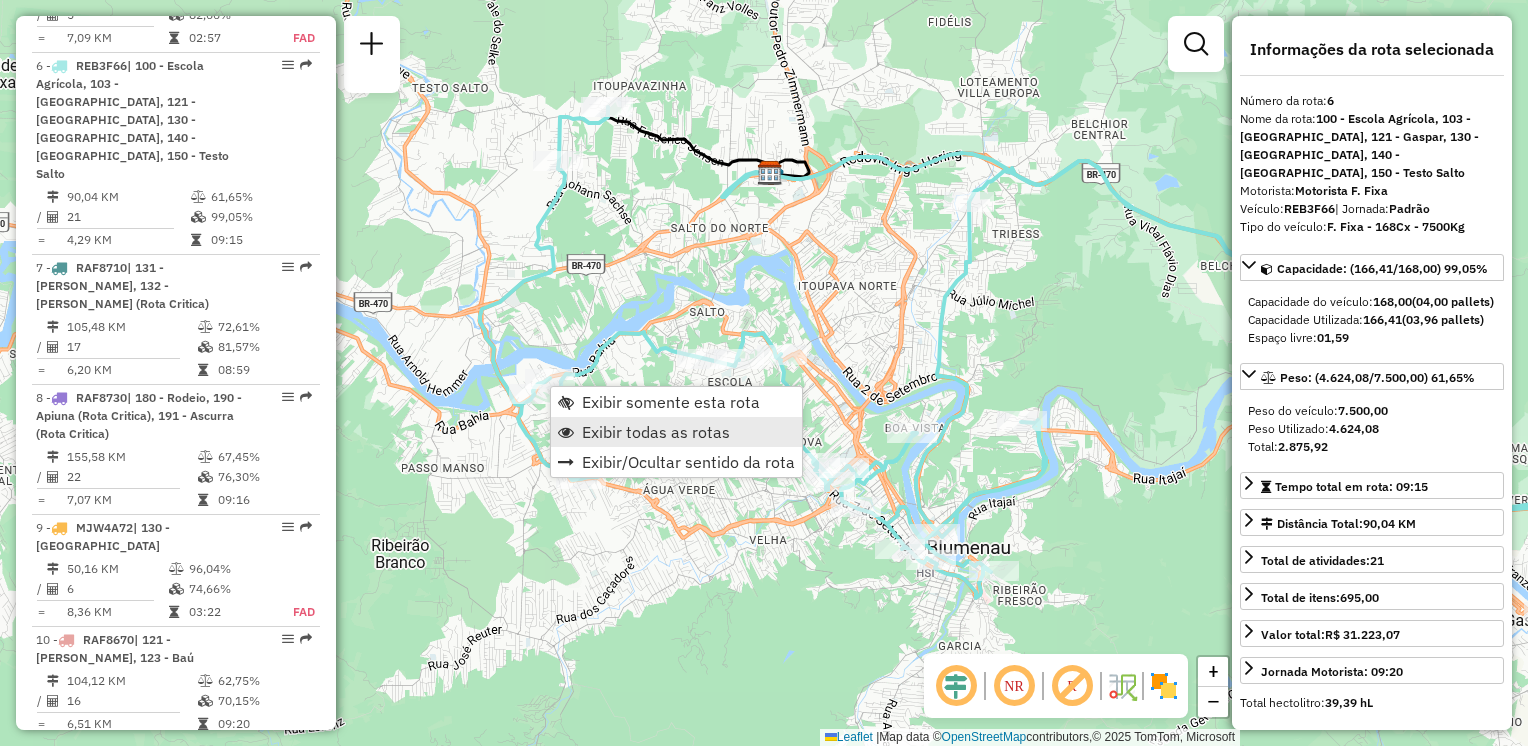 click on "Exibir todas as rotas" at bounding box center (656, 432) 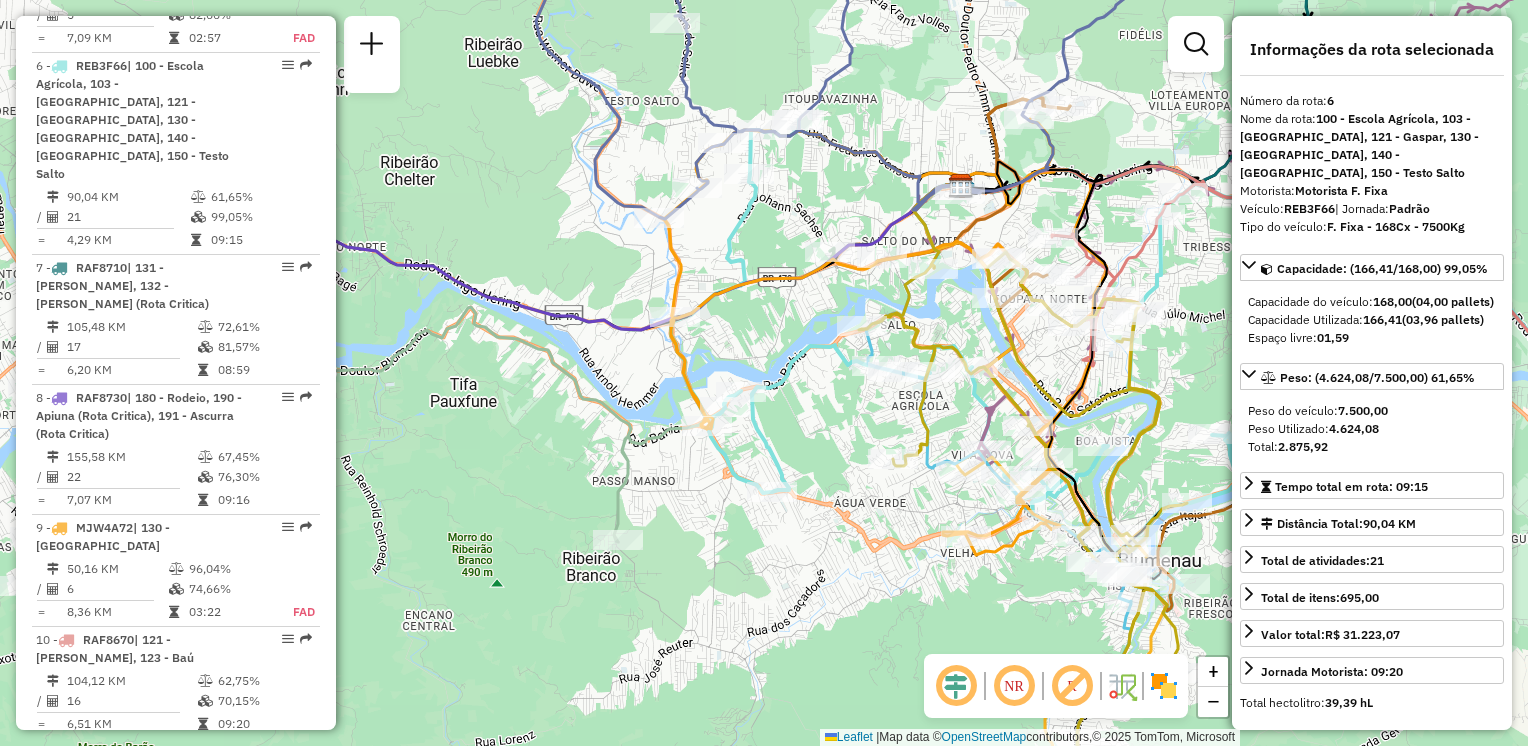drag, startPoint x: 655, startPoint y: 442, endPoint x: 692, endPoint y: 464, distance: 43.046486 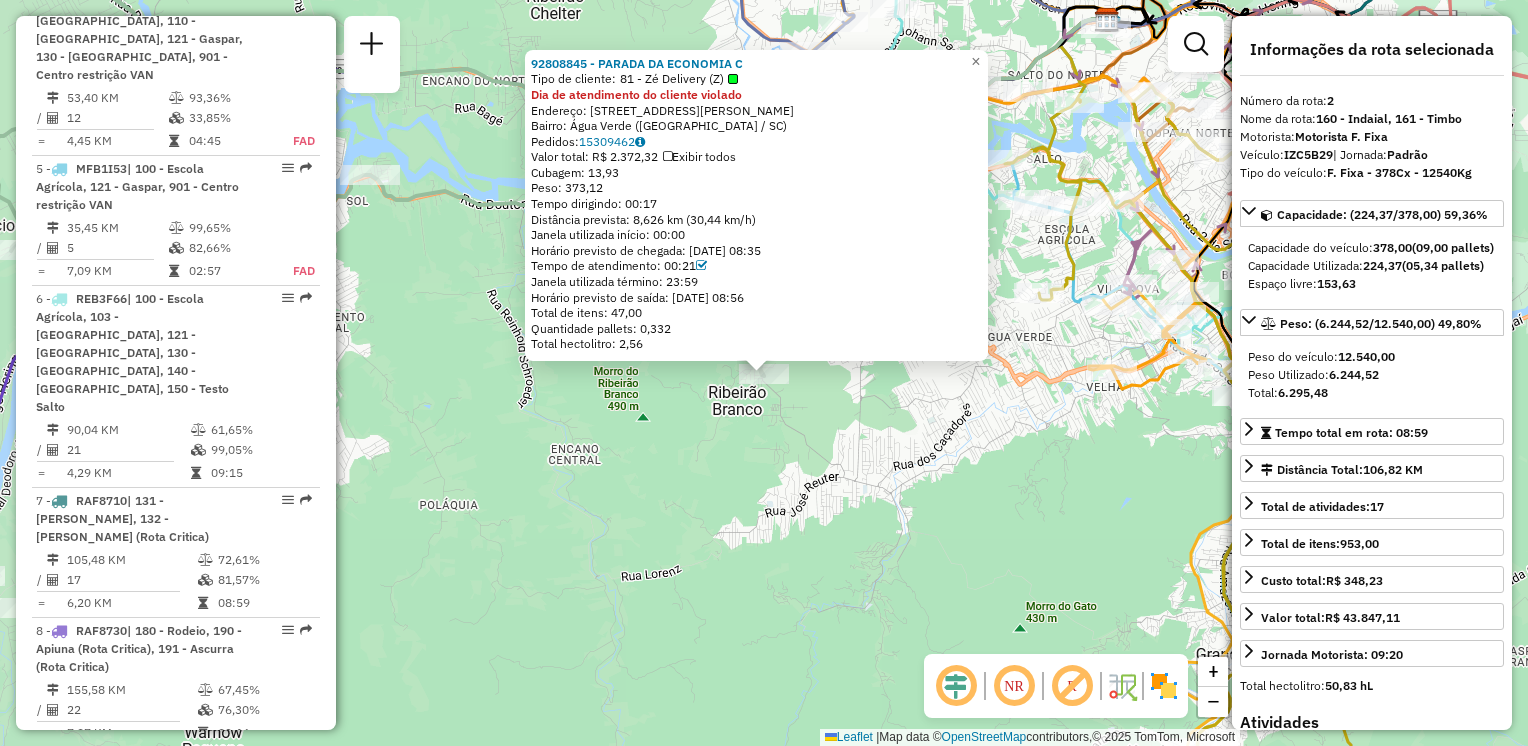 scroll, scrollTop: 864, scrollLeft: 0, axis: vertical 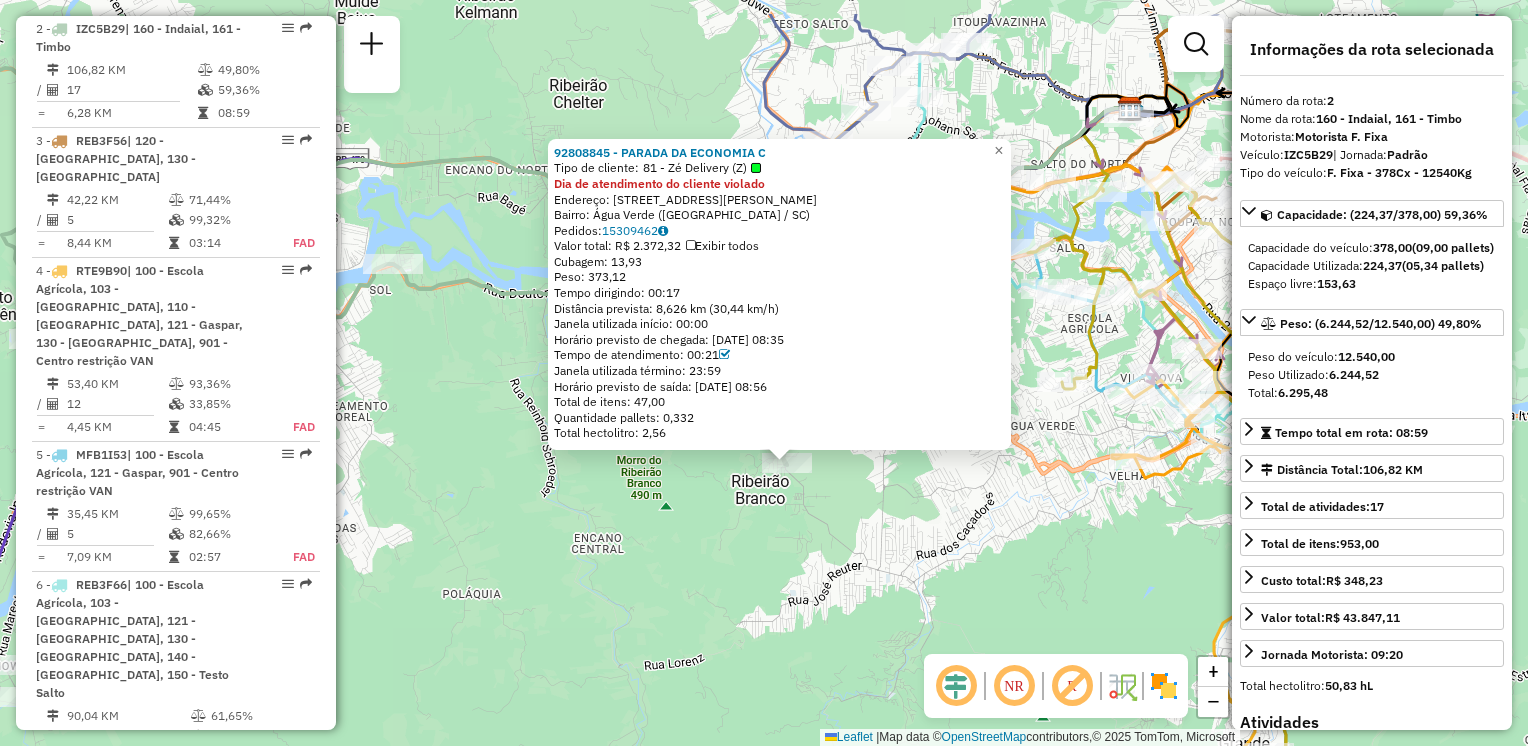 drag, startPoint x: 736, startPoint y: 522, endPoint x: 759, endPoint y: 611, distance: 91.92388 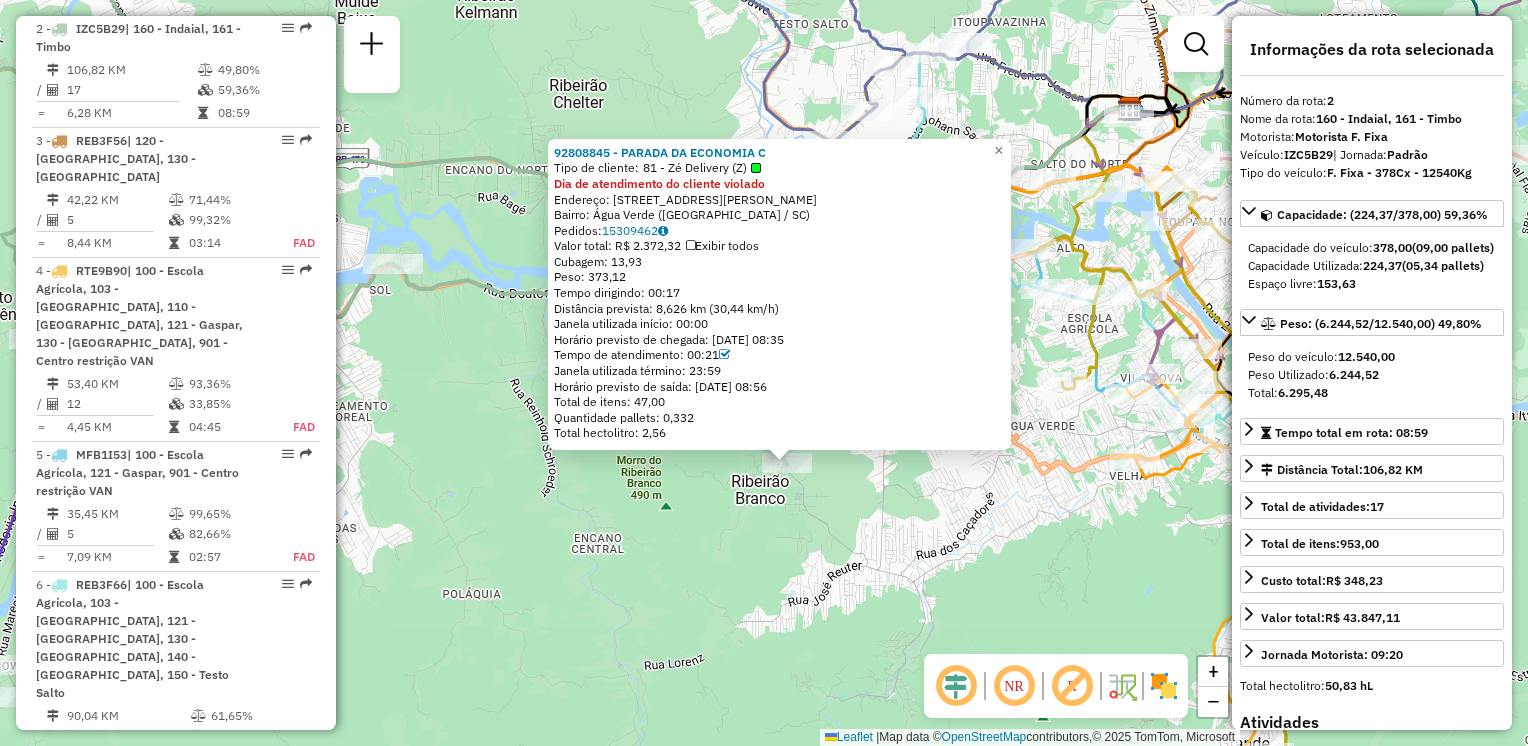 click on "92808845 - PARADA DA ECONOMIA C  Tipo de cliente:   81 - Zé Delivery (Z)  Dia de atendimento do cliente violado  Endereço: Rua Júlio Kloth, 74   Bairro: Água Verde (Blumenau / SC)   Pedidos:  15309462   Valor total: R$ 2.372,32   Exibir todos   Cubagem: 13,93  Peso: 373,12  Tempo dirigindo: 00:17   Distância prevista: 8,626 km (30,44 km/h)   Janela utilizada início: 00:00   Horário previsto de chegada: 15/07/2025 08:35   Tempo de atendimento: 00:21   Janela utilizada término: 23:59   Horário previsto de saída: 15/07/2025 08:56   Total de itens: 47,00   Quantidade pallets: 0,332   Total hectolitro: 2,56  × Janela de atendimento Grade de atendimento Capacidade Transportadoras Veículos Cliente Pedidos  Rotas Selecione os dias de semana para filtrar as janelas de atendimento  Seg   Ter   Qua   Qui   Sex   Sáb   Dom  Informe o período da janela de atendimento: De: Até:  Filtrar exatamente a janela do cliente  Considerar janela de atendimento padrão   Seg   Ter   Qua   Qui   Sex   Sáb   Dom   De:" 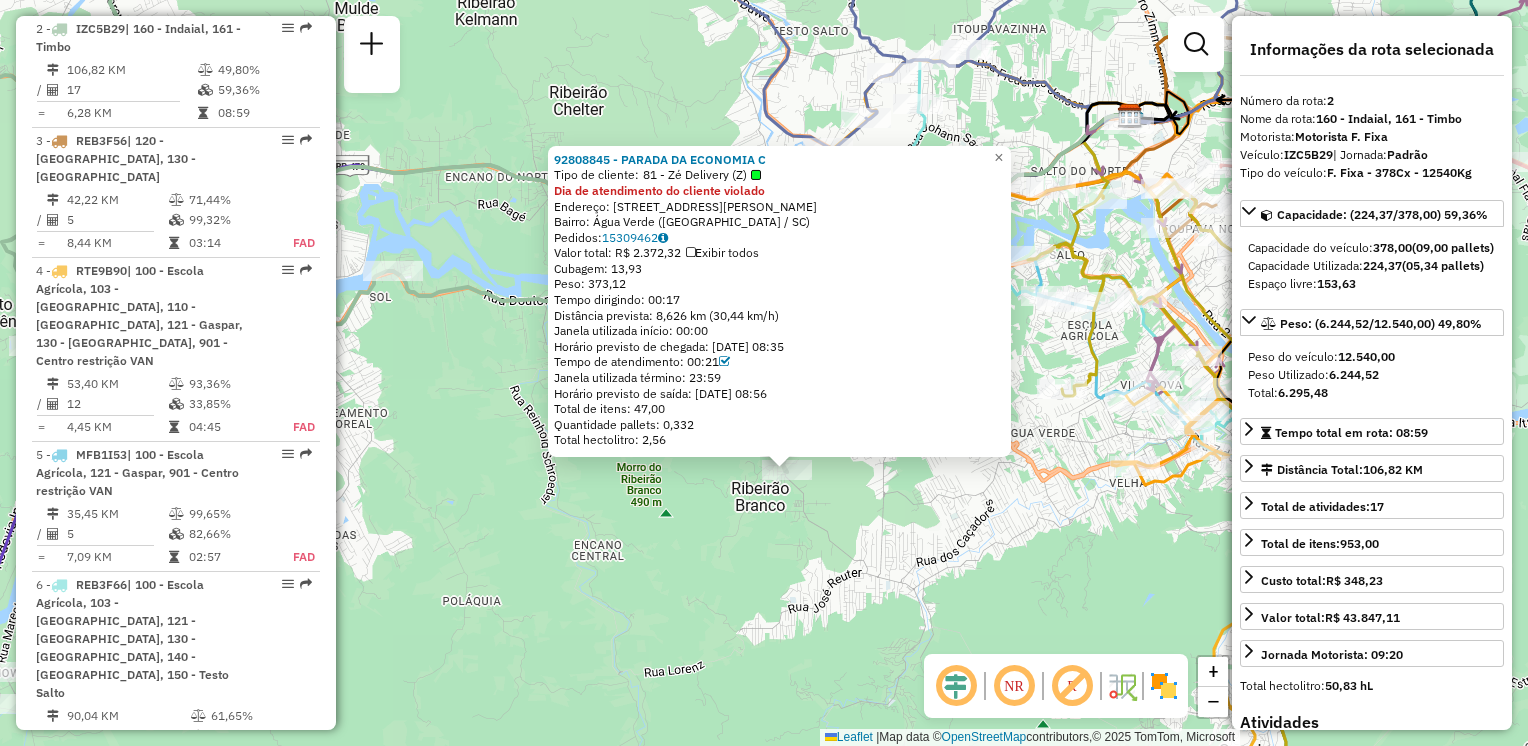 click on "92808845 - PARADA DA ECONOMIA C  Tipo de cliente:   81 - Zé Delivery (Z)  Dia de atendimento do cliente violado  Endereço: Rua Júlio Kloth, 74   Bairro: Água Verde (Blumenau / SC)   Pedidos:  15309462   Valor total: R$ 2.372,32   Exibir todos   Cubagem: 13,93  Peso: 373,12  Tempo dirigindo: 00:17   Distância prevista: 8,626 km (30,44 km/h)   Janela utilizada início: 00:00   Horário previsto de chegada: 15/07/2025 08:35   Tempo de atendimento: 00:21   Janela utilizada término: 23:59   Horário previsto de saída: 15/07/2025 08:56   Total de itens: 47,00   Quantidade pallets: 0,332   Total hectolitro: 2,56  × Janela de atendimento Grade de atendimento Capacidade Transportadoras Veículos Cliente Pedidos  Rotas Selecione os dias de semana para filtrar as janelas de atendimento  Seg   Ter   Qua   Qui   Sex   Sáb   Dom  Informe o período da janela de atendimento: De: Até:  Filtrar exatamente a janela do cliente  Considerar janela de atendimento padrão   Seg   Ter   Qua   Qui   Sex   Sáb   Dom   De:" 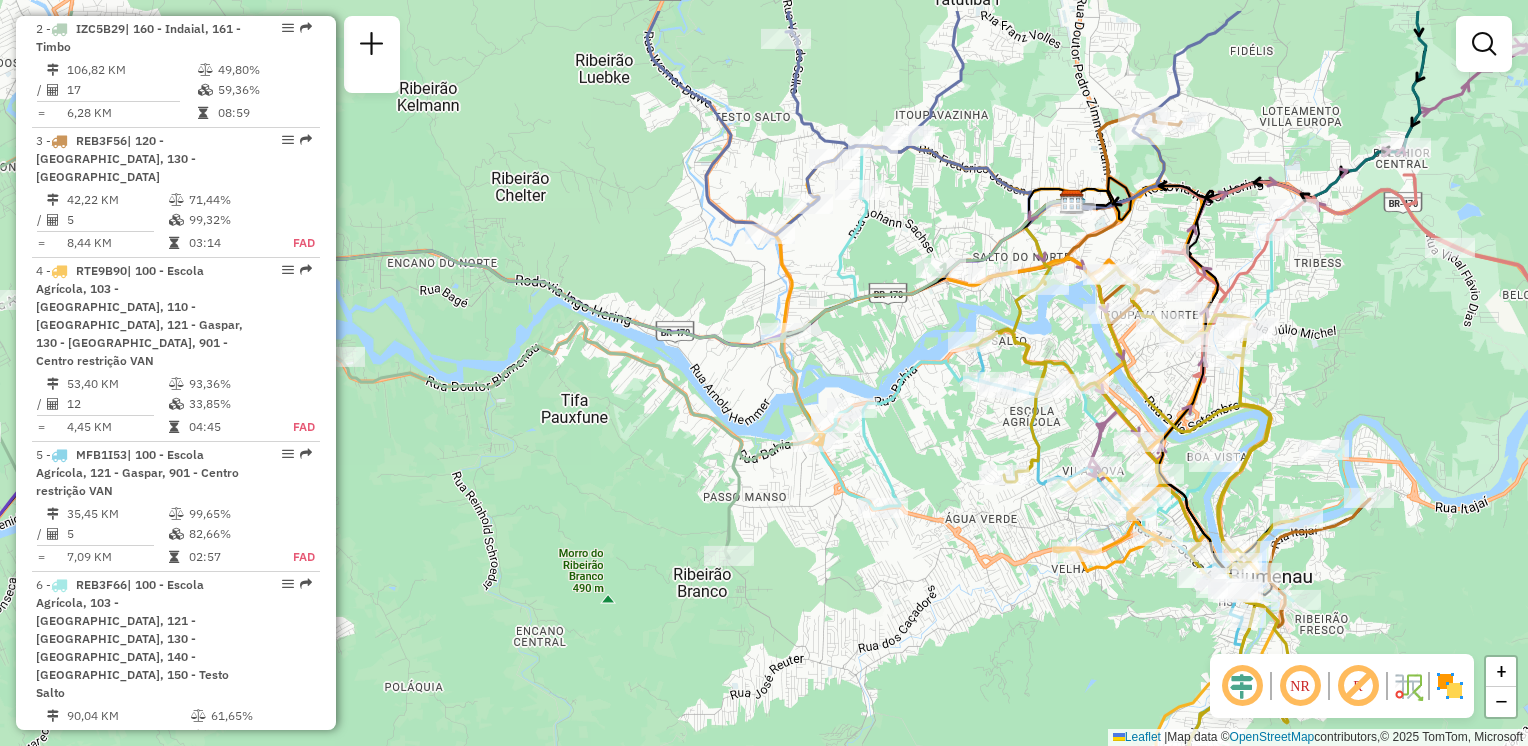 drag, startPoint x: 848, startPoint y: 517, endPoint x: 790, endPoint y: 604, distance: 104.56099 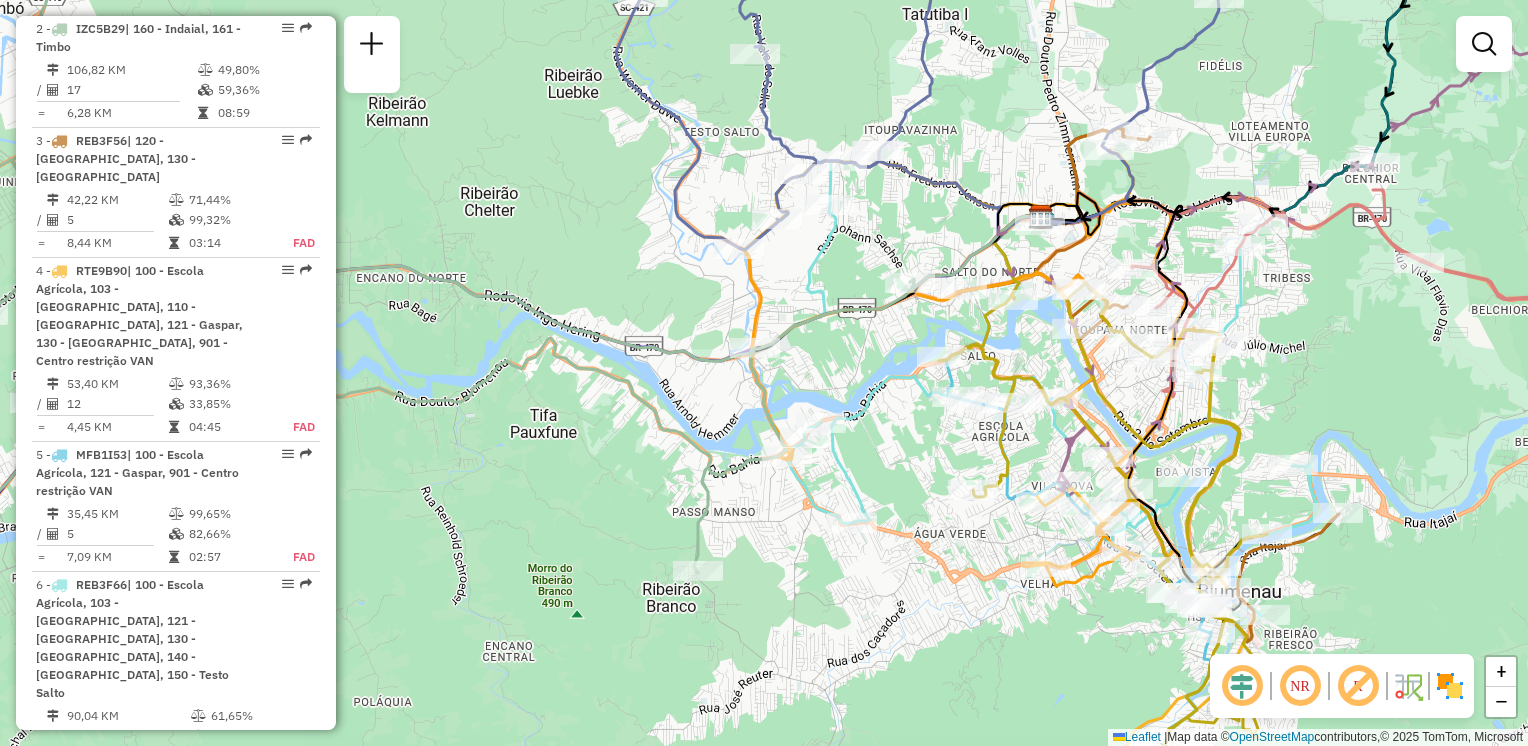 drag, startPoint x: 802, startPoint y: 551, endPoint x: 771, endPoint y: 566, distance: 34.43835 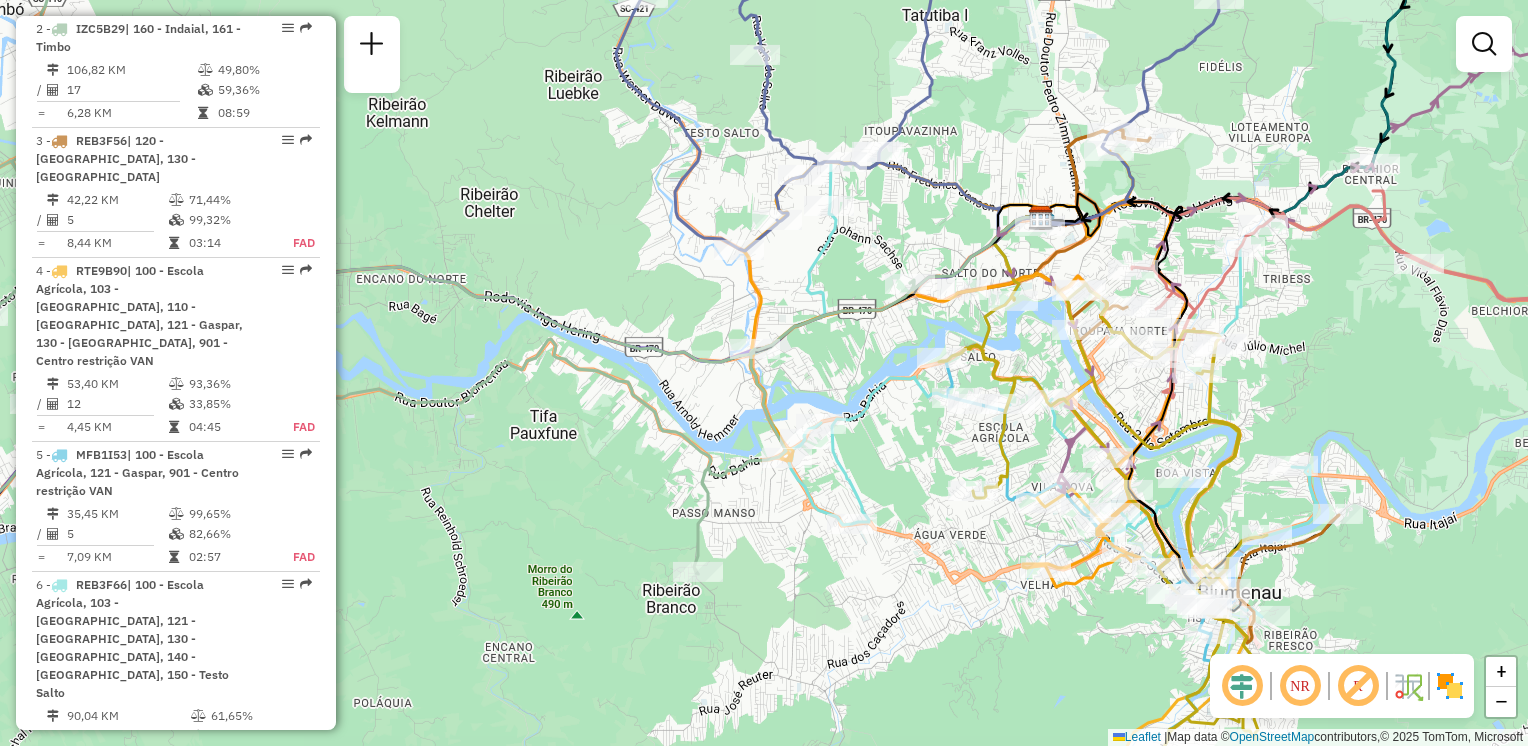 drag, startPoint x: 871, startPoint y: 587, endPoint x: 837, endPoint y: 578, distance: 35.17101 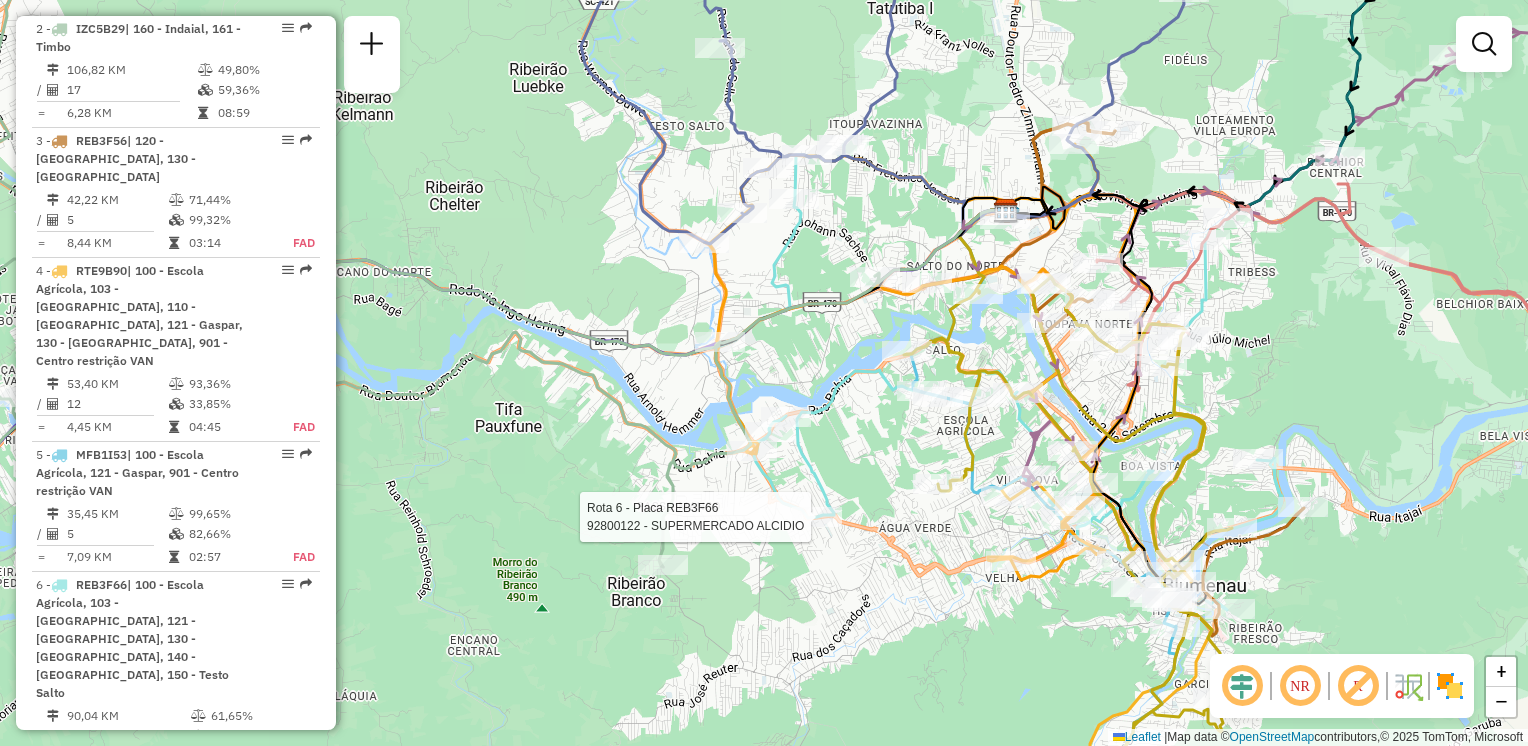 select on "**********" 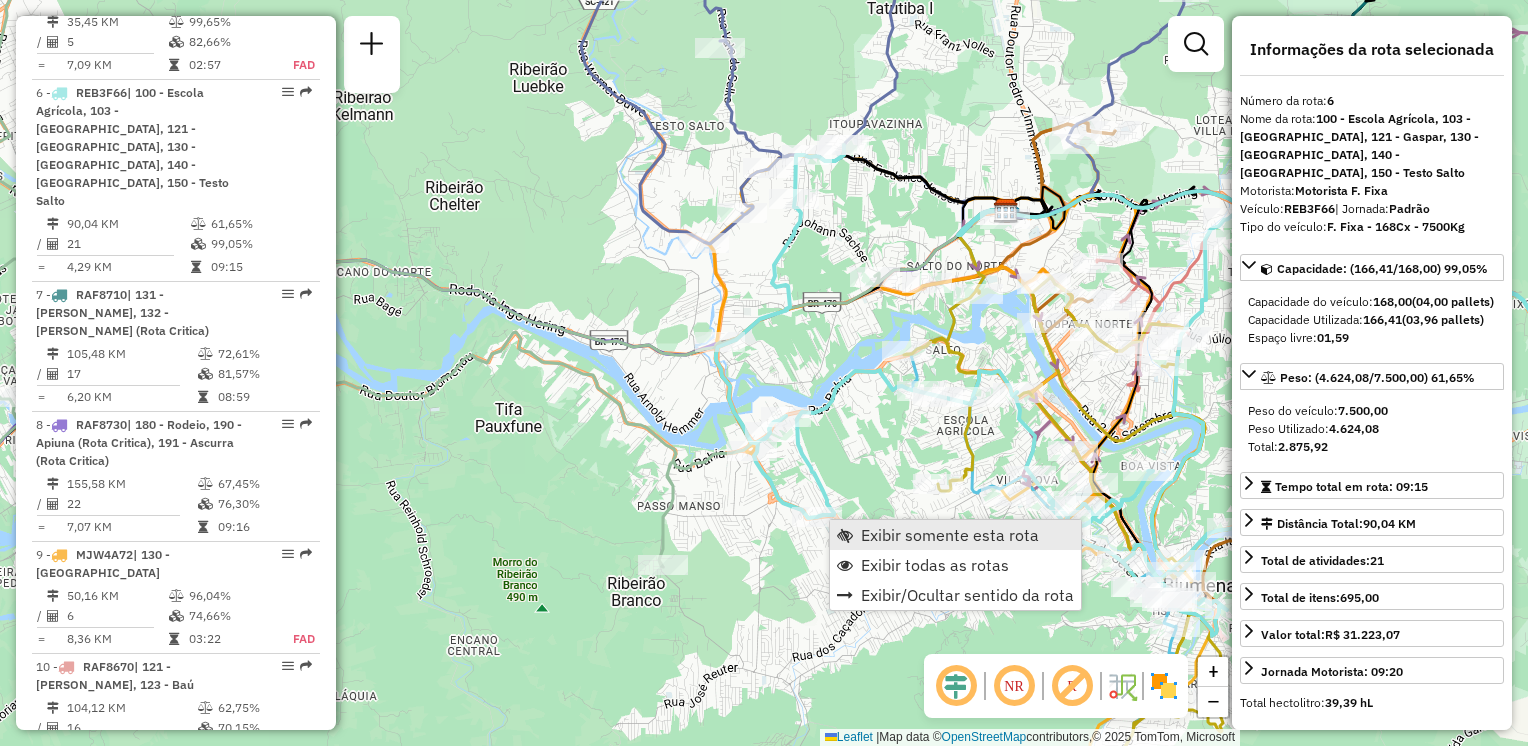scroll, scrollTop: 1383, scrollLeft: 0, axis: vertical 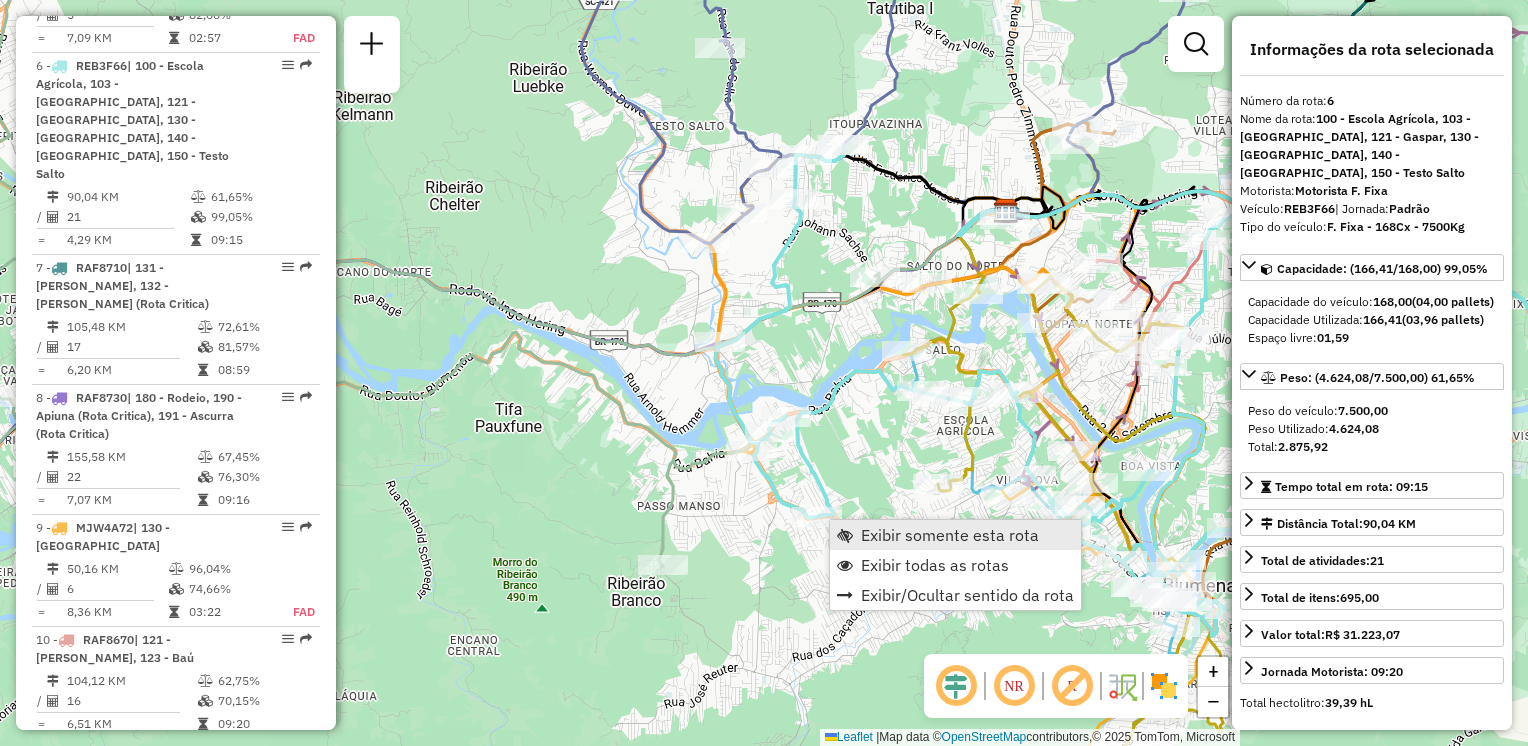 click on "Exibir somente esta rota" at bounding box center [950, 535] 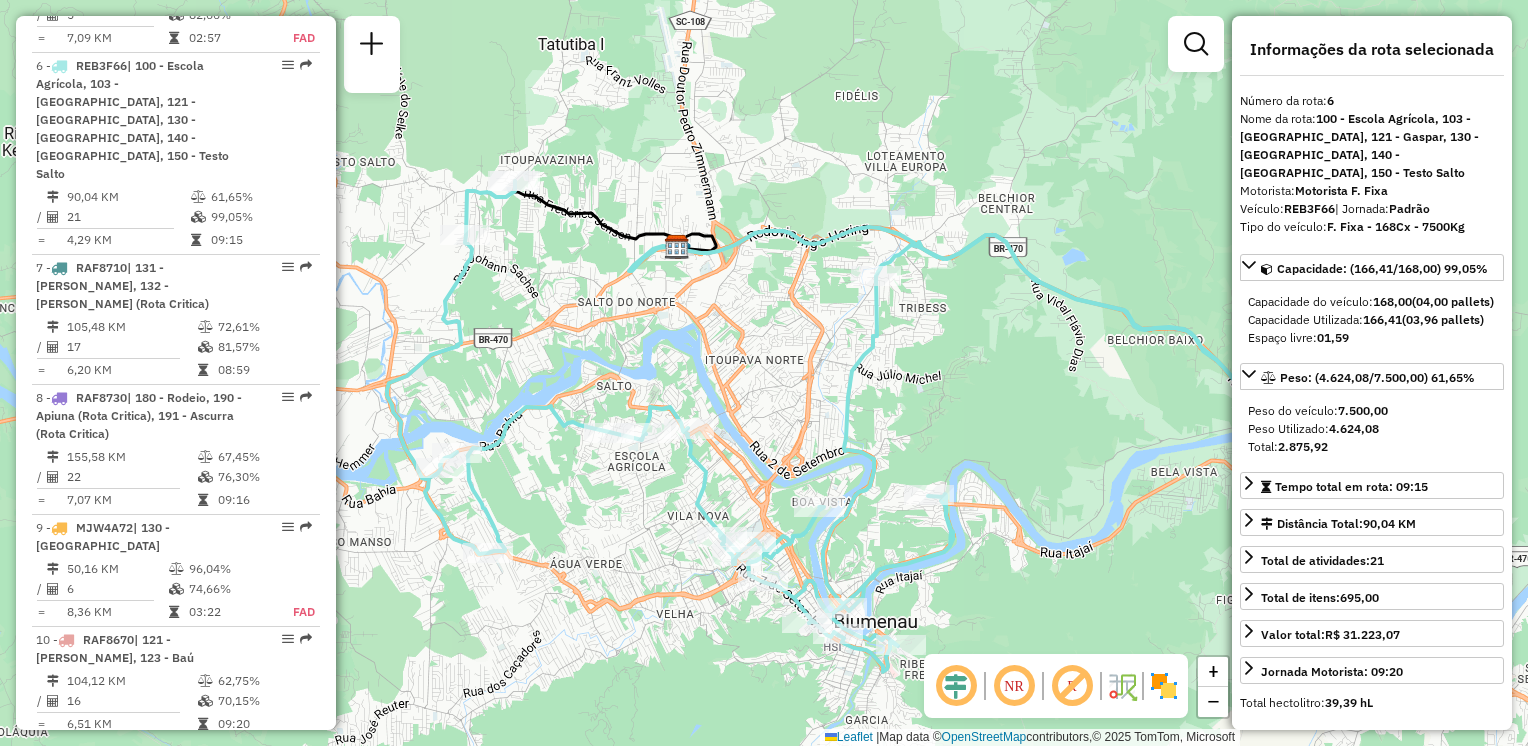drag, startPoint x: 789, startPoint y: 419, endPoint x: 944, endPoint y: 477, distance: 165.49623 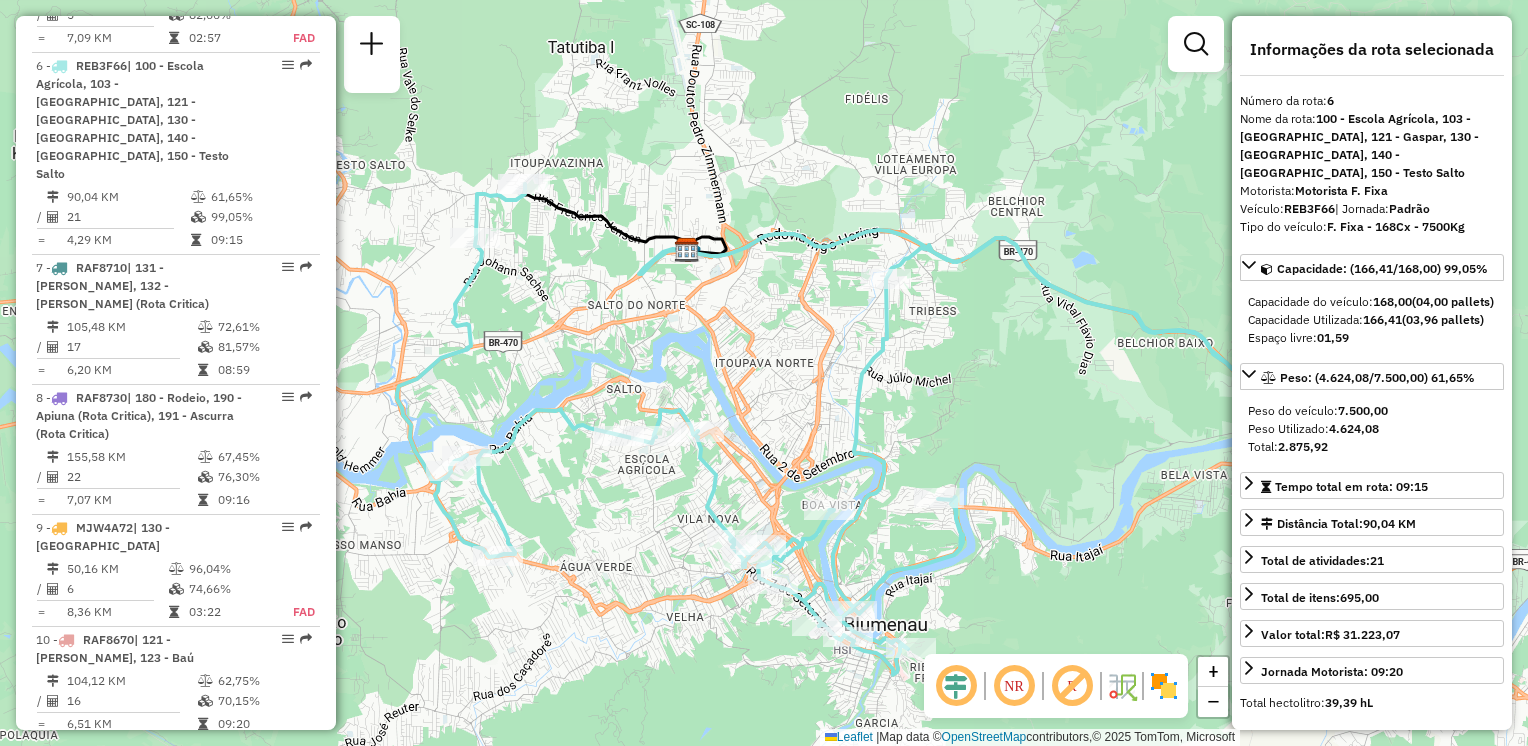 drag, startPoint x: 947, startPoint y: 414, endPoint x: 992, endPoint y: 401, distance: 46.840153 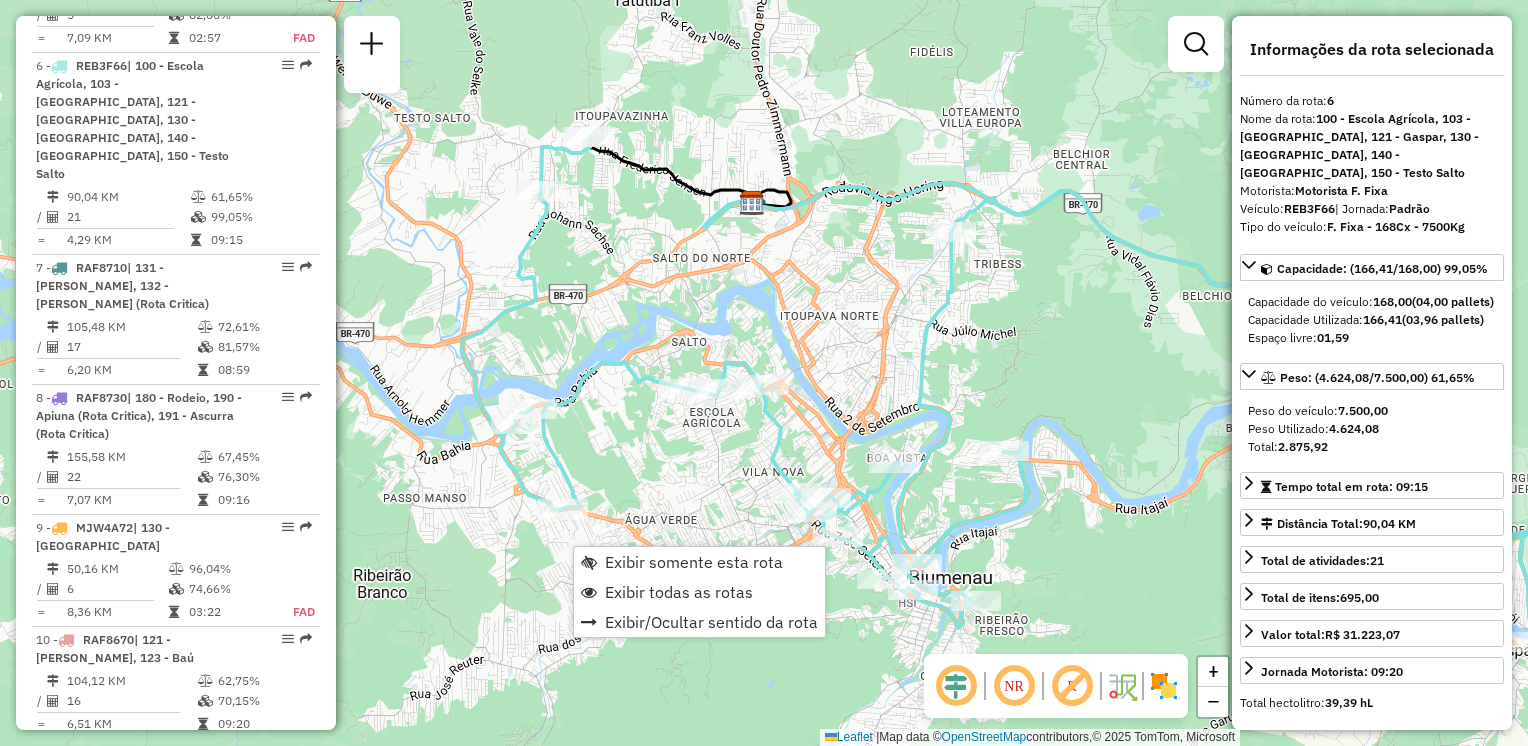 drag, startPoint x: 865, startPoint y: 636, endPoint x: 840, endPoint y: 551, distance: 88.60023 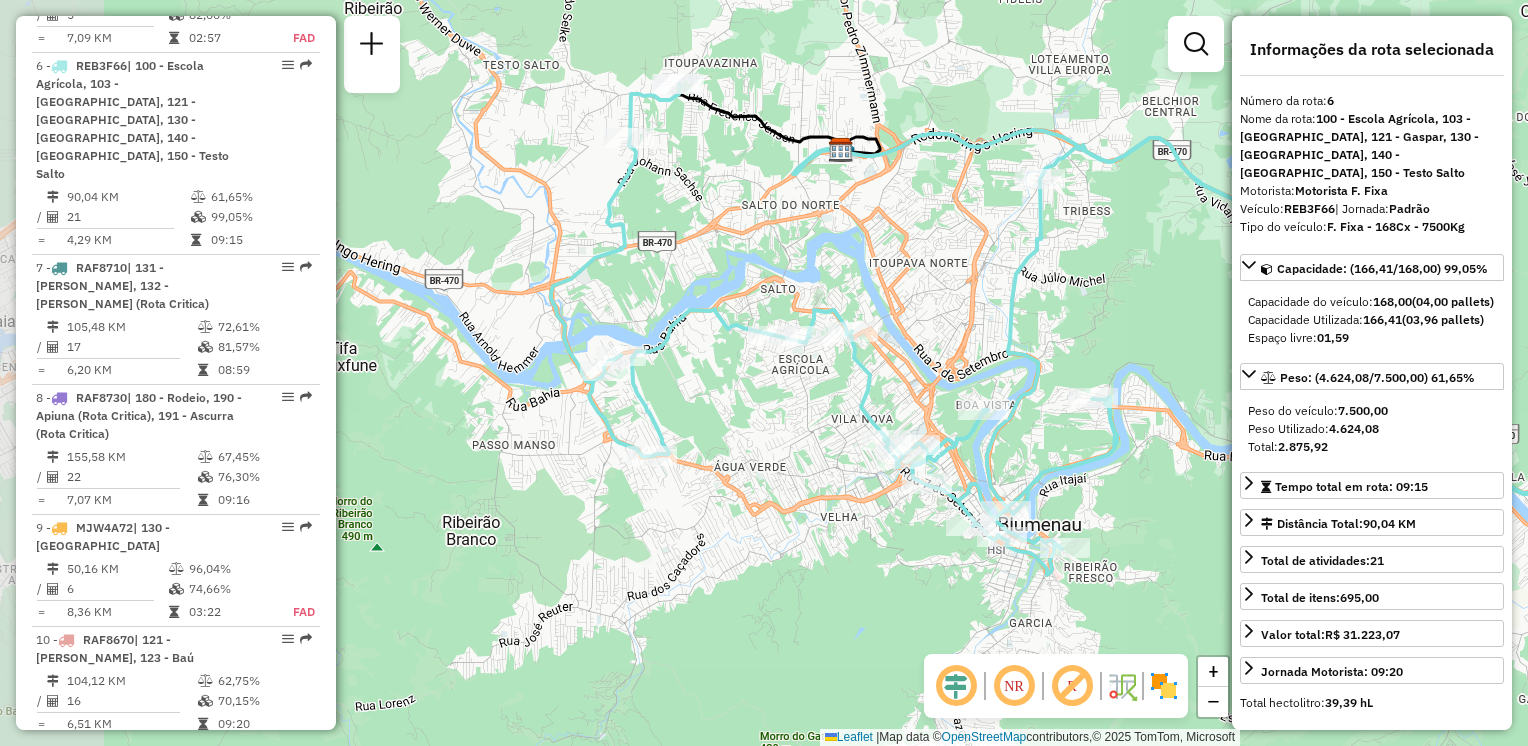 drag, startPoint x: 756, startPoint y: 541, endPoint x: 870, endPoint y: 540, distance: 114.00439 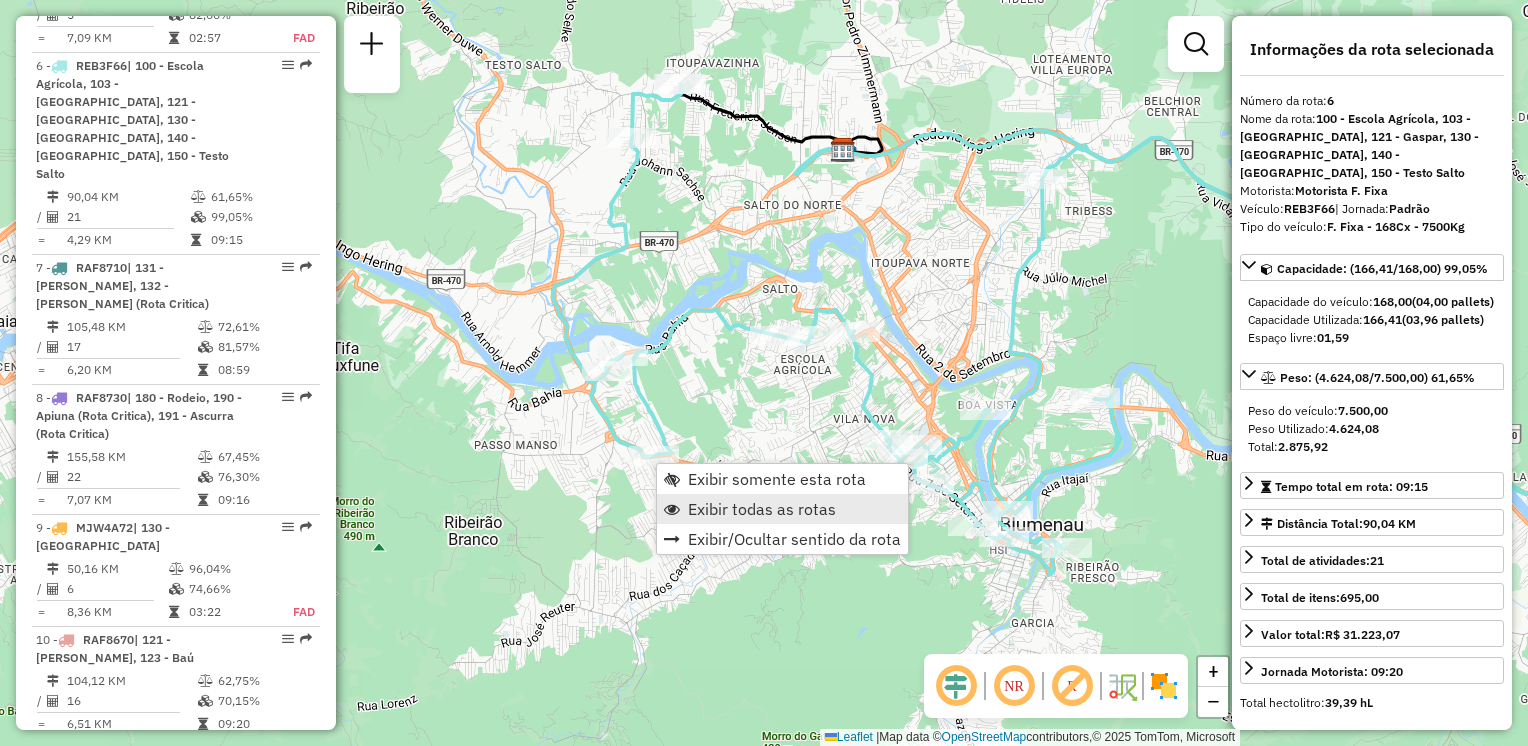 click on "Exibir todas as rotas" at bounding box center (762, 509) 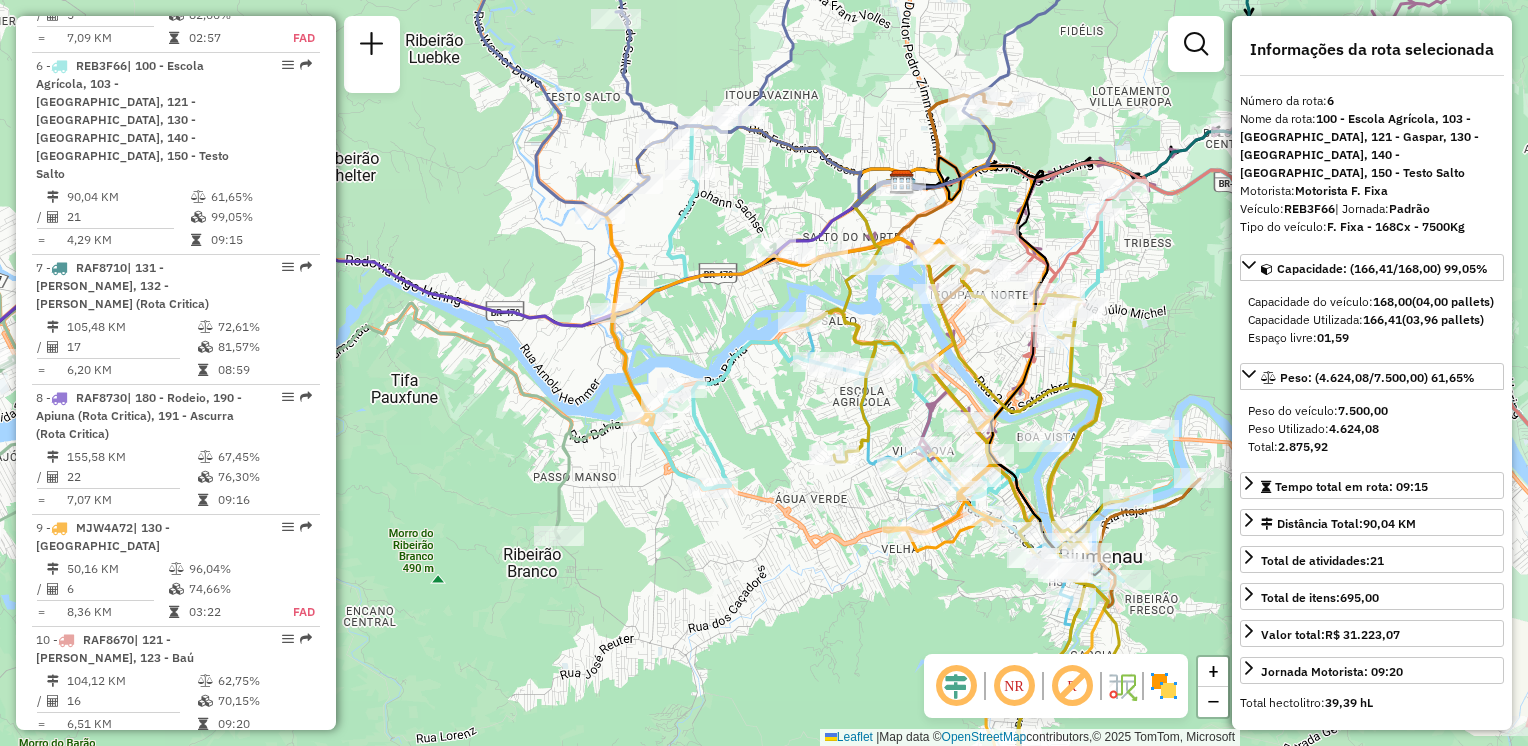 drag, startPoint x: 741, startPoint y: 426, endPoint x: 813, endPoint y: 459, distance: 79.20227 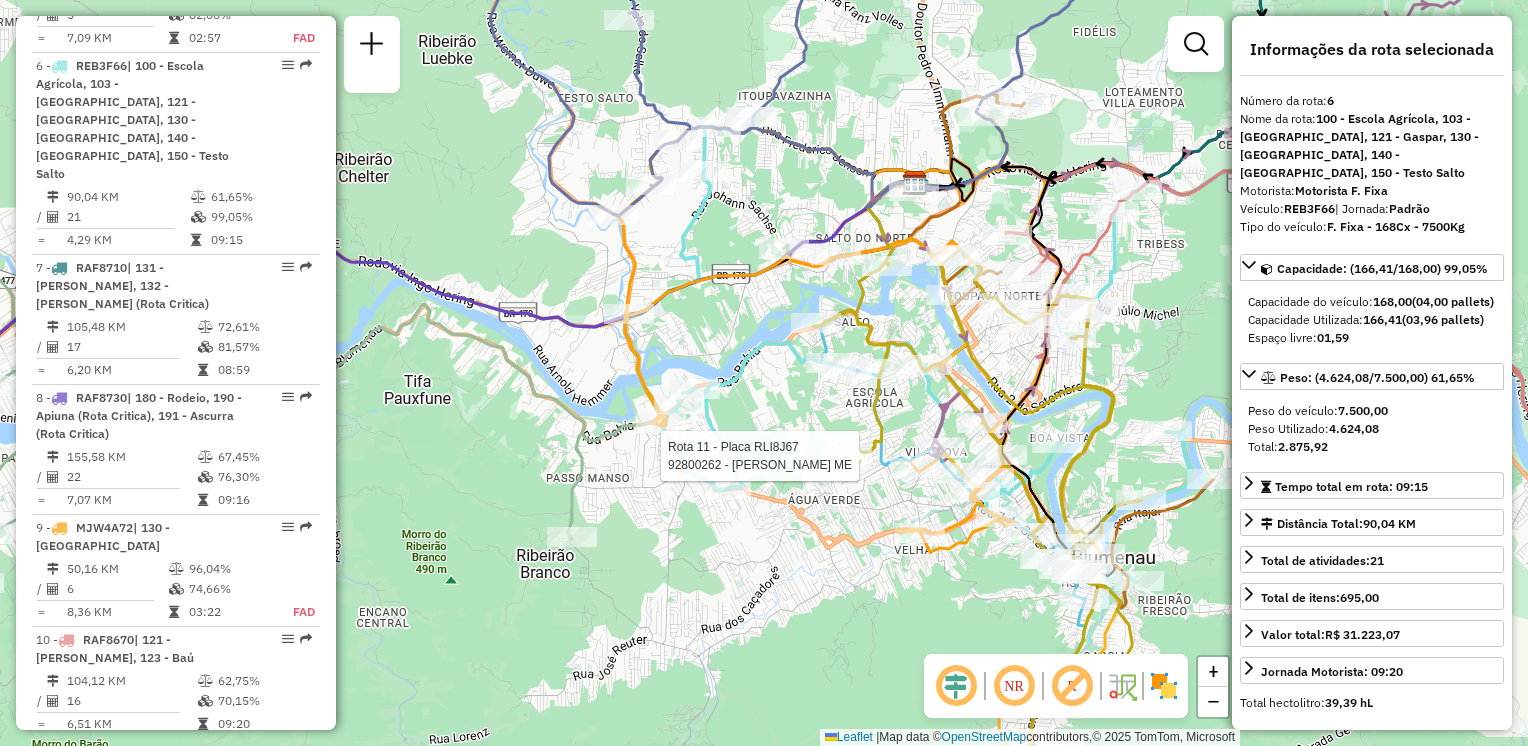 drag, startPoint x: 816, startPoint y: 541, endPoint x: 853, endPoint y: 534, distance: 37.65634 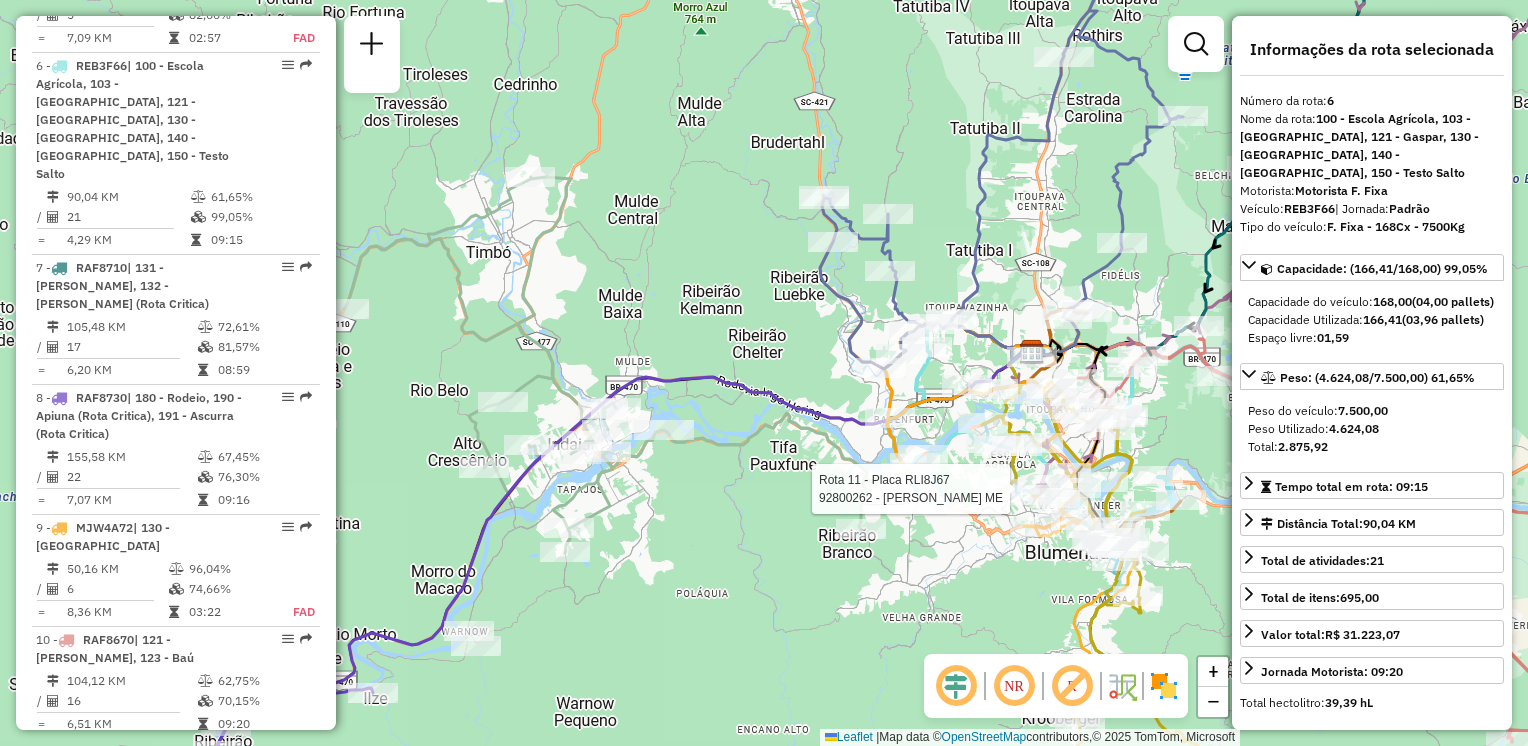 drag, startPoint x: 706, startPoint y: 518, endPoint x: 625, endPoint y: 514, distance: 81.09871 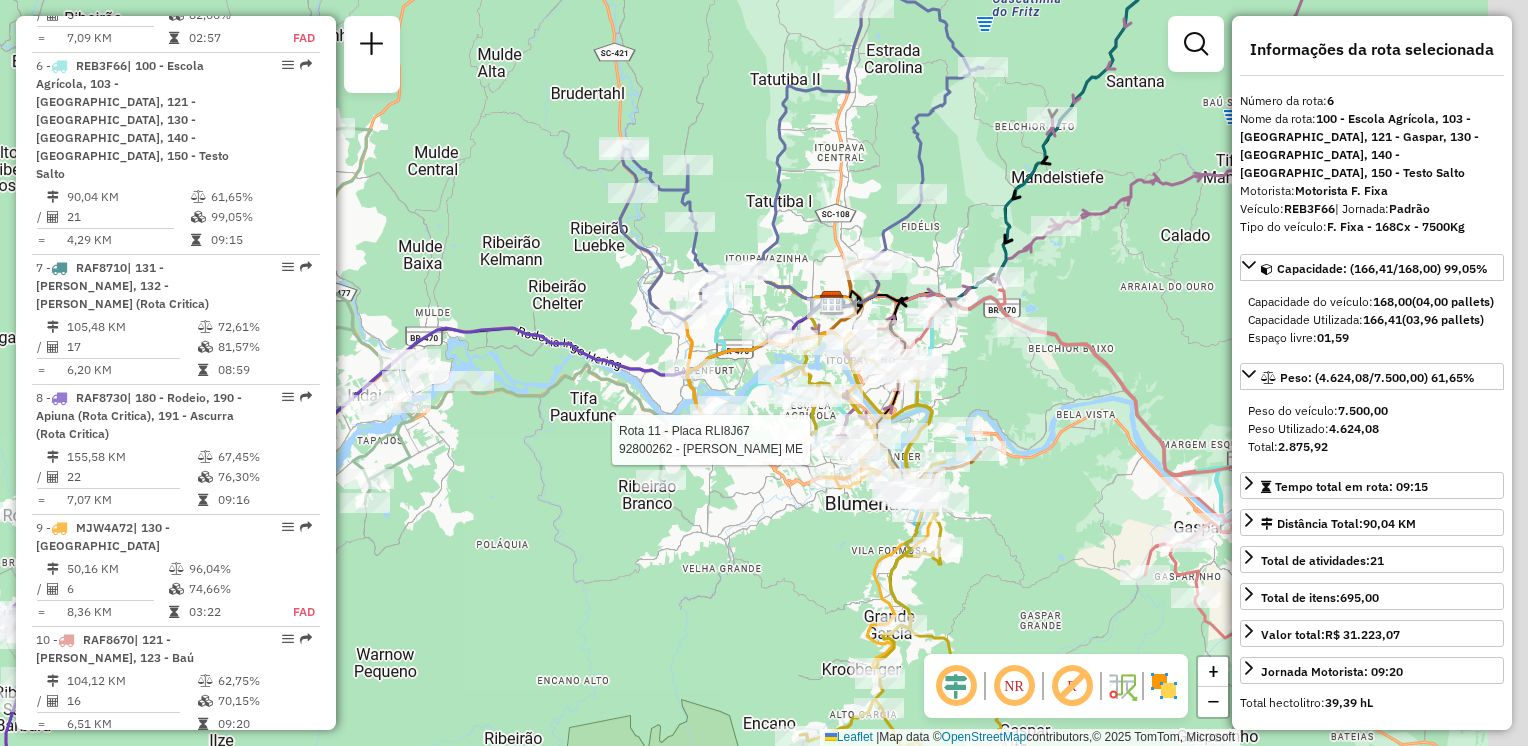 click on "Rota 11 - Placa RLI8J67  92800262 - ZAIDES ROTH ME Janela de atendimento Grade de atendimento Capacidade Transportadoras Veículos Cliente Pedidos  Rotas Selecione os dias de semana para filtrar as janelas de atendimento  Seg   Ter   Qua   Qui   Sex   Sáb   Dom  Informe o período da janela de atendimento: De: Até:  Filtrar exatamente a janela do cliente  Considerar janela de atendimento padrão  Selecione os dias de semana para filtrar as grades de atendimento  Seg   Ter   Qua   Qui   Sex   Sáb   Dom   Considerar clientes sem dia de atendimento cadastrado  Clientes fora do dia de atendimento selecionado Filtrar as atividades entre os valores definidos abaixo:  Peso mínimo:   Peso máximo:   Cubagem mínima:   Cubagem máxima:   De:   Até:  Filtrar as atividades entre o tempo de atendimento definido abaixo:  De:   Até:   Considerar capacidade total dos clientes não roteirizados Transportadora: Selecione um ou mais itens Tipo de veículo: Selecione um ou mais itens Veículo: Selecione um ou mais itens +" 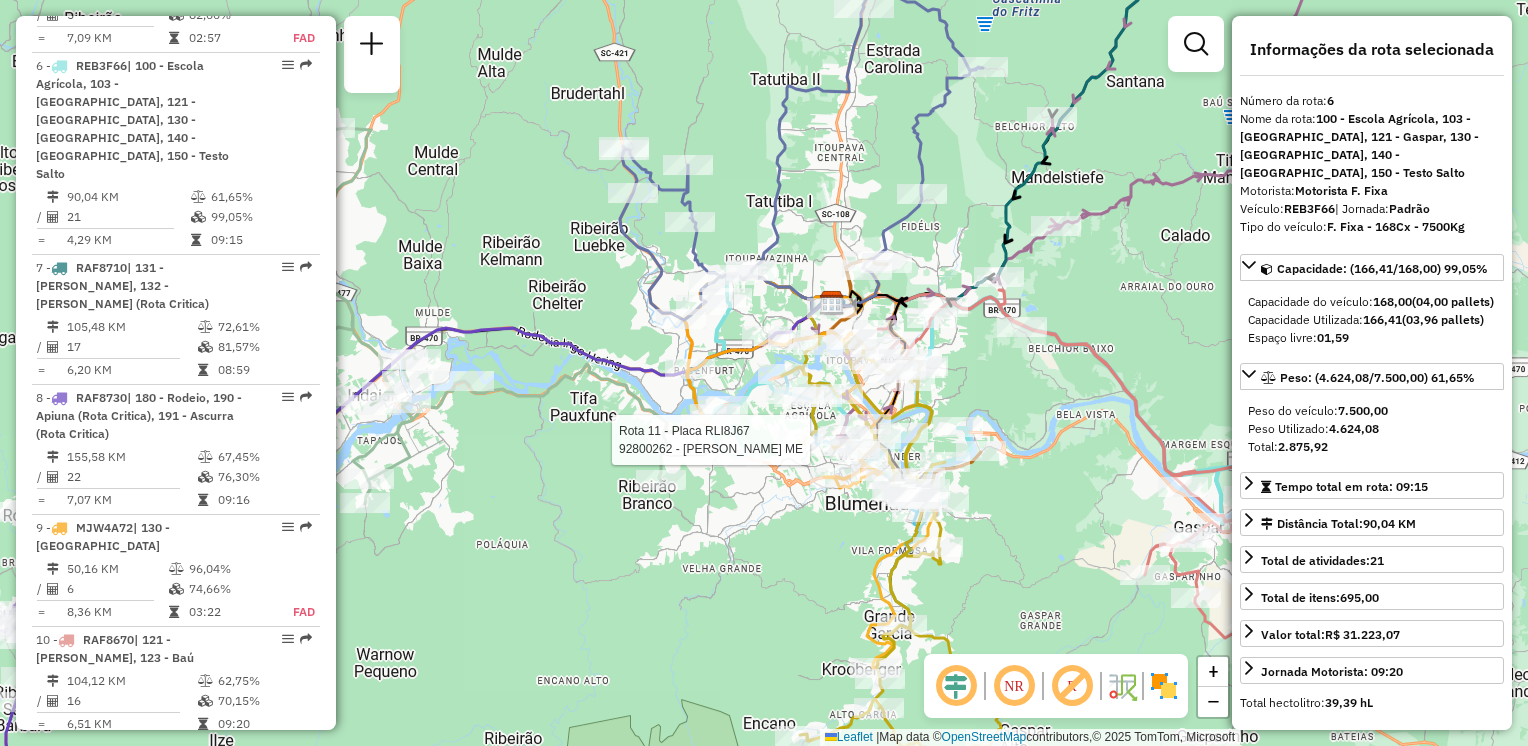 drag, startPoint x: 699, startPoint y: 519, endPoint x: 714, endPoint y: 553, distance: 37.161808 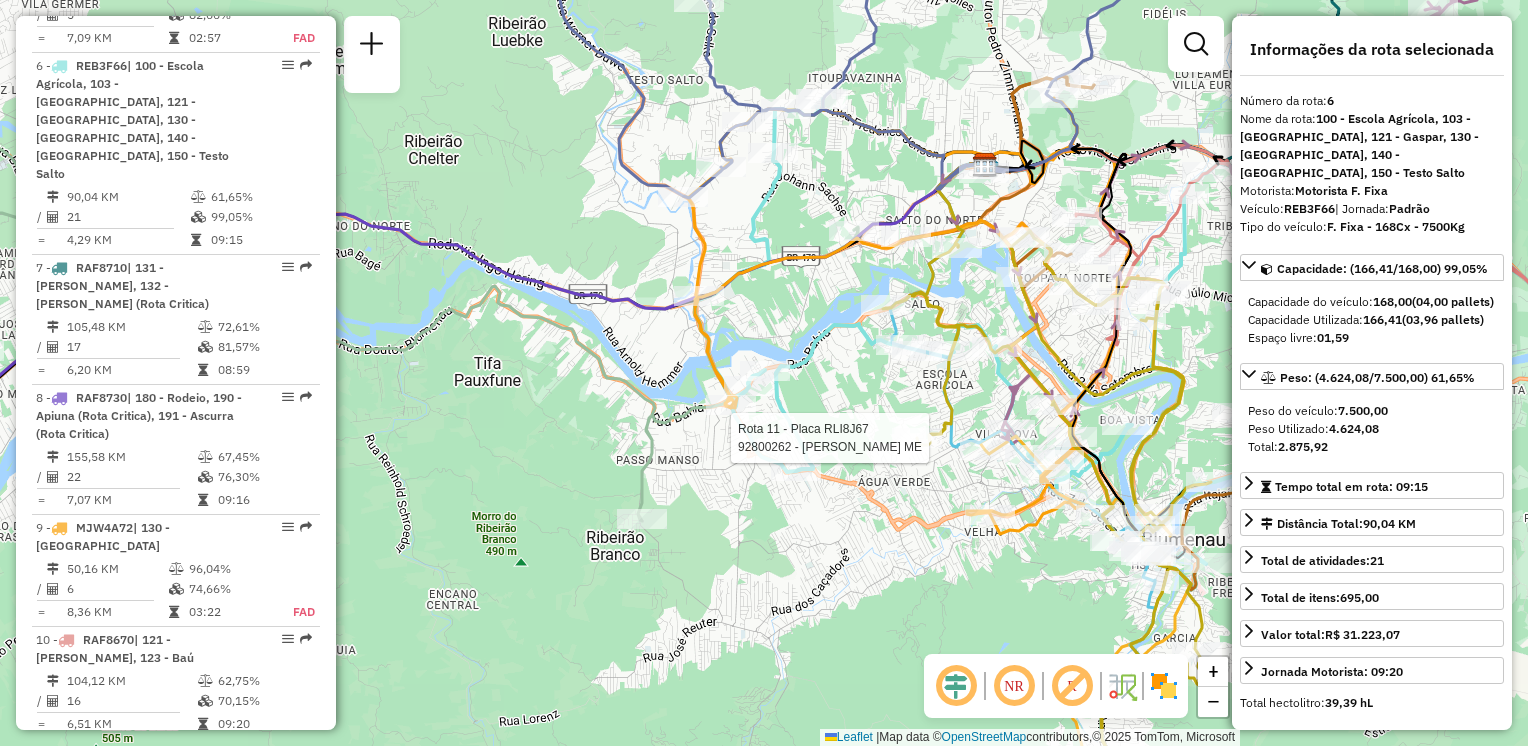 drag, startPoint x: 702, startPoint y: 357, endPoint x: 712, endPoint y: 433, distance: 76.655075 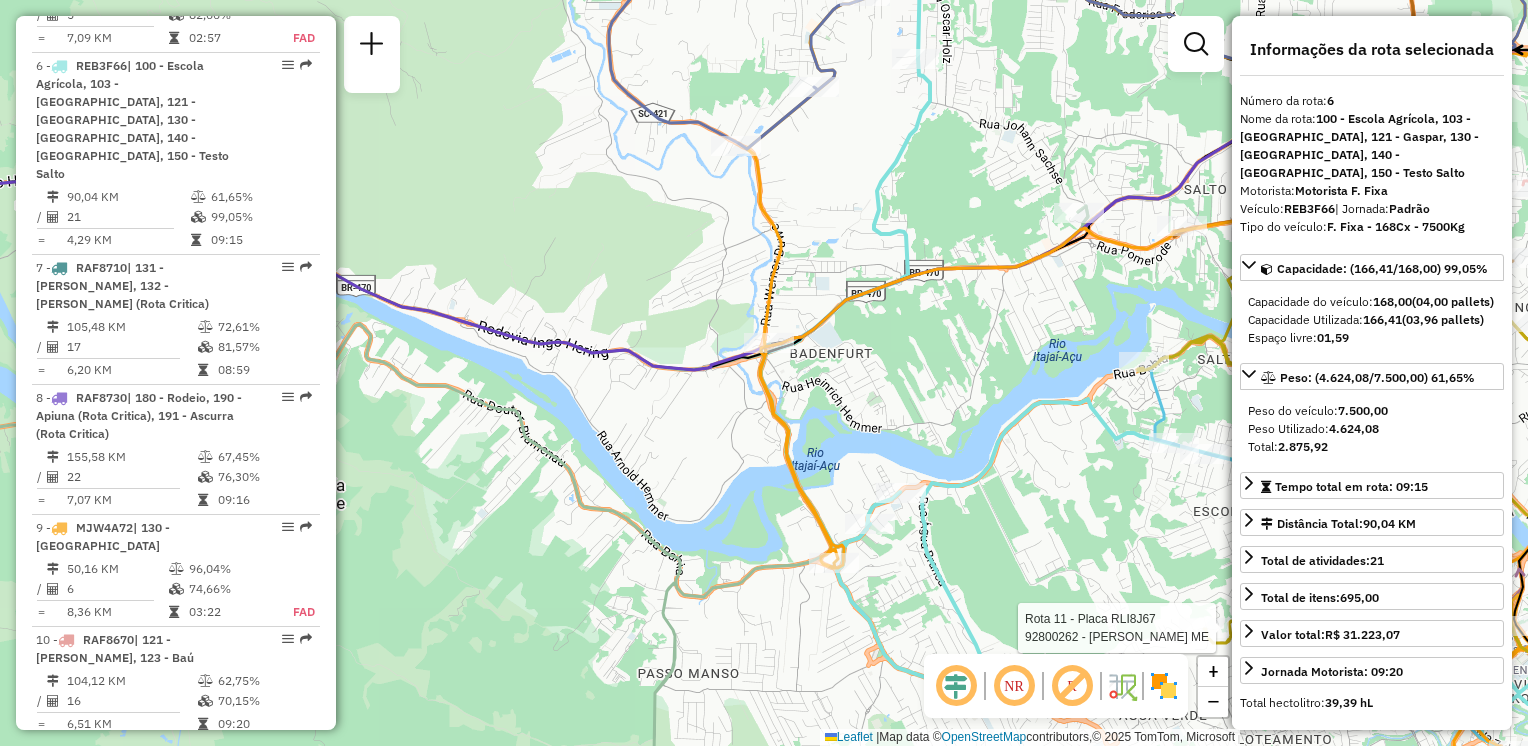drag, startPoint x: 749, startPoint y: 432, endPoint x: 808, endPoint y: 422, distance: 59.841457 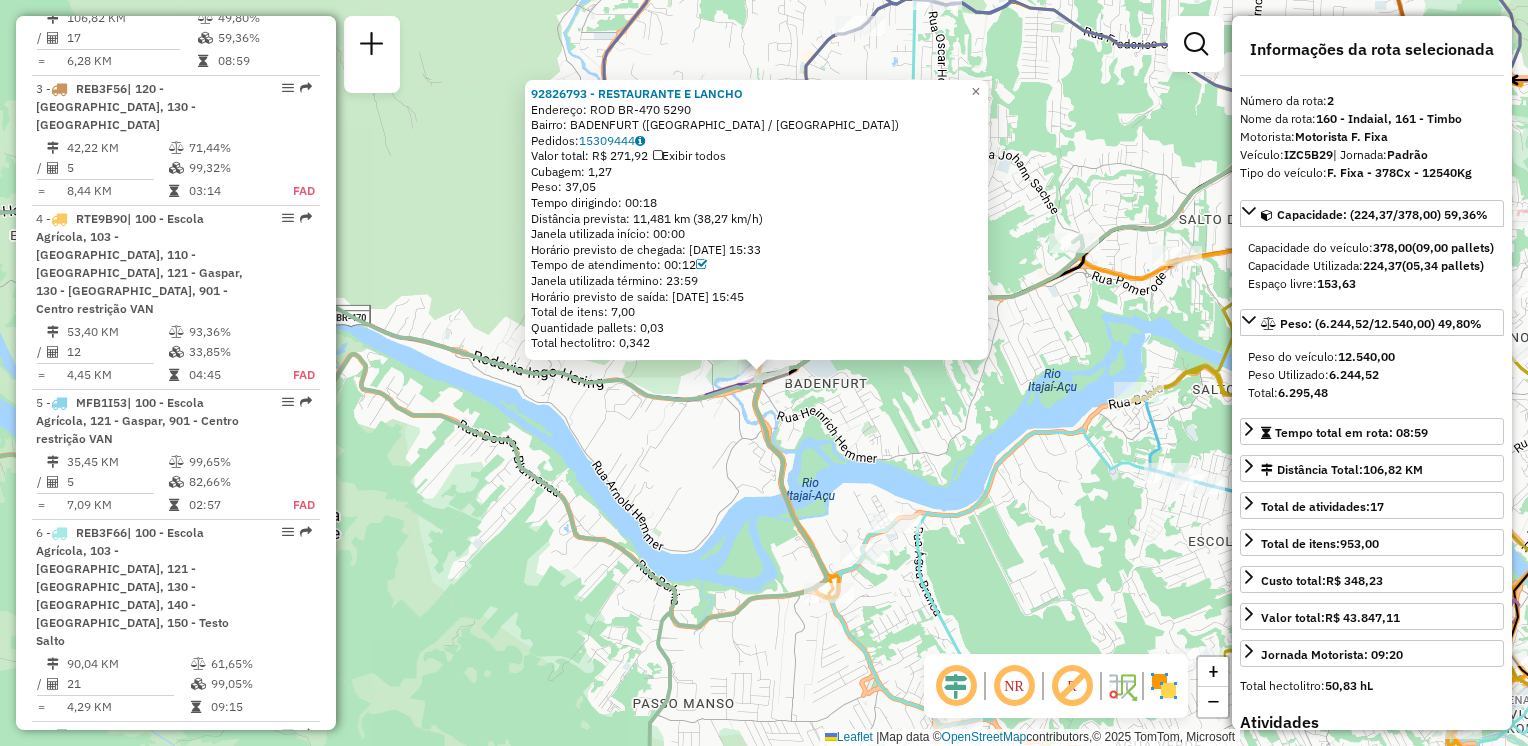 scroll, scrollTop: 864, scrollLeft: 0, axis: vertical 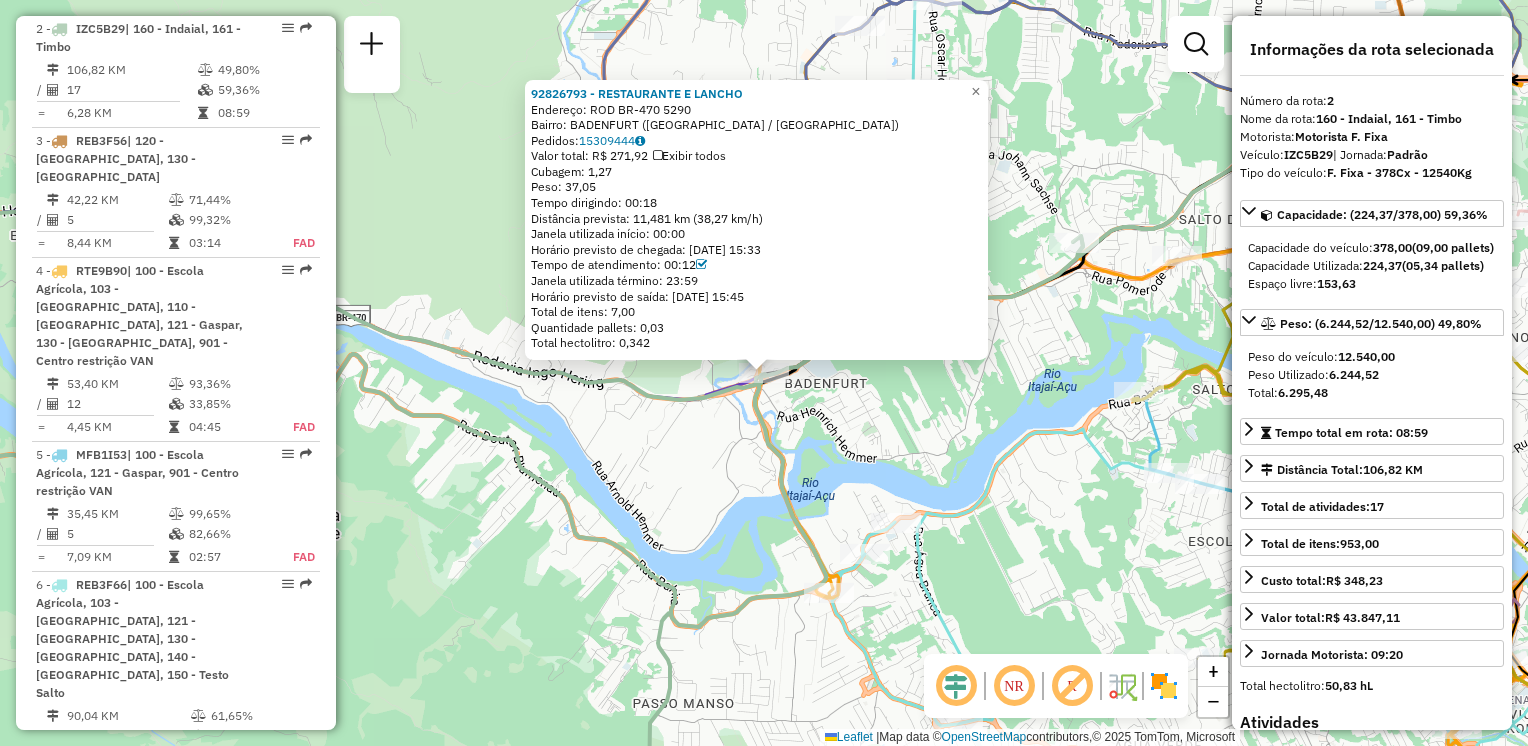 drag, startPoint x: 899, startPoint y: 450, endPoint x: 931, endPoint y: 453, distance: 32.140316 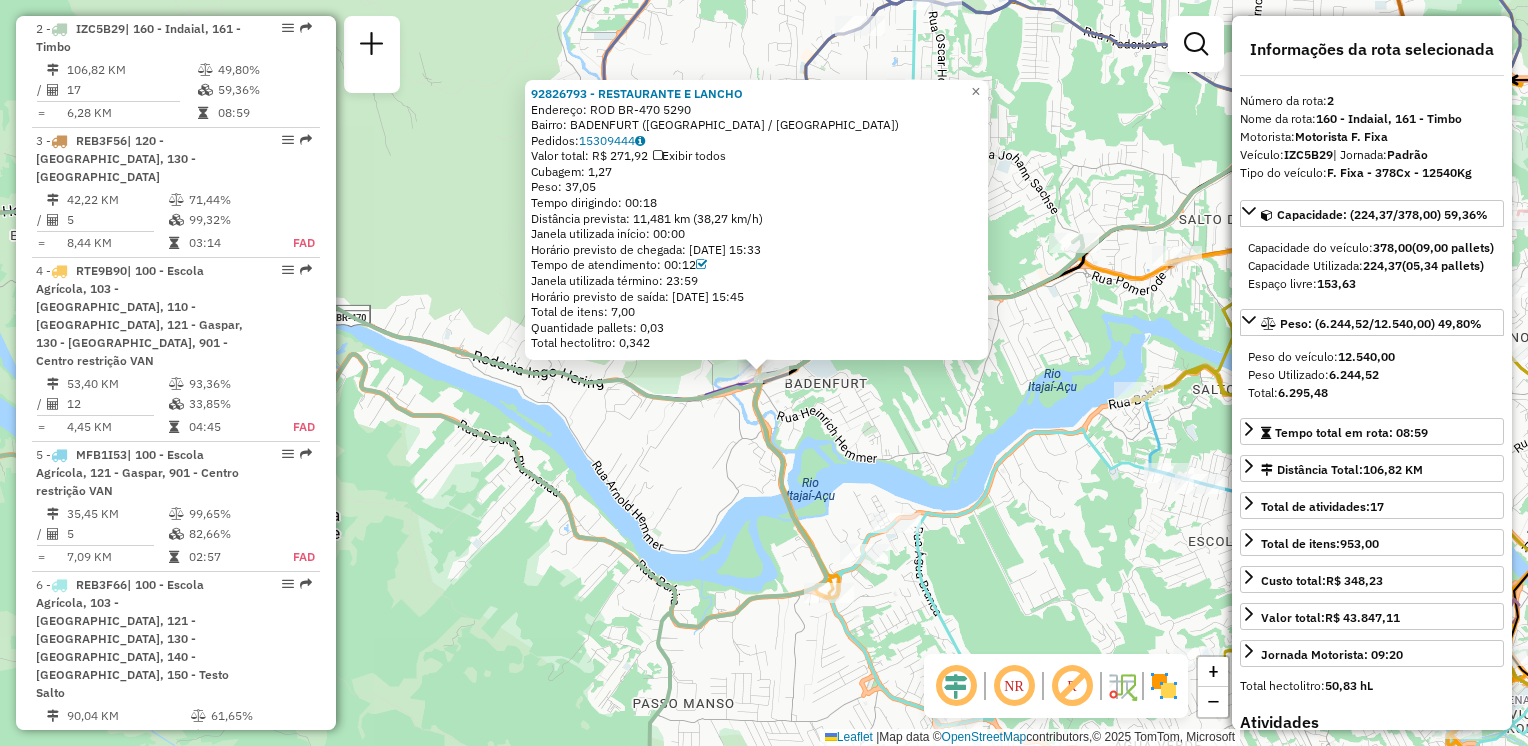 click on "92826793 - RESTAURANTE E LANCHO  Endereço: ROD BR-470                        5290   Bairro: BADENFURT (BLUMENAU / SC)   Pedidos:  15309444   Valor total: R$ 271,92   Exibir todos   Cubagem: 1,27  Peso: 37,05  Tempo dirigindo: 00:18   Distância prevista: 11,481 km (38,27 km/h)   Janela utilizada início: 00:00   Horário previsto de chegada: 15/07/2025 15:33   Tempo de atendimento: 00:12   Janela utilizada término: 23:59   Horário previsto de saída: 15/07/2025 15:45   Total de itens: 7,00   Quantidade pallets: 0,03   Total hectolitro: 0,342  × Janela de atendimento Grade de atendimento Capacidade Transportadoras Veículos Cliente Pedidos  Rotas Selecione os dias de semana para filtrar as janelas de atendimento  Seg   Ter   Qua   Qui   Sex   Sáb   Dom  Informe o período da janela de atendimento: De: Até:  Filtrar exatamente a janela do cliente  Considerar janela de atendimento padrão  Selecione os dias de semana para filtrar as grades de atendimento  Seg   Ter   Qua   Qui   Sex   Sáb   Dom   De:  De:" 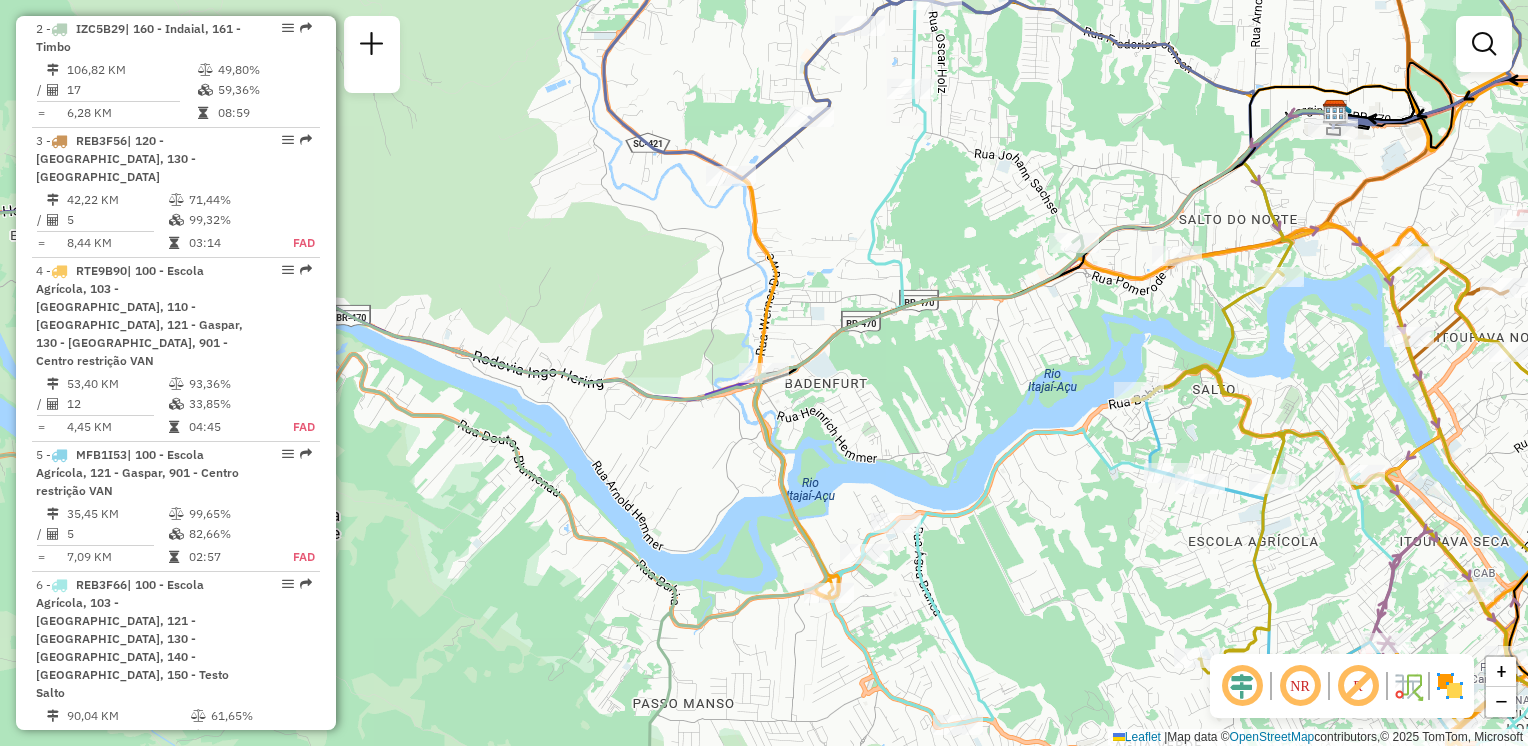 drag, startPoint x: 957, startPoint y: 465, endPoint x: 760, endPoint y: 427, distance: 200.6315 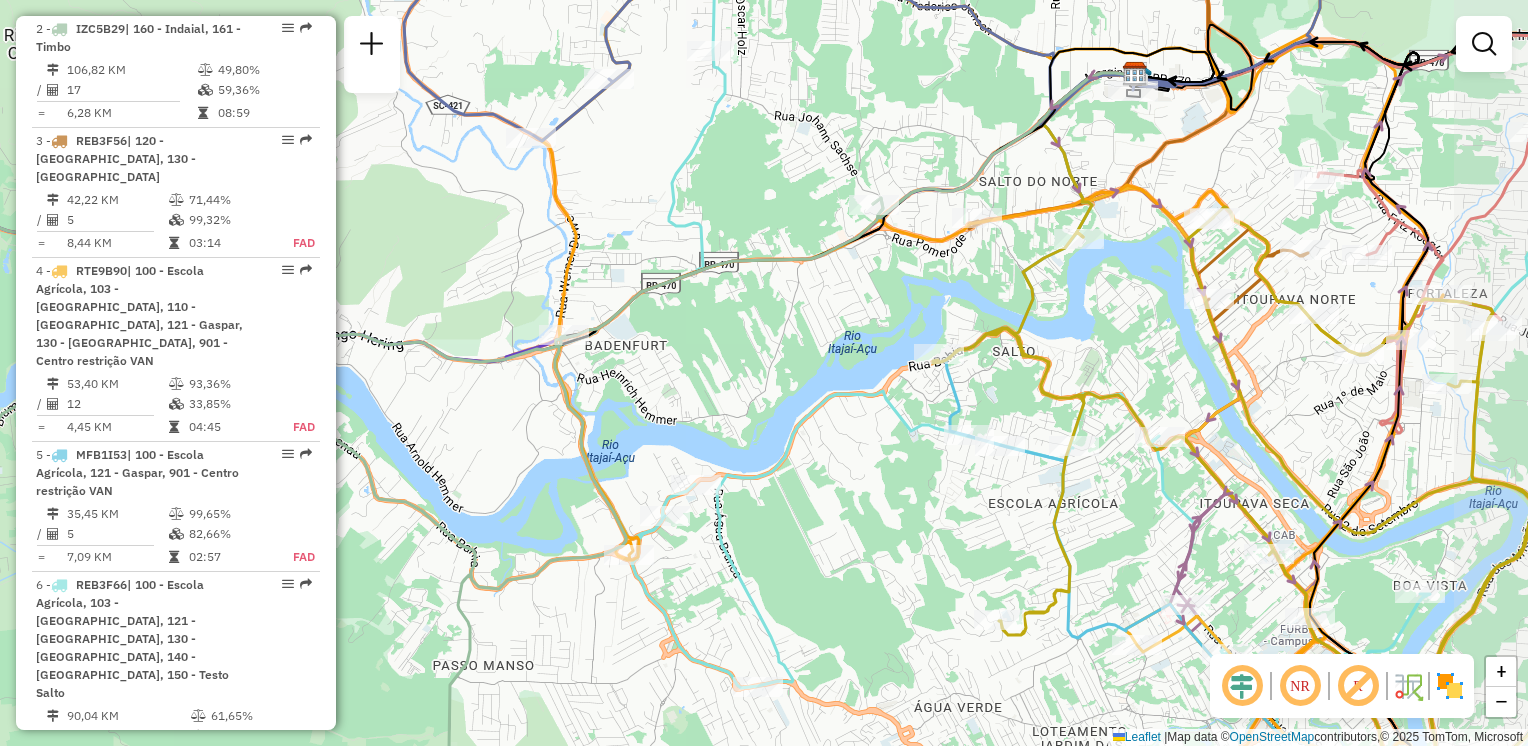 drag, startPoint x: 856, startPoint y: 454, endPoint x: 790, endPoint y: 462, distance: 66.48308 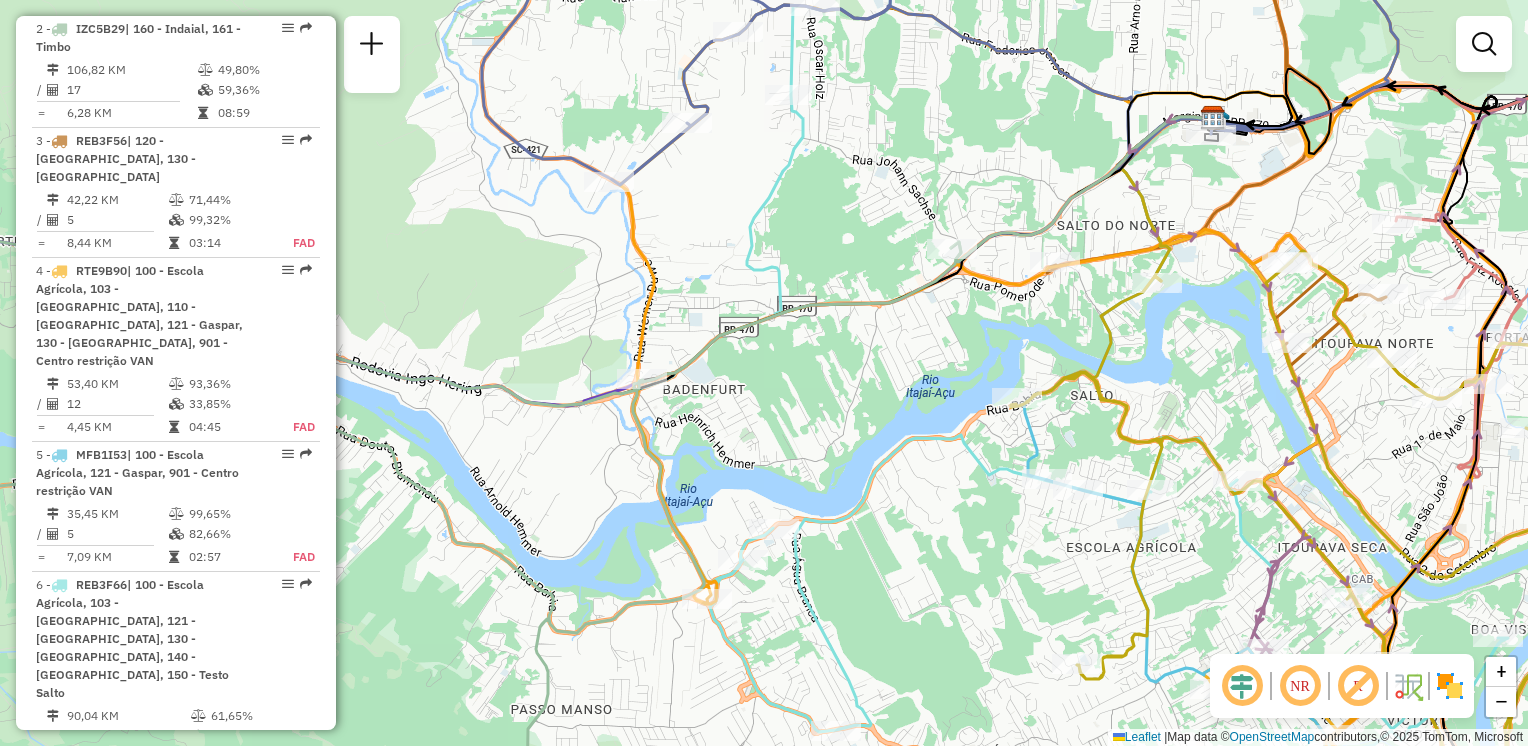 drag, startPoint x: 808, startPoint y: 455, endPoint x: 864, endPoint y: 458, distance: 56.0803 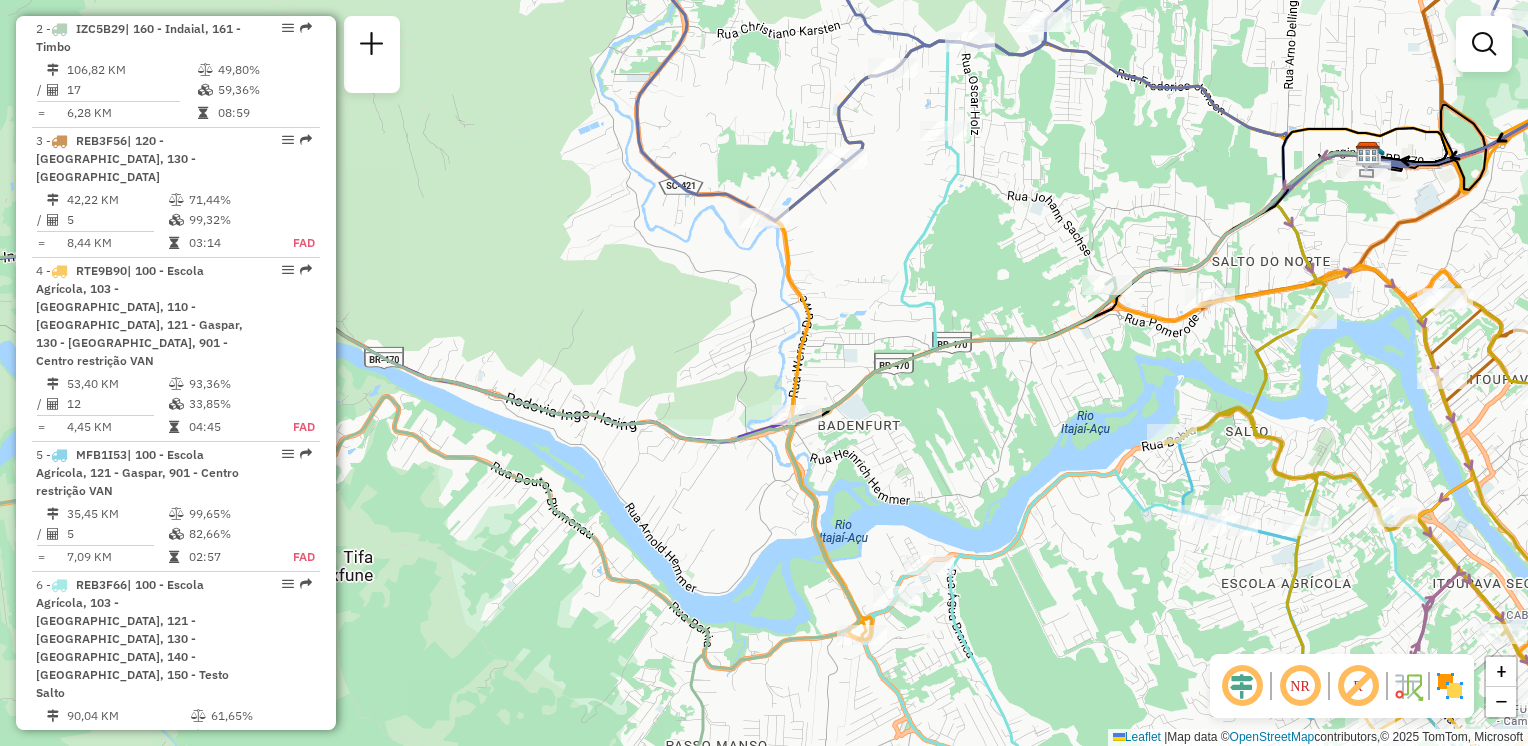 click on "Janela de atendimento Grade de atendimento Capacidade Transportadoras Veículos Cliente Pedidos  Rotas Selecione os dias de semana para filtrar as janelas de atendimento  Seg   Ter   Qua   Qui   Sex   Sáb   Dom  Informe o período da janela de atendimento: De: Até:  Filtrar exatamente a janela do cliente  Considerar janela de atendimento padrão  Selecione os dias de semana para filtrar as grades de atendimento  Seg   Ter   Qua   Qui   Sex   Sáb   Dom   Considerar clientes sem dia de atendimento cadastrado  Clientes fora do dia de atendimento selecionado Filtrar as atividades entre os valores definidos abaixo:  Peso mínimo:   Peso máximo:   Cubagem mínima:   Cubagem máxima:   De:   Até:  Filtrar as atividades entre o tempo de atendimento definido abaixo:  De:   Até:   Considerar capacidade total dos clientes não roteirizados Transportadora: Selecione um ou mais itens Tipo de veículo: Selecione um ou mais itens Veículo: Selecione um ou mais itens Motorista: Selecione um ou mais itens Nome: Rótulo:" 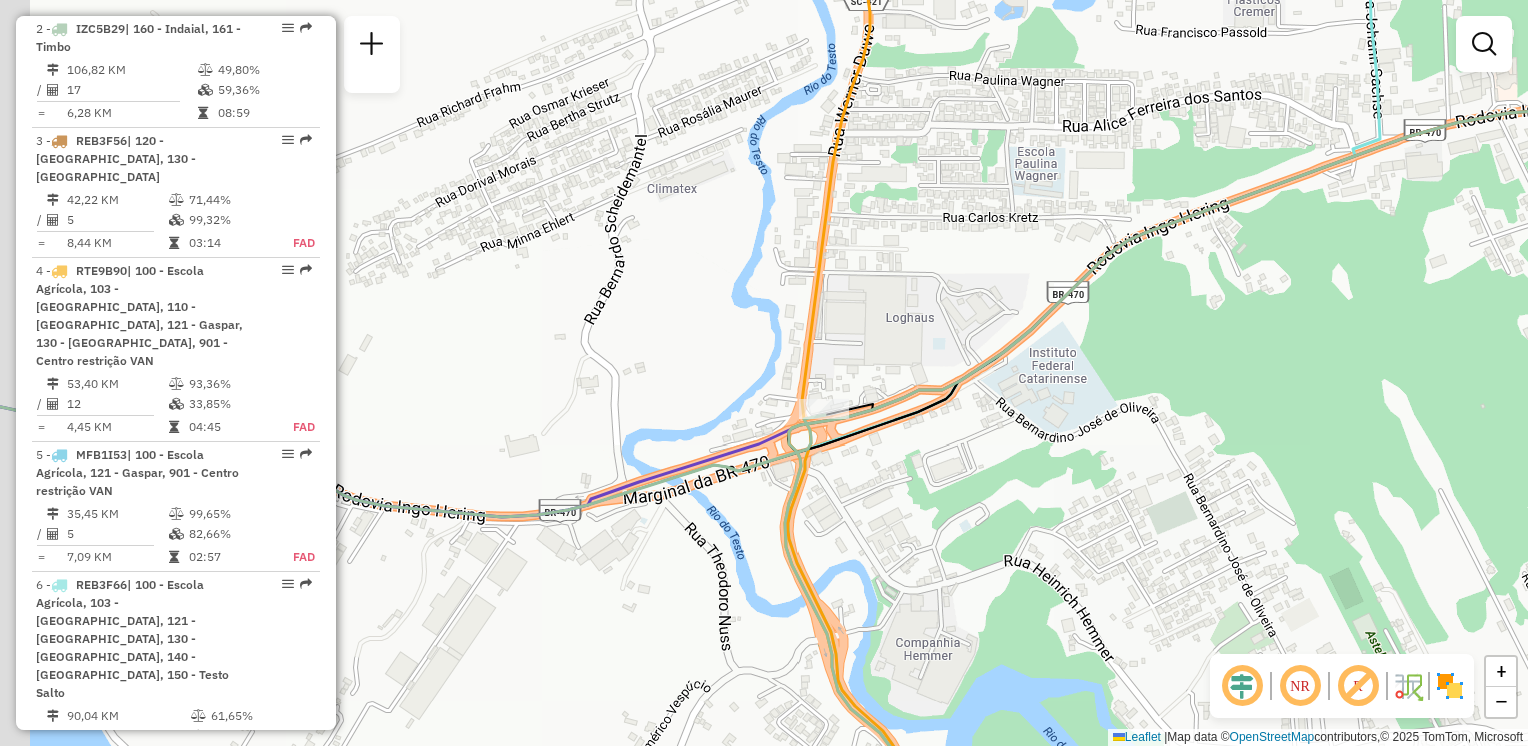 drag, startPoint x: 855, startPoint y: 454, endPoint x: 892, endPoint y: 474, distance: 42.059483 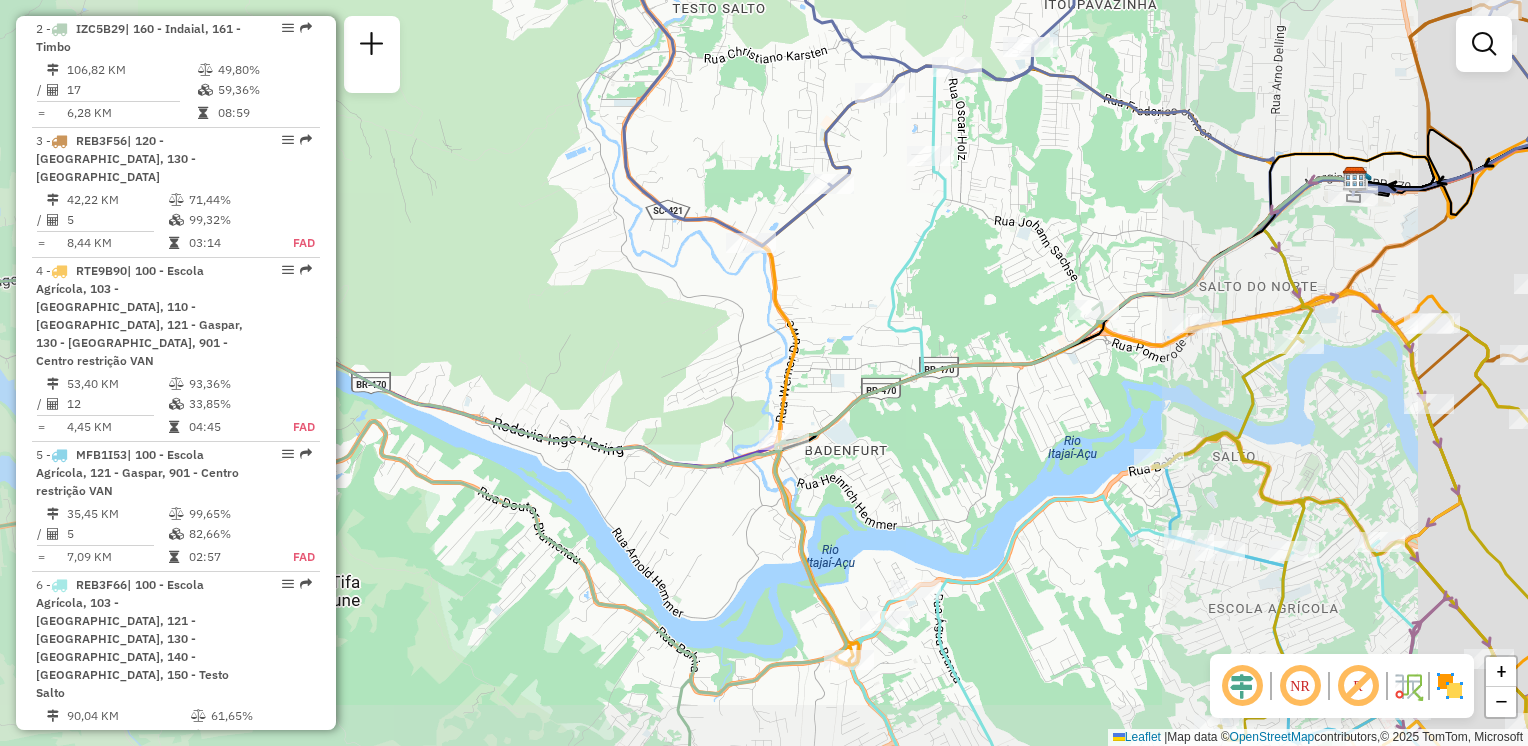 drag, startPoint x: 980, startPoint y: 489, endPoint x: 816, endPoint y: 458, distance: 166.90416 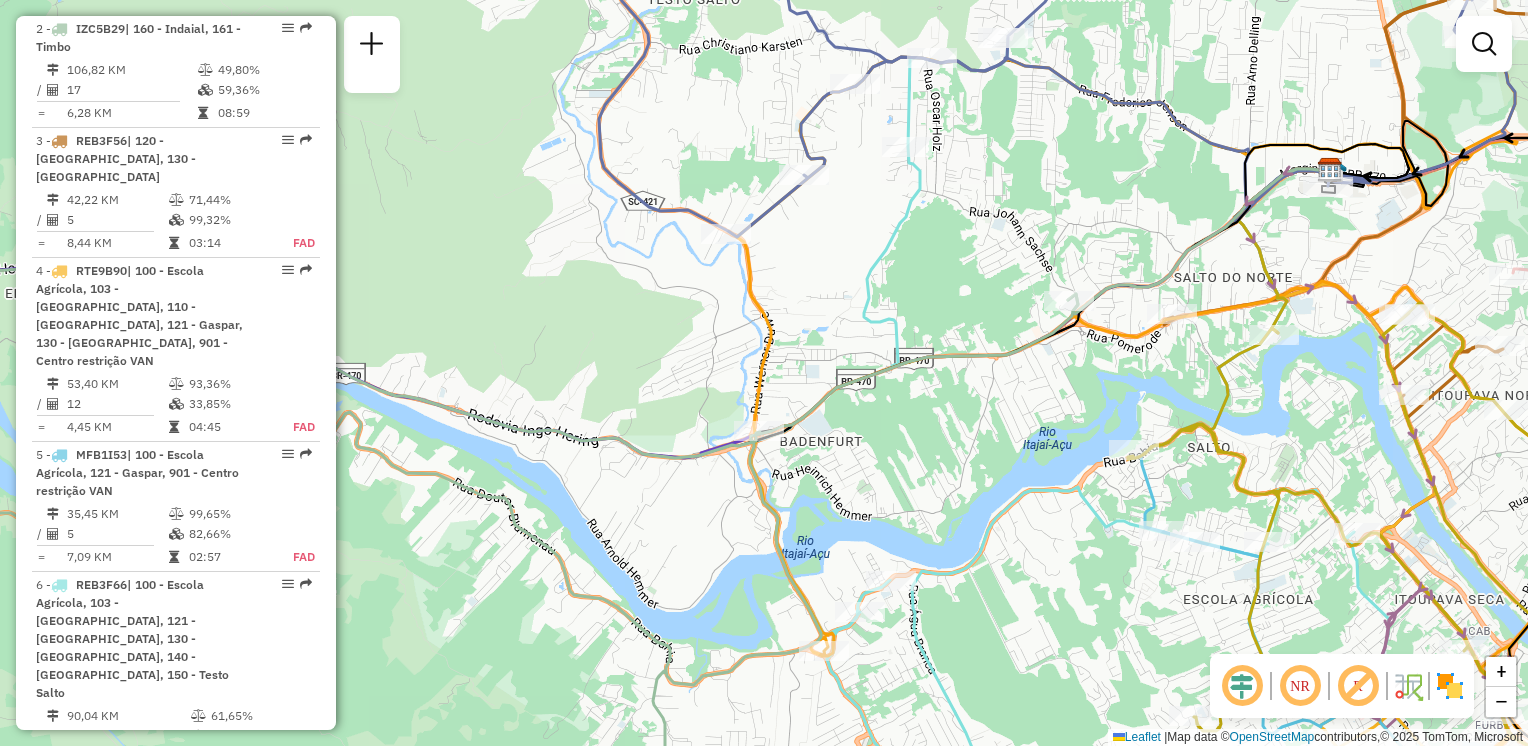 drag, startPoint x: 929, startPoint y: 470, endPoint x: 757, endPoint y: 437, distance: 175.13708 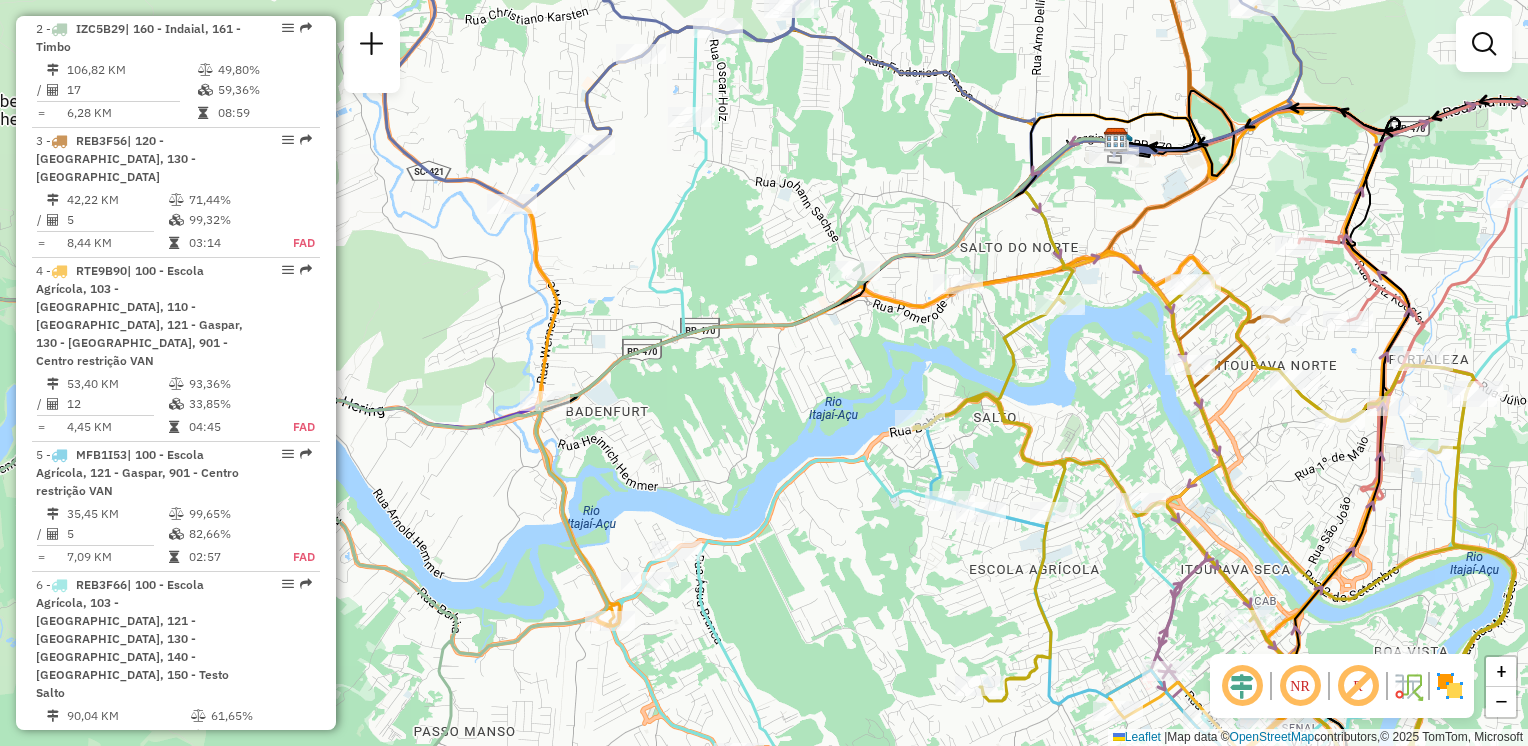 drag, startPoint x: 768, startPoint y: 447, endPoint x: 692, endPoint y: 457, distance: 76.655075 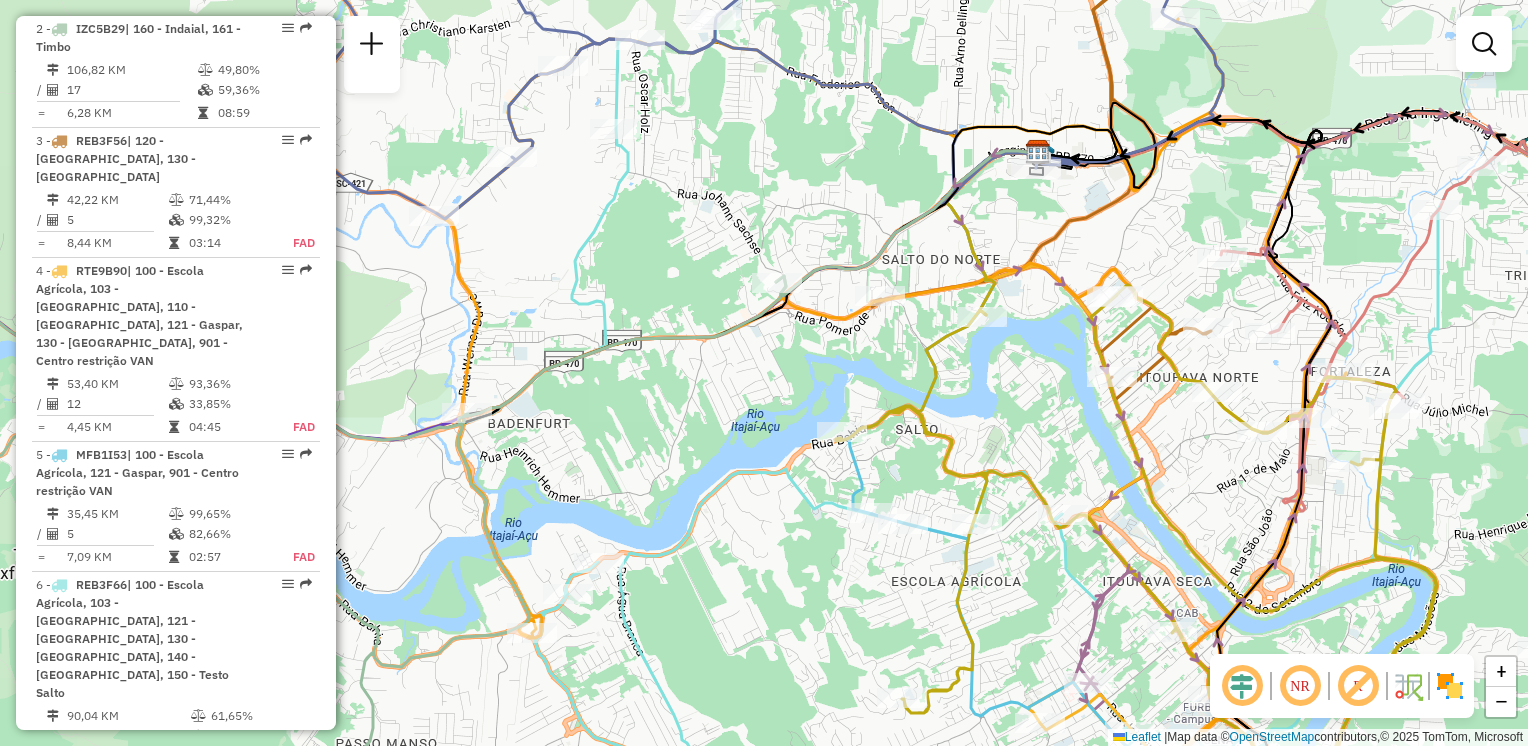drag, startPoint x: 723, startPoint y: 442, endPoint x: 668, endPoint y: 473, distance: 63.134777 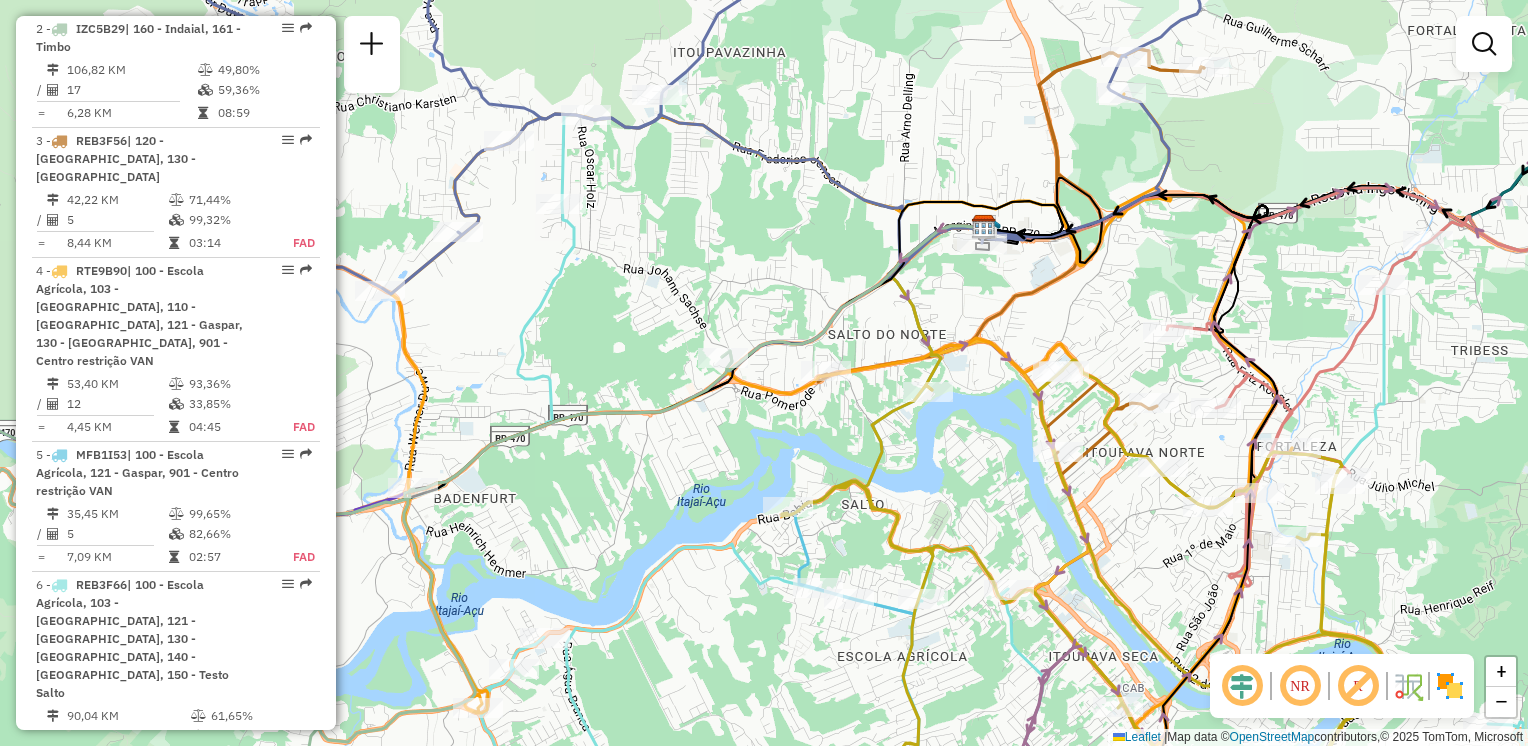drag, startPoint x: 711, startPoint y: 422, endPoint x: 736, endPoint y: 478, distance: 61.326992 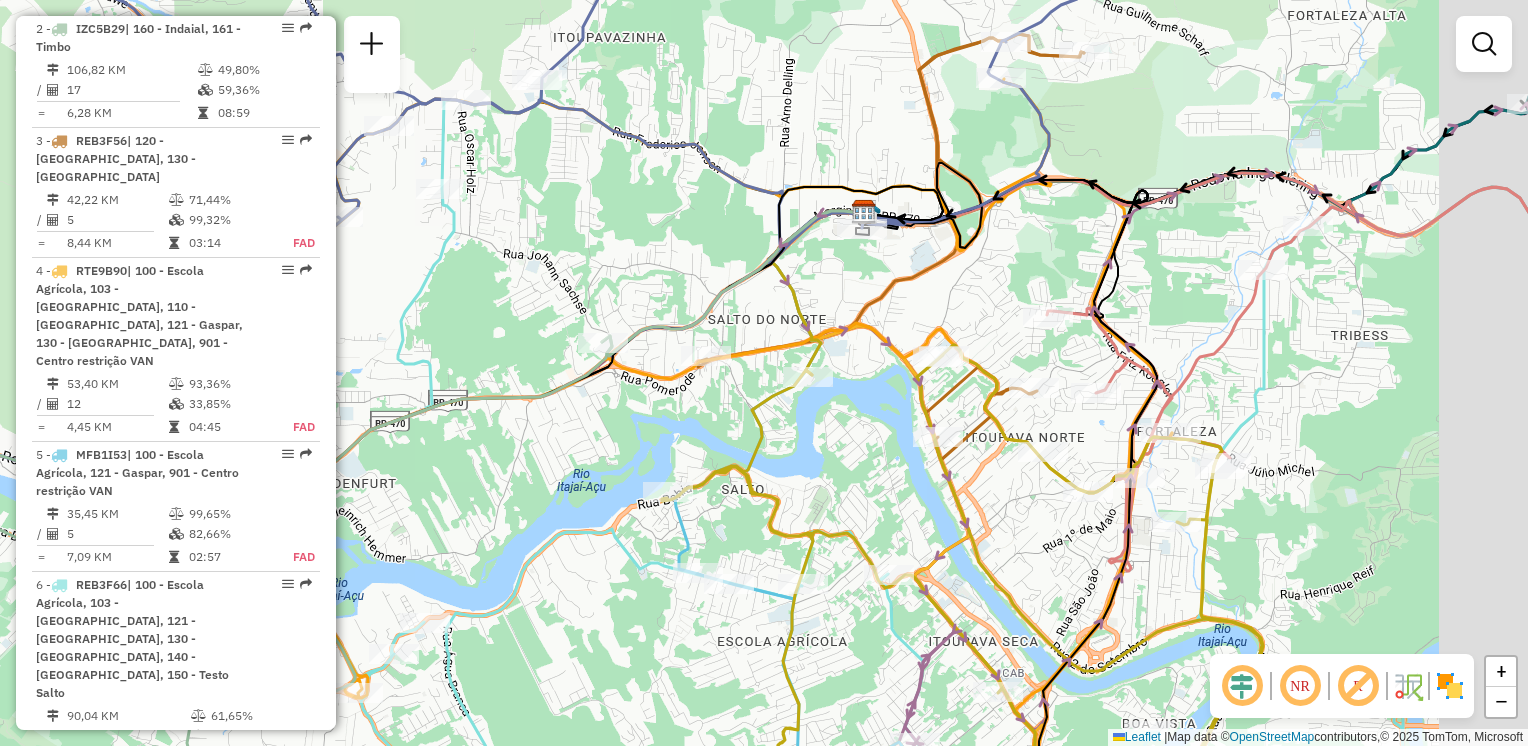 click on "Janela de atendimento Grade de atendimento Capacidade Transportadoras Veículos Cliente Pedidos  Rotas Selecione os dias de semana para filtrar as janelas de atendimento  Seg   Ter   Qua   Qui   Sex   Sáb   Dom  Informe o período da janela de atendimento: De: Até:  Filtrar exatamente a janela do cliente  Considerar janela de atendimento padrão  Selecione os dias de semana para filtrar as grades de atendimento  Seg   Ter   Qua   Qui   Sex   Sáb   Dom   Considerar clientes sem dia de atendimento cadastrado  Clientes fora do dia de atendimento selecionado Filtrar as atividades entre os valores definidos abaixo:  Peso mínimo:   Peso máximo:   Cubagem mínima:   Cubagem máxima:   De:   Até:  Filtrar as atividades entre o tempo de atendimento definido abaixo:  De:   Até:   Considerar capacidade total dos clientes não roteirizados Transportadora: Selecione um ou mais itens Tipo de veículo: Selecione um ou mais itens Veículo: Selecione um ou mais itens Motorista: Selecione um ou mais itens Nome: Rótulo:" 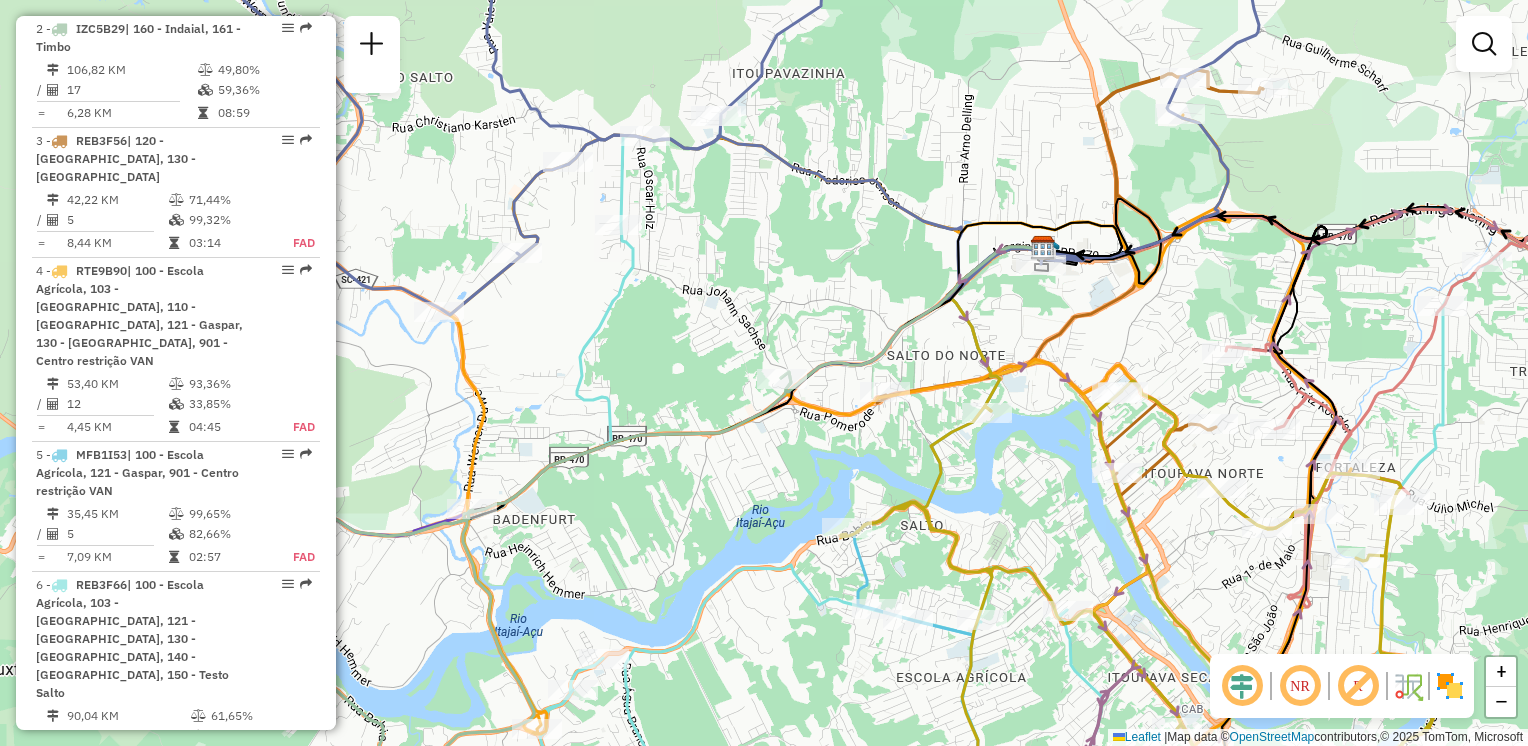 drag, startPoint x: 786, startPoint y: 466, endPoint x: 854, endPoint y: 477, distance: 68.88396 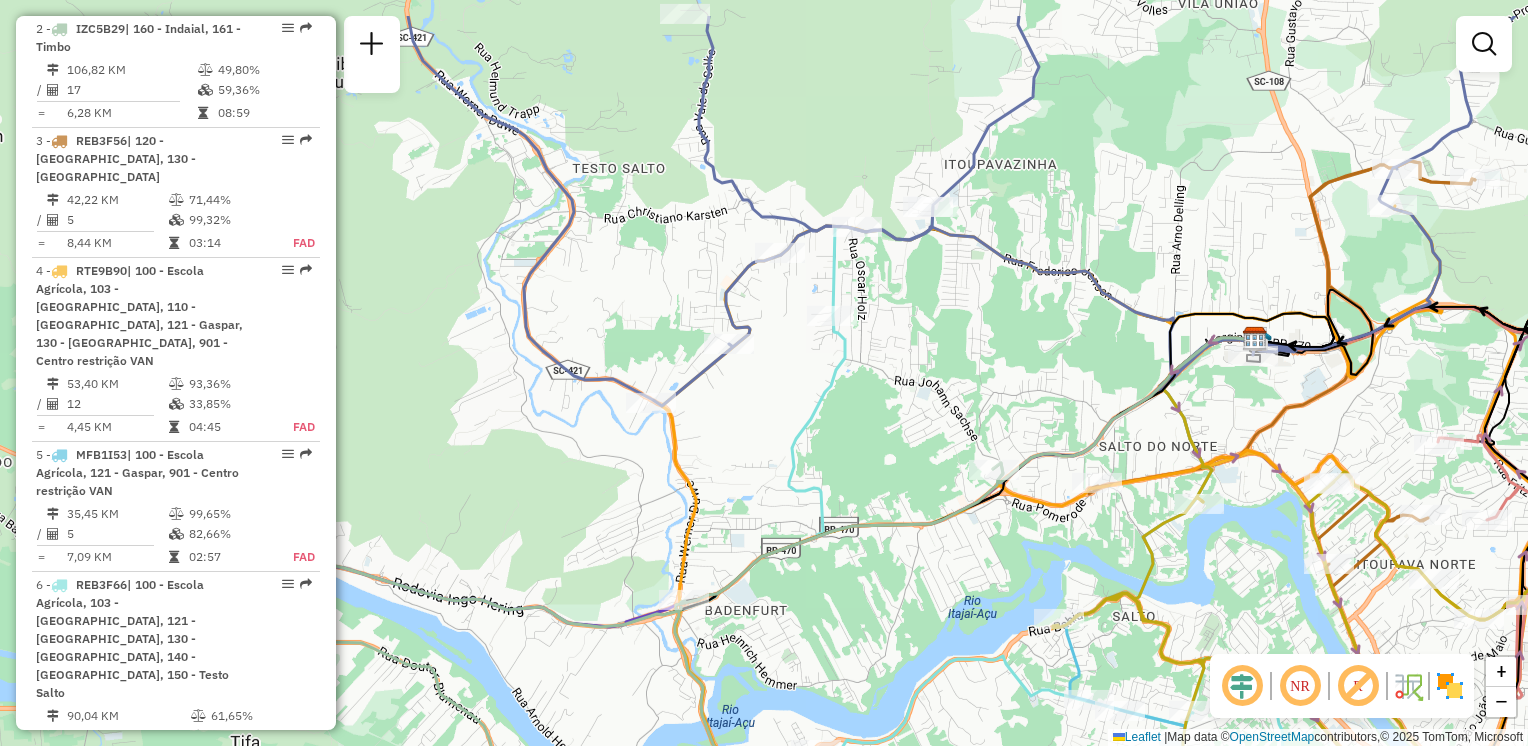 drag, startPoint x: 812, startPoint y: 477, endPoint x: 792, endPoint y: 377, distance: 101.98039 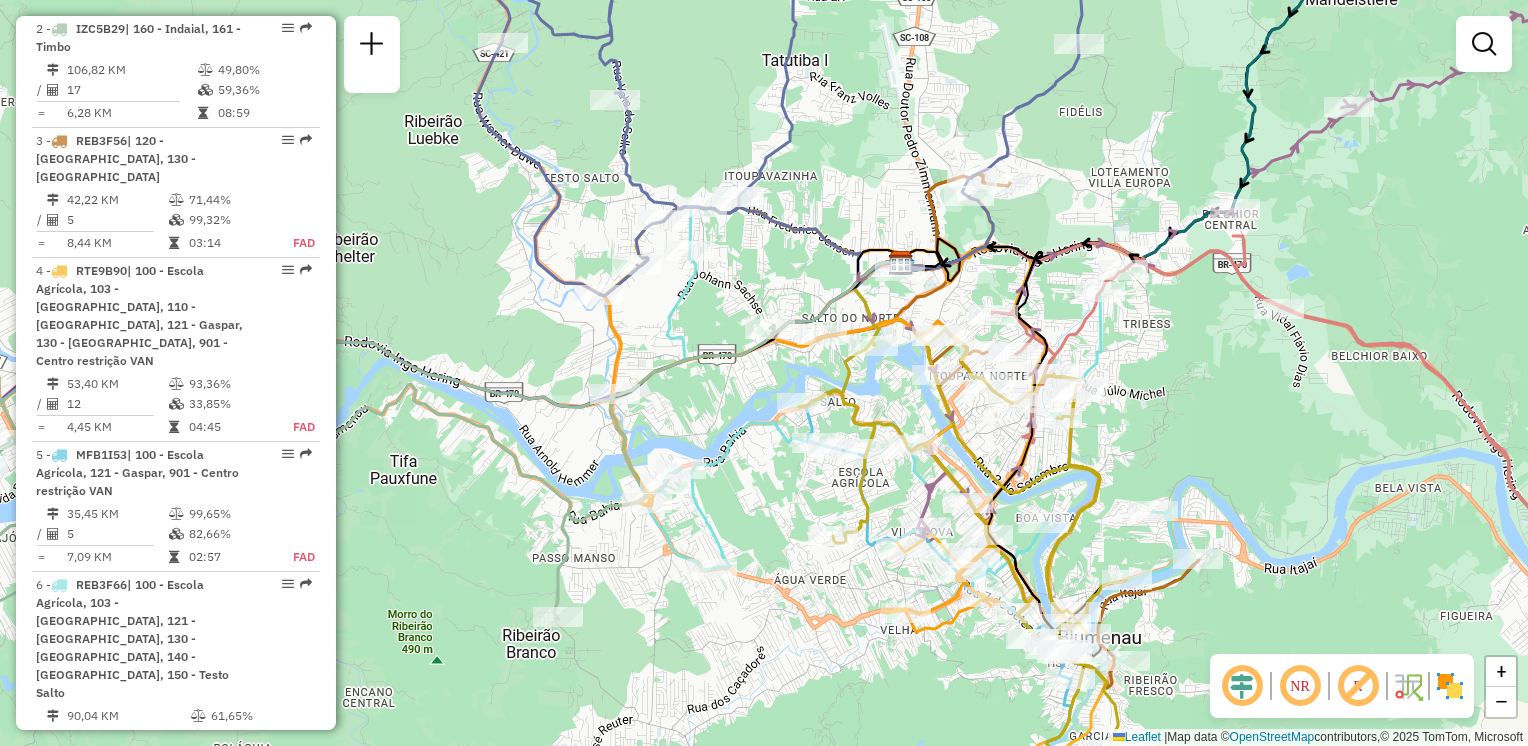 drag, startPoint x: 774, startPoint y: 414, endPoint x: 749, endPoint y: 386, distance: 37.536648 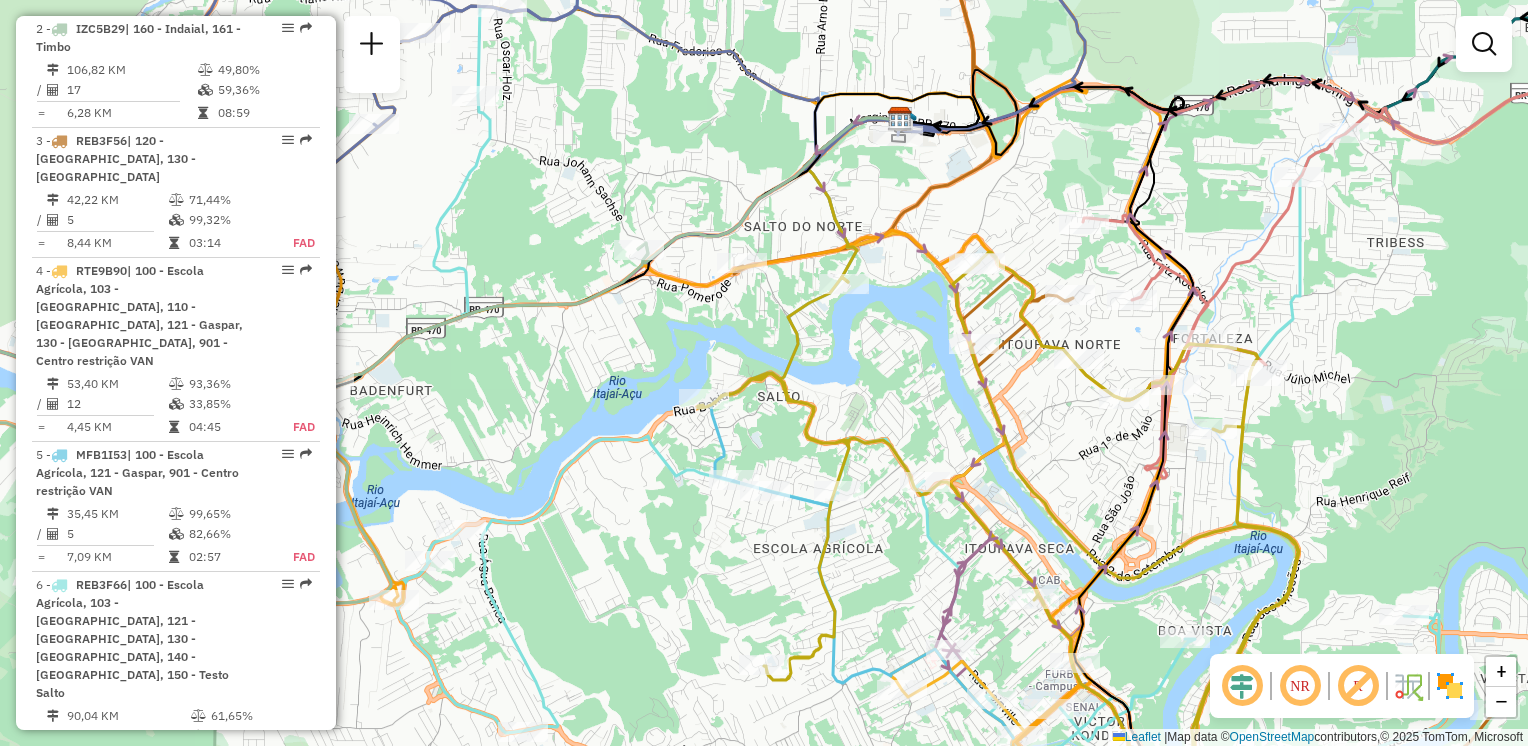 drag, startPoint x: 896, startPoint y: 380, endPoint x: 829, endPoint y: 369, distance: 67.89698 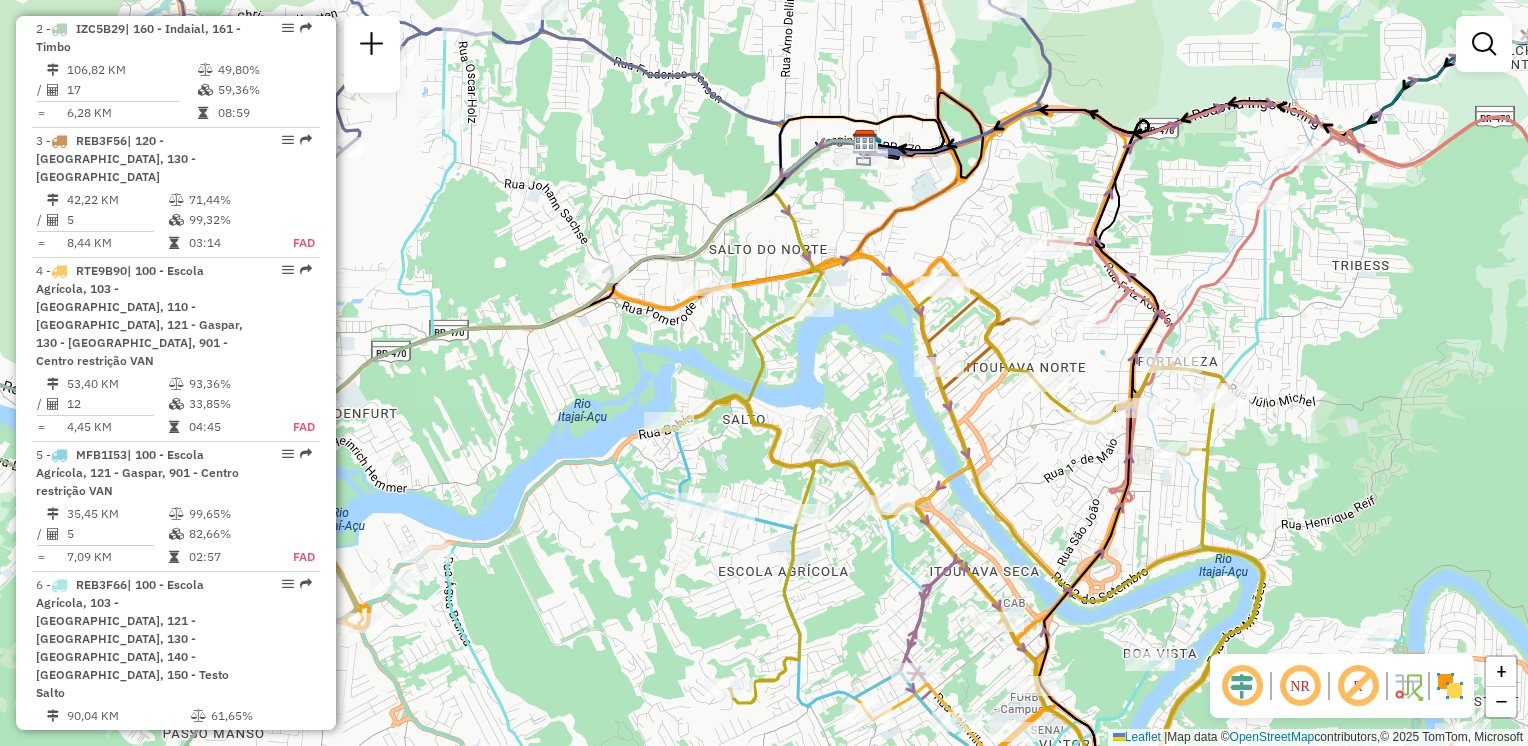 drag, startPoint x: 836, startPoint y: 366, endPoint x: 776, endPoint y: 416, distance: 78.10249 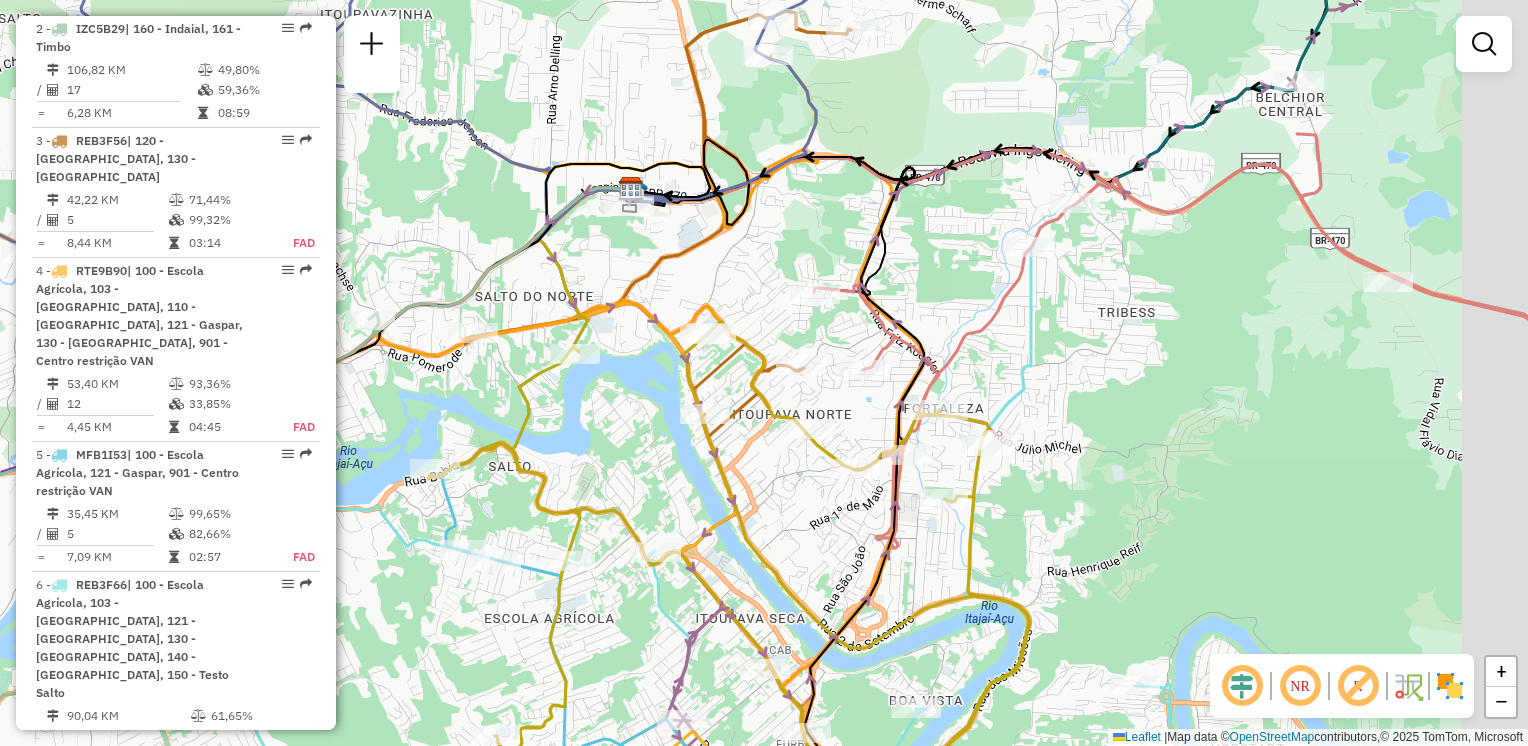 drag, startPoint x: 861, startPoint y: 496, endPoint x: 789, endPoint y: 492, distance: 72.11102 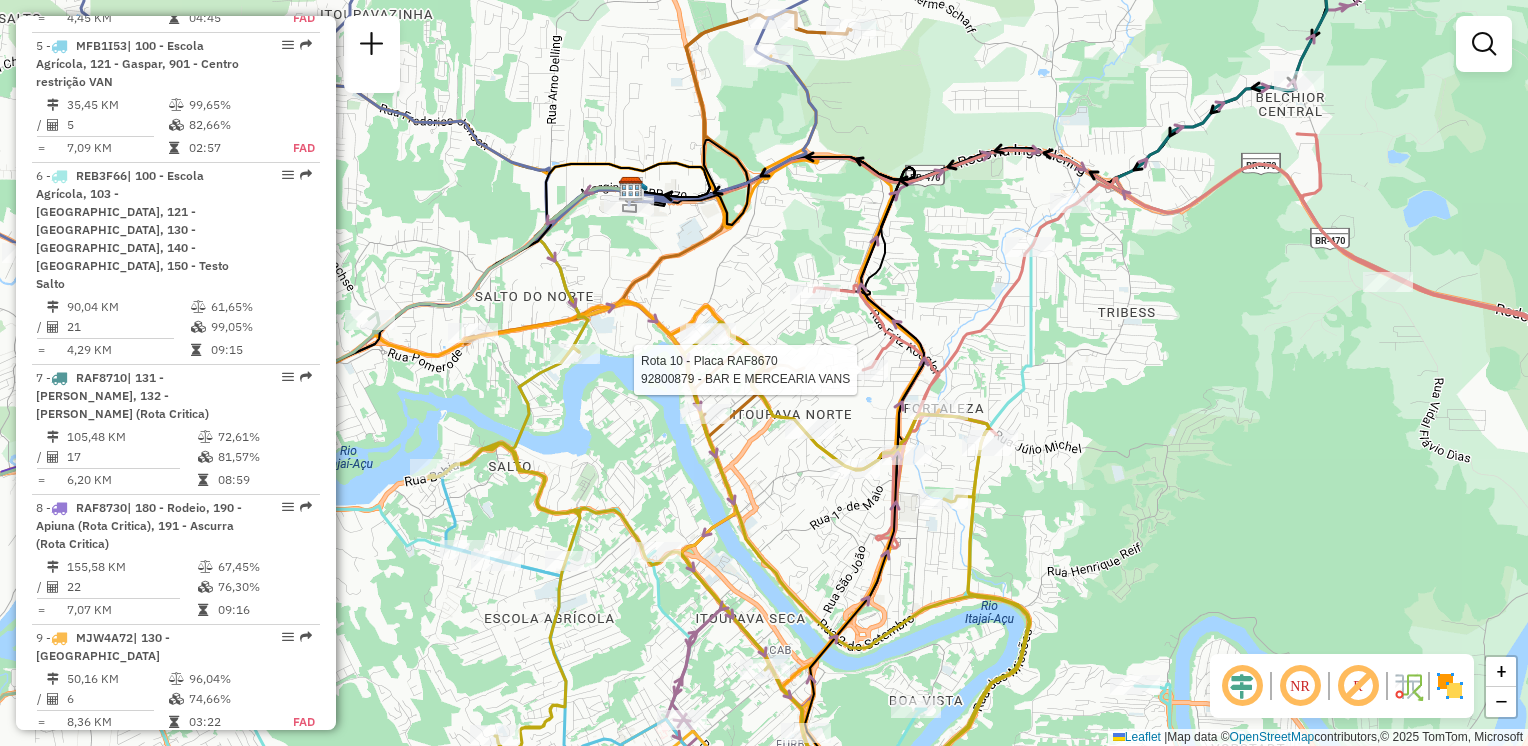 select on "**********" 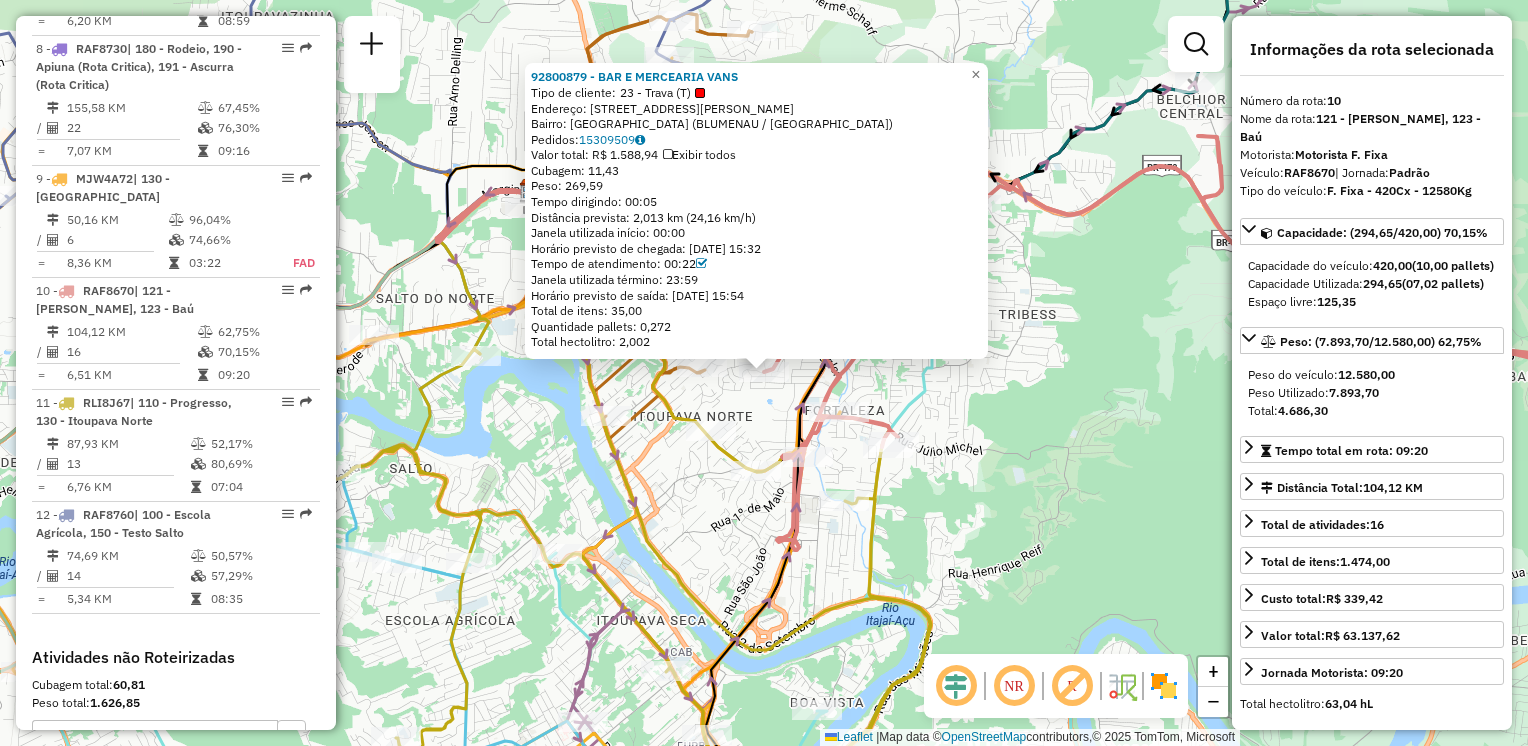 scroll, scrollTop: 1852, scrollLeft: 0, axis: vertical 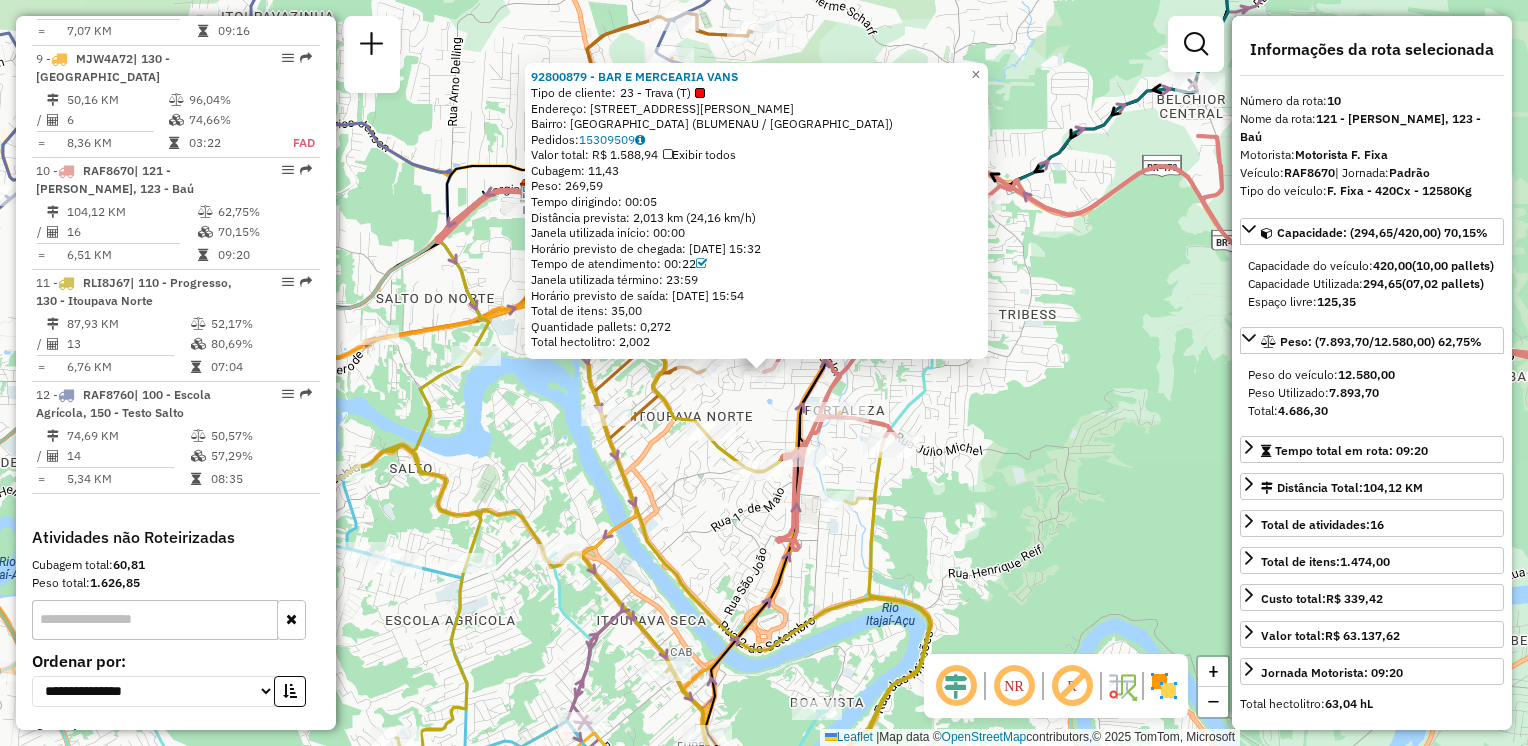 click on "92800879 - BAR E MERCEARIA VANS  Tipo de cliente:   23 - Trava (T)   Endereço: R   Albert Einstein               407   Bairro: FORTALEZA (BLUMENAU / SC)   Pedidos:  15309509   Valor total: R$ 1.588,94   Exibir todos   Cubagem: 11,43  Peso: 269,59  Tempo dirigindo: 00:05   Distância prevista: 2,013 km (24,16 km/h)   Janela utilizada início: 00:00   Horário previsto de chegada: 15/07/2025 15:32   Tempo de atendimento: 00:22   Janela utilizada término: 23:59   Horário previsto de saída: 15/07/2025 15:54   Total de itens: 35,00   Quantidade pallets: 0,272   Total hectolitro: 2,002  × Janela de atendimento Grade de atendimento Capacidade Transportadoras Veículos Cliente Pedidos  Rotas Selecione os dias de semana para filtrar as janelas de atendimento  Seg   Ter   Qua   Qui   Sex   Sáb   Dom  Informe o período da janela de atendimento: De: Até:  Filtrar exatamente a janela do cliente  Considerar janela de atendimento padrão  Selecione os dias de semana para filtrar as grades de atendimento  Seg   Ter" 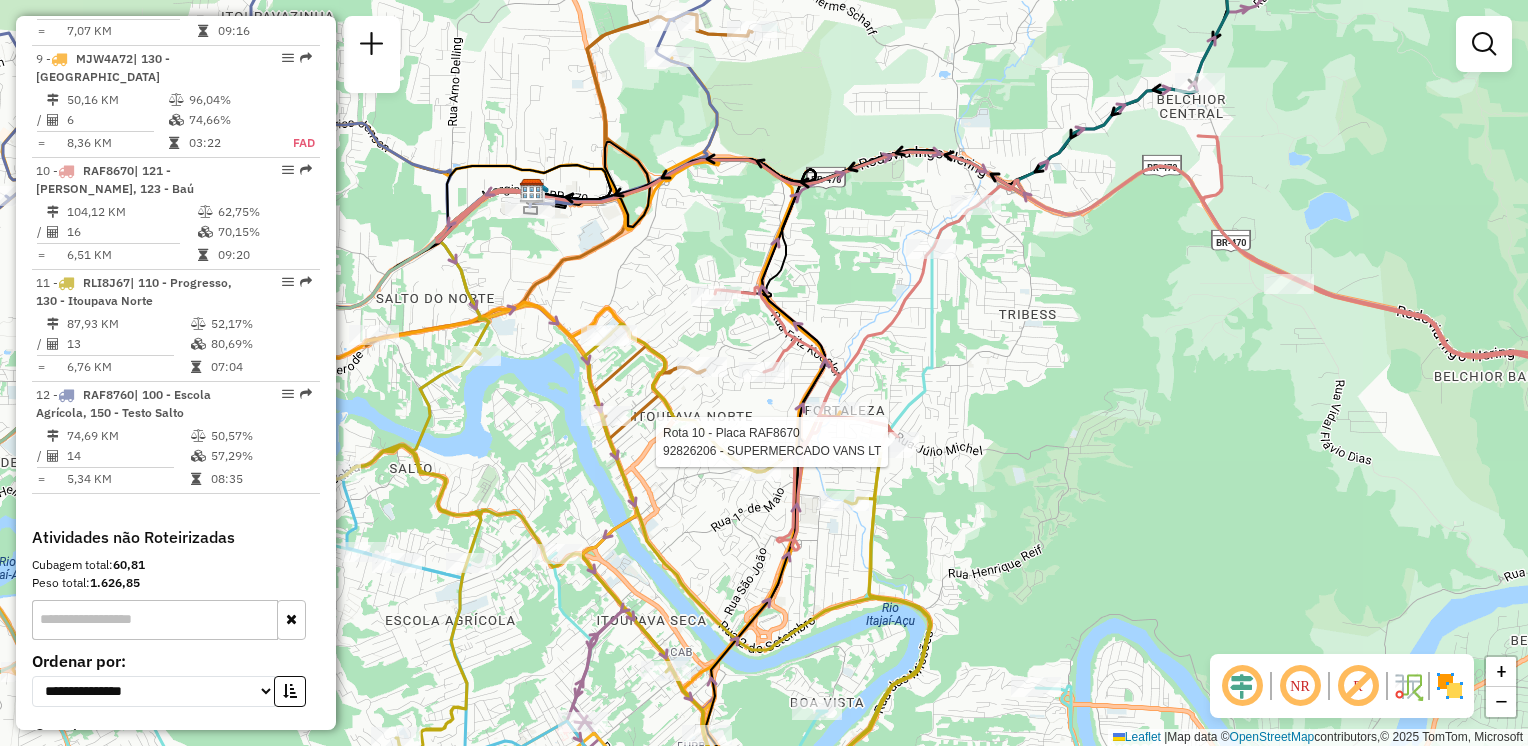 select on "**********" 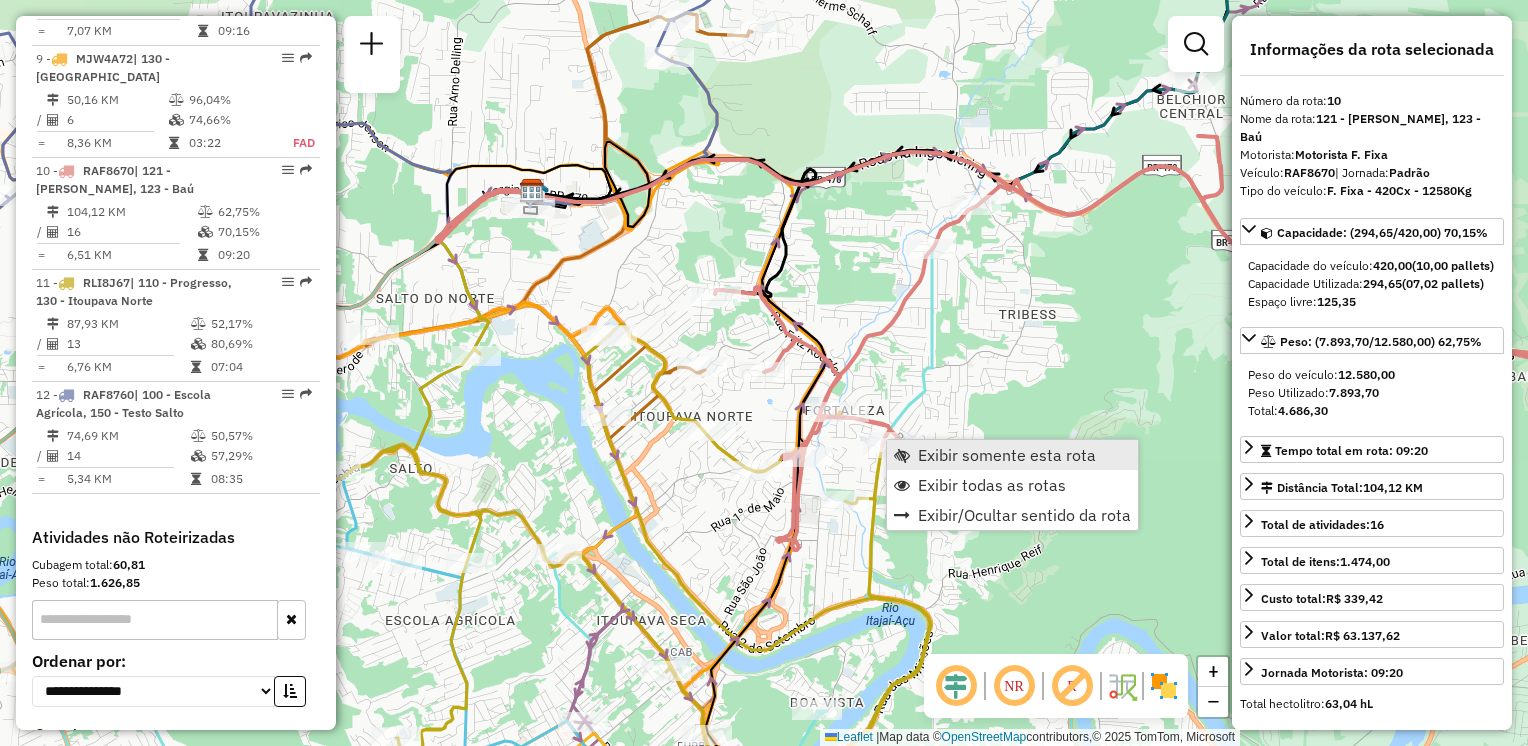 click on "Exibir somente esta rota" at bounding box center [1007, 455] 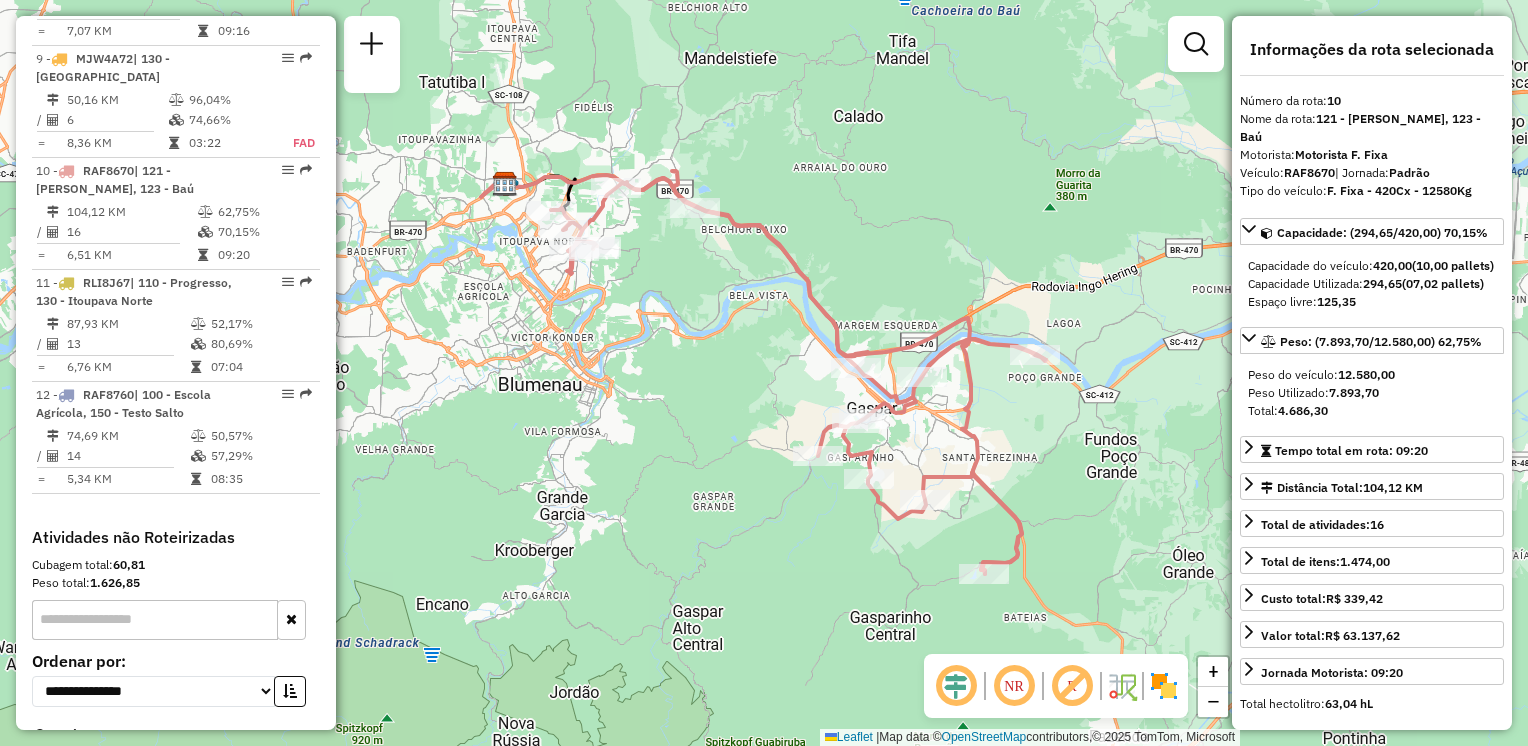 drag, startPoint x: 707, startPoint y: 398, endPoint x: 834, endPoint y: 461, distance: 141.76741 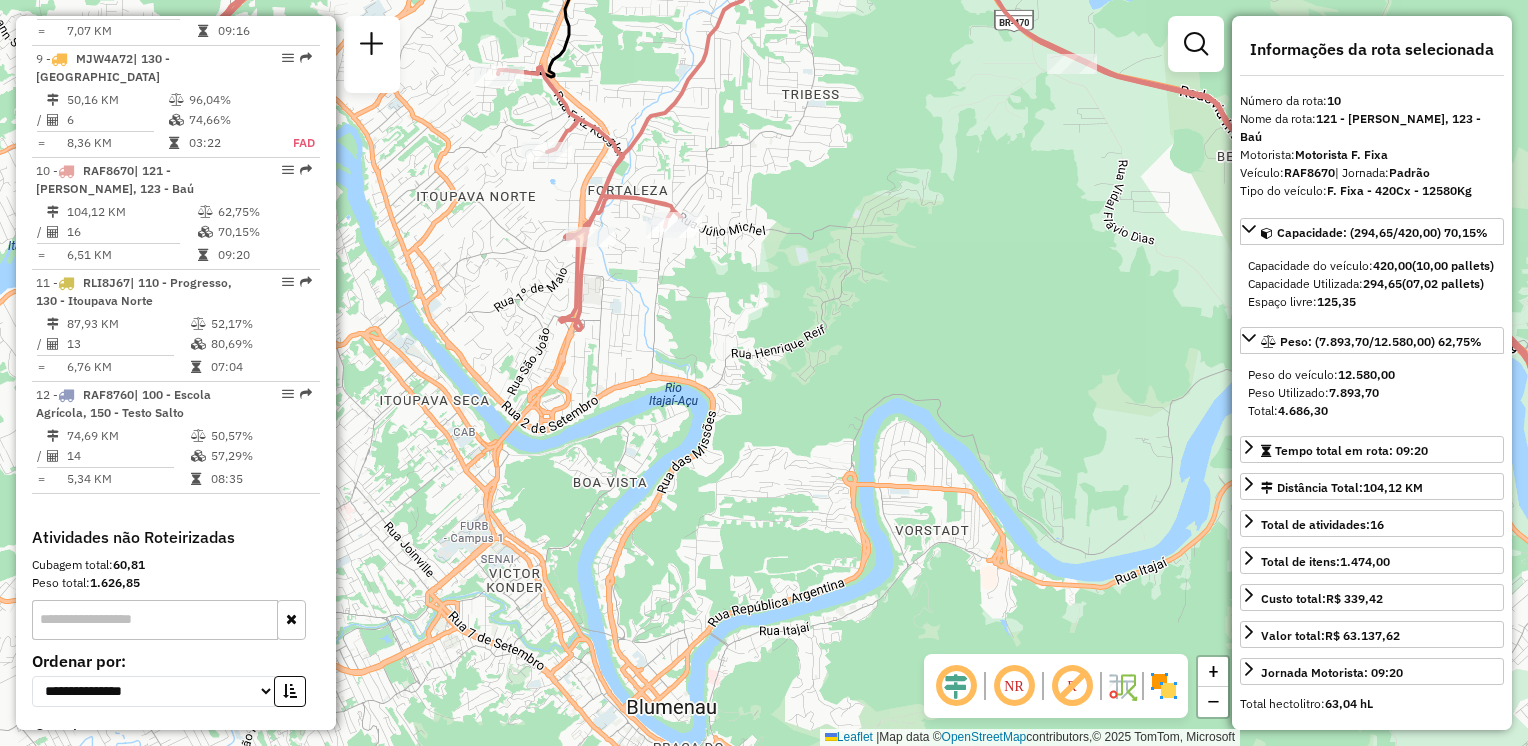 drag, startPoint x: 746, startPoint y: 354, endPoint x: 884, endPoint y: 414, distance: 150.47923 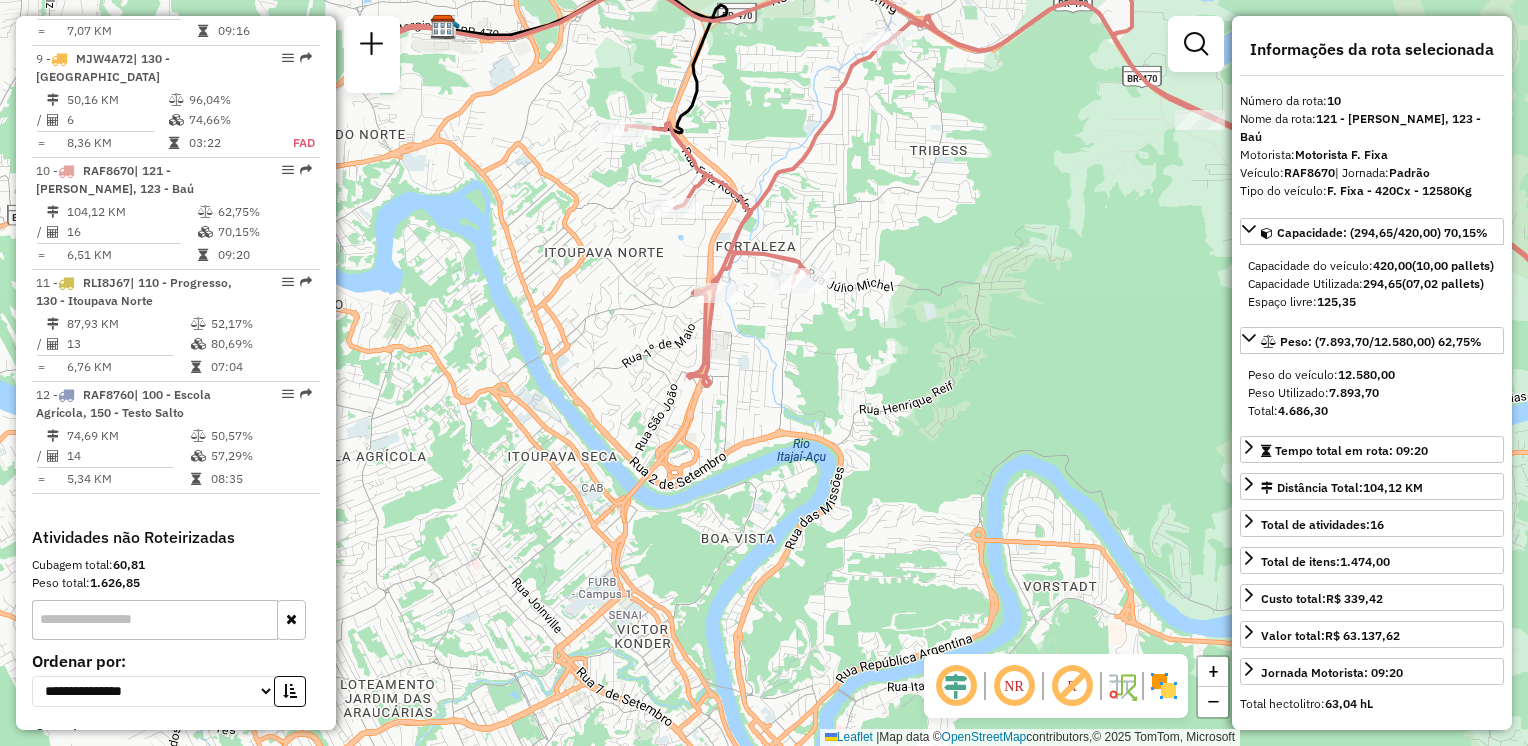 click on "Janela de atendimento Grade de atendimento Capacidade Transportadoras Veículos Cliente Pedidos  Rotas Selecione os dias de semana para filtrar as janelas de atendimento  Seg   Ter   Qua   Qui   Sex   Sáb   Dom  Informe o período da janela de atendimento: De: Até:  Filtrar exatamente a janela do cliente  Considerar janela de atendimento padrão  Selecione os dias de semana para filtrar as grades de atendimento  Seg   Ter   Qua   Qui   Sex   Sáb   Dom   Considerar clientes sem dia de atendimento cadastrado  Clientes fora do dia de atendimento selecionado Filtrar as atividades entre os valores definidos abaixo:  Peso mínimo:   Peso máximo:   Cubagem mínima:   Cubagem máxima:   De:   Até:  Filtrar as atividades entre o tempo de atendimento definido abaixo:  De:   Até:   Considerar capacidade total dos clientes não roteirizados Transportadora: Selecione um ou mais itens Tipo de veículo: Selecione um ou mais itens Veículo: Selecione um ou mais itens Motorista: Selecione um ou mais itens Nome: Rótulo:" 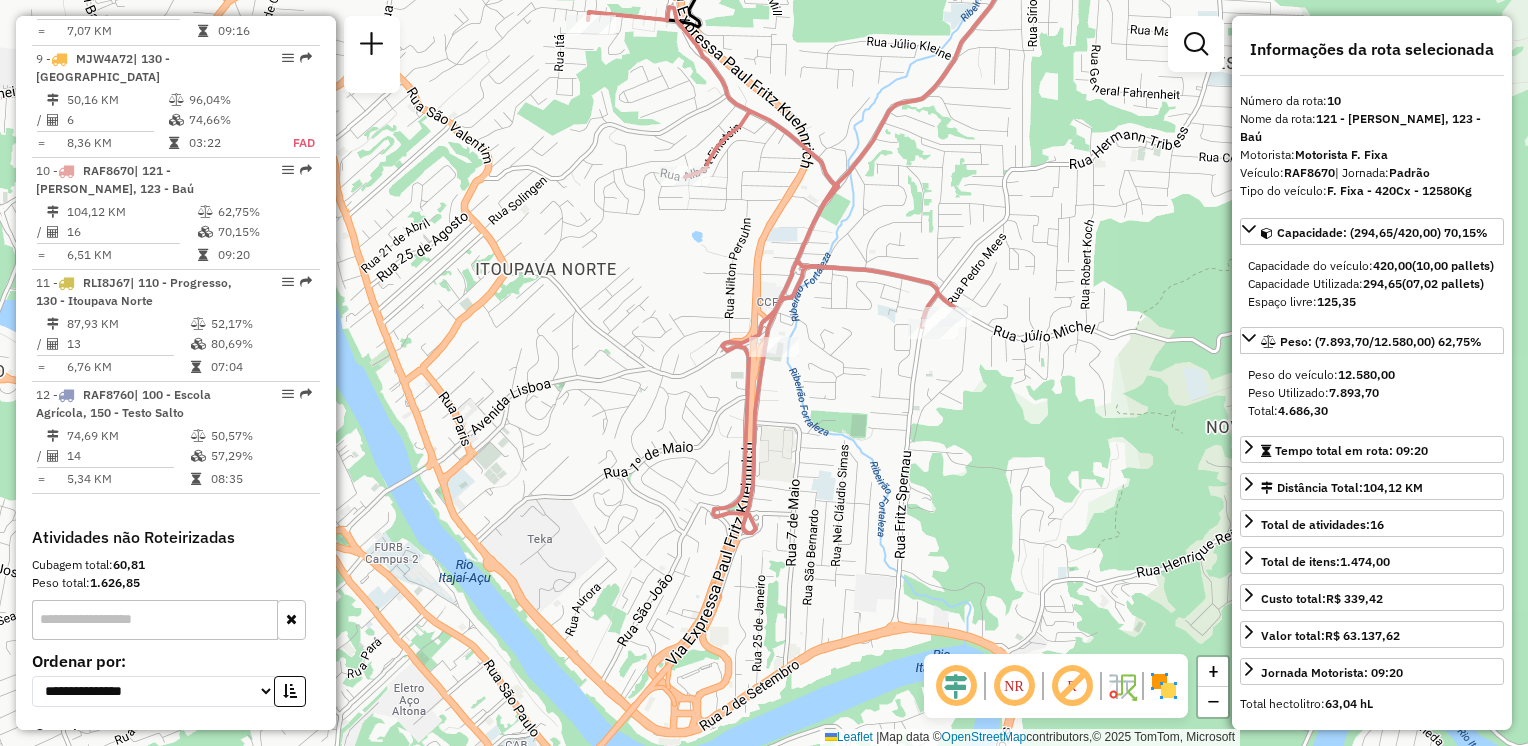 drag, startPoint x: 896, startPoint y: 438, endPoint x: 951, endPoint y: 482, distance: 70.434364 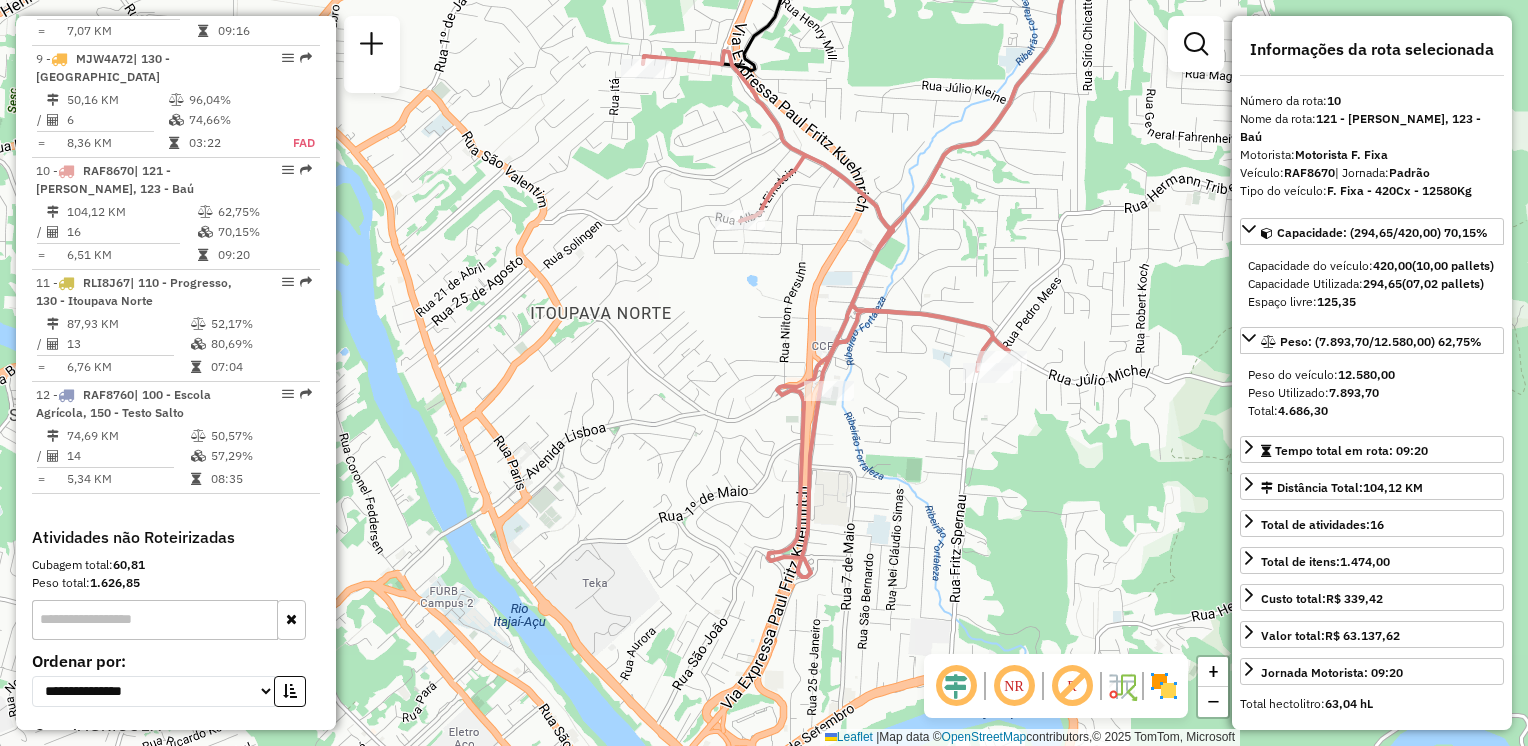 drag, startPoint x: 916, startPoint y: 447, endPoint x: 971, endPoint y: 540, distance: 108.04629 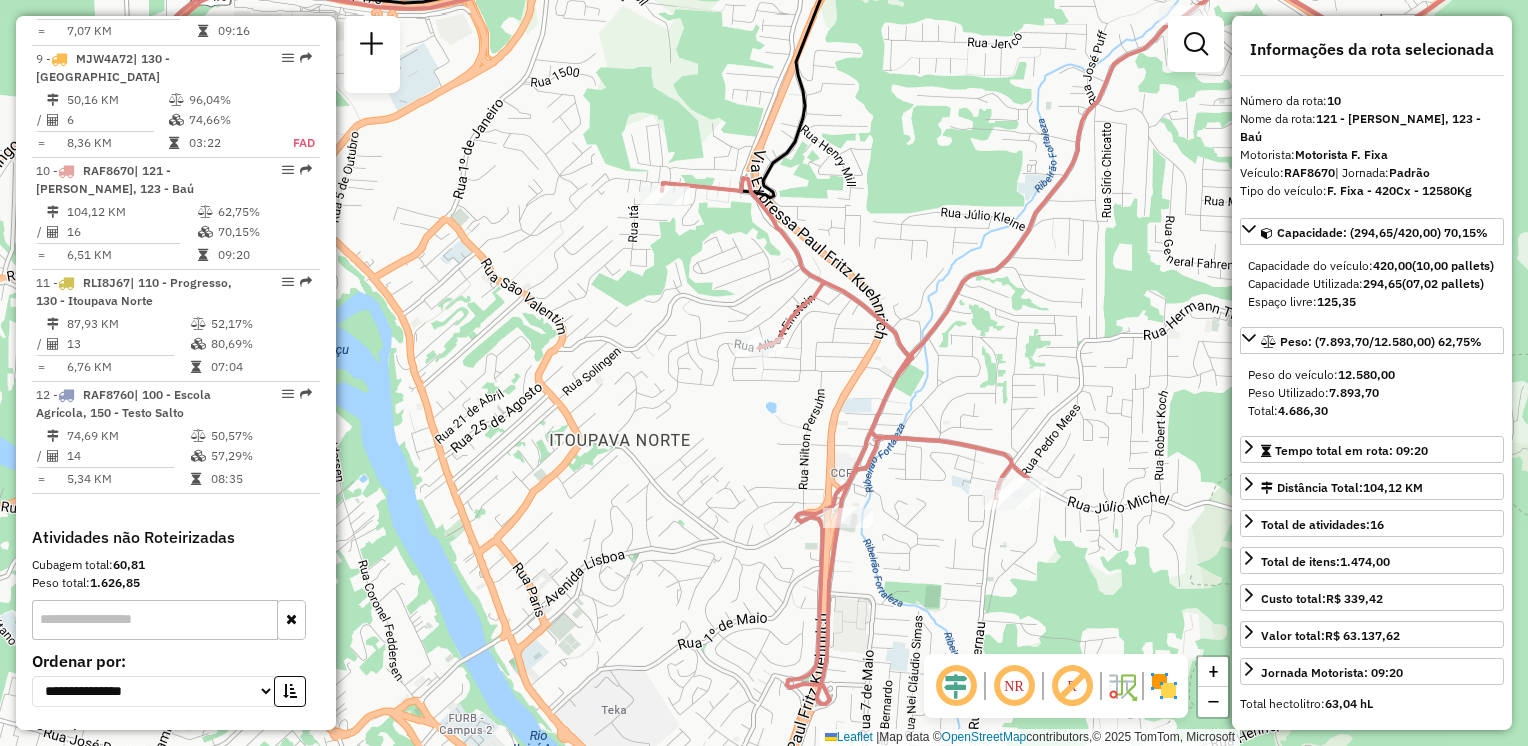 drag, startPoint x: 890, startPoint y: 477, endPoint x: 946, endPoint y: 358, distance: 131.51807 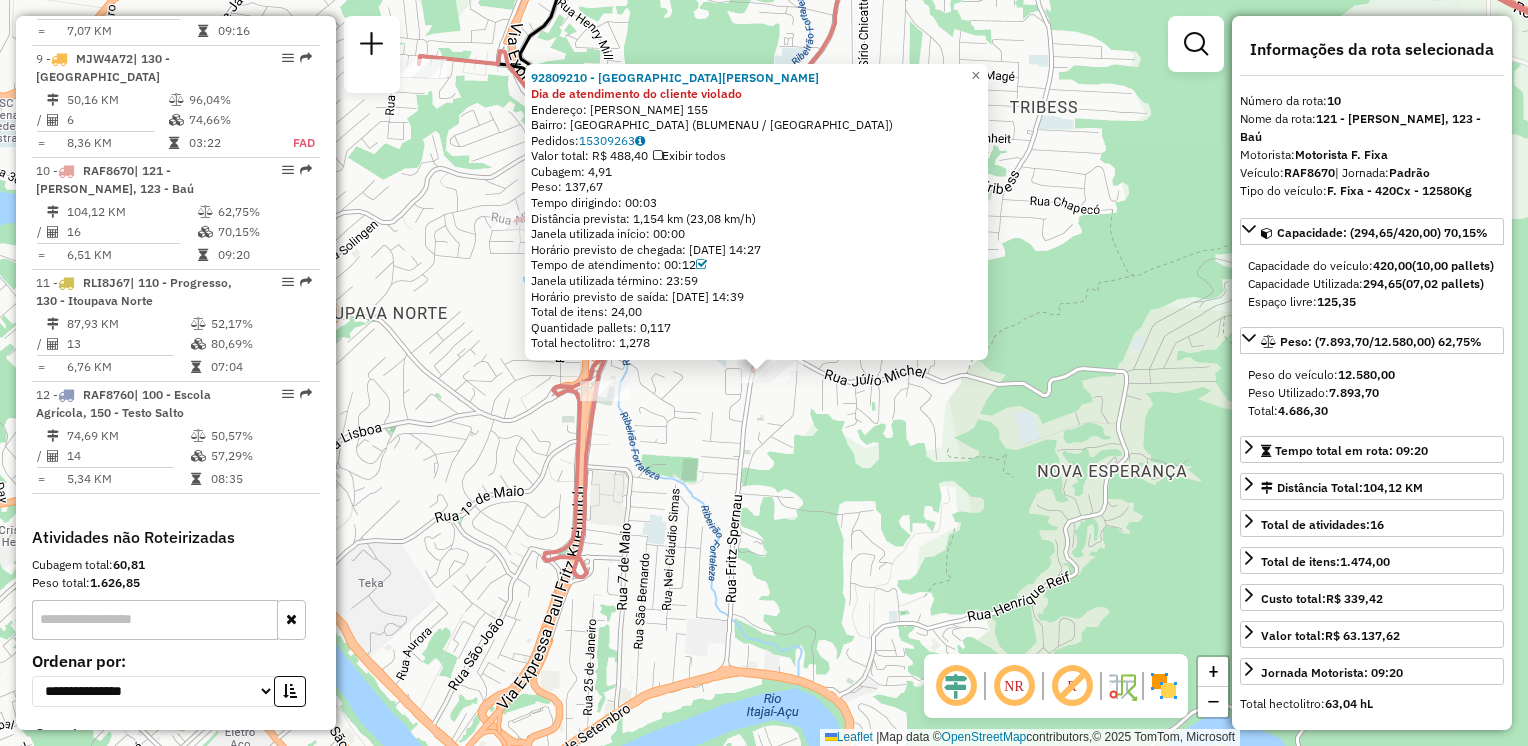 click on "92809210 - SUELI MARY LINHARES Dia de atendimento do cliente violado  Endereço: FRITZ SPERNAU                 155   Bairro: FORTALEZA (BLUMENAU / SC)   Pedidos:  15309263   Valor total: R$ 488,40   Exibir todos   Cubagem: 4,91  Peso: 137,67  Tempo dirigindo: 00:03   Distância prevista: 1,154 km (23,08 km/h)   Janela utilizada início: 00:00   Horário previsto de chegada: 15/07/2025 14:27   Tempo de atendimento: 00:12   Janela utilizada término: 23:59   Horário previsto de saída: 15/07/2025 14:39   Total de itens: 24,00   Quantidade pallets: 0,117   Total hectolitro: 1,278  × Janela de atendimento Grade de atendimento Capacidade Transportadoras Veículos Cliente Pedidos  Rotas Selecione os dias de semana para filtrar as janelas de atendimento  Seg   Ter   Qua   Qui   Sex   Sáb   Dom  Informe o período da janela de atendimento: De: Até:  Filtrar exatamente a janela do cliente  Considerar janela de atendimento padrão  Selecione os dias de semana para filtrar as grades de atendimento  Seg   Ter   Qua" 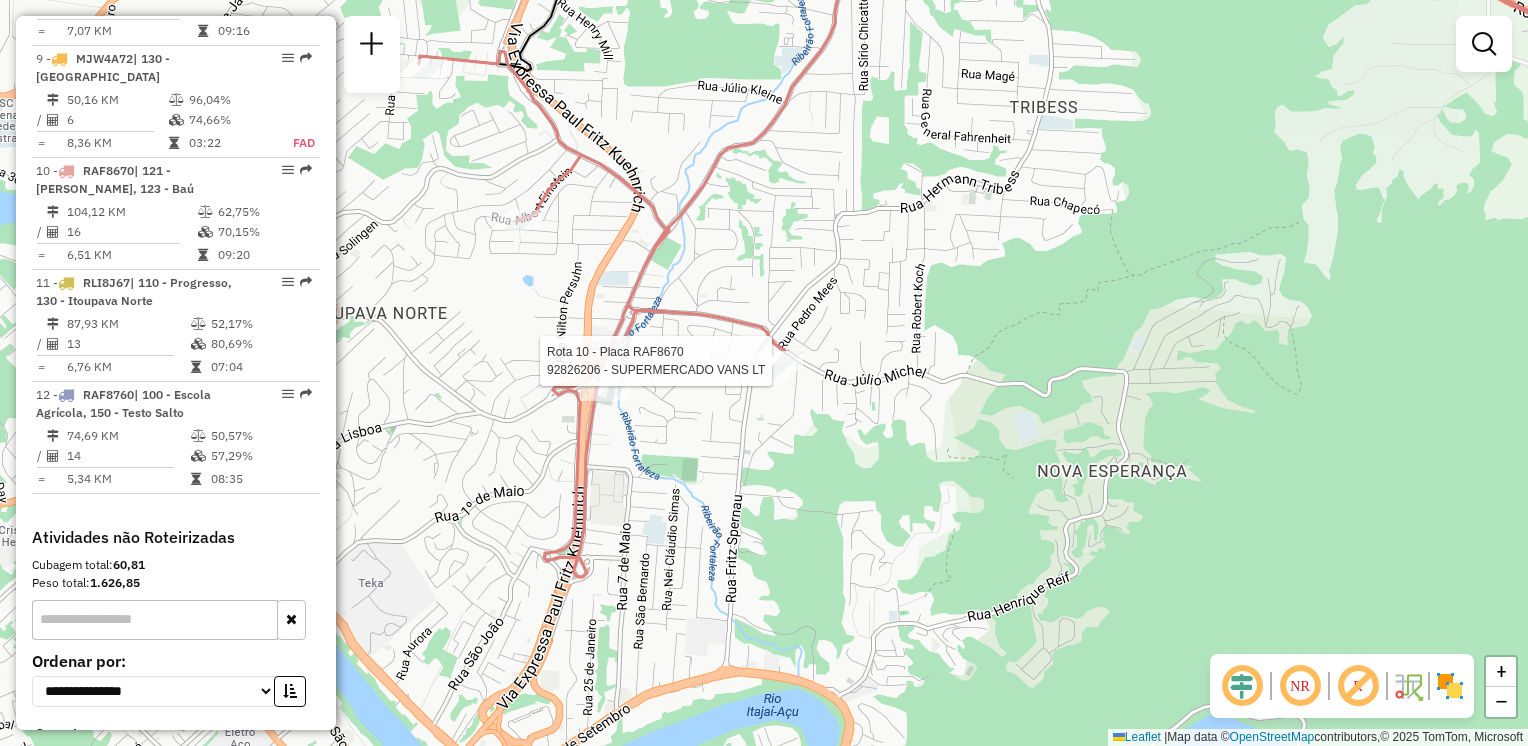 select on "**********" 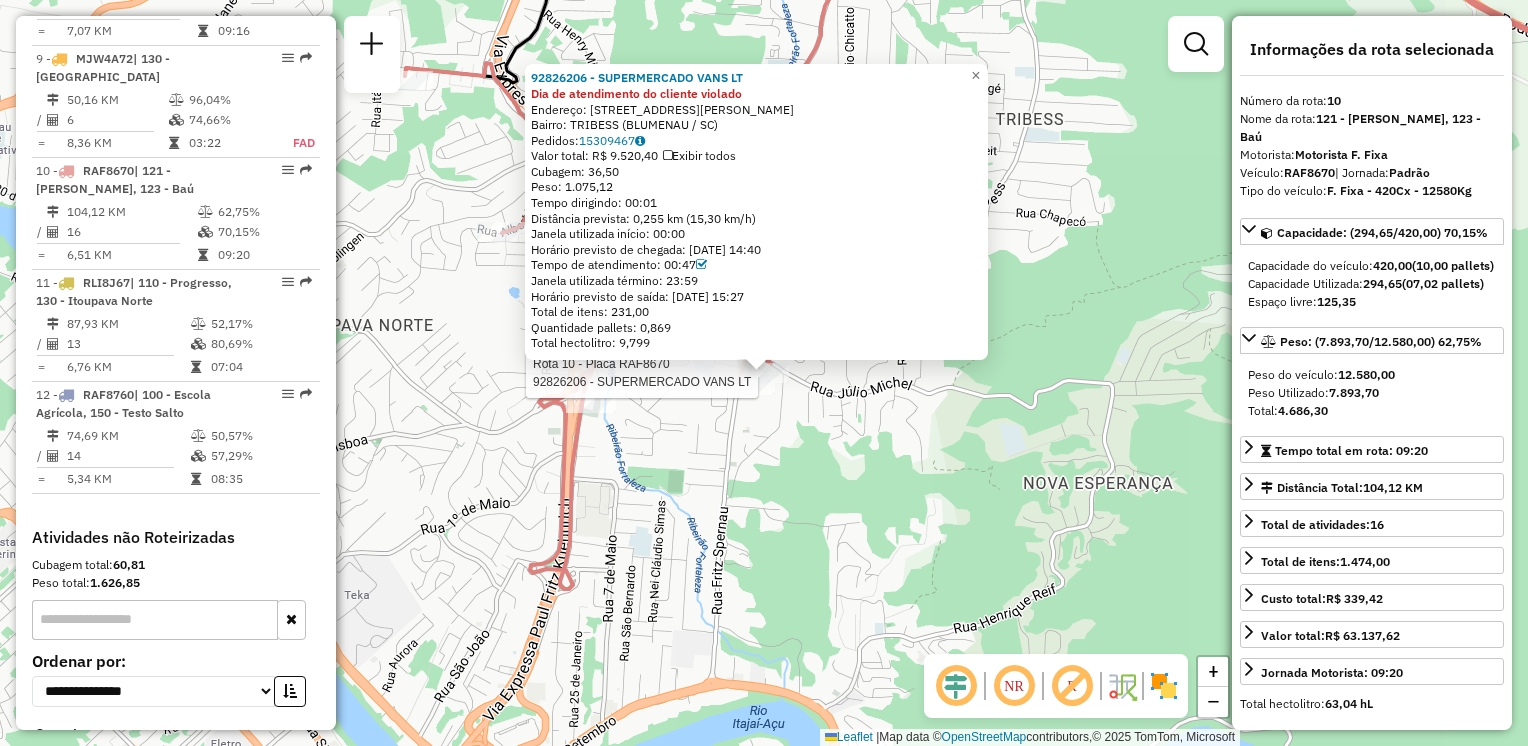 click on "Rota 10 - Placa RAF8670  92826206 - SUPERMERCADO VANS LT 92826206 - SUPERMERCADO VANS LT Dia de atendimento do cliente violado  Endereço: R   JULIO MICHEL                  730   Bairro: TRIBESS (BLUMENAU / SC)   Pedidos:  15309467   Valor total: R$ 9.520,40   Exibir todos   Cubagem: 36,50  Peso: 1.075,12  Tempo dirigindo: 00:01   Distância prevista: 0,255 km (15,30 km/h)   Janela utilizada início: 00:00   Horário previsto de chegada: 15/07/2025 14:40   Tempo de atendimento: 00:47   Janela utilizada término: 23:59   Horário previsto de saída: 15/07/2025 15:27   Total de itens: 231,00   Quantidade pallets: 0,869   Total hectolitro: 9,799  × Janela de atendimento Grade de atendimento Capacidade Transportadoras Veículos Cliente Pedidos  Rotas Selecione os dias de semana para filtrar as janelas de atendimento  Seg   Ter   Qua   Qui   Sex   Sáb   Dom  Informe o período da janela de atendimento: De: Até:  Filtrar exatamente a janela do cliente  Considerar janela de atendimento padrão   Seg   Ter   Qua" 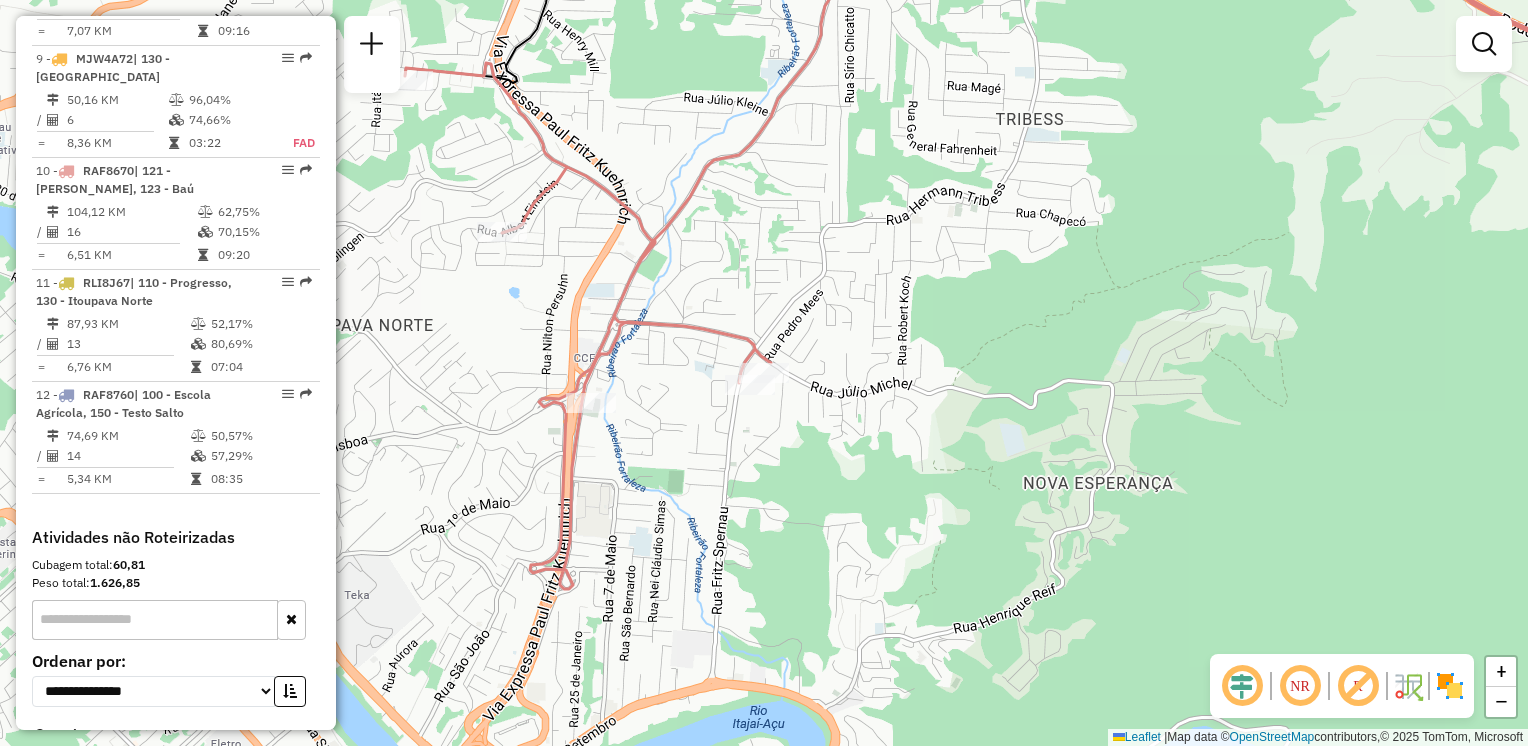 drag, startPoint x: 792, startPoint y: 442, endPoint x: 785, endPoint y: 478, distance: 36.67424 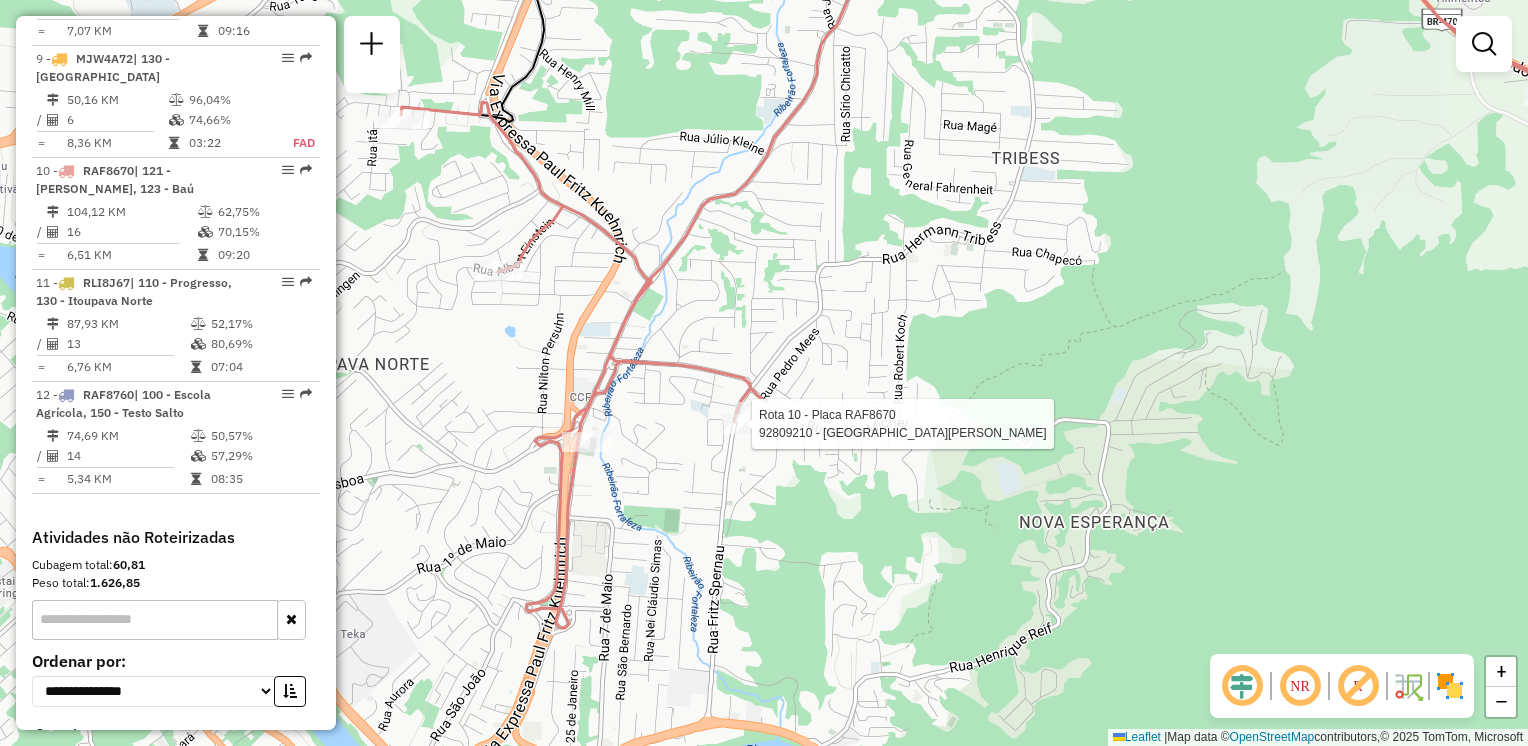 select on "**********" 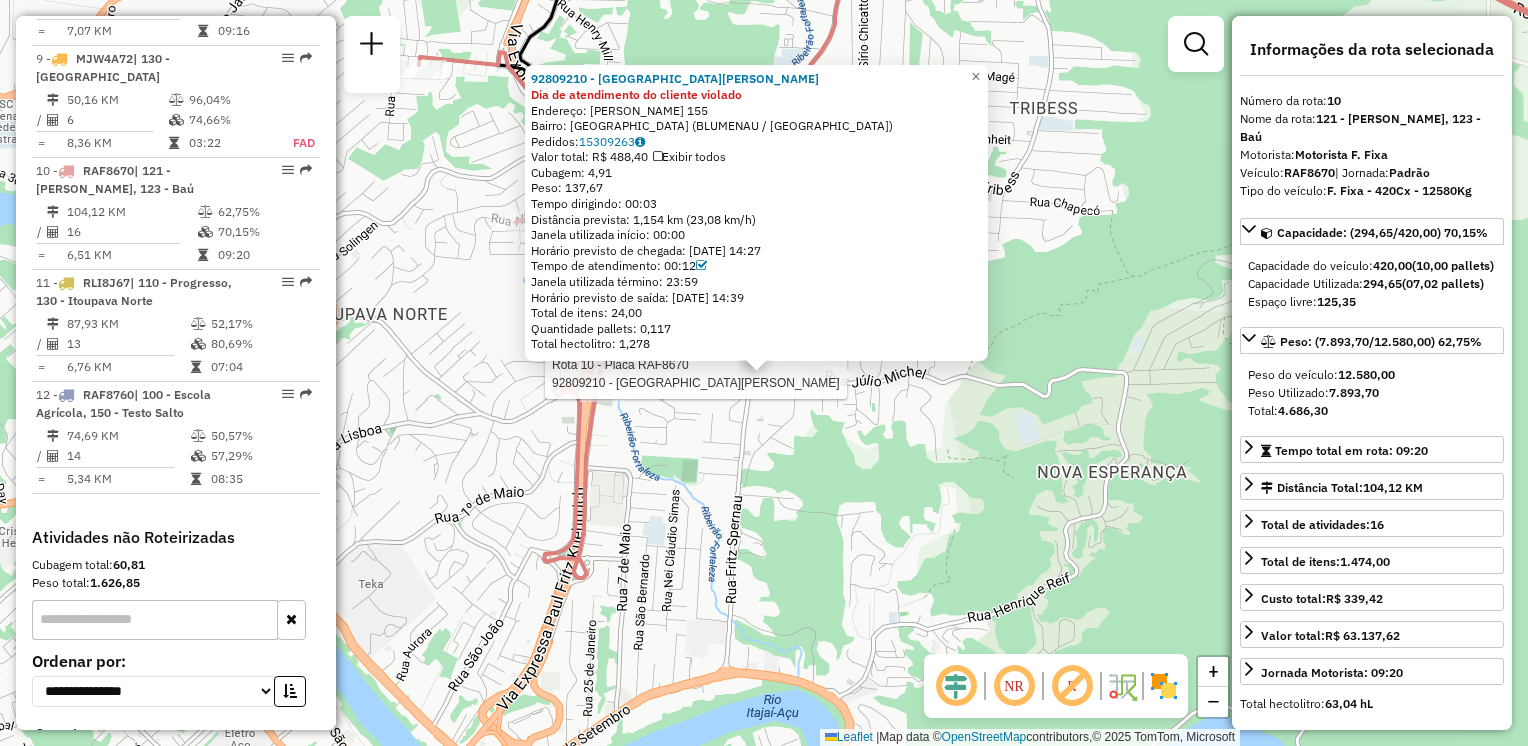 click on "Rota 10 - Placa RAF8670  92809210 - SUELI MARY LINHARES 92809210 - SUELI MARY LINHARES Dia de atendimento do cliente violado  Endereço: FRITZ SPERNAU                 155   Bairro: FORTALEZA (BLUMENAU / SC)   Pedidos:  15309263   Valor total: R$ 488,40   Exibir todos   Cubagem: 4,91  Peso: 137,67  Tempo dirigindo: 00:03   Distância prevista: 1,154 km (23,08 km/h)   Janela utilizada início: 00:00   Horário previsto de chegada: 15/07/2025 14:27   Tempo de atendimento: 00:12   Janela utilizada término: 23:59   Horário previsto de saída: 15/07/2025 14:39   Total de itens: 24,00   Quantidade pallets: 0,117   Total hectolitro: 1,278  × Janela de atendimento Grade de atendimento Capacidade Transportadoras Veículos Cliente Pedidos  Rotas Selecione os dias de semana para filtrar as janelas de atendimento  Seg   Ter   Qua   Qui   Sex   Sáb   Dom  Informe o período da janela de atendimento: De: Até:  Filtrar exatamente a janela do cliente  Considerar janela de atendimento padrão   Seg   Ter   Qua   Qui  De:" 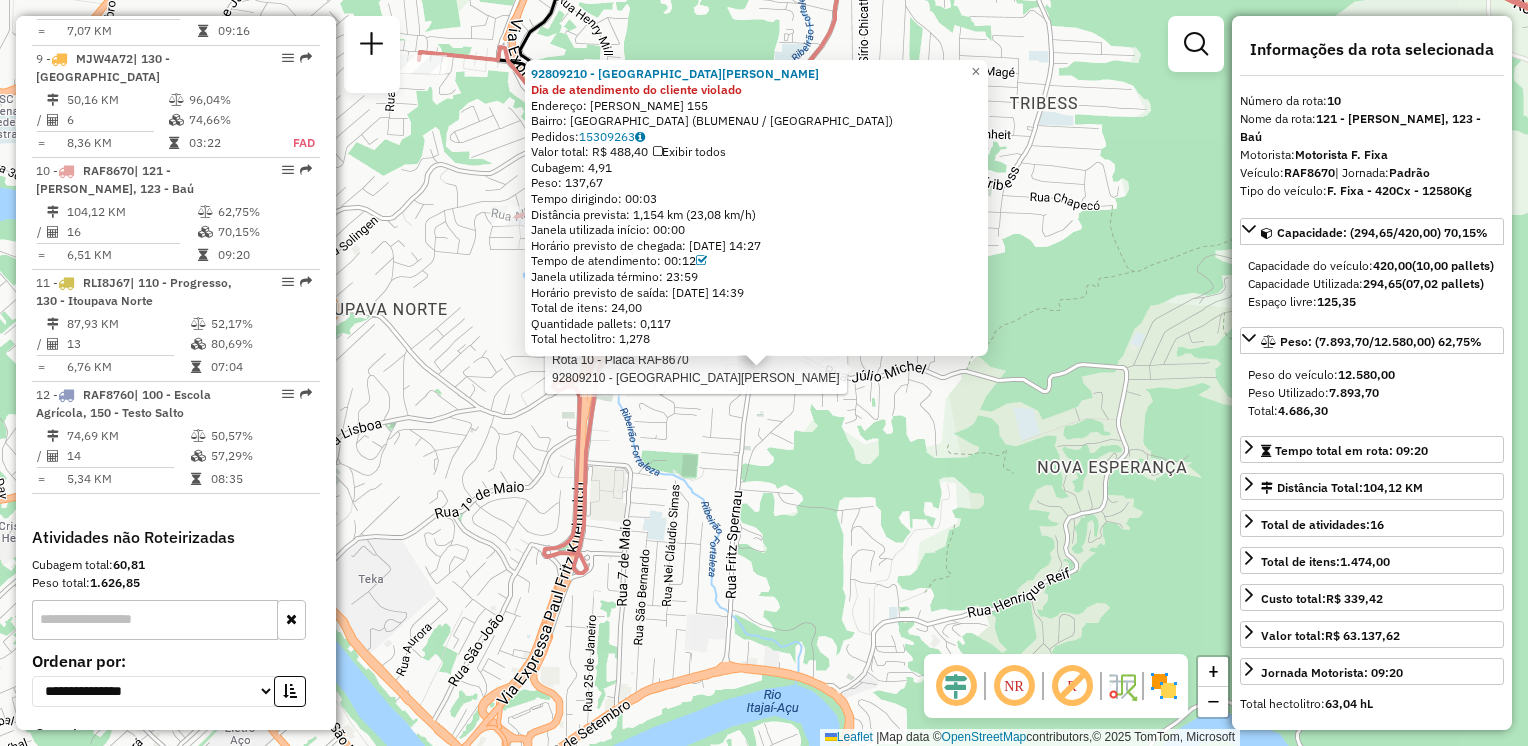 click 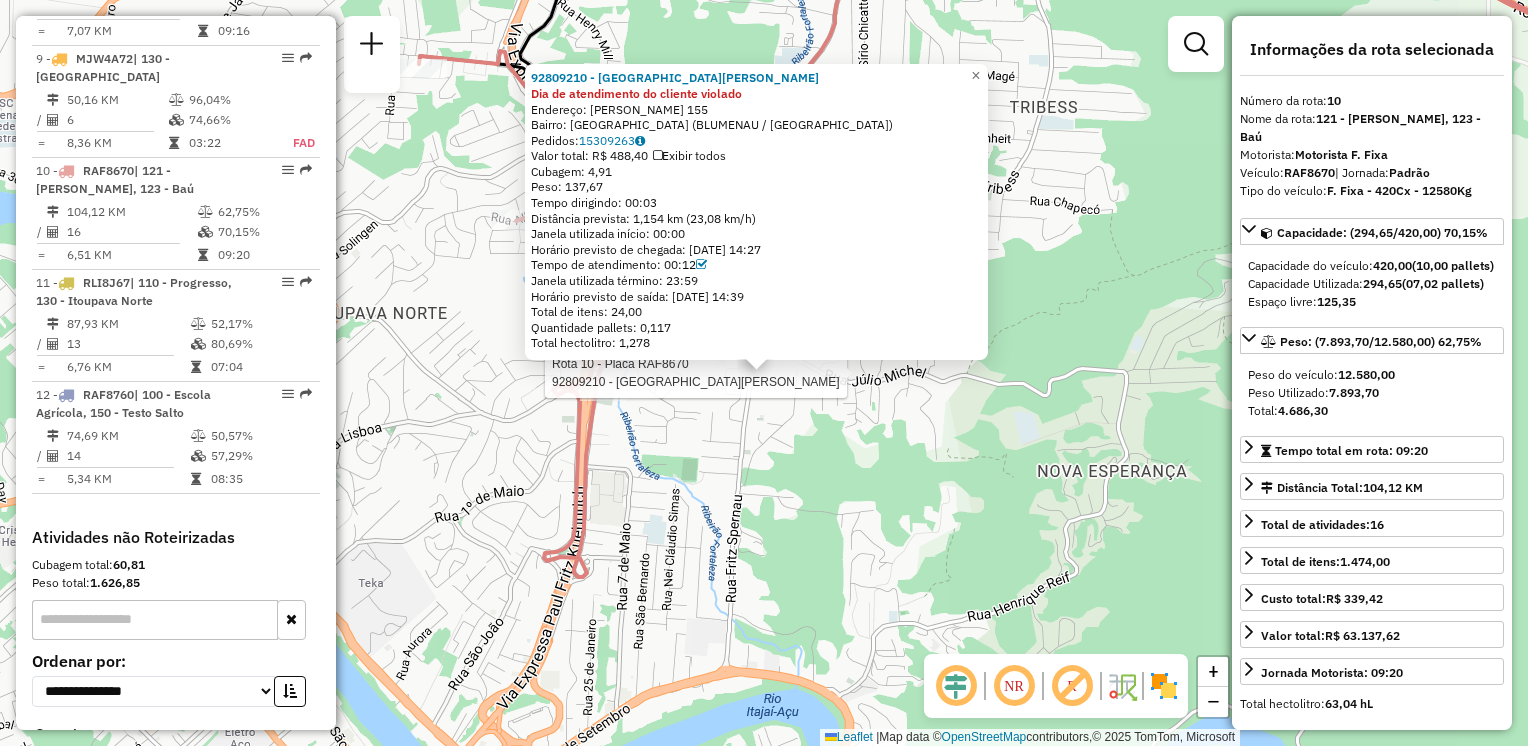 click on "Rota 10 - Placa RAF8670  92809210 - SUELI MARY LINHARES 92809210 - SUELI MARY LINHARES Dia de atendimento do cliente violado  Endereço: FRITZ SPERNAU                 155   Bairro: FORTALEZA (BLUMENAU / SC)   Pedidos:  15309263   Valor total: R$ 488,40   Exibir todos   Cubagem: 4,91  Peso: 137,67  Tempo dirigindo: 00:03   Distância prevista: 1,154 km (23,08 km/h)   Janela utilizada início: 00:00   Horário previsto de chegada: 15/07/2025 14:27   Tempo de atendimento: 00:12   Janela utilizada término: 23:59   Horário previsto de saída: 15/07/2025 14:39   Total de itens: 24,00   Quantidade pallets: 0,117   Total hectolitro: 1,278  × Janela de atendimento Grade de atendimento Capacidade Transportadoras Veículos Cliente Pedidos  Rotas Selecione os dias de semana para filtrar as janelas de atendimento  Seg   Ter   Qua   Qui   Sex   Sáb   Dom  Informe o período da janela de atendimento: De: Até:  Filtrar exatamente a janela do cliente  Considerar janela de atendimento padrão   Seg   Ter   Qua   Qui  De:" 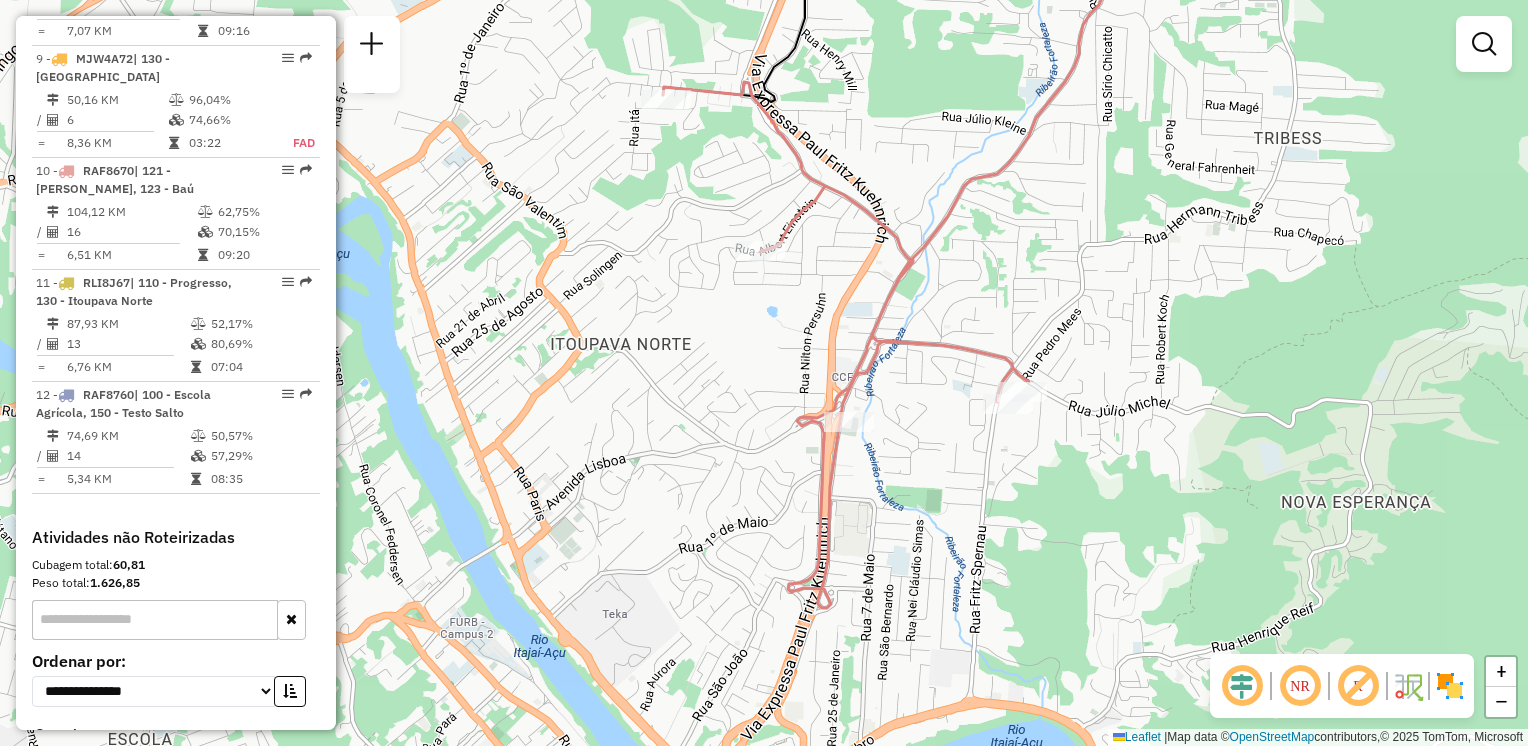 drag, startPoint x: 715, startPoint y: 531, endPoint x: 861, endPoint y: 555, distance: 147.95946 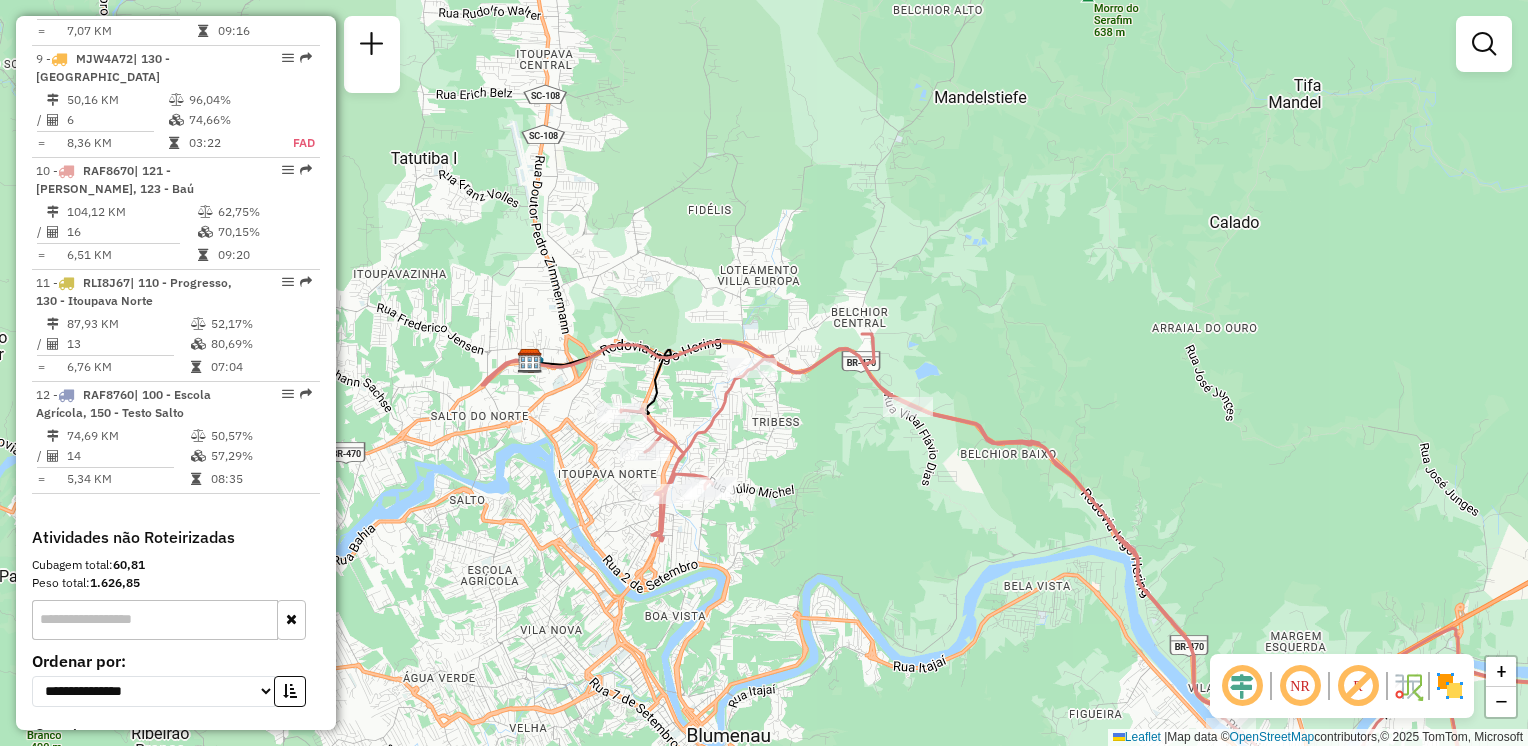 drag, startPoint x: 892, startPoint y: 576, endPoint x: 823, endPoint y: 542, distance: 76.922035 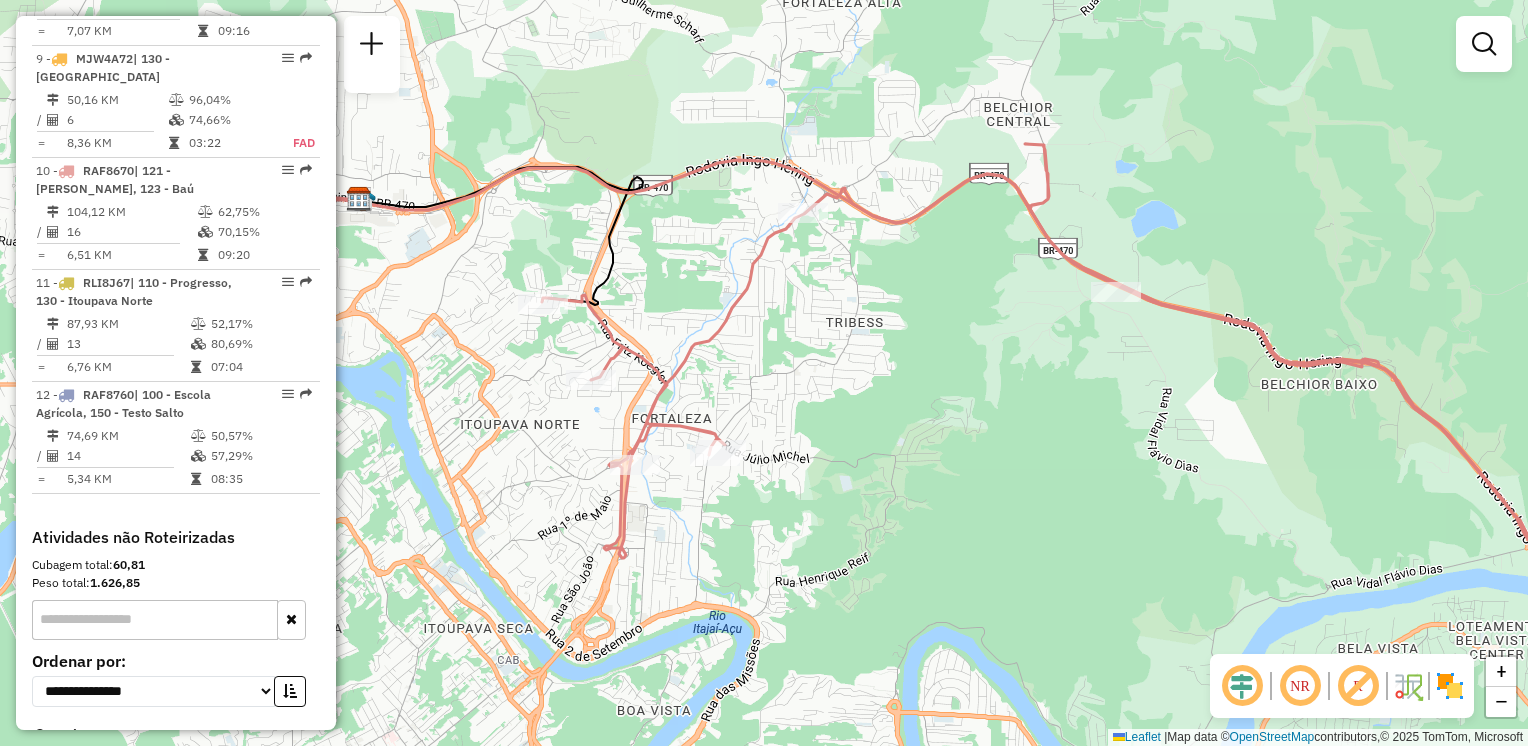 drag, startPoint x: 682, startPoint y: 554, endPoint x: 700, endPoint y: 555, distance: 18.027756 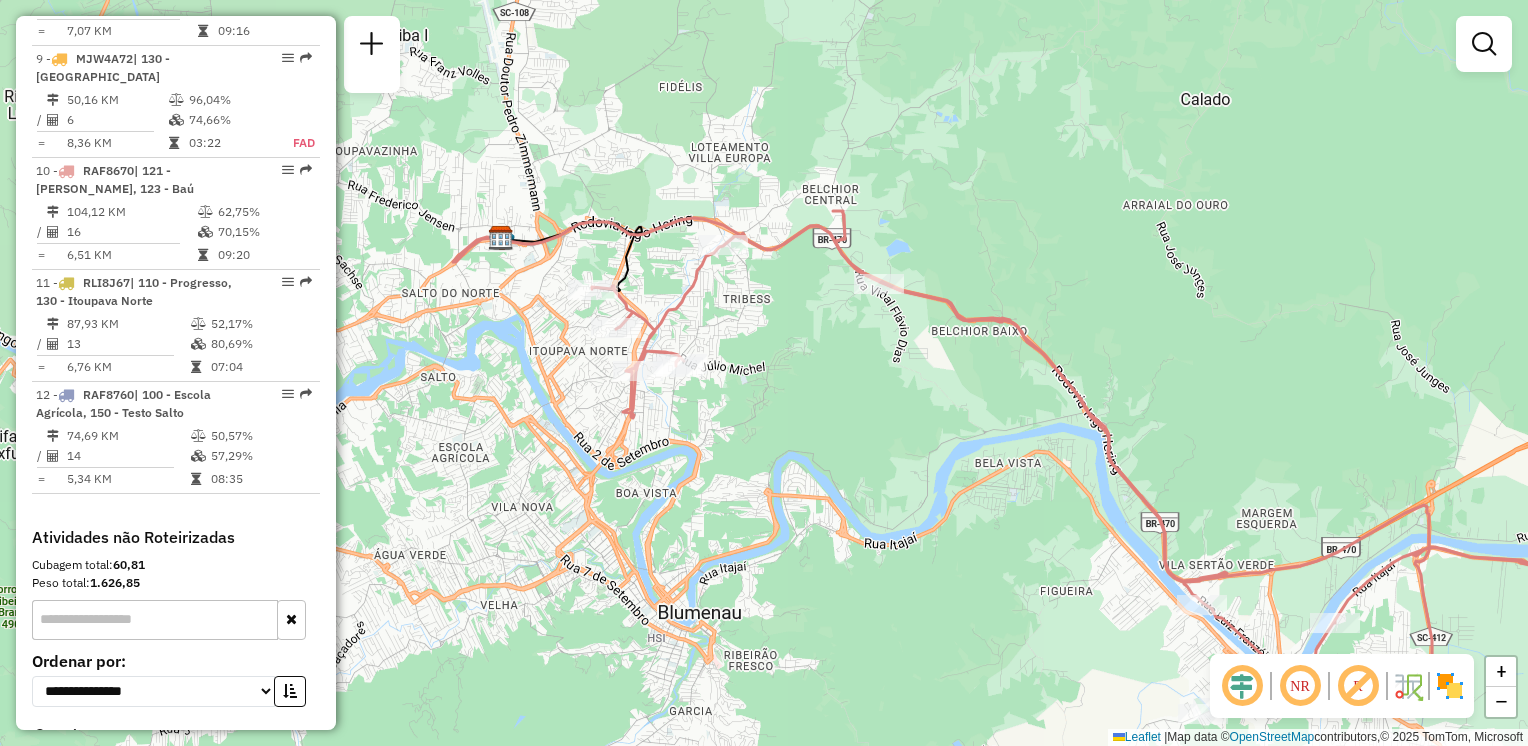 drag, startPoint x: 889, startPoint y: 572, endPoint x: 759, endPoint y: 398, distance: 217.20036 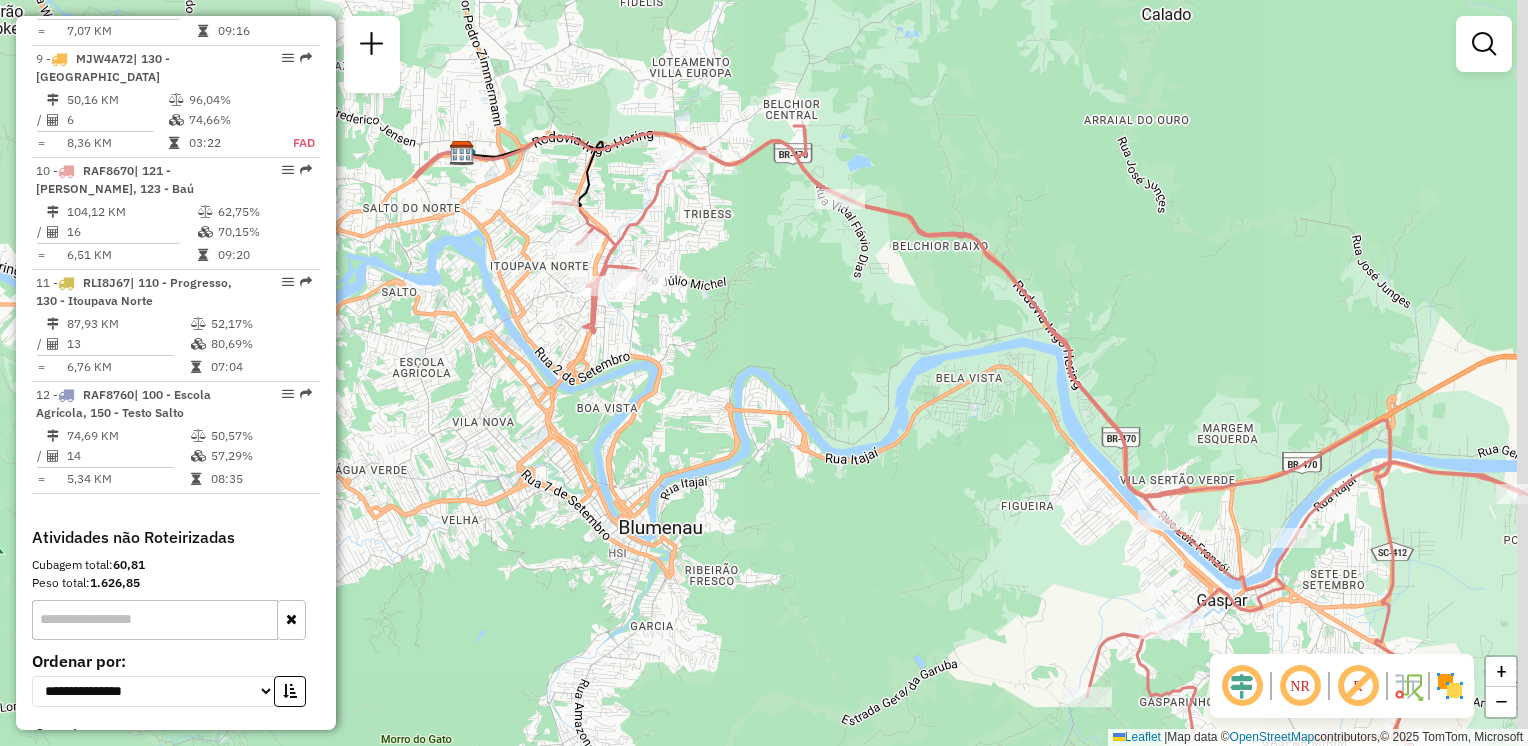 drag, startPoint x: 928, startPoint y: 507, endPoint x: 848, endPoint y: 396, distance: 136.8247 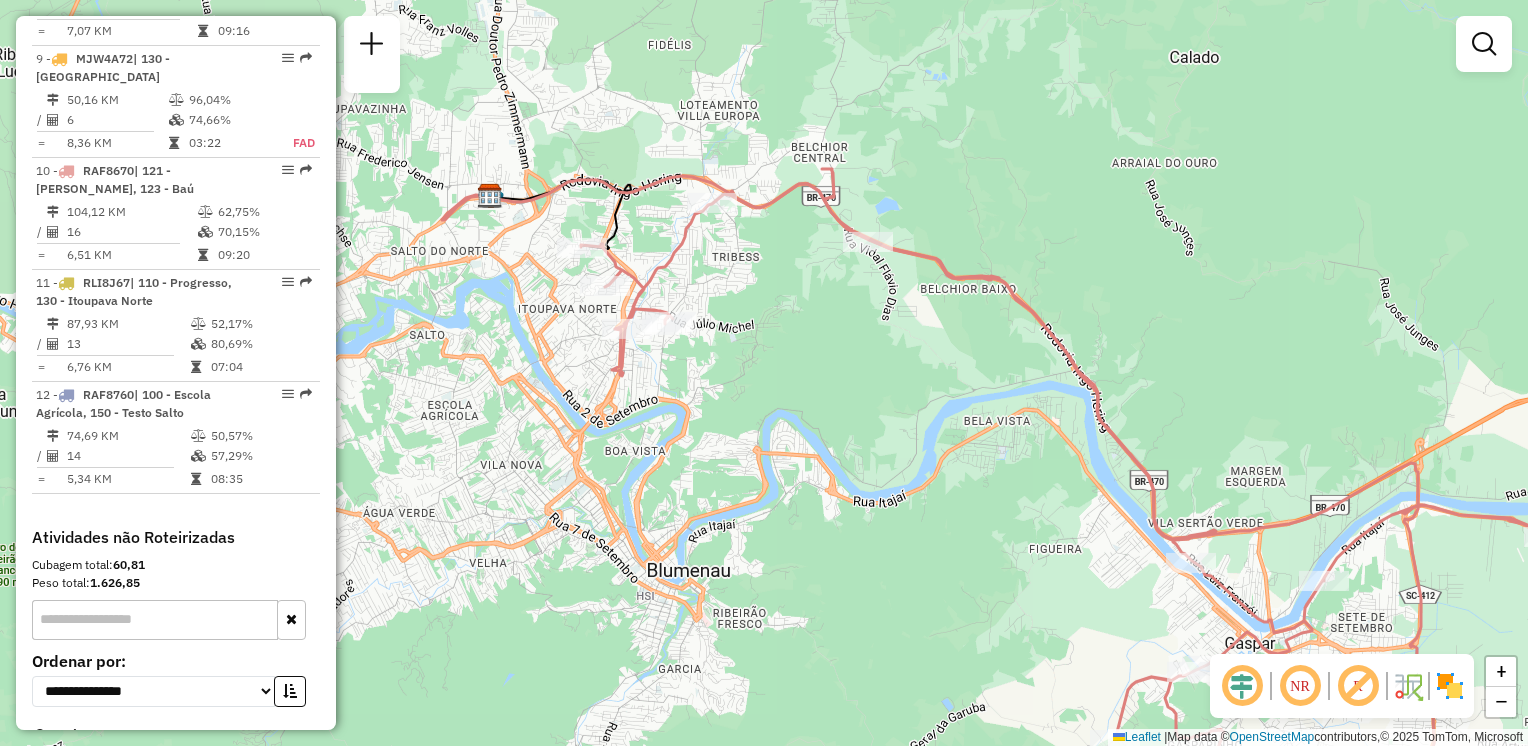 drag, startPoint x: 664, startPoint y: 498, endPoint x: 657, endPoint y: 413, distance: 85.28775 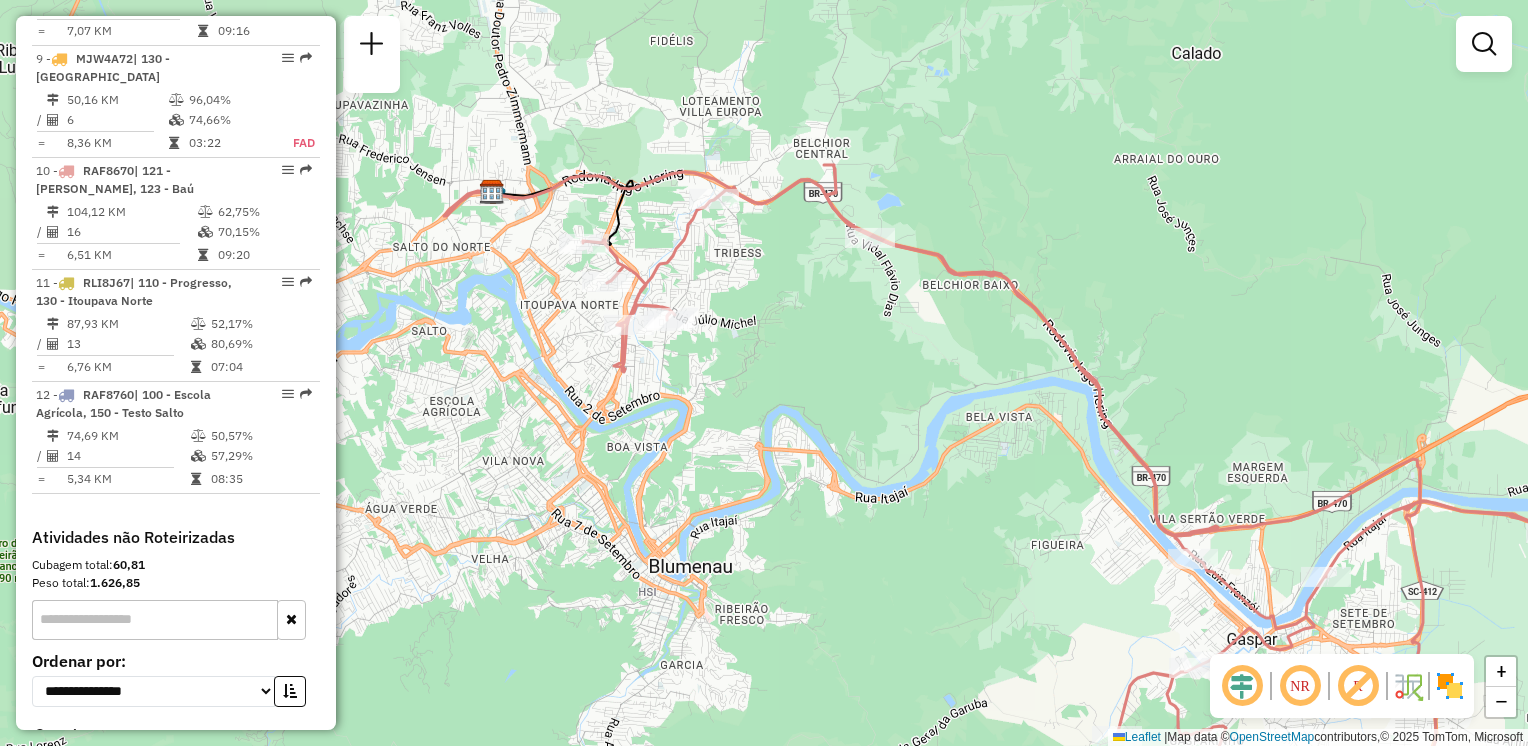 drag, startPoint x: 784, startPoint y: 442, endPoint x: 784, endPoint y: 410, distance: 32 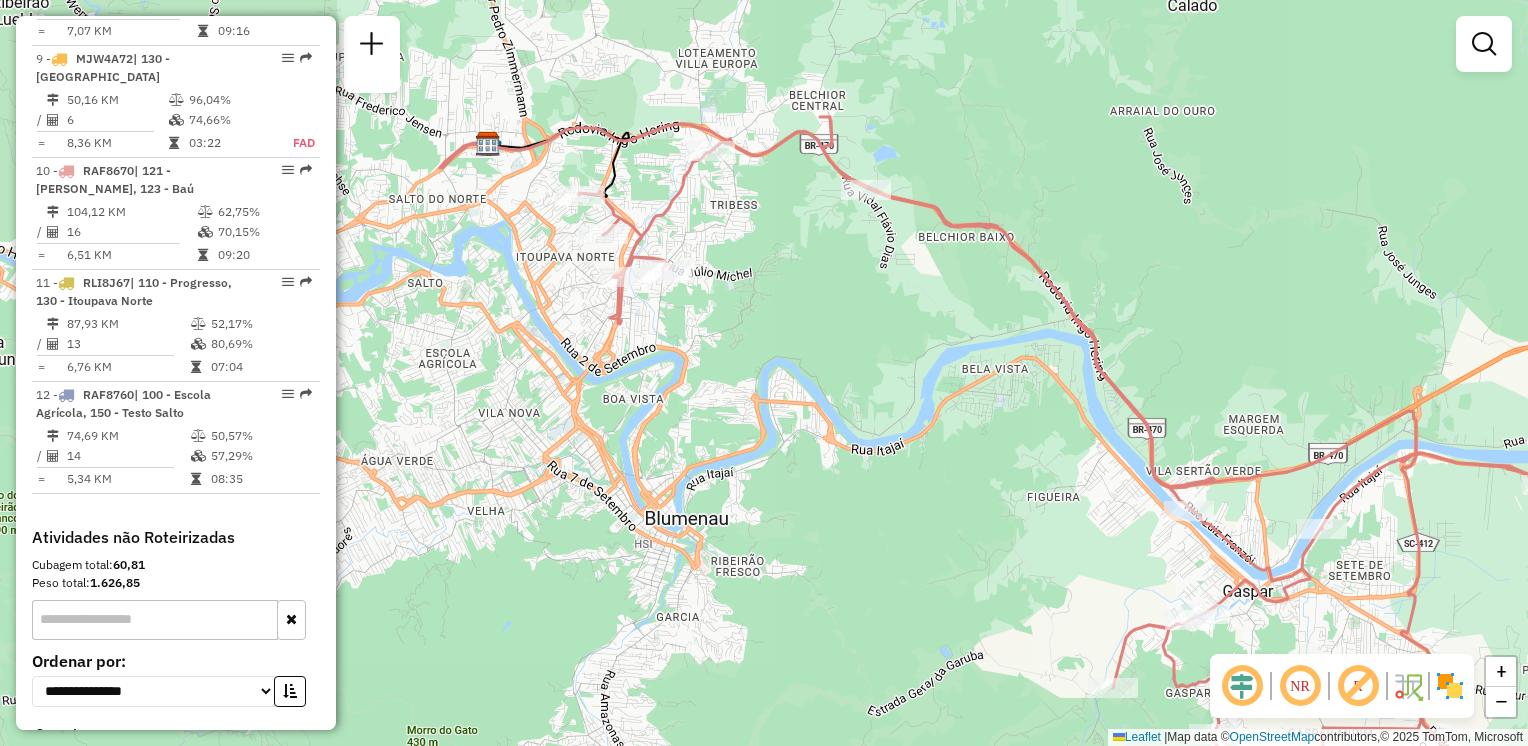 drag, startPoint x: 857, startPoint y: 487, endPoint x: 795, endPoint y: 430, distance: 84.21995 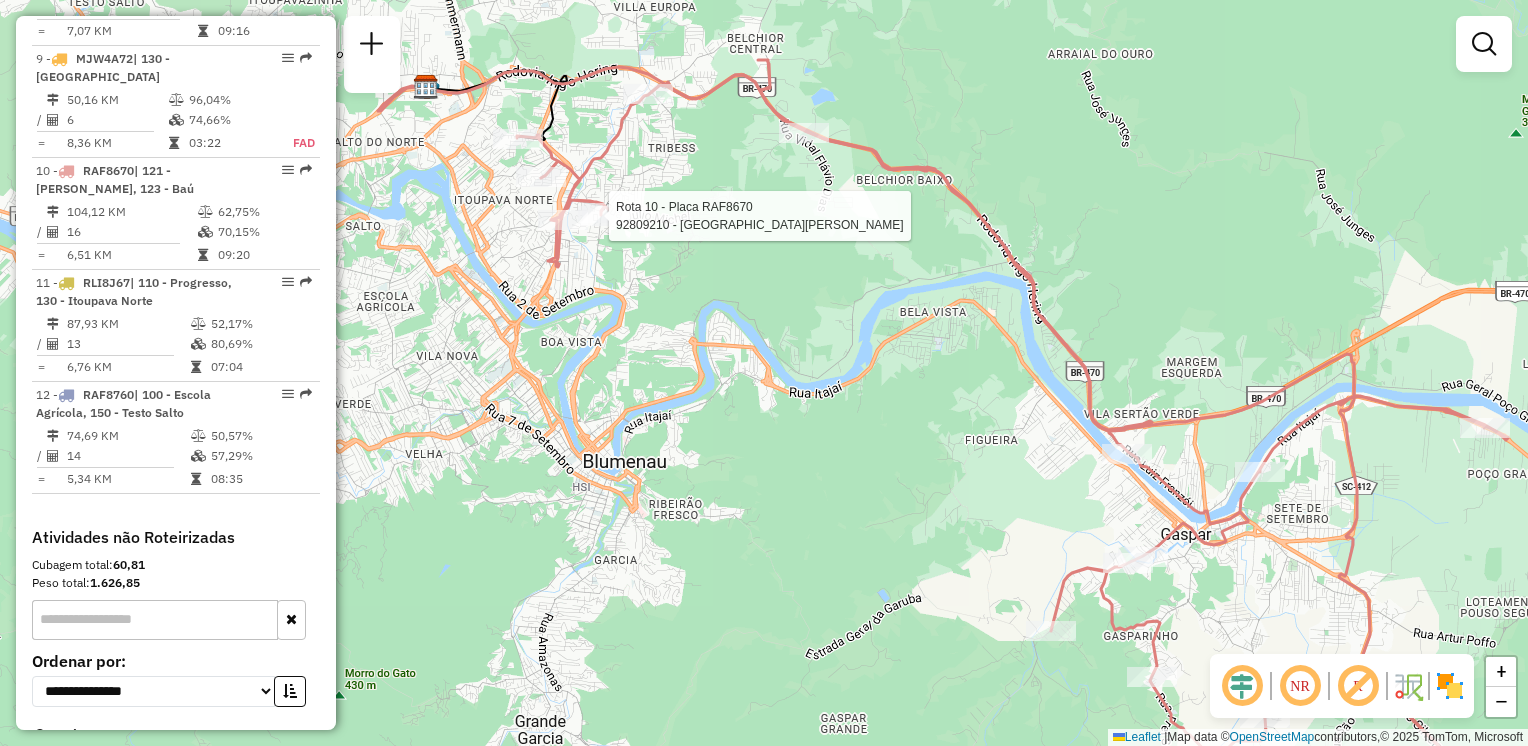 select on "**********" 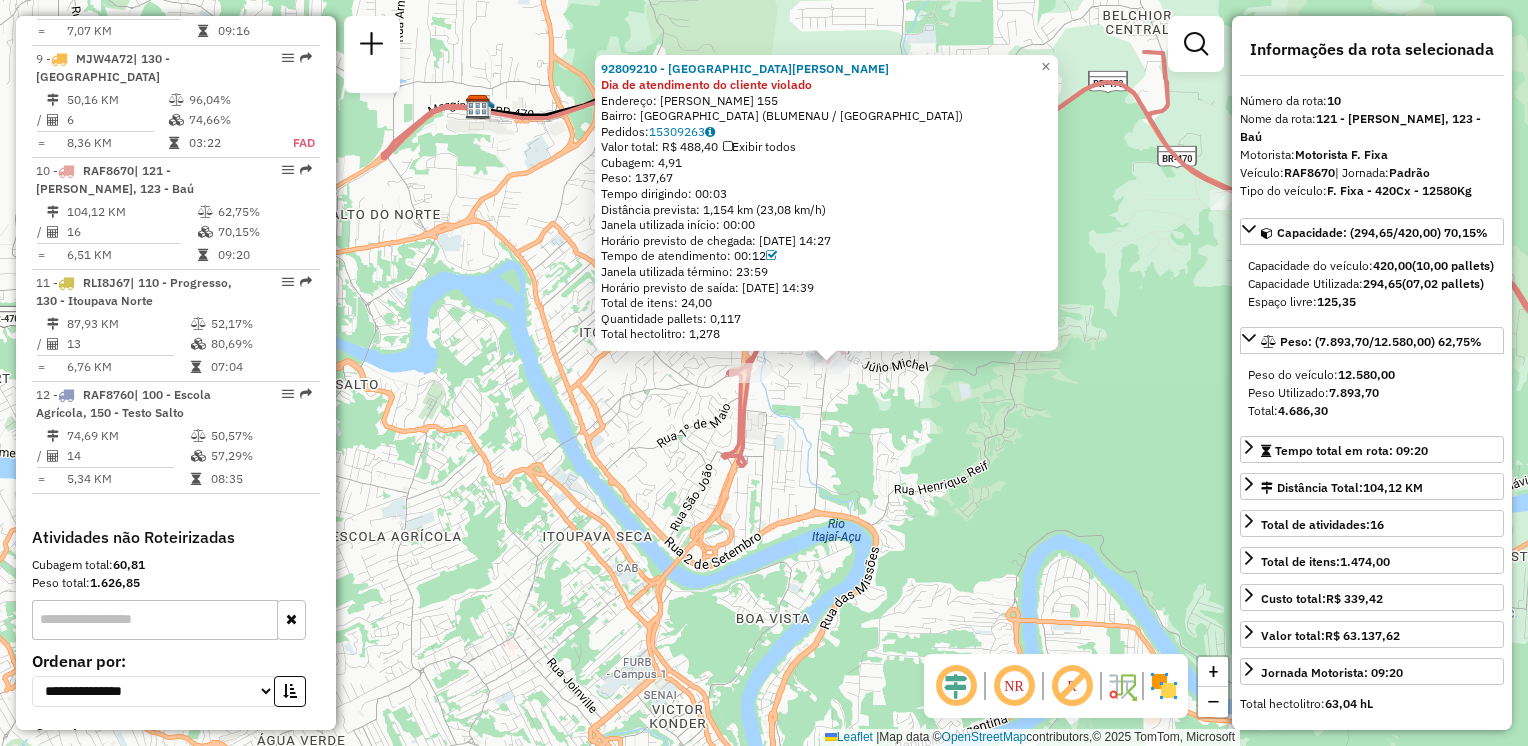 click on "92809210 - SUELI MARY LINHARES Dia de atendimento do cliente violado  Endereço: FRITZ SPERNAU                 155   Bairro: FORTALEZA (BLUMENAU / SC)   Pedidos:  15309263   Valor total: R$ 488,40   Exibir todos   Cubagem: 4,91  Peso: 137,67  Tempo dirigindo: 00:03   Distância prevista: 1,154 km (23,08 km/h)   Janela utilizada início: 00:00   Horário previsto de chegada: 15/07/2025 14:27   Tempo de atendimento: 00:12   Janela utilizada término: 23:59   Horário previsto de saída: 15/07/2025 14:39   Total de itens: 24,00   Quantidade pallets: 0,117   Total hectolitro: 1,278  × Janela de atendimento Grade de atendimento Capacidade Transportadoras Veículos Cliente Pedidos  Rotas Selecione os dias de semana para filtrar as janelas de atendimento  Seg   Ter   Qua   Qui   Sex   Sáb   Dom  Informe o período da janela de atendimento: De: Até:  Filtrar exatamente a janela do cliente  Considerar janela de atendimento padrão  Selecione os dias de semana para filtrar as grades de atendimento  Seg   Ter   Qua" 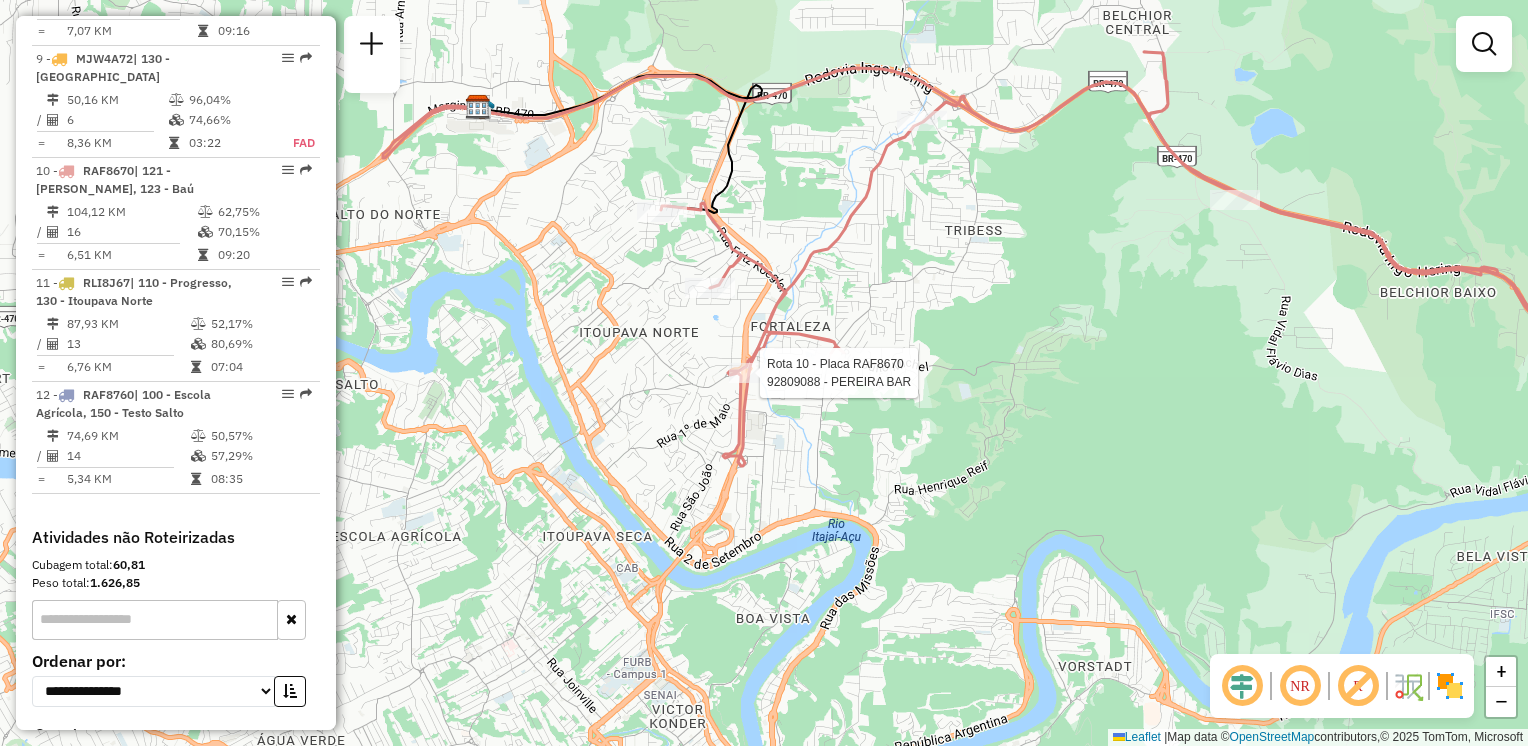 select on "**********" 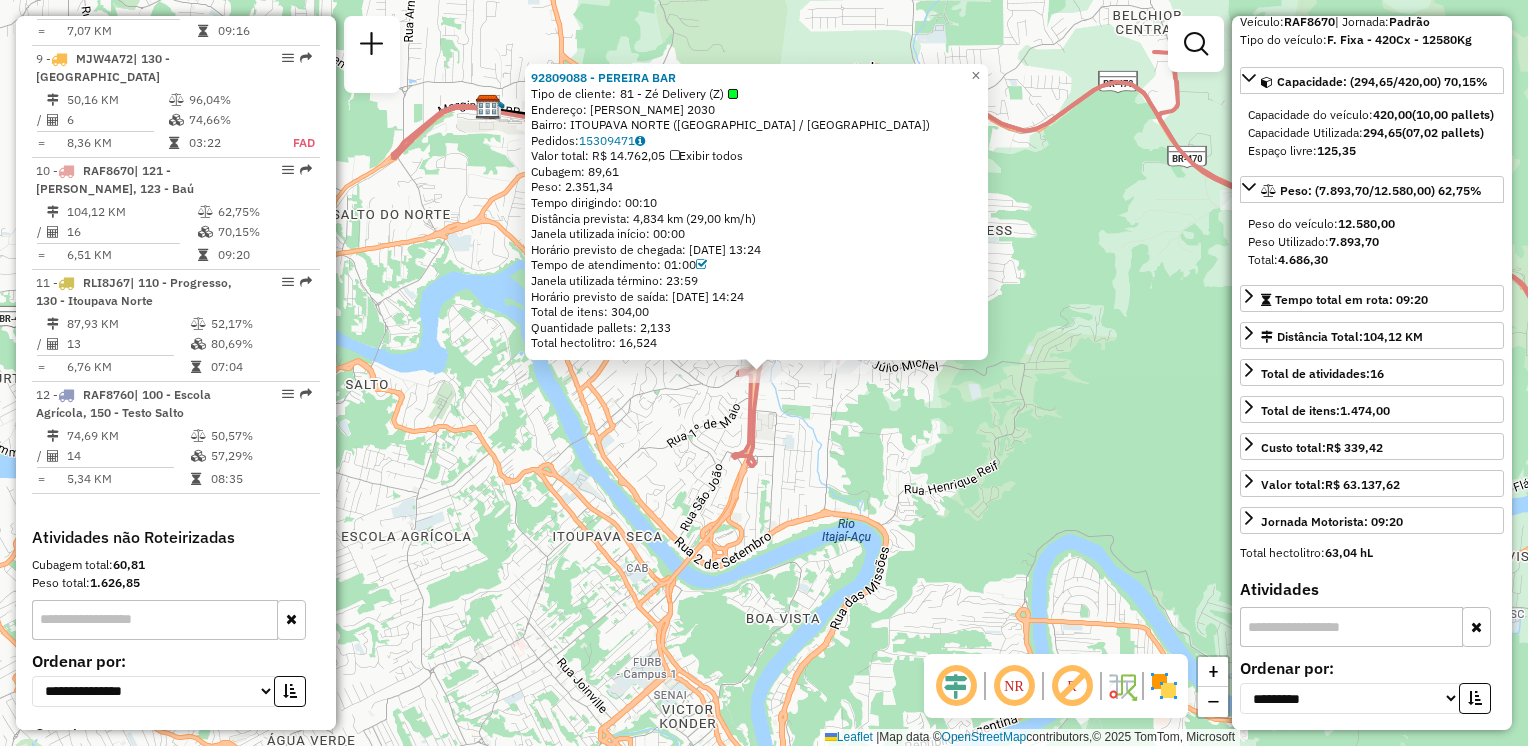 scroll, scrollTop: 200, scrollLeft: 0, axis: vertical 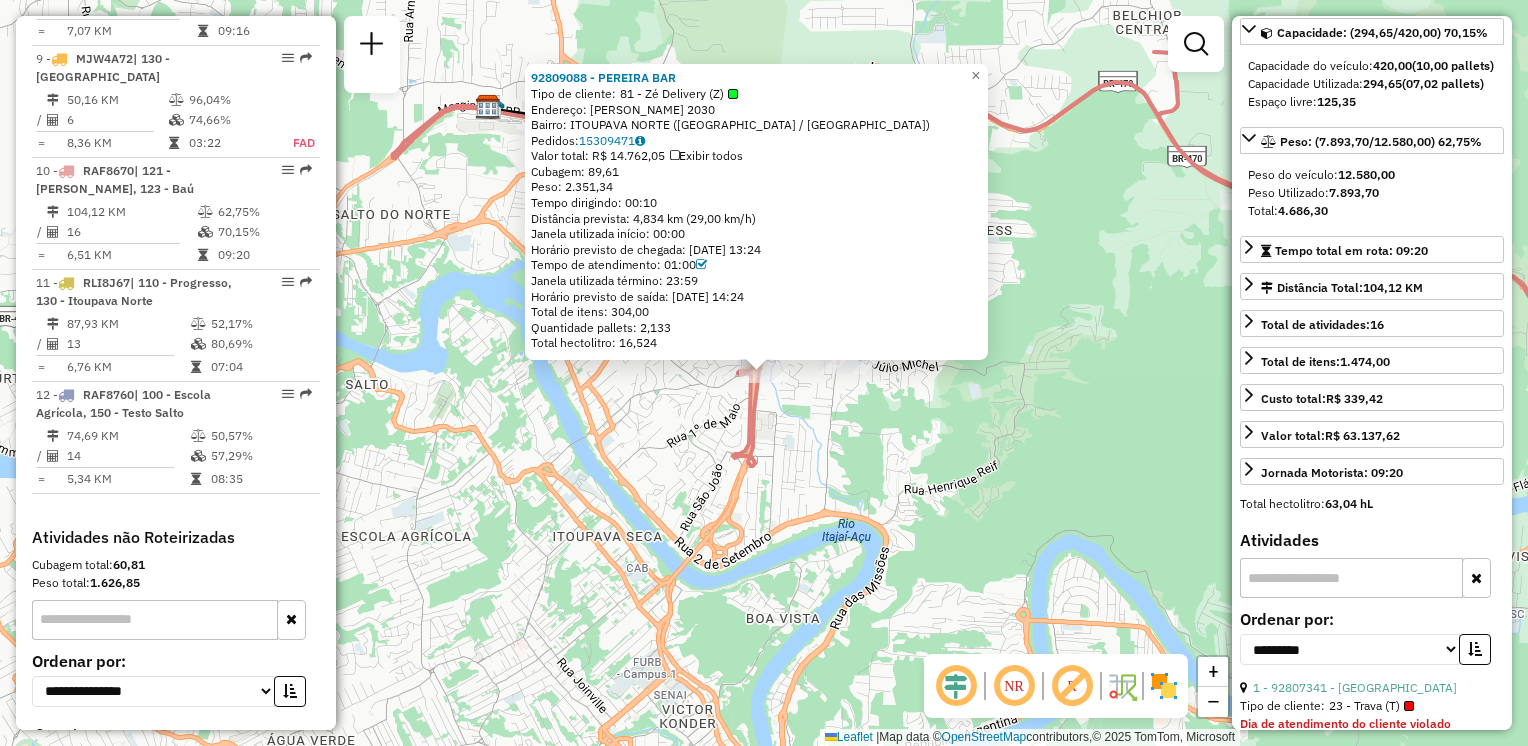 click on "92809088 - PEREIRA BAR  Tipo de cliente:   81 - Zé Delivery (Z)   Endereço:  FERNANDO DE SOUZA E SILVA 2030   Bairro: ITOUPAVA NORTE (BLUMENAU / SC)   Pedidos:  15309471   Valor total: R$ 14.762,05   Exibir todos   Cubagem: 89,61  Peso: 2.351,34  Tempo dirigindo: 00:10   Distância prevista: 4,834 km (29,00 km/h)   Janela utilizada início: 00:00   Horário previsto de chegada: 15/07/2025 13:24   Tempo de atendimento: 01:00   Janela utilizada término: 23:59   Horário previsto de saída: 15/07/2025 14:24   Total de itens: 304,00   Quantidade pallets: 2,133   Total hectolitro: 16,524  × Janela de atendimento Grade de atendimento Capacidade Transportadoras Veículos Cliente Pedidos  Rotas Selecione os dias de semana para filtrar as janelas de atendimento  Seg   Ter   Qua   Qui   Sex   Sáb   Dom  Informe o período da janela de atendimento: De: Até:  Filtrar exatamente a janela do cliente  Considerar janela de atendimento padrão  Selecione os dias de semana para filtrar as grades de atendimento  Seg  De:" 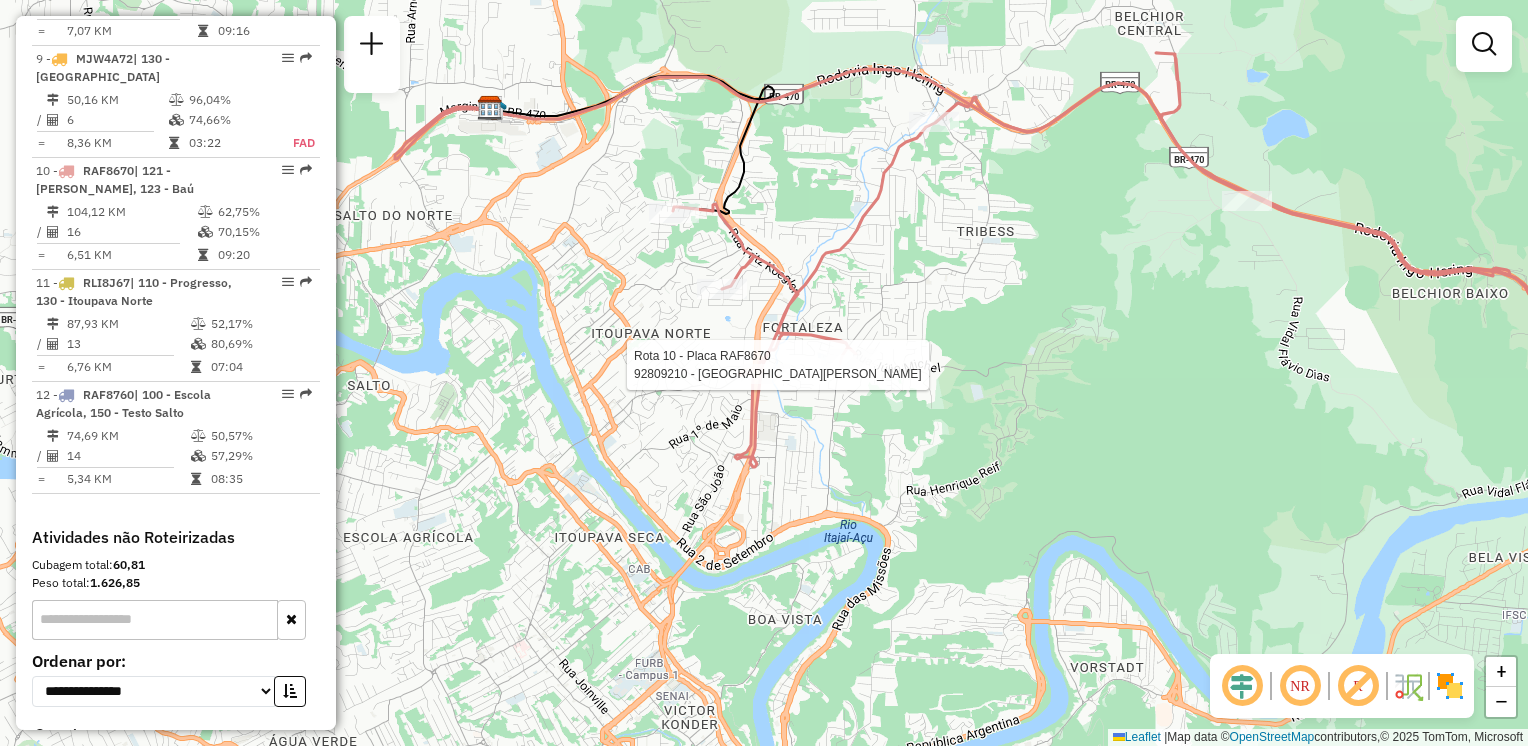 select on "**********" 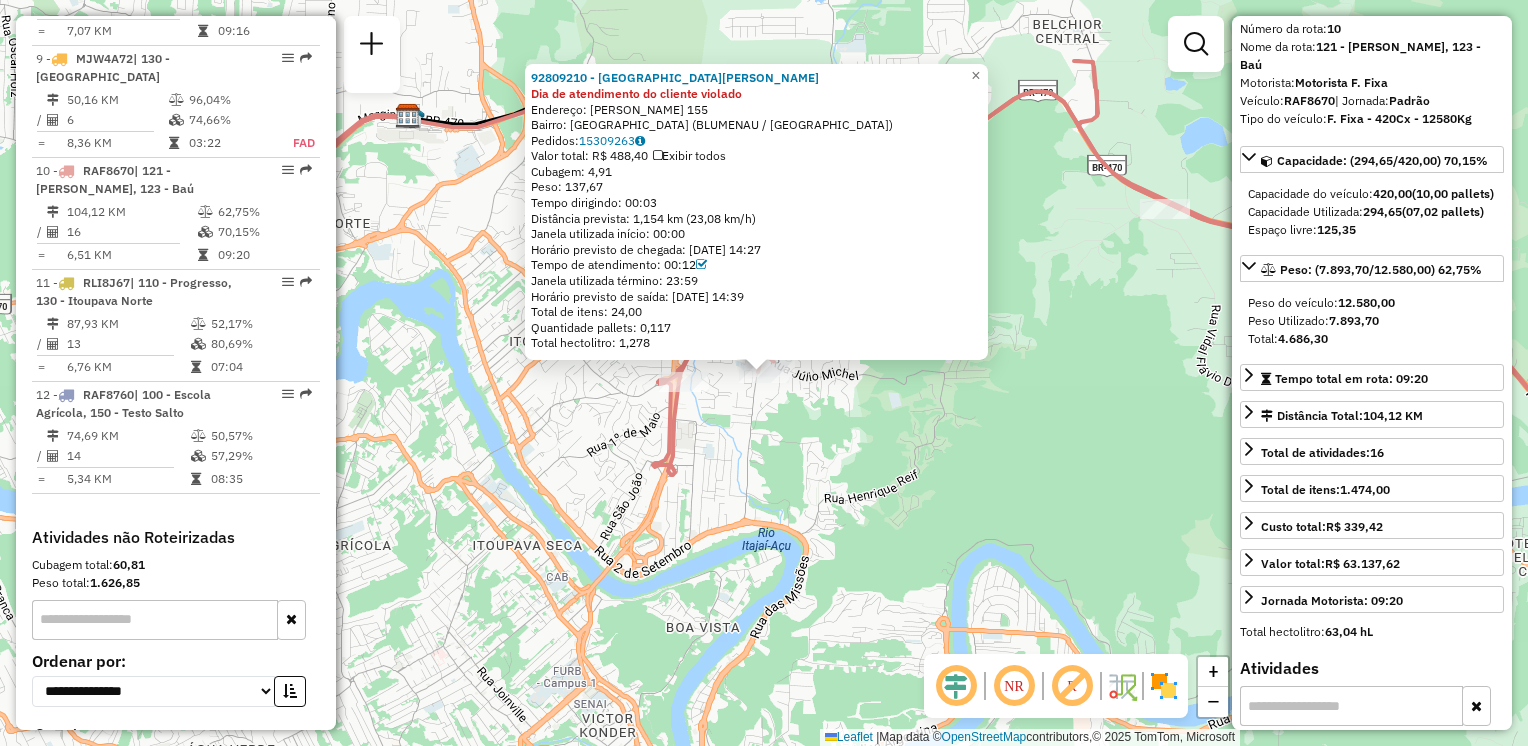 scroll, scrollTop: 100, scrollLeft: 0, axis: vertical 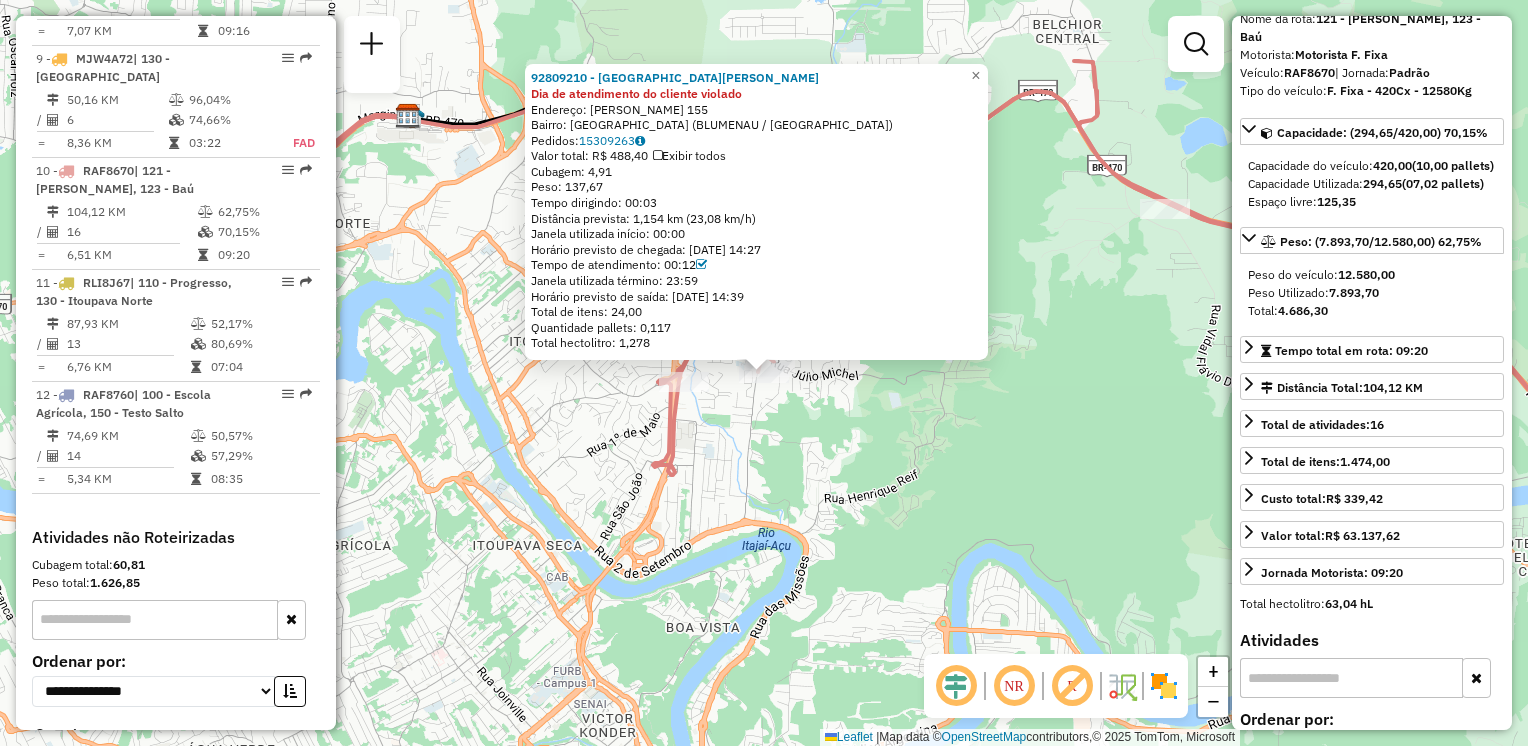click on "92809210 - SUELI MARY LINHARES Dia de atendimento do cliente violado  Endereço: FRITZ SPERNAU                 155   Bairro: FORTALEZA (BLUMENAU / SC)   Pedidos:  15309263   Valor total: R$ 488,40   Exibir todos   Cubagem: 4,91  Peso: 137,67  Tempo dirigindo: 00:03   Distância prevista: 1,154 km (23,08 km/h)   Janela utilizada início: 00:00   Horário previsto de chegada: 15/07/2025 14:27   Tempo de atendimento: 00:12   Janela utilizada término: 23:59   Horário previsto de saída: 15/07/2025 14:39   Total de itens: 24,00   Quantidade pallets: 0,117   Total hectolitro: 1,278  × Janela de atendimento Grade de atendimento Capacidade Transportadoras Veículos Cliente Pedidos  Rotas Selecione os dias de semana para filtrar as janelas de atendimento  Seg   Ter   Qua   Qui   Sex   Sáb   Dom  Informe o período da janela de atendimento: De: Até:  Filtrar exatamente a janela do cliente  Considerar janela de atendimento padrão  Selecione os dias de semana para filtrar as grades de atendimento  Seg   Ter   Qua" 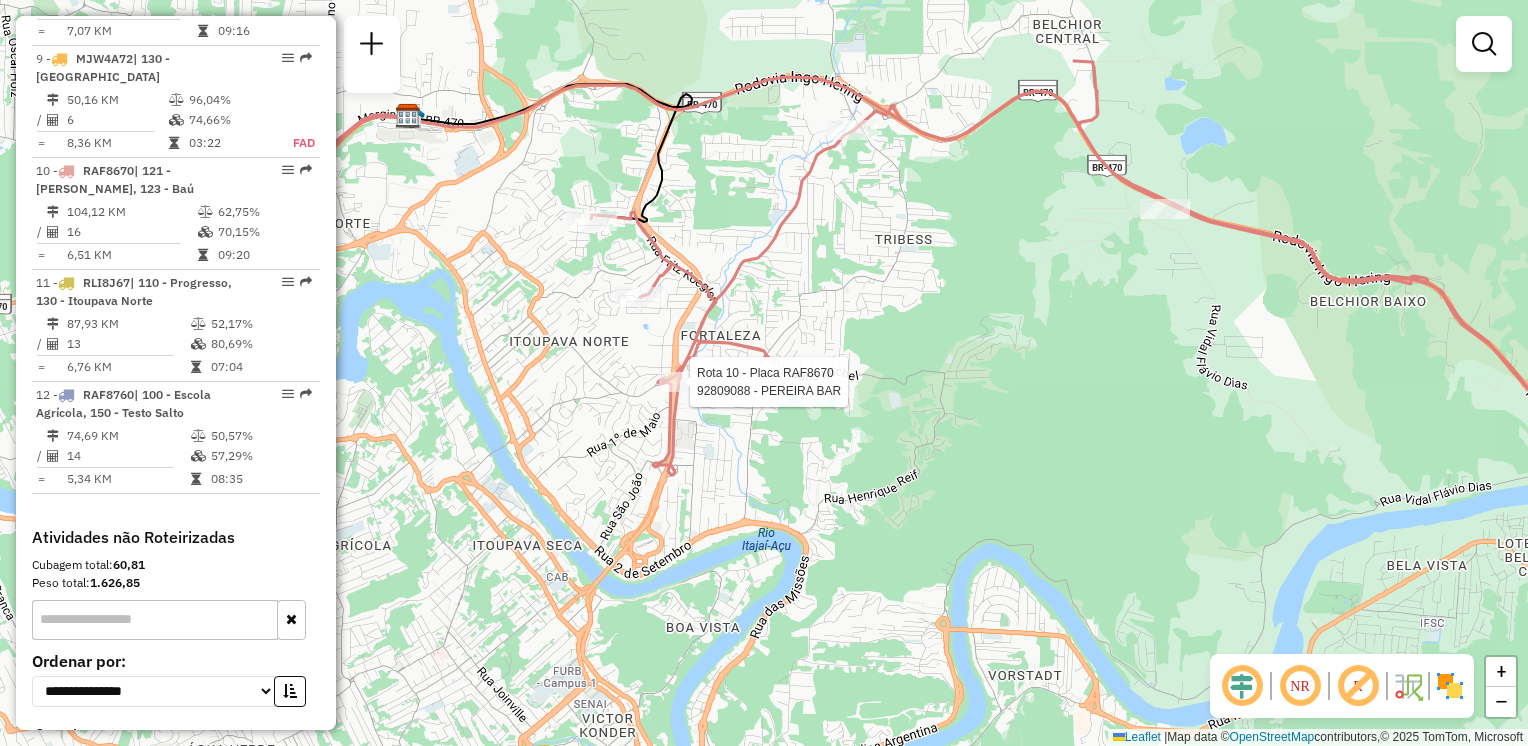 select on "**********" 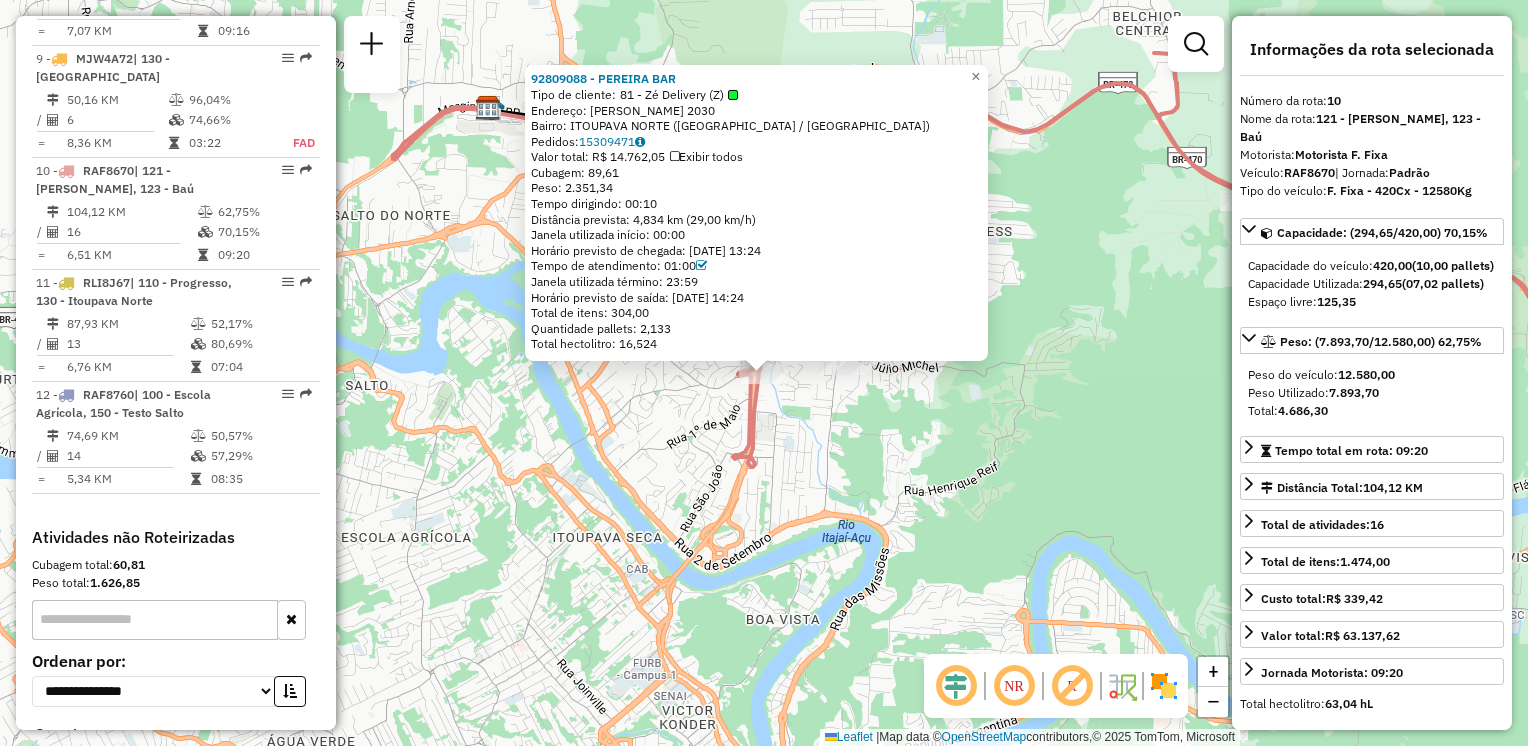click on "92809088 - PEREIRA BAR  Tipo de cliente:   81 - Zé Delivery (Z)   Endereço:  FERNANDO DE SOUZA E SILVA 2030   Bairro: ITOUPAVA NORTE (BLUMENAU / SC)   Pedidos:  15309471   Valor total: R$ 14.762,05   Exibir todos   Cubagem: 89,61  Peso: 2.351,34  Tempo dirigindo: 00:10   Distância prevista: 4,834 km (29,00 km/h)   Janela utilizada início: 00:00   Horário previsto de chegada: 15/07/2025 13:24   Tempo de atendimento: 01:00   Janela utilizada término: 23:59   Horário previsto de saída: 15/07/2025 14:24   Total de itens: 304,00   Quantidade pallets: 2,133   Total hectolitro: 16,524  × Janela de atendimento Grade de atendimento Capacidade Transportadoras Veículos Cliente Pedidos  Rotas Selecione os dias de semana para filtrar as janelas de atendimento  Seg   Ter   Qua   Qui   Sex   Sáb   Dom  Informe o período da janela de atendimento: De: Até:  Filtrar exatamente a janela do cliente  Considerar janela de atendimento padrão  Selecione os dias de semana para filtrar as grades de atendimento  Seg  De:" 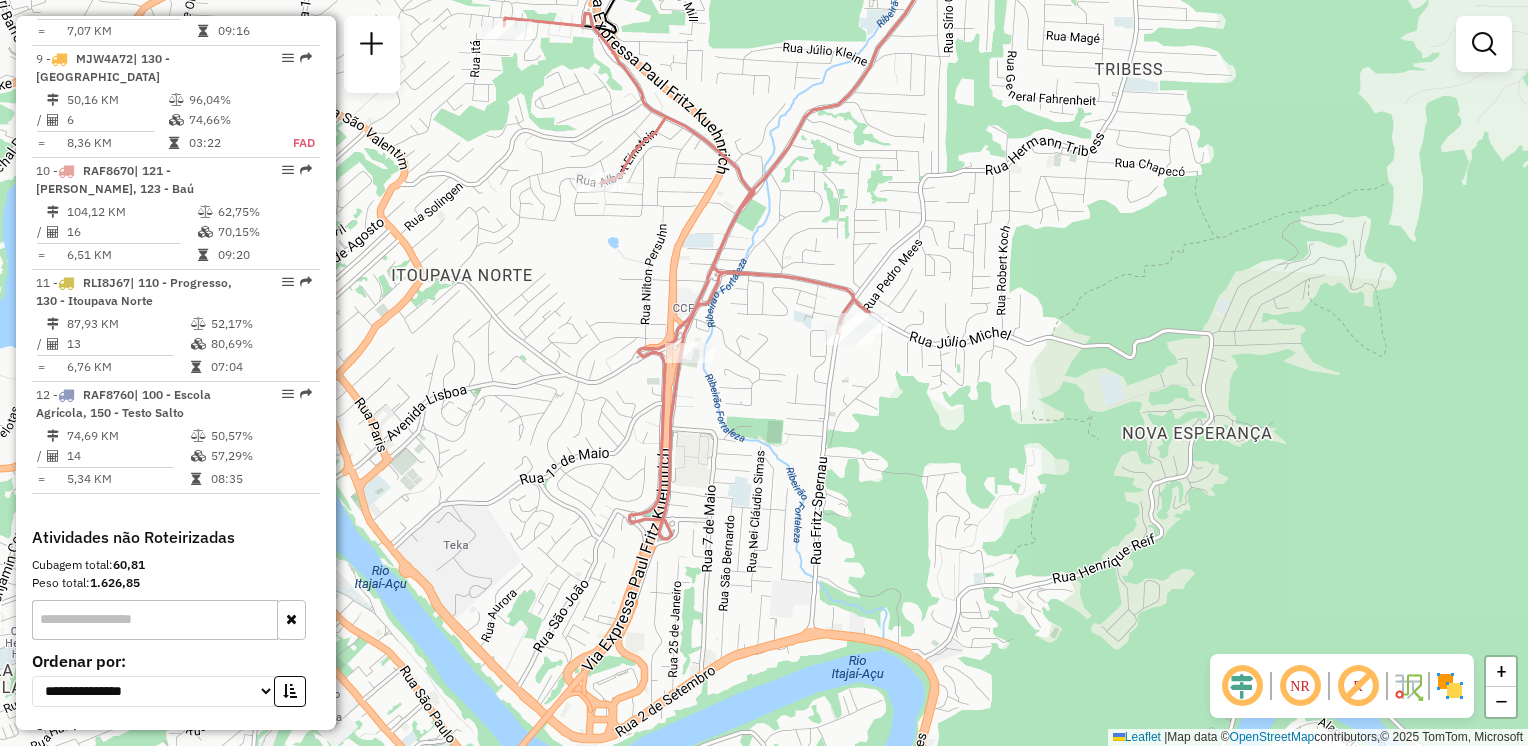 drag, startPoint x: 848, startPoint y: 375, endPoint x: 861, endPoint y: 419, distance: 45.88028 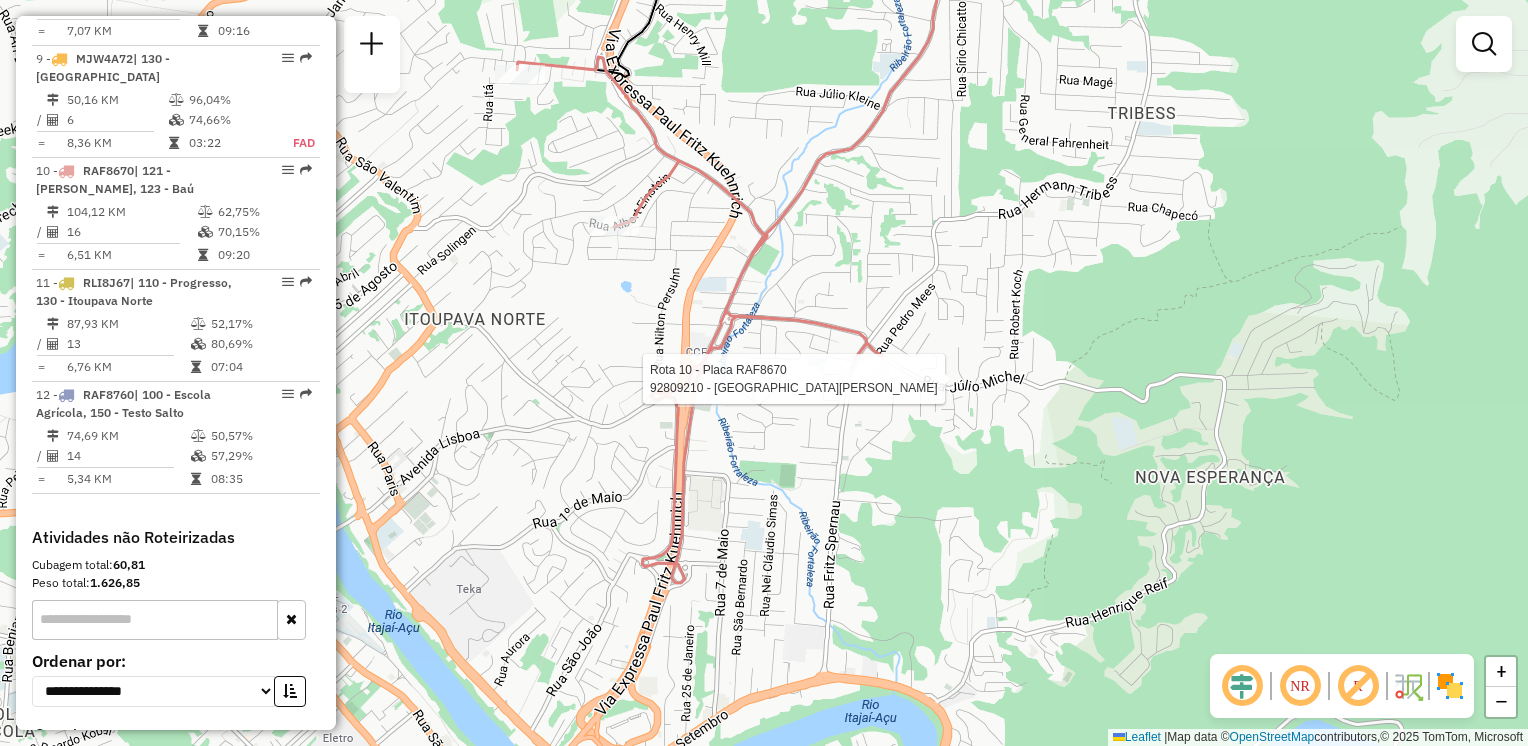 select on "**********" 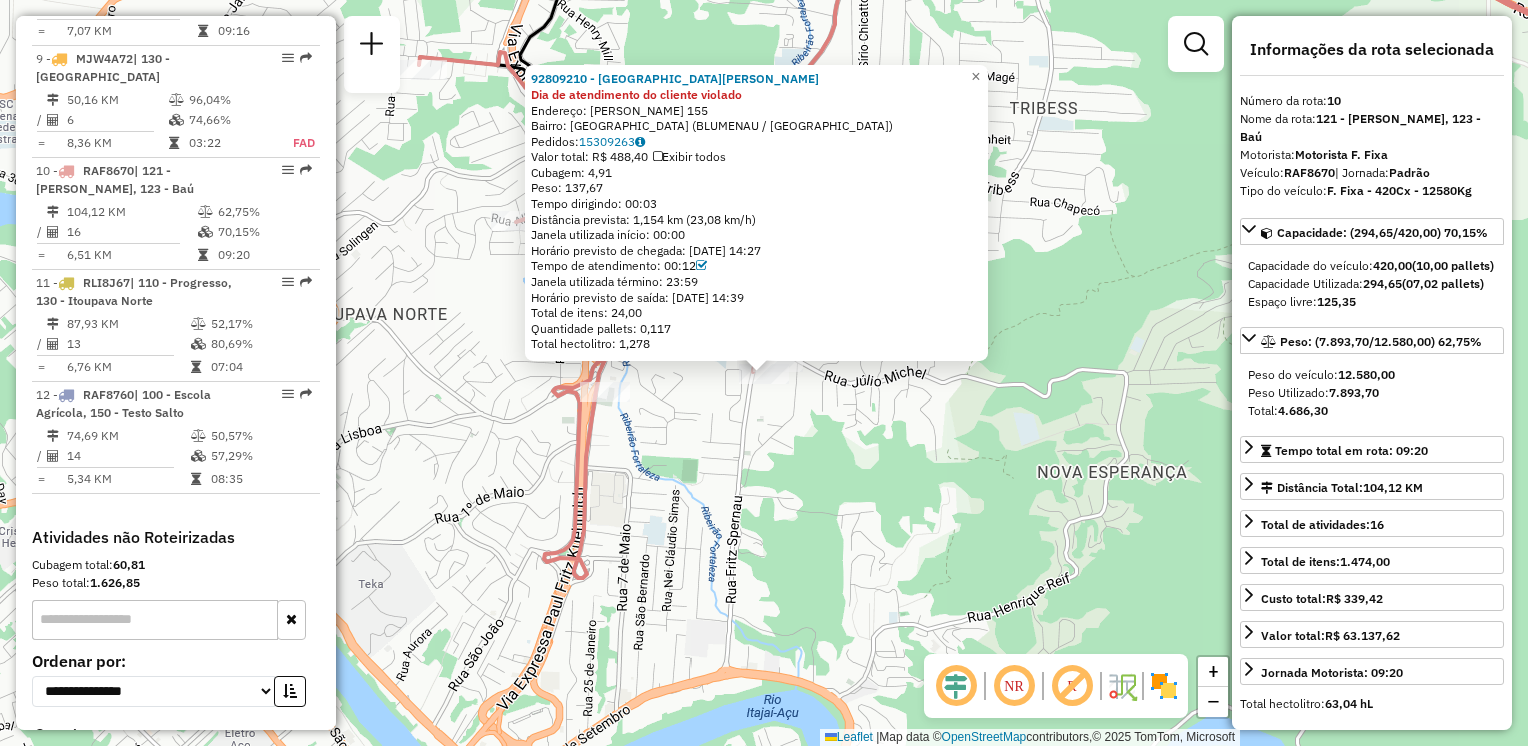 click on "92809210 - SUELI MARY LINHARES Dia de atendimento do cliente violado  Endereço: FRITZ SPERNAU                 155   Bairro: FORTALEZA (BLUMENAU / SC)   Pedidos:  15309263   Valor total: R$ 488,40   Exibir todos   Cubagem: 4,91  Peso: 137,67  Tempo dirigindo: 00:03   Distância prevista: 1,154 km (23,08 km/h)   Janela utilizada início: 00:00   Horário previsto de chegada: 15/07/2025 14:27   Tempo de atendimento: 00:12   Janela utilizada término: 23:59   Horário previsto de saída: 15/07/2025 14:39   Total de itens: 24,00   Quantidade pallets: 0,117   Total hectolitro: 1,278  × Janela de atendimento Grade de atendimento Capacidade Transportadoras Veículos Cliente Pedidos  Rotas Selecione os dias de semana para filtrar as janelas de atendimento  Seg   Ter   Qua   Qui   Sex   Sáb   Dom  Informe o período da janela de atendimento: De: Até:  Filtrar exatamente a janela do cliente  Considerar janela de atendimento padrão  Selecione os dias de semana para filtrar as grades de atendimento  Seg   Ter   Qua" 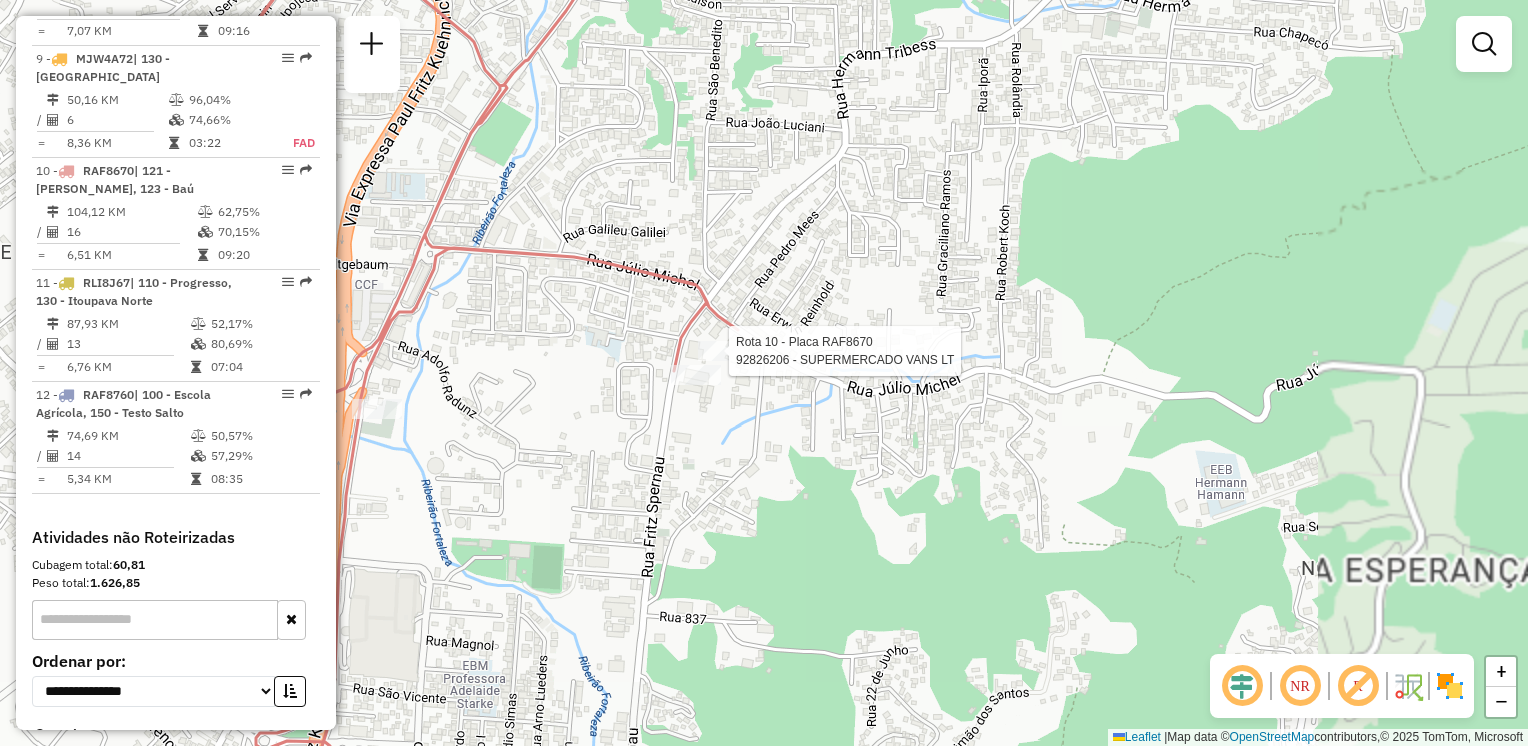 select on "**********" 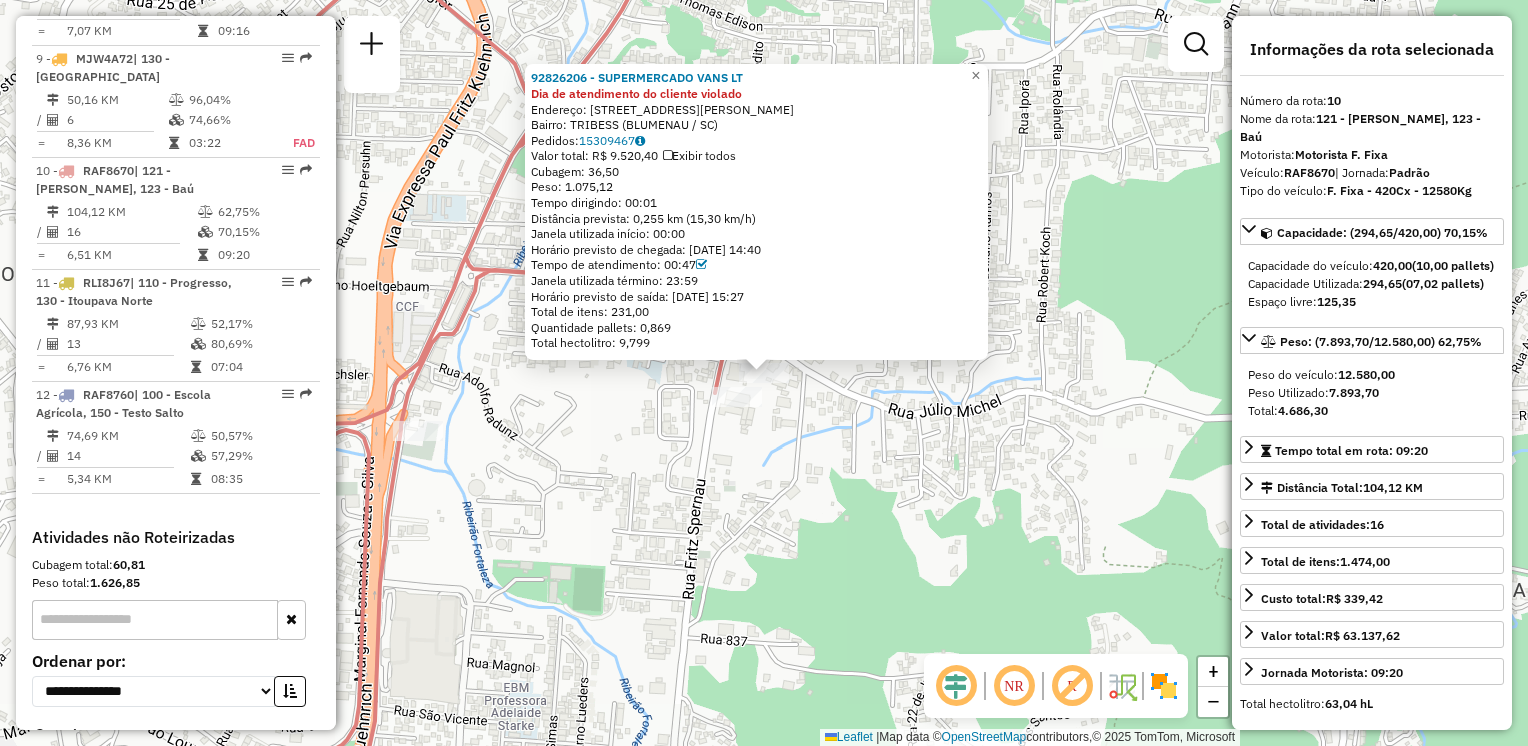 click on "92826206 - SUPERMERCADO VANS LT Dia de atendimento do cliente violado  Endereço: R   JULIO MICHEL                  730   Bairro: TRIBESS (BLUMENAU / SC)   Pedidos:  15309467   Valor total: R$ 9.520,40   Exibir todos   Cubagem: 36,50  Peso: 1.075,12  Tempo dirigindo: 00:01   Distância prevista: 0,255 km (15,30 km/h)   Janela utilizada início: 00:00   Horário previsto de chegada: 15/07/2025 14:40   Tempo de atendimento: 00:47   Janela utilizada término: 23:59   Horário previsto de saída: 15/07/2025 15:27   Total de itens: 231,00   Quantidade pallets: 0,869   Total hectolitro: 9,799  × Janela de atendimento Grade de atendimento Capacidade Transportadoras Veículos Cliente Pedidos  Rotas Selecione os dias de semana para filtrar as janelas de atendimento  Seg   Ter   Qua   Qui   Sex   Sáb   Dom  Informe o período da janela de atendimento: De: Até:  Filtrar exatamente a janela do cliente  Considerar janela de atendimento padrão  Selecione os dias de semana para filtrar as grades de atendimento  Seg  De:" 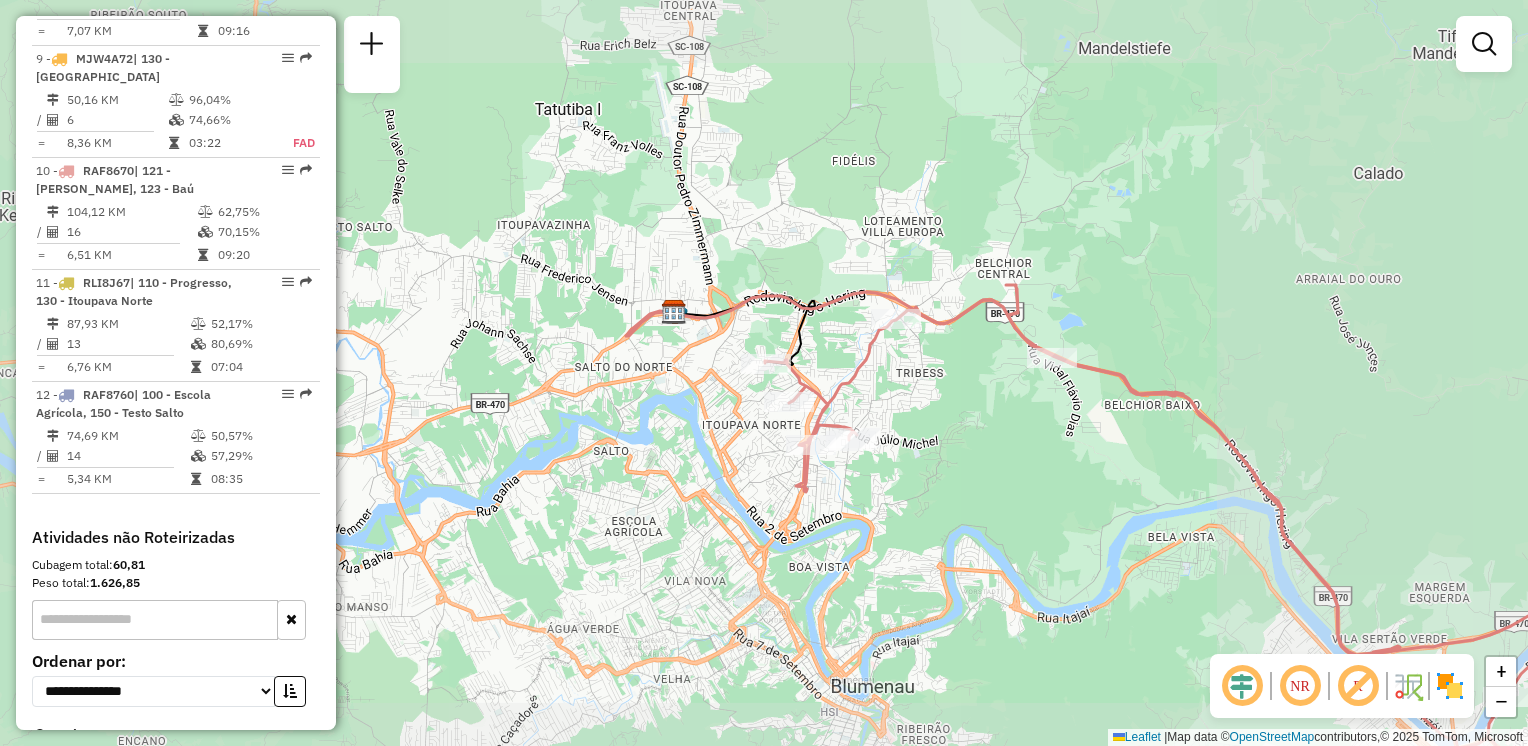 drag, startPoint x: 920, startPoint y: 486, endPoint x: 757, endPoint y: 354, distance: 209.74509 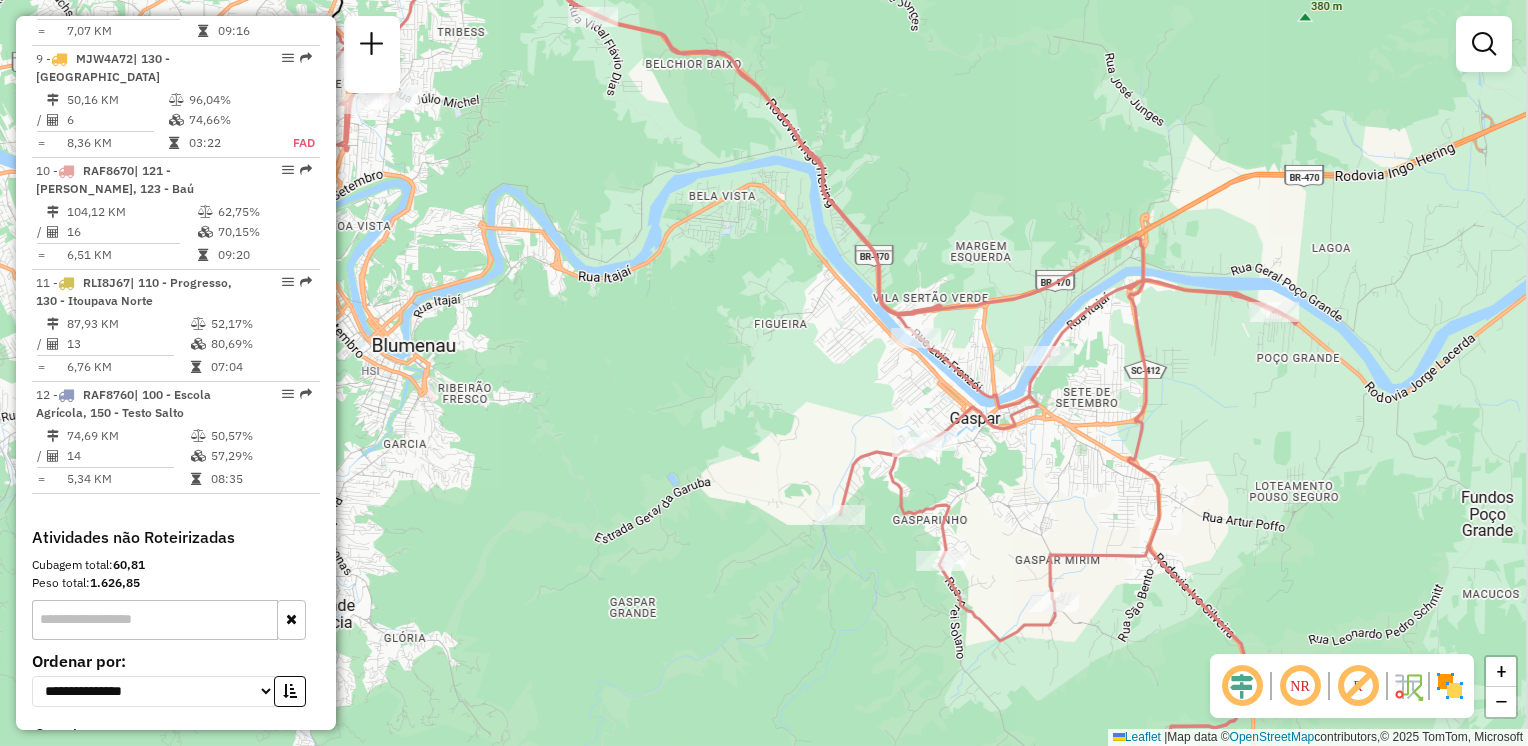 drag, startPoint x: 865, startPoint y: 411, endPoint x: 691, endPoint y: 304, distance: 204.26698 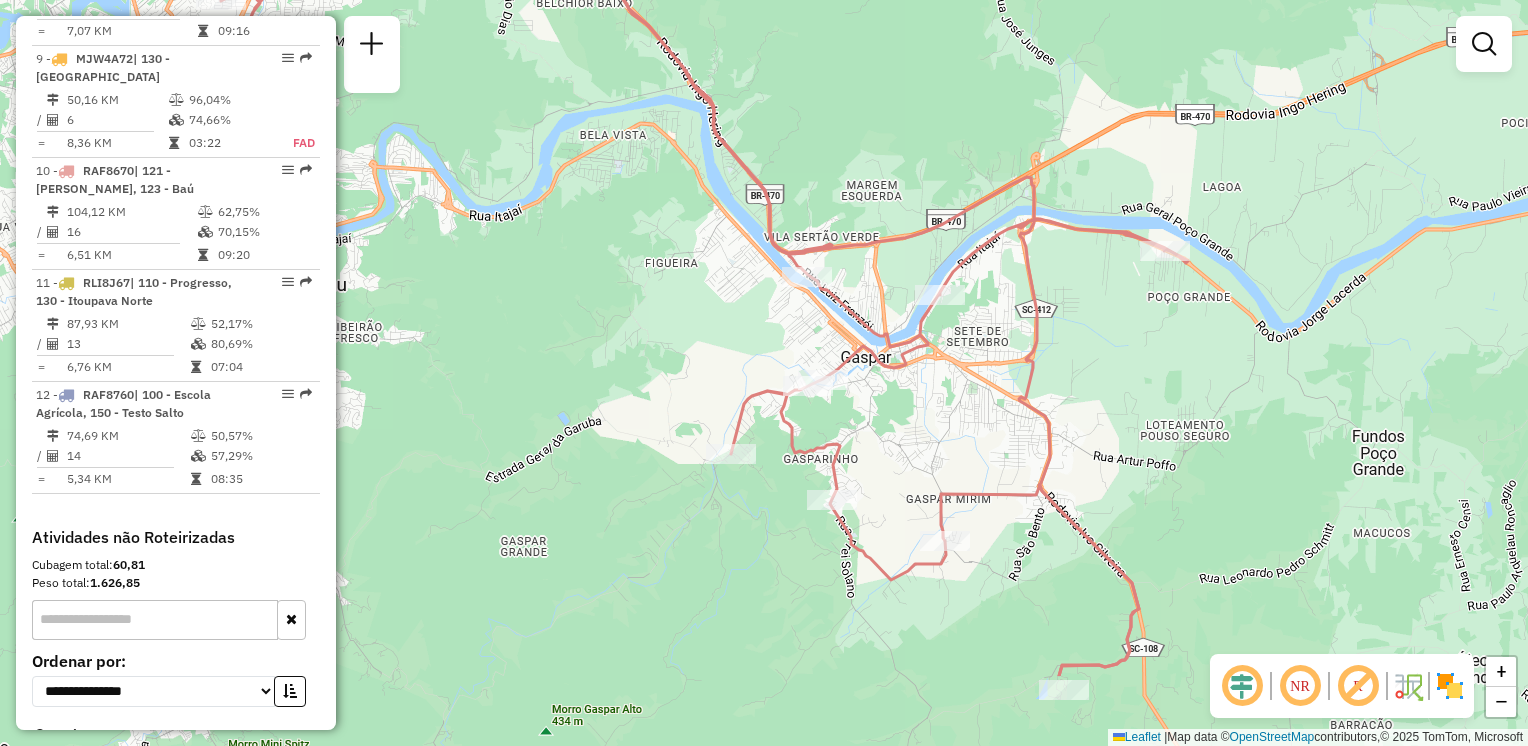 drag, startPoint x: 874, startPoint y: 360, endPoint x: 785, endPoint y: 288, distance: 114.47707 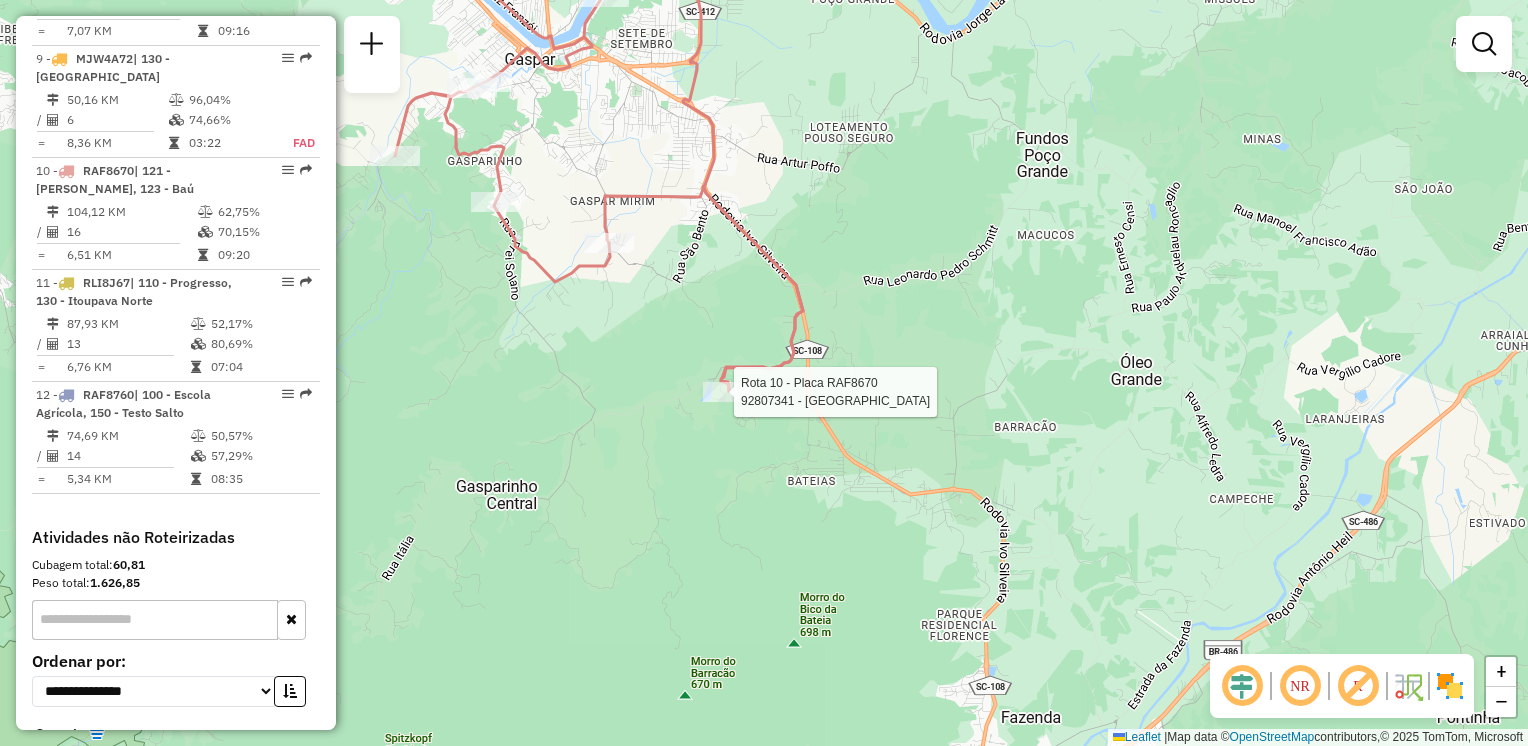 select on "**********" 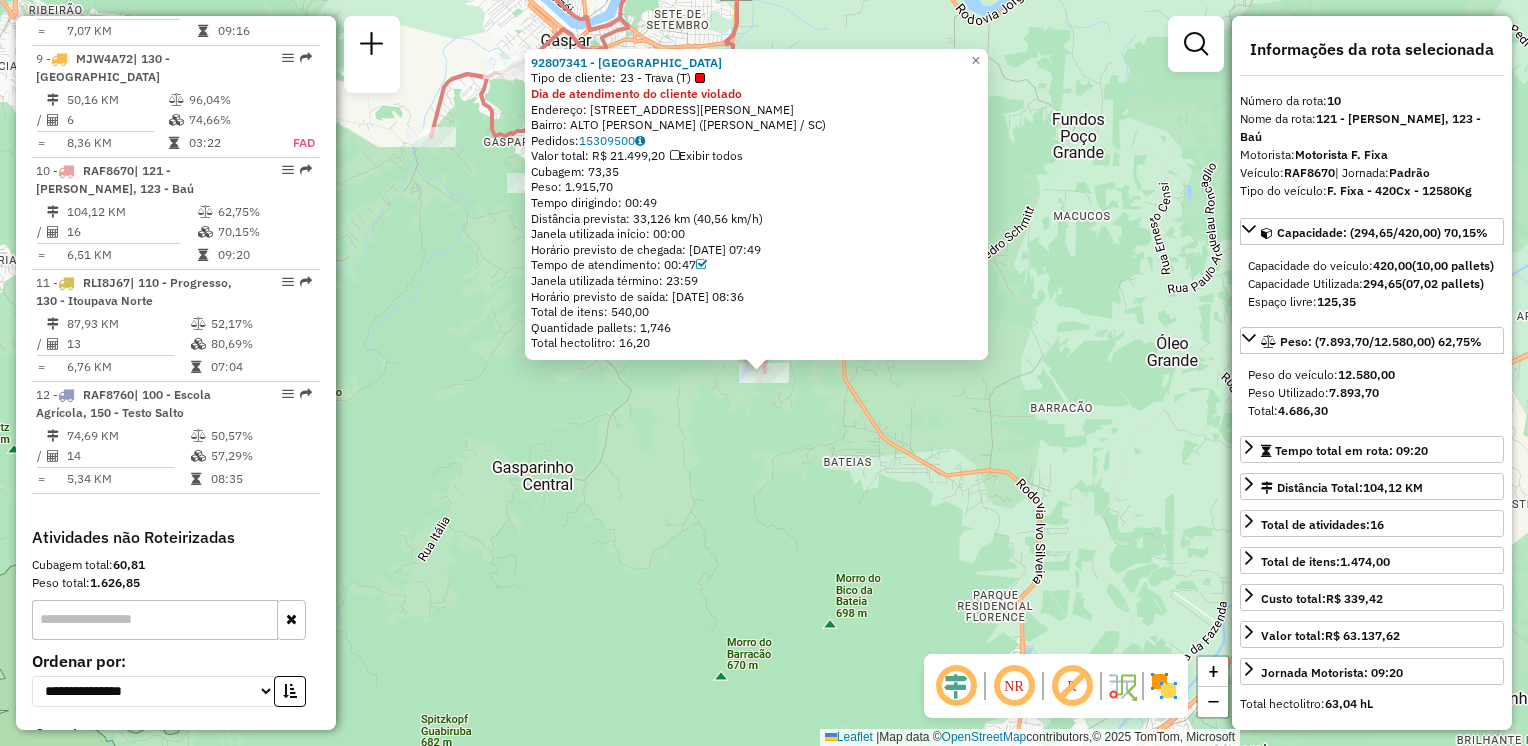 click on "92807341 - FAZZENDA PARK HOTEL  Tipo de cliente:   23 - Trava (T)  Dia de atendimento do cliente violado  Endereço: R   RUA JOaO MATHIAS ZIMMERMANN   2299   Bairro: ALTO GASPARINHO (GASPAR / SC)   Pedidos:  15309500   Valor total: R$ 21.499,20   Exibir todos   Cubagem: 73,35  Peso: 1.915,70  Tempo dirigindo: 00:49   Distância prevista: 33,126 km (40,56 km/h)   Janela utilizada início: 00:00   Horário previsto de chegada: 15/07/2025 07:49   Tempo de atendimento: 00:47   Janela utilizada término: 23:59   Horário previsto de saída: 15/07/2025 08:36   Total de itens: 540,00   Quantidade pallets: 1,746   Total hectolitro: 16,20  × Janela de atendimento Grade de atendimento Capacidade Transportadoras Veículos Cliente Pedidos  Rotas Selecione os dias de semana para filtrar as janelas de atendimento  Seg   Ter   Qua   Qui   Sex   Sáb   Dom  Informe o período da janela de atendimento: De: Até:  Filtrar exatamente a janela do cliente  Considerar janela de atendimento padrão   Seg   Ter   Qua   Qui   Sex  +" 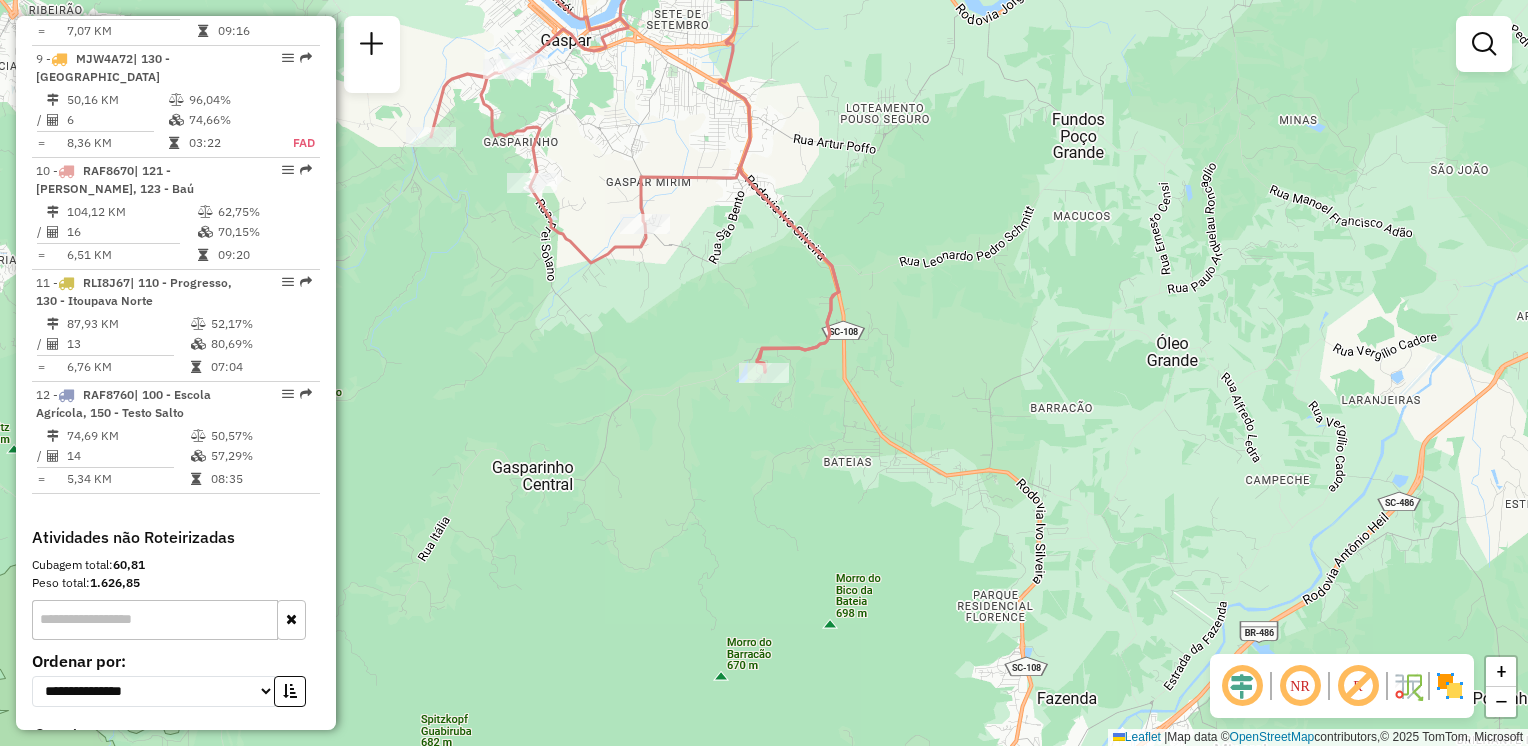 drag, startPoint x: 828, startPoint y: 440, endPoint x: 972, endPoint y: 542, distance: 176.4653 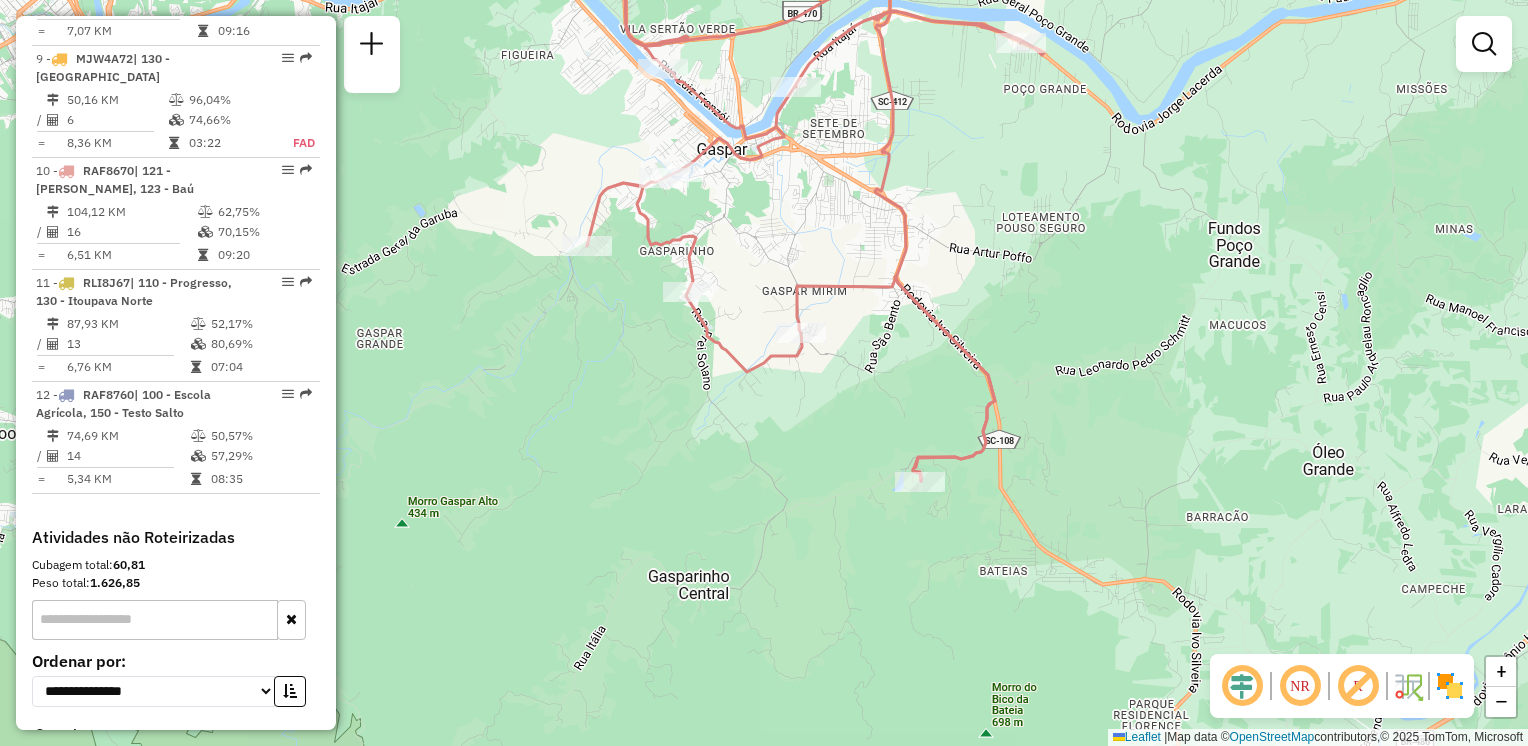 click on "Janela de atendimento Grade de atendimento Capacidade Transportadoras Veículos Cliente Pedidos  Rotas Selecione os dias de semana para filtrar as janelas de atendimento  Seg   Ter   Qua   Qui   Sex   Sáb   Dom  Informe o período da janela de atendimento: De: Até:  Filtrar exatamente a janela do cliente  Considerar janela de atendimento padrão  Selecione os dias de semana para filtrar as grades de atendimento  Seg   Ter   Qua   Qui   Sex   Sáb   Dom   Considerar clientes sem dia de atendimento cadastrado  Clientes fora do dia de atendimento selecionado Filtrar as atividades entre os valores definidos abaixo:  Peso mínimo:   Peso máximo:   Cubagem mínima:   Cubagem máxima:   De:   Até:  Filtrar as atividades entre o tempo de atendimento definido abaixo:  De:   Até:   Considerar capacidade total dos clientes não roteirizados Transportadora: Selecione um ou mais itens Tipo de veículo: Selecione um ou mais itens Veículo: Selecione um ou mais itens Motorista: Selecione um ou mais itens Nome: Rótulo:" 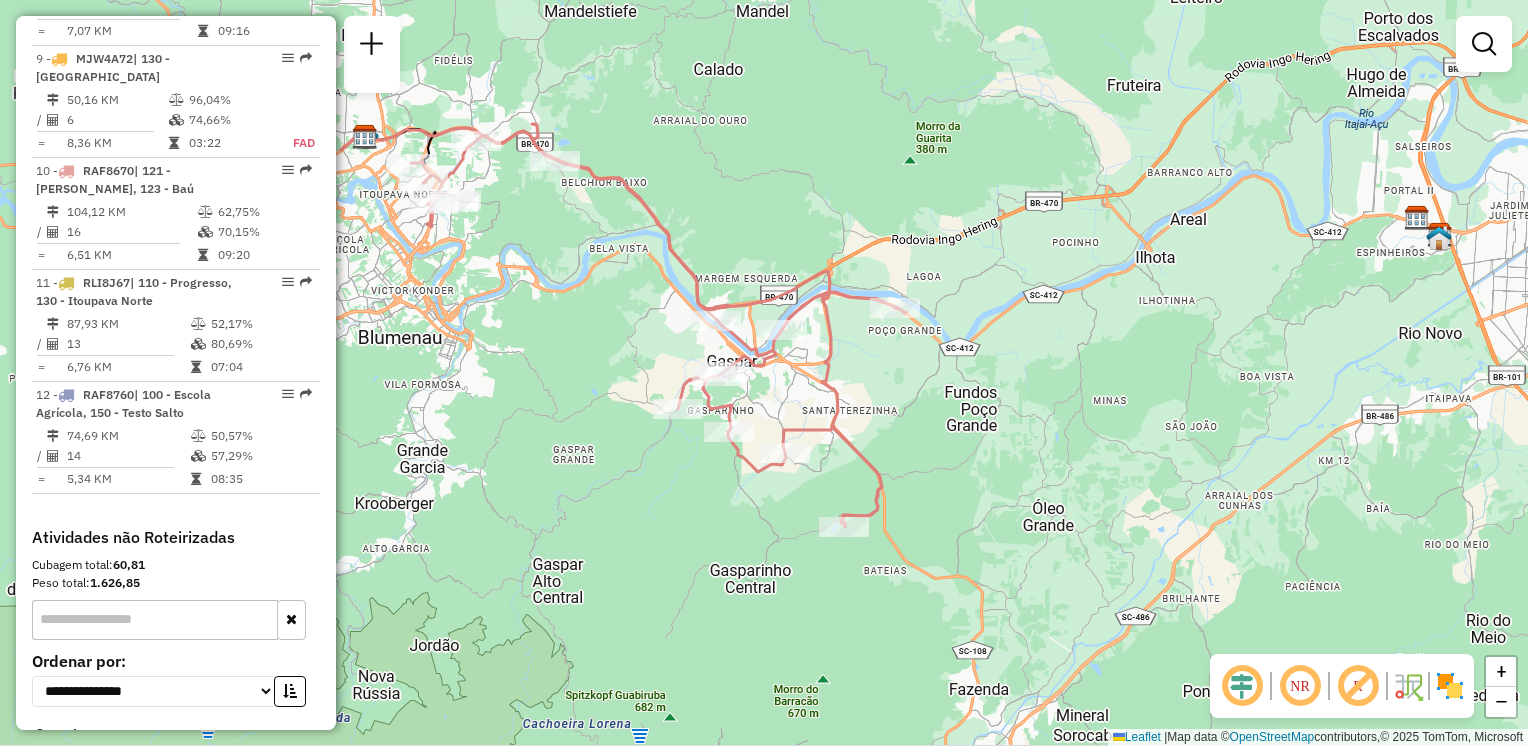 drag, startPoint x: 823, startPoint y: 642, endPoint x: 882, endPoint y: 666, distance: 63.694584 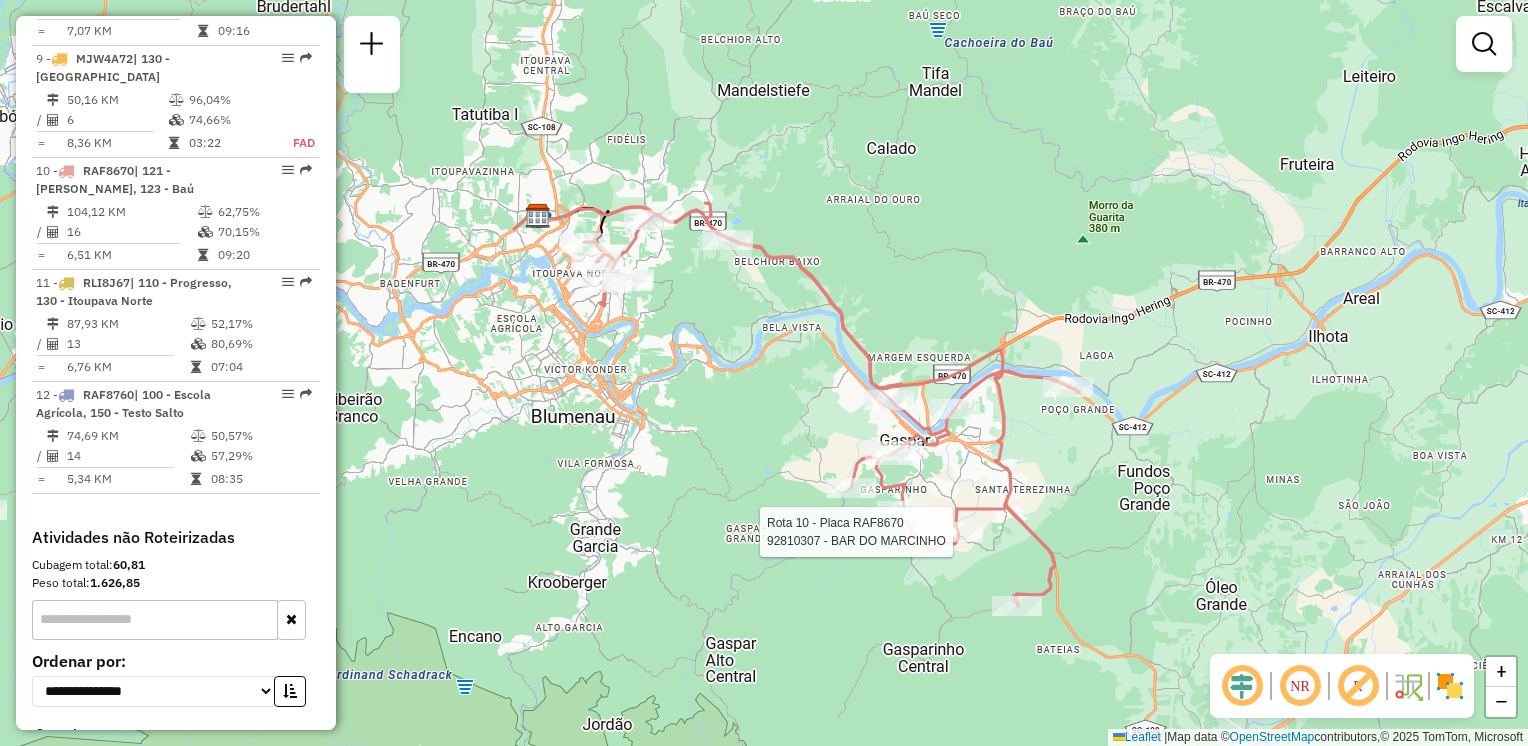 select on "**********" 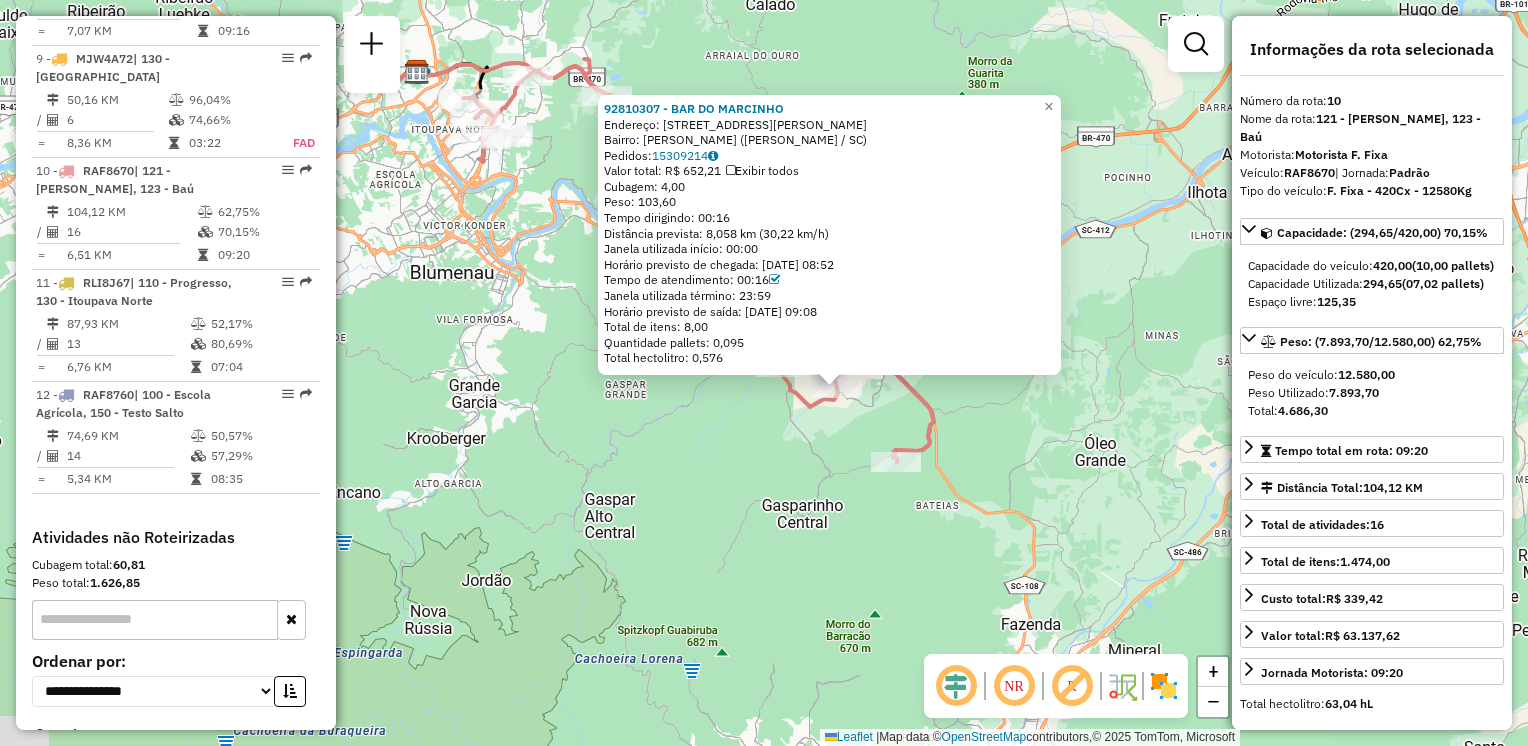 drag, startPoint x: 1097, startPoint y: 497, endPoint x: 1163, endPoint y: 514, distance: 68.154236 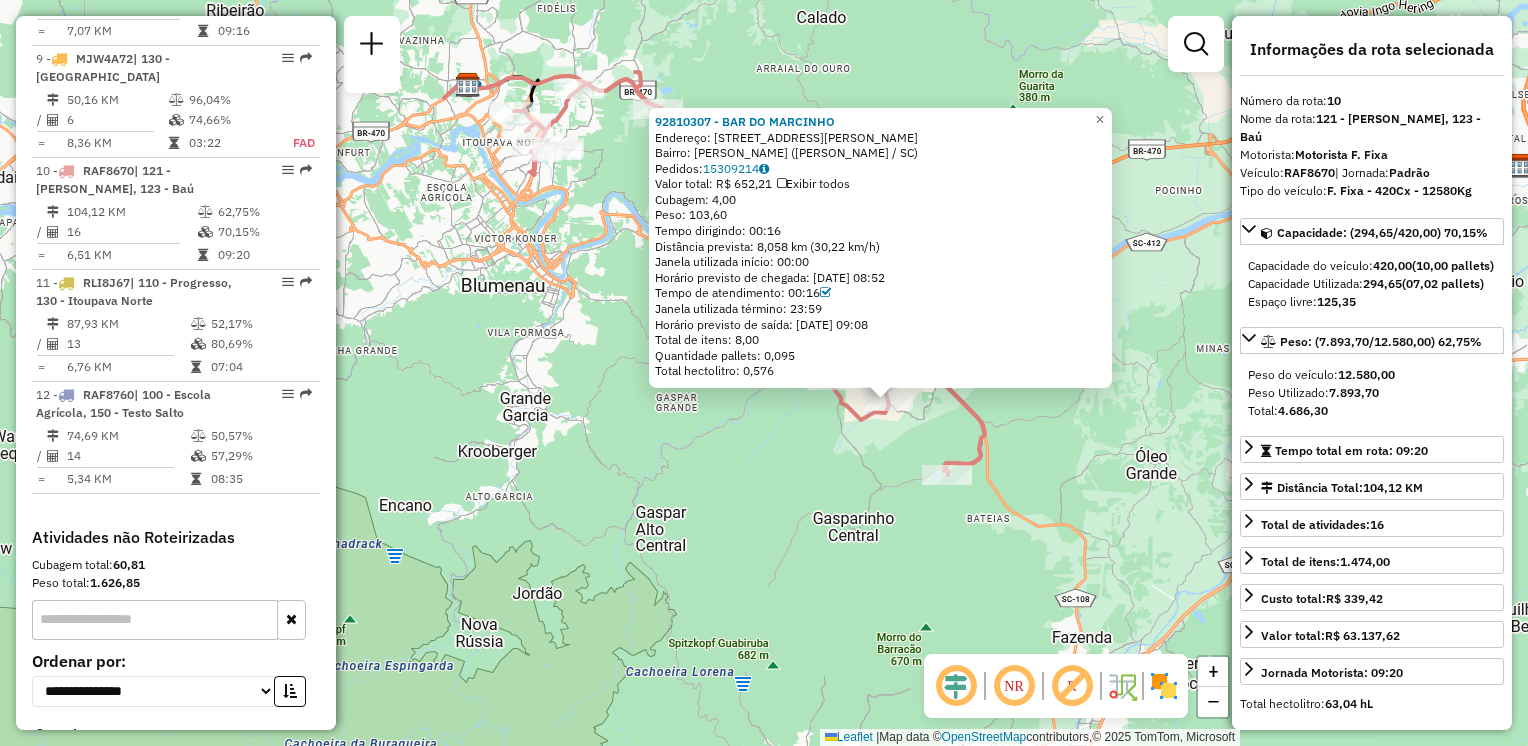 click on "92810307 - BAR DO MARCINHO  Endereço:  RUA JOaO FERRETTI 3265   Bairro: GASPAR MIRIM (GASPAR / SC)   Pedidos:  15309214   Valor total: R$ 652,21   Exibir todos   Cubagem: 4,00  Peso: 103,60  Tempo dirigindo: 00:16   Distância prevista: 8,058 km (30,22 km/h)   Janela utilizada início: 00:00   Horário previsto de chegada: 15/07/2025 08:52   Tempo de atendimento: 00:16   Janela utilizada término: 23:59   Horário previsto de saída: 15/07/2025 09:08   Total de itens: 8,00   Quantidade pallets: 0,095   Total hectolitro: 0,576  × Janela de atendimento Grade de atendimento Capacidade Transportadoras Veículos Cliente Pedidos  Rotas Selecione os dias de semana para filtrar as janelas de atendimento  Seg   Ter   Qua   Qui   Sex   Sáb   Dom  Informe o período da janela de atendimento: De: Até:  Filtrar exatamente a janela do cliente  Considerar janela de atendimento padrão  Selecione os dias de semana para filtrar as grades de atendimento  Seg   Ter   Qua   Qui   Sex   Sáb   Dom   Peso mínimo:   De:   De:" 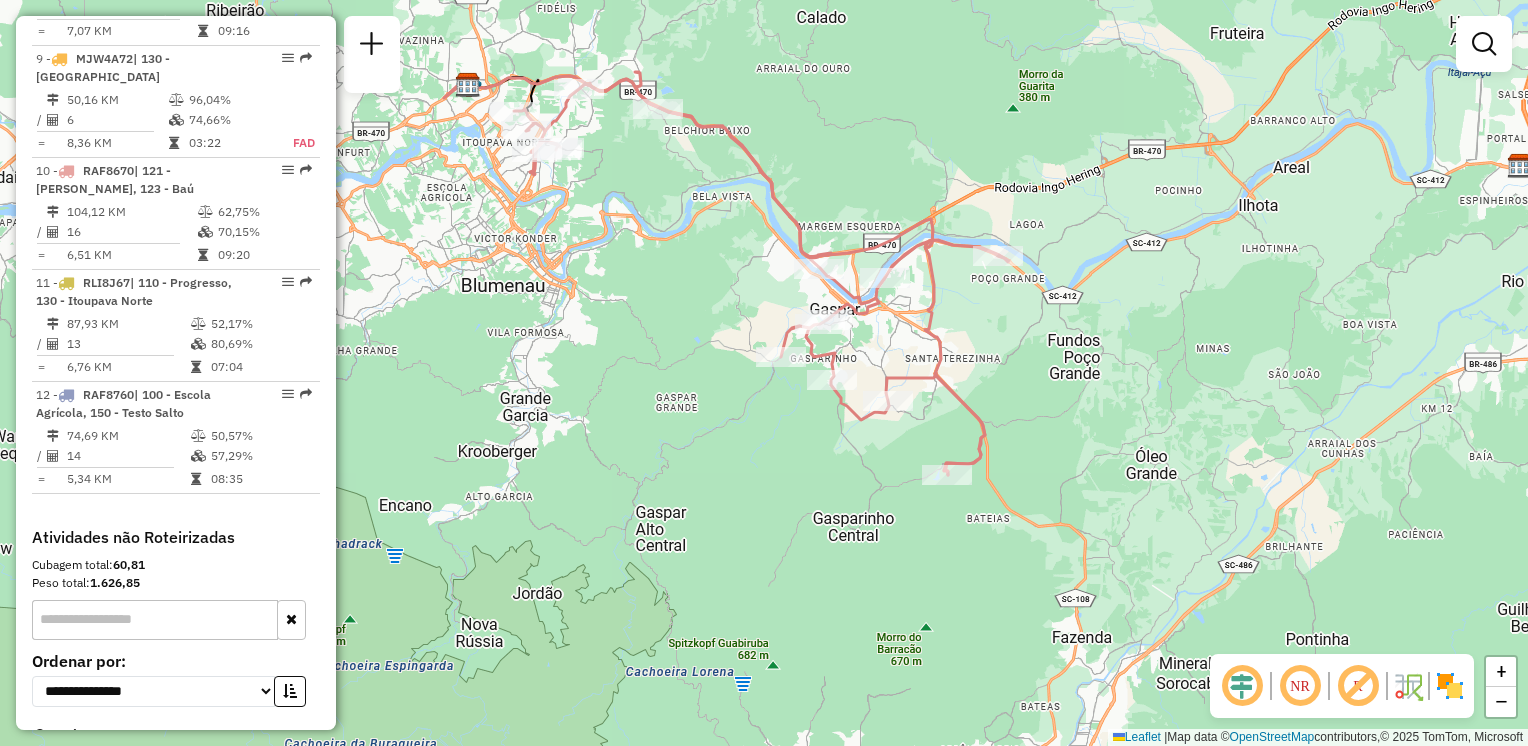 drag, startPoint x: 751, startPoint y: 479, endPoint x: 779, endPoint y: 521, distance: 50.47772 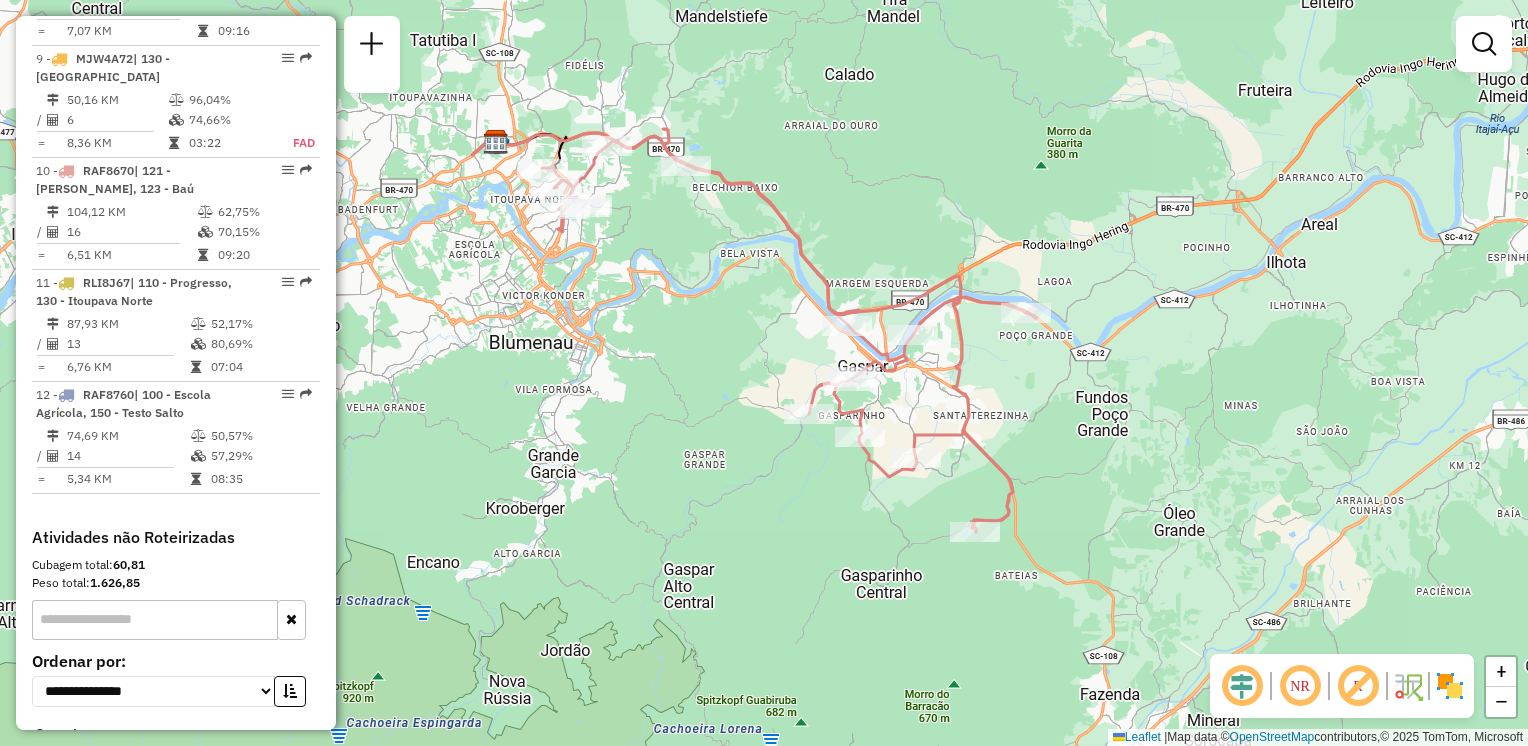 drag, startPoint x: 668, startPoint y: 384, endPoint x: 672, endPoint y: 423, distance: 39.20459 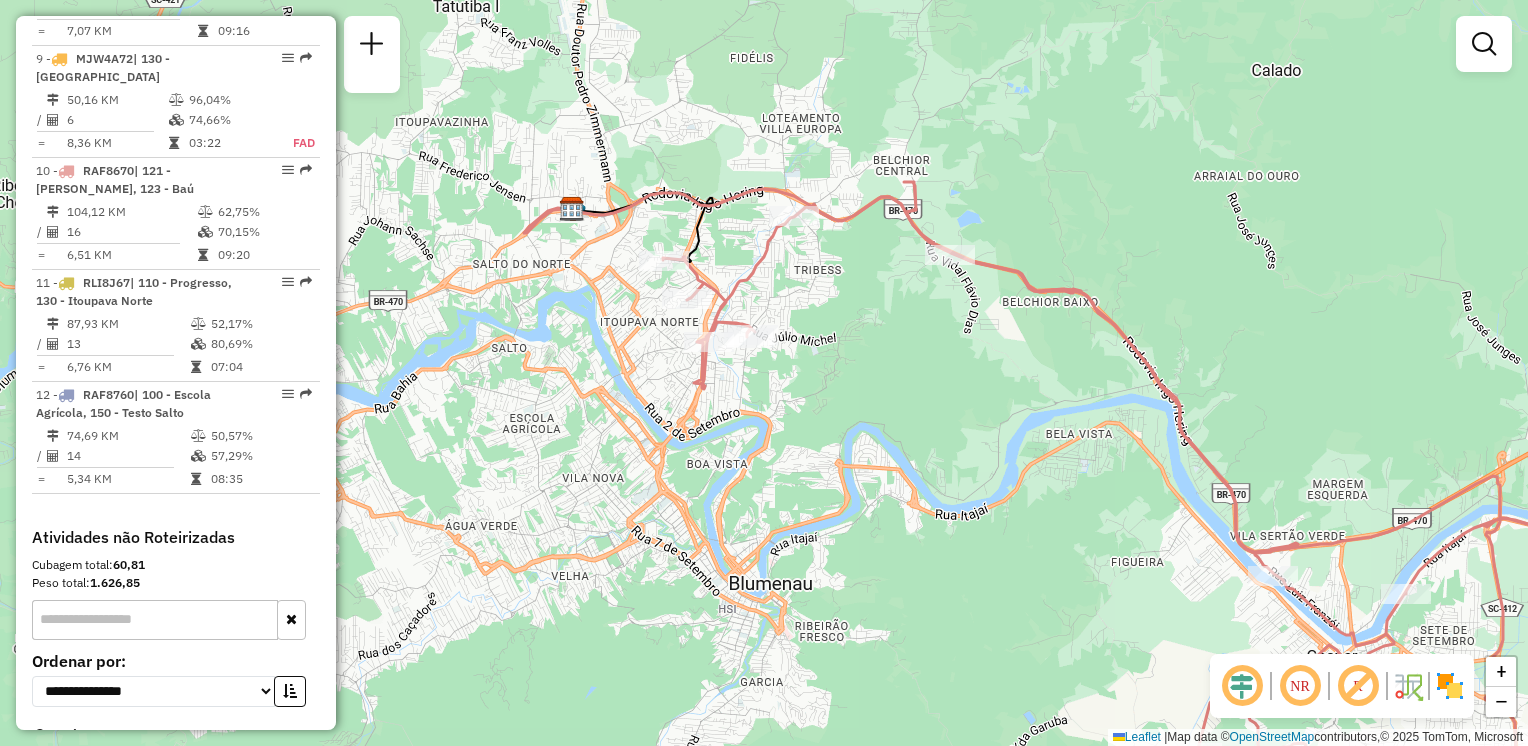 drag, startPoint x: 738, startPoint y: 375, endPoint x: 724, endPoint y: 399, distance: 27.784887 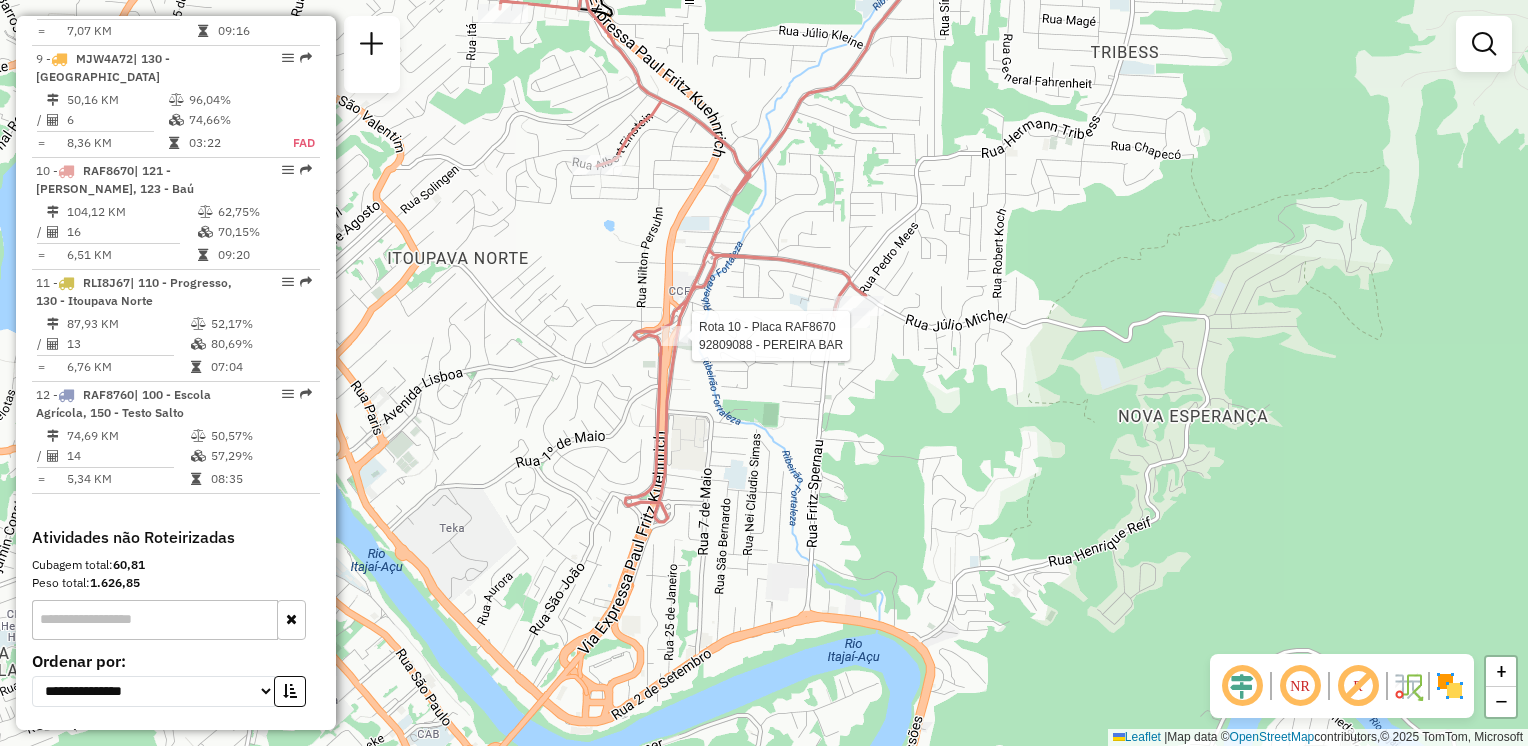 select on "**********" 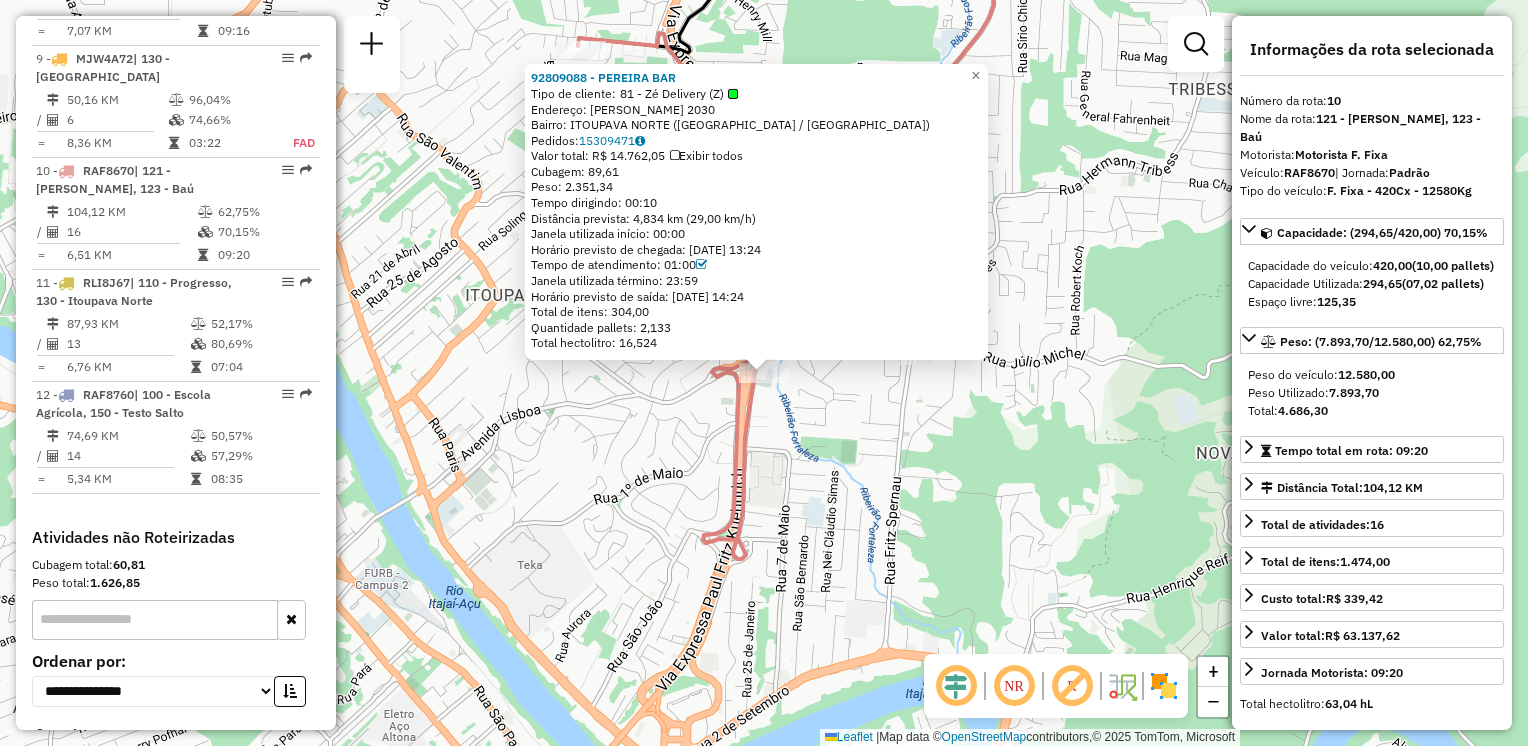 click on "92809088 - PEREIRA BAR  Tipo de cliente:   81 - Zé Delivery (Z)   Endereço:  FERNANDO DE SOUZA E SILVA 2030   Bairro: ITOUPAVA NORTE (BLUMENAU / SC)   Pedidos:  15309471   Valor total: R$ 14.762,05   Exibir todos   Cubagem: 89,61  Peso: 2.351,34  Tempo dirigindo: 00:10   Distância prevista: 4,834 km (29,00 km/h)   Janela utilizada início: 00:00   Horário previsto de chegada: 15/07/2025 13:24   Tempo de atendimento: 01:00   Janela utilizada término: 23:59   Horário previsto de saída: 15/07/2025 14:24   Total de itens: 304,00   Quantidade pallets: 2,133   Total hectolitro: 16,524  × Janela de atendimento Grade de atendimento Capacidade Transportadoras Veículos Cliente Pedidos  Rotas Selecione os dias de semana para filtrar as janelas de atendimento  Seg   Ter   Qua   Qui   Sex   Sáb   Dom  Informe o período da janela de atendimento: De: Até:  Filtrar exatamente a janela do cliente  Considerar janela de atendimento padrão  Selecione os dias de semana para filtrar as grades de atendimento  Seg  De:" 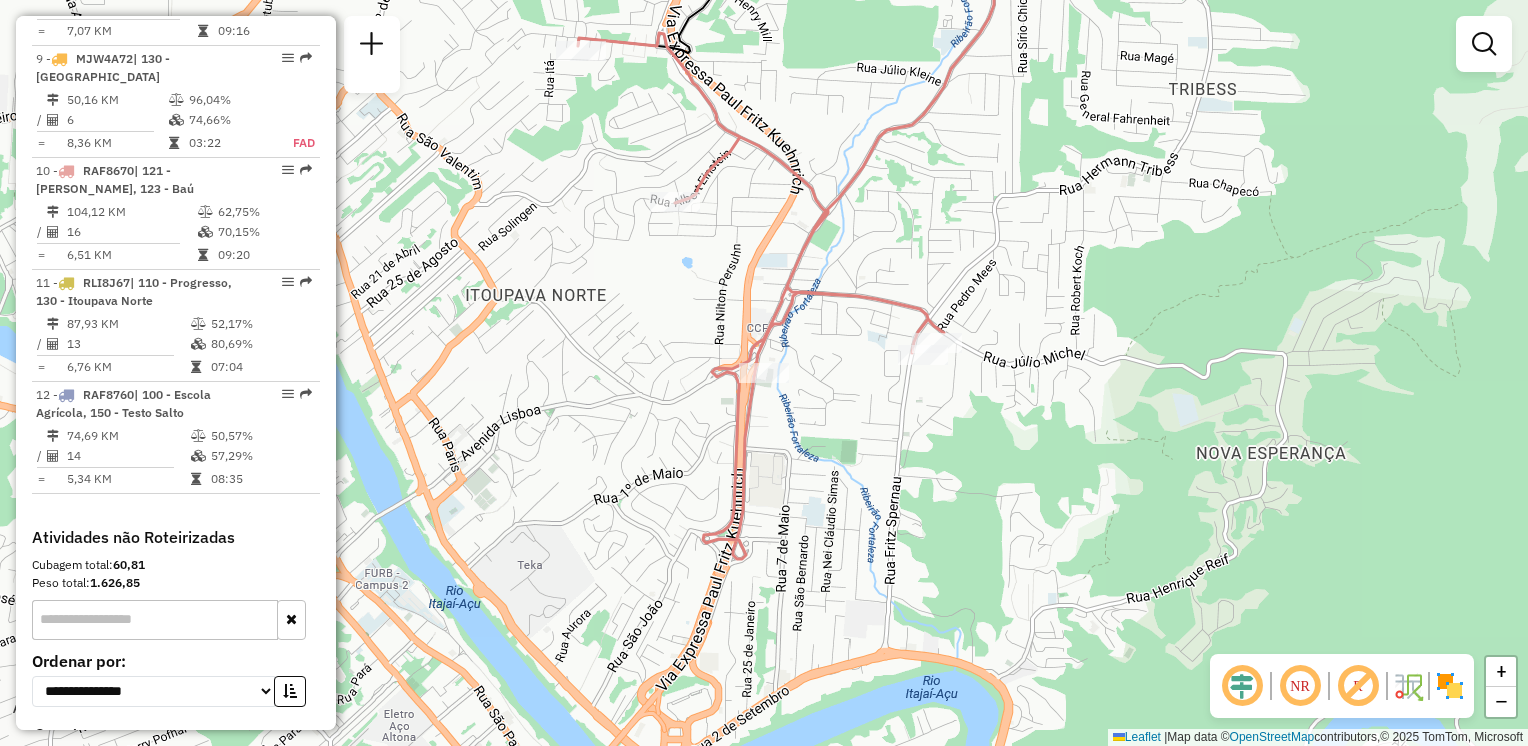 drag, startPoint x: 896, startPoint y: 435, endPoint x: 844, endPoint y: 482, distance: 70.0928 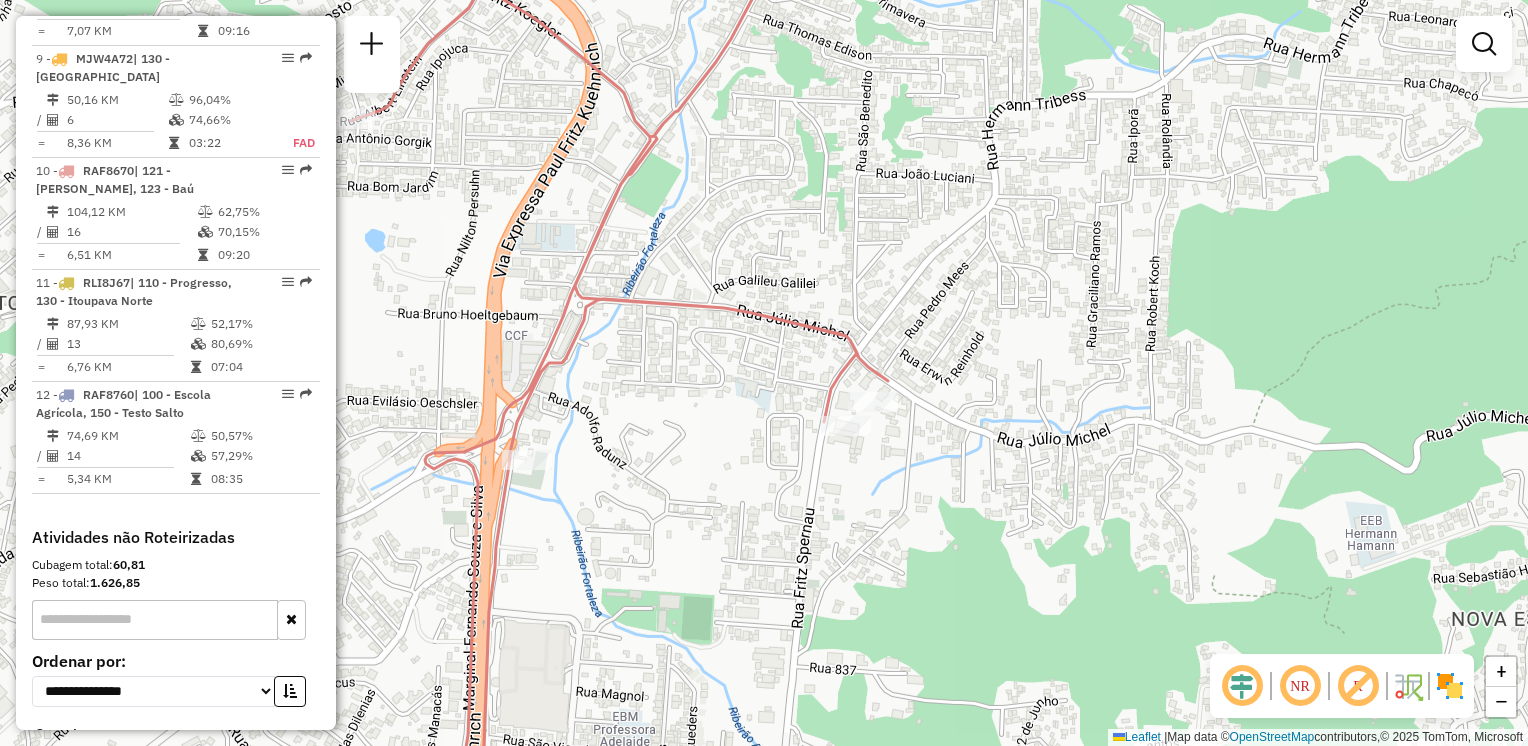 drag, startPoint x: 897, startPoint y: 426, endPoint x: 886, endPoint y: 441, distance: 18.601076 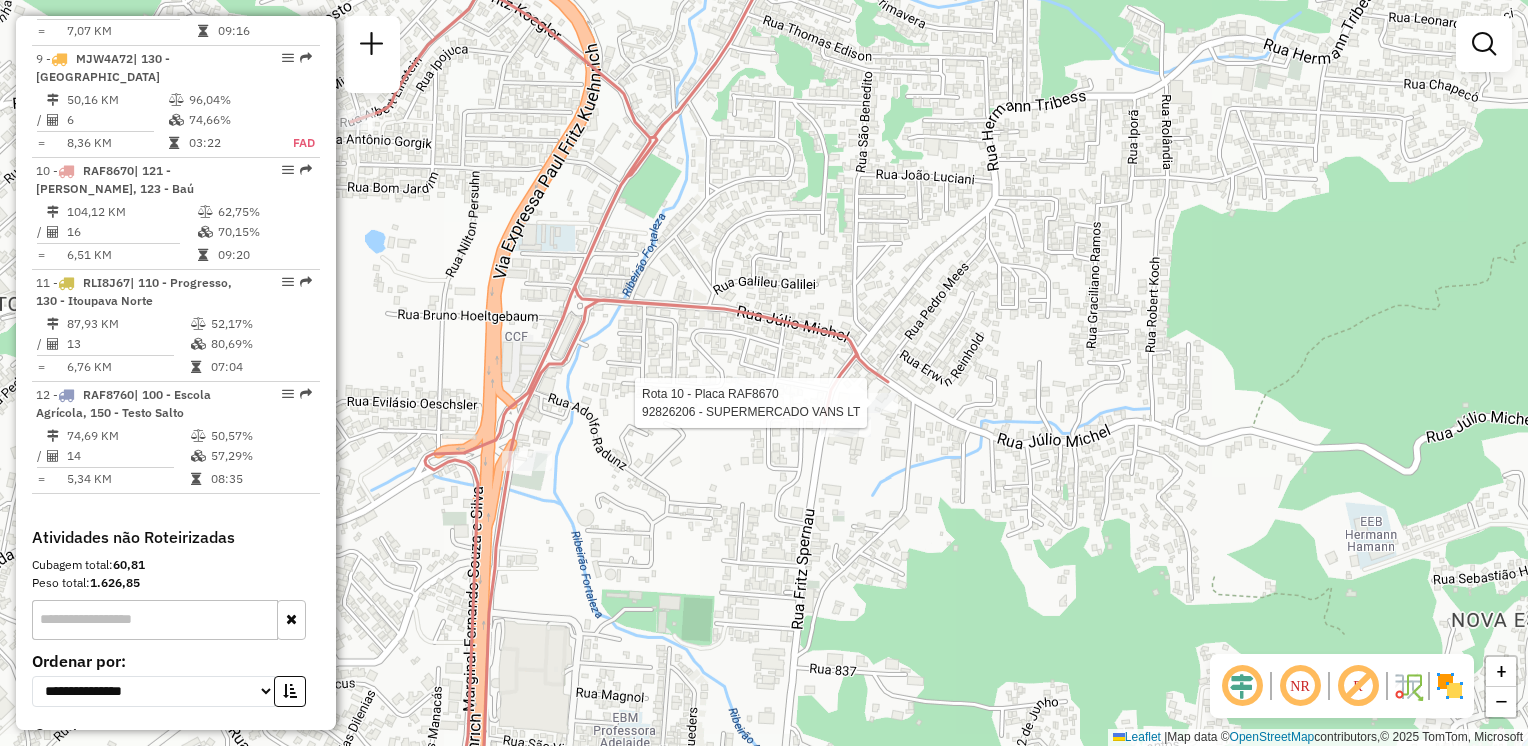 select on "**********" 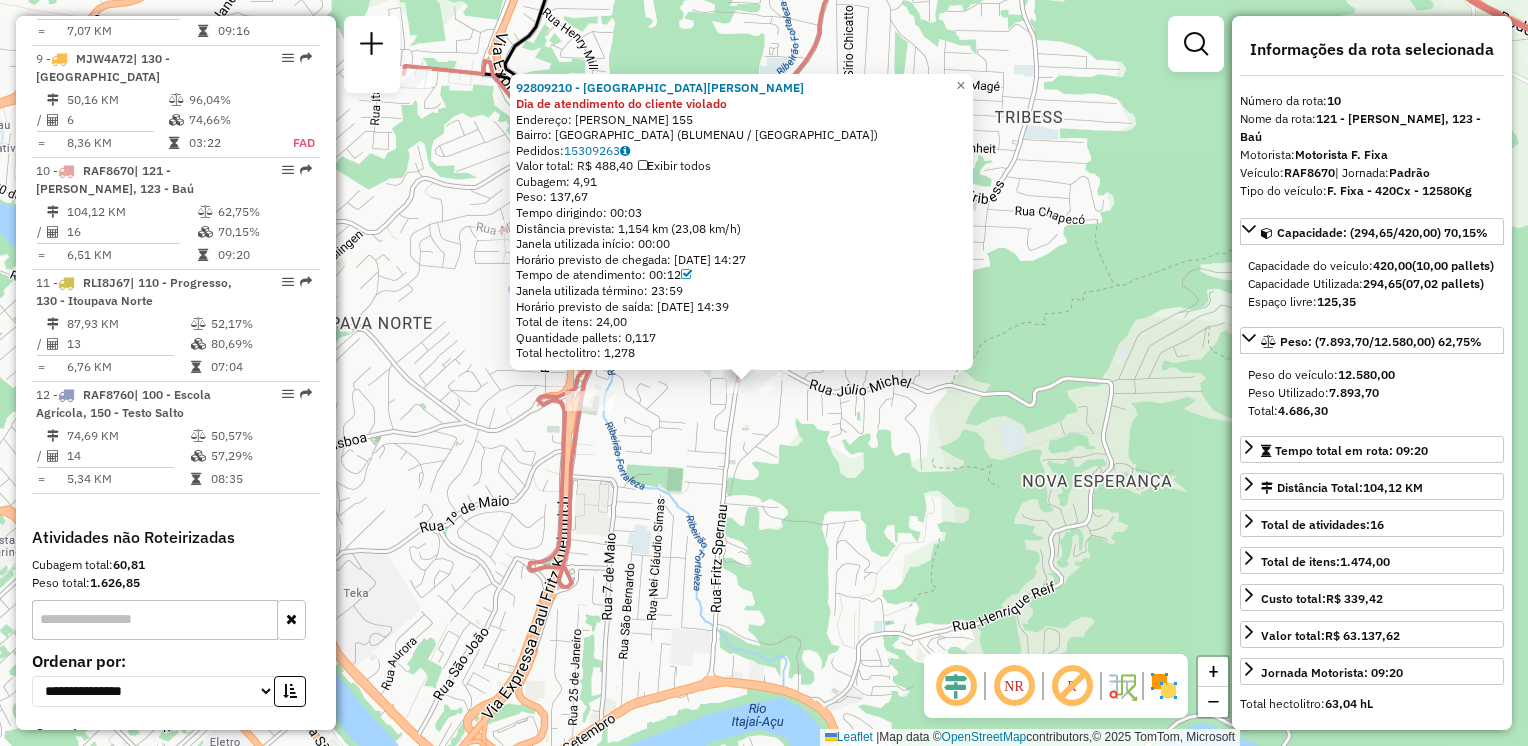 click on "92809210 - SUELI MARY LINHARES Dia de atendimento do cliente violado  Endereço: FRITZ SPERNAU                 155   Bairro: FORTALEZA (BLUMENAU / SC)   Pedidos:  15309263   Valor total: R$ 488,40   Exibir todos   Cubagem: 4,91  Peso: 137,67  Tempo dirigindo: 00:03   Distância prevista: 1,154 km (23,08 km/h)   Janela utilizada início: 00:00   Horário previsto de chegada: 15/07/2025 14:27   Tempo de atendimento: 00:12   Janela utilizada término: 23:59   Horário previsto de saída: 15/07/2025 14:39   Total de itens: 24,00   Quantidade pallets: 0,117   Total hectolitro: 1,278  × Janela de atendimento Grade de atendimento Capacidade Transportadoras Veículos Cliente Pedidos  Rotas Selecione os dias de semana para filtrar as janelas de atendimento  Seg   Ter   Qua   Qui   Sex   Sáb   Dom  Informe o período da janela de atendimento: De: Até:  Filtrar exatamente a janela do cliente  Considerar janela de atendimento padrão  Selecione os dias de semana para filtrar as grades de atendimento  Seg   Ter   Qua" 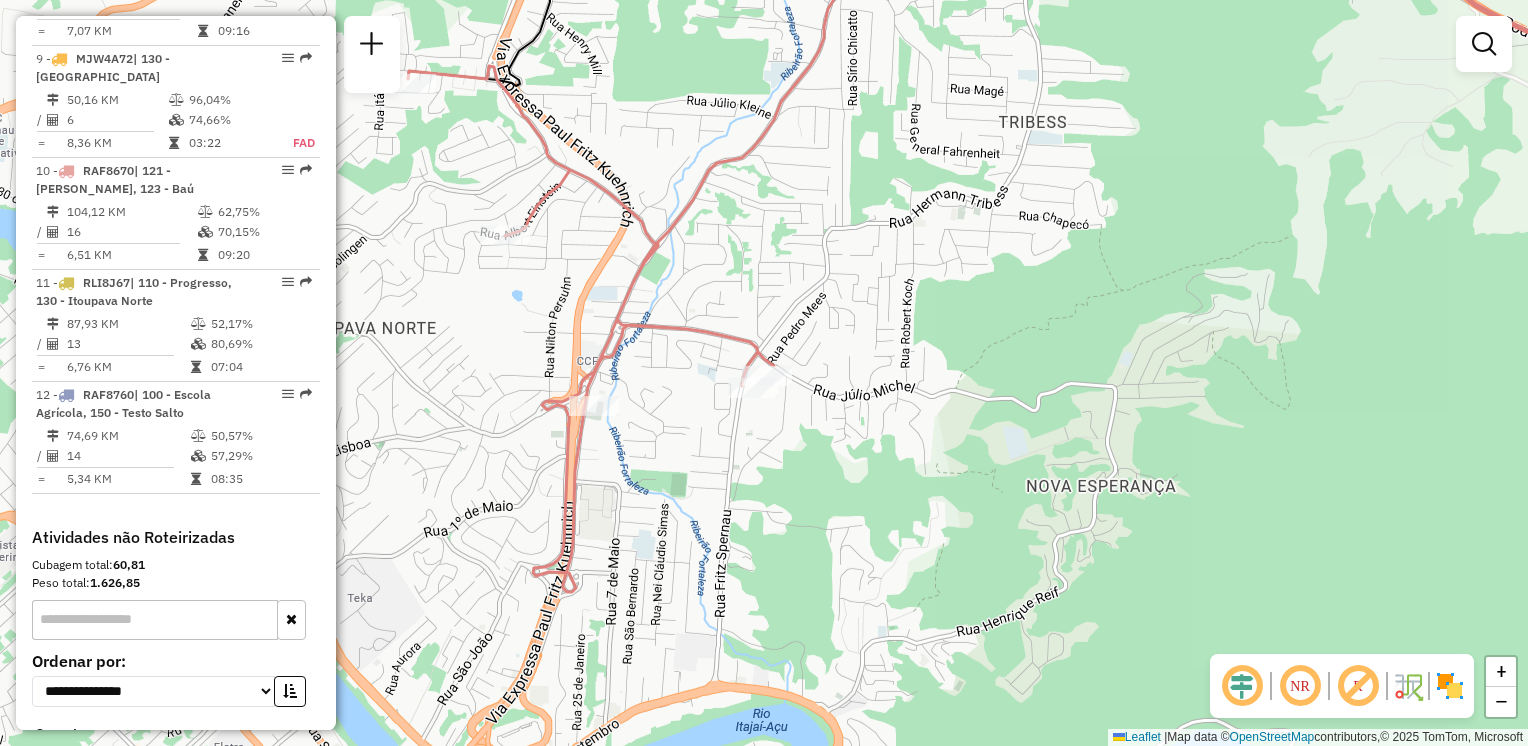 drag, startPoint x: 728, startPoint y: 470, endPoint x: 773, endPoint y: 508, distance: 58.898216 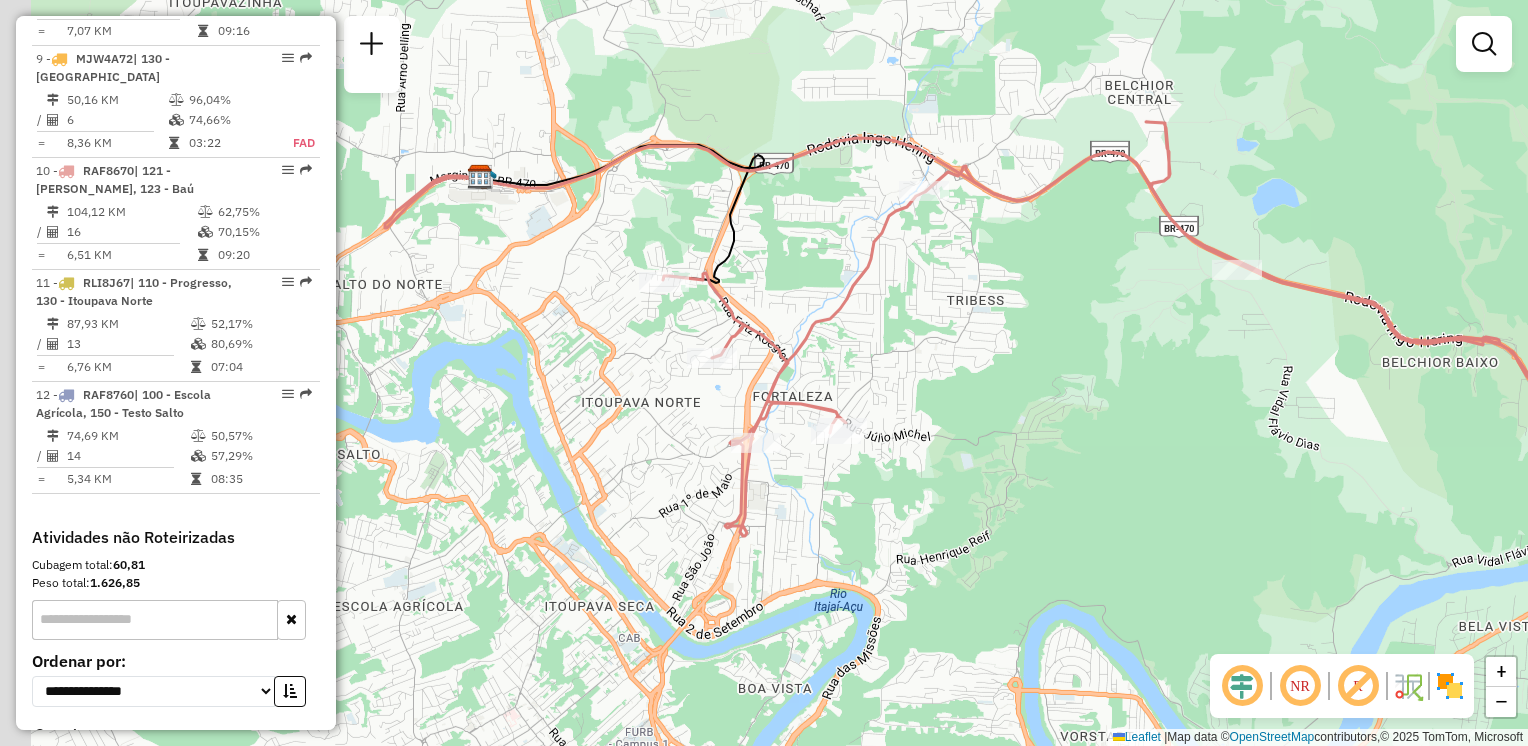 drag, startPoint x: 934, startPoint y: 467, endPoint x: 998, endPoint y: 455, distance: 65.11528 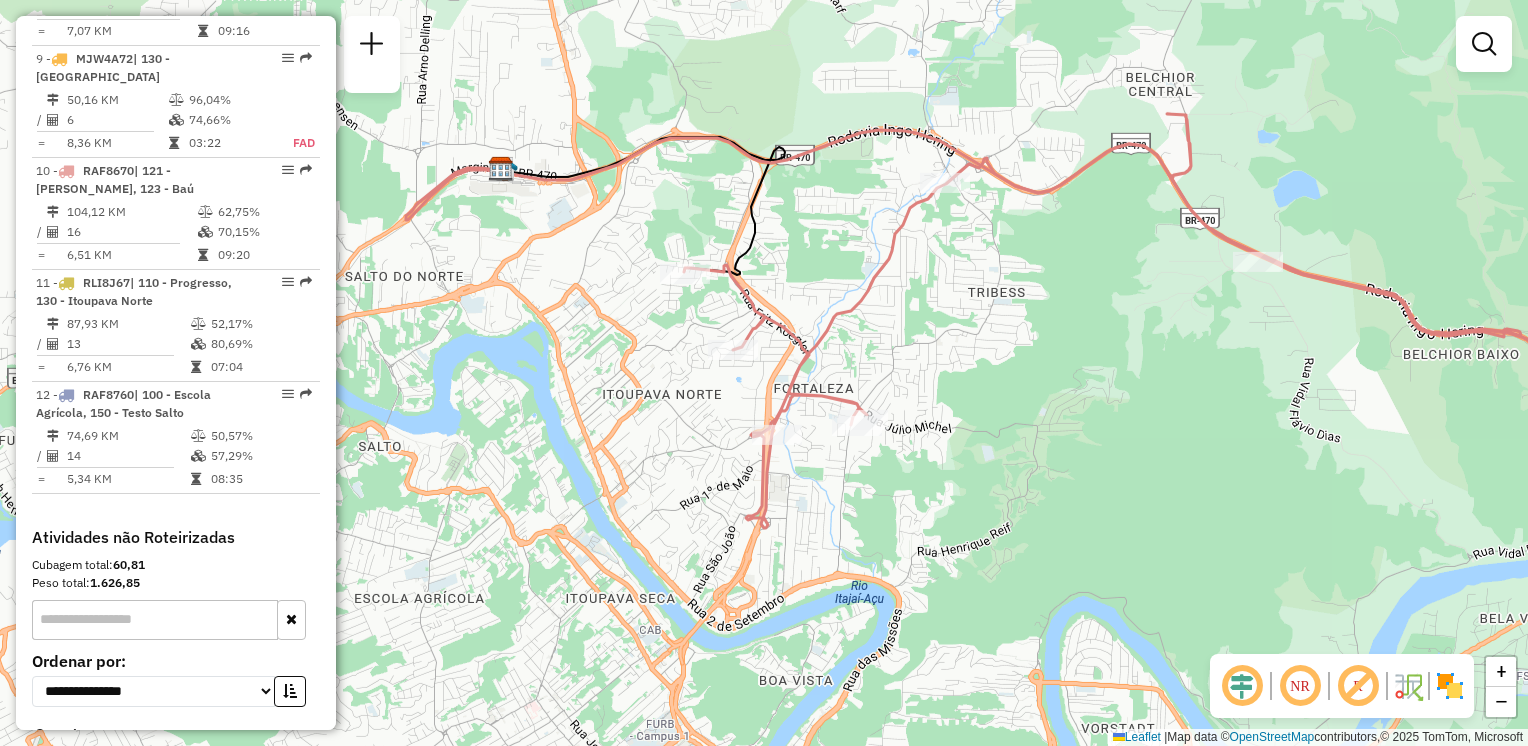 drag, startPoint x: 802, startPoint y: 372, endPoint x: 828, endPoint y: 358, distance: 29.529646 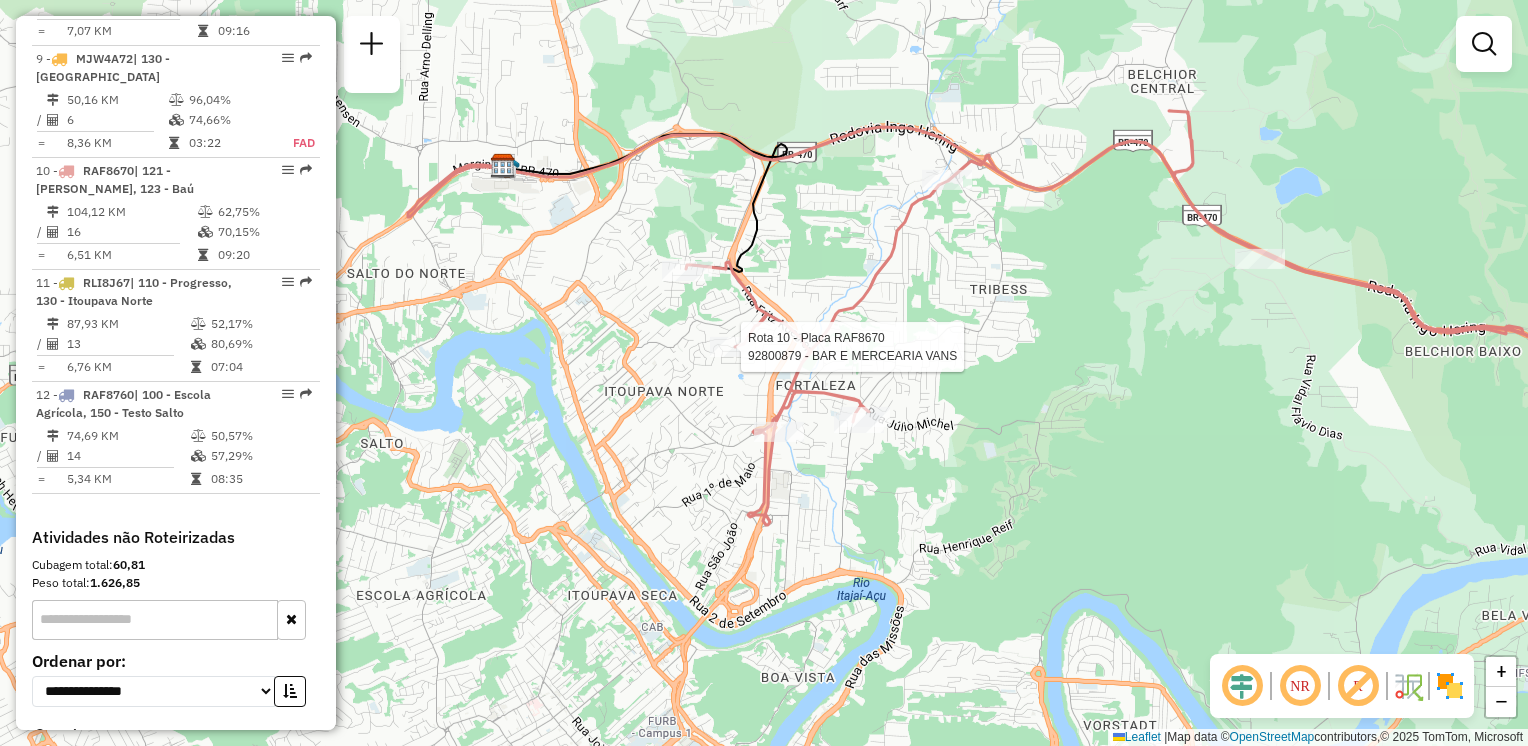 select on "**********" 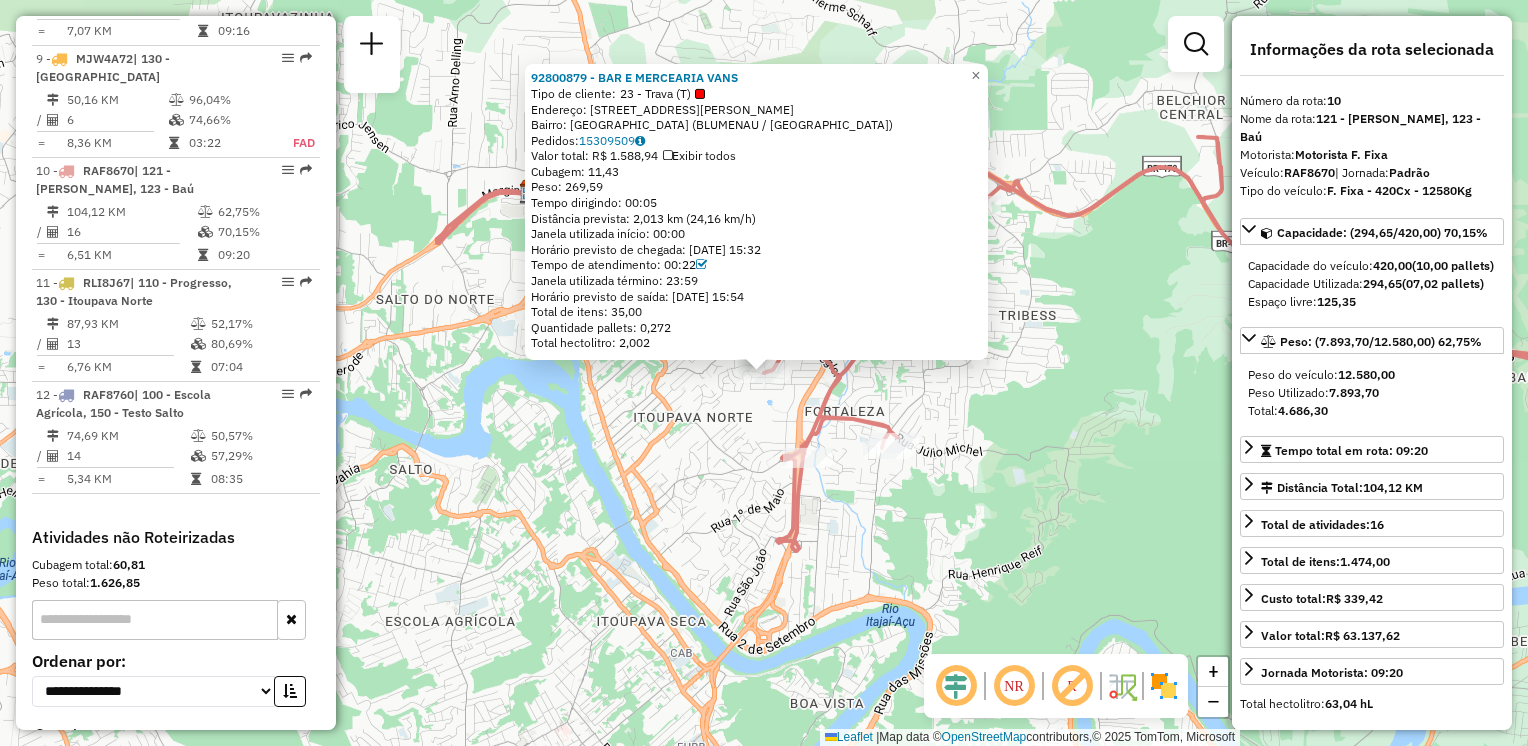 click on "Rota 10 - Placa RAF8670  92800879 - BAR E MERCEARIA VANS 92800879 - BAR E MERCEARIA VANS  Tipo de cliente:   23 - Trava (T)   Endereço: R   Albert Einstein               407   Bairro: FORTALEZA (BLUMENAU / SC)   Pedidos:  15309509   Valor total: R$ 1.588,94   Exibir todos   Cubagem: 11,43  Peso: 269,59  Tempo dirigindo: 00:05   Distância prevista: 2,013 km (24,16 km/h)   Janela utilizada início: 00:00   Horário previsto de chegada: 15/07/2025 15:32   Tempo de atendimento: 00:22   Janela utilizada término: 23:59   Horário previsto de saída: 15/07/2025 15:54   Total de itens: 35,00   Quantidade pallets: 0,272   Total hectolitro: 2,002  × Janela de atendimento Grade de atendimento Capacidade Transportadoras Veículos Cliente Pedidos  Rotas Selecione os dias de semana para filtrar as janelas de atendimento  Seg   Ter   Qua   Qui   Sex   Sáb   Dom  Informe o período da janela de atendimento: De: Até:  Filtrar exatamente a janela do cliente  Considerar janela de atendimento padrão   Seg   Ter   Qua  De:" 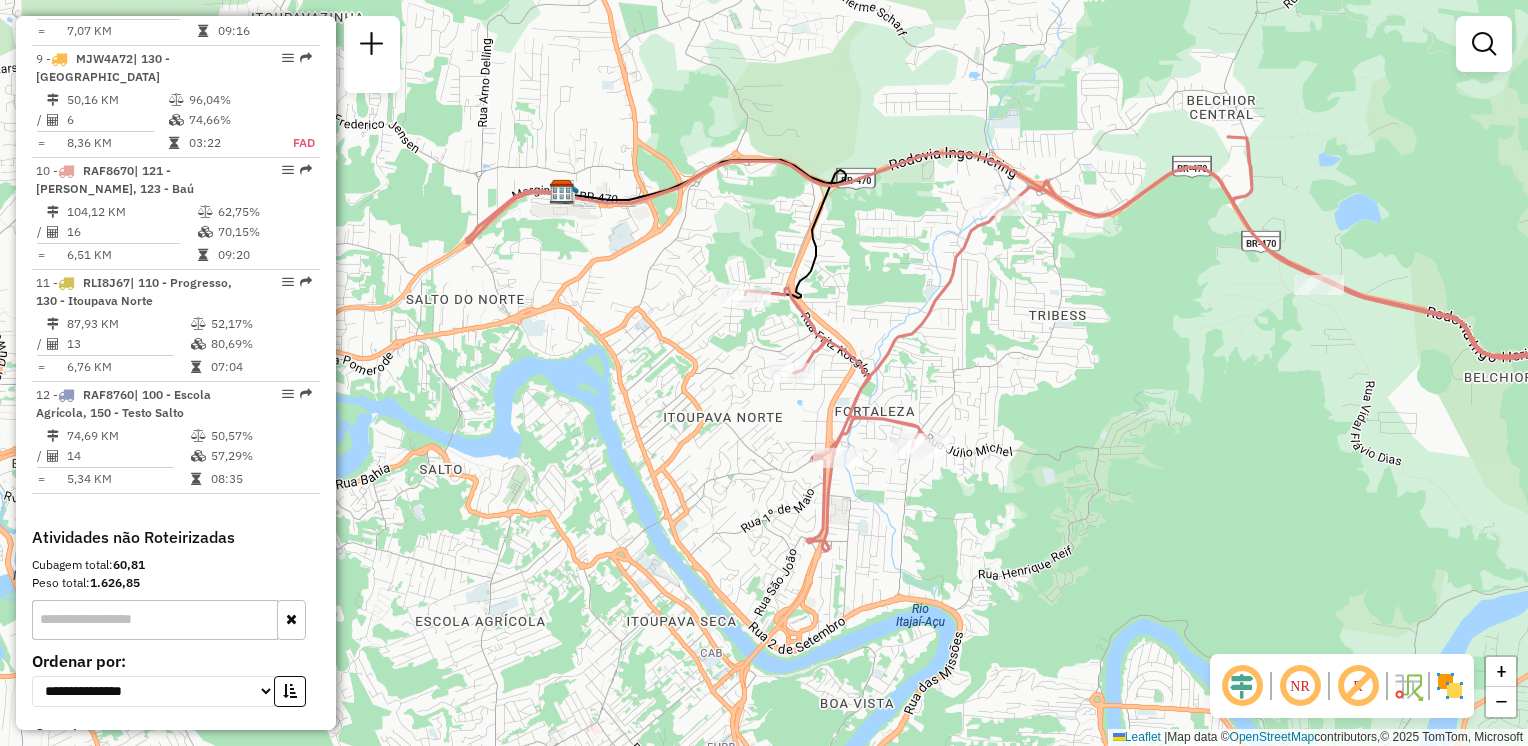 drag, startPoint x: 762, startPoint y: 426, endPoint x: 832, endPoint y: 420, distance: 70.256676 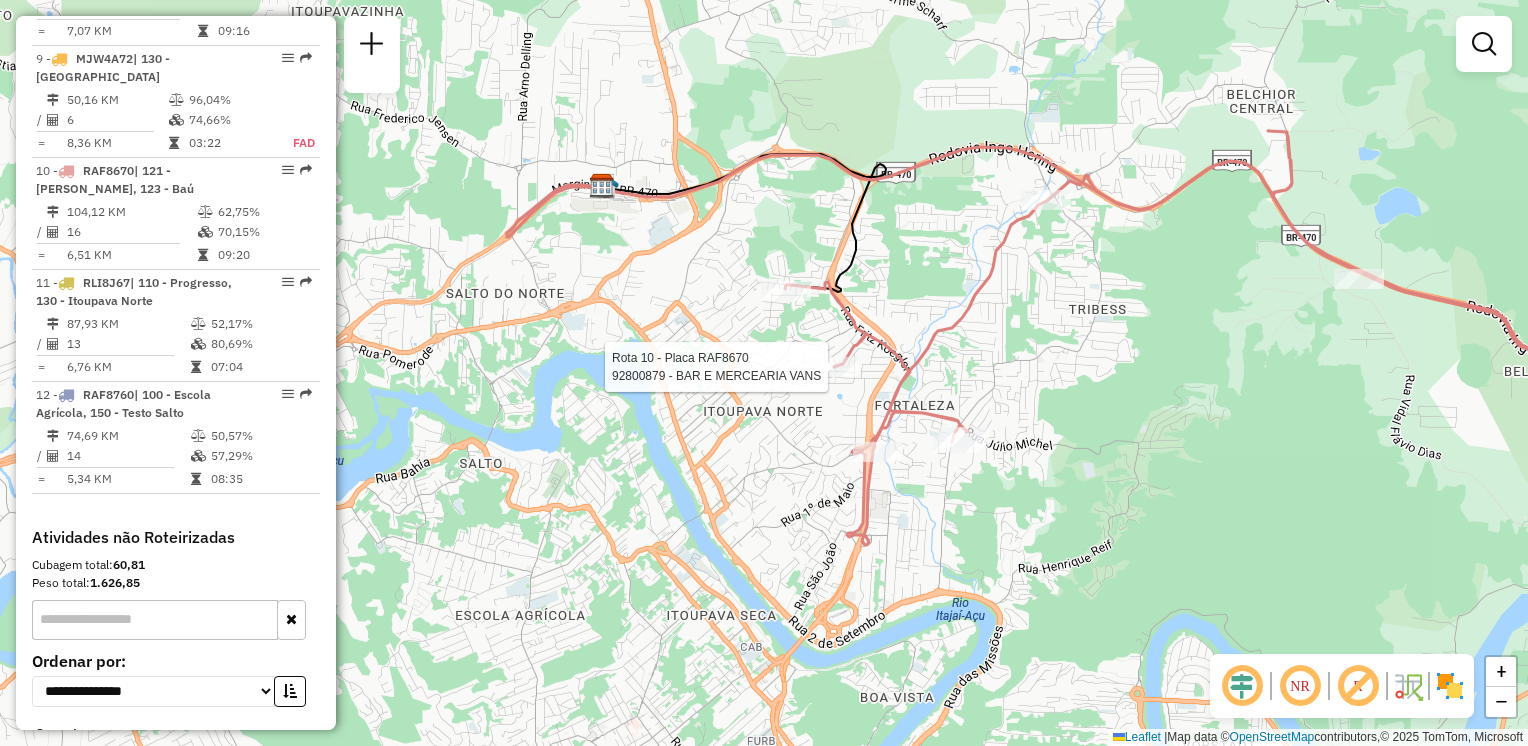 select on "**********" 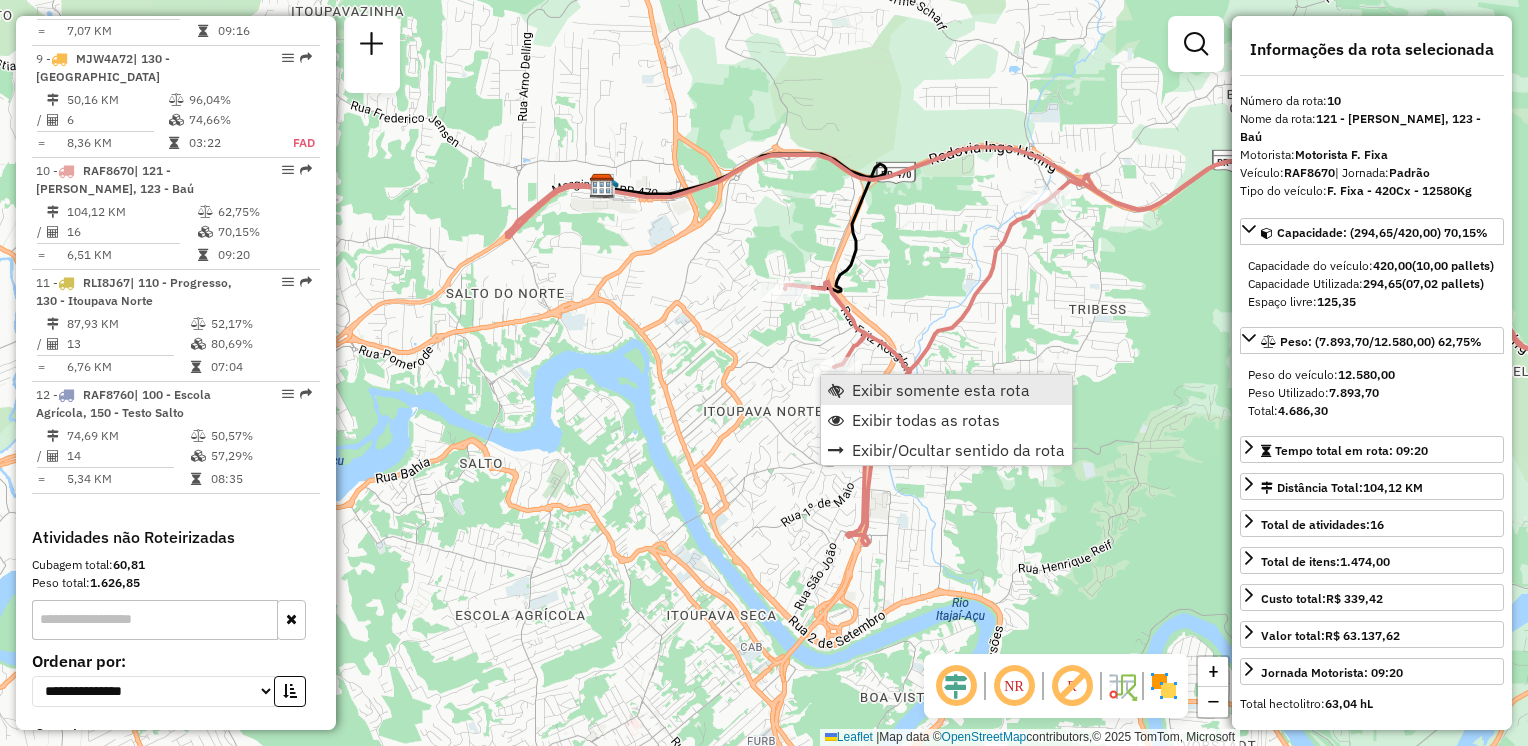 click on "Exibir somente esta rota" at bounding box center (941, 390) 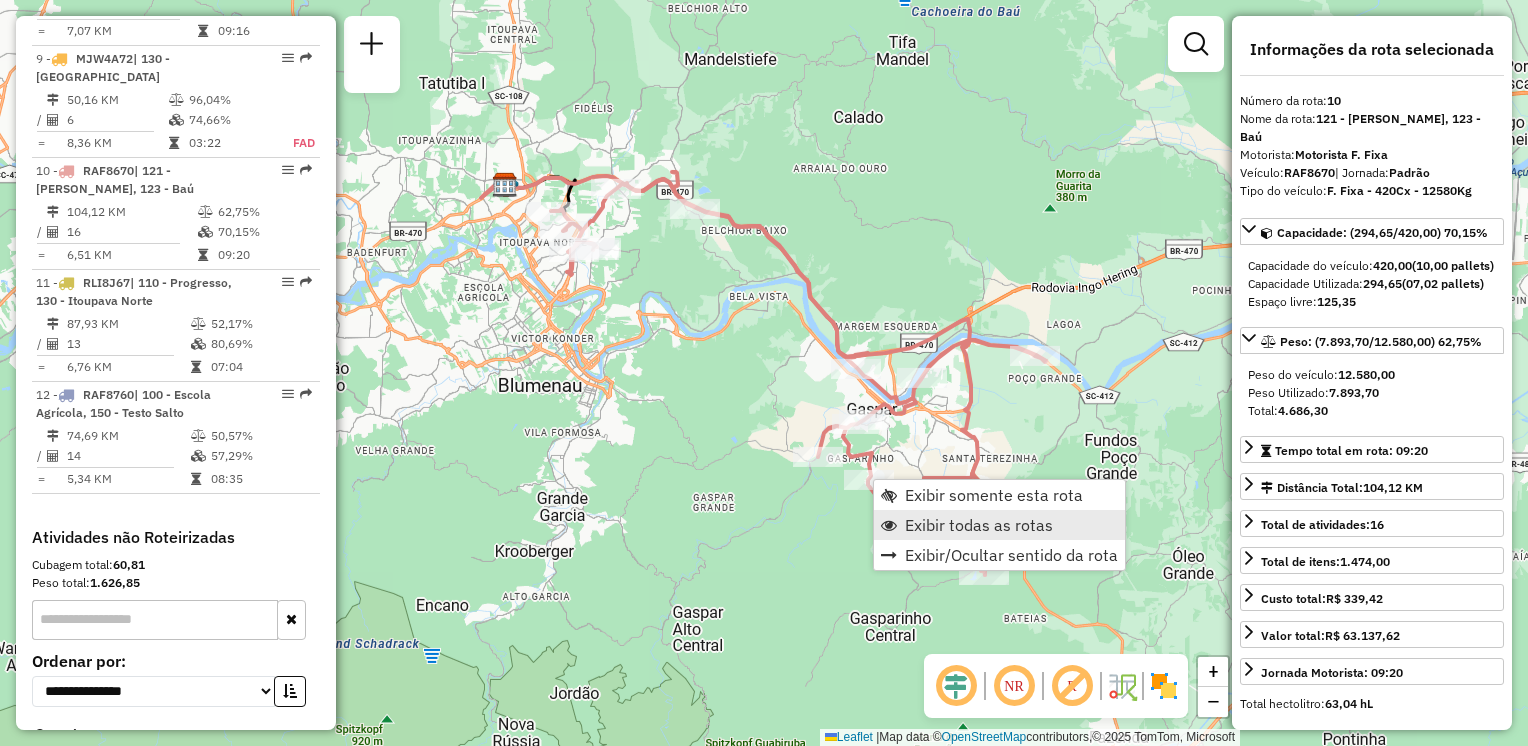 click on "Exibir todas as rotas" at bounding box center (979, 525) 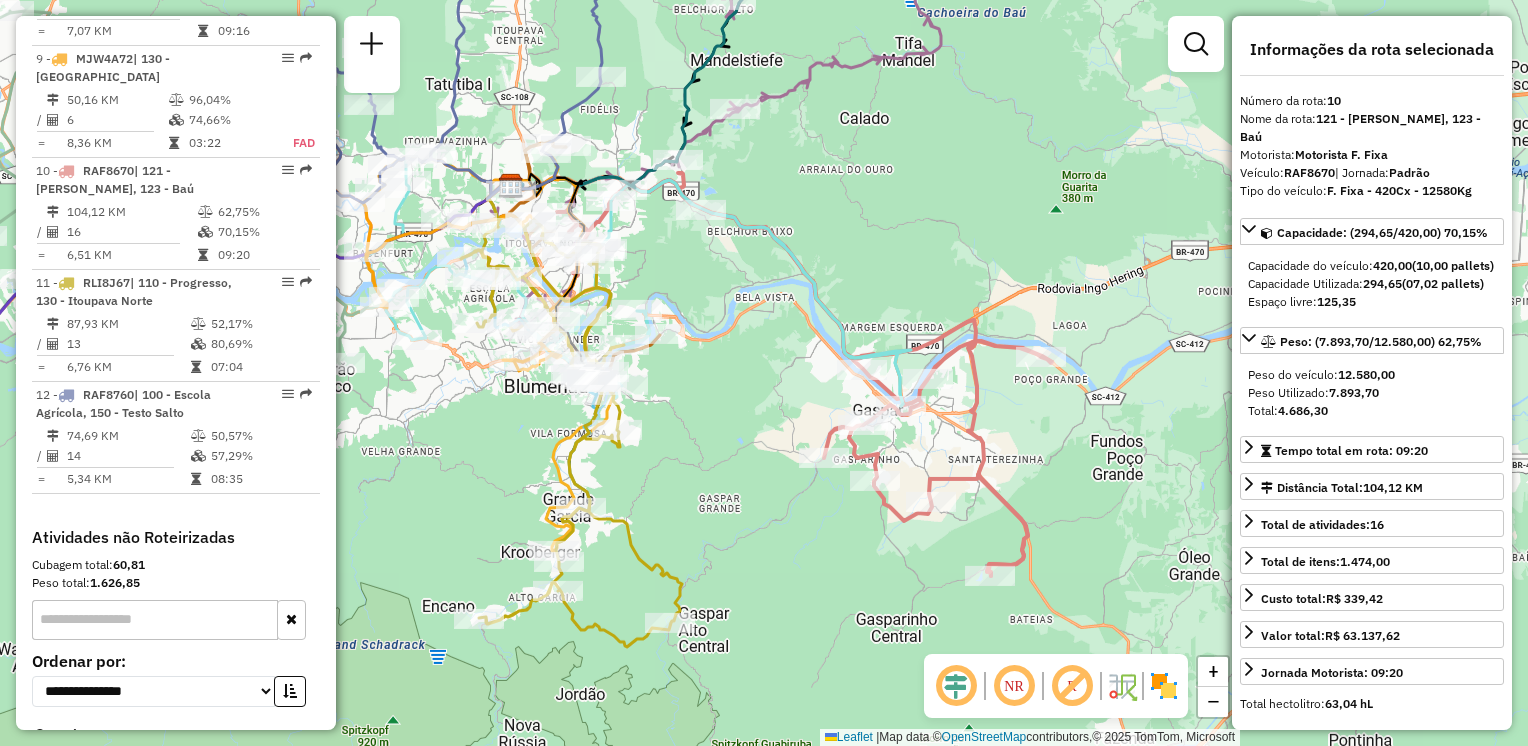 click on "Janela de atendimento Grade de atendimento Capacidade Transportadoras Veículos Cliente Pedidos  Rotas Selecione os dias de semana para filtrar as janelas de atendimento  Seg   Ter   Qua   Qui   Sex   Sáb   Dom  Informe o período da janela de atendimento: De: Até:  Filtrar exatamente a janela do cliente  Considerar janela de atendimento padrão  Selecione os dias de semana para filtrar as grades de atendimento  Seg   Ter   Qua   Qui   Sex   Sáb   Dom   Considerar clientes sem dia de atendimento cadastrado  Clientes fora do dia de atendimento selecionado Filtrar as atividades entre os valores definidos abaixo:  Peso mínimo:   Peso máximo:   Cubagem mínima:   Cubagem máxima:   De:   Até:  Filtrar as atividades entre o tempo de atendimento definido abaixo:  De:   Até:   Considerar capacidade total dos clientes não roteirizados Transportadora: Selecione um ou mais itens Tipo de veículo: Selecione um ou mais itens Veículo: Selecione um ou mais itens Motorista: Selecione um ou mais itens Nome: Rótulo:" 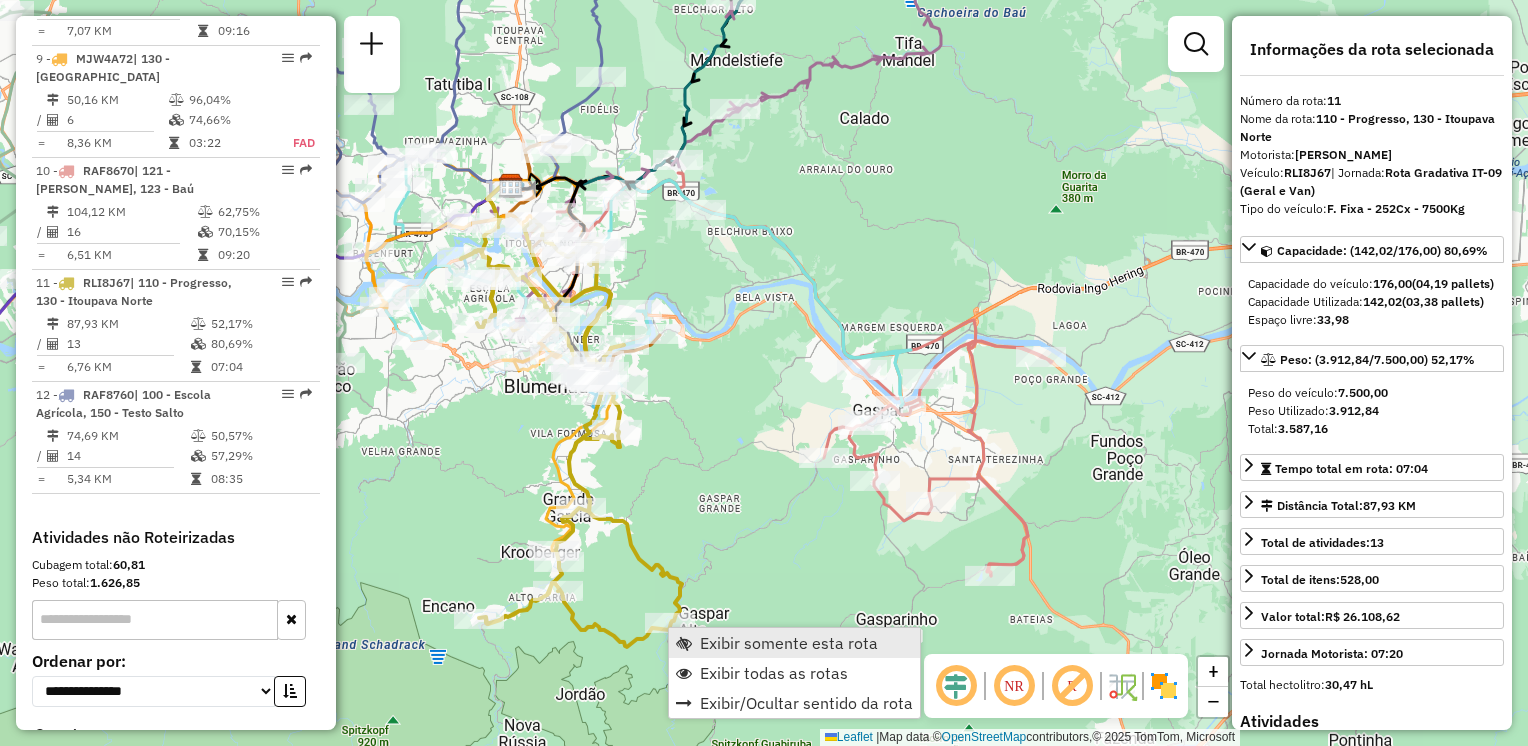 click on "Exibir somente esta rota" at bounding box center [789, 643] 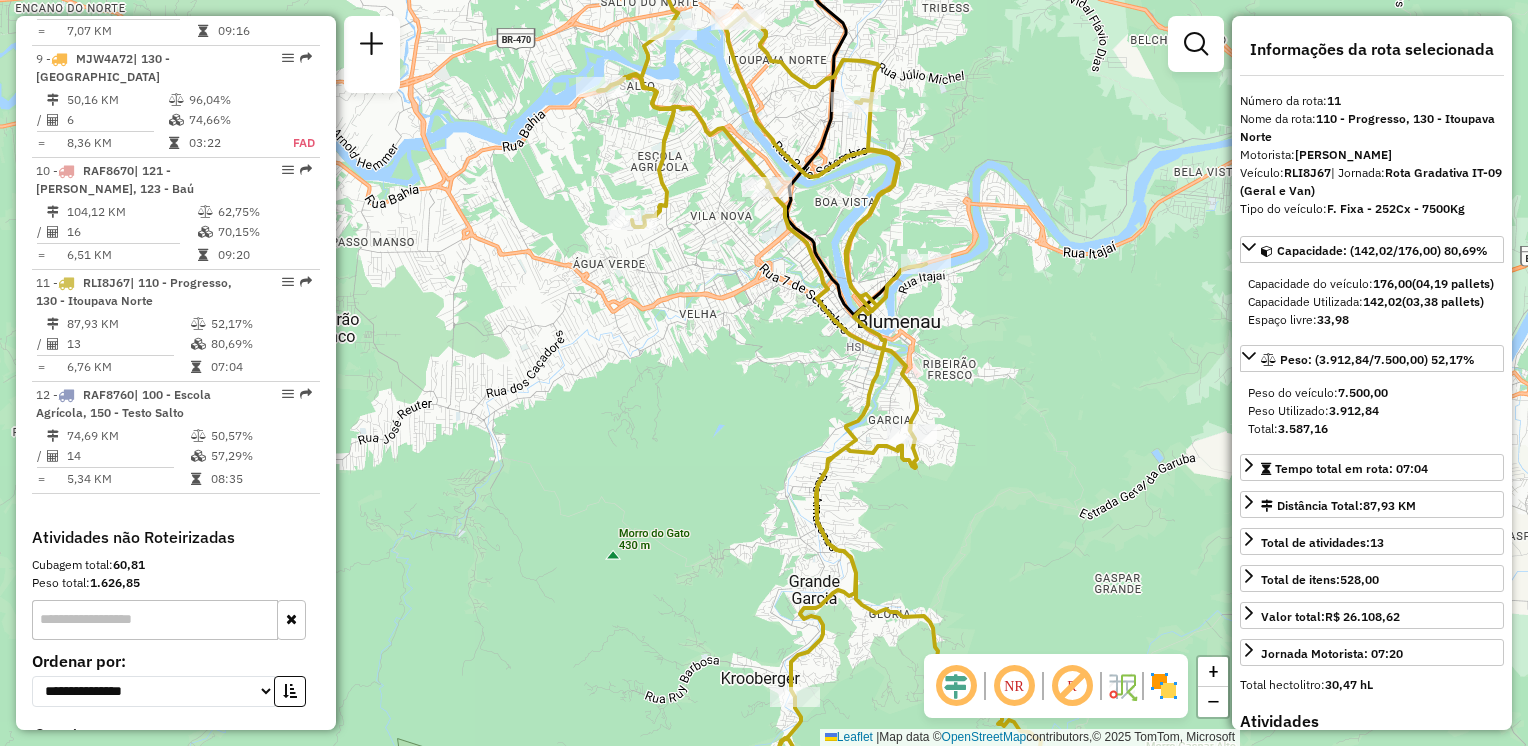 drag, startPoint x: 708, startPoint y: 463, endPoint x: 733, endPoint y: 546, distance: 86.683334 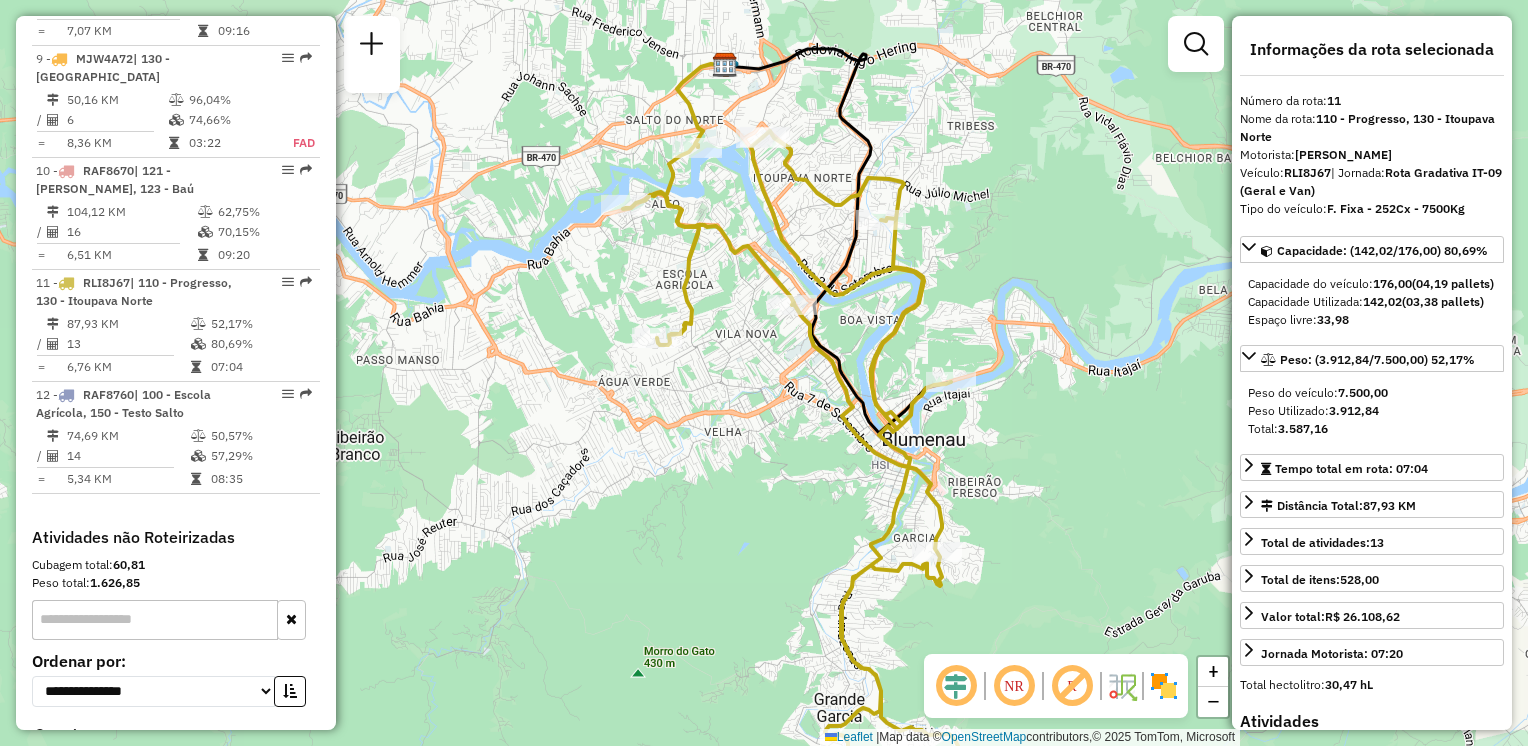 click on "Janela de atendimento Grade de atendimento Capacidade Transportadoras Veículos Cliente Pedidos  Rotas Selecione os dias de semana para filtrar as janelas de atendimento  Seg   Ter   Qua   Qui   Sex   Sáb   Dom  Informe o período da janela de atendimento: De: Até:  Filtrar exatamente a janela do cliente  Considerar janela de atendimento padrão  Selecione os dias de semana para filtrar as grades de atendimento  Seg   Ter   Qua   Qui   Sex   Sáb   Dom   Considerar clientes sem dia de atendimento cadastrado  Clientes fora do dia de atendimento selecionado Filtrar as atividades entre os valores definidos abaixo:  Peso mínimo:   Peso máximo:   Cubagem mínima:   Cubagem máxima:   De:   Até:  Filtrar as atividades entre o tempo de atendimento definido abaixo:  De:   Até:   Considerar capacidade total dos clientes não roteirizados Transportadora: Selecione um ou mais itens Tipo de veículo: Selecione um ou mais itens Veículo: Selecione um ou mais itens Motorista: Selecione um ou mais itens Nome: Rótulo:" 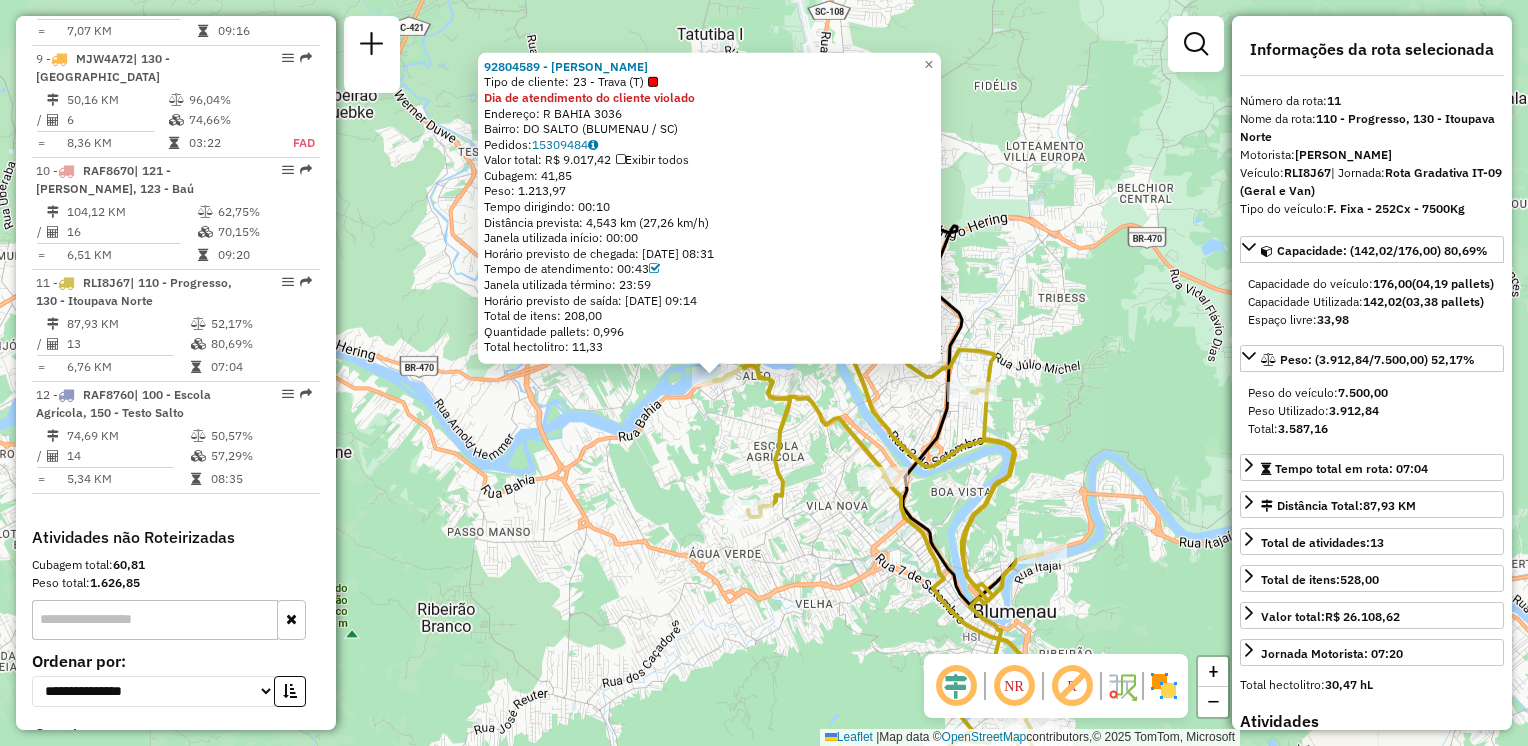 drag, startPoint x: 668, startPoint y: 448, endPoint x: 621, endPoint y: 452, distance: 47.169907 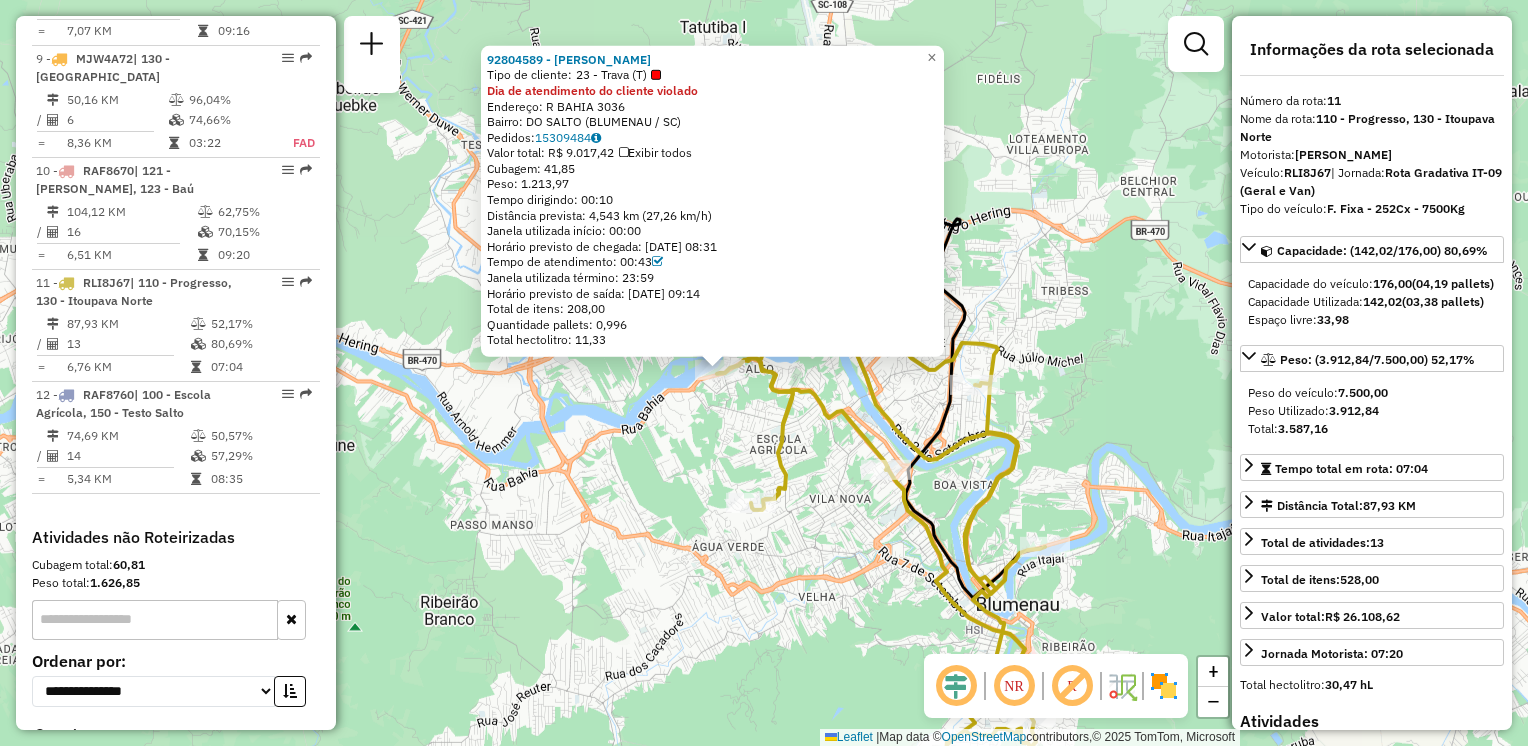 drag, startPoint x: 823, startPoint y: 563, endPoint x: 809, endPoint y: 434, distance: 129.75746 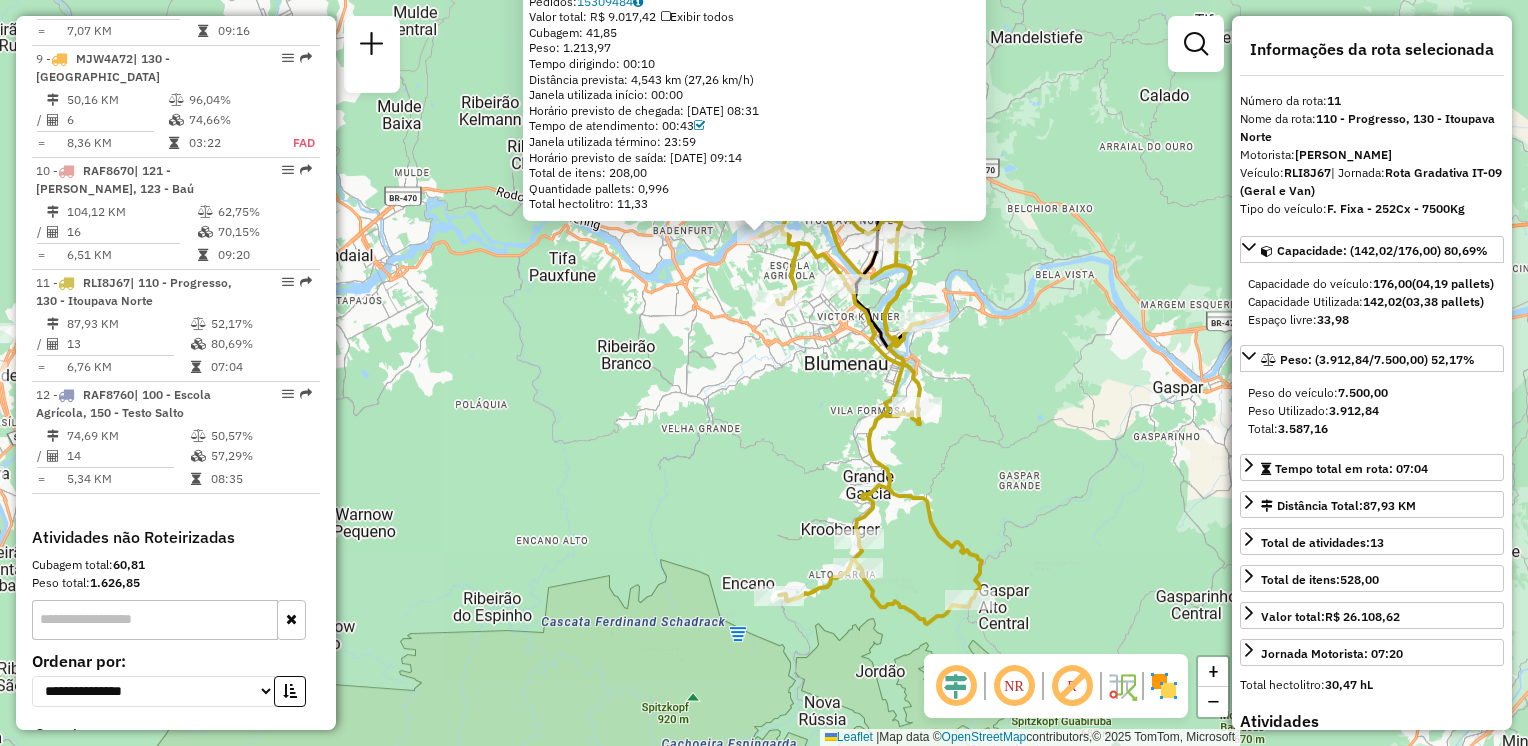 drag, startPoint x: 812, startPoint y: 523, endPoint x: 818, endPoint y: 373, distance: 150.11995 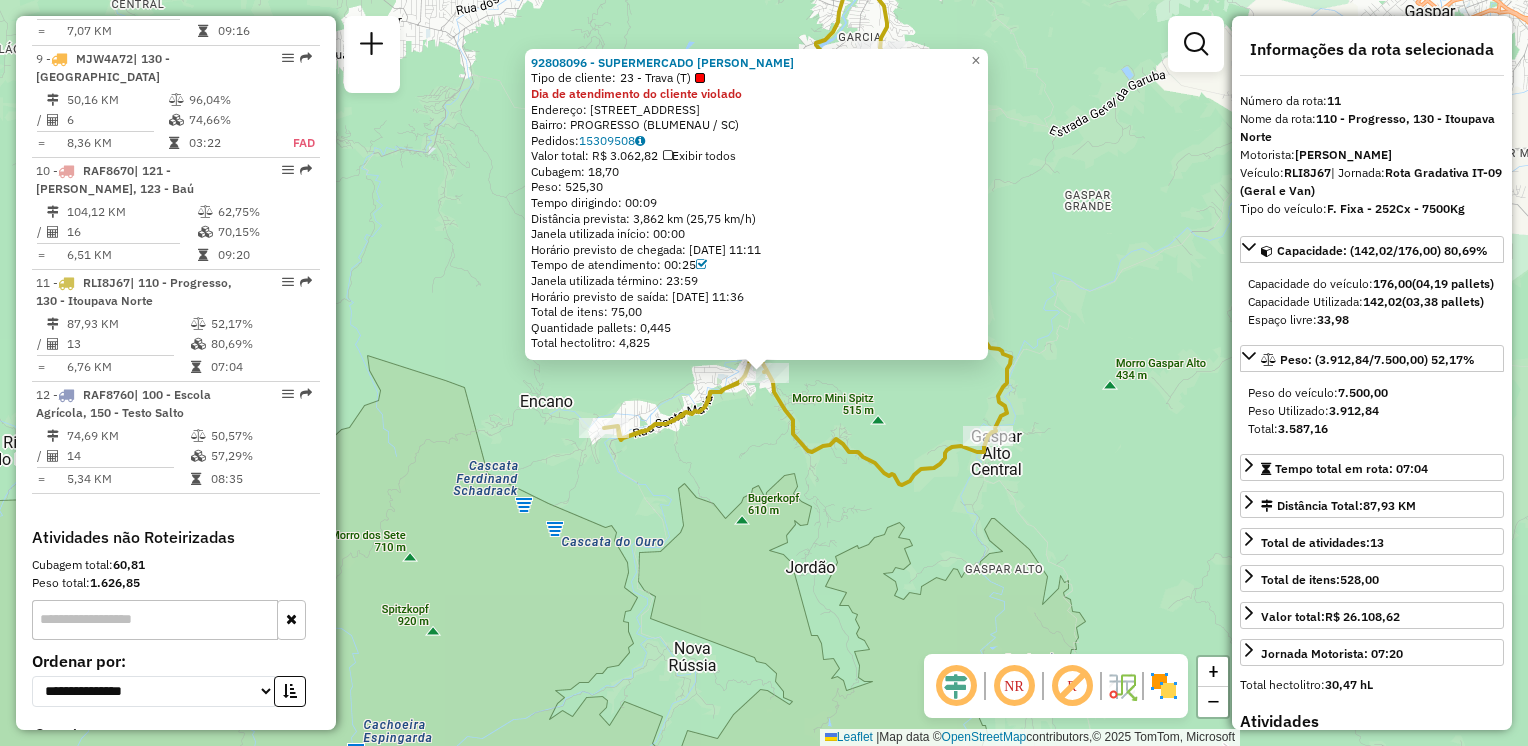 click on "92808096 - SUPERMERCADO ALVES F  Tipo de cliente:   23 - Trava (T)  Dia de atendimento do cliente violado  Endereço: 081 RUA:PROGRESSO                 3990   Bairro: PROGRESSO (BLUMENAU / SC)   Pedidos:  15309508   Valor total: R$ 3.062,82   Exibir todos   Cubagem: 18,70  Peso: 525,30  Tempo dirigindo: 00:09   Distância prevista: 3,862 km (25,75 km/h)   Janela utilizada início: 00:00   Horário previsto de chegada: 15/07/2025 11:11   Tempo de atendimento: 00:25   Janela utilizada término: 23:59   Horário previsto de saída: 15/07/2025 11:36   Total de itens: 75,00   Quantidade pallets: 0,445   Total hectolitro: 4,825  × Janela de atendimento Grade de atendimento Capacidade Transportadoras Veículos Cliente Pedidos  Rotas Selecione os dias de semana para filtrar as janelas de atendimento  Seg   Ter   Qua   Qui   Sex   Sáb   Dom  Informe o período da janela de atendimento: De: Até:  Filtrar exatamente a janela do cliente  Considerar janela de atendimento padrão   Seg   Ter   Qua   Qui   Sex   Sáb  +" 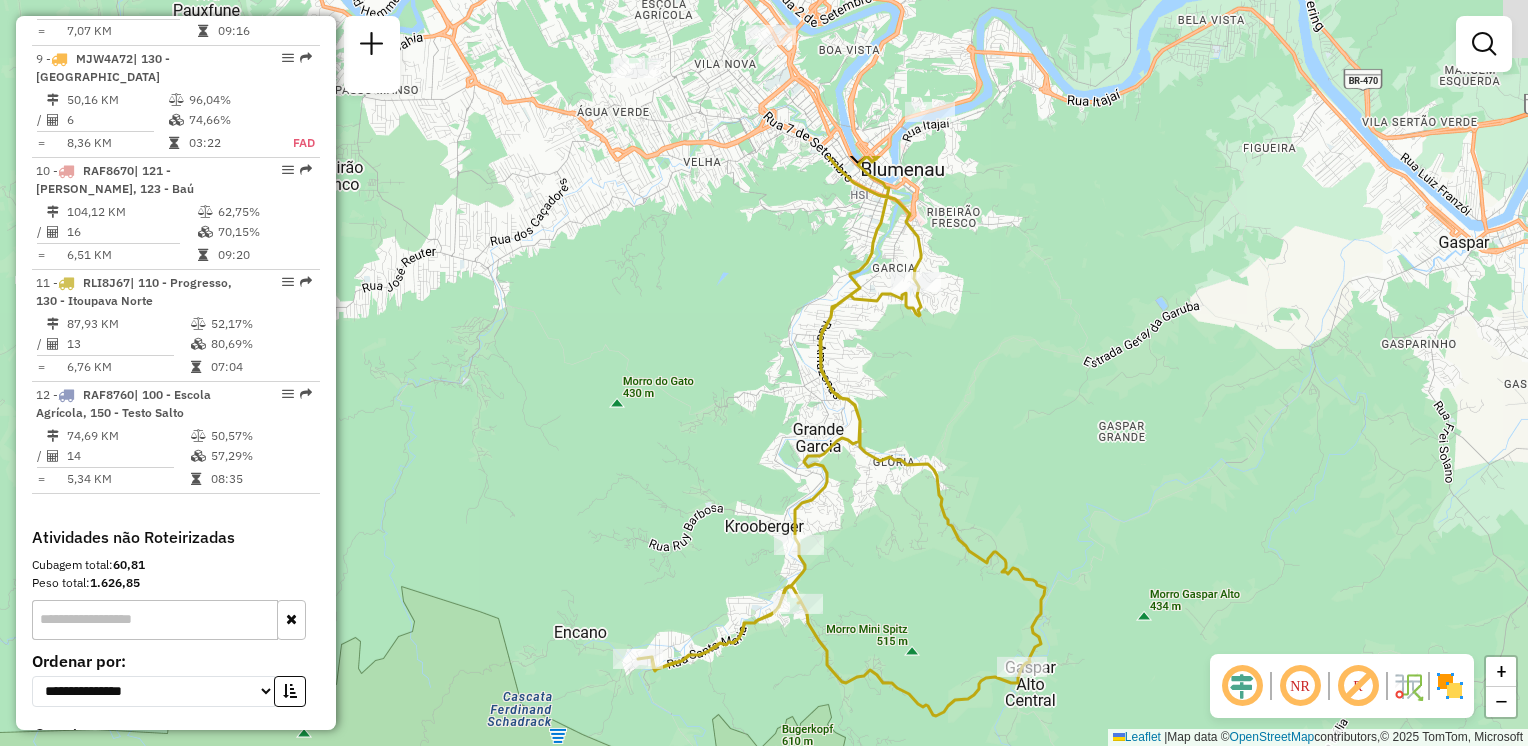 drag, startPoint x: 868, startPoint y: 338, endPoint x: 902, endPoint y: 569, distance: 233.48875 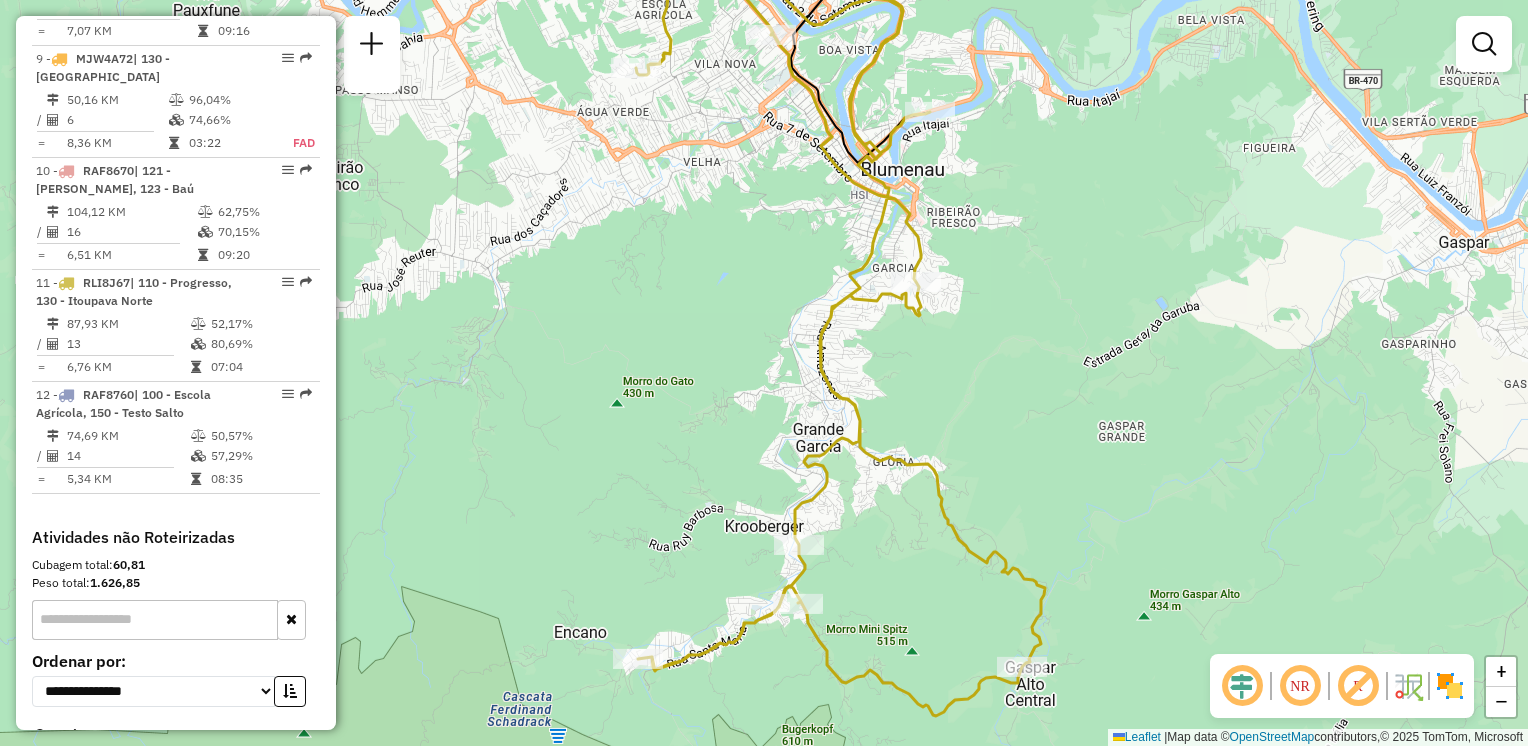 click 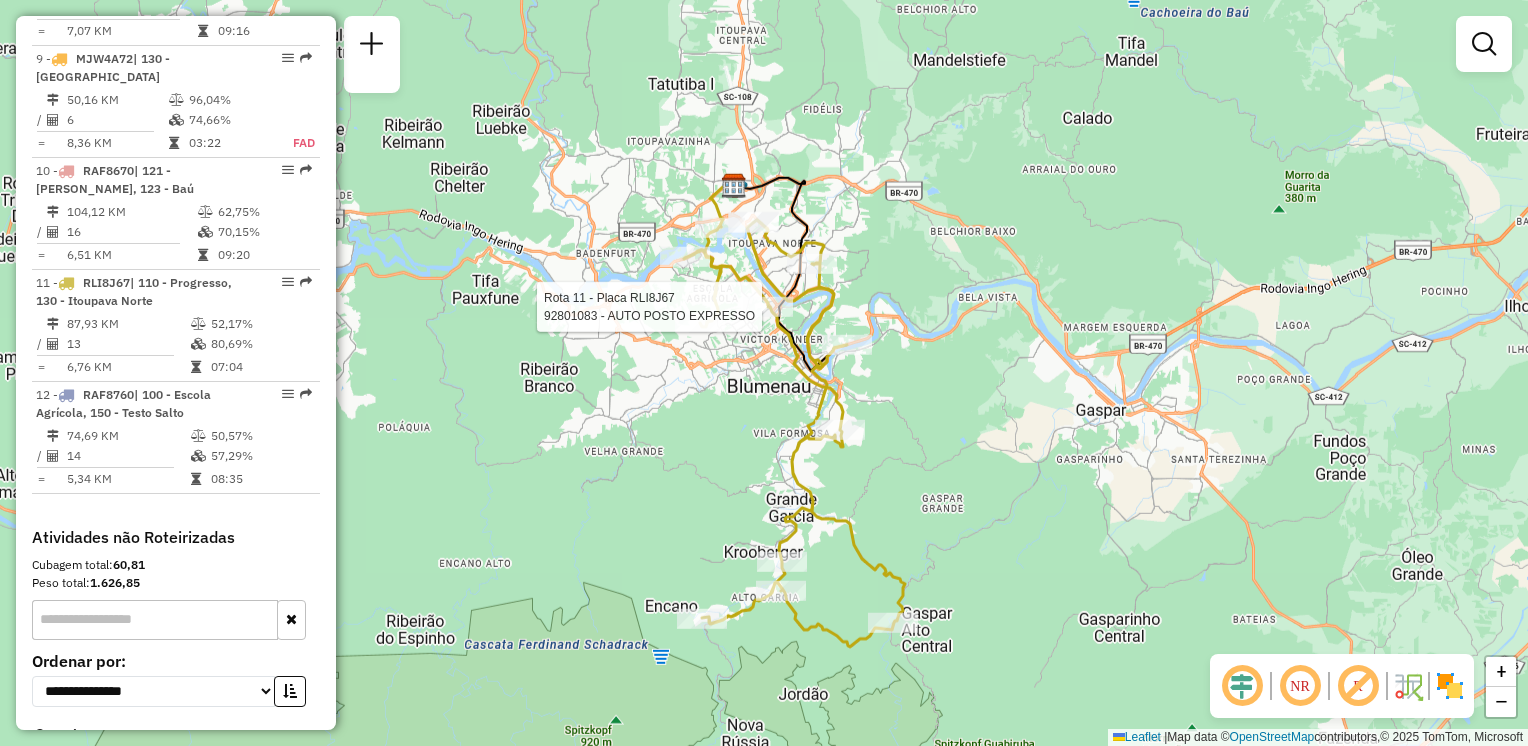 select on "**********" 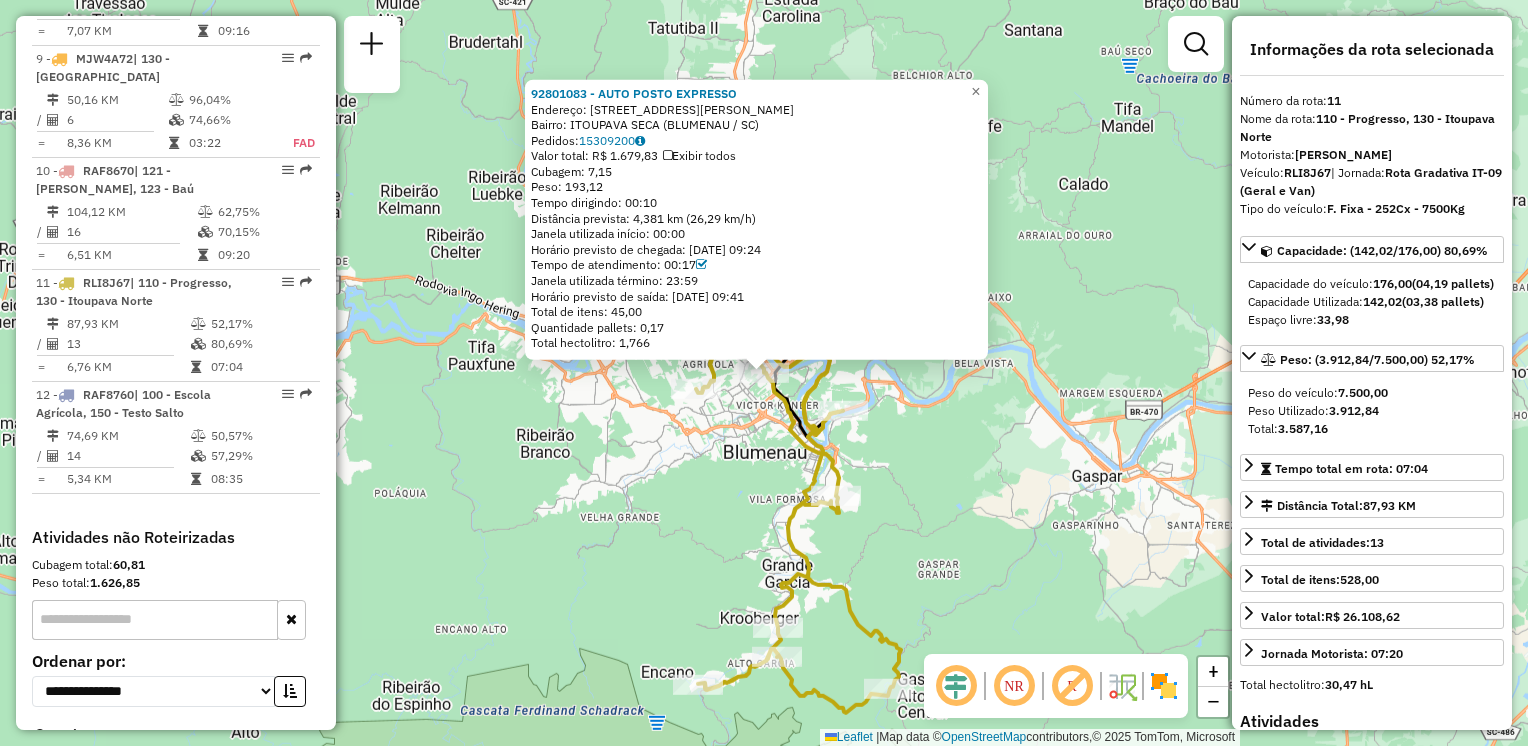 click on "Rota 11 - Placa RLI8J67  92801083 - AUTO POSTO EXPRESSO 92801083 - AUTO POSTO EXPRESSO  Endereço: R   ENGENHEIRO PAUL WERNER        445   Bairro: ITOUPAVA SECA (BLUMENAU / SC)   Pedidos:  15309200   Valor total: R$ 1.679,83   Exibir todos   Cubagem: 7,15  Peso: 193,12  Tempo dirigindo: 00:10   Distância prevista: 4,381 km (26,29 km/h)   Janela utilizada início: 00:00   Horário previsto de chegada: 15/07/2025 09:24   Tempo de atendimento: 00:17   Janela utilizada término: 23:59   Horário previsto de saída: 15/07/2025 09:41   Total de itens: 45,00   Quantidade pallets: 0,17   Total hectolitro: 1,766  × Janela de atendimento Grade de atendimento Capacidade Transportadoras Veículos Cliente Pedidos  Rotas Selecione os dias de semana para filtrar as janelas de atendimento  Seg   Ter   Qua   Qui   Sex   Sáb   Dom  Informe o período da janela de atendimento: De: Até:  Filtrar exatamente a janela do cliente  Considerar janela de atendimento padrão   Seg   Ter   Qua   Qui   Sex   Sáb   Dom   De:   Até:" 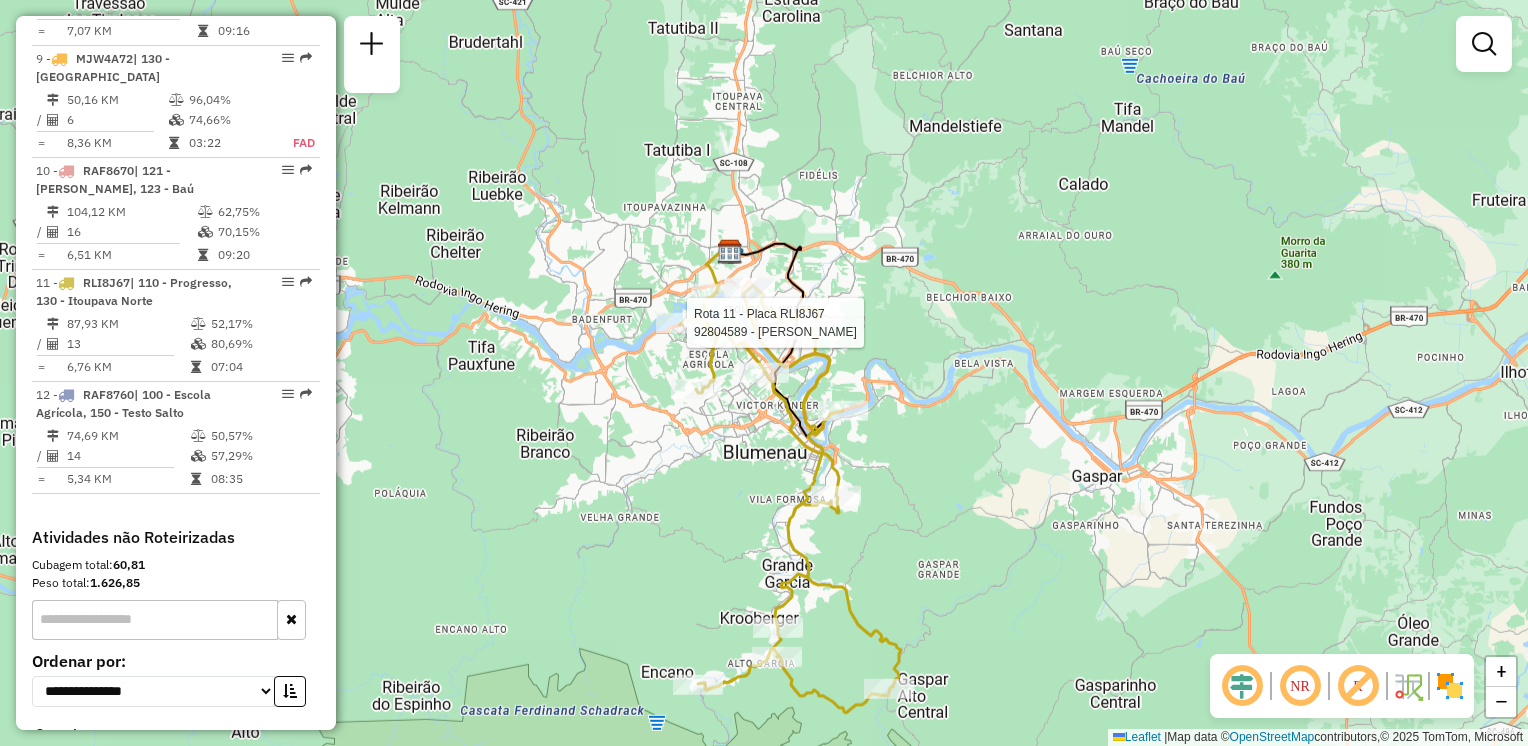 select on "**********" 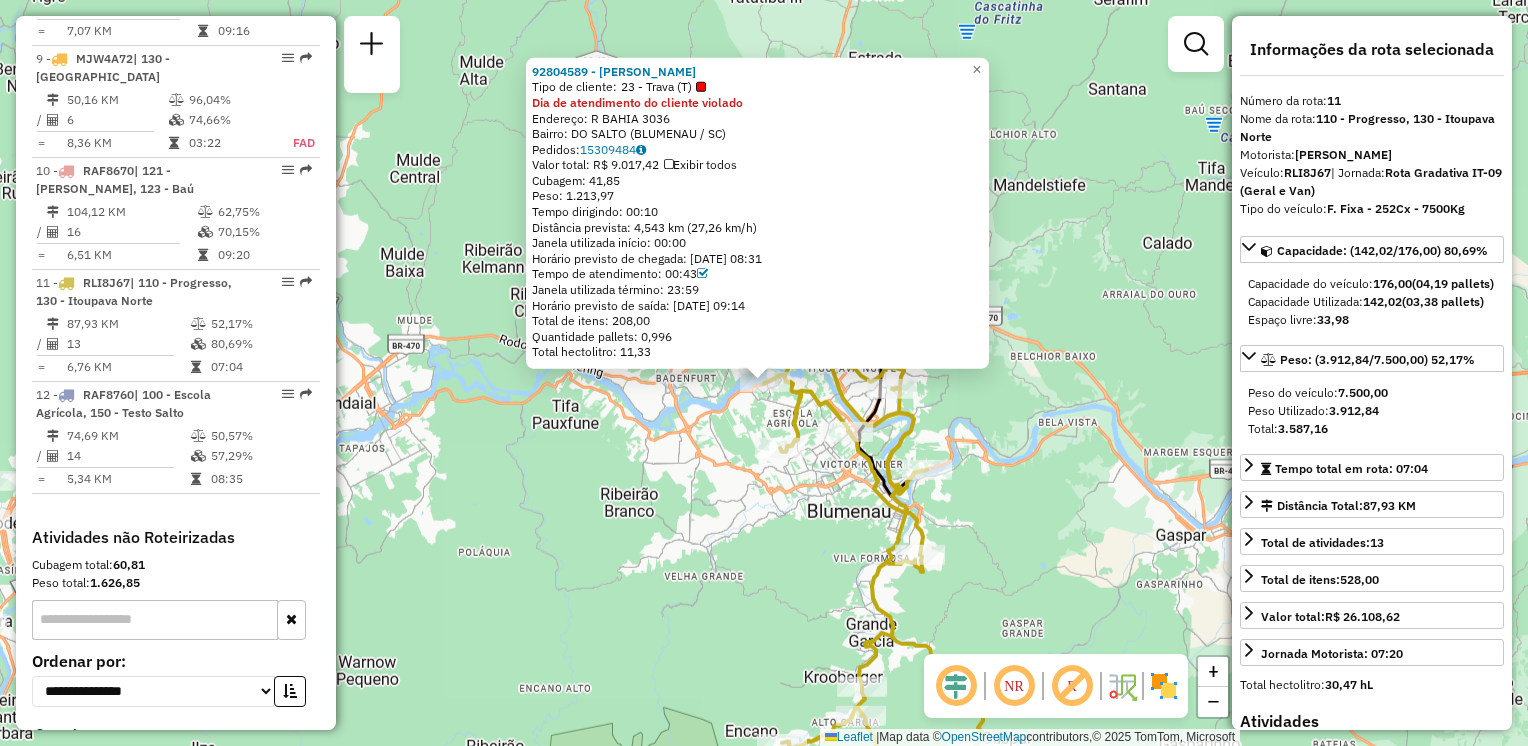 drag, startPoint x: 640, startPoint y: 451, endPoint x: 632, endPoint y: 518, distance: 67.47592 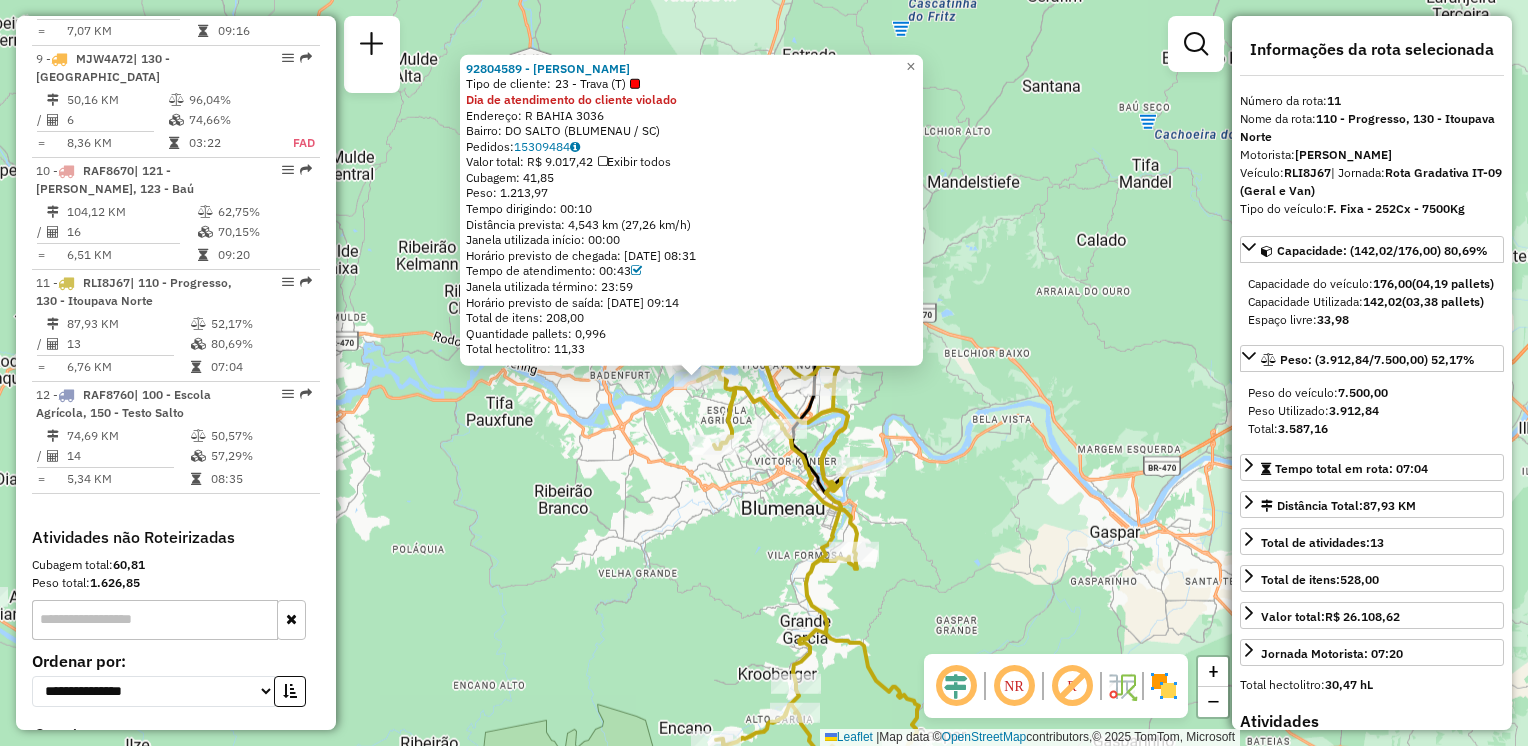 drag, startPoint x: 616, startPoint y: 520, endPoint x: 560, endPoint y: 482, distance: 67.6757 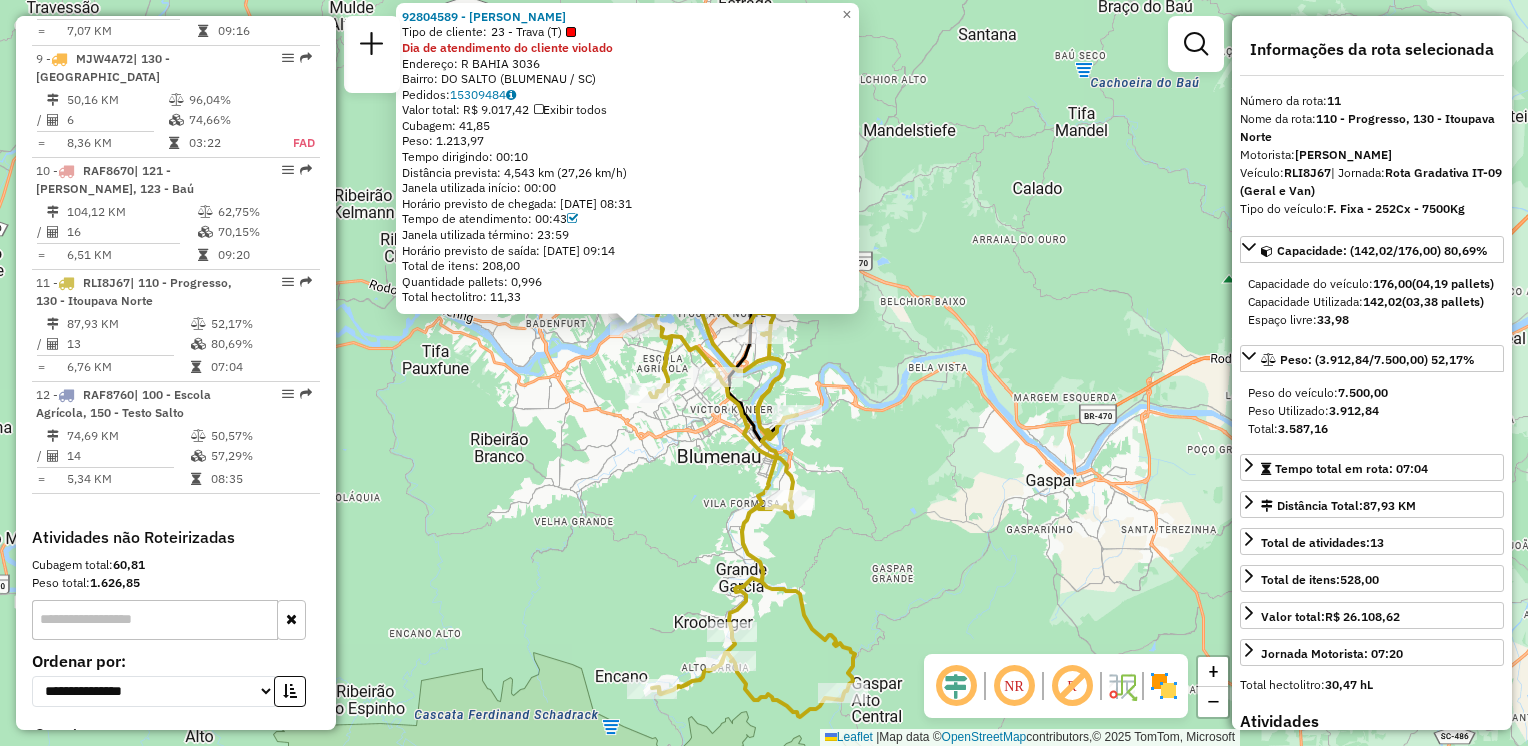 drag, startPoint x: 700, startPoint y: 505, endPoint x: 683, endPoint y: 481, distance: 29.410883 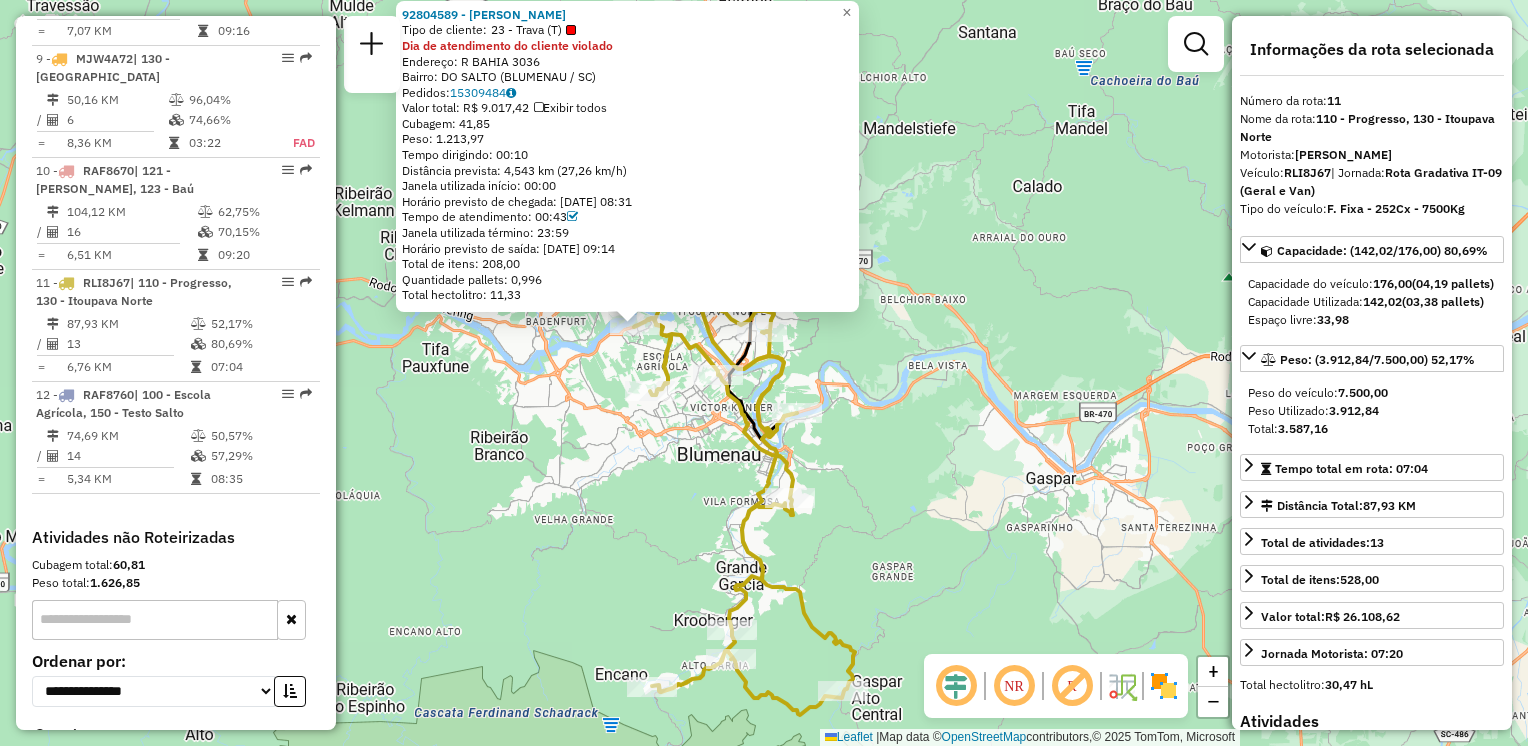 click on "92804589 - AFONSO ALVES FERREIR  Tipo de cliente:   23 - Trava (T)  Dia de atendimento do cliente violado  Endereço: R   BAHIA                         3036   Bairro: DO SALTO (BLUMENAU / SC)   Pedidos:  15309484   Valor total: R$ 9.017,42   Exibir todos   Cubagem: 41,85  Peso: 1.213,97  Tempo dirigindo: 00:10   Distância prevista: 4,543 km (27,26 km/h)   Janela utilizada início: 00:00   Horário previsto de chegada: 15/07/2025 08:31   Tempo de atendimento: 00:43   Janela utilizada término: 23:59   Horário previsto de saída: 15/07/2025 09:14   Total de itens: 208,00   Quantidade pallets: 0,996   Total hectolitro: 11,33  × Janela de atendimento Grade de atendimento Capacidade Transportadoras Veículos Cliente Pedidos  Rotas Selecione os dias de semana para filtrar as janelas de atendimento  Seg   Ter   Qua   Qui   Sex   Sáb   Dom  Informe o período da janela de atendimento: De: Até:  Filtrar exatamente a janela do cliente  Considerar janela de atendimento padrão   Seg   Ter   Qua   Qui   Sex   Sáb" 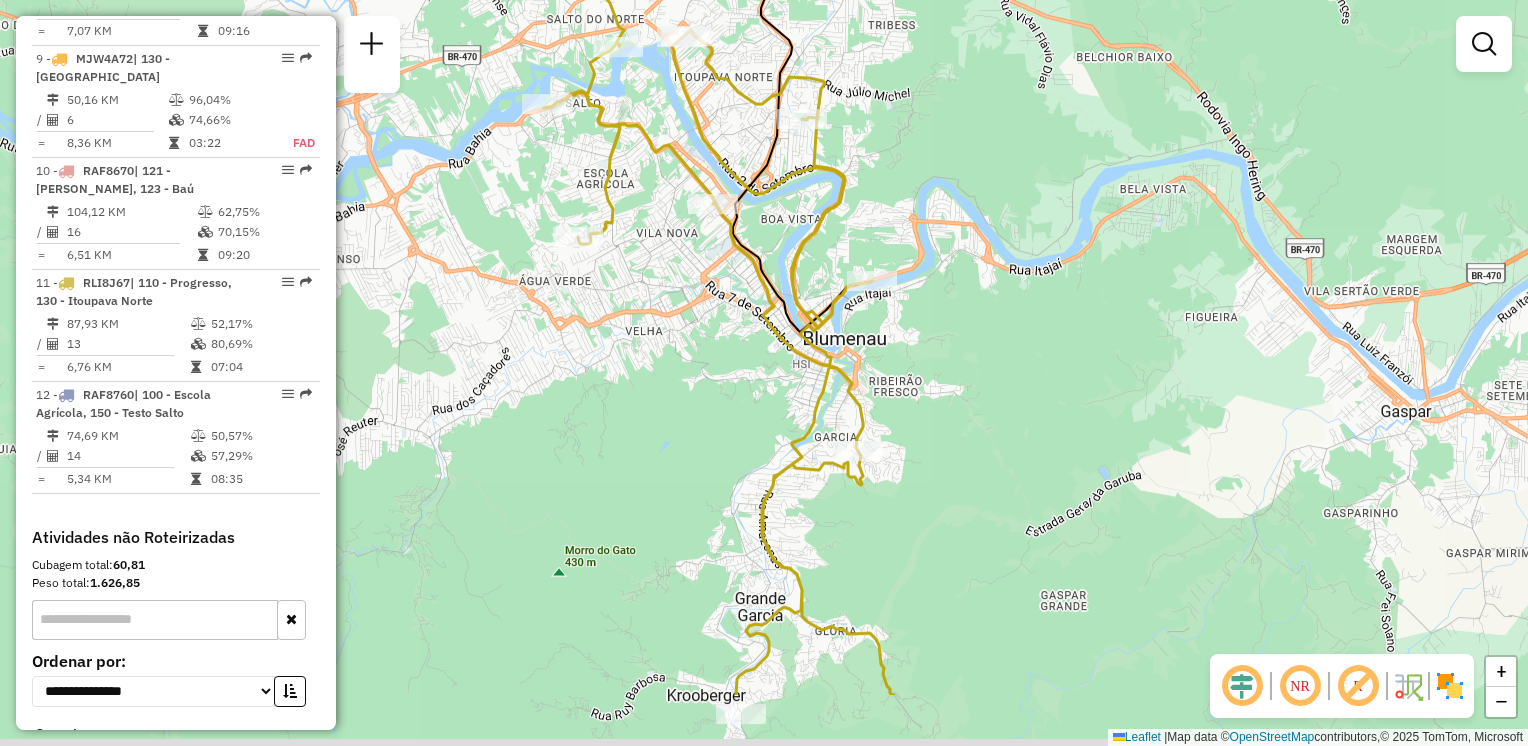drag, startPoint x: 716, startPoint y: 451, endPoint x: 670, endPoint y: 310, distance: 148.31386 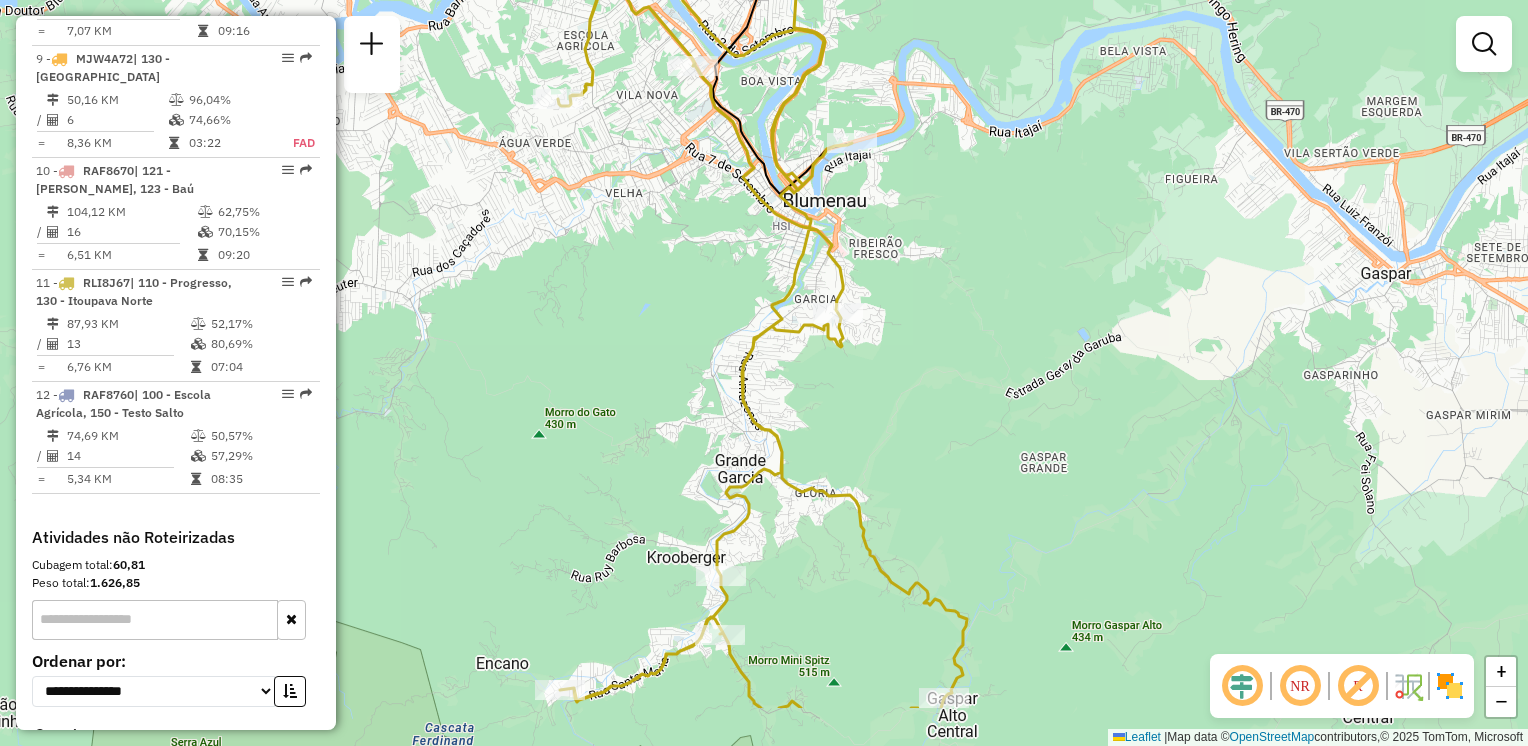 drag, startPoint x: 706, startPoint y: 374, endPoint x: 698, endPoint y: 318, distance: 56.568542 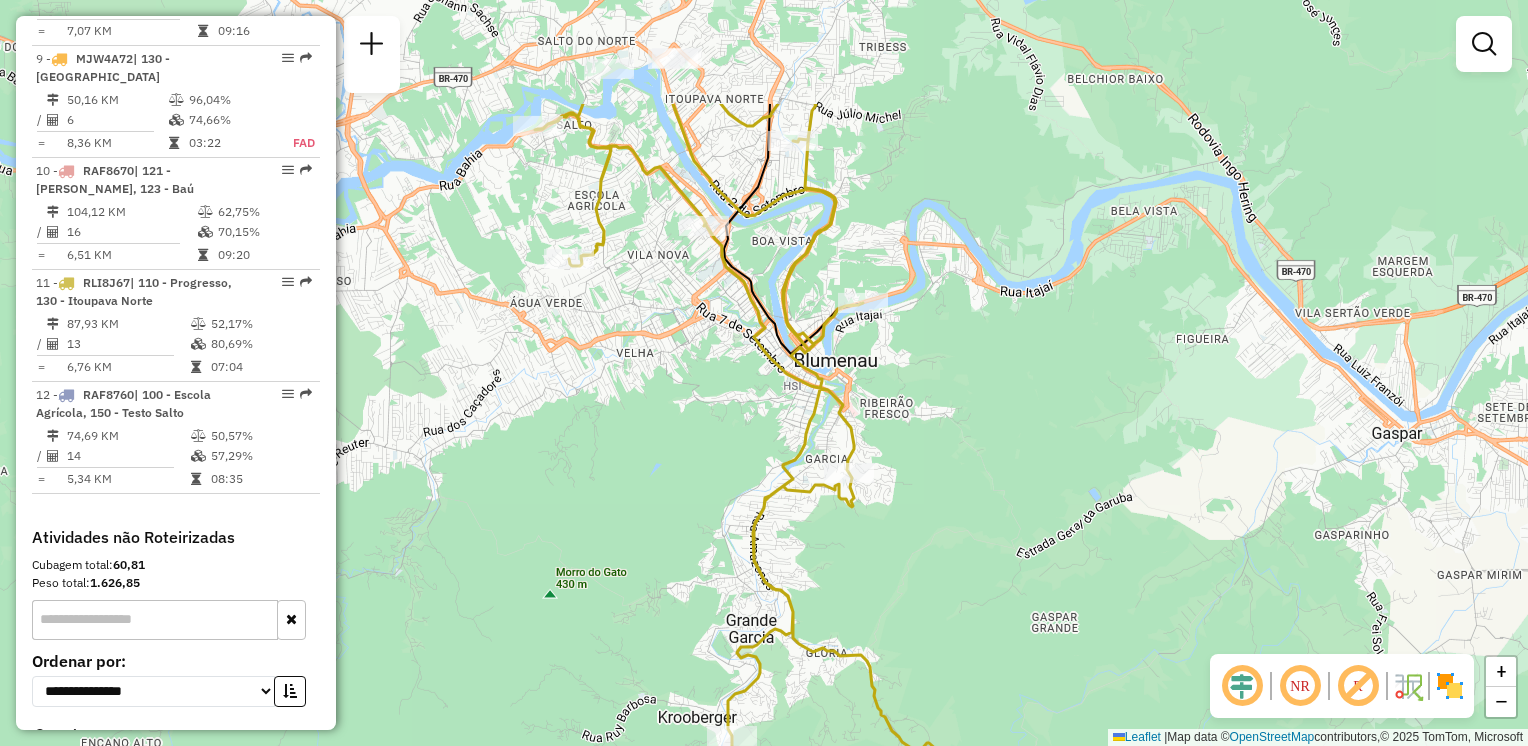 drag, startPoint x: 708, startPoint y: 384, endPoint x: 725, endPoint y: 563, distance: 179.80545 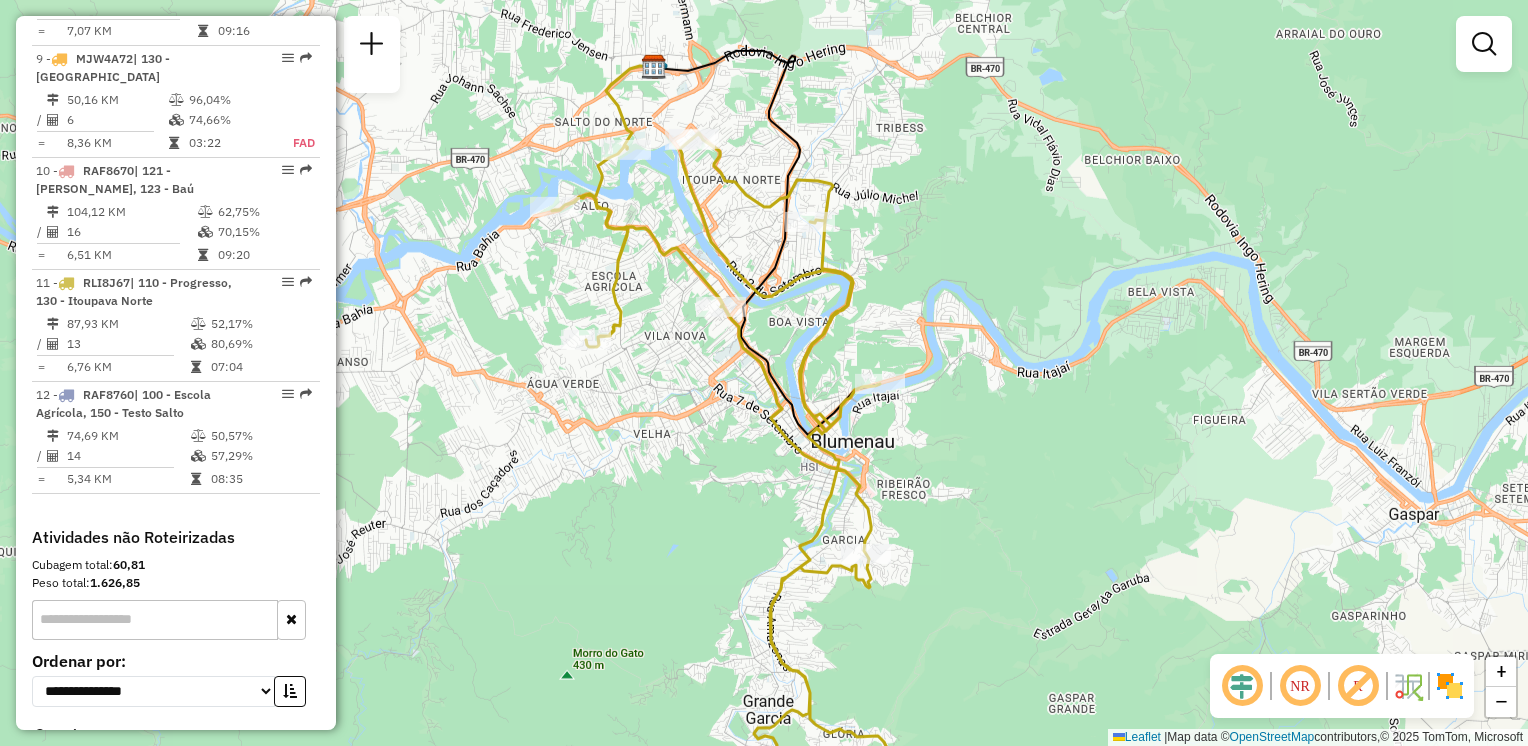 click on "Janela de atendimento Grade de atendimento Capacidade Transportadoras Veículos Cliente Pedidos  Rotas Selecione os dias de semana para filtrar as janelas de atendimento  Seg   Ter   Qua   Qui   Sex   Sáb   Dom  Informe o período da janela de atendimento: De: Até:  Filtrar exatamente a janela do cliente  Considerar janela de atendimento padrão  Selecione os dias de semana para filtrar as grades de atendimento  Seg   Ter   Qua   Qui   Sex   Sáb   Dom   Considerar clientes sem dia de atendimento cadastrado  Clientes fora do dia de atendimento selecionado Filtrar as atividades entre os valores definidos abaixo:  Peso mínimo:   Peso máximo:   Cubagem mínima:   Cubagem máxima:   De:   Até:  Filtrar as atividades entre o tempo de atendimento definido abaixo:  De:   Até:   Considerar capacidade total dos clientes não roteirizados Transportadora: Selecione um ou mais itens Tipo de veículo: Selecione um ou mais itens Veículo: Selecione um ou mais itens Motorista: Selecione um ou mais itens Nome: Rótulo:" 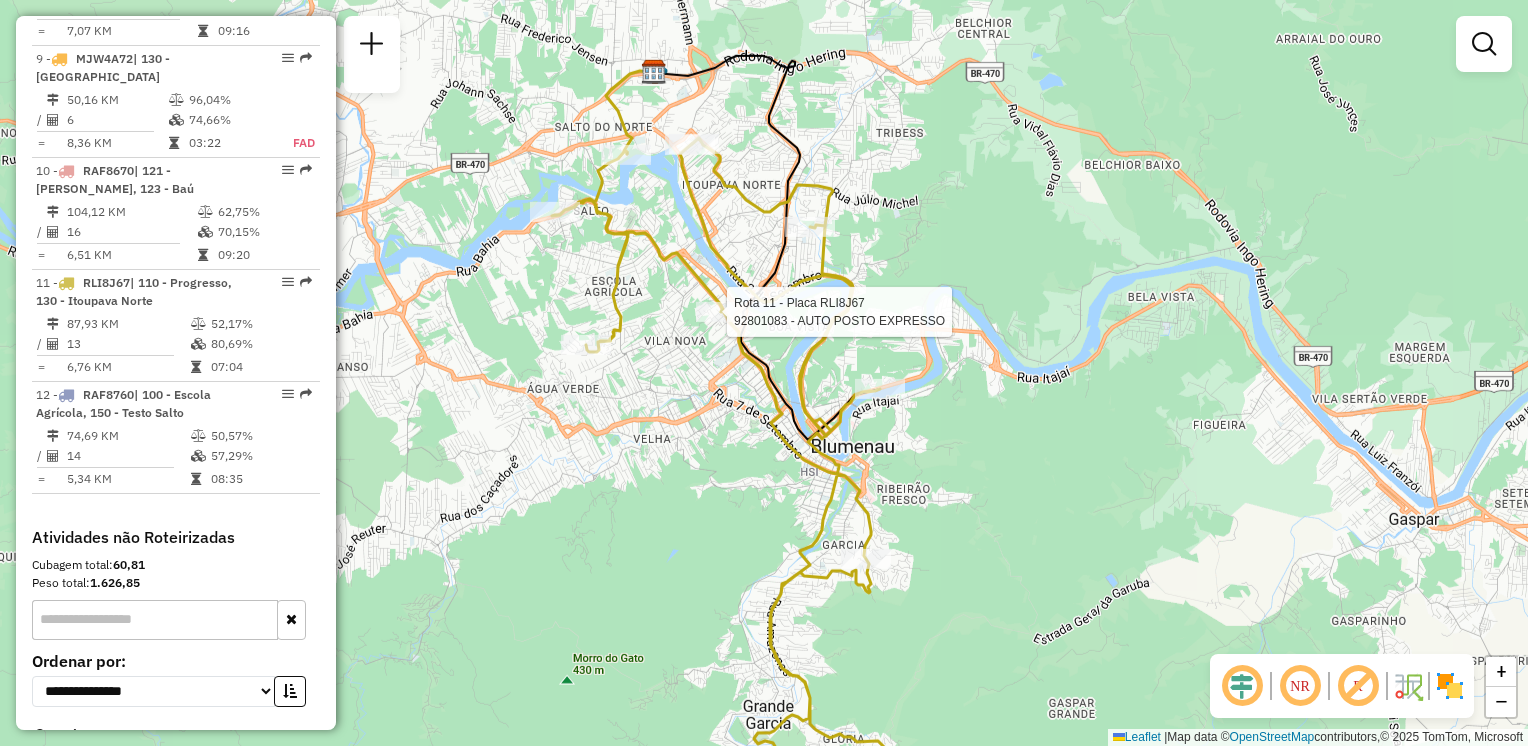 select on "**********" 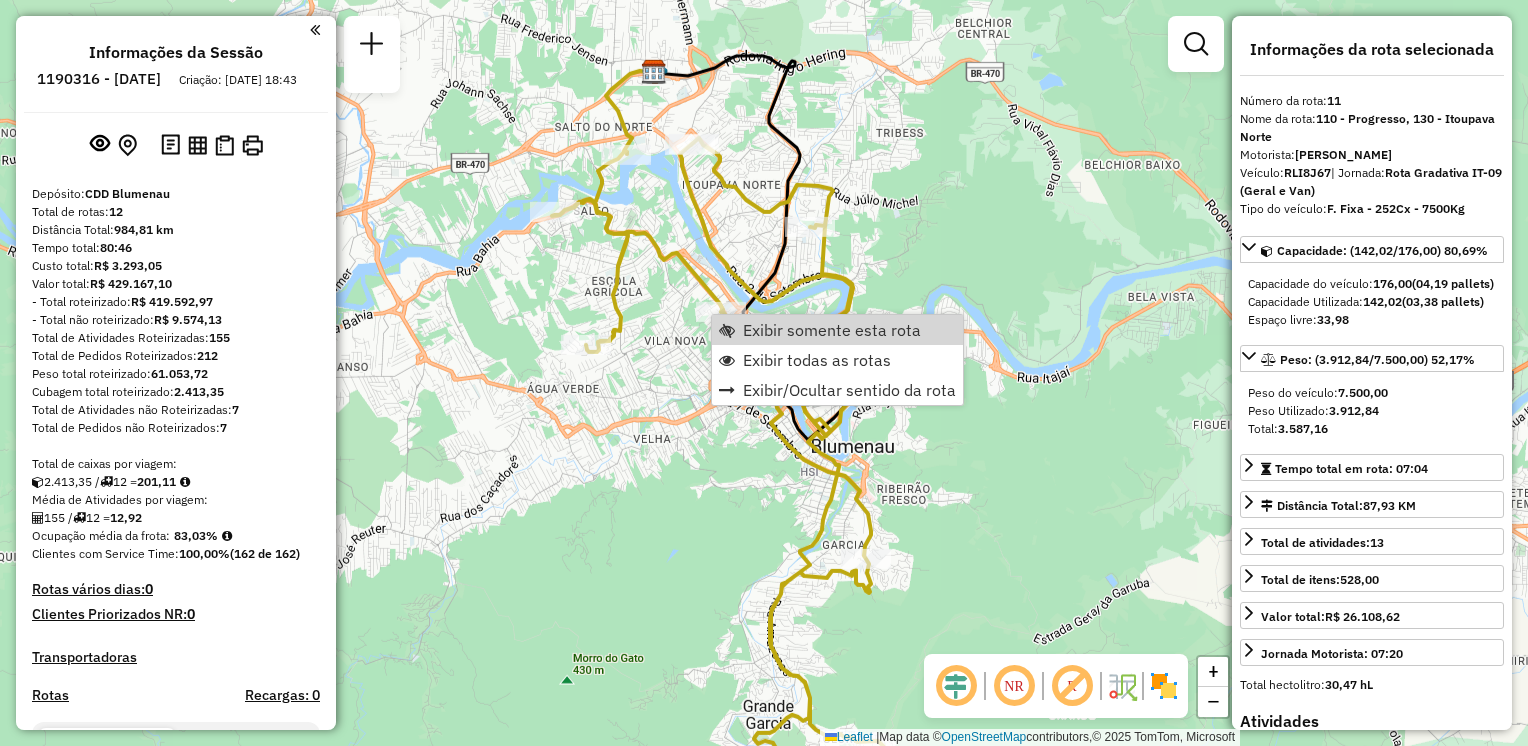 select on "**********" 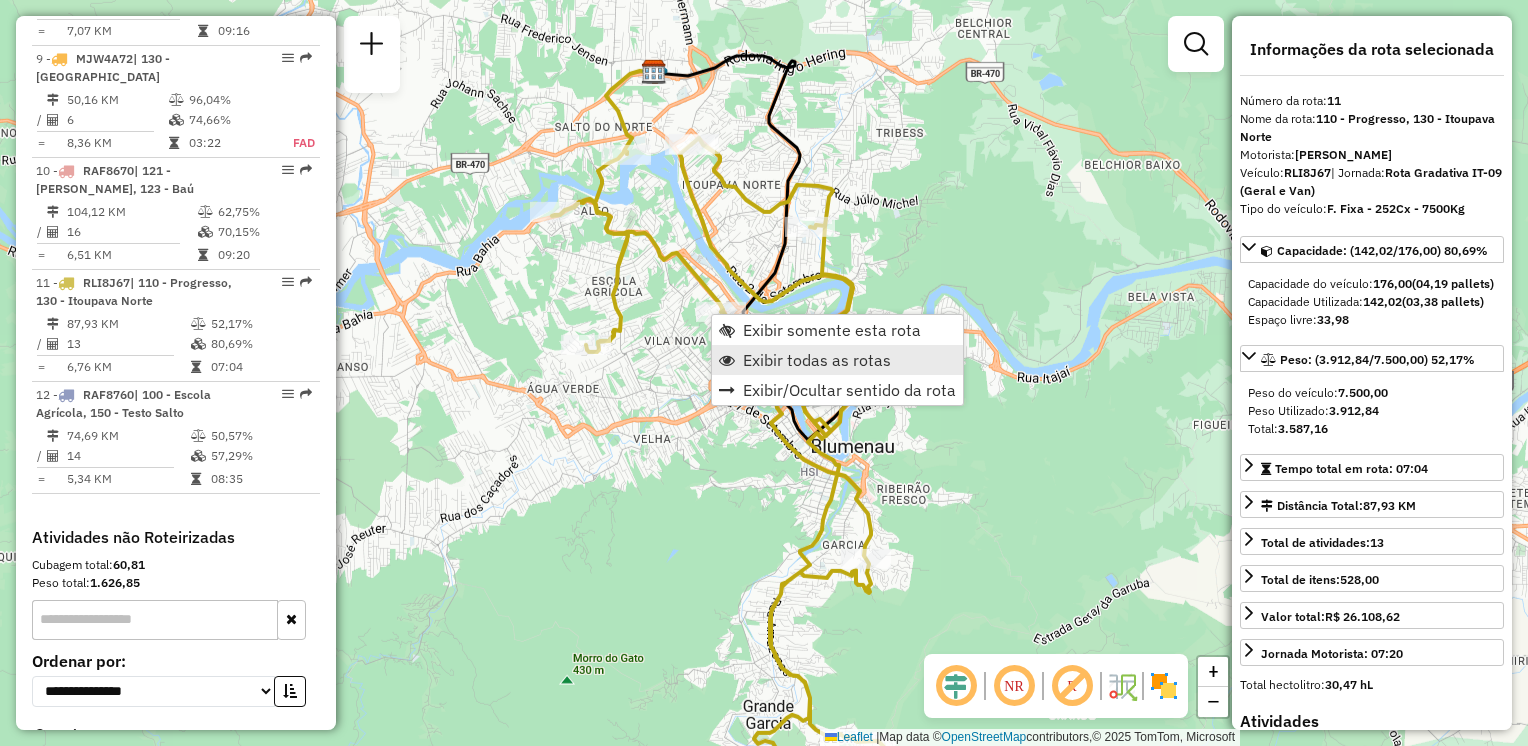 click on "Exibir todas as rotas" at bounding box center (817, 360) 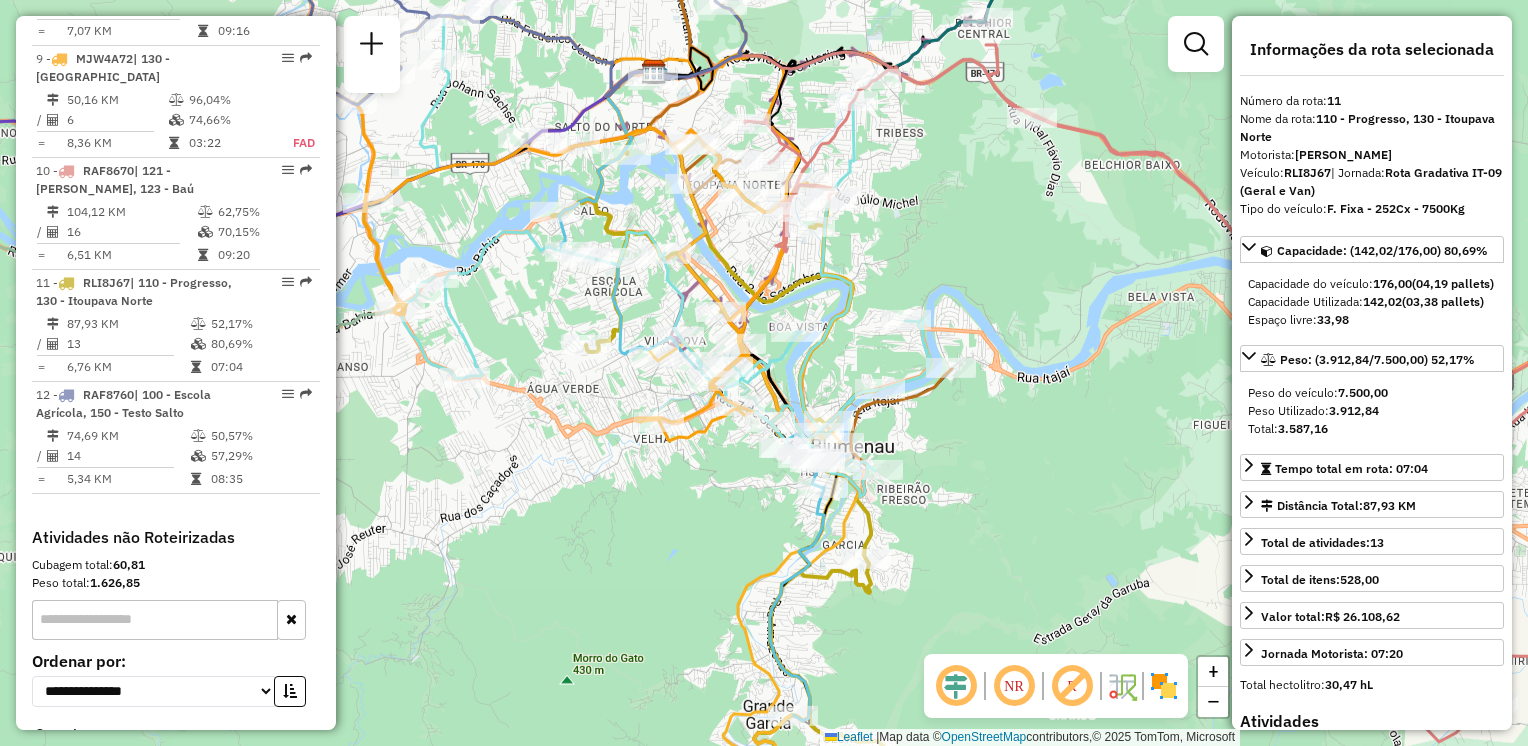 click on "Rota 9 - Placa MJW4A72  92800436 - SPORT CENTER EQUIPAM Janela de atendimento Grade de atendimento Capacidade Transportadoras Veículos Cliente Pedidos  Rotas Selecione os dias de semana para filtrar as janelas de atendimento  Seg   Ter   Qua   Qui   Sex   Sáb   Dom  Informe o período da janela de atendimento: De: Até:  Filtrar exatamente a janela do cliente  Considerar janela de atendimento padrão  Selecione os dias de semana para filtrar as grades de atendimento  Seg   Ter   Qua   Qui   Sex   Sáb   Dom   Considerar clientes sem dia de atendimento cadastrado  Clientes fora do dia de atendimento selecionado Filtrar as atividades entre os valores definidos abaixo:  Peso mínimo:   Peso máximo:   Cubagem mínima:   Cubagem máxima:   De:   Até:  Filtrar as atividades entre o tempo de atendimento definido abaixo:  De:   Até:   Considerar capacidade total dos clientes não roteirizados Transportadora: Selecione um ou mais itens Tipo de veículo: Selecione um ou mais itens Veículo: Motorista: Nome: Setor:" 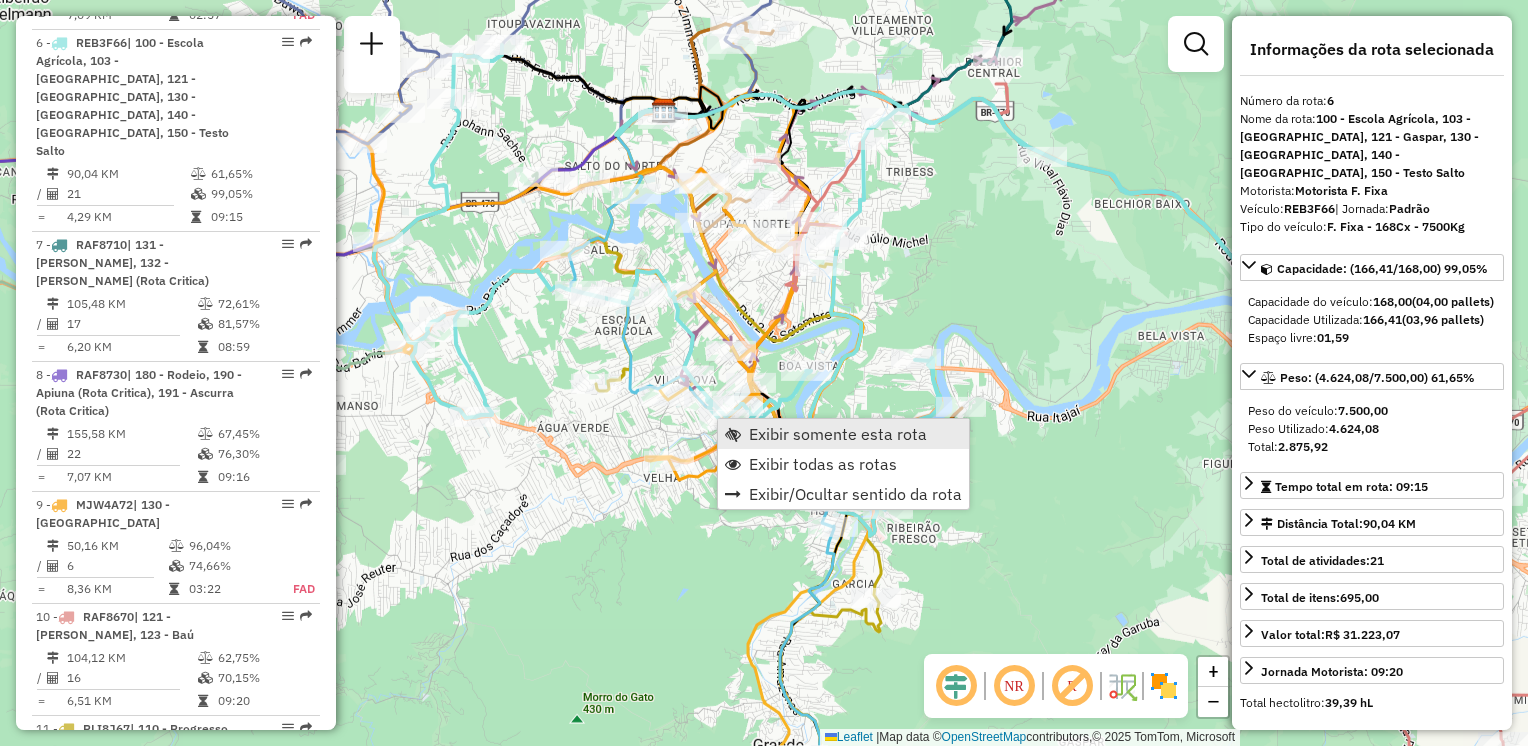 scroll, scrollTop: 1383, scrollLeft: 0, axis: vertical 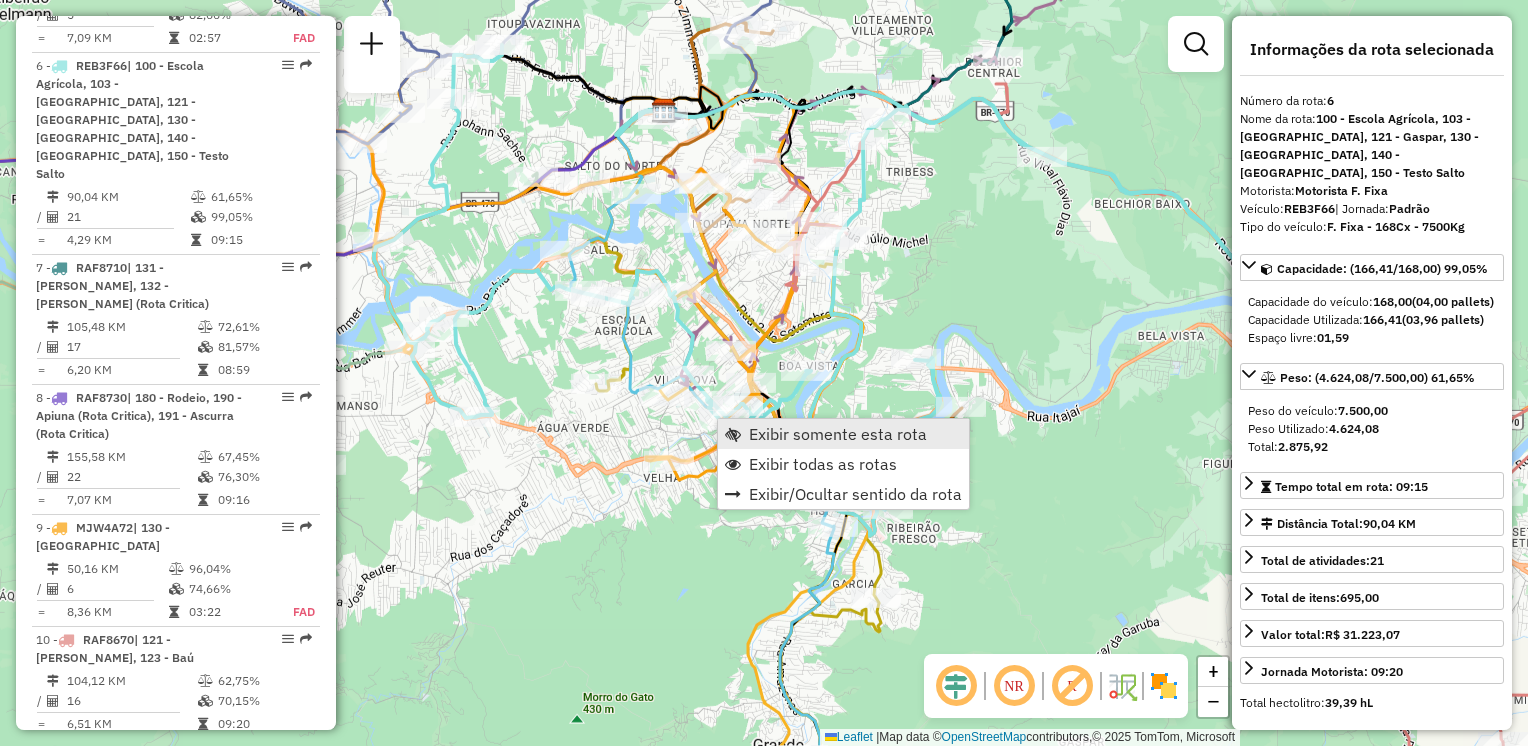 click on "Exibir somente esta rota" at bounding box center (838, 434) 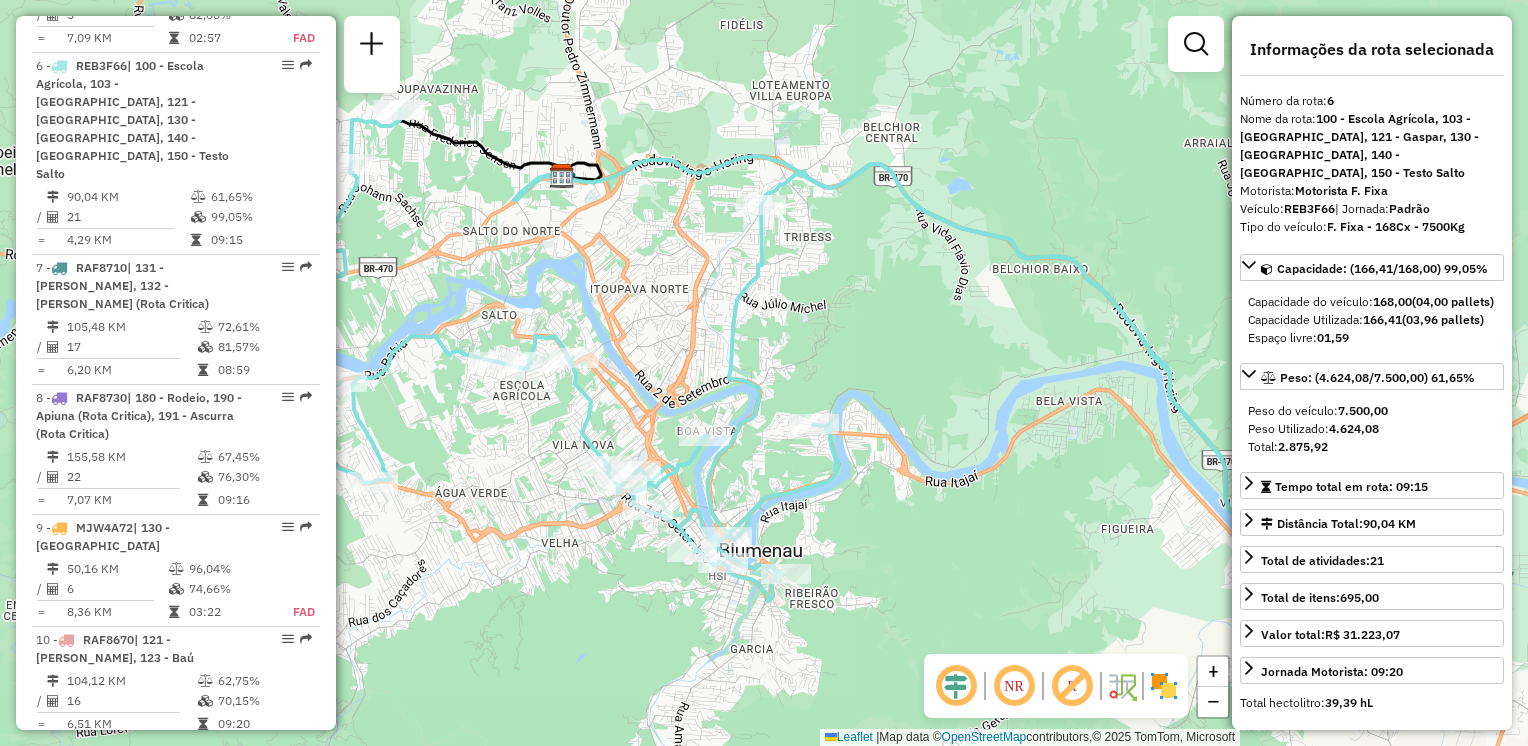 drag, startPoint x: 837, startPoint y: 506, endPoint x: 898, endPoint y: 496, distance: 61.81424 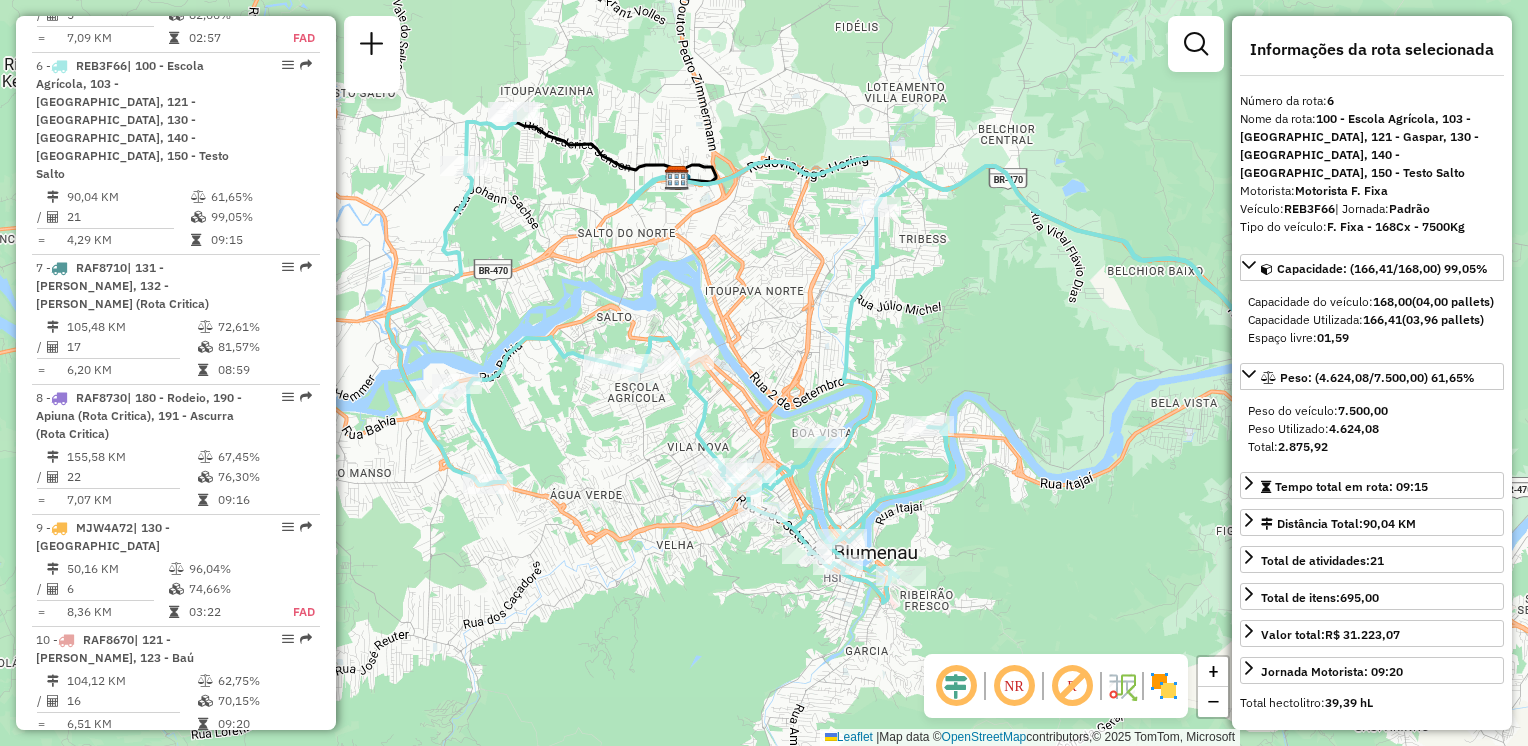 click on "Janela de atendimento Grade de atendimento Capacidade Transportadoras Veículos Cliente Pedidos  Rotas Selecione os dias de semana para filtrar as janelas de atendimento  Seg   Ter   Qua   Qui   Sex   Sáb   Dom  Informe o período da janela de atendimento: De: Até:  Filtrar exatamente a janela do cliente  Considerar janela de atendimento padrão  Selecione os dias de semana para filtrar as grades de atendimento  Seg   Ter   Qua   Qui   Sex   Sáb   Dom   Considerar clientes sem dia de atendimento cadastrado  Clientes fora do dia de atendimento selecionado Filtrar as atividades entre os valores definidos abaixo:  Peso mínimo:   Peso máximo:   Cubagem mínima:   Cubagem máxima:   De:   Até:  Filtrar as atividades entre o tempo de atendimento definido abaixo:  De:   Até:   Considerar capacidade total dos clientes não roteirizados Transportadora: Selecione um ou mais itens Tipo de veículo: Selecione um ou mais itens Veículo: Selecione um ou mais itens Motorista: Selecione um ou mais itens Nome: Rótulo:" 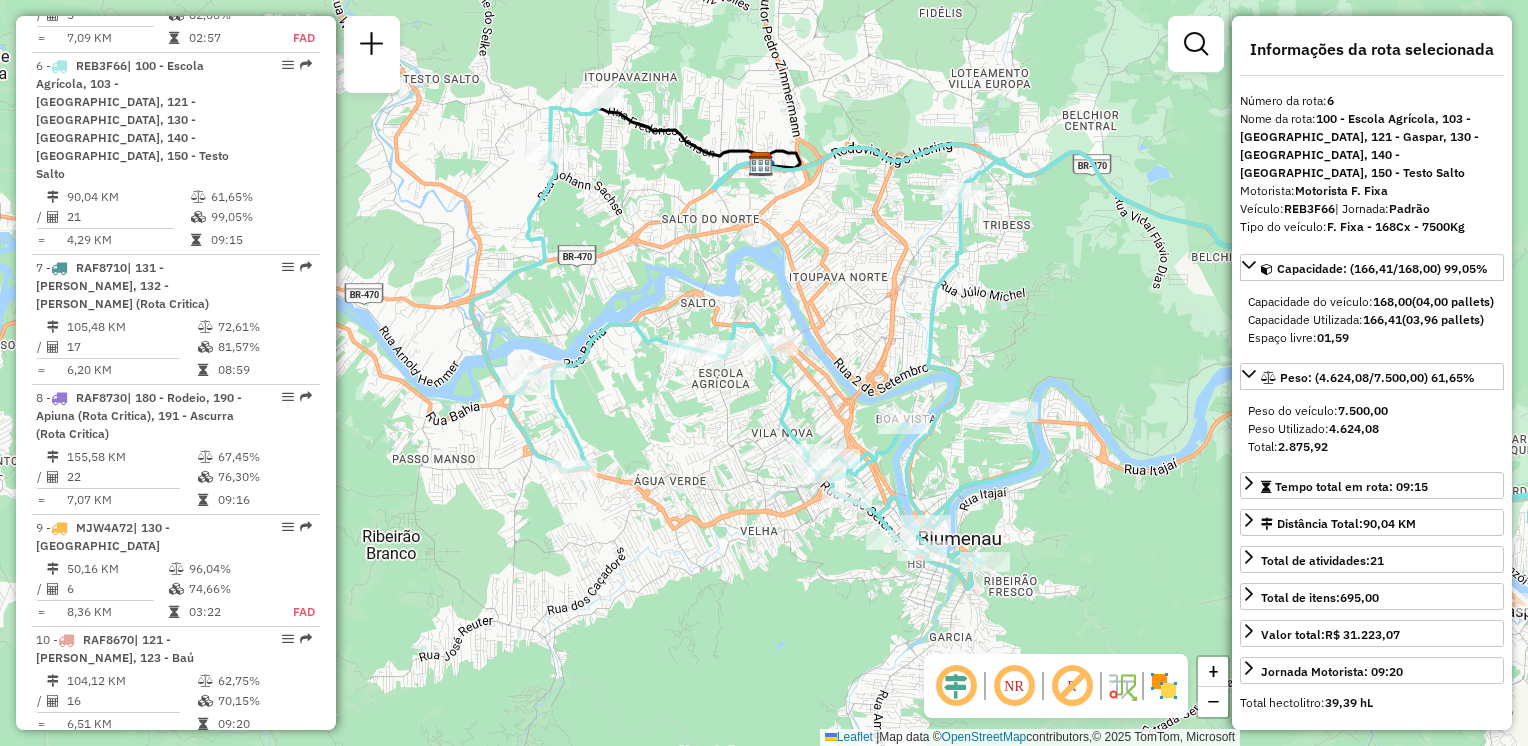 drag, startPoint x: 854, startPoint y: 312, endPoint x: 899, endPoint y: 305, distance: 45.54119 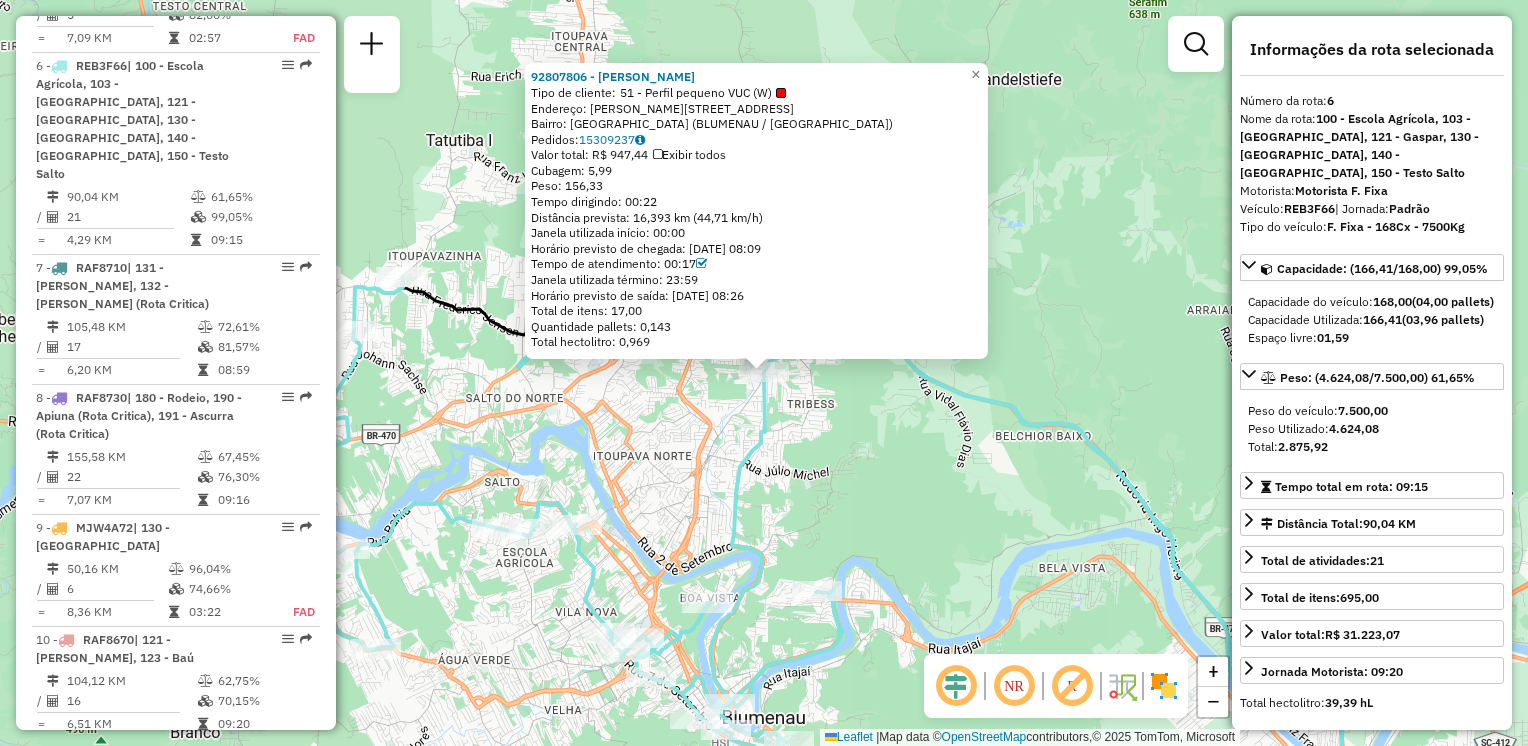 click on "92807806 - [PERSON_NAME]  Tipo de cliente:   51 - Perfil pequeno VUC (W)   Endereço: [PERSON_NAME][STREET_ADDRESS]   Bairro: [GEOGRAPHIC_DATA] ([GEOGRAPHIC_DATA] / [GEOGRAPHIC_DATA])   Pedidos:  15309237   Valor total: R$ 947,44   Exibir todos   Cubagem: 5,99  Peso: 156,33  Tempo dirigindo: 00:22   Distância prevista: 16,393 km (44,71 km/h)   Janela utilizada início: 00:00   Horário previsto de chegada: [DATE] 08:09   Tempo de atendimento: 00:17   Janela utilizada término: 23:59   Horário previsto de saída: [DATE] 08:26   Total de itens: 17,00   Quantidade pallets: 0,143   Total hectolitro: 0,969  × Janela de atendimento Grade de atendimento Capacidade Transportadoras Veículos Cliente Pedidos  Rotas Selecione os dias de semana para filtrar as janelas de atendimento  Seg   Ter   Qua   Qui   Sex   Sáb   Dom  Informe o período da janela de atendimento: De: Até:  Filtrar exatamente a janela do cliente  Considerar janela de atendimento padrão  Selecione os dias de semana para filtrar as grades de atendimento De:" 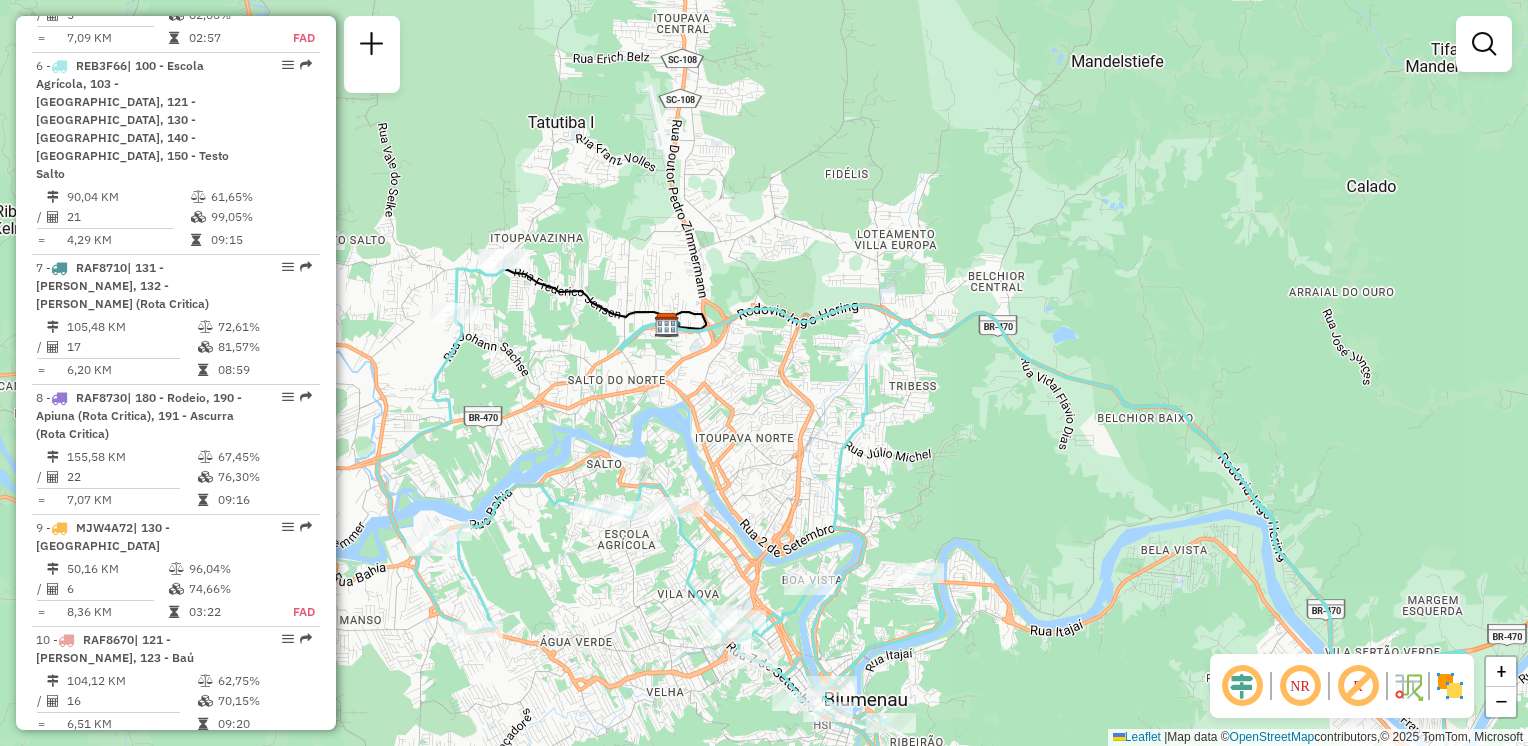 drag, startPoint x: 824, startPoint y: 446, endPoint x: 927, endPoint y: 429, distance: 104.393486 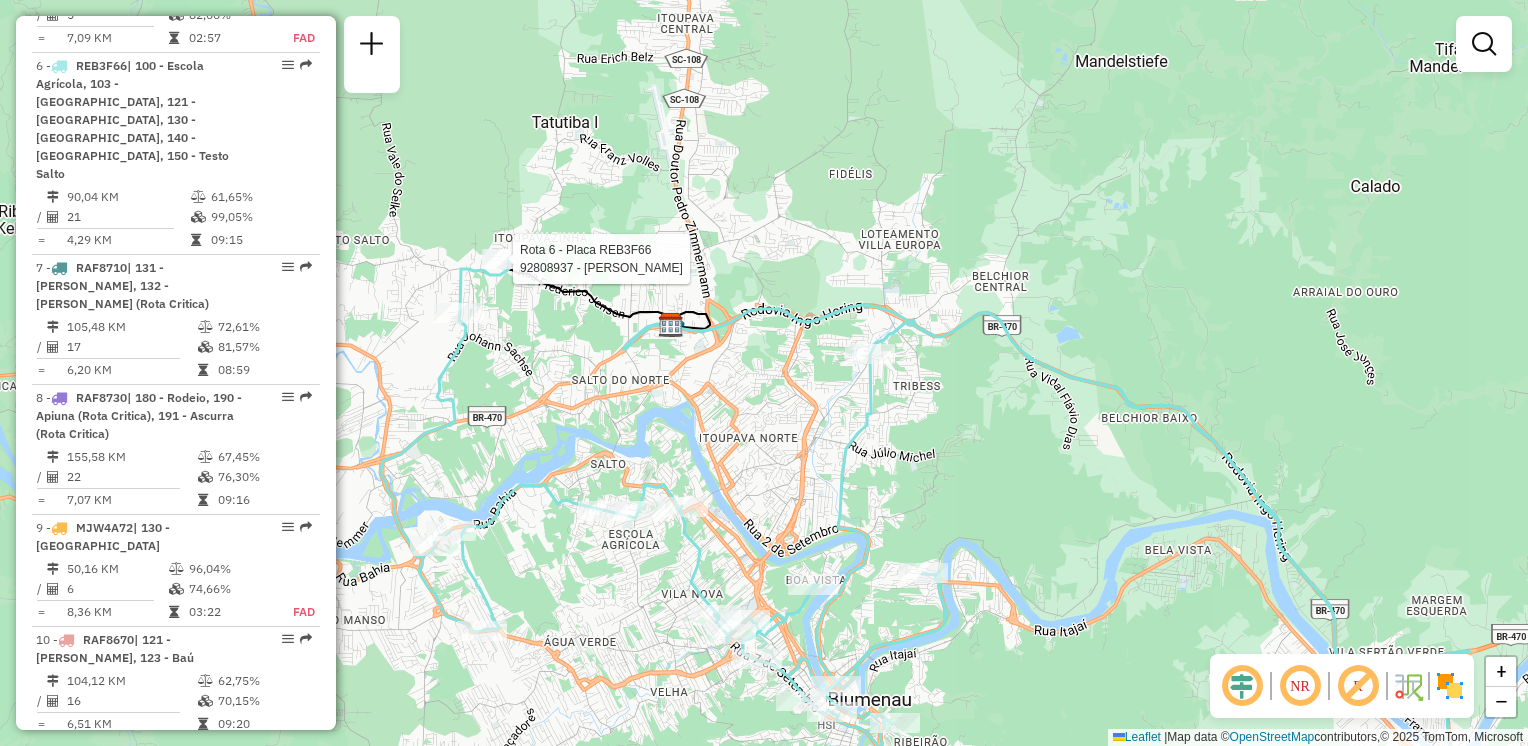 select on "**********" 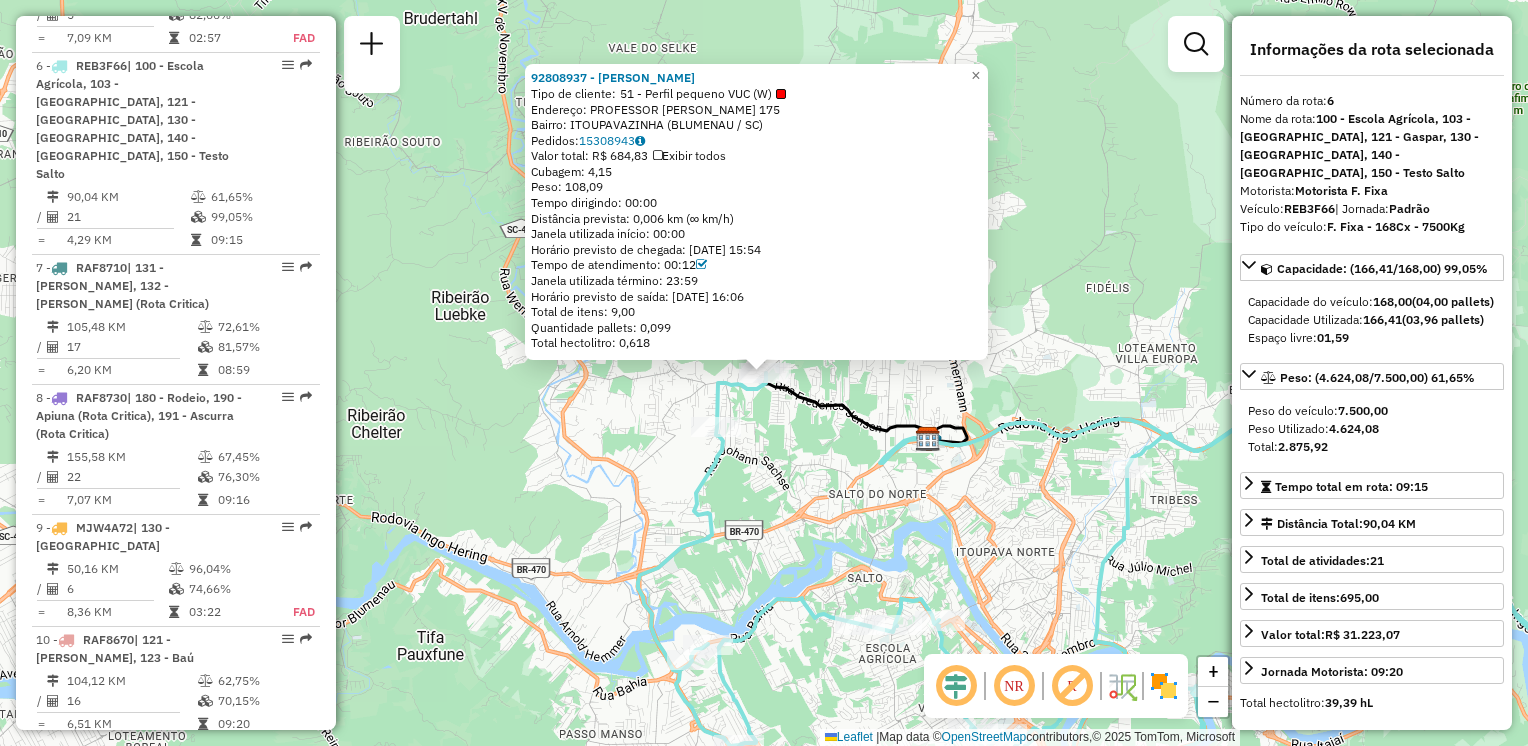 click on "92808937 - [PERSON_NAME] PE  Tipo de cliente:   51 - Perfil pequeno VUC (W)   Endereço: PROFESSOR [PERSON_NAME]      175   Bairro: ITOUPAVAZINHA ([GEOGRAPHIC_DATA] / SC)   Pedidos:  15308943   Valor total: R$ 684,83   Exibir todos   Cubagem: 4,15  Peso: 108,09  Tempo dirigindo: 00:00   Distância prevista: 0,006 km (∞ km/h)   Janela utilizada início: 00:00   Horário previsto de chegada: [DATE] 15:54   Tempo de atendimento: 00:12   Janela utilizada término: 23:59   Horário previsto de saída: [DATE] 16:06   Total de itens: 9,00   Quantidade pallets: 0,099   Total hectolitro: 0,618  × Janela de atendimento Grade de atendimento Capacidade Transportadoras Veículos Cliente Pedidos  Rotas Selecione os dias de semana para filtrar as janelas de atendimento  Seg   Ter   Qua   Qui   Sex   Sáb   Dom  Informe o período da janela de atendimento: De: Até:  Filtrar exatamente a janela do cliente  Considerar janela de atendimento padrão  Selecione os dias de semana para filtrar as grades de atendimento  Seg" 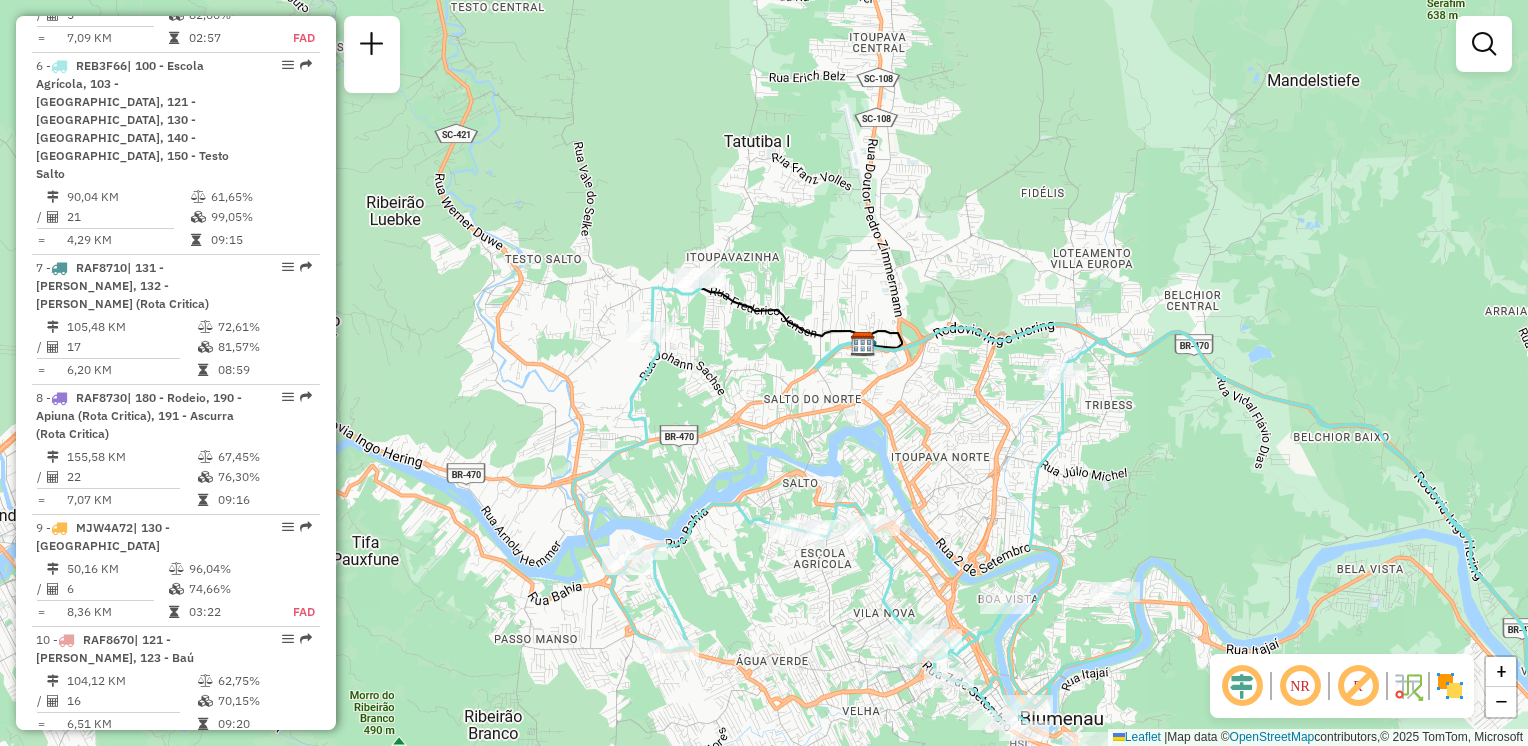 drag, startPoint x: 574, startPoint y: 461, endPoint x: 514, endPoint y: 383, distance: 98.40732 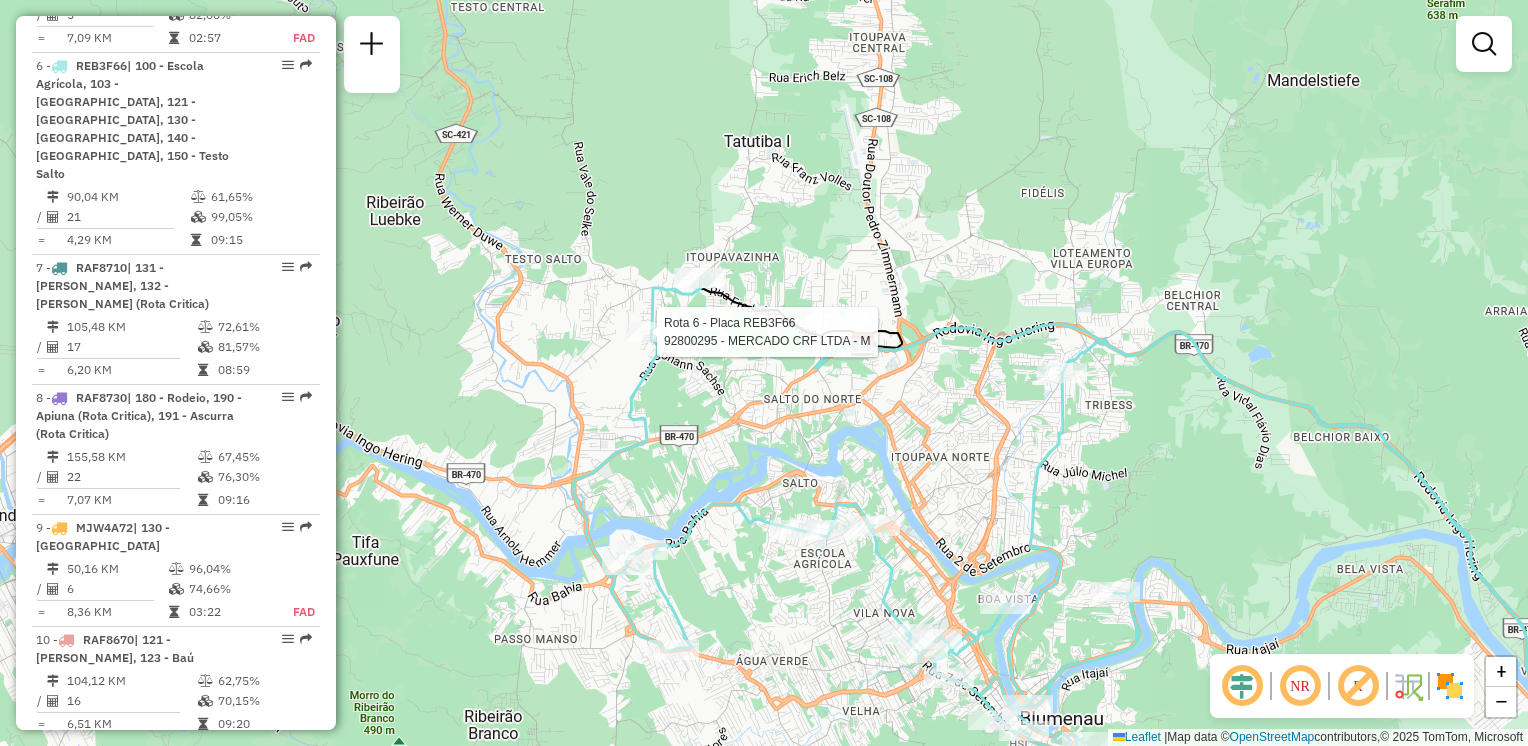 select on "**********" 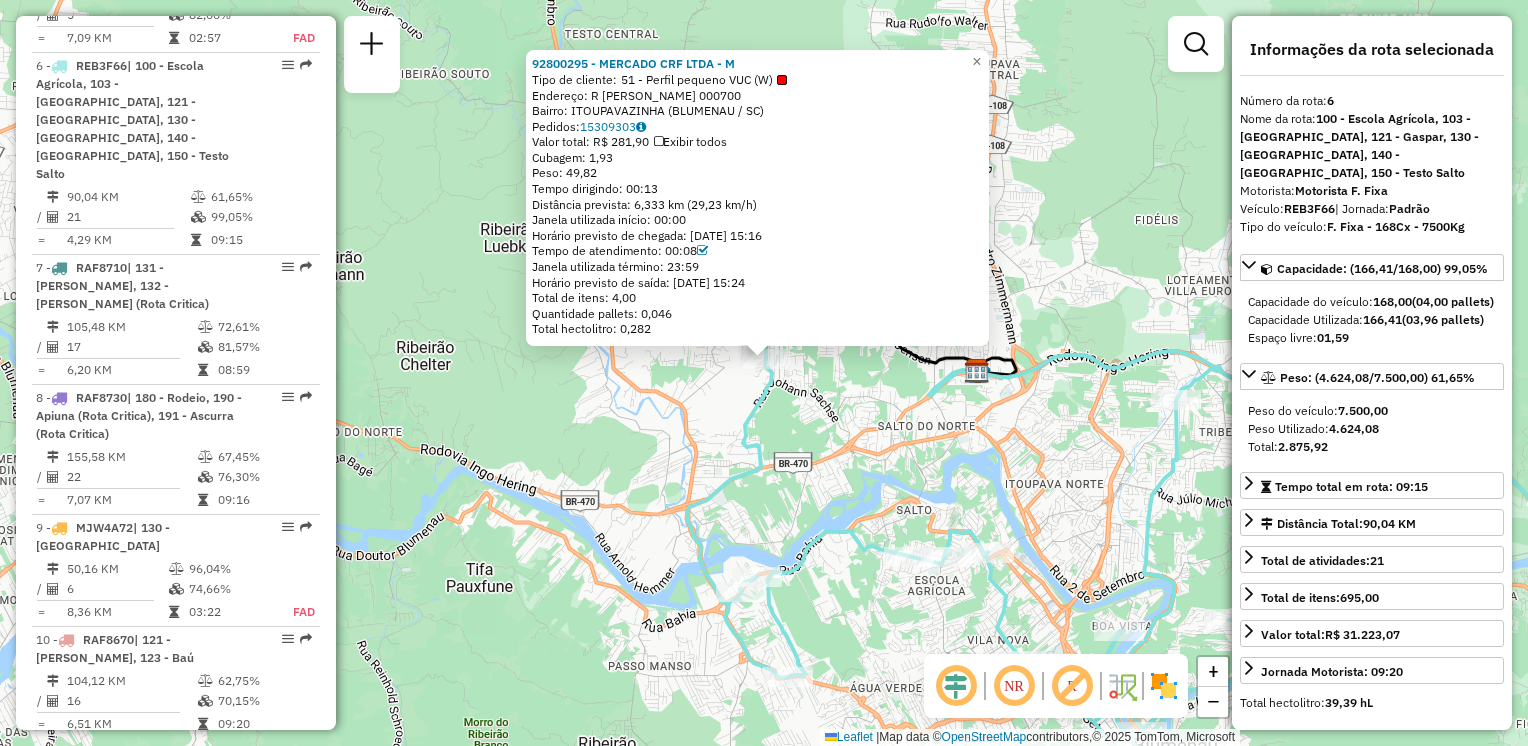 drag, startPoint x: 580, startPoint y: 451, endPoint x: 580, endPoint y: 433, distance: 18 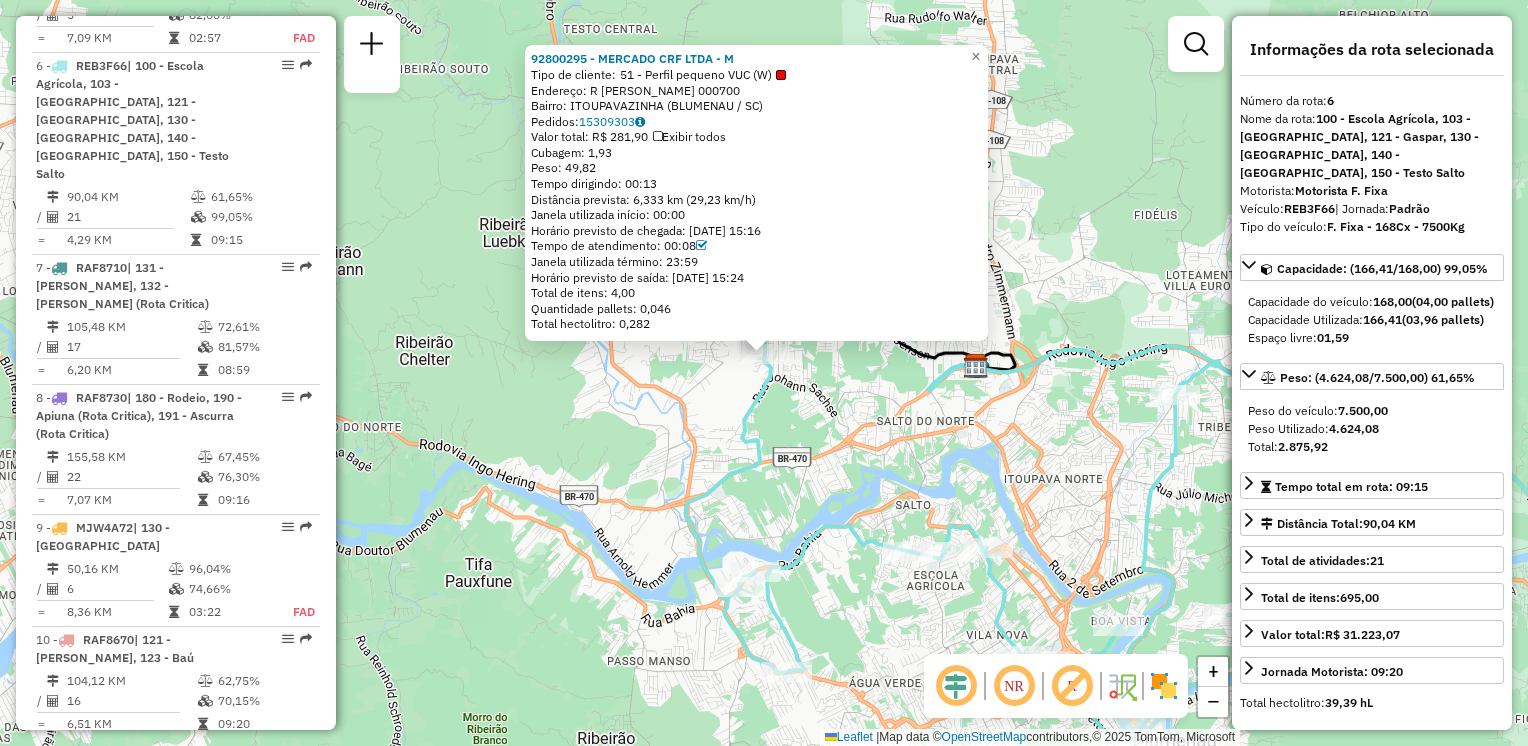 drag, startPoint x: 645, startPoint y: 501, endPoint x: 627, endPoint y: 446, distance: 57.870544 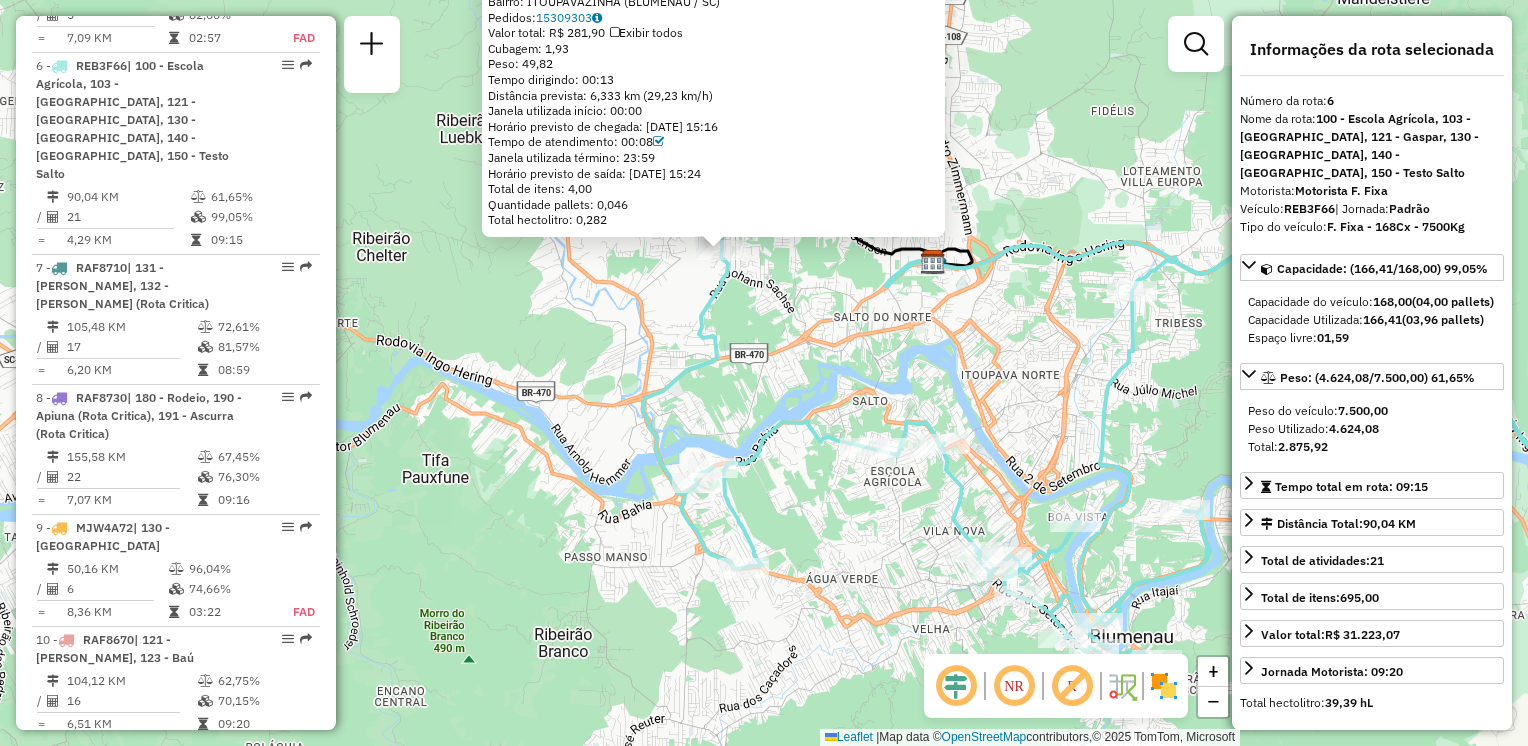drag, startPoint x: 690, startPoint y: 490, endPoint x: 649, endPoint y: 410, distance: 89.89438 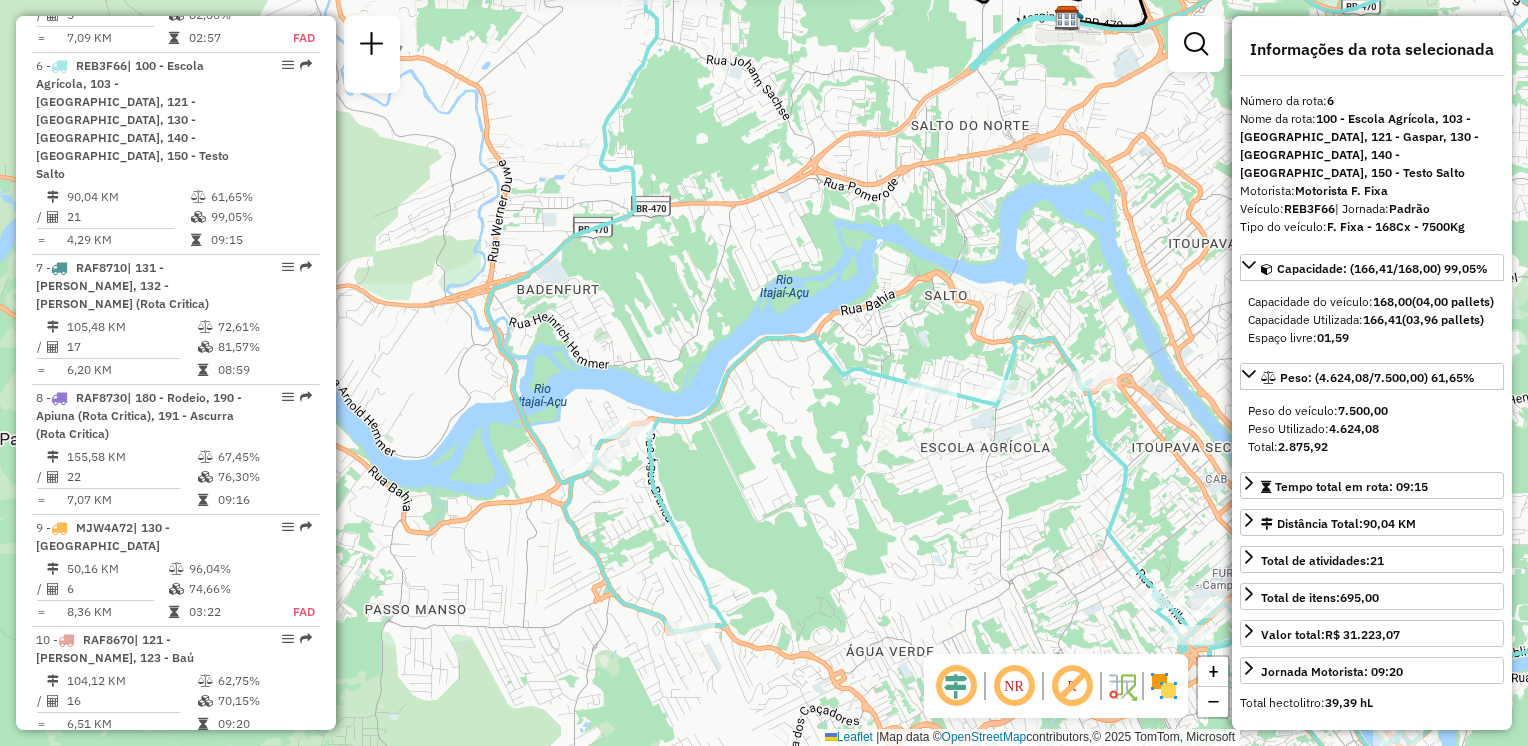 drag, startPoint x: 727, startPoint y: 454, endPoint x: 752, endPoint y: 429, distance: 35.35534 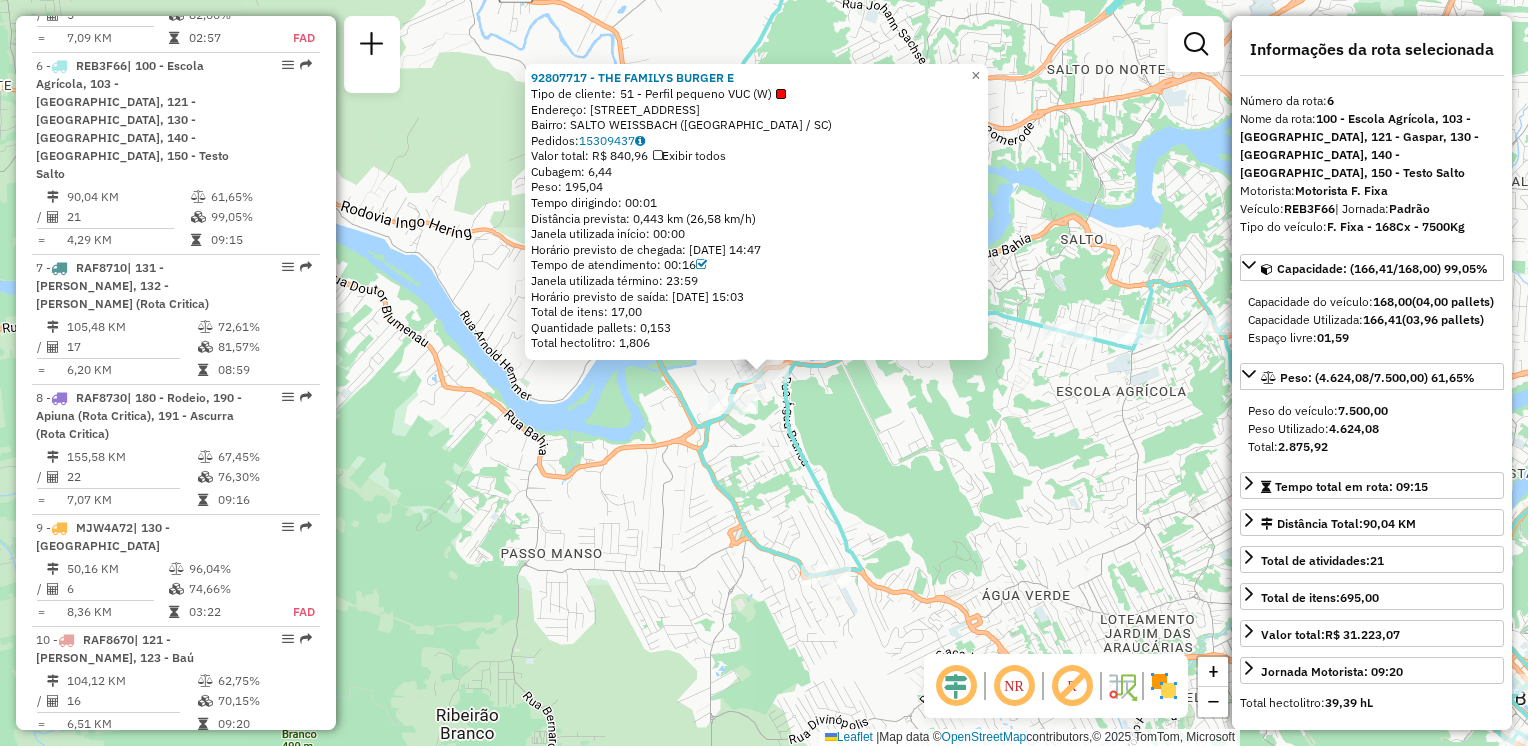 drag, startPoint x: 851, startPoint y: 498, endPoint x: 873, endPoint y: 440, distance: 62.03225 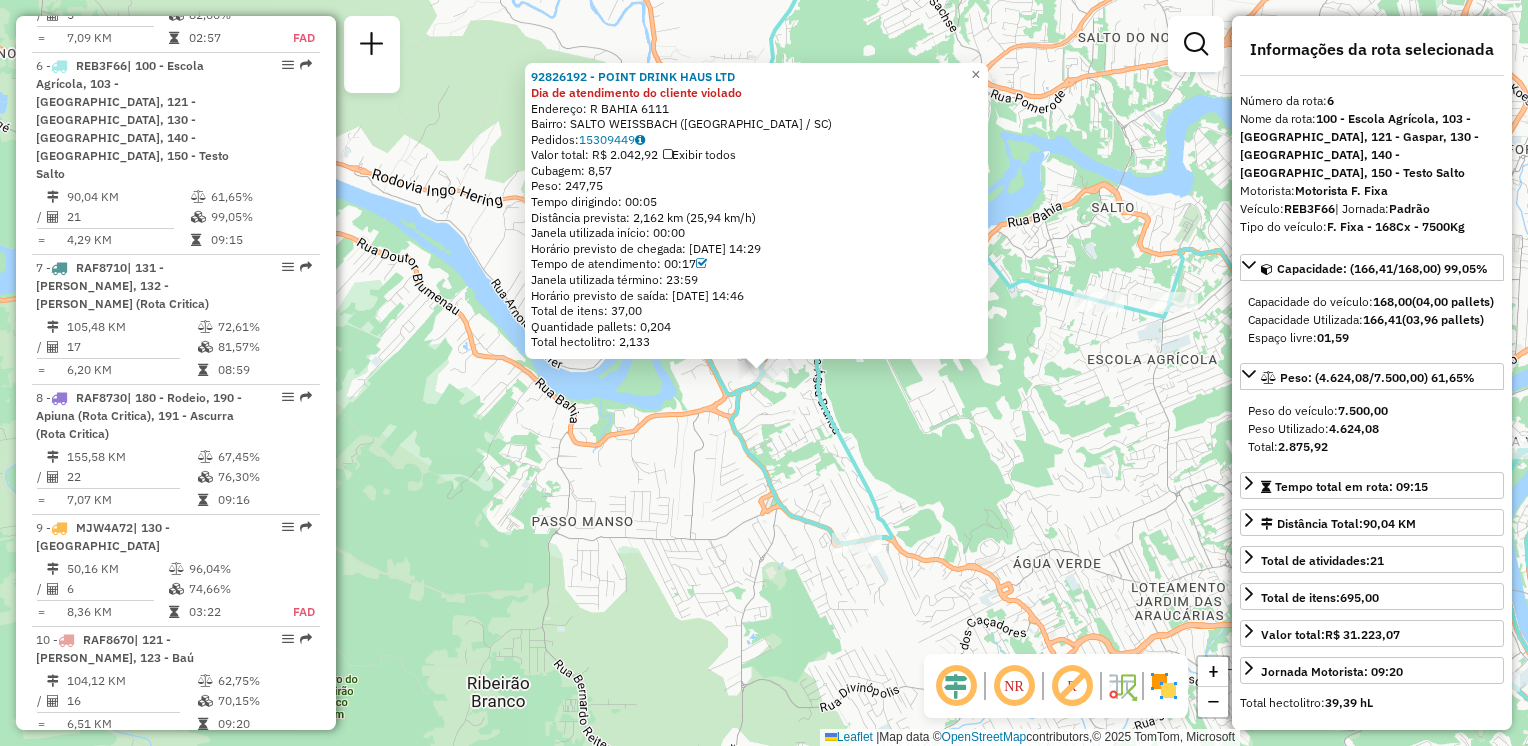 click on "92826192 - POINT DRINK HAUS LTD Dia de atendimento do cliente violado  Endereço: R   BAHIA                         6111   Bairro: SALTO WEISSBACH (BLUMENAU / SC)   [GEOGRAPHIC_DATA]:  15309449   Valor total: R$ 2.042,92   Exibir todos   Cubagem: 8,57  Peso: 247,75  Tempo dirigindo: 00:05   Distância prevista: 2,162 km (25,94 km/h)   [GEOGRAPHIC_DATA] utilizada início: 00:00   Horário previsto de chegada: [DATE] 14:29   Tempo de atendimento: 00:17   Janela utilizada término: 23:59   Horário previsto de saída: [DATE] 14:46   Total de itens: 37,00   Quantidade pallets: 0,204   Total hectolitro: 2,133  × Janela de atendimento Grade de atendimento Capacidade Transportadoras Veículos Cliente Pedidos  Rotas Selecione os dias de semana para filtrar as janelas de atendimento  Seg   Ter   Qua   Qui   Sex   Sáb   Dom  Informe o período da janela de atendimento: De: Até:  Filtrar exatamente a janela do cliente  Considerar janela de atendimento padrão  Selecione os dias de semana para filtrar as grades de atendimento De:" 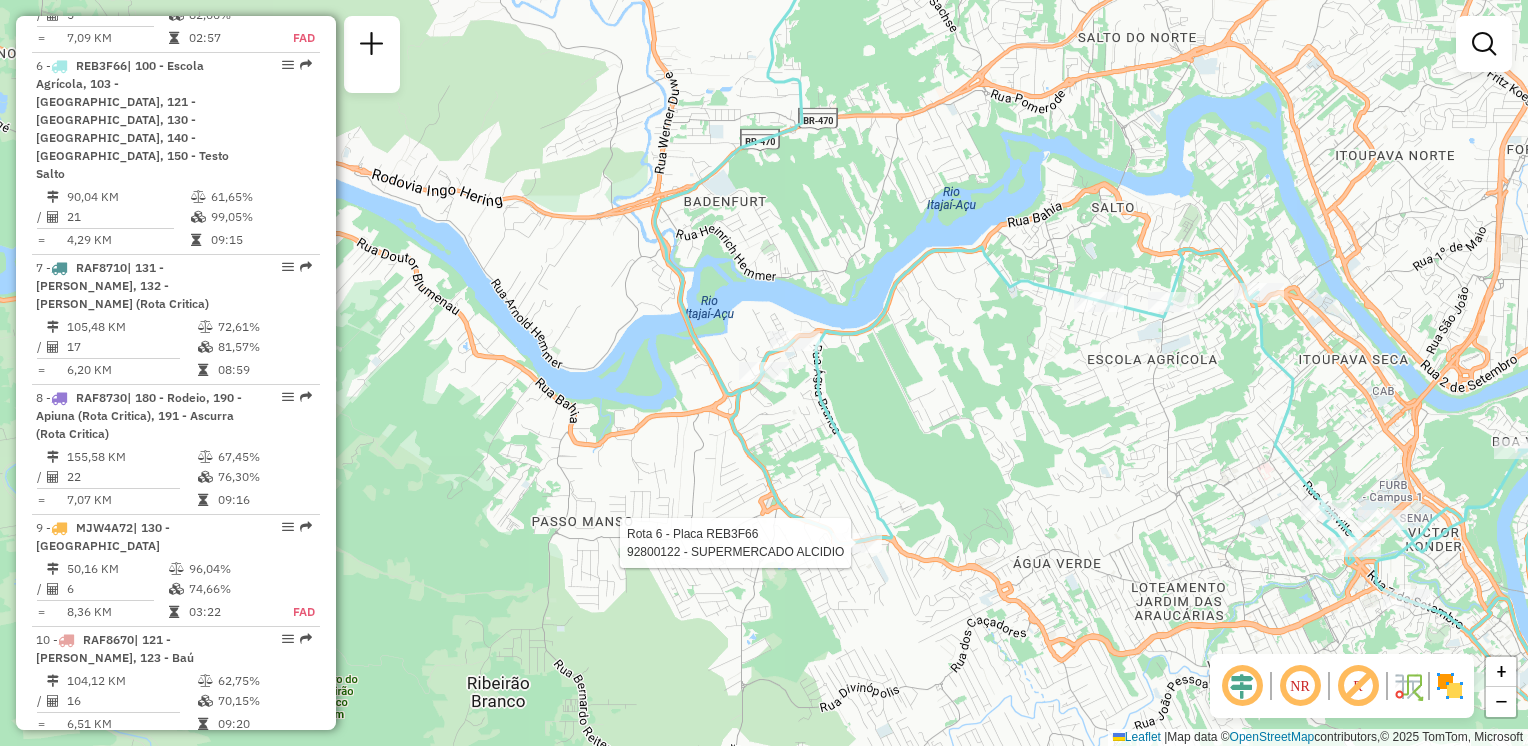 select on "**********" 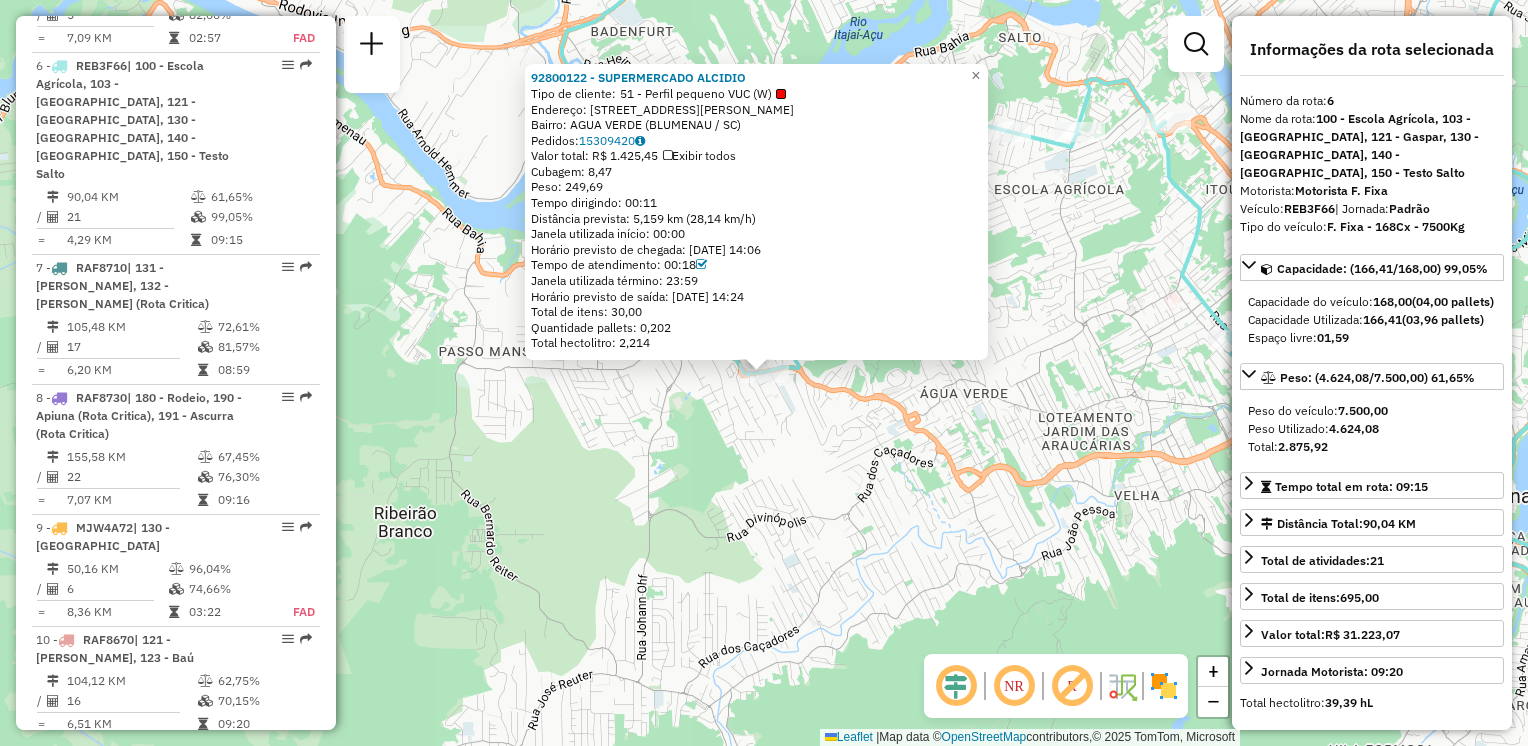 click on "92800122 - SUPERMERCADO ALCIDIO  Tipo de cliente:   51 - Perfil pequeno VUC (W)   Endereço: R   General Osório                3185   Bairro: AGUA VERDE ([GEOGRAPHIC_DATA] / [GEOGRAPHIC_DATA])   Pedidos:  15309420   Valor total: R$ 1.425,45   Exibir todos   Cubagem: 8,47  Peso: 249,69  Tempo dirigindo: 00:11   Distância prevista: 5,159 km (28,14 km/h)   [GEOGRAPHIC_DATA] utilizada início: 00:00   Horário previsto de chegada: [DATE] 14:06   Tempo de atendimento: 00:18   Janela utilizada término: 23:59   Horário previsto de saída: [DATE] 14:24   Total de itens: 30,00   Quantidade pallets: 0,202   Total hectolitro: 2,214  × Janela de atendimento Grade de atendimento Capacidade Transportadoras Veículos Cliente Pedidos  Rotas Selecione os dias de semana para filtrar as janelas de atendimento  Seg   Ter   Qua   Qui   Sex   Sáb   Dom  Informe o período da janela de atendimento: De: Até:  Filtrar exatamente a janela do cliente  Considerar janela de atendimento padrão   Seg   Ter   Qua   Qui   Sex   Sáb   Dom   Peso mínimo:  De:" 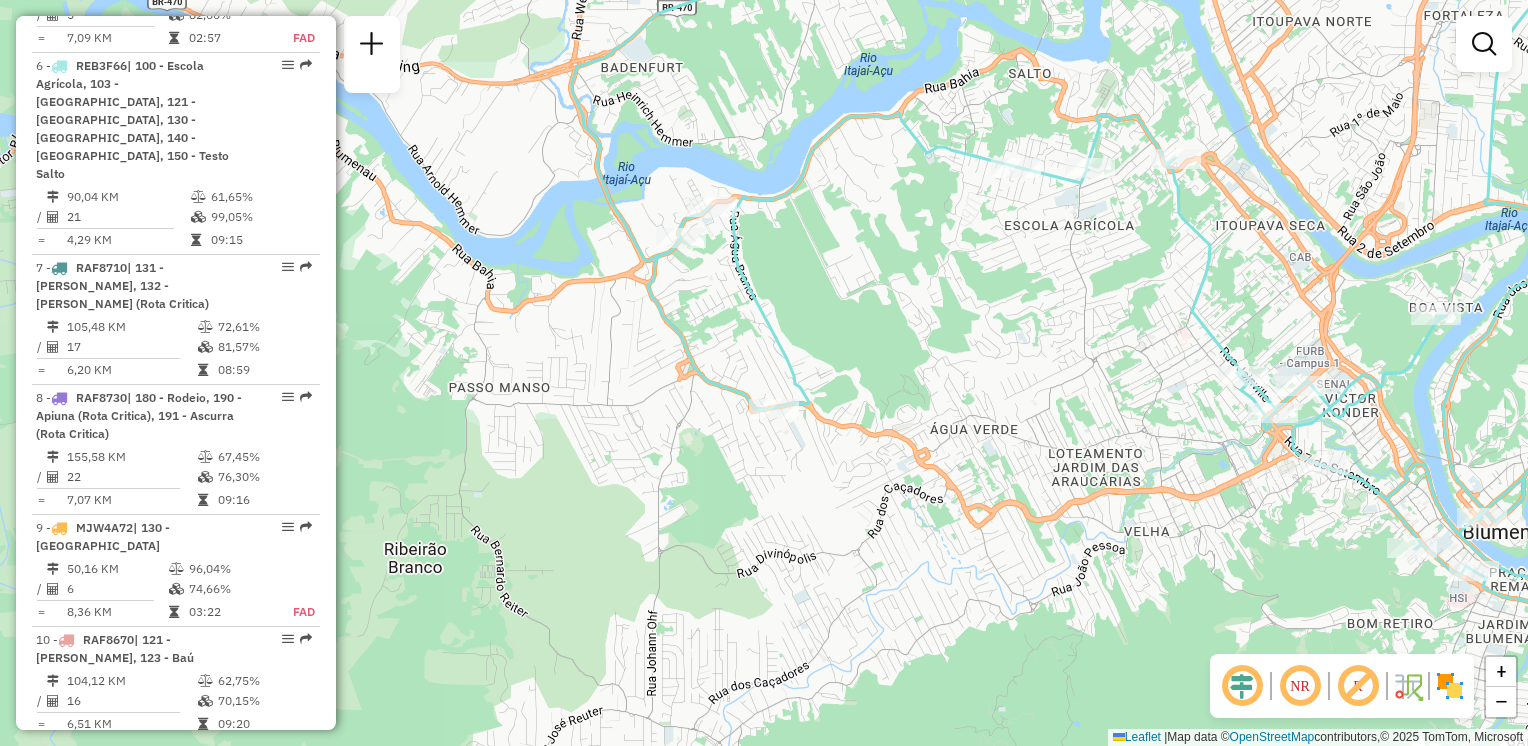 drag, startPoint x: 807, startPoint y: 502, endPoint x: 776, endPoint y: 470, distance: 44.553337 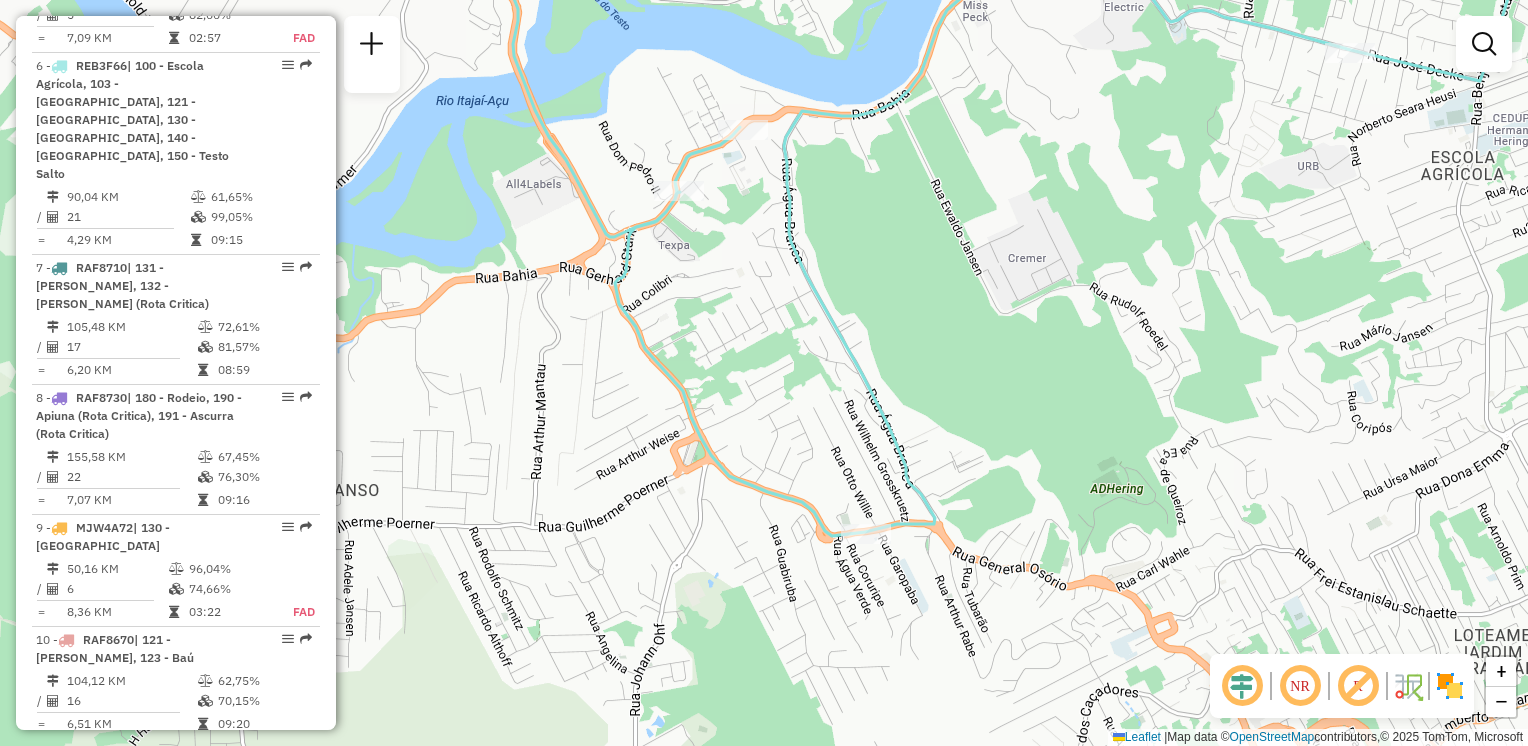 click on "Janela de atendimento Grade de atendimento Capacidade Transportadoras Veículos Cliente Pedidos  Rotas Selecione os dias de semana para filtrar as janelas de atendimento  Seg   Ter   Qua   Qui   Sex   Sáb   Dom  Informe o período da janela de atendimento: De: Até:  Filtrar exatamente a janela do cliente  Considerar janela de atendimento padrão  Selecione os dias de semana para filtrar as grades de atendimento  Seg   Ter   Qua   Qui   Sex   Sáb   Dom   Considerar clientes sem dia de atendimento cadastrado  Clientes fora do dia de atendimento selecionado Filtrar as atividades entre os valores definidos abaixo:  Peso mínimo:   Peso máximo:   Cubagem mínima:   Cubagem máxima:   De:   Até:  Filtrar as atividades entre o tempo de atendimento definido abaixo:  De:   Até:   Considerar capacidade total dos clientes não roteirizados Transportadora: Selecione um ou mais itens Tipo de veículo: Selecione um ou mais itens Veículo: Selecione um ou mais itens Motorista: Selecione um ou mais itens Nome: Rótulo:" 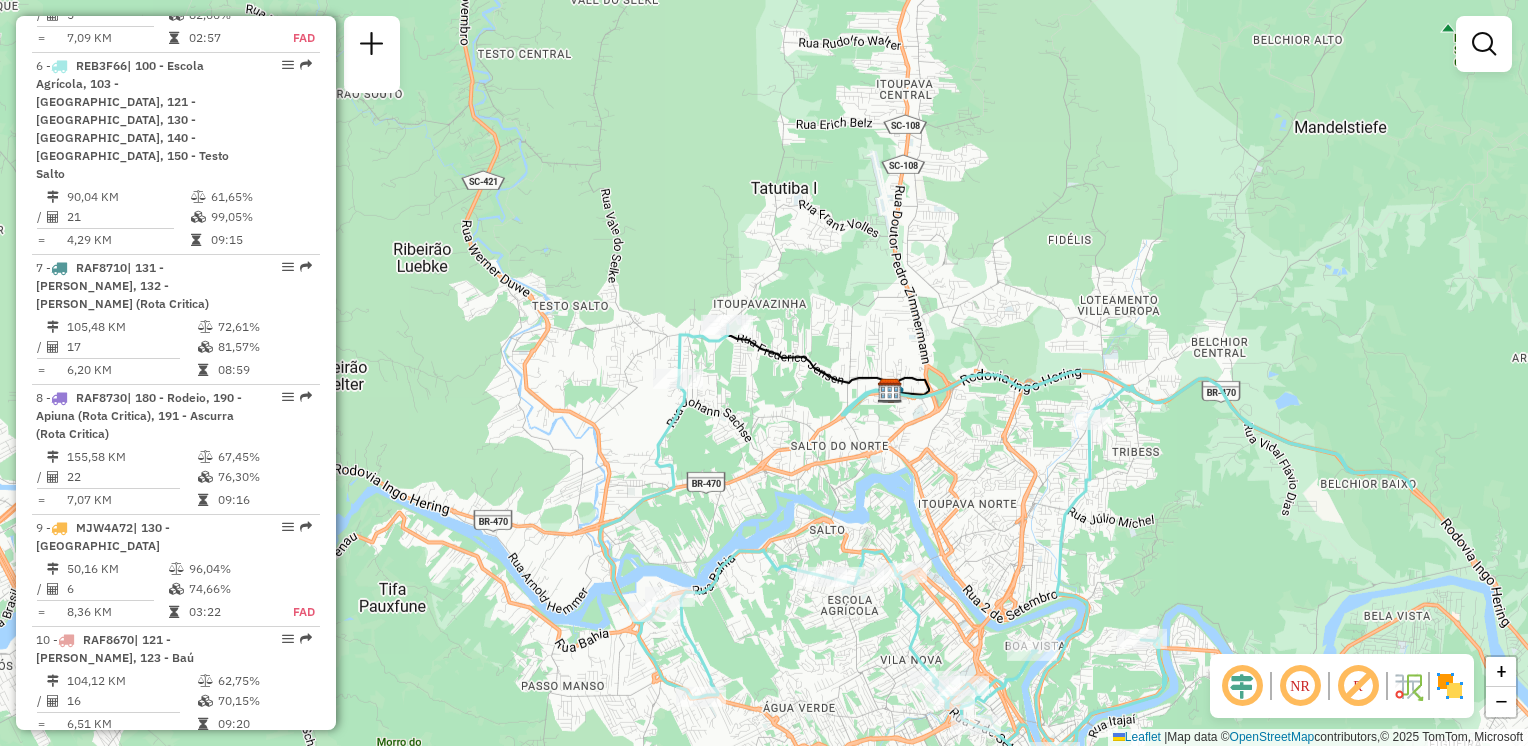 drag, startPoint x: 1053, startPoint y: 444, endPoint x: 780, endPoint y: 685, distance: 364.15656 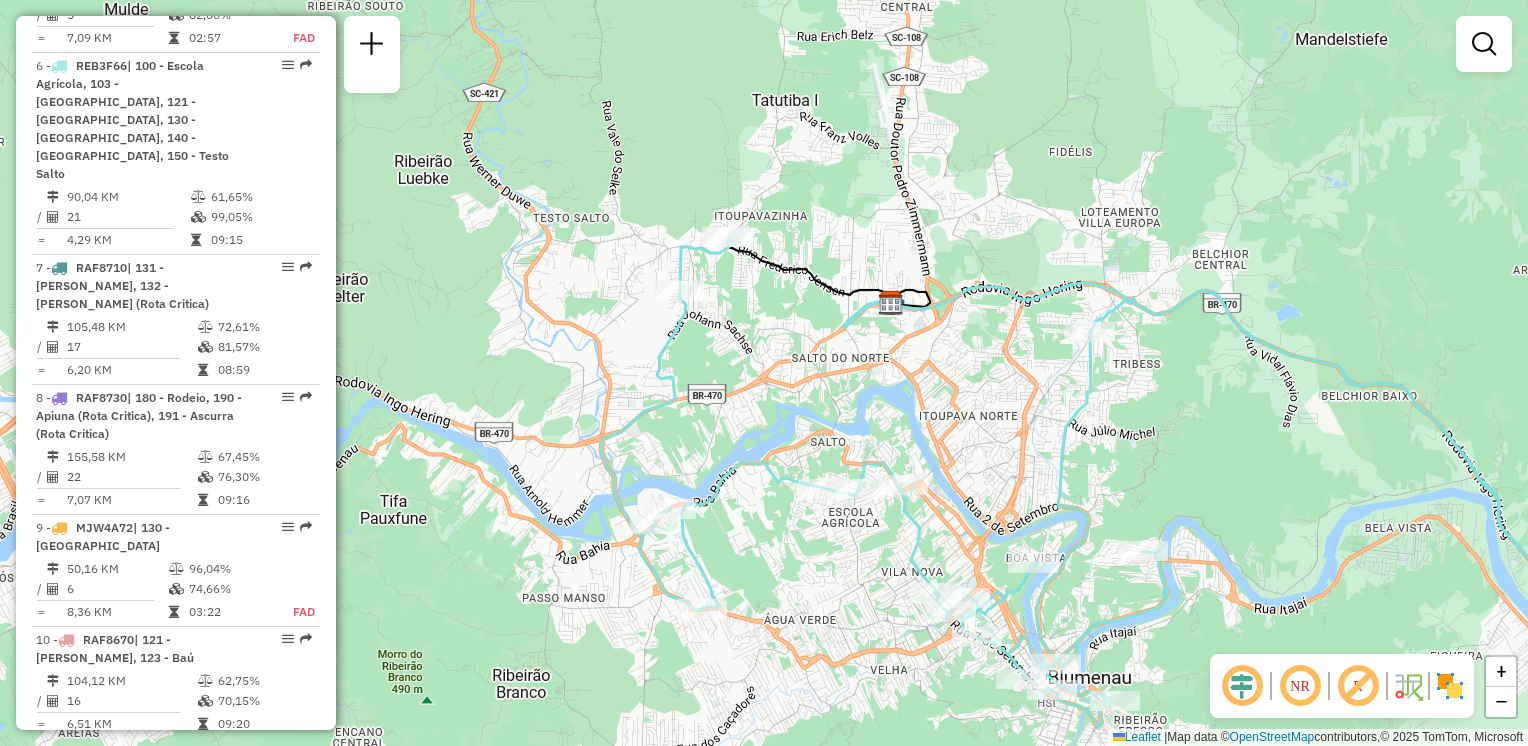 drag, startPoint x: 1030, startPoint y: 541, endPoint x: 1035, endPoint y: 446, distance: 95.131485 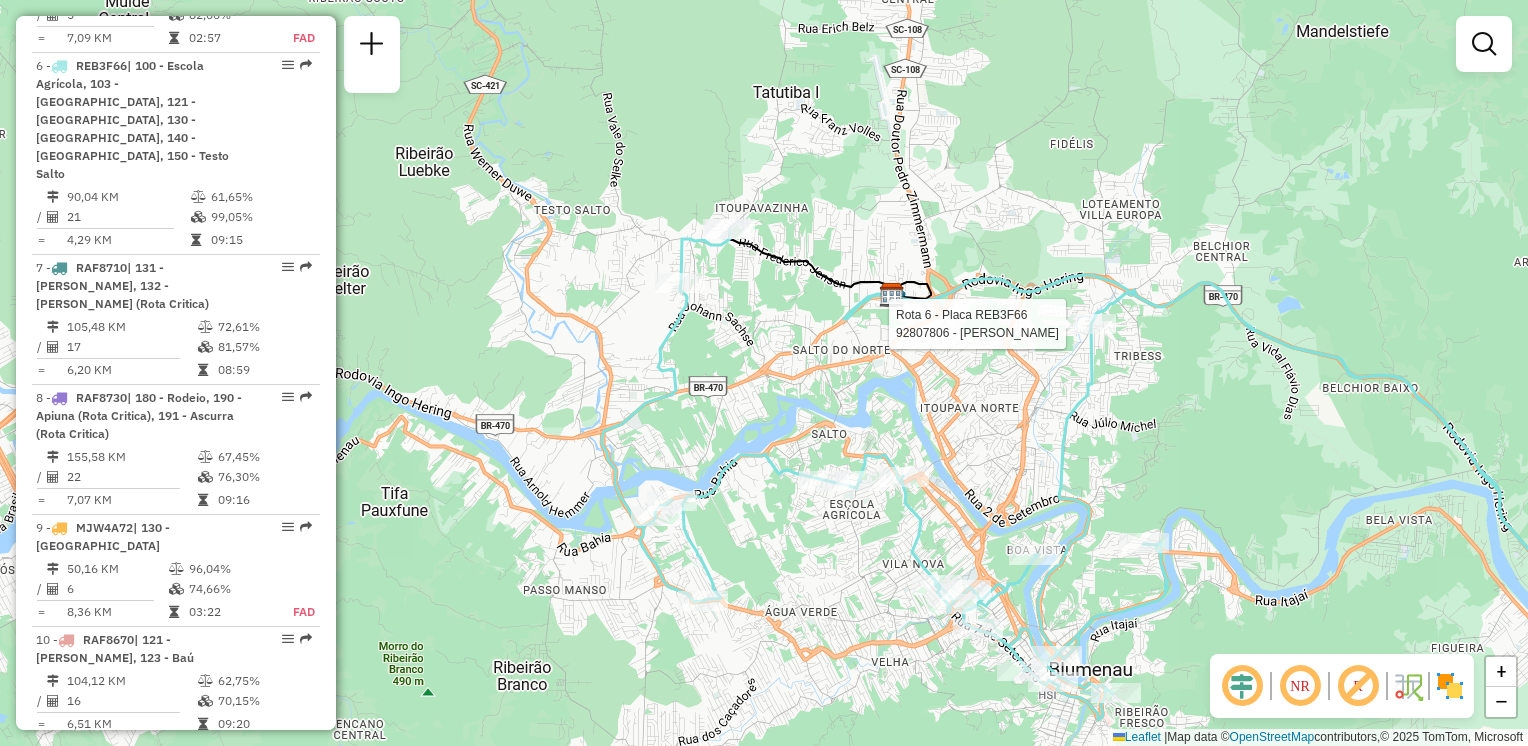 select on "**********" 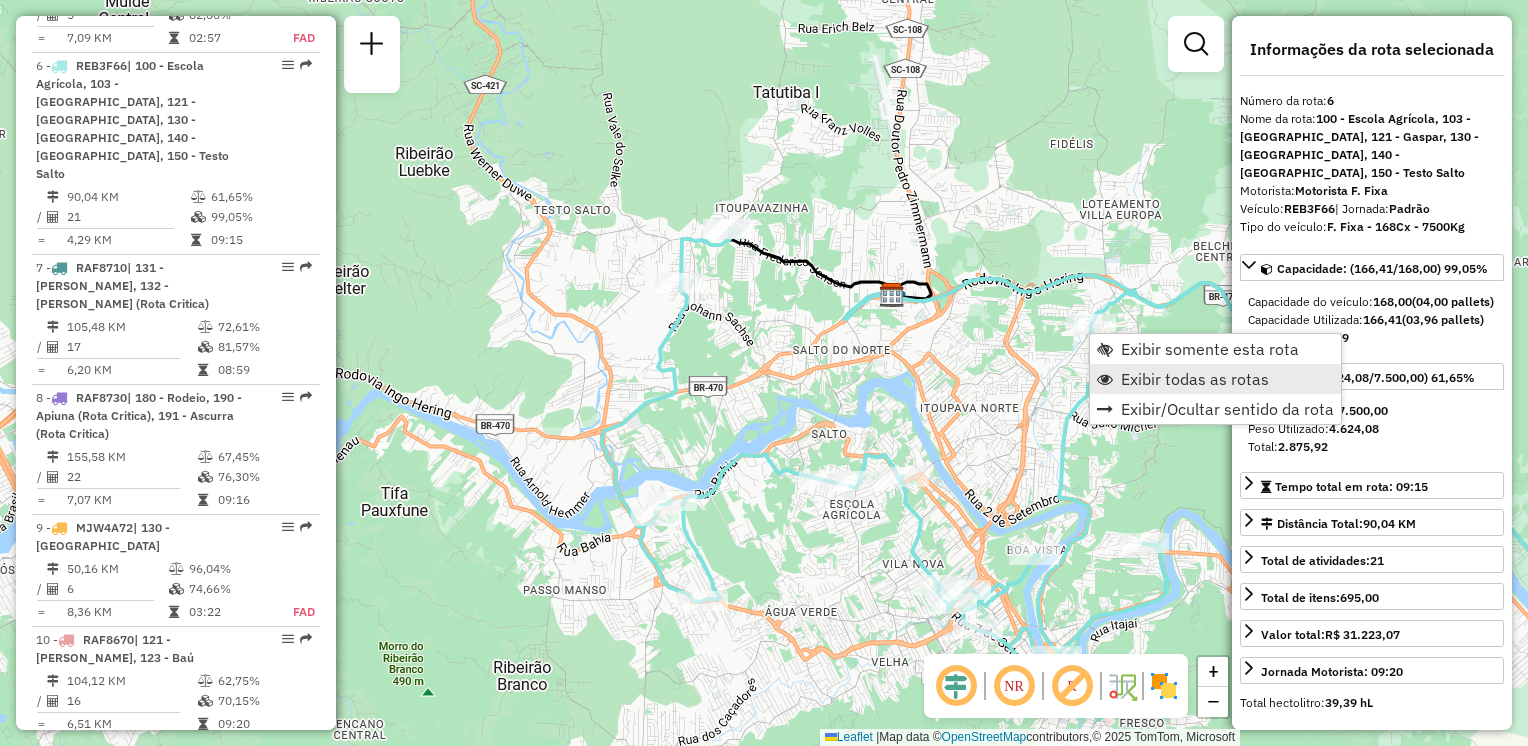 click on "Exibir todas as rotas" at bounding box center [1195, 379] 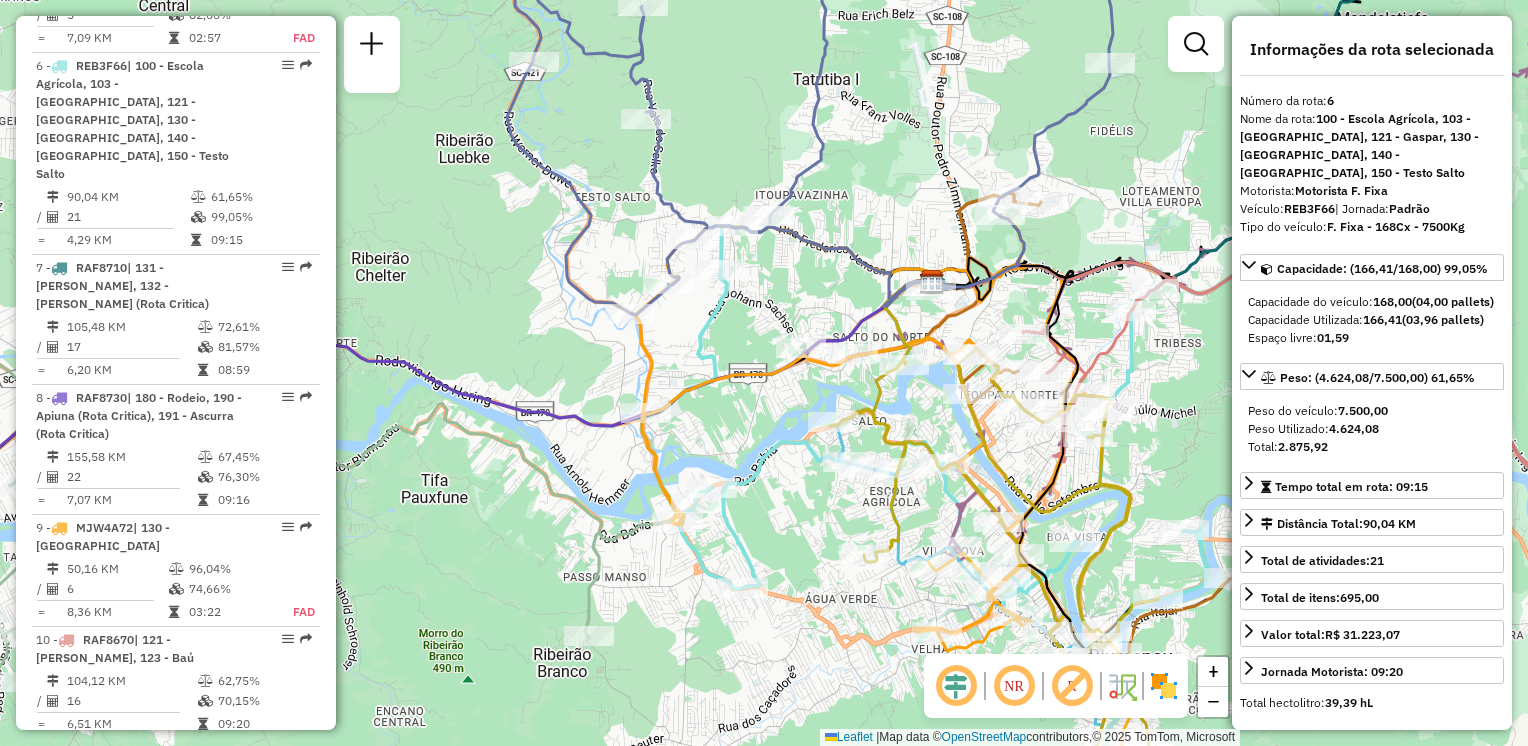 drag, startPoint x: 777, startPoint y: 464, endPoint x: 823, endPoint y: 454, distance: 47.07441 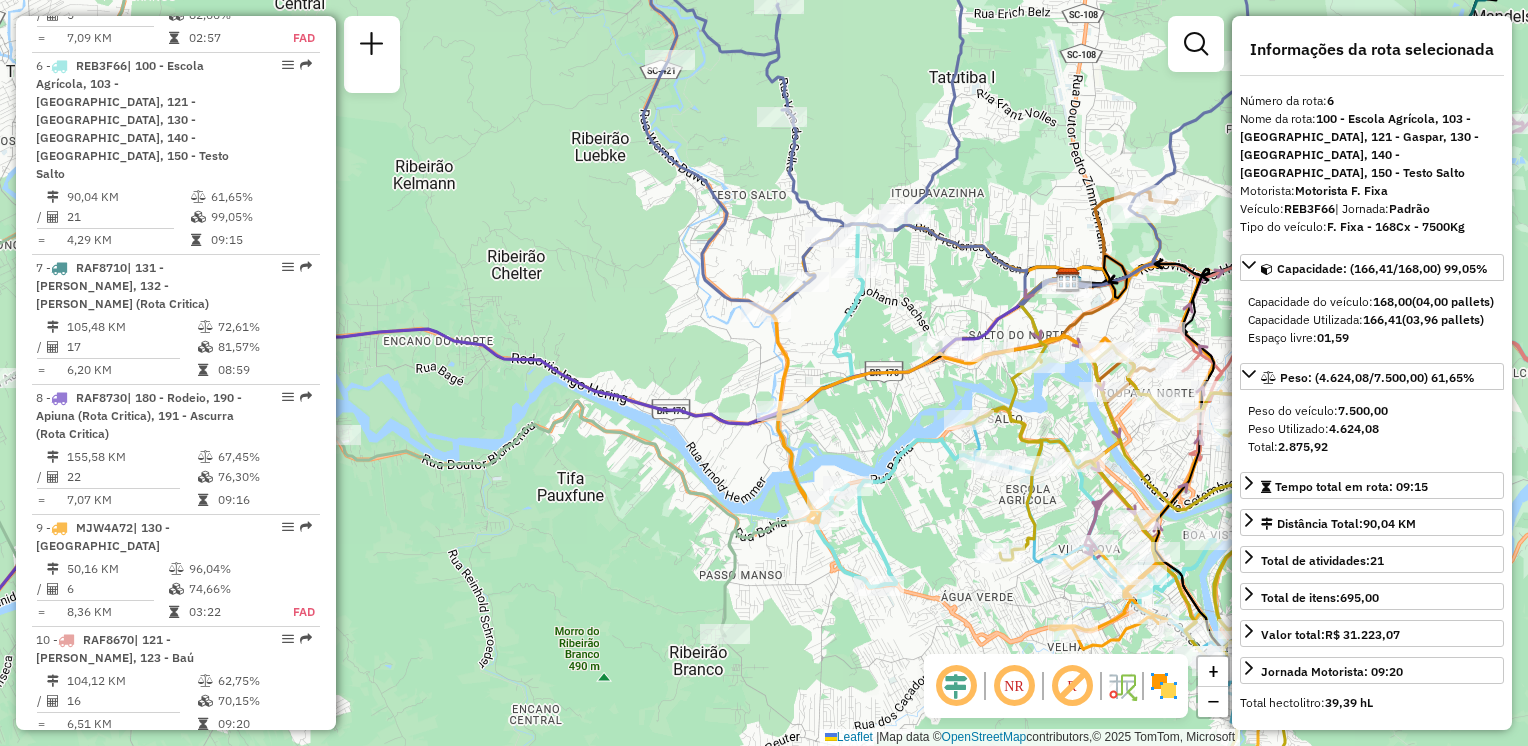 drag, startPoint x: 775, startPoint y: 405, endPoint x: 896, endPoint y: 406, distance: 121.004135 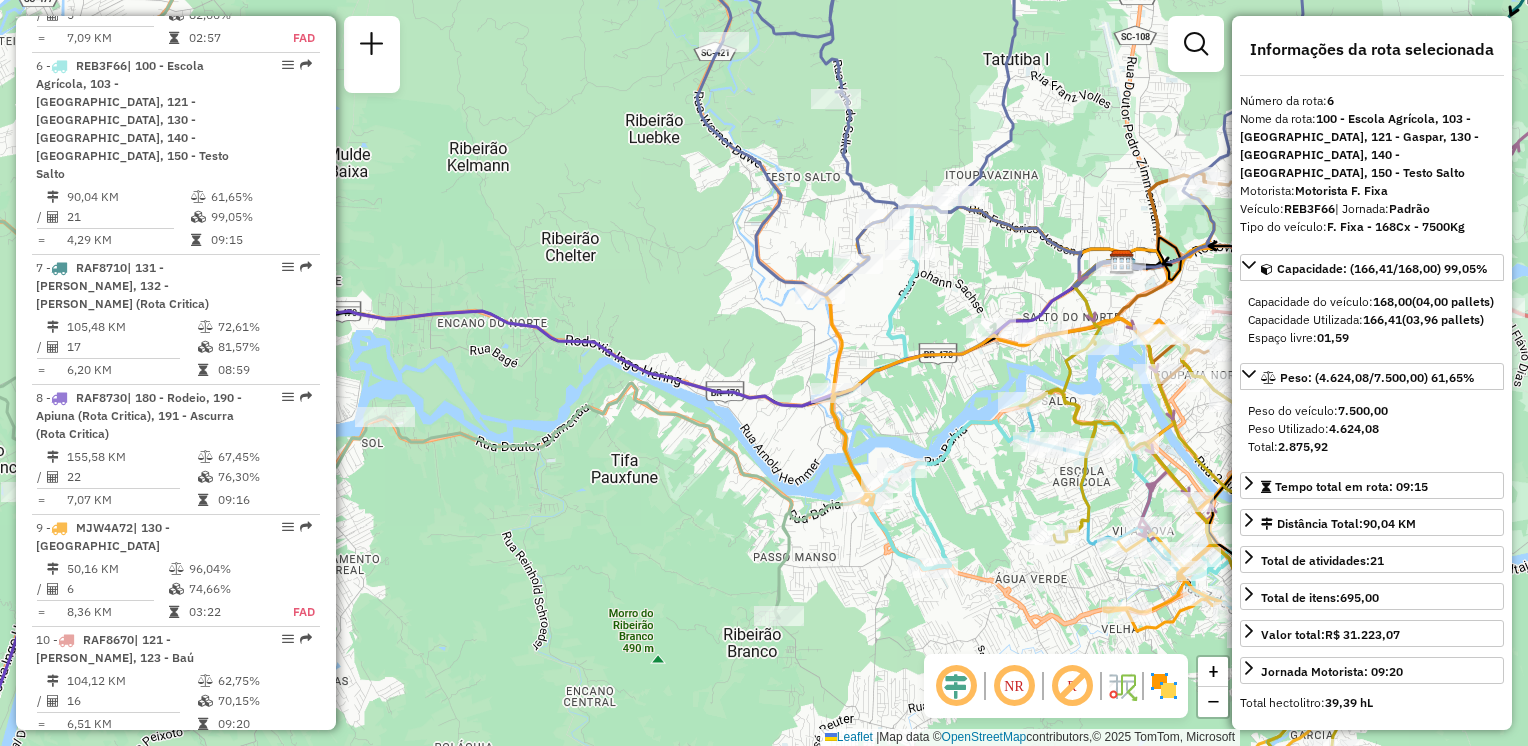 click on "Rota 6 - Placa REB3F66  92807717 - THE FAMILYS BURGER E Janela de atendimento Grade de atendimento Capacidade Transportadoras Veículos Cliente Pedidos  Rotas Selecione os dias de semana para filtrar as janelas de atendimento  Seg   Ter   Qua   Qui   Sex   Sáb   Dom  Informe o período da janela de atendimento: De: Até:  Filtrar exatamente a janela do cliente  Considerar janela de atendimento padrão  Selecione os dias de semana para filtrar as grades de atendimento  Seg   Ter   Qua   Qui   Sex   Sáb   Dom   Considerar clientes sem dia de atendimento cadastrado  Clientes fora do dia de atendimento selecionado Filtrar as atividades entre os valores definidos abaixo:  Peso mínimo:   Peso máximo:   Cubagem mínima:   Cubagem máxima:   De:   Até:  Filtrar as atividades entre o tempo de atendimento definido abaixo:  De:   Até:   Considerar capacidade total dos clientes não roteirizados Transportadora: Selecione um ou mais itens Tipo de veículo: Selecione um ou mais itens Veículo: Motorista: Nome: Setor:" 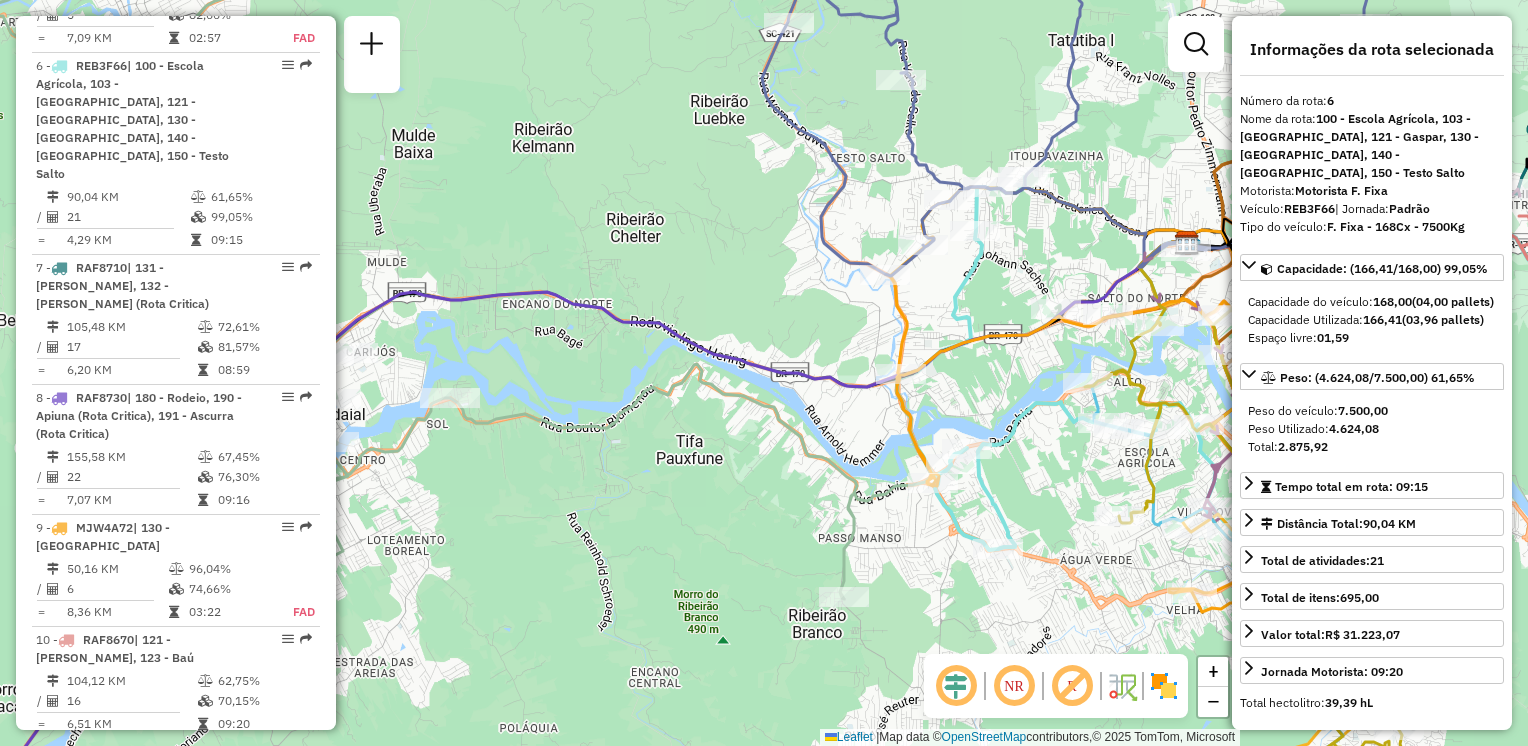 drag, startPoint x: 853, startPoint y: 440, endPoint x: 897, endPoint y: 419, distance: 48.754486 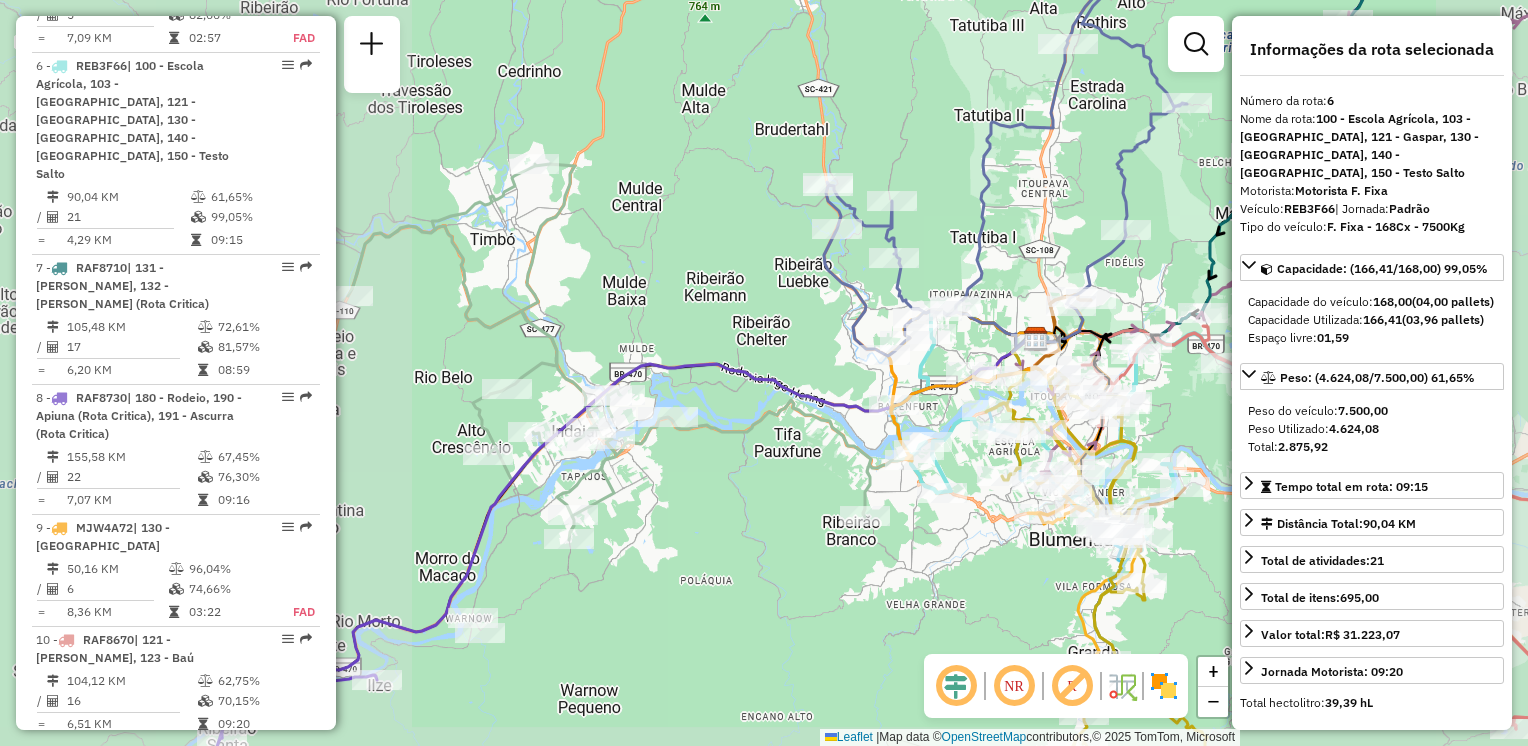 click on "Janela de atendimento Grade de atendimento Capacidade Transportadoras Veículos Cliente Pedidos  Rotas Selecione os dias de semana para filtrar as janelas de atendimento  Seg   Ter   Qua   Qui   Sex   Sáb   Dom  Informe o período da janela de atendimento: De: Até:  Filtrar exatamente a janela do cliente  Considerar janela de atendimento padrão  Selecione os dias de semana para filtrar as grades de atendimento  Seg   Ter   Qua   Qui   Sex   Sáb   Dom   Considerar clientes sem dia de atendimento cadastrado  Clientes fora do dia de atendimento selecionado Filtrar as atividades entre os valores definidos abaixo:  Peso mínimo:   Peso máximo:   Cubagem mínima:   Cubagem máxima:   De:   Até:  Filtrar as atividades entre o tempo de atendimento definido abaixo:  De:   Até:   Considerar capacidade total dos clientes não roteirizados Transportadora: Selecione um ou mais itens Tipo de veículo: Selecione um ou mais itens Veículo: Selecione um ou mais itens Motorista: Selecione um ou mais itens Nome: Rótulo:" 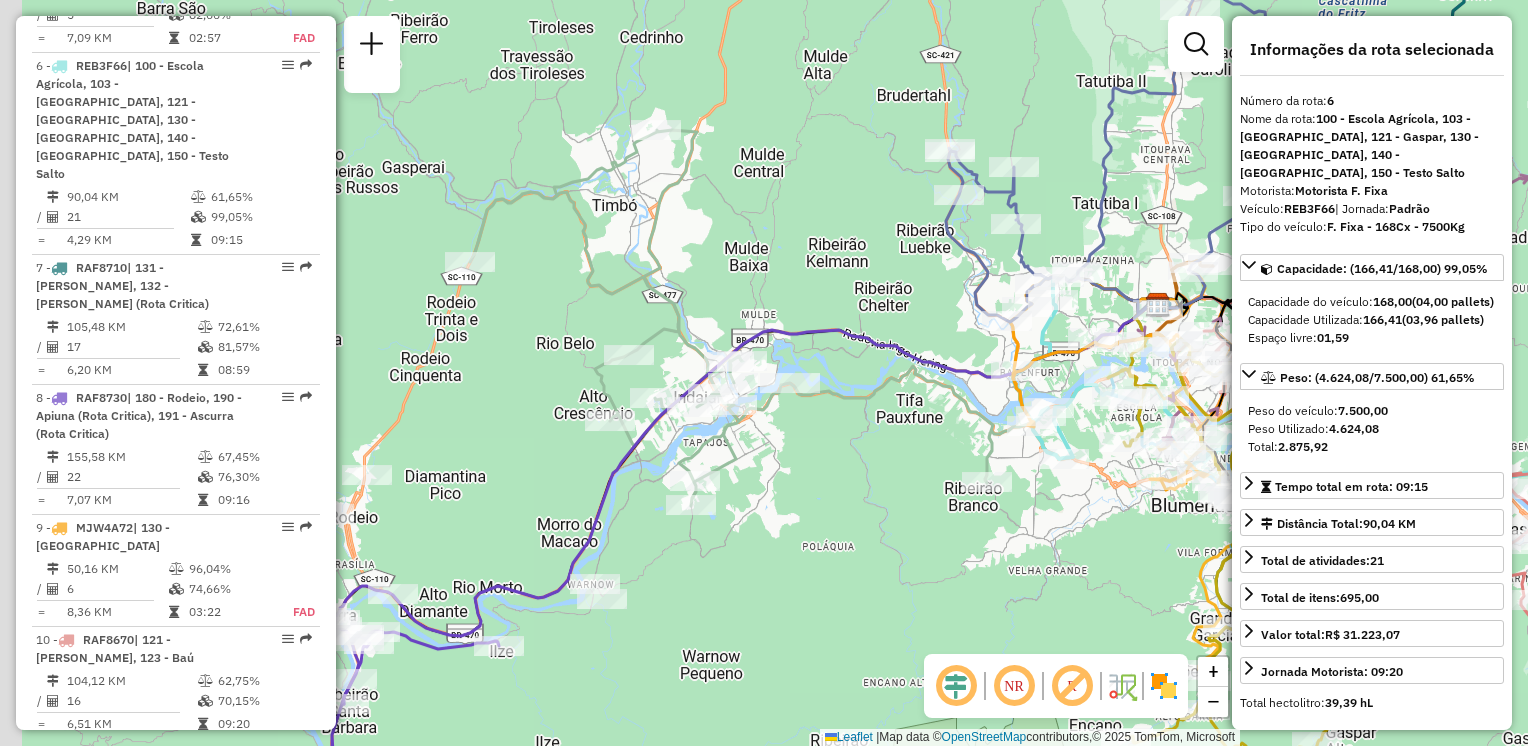 drag, startPoint x: 776, startPoint y: 478, endPoint x: 916, endPoint y: 418, distance: 152.31546 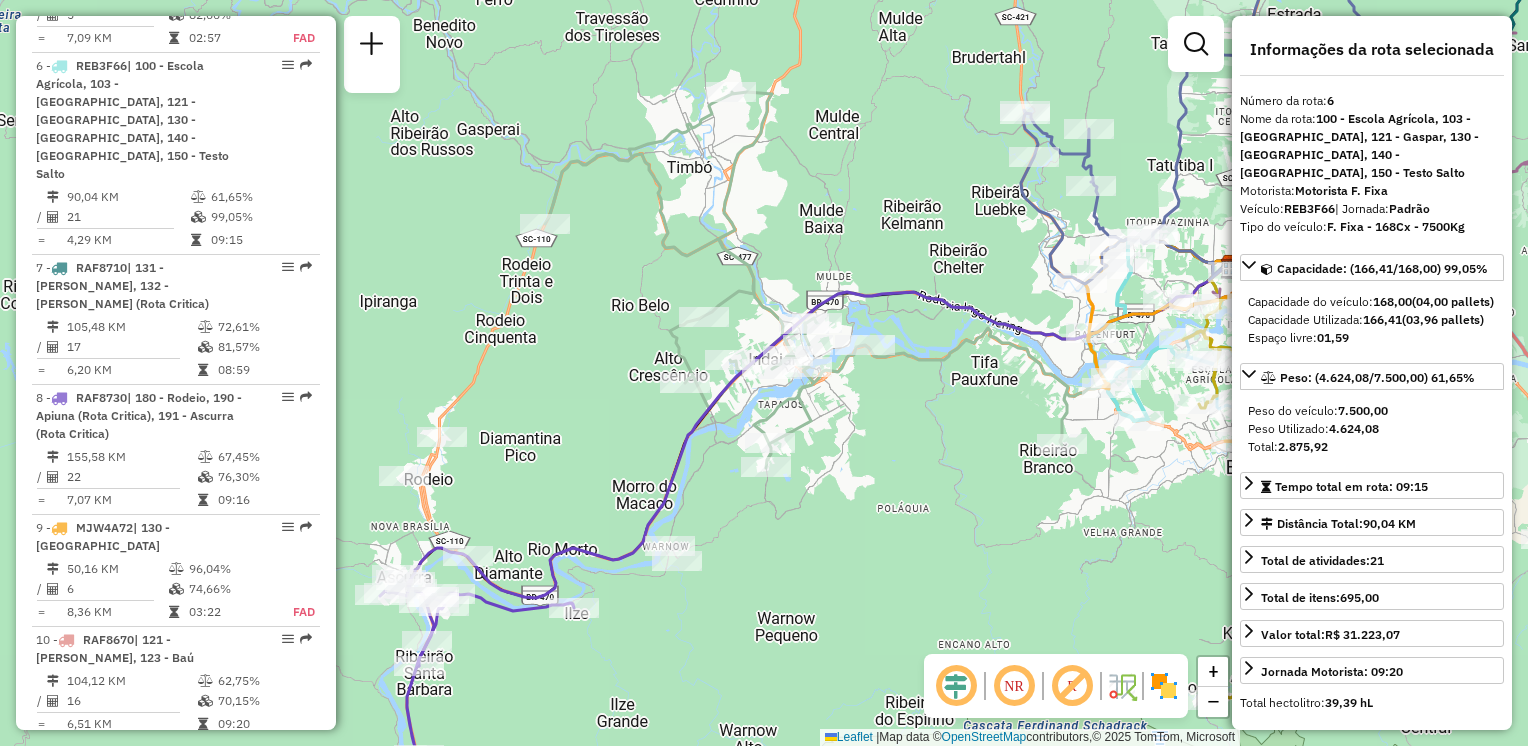 drag, startPoint x: 892, startPoint y: 467, endPoint x: 921, endPoint y: 402, distance: 71.17584 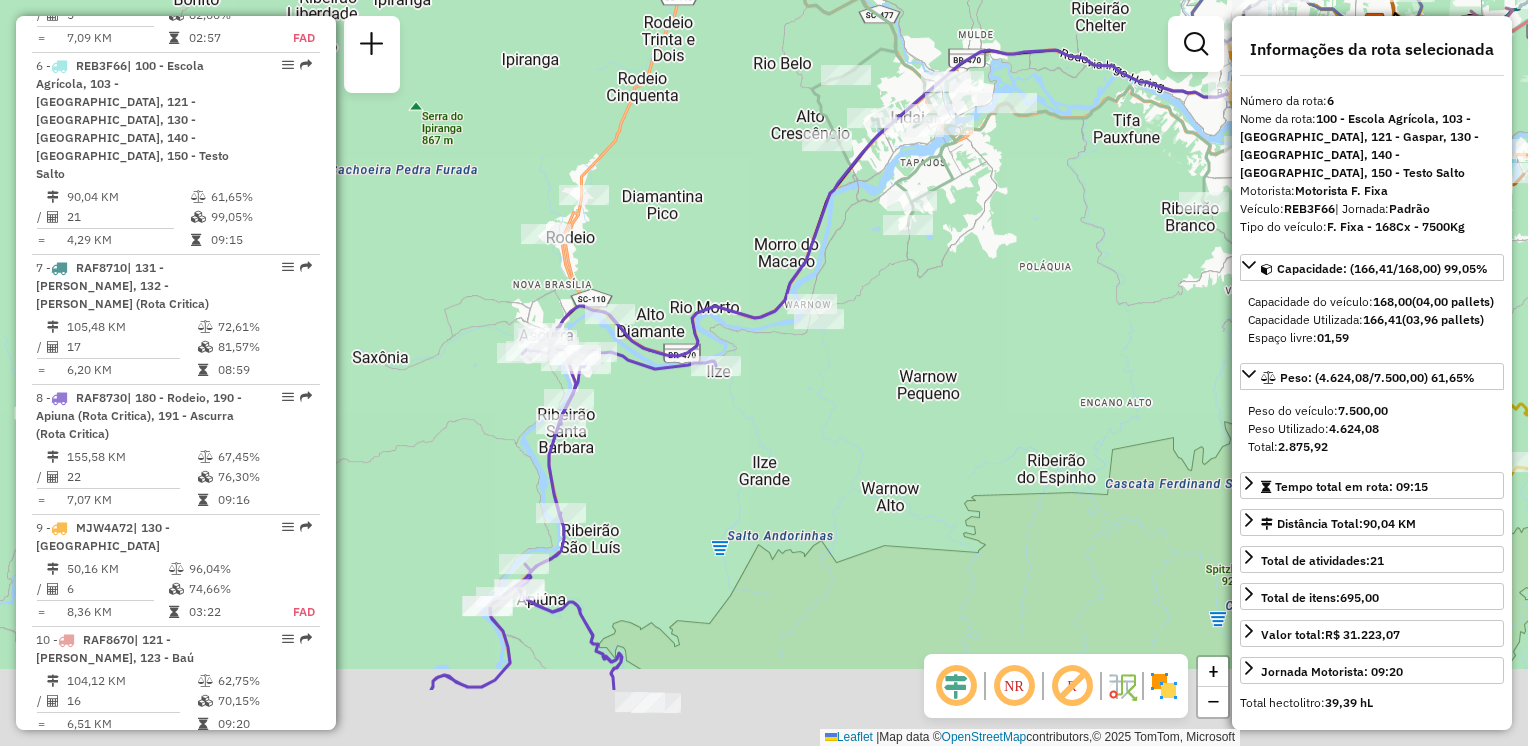 drag, startPoint x: 808, startPoint y: 568, endPoint x: 913, endPoint y: 381, distance: 214.46211 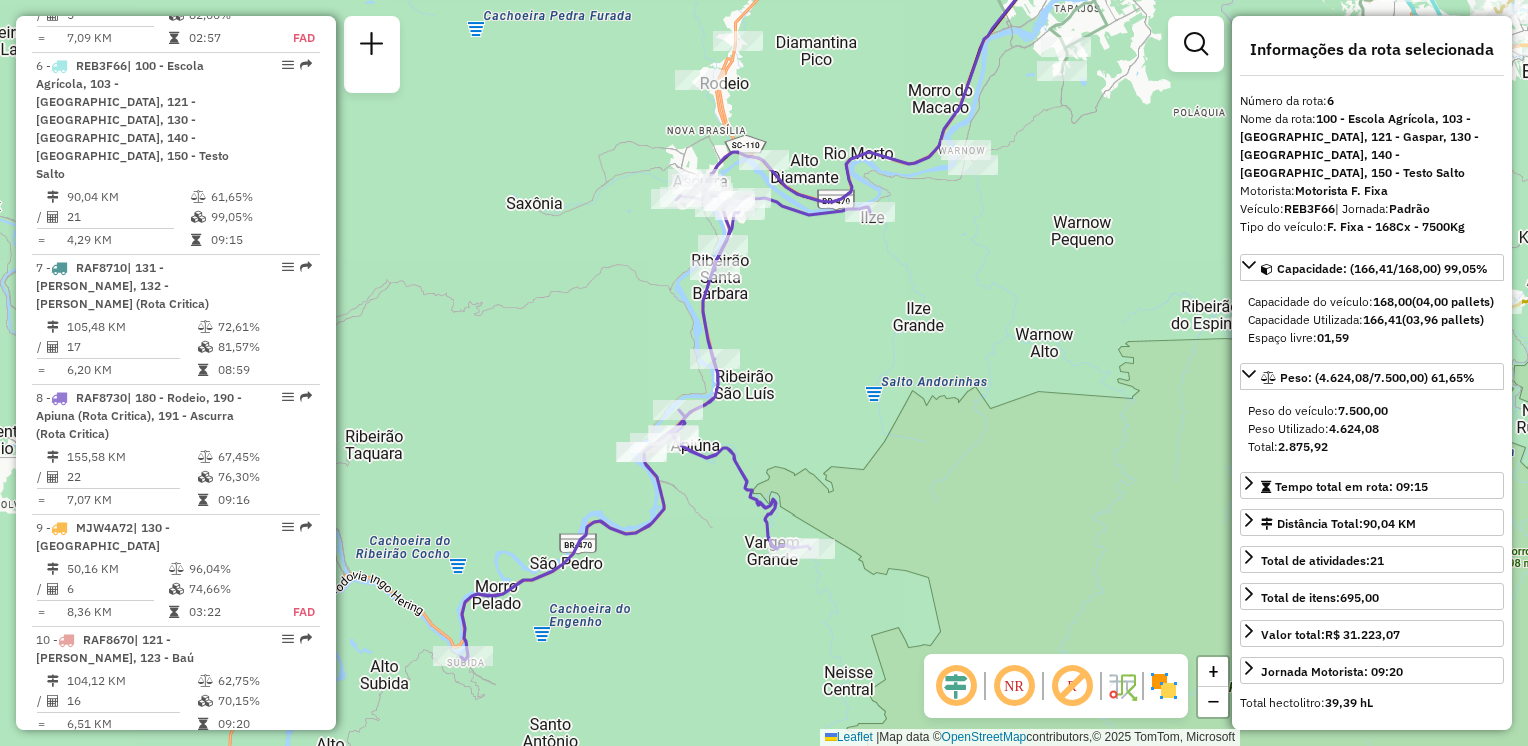 drag, startPoint x: 915, startPoint y: 426, endPoint x: 975, endPoint y: 382, distance: 74.404305 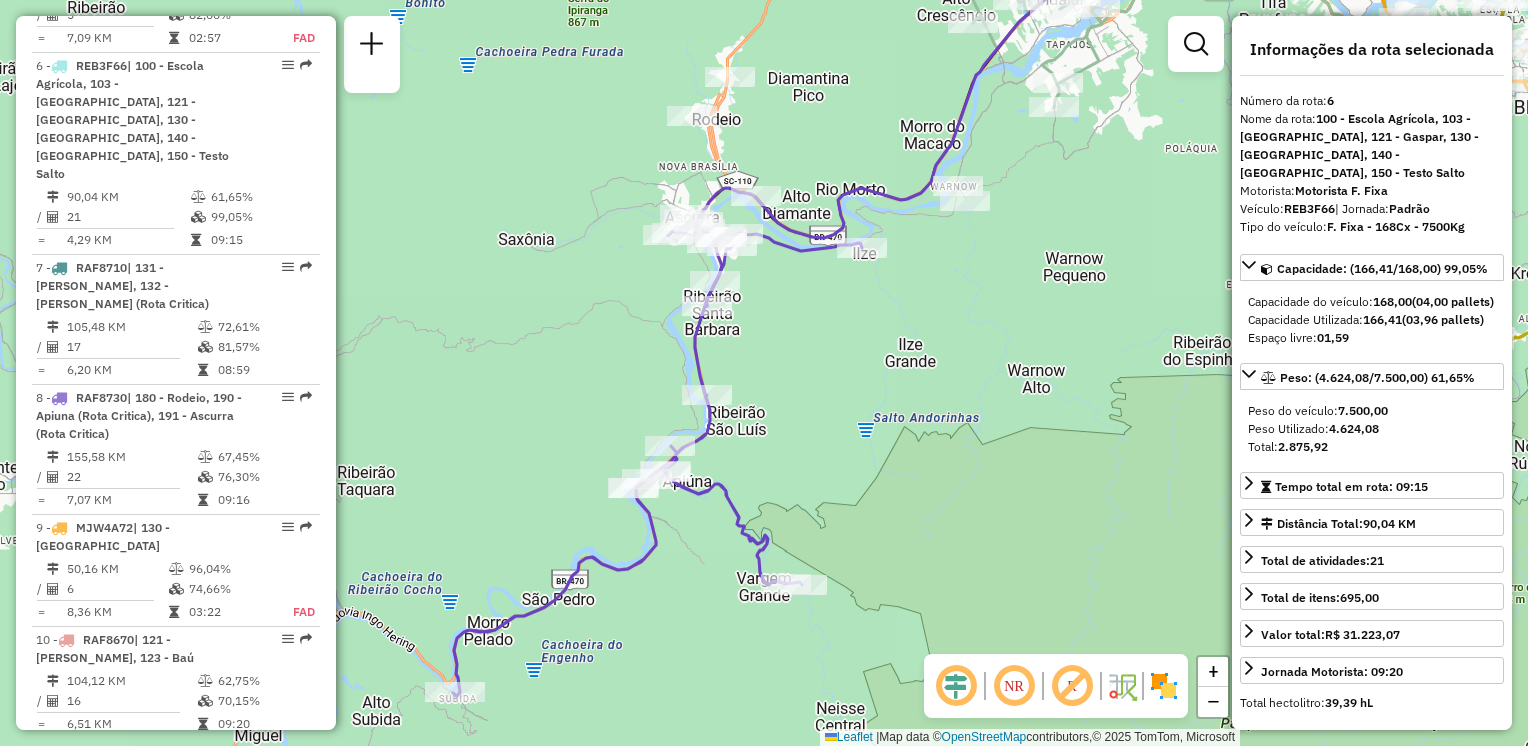 drag, startPoint x: 926, startPoint y: 460, endPoint x: 737, endPoint y: 601, distance: 235.80077 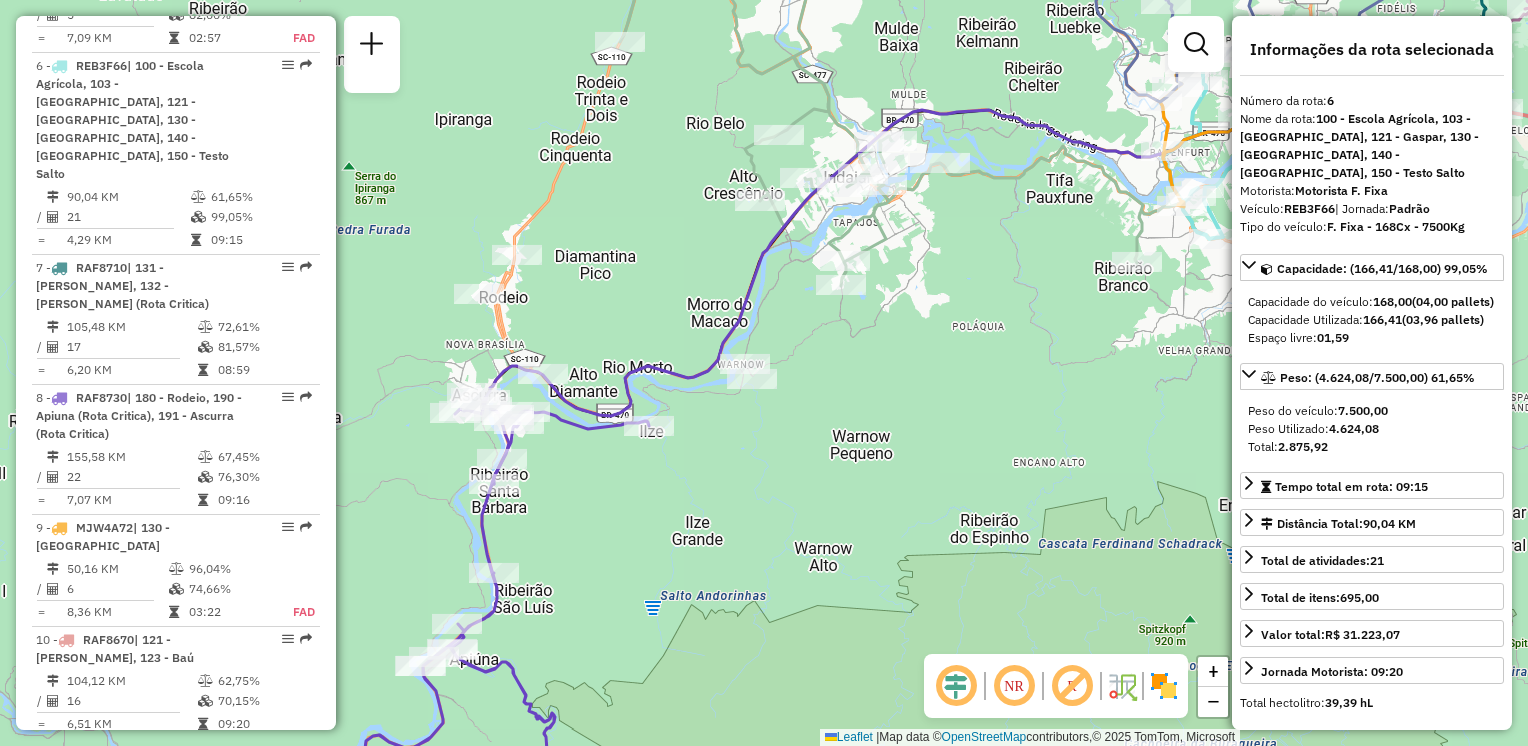 drag, startPoint x: 872, startPoint y: 450, endPoint x: 735, endPoint y: 562, distance: 176.9548 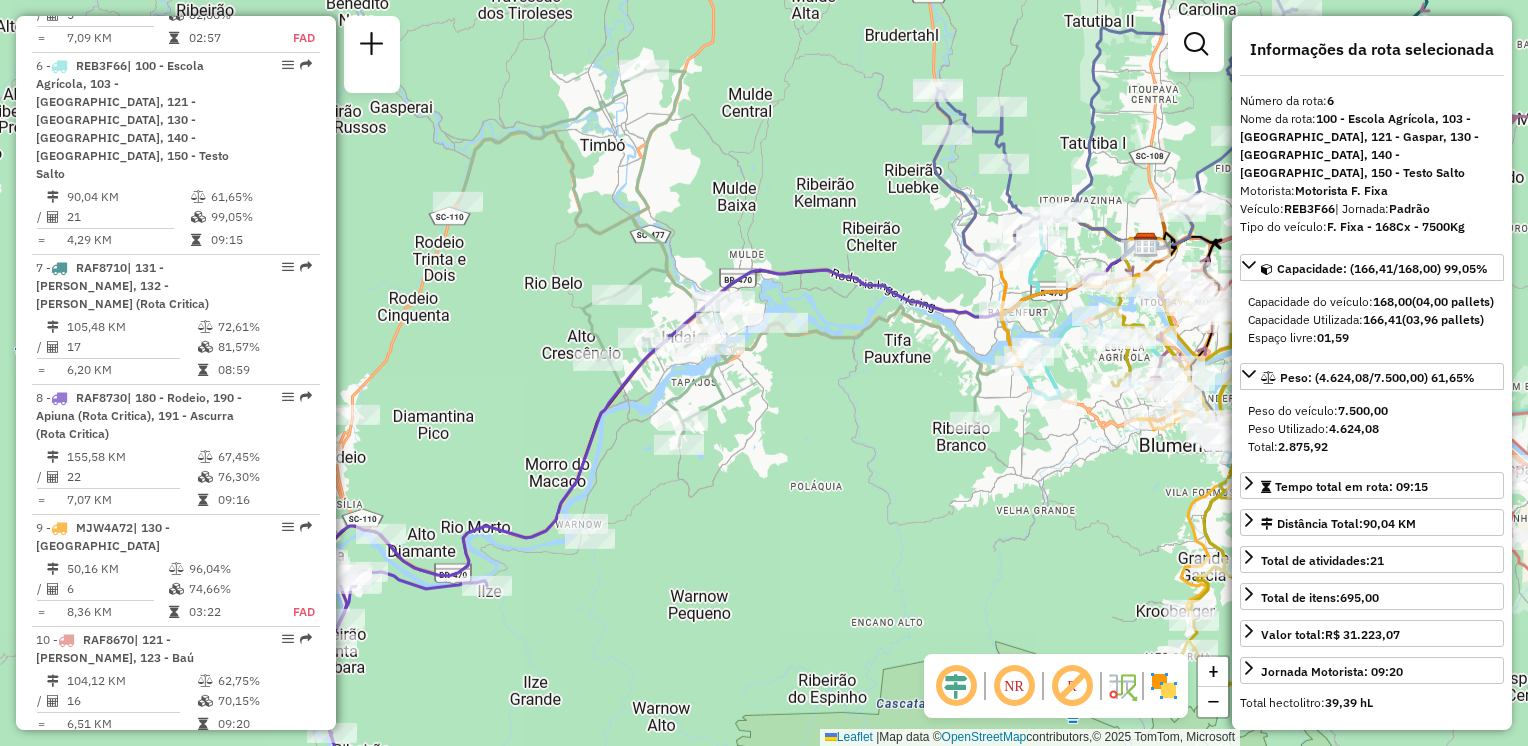 drag, startPoint x: 841, startPoint y: 458, endPoint x: 696, endPoint y: 587, distance: 194.0773 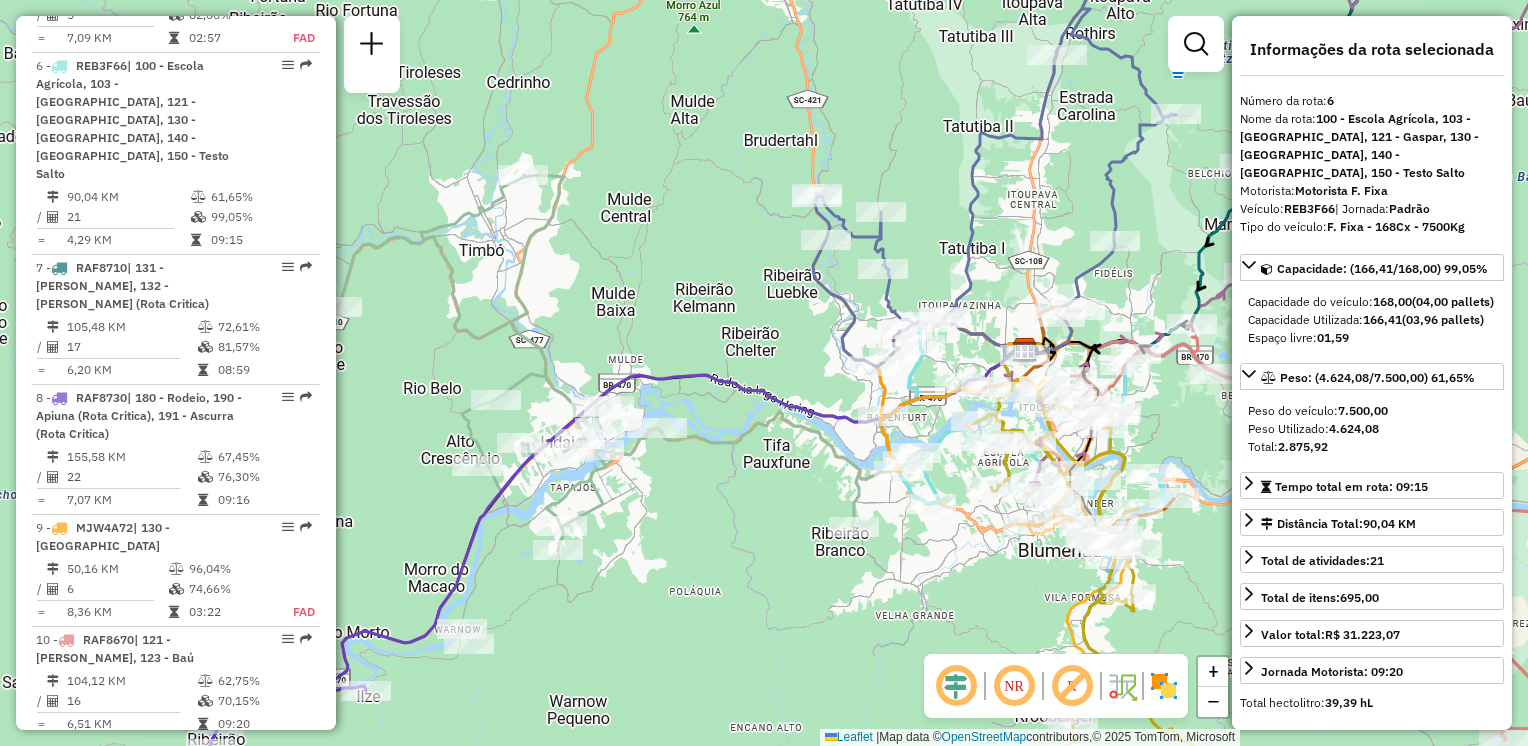 drag, startPoint x: 753, startPoint y: 506, endPoint x: 703, endPoint y: 526, distance: 53.851646 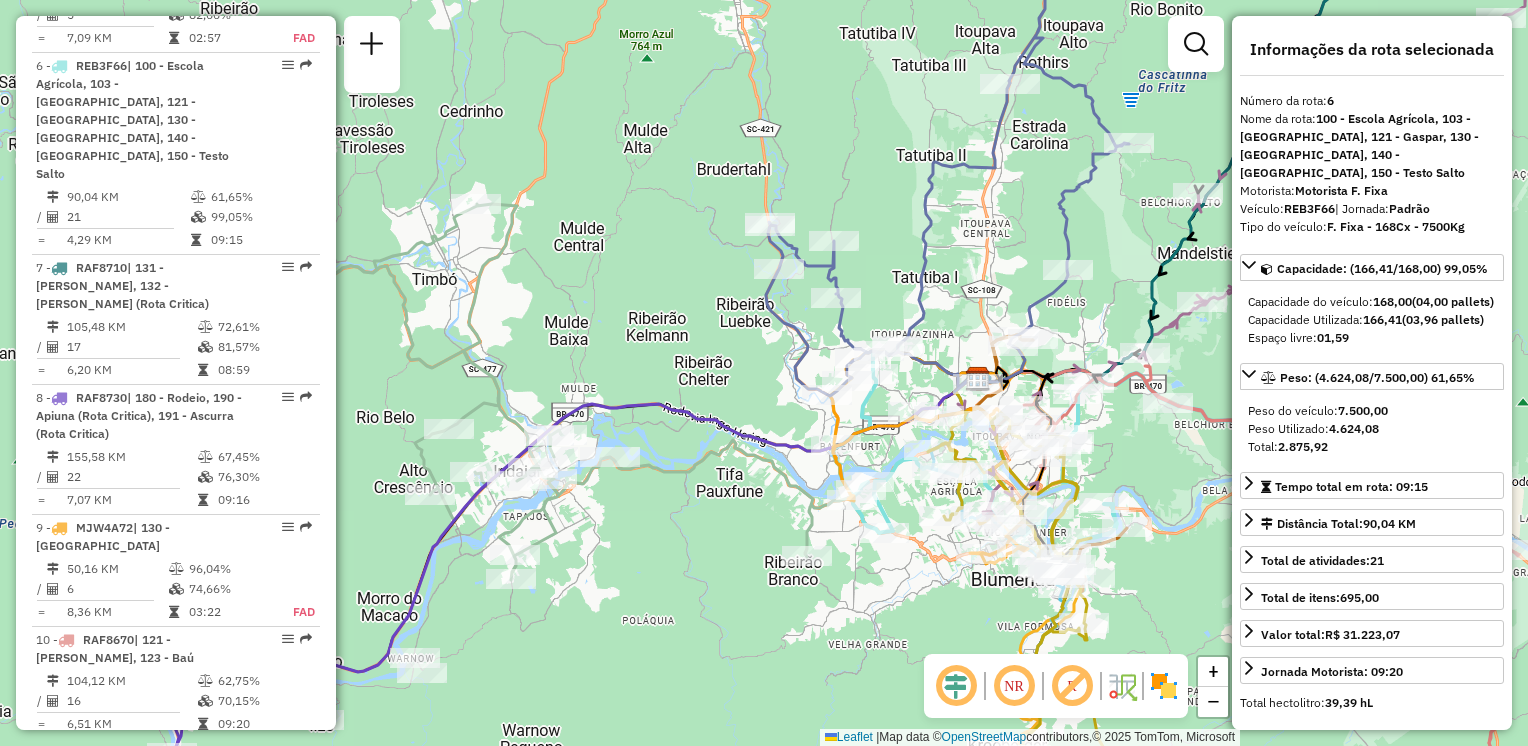 drag, startPoint x: 744, startPoint y: 498, endPoint x: 632, endPoint y: 562, distance: 128.99612 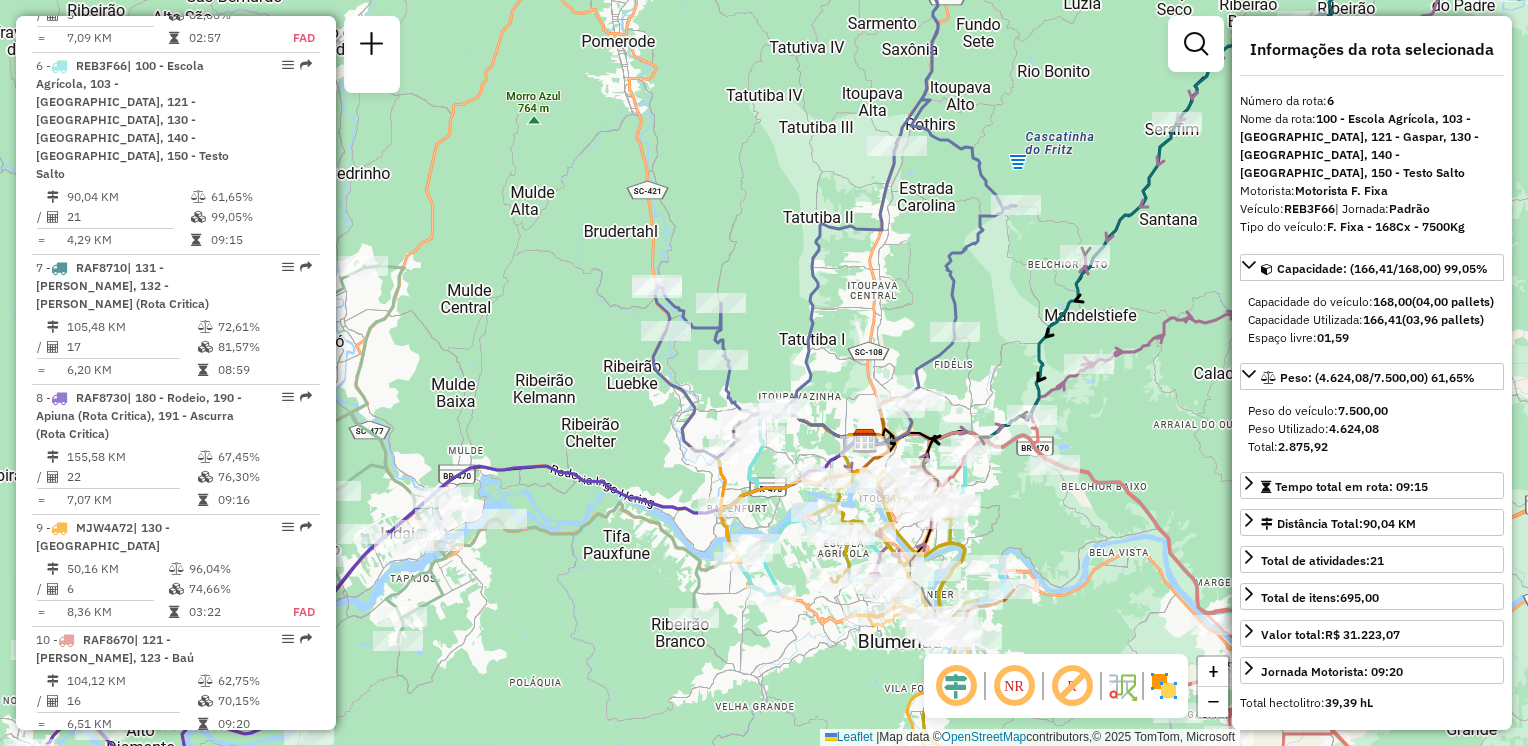 drag, startPoint x: 664, startPoint y: 495, endPoint x: 612, endPoint y: 474, distance: 56.0803 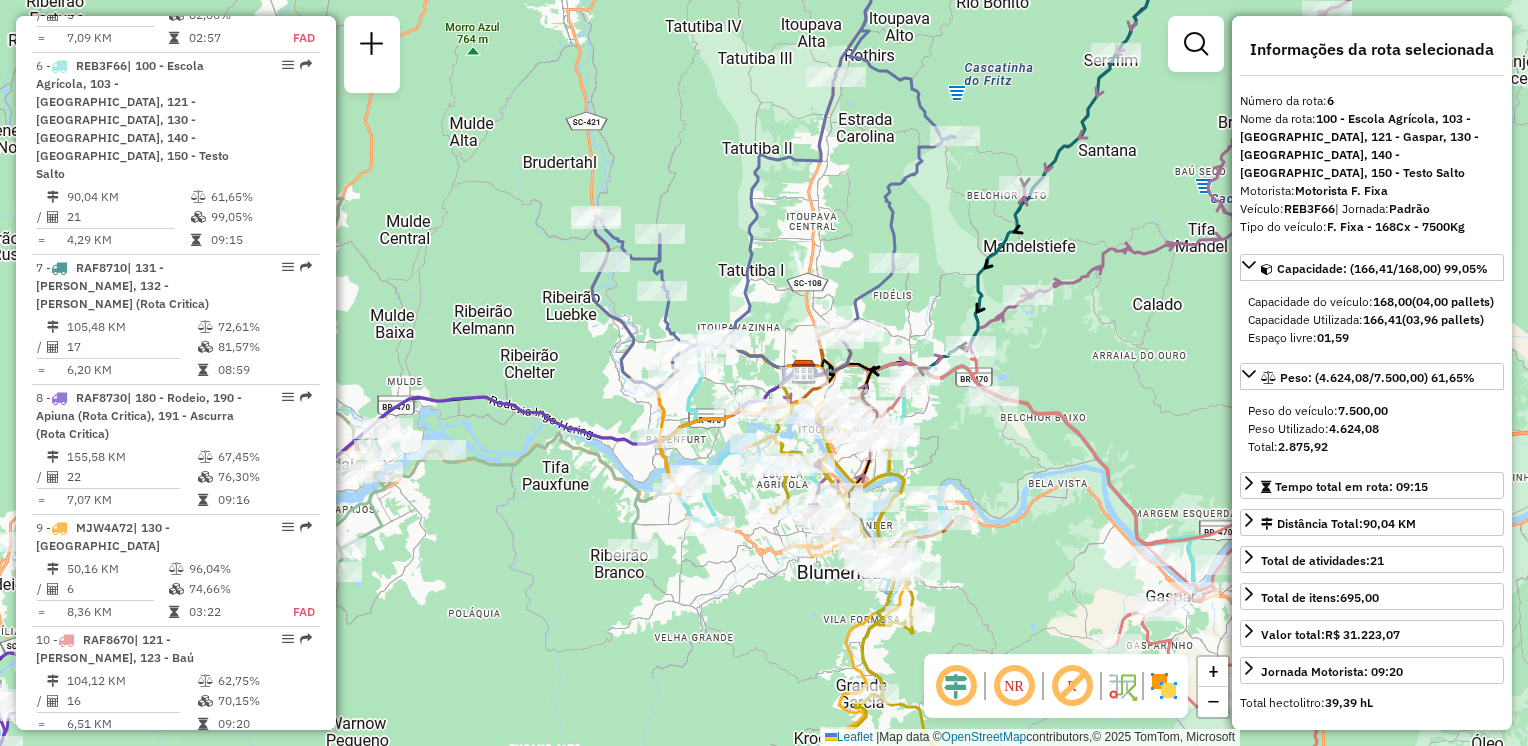 drag, startPoint x: 752, startPoint y: 618, endPoint x: 738, endPoint y: 515, distance: 103.947105 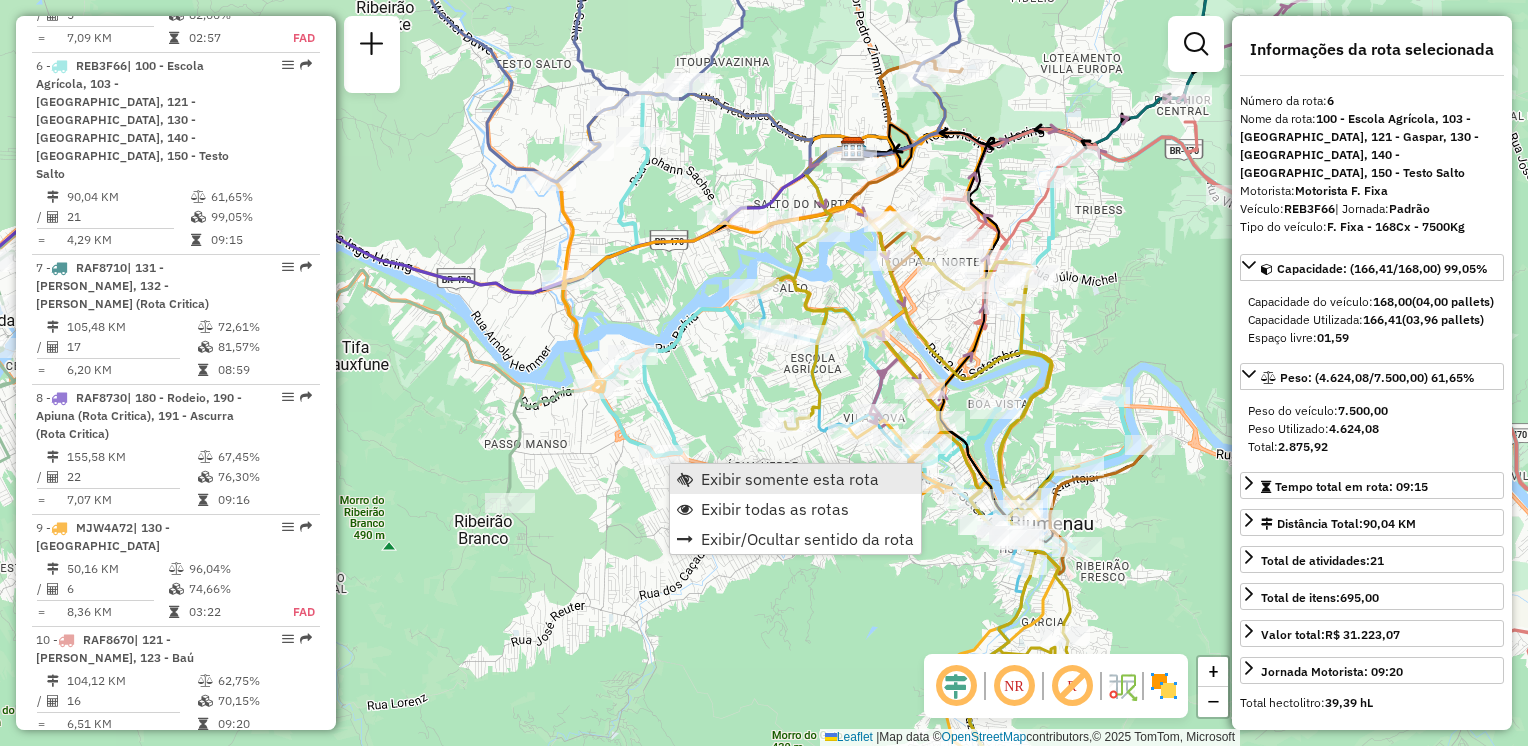 click on "Exibir somente esta rota" at bounding box center (790, 479) 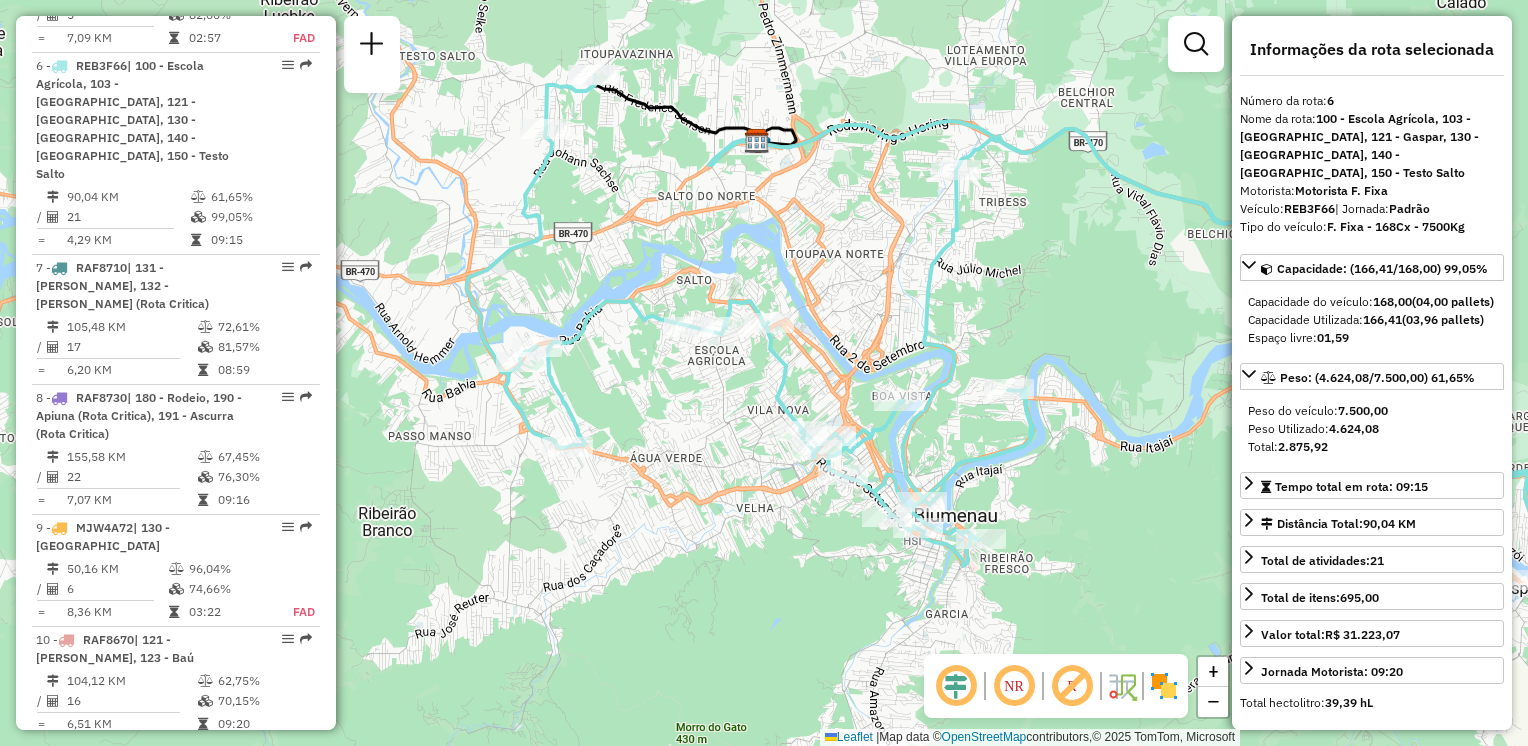 drag, startPoint x: 933, startPoint y: 482, endPoint x: 1135, endPoint y: 444, distance: 205.54318 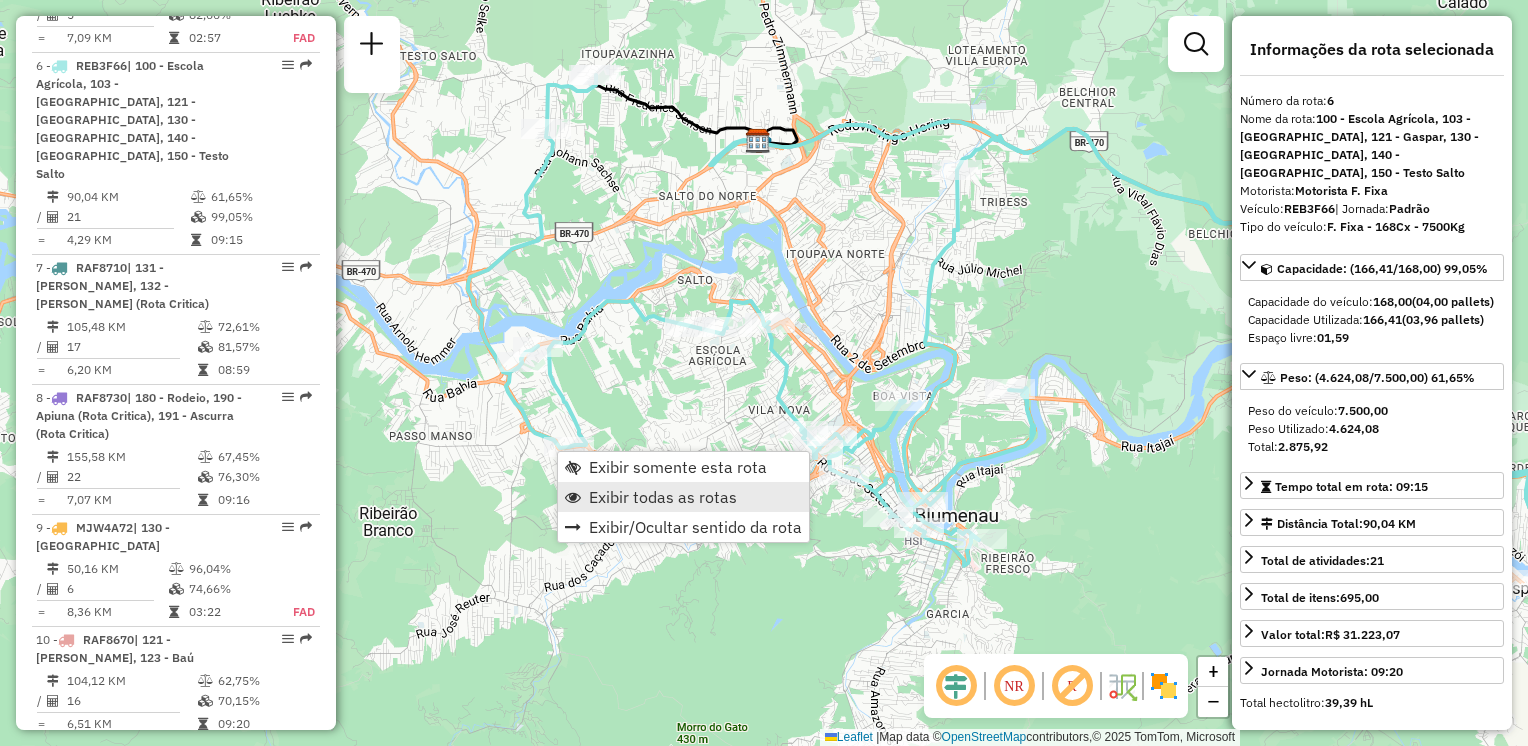 click on "Exibir todas as rotas" at bounding box center [663, 497] 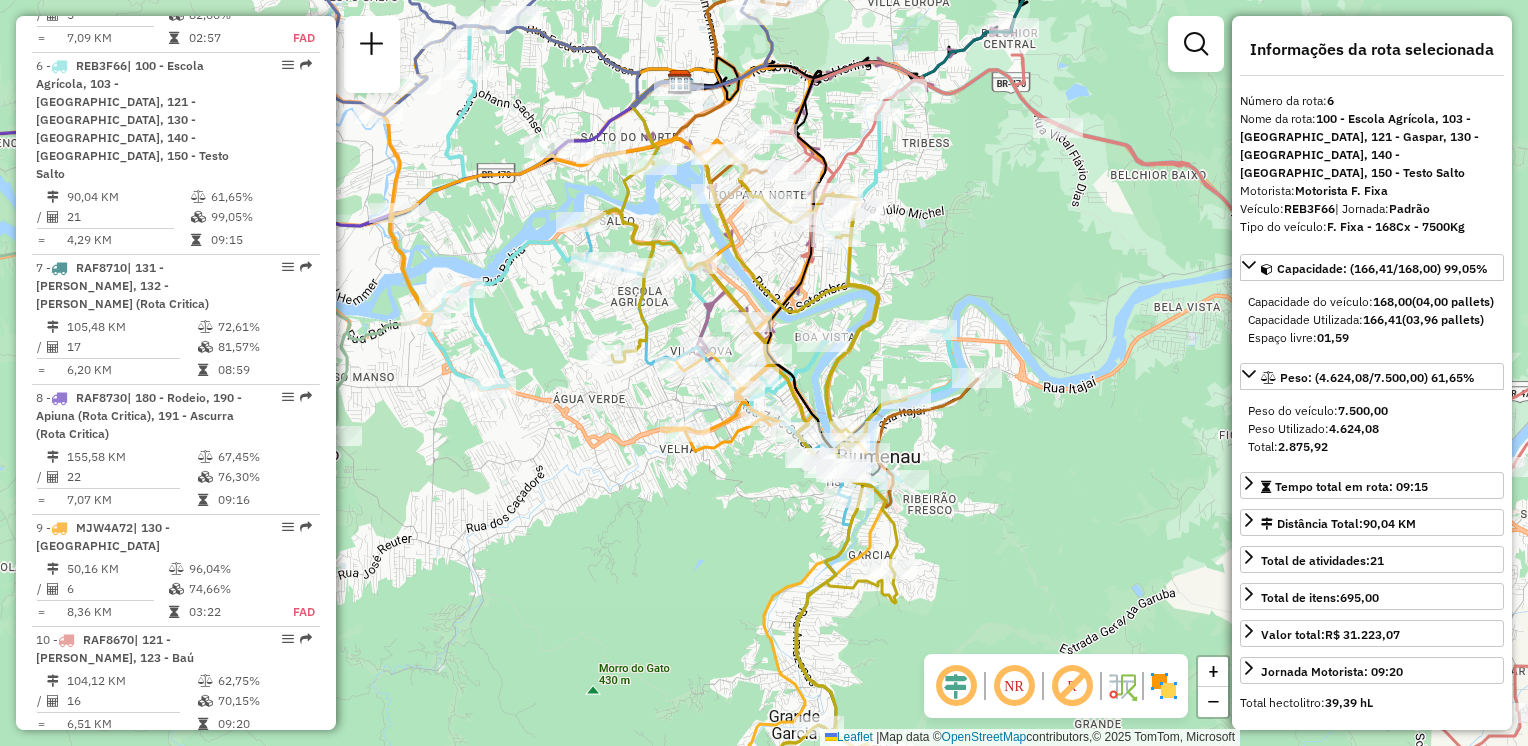 drag, startPoint x: 725, startPoint y: 530, endPoint x: 709, endPoint y: 506, distance: 28.84441 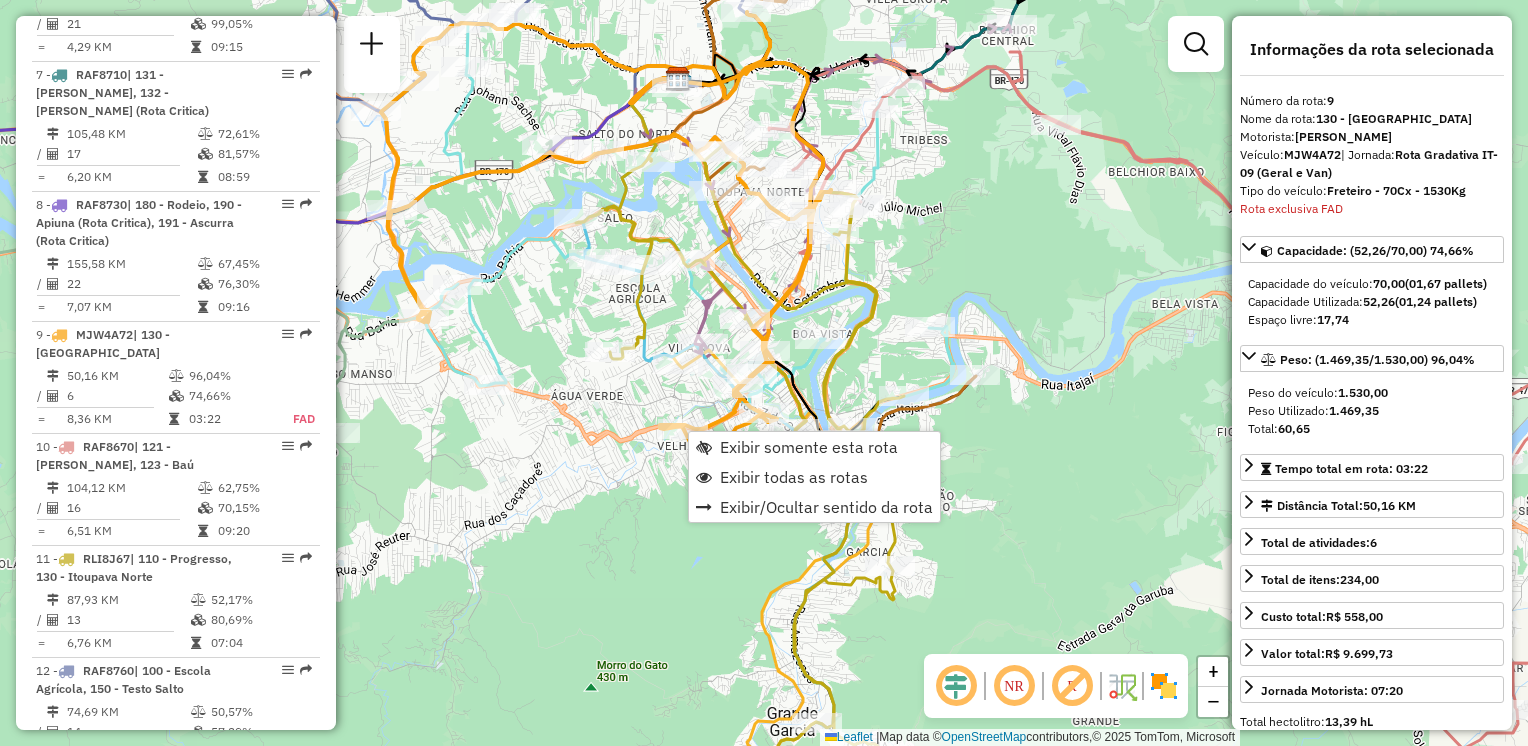 scroll, scrollTop: 1772, scrollLeft: 0, axis: vertical 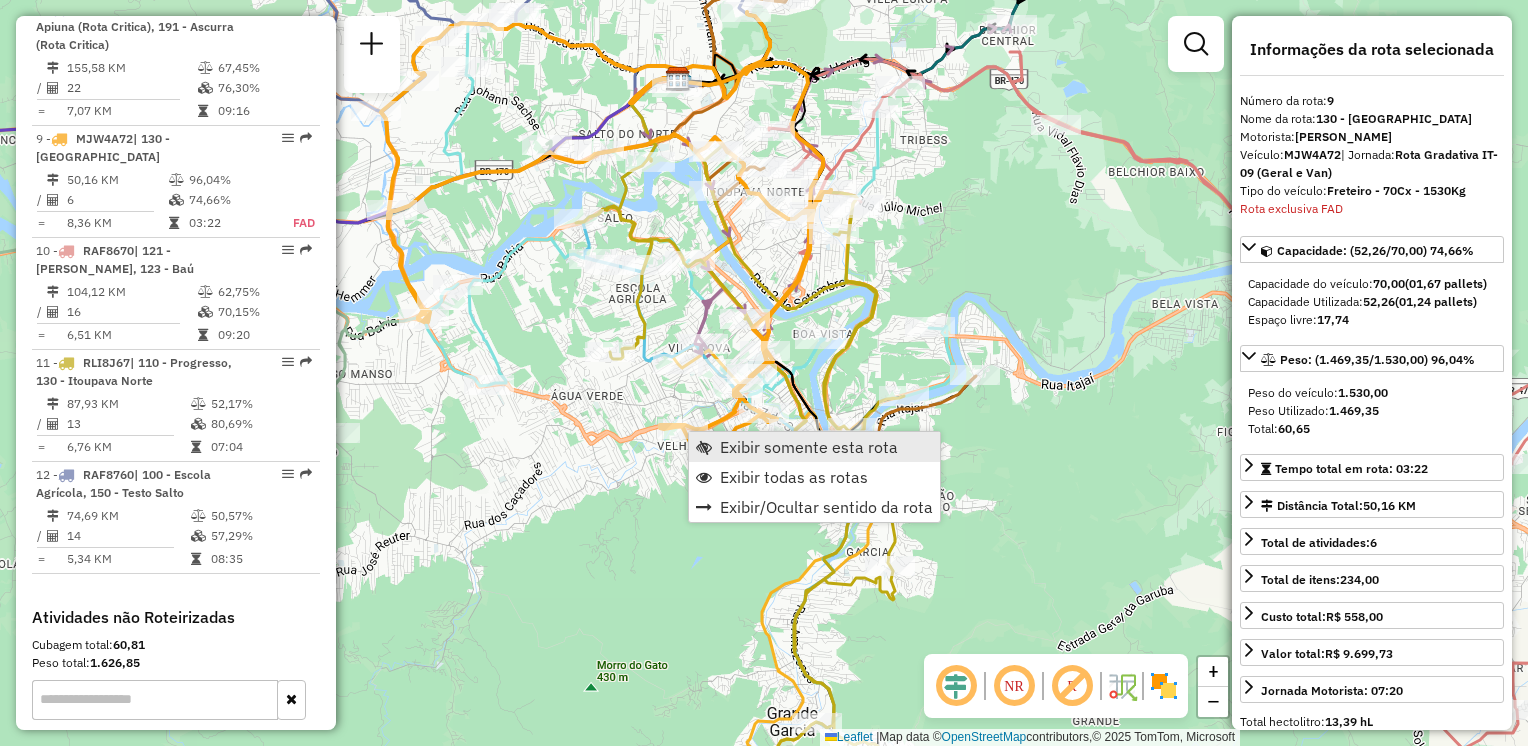 click on "Exibir somente esta rota" at bounding box center [814, 447] 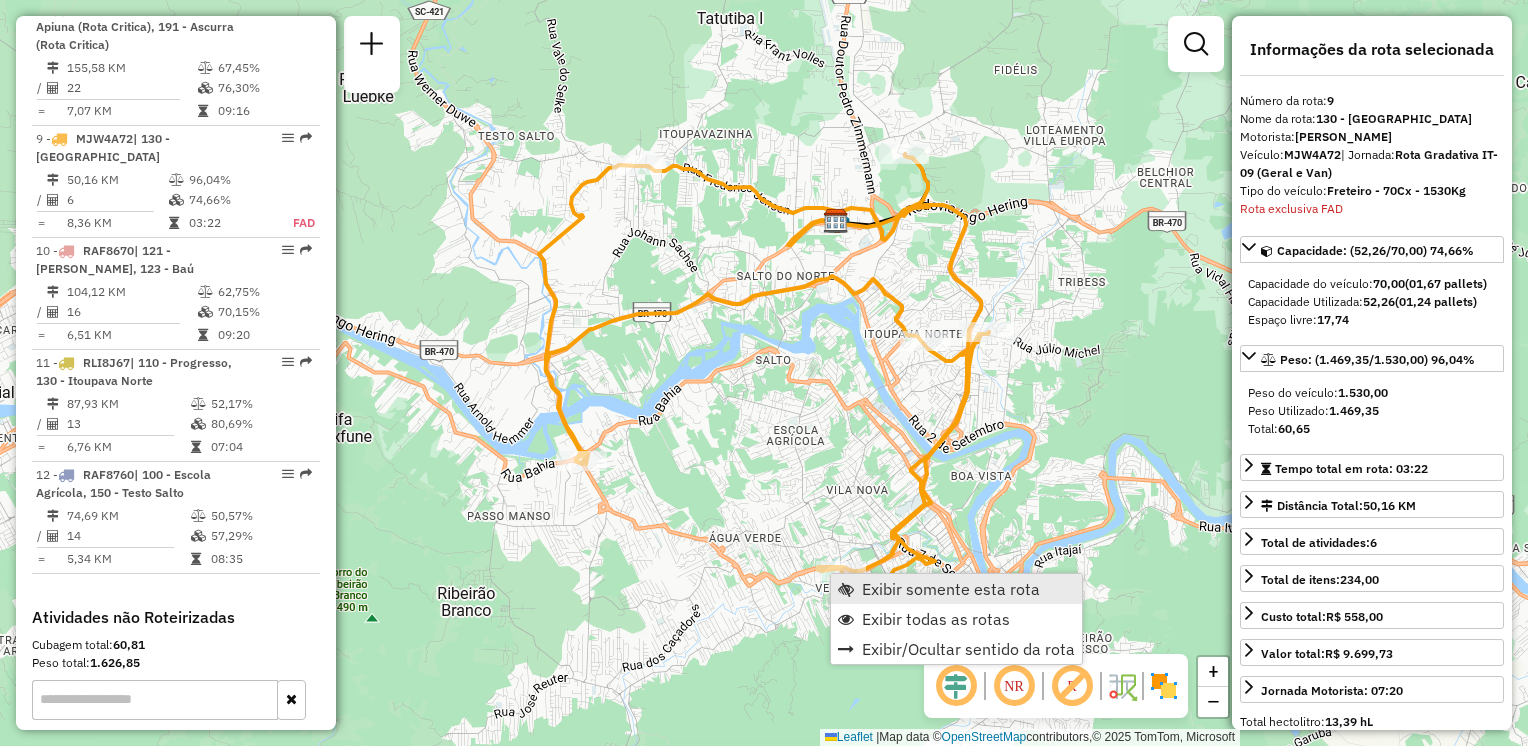 click on "Exibir somente esta rota" at bounding box center (951, 589) 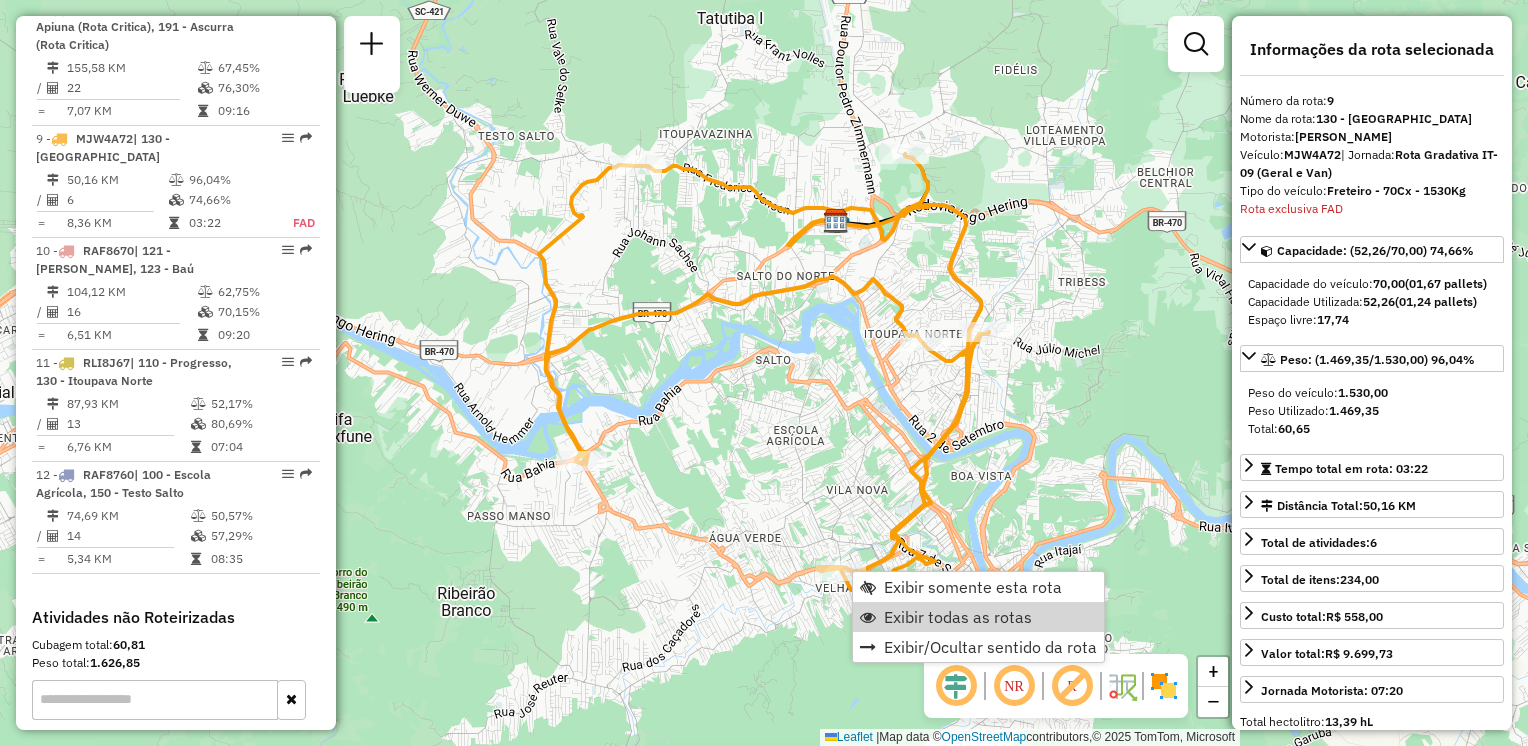 drag, startPoint x: 878, startPoint y: 614, endPoint x: 816, endPoint y: 586, distance: 68.0294 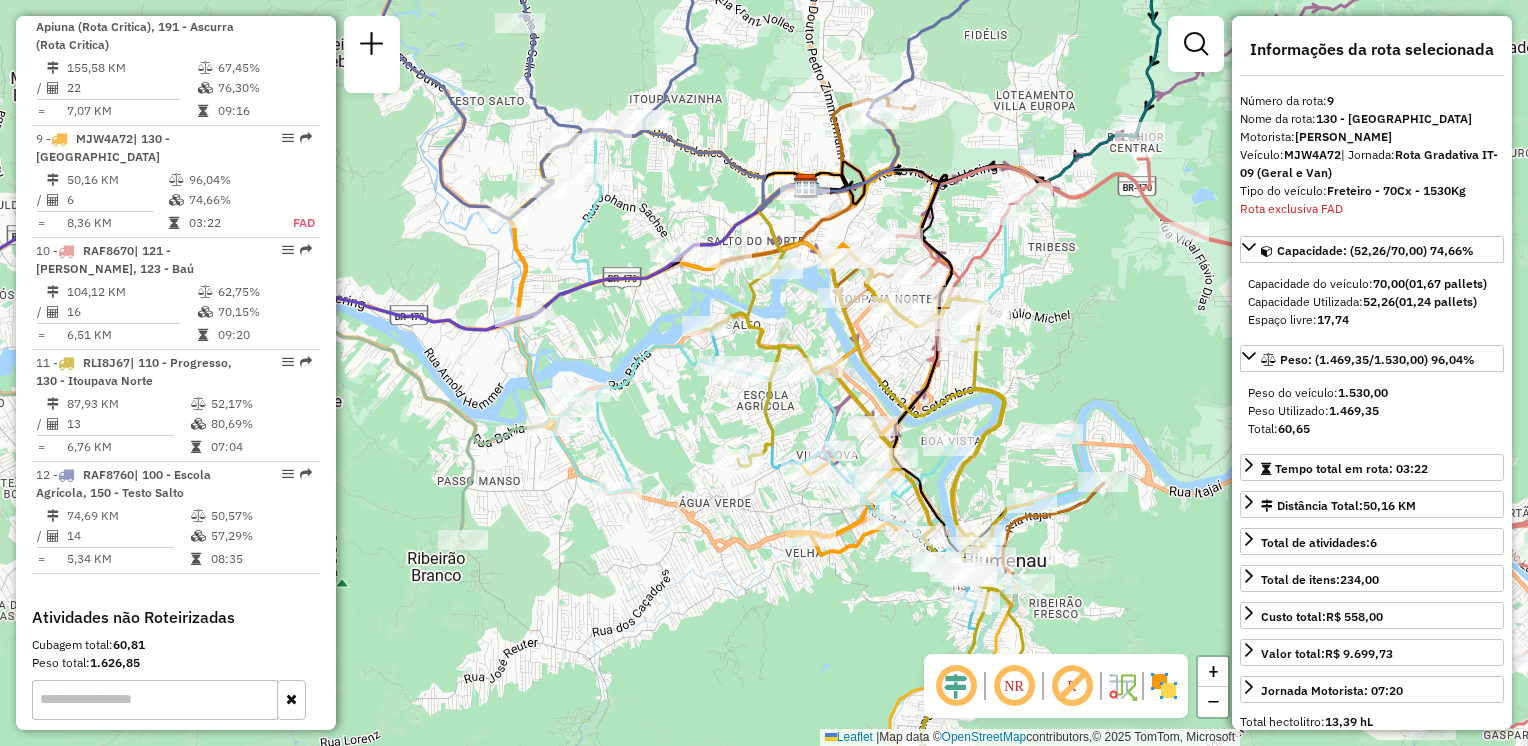 drag, startPoint x: 766, startPoint y: 610, endPoint x: 703, endPoint y: 535, distance: 97.94897 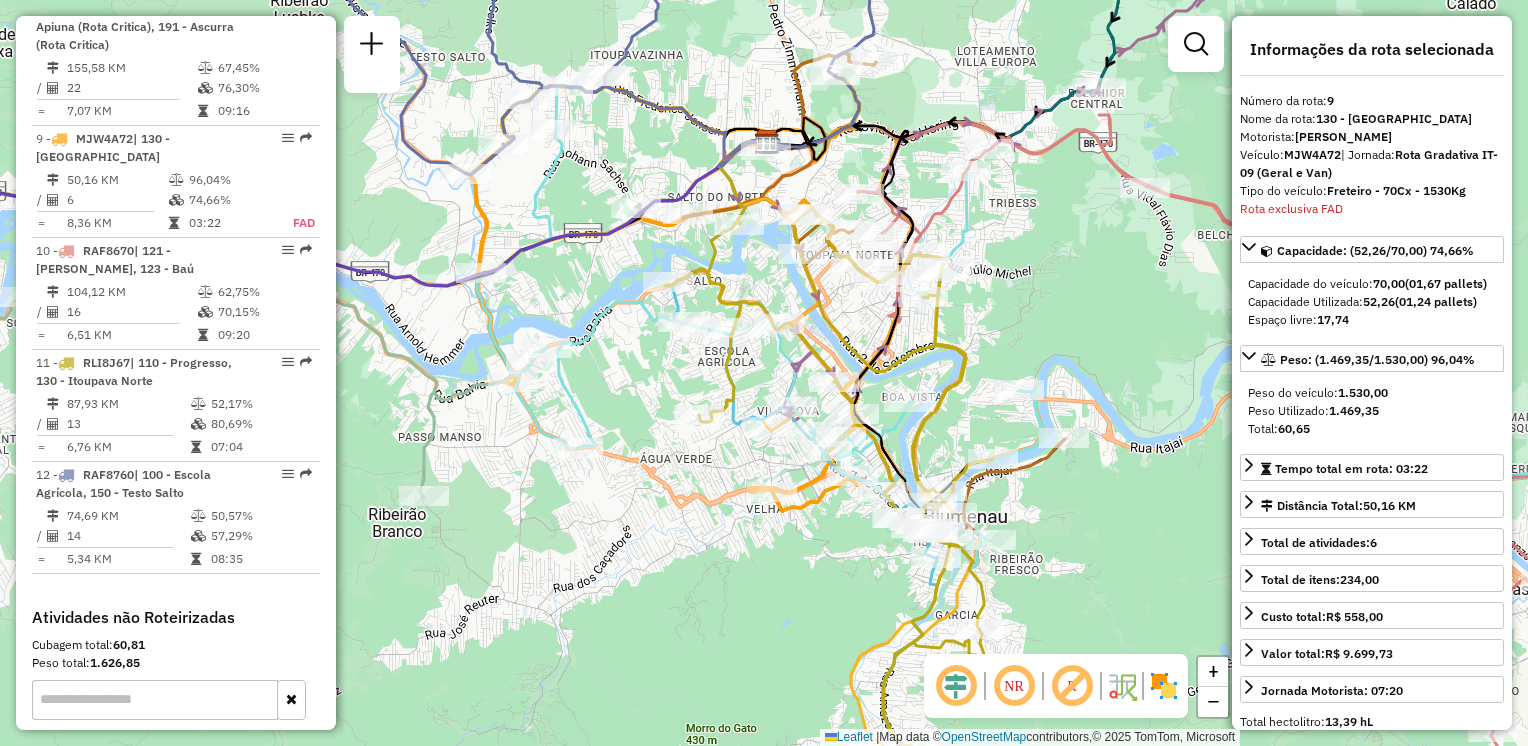 drag, startPoint x: 773, startPoint y: 583, endPoint x: 719, endPoint y: 518, distance: 84.50444 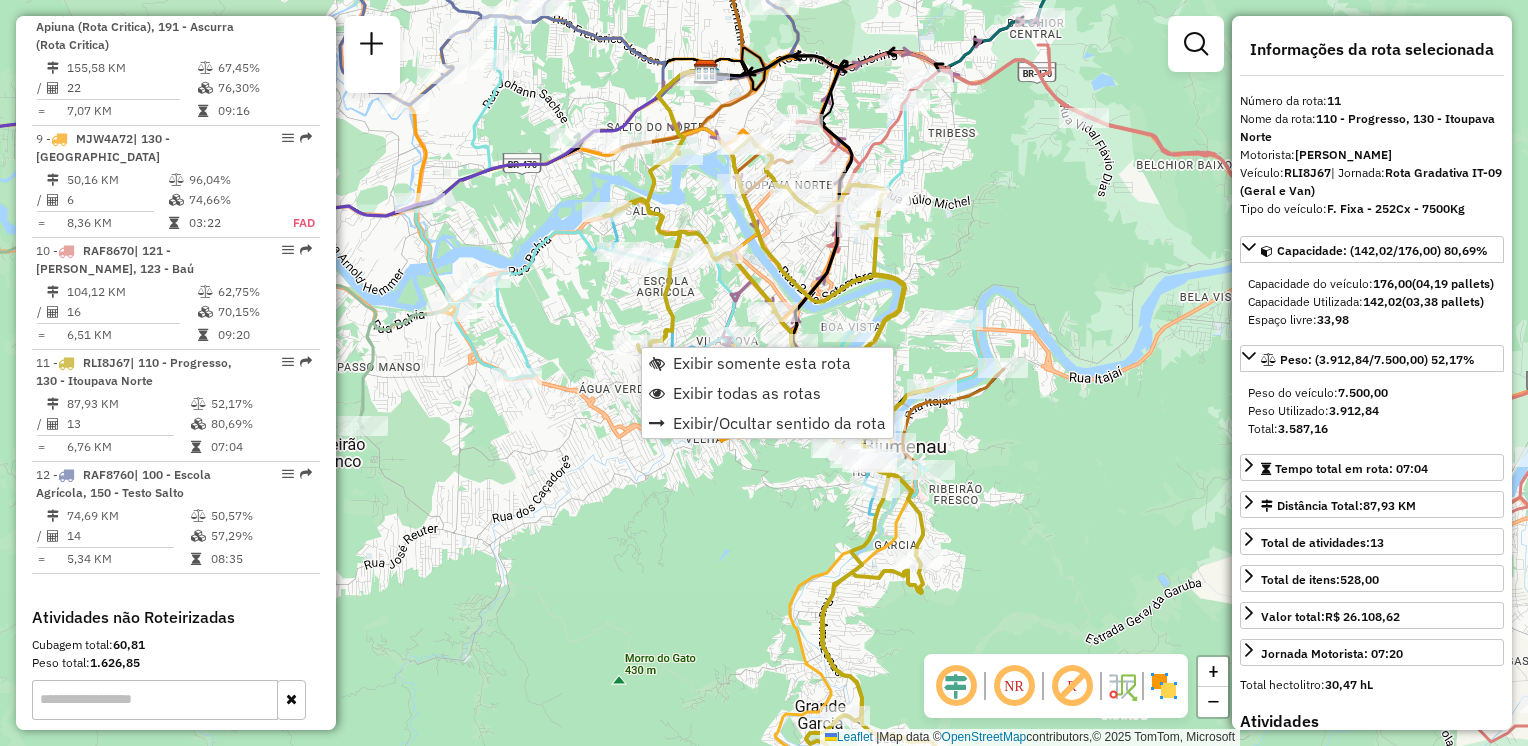 scroll, scrollTop: 1852, scrollLeft: 0, axis: vertical 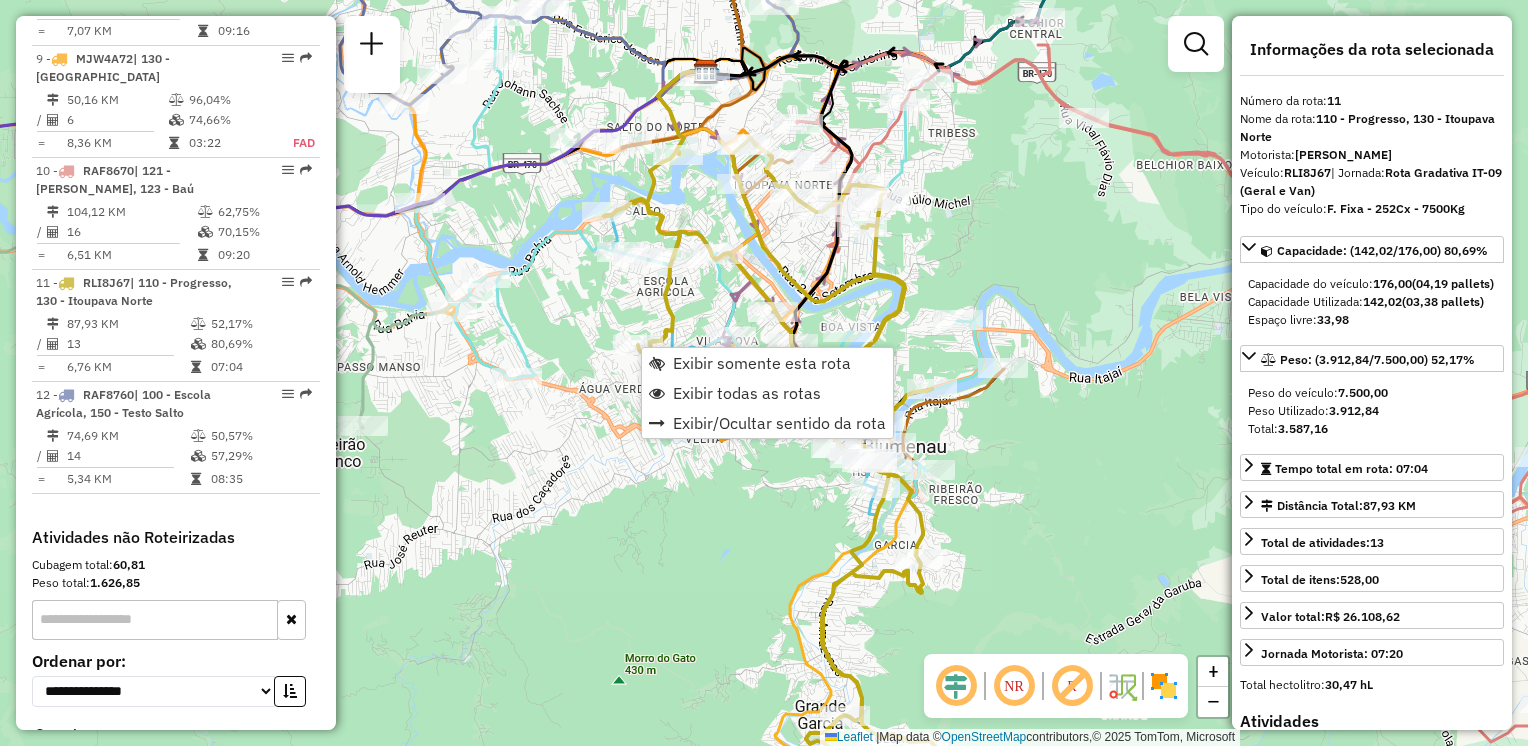 click on "Janela de atendimento Grade de atendimento Capacidade Transportadoras Veículos Cliente Pedidos  Rotas Selecione os dias de semana para filtrar as janelas de atendimento  Seg   Ter   Qua   Qui   Sex   Sáb   Dom  Informe o período da janela de atendimento: De: Até:  Filtrar exatamente a janela do cliente  Considerar janela de atendimento padrão  Selecione os dias de semana para filtrar as grades de atendimento  Seg   Ter   Qua   Qui   Sex   Sáb   Dom   Considerar clientes sem dia de atendimento cadastrado  Clientes fora do dia de atendimento selecionado Filtrar as atividades entre os valores definidos abaixo:  Peso mínimo:   Peso máximo:   Cubagem mínima:   Cubagem máxima:   De:   Até:  Filtrar as atividades entre o tempo de atendimento definido abaixo:  De:   Até:   Considerar capacidade total dos clientes não roteirizados Transportadora: Selecione um ou mais itens Tipo de veículo: Selecione um ou mais itens Veículo: Selecione um ou mais itens Motorista: Selecione um ou mais itens Nome: Rótulo:" 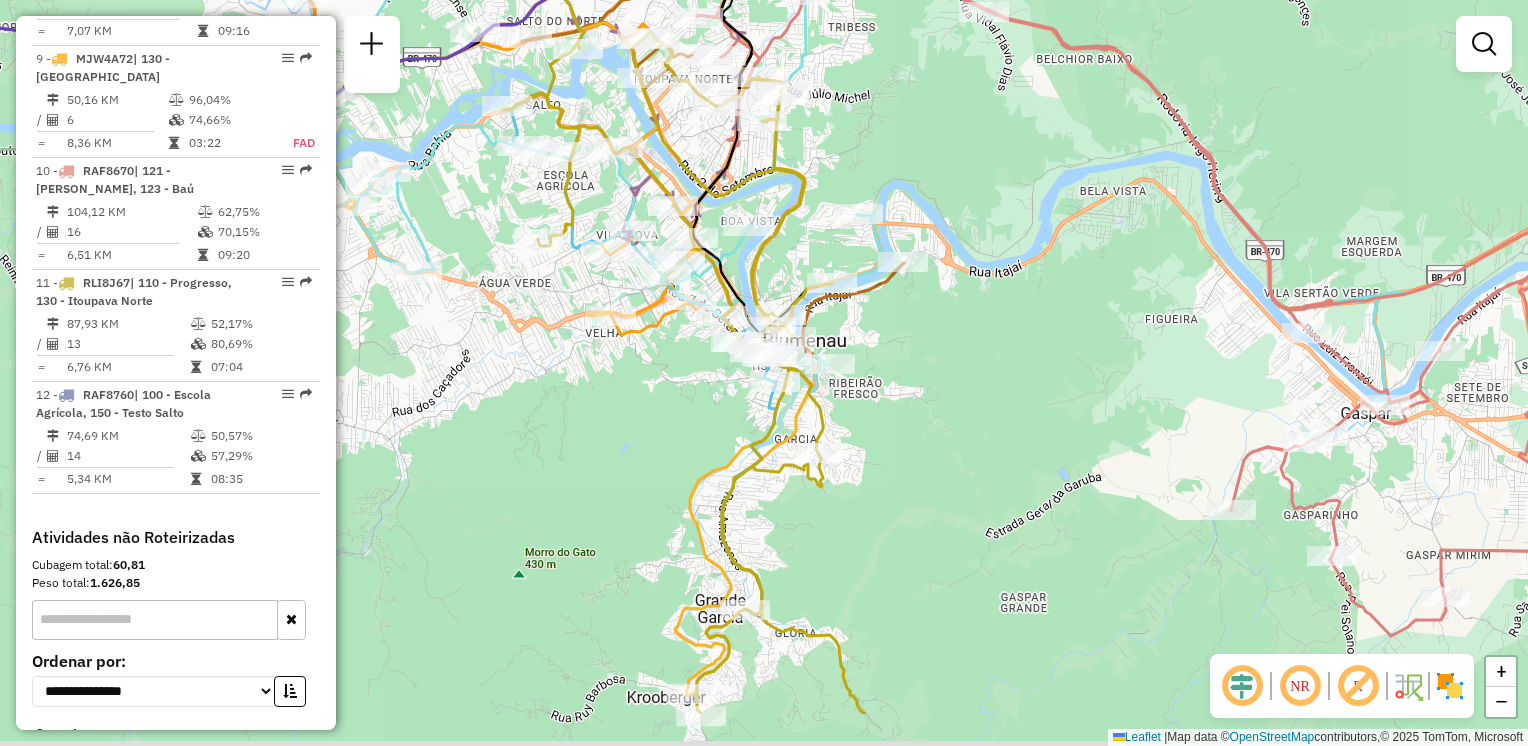 drag, startPoint x: 693, startPoint y: 554, endPoint x: 552, endPoint y: 447, distance: 177.00282 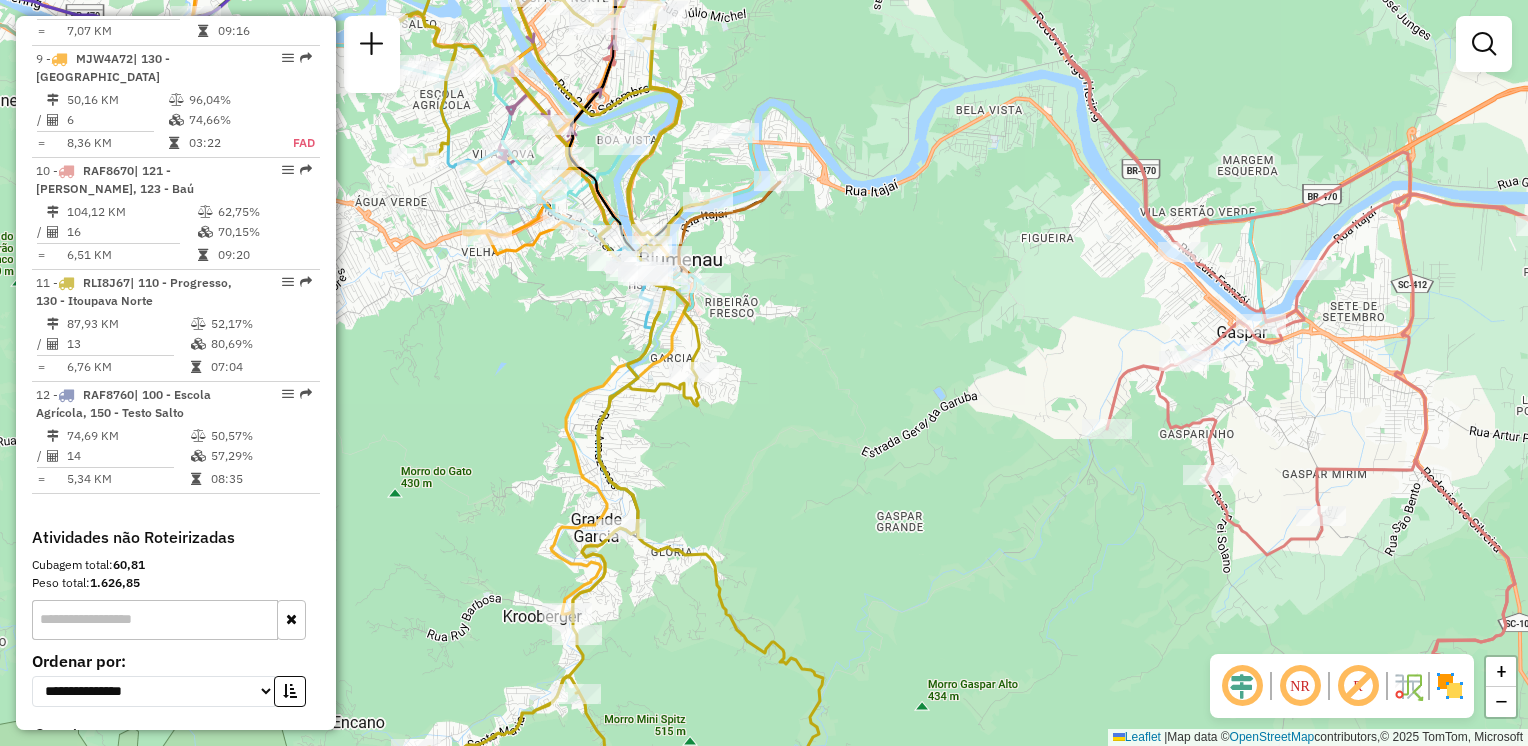 drag, startPoint x: 827, startPoint y: 574, endPoint x: 744, endPoint y: 484, distance: 122.42957 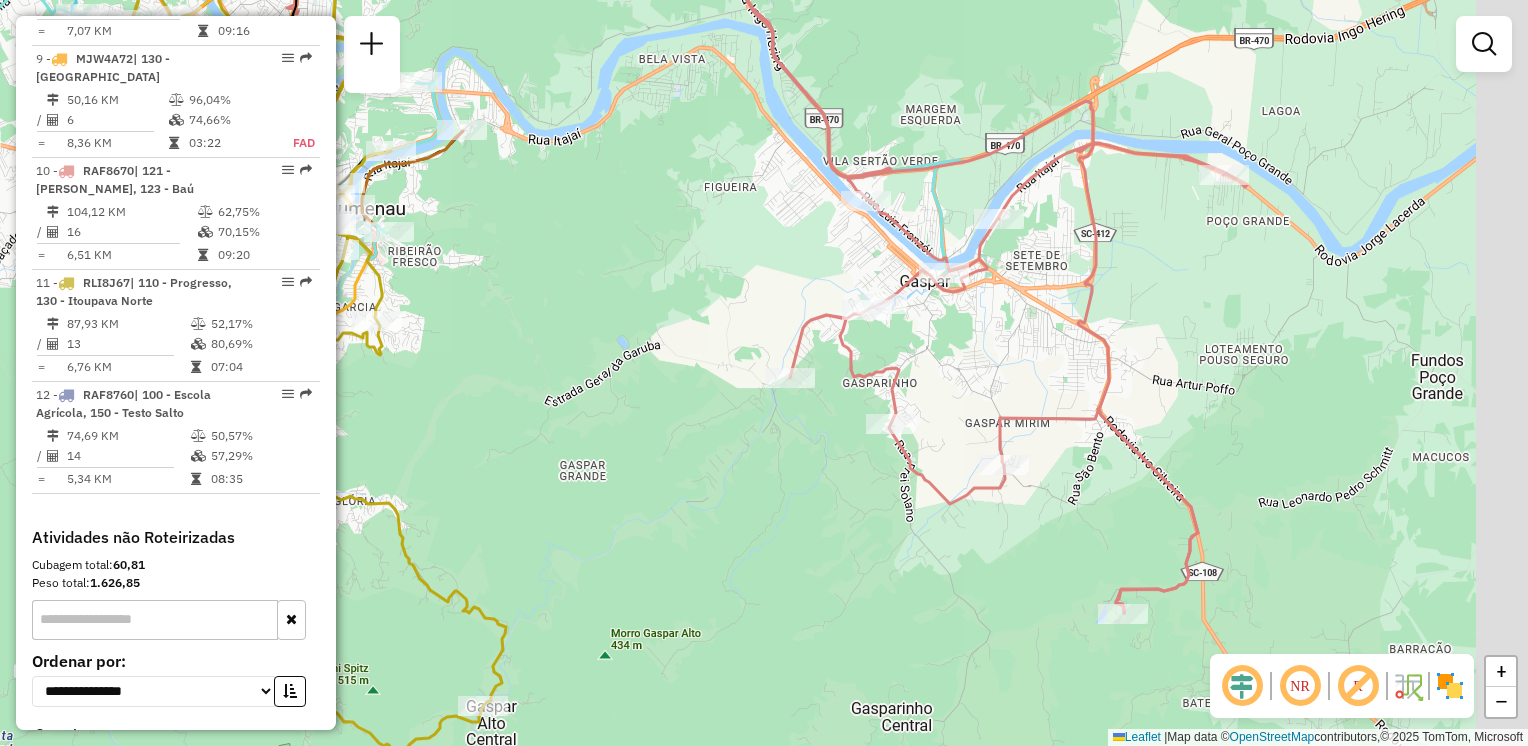 drag, startPoint x: 791, startPoint y: 510, endPoint x: 596, endPoint y: 513, distance: 195.02307 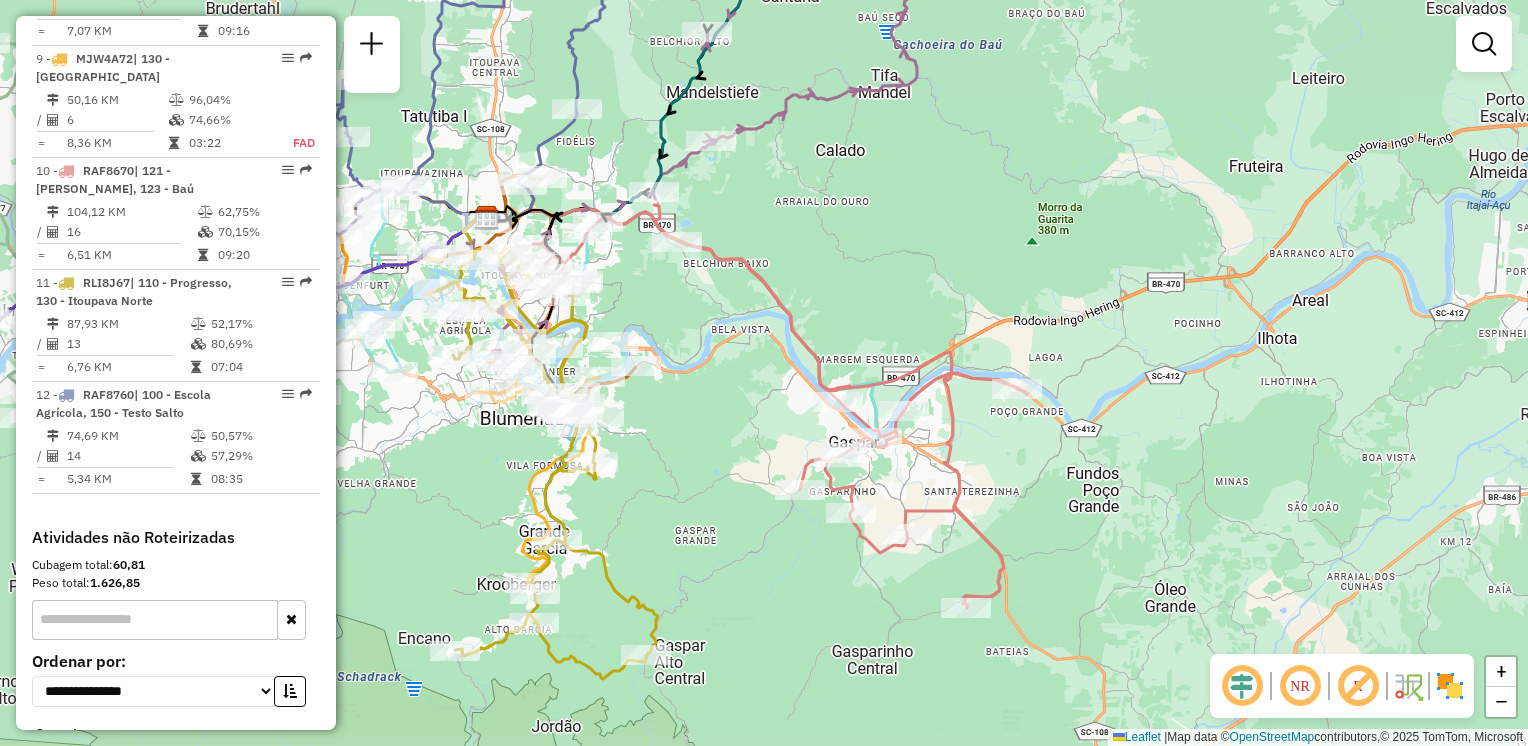 drag, startPoint x: 744, startPoint y: 544, endPoint x: 804, endPoint y: 559, distance: 61.846584 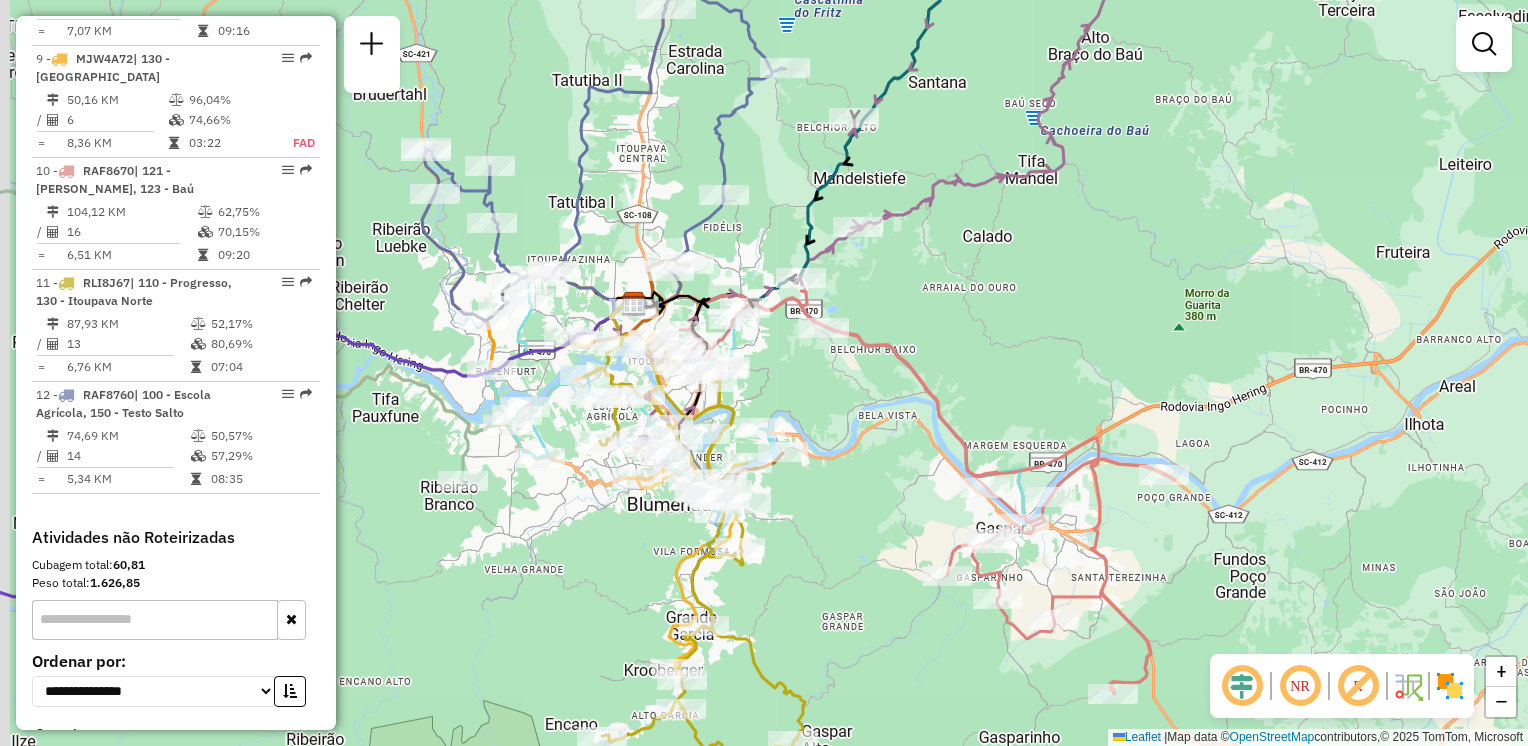 drag, startPoint x: 774, startPoint y: 503, endPoint x: 844, endPoint y: 546, distance: 82.1523 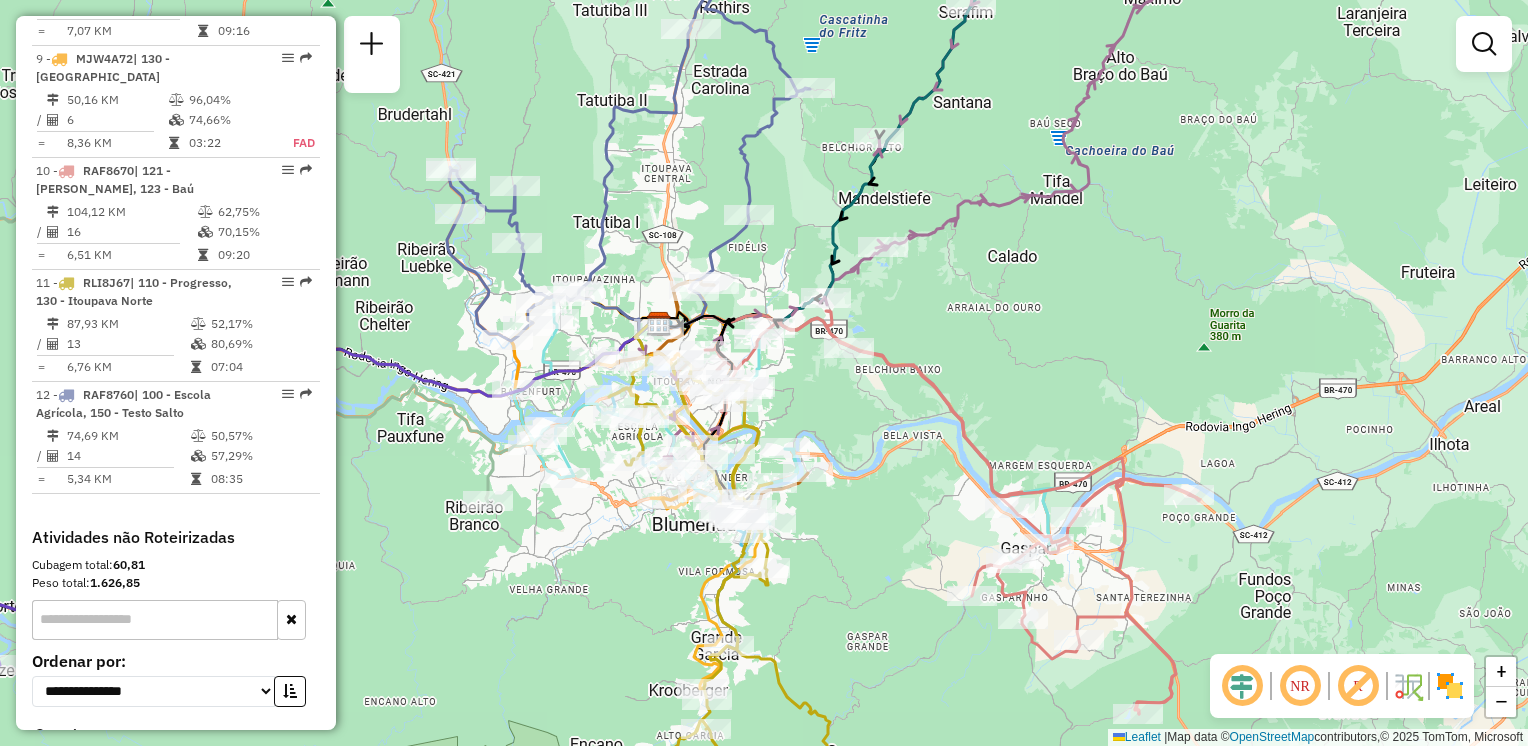 drag, startPoint x: 854, startPoint y: 466, endPoint x: 971, endPoint y: 590, distance: 170.4846 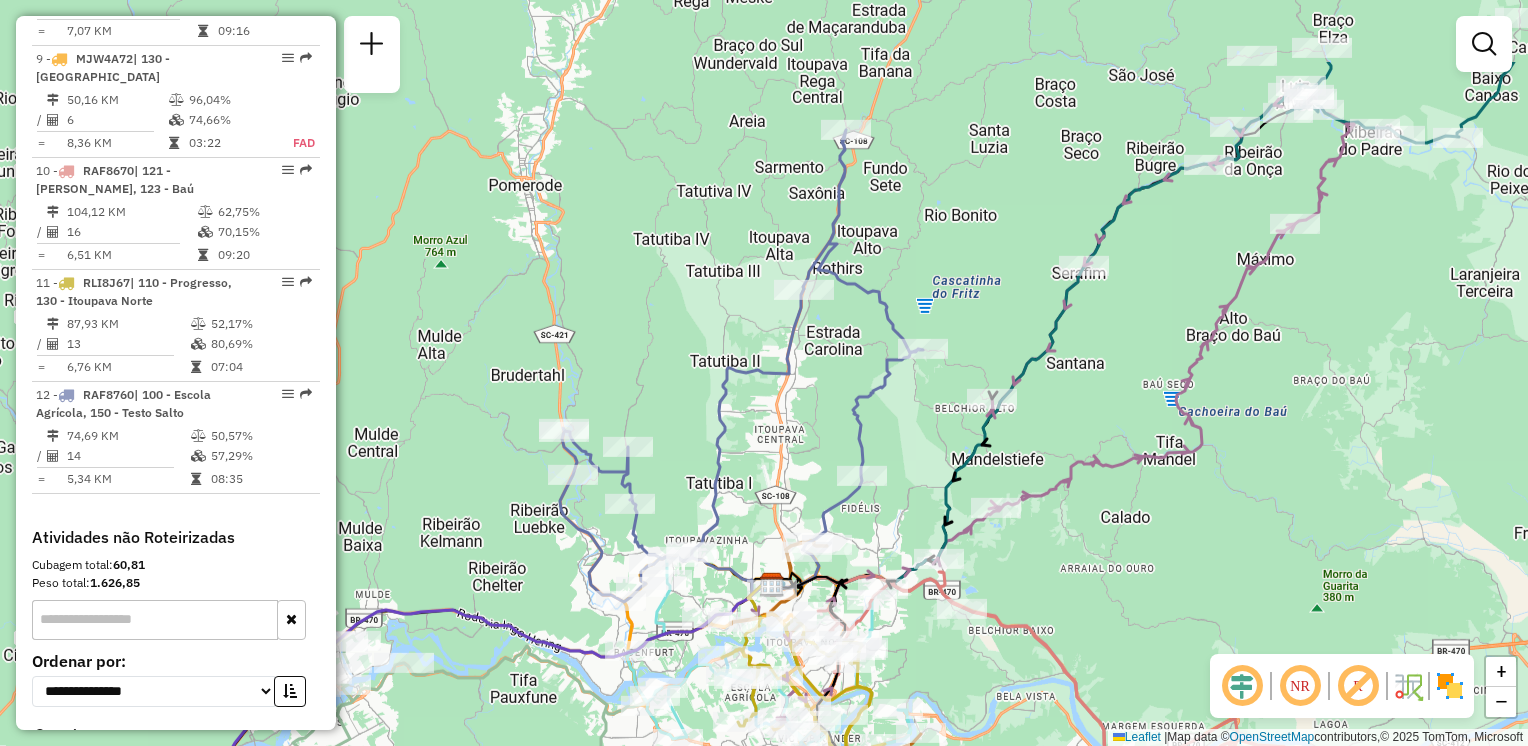 drag, startPoint x: 952, startPoint y: 554, endPoint x: 965, endPoint y: 639, distance: 85.98837 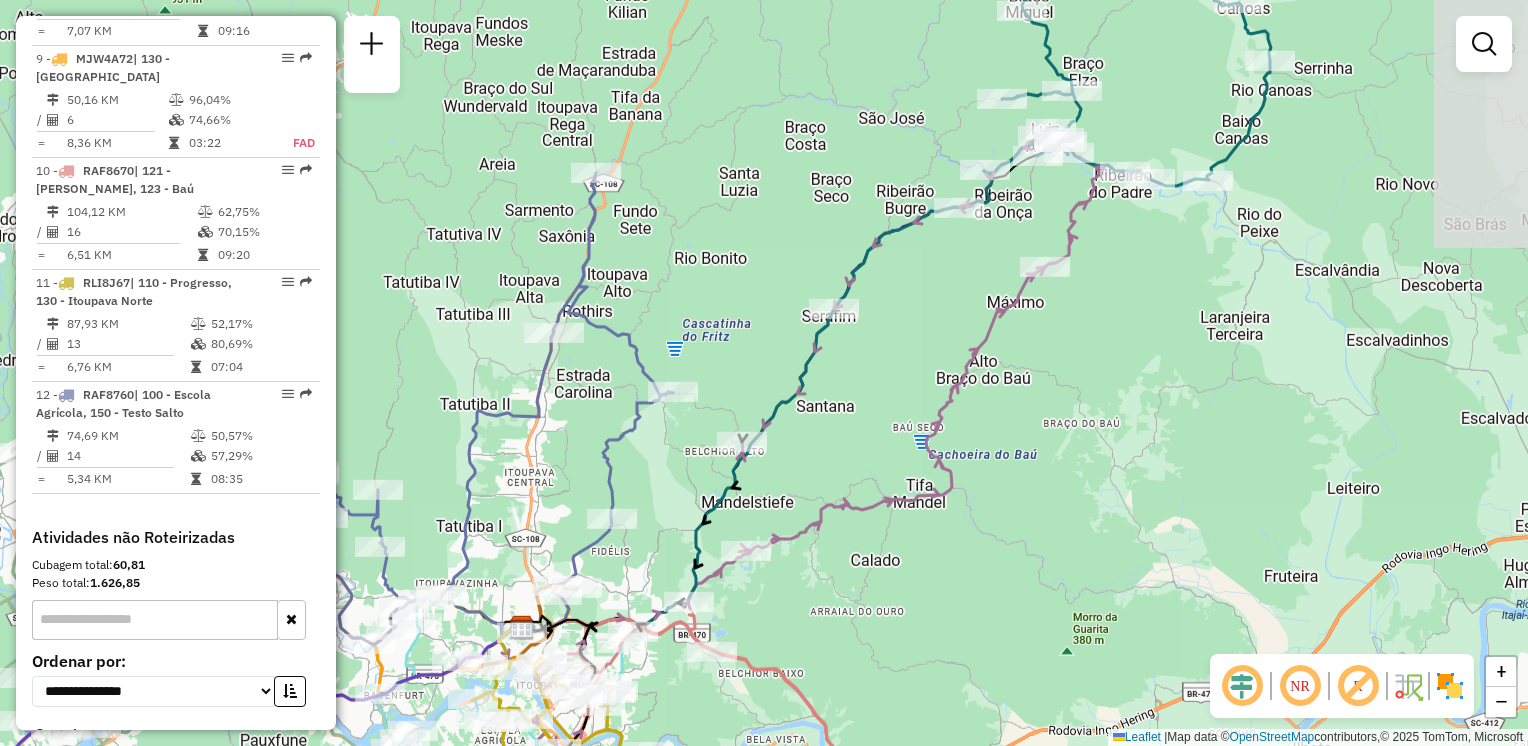 drag, startPoint x: 1094, startPoint y: 584, endPoint x: 843, endPoint y: 619, distance: 253.4285 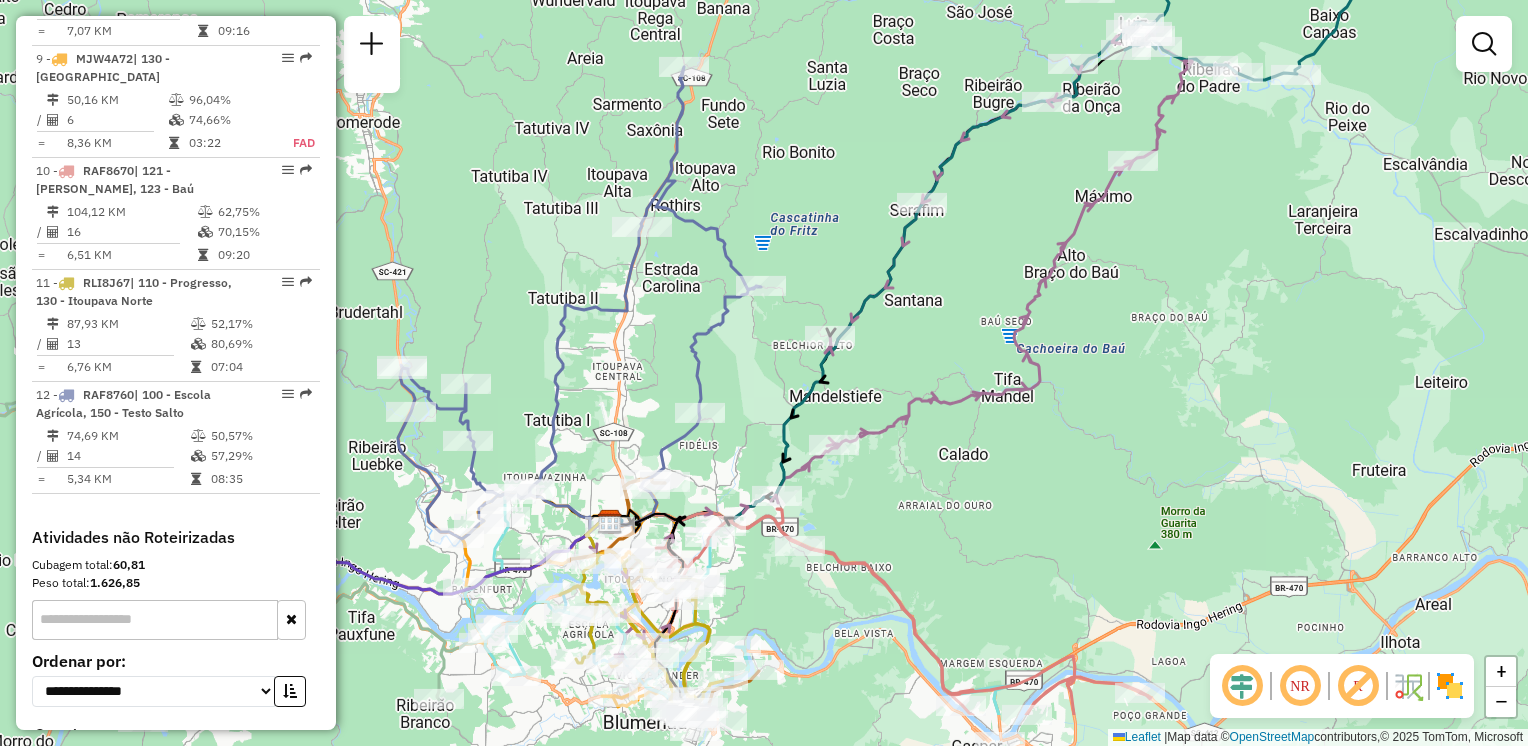 drag, startPoint x: 924, startPoint y: 501, endPoint x: 950, endPoint y: 452, distance: 55.470715 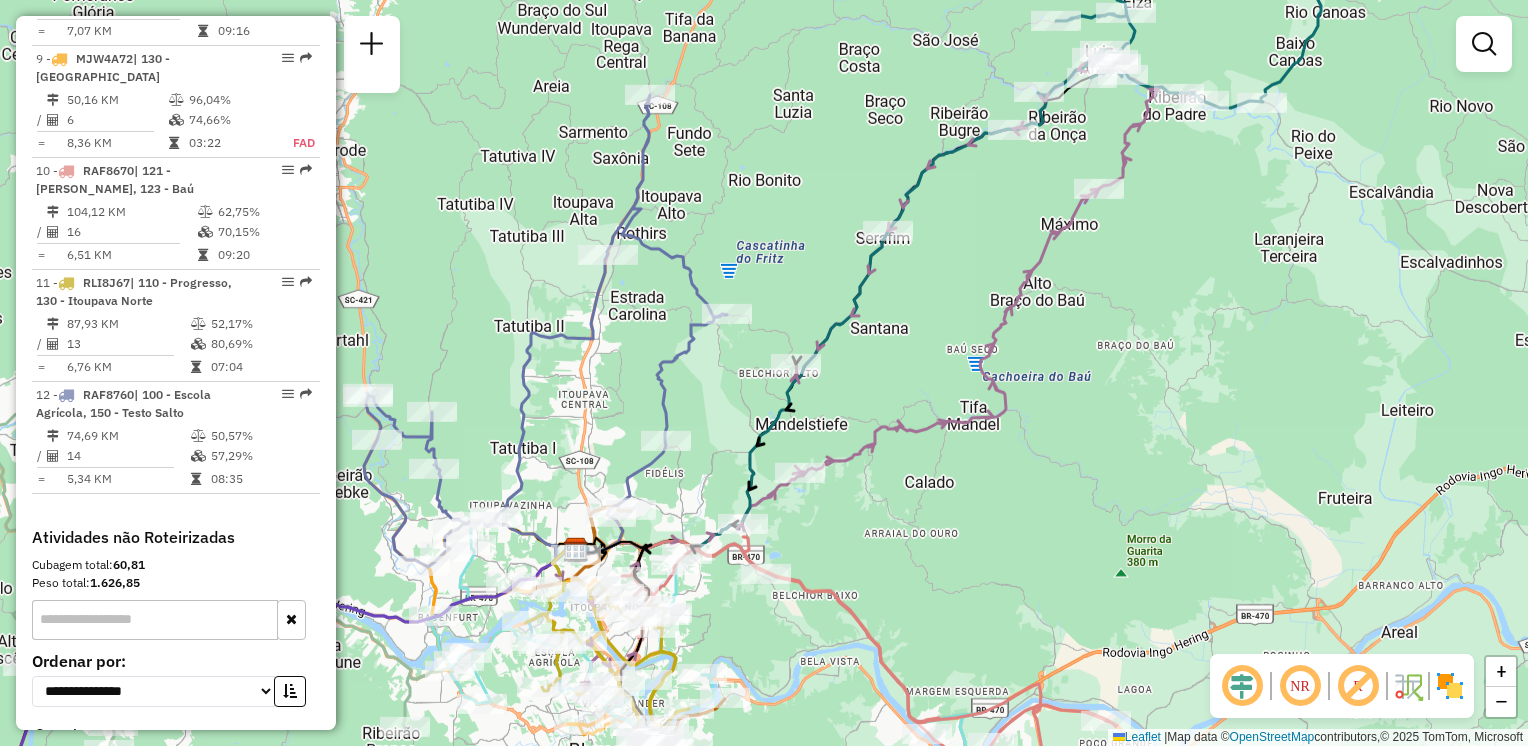 drag, startPoint x: 909, startPoint y: 574, endPoint x: 838, endPoint y: 661, distance: 112.29426 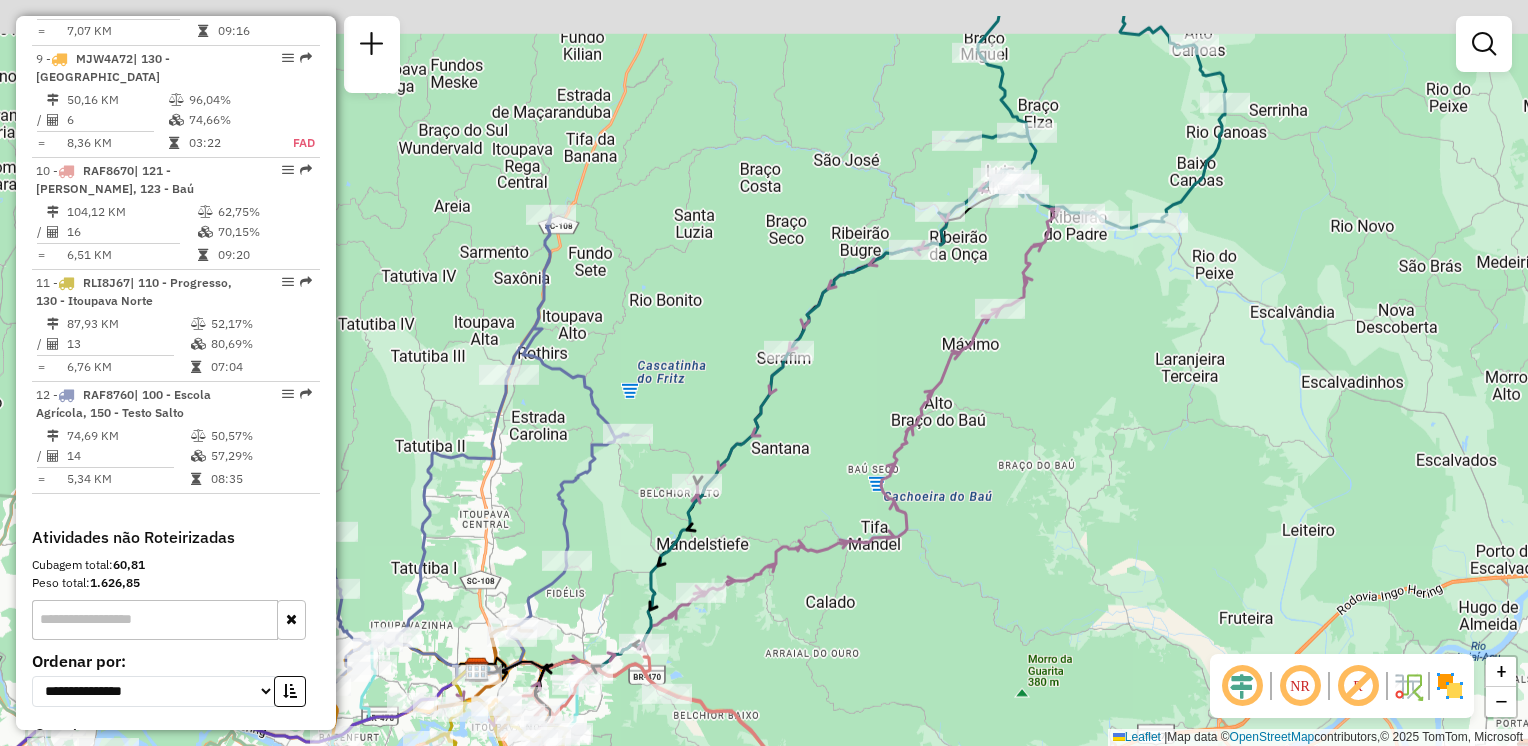drag, startPoint x: 978, startPoint y: 584, endPoint x: 932, endPoint y: 654, distance: 83.761566 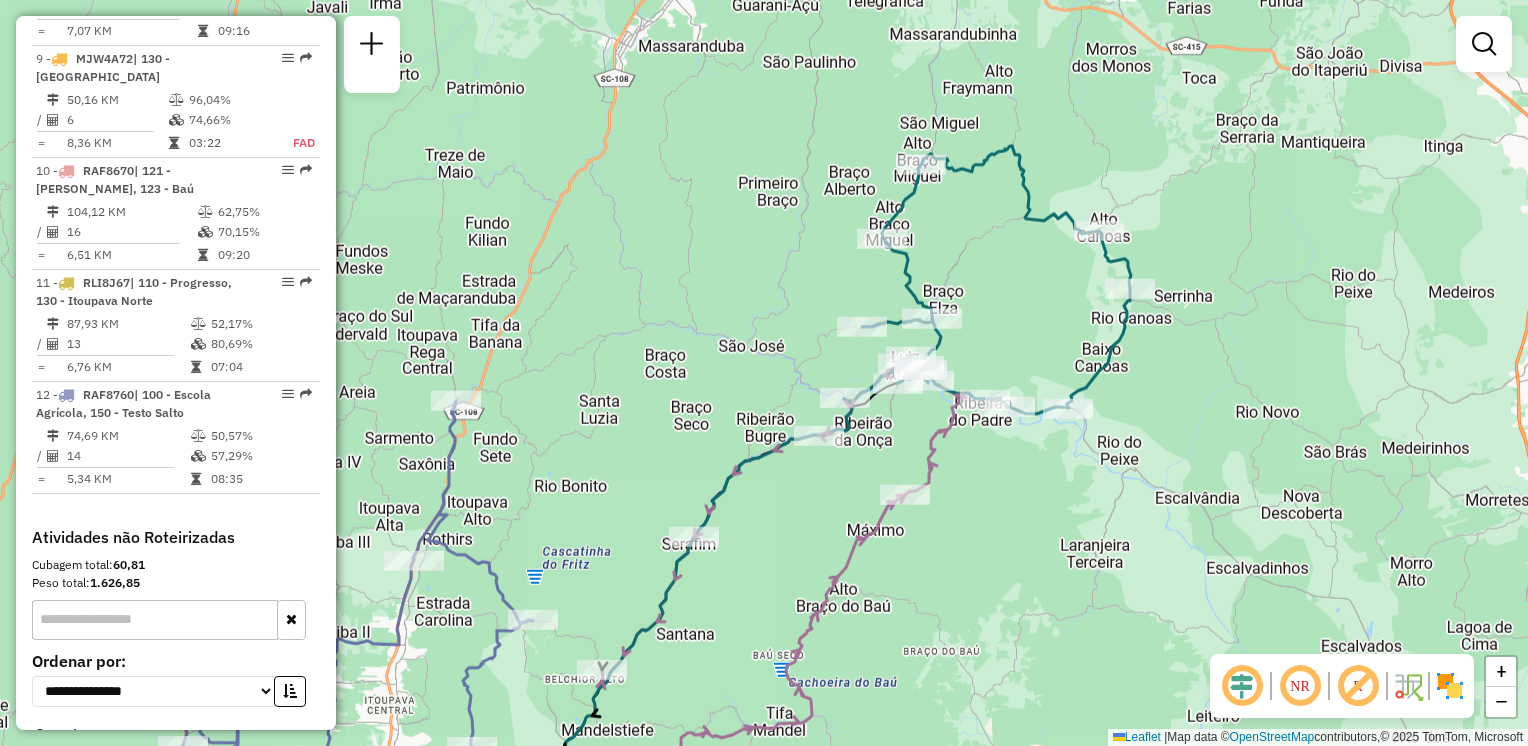 drag, startPoint x: 1029, startPoint y: 521, endPoint x: 1010, endPoint y: 566, distance: 48.8467 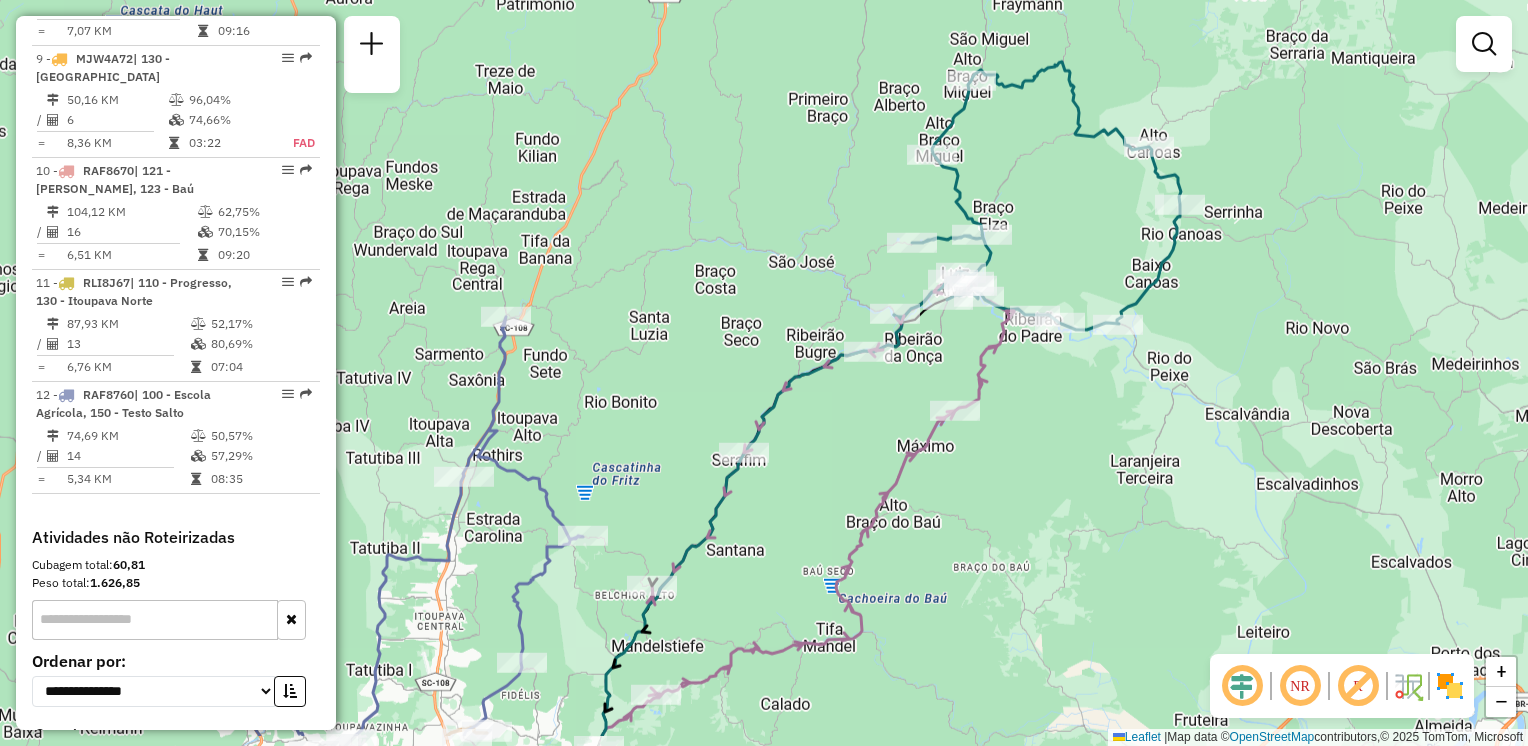 drag, startPoint x: 662, startPoint y: 567, endPoint x: 730, endPoint y: 466, distance: 121.75796 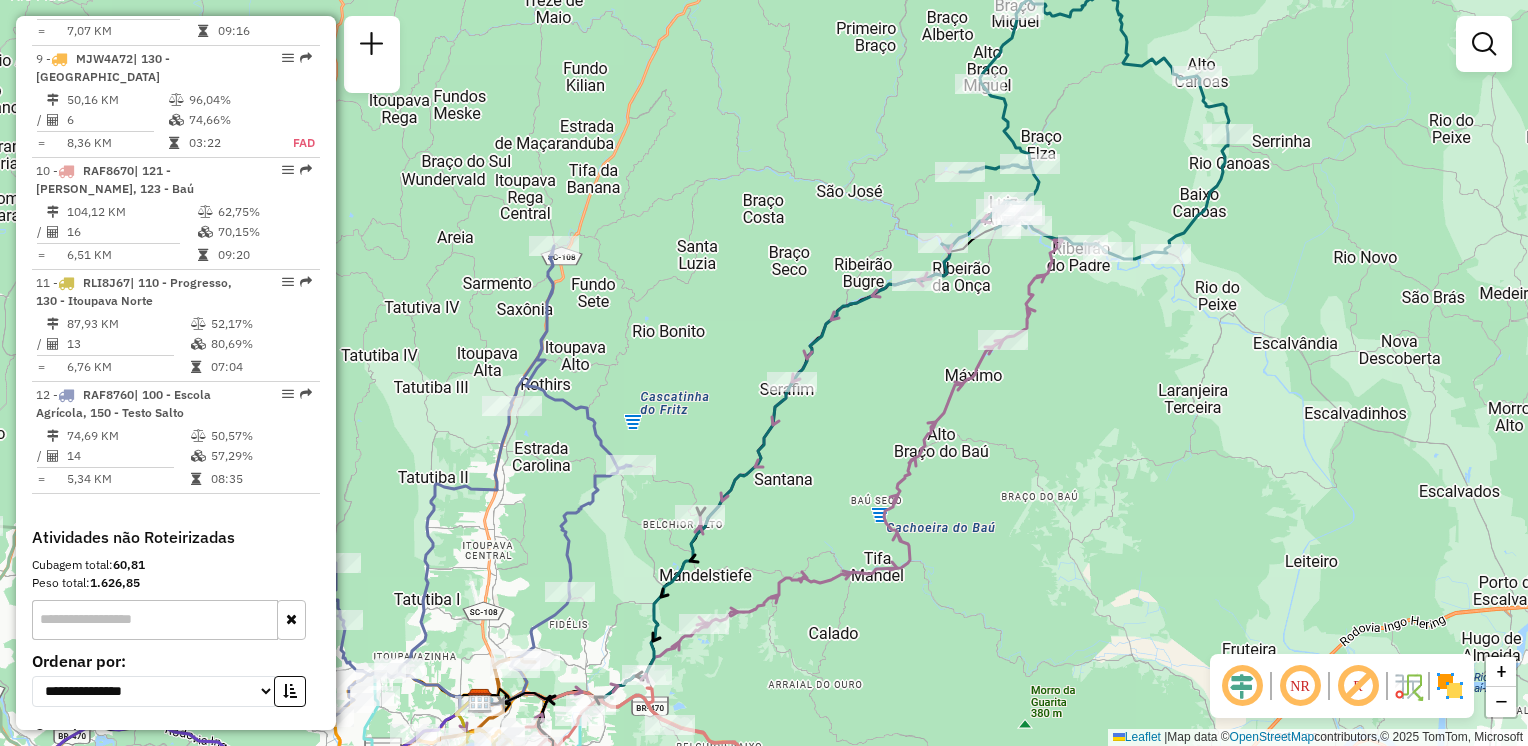 drag, startPoint x: 656, startPoint y: 535, endPoint x: 712, endPoint y: 443, distance: 107.70329 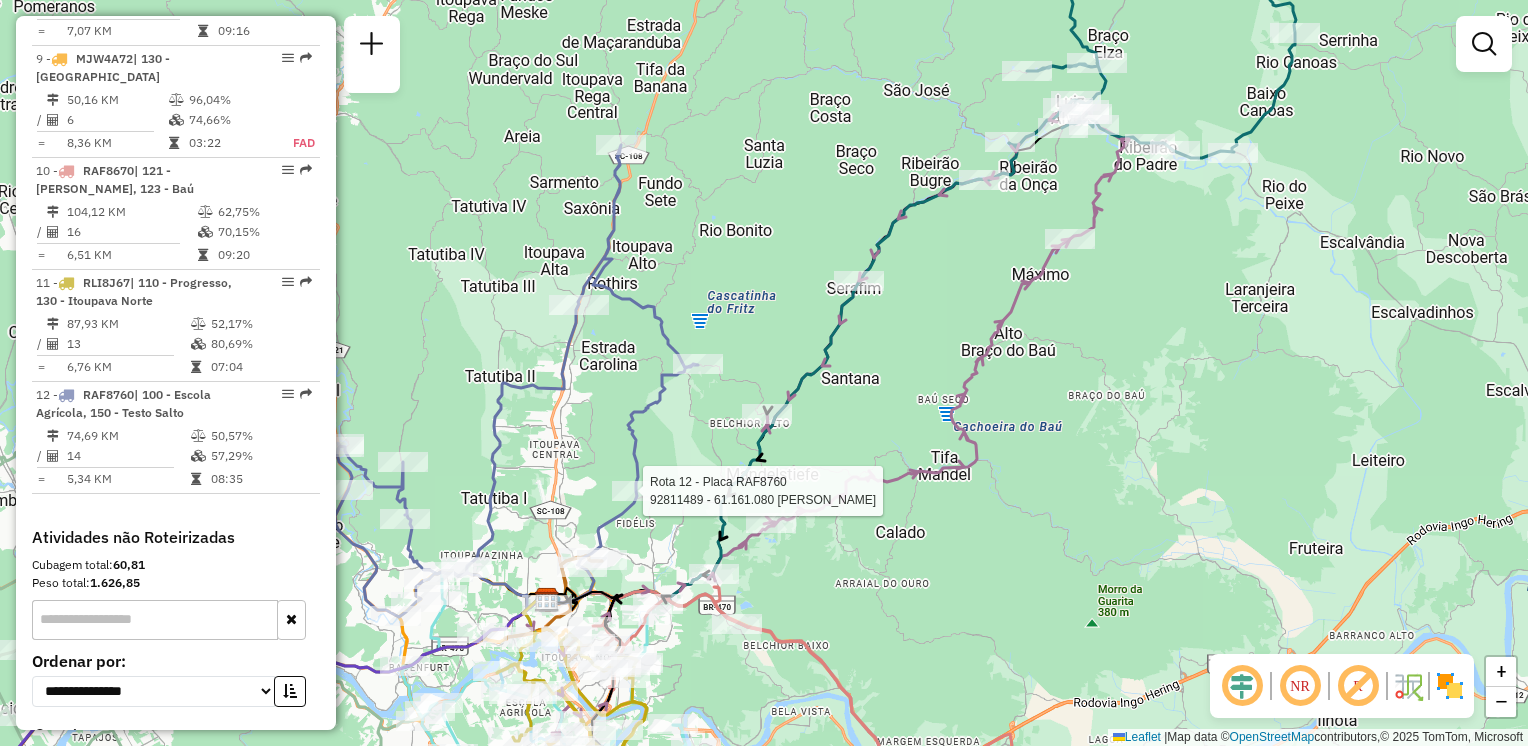 select on "**********" 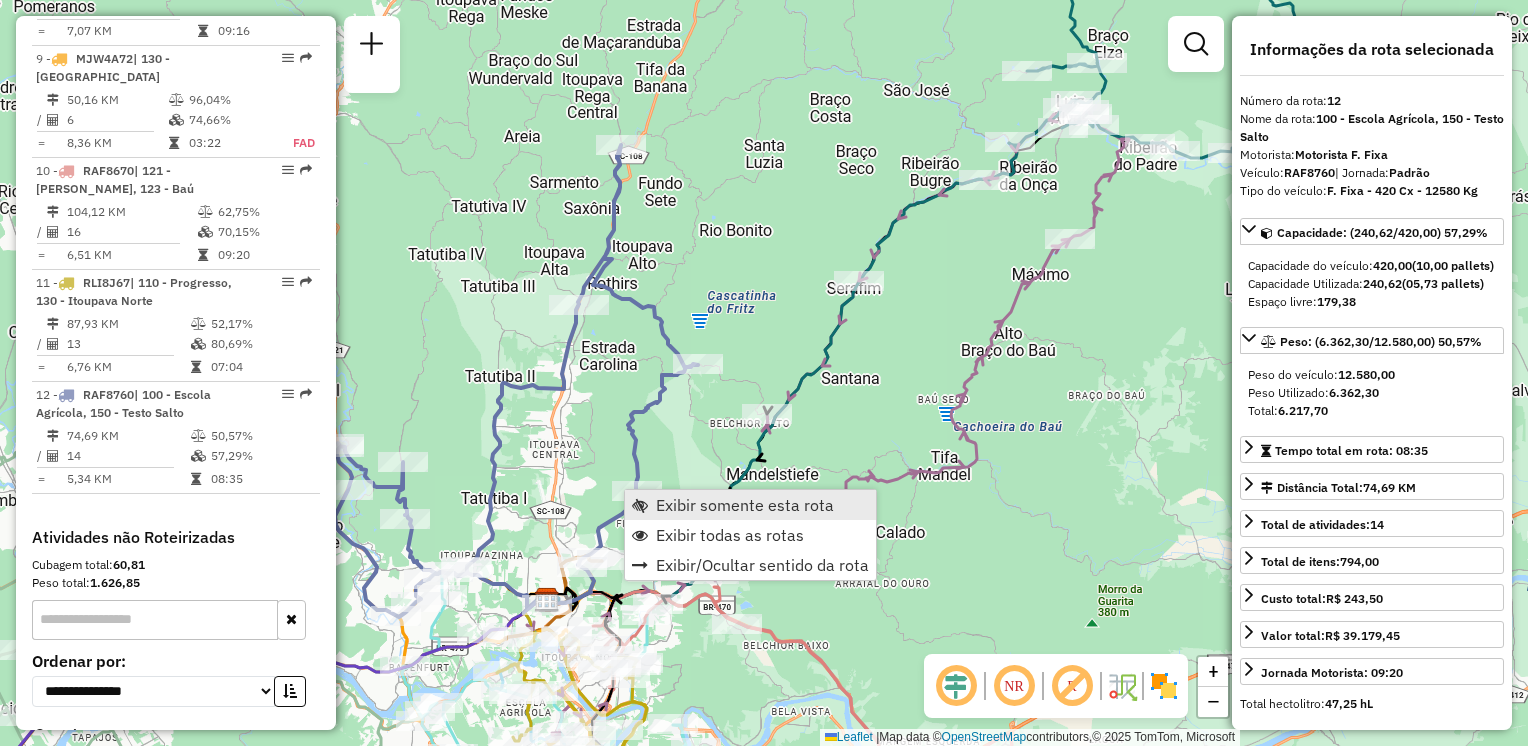 click on "Exibir somente esta rota" at bounding box center [745, 505] 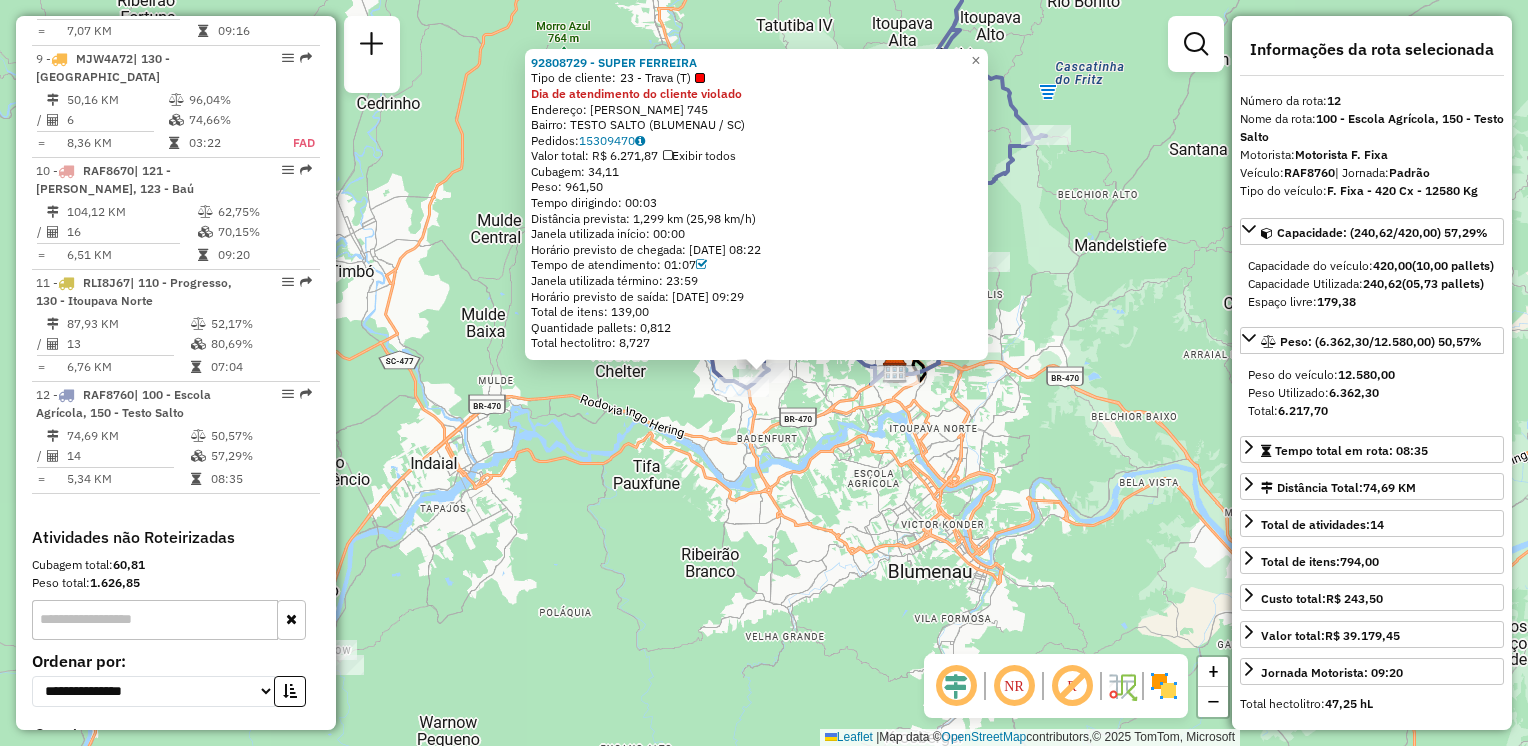 click on "92808729 - SUPER FERREIRA  Tipo de cliente:   23 - Trava (T)  Dia de atendimento do cliente violado  Endereço:  [PERSON_NAME] 745   Bairro: TESTO SALTO ([GEOGRAPHIC_DATA] / SC)   Pedidos:  15309470   Valor total: R$ 6.271,87   Exibir todos   Cubagem: 34,11  Peso: 961,50  Tempo dirigindo: 00:03   Distância prevista: 1,299 km (25,98 km/h)   Janela utilizada início: 00:00   Horário previsto de chegada: [DATE] 08:22   Tempo de atendimento: 01:07   Janela utilizada término: 23:59   Horário previsto de saída: [DATE] 09:29   Total de itens: 139,00   Quantidade pallets: 0,812   Total hectolitro: 8,727  × Janela de atendimento Grade de atendimento Capacidade Transportadoras Veículos Cliente Pedidos  Rotas Selecione os dias de semana para filtrar as janelas de atendimento  Seg   Ter   Qua   Qui   Sex   Sáb   Dom  Informe o período da janela de atendimento: De: Até:  Filtrar exatamente a janela do cliente  Considerar janela de atendimento padrão   Seg   Ter   Qua   Qui   Sex   Sáb   Dom   Peso mínimo:  +" 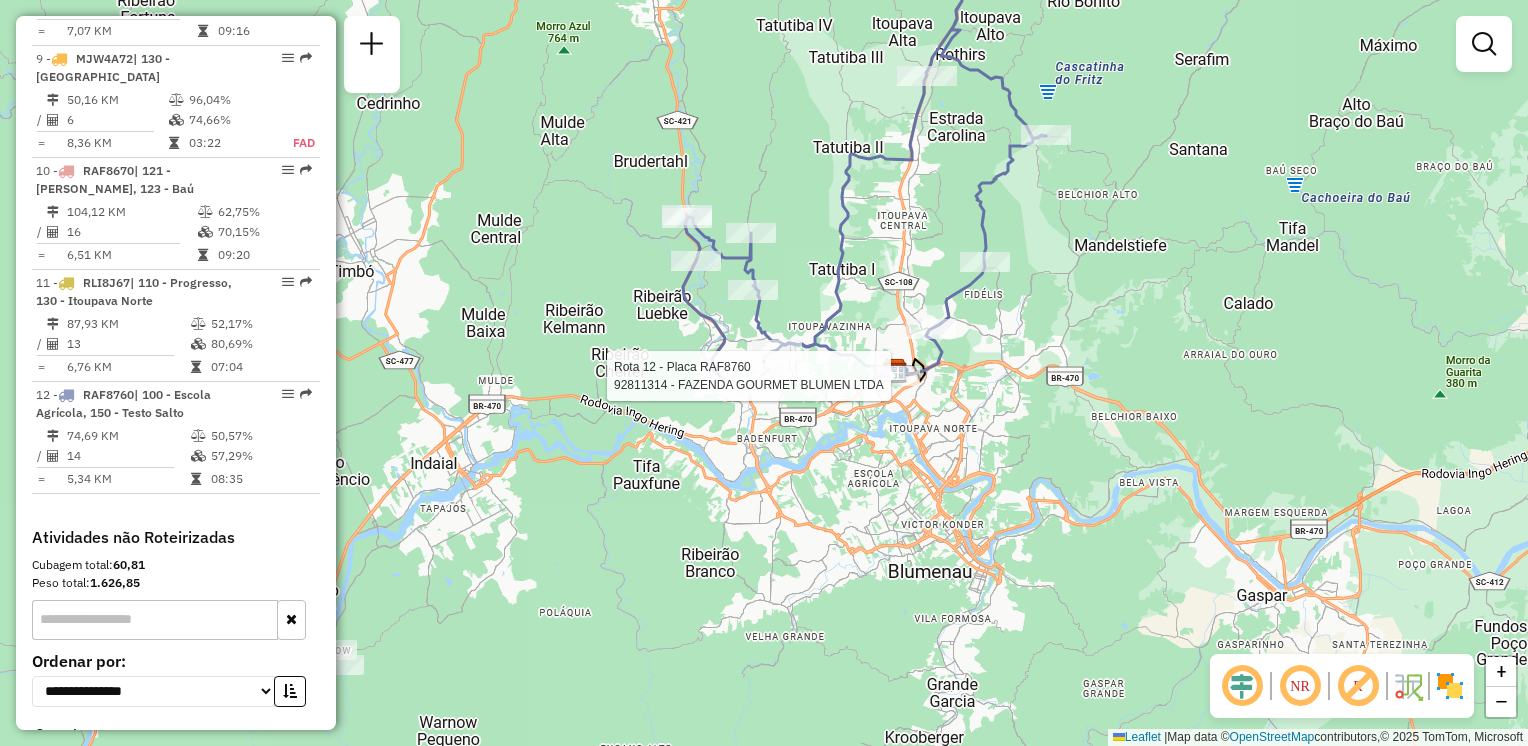 select on "**********" 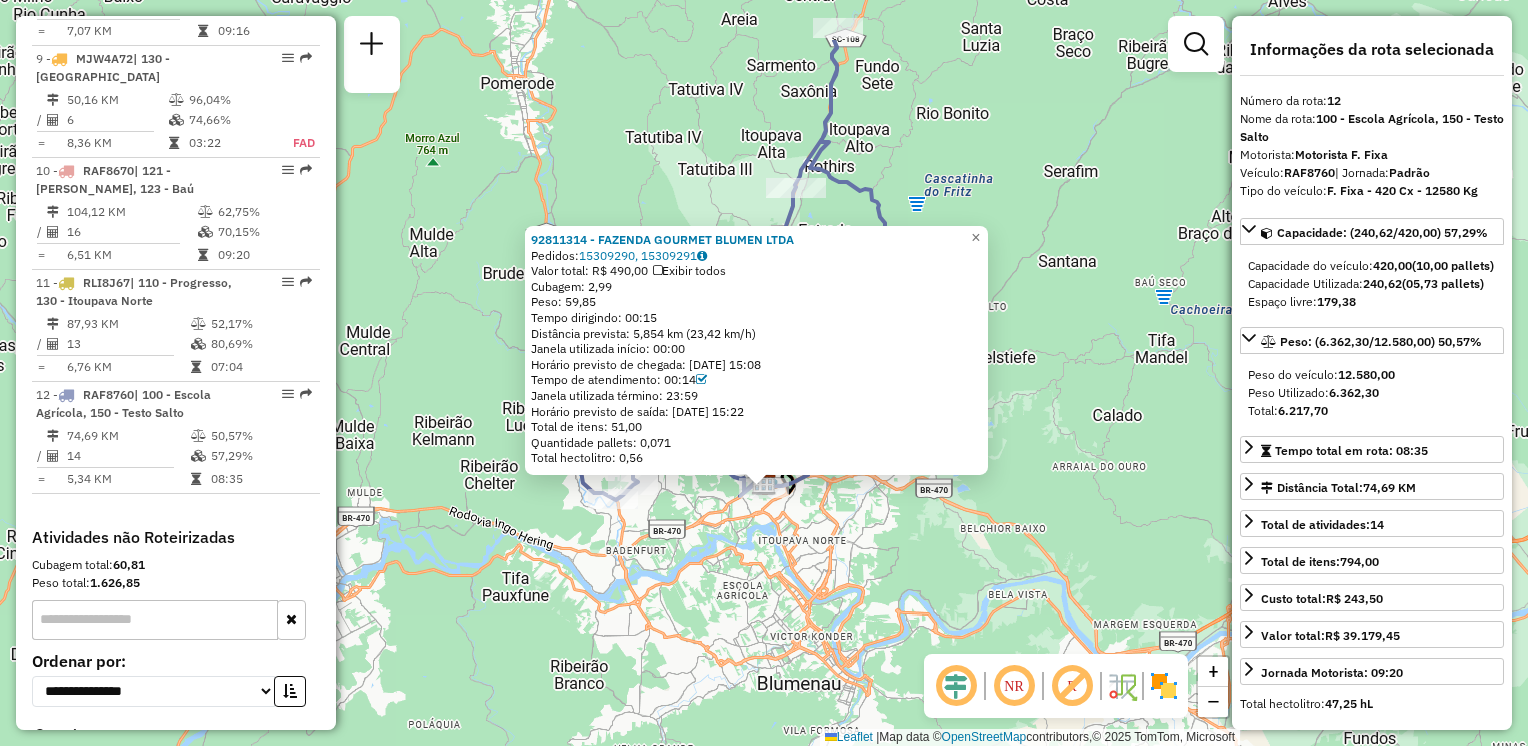 drag, startPoint x: 966, startPoint y: 479, endPoint x: 926, endPoint y: 615, distance: 141.76036 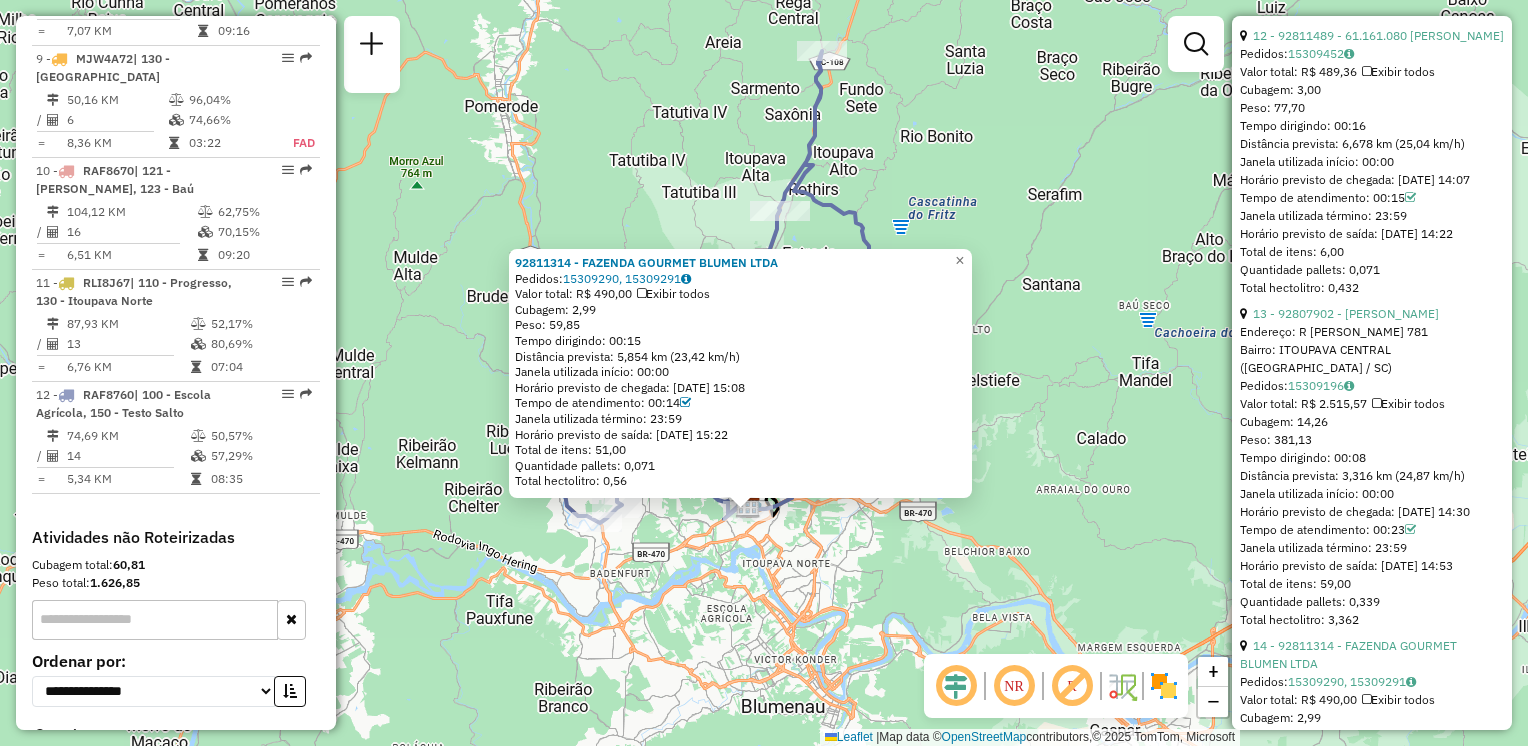 scroll, scrollTop: 4500, scrollLeft: 0, axis: vertical 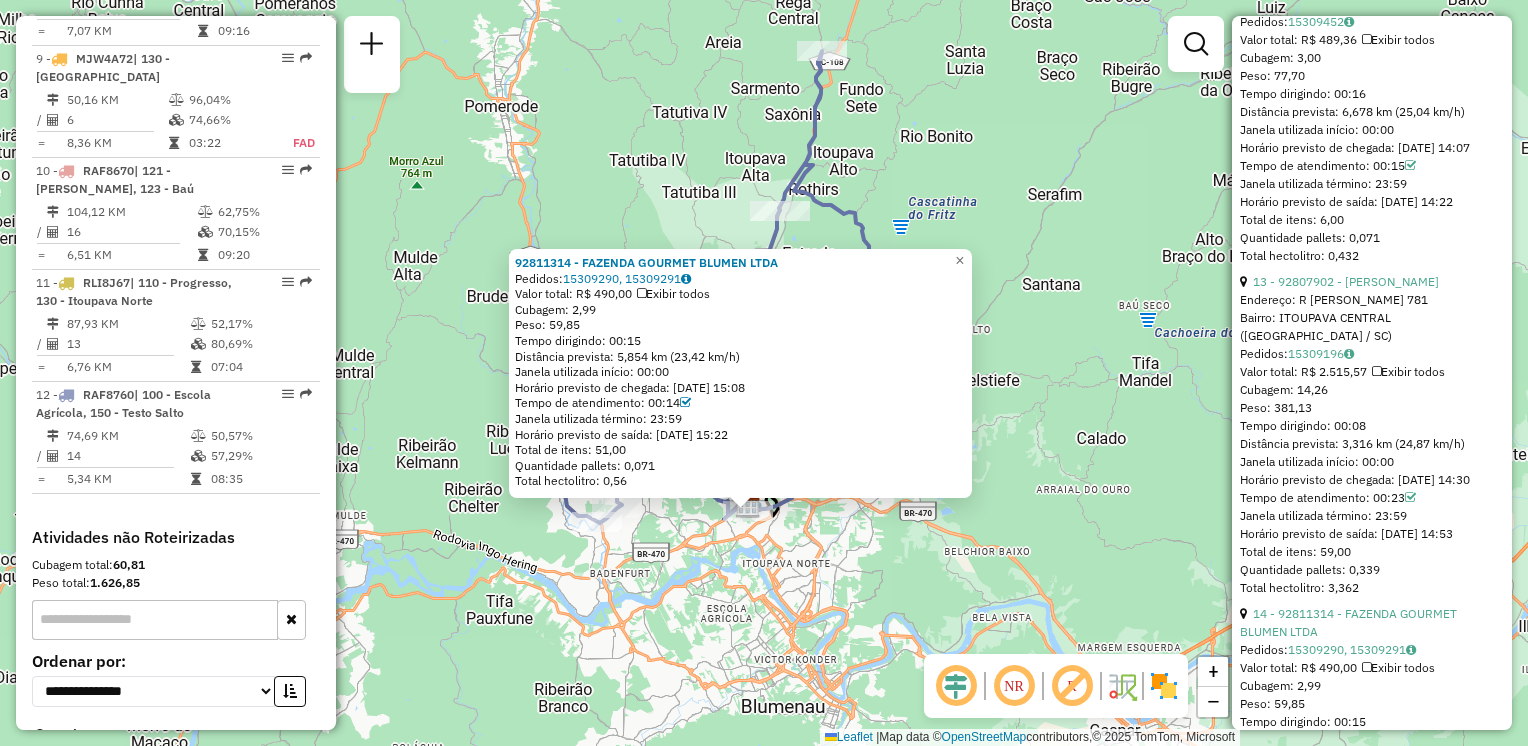 click on "**********" at bounding box center [1372, 373] 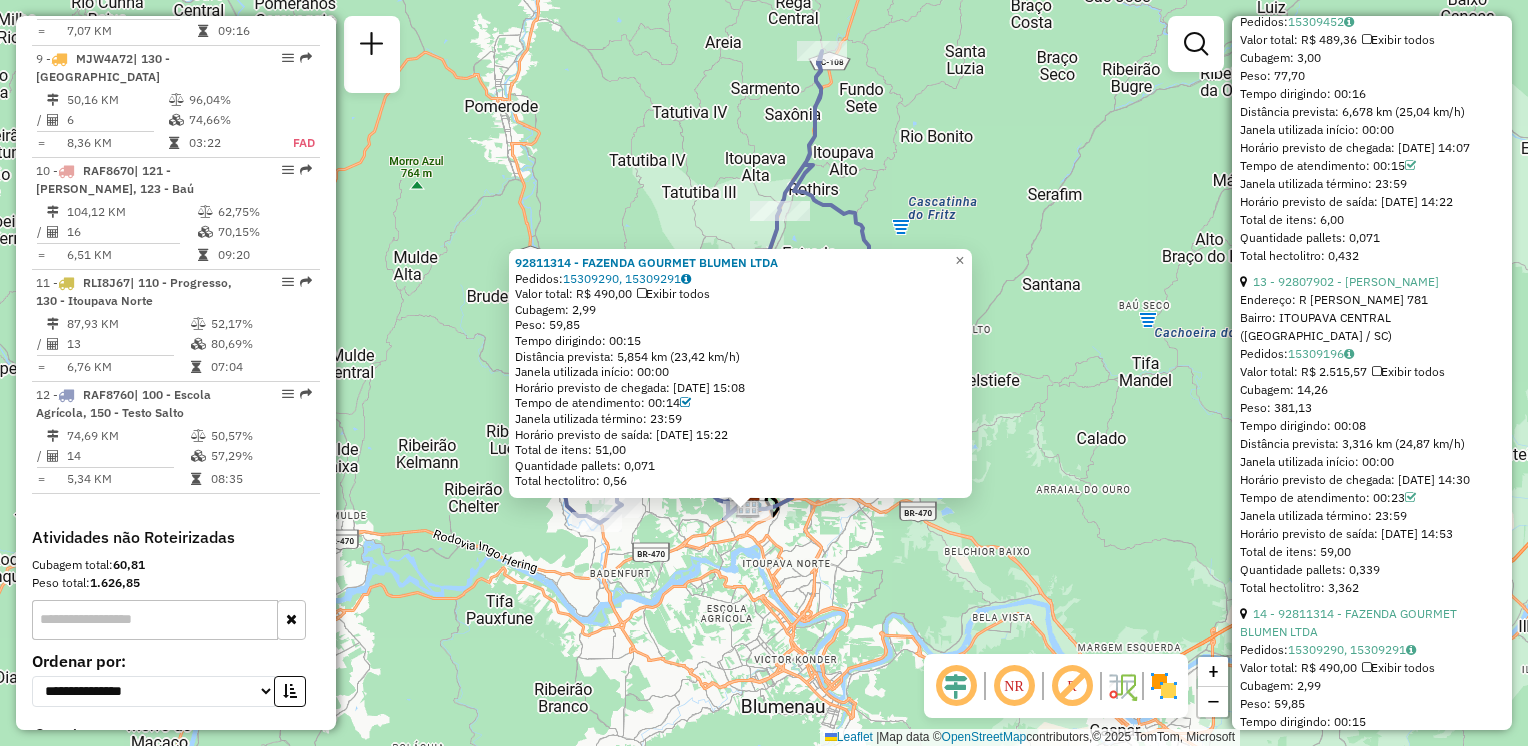 click on "92811314 - FAZENDA GOURMET BLUMEN LTDA  Pedidos:  15309290, 15309291   Valor total: R$ 490,00   Exibir todos   Cubagem: 2,99  Peso: 59,85  Tempo dirigindo: 00:15   Distância prevista: 5,854 km (23,42 km/h)   Janela utilizada início: 00:00   Horário previsto de chegada: [DATE] 15:08   Tempo de atendimento: 00:14   Janela utilizada término: 23:59   Horário previsto de saída: [DATE] 15:22   Total de itens: 51,00   Quantidade pallets: 0,071   Total hectolitro: 0,56  × Janela de atendimento Grade de atendimento Capacidade Transportadoras Veículos Cliente Pedidos  Rotas Selecione os dias de semana para filtrar as janelas de atendimento  Seg   Ter   Qua   Qui   Sex   Sáb   Dom  Informe o período da janela de atendimento: De: Até:  Filtrar exatamente a janela do cliente  Considerar janela de atendimento padrão  Selecione os dias de semana para filtrar as grades de atendimento  Seg   Ter   Qua   Qui   Sex   Sáb   Dom   Considerar clientes sem dia de atendimento cadastrado  Peso mínimo:   De:  De:" 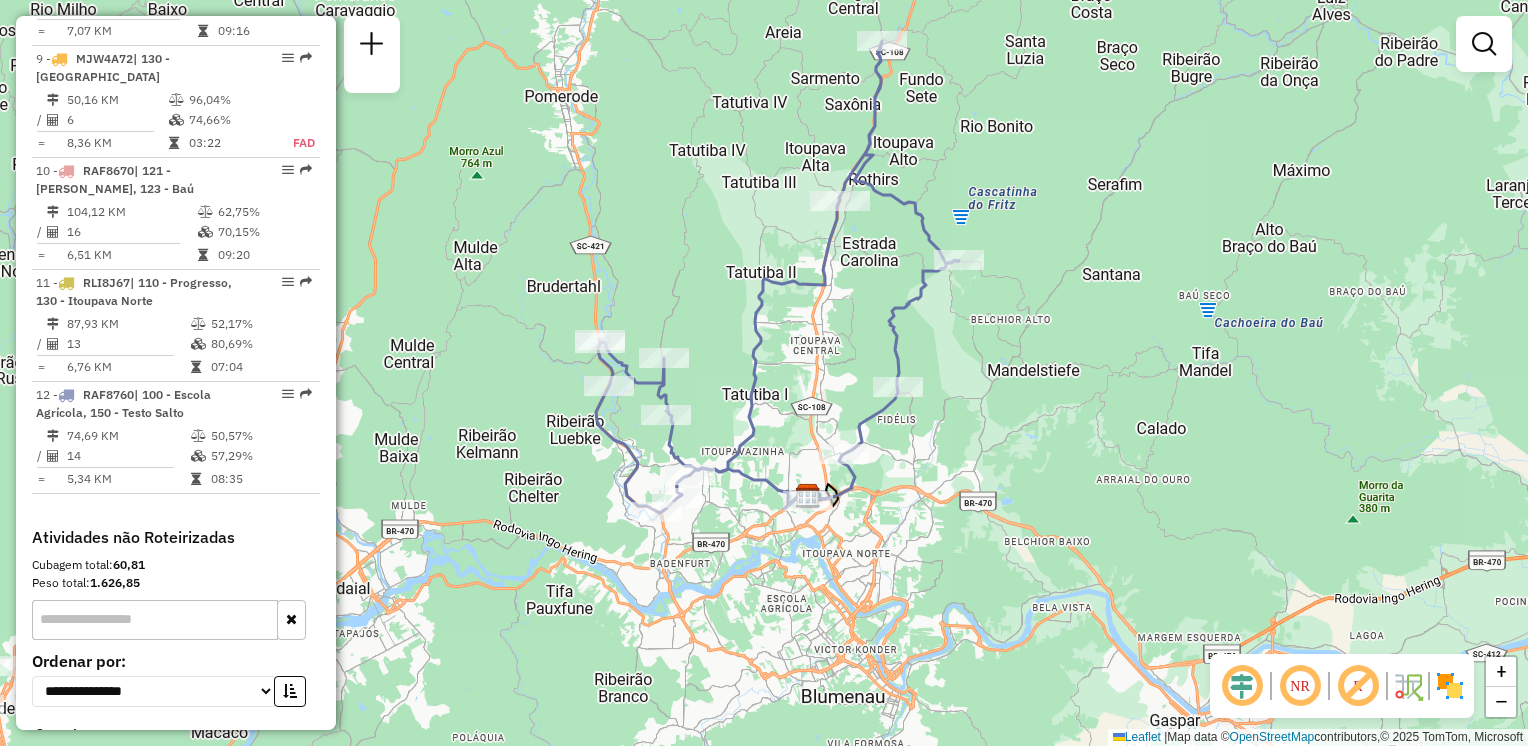 drag, startPoint x: 1096, startPoint y: 534, endPoint x: 1168, endPoint y: 523, distance: 72.835434 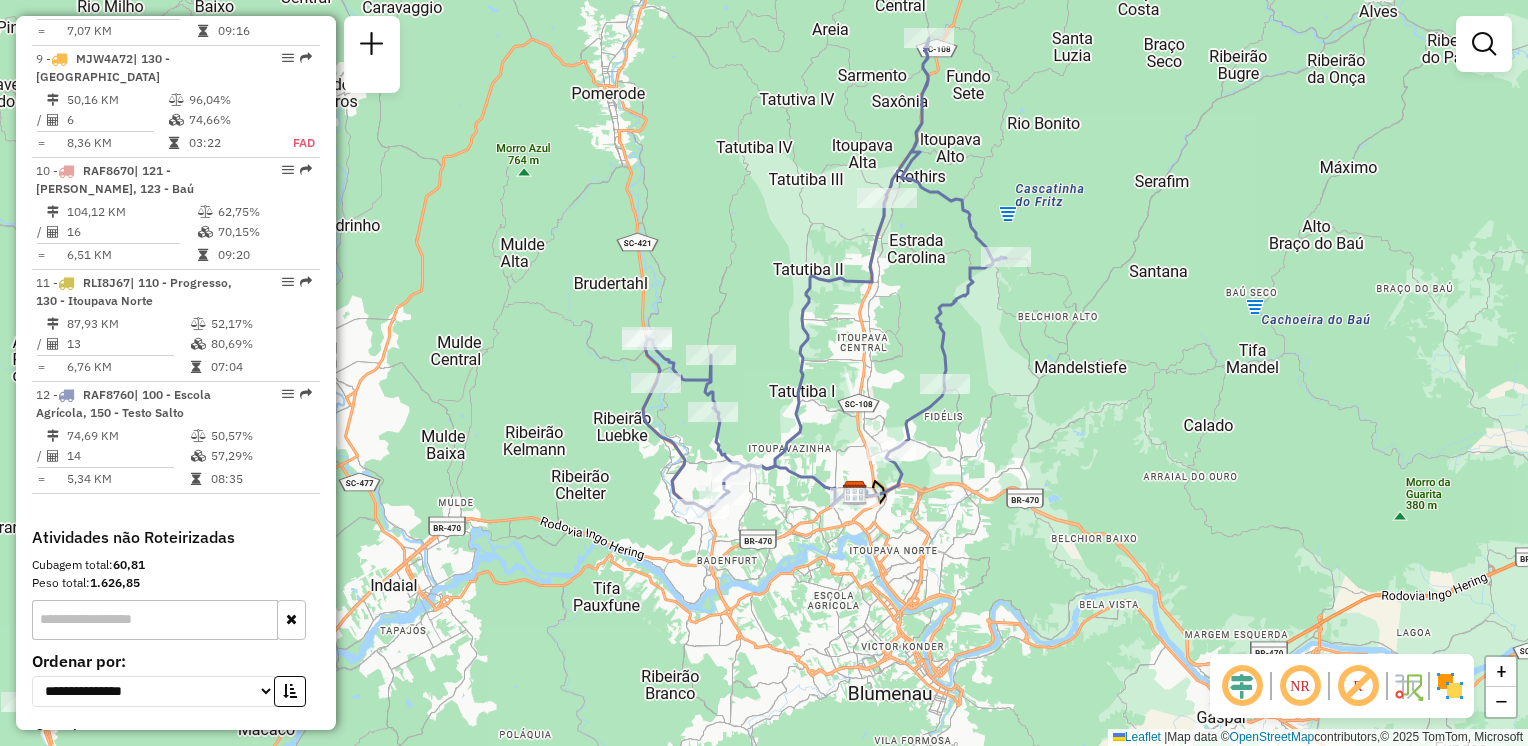 drag, startPoint x: 843, startPoint y: 486, endPoint x: 878, endPoint y: 484, distance: 35.057095 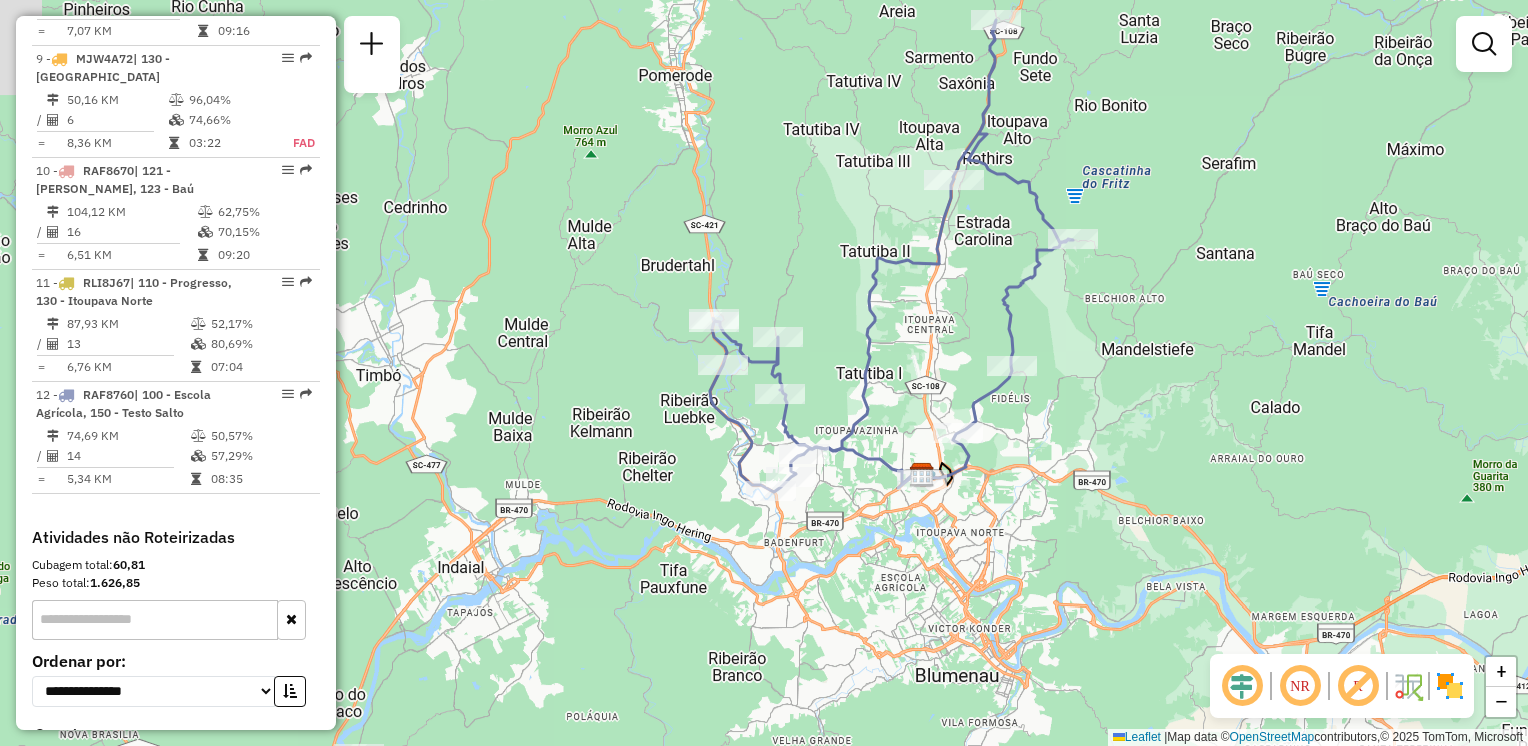 click on "Janela de atendimento Grade de atendimento Capacidade Transportadoras Veículos Cliente Pedidos  Rotas Selecione os dias de semana para filtrar as janelas de atendimento  Seg   Ter   Qua   Qui   Sex   Sáb   Dom  Informe o período da janela de atendimento: De: Até:  Filtrar exatamente a janela do cliente  Considerar janela de atendimento padrão  Selecione os dias de semana para filtrar as grades de atendimento  Seg   Ter   Qua   Qui   Sex   Sáb   Dom   Considerar clientes sem dia de atendimento cadastrado  Clientes fora do dia de atendimento selecionado Filtrar as atividades entre os valores definidos abaixo:  Peso mínimo:   Peso máximo:   Cubagem mínima:   Cubagem máxima:   De:   Até:  Filtrar as atividades entre o tempo de atendimento definido abaixo:  De:   Até:   Considerar capacidade total dos clientes não roteirizados Transportadora: Selecione um ou mais itens Tipo de veículo: Selecione um ou mais itens Veículo: Selecione um ou mais itens Motorista: Selecione um ou mais itens Nome: Rótulo:" 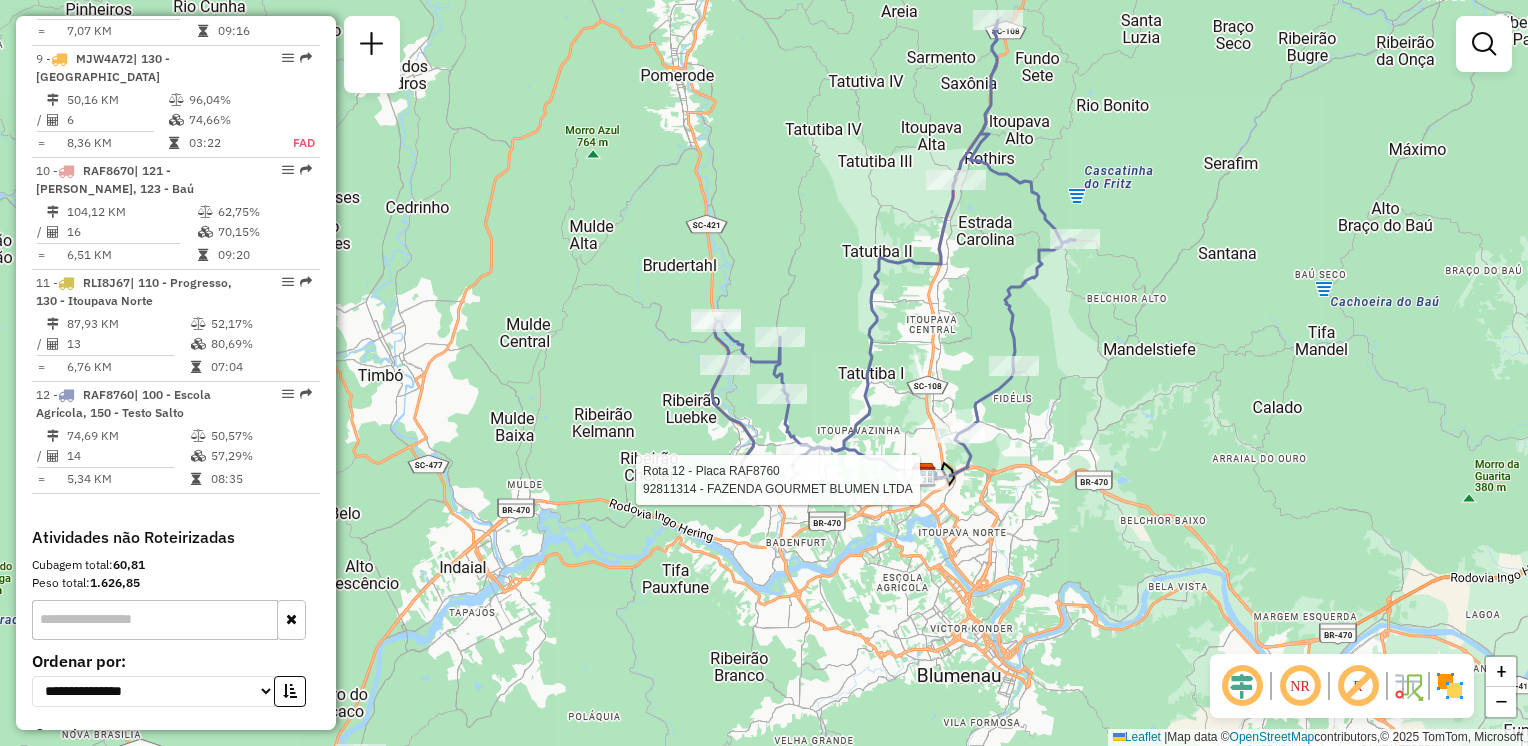 select on "**********" 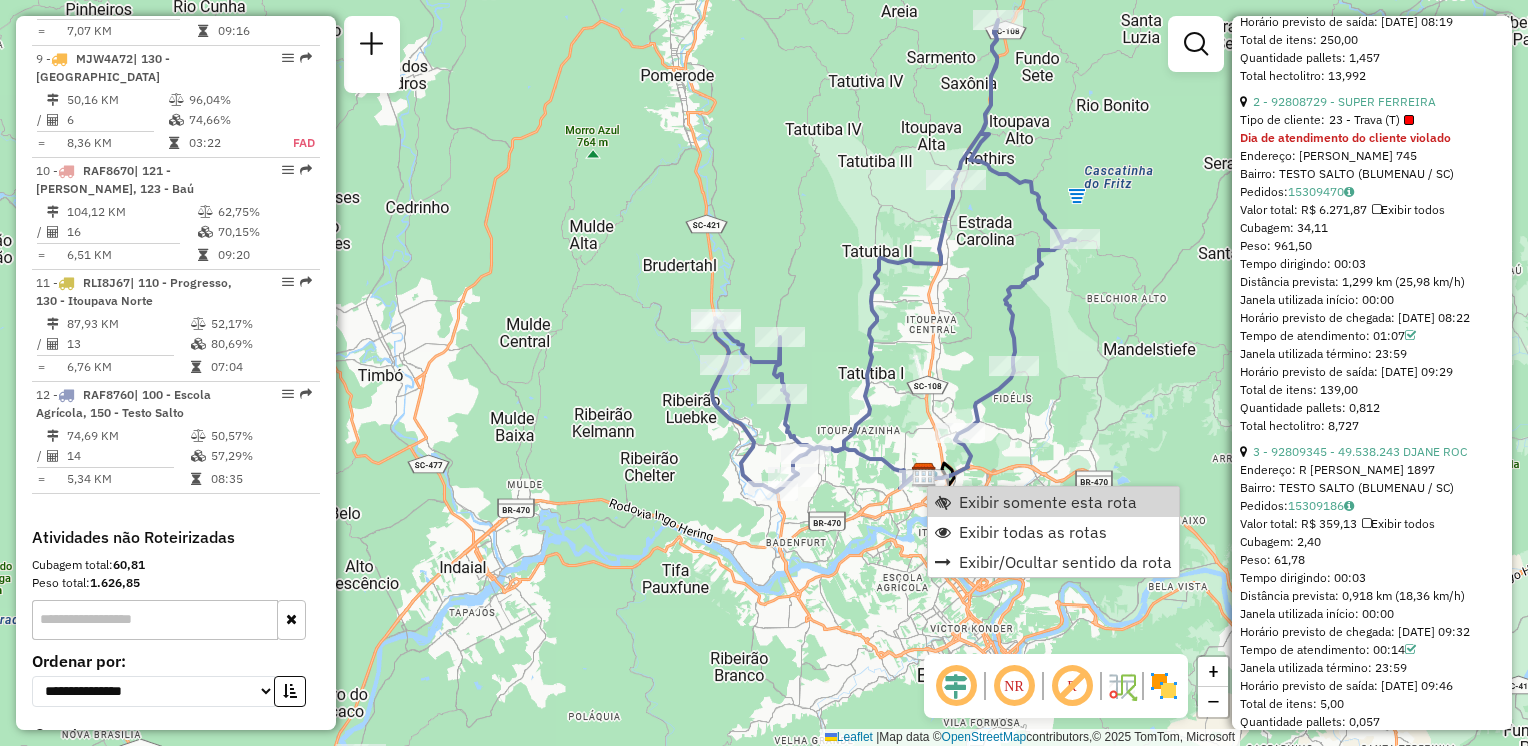 scroll, scrollTop: 1300, scrollLeft: 0, axis: vertical 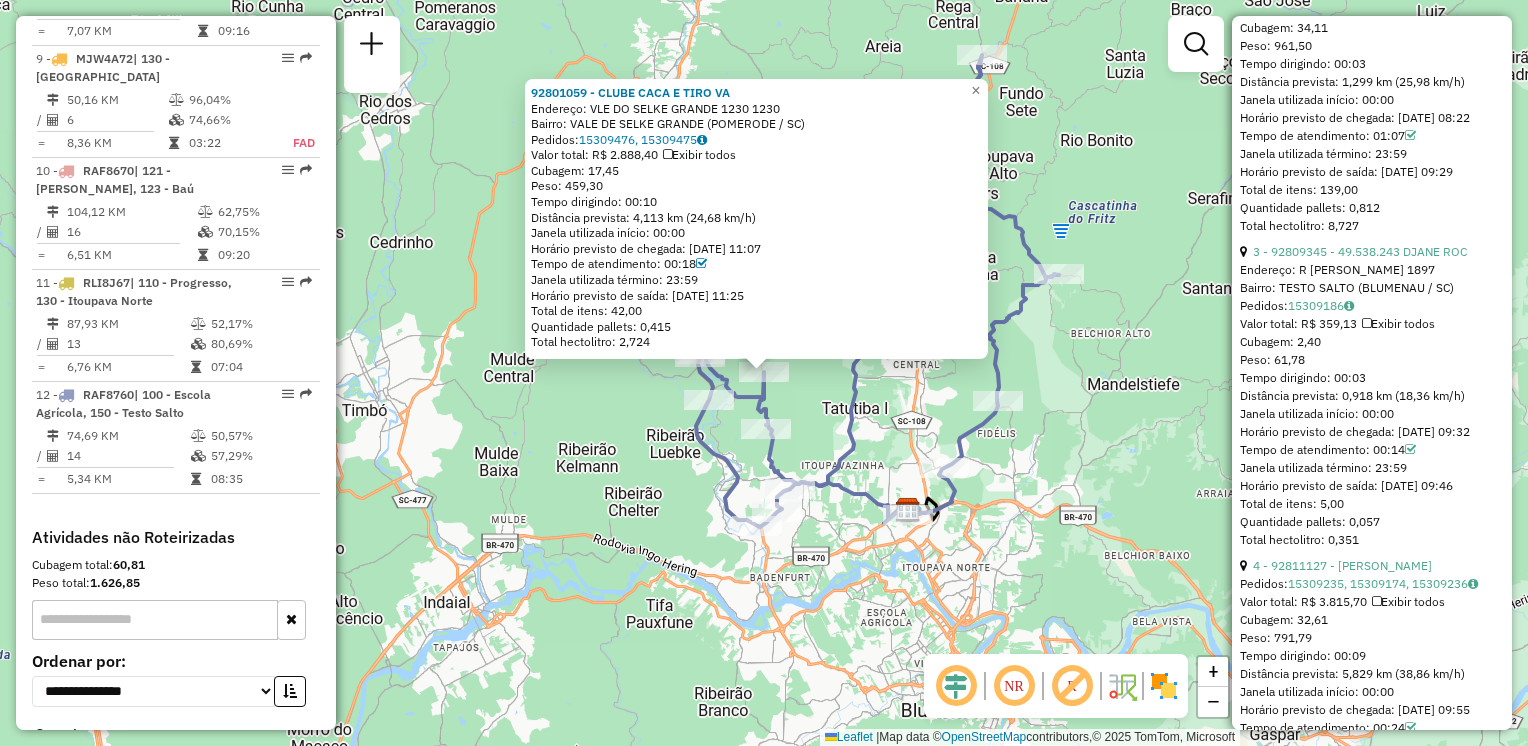 drag, startPoint x: 614, startPoint y: 453, endPoint x: 624, endPoint y: 434, distance: 21.470911 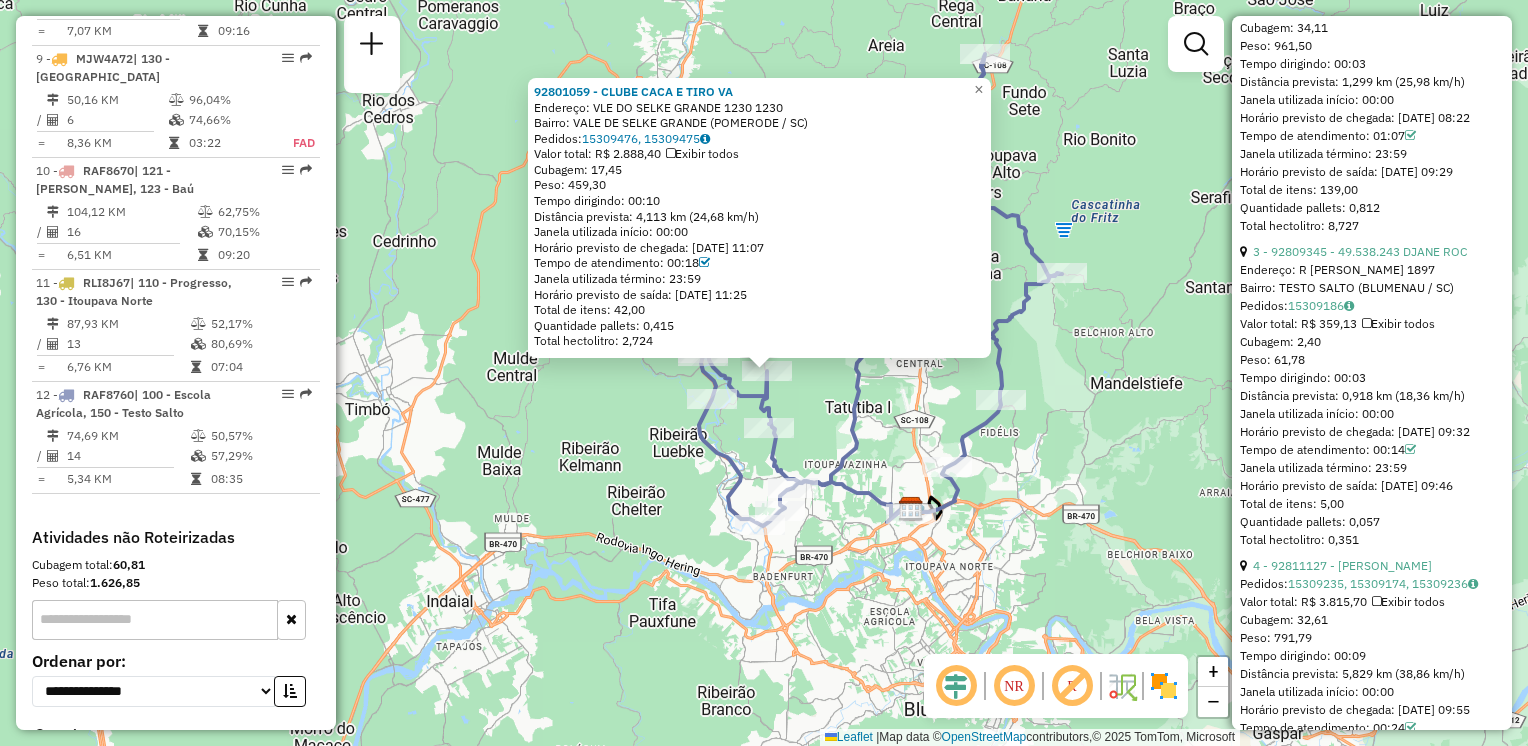 click on "92801059 - CLUBE CACA E TIRO [GEOGRAPHIC_DATA]  Endereço: VLE DO SELKE GRANDE 1230          1230   Bairro: [GEOGRAPHIC_DATA] ([GEOGRAPHIC_DATA] / [GEOGRAPHIC_DATA])   Pedidos:  15309476, 15309475   Valor total: R$ 2.888,40   Exibir todos   Cubagem: 17,45  Peso: 459,30  Tempo dirigindo: 00:10   Distância prevista: 4,113 km (24,68 km/h)   Janela utilizada início: 00:00   Horário previsto de chegada: [DATE] 11:07   Tempo de atendimento: 00:18   Janela utilizada término: 23:59   Horário previsto de saída: [DATE] 11:25   Total de itens: 42,00   Quantidade pallets: 0,415   Total hectolitro: 2,724  × Janela de atendimento Grade de atendimento Capacidade Transportadoras Veículos Cliente Pedidos  Rotas Selecione os dias de semana para filtrar as janelas de atendimento  Seg   Ter   Qua   Qui   Sex   Sáb   Dom  Informe o período da janela de atendimento: De: Até:  Filtrar exatamente a janela do cliente  Considerar janela de atendimento padrão  Selecione os dias de semana para filtrar as grades de atendimento  Seg   Ter   Qua   Qui  +" 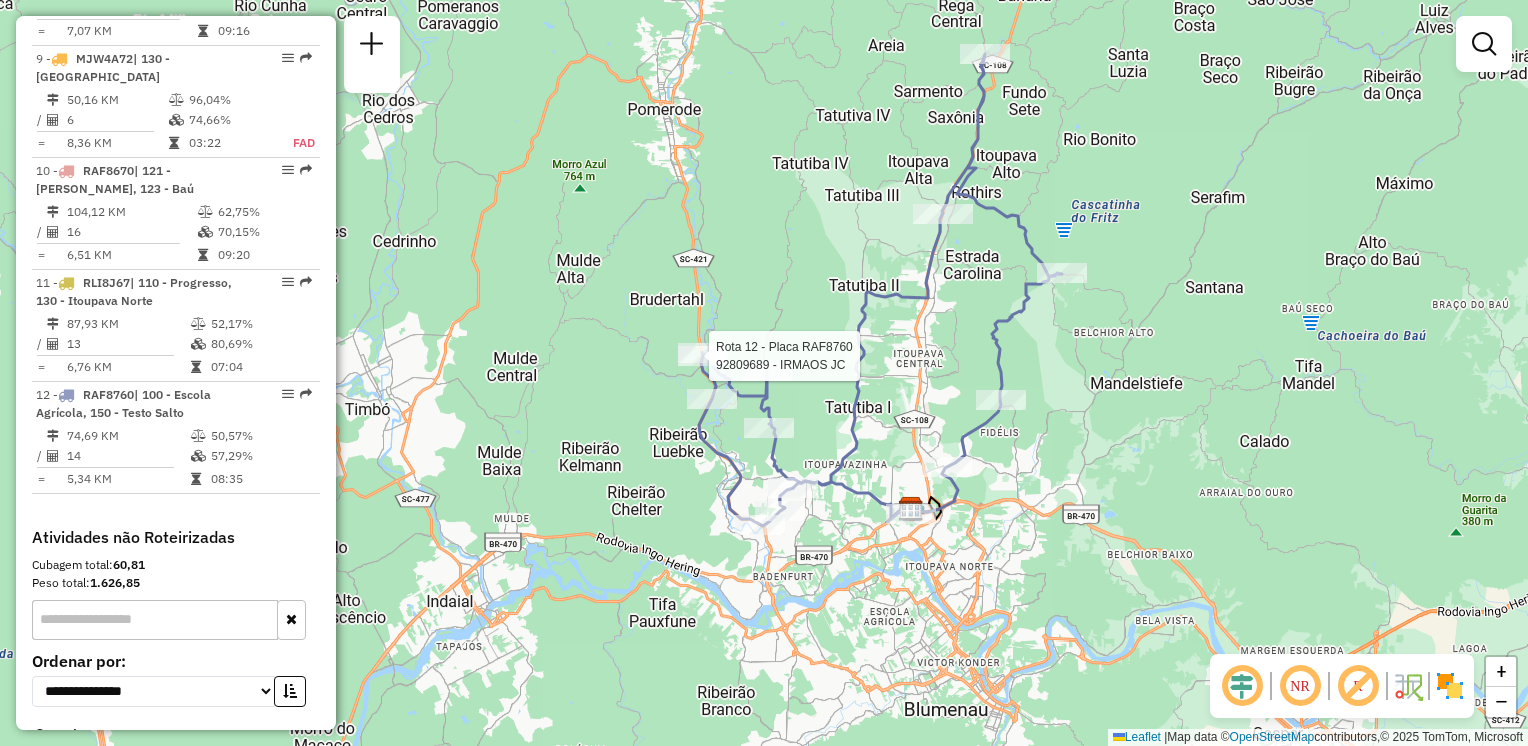 select on "**********" 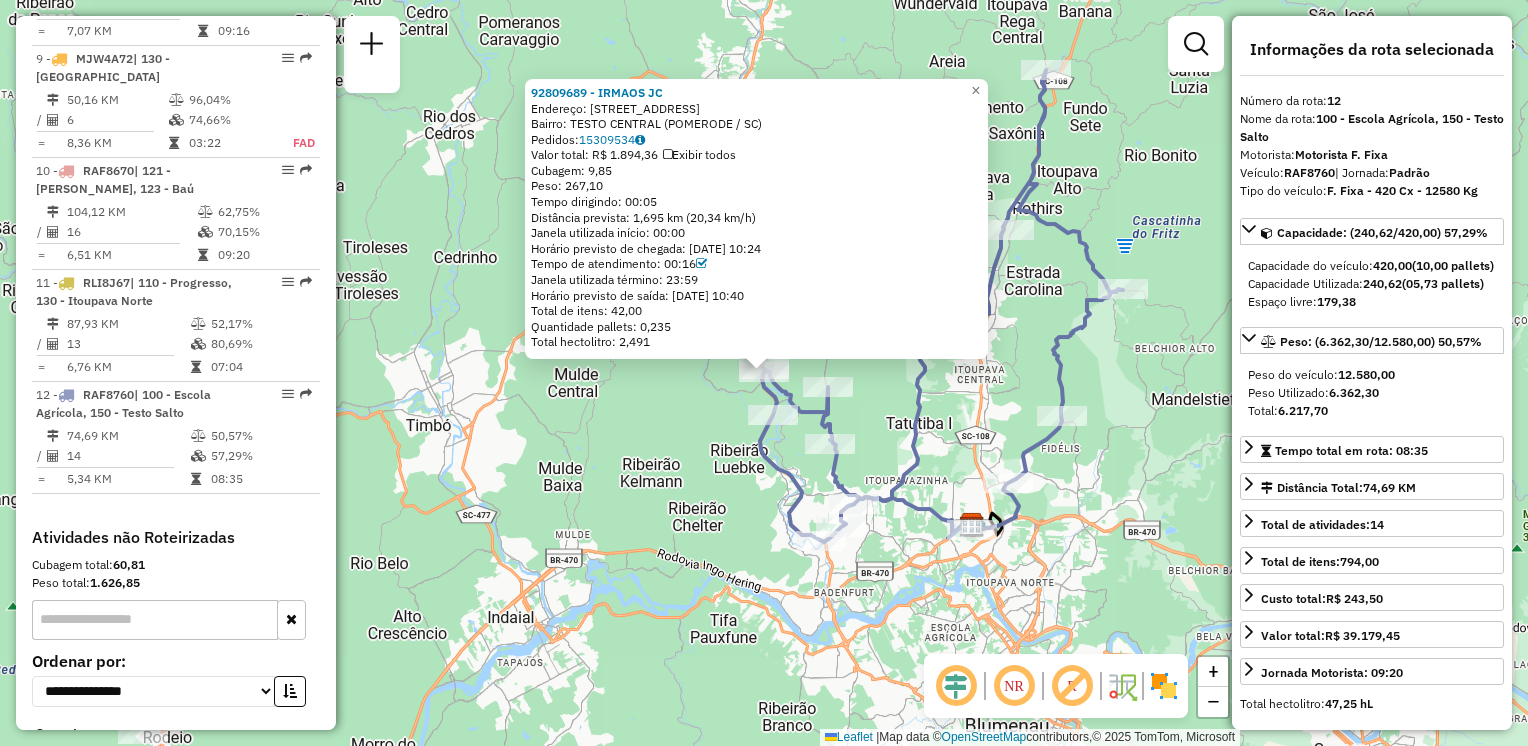 drag, startPoint x: 649, startPoint y: 461, endPoint x: 673, endPoint y: 442, distance: 30.610456 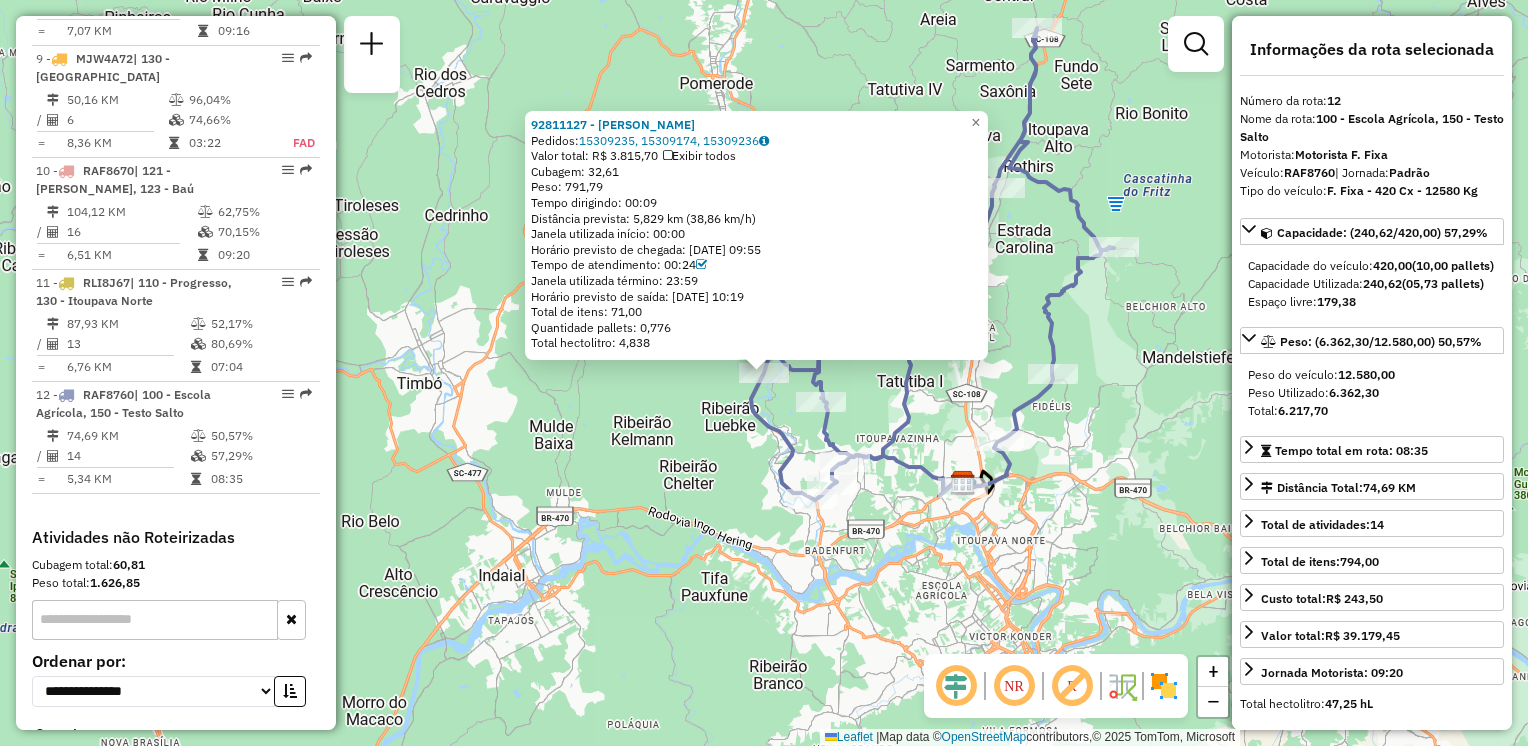 click on "92811127 - [PERSON_NAME]  Pedidos:  15309235, 15309174, 15309236   Valor total: R$ 3.815,70   Exibir todos   Cubagem: 32,61  Peso: 791,79  Tempo dirigindo: 00:09   Distância prevista: 5,829 km (38,86 km/h)   Janela utilizada início: 00:00   Horário previsto de chegada: [DATE] 09:55   Tempo de atendimento: 00:24   Janela utilizada término: 23:59   Horário previsto de saída: [DATE] 10:19   Total de itens: 71,00   Quantidade pallets: 0,776   Total hectolitro: 4,838  × Janela de atendimento Grade de atendimento Capacidade Transportadoras Veículos Cliente Pedidos  Rotas Selecione os dias de semana para filtrar as janelas de atendimento  Seg   Ter   Qua   Qui   Sex   Sáb   Dom  Informe o período da janela de atendimento: De: Até:  Filtrar exatamente a janela do cliente  Considerar janela de atendimento padrão  Selecione os dias de semana para filtrar as grades de atendimento  Seg   Ter   Qua   Qui   Sex   Sáb   Dom   Considerar clientes sem dia de atendimento cadastrado  Peso mínimo:   De:  +" 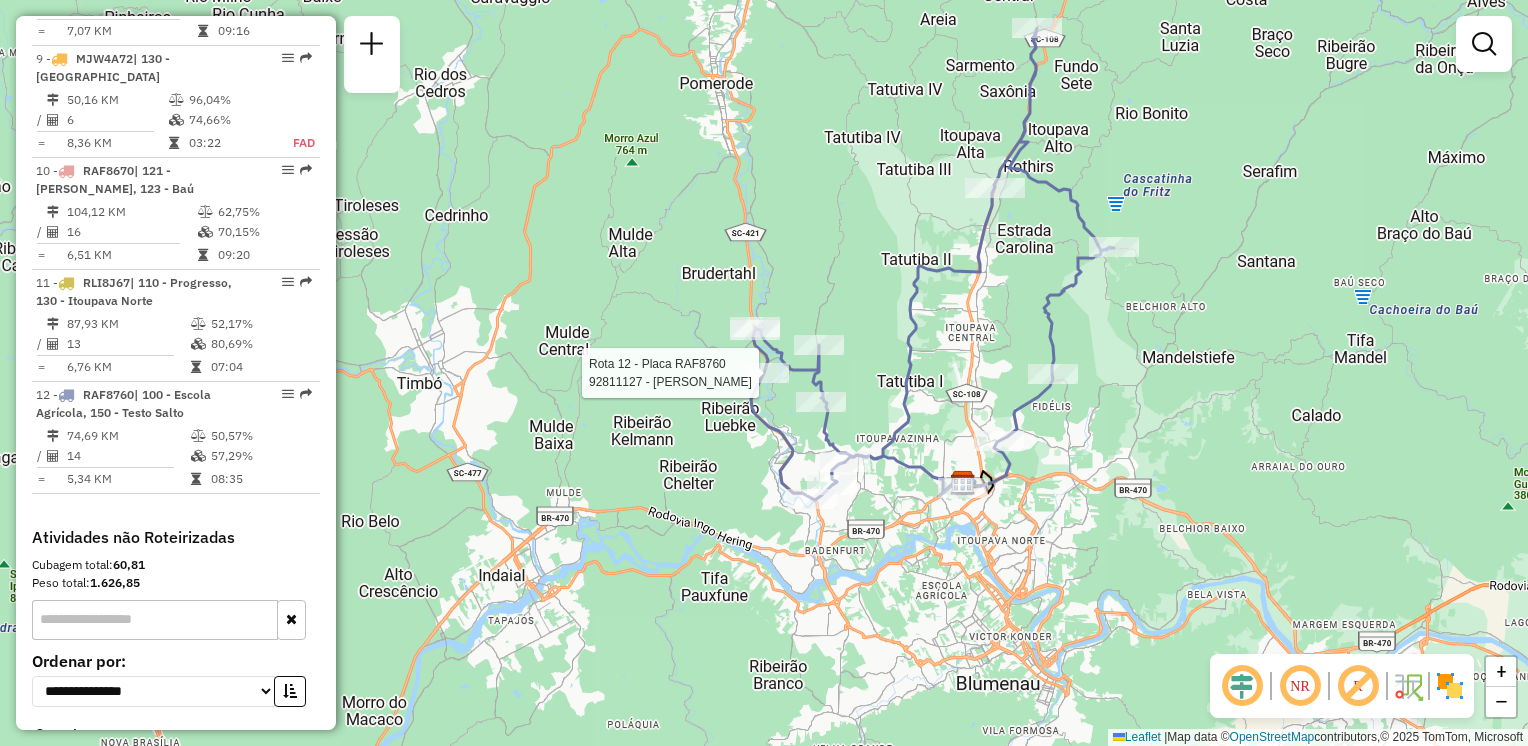 select on "**********" 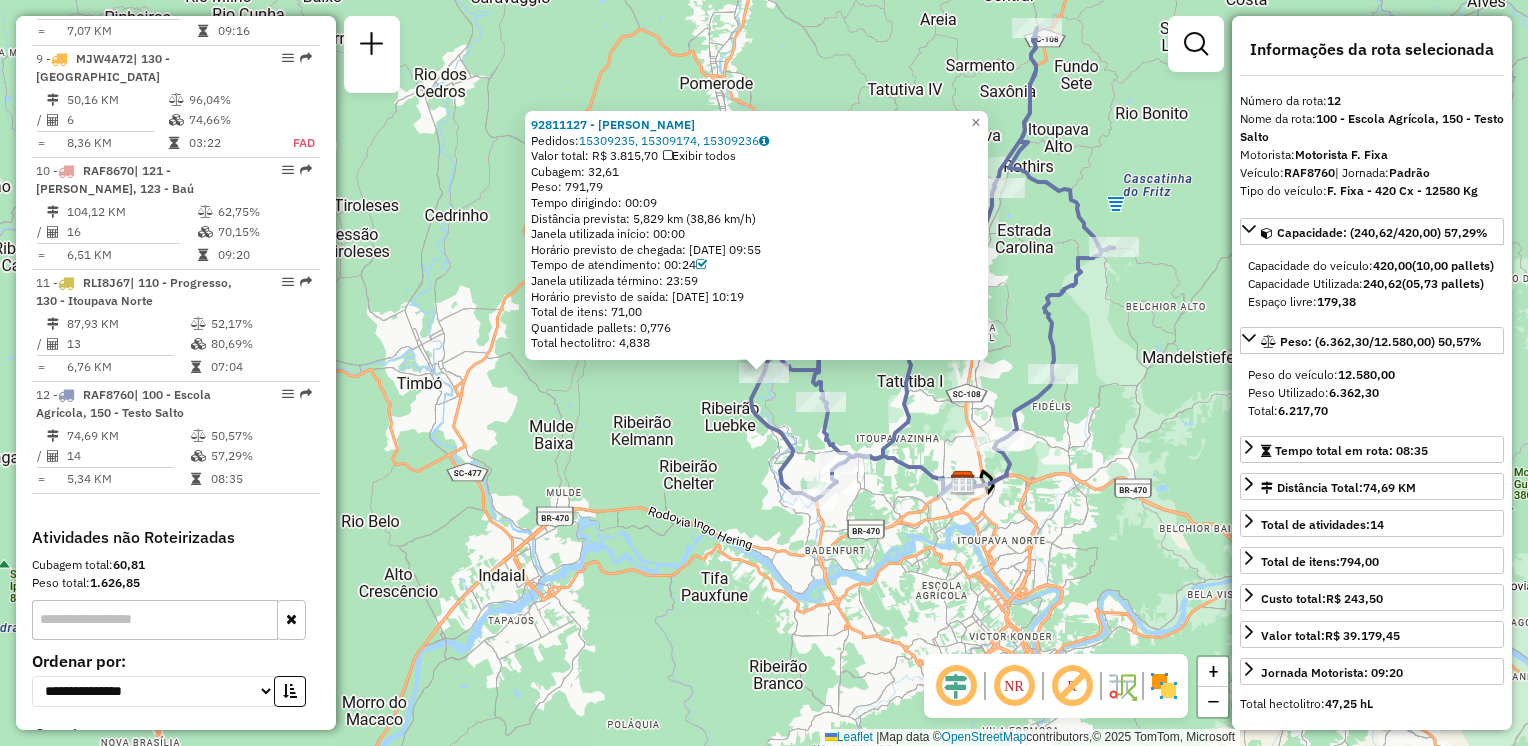 click on "Rota 12 - Placa RAF8760  92811127 - [PERSON_NAME] 92811127 - [PERSON_NAME] DANTAS  Pedidos:  15309235, 15309174, 15309236   Valor total: R$ 3.815,70   Exibir todos   Cubagem: 32,61  Peso: 791,79  Tempo dirigindo: 00:09   Distância prevista: 5,829 km (38,86 km/h)   [GEOGRAPHIC_DATA] utilizada início: 00:00   Horário previsto de chegada: [DATE] 09:55   Tempo de atendimento: 00:24   Janela utilizada término: 23:59   Horário previsto de saída: [DATE] 10:19   Total de itens: 71,00   Quantidade pallets: 0,776   Total hectolitro: 4,838  × Janela de atendimento Grade de atendimento Capacidade Transportadoras Veículos Cliente Pedidos  Rotas Selecione os dias de semana para filtrar as janelas de atendimento  Seg   Ter   Qua   Qui   Sex   Sáb   Dom  Informe o período da janela de atendimento: De: Até:  Filtrar exatamente a janela do cliente  Considerar janela de atendimento padrão  Selecione os dias de semana para filtrar as grades de atendimento  Seg   Ter   Qua   Qui   Sex   Sáb   Dom   Peso mínimo:   De:   De:" 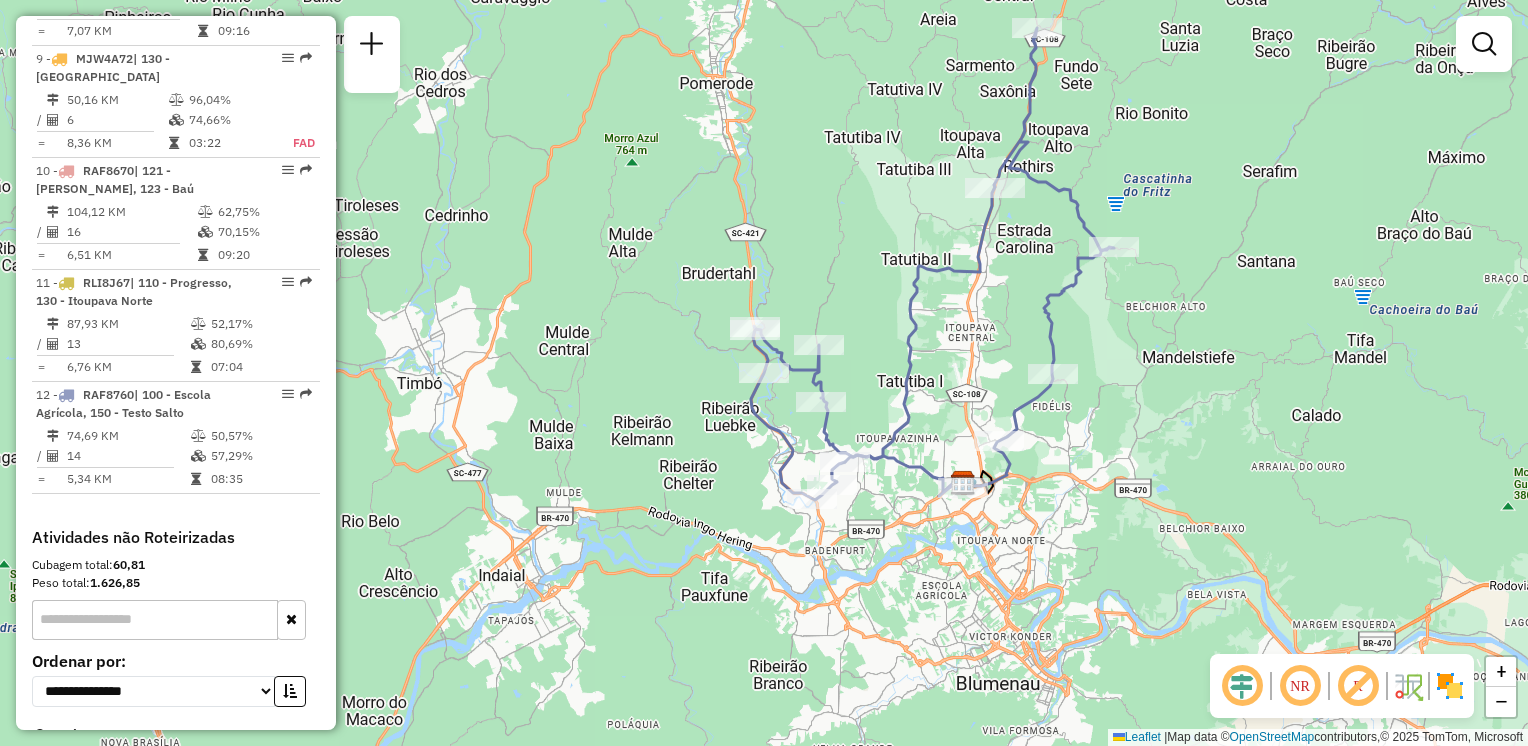 drag, startPoint x: 760, startPoint y: 580, endPoint x: 722, endPoint y: 423, distance: 161.53328 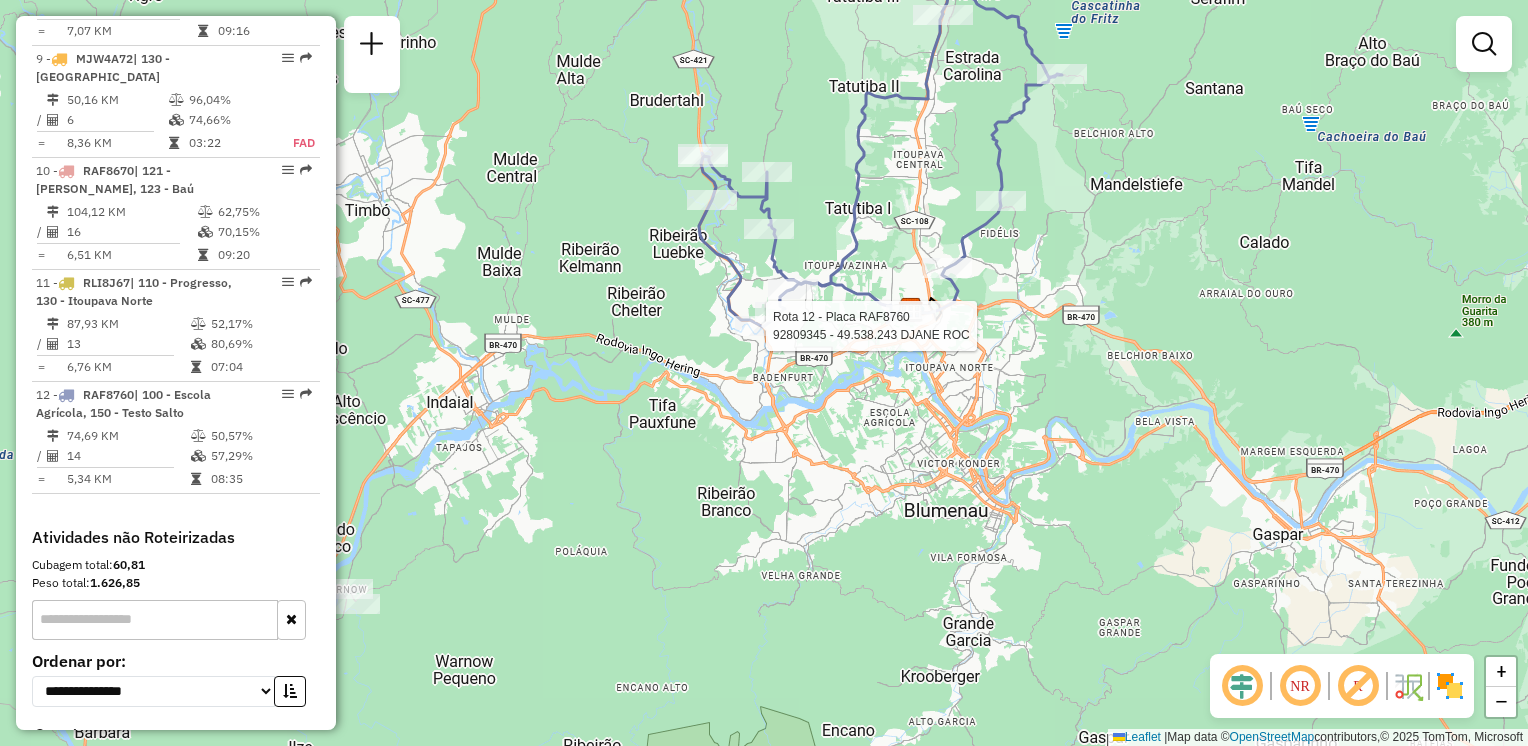 select on "**********" 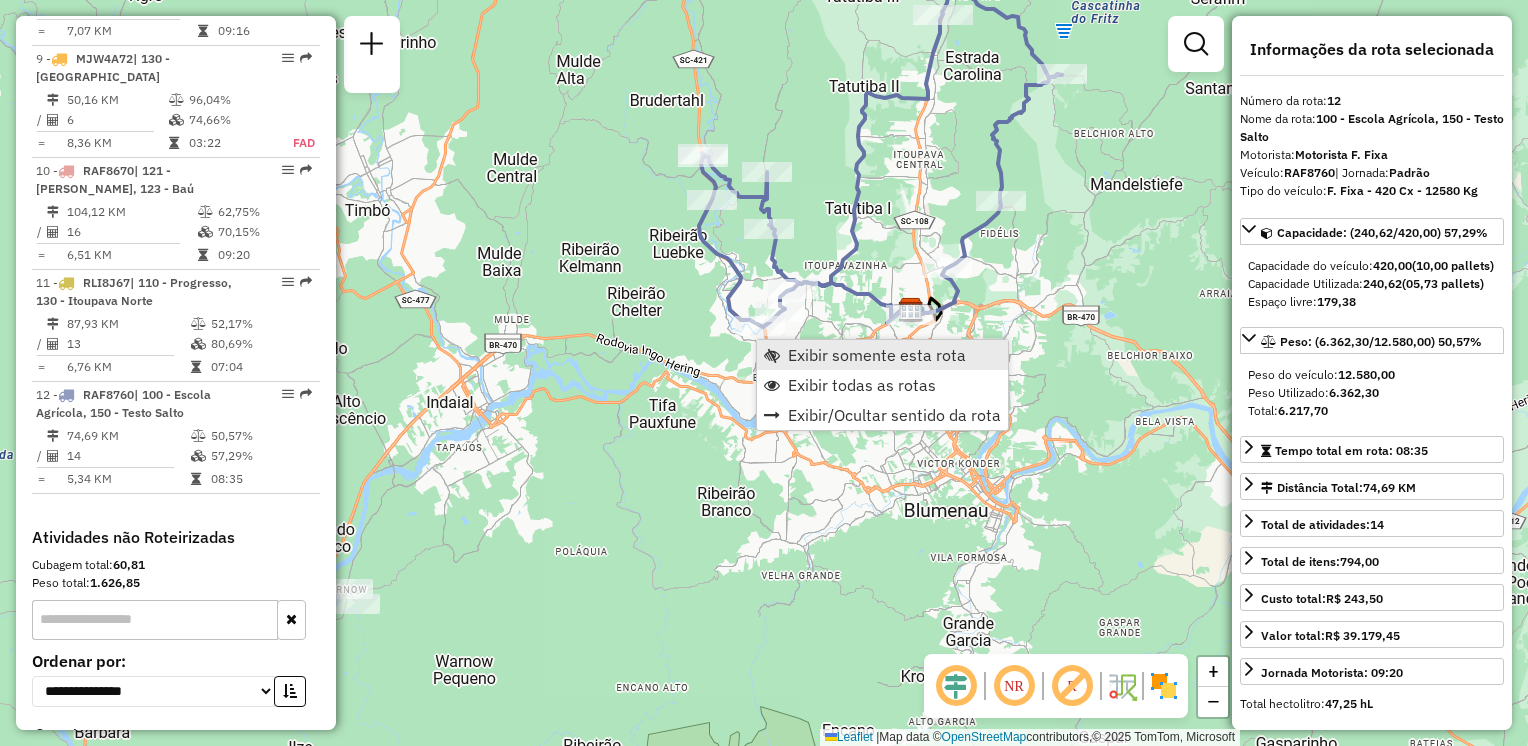click on "Exibir somente esta rota" at bounding box center [877, 355] 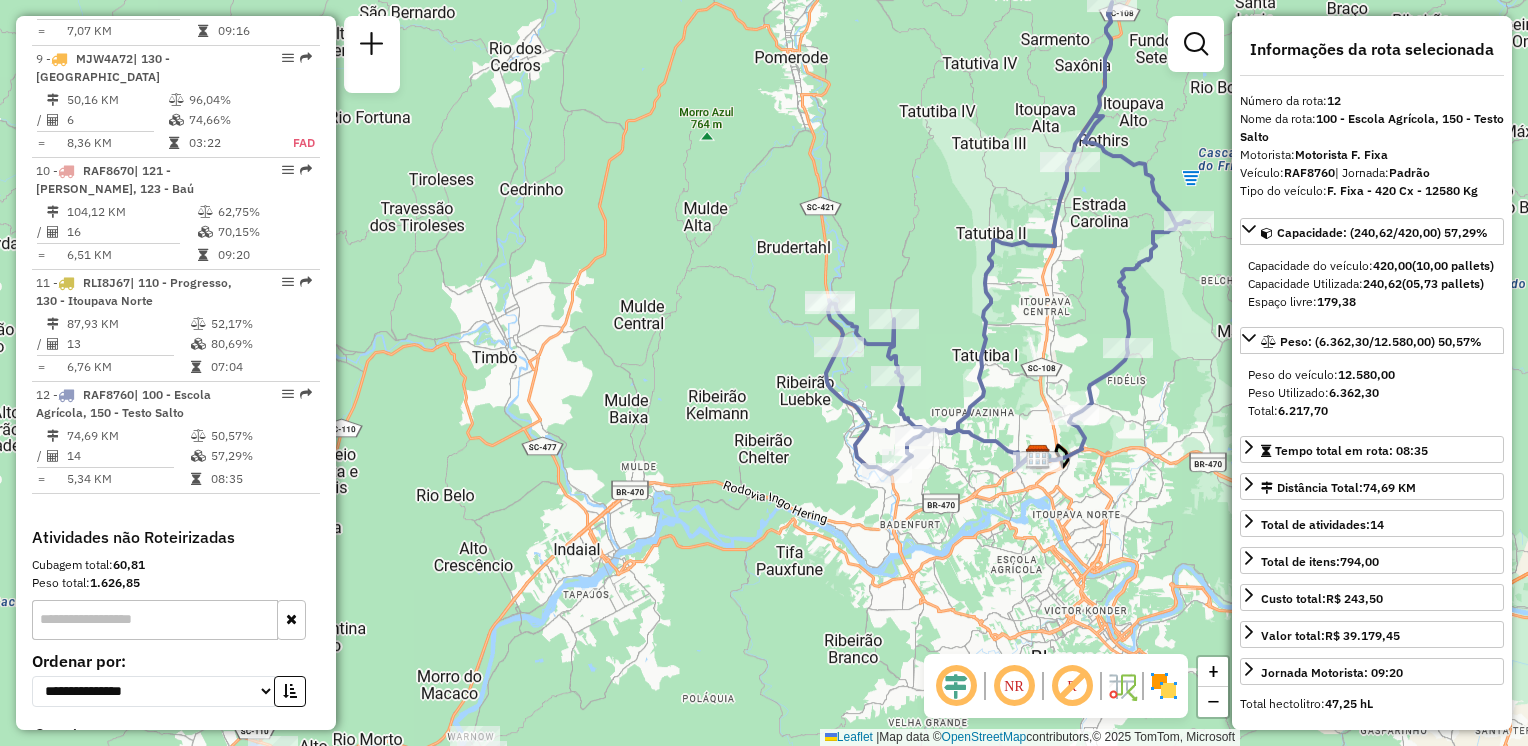 drag, startPoint x: 642, startPoint y: 554, endPoint x: 990, endPoint y: 363, distance: 396.96976 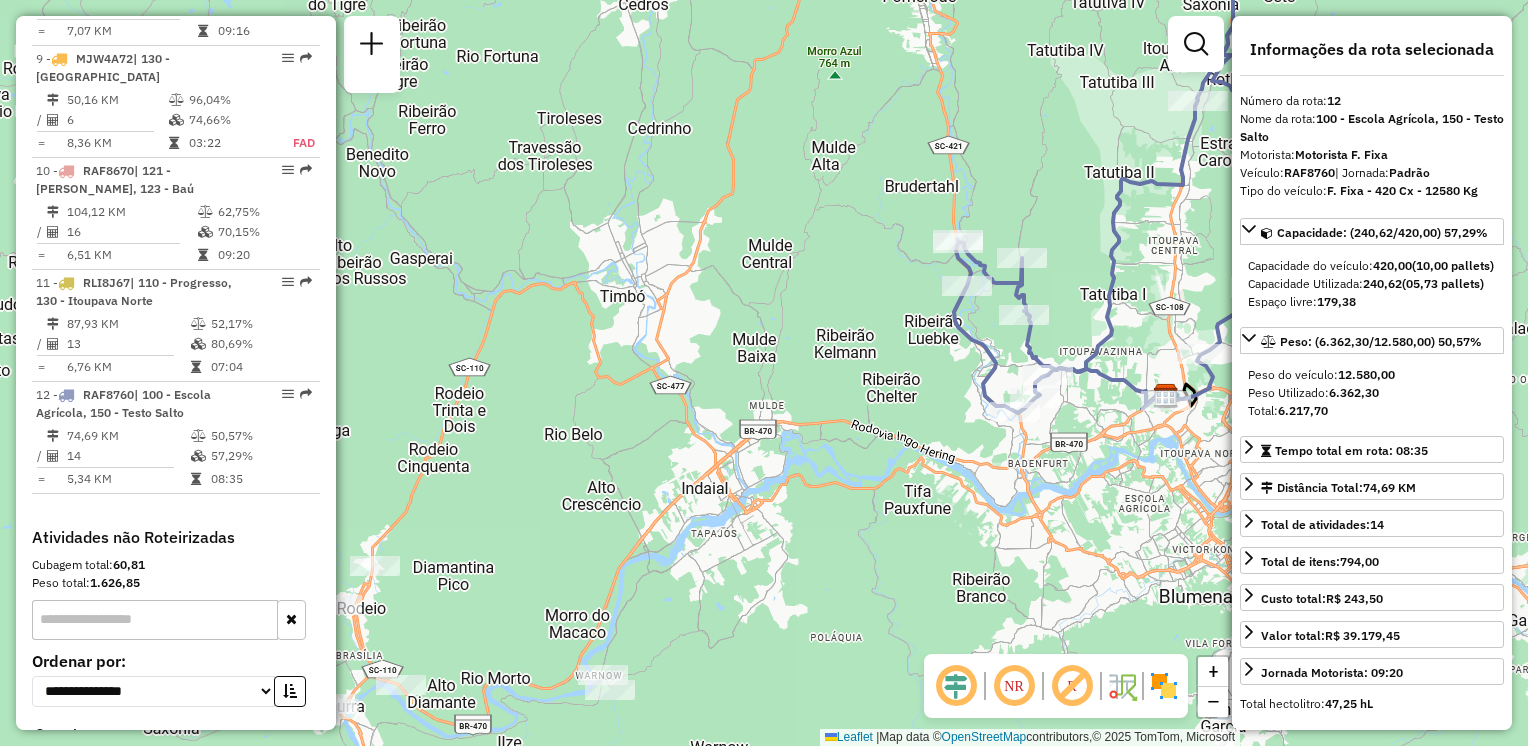 drag, startPoint x: 836, startPoint y: 402, endPoint x: 880, endPoint y: 253, distance: 155.36087 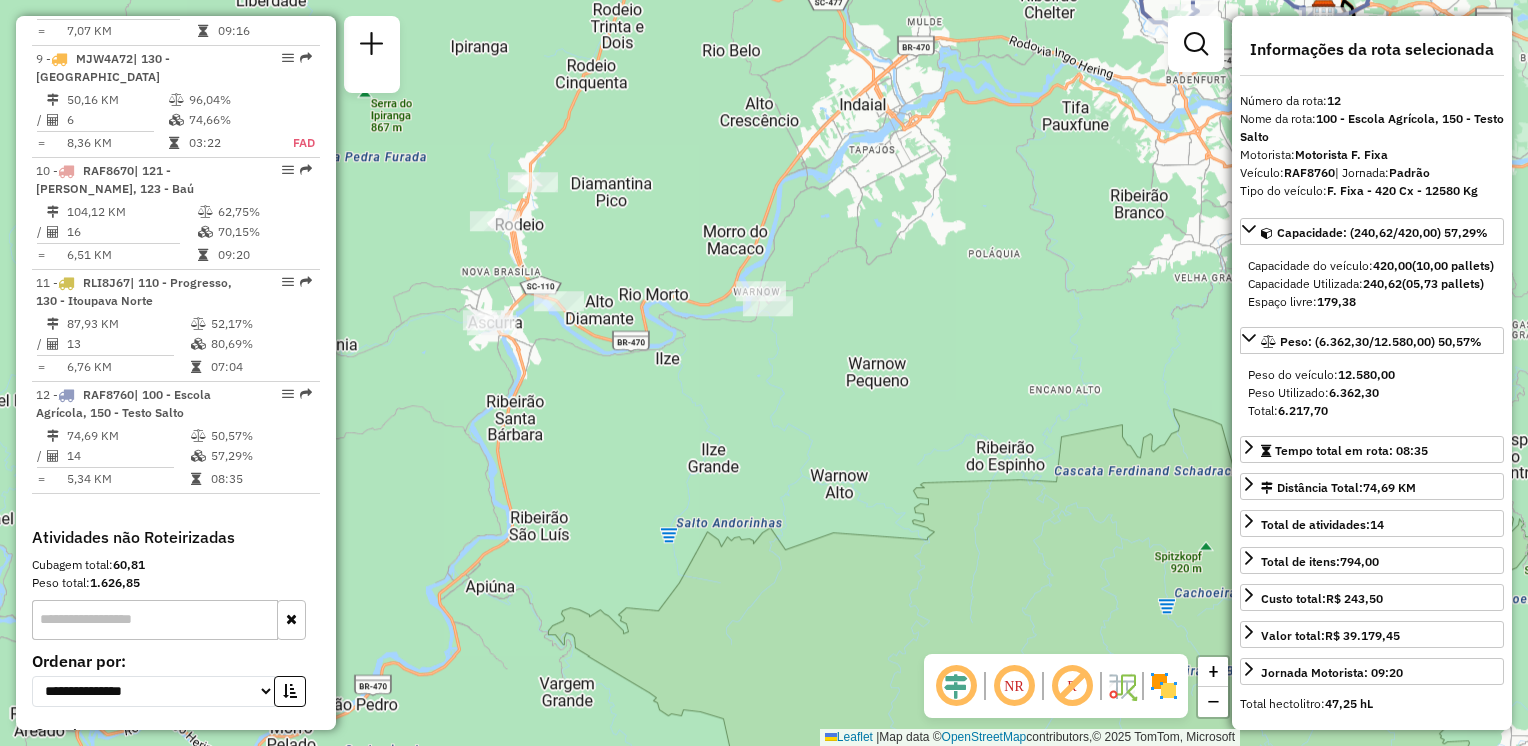 drag, startPoint x: 832, startPoint y: 401, endPoint x: 837, endPoint y: 390, distance: 12.083046 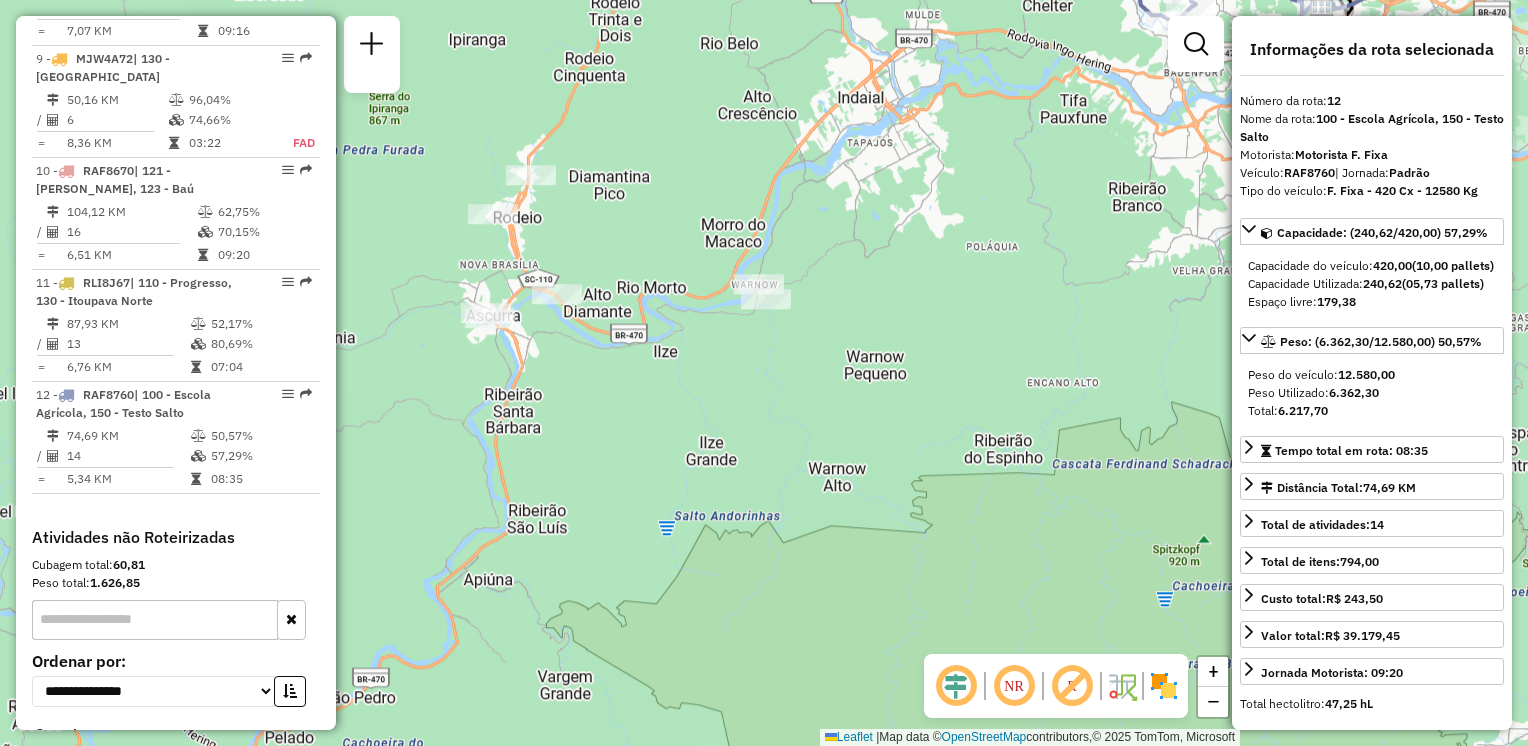 drag, startPoint x: 937, startPoint y: 383, endPoint x: 687, endPoint y: 402, distance: 250.72096 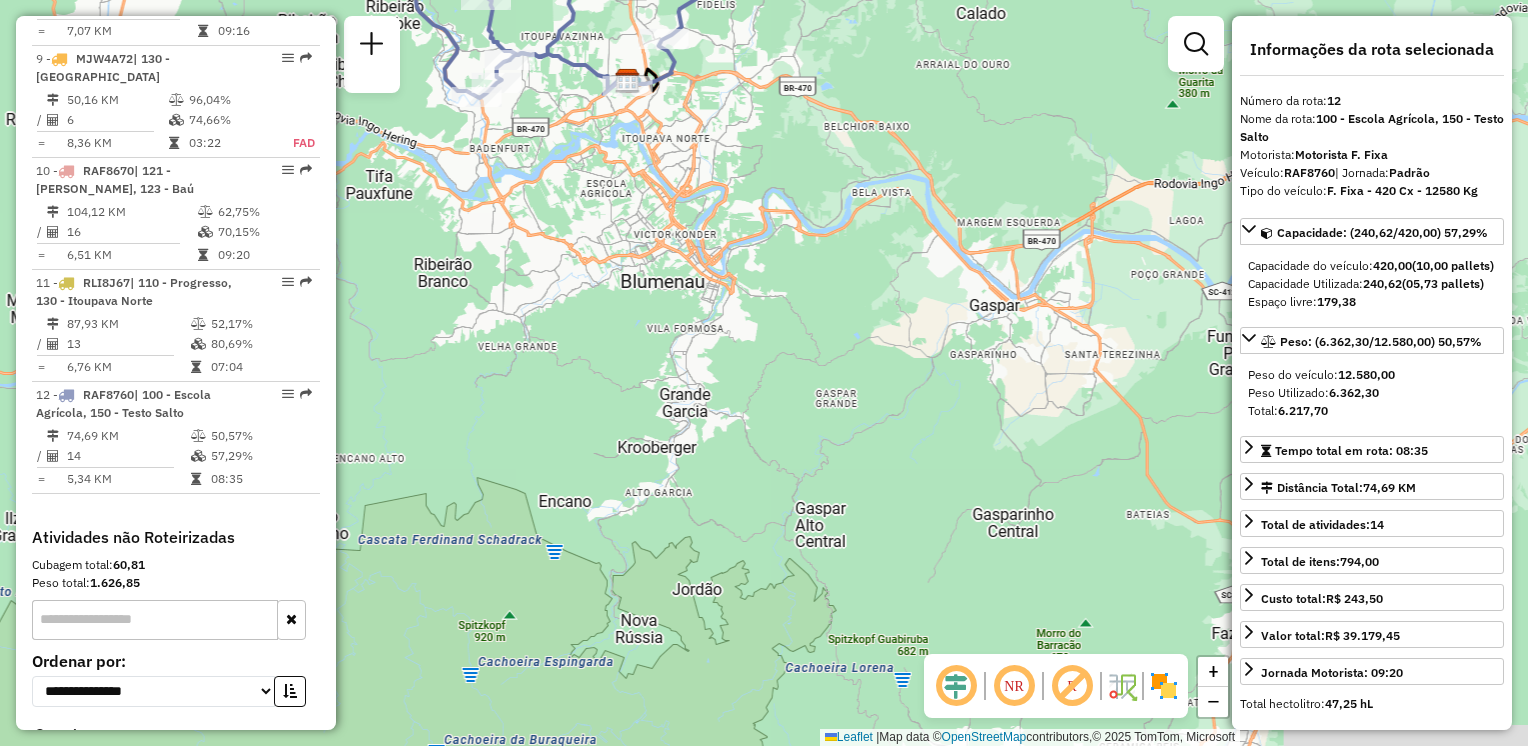 drag, startPoint x: 523, startPoint y: 427, endPoint x: 505, endPoint y: 414, distance: 22.203604 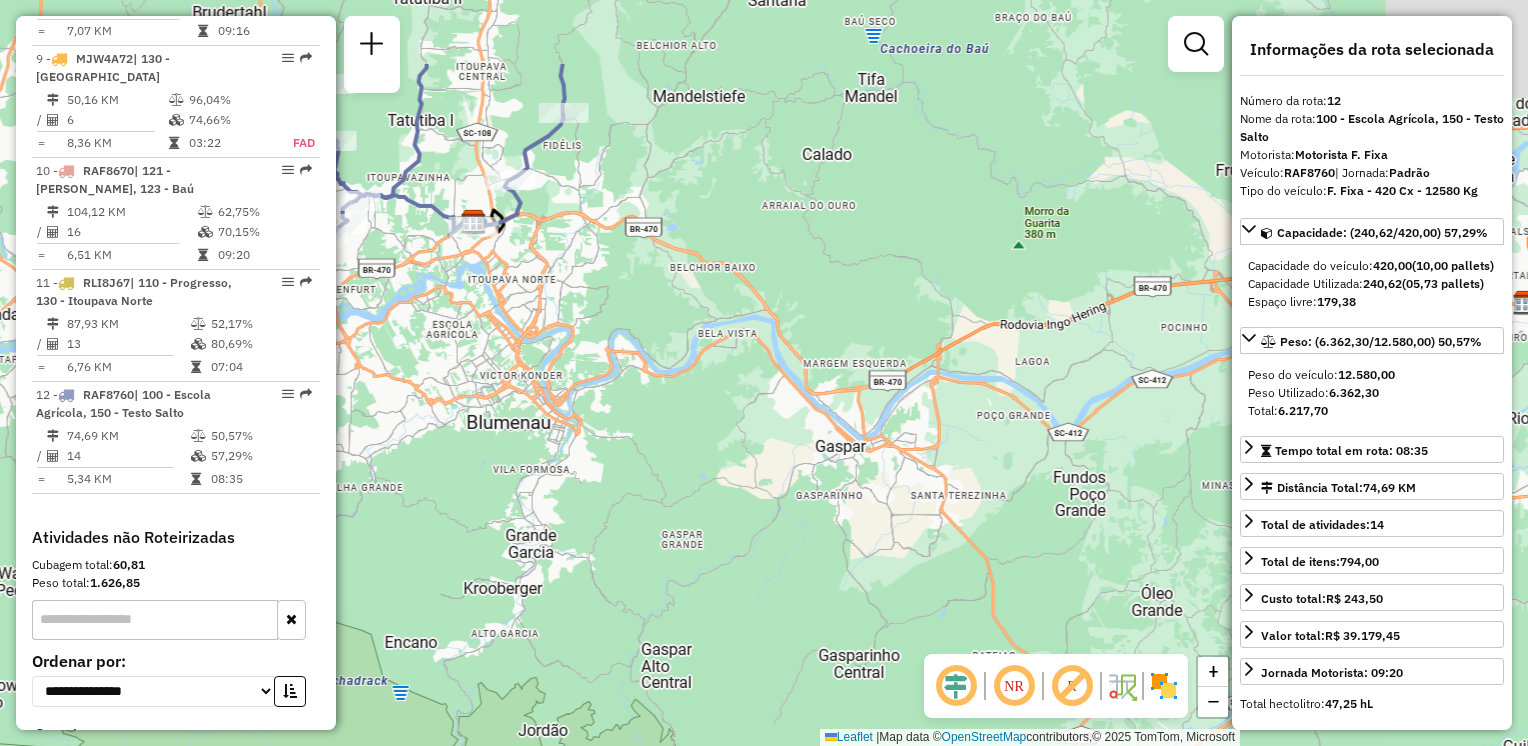 drag, startPoint x: 884, startPoint y: 406, endPoint x: 850, endPoint y: 459, distance: 62.968246 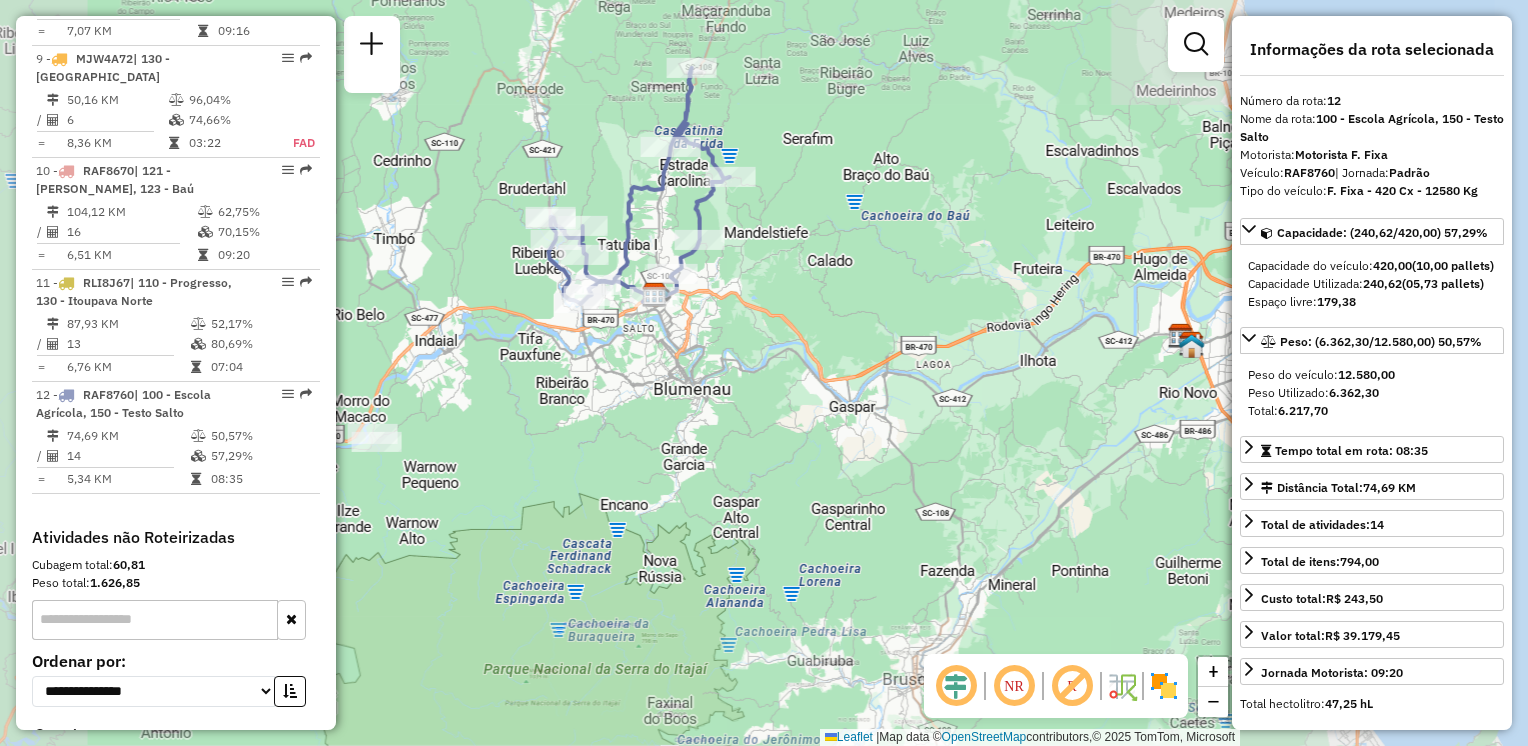 drag, startPoint x: 852, startPoint y: 335, endPoint x: 883, endPoint y: 436, distance: 105.65037 